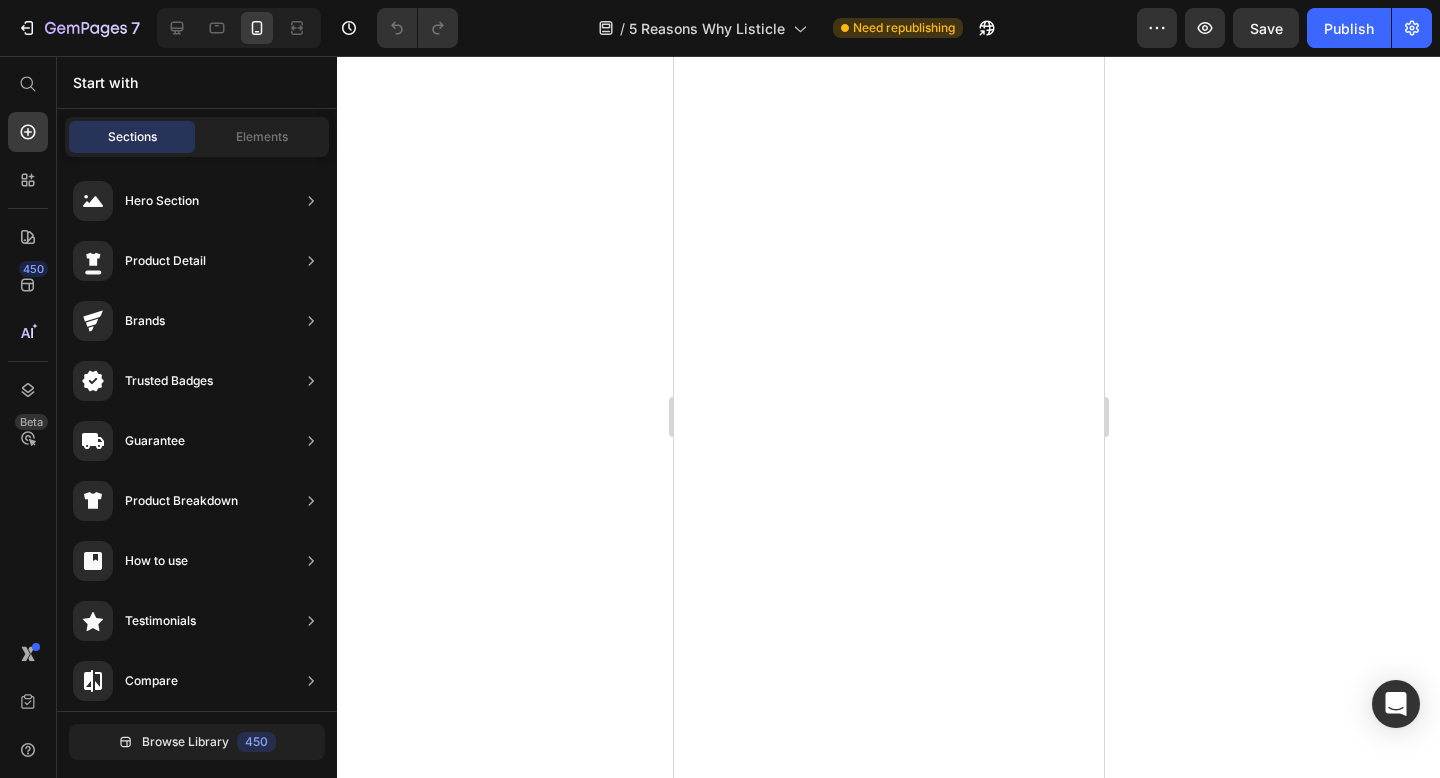scroll, scrollTop: 0, scrollLeft: 0, axis: both 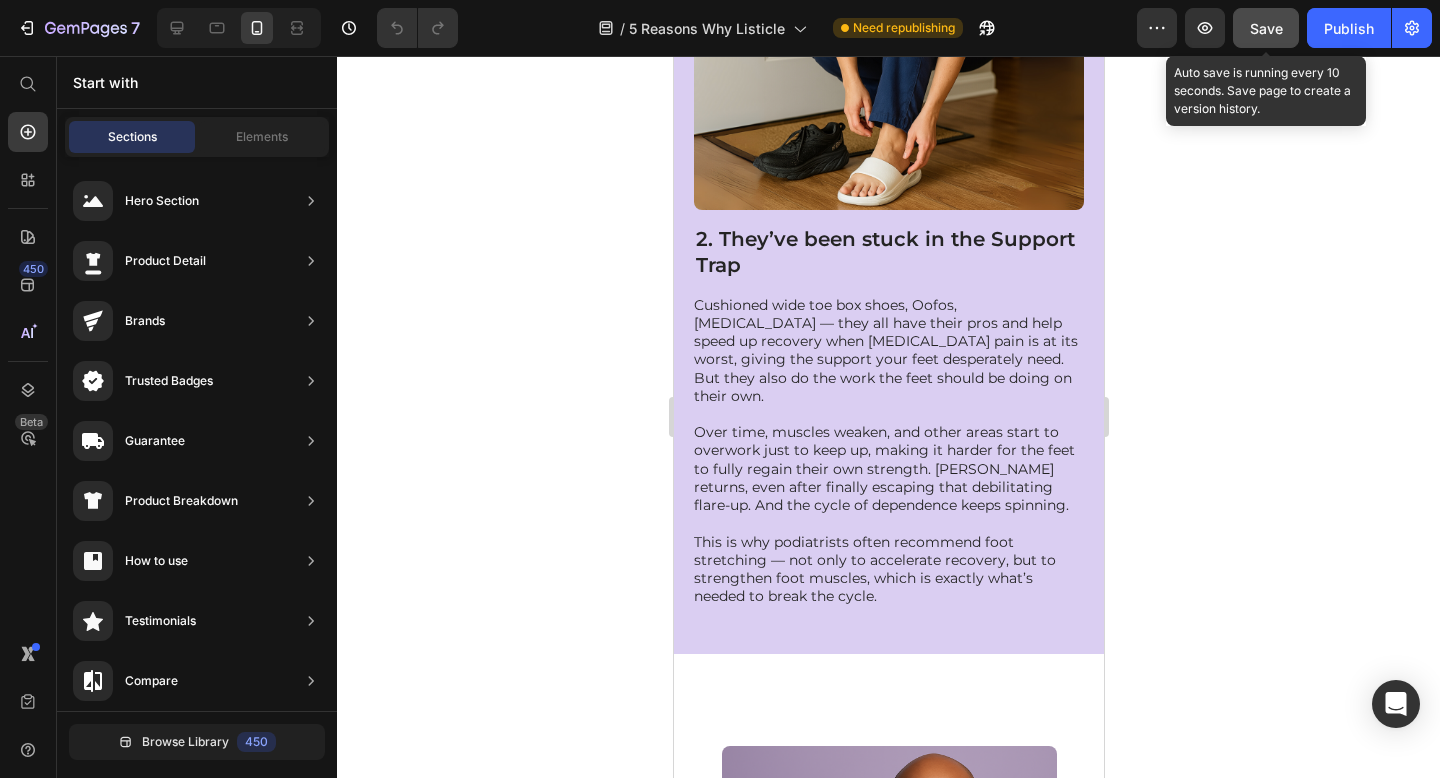 drag, startPoint x: 1269, startPoint y: 15, endPoint x: 211, endPoint y: 242, distance: 1082.0781 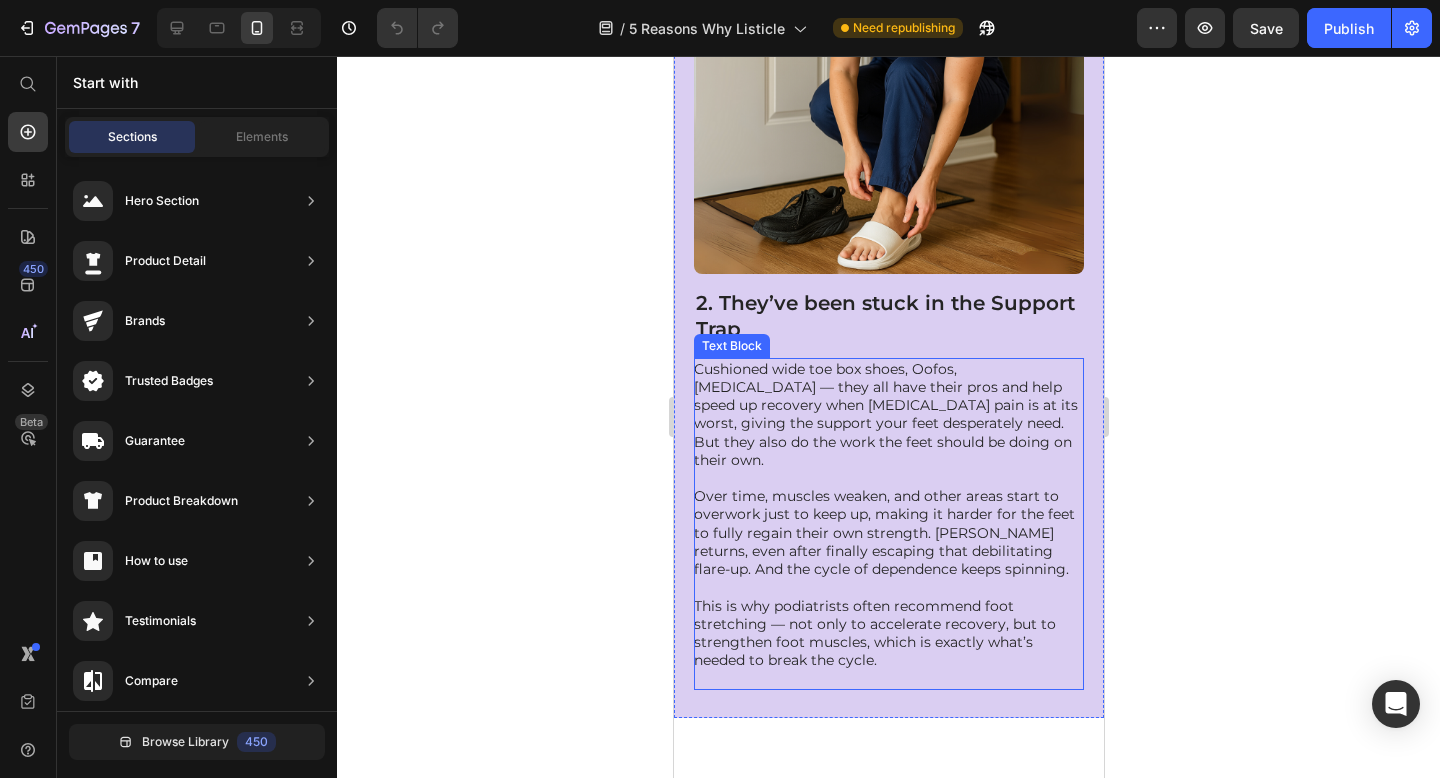 scroll, scrollTop: 1802, scrollLeft: 0, axis: vertical 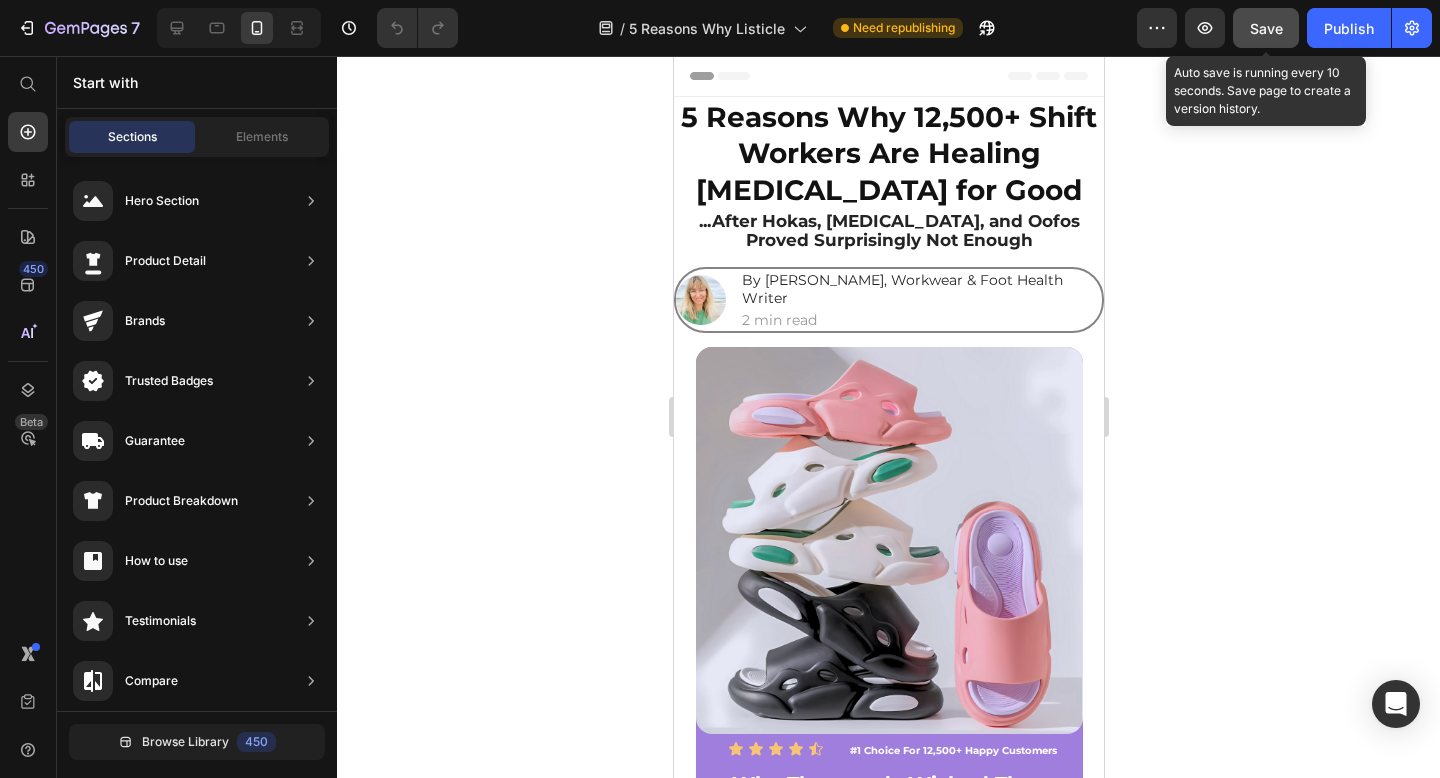 drag, startPoint x: 1271, startPoint y: 34, endPoint x: 260, endPoint y: 478, distance: 1104.1997 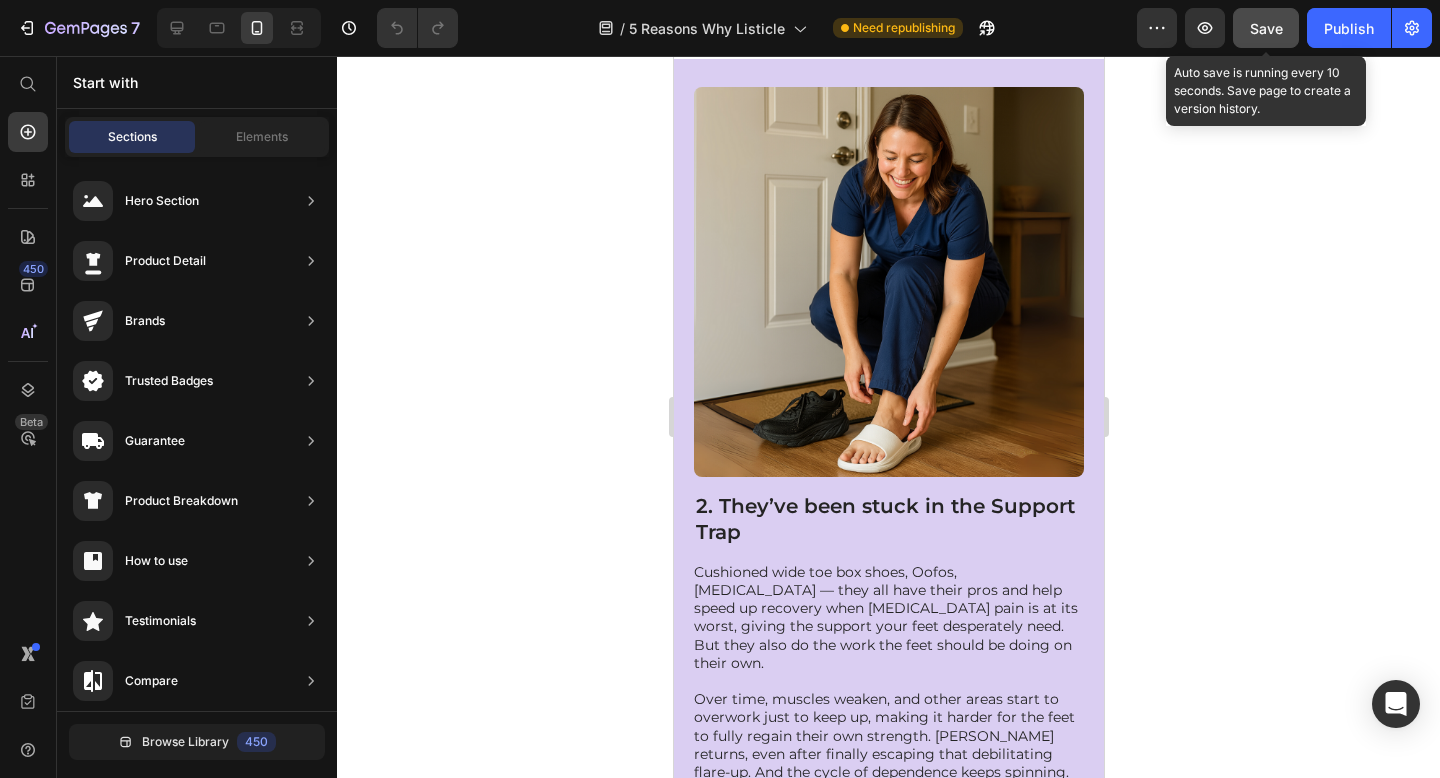 scroll, scrollTop: 1645, scrollLeft: 0, axis: vertical 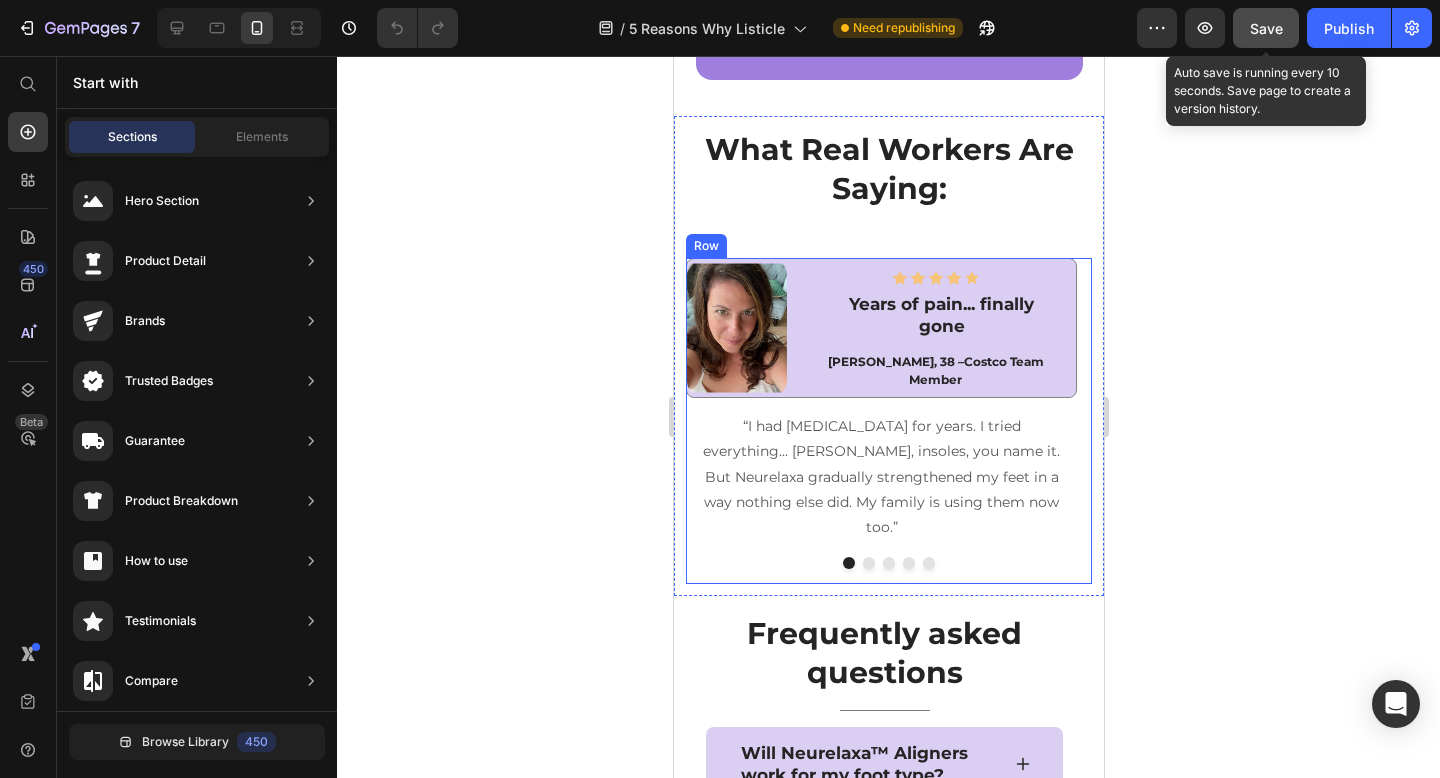 click on "Image                Icon                Icon                Icon                Icon
Icon Icon List Hoz Years of pain... finally gone Heading [PERSON_NAME], 38 –  Costco Team Member Text block Row “I had [MEDICAL_DATA] for years. I tried everything... [PERSON_NAME], insoles, you name it. But Neurelaxa gradually strengthened my feet in a way nothing else did. My family is using them now too.” Text block Row Image                Icon                Icon                Icon                Icon
Icon Icon List Hoz Surprised It Actually Worked Heading [PERSON_NAME], 42 – Upscale Restaurant Hostess Text block Row “Walking 12,000+ steps on tile floors wrecked my feet. I was skeptical, but these aligners made a huge difference. My heel pain’s gone, and I tell everyone at work about them.” Text block Row Image                Icon                Icon                Icon                Icon
Icon Icon List Hoz 12-Hour Shifts, Finally OK Heading [PERSON_NAME], 36 – Nurse’s Aide Row" at bounding box center [888, 421] 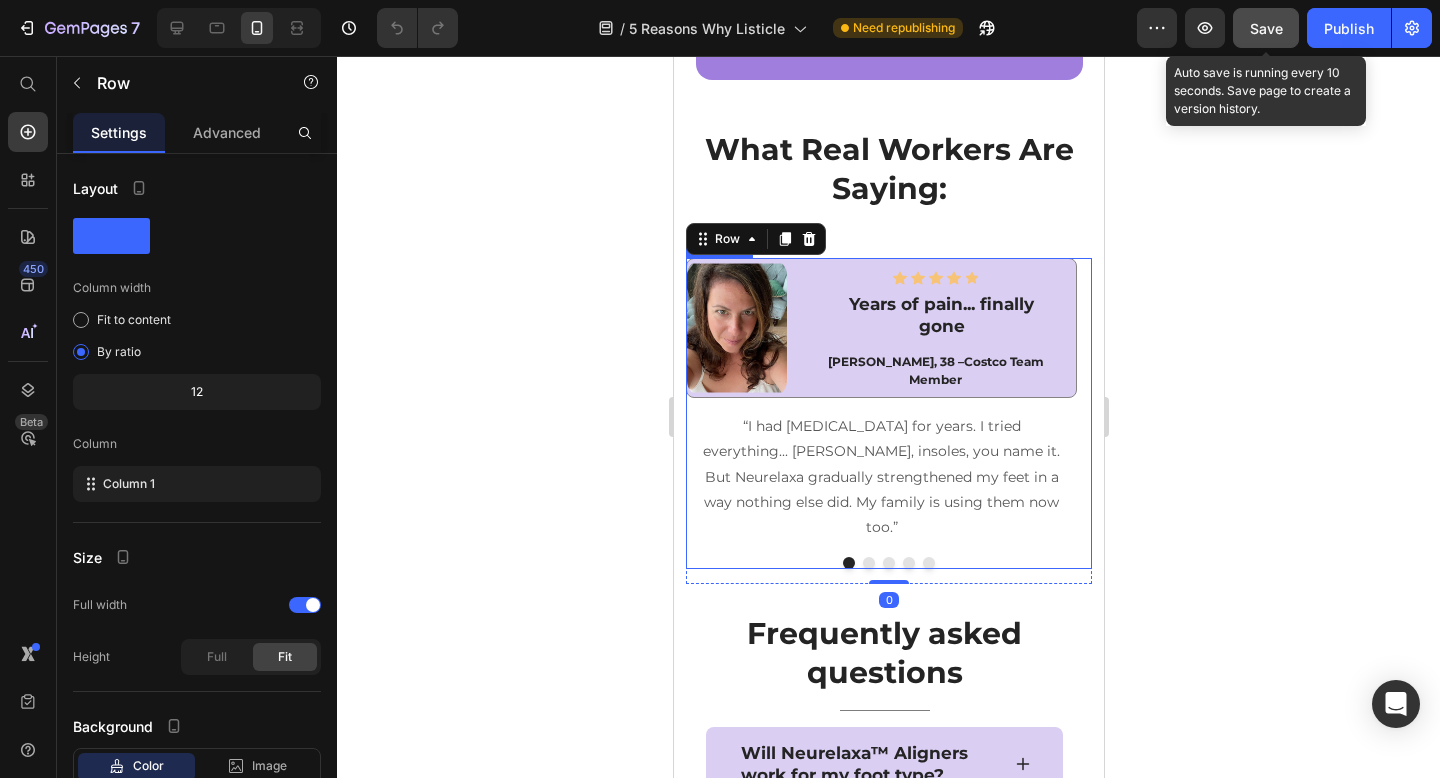 click at bounding box center (868, 563) 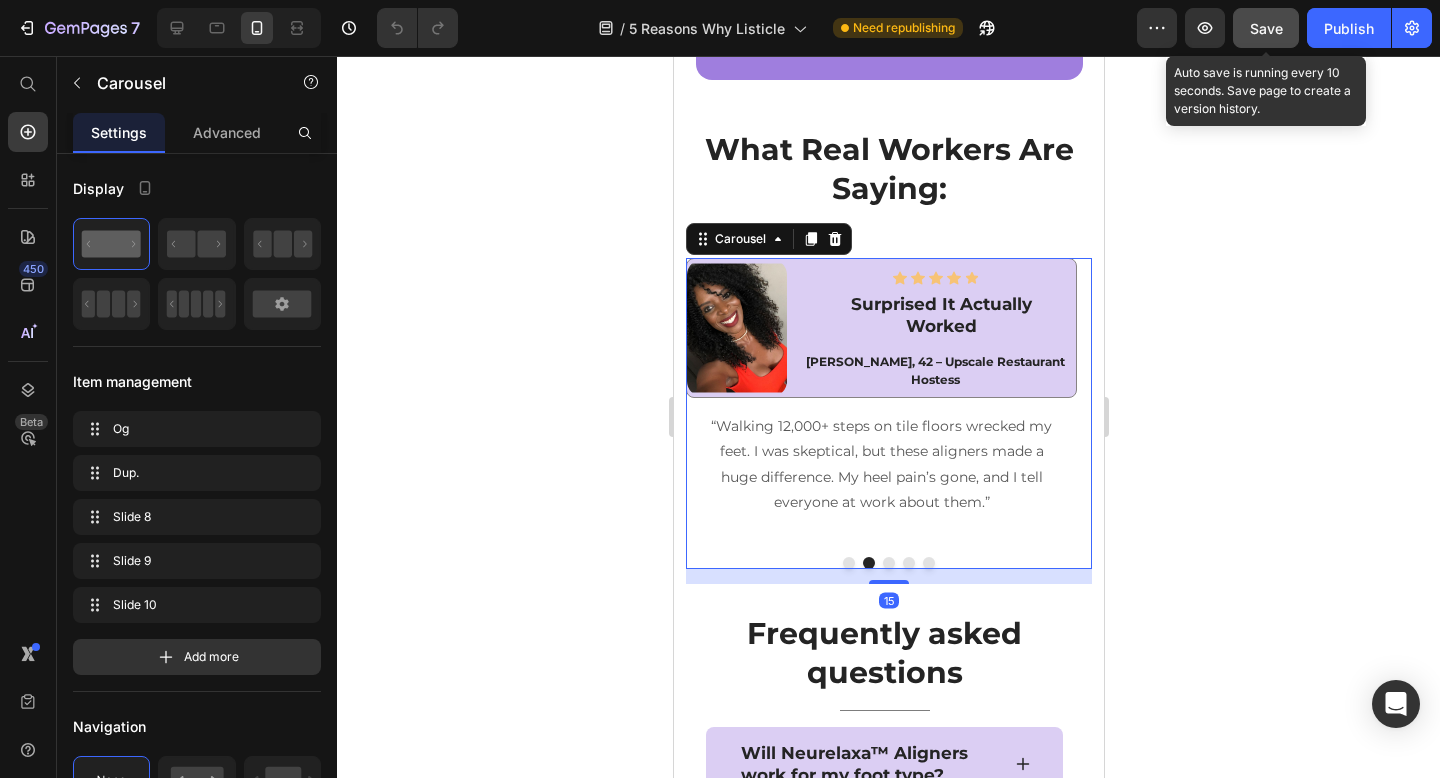 drag, startPoint x: 1261, startPoint y: 42, endPoint x: 237, endPoint y: 387, distance: 1080.5559 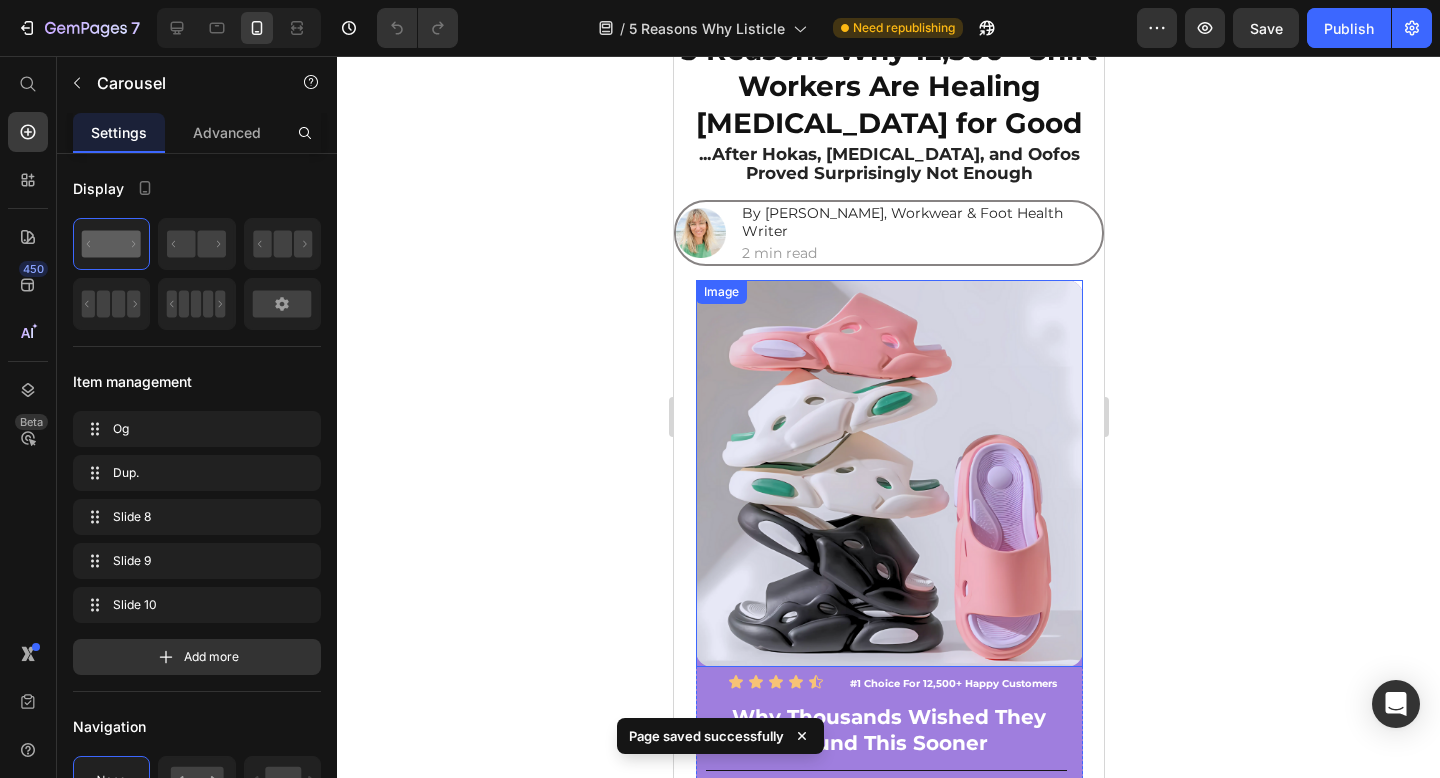 scroll, scrollTop: 0, scrollLeft: 0, axis: both 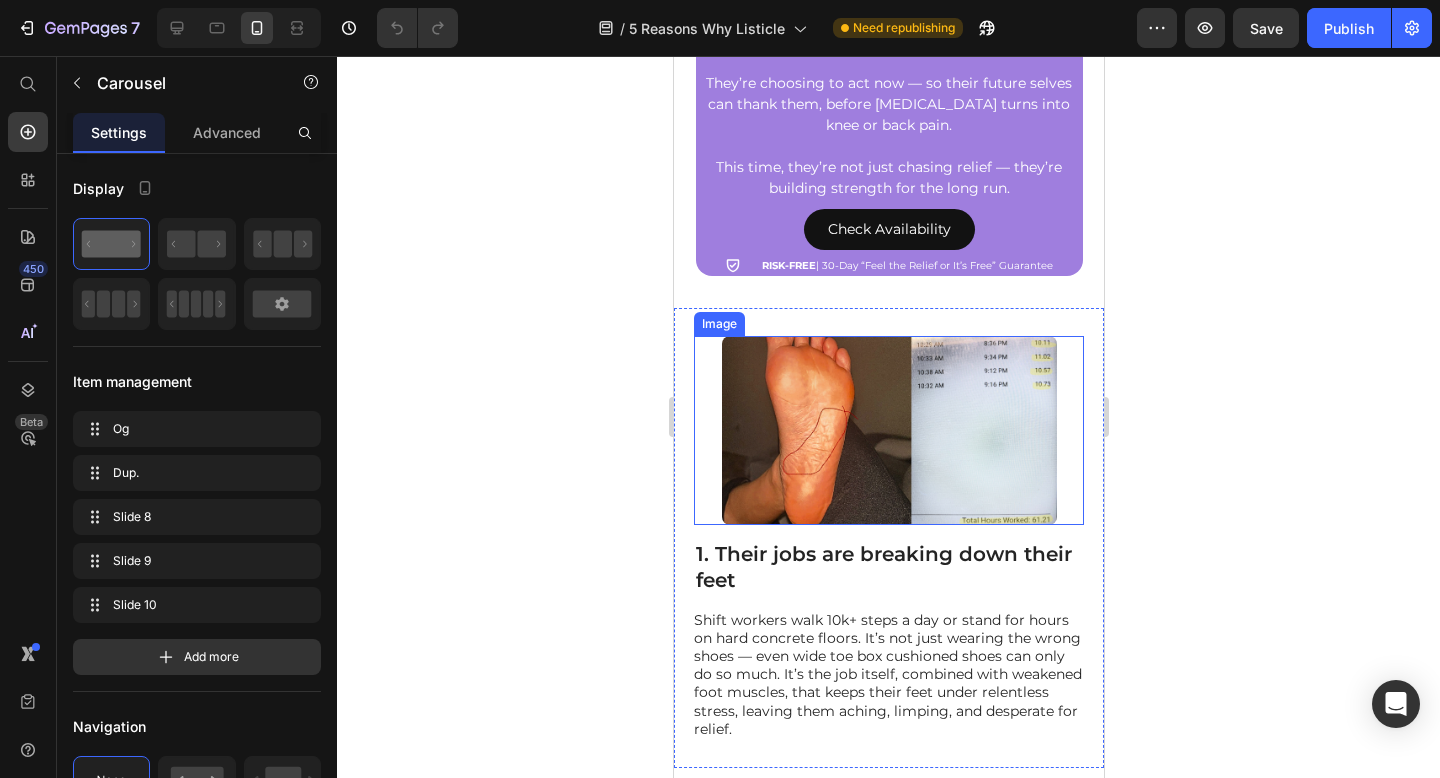 click at bounding box center (888, 430) 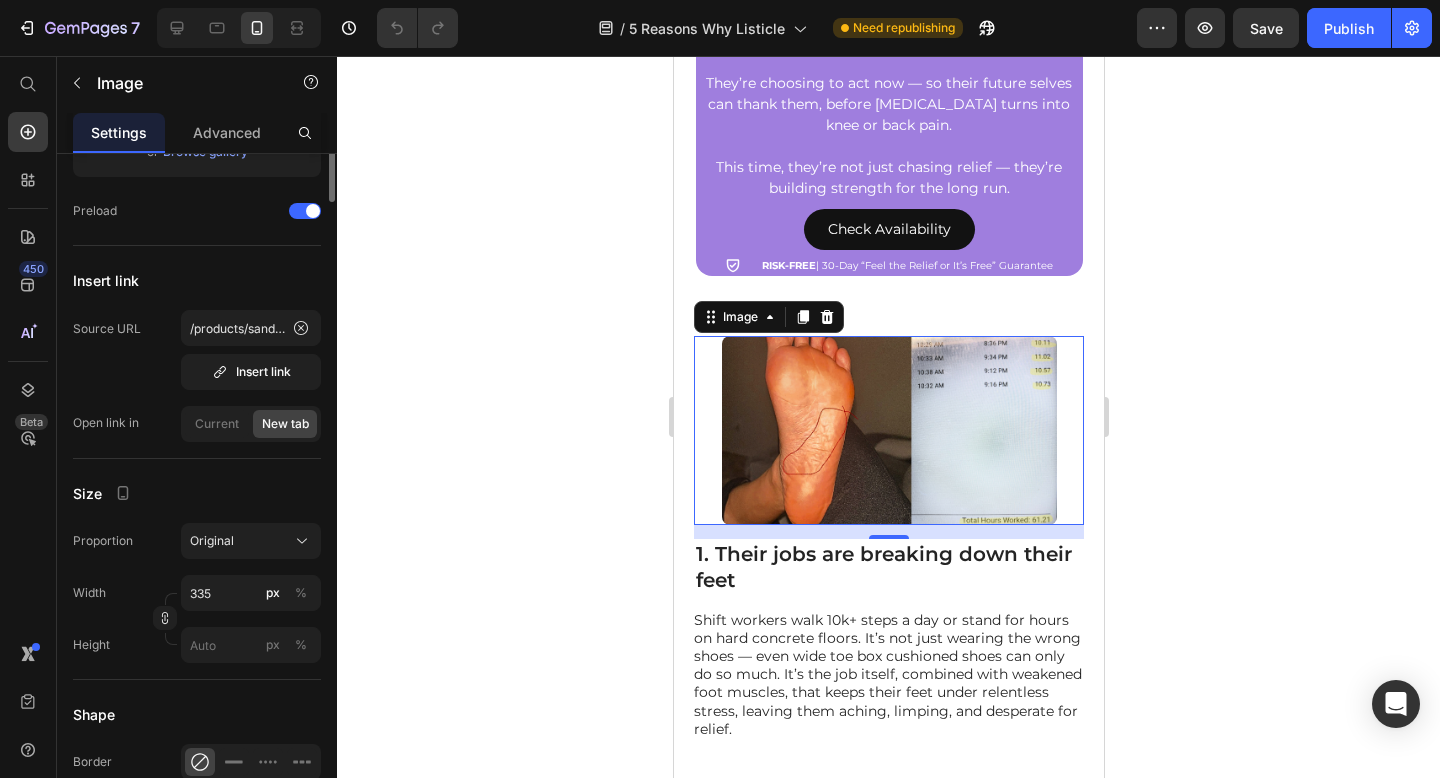 scroll, scrollTop: 0, scrollLeft: 0, axis: both 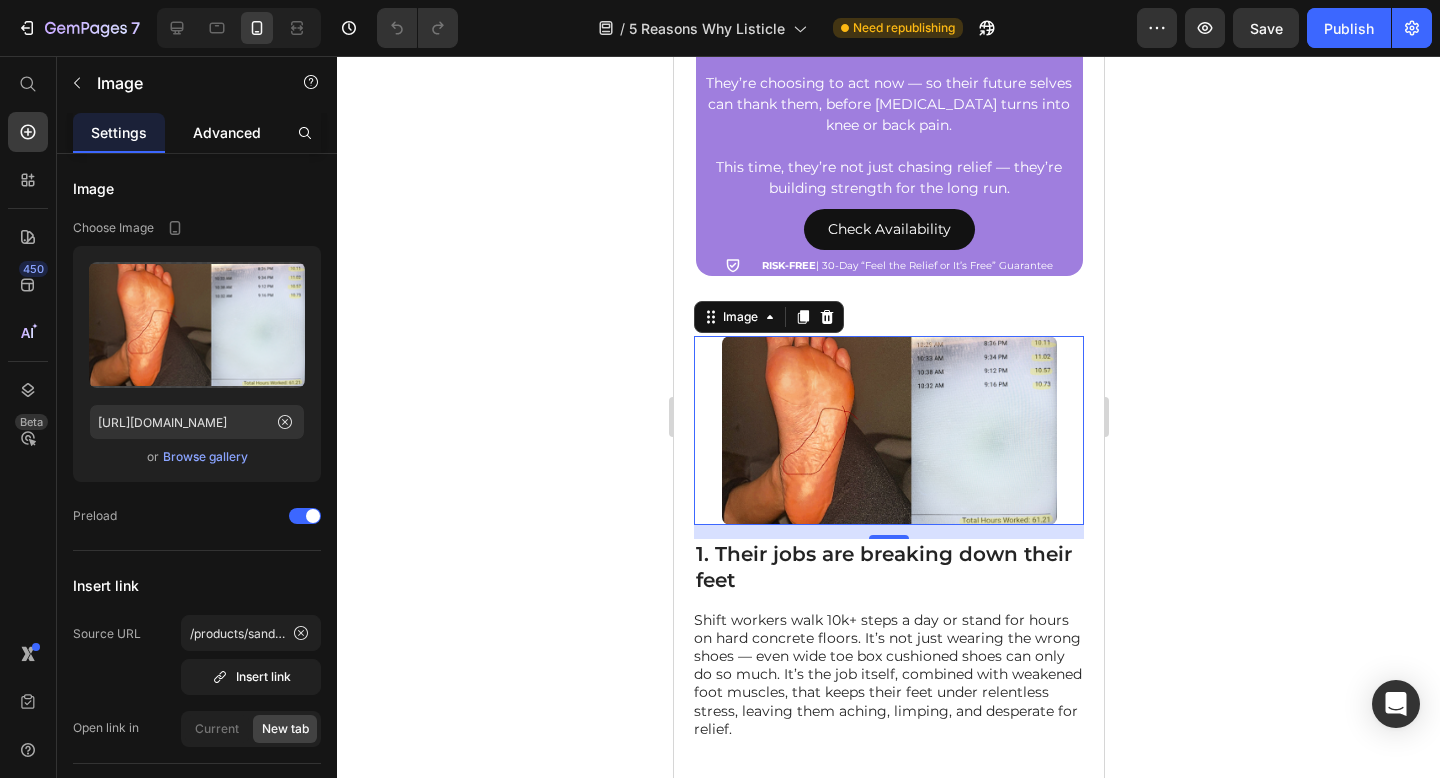 click on "Advanced" at bounding box center [227, 132] 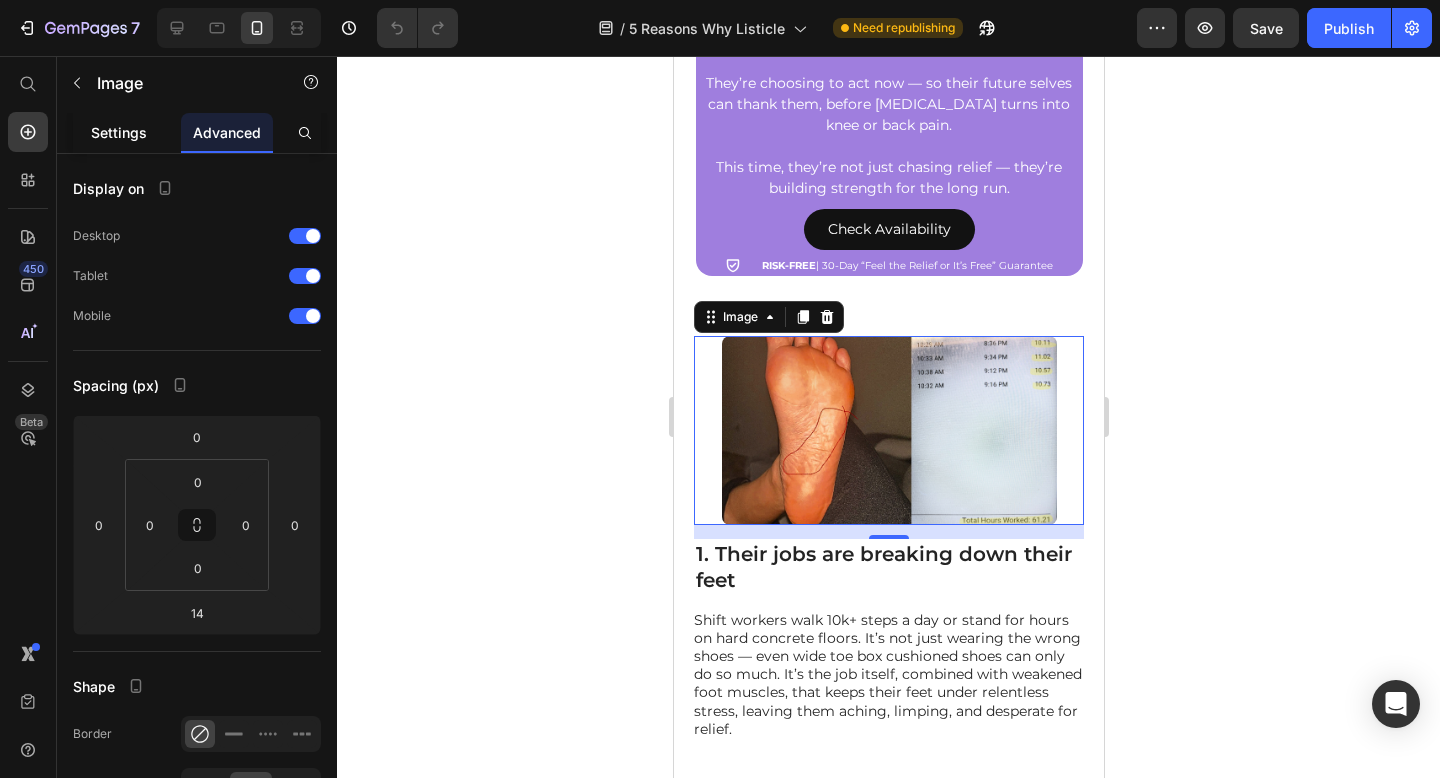 click on "Settings" at bounding box center [119, 132] 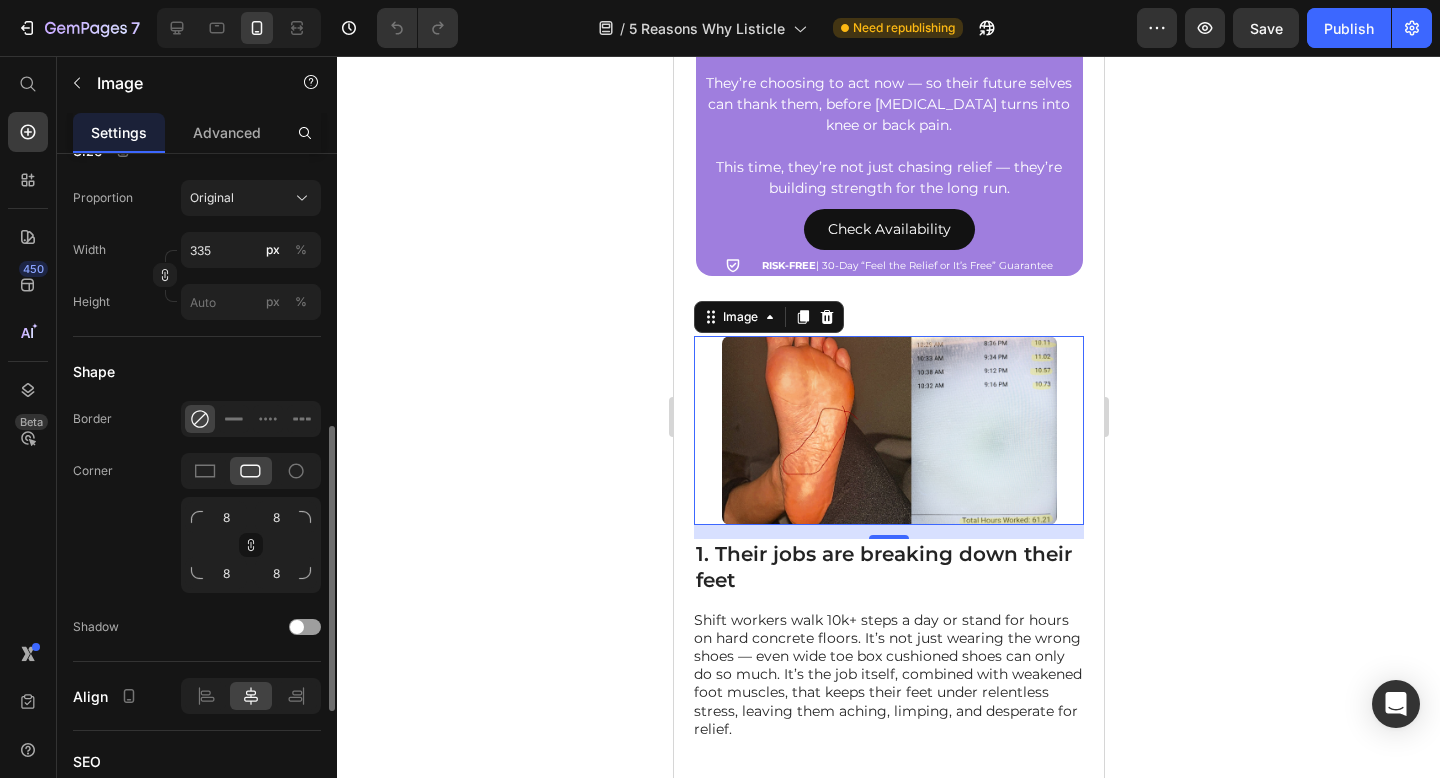 scroll, scrollTop: 645, scrollLeft: 0, axis: vertical 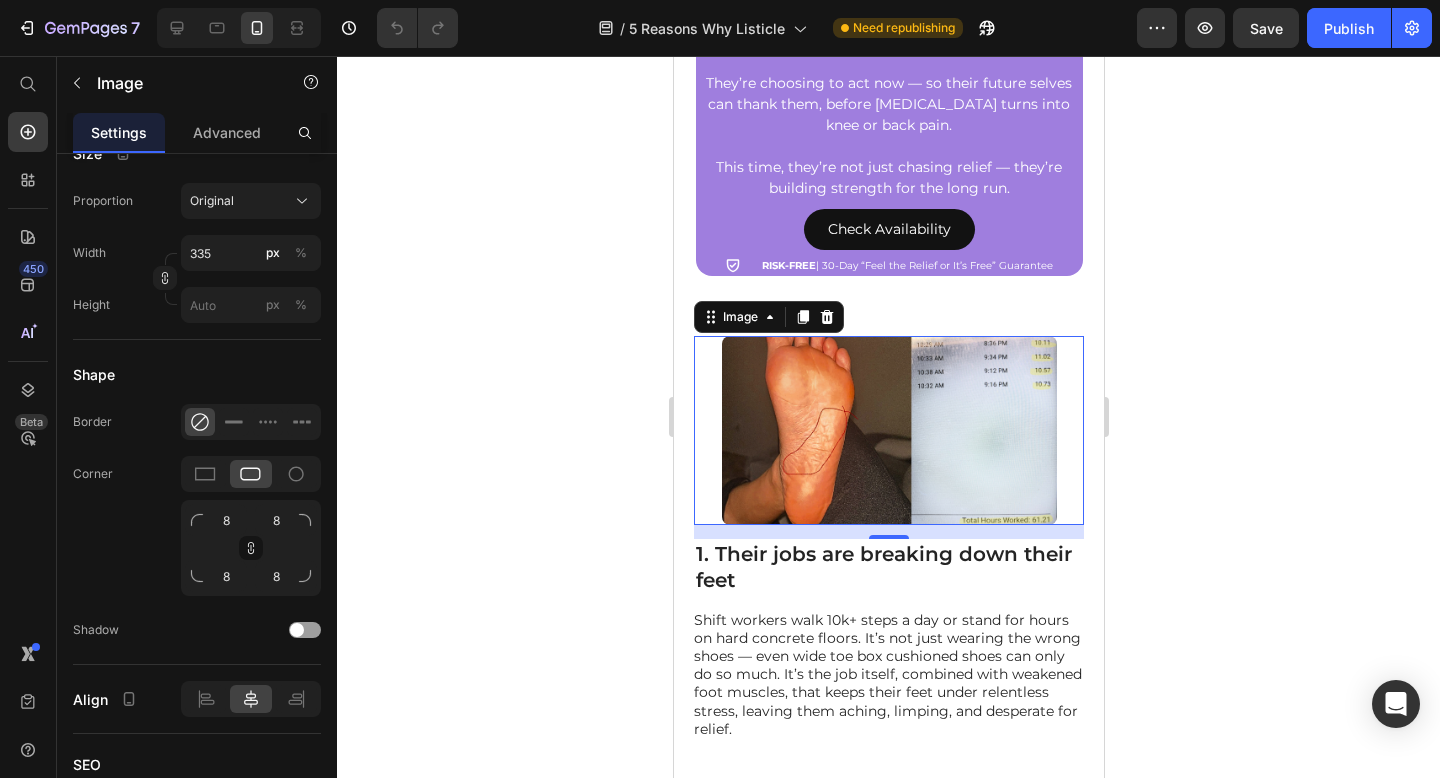 click at bounding box center (888, 430) 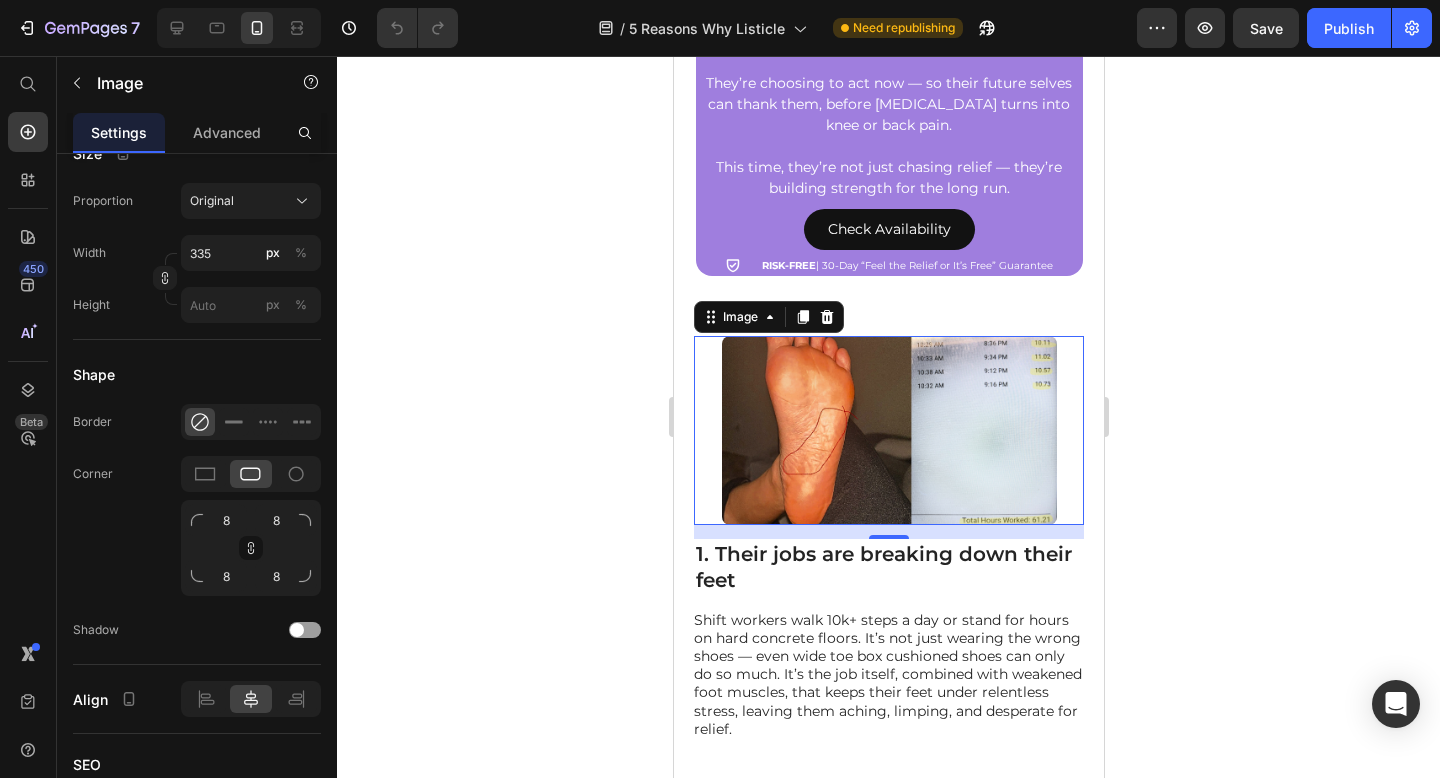 click at bounding box center [888, 430] 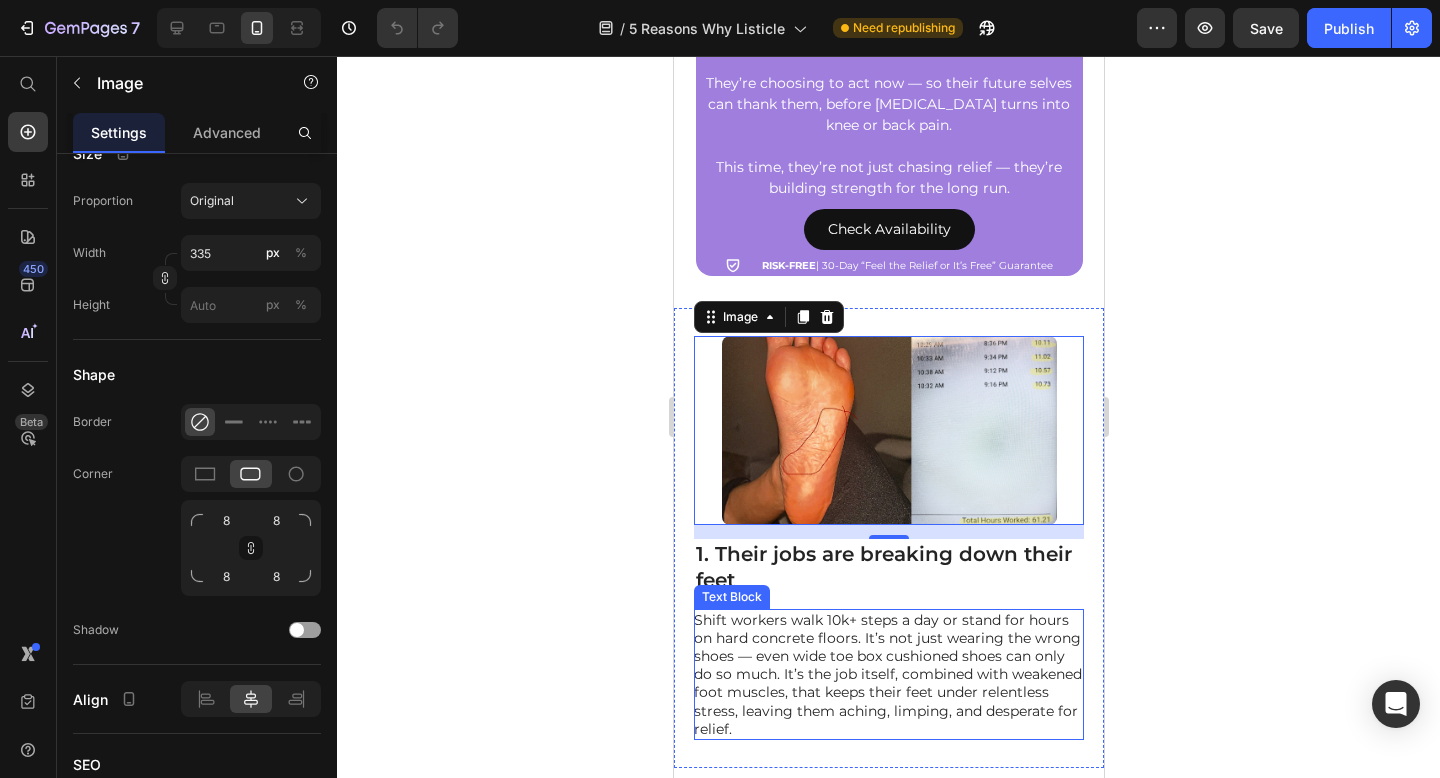 click on "Shift workers walk 10k+ steps a day or stand for hours on hard concrete floors. It’s not just wearing the wrong shoes — even wide toe box cushioned shoes can only do so much. It’s the job itself, combined with weakened foot muscles, that keeps their feet under relentless stress, leaving them aching, limping, and desperate for relief." at bounding box center [887, 674] 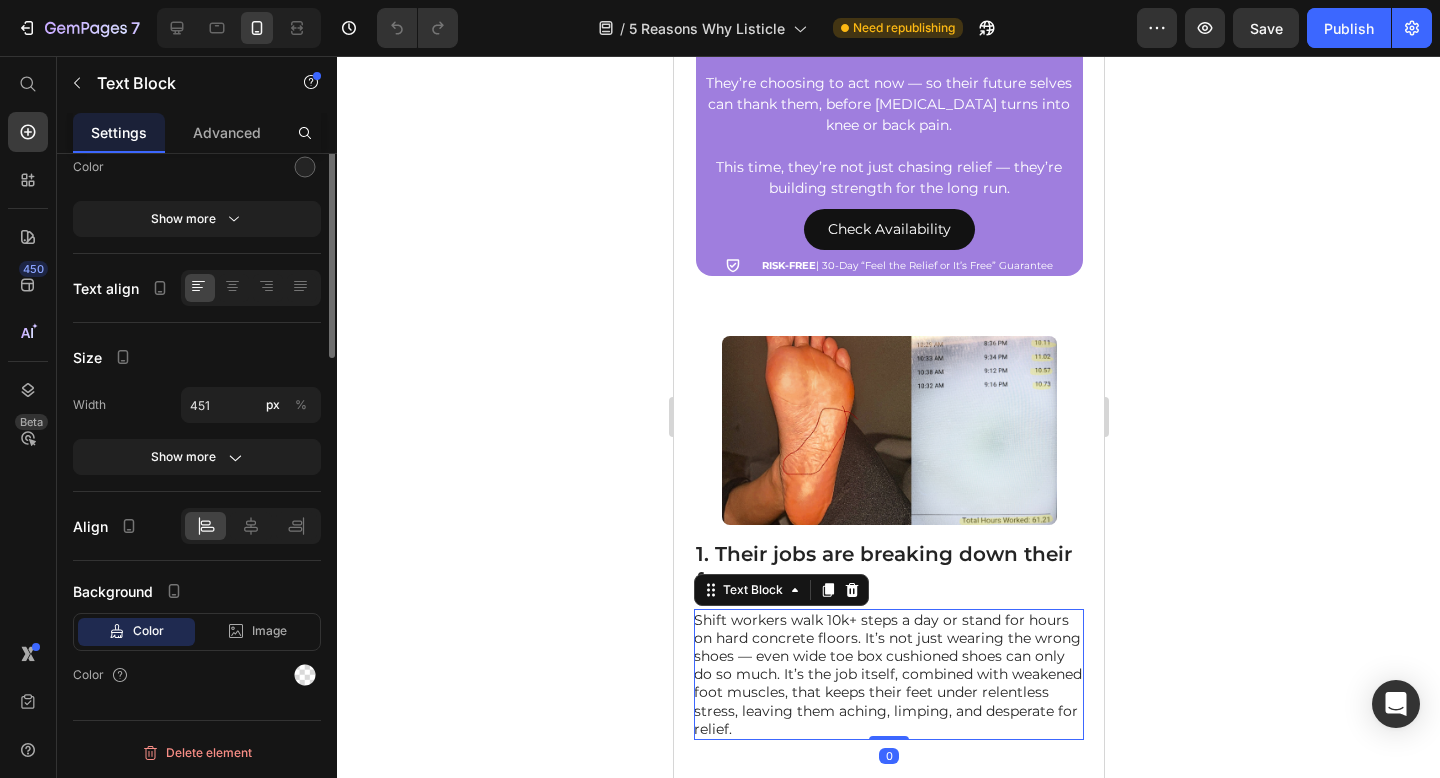 scroll, scrollTop: 0, scrollLeft: 0, axis: both 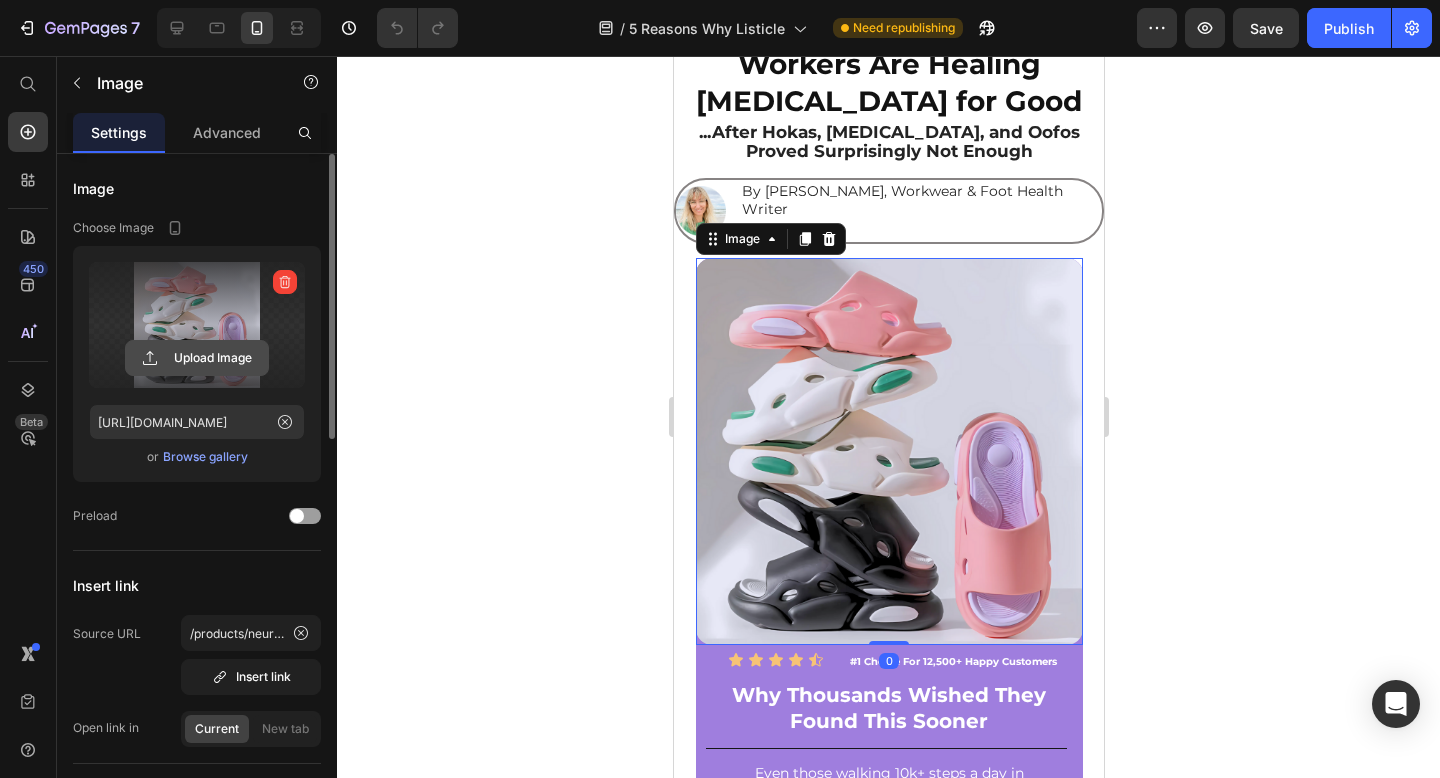 click 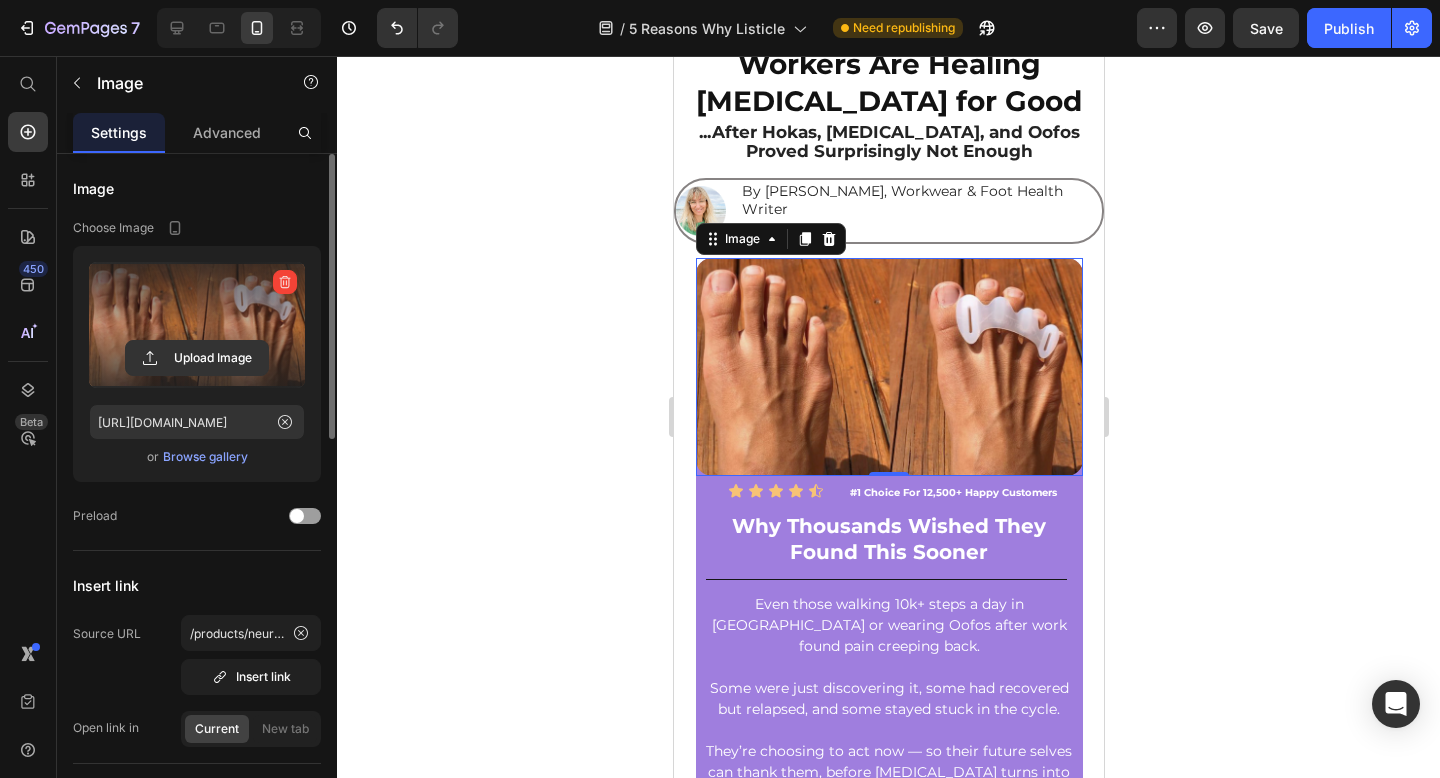 type on "[URL][DOMAIN_NAME]" 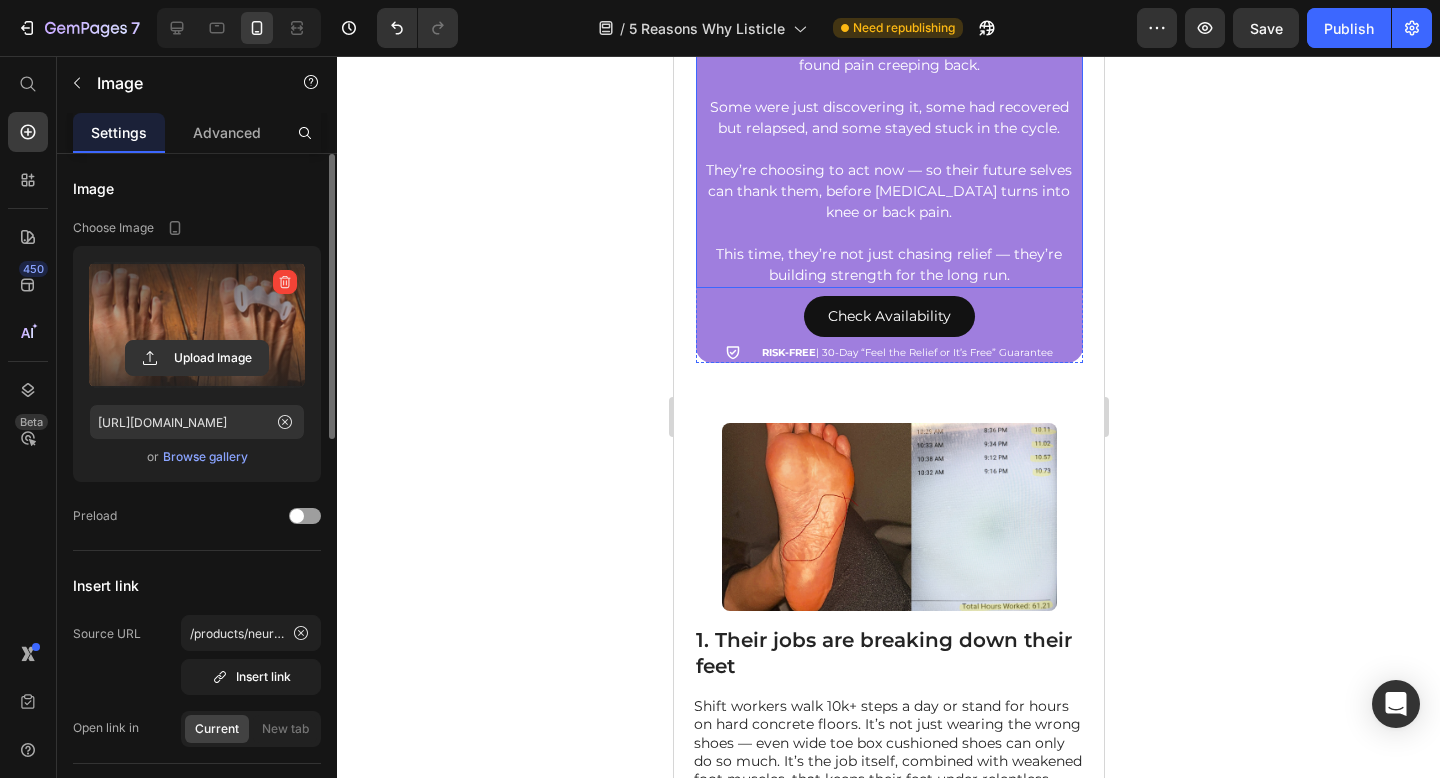 scroll, scrollTop: 719, scrollLeft: 0, axis: vertical 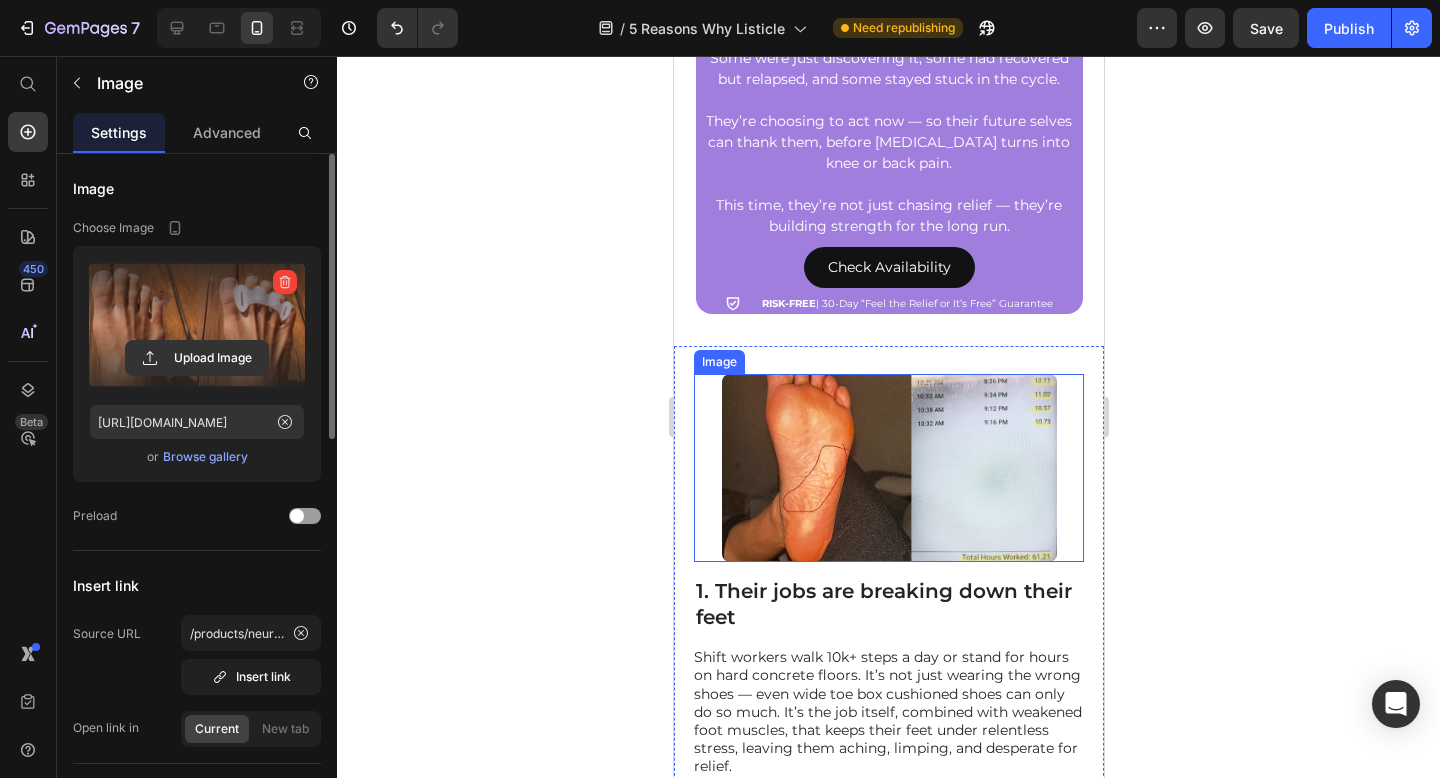 click at bounding box center [888, 468] 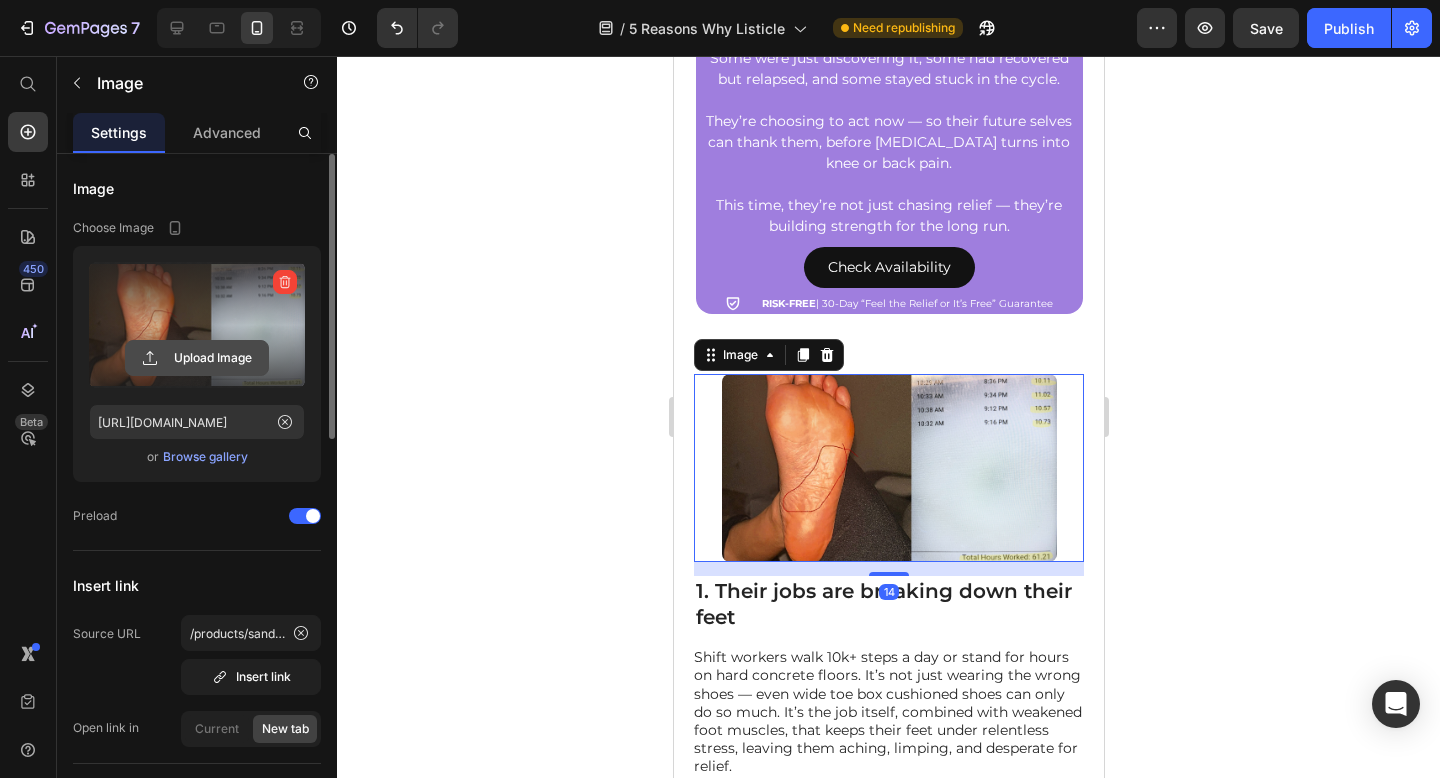 click 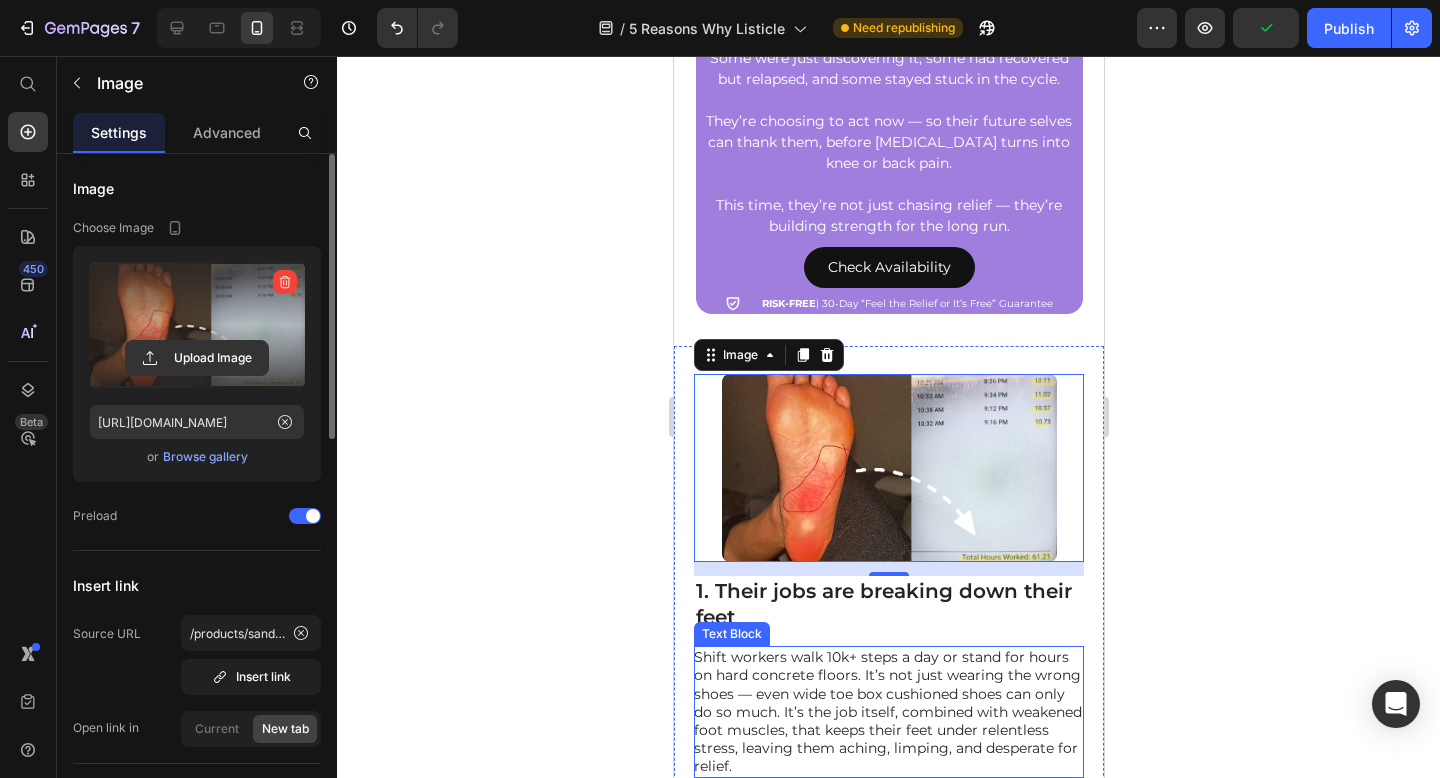 type on "[URL][DOMAIN_NAME]" 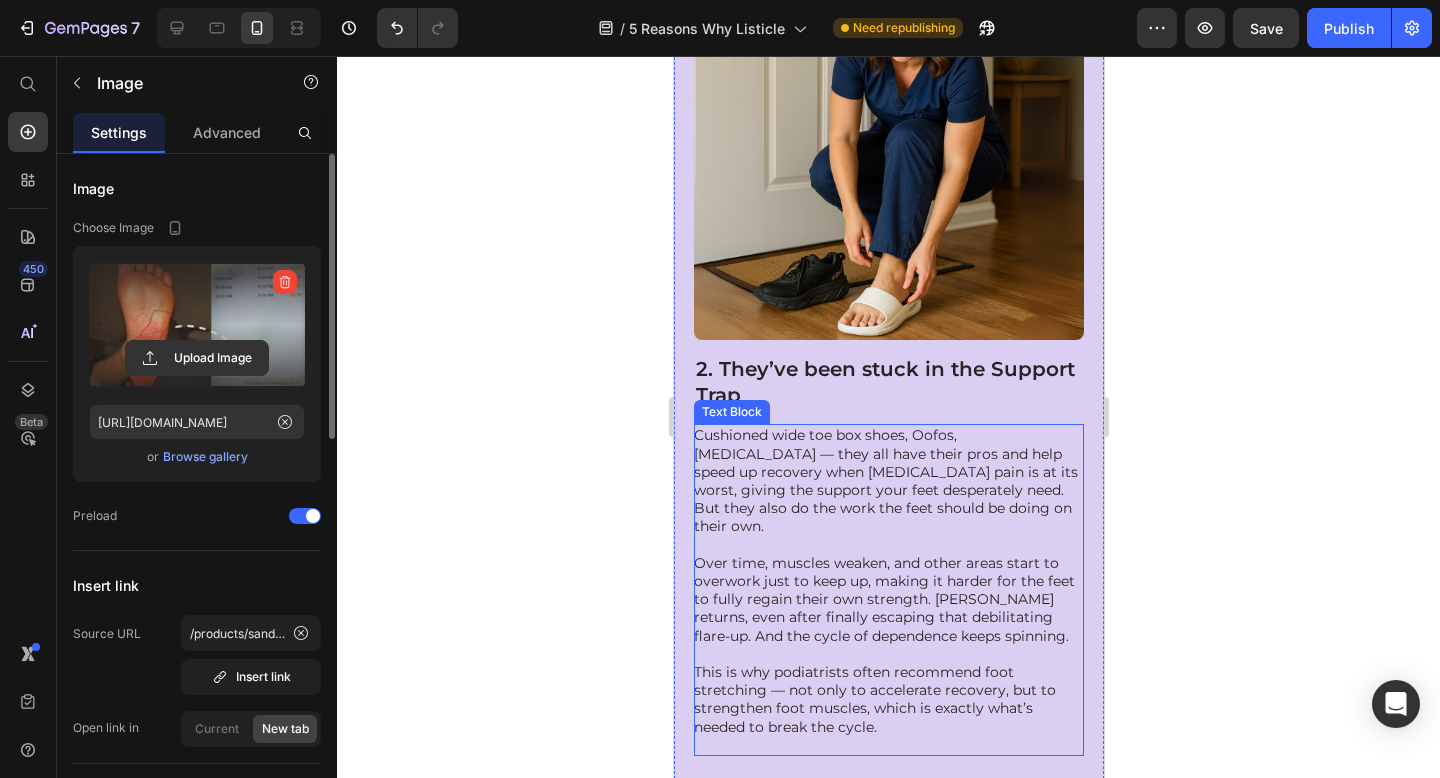 scroll, scrollTop: 1606, scrollLeft: 0, axis: vertical 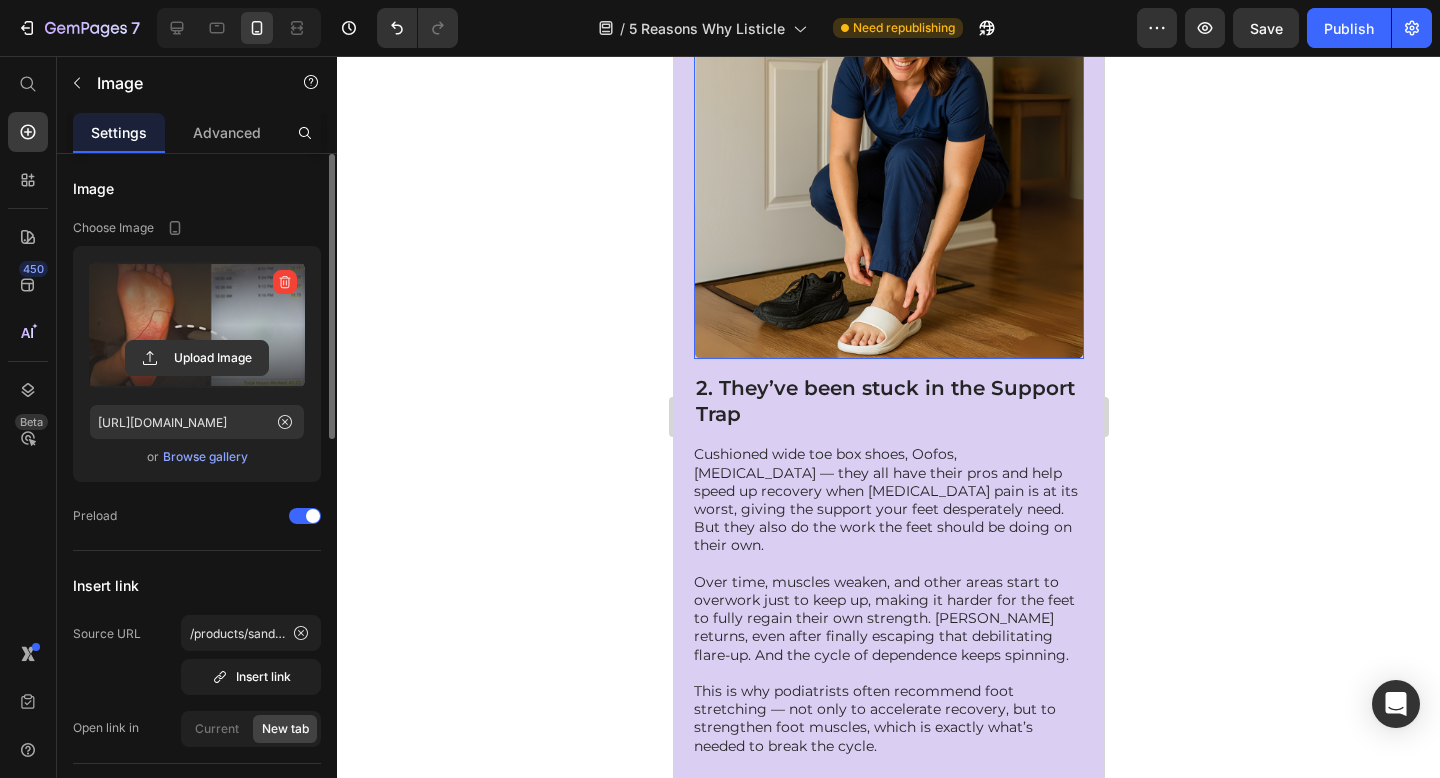 click at bounding box center (888, 164) 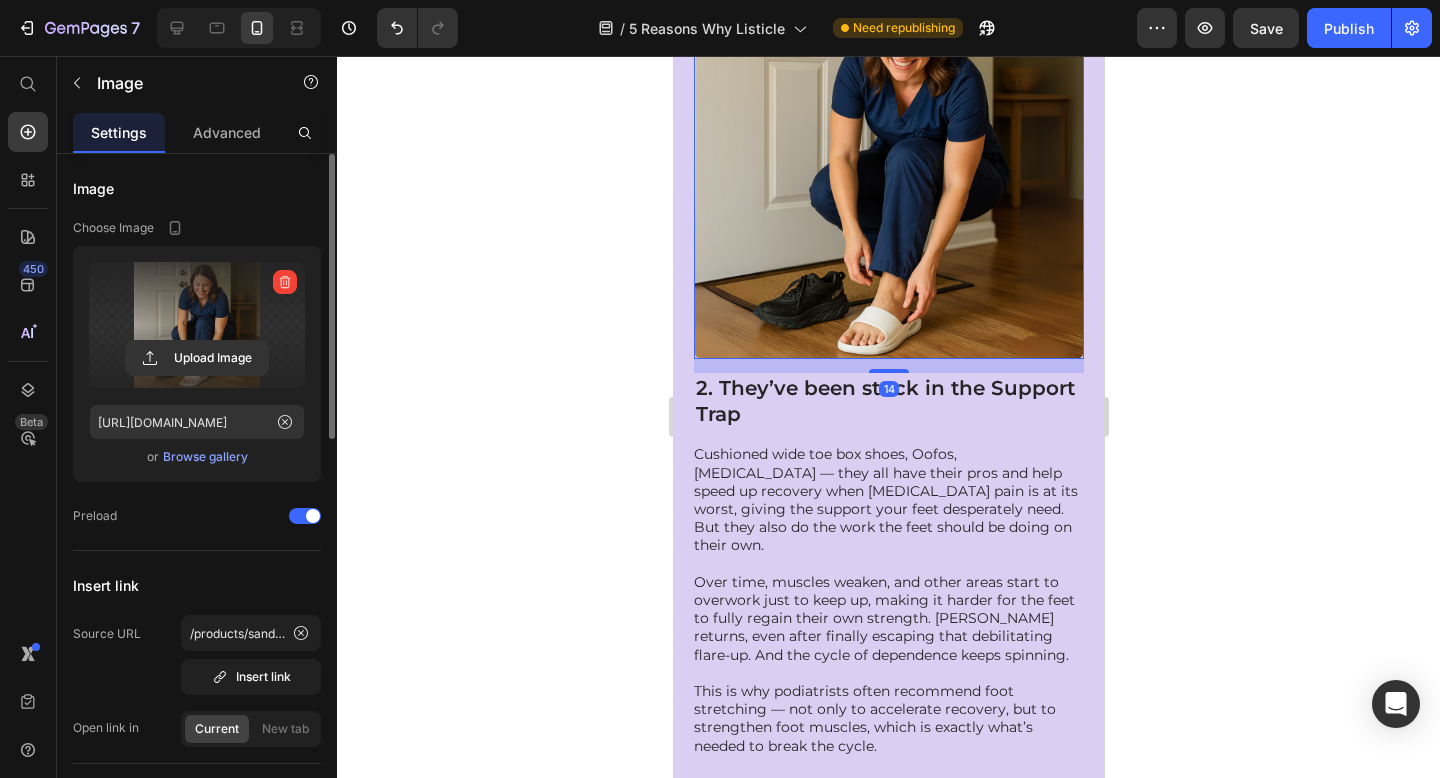 click at bounding box center (197, 325) 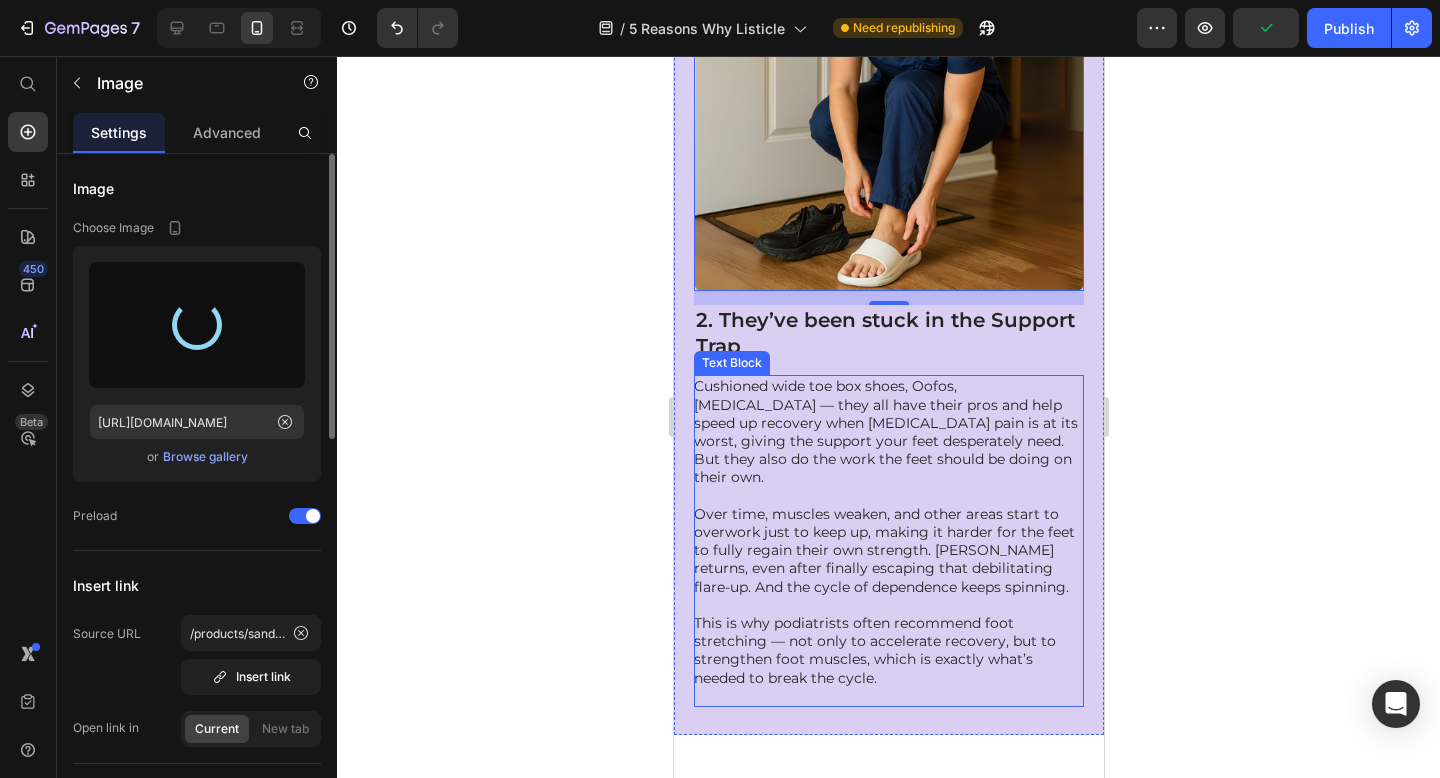 scroll, scrollTop: 1597, scrollLeft: 0, axis: vertical 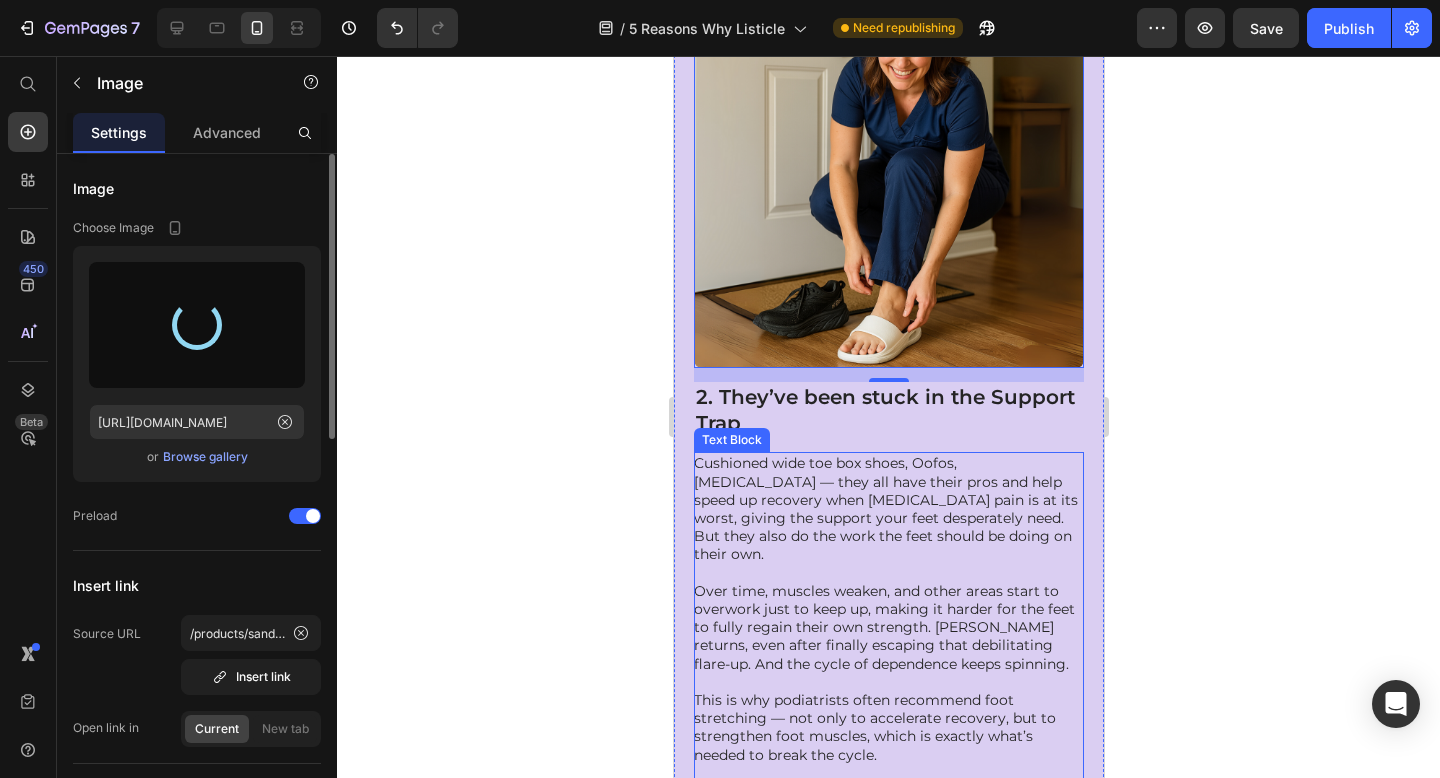 type on "[URL][DOMAIN_NAME]" 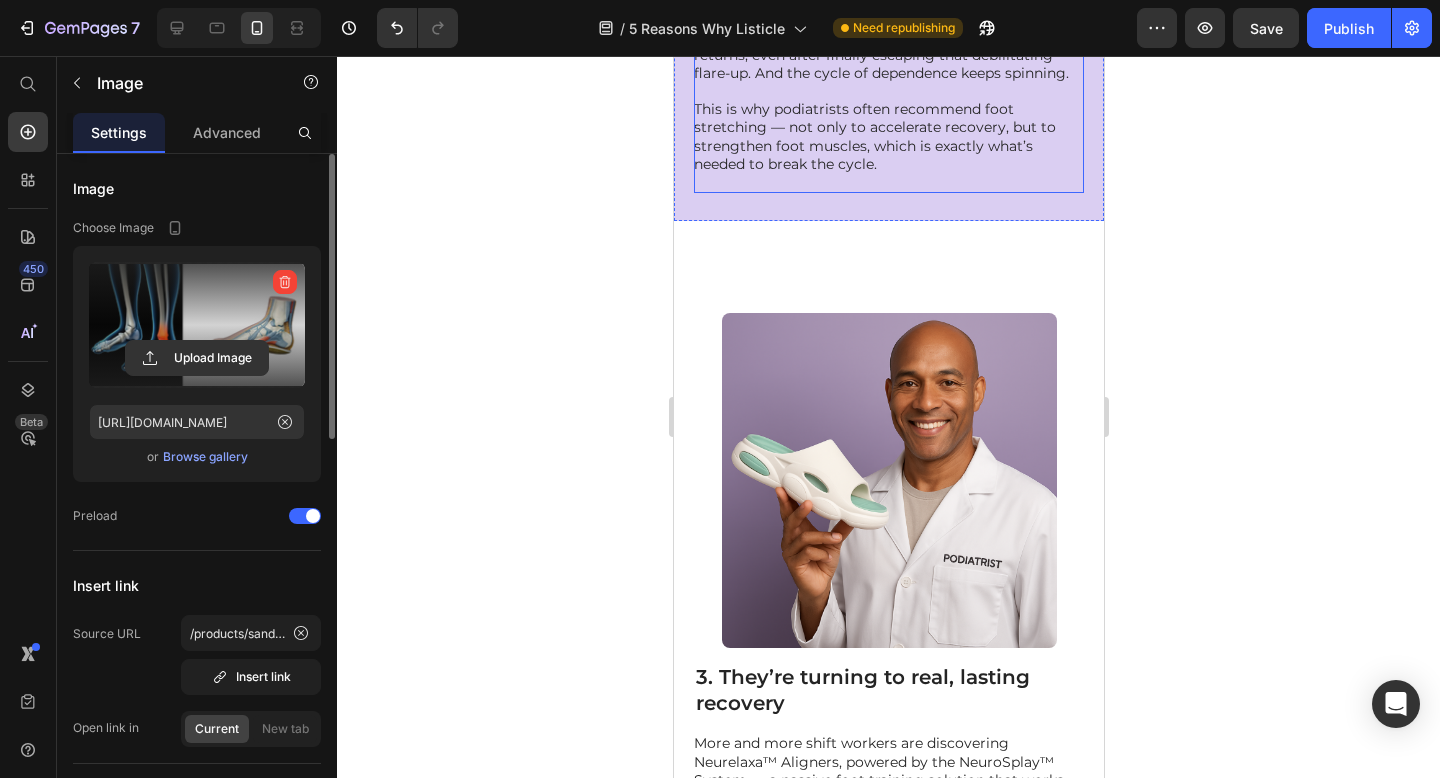 scroll, scrollTop: 2102, scrollLeft: 0, axis: vertical 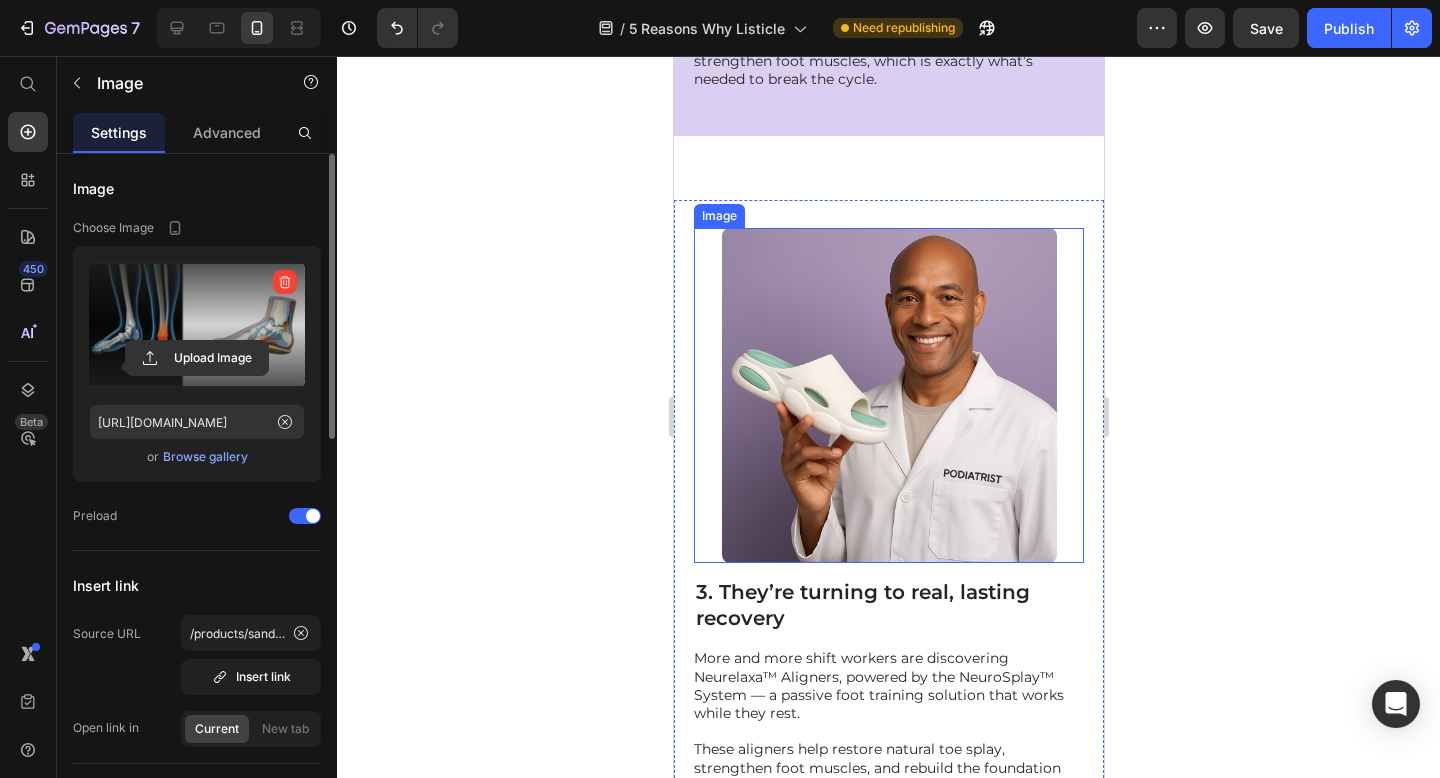 click at bounding box center (888, 395) 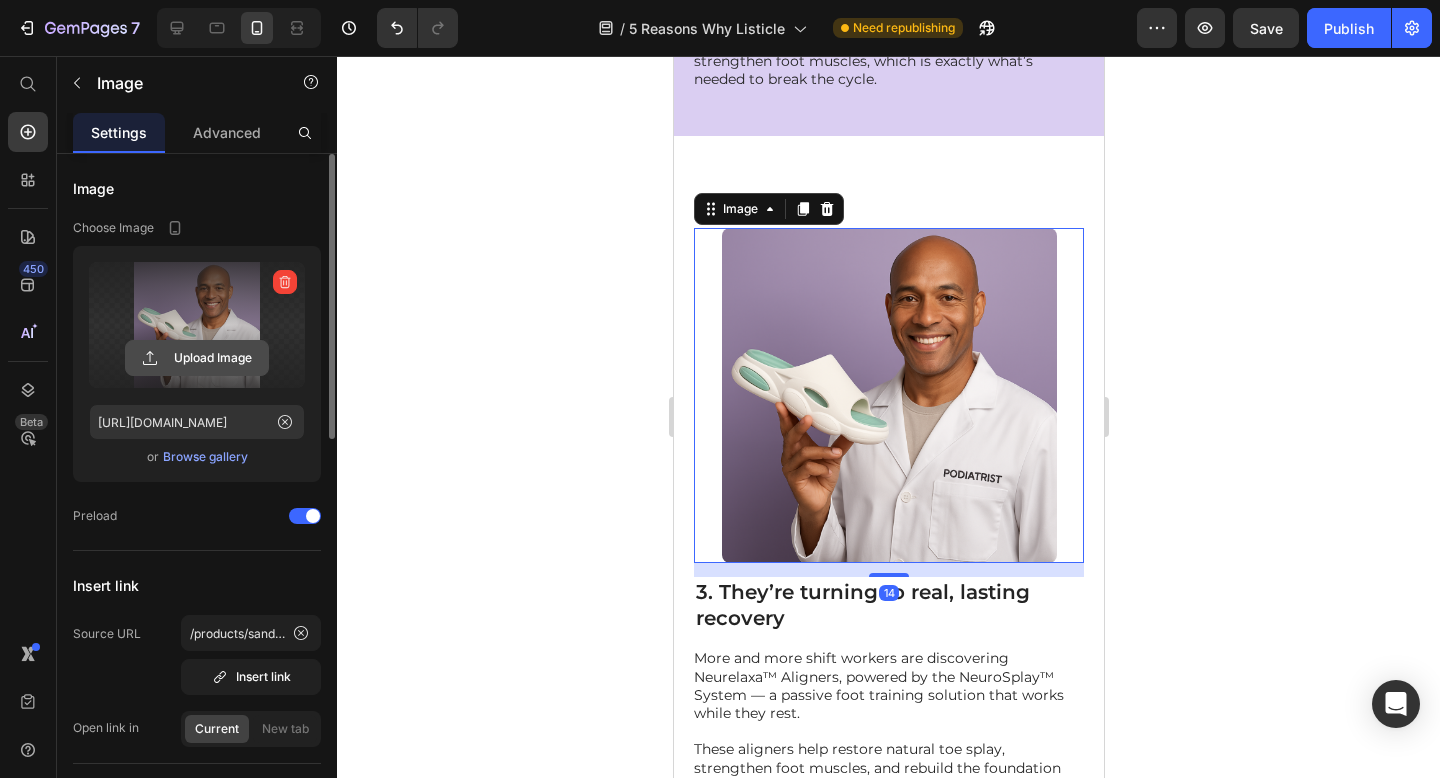 click 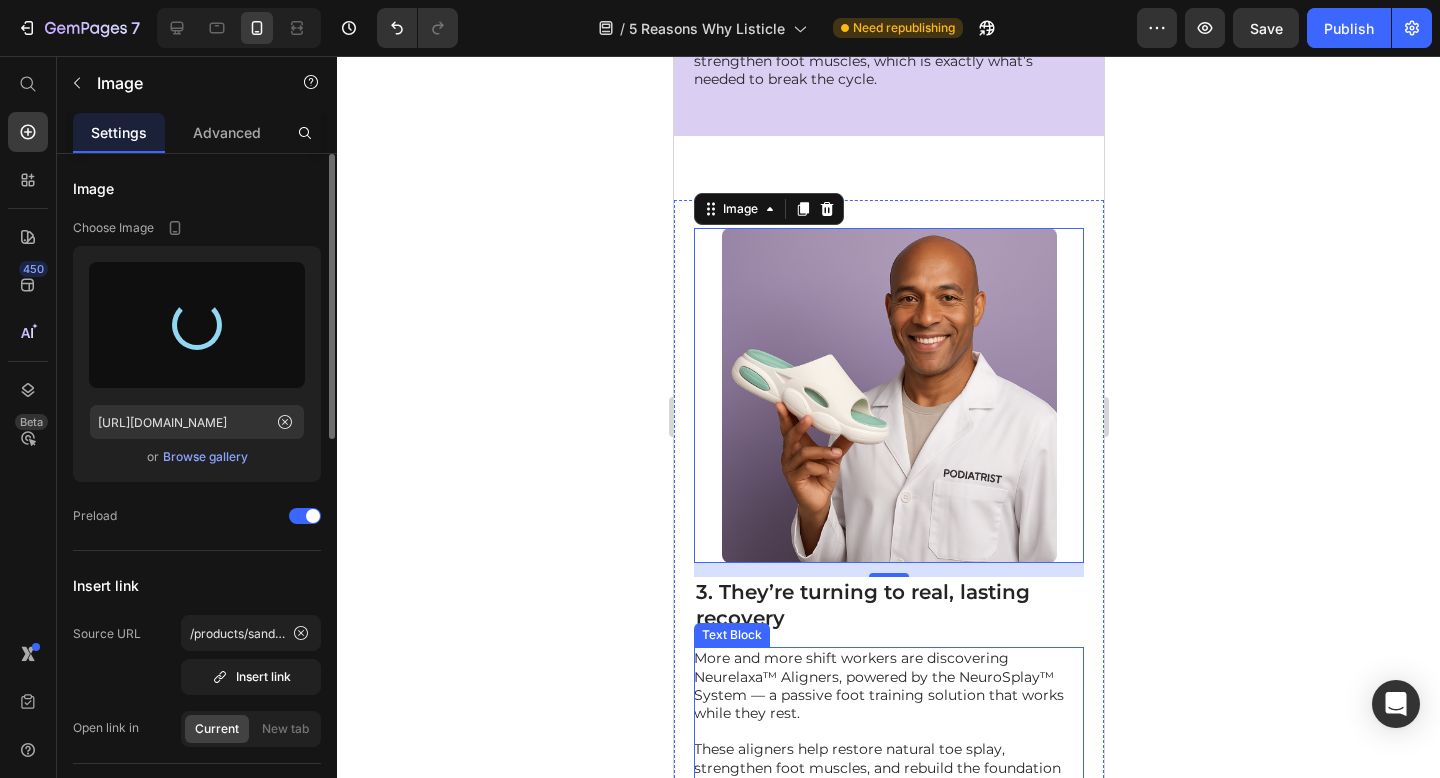 type on "[URL][DOMAIN_NAME]" 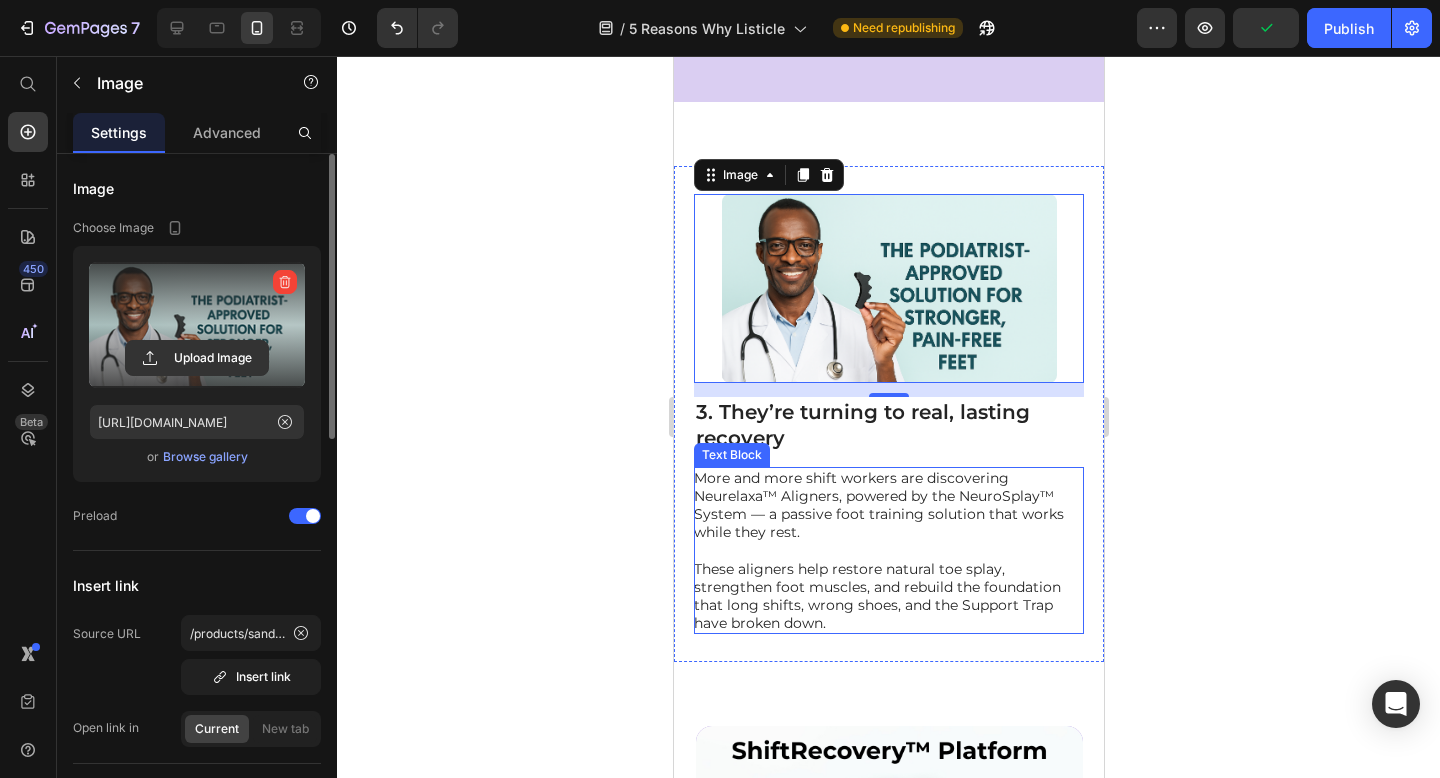 scroll, scrollTop: 1982, scrollLeft: 0, axis: vertical 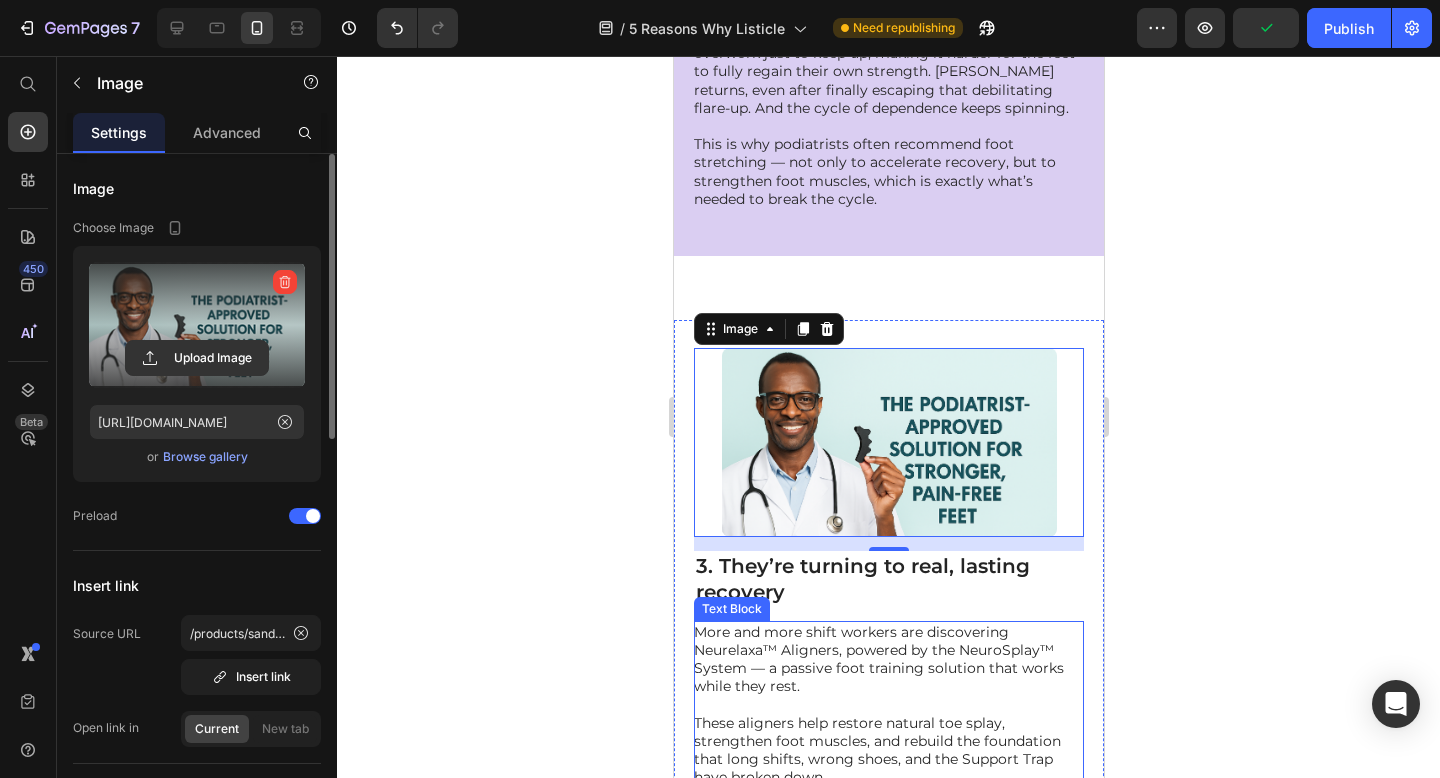 click on "More and more shift workers are discovering Neurelaxa™ Aligners, powered by the NeuroSplay™ System — a passive foot training solution that works while they rest." at bounding box center [887, 659] 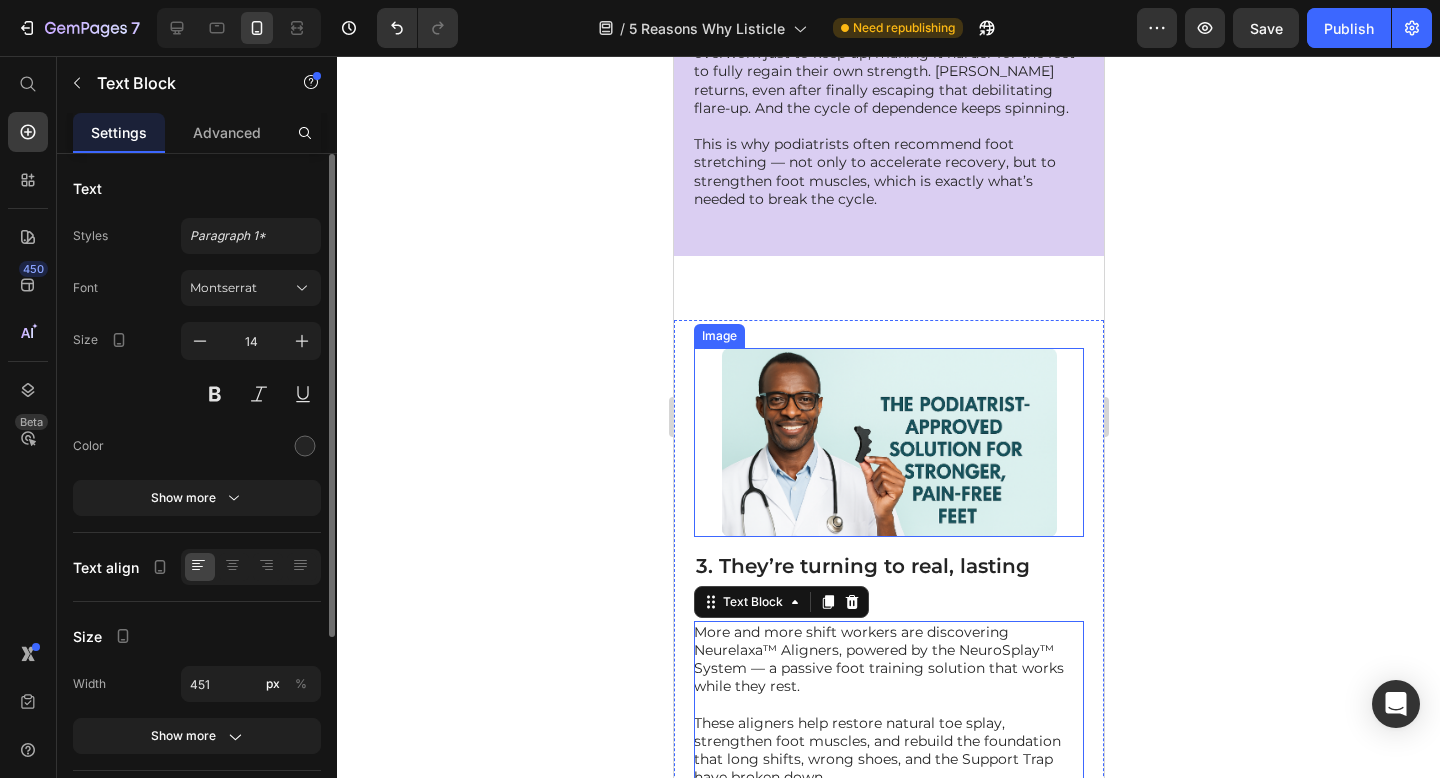 click at bounding box center [888, 442] 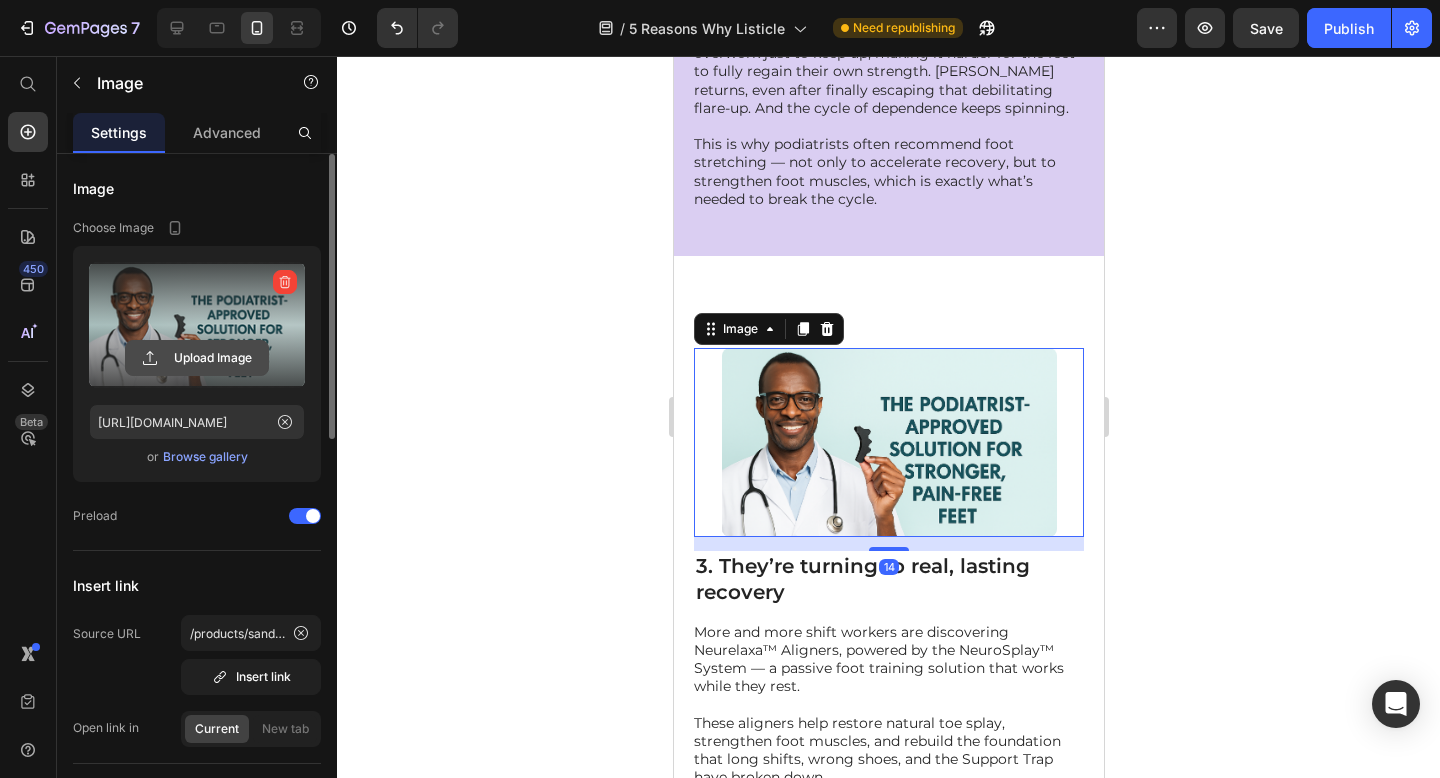 click 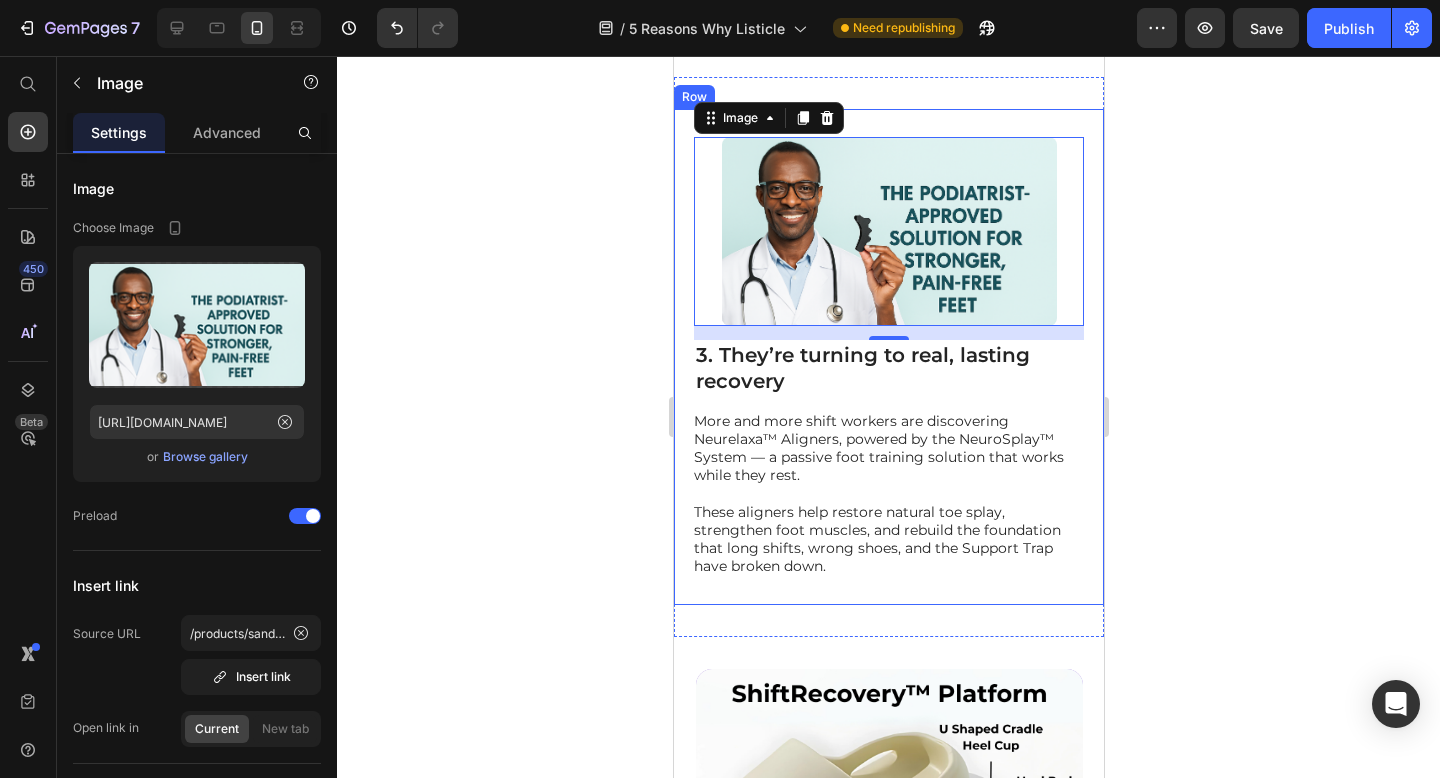 scroll, scrollTop: 2811, scrollLeft: 0, axis: vertical 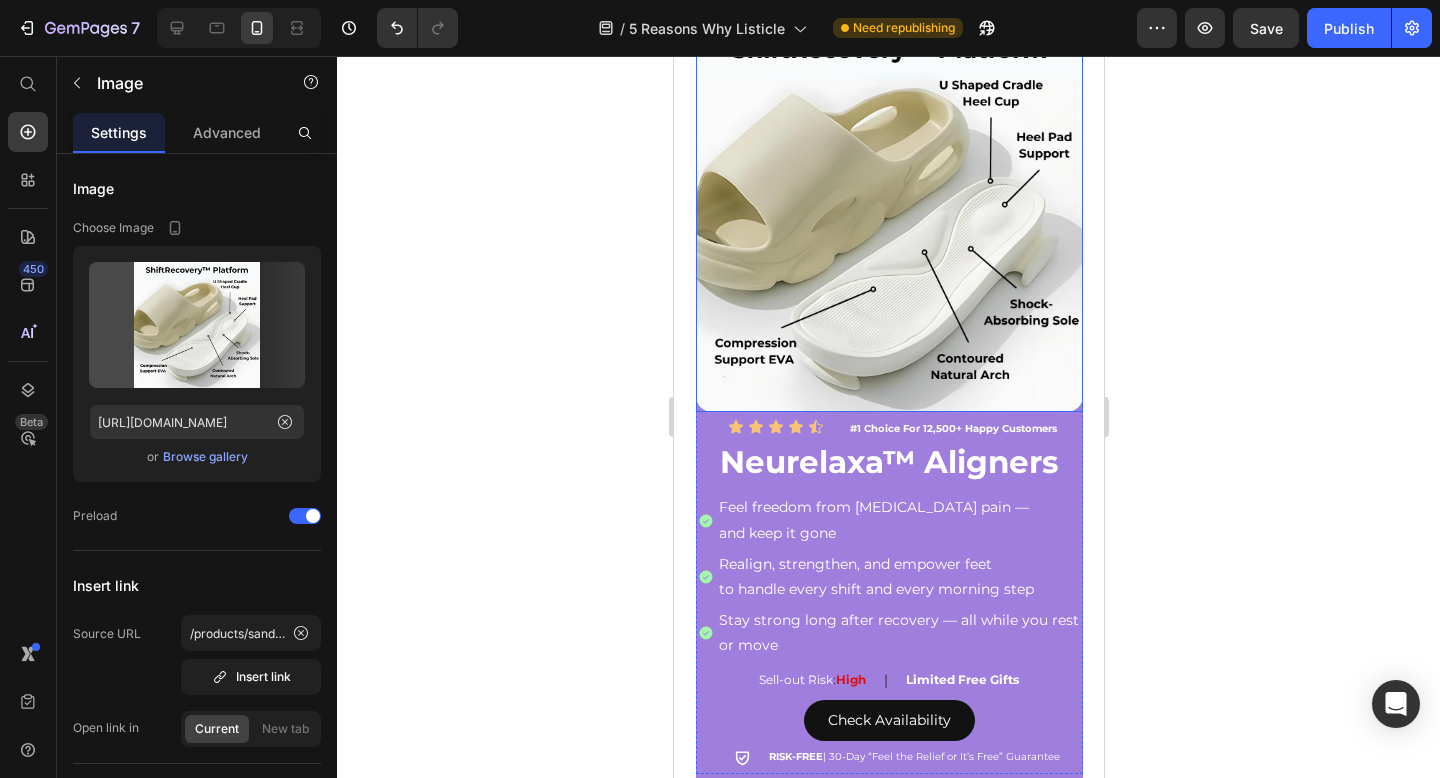click at bounding box center [888, 218] 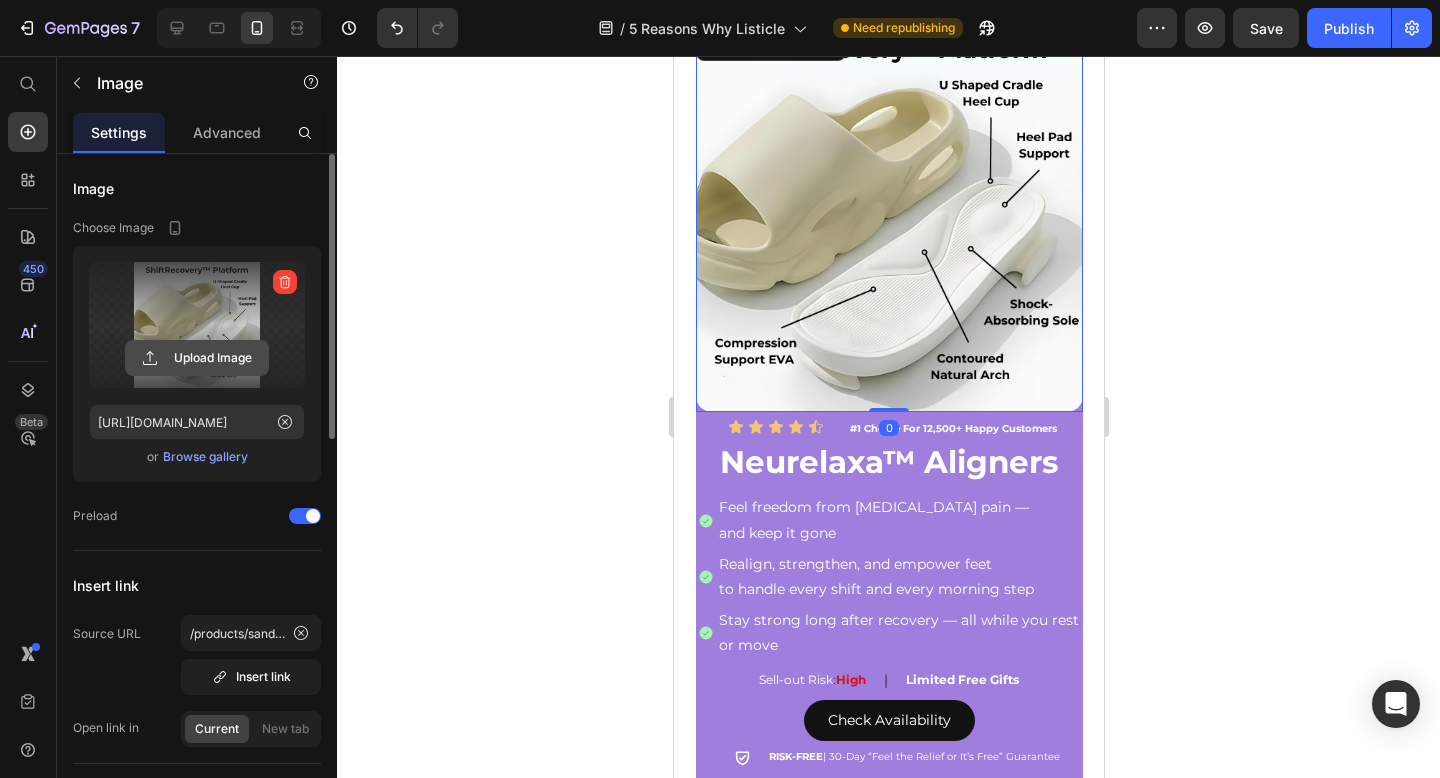 click 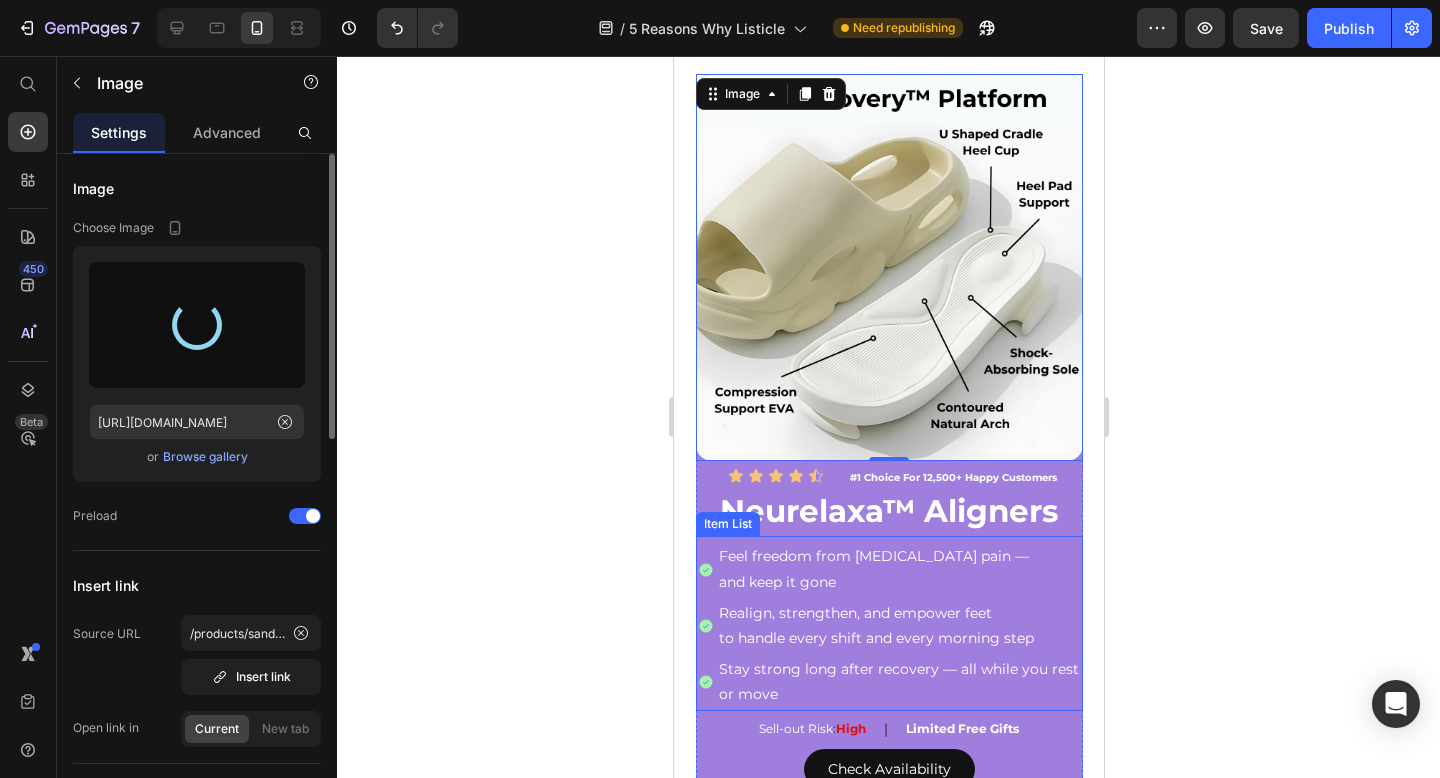 scroll, scrollTop: 2758, scrollLeft: 0, axis: vertical 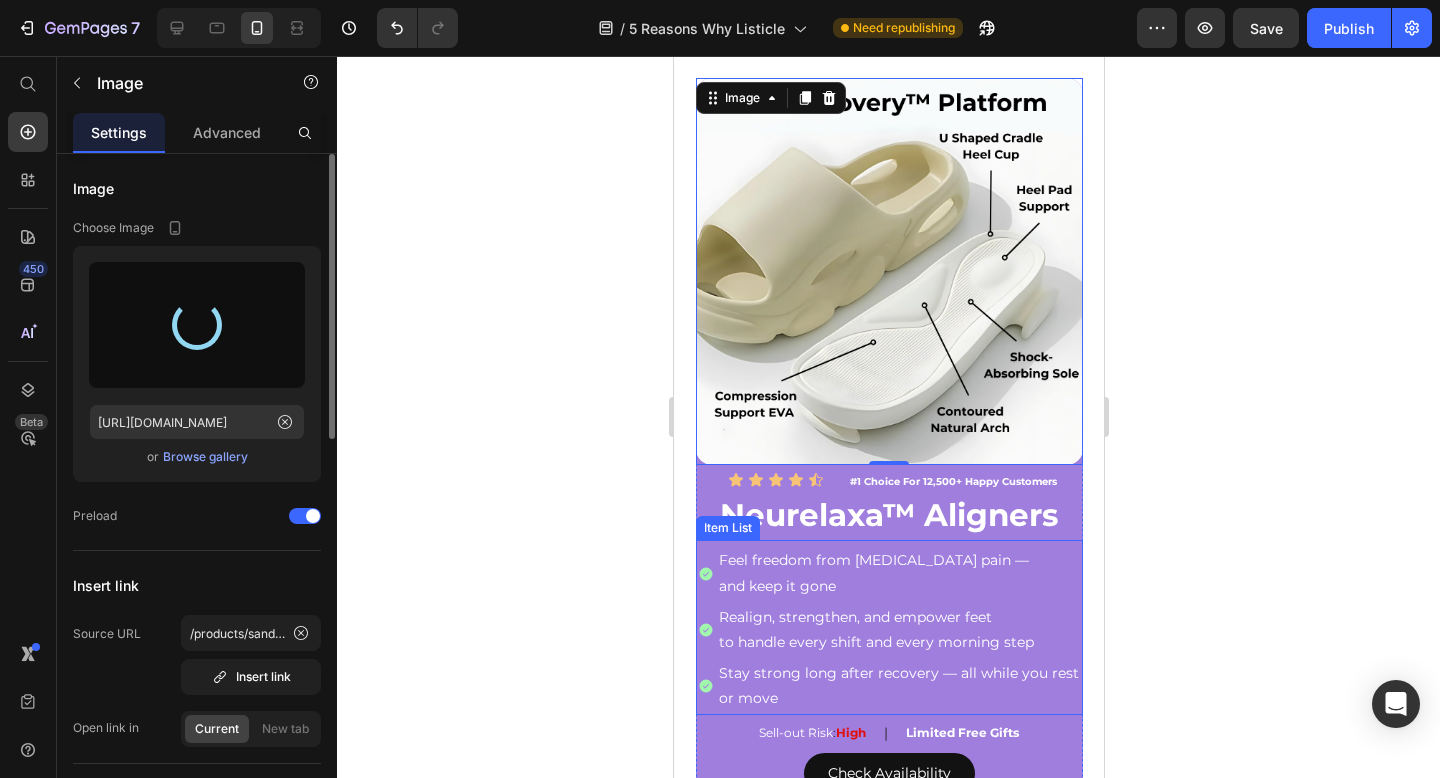 type on "[URL][DOMAIN_NAME]" 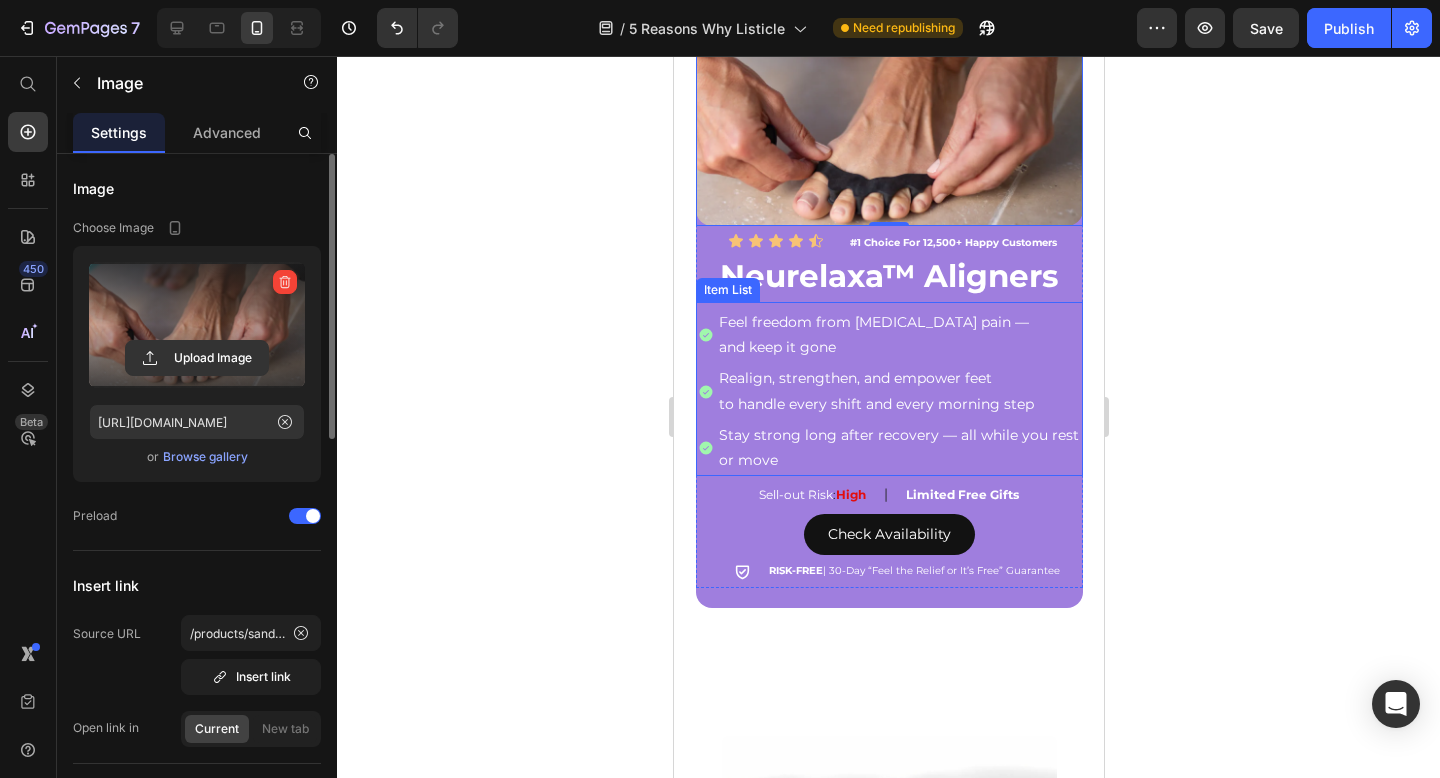 scroll, scrollTop: 3208, scrollLeft: 0, axis: vertical 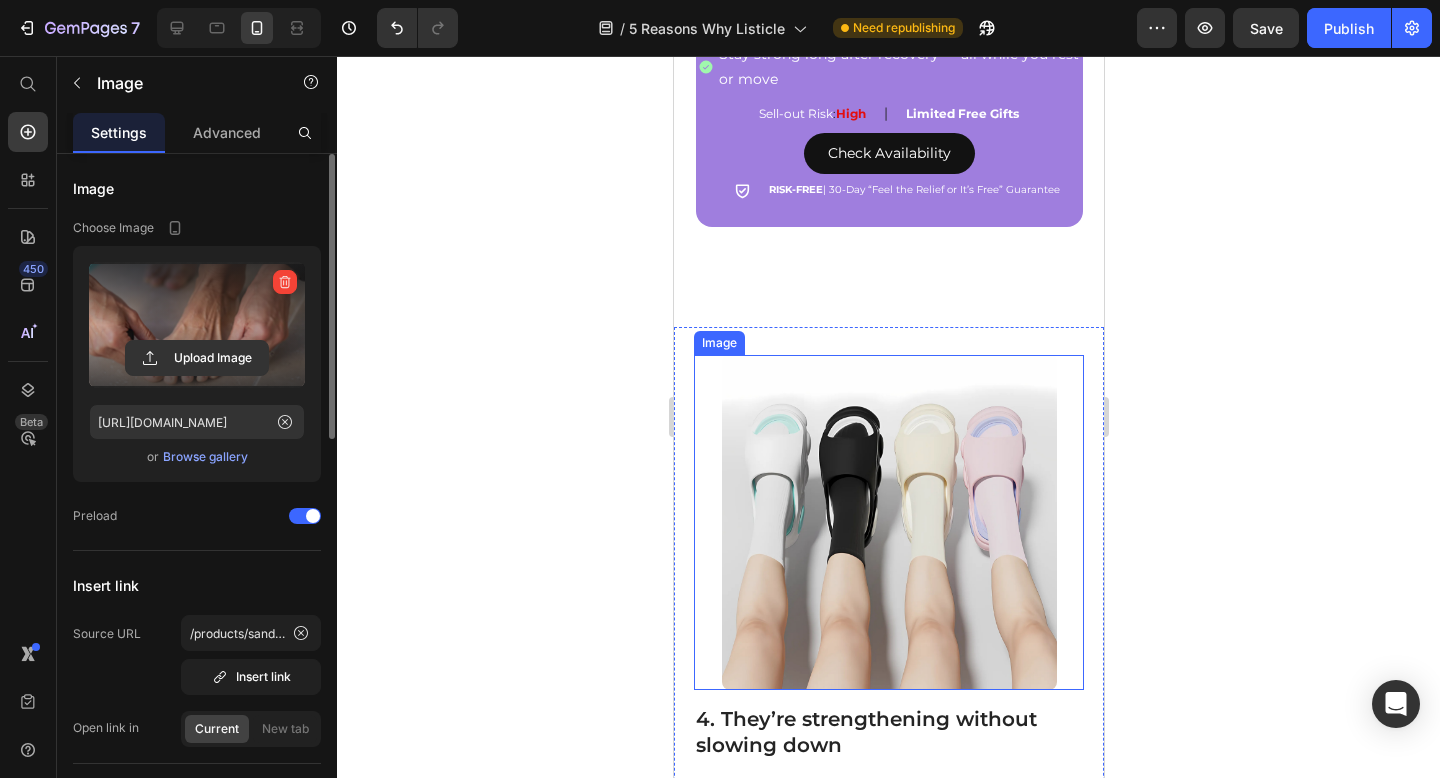 click at bounding box center [888, 522] 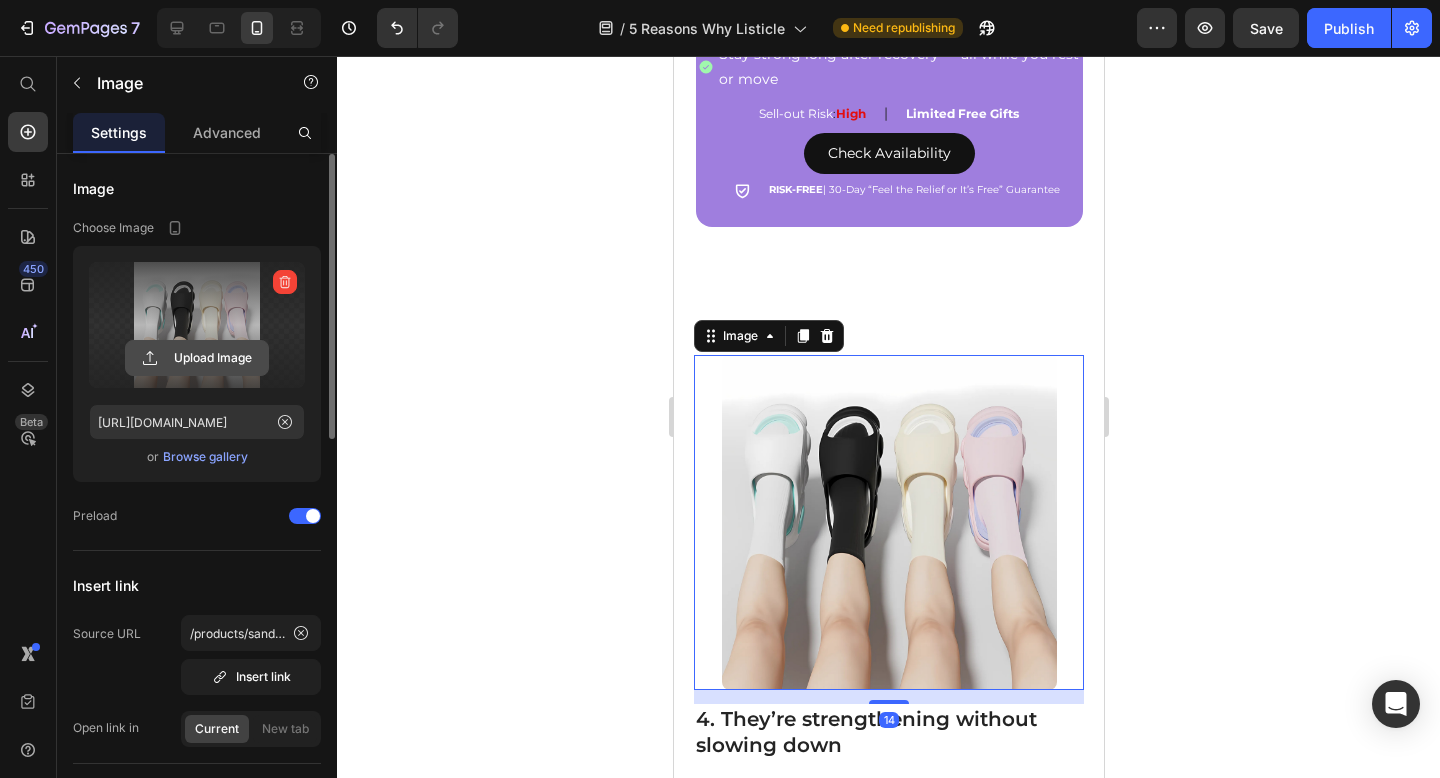 click 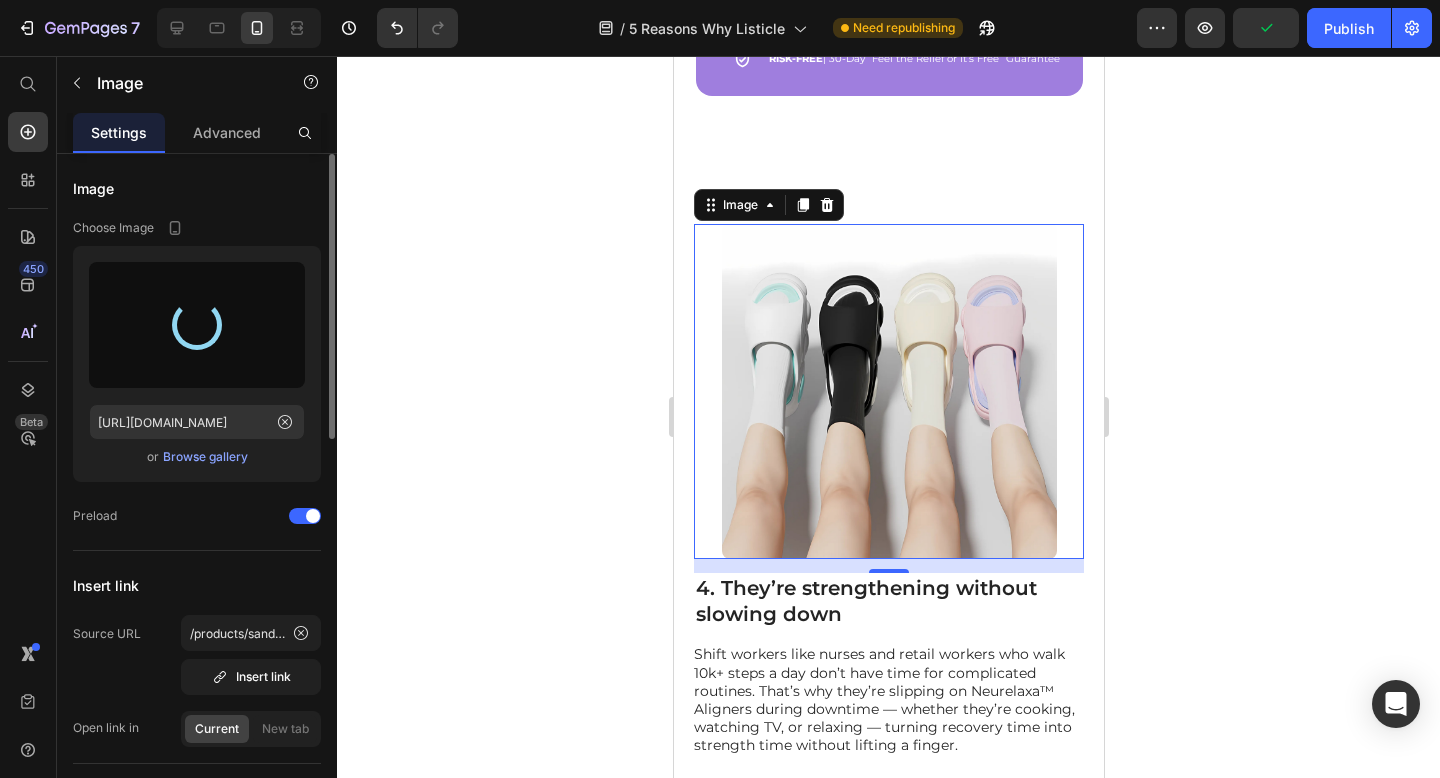scroll, scrollTop: 3424, scrollLeft: 0, axis: vertical 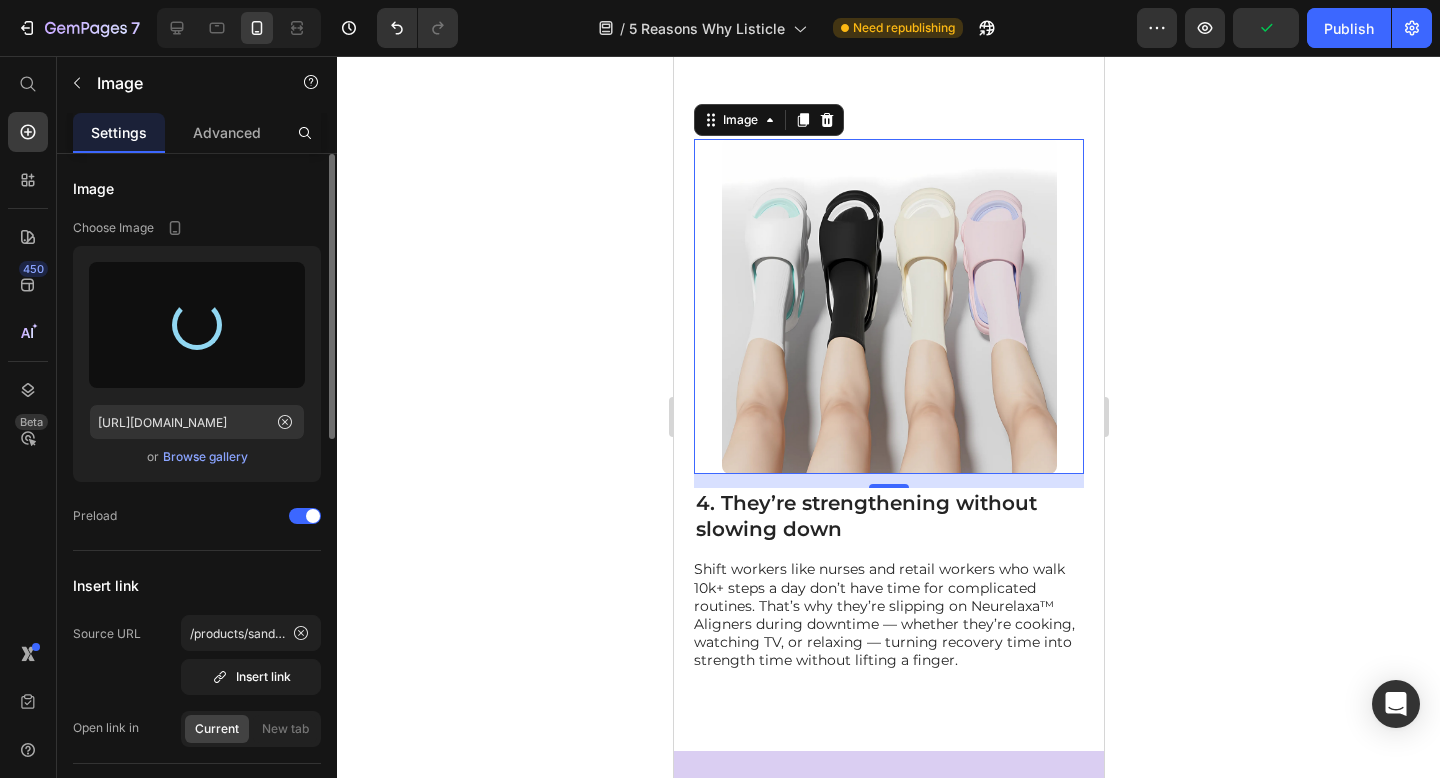 type on "[URL][DOMAIN_NAME]" 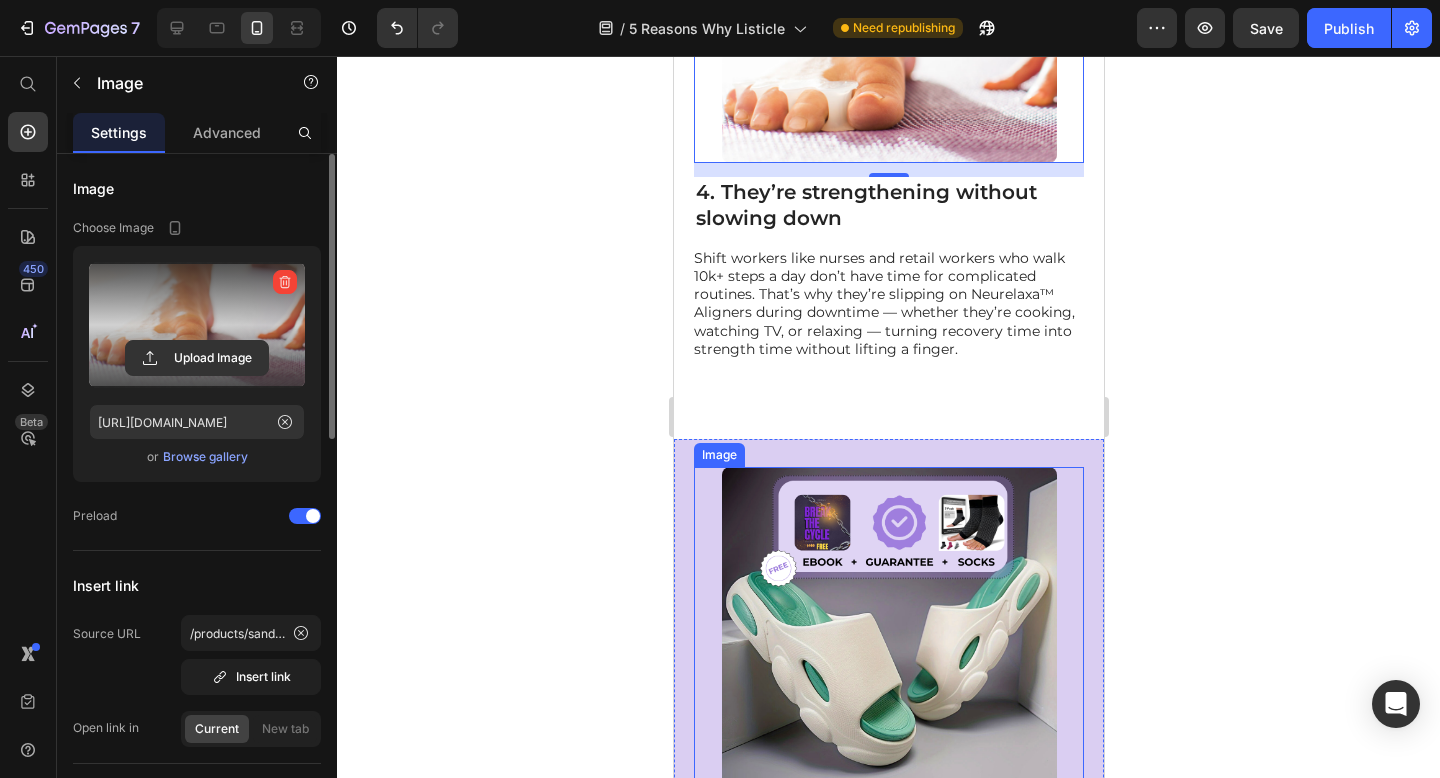 scroll, scrollTop: 3735, scrollLeft: 0, axis: vertical 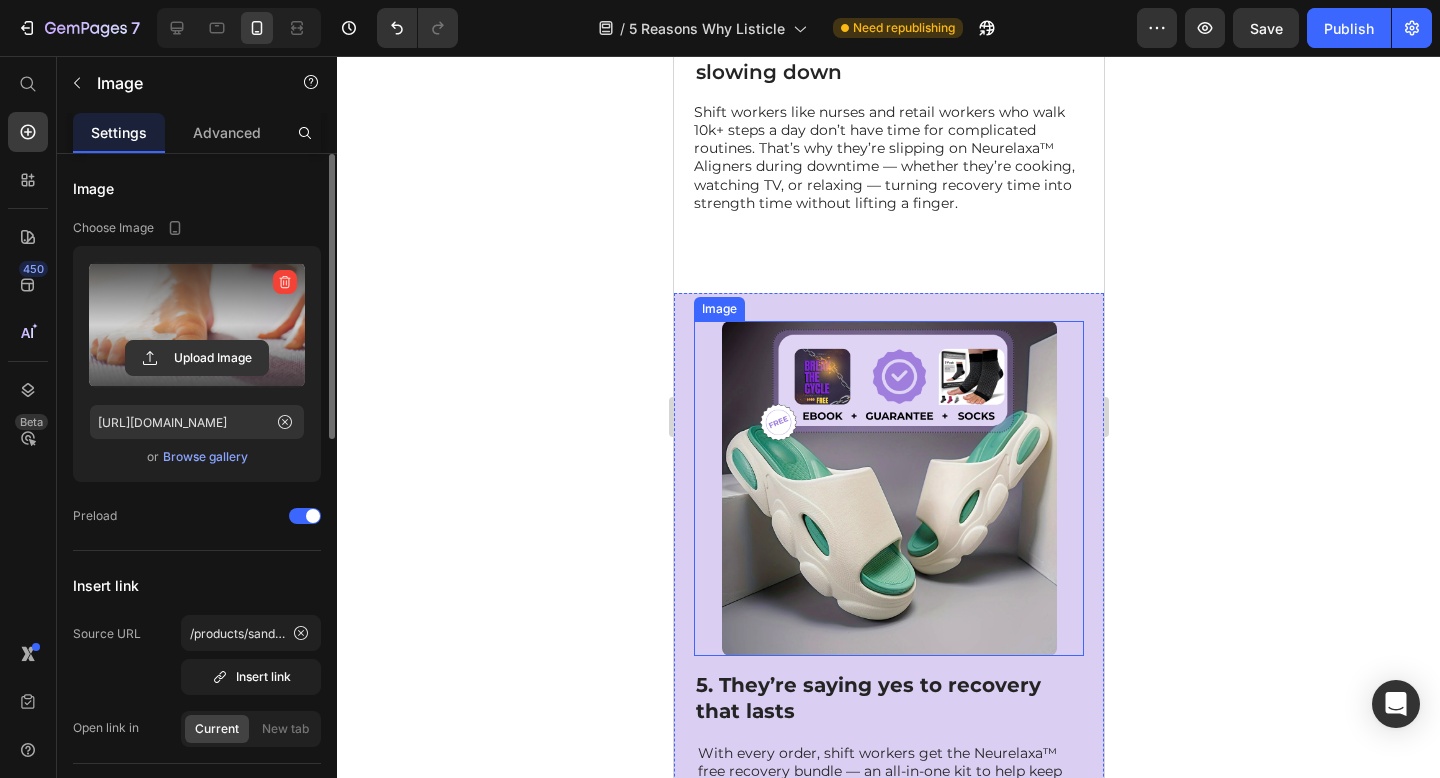 click at bounding box center [888, 488] 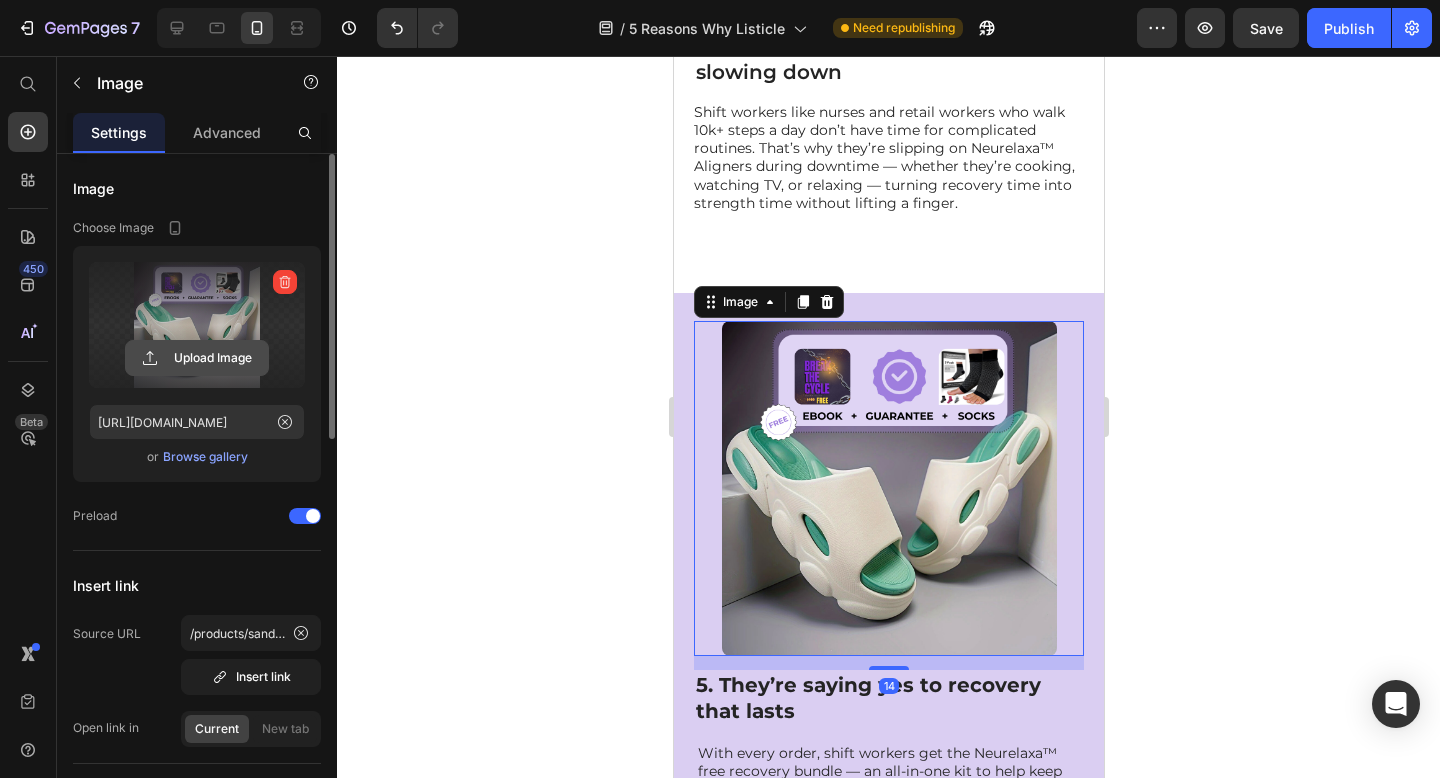 click 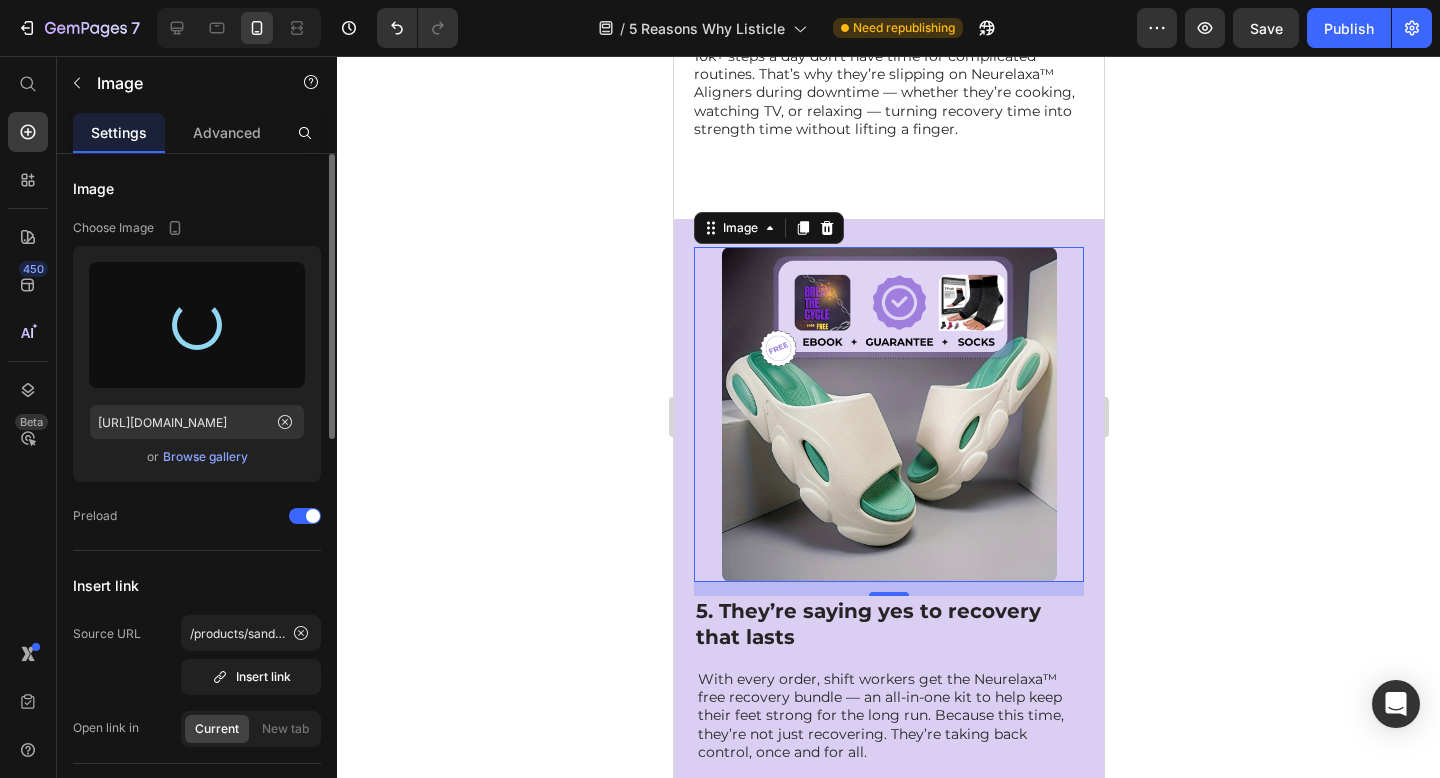 scroll, scrollTop: 3874, scrollLeft: 0, axis: vertical 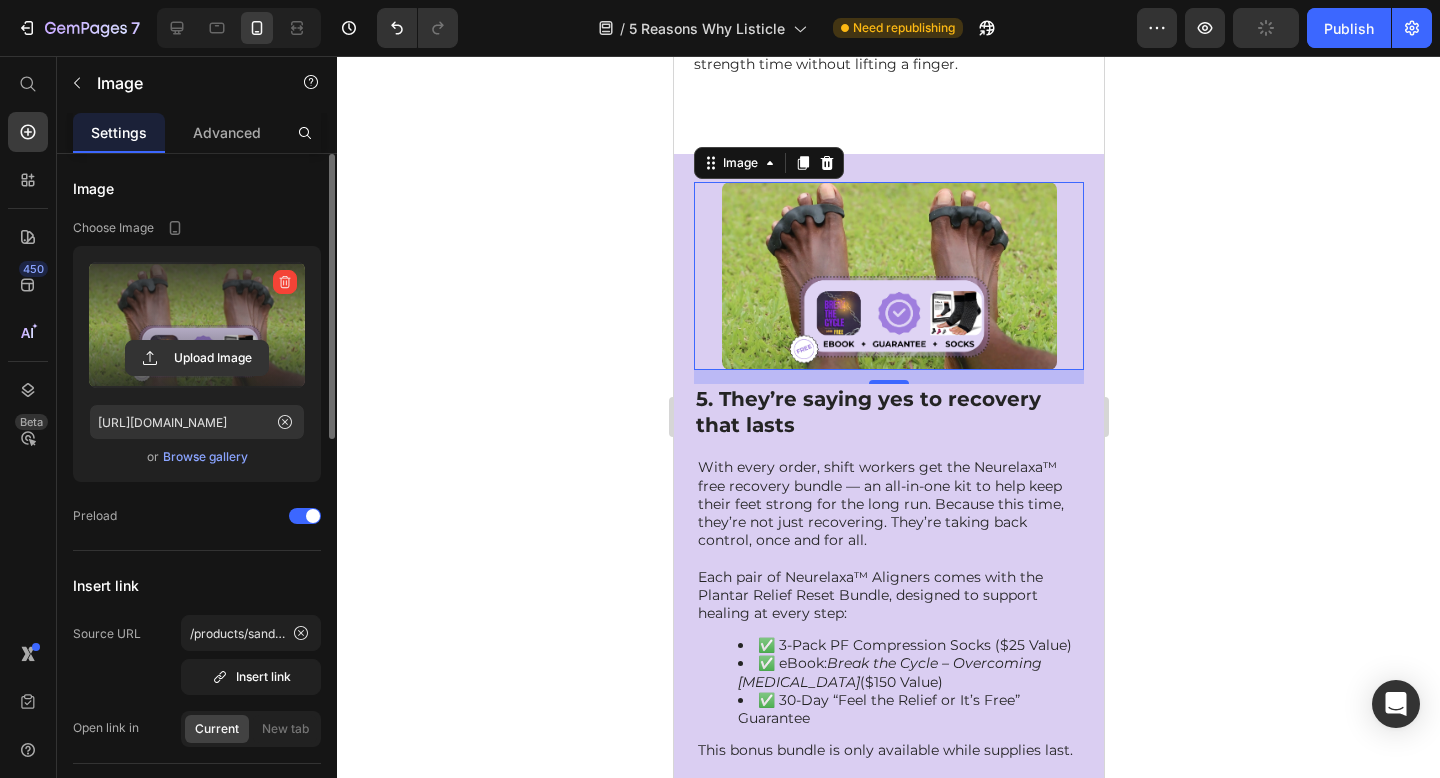 type on "[URL][DOMAIN_NAME]" 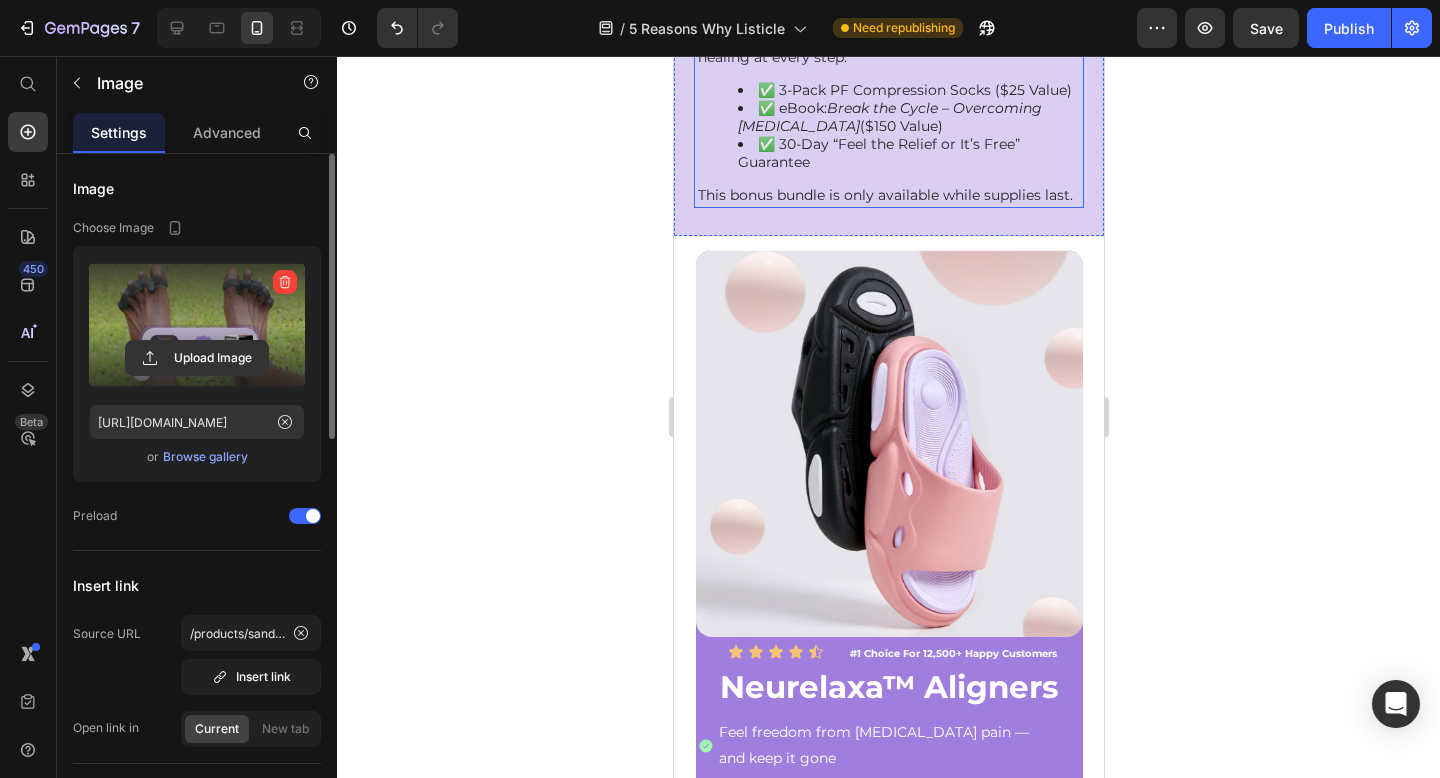 scroll, scrollTop: 4622, scrollLeft: 0, axis: vertical 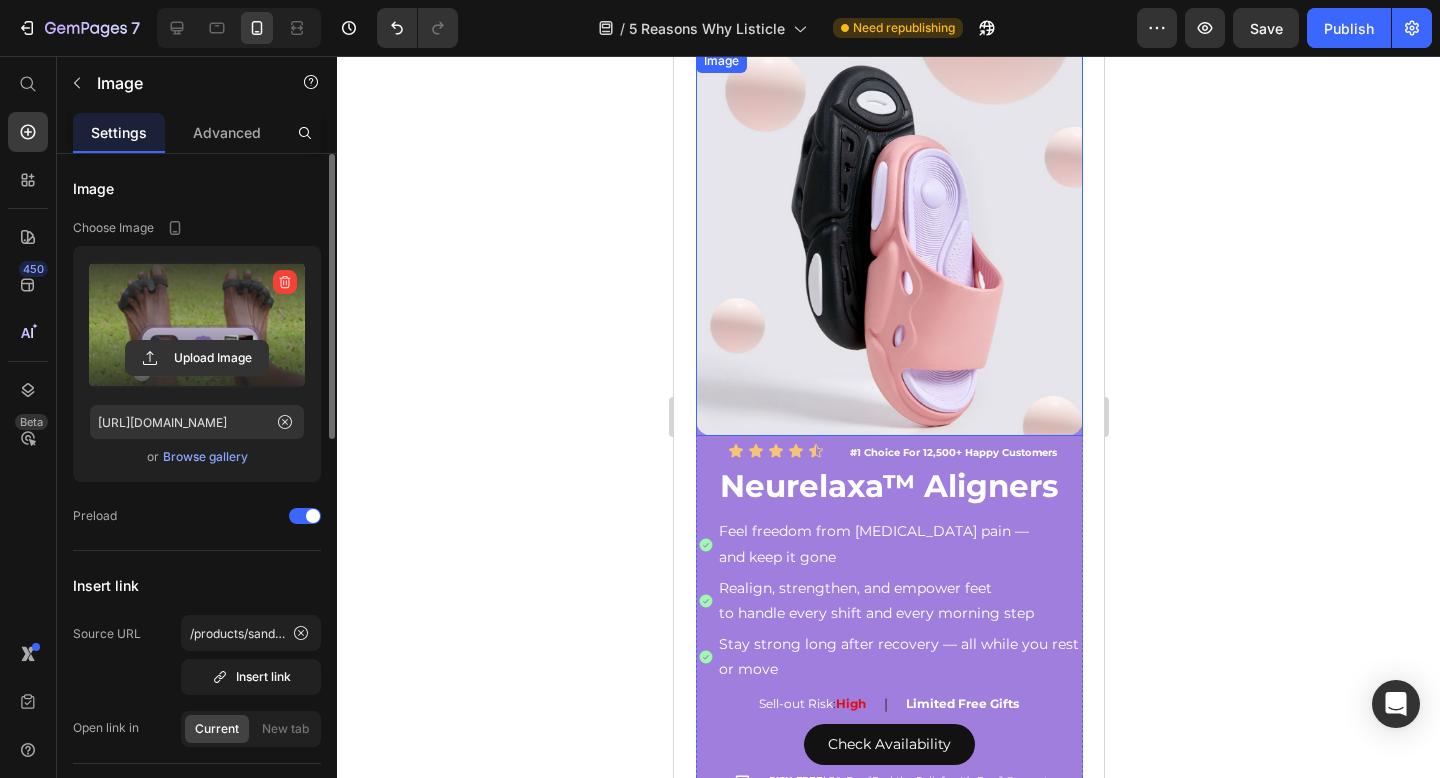 click at bounding box center (888, 242) 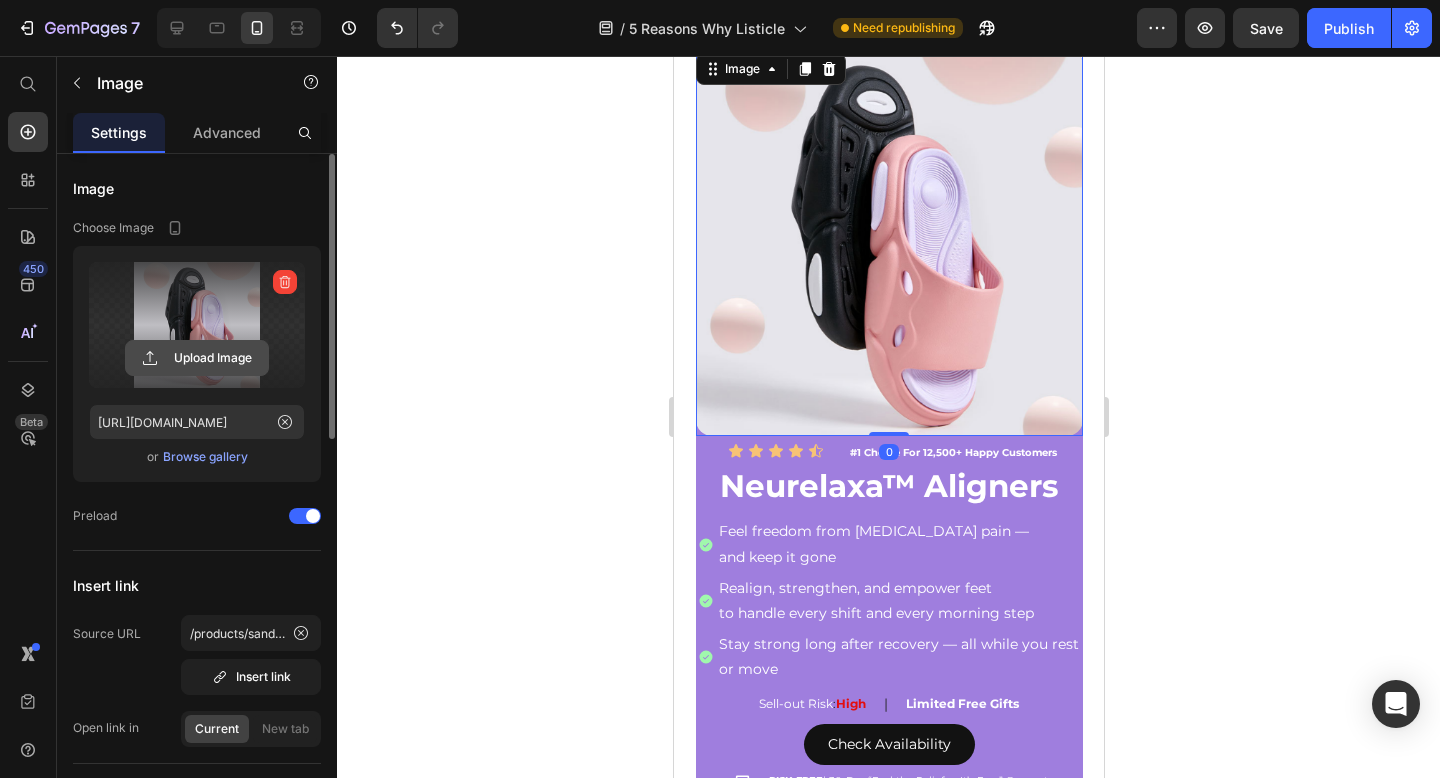 click 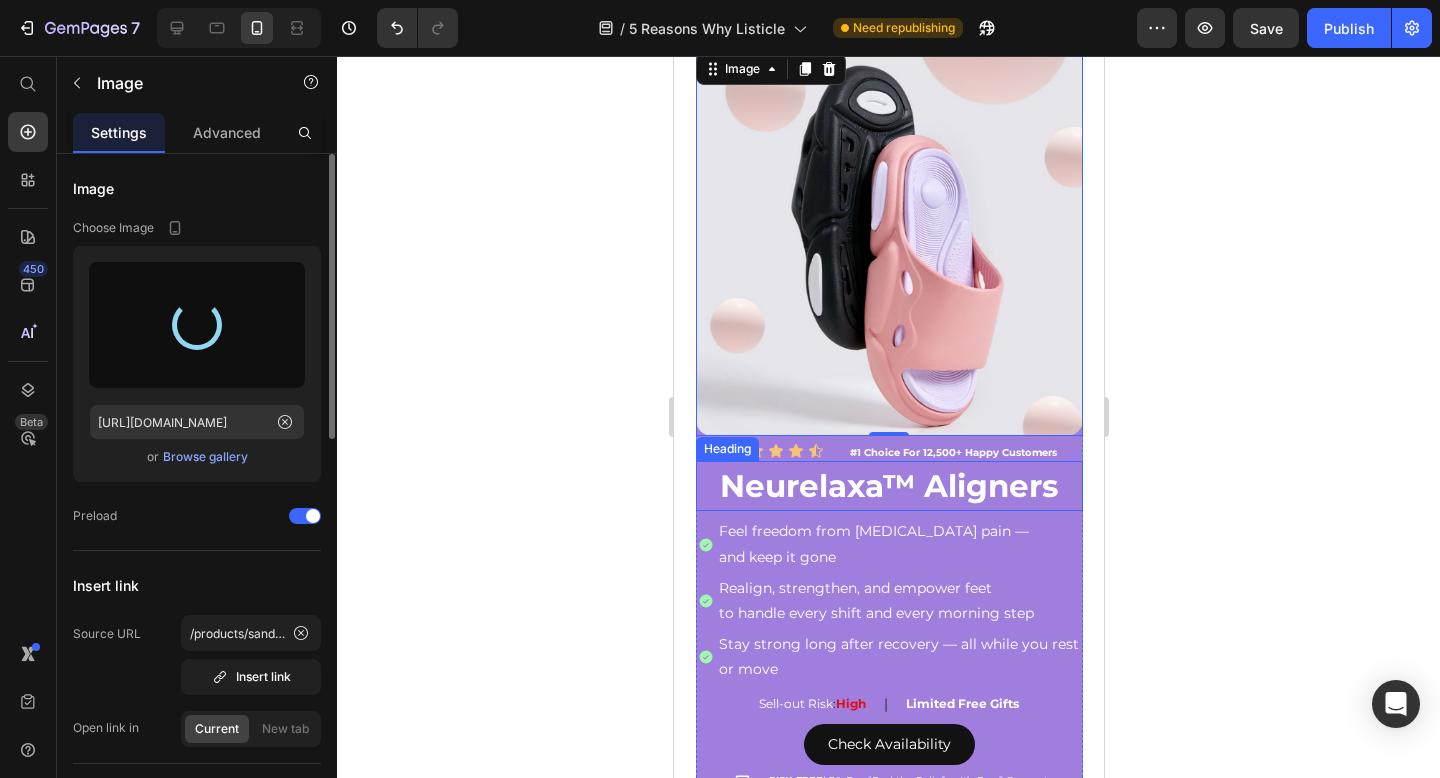 type on "[URL][DOMAIN_NAME]" 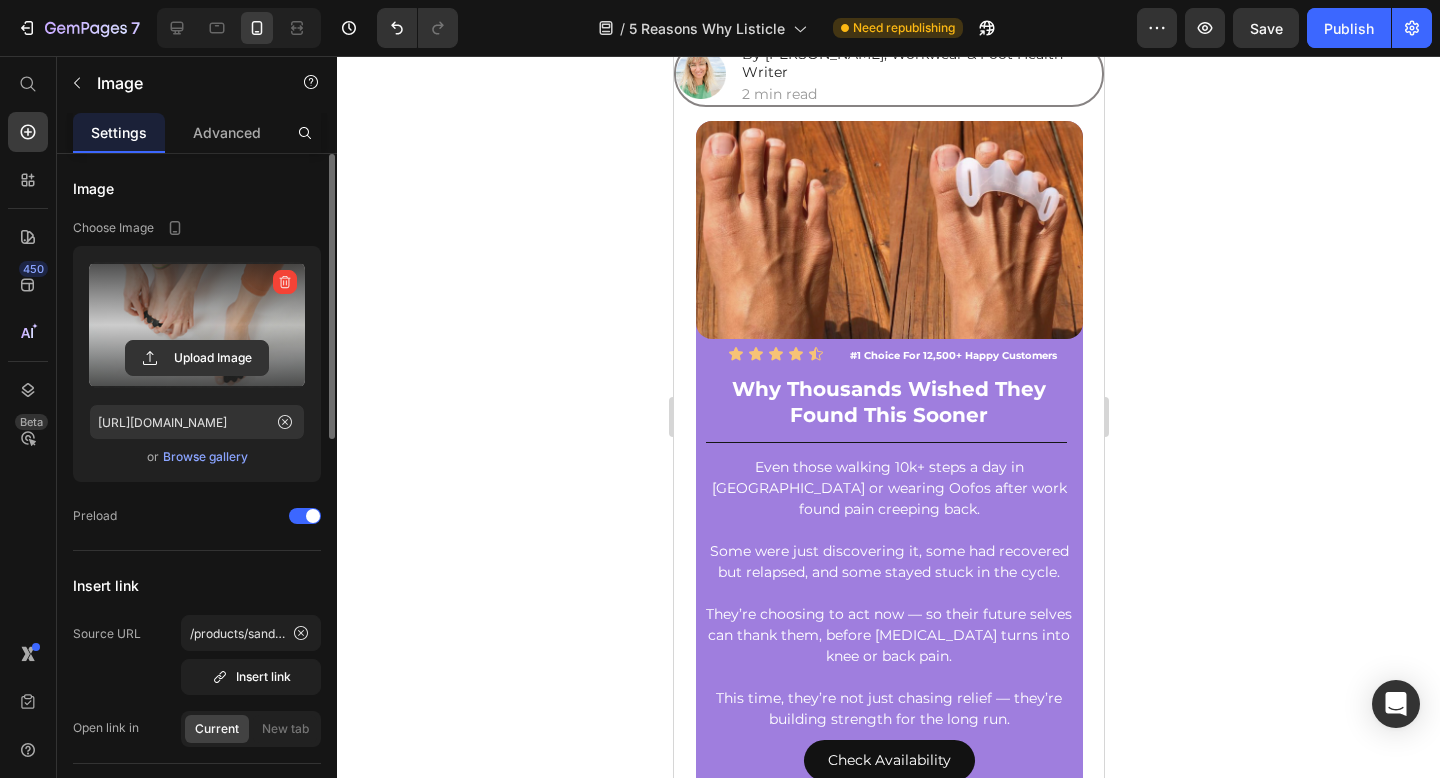 scroll, scrollTop: 0, scrollLeft: 0, axis: both 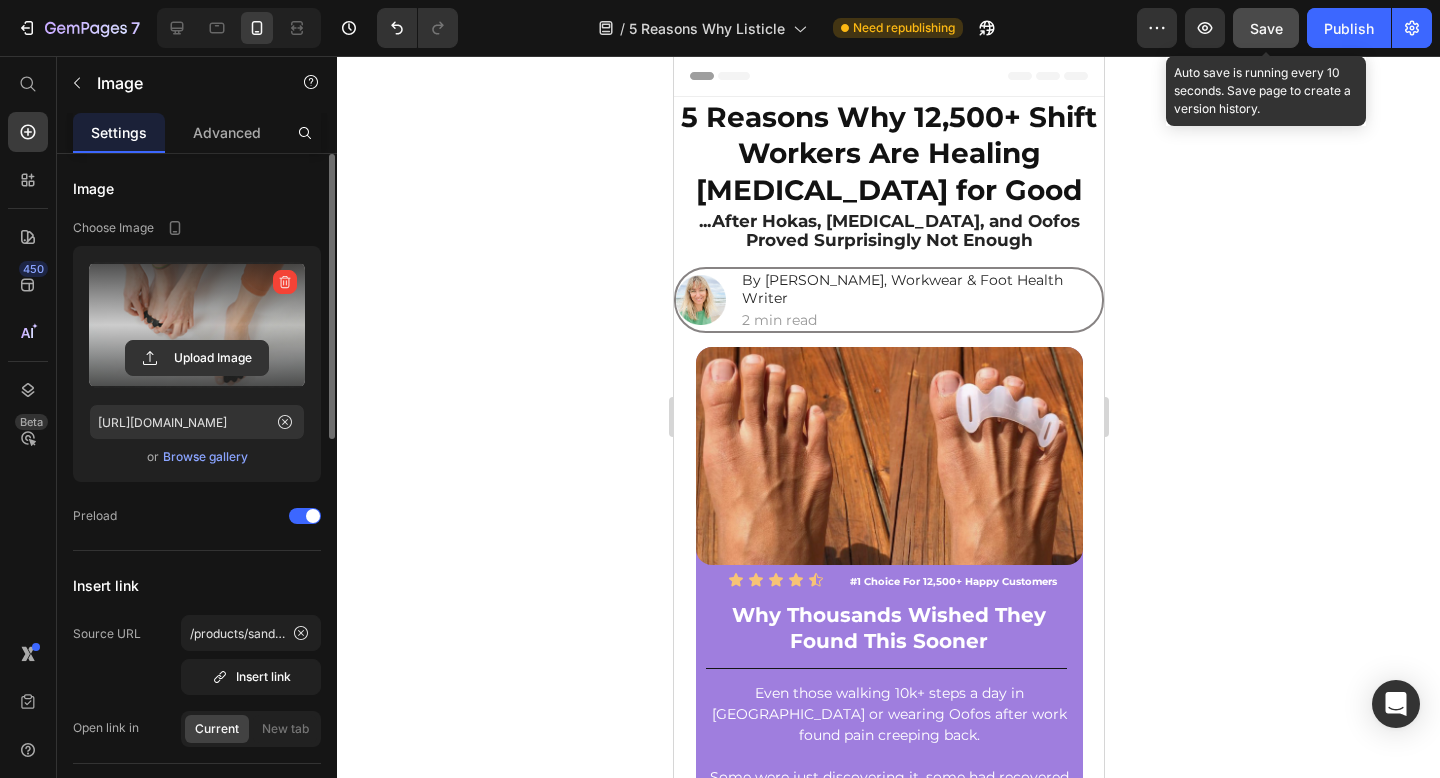click on "Save" 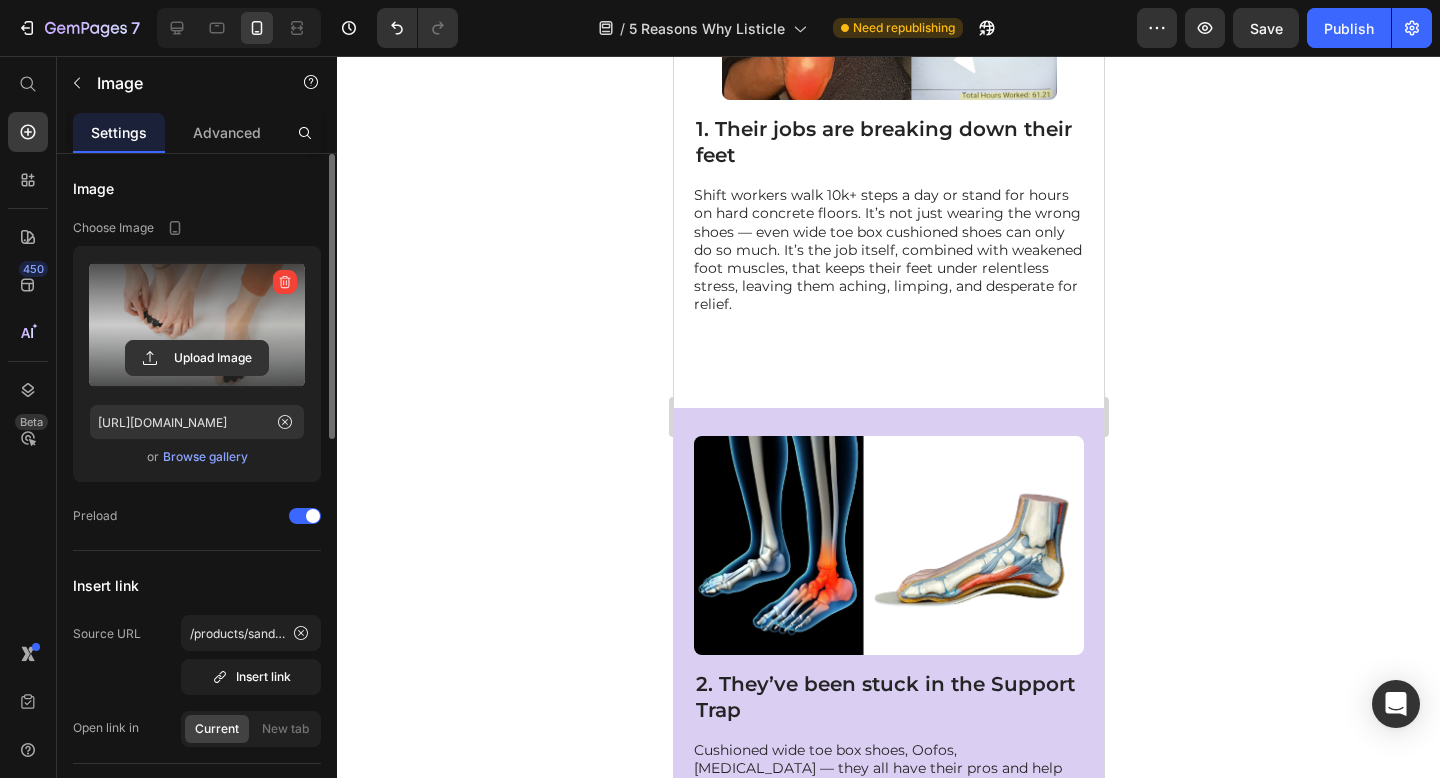 scroll, scrollTop: 1198, scrollLeft: 0, axis: vertical 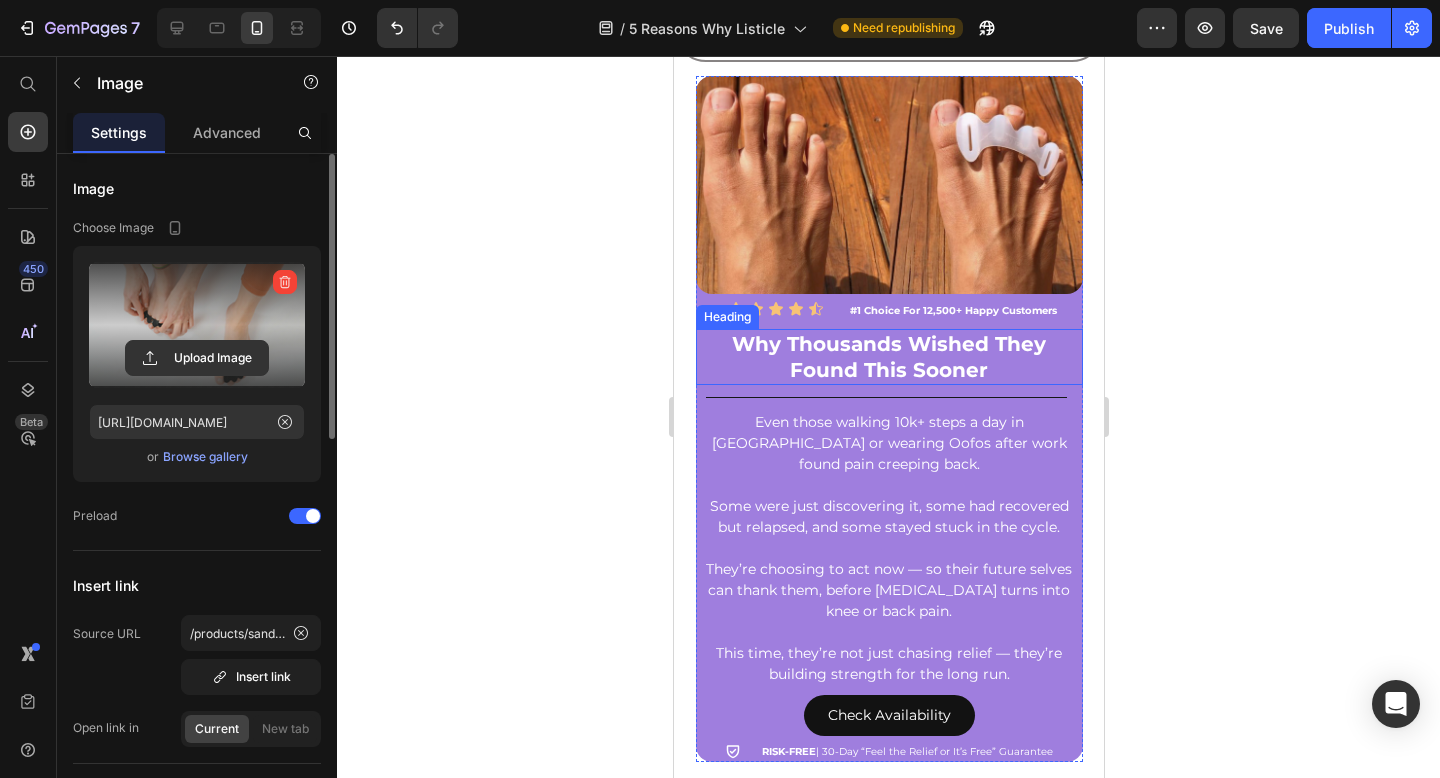 click on "Why Thousands Wished They Found This Sooner" at bounding box center (888, 357) 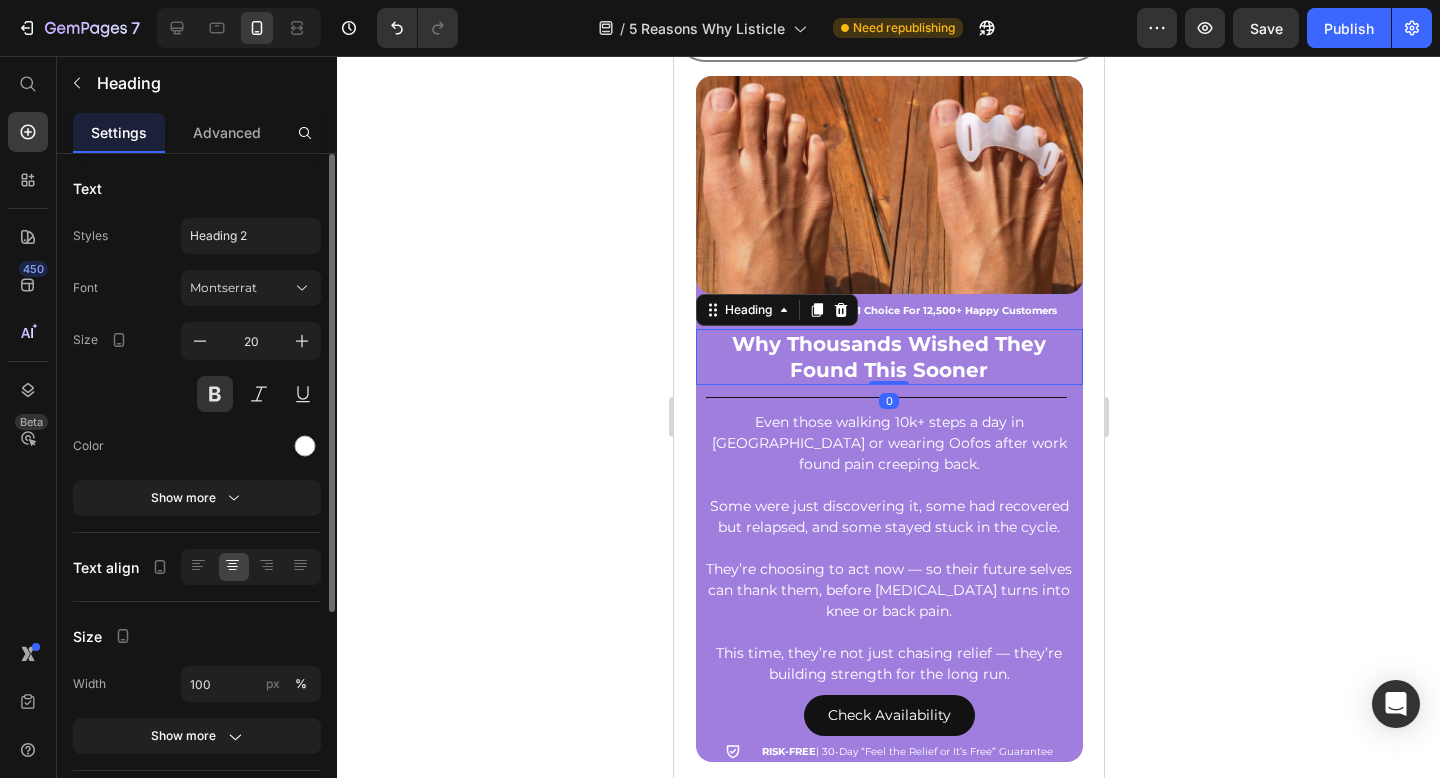 click on "Why Thousands Wished They Found This Sooner" at bounding box center (888, 357) 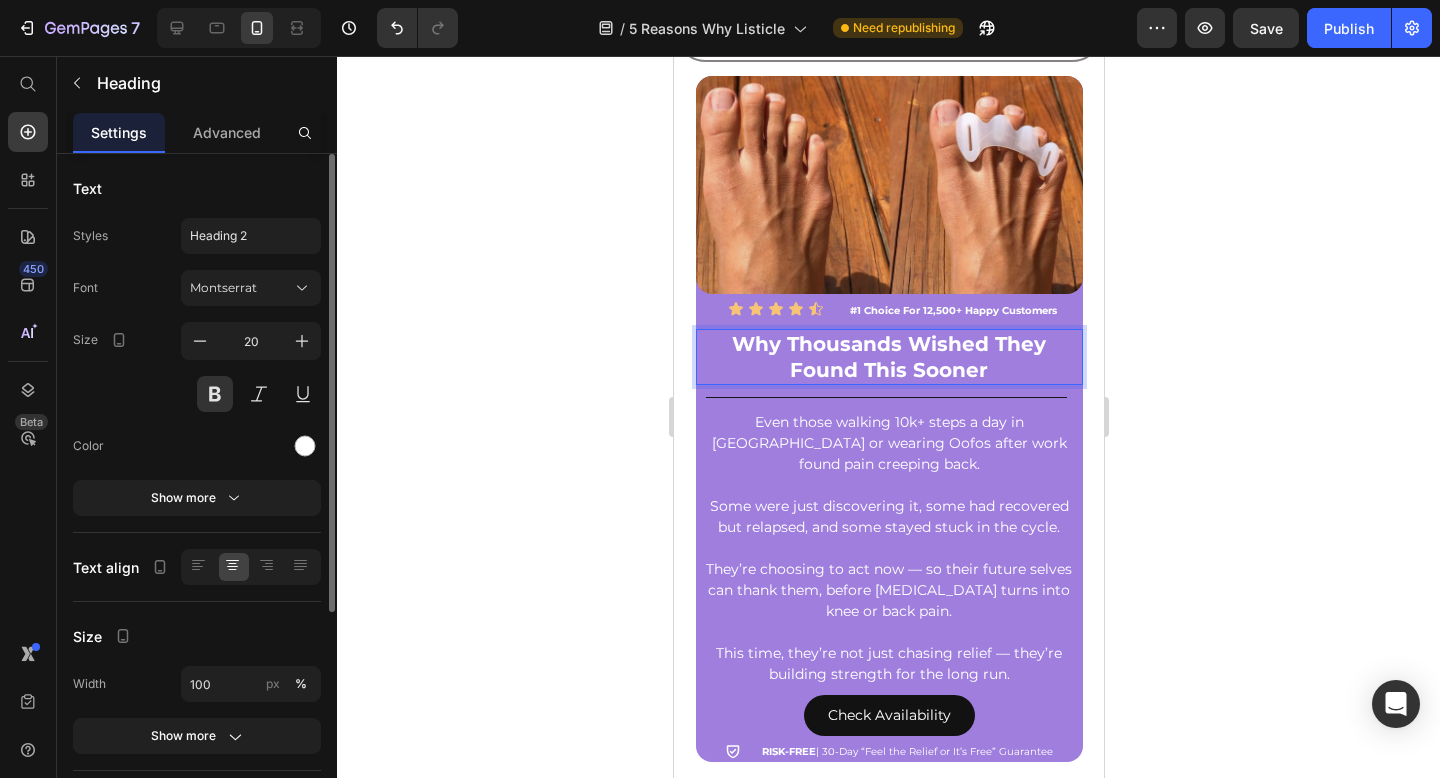 click on "Why Thousands Wished They Found This Sooner" at bounding box center (888, 357) 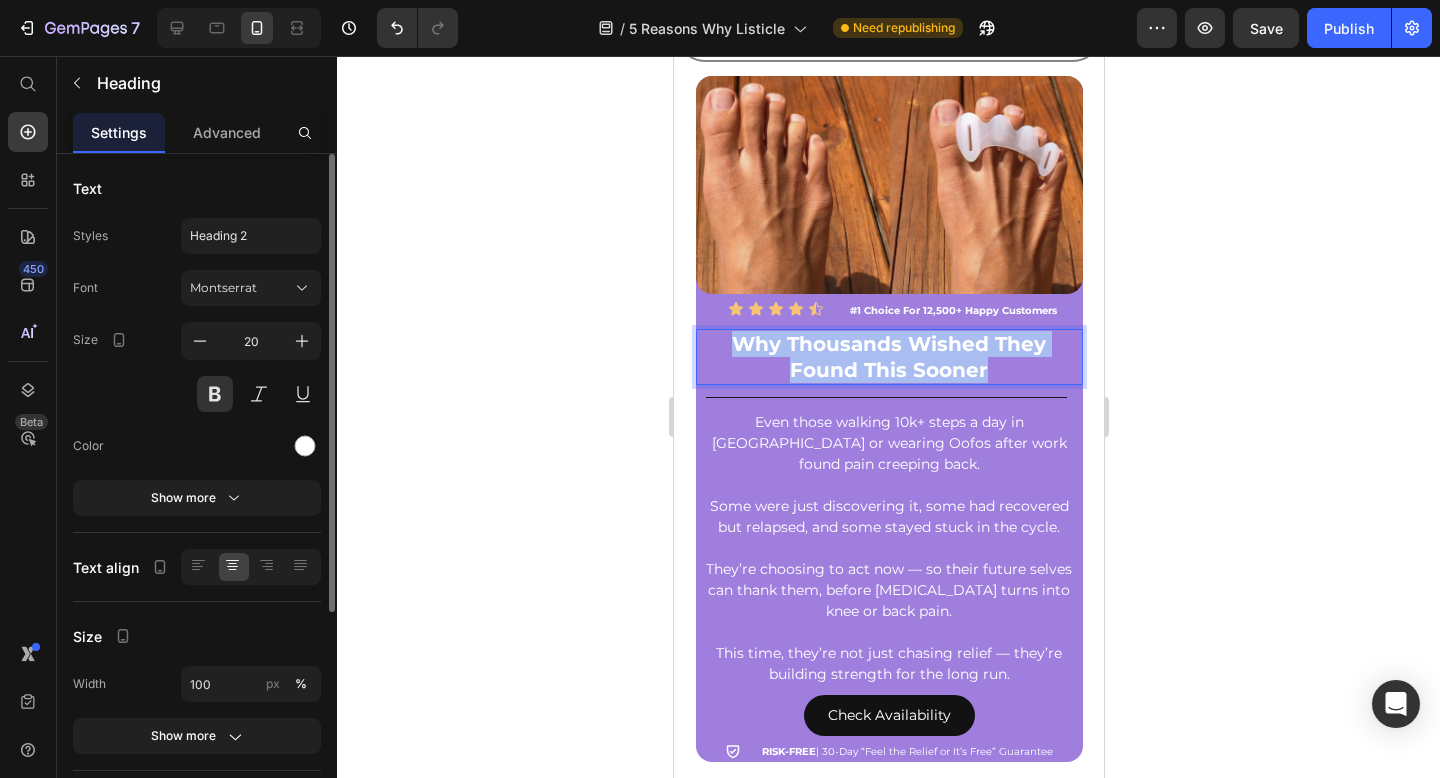 click on "Why Thousands Wished They Found This Sooner" at bounding box center [888, 357] 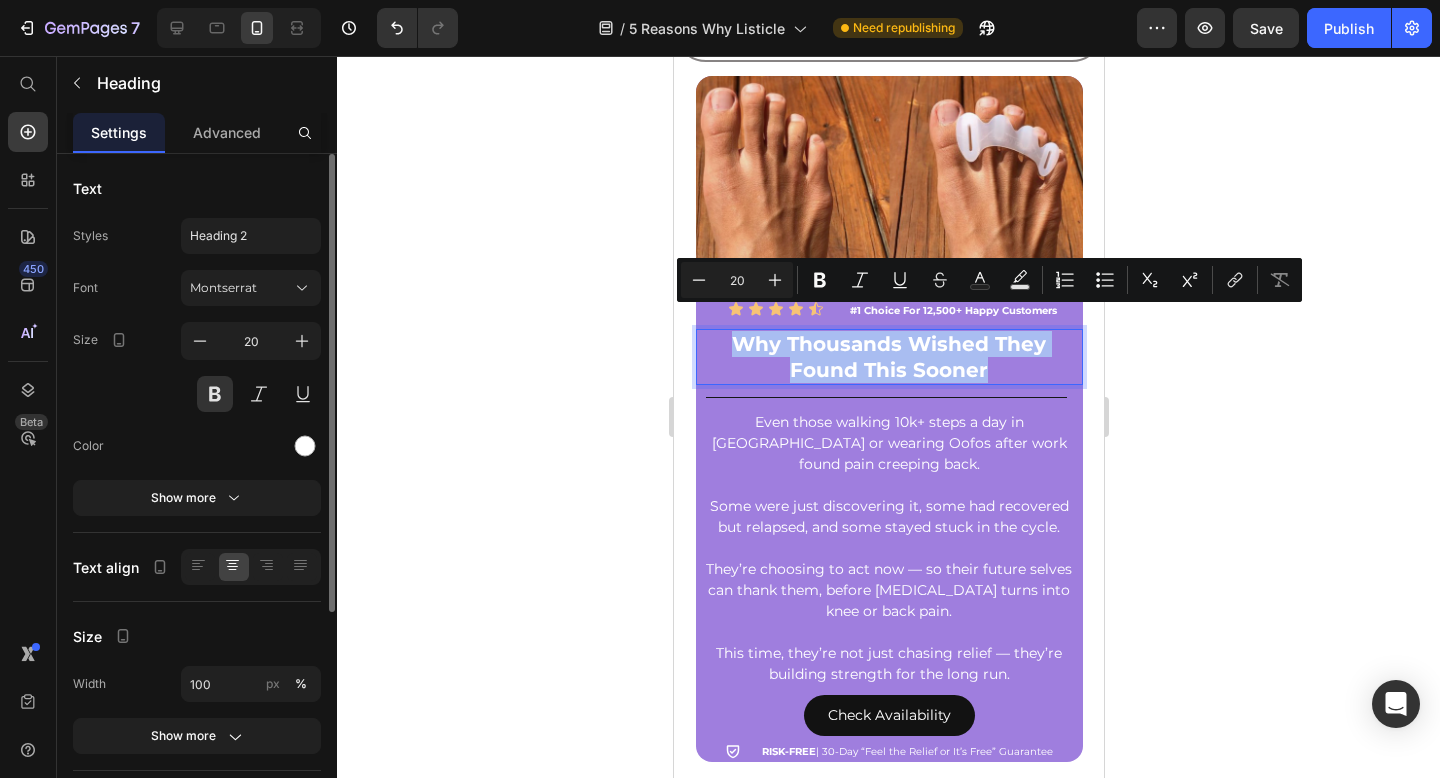 copy on "Why Thousands Wished They Found This Sooner" 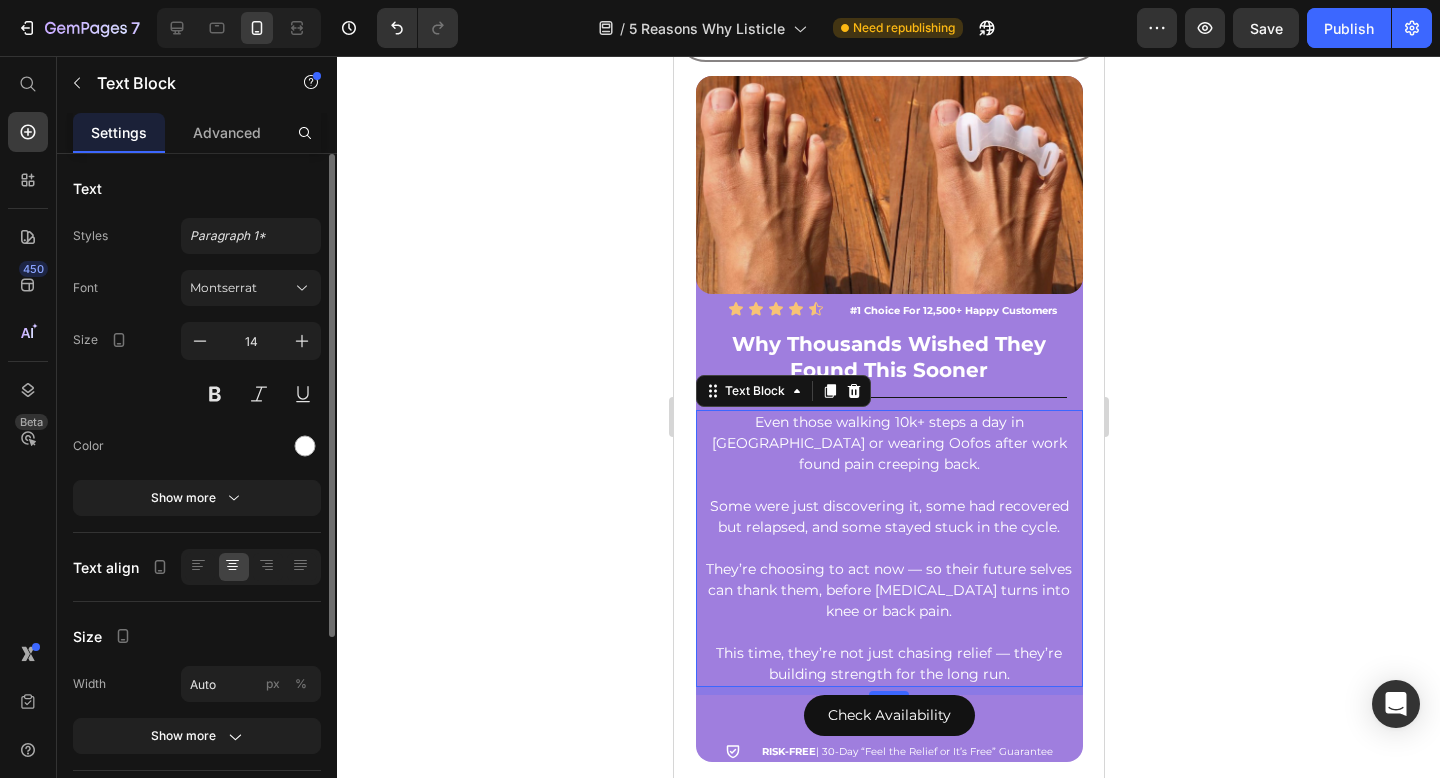 click at bounding box center [888, 485] 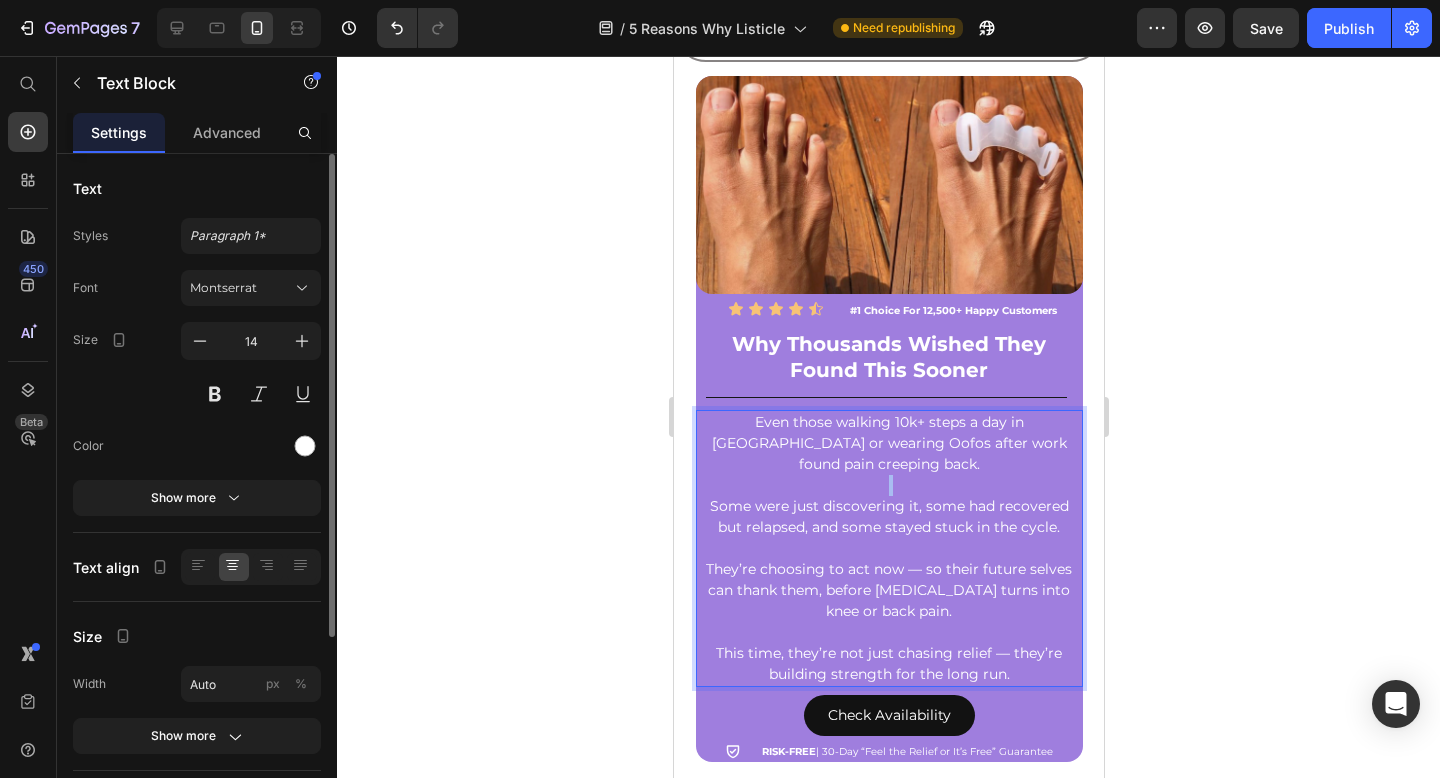 click at bounding box center (888, 485) 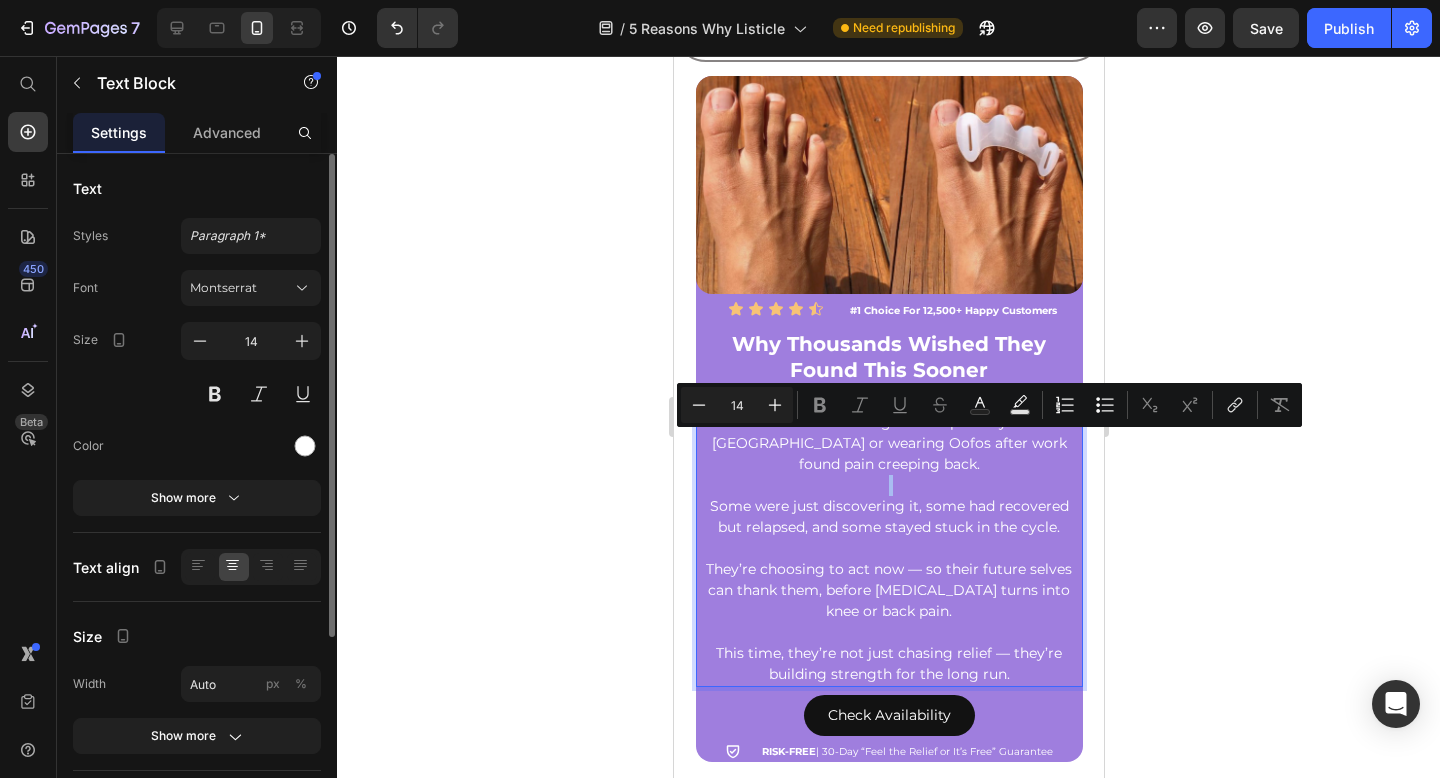 click at bounding box center [888, 485] 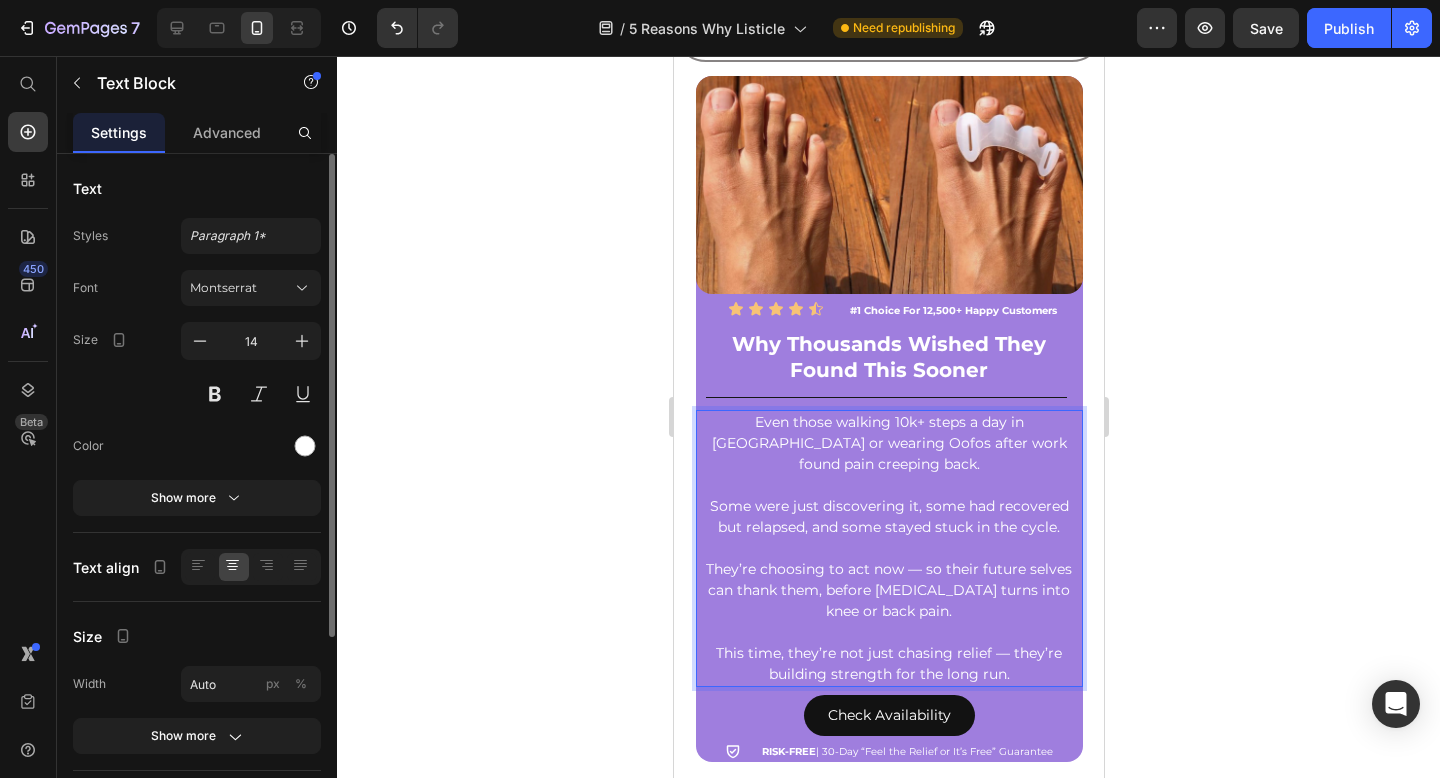 click on "Some were just discovering it, some had recovered but relapsed, and some stayed stuck in the cycle." at bounding box center (888, 517) 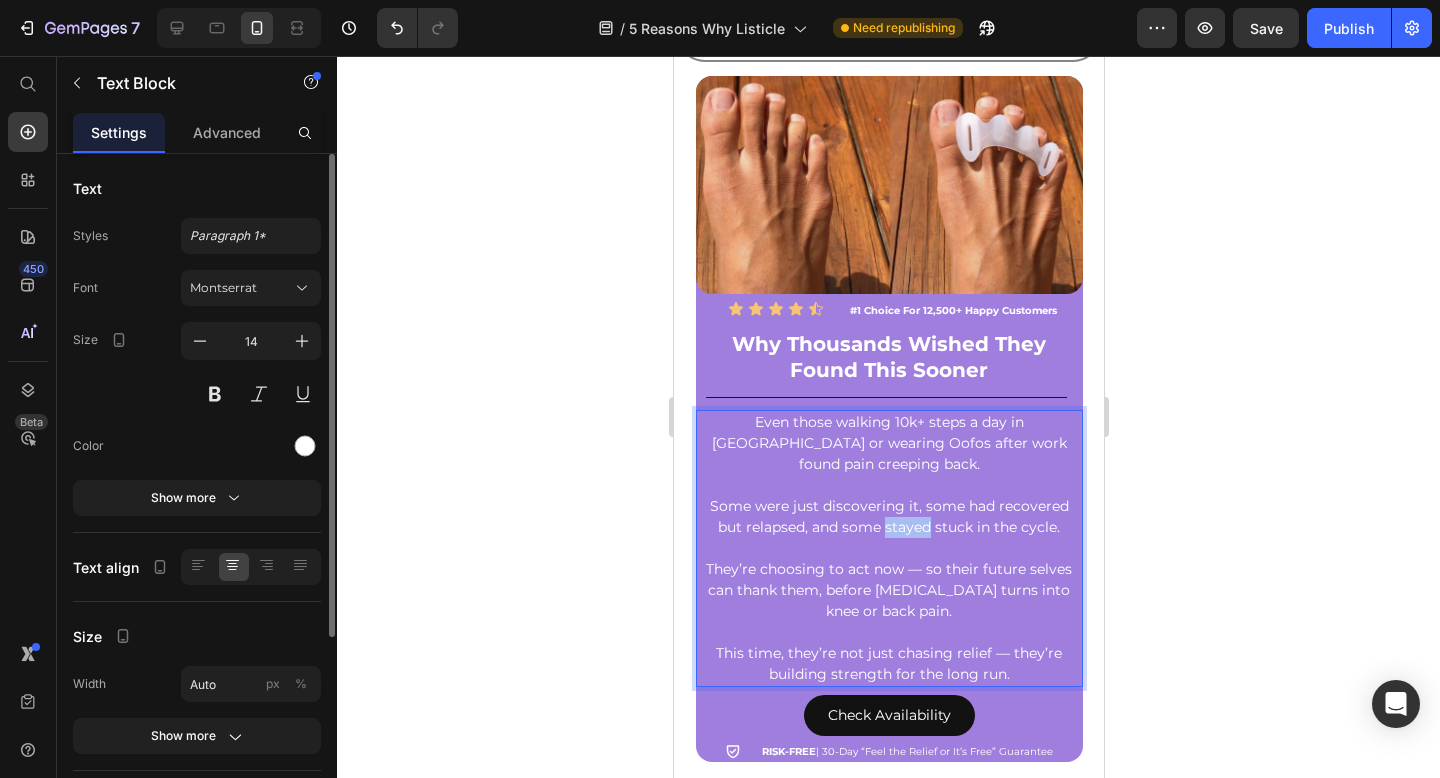 click on "Some were just discovering it, some had recovered but relapsed, and some stayed stuck in the cycle." at bounding box center [888, 517] 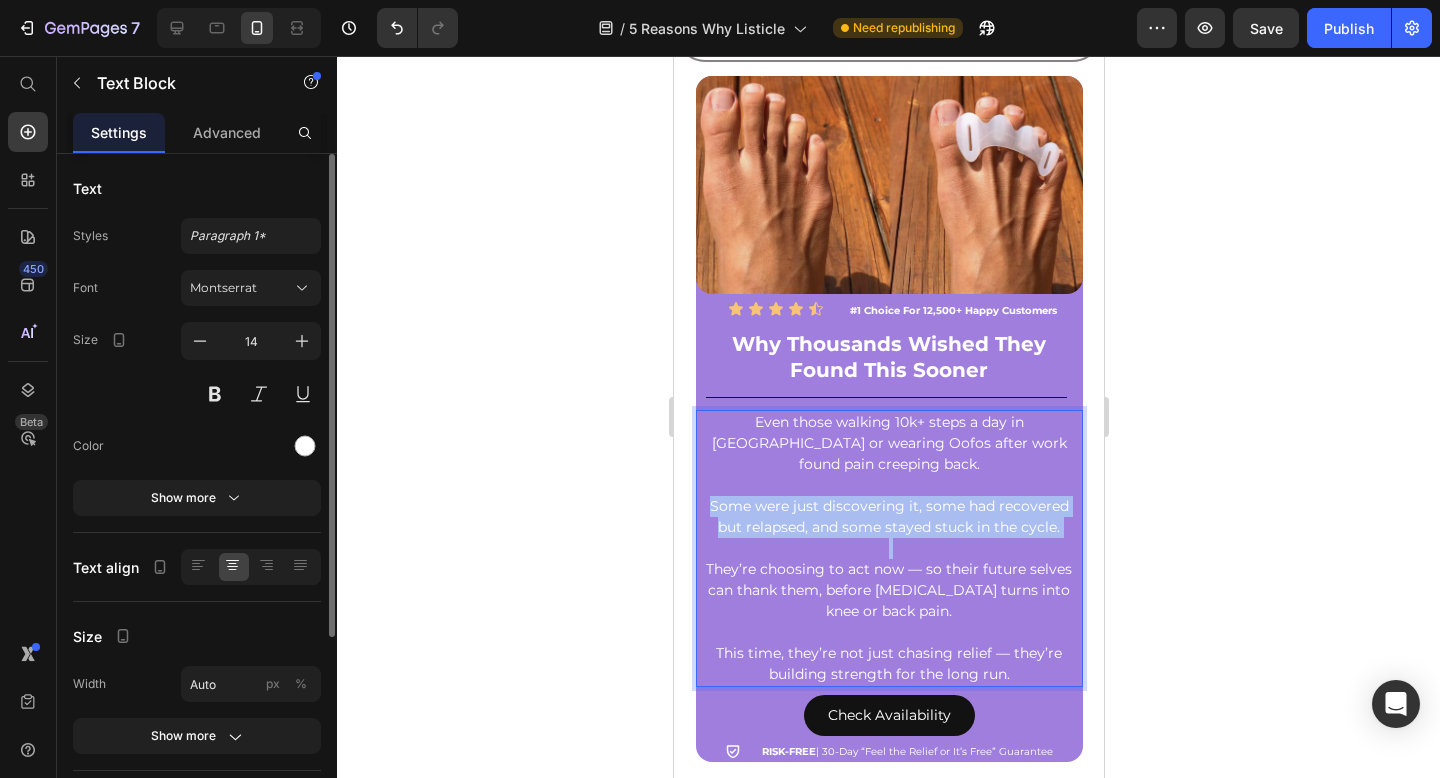 click on "Some were just discovering it, some had recovered but relapsed, and some stayed stuck in the cycle." at bounding box center (888, 517) 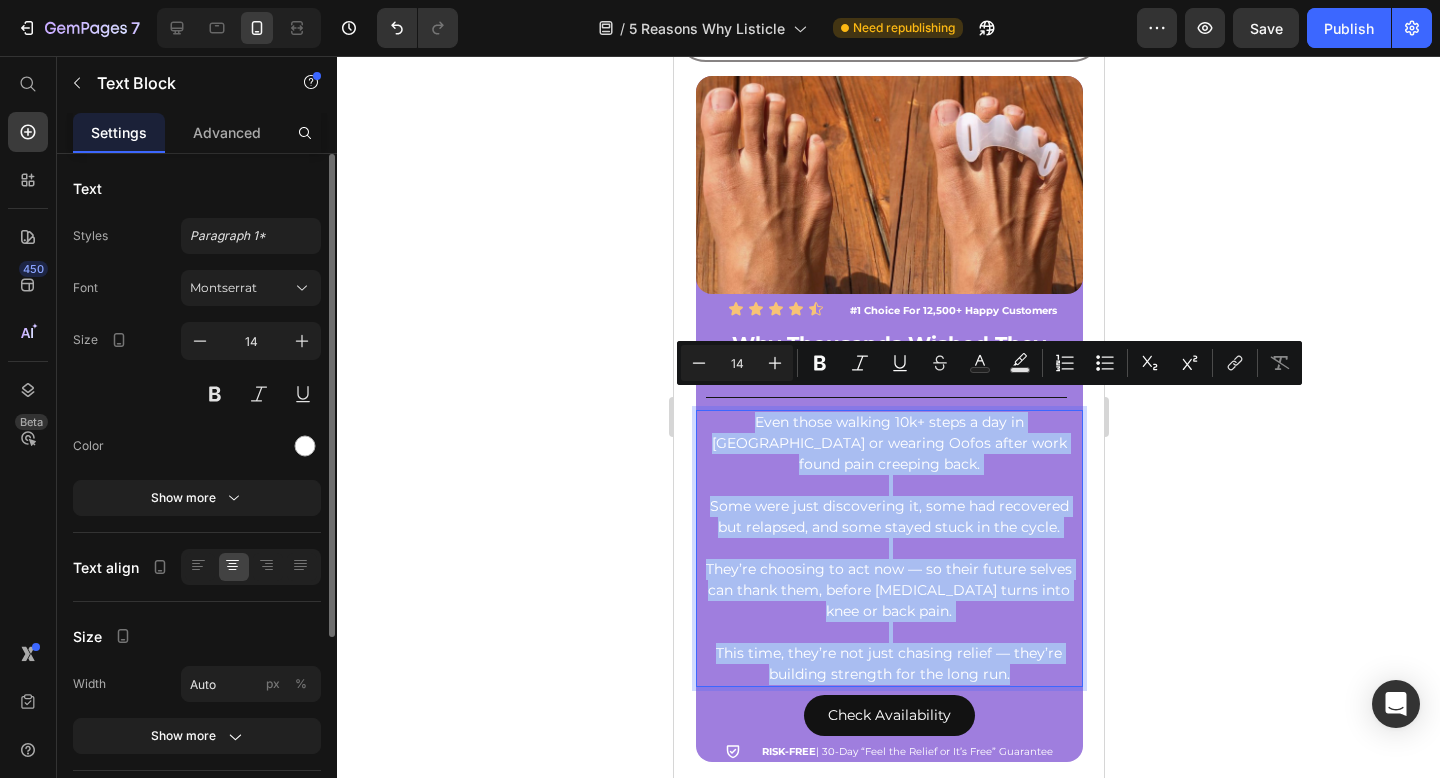 copy on "Even those walking 10k+ steps a day in Hokas or wearing Oofos after work found pain creeping back.  Some were just discovering it, some had recovered but relapsed, and some stayed stuck in the cycle.  They’re choosing to act now — so their future selves can thank them, before foot pain turns into knee or back pain. This time, they’re not just chasing relief — they’re building strength for the long run." 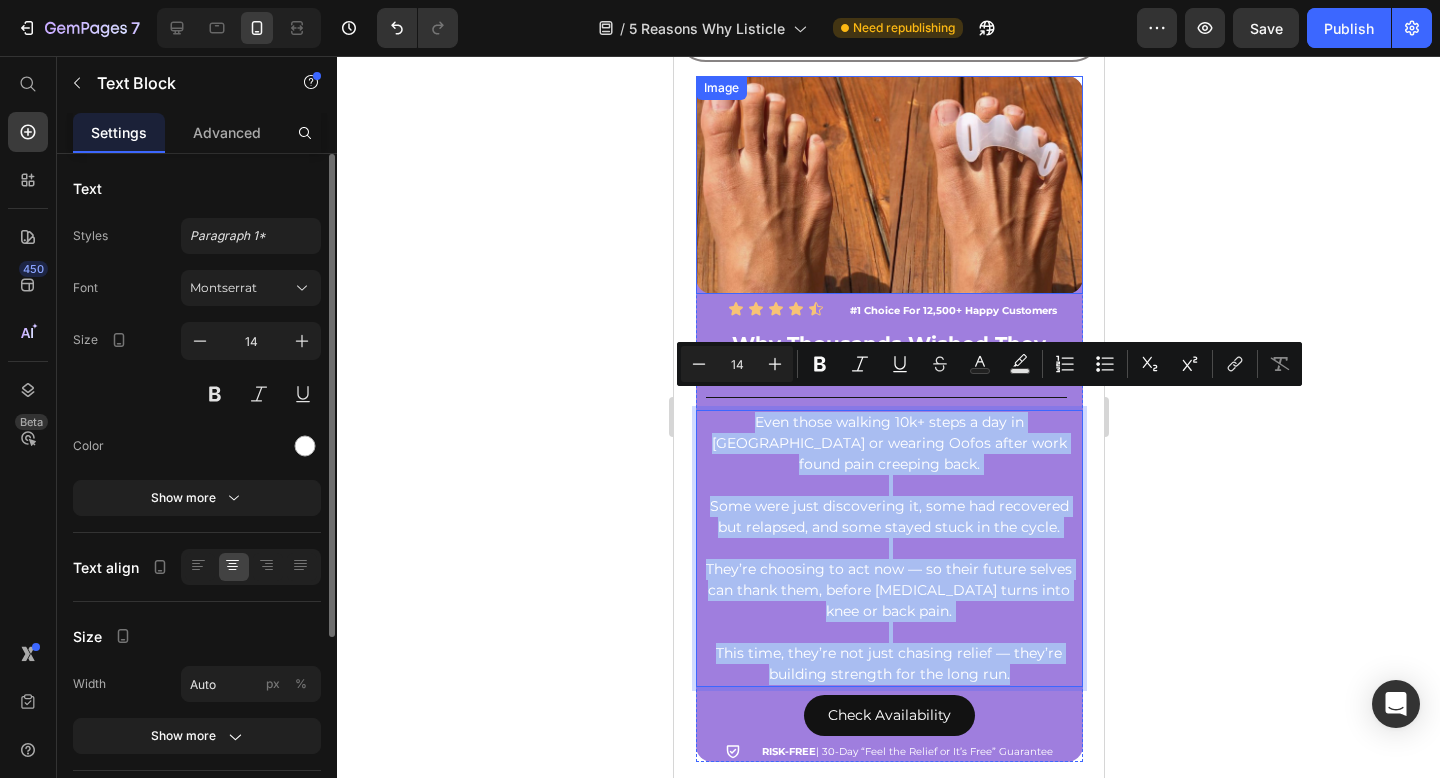 scroll, scrollTop: 0, scrollLeft: 0, axis: both 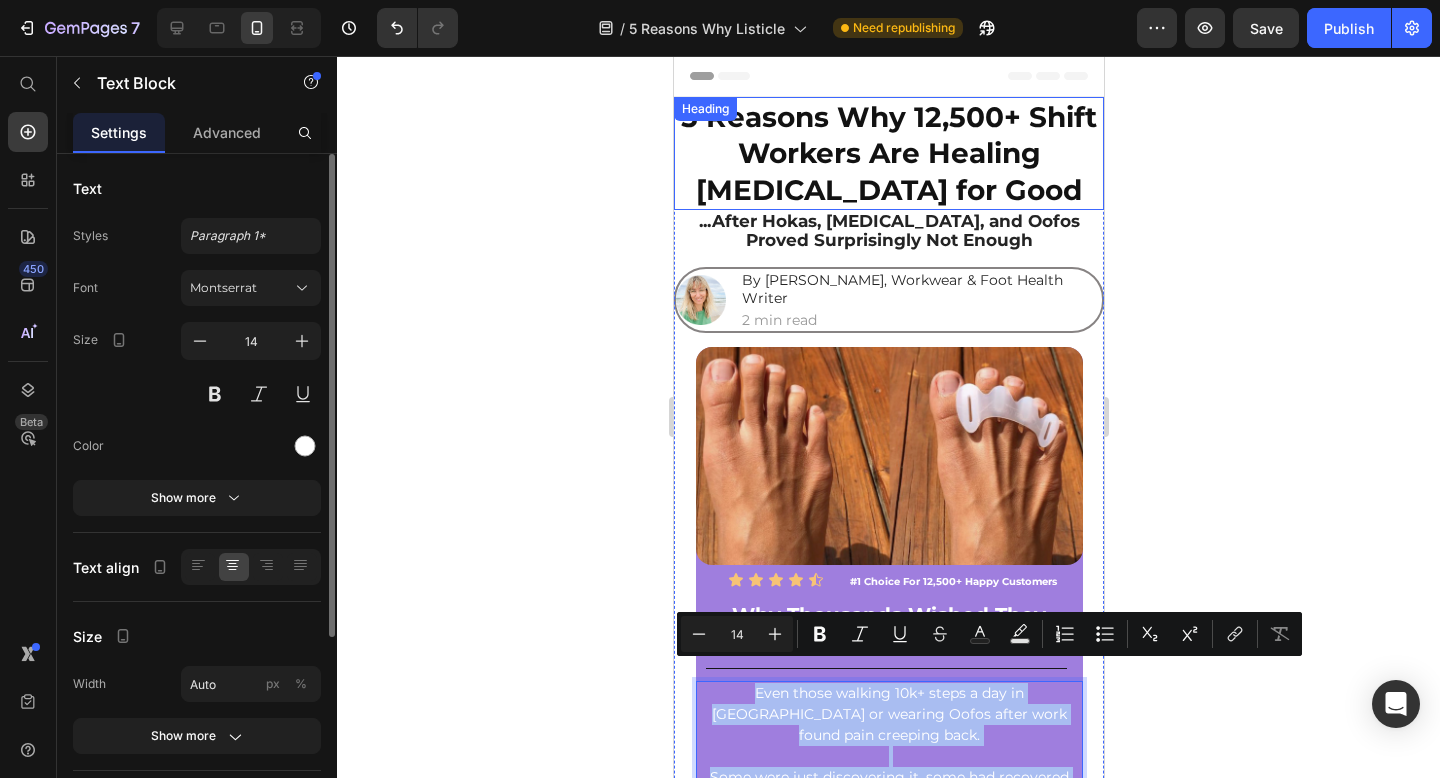 click on "5 Reasons Why 12,500+ Shift Workers Are Healing [MEDICAL_DATA] for Good" at bounding box center (888, 153) 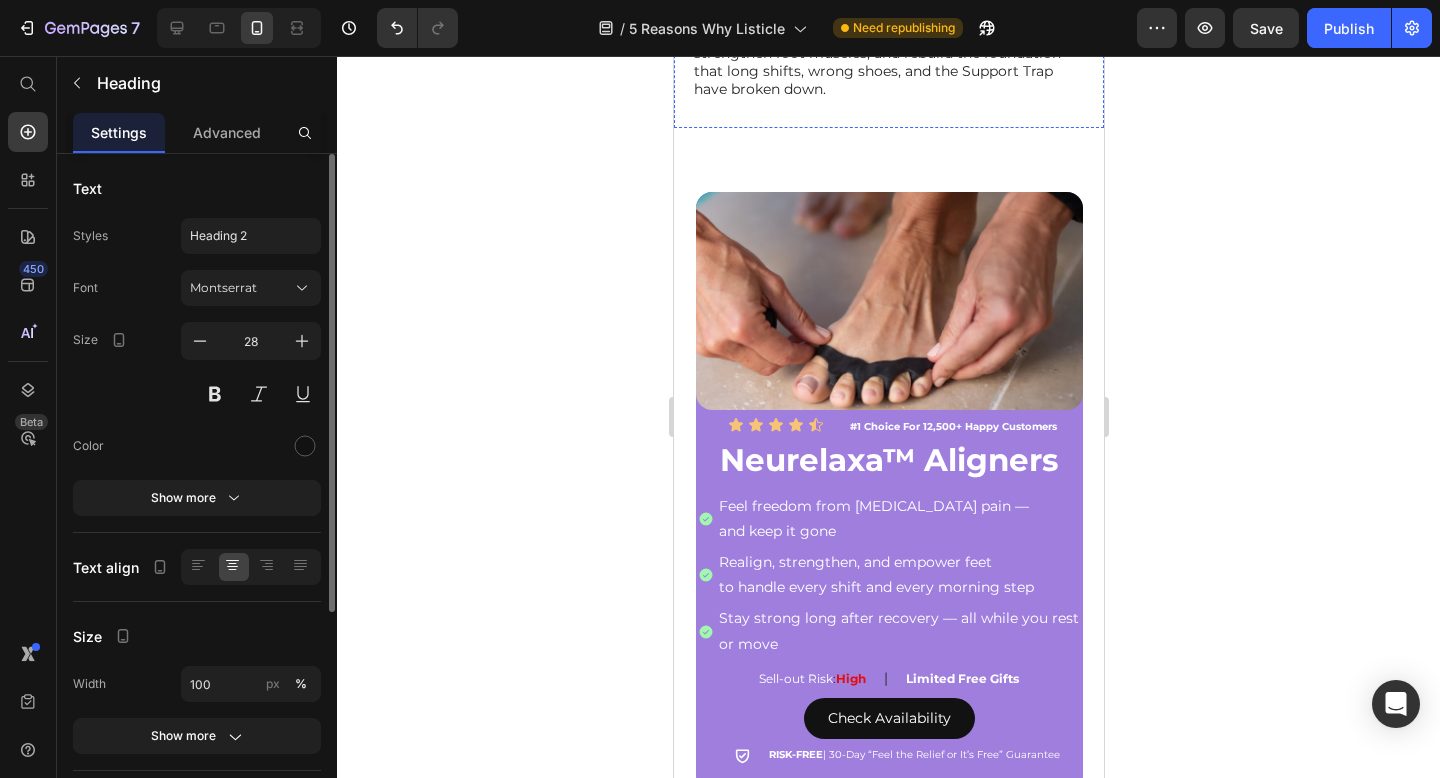 scroll, scrollTop: 2697, scrollLeft: 0, axis: vertical 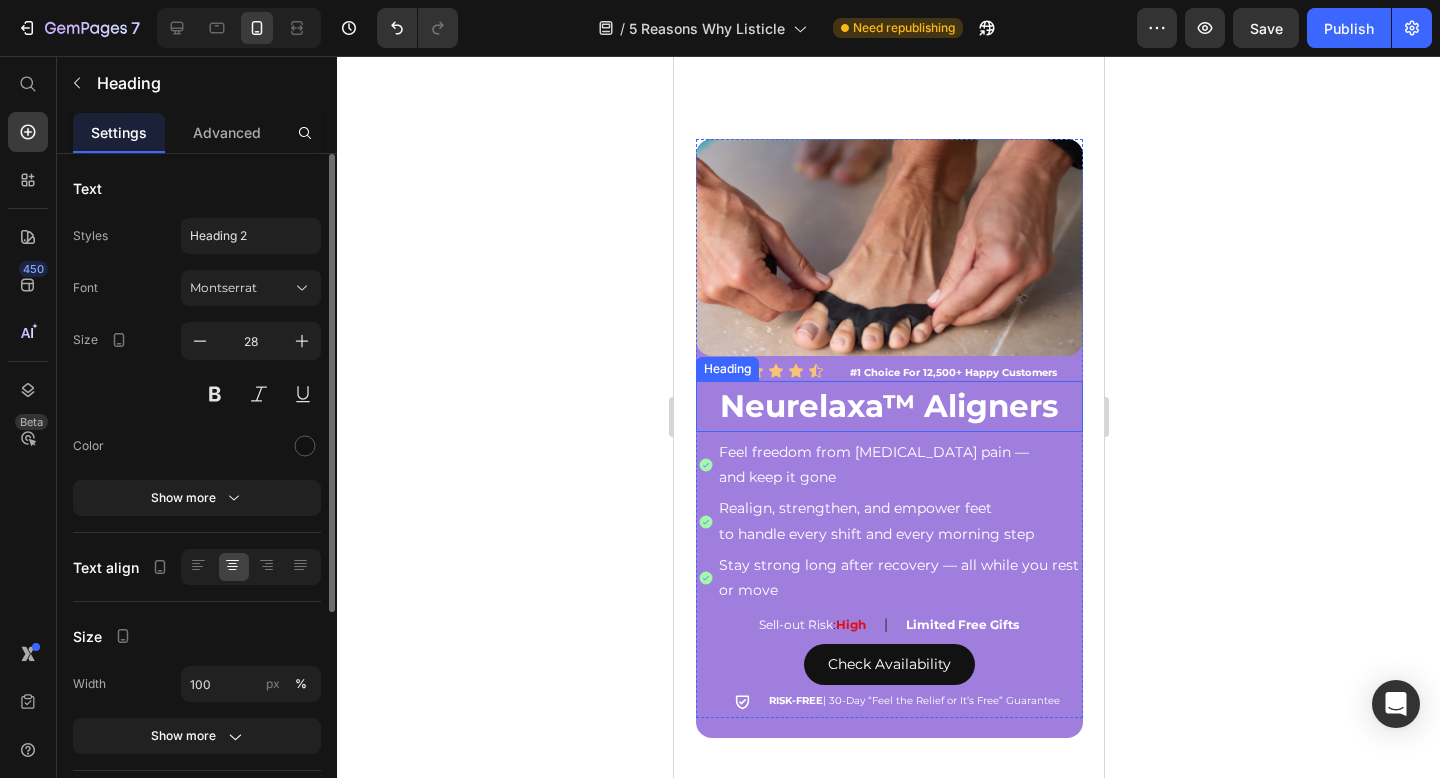 click on "Neurelaxa™ Aligners" at bounding box center [888, 406] 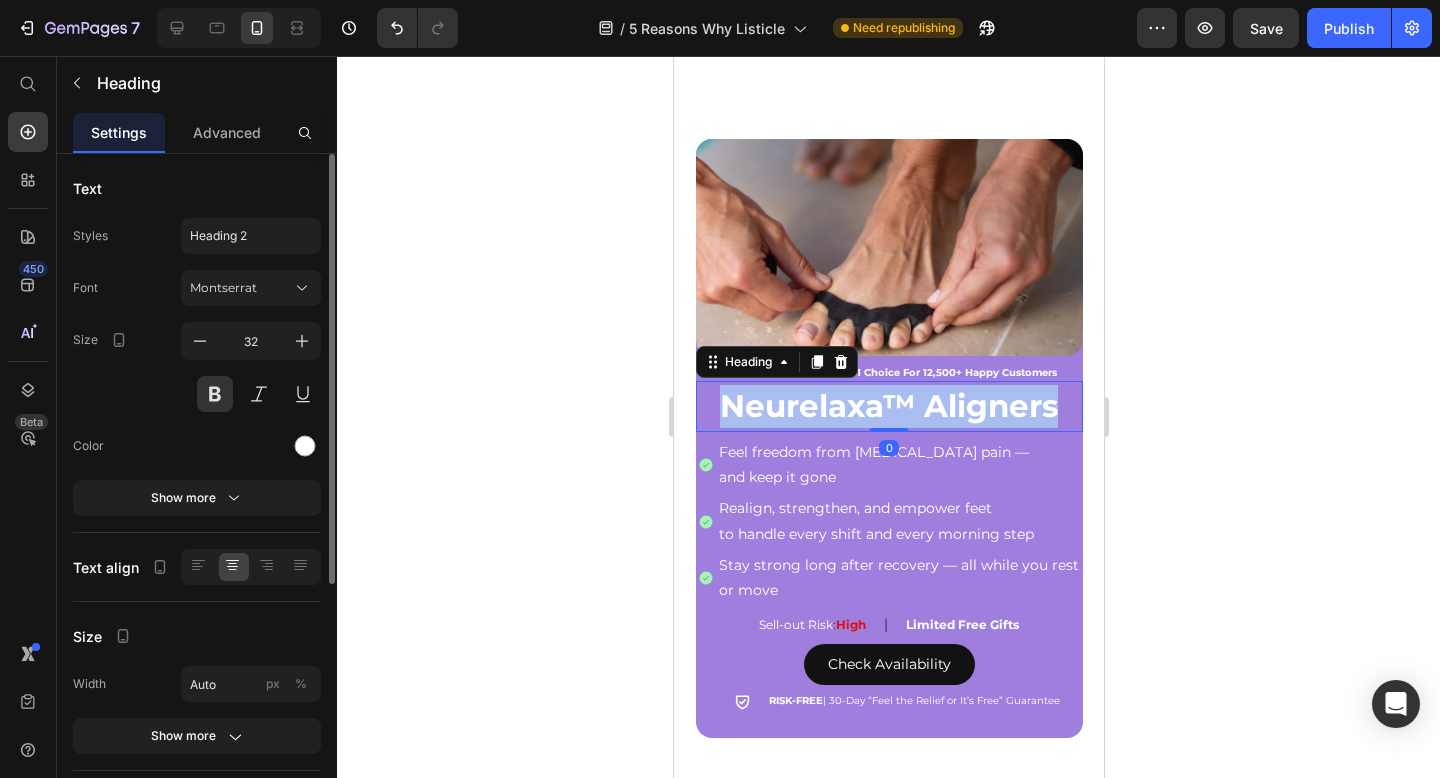 click on "Neurelaxa™ Aligners" at bounding box center [888, 406] 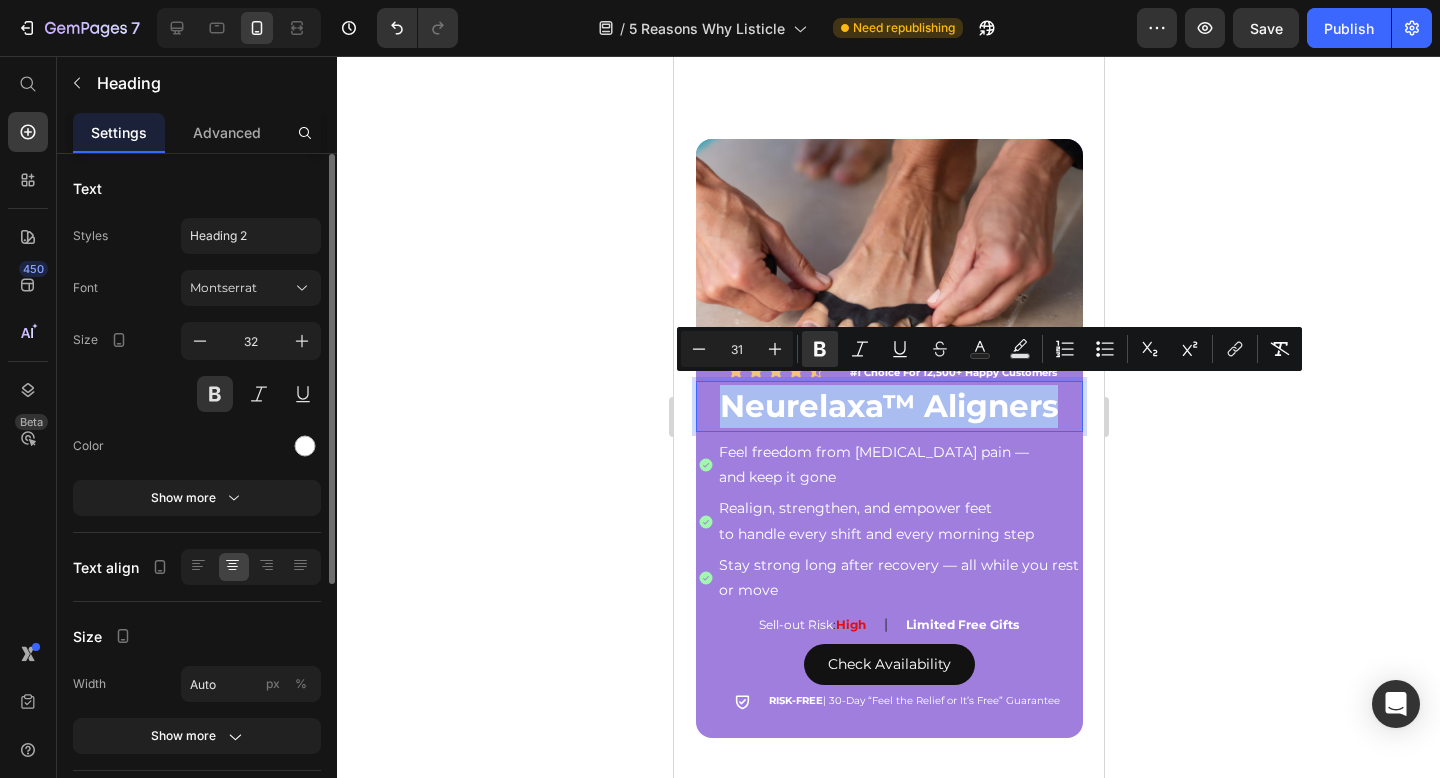 copy on "Neurelaxa™ Aligners" 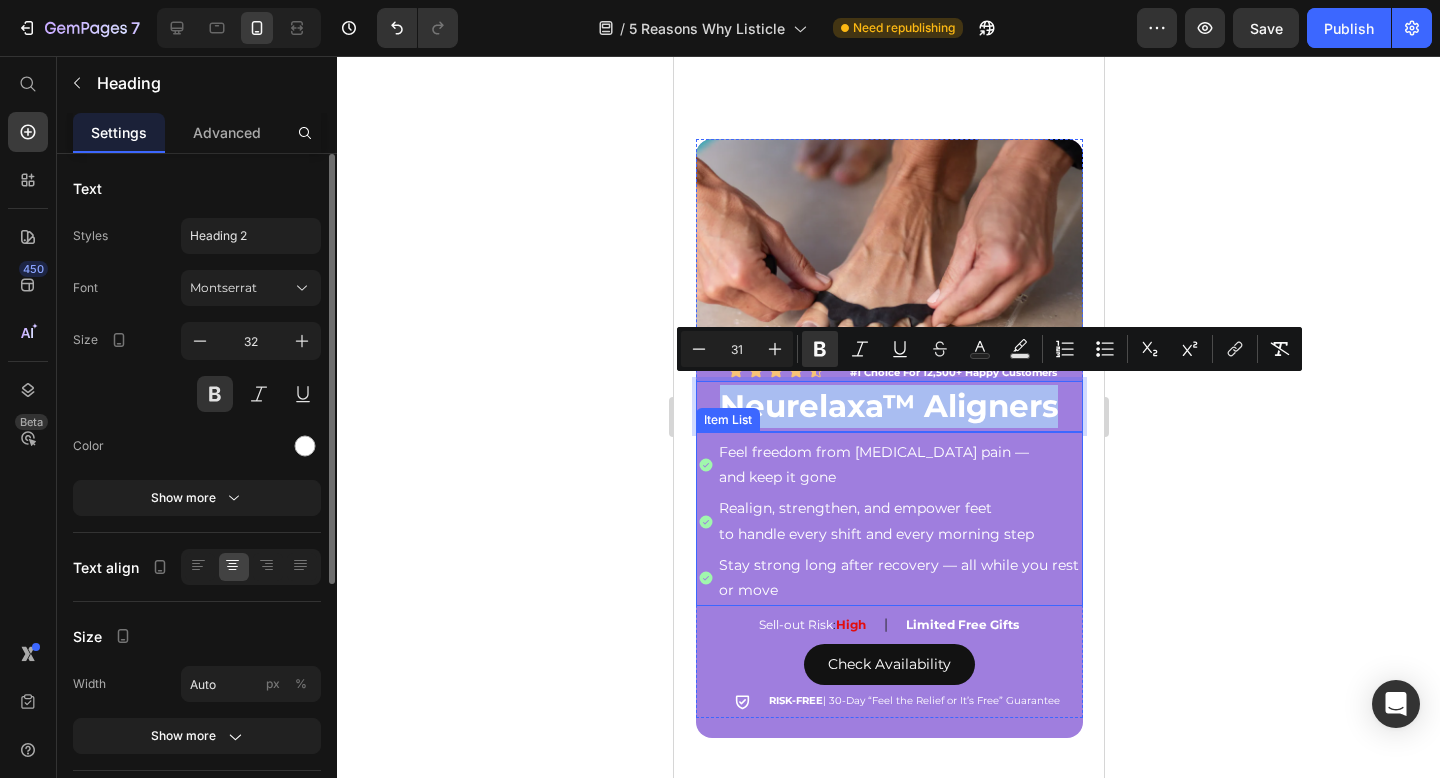 click on "and keep it gone" at bounding box center (898, 477) 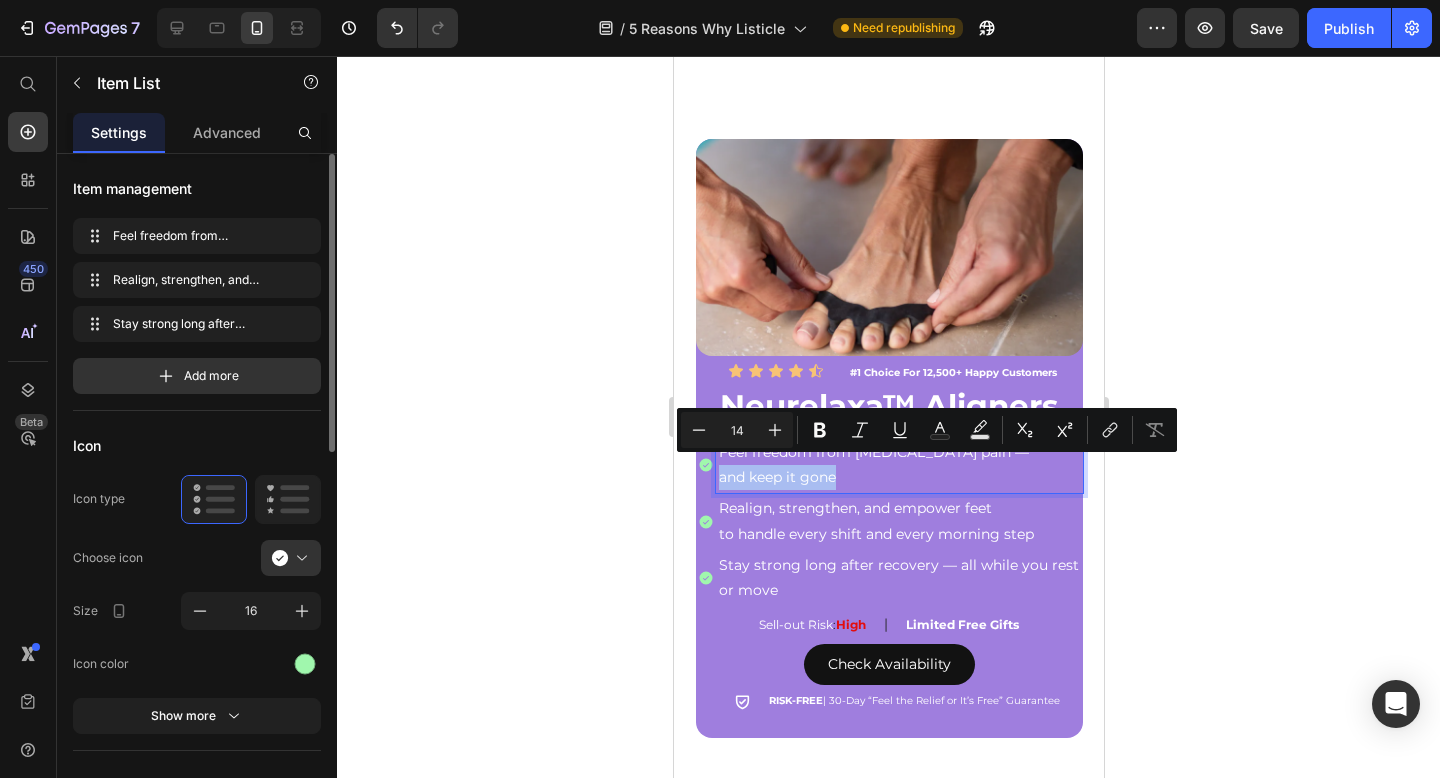 click on "and keep it gone" at bounding box center (898, 477) 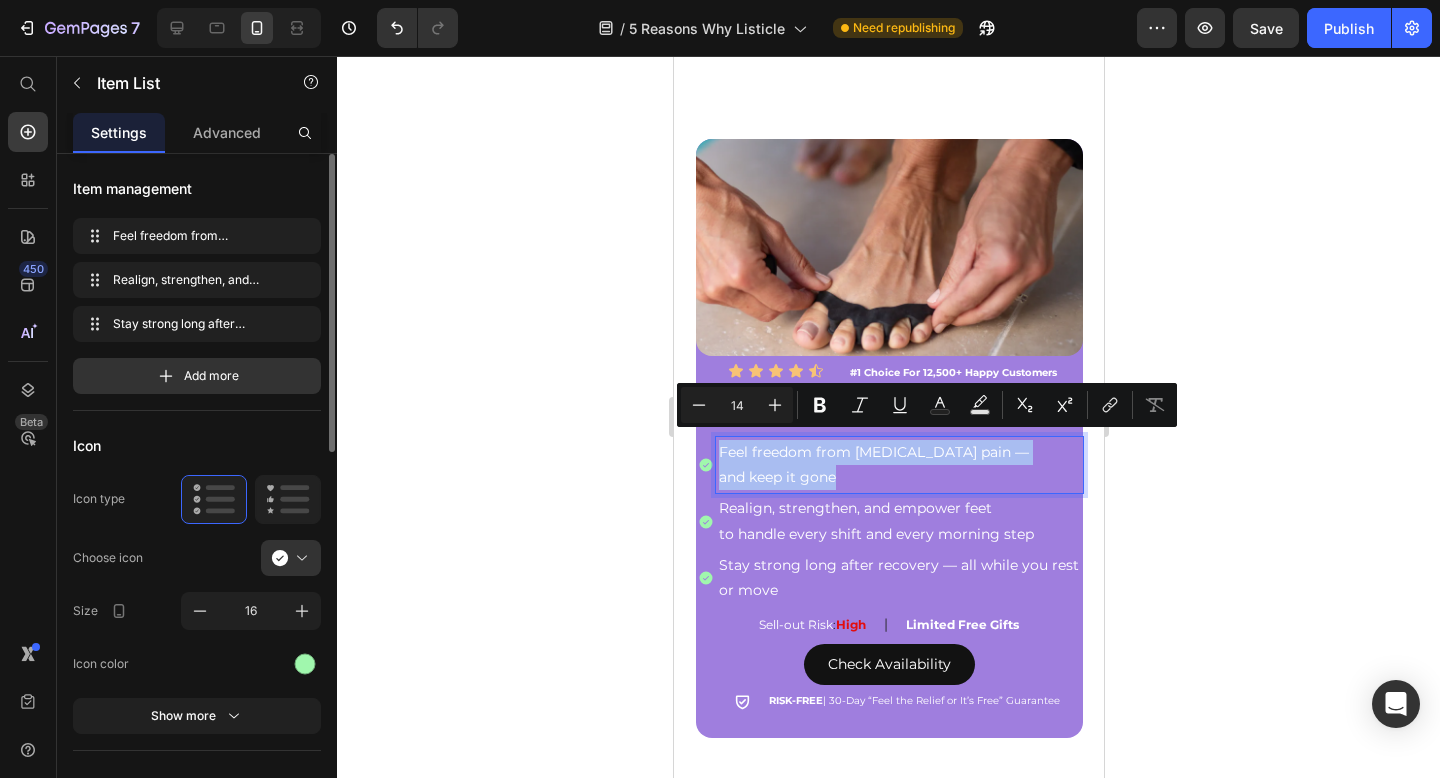 copy on "Feel freedom from plantar fasciitis pain —  and keep it gone" 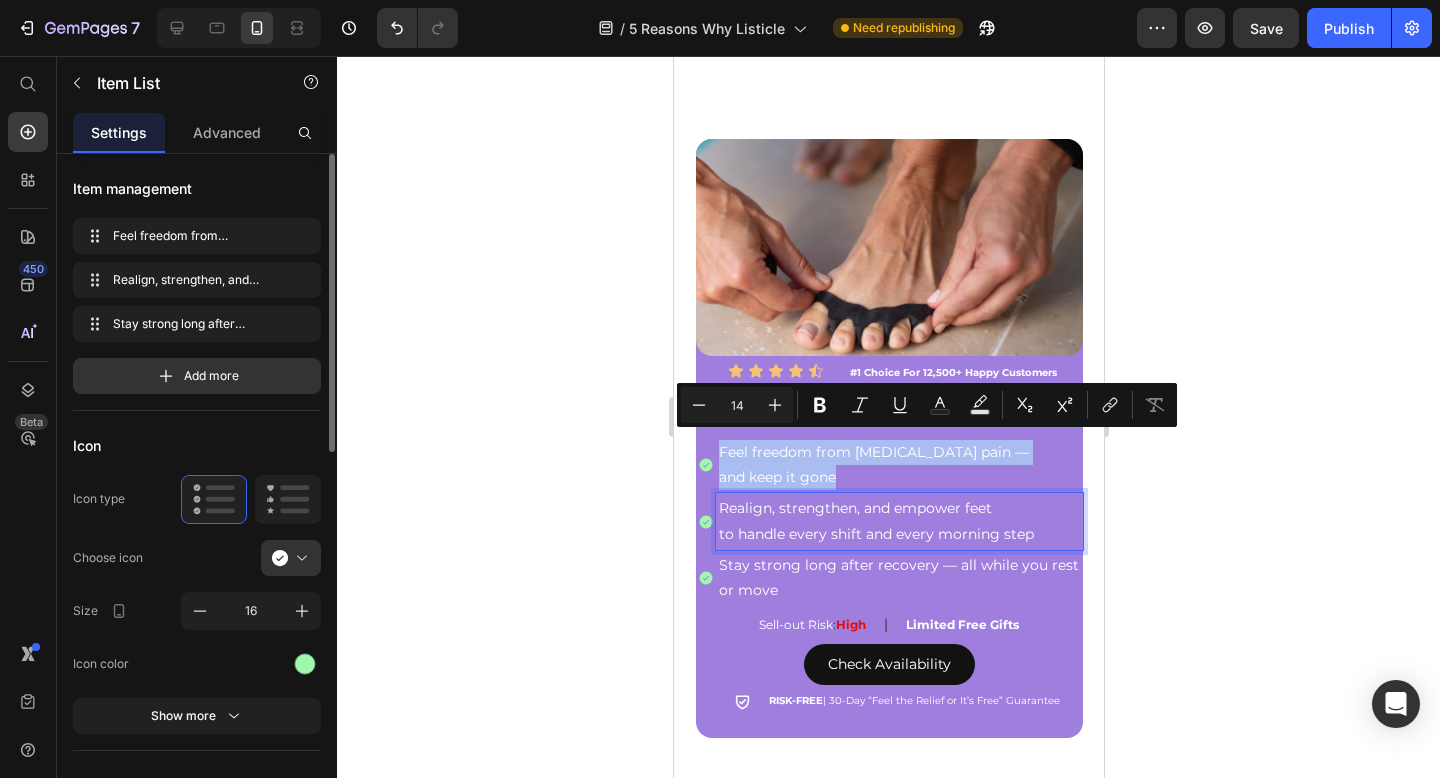 click on "to handle every shift and every morning step" at bounding box center (898, 534) 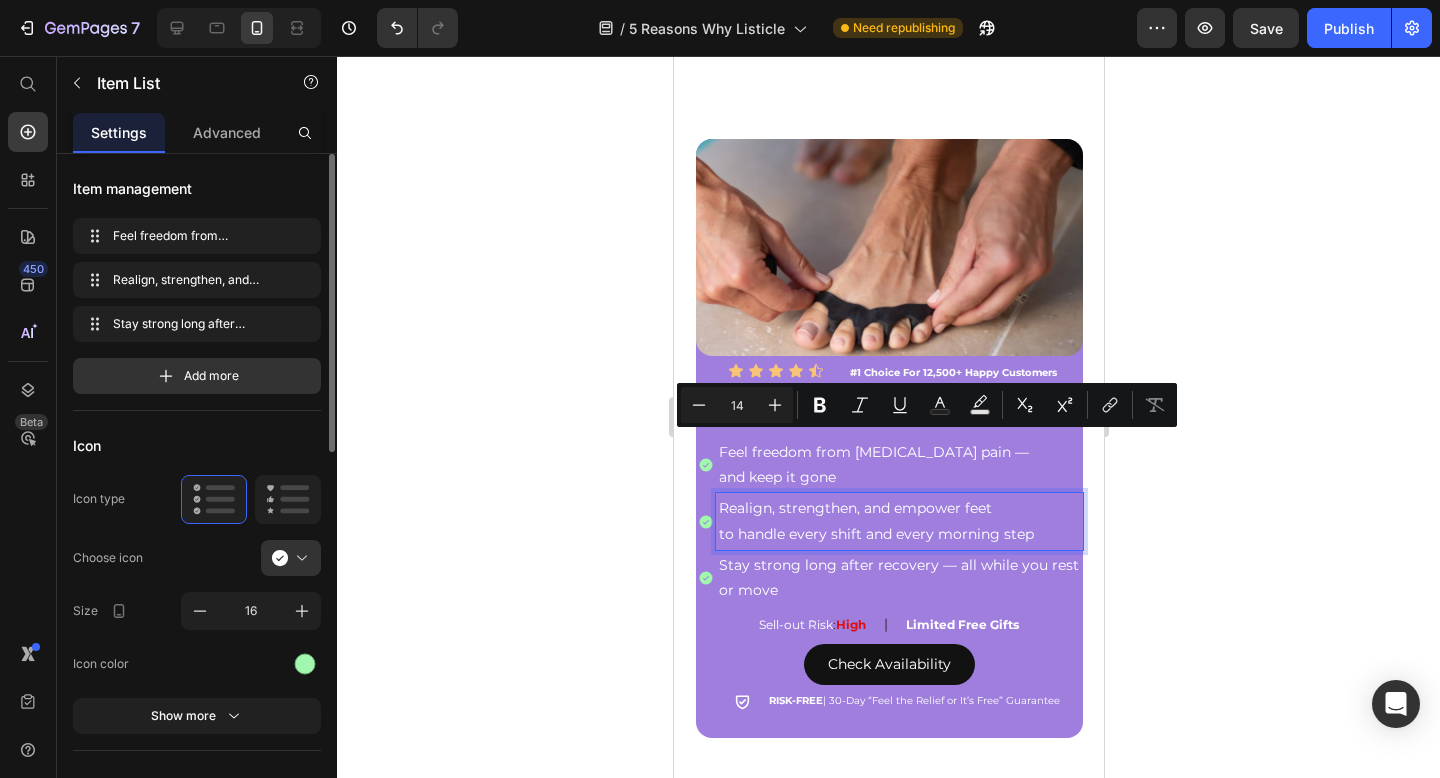 click on "to handle every shift and every morning step" at bounding box center (898, 534) 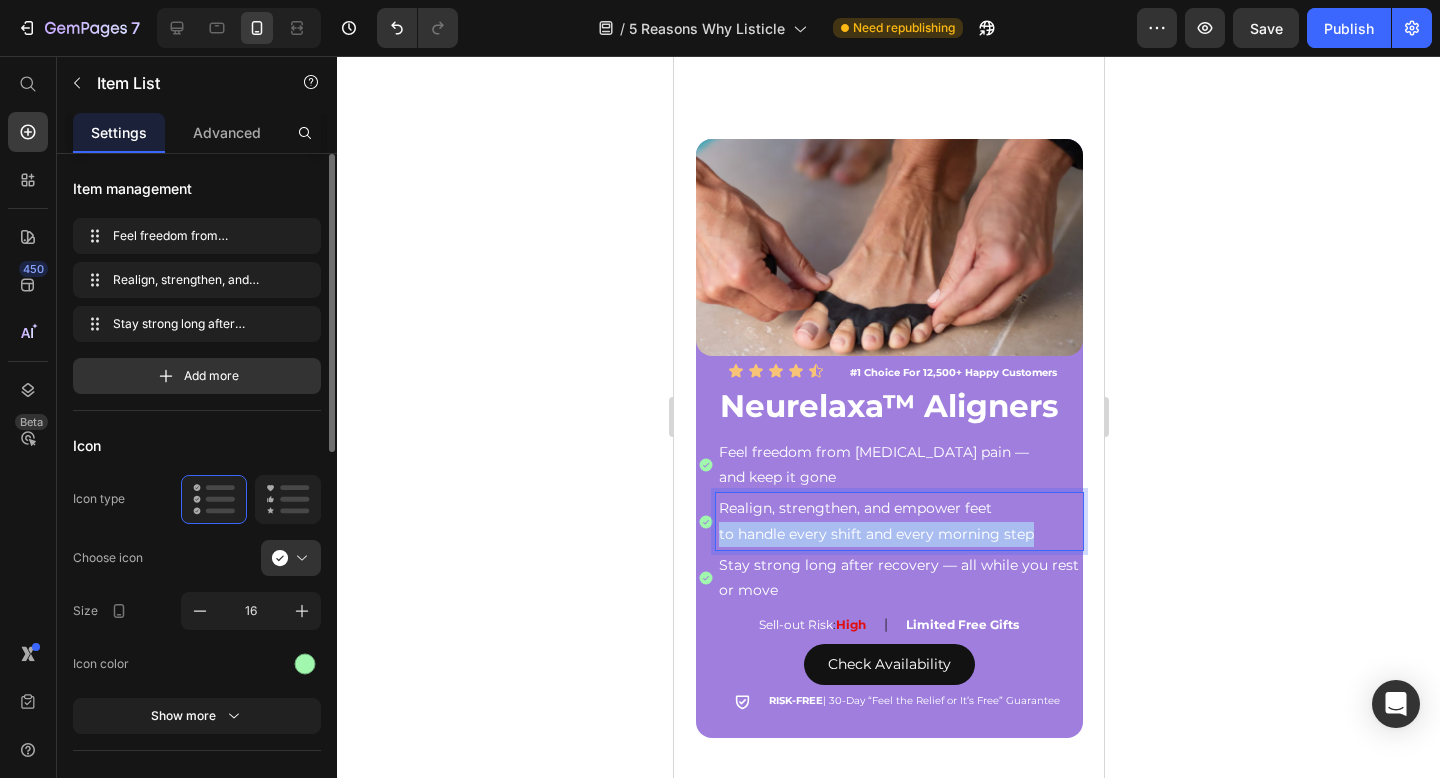 click on "to handle every shift and every morning step" at bounding box center (898, 534) 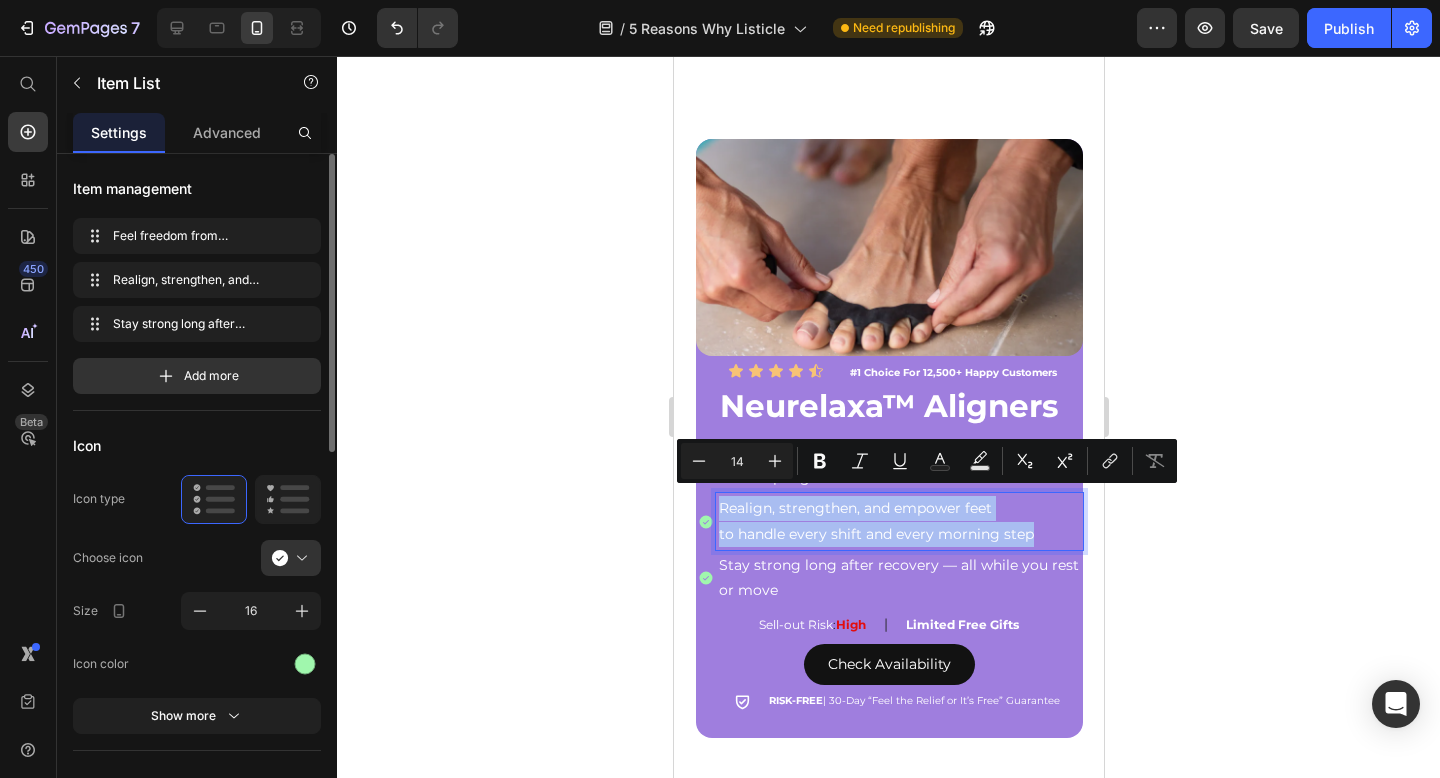 copy on "Realign, strengthen, and empower feet  to handle every shift and every morning step" 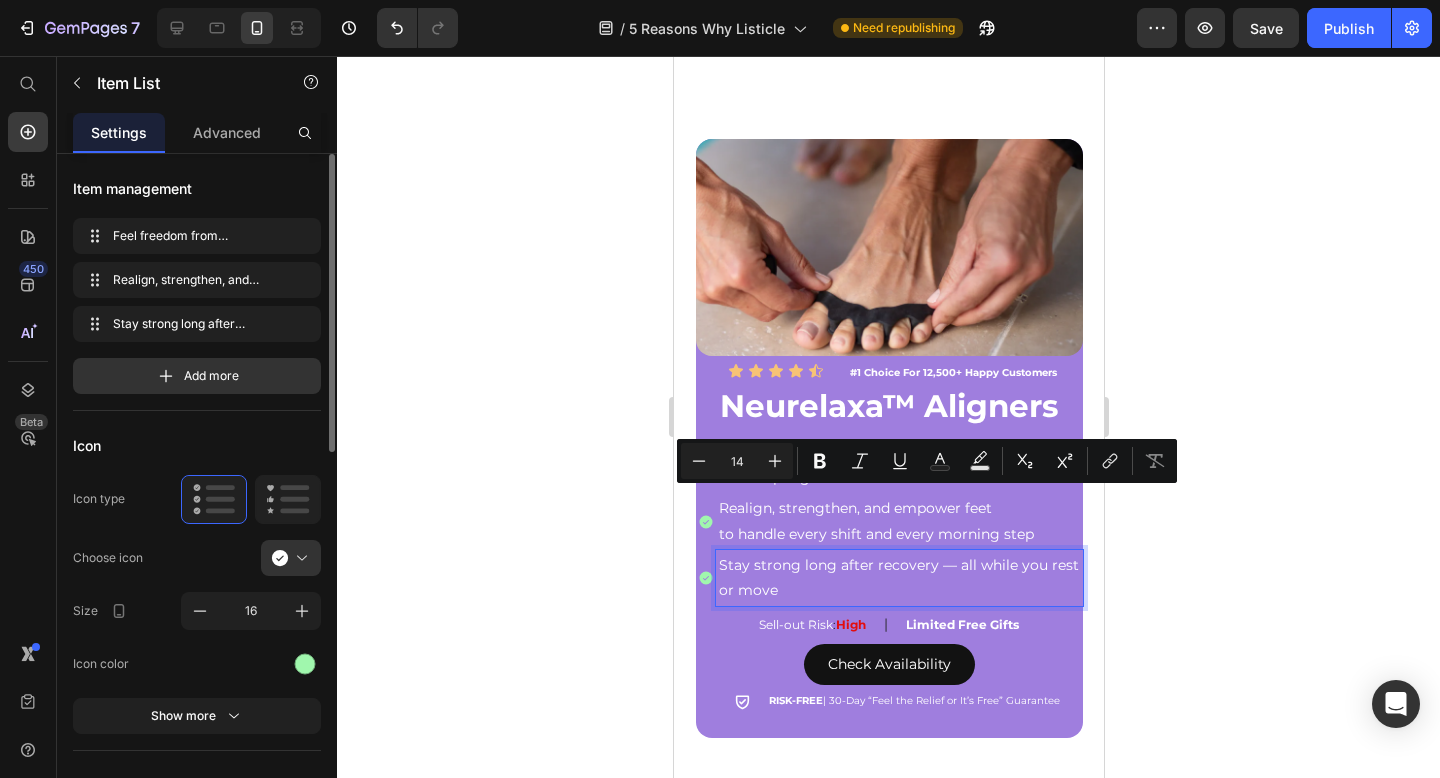 click on "Stay strong long after recovery — all while you rest or move" at bounding box center (898, 578) 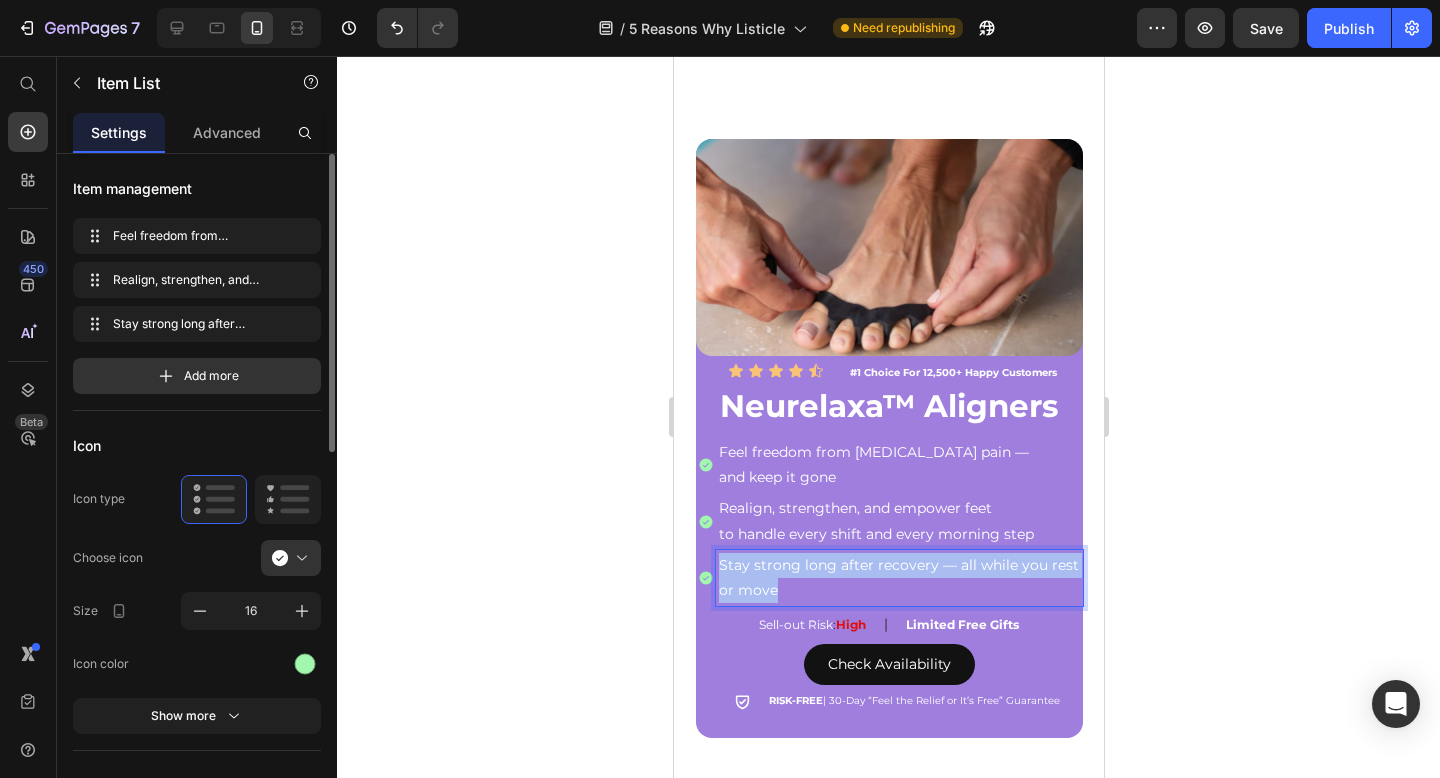 click on "Stay strong long after recovery — all while you rest or move" at bounding box center (898, 578) 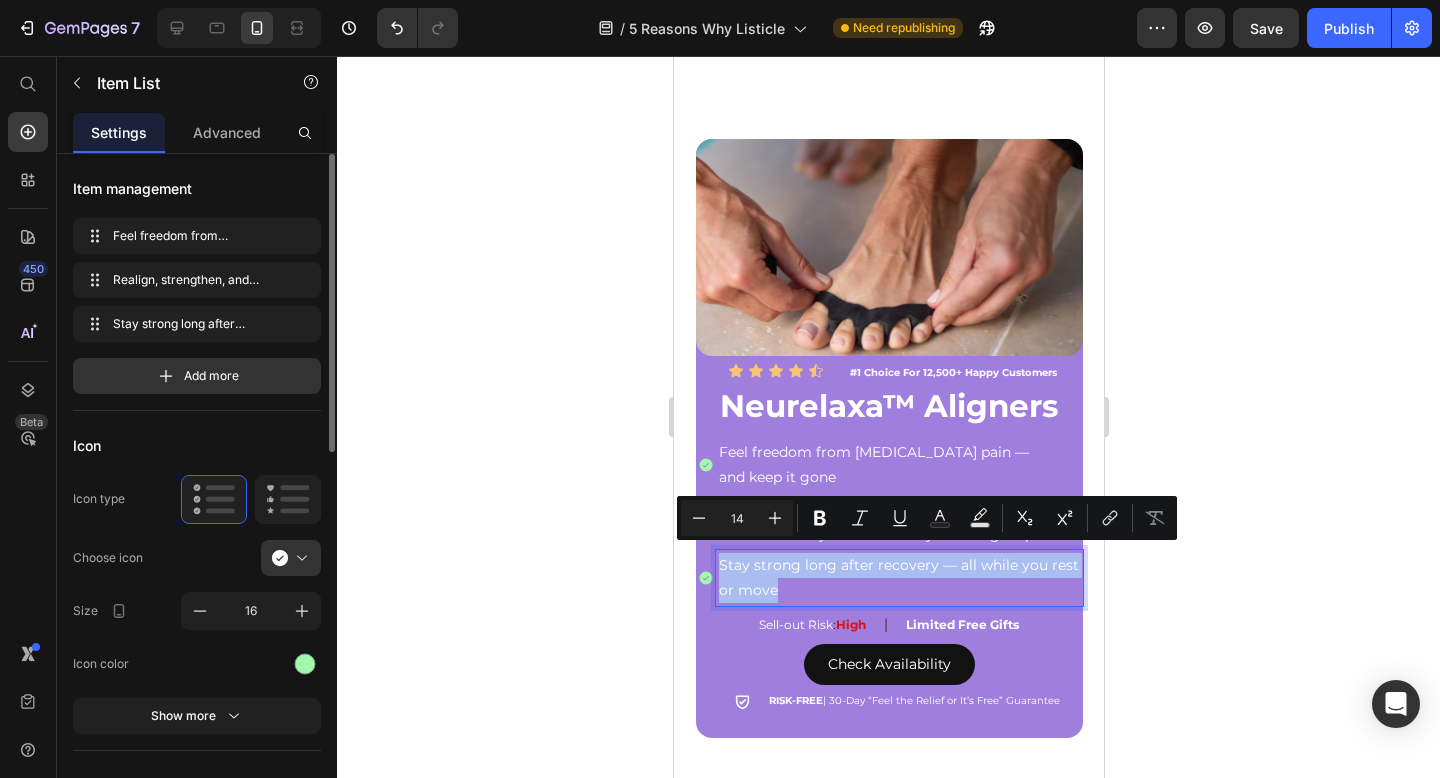 click on "Stay strong long after recovery — all while you rest or move" at bounding box center [898, 578] 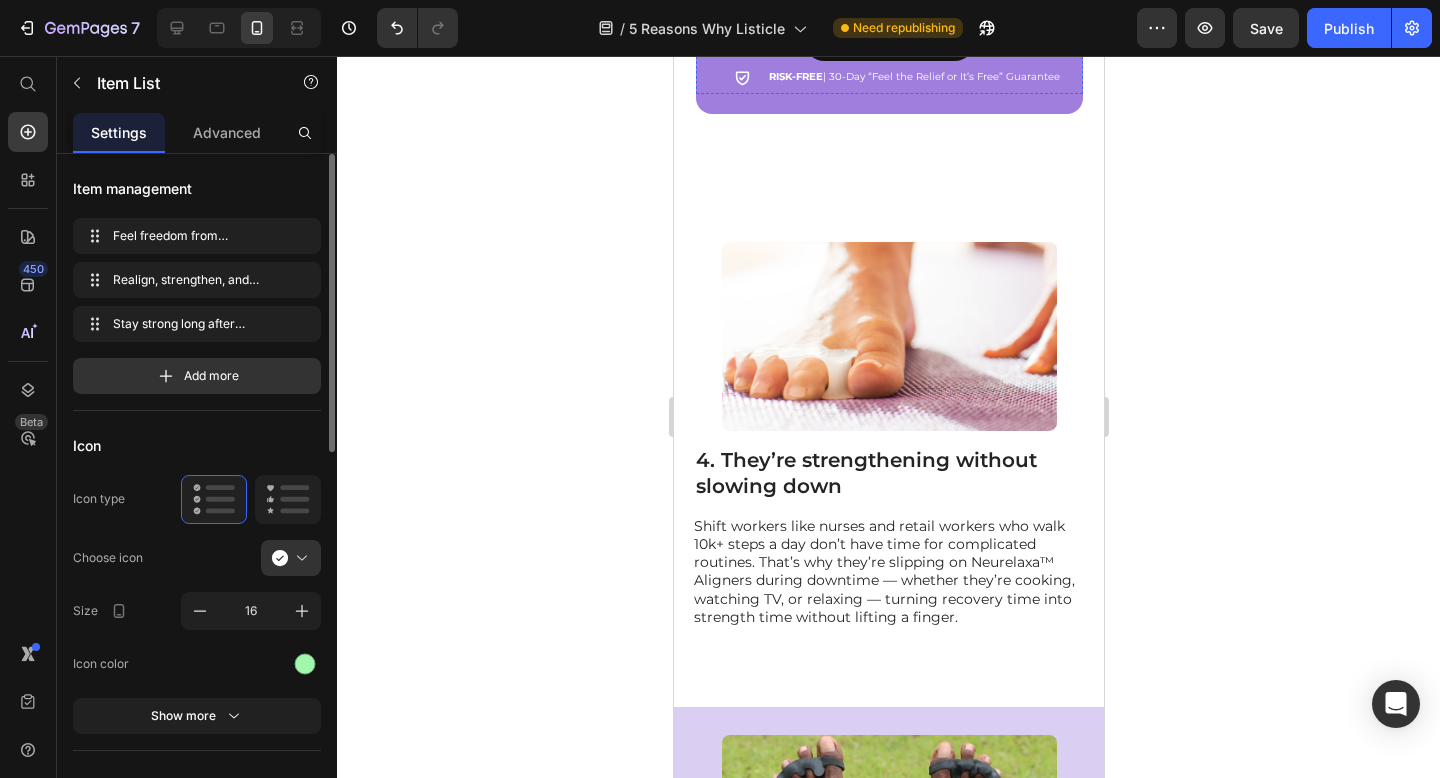 scroll, scrollTop: 3406, scrollLeft: 0, axis: vertical 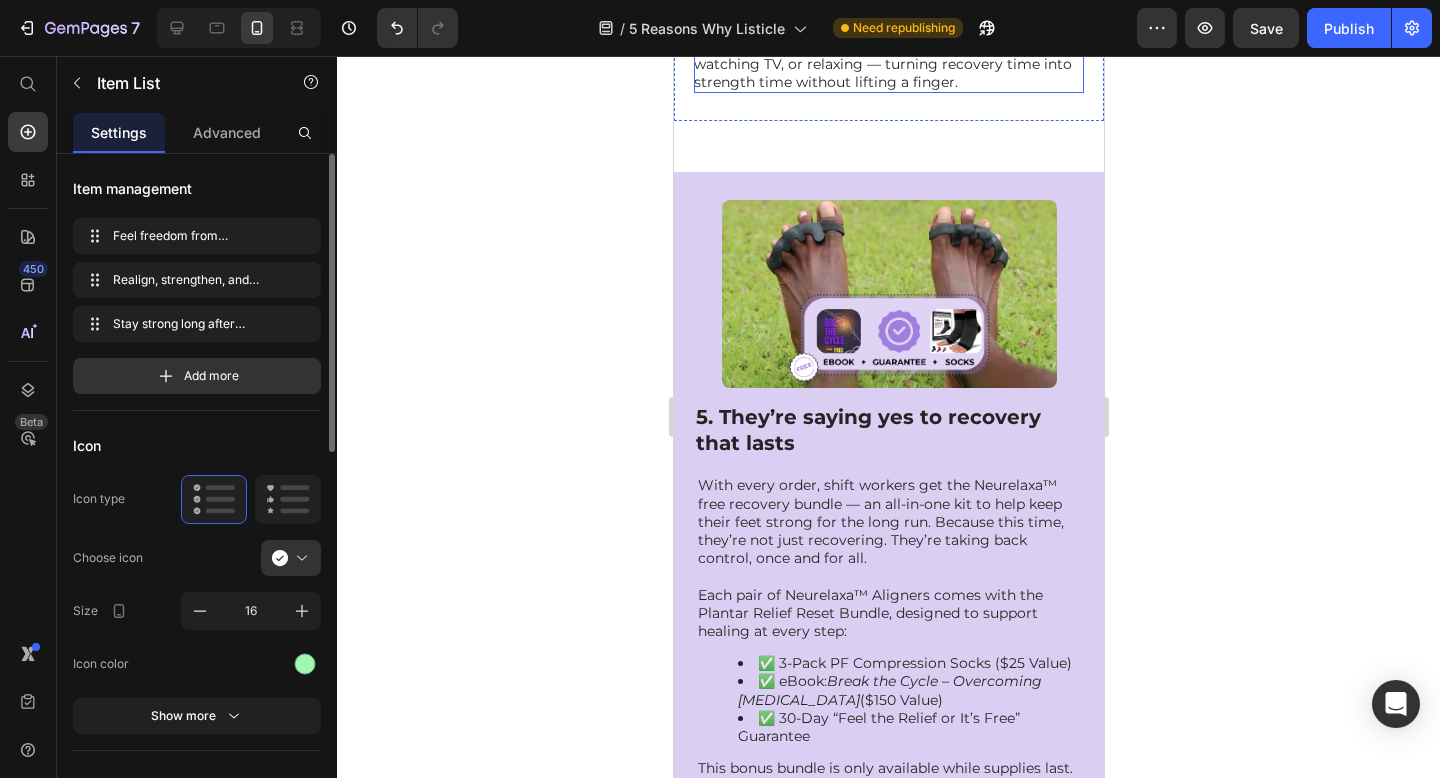 type on "16" 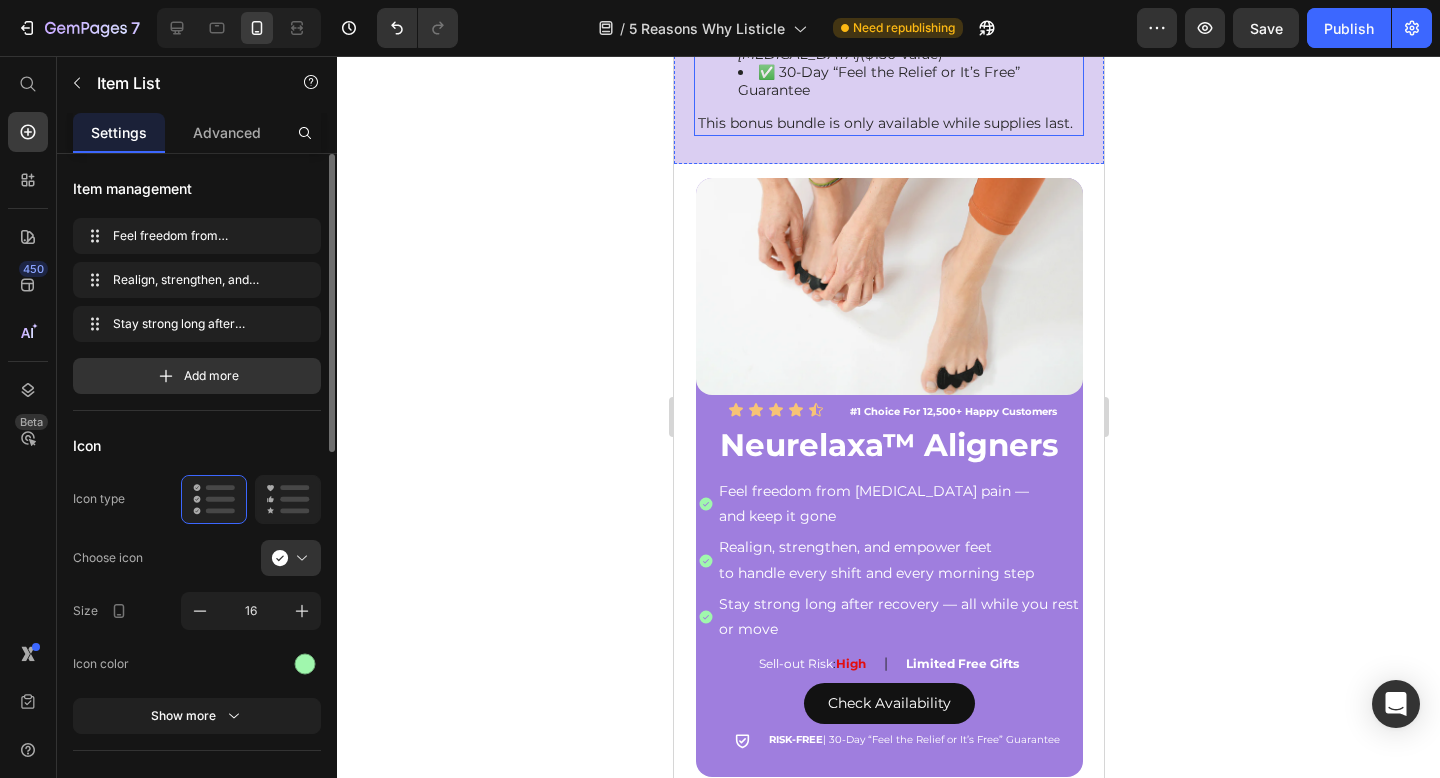 scroll, scrollTop: 4487, scrollLeft: 0, axis: vertical 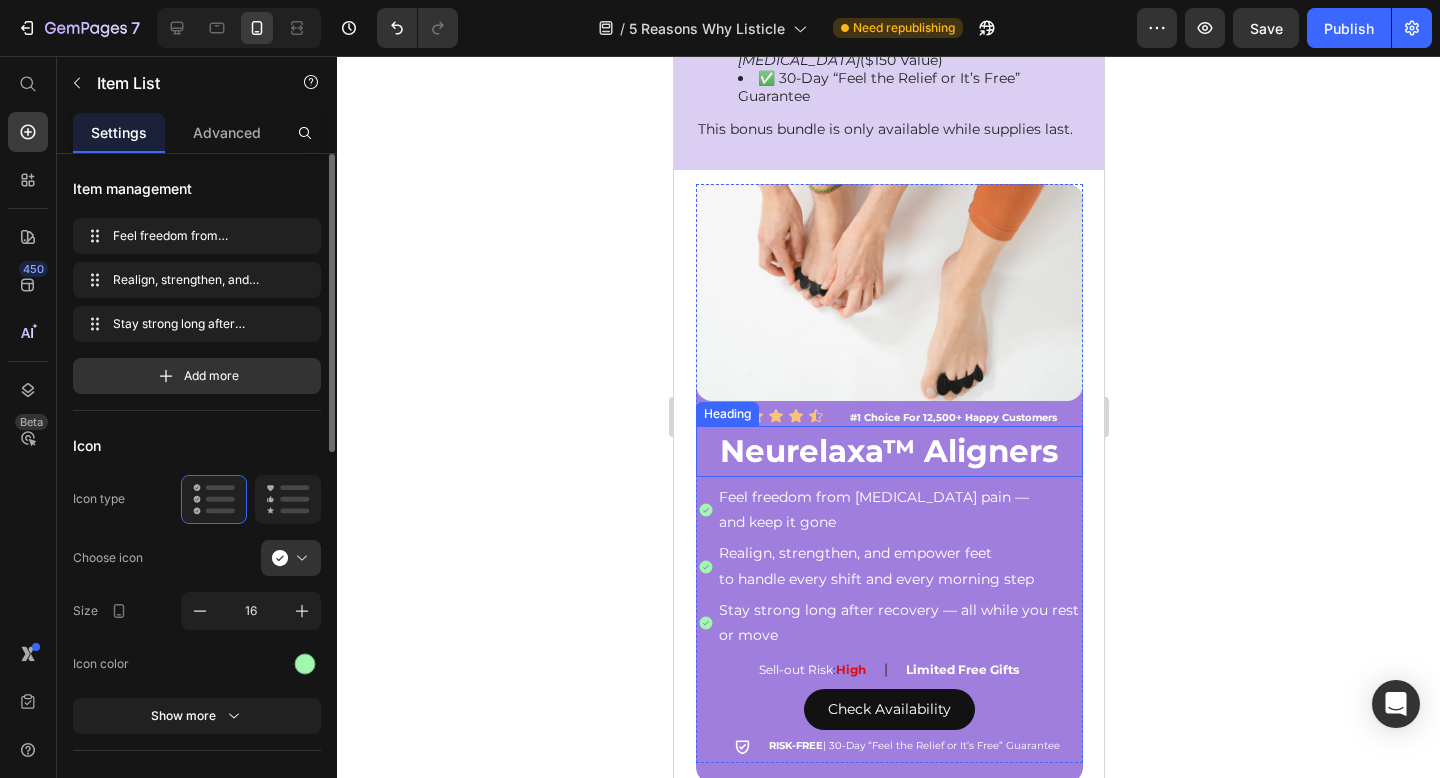 click on "Neurelaxa™ Aligners" at bounding box center [888, 451] 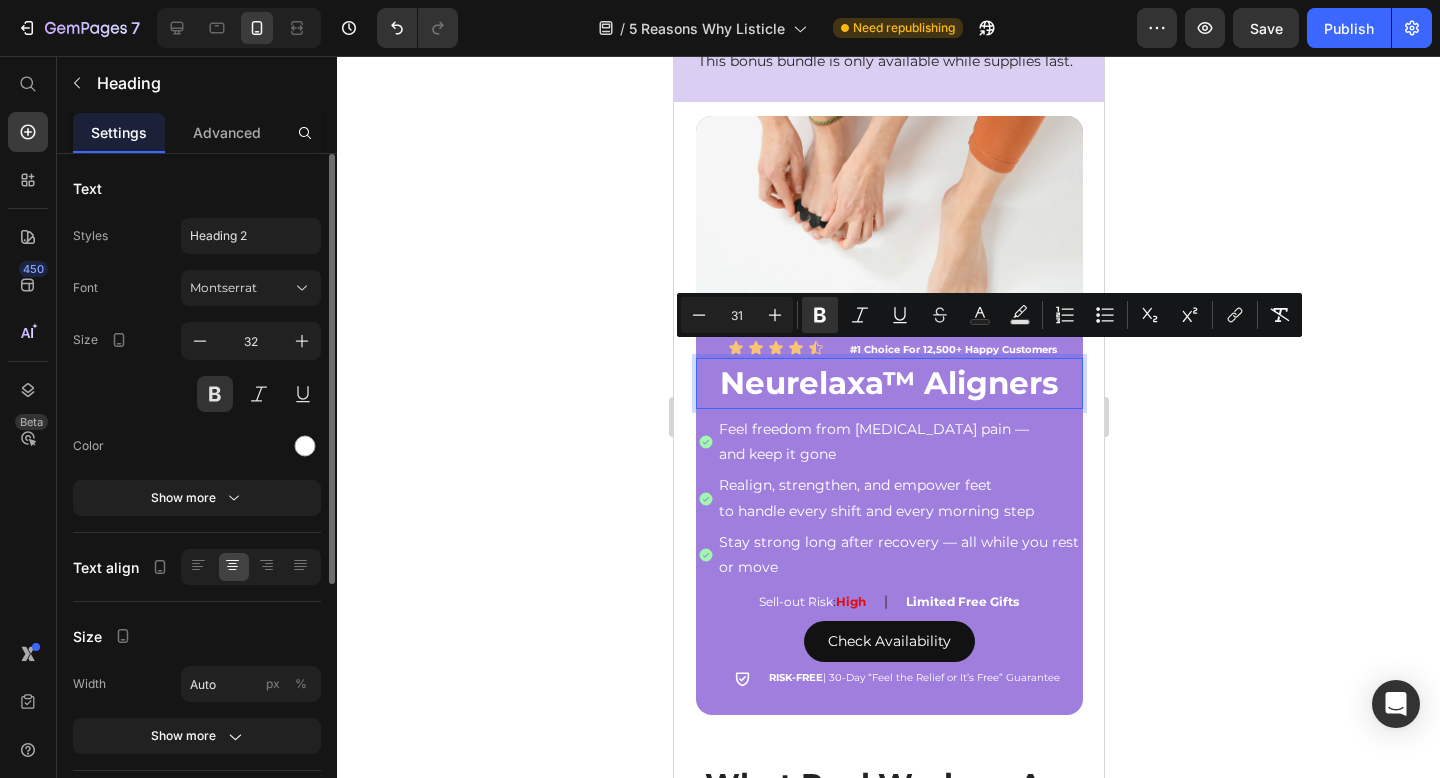 scroll, scrollTop: 4621, scrollLeft: 0, axis: vertical 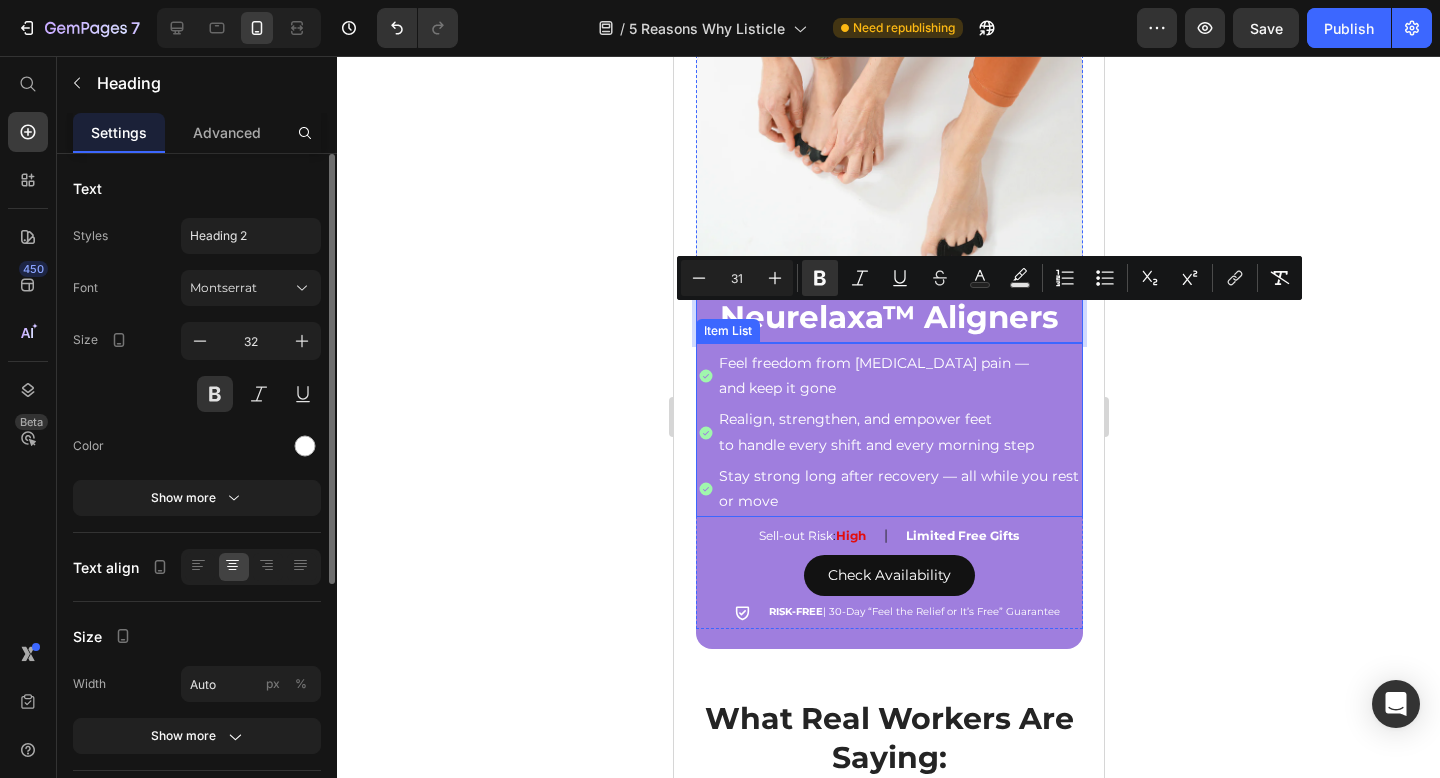 click on "Feel freedom from [MEDICAL_DATA] pain —" at bounding box center [898, 363] 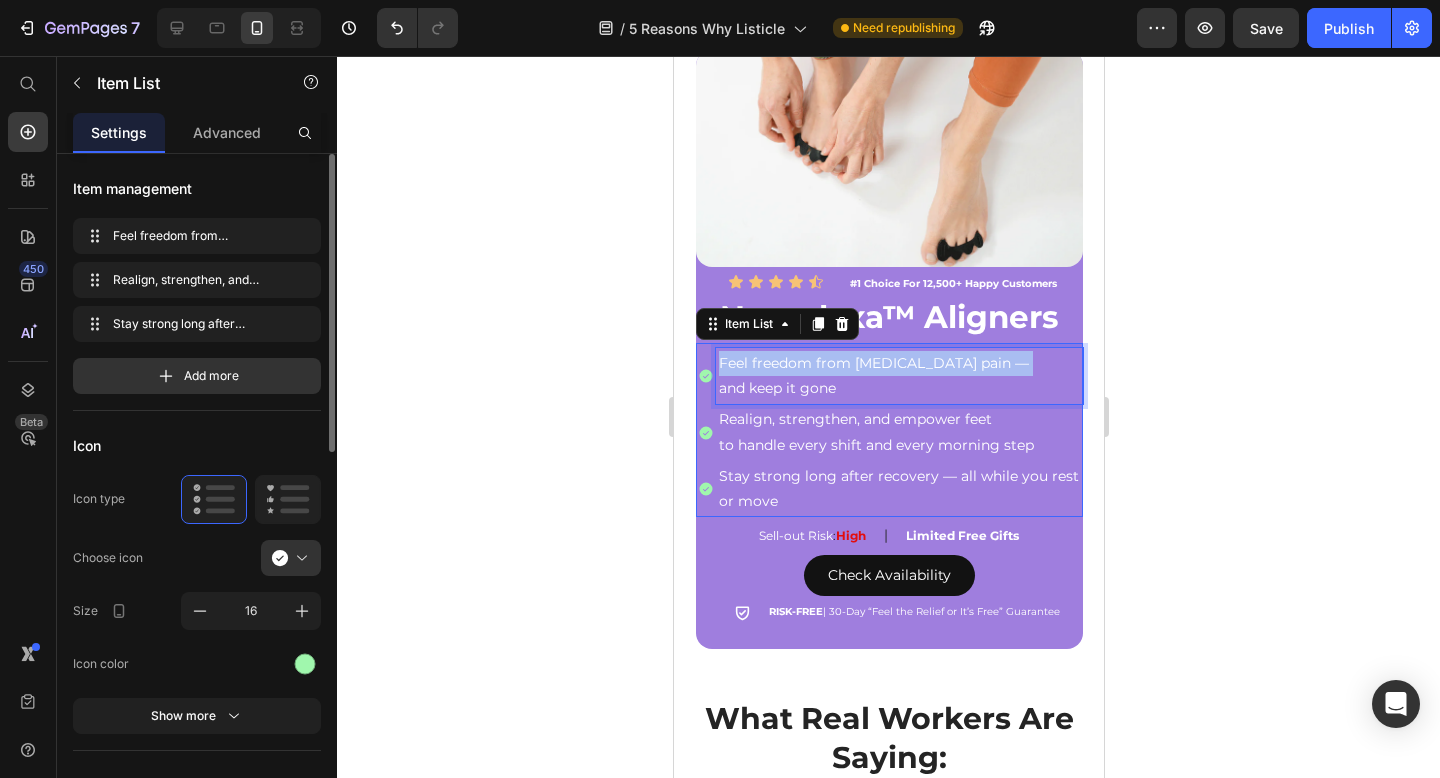 click on "Feel freedom from [MEDICAL_DATA] pain —" at bounding box center (898, 363) 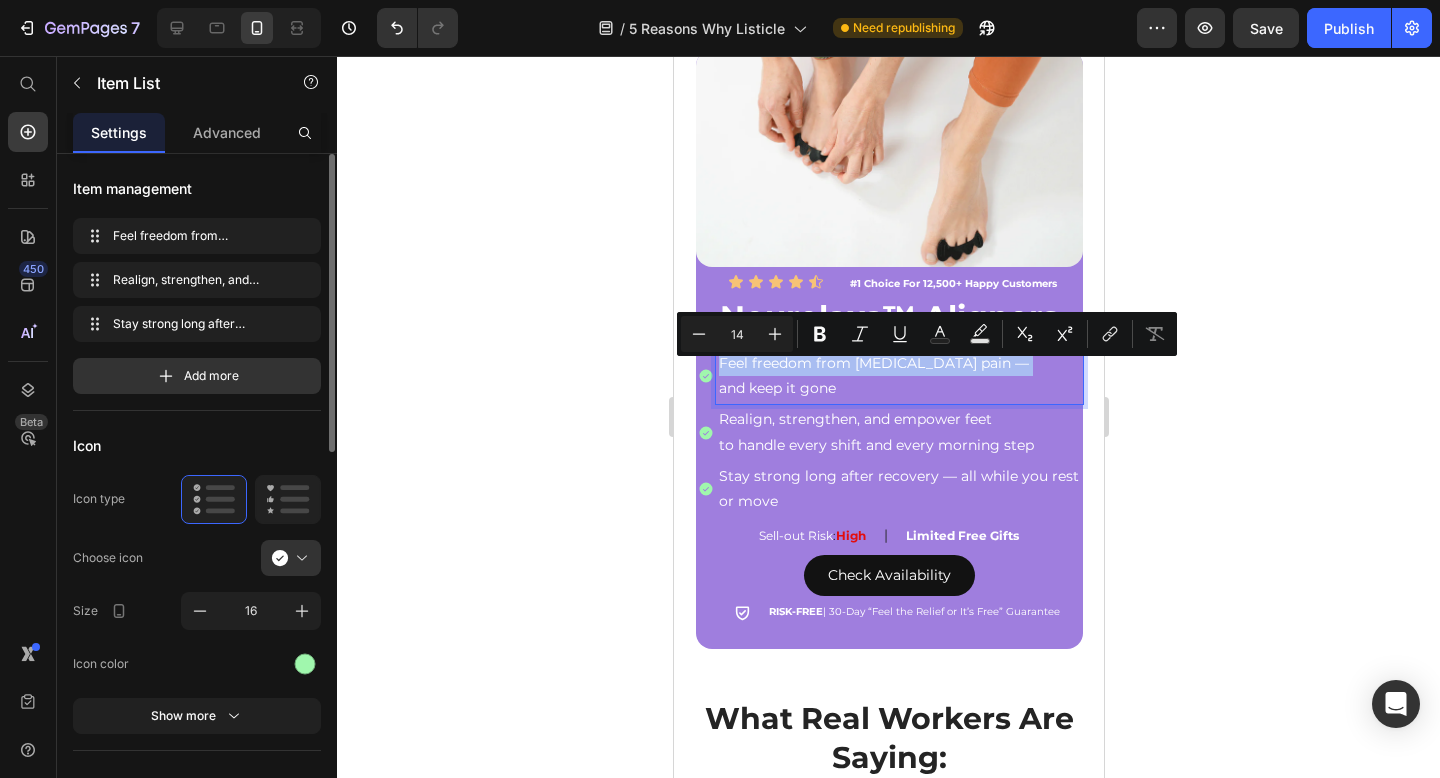 click on "Feel freedom from [MEDICAL_DATA] pain —" at bounding box center [898, 363] 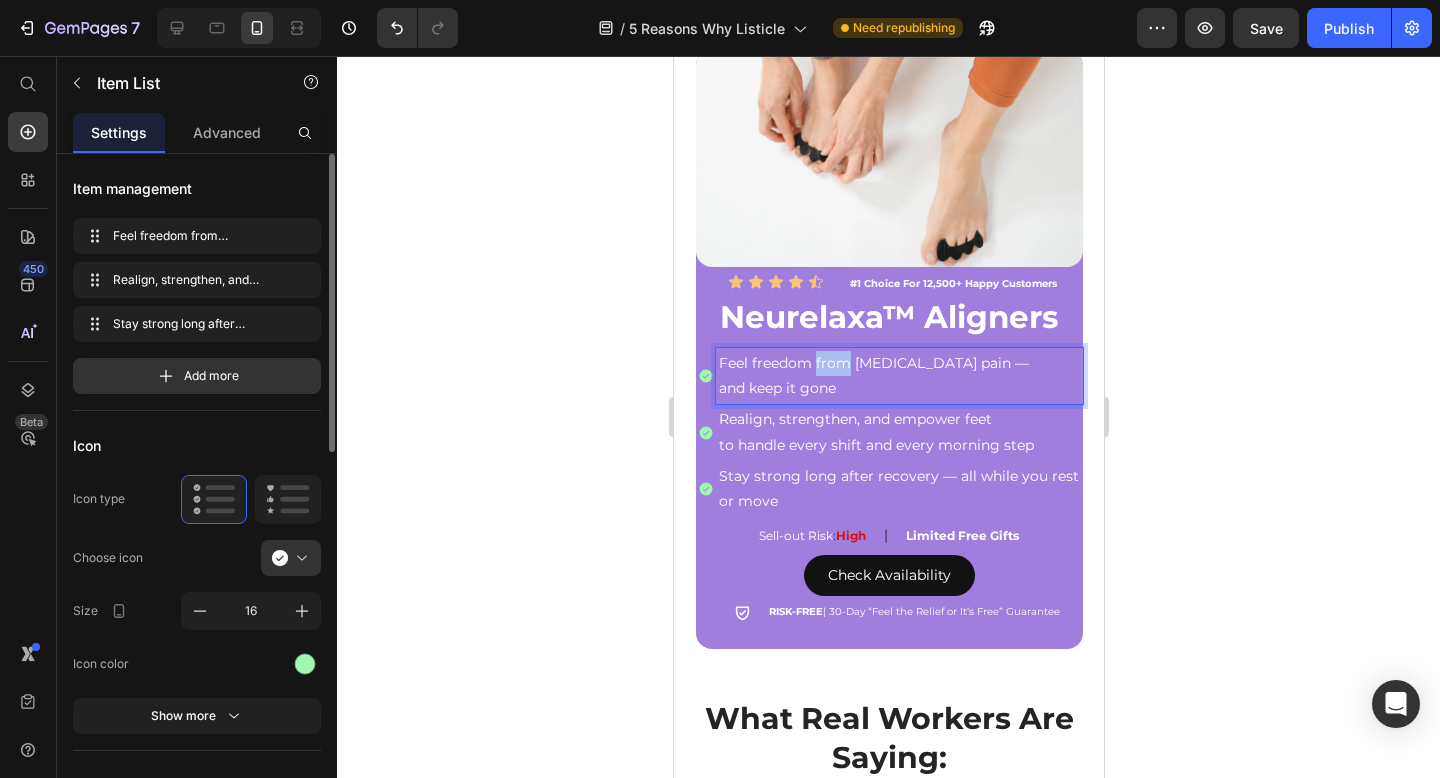 click on "Feel freedom from [MEDICAL_DATA] pain —" at bounding box center [898, 363] 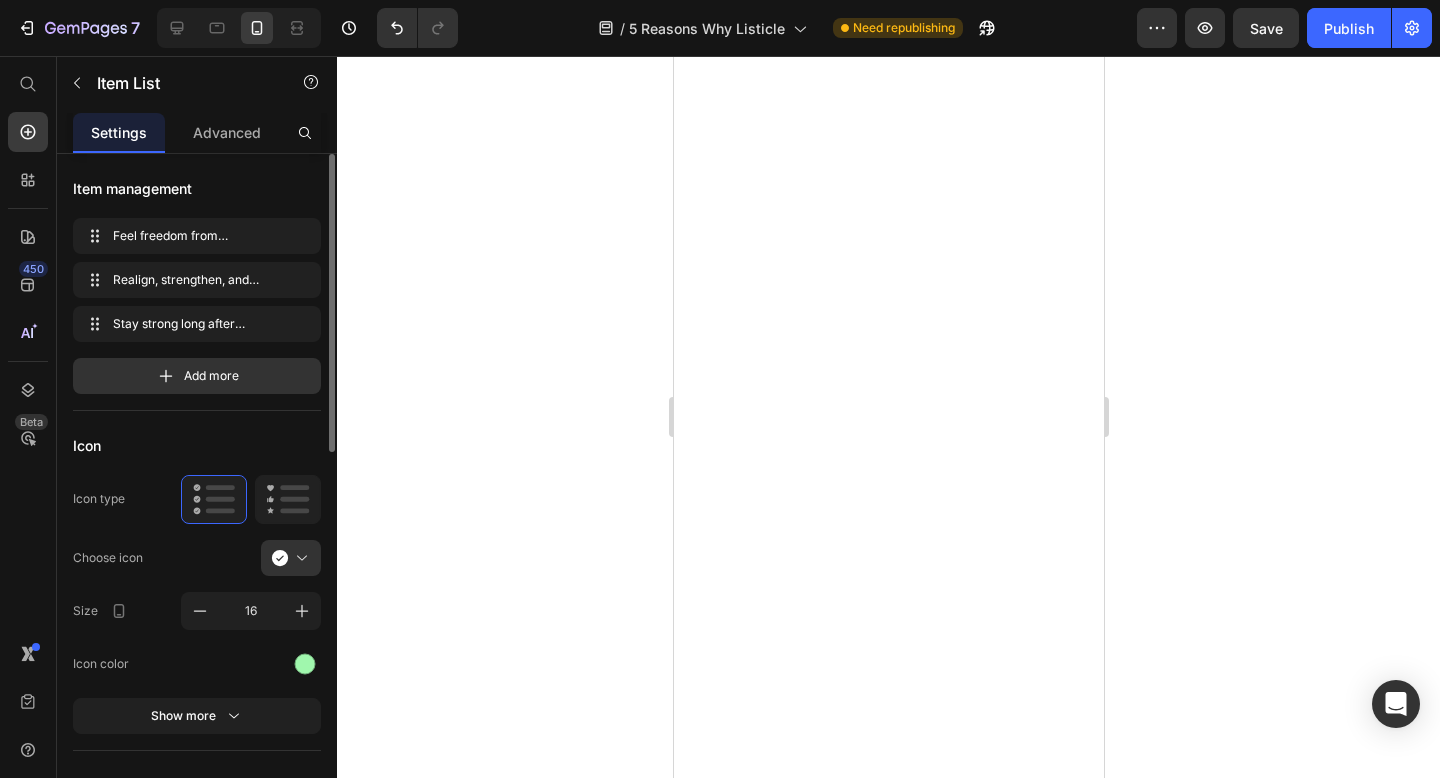scroll, scrollTop: 0, scrollLeft: 0, axis: both 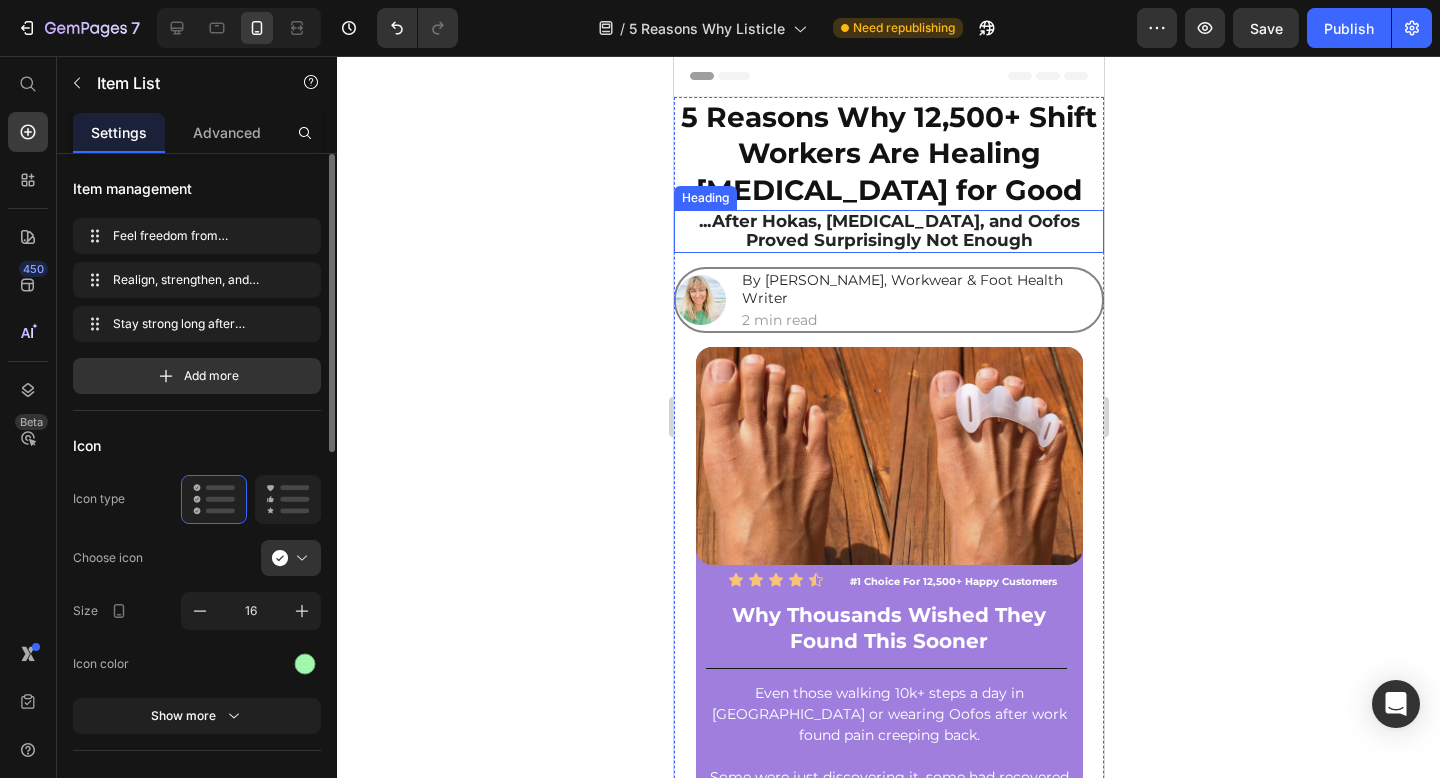 click on "...After Hokas, [MEDICAL_DATA], and Oofos Proved Surprisingly Not Enough" at bounding box center (888, 230) 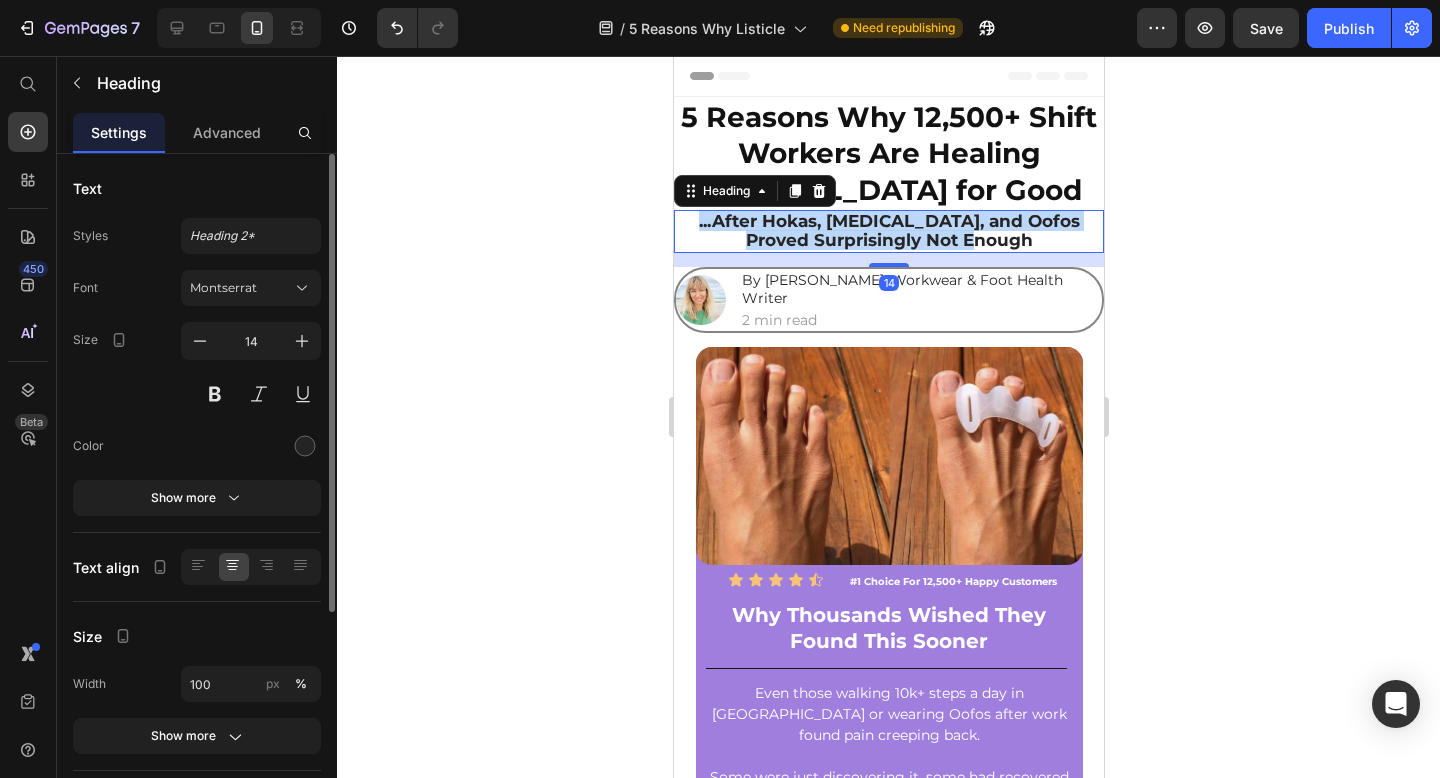 click on "...After Hokas, [MEDICAL_DATA], and Oofos Proved Surprisingly Not Enough" at bounding box center (888, 230) 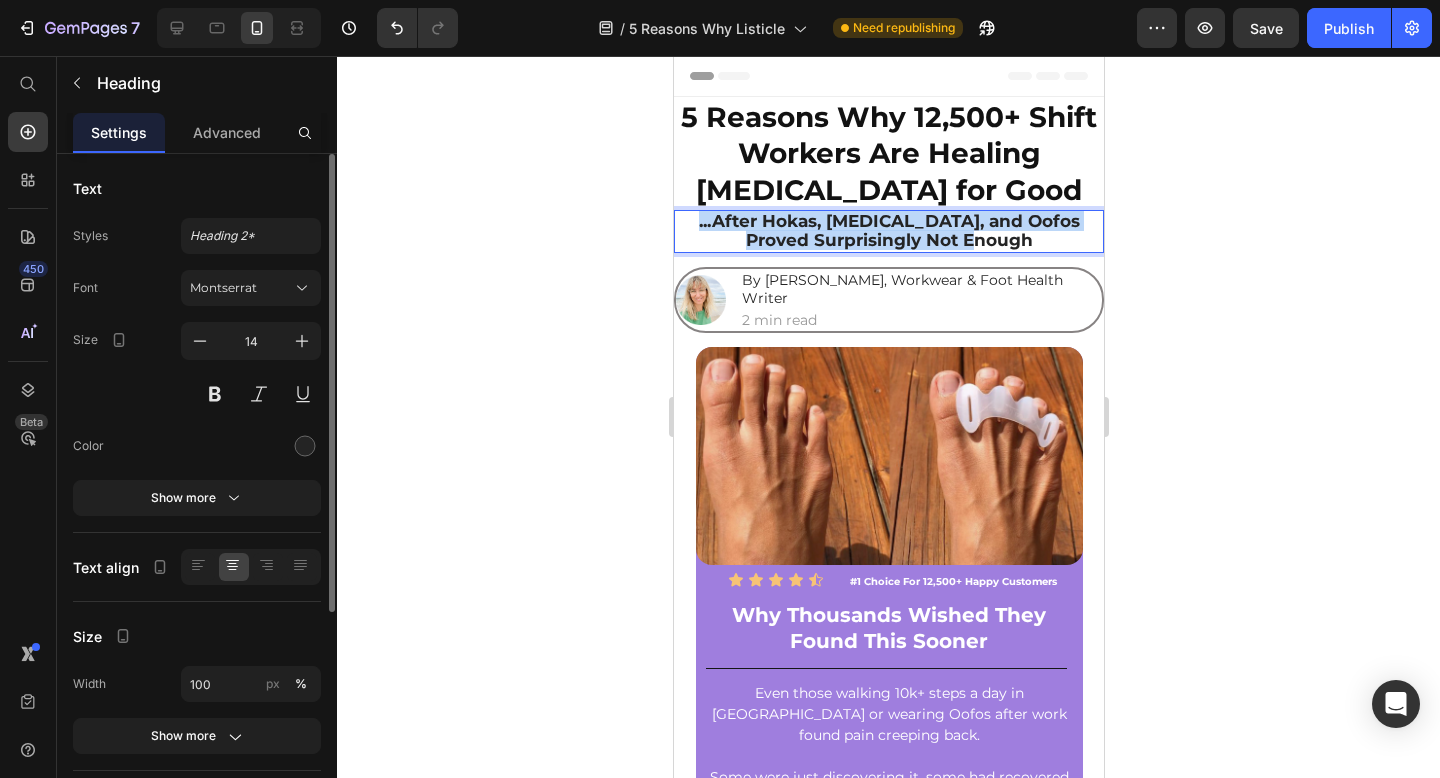 click on "...After Hokas, [MEDICAL_DATA], and Oofos Proved Surprisingly Not Enough" at bounding box center (888, 230) 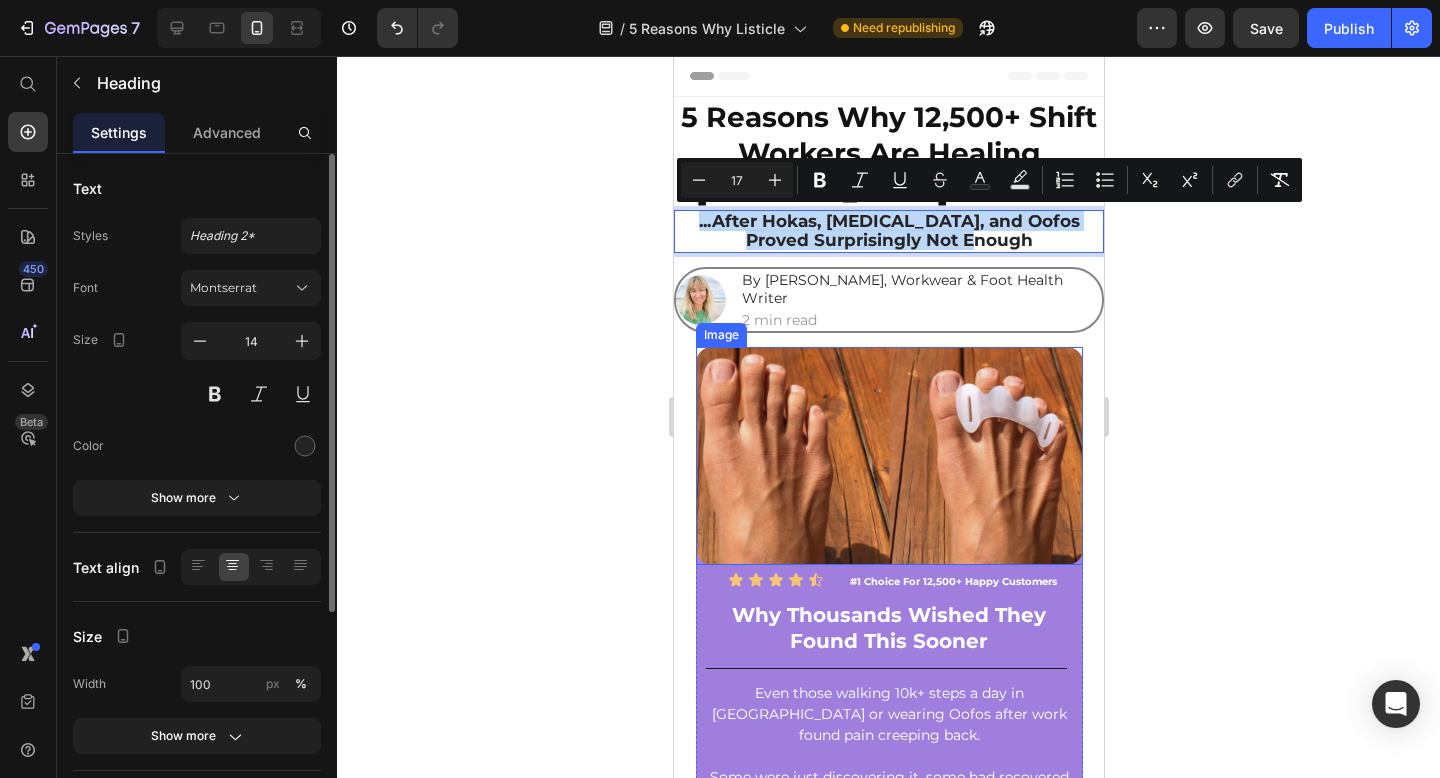 scroll, scrollTop: 153, scrollLeft: 0, axis: vertical 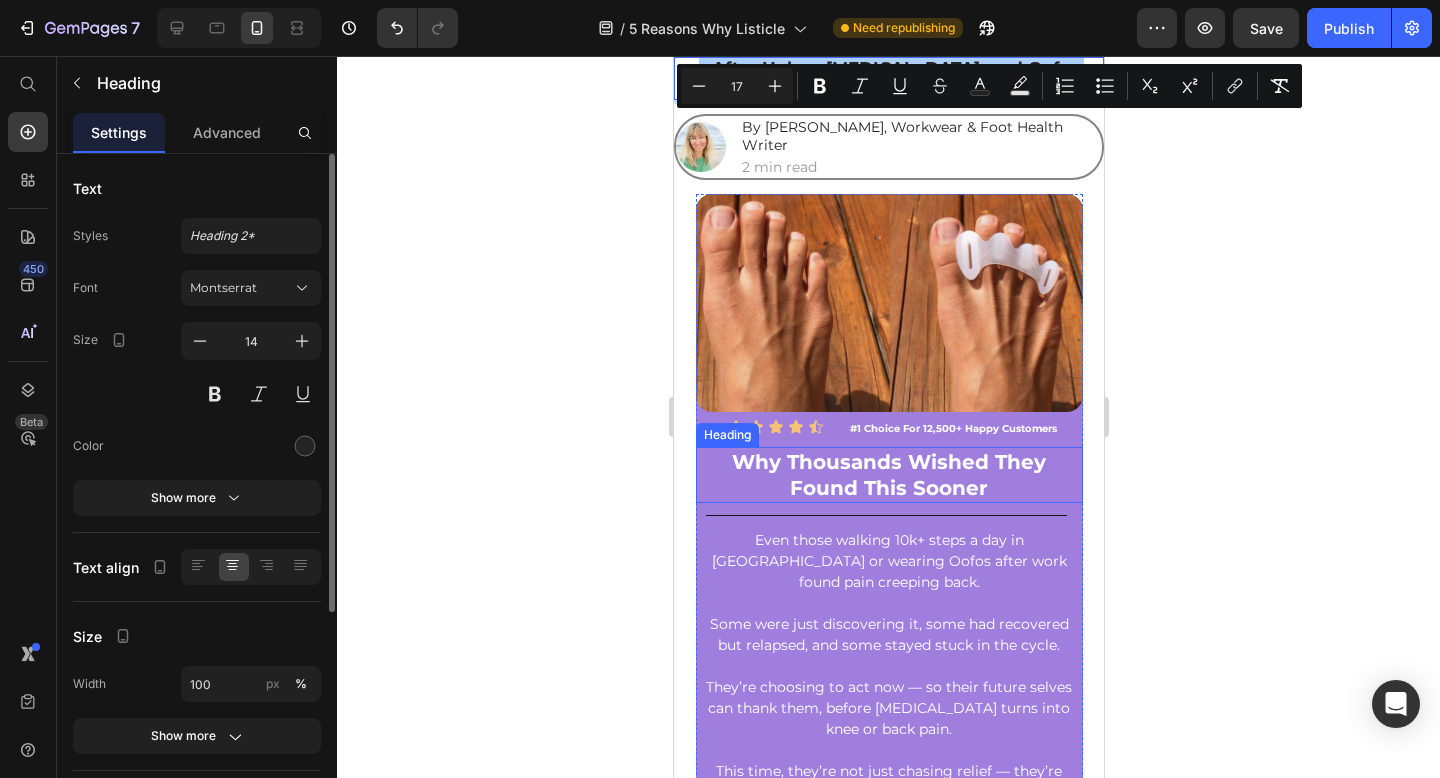 click on "Why Thousands Wished They Found This Sooner" at bounding box center (888, 475) 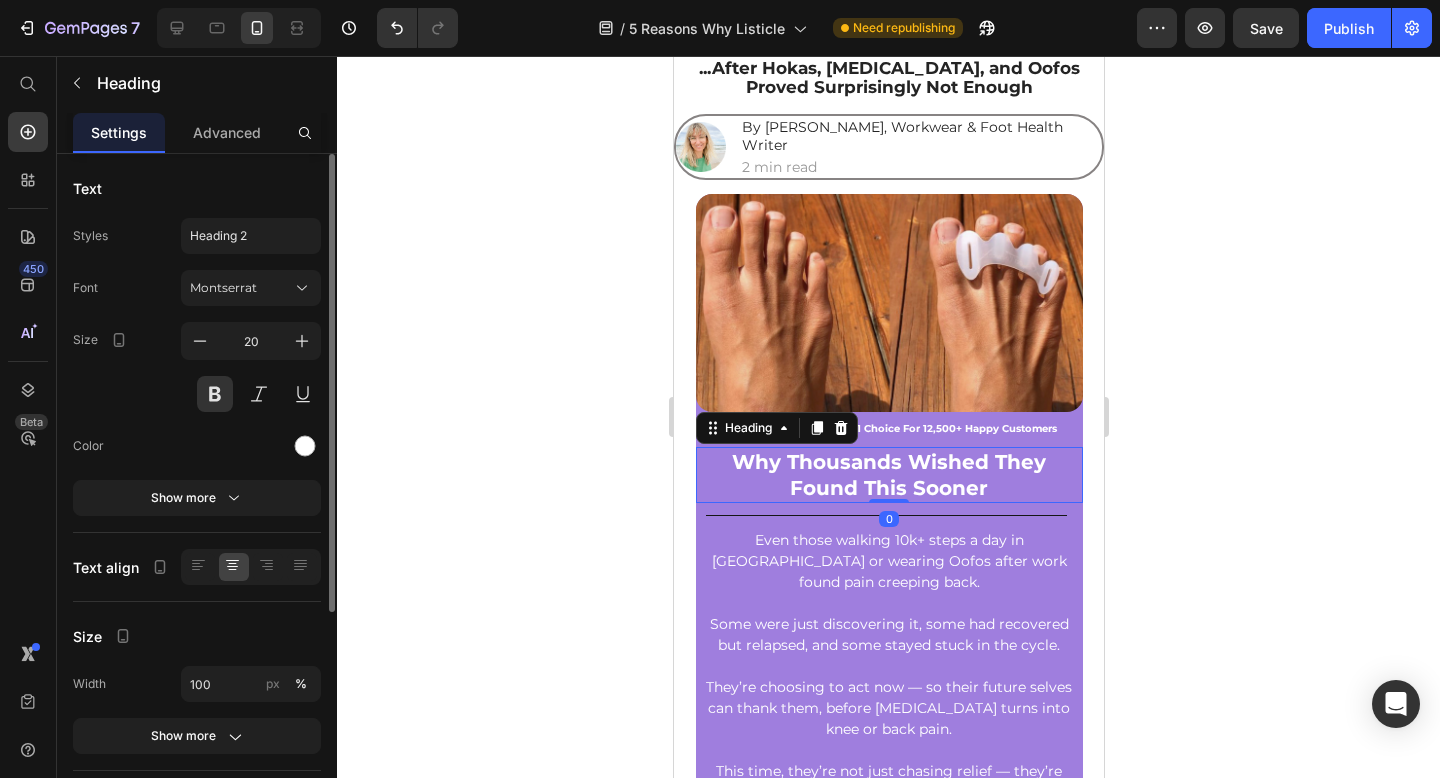 click on "Why Thousands Wished They Found This Sooner" at bounding box center (888, 475) 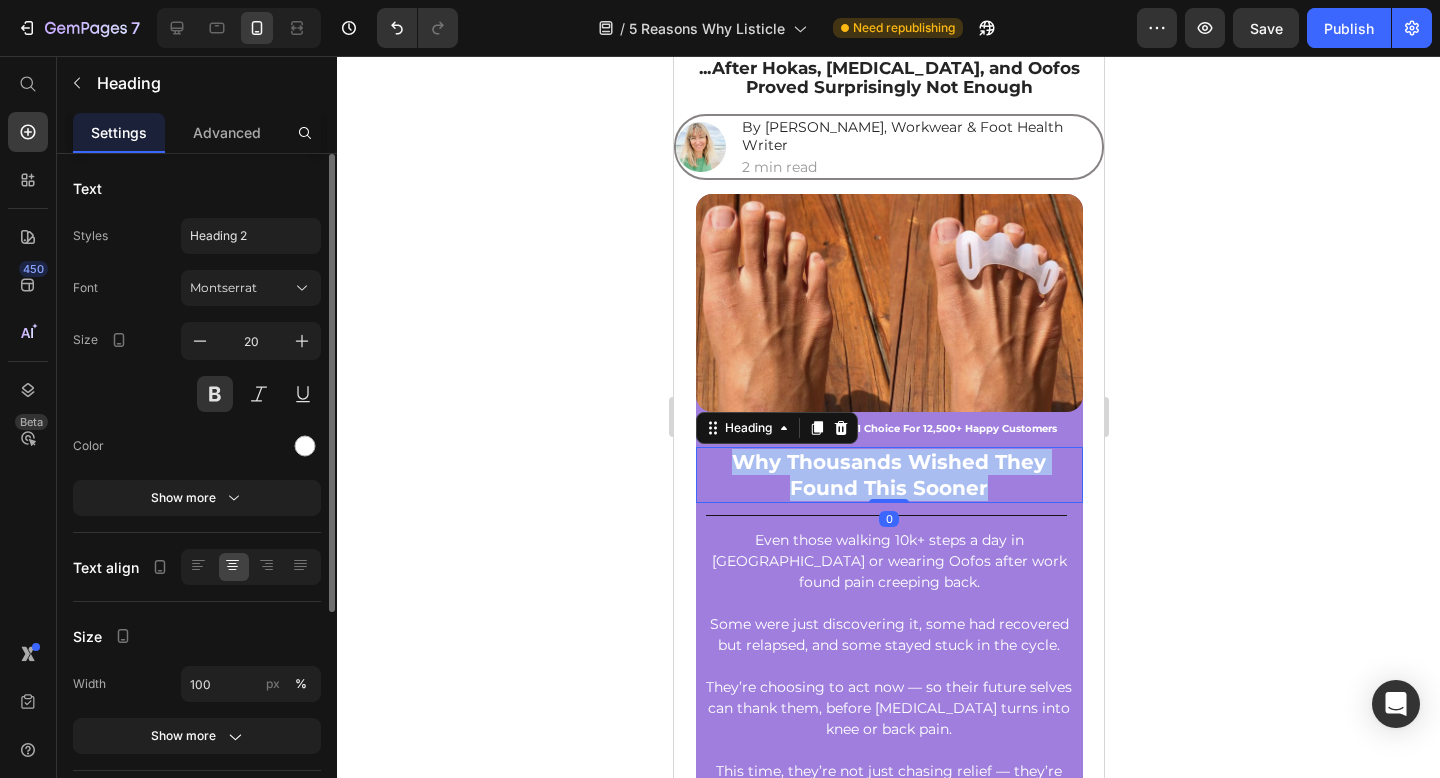 click on "Why Thousands Wished They Found This Sooner" at bounding box center (888, 475) 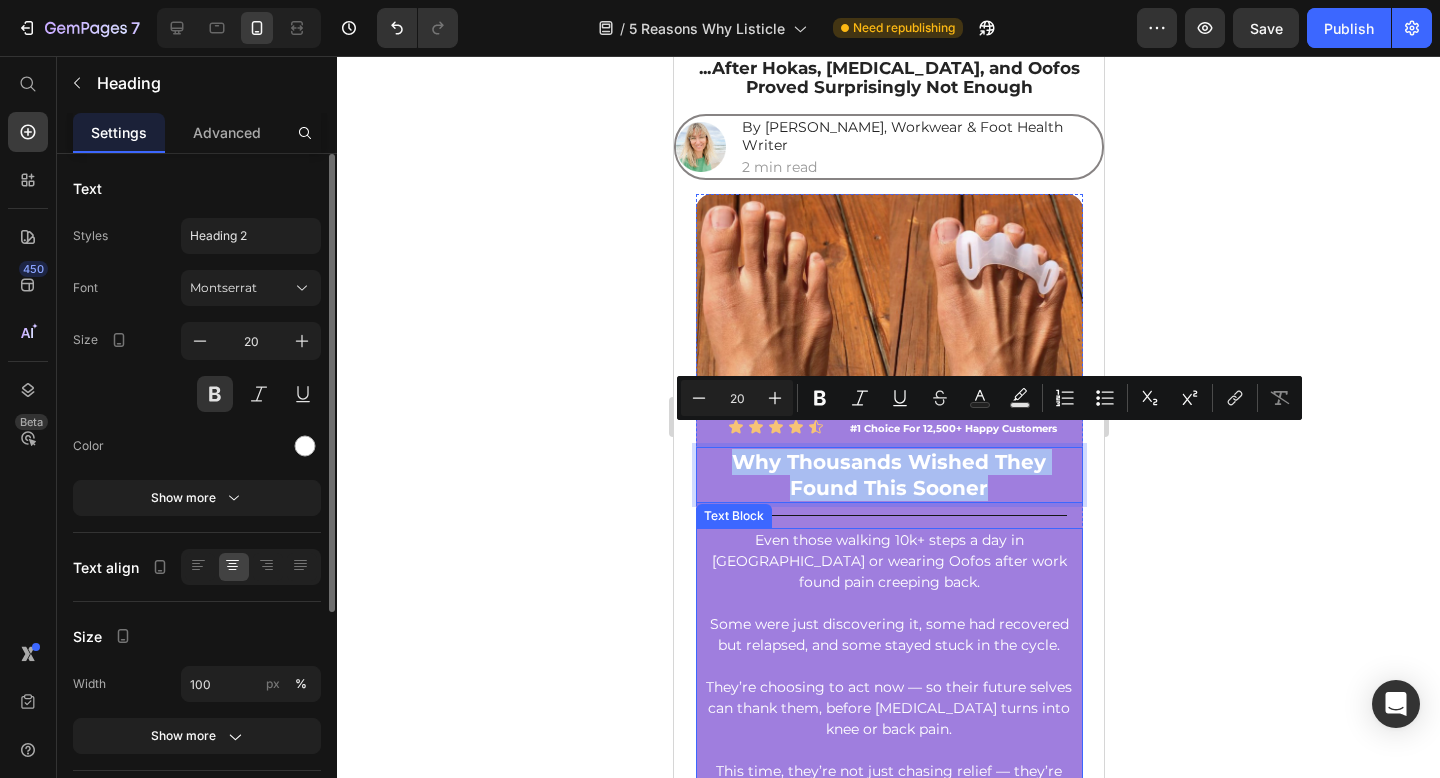 click on "Some were just discovering it, some had recovered but relapsed, and some stayed stuck in the cycle." at bounding box center (888, 635) 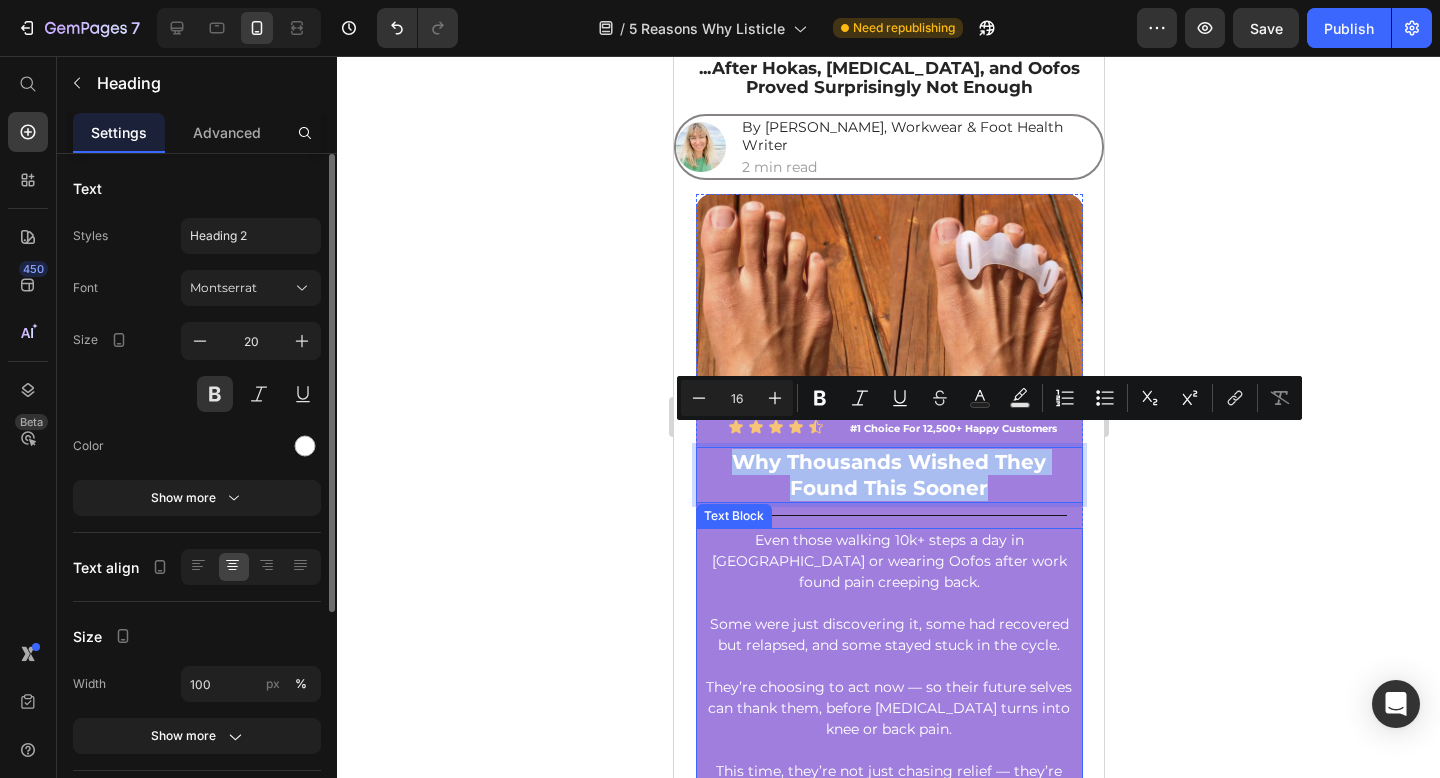 click on "Some were just discovering it, some had recovered but relapsed, and some stayed stuck in the cycle." at bounding box center [888, 635] 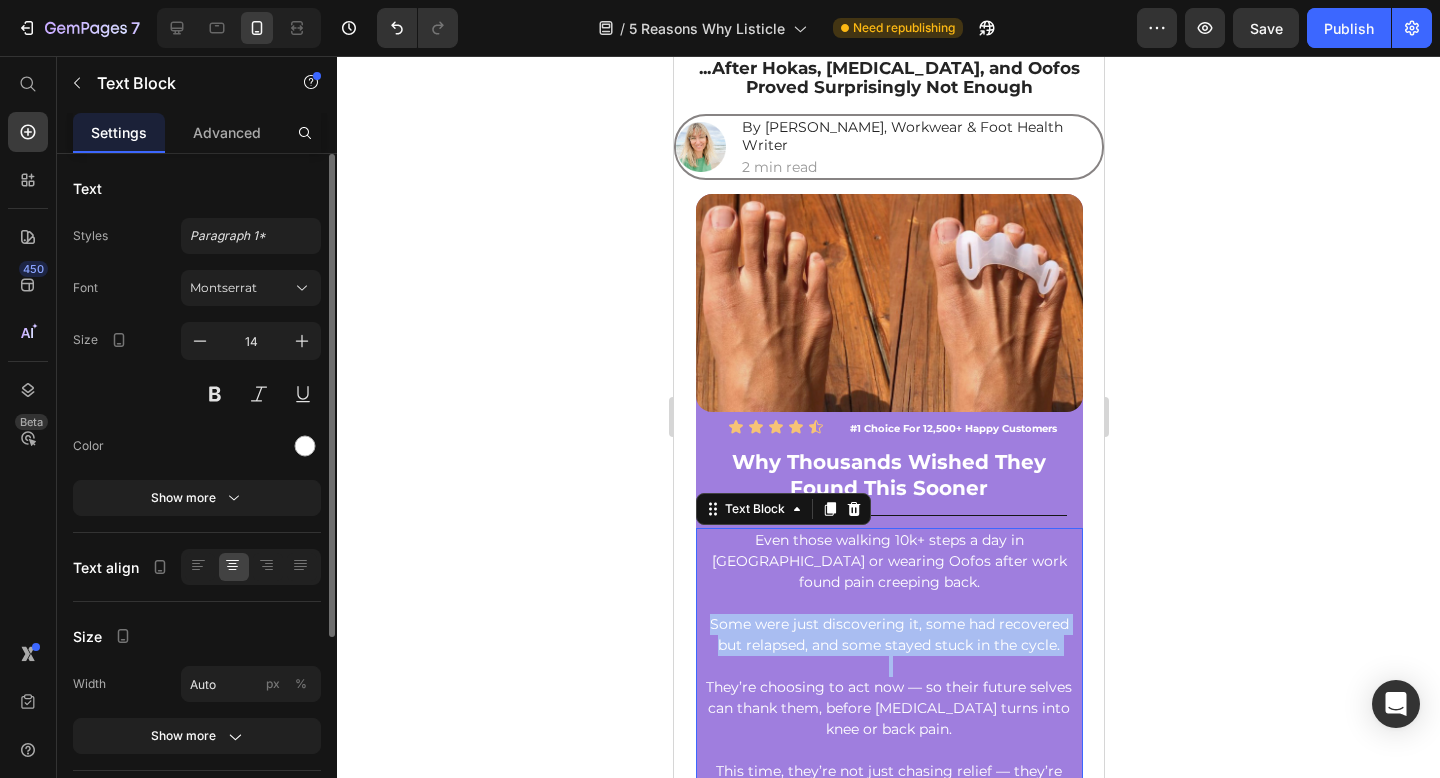 click on "Some were just discovering it, some had recovered but relapsed, and some stayed stuck in the cycle." at bounding box center [888, 635] 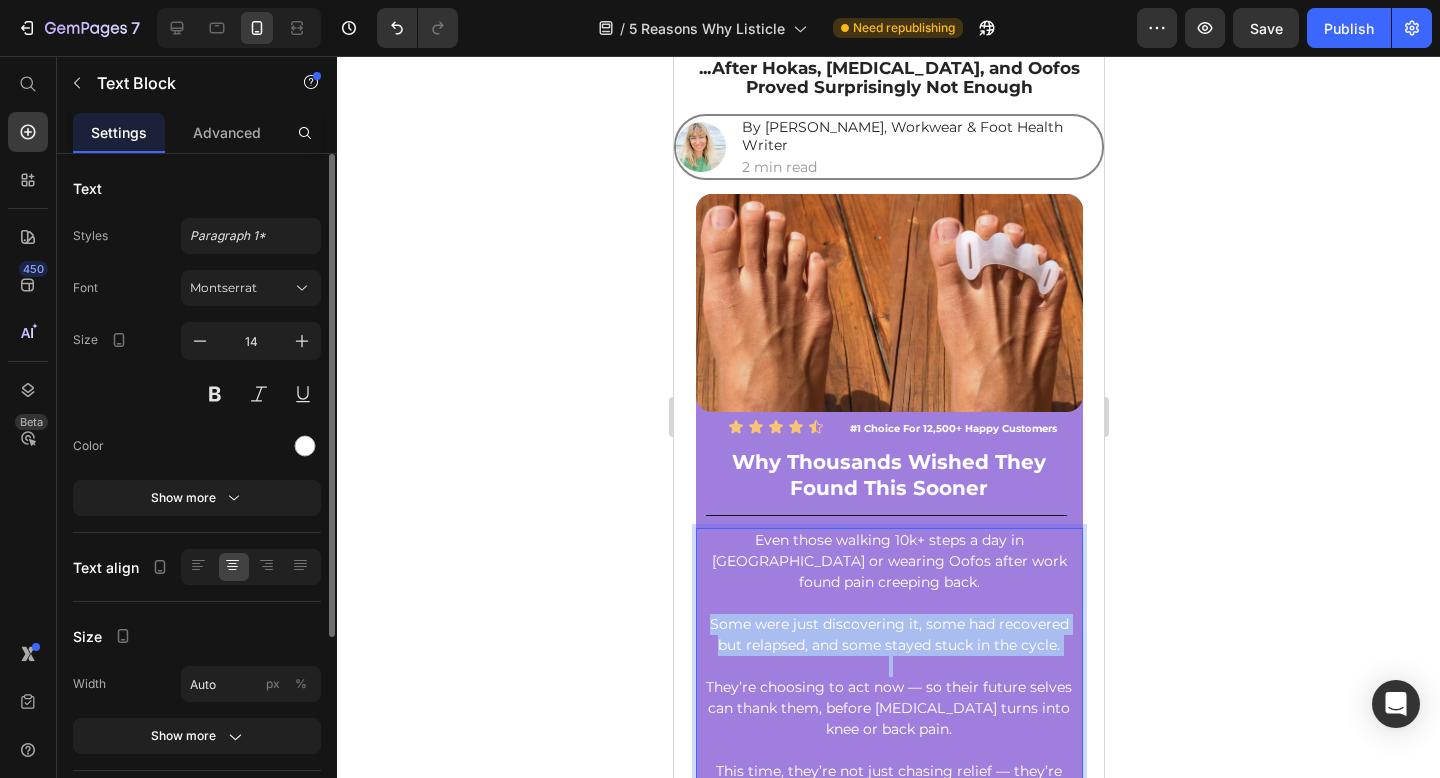 click on "Some were just discovering it, some had recovered but relapsed, and some stayed stuck in the cycle." at bounding box center [888, 635] 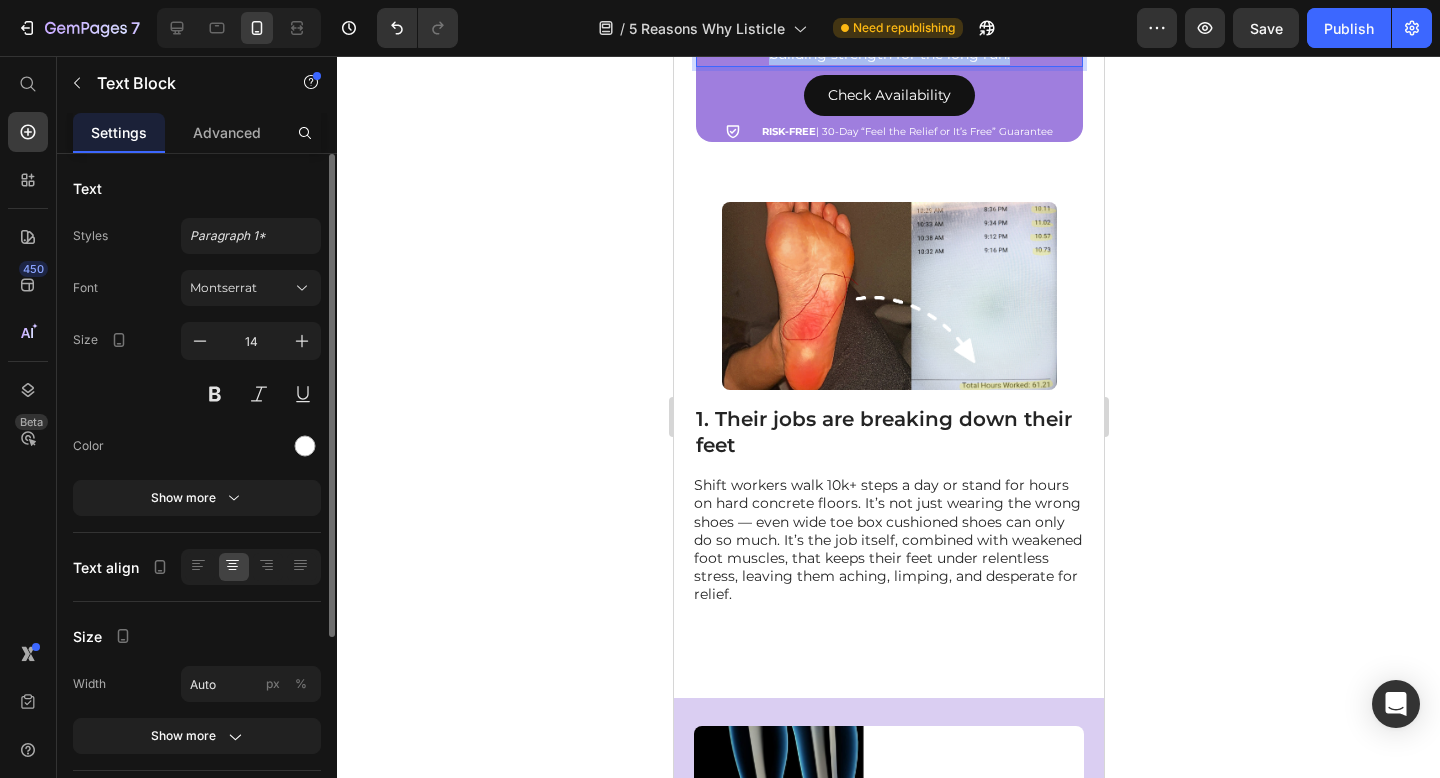 type on "16" 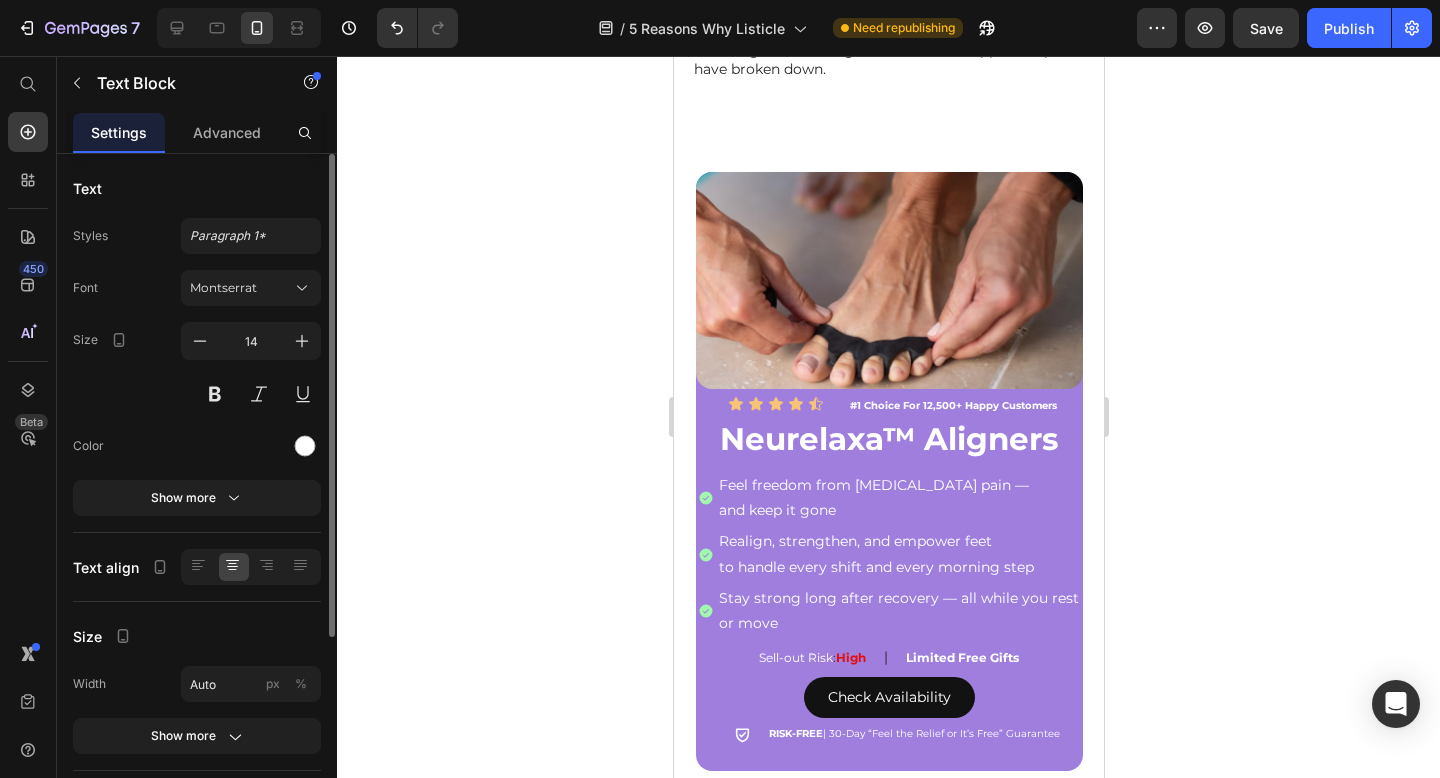 scroll, scrollTop: 2866, scrollLeft: 0, axis: vertical 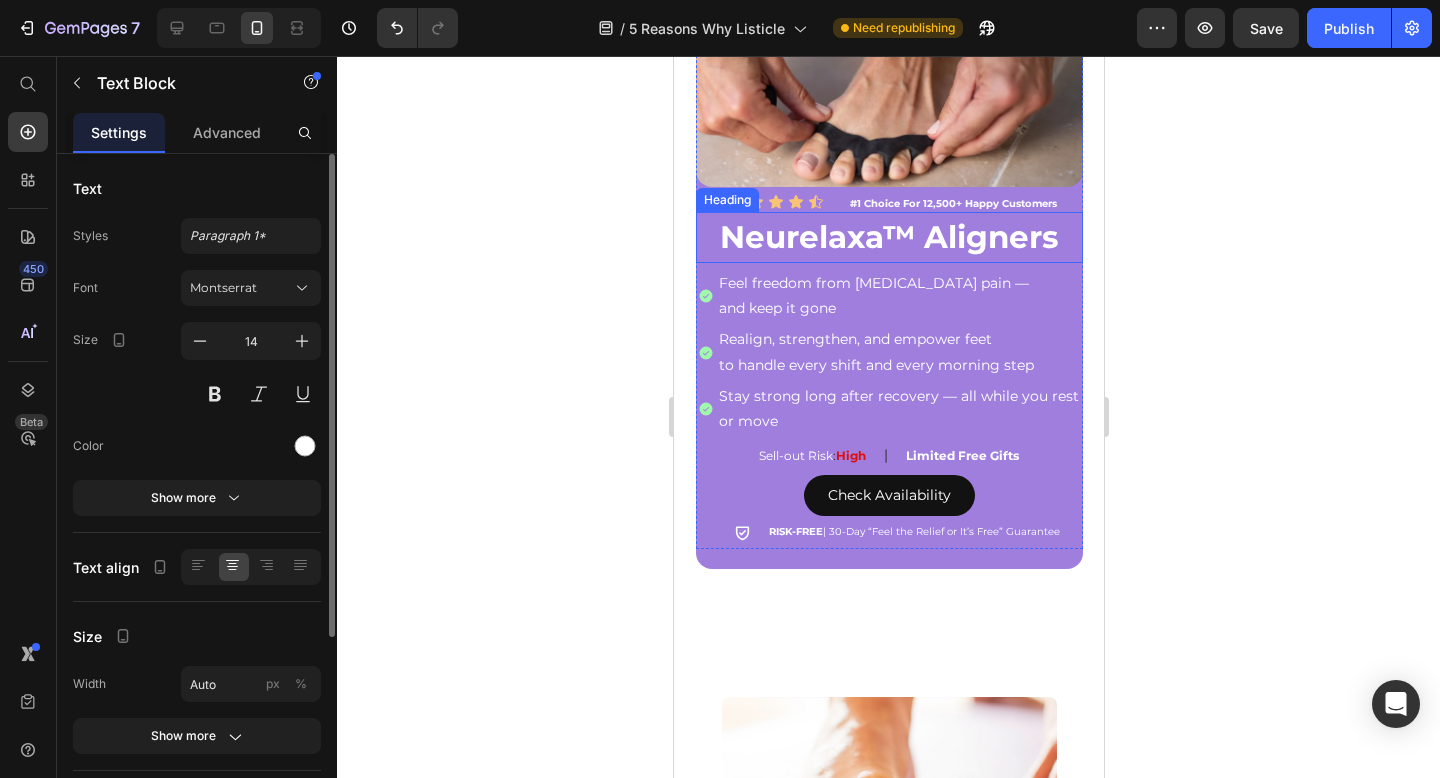 click on "Neurelaxa™ Aligners" at bounding box center [888, 237] 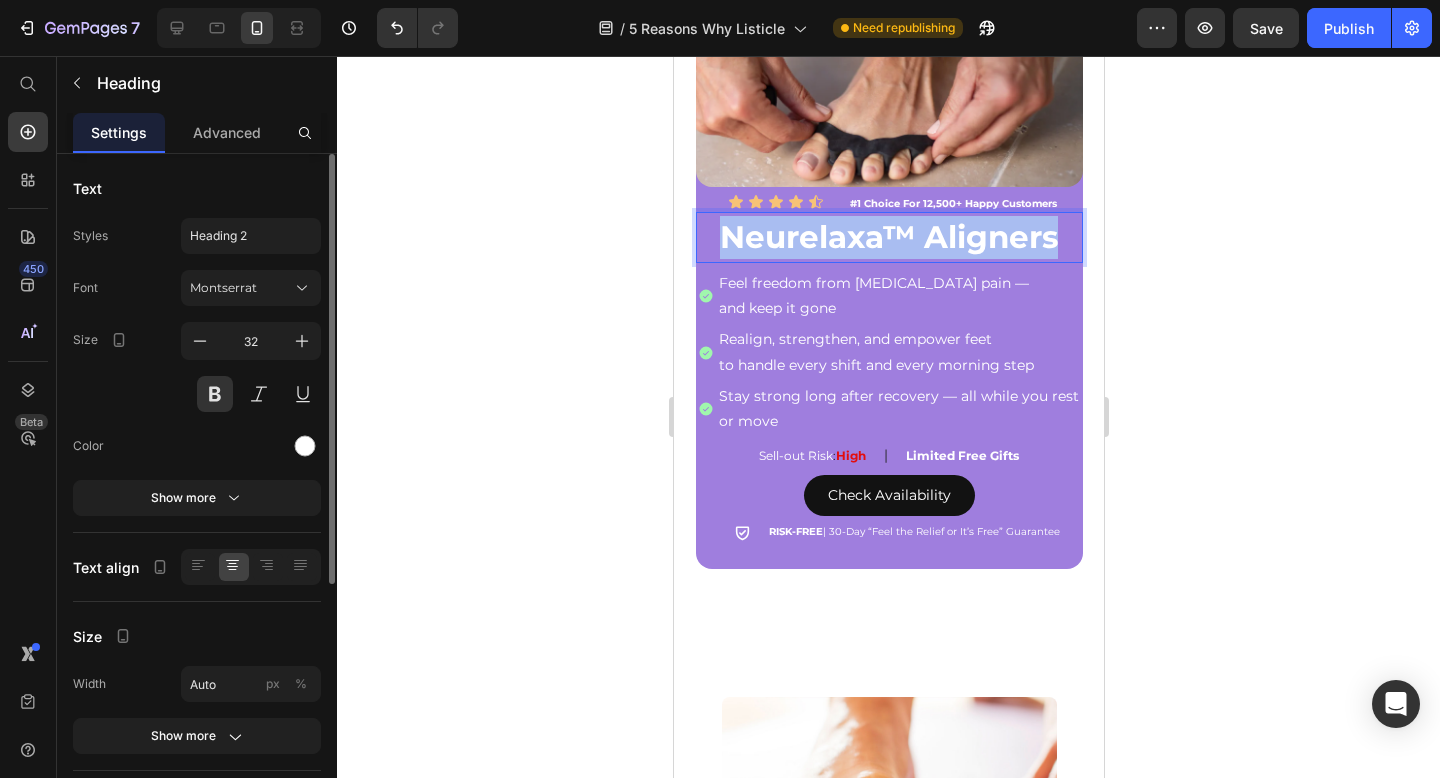 click on "Neurelaxa™ Aligners" at bounding box center [888, 237] 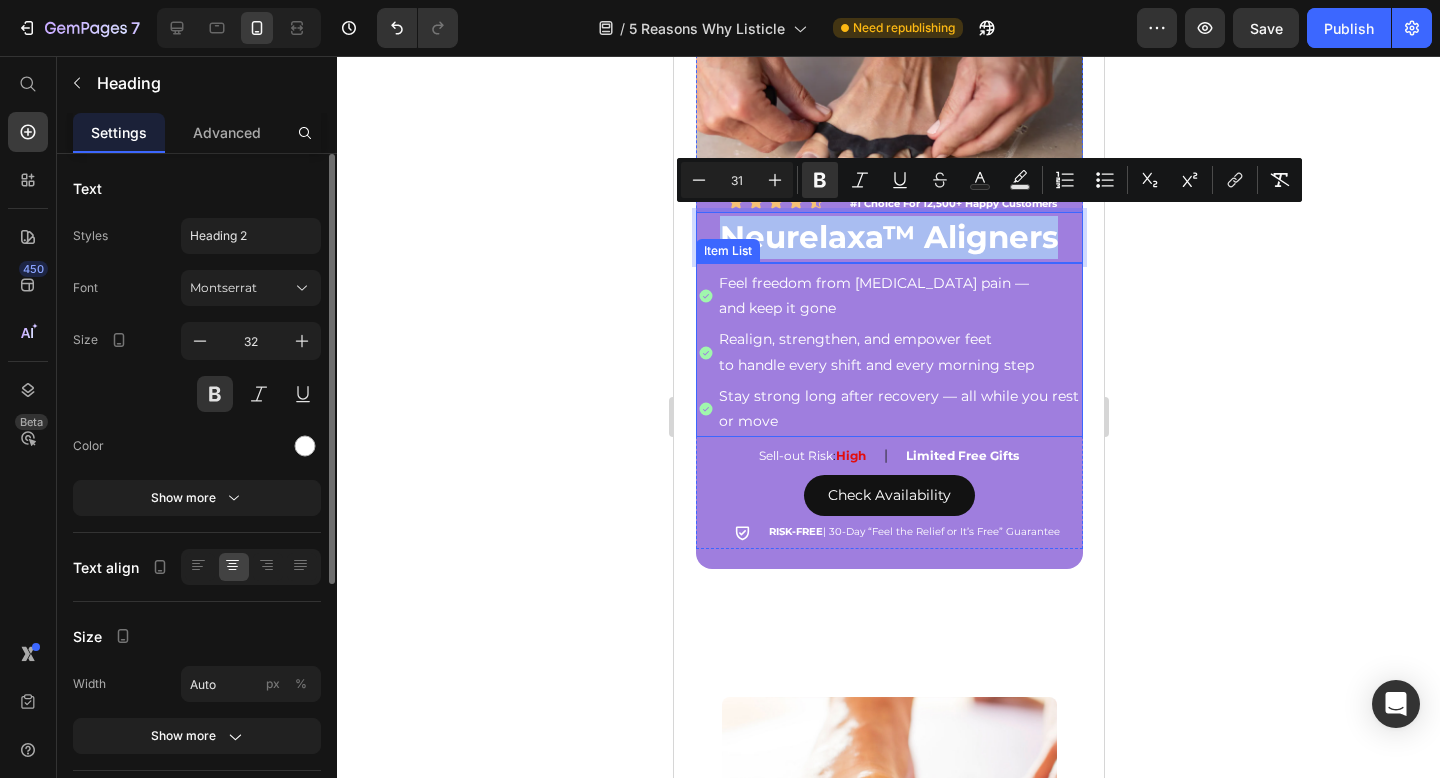 click on "Feel freedom from [MEDICAL_DATA] pain —" at bounding box center (898, 283) 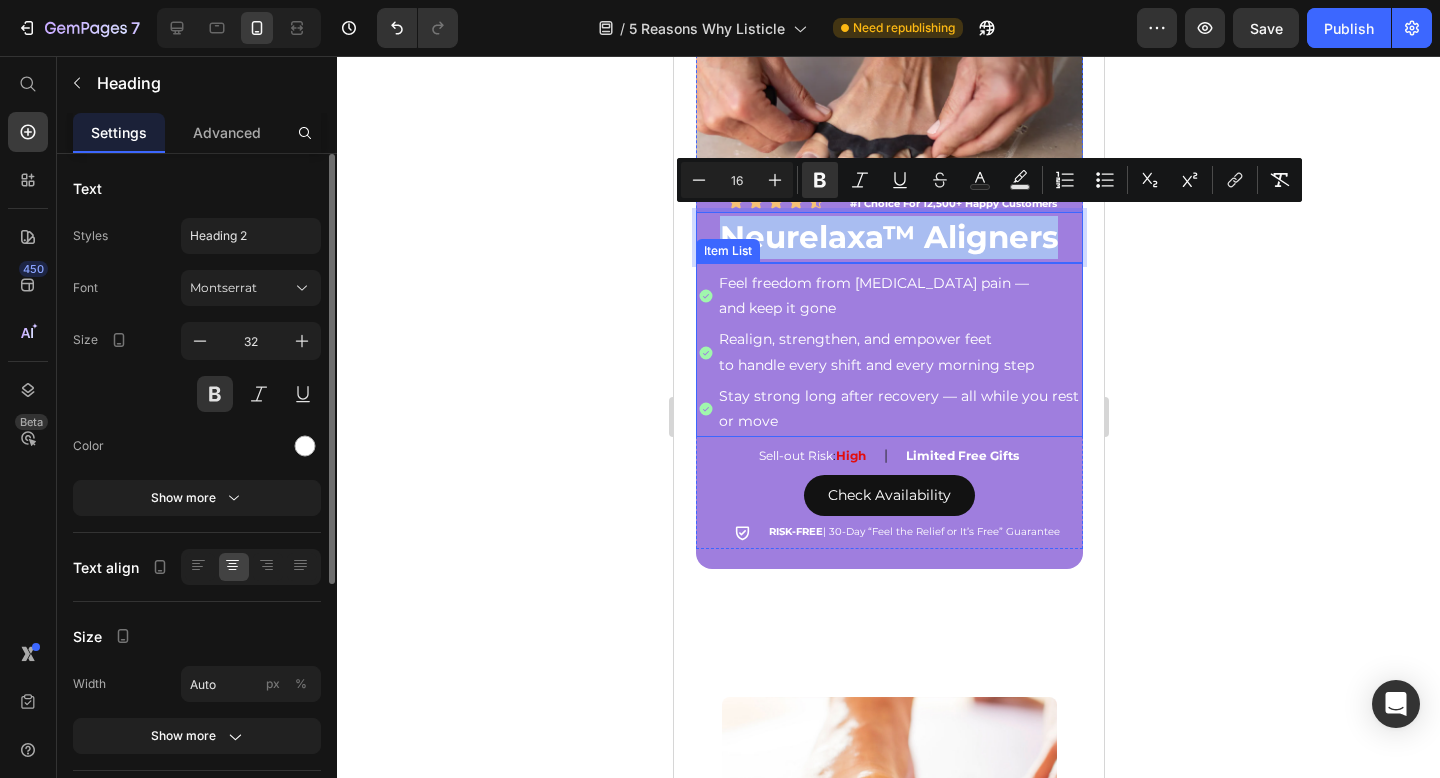 click on "Feel freedom from [MEDICAL_DATA] pain —" at bounding box center [898, 283] 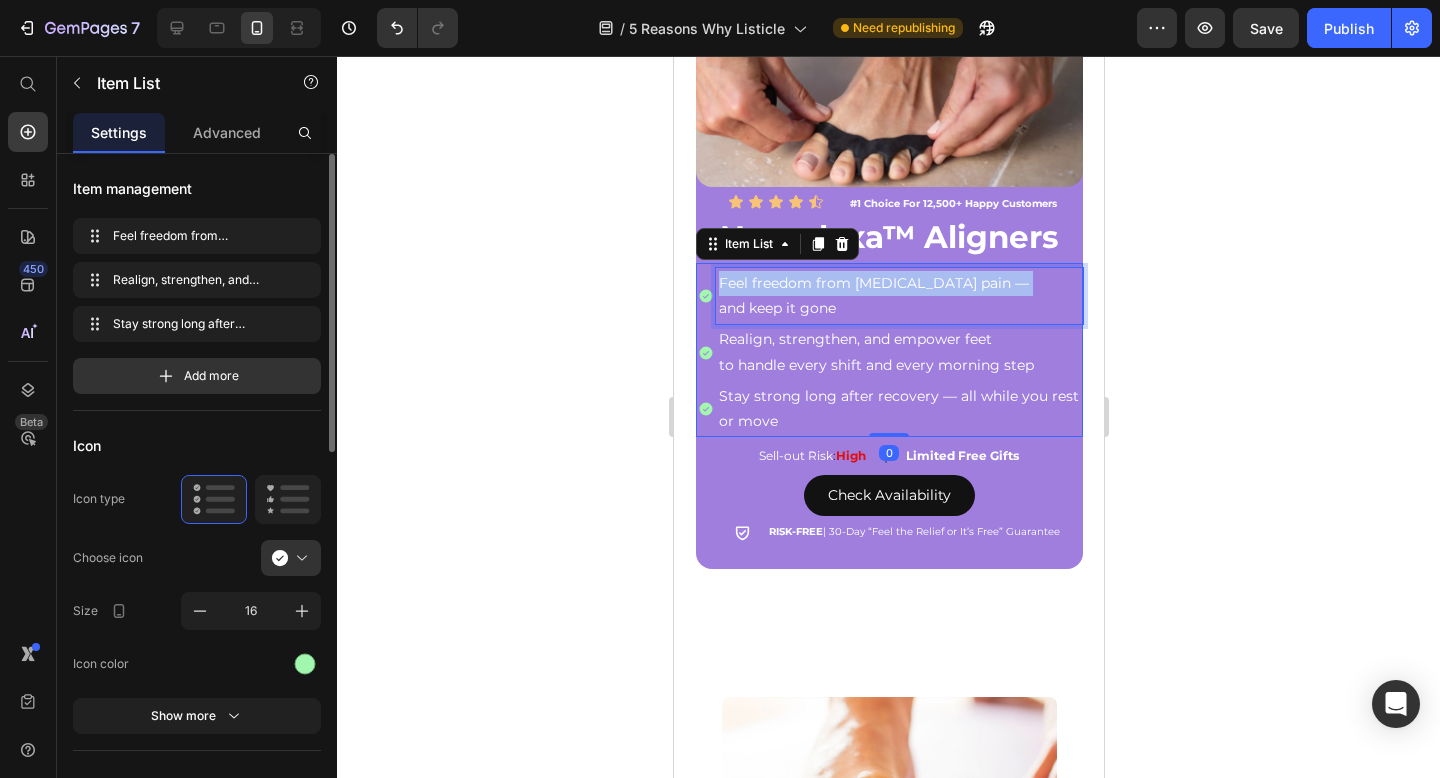 click on "Feel freedom from [MEDICAL_DATA] pain —" at bounding box center [898, 283] 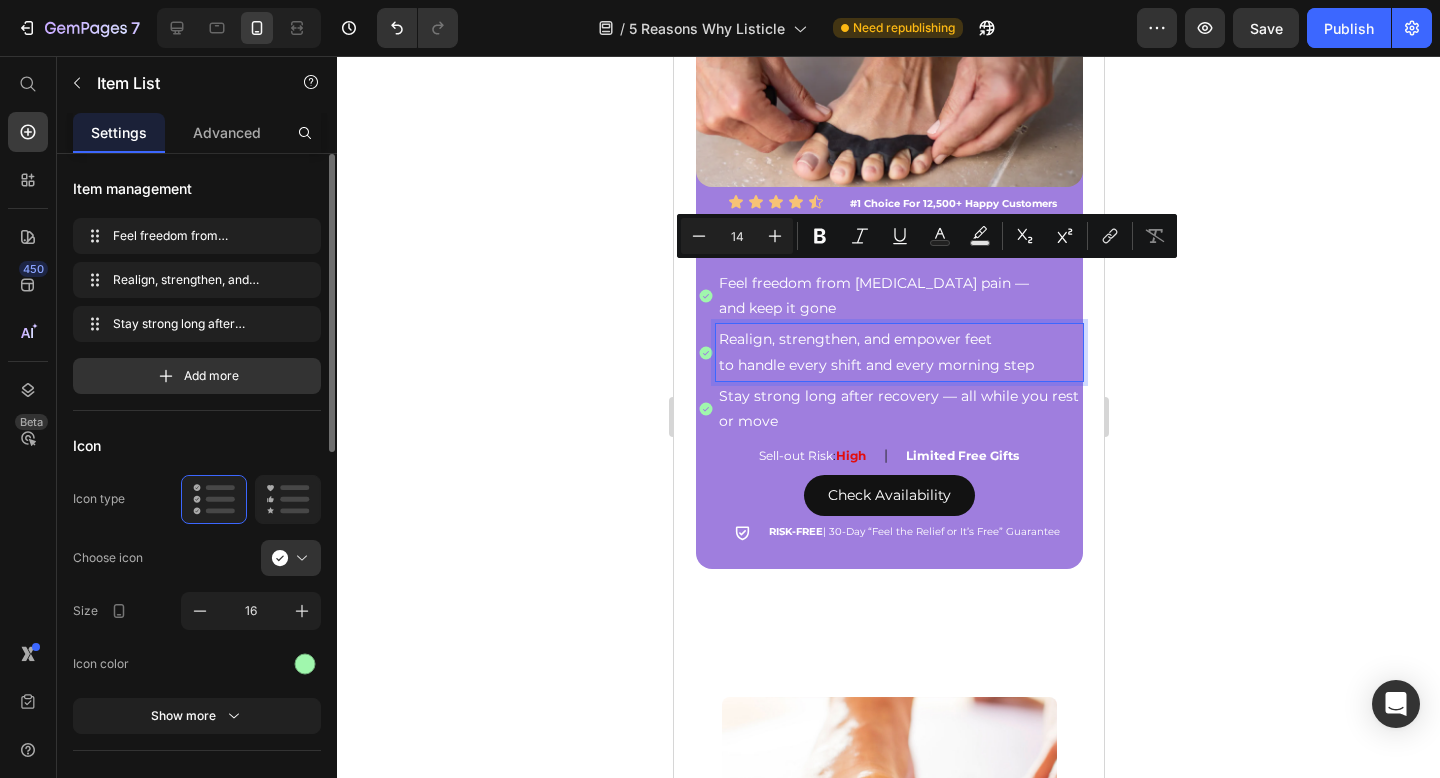 click on "to handle every shift and every morning step" at bounding box center [898, 365] 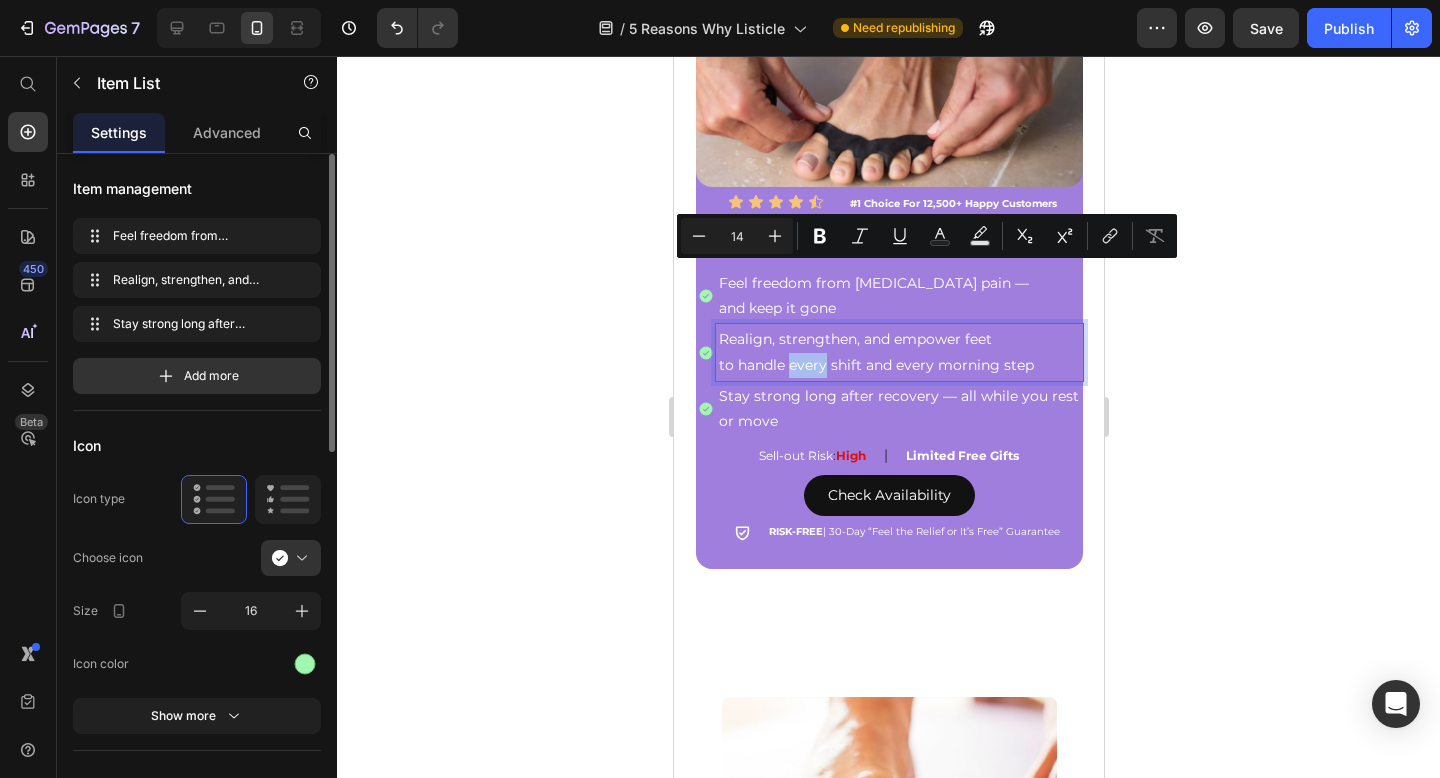 click on "to handle every shift and every morning step" at bounding box center [898, 365] 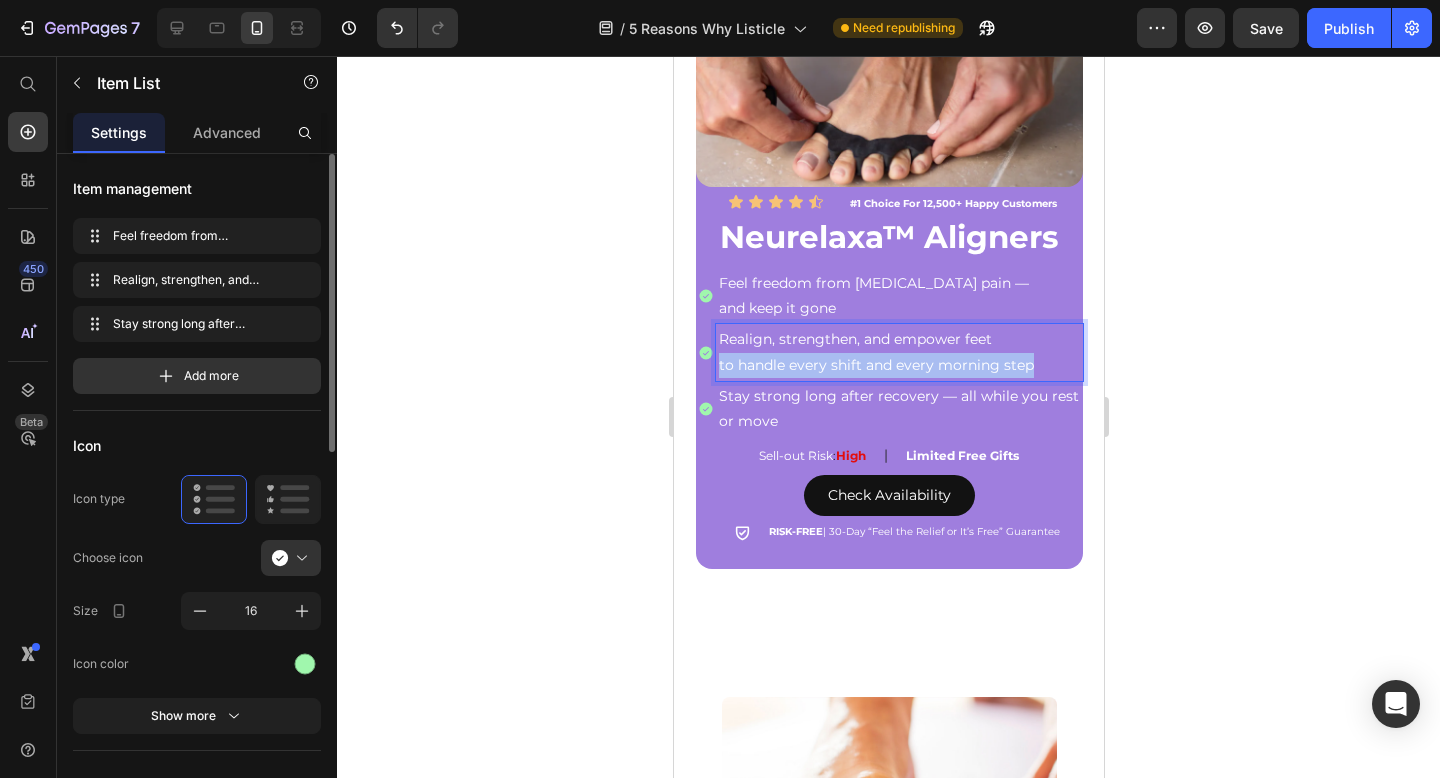 click on "to handle every shift and every morning step" at bounding box center (898, 365) 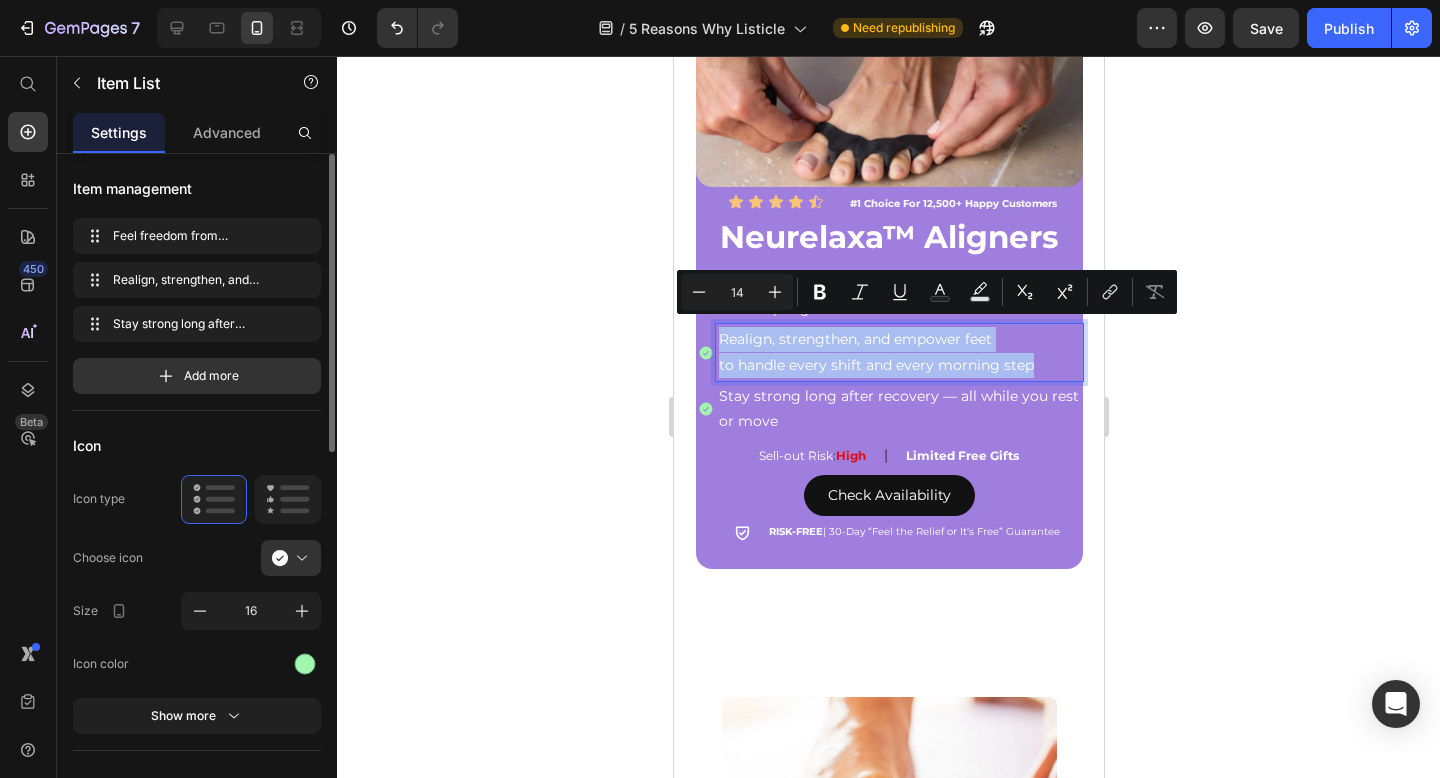 copy on "Realign, strengthen, and empower feet  to handle every shift and every morning step" 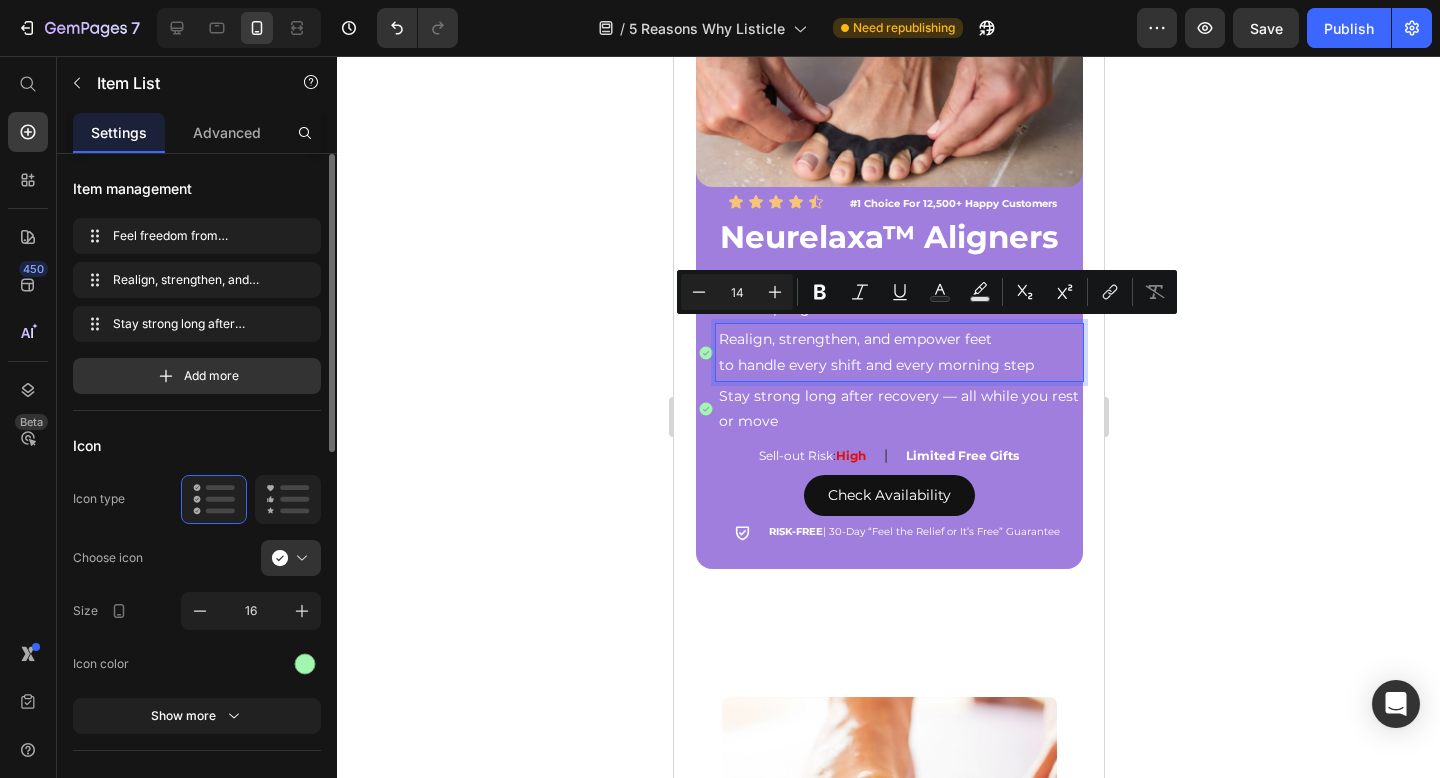 click on "Stay strong long after recovery — all while you rest or move" at bounding box center [898, 409] 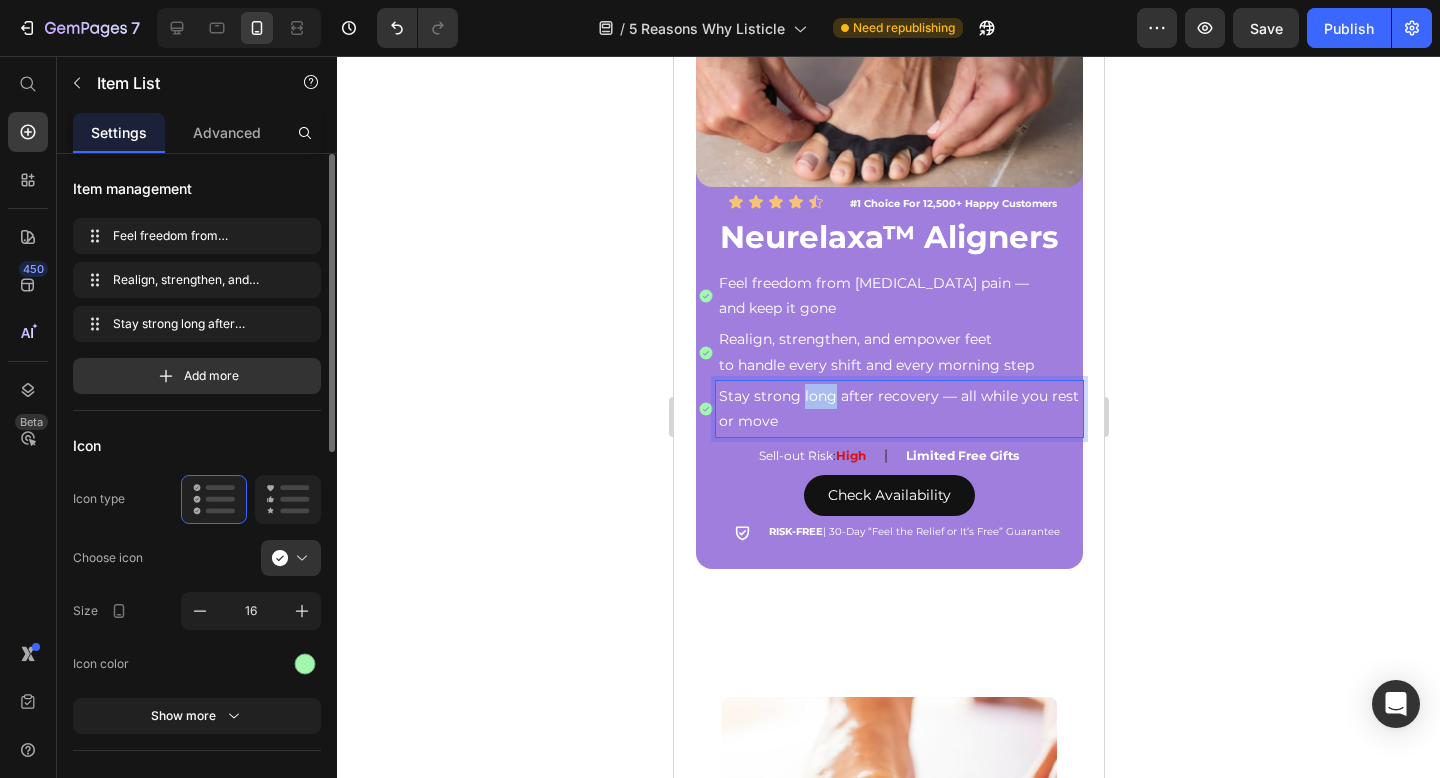 click on "Stay strong long after recovery — all while you rest or move" at bounding box center [898, 409] 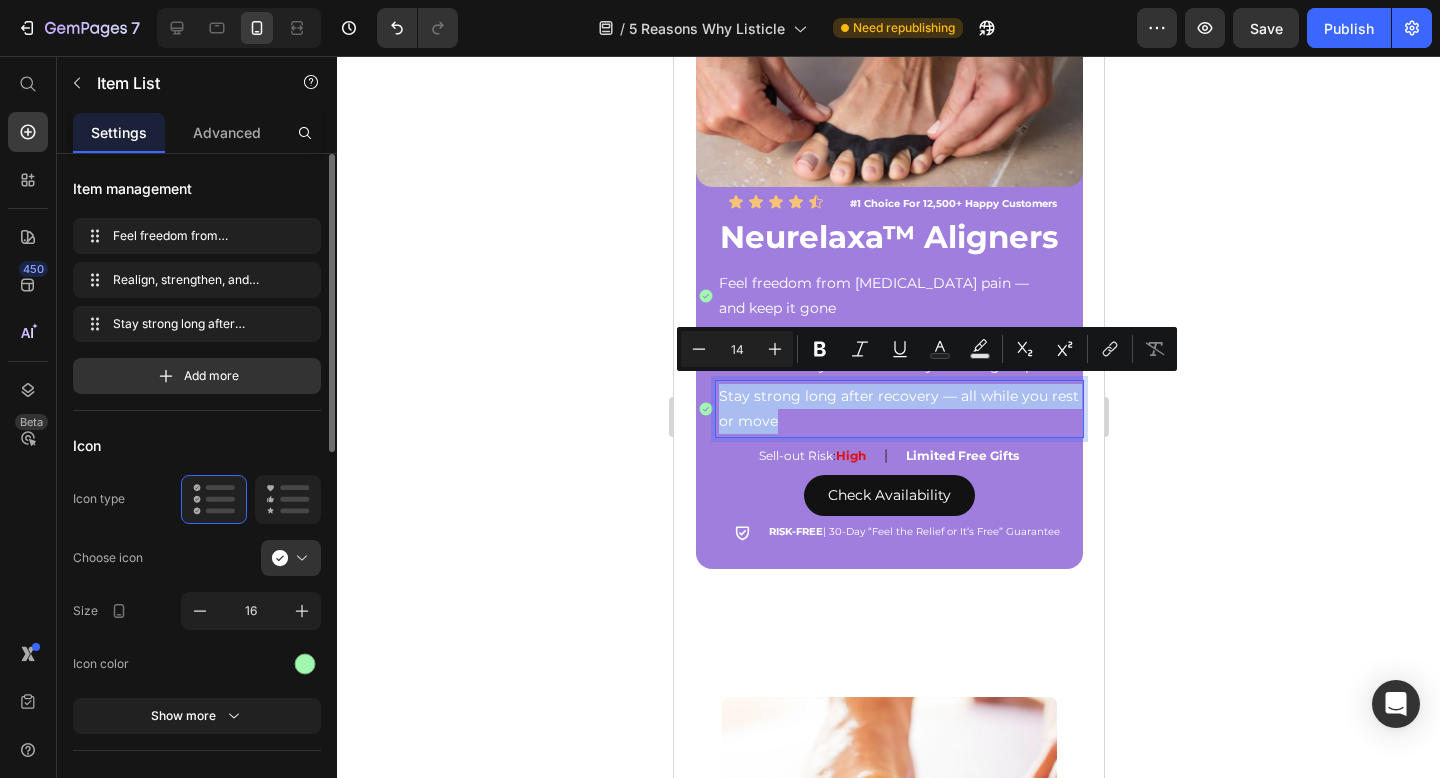copy on "Stay strong long after recovery — all while you rest or move" 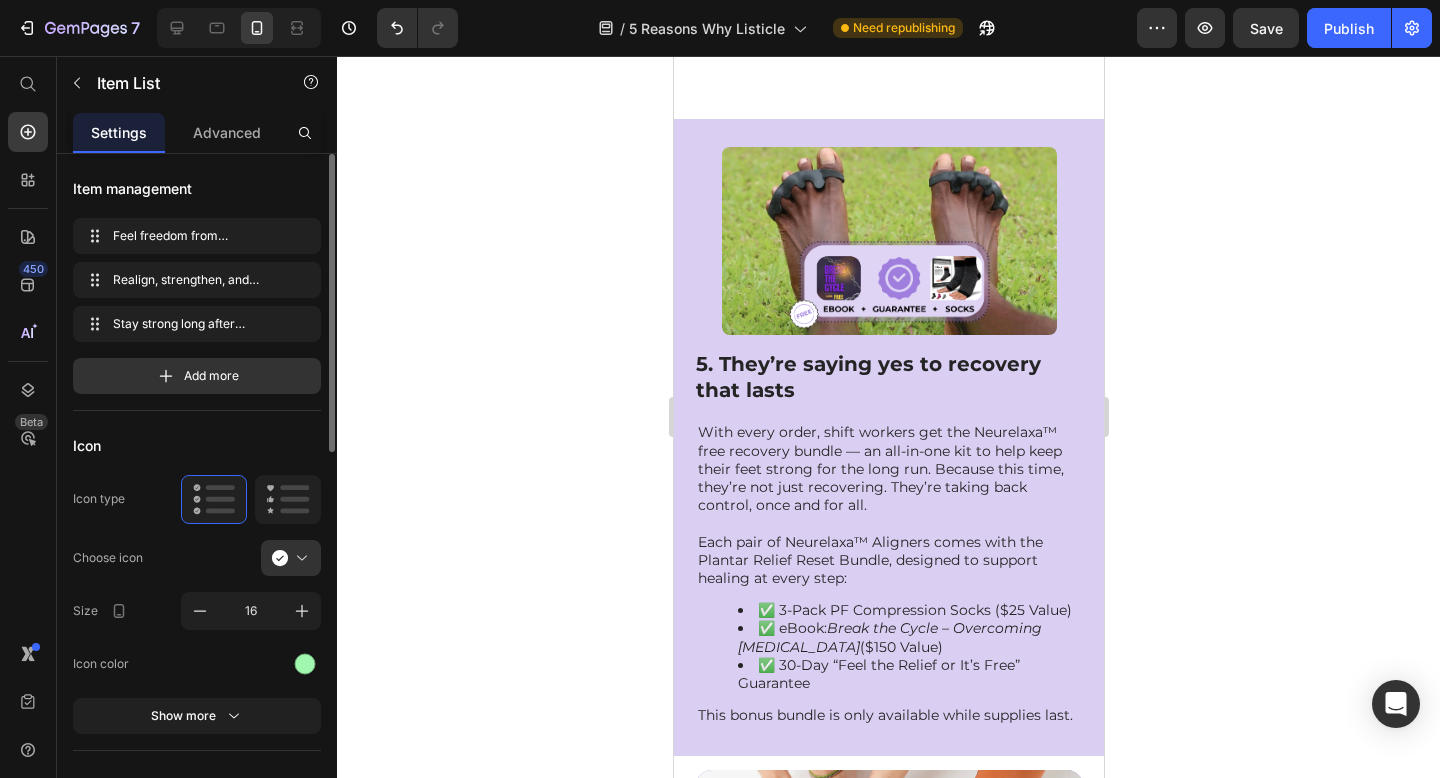 type on "16" 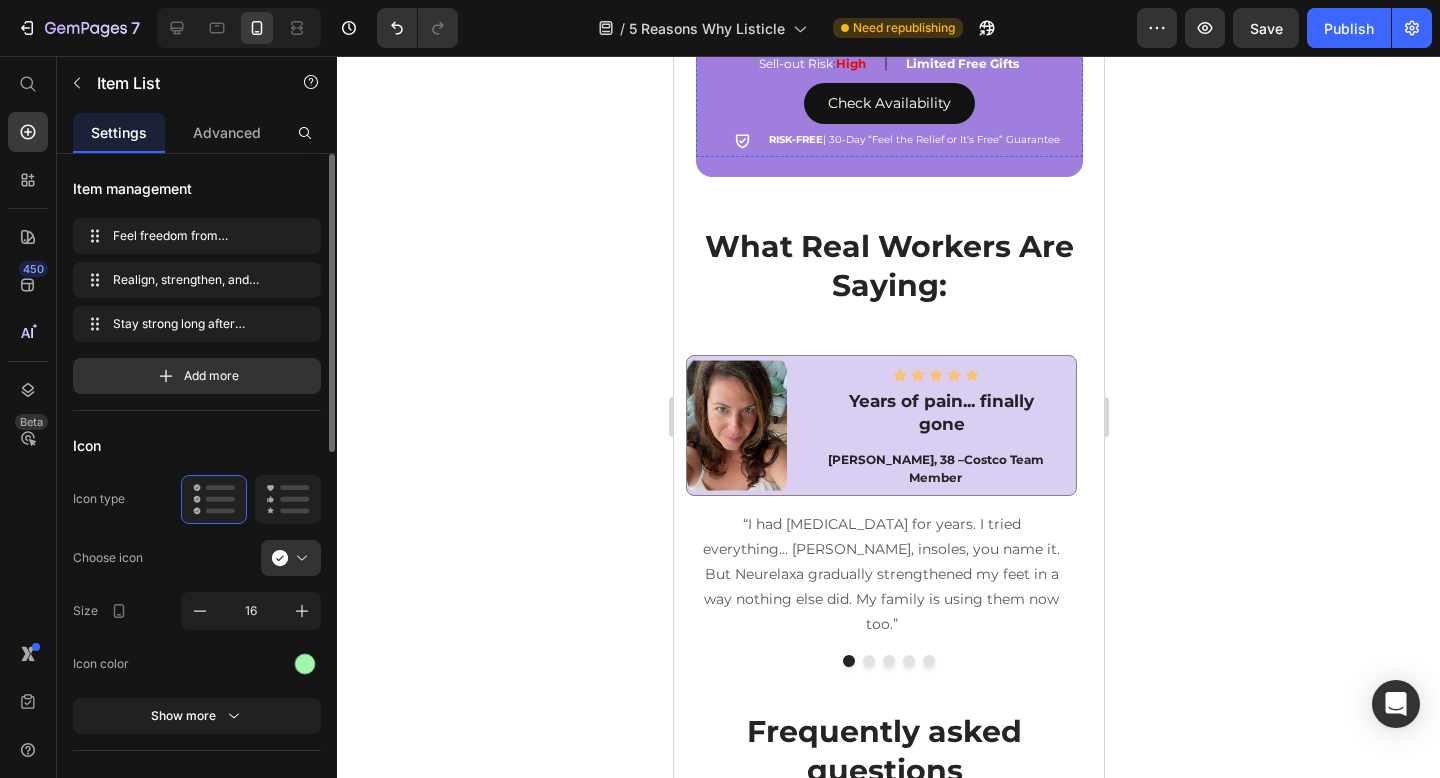 scroll, scrollTop: 5146, scrollLeft: 0, axis: vertical 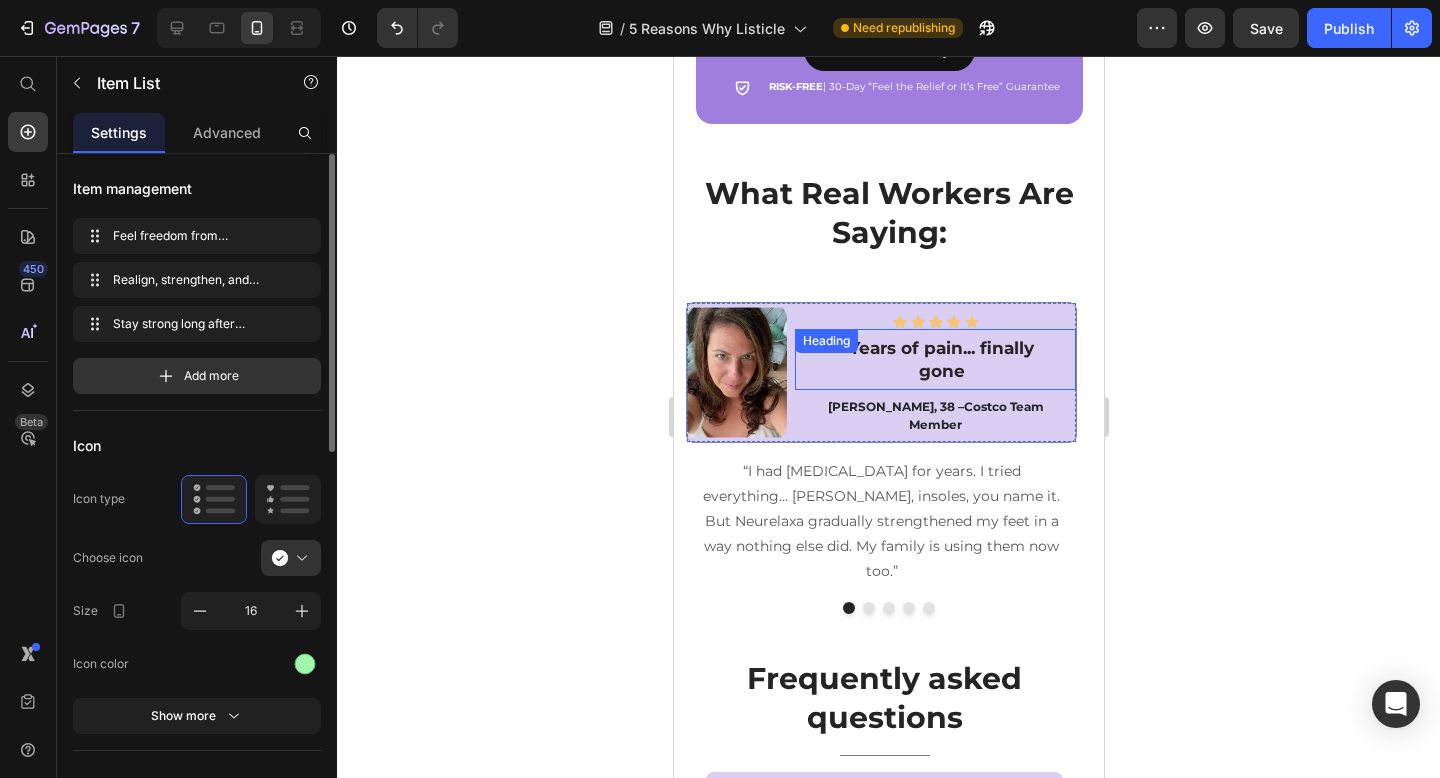 click on "Years of pain... finally gone" at bounding box center [940, 359] 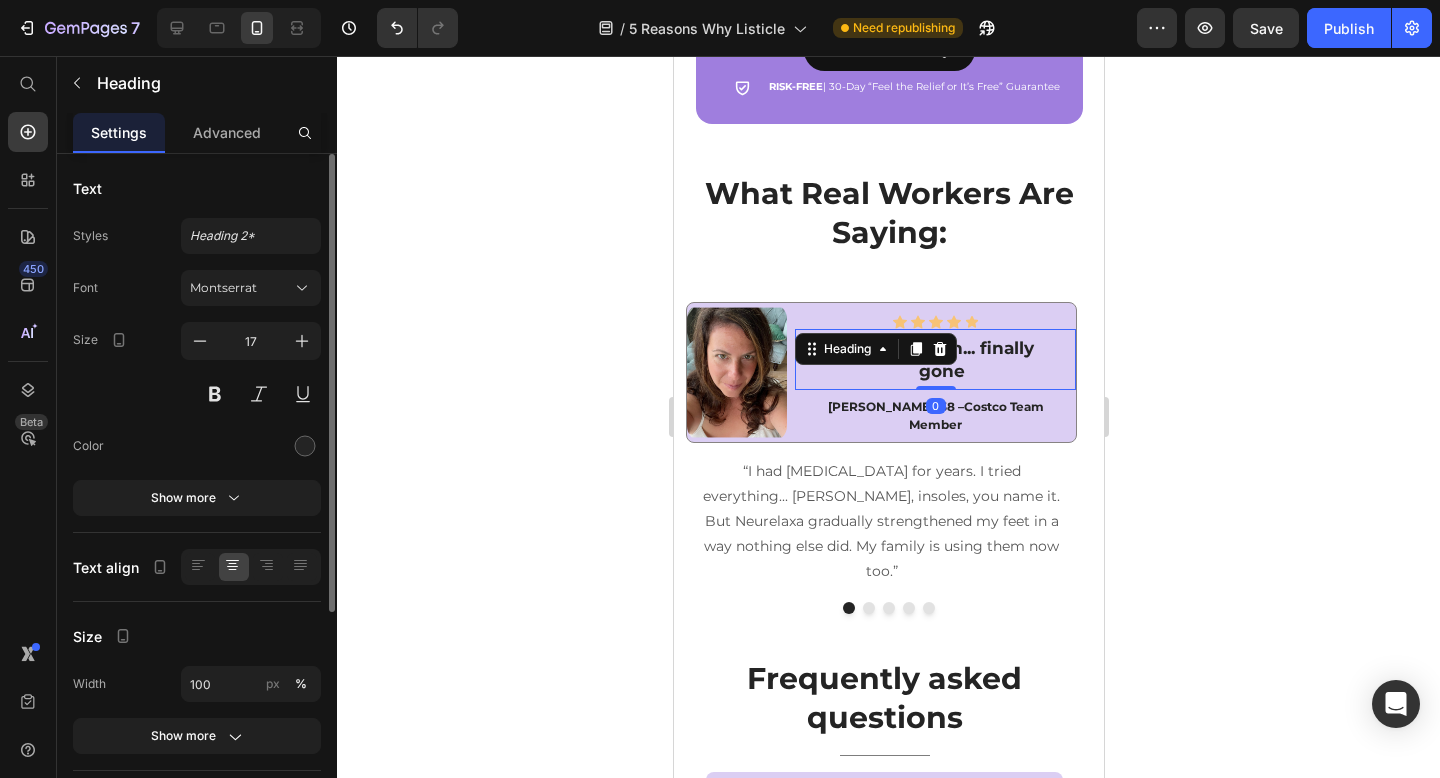 click 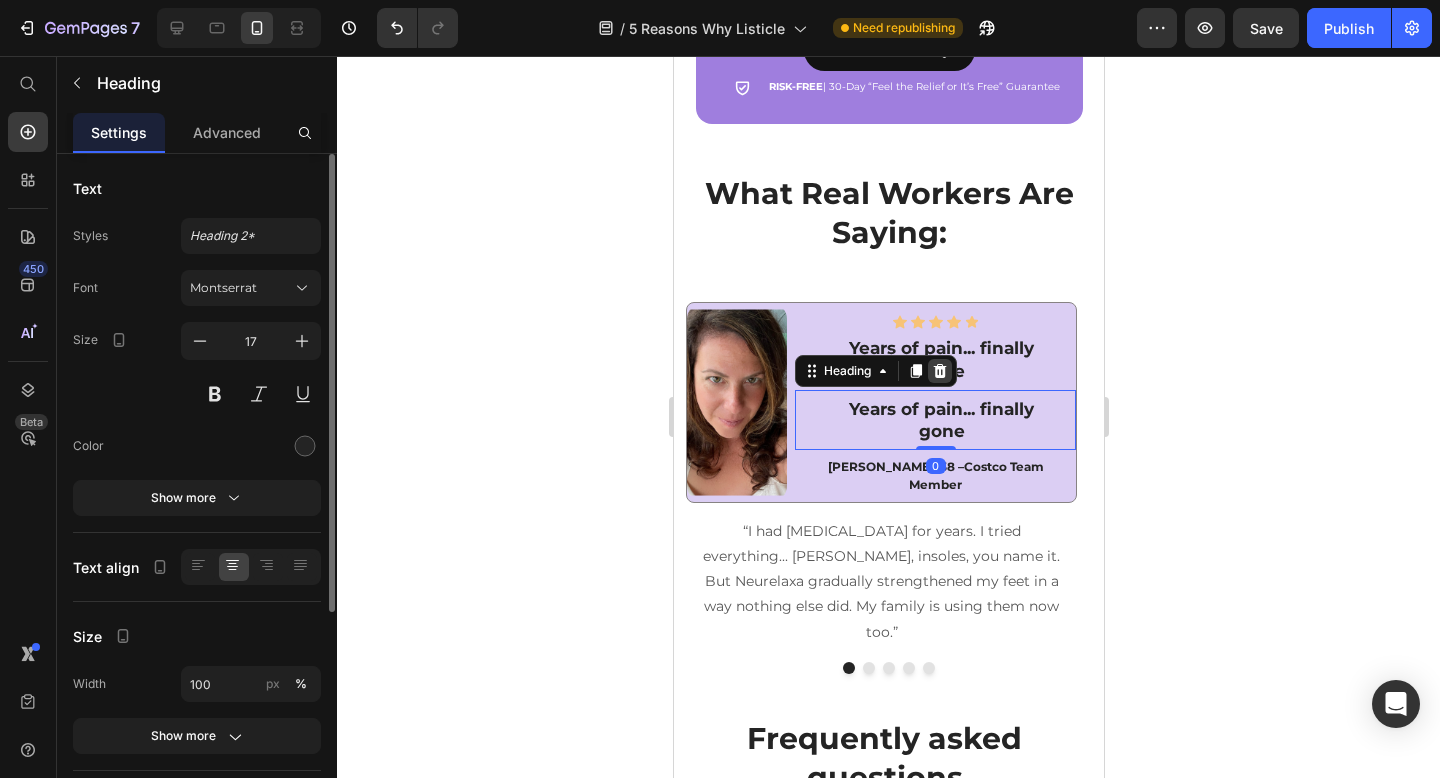 click 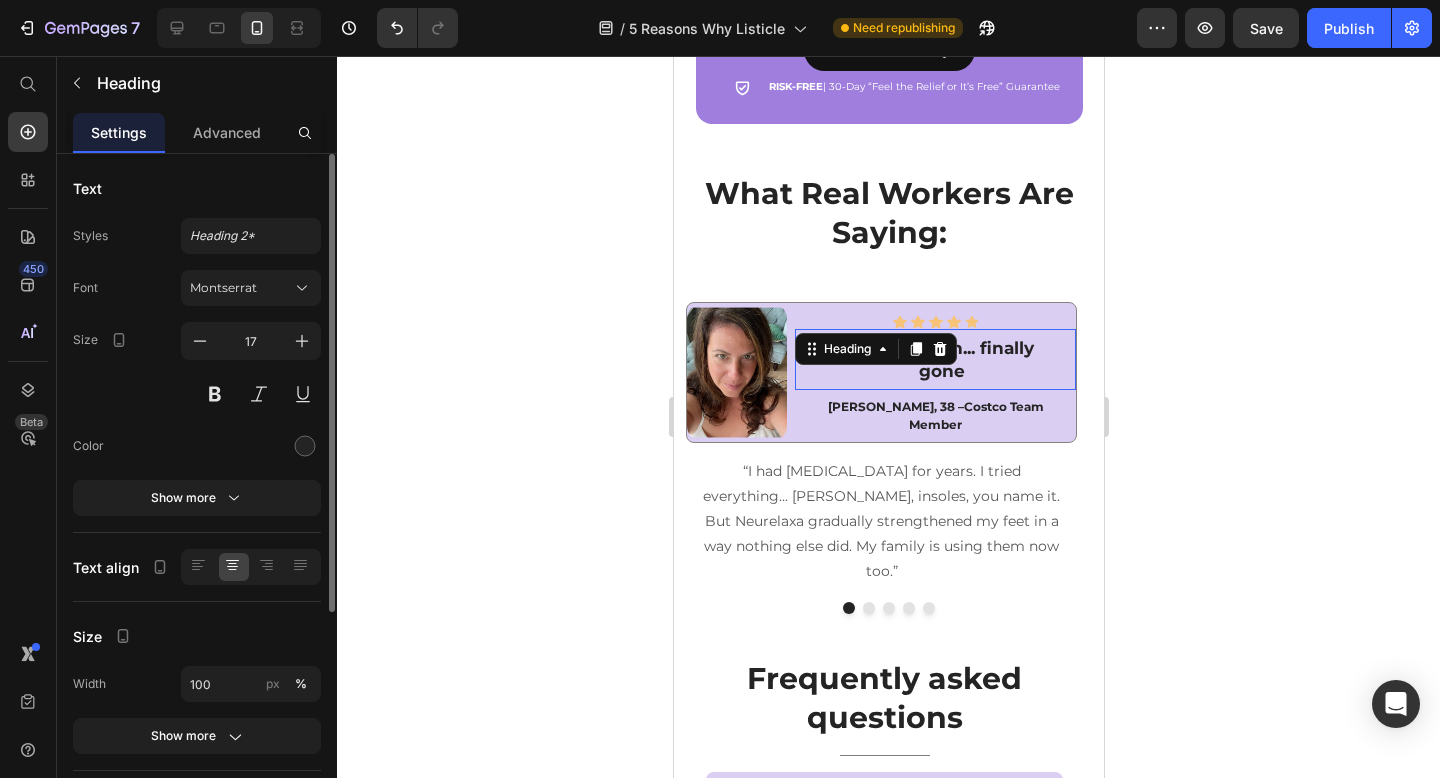 click on "Years of pain... finally gone Heading   0" at bounding box center (934, 359) 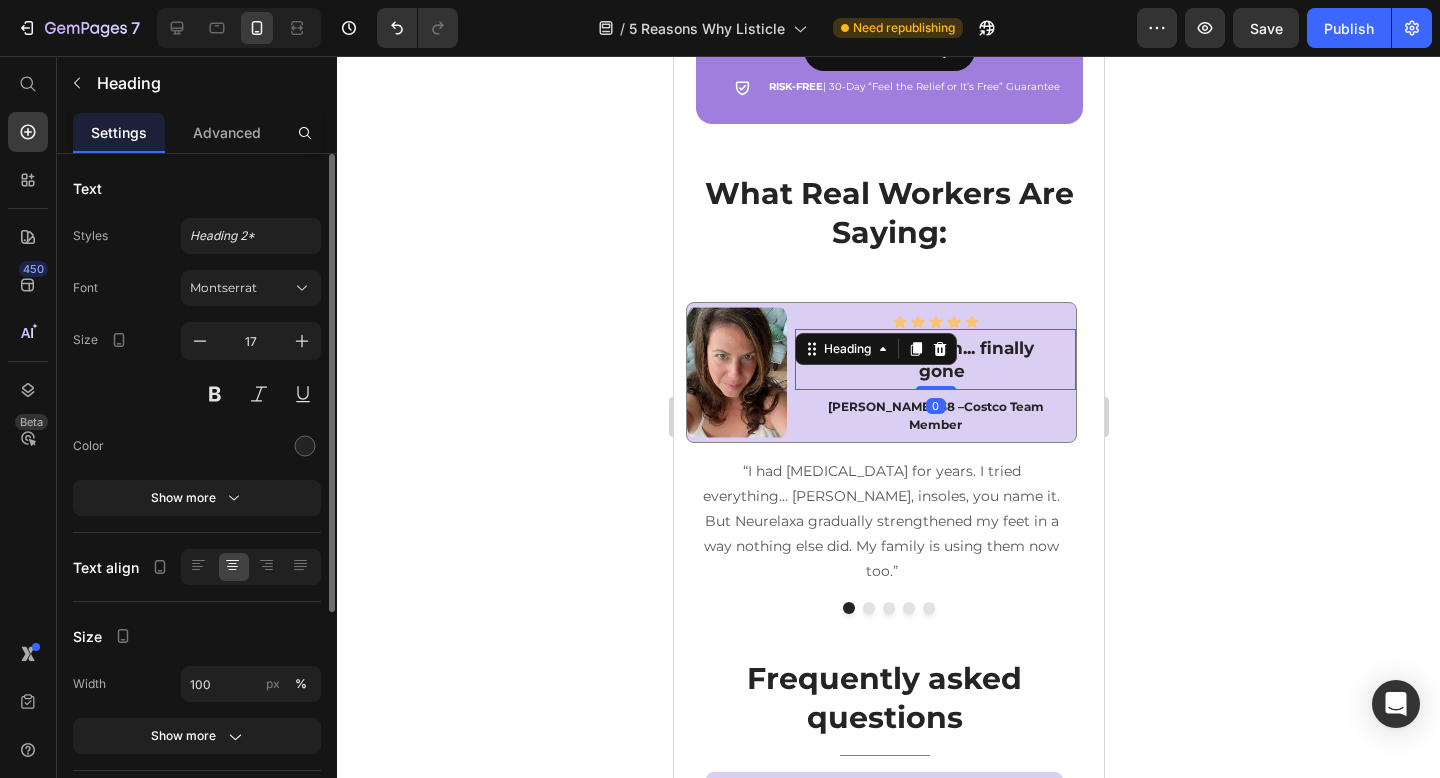 click at bounding box center (939, 349) 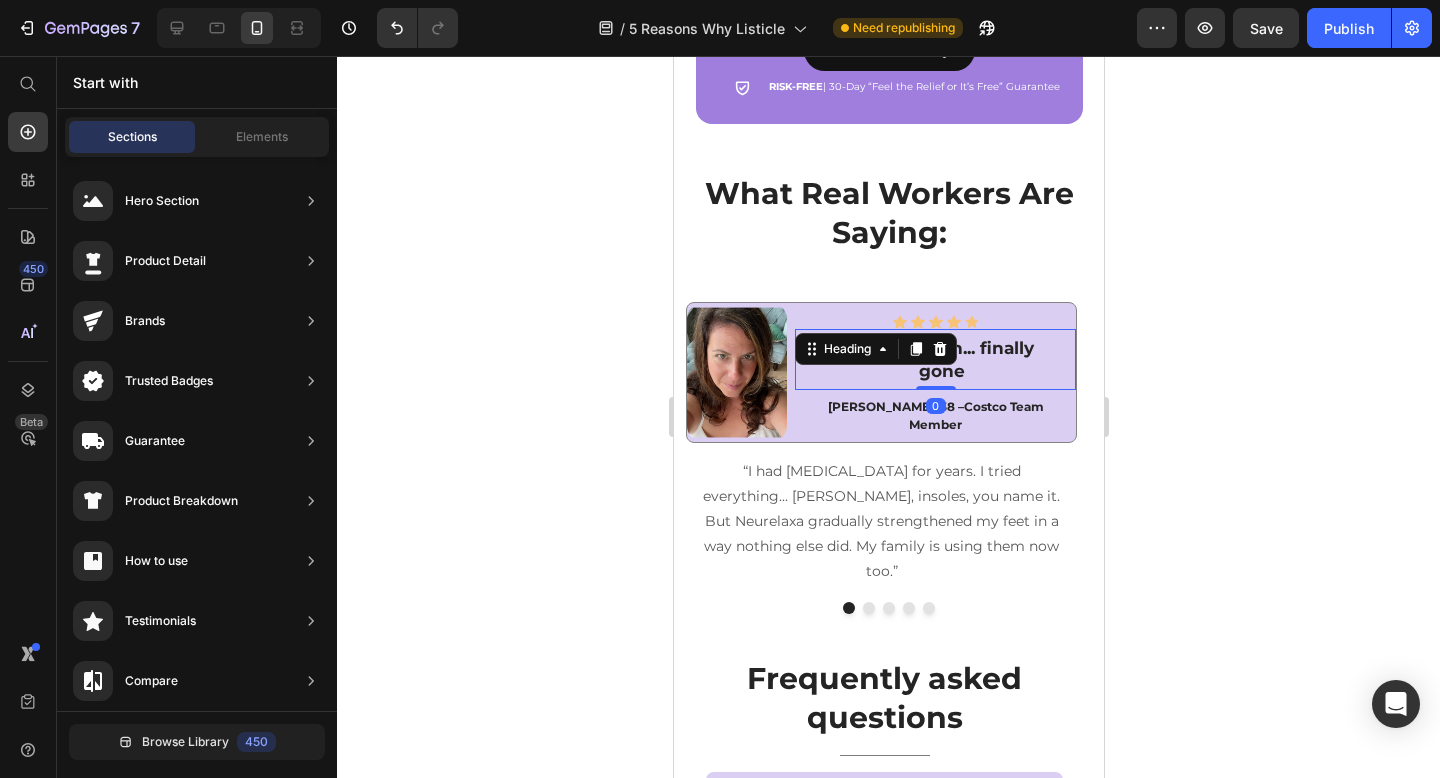 click 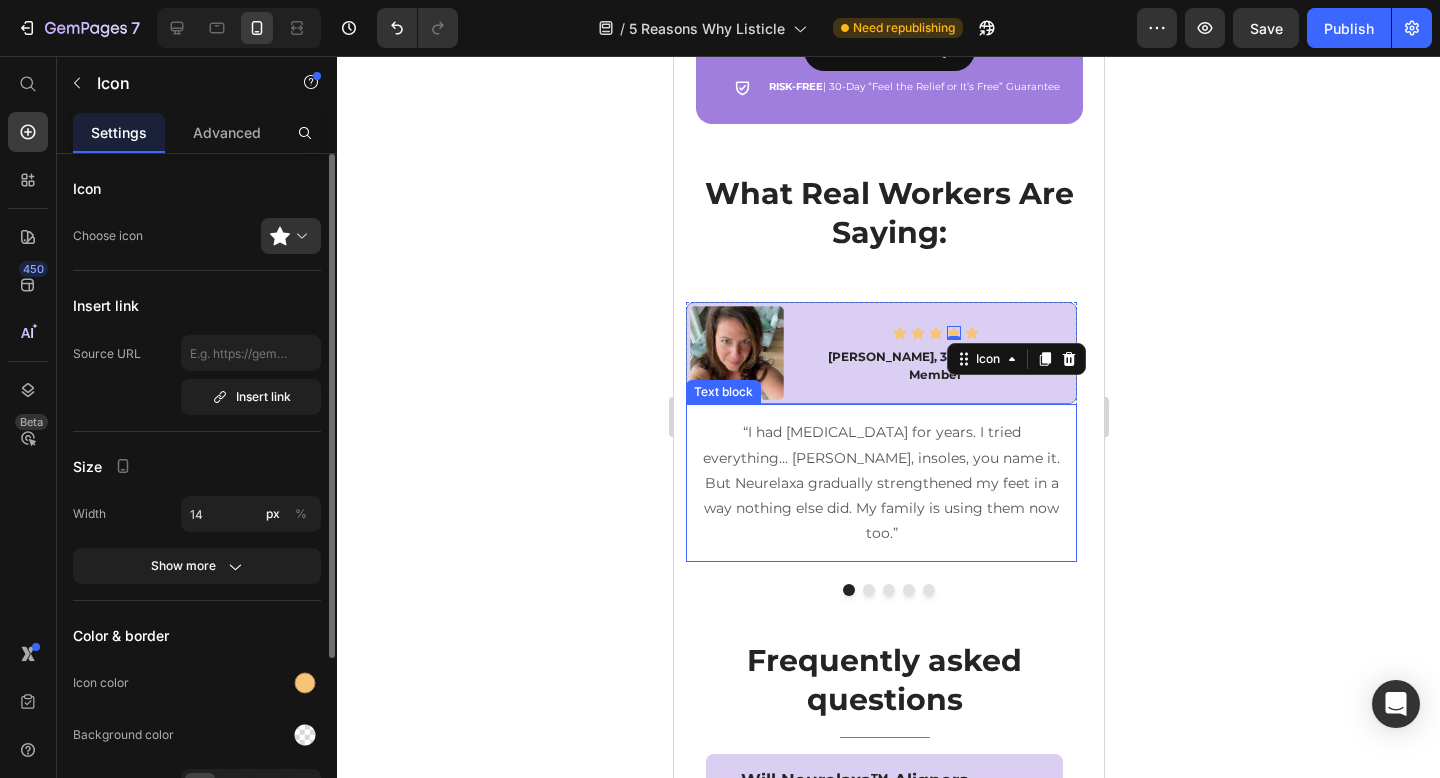 click on "“I had [MEDICAL_DATA] for years. I tried everything... [PERSON_NAME], insoles, you name it. But Neurelaxa gradually strengthened my feet in a way nothing else did. My family is using them now too.”" at bounding box center (880, 483) 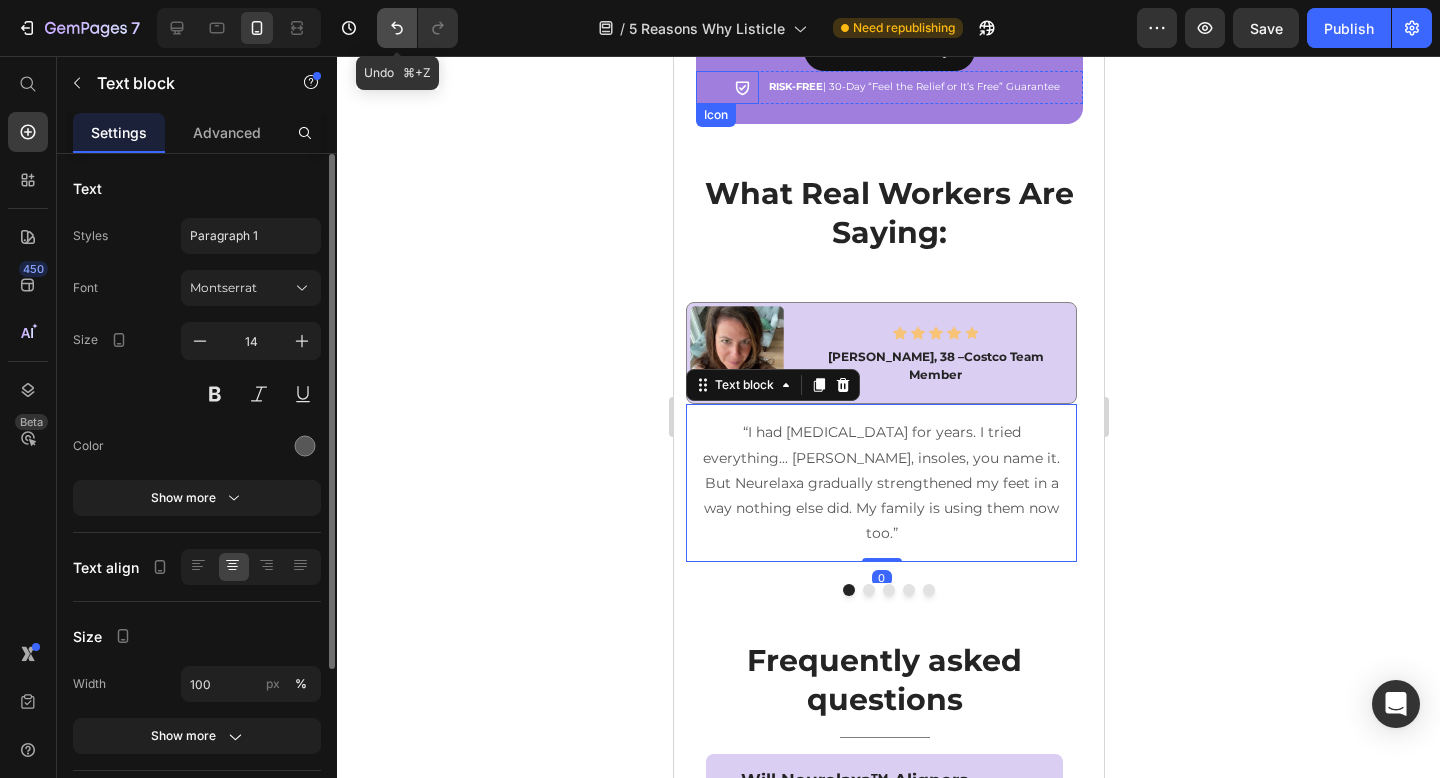 click 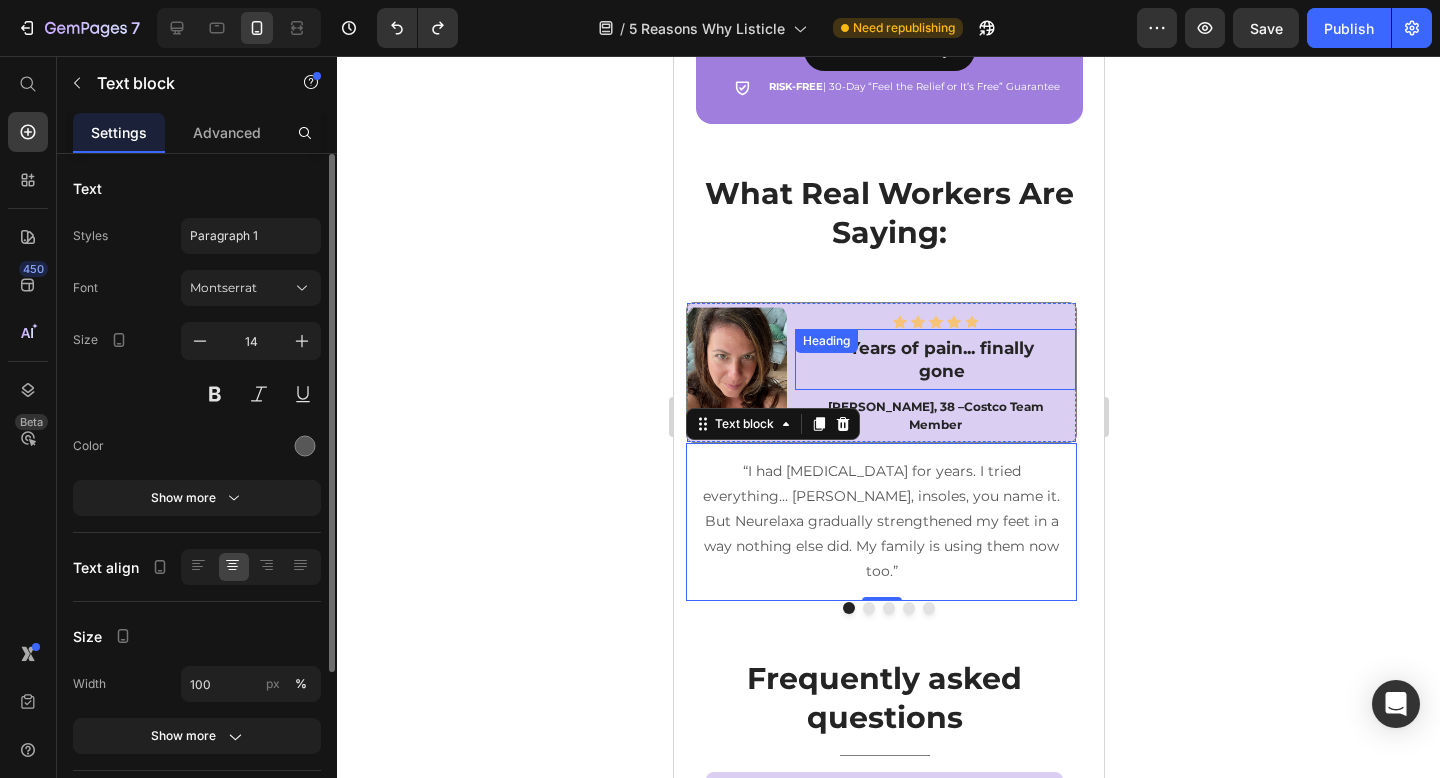 click on "Years of pain... finally gone" at bounding box center (940, 359) 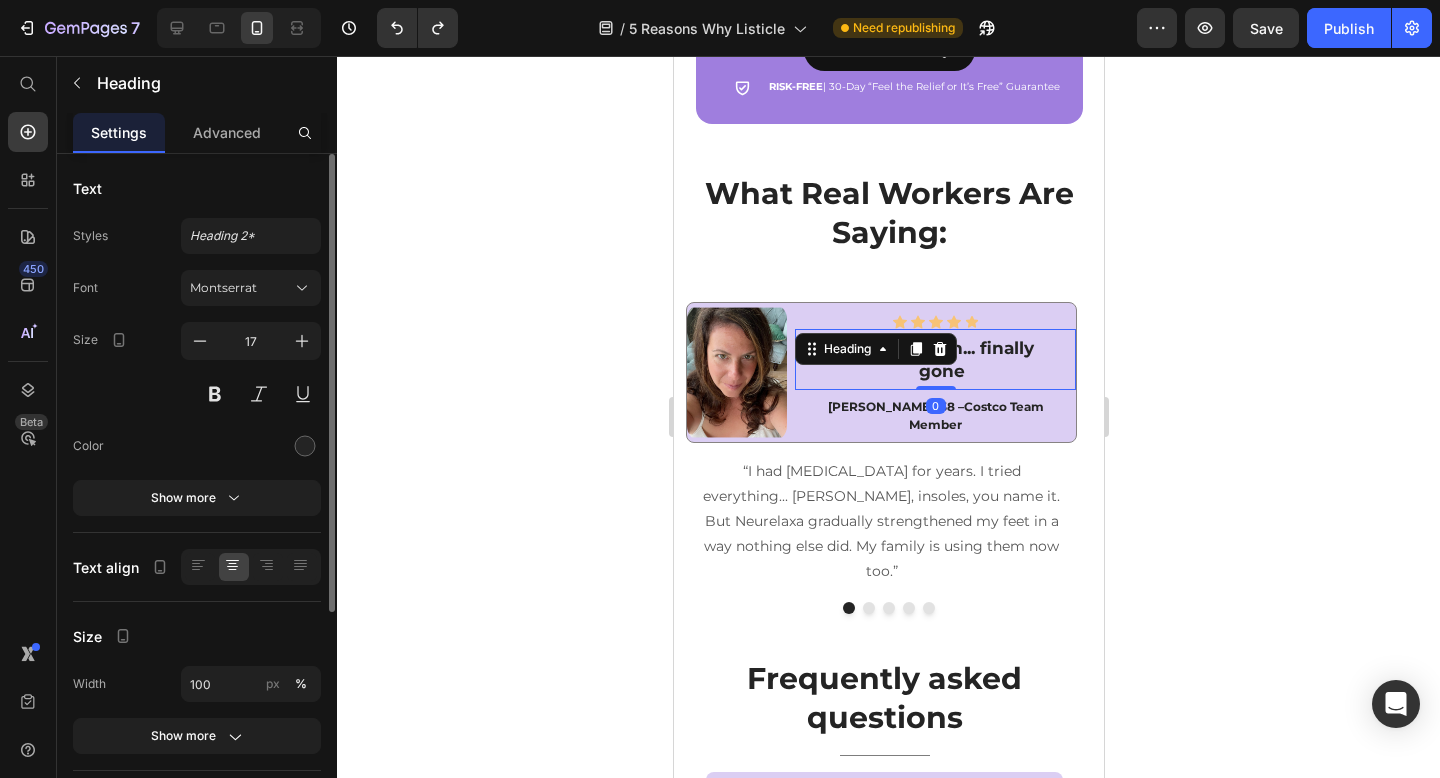 click on "Years of pain... finally gone" at bounding box center (940, 359) 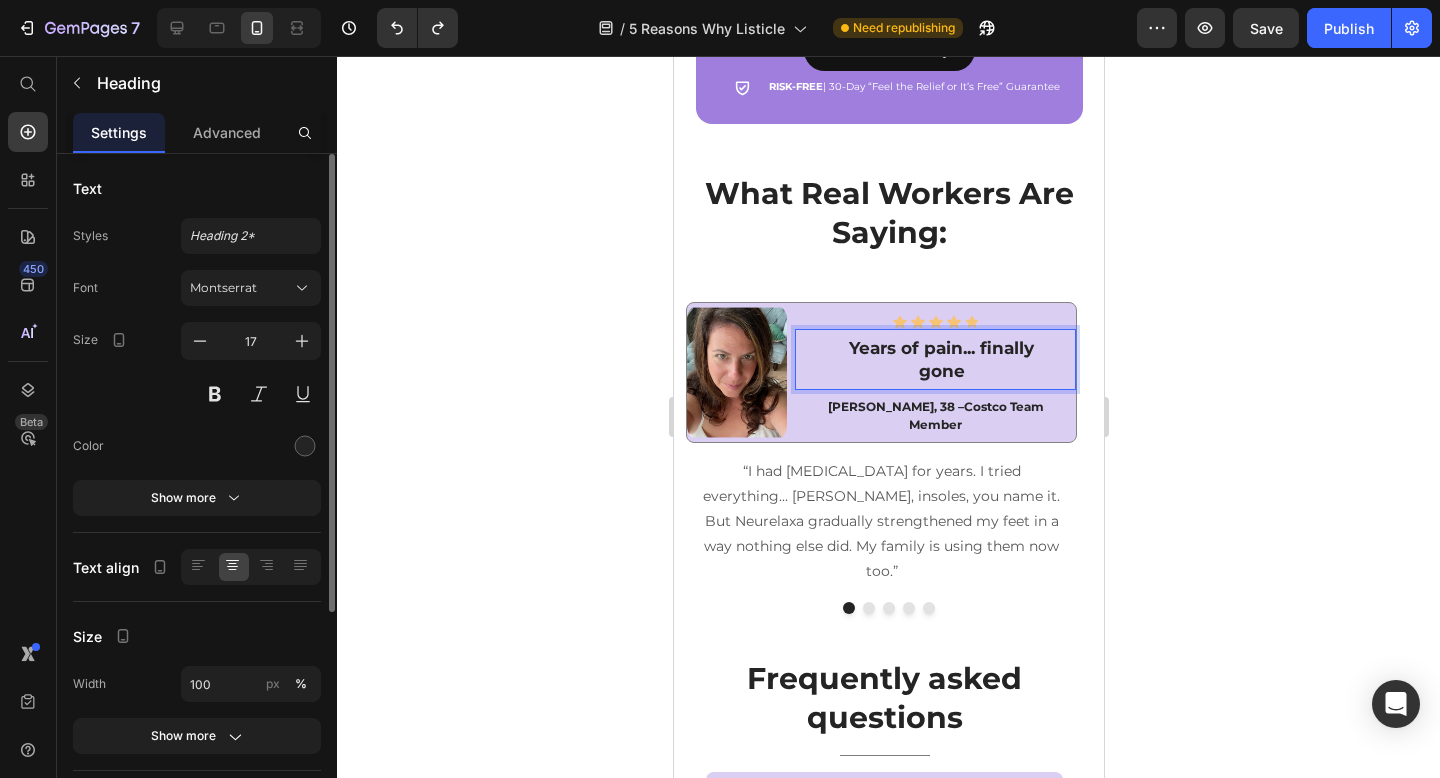 click on "Years of pain... finally gone" at bounding box center (940, 359) 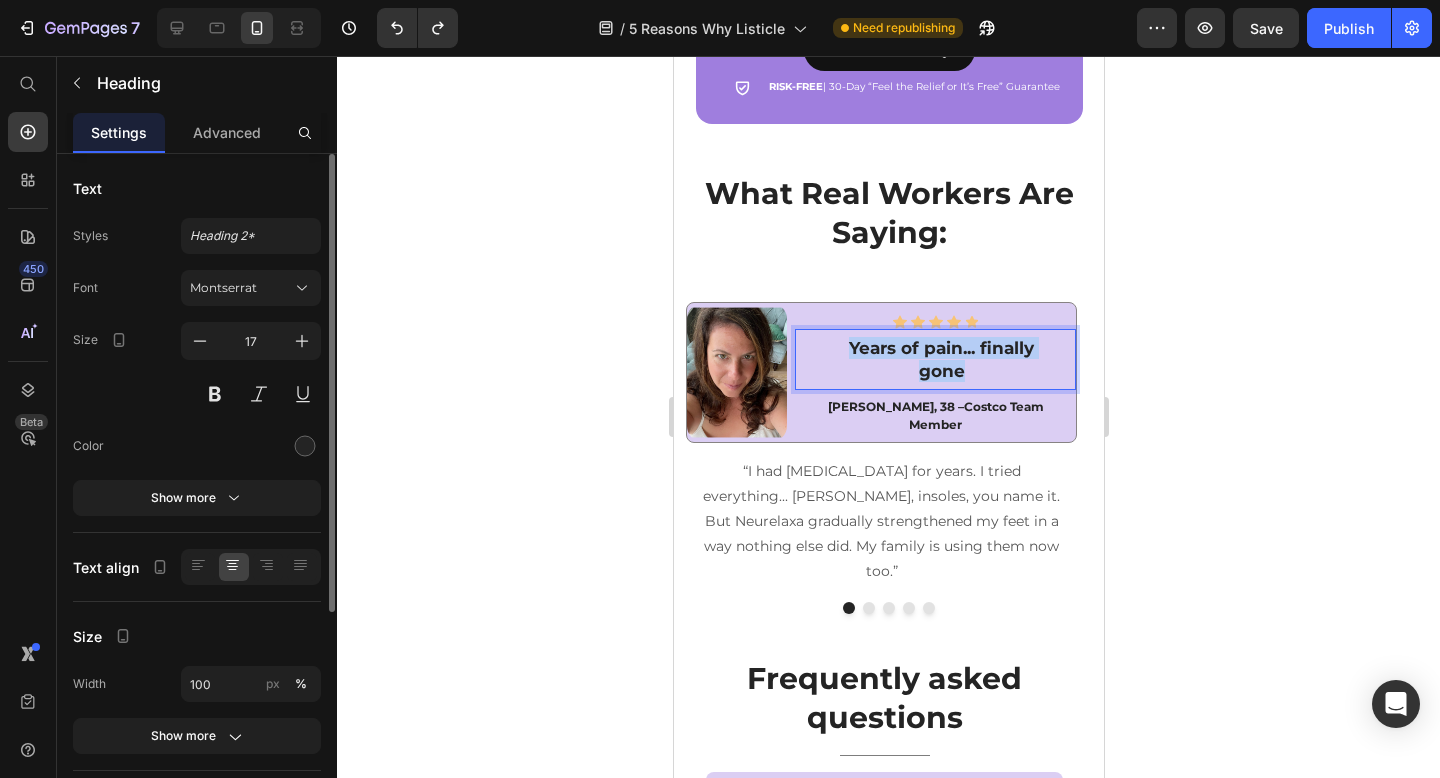 click on "Years of pain... finally gone" at bounding box center (940, 359) 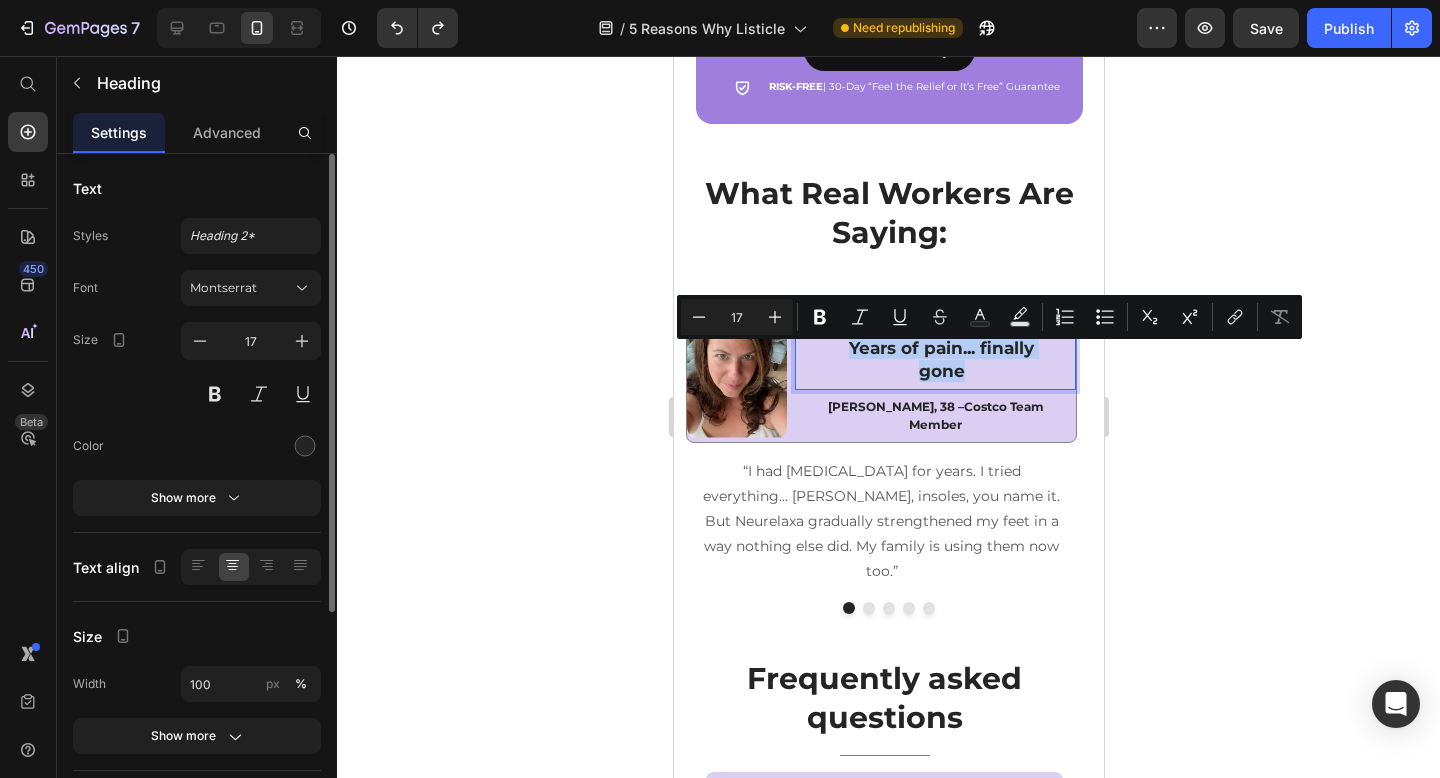 scroll, scrollTop: 5172, scrollLeft: 0, axis: vertical 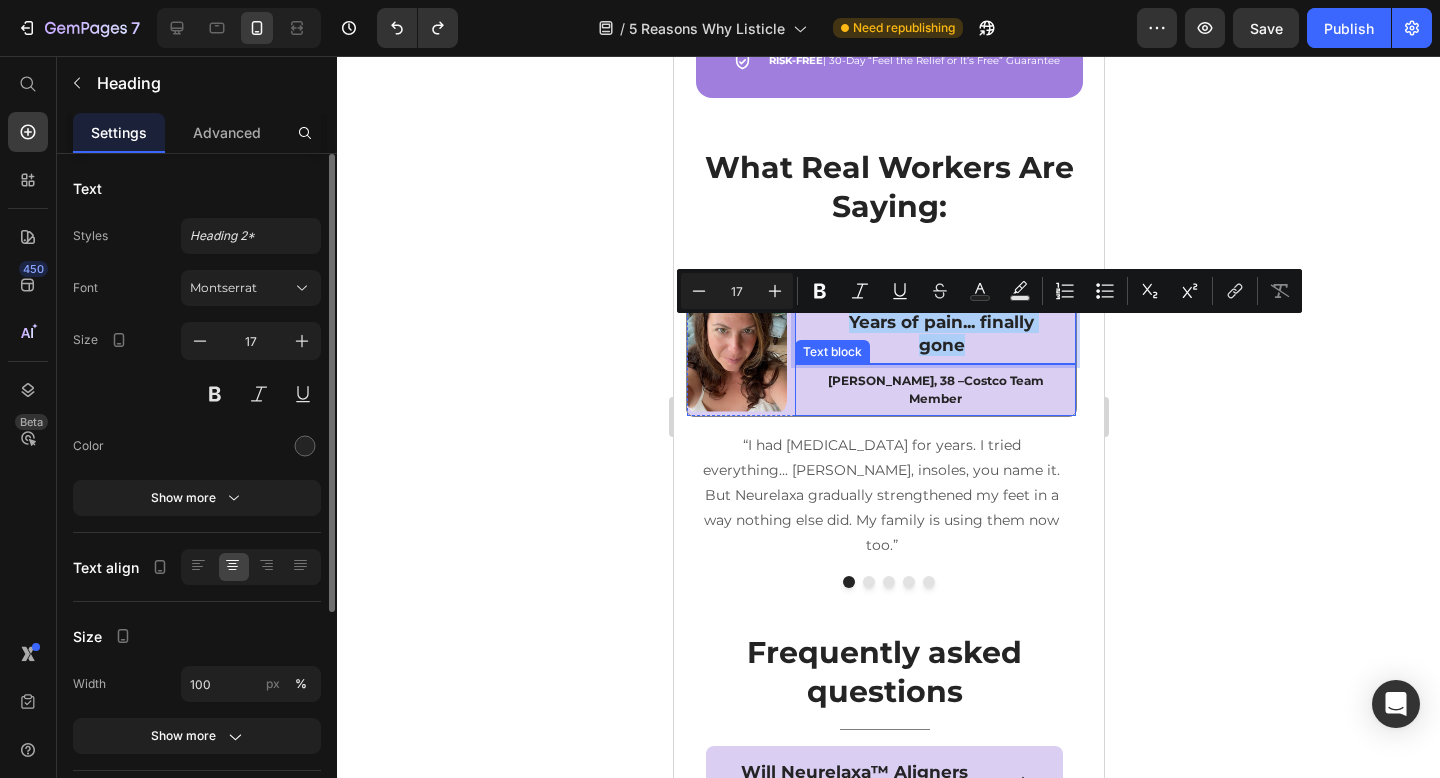 click on "Costco Team Member" at bounding box center (975, 389) 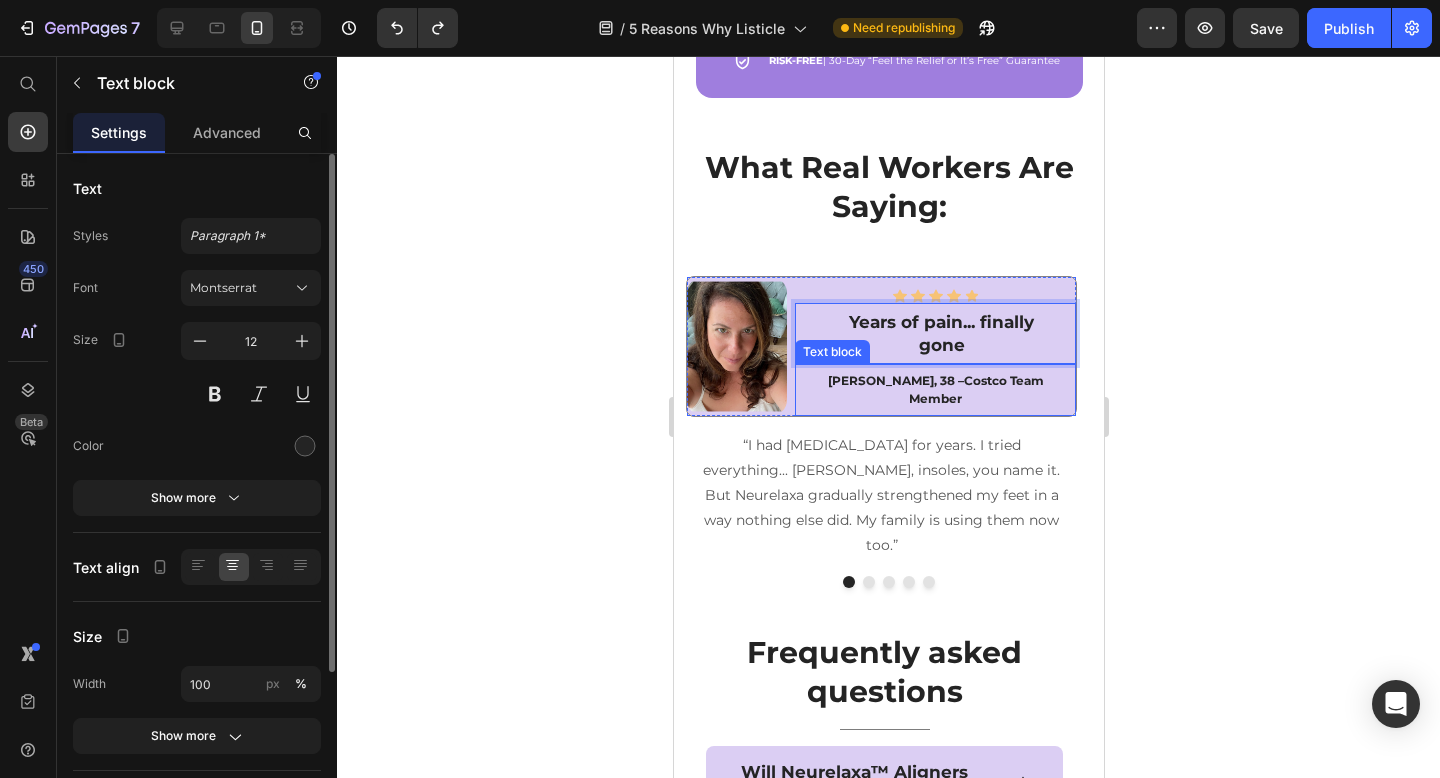 click on "Costco Team Member" at bounding box center [975, 389] 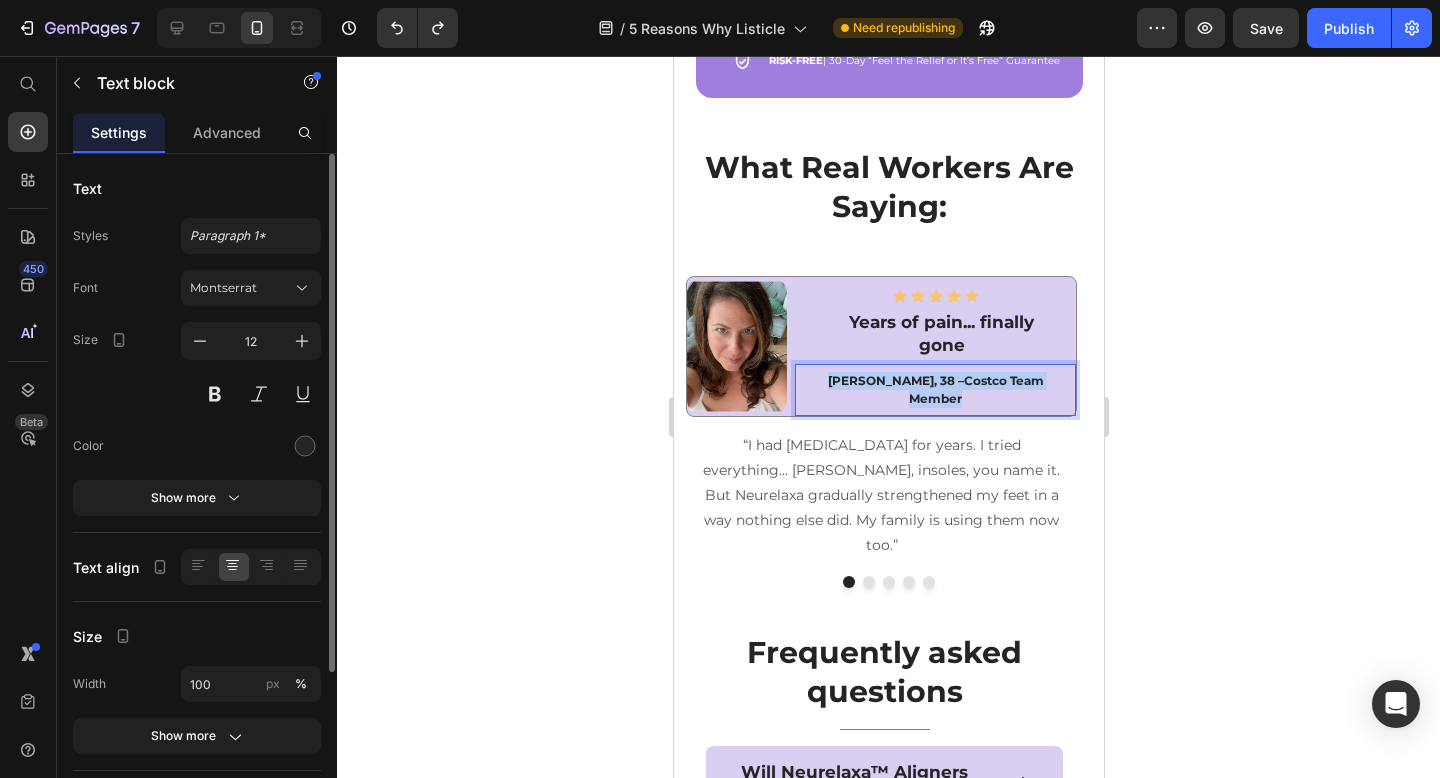 click on "Costco Team Member" at bounding box center (975, 389) 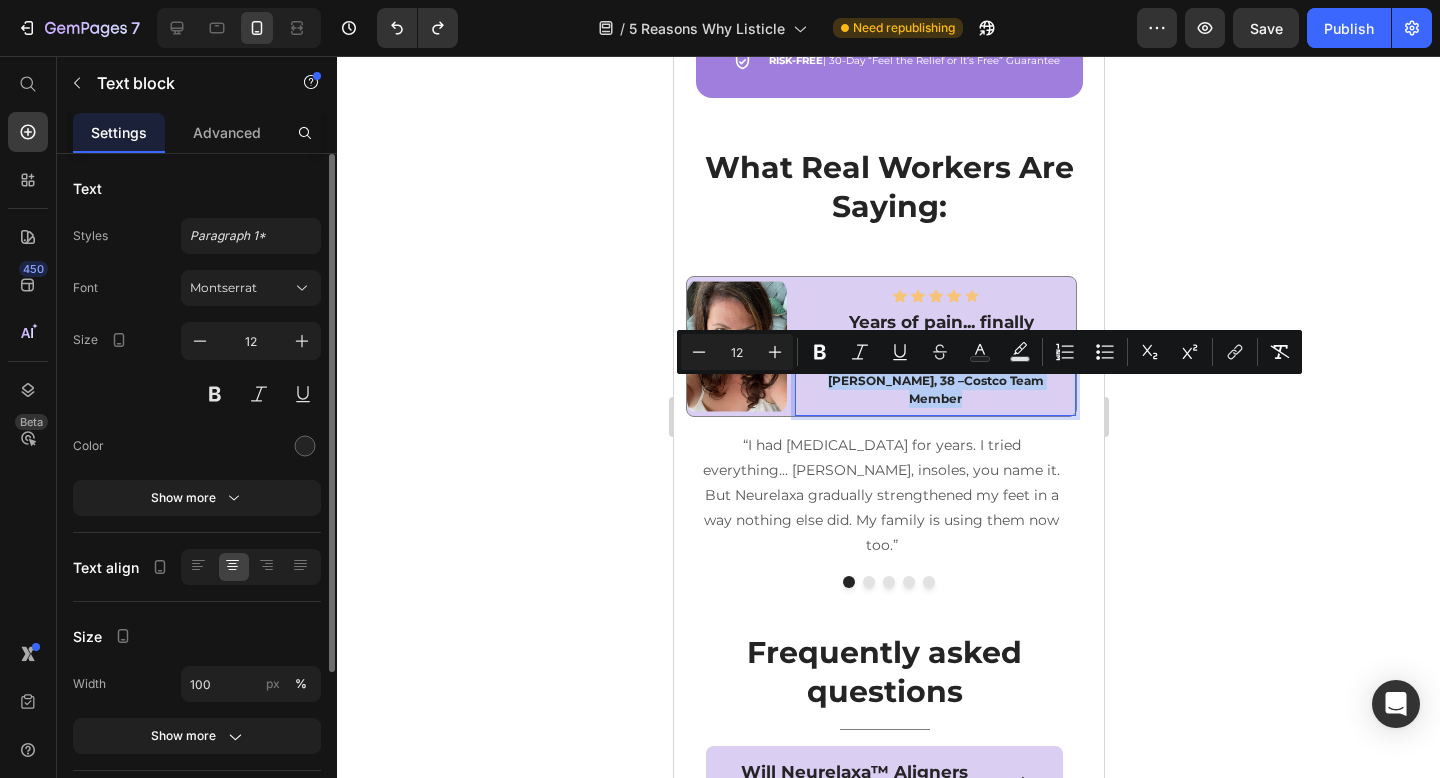 click on "Costco Team Member" at bounding box center (975, 389) 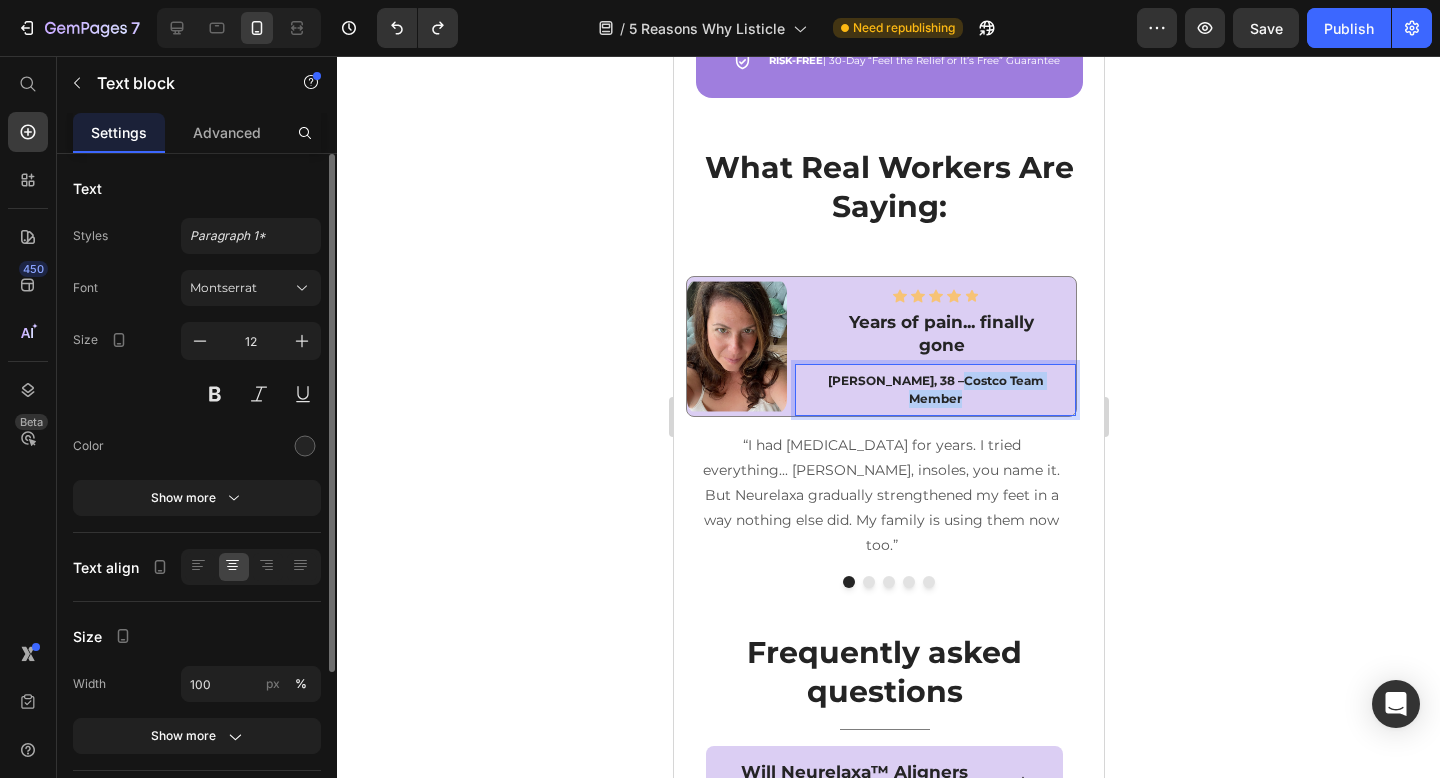 drag, startPoint x: 911, startPoint y: 393, endPoint x: 1049, endPoint y: 397, distance: 138.05795 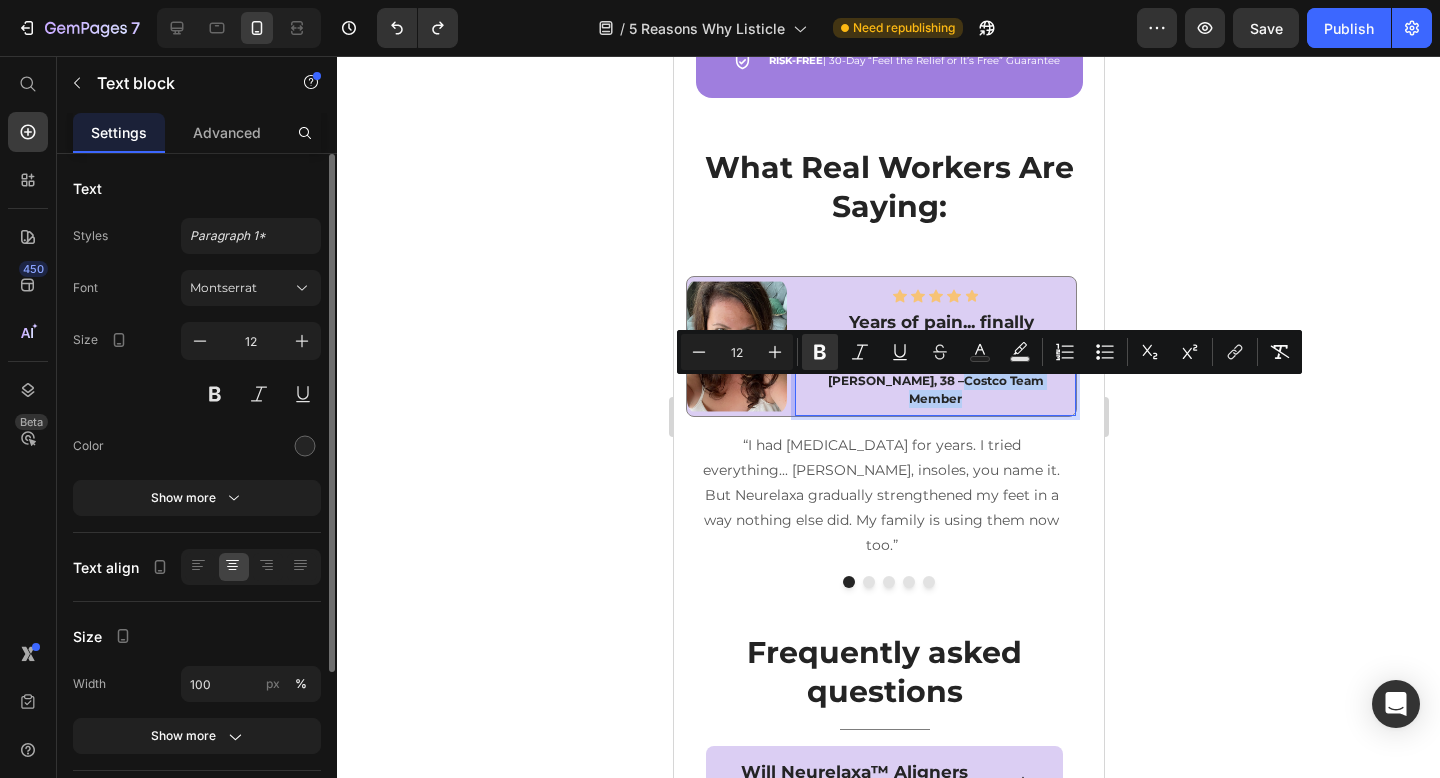 copy on "Costco Team Member" 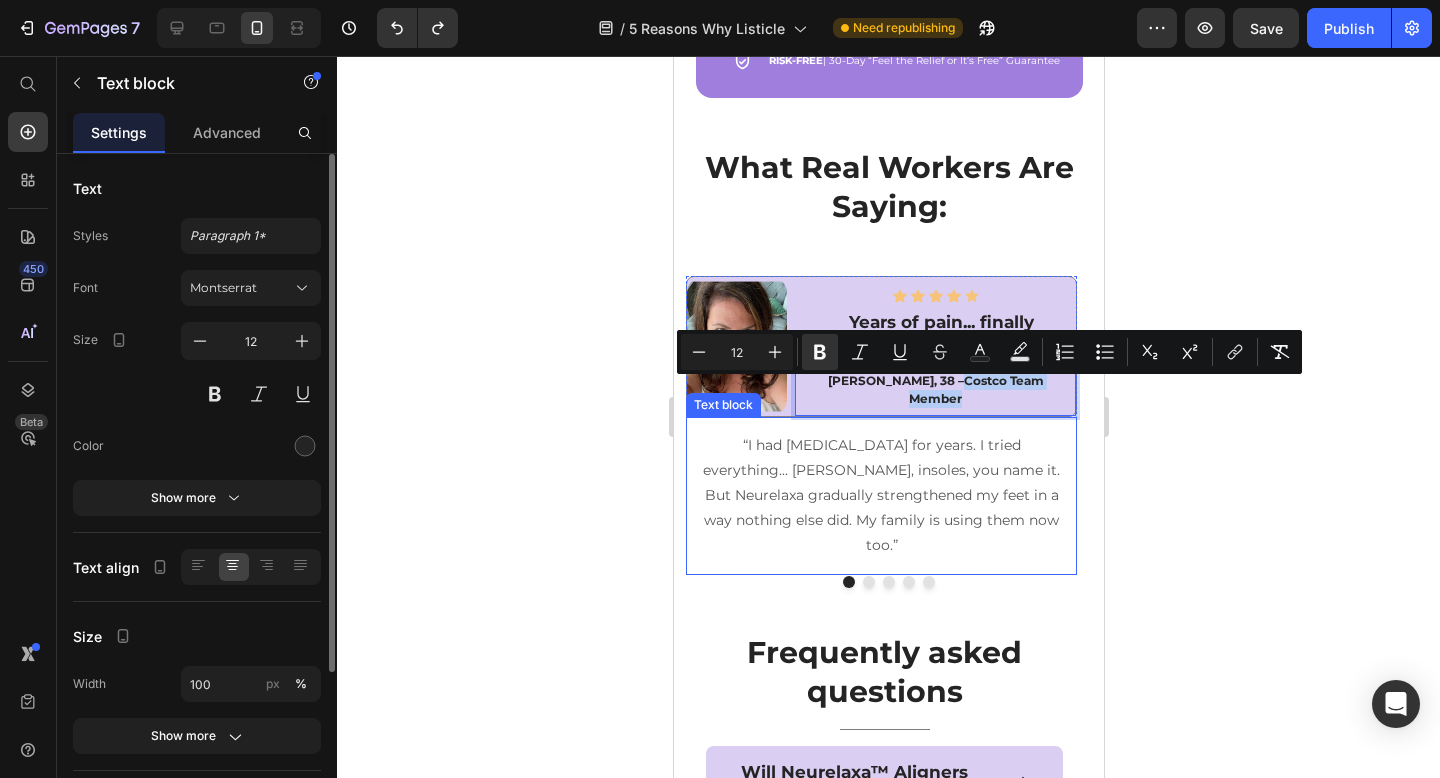 click on "“I had [MEDICAL_DATA] for years. I tried everything... [PERSON_NAME], insoles, you name it. But Neurelaxa gradually strengthened my feet in a way nothing else did. My family is using them now too.”" at bounding box center [880, 496] 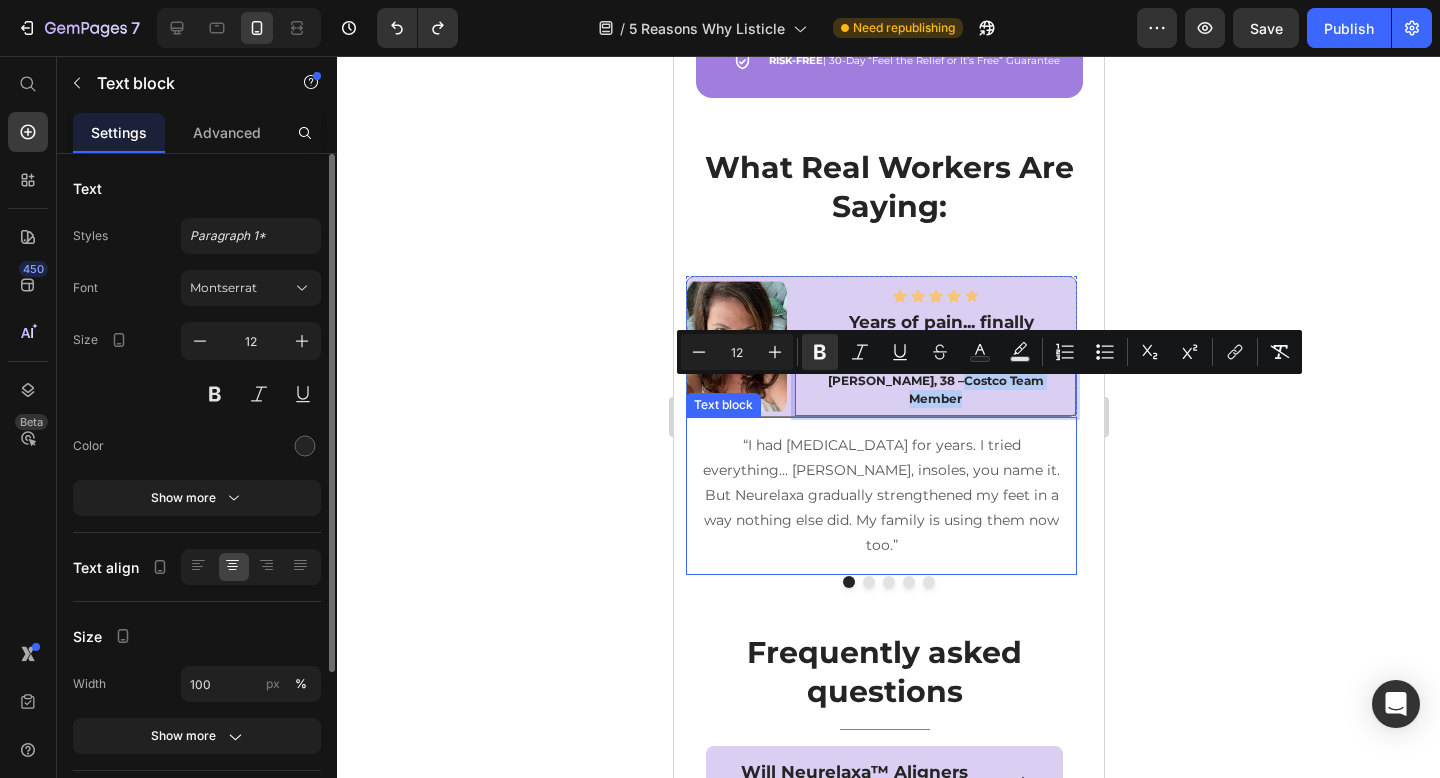 click on "“I had [MEDICAL_DATA] for years. I tried everything... [PERSON_NAME], insoles, you name it. But Neurelaxa gradually strengthened my feet in a way nothing else did. My family is using them now too.”" at bounding box center [880, 496] 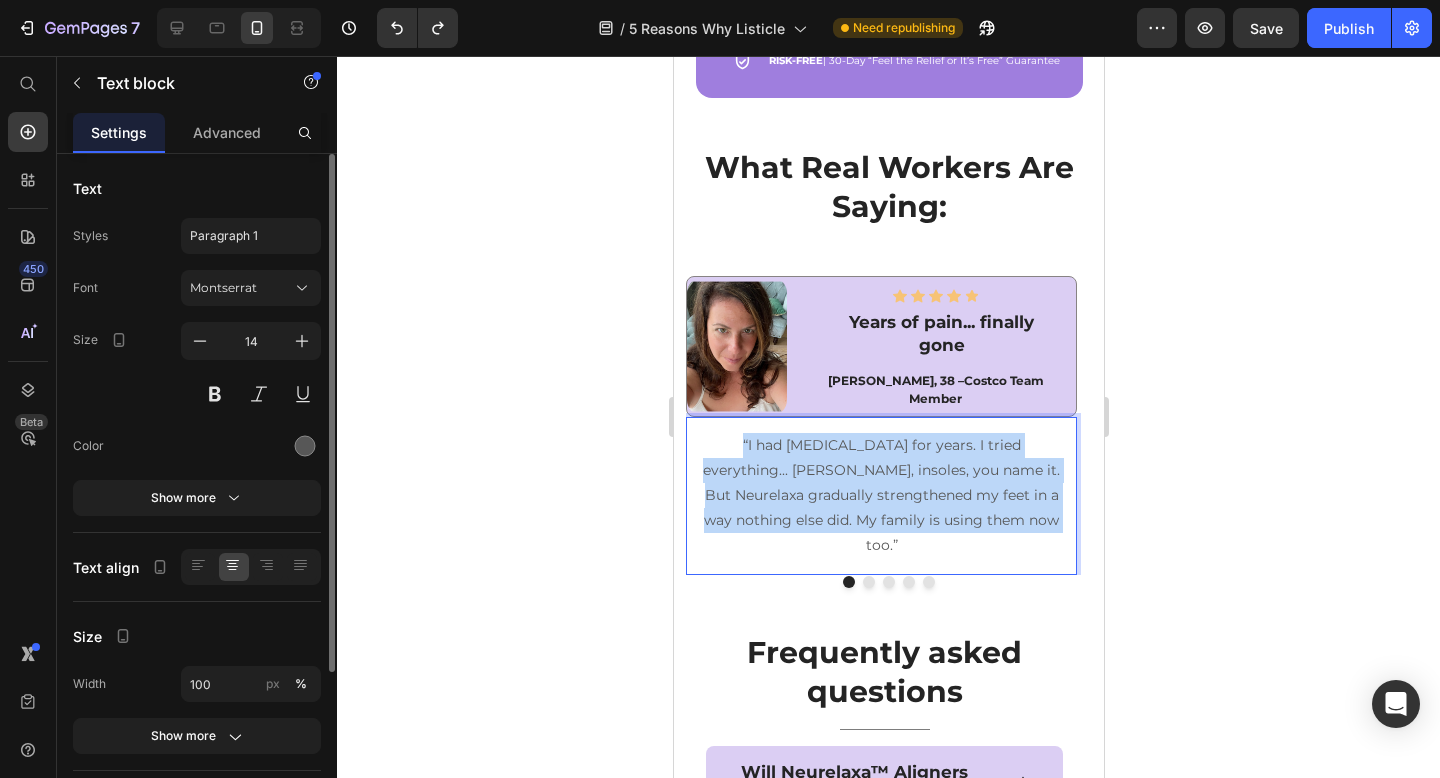 click on "“I had [MEDICAL_DATA] for years. I tried everything... [PERSON_NAME], insoles, you name it. But Neurelaxa gradually strengthened my feet in a way nothing else did. My family is using them now too.”" at bounding box center [880, 496] 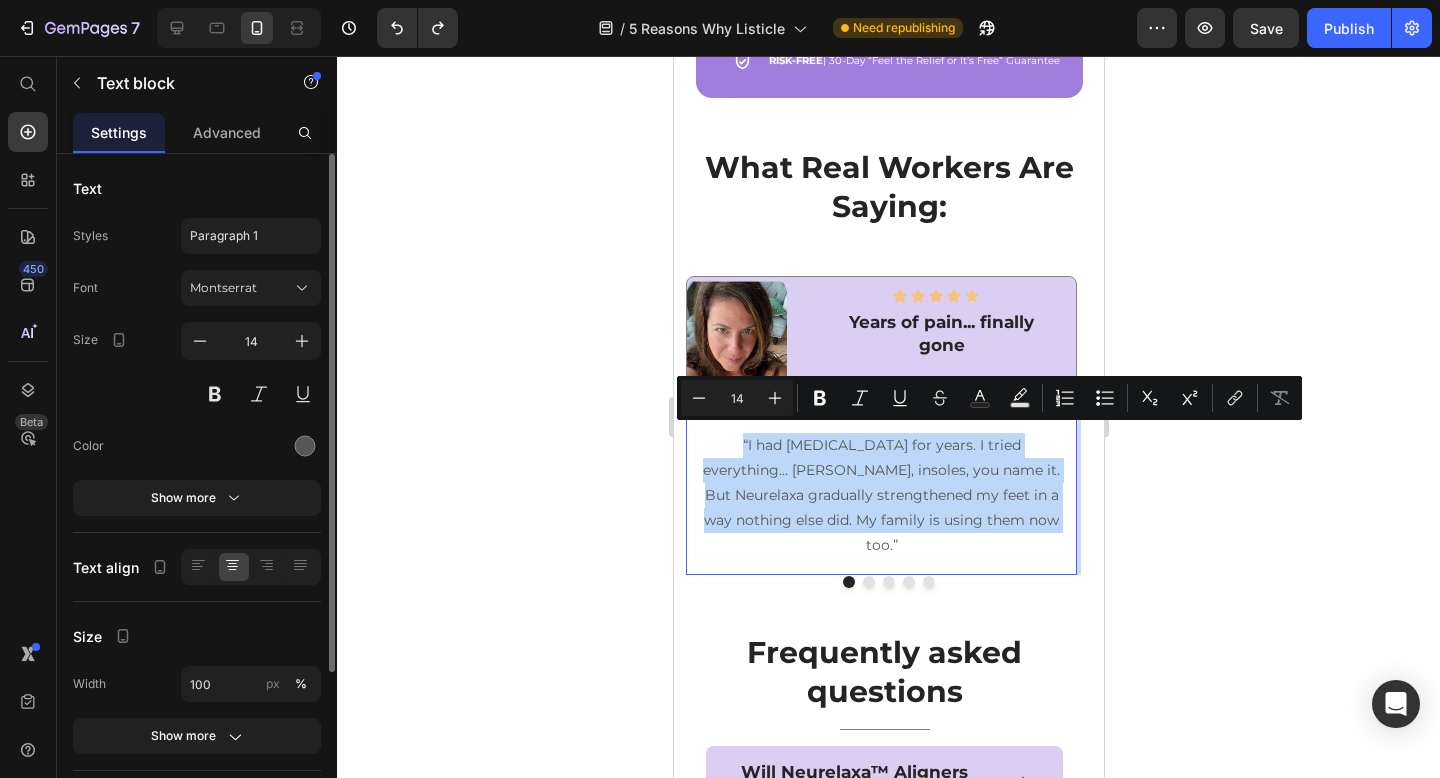 copy on "“I had [MEDICAL_DATA] for years. I tried everything... [PERSON_NAME], insoles, you name it. But Neurelaxa gradually strengthened my feet in a way nothing else did. My family is using them now too.”" 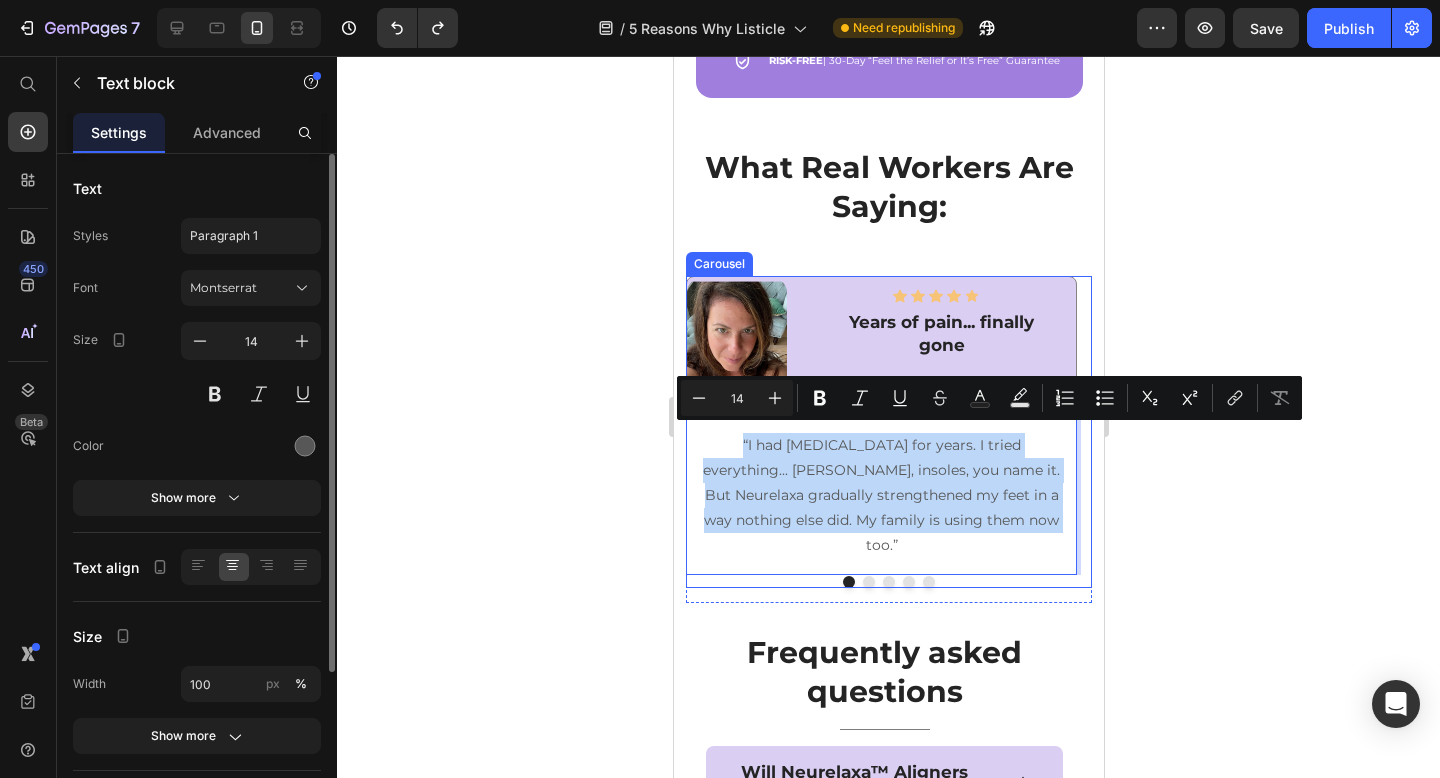 click at bounding box center [868, 582] 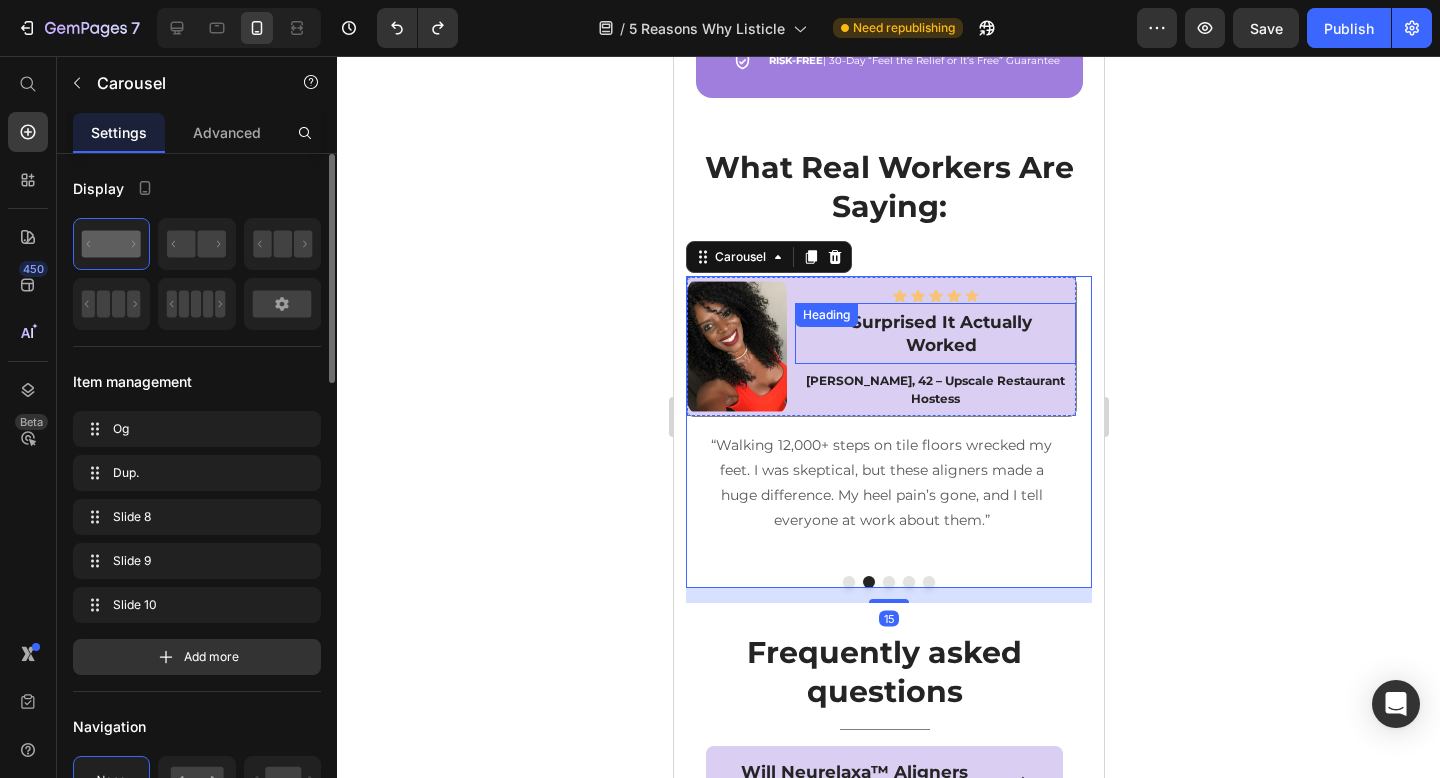 click on "Surprised It Actually Worked" at bounding box center (940, 333) 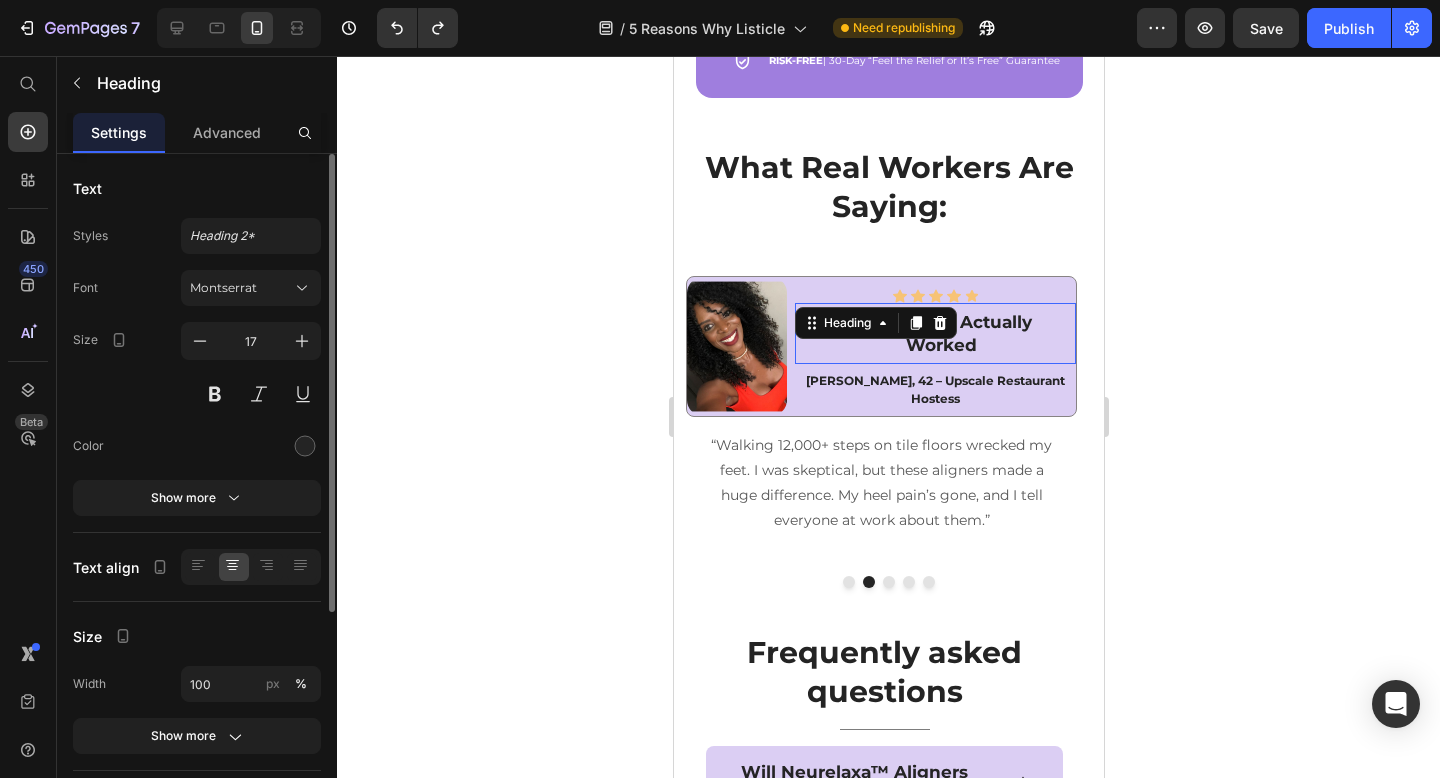 click at bounding box center (939, 323) 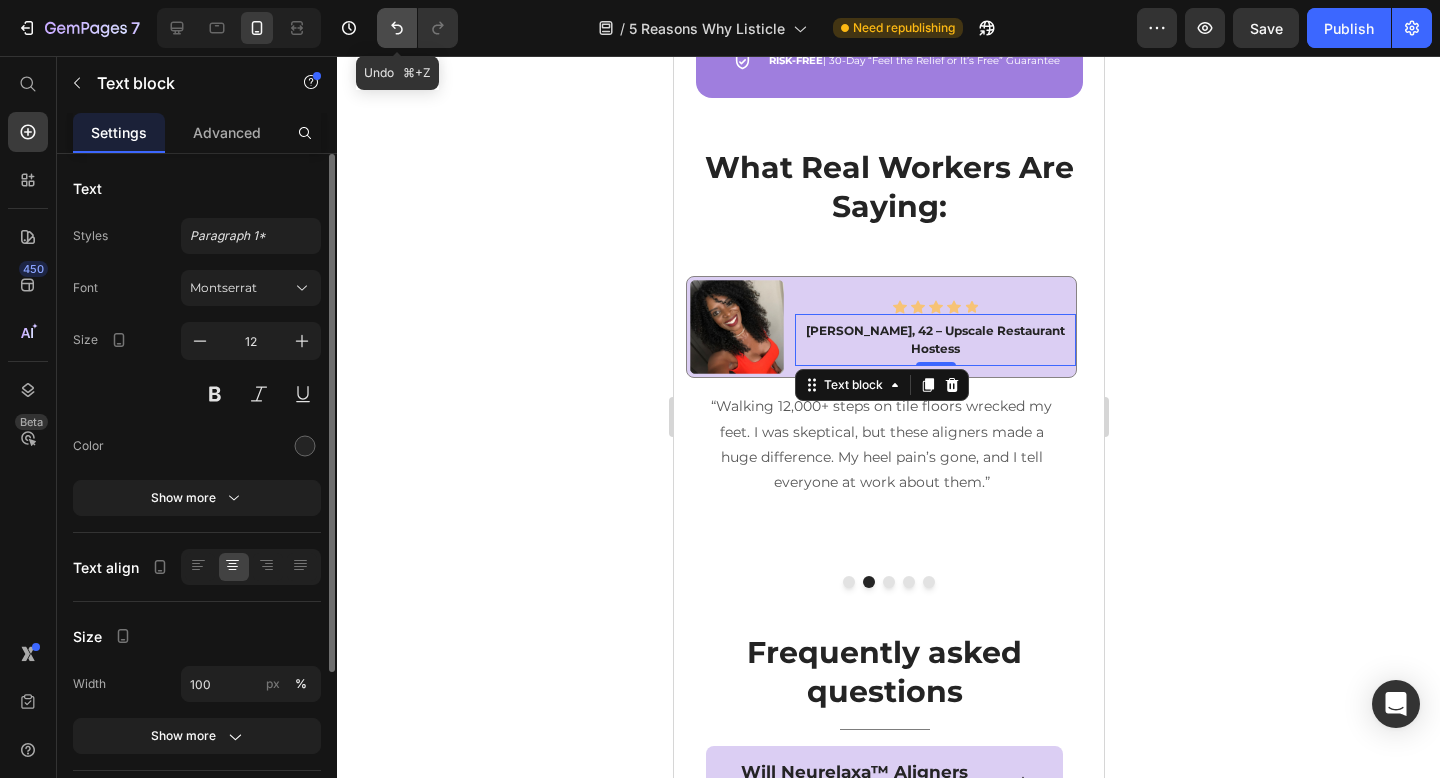 click 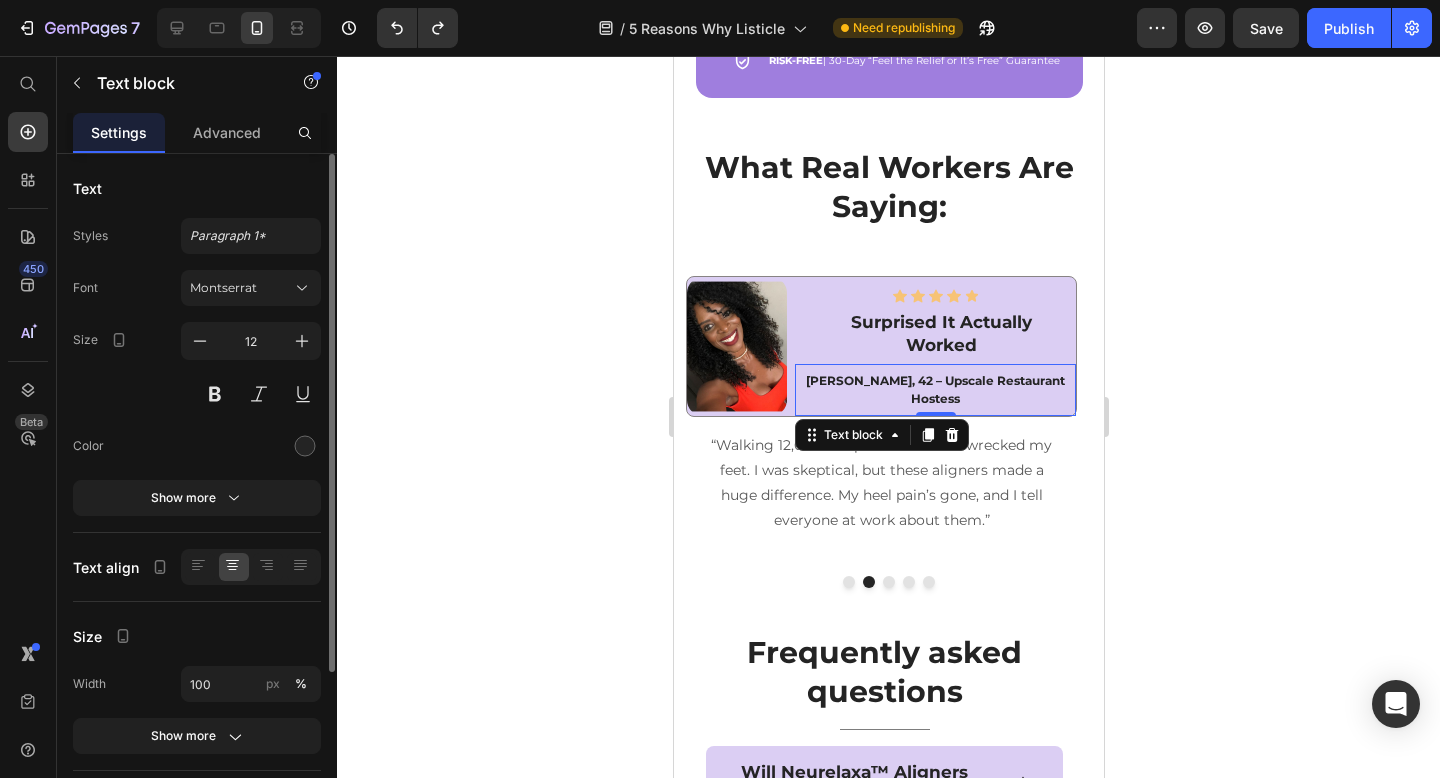 click on "Surprised It Actually Worked" at bounding box center (940, 333) 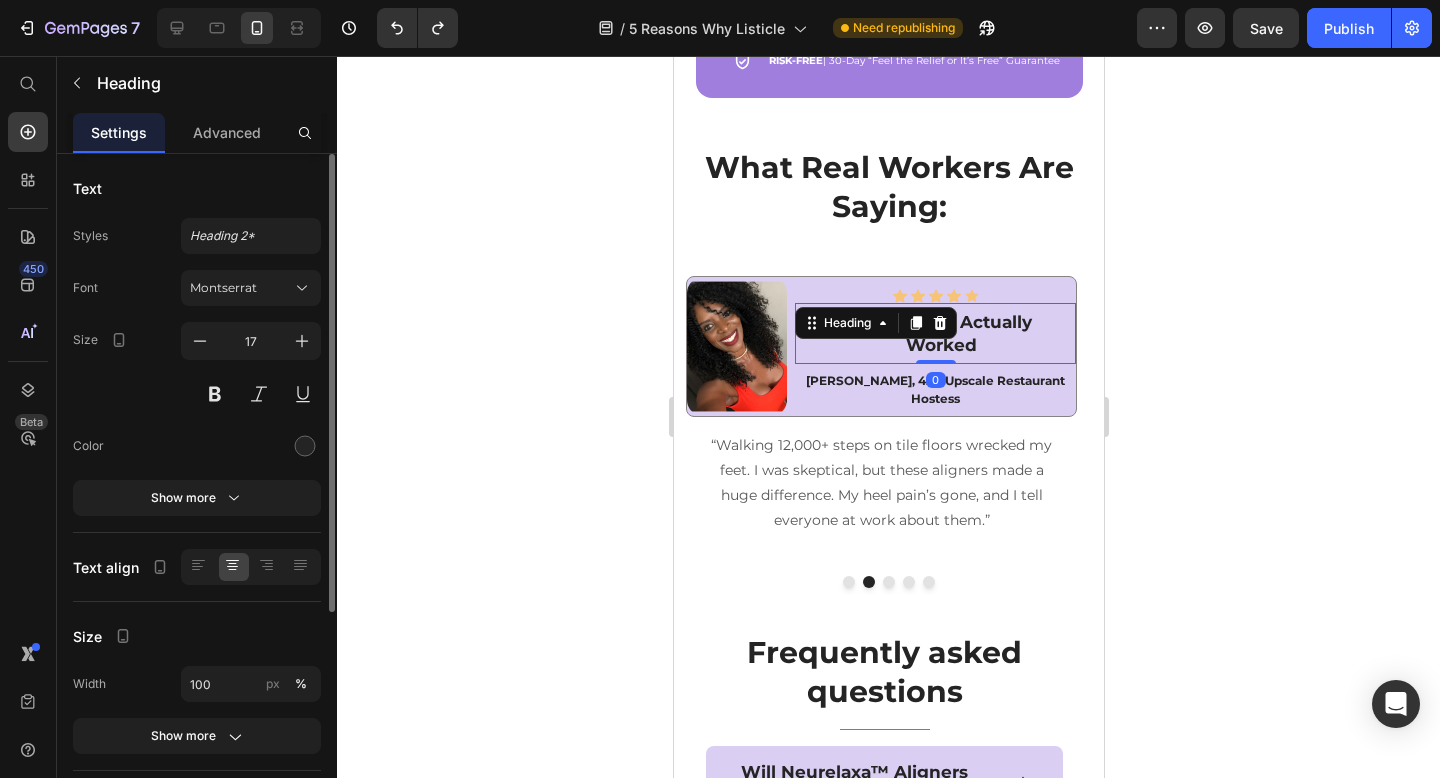 click on "Surprised It Actually Worked" at bounding box center (940, 333) 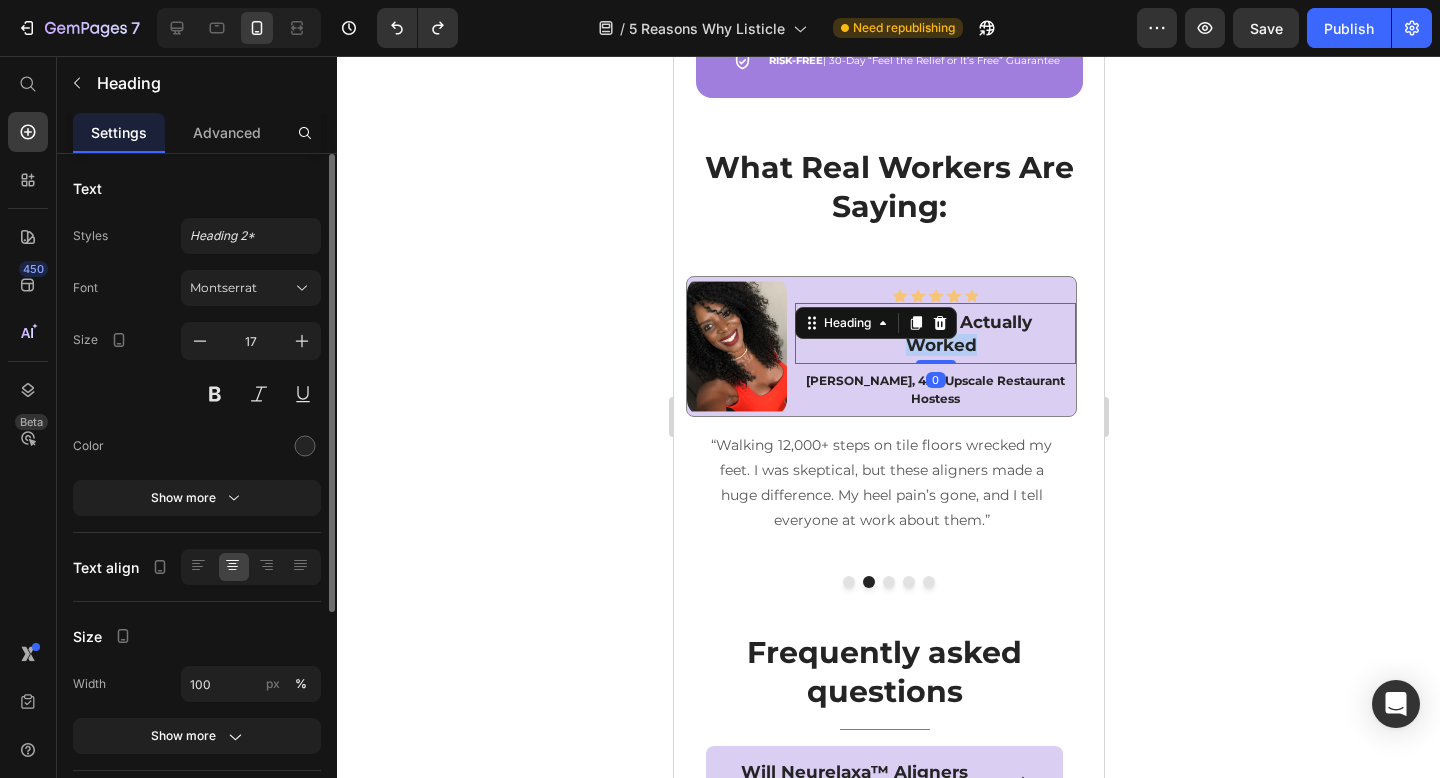 click on "Surprised It Actually Worked" at bounding box center [940, 333] 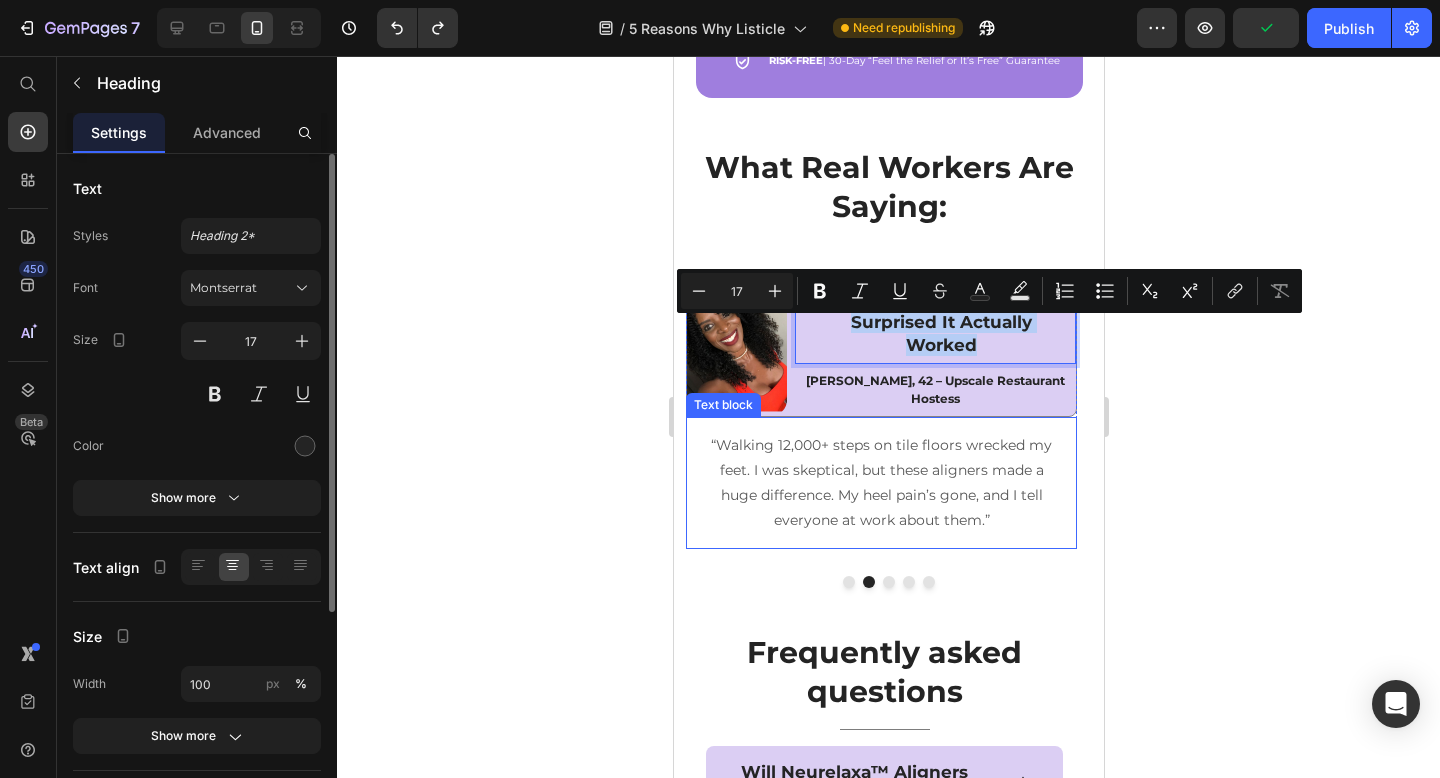 click on "“Walking 12,000+ steps on tile floors wrecked my feet. I was skeptical, but these aligners made a huge difference. My heel pain’s gone, and I tell everyone at work about them.”" at bounding box center [880, 483] 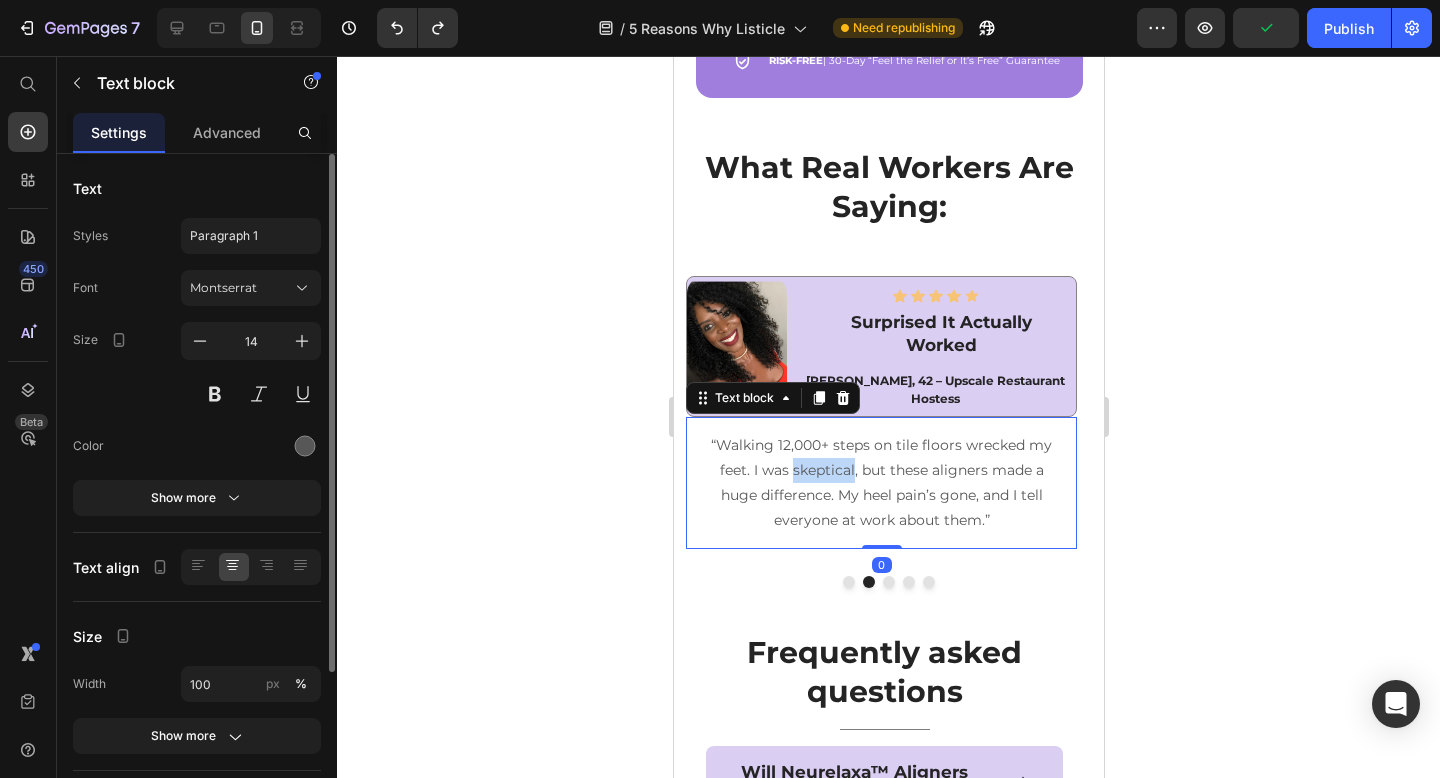 click on "“Walking 12,000+ steps on tile floors wrecked my feet. I was skeptical, but these aligners made a huge difference. My heel pain’s gone, and I tell everyone at work about them.”" at bounding box center [880, 483] 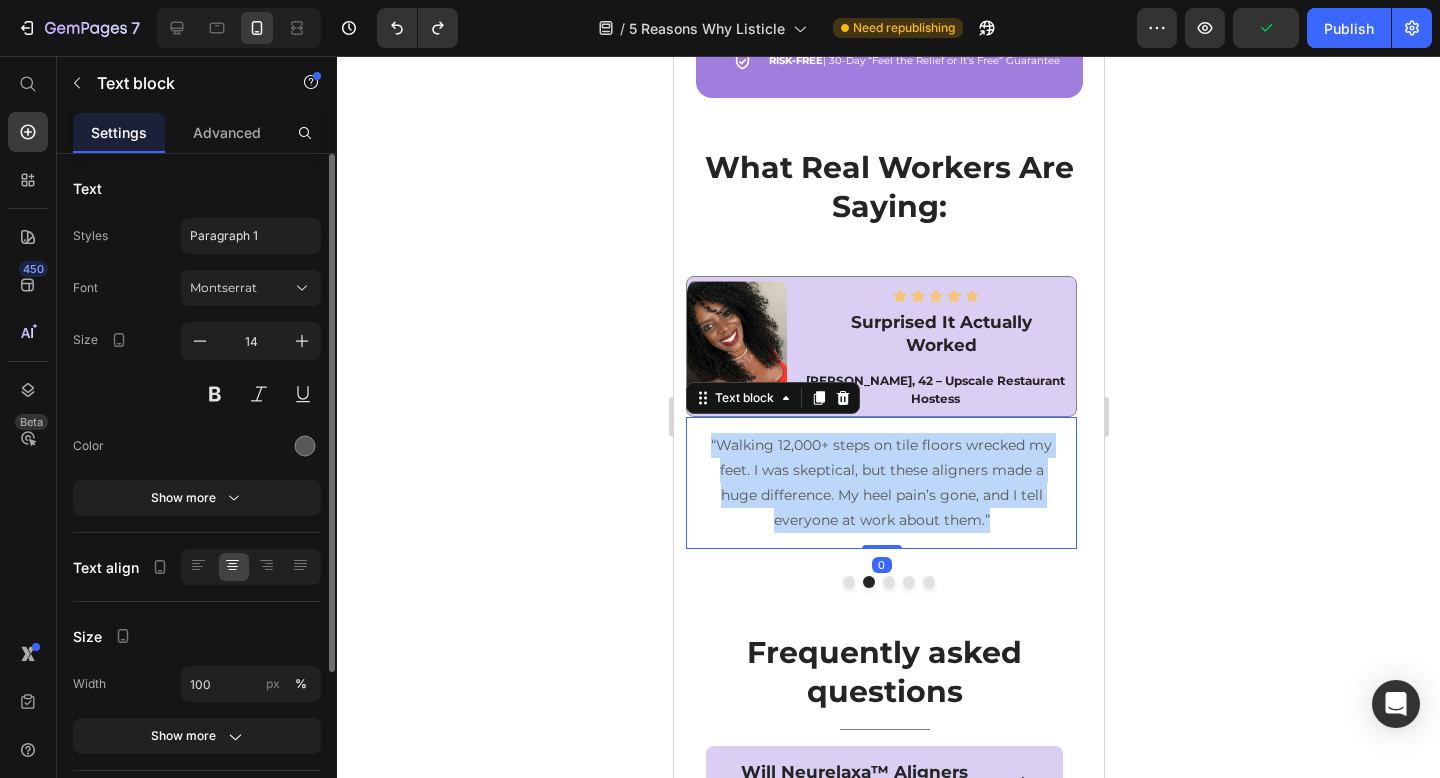 click on "“Walking 12,000+ steps on tile floors wrecked my feet. I was skeptical, but these aligners made a huge difference. My heel pain’s gone, and I tell everyone at work about them.”" at bounding box center [880, 483] 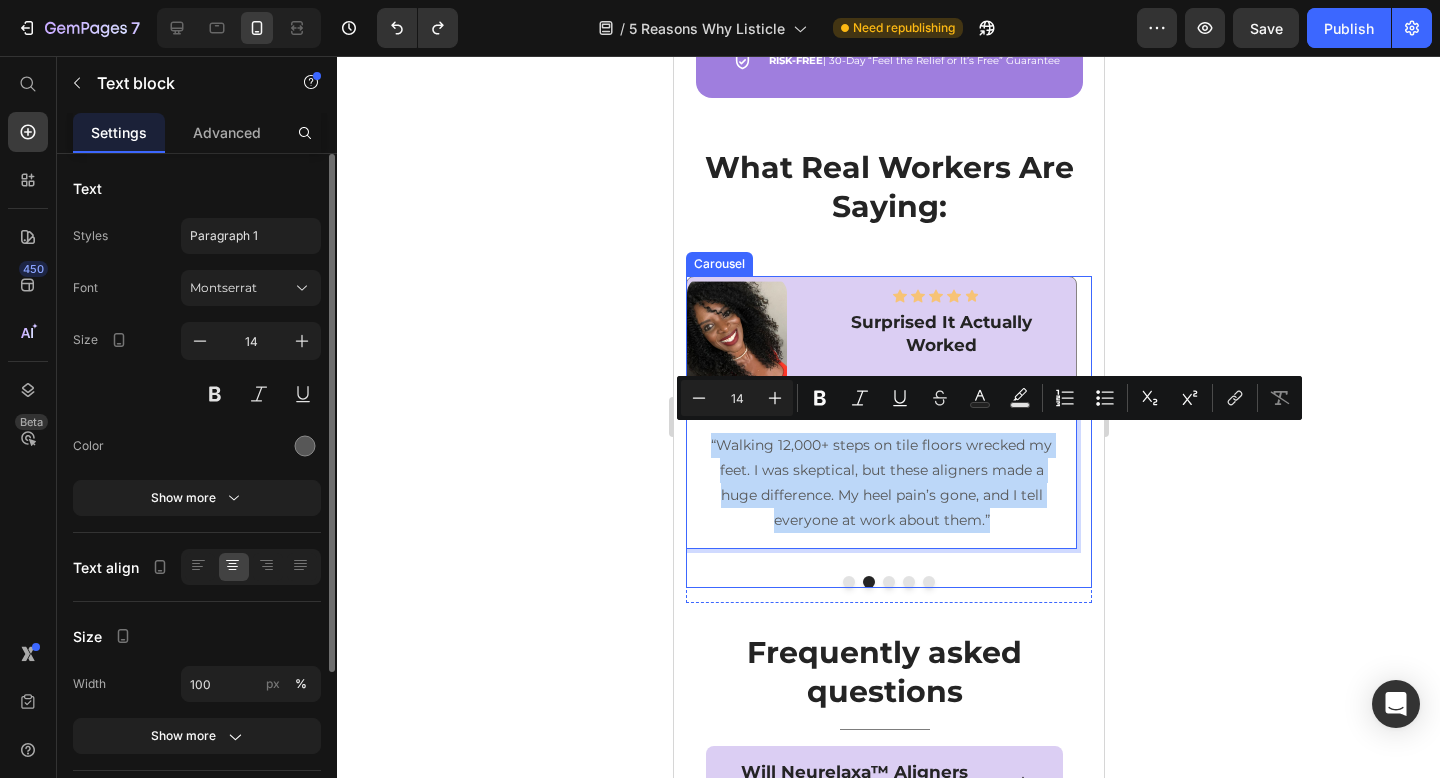 click at bounding box center (888, 582) 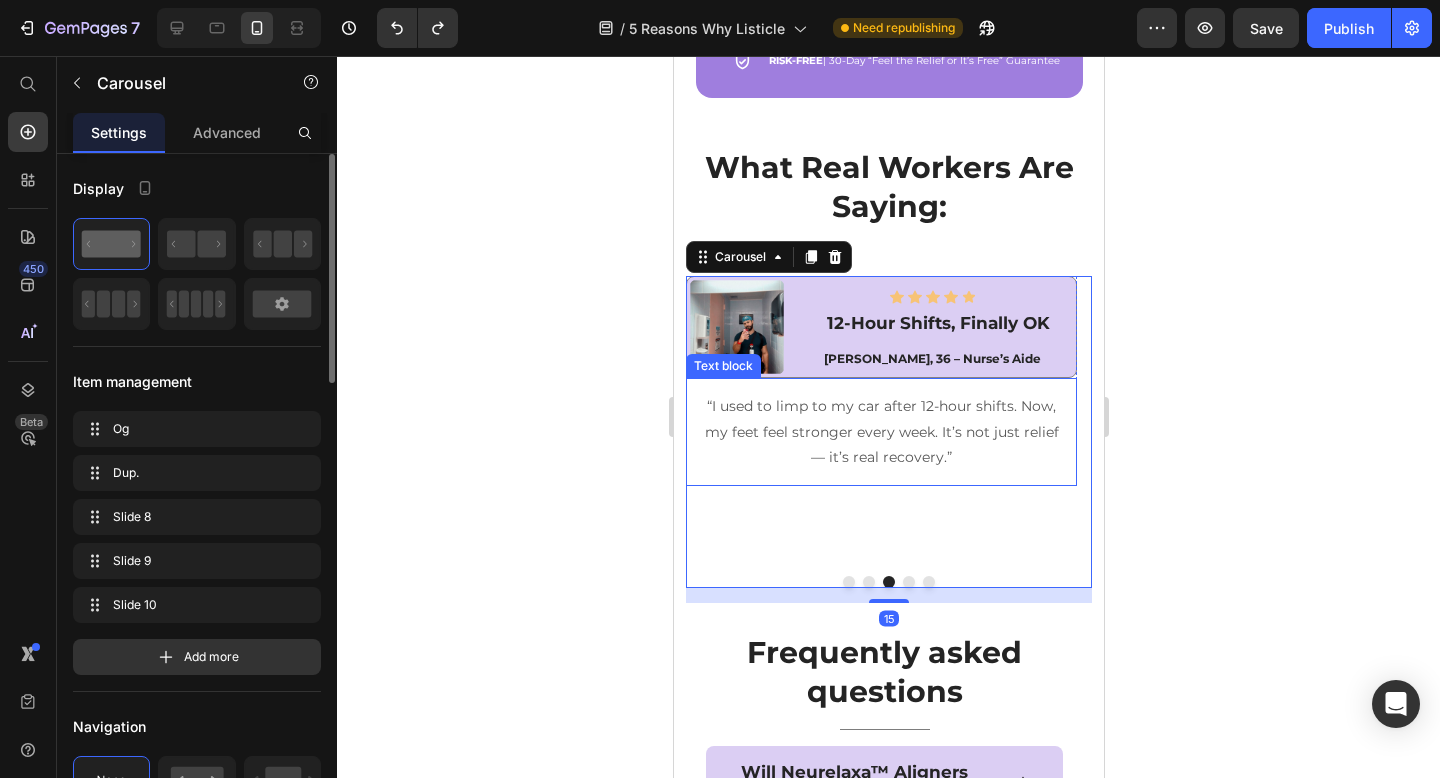 click on "“I used to limp to my car after 12-hour shifts. Now, my feet feel stronger every week. It’s not just relief — it’s real recovery.”" at bounding box center [880, 432] 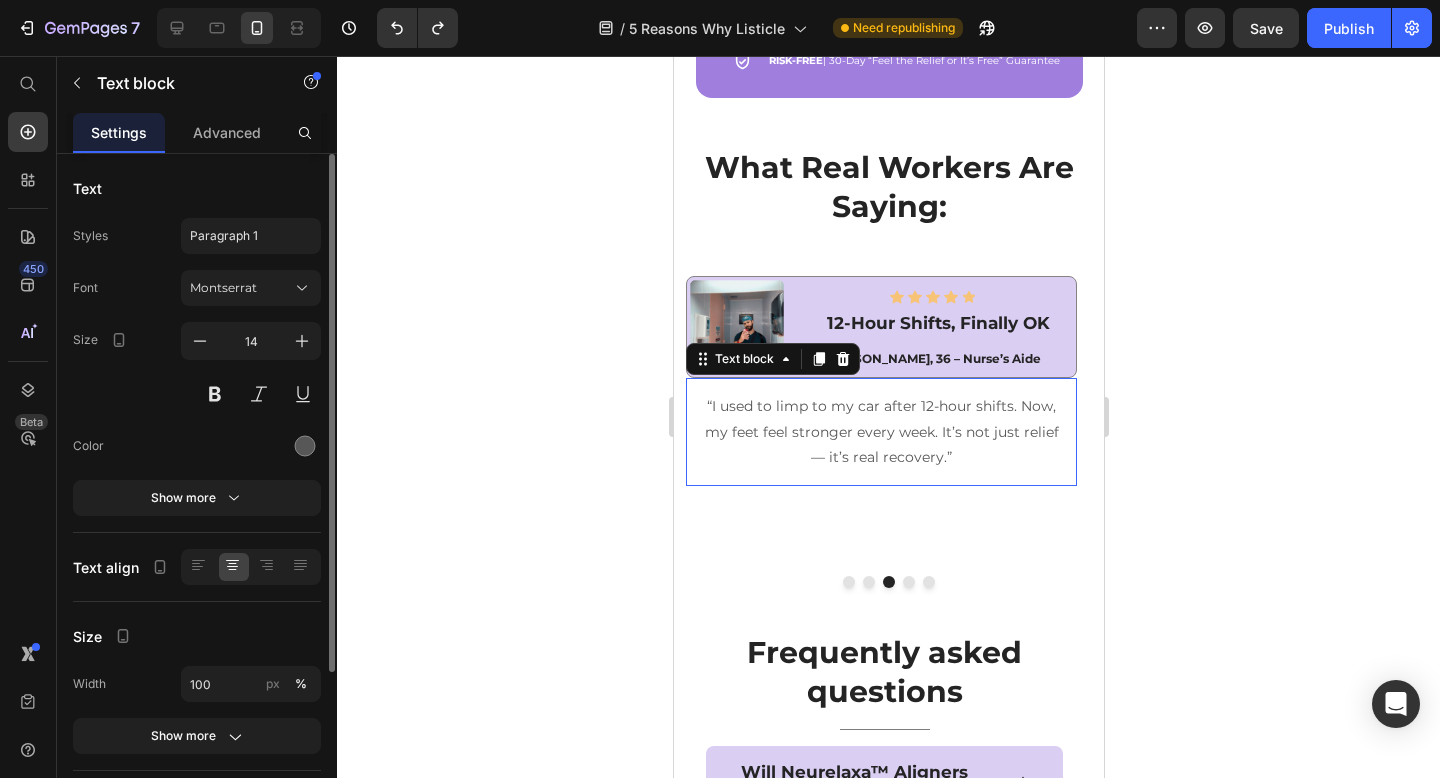 click on "“I used to limp to my car after 12-hour shifts. Now, my feet feel stronger every week. It’s not just relief — it’s real recovery.”" at bounding box center [880, 432] 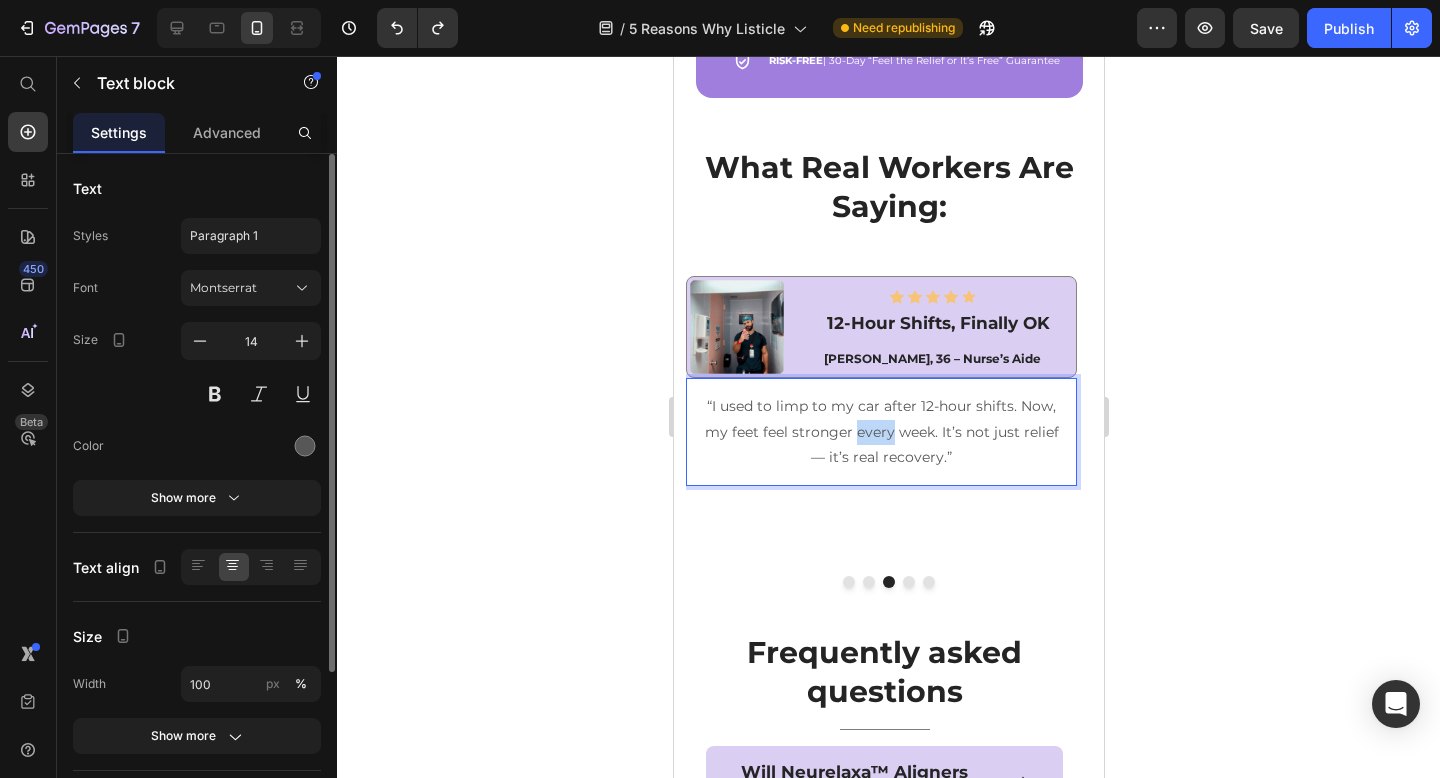 click on "“I used to limp to my car after 12-hour shifts. Now, my feet feel stronger every week. It’s not just relief — it’s real recovery.”" at bounding box center (880, 432) 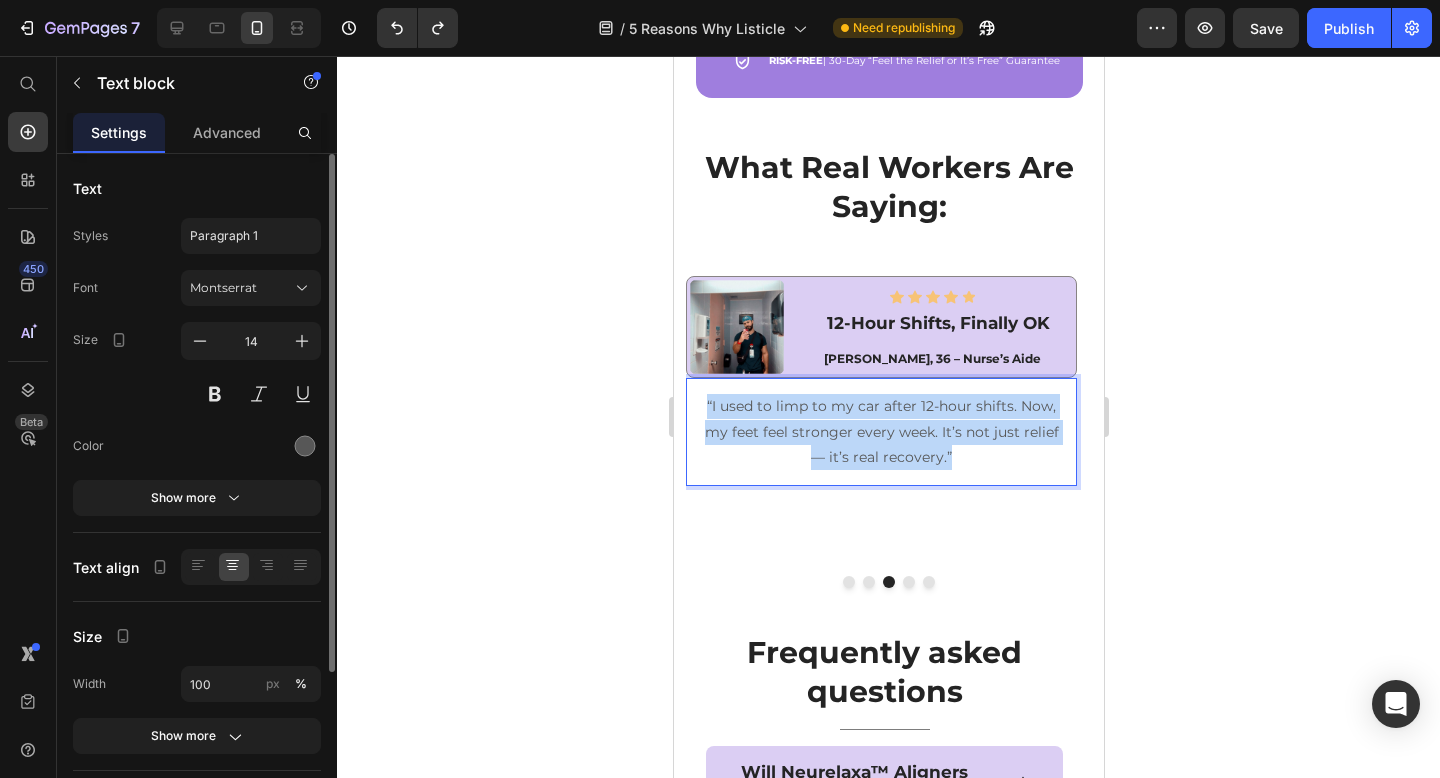 click on "“I used to limp to my car after 12-hour shifts. Now, my feet feel stronger every week. It’s not just relief — it’s real recovery.”" at bounding box center (880, 432) 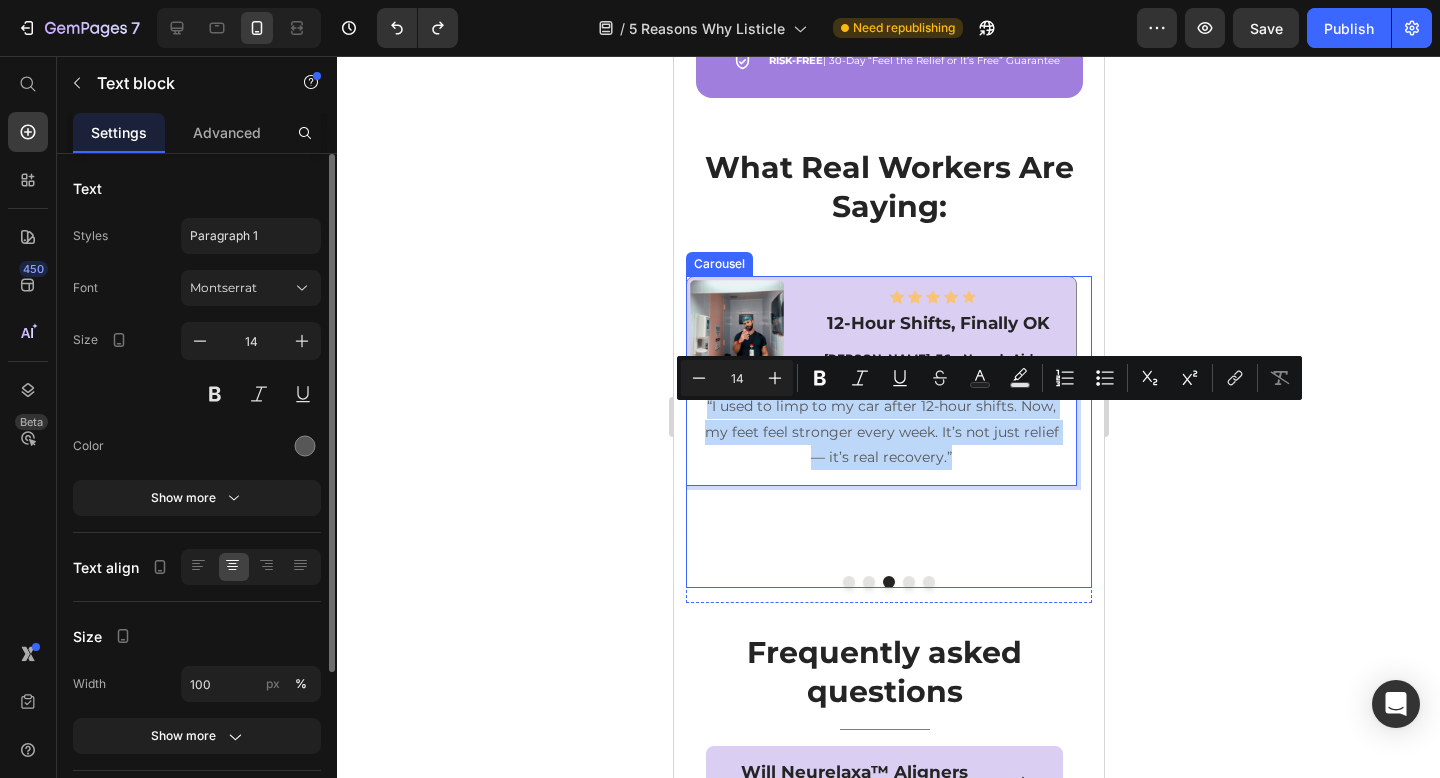 click at bounding box center [908, 582] 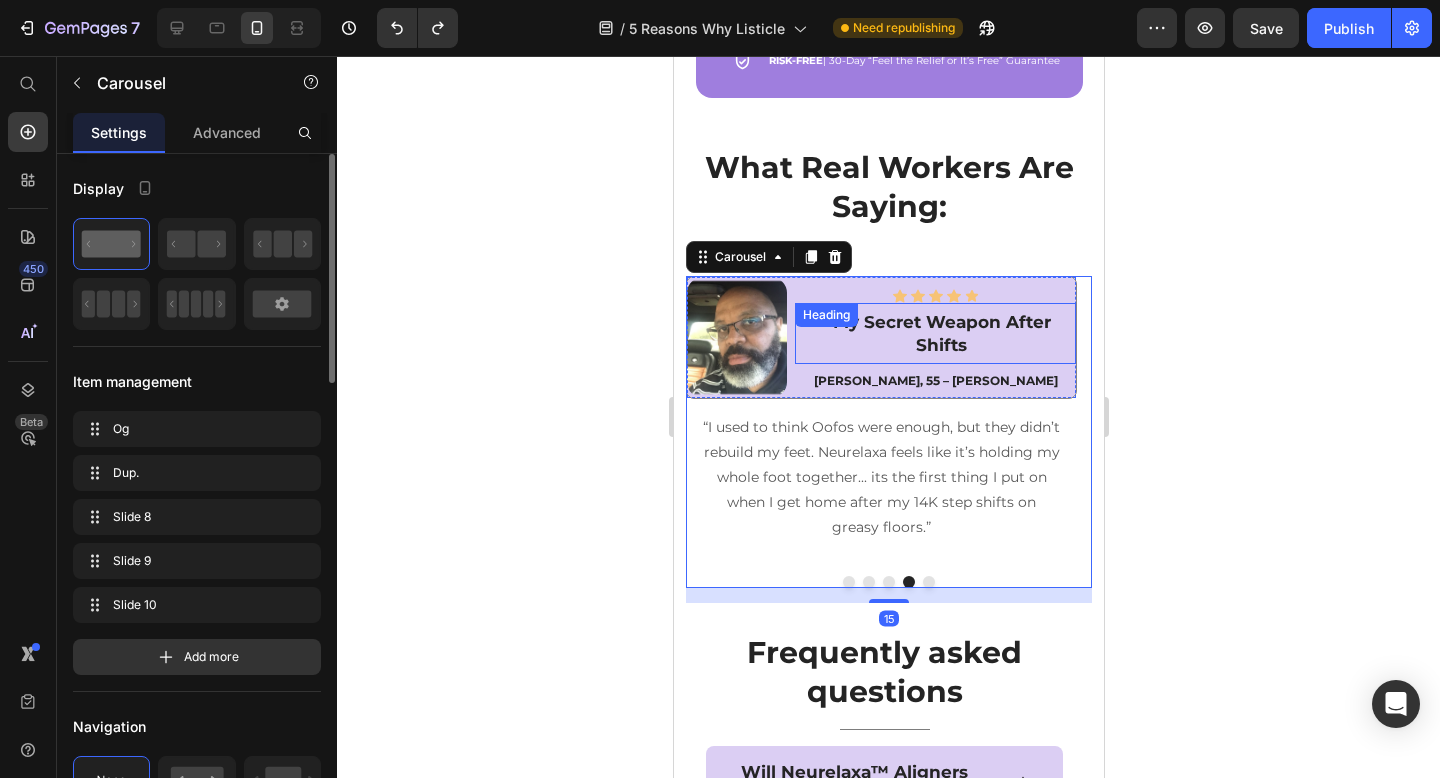 click on "My Secret Weapon After Shifts" at bounding box center [940, 333] 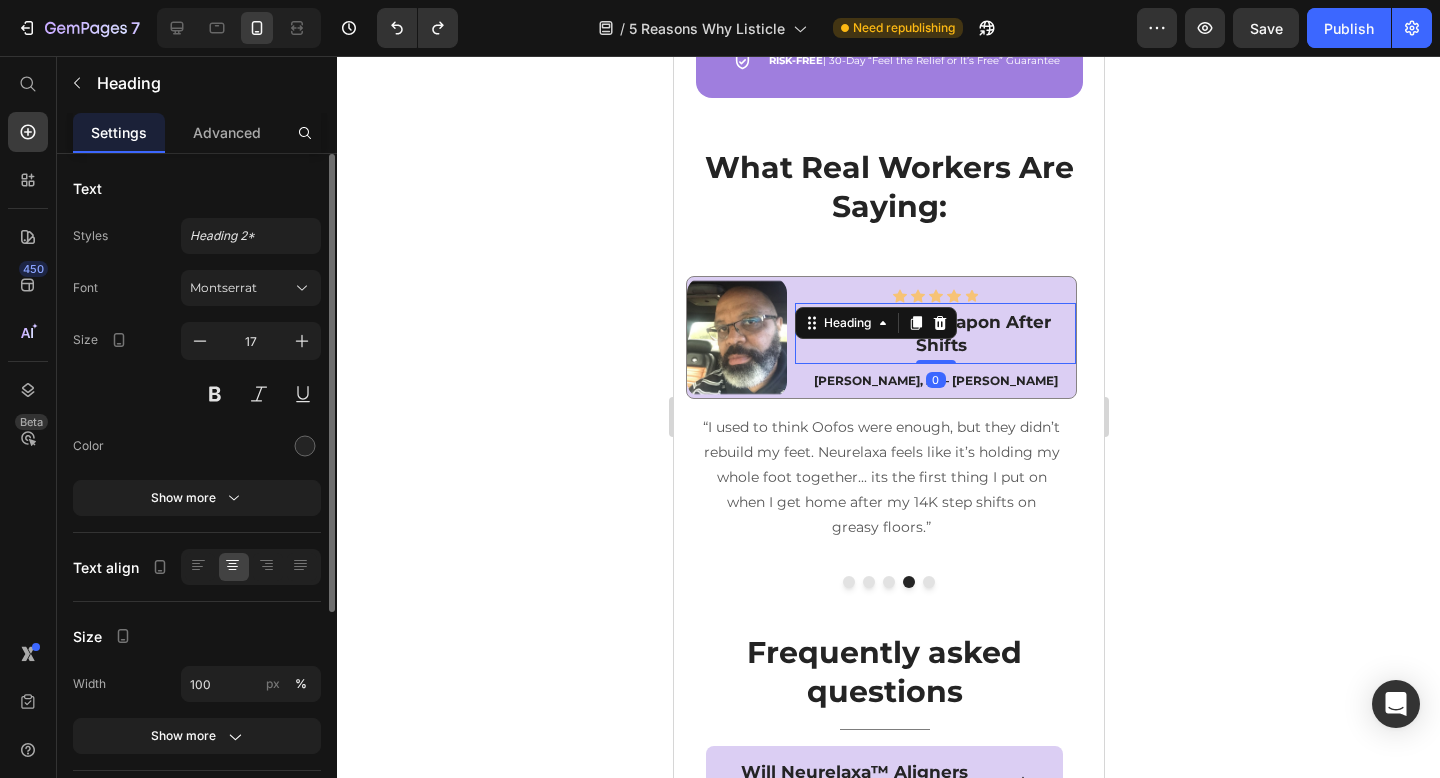 click on "My Secret Weapon After Shifts" at bounding box center (940, 333) 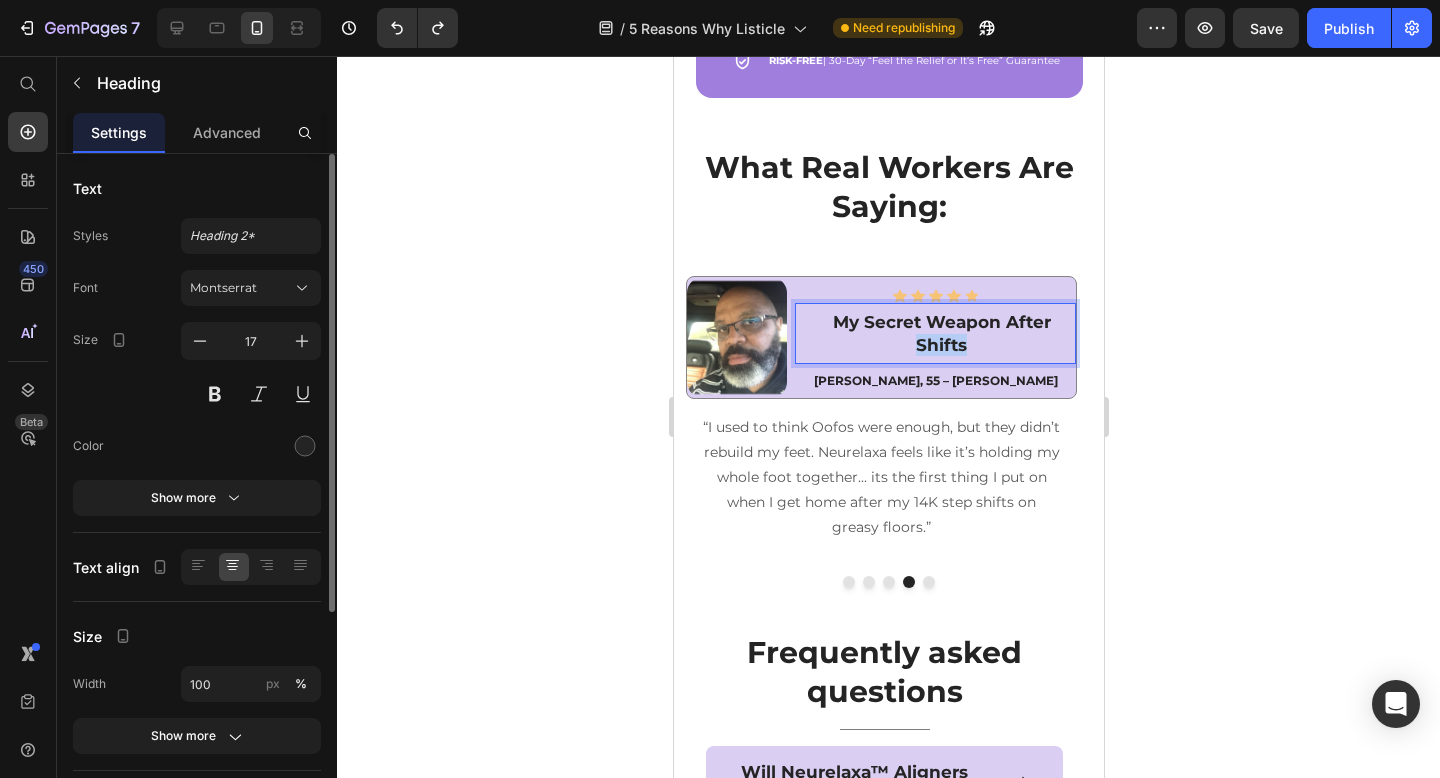 click on "My Secret Weapon After Shifts" at bounding box center (940, 333) 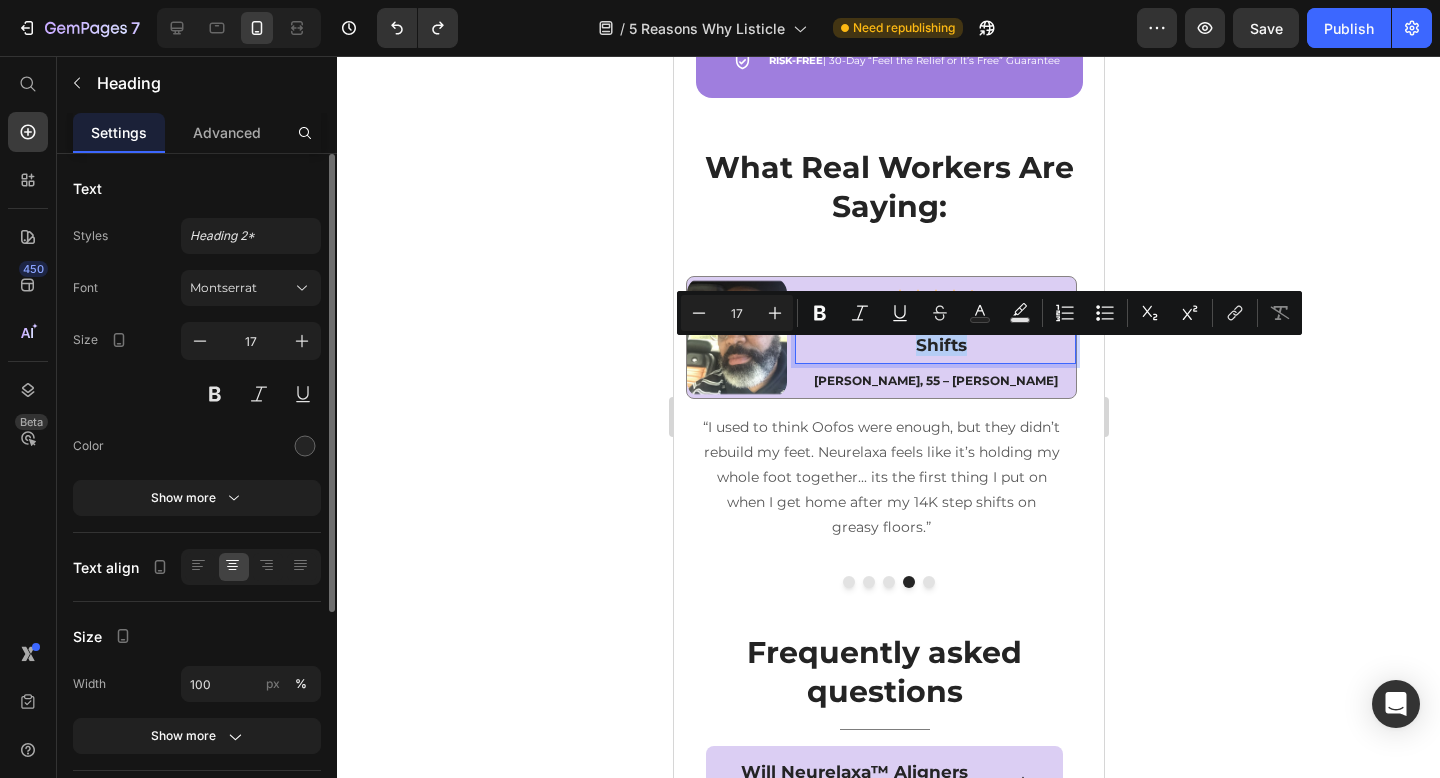 click on "My Secret Weapon After Shifts" at bounding box center (940, 333) 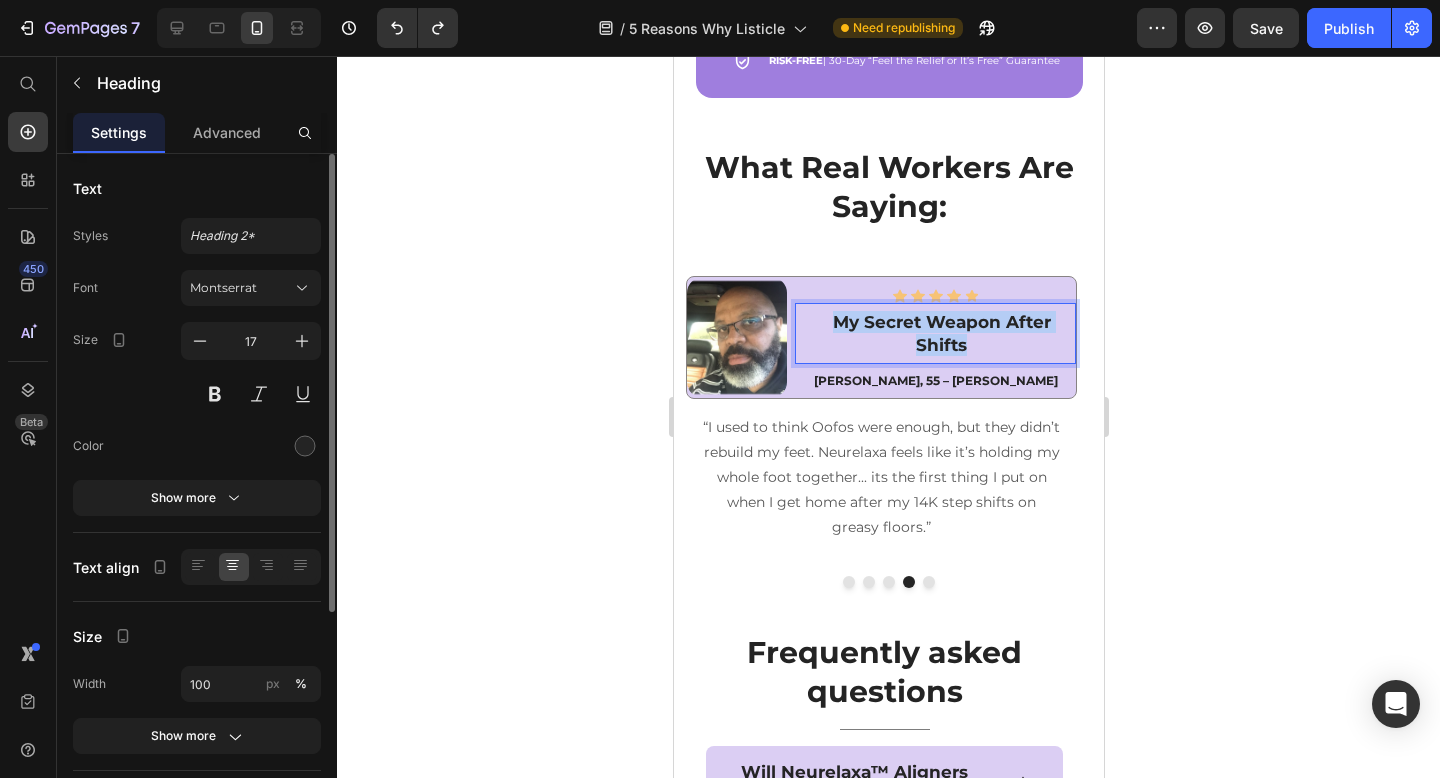 click on "My Secret Weapon After Shifts" at bounding box center [940, 333] 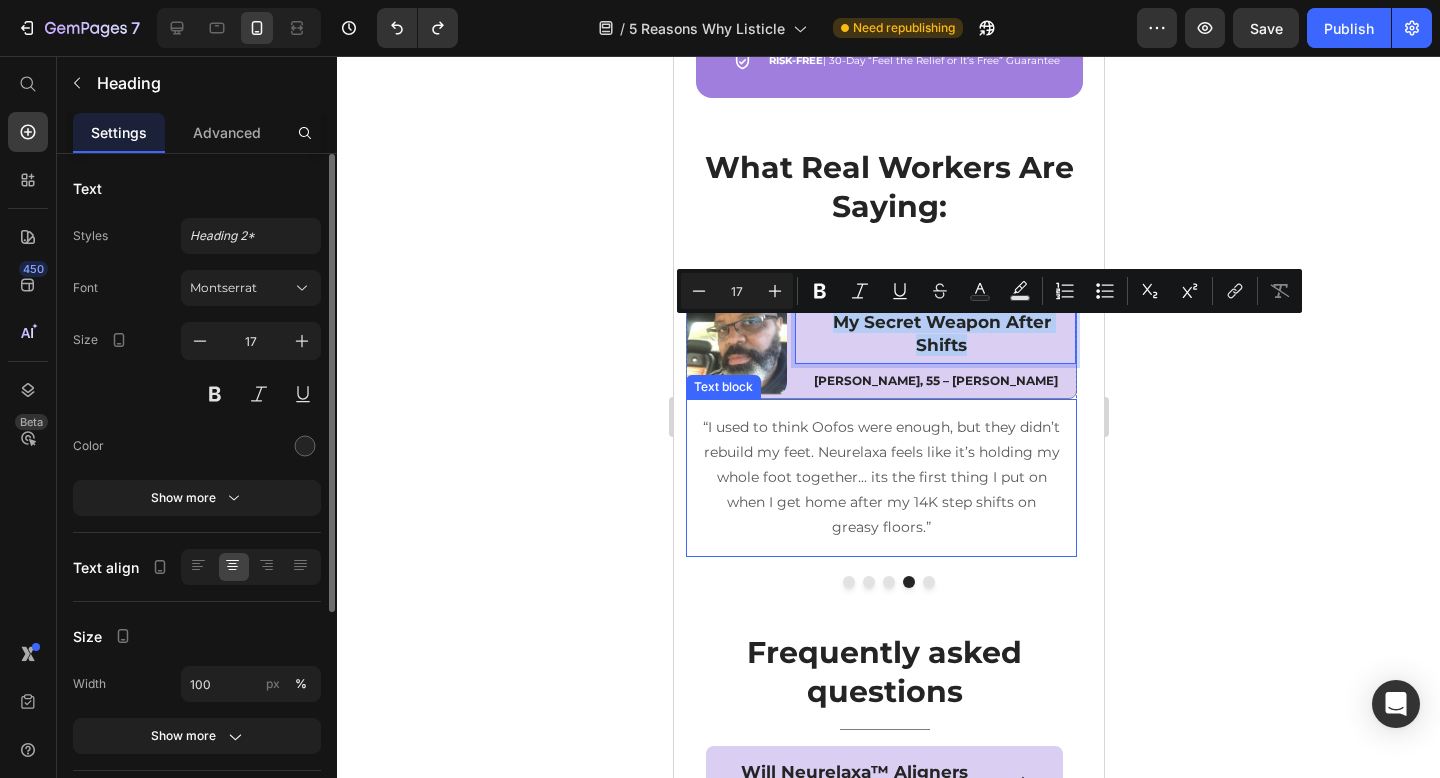 click on "“I used to think Oofos were enough, but they didn’t rebuild my feet. Neurelaxa feels like it’s holding my whole foot together... its the first thing I put on when I get home after my 14K step shifts on greasy floors.”" at bounding box center (880, 478) 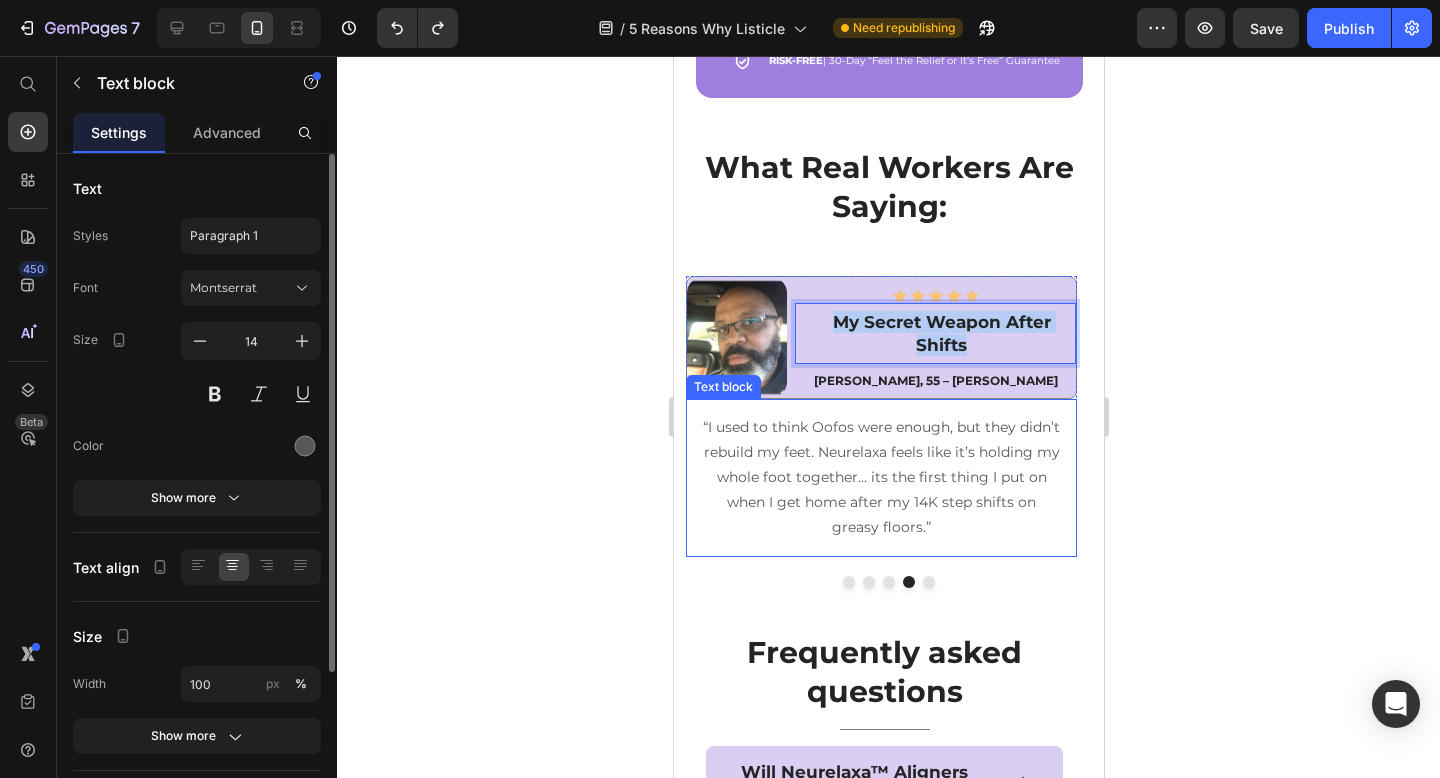 click on "“I used to think Oofos were enough, but they didn’t rebuild my feet. Neurelaxa feels like it’s holding my whole foot together... its the first thing I put on when I get home after my 14K step shifts on greasy floors.”" at bounding box center [880, 478] 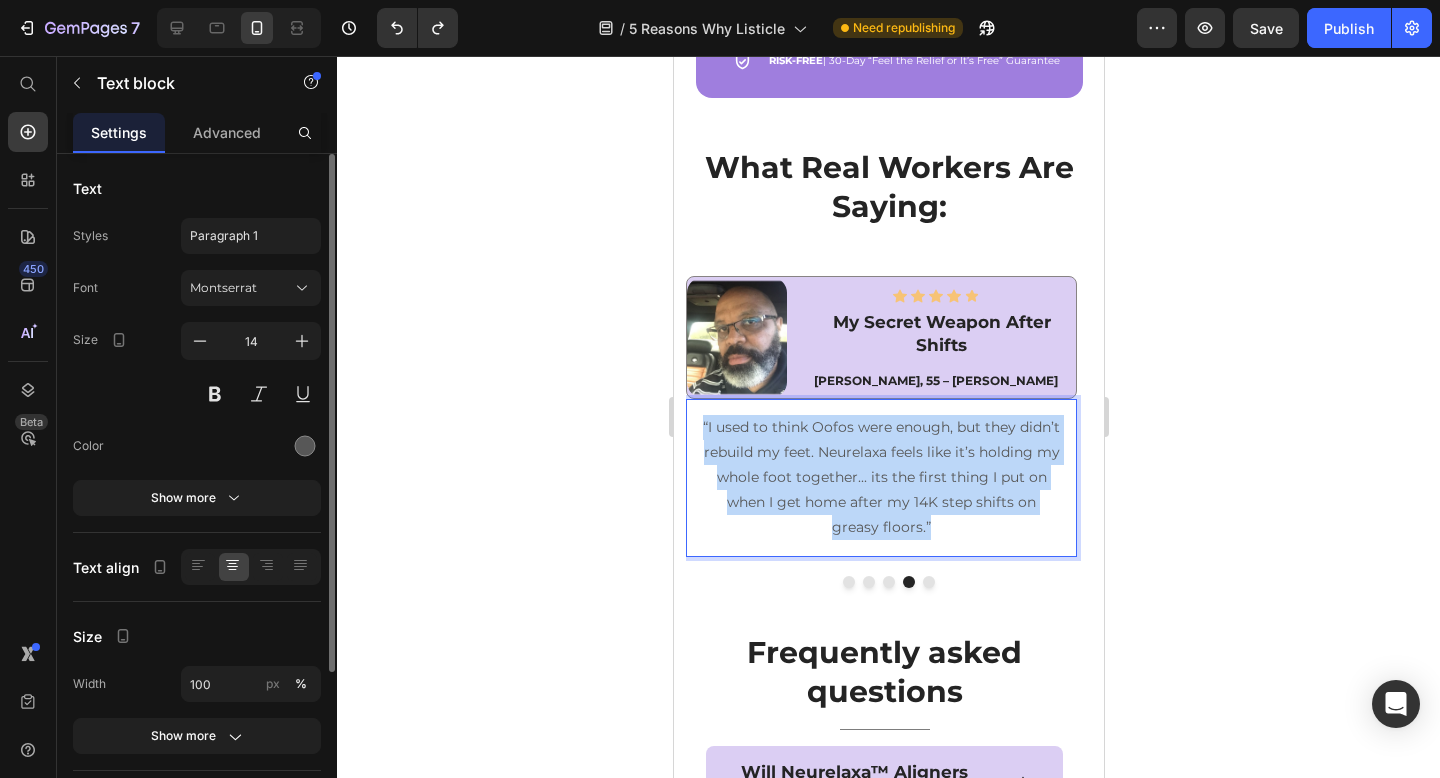click on "“I used to think Oofos were enough, but they didn’t rebuild my feet. Neurelaxa feels like it’s holding my whole foot together... its the first thing I put on when I get home after my 14K step shifts on greasy floors.”" at bounding box center [880, 478] 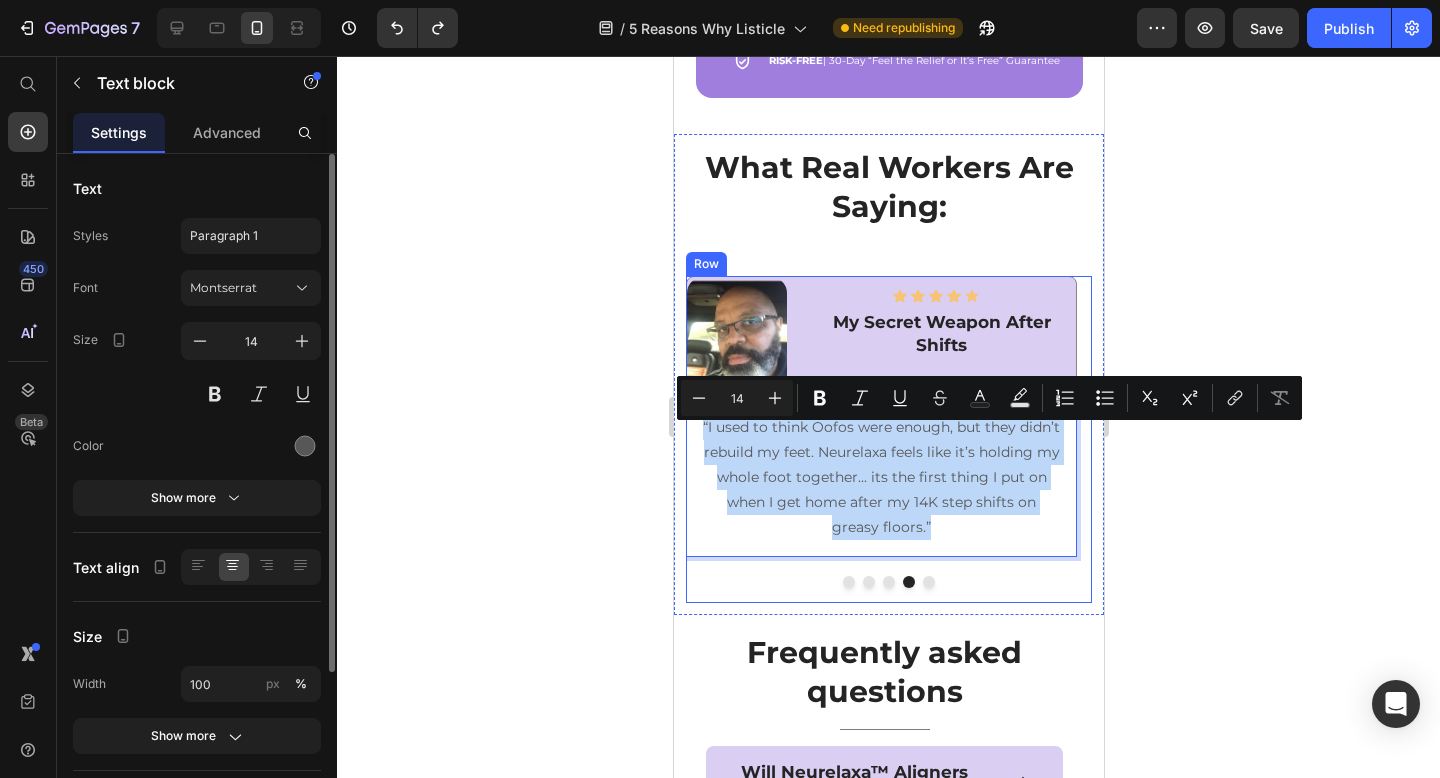 click at bounding box center (928, 582) 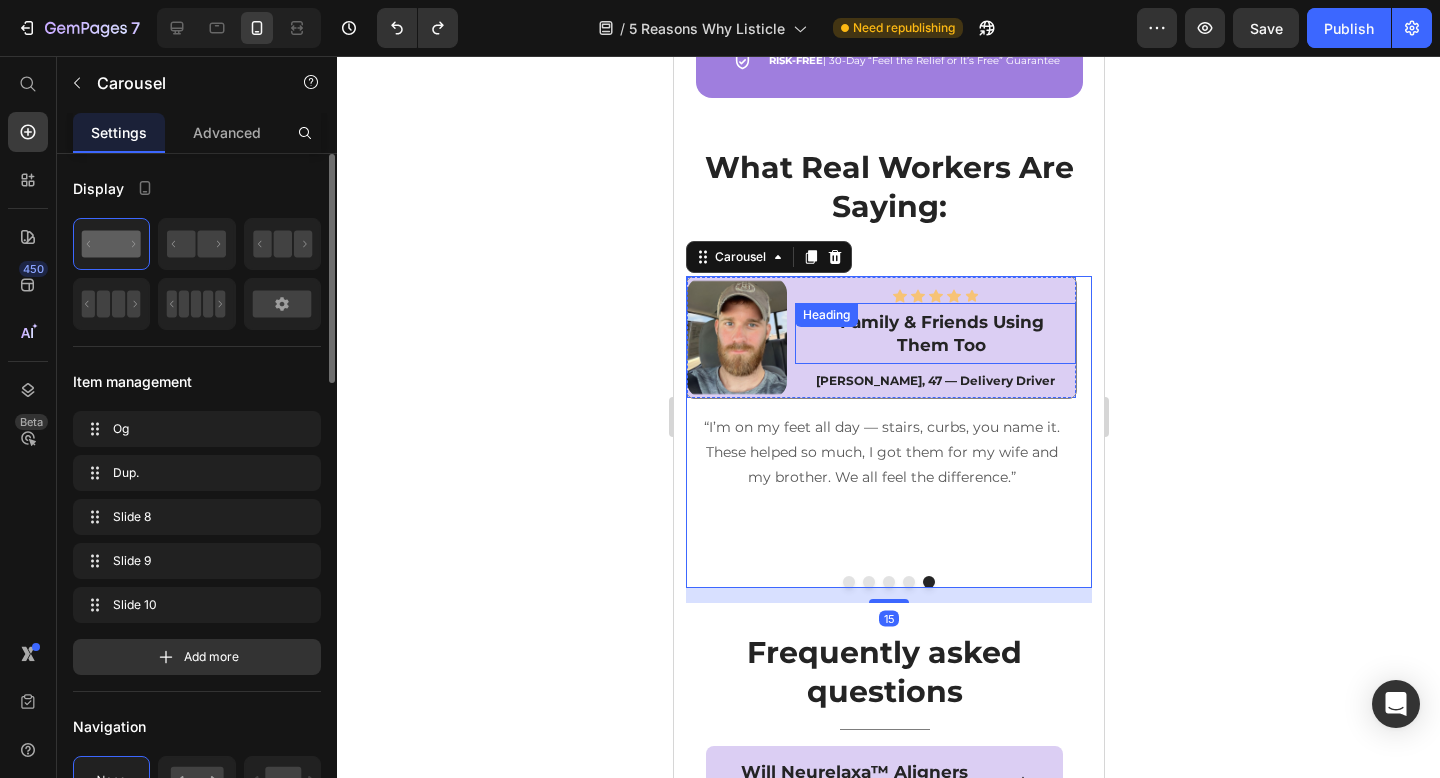 click on "Family & Friends Using Them Too" at bounding box center [940, 333] 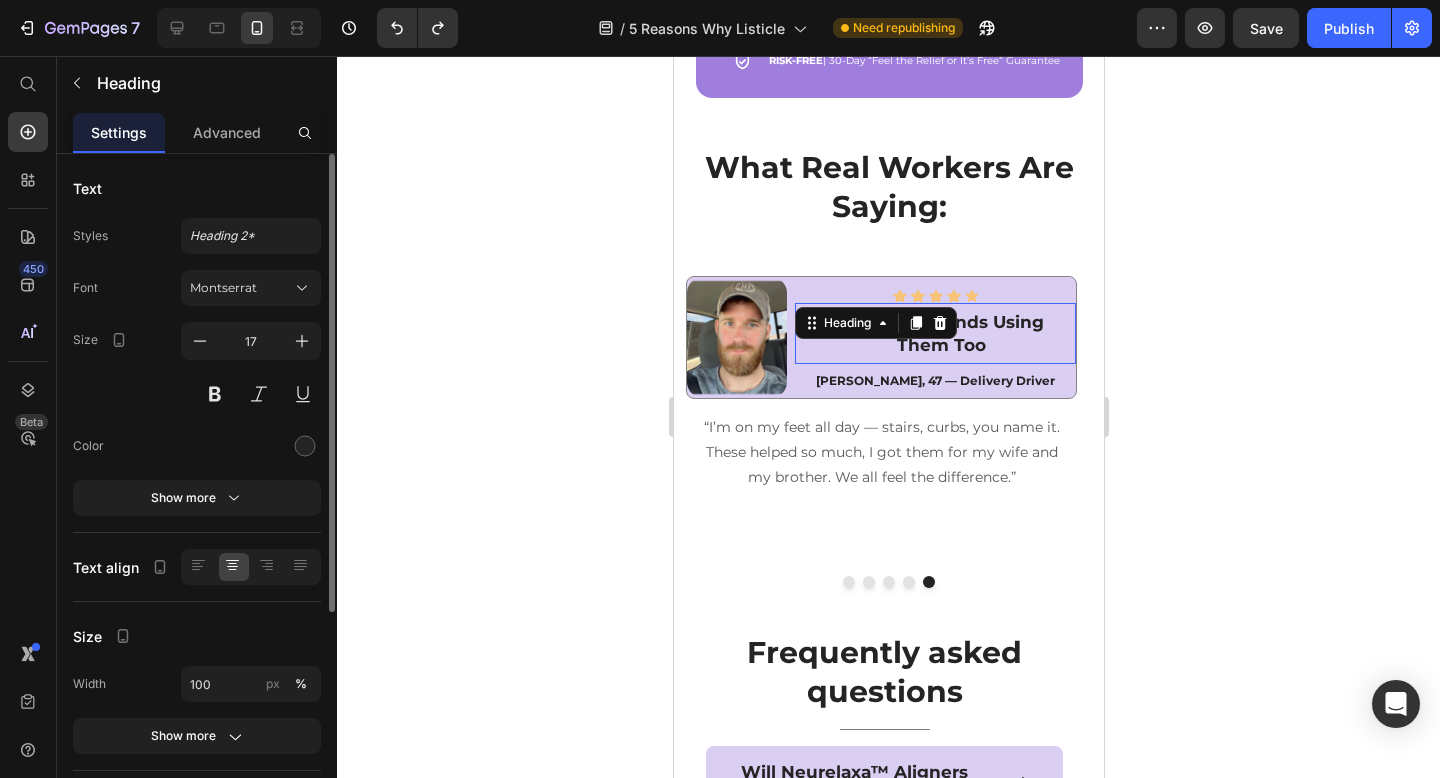 click on "Heading" at bounding box center [875, 323] 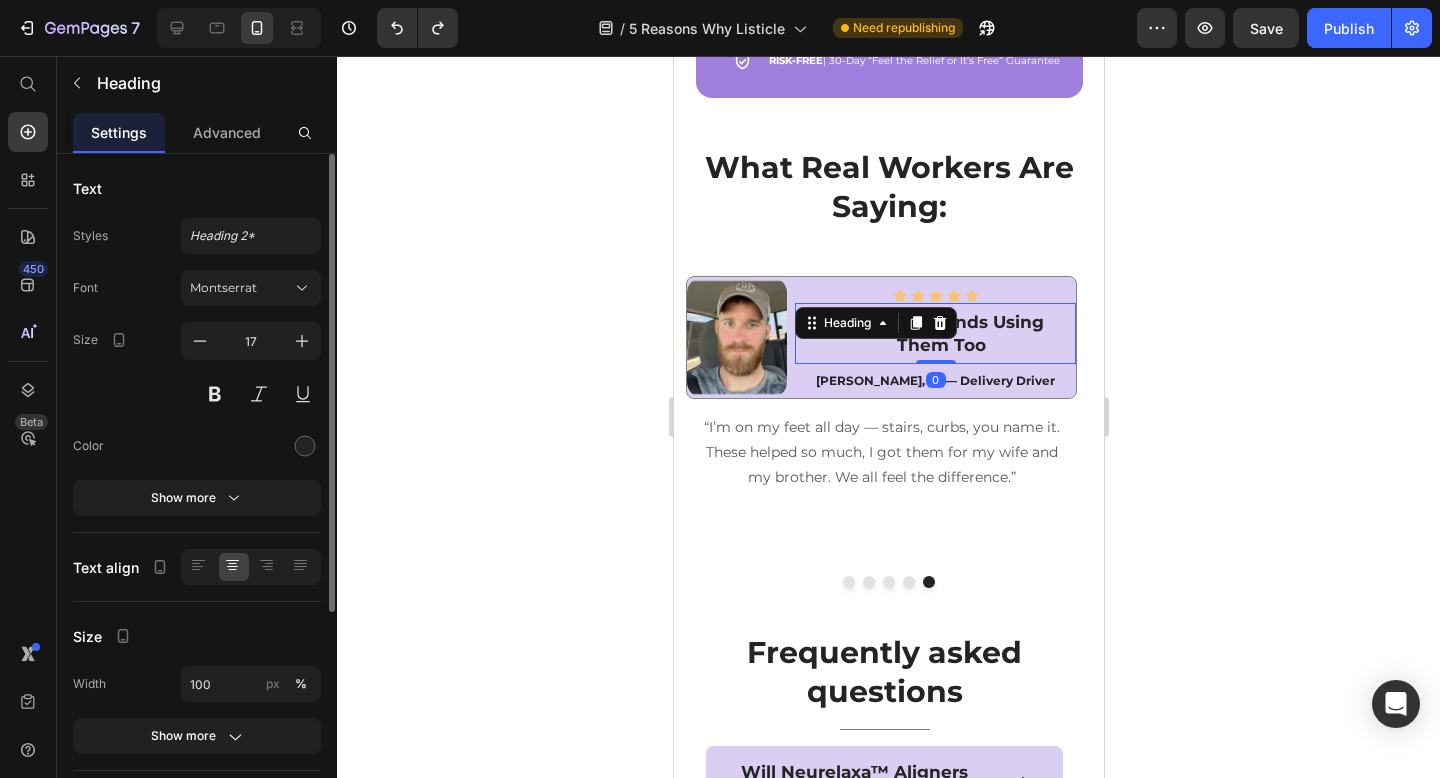 click on "Family & Friends Using Them Too" at bounding box center (940, 333) 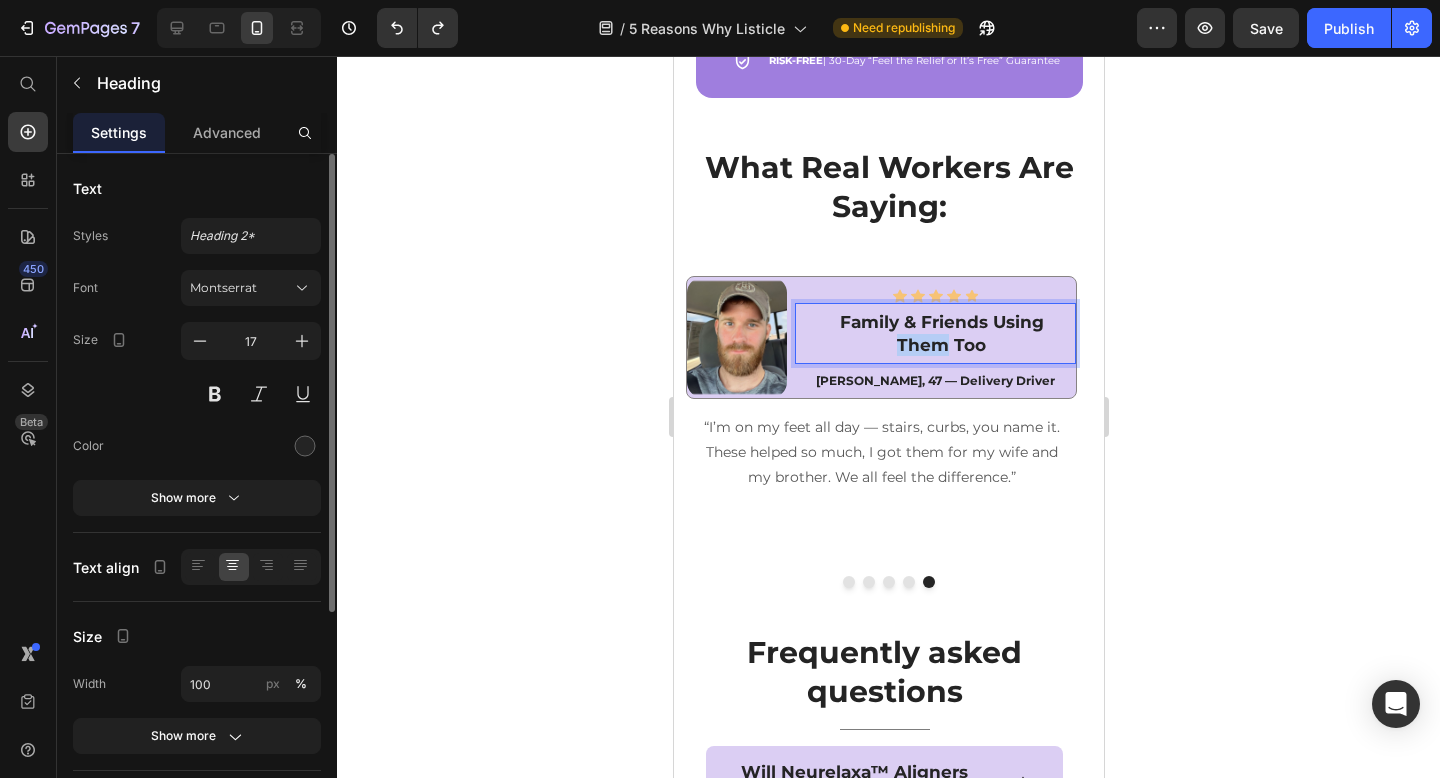 click on "Family & Friends Using Them Too" at bounding box center [940, 333] 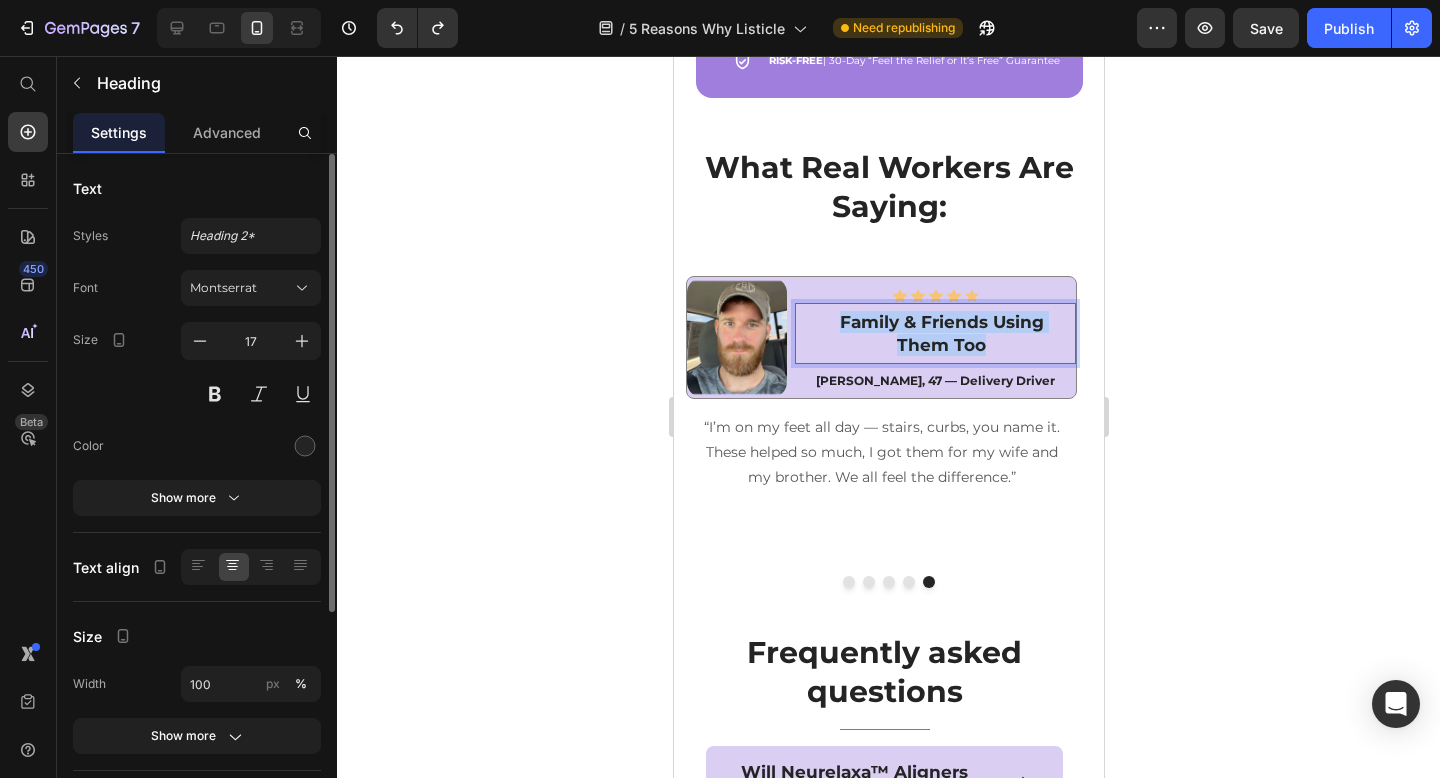 click on "Family & Friends Using Them Too" at bounding box center (940, 333) 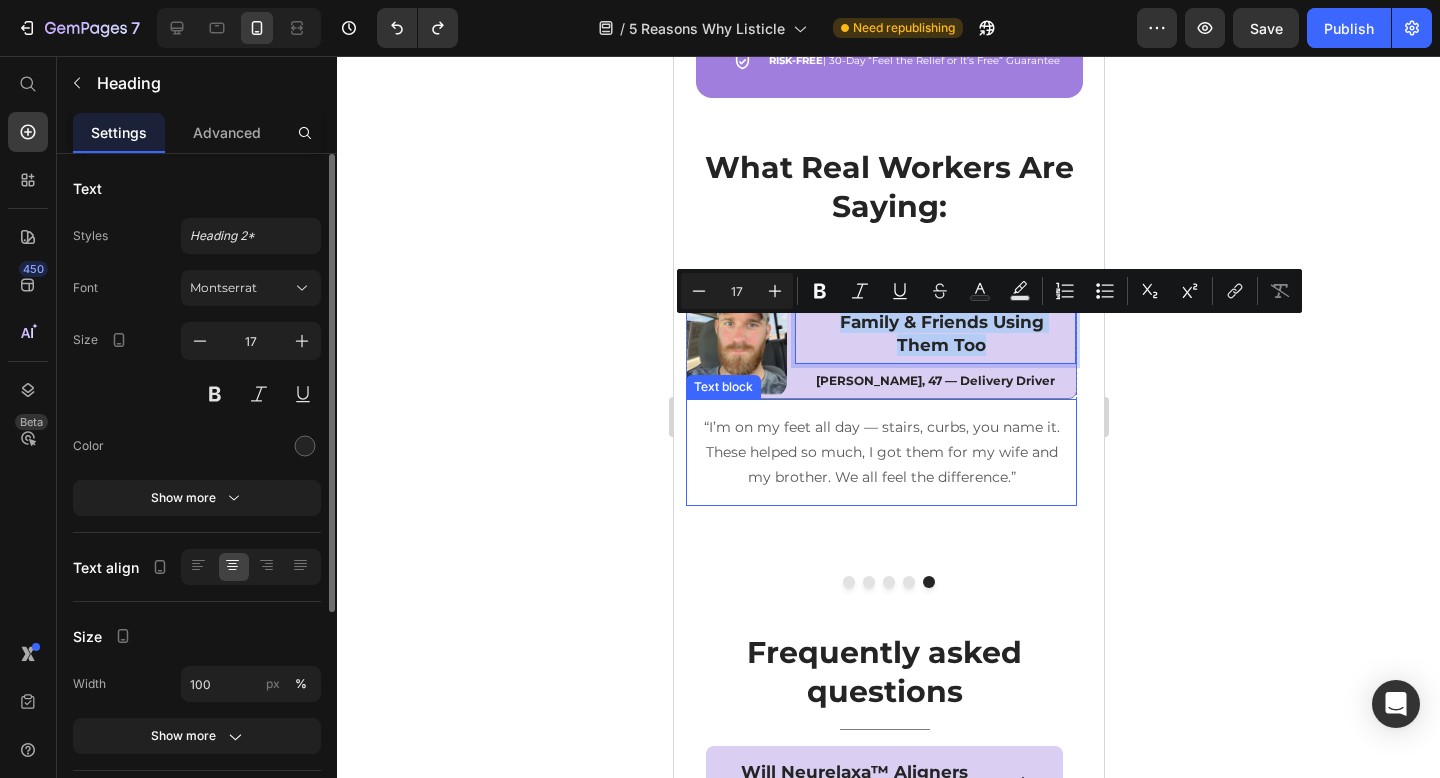 click on "“I’m on my feet all day — stairs, curbs, you name it. These helped so much, I got them for my wife and my brother. We all feel the difference.”" at bounding box center (880, 453) 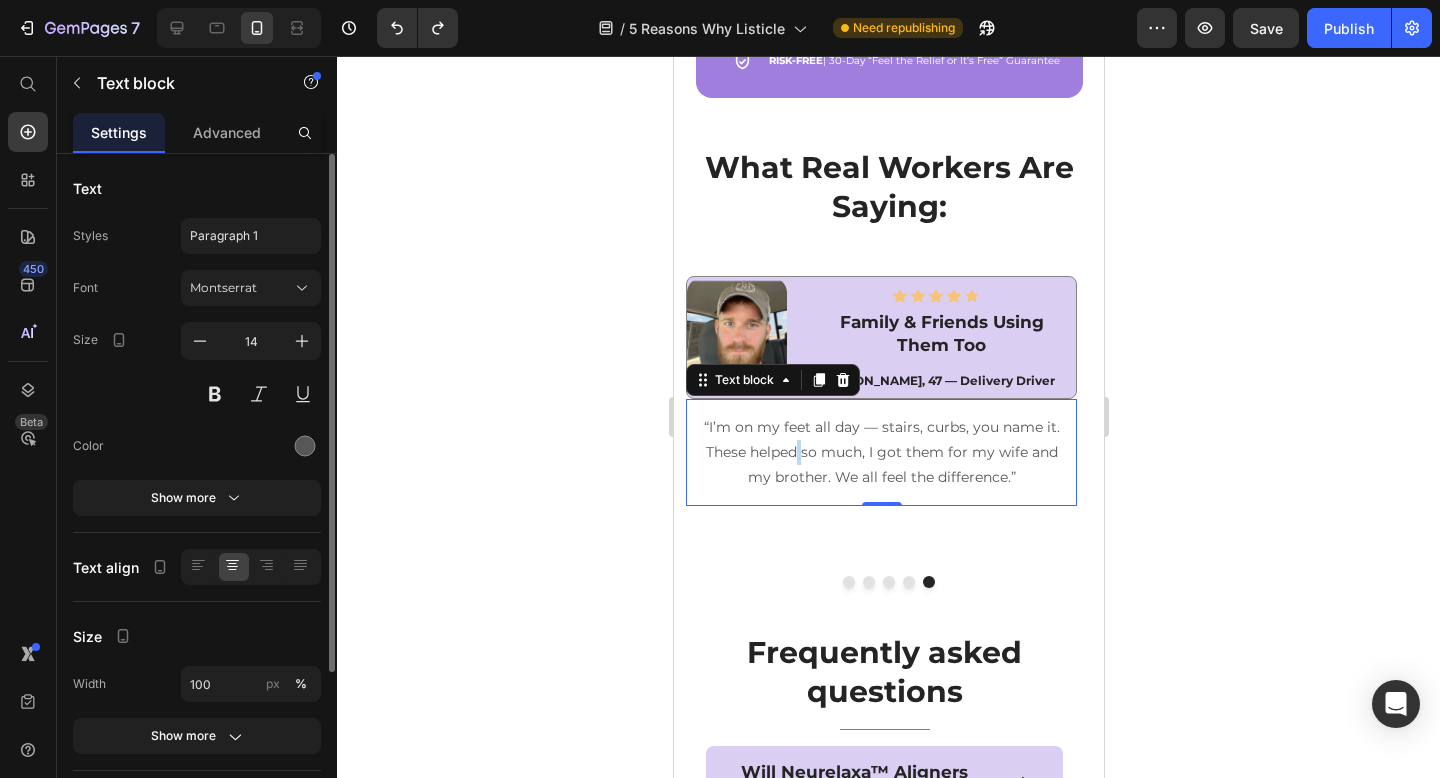 click on "“I’m on my feet all day — stairs, curbs, you name it. These helped so much, I got them for my wife and my brother. We all feel the difference.”" at bounding box center (880, 453) 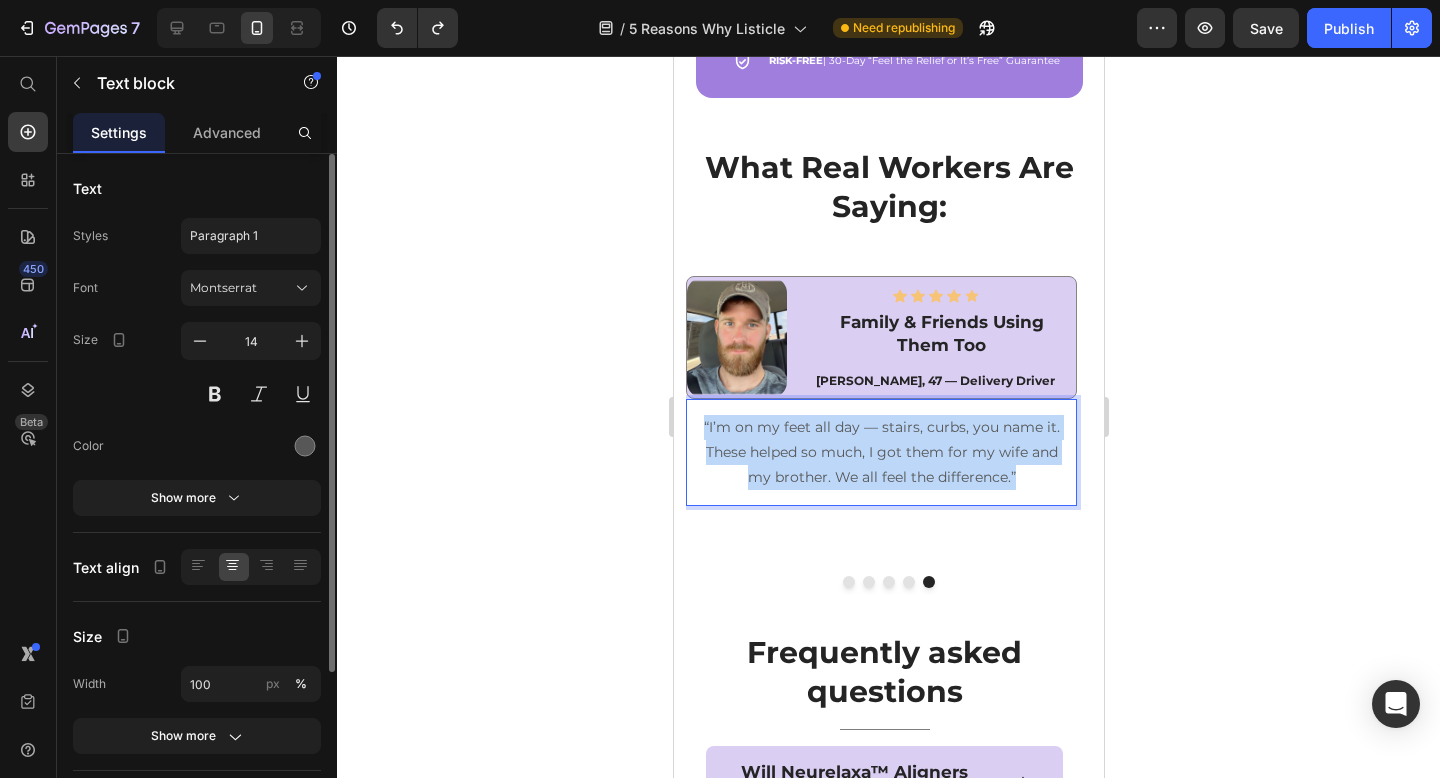 click on "“I’m on my feet all day — stairs, curbs, you name it. These helped so much, I got them for my wife and my brother. We all feel the difference.”" at bounding box center [880, 453] 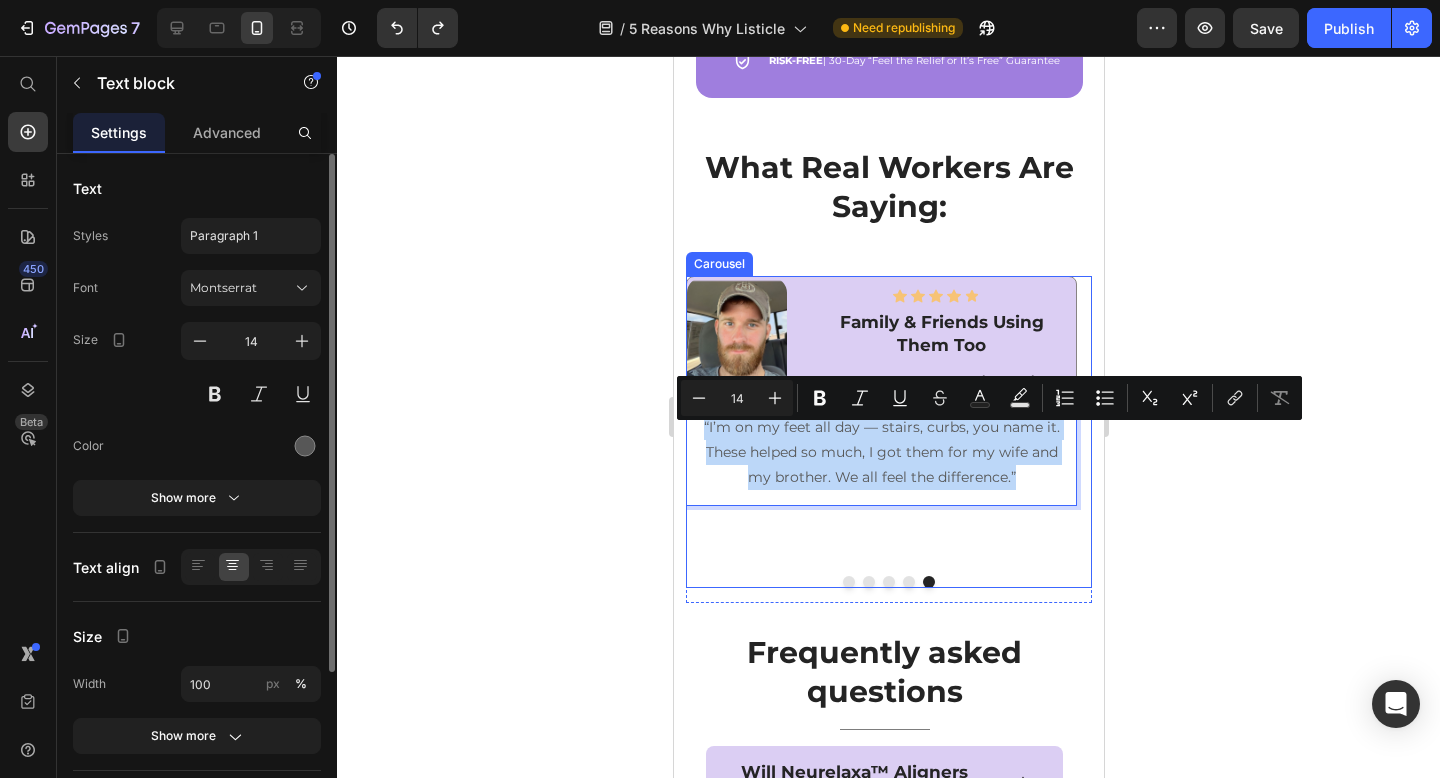click at bounding box center [848, 582] 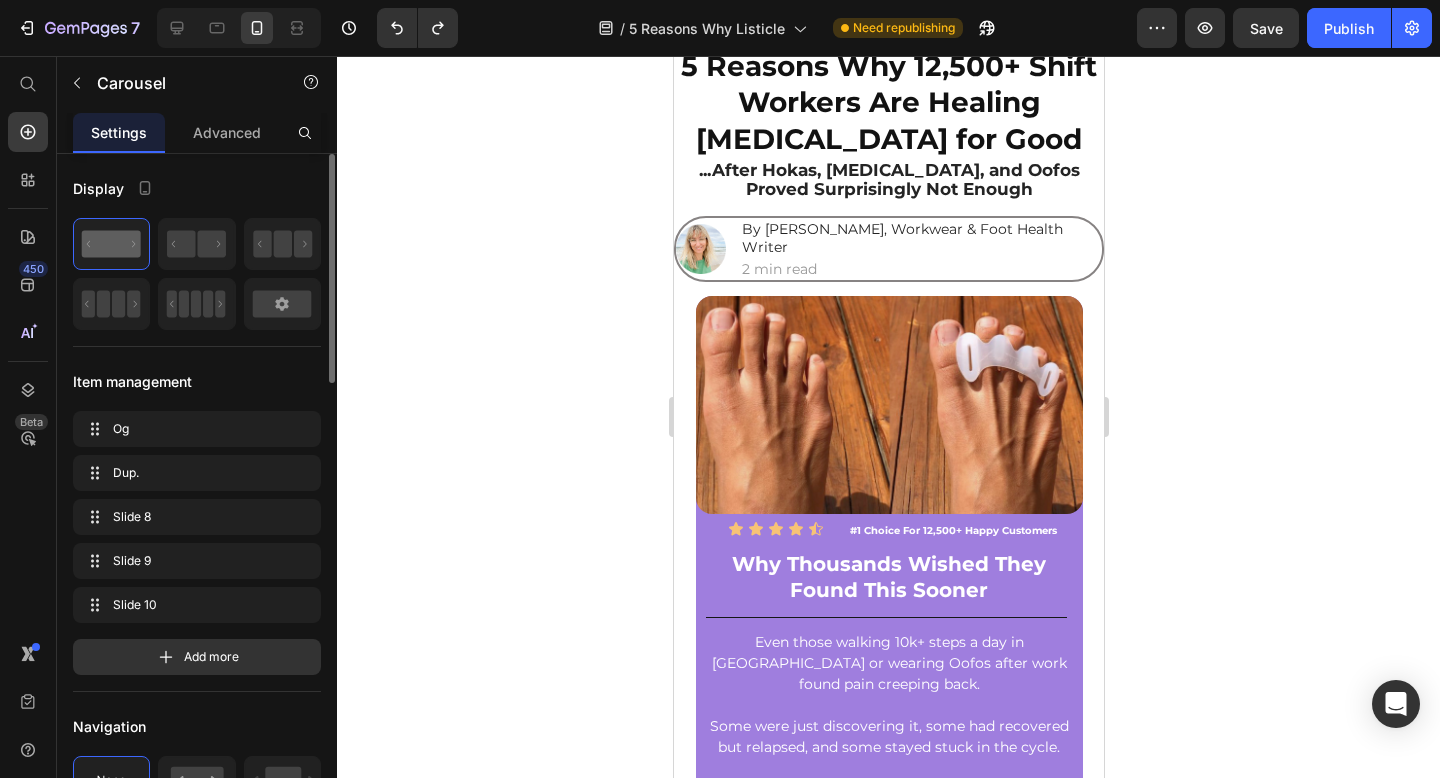scroll, scrollTop: 0, scrollLeft: 0, axis: both 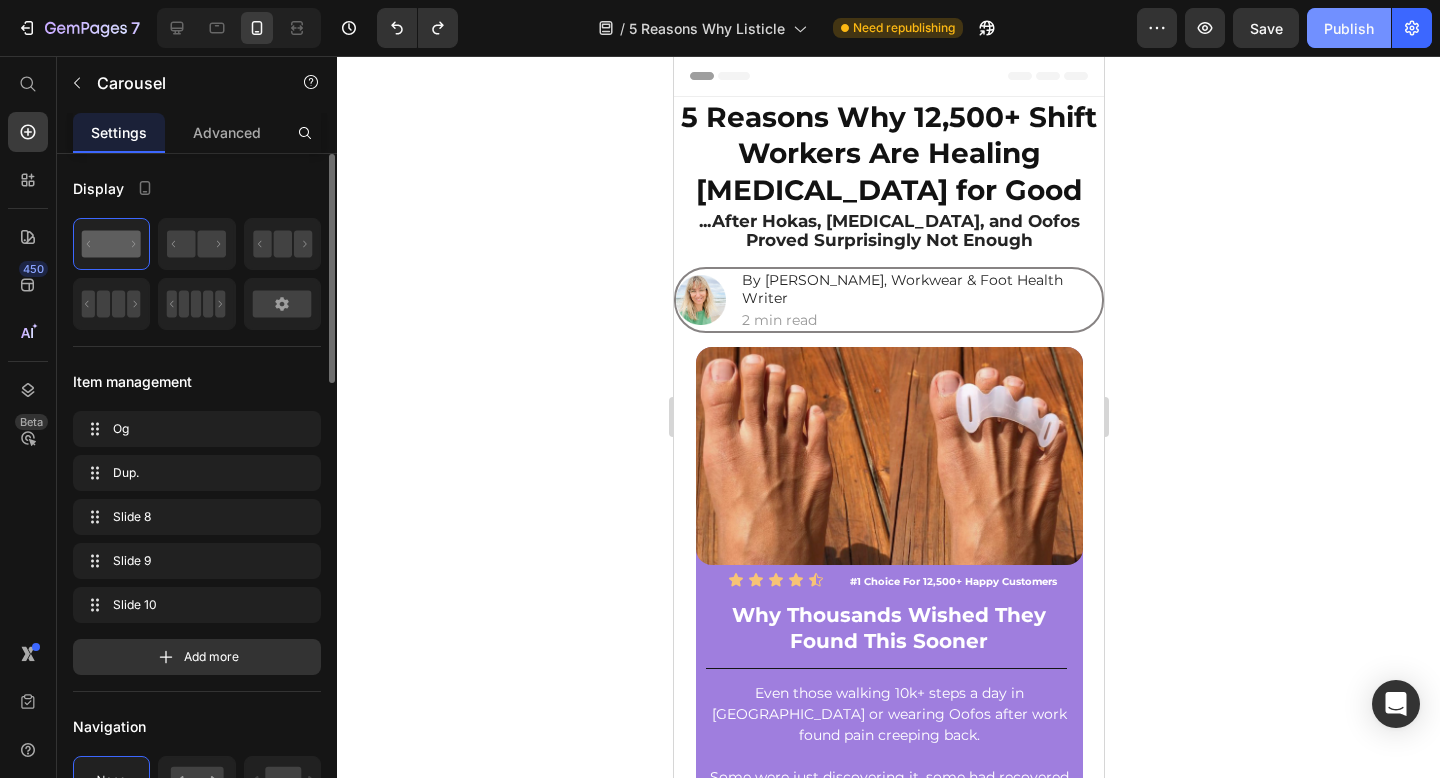 click on "Publish" at bounding box center (1349, 28) 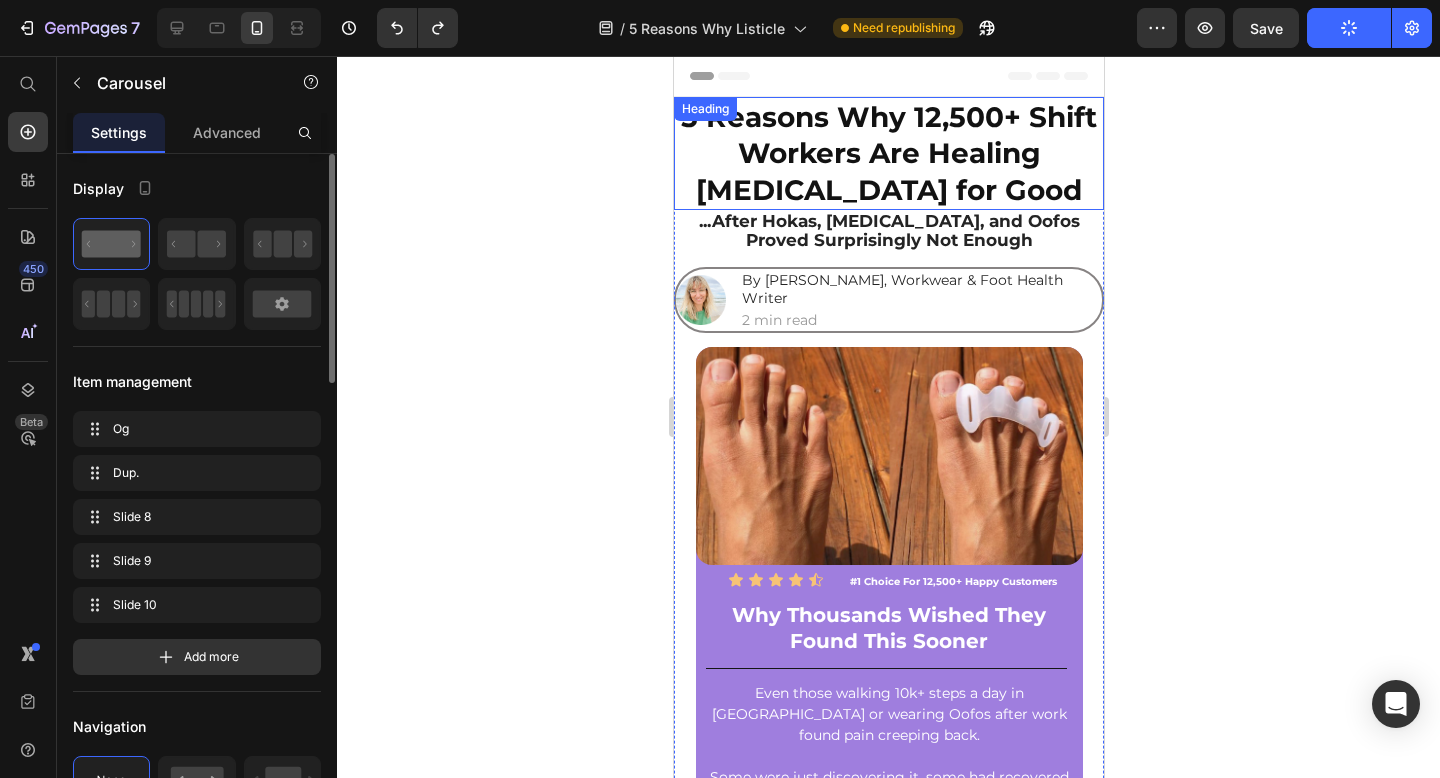 click on "5 Reasons Why 12,500+ Shift Workers Are Healing [MEDICAL_DATA] for Good" at bounding box center [888, 153] 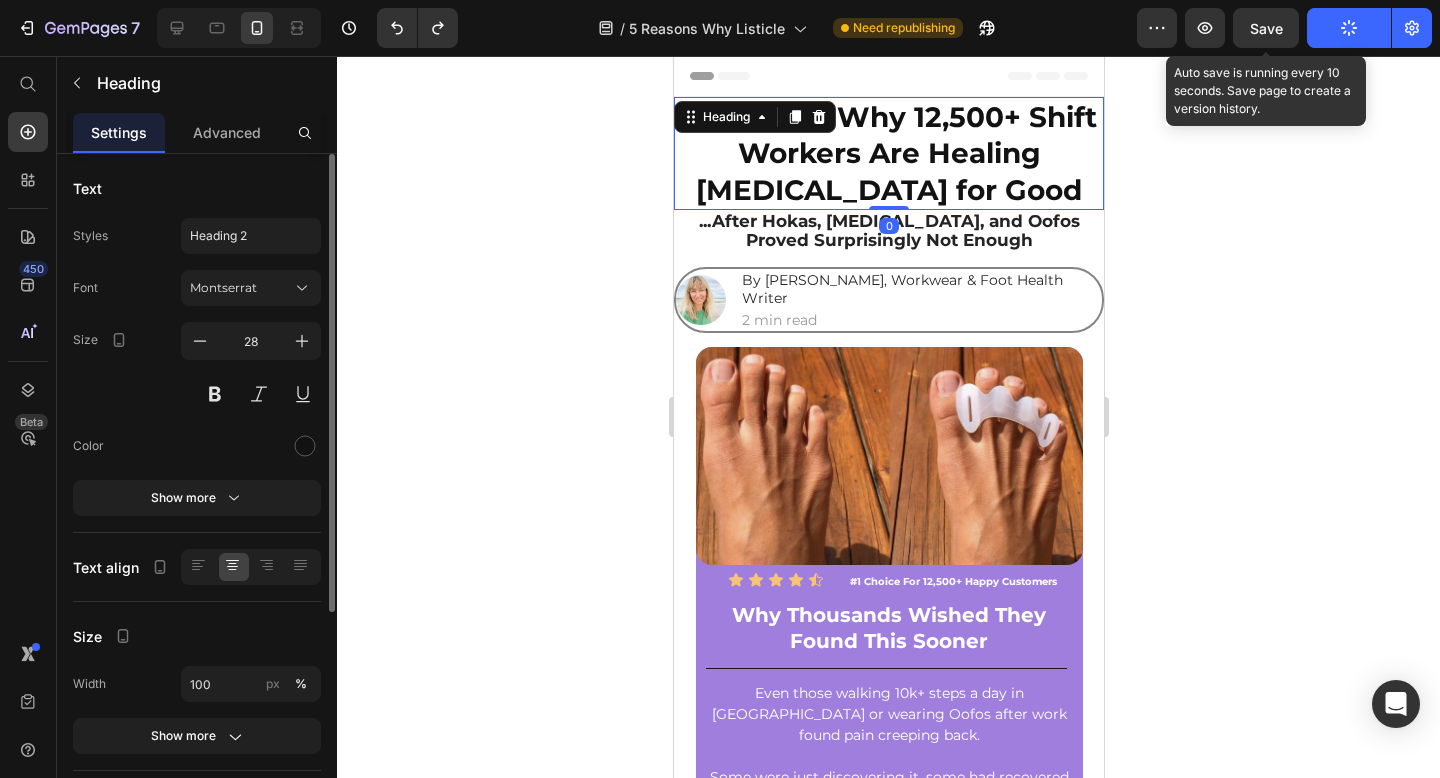 click on "Save" at bounding box center [1266, 28] 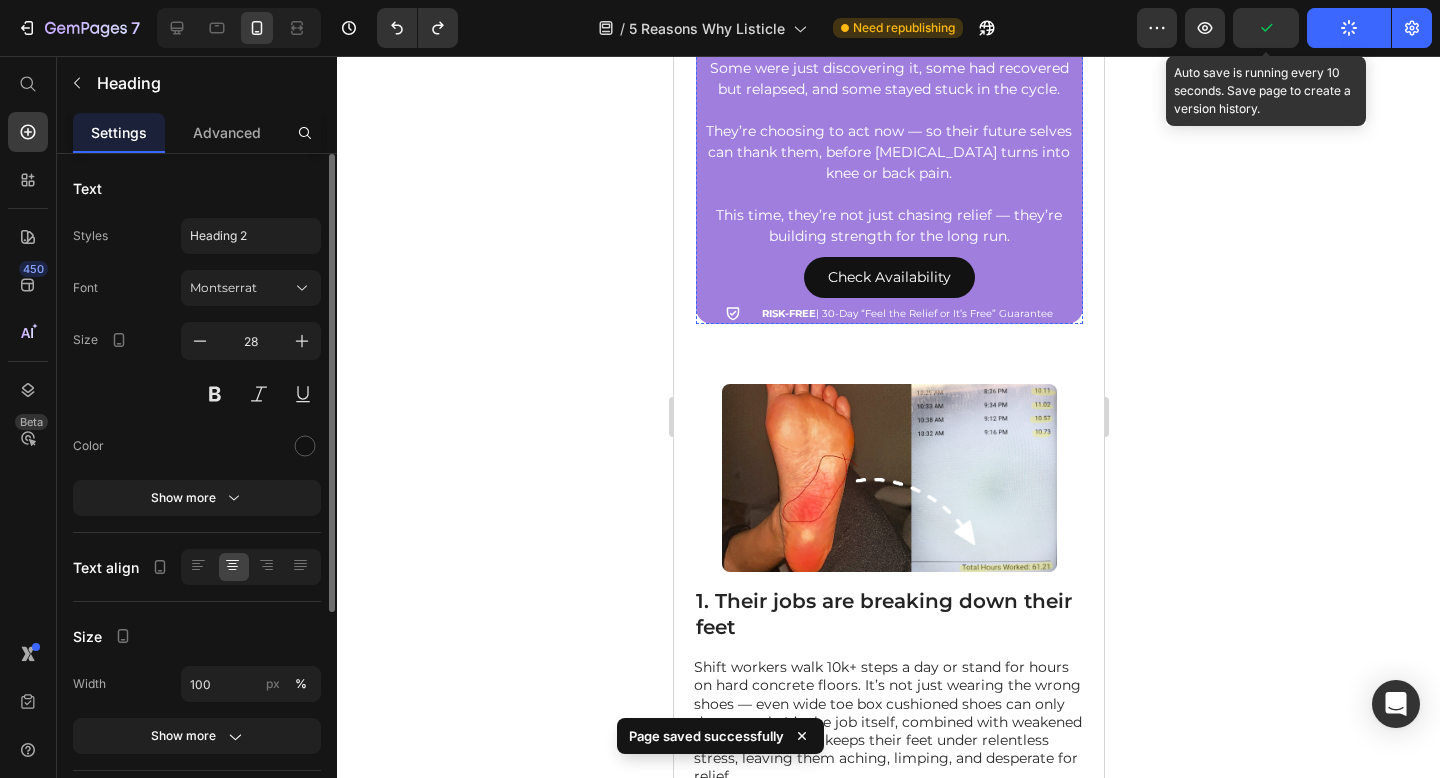 scroll, scrollTop: 0, scrollLeft: 0, axis: both 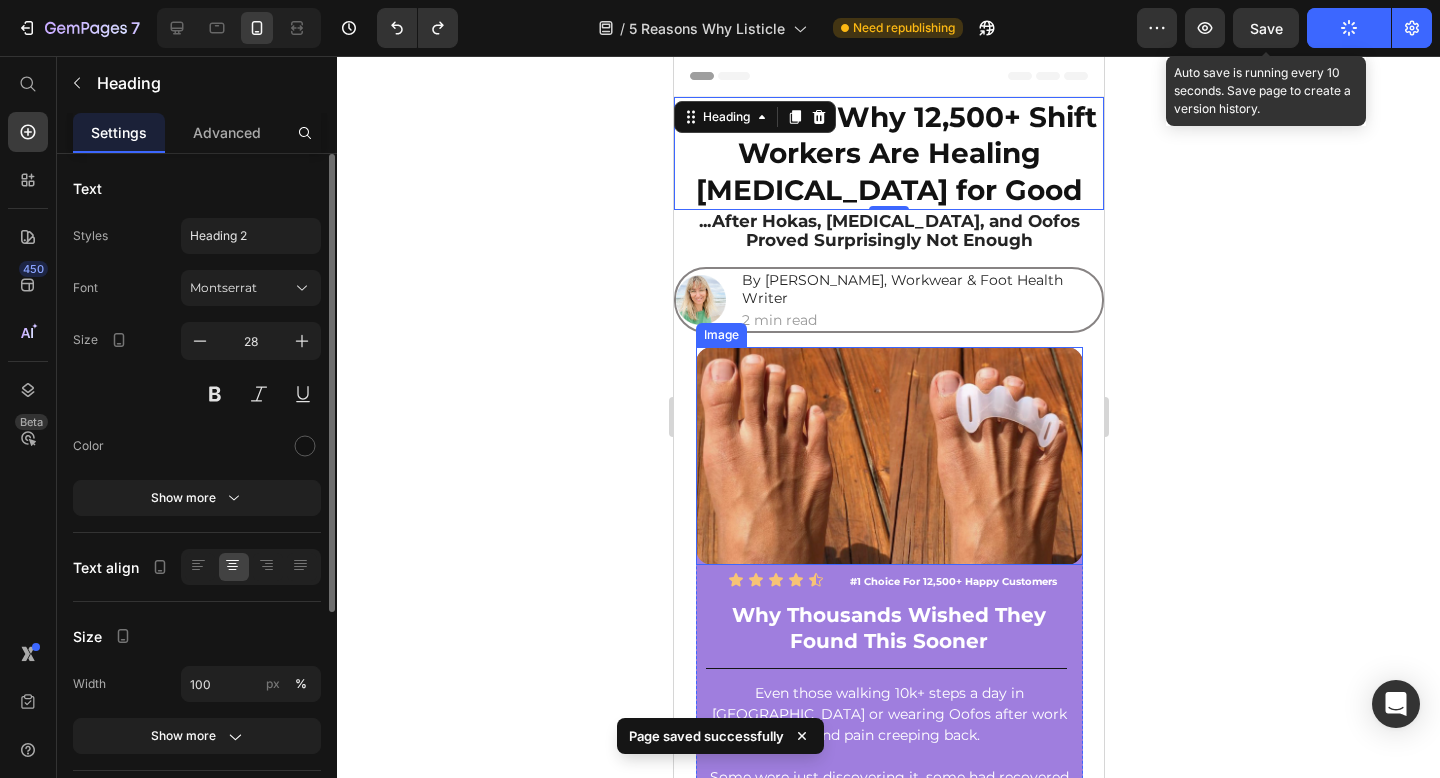 click at bounding box center [888, 456] 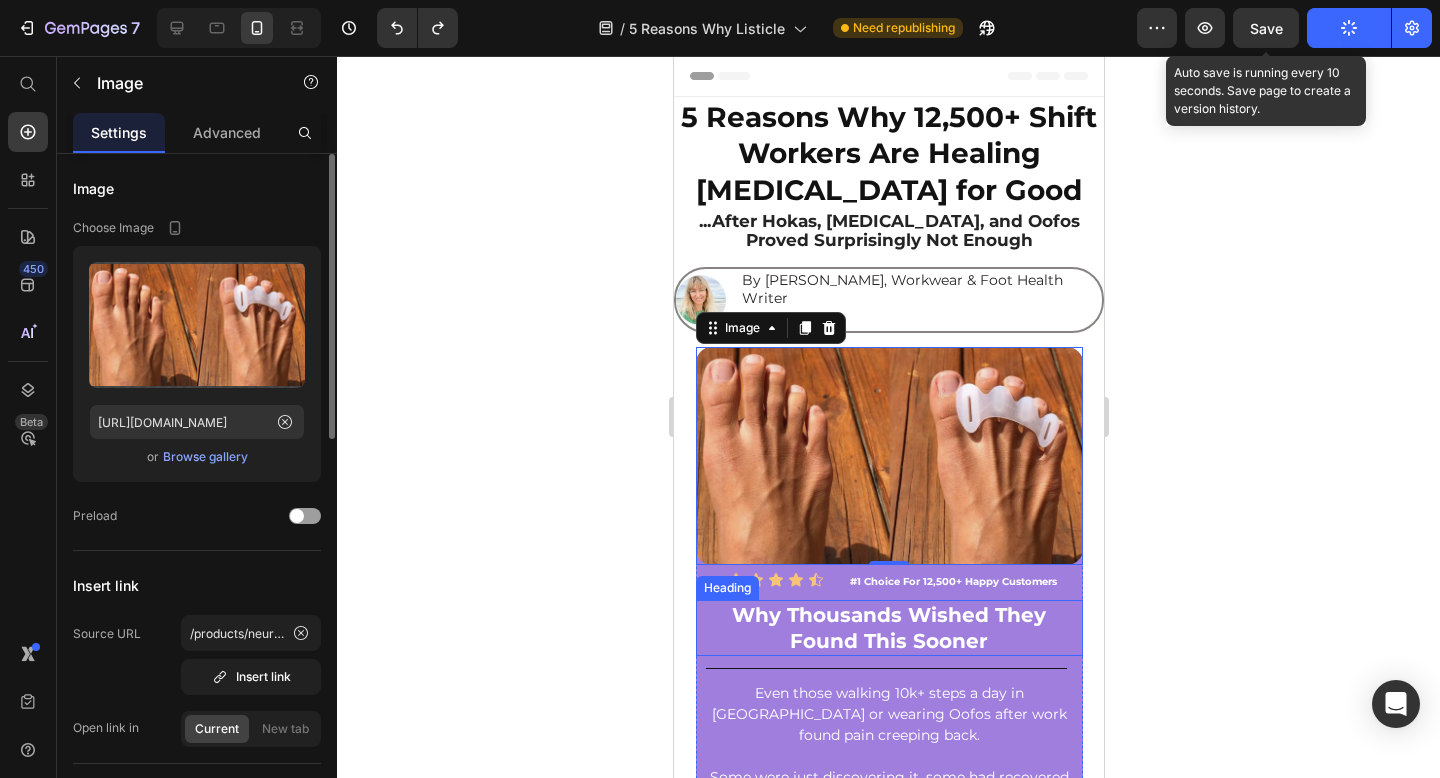 scroll, scrollTop: 487, scrollLeft: 0, axis: vertical 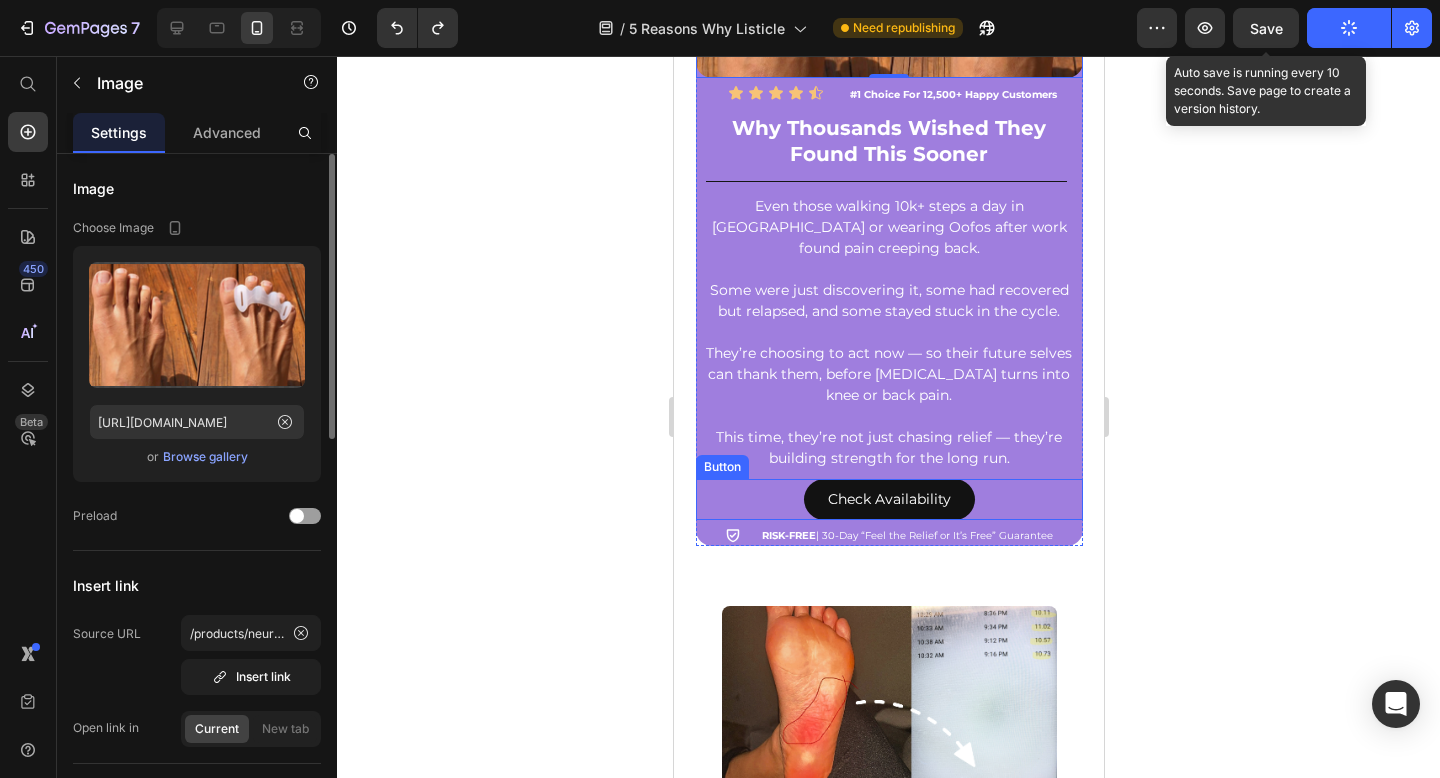 click on "Check Availability Button" at bounding box center [888, 499] 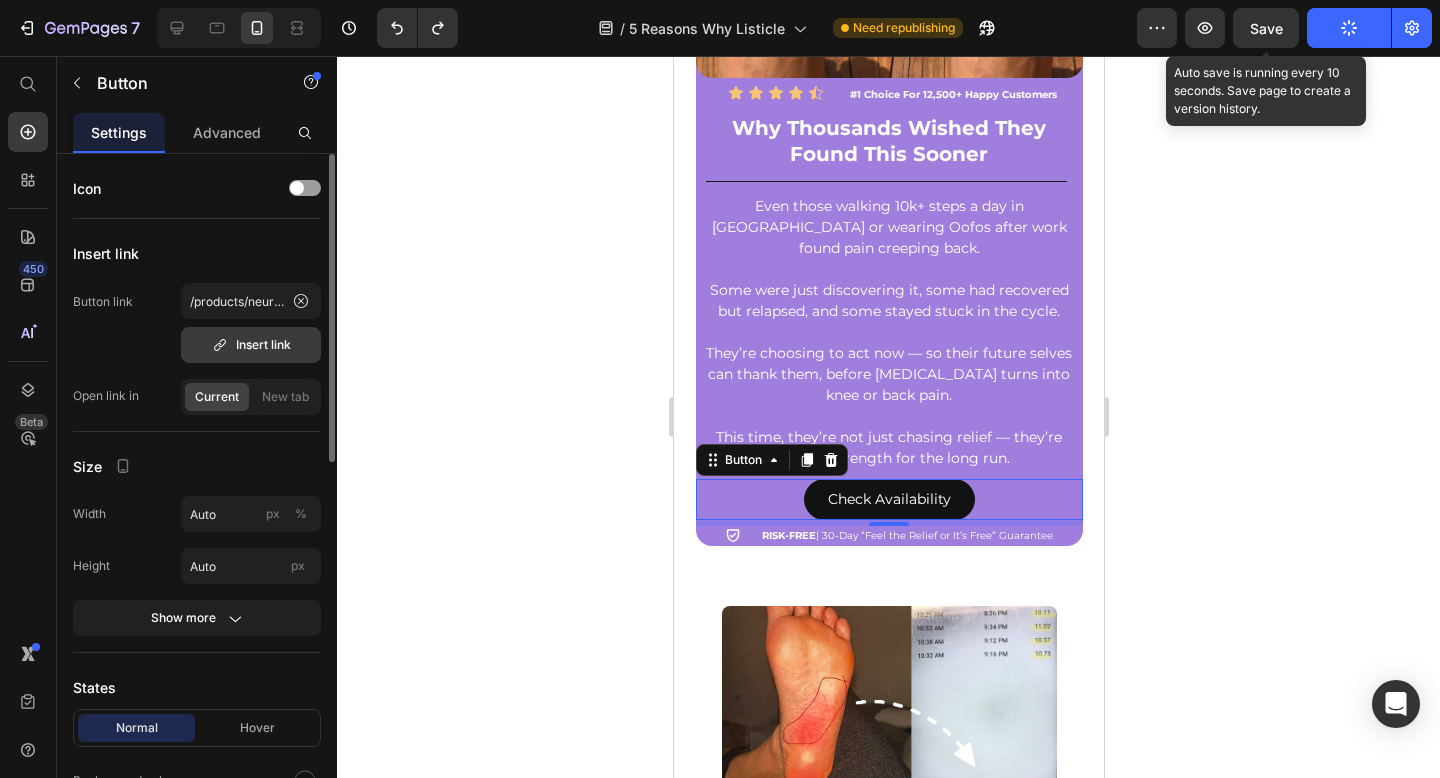click on "Insert link" at bounding box center [251, 345] 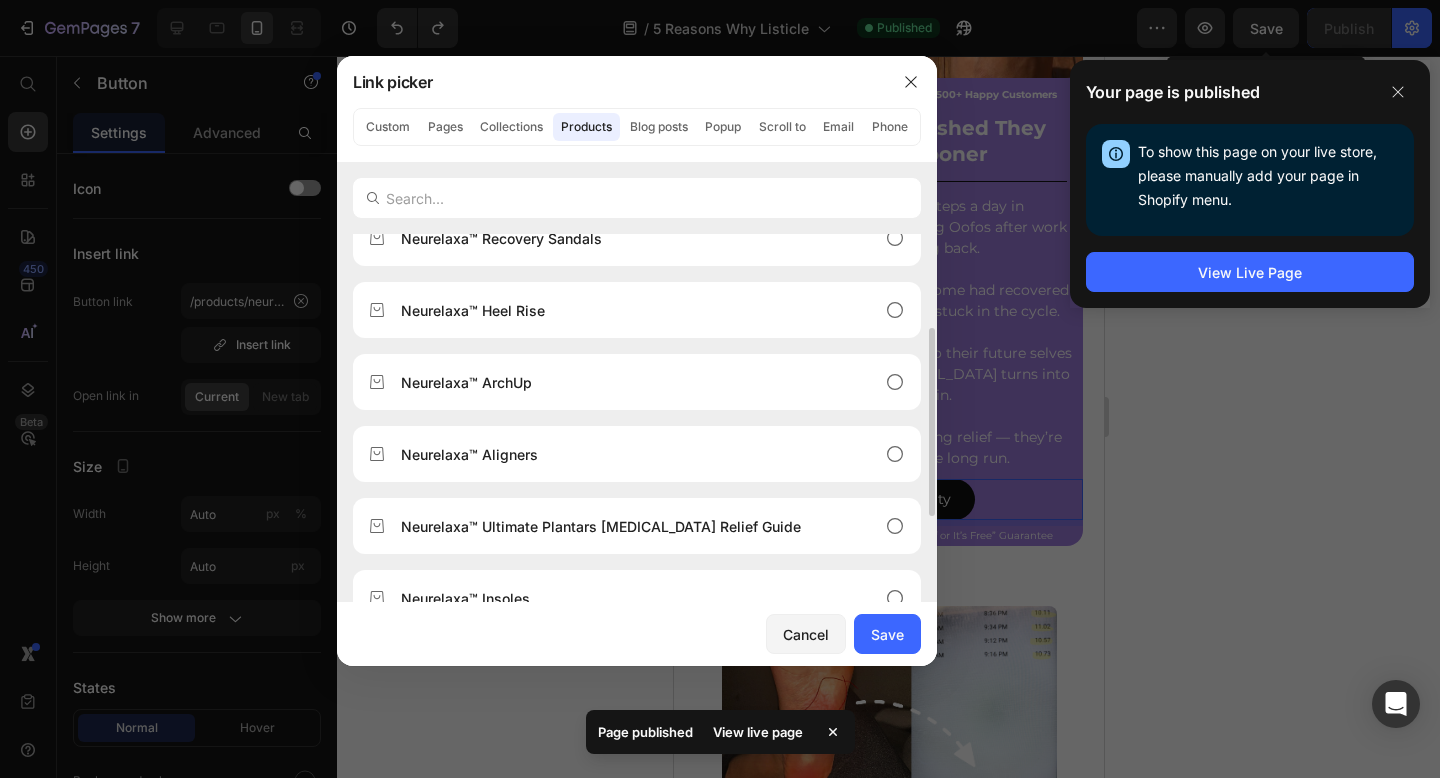 scroll, scrollTop: 154, scrollLeft: 0, axis: vertical 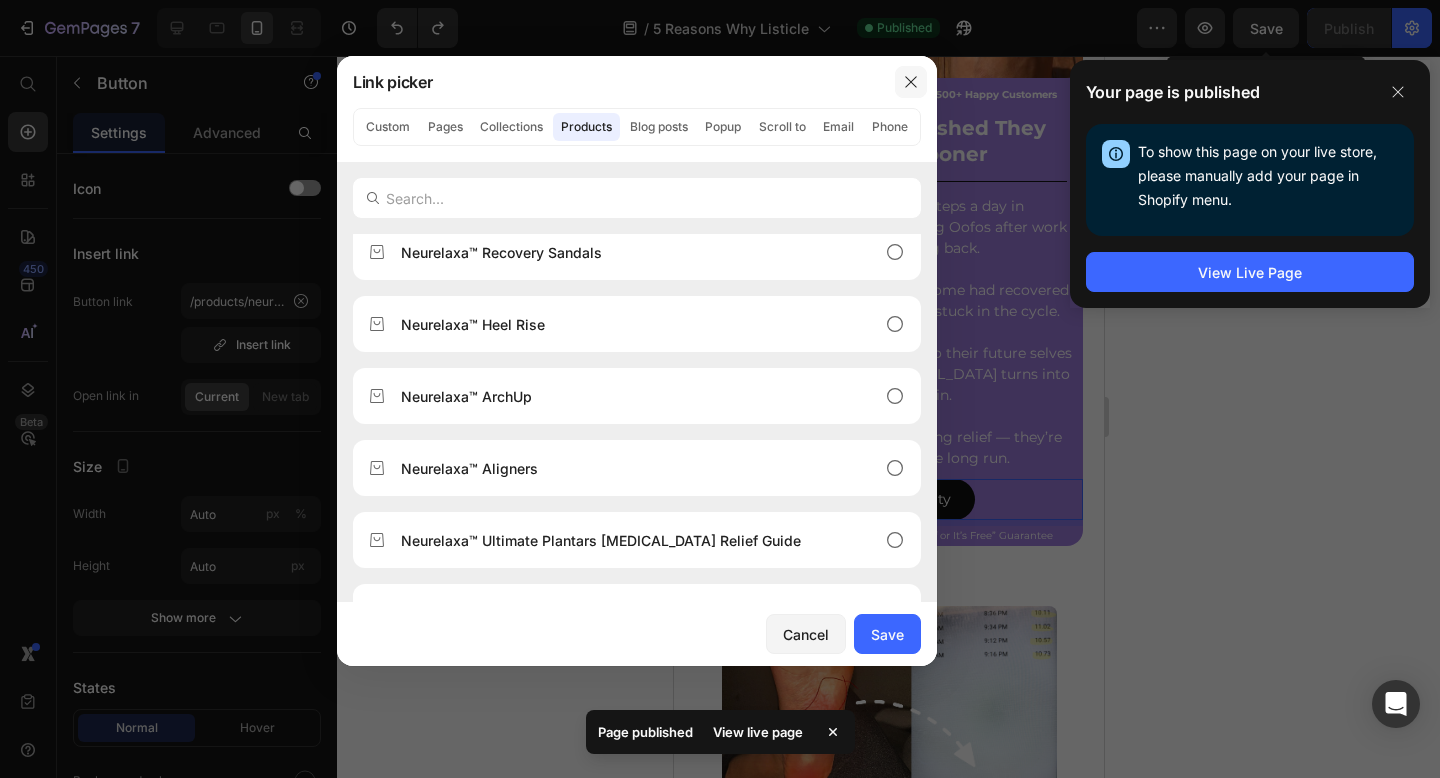 click 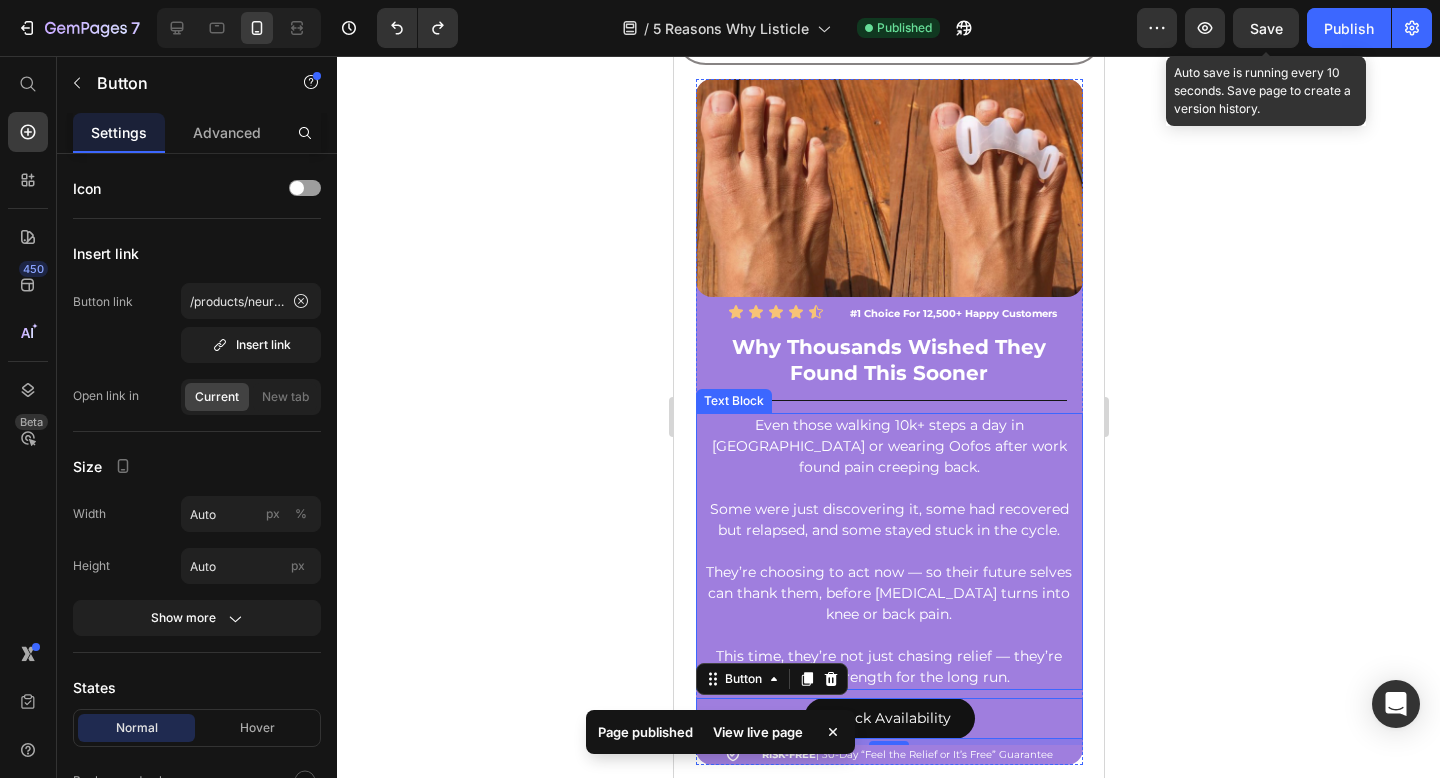 scroll, scrollTop: 0, scrollLeft: 0, axis: both 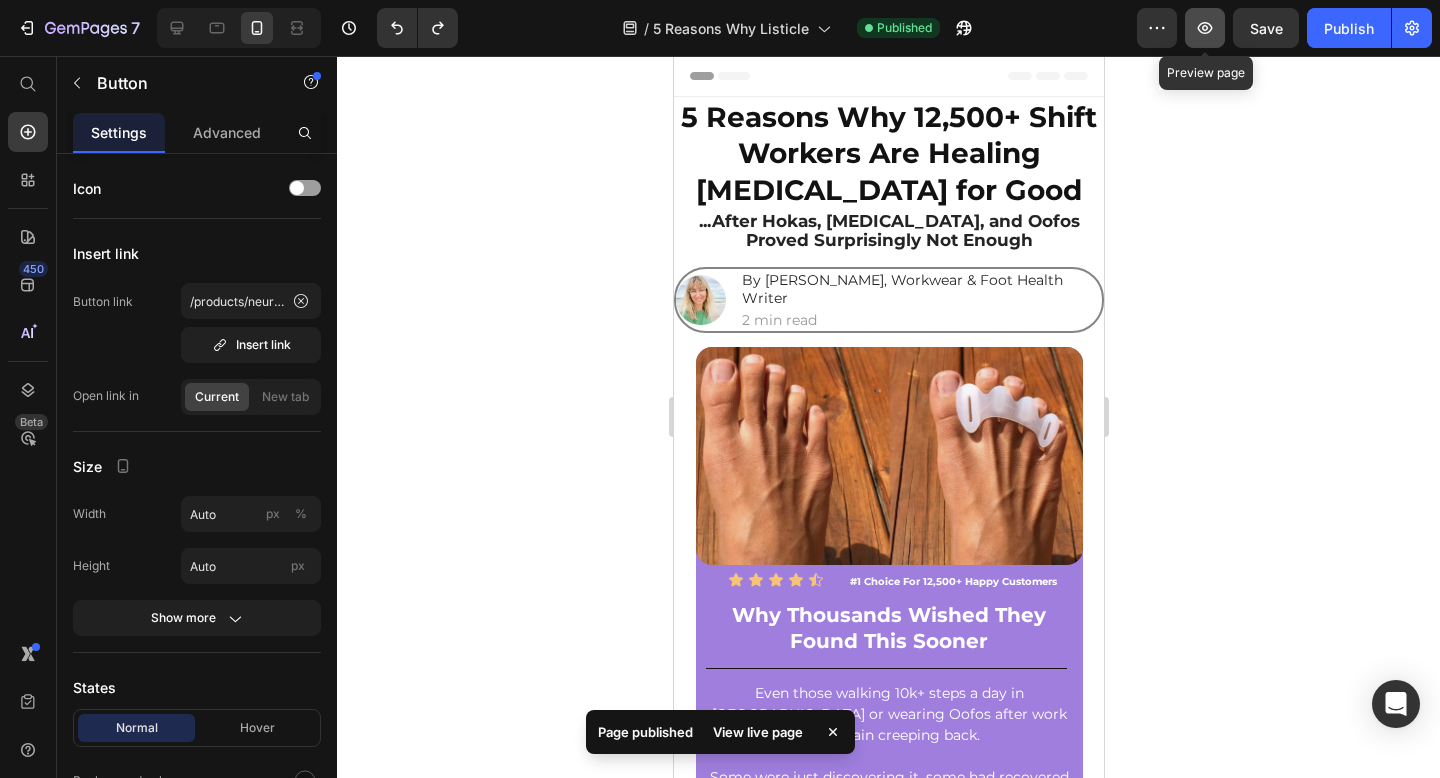 click 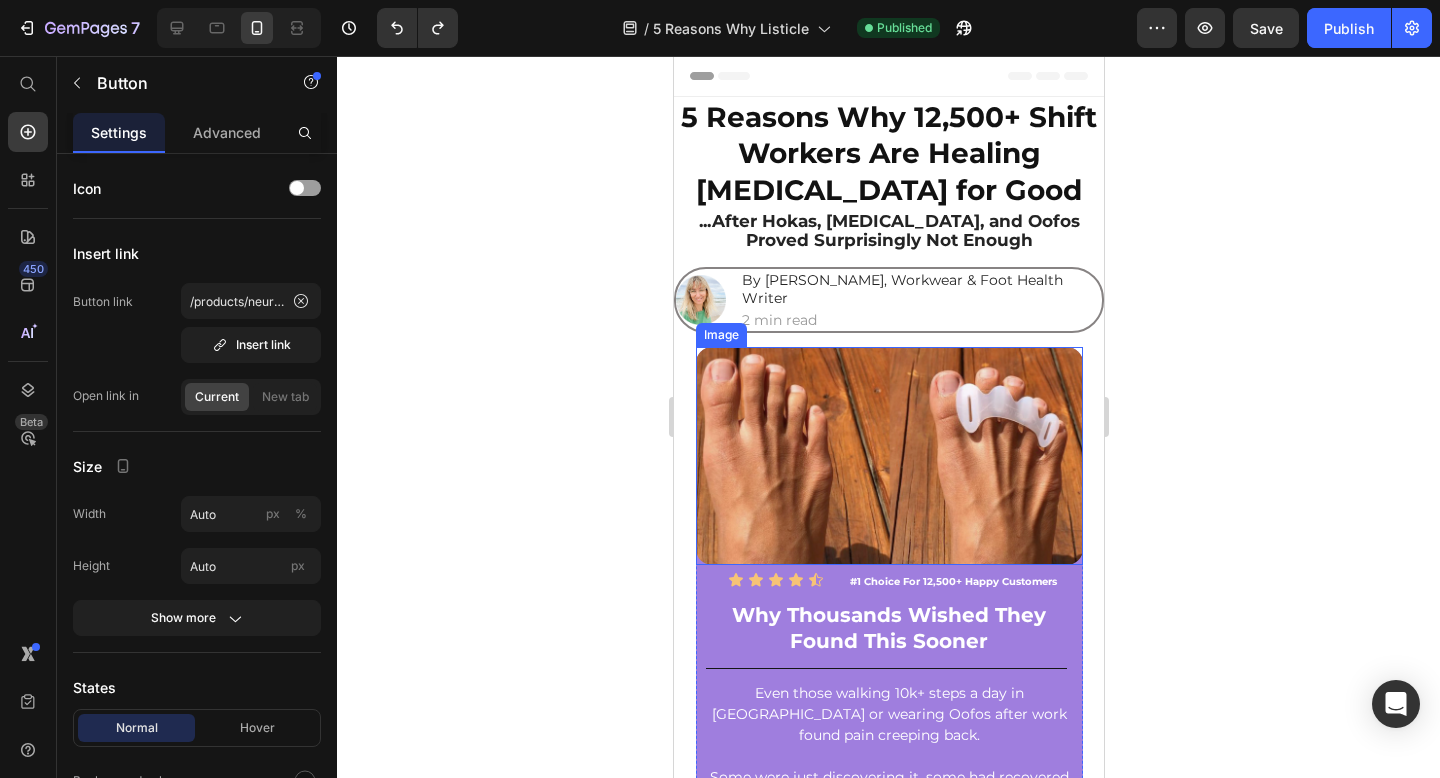 click at bounding box center [888, 456] 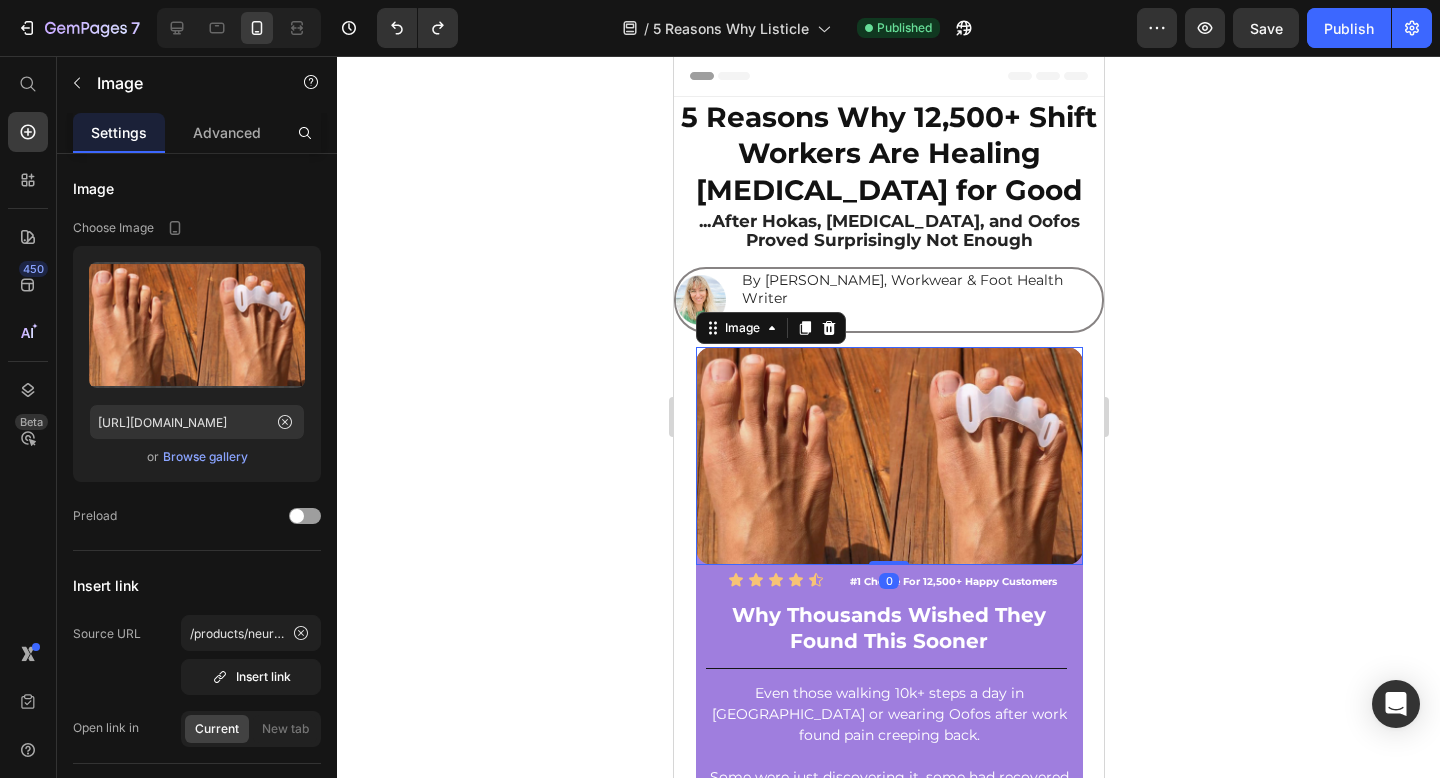 scroll, scrollTop: 203, scrollLeft: 0, axis: vertical 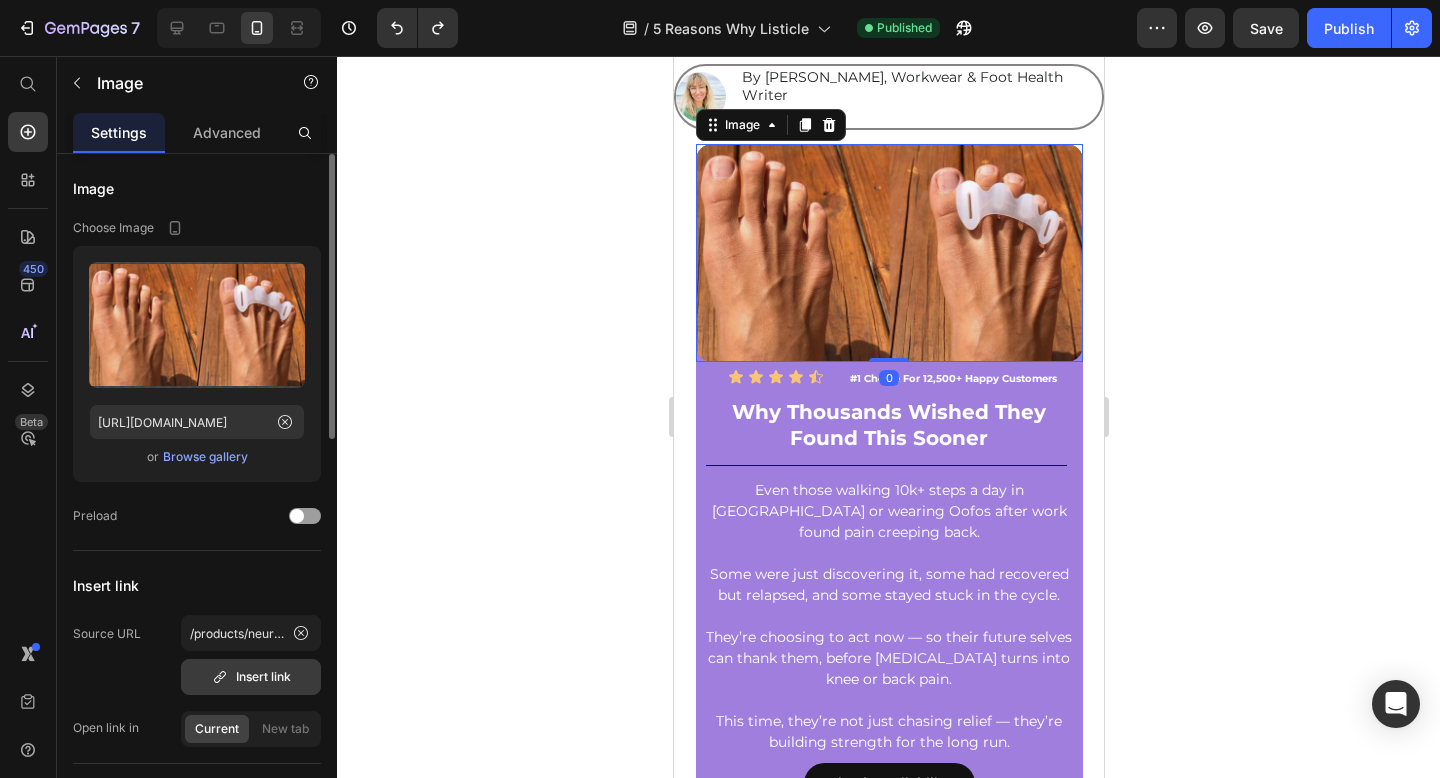 click on "Insert link" at bounding box center [251, 677] 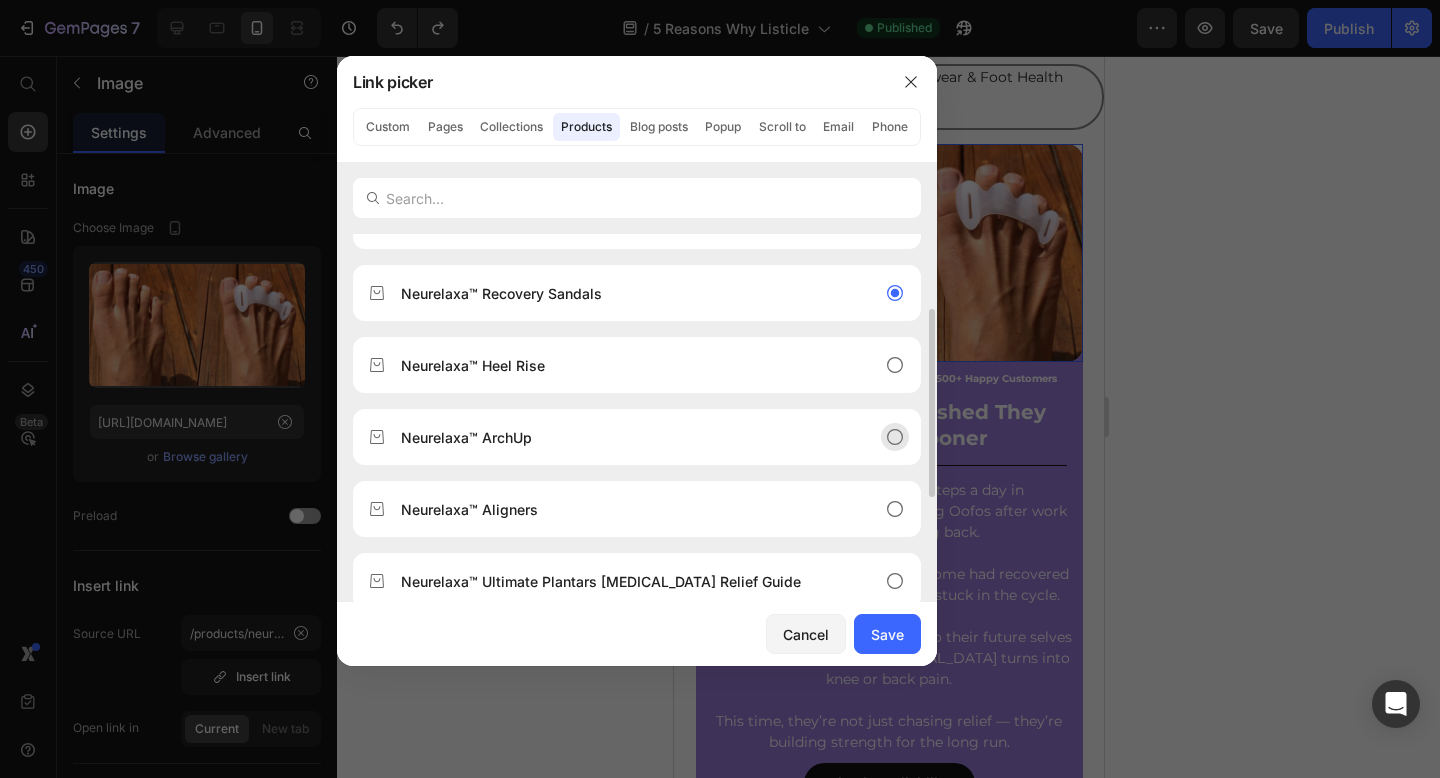 scroll, scrollTop: 161, scrollLeft: 0, axis: vertical 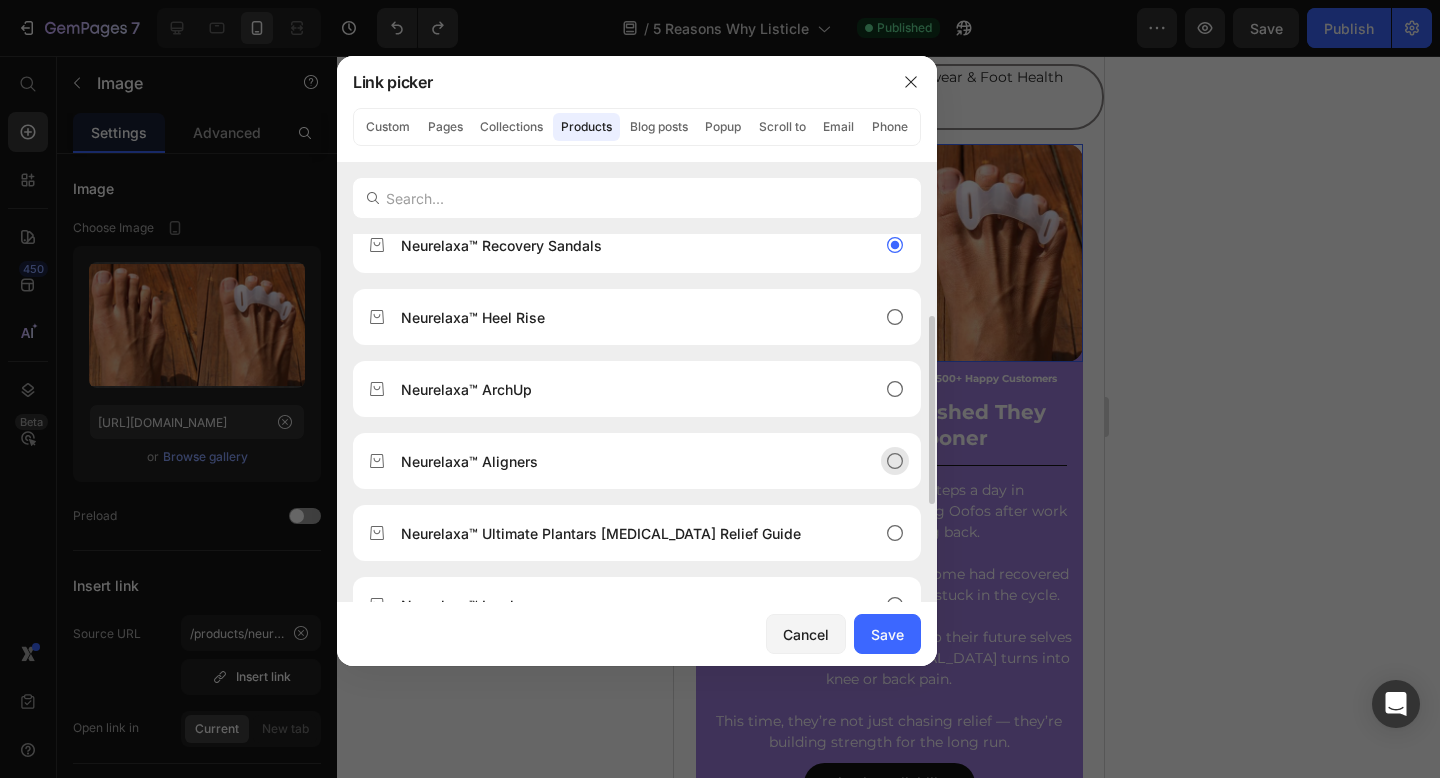 click on "Neurelaxa™ Aligners" at bounding box center [621, 461] 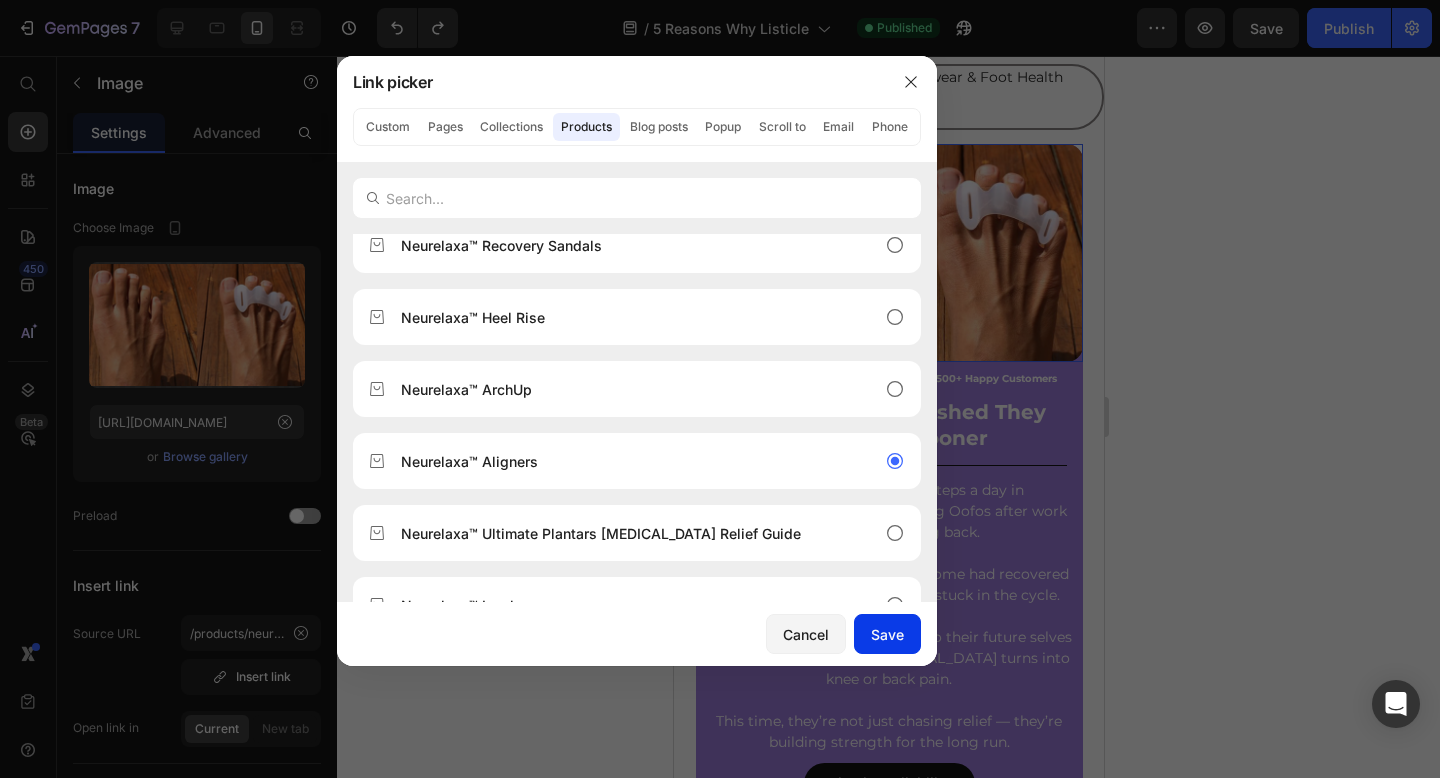click on "Save" at bounding box center [887, 634] 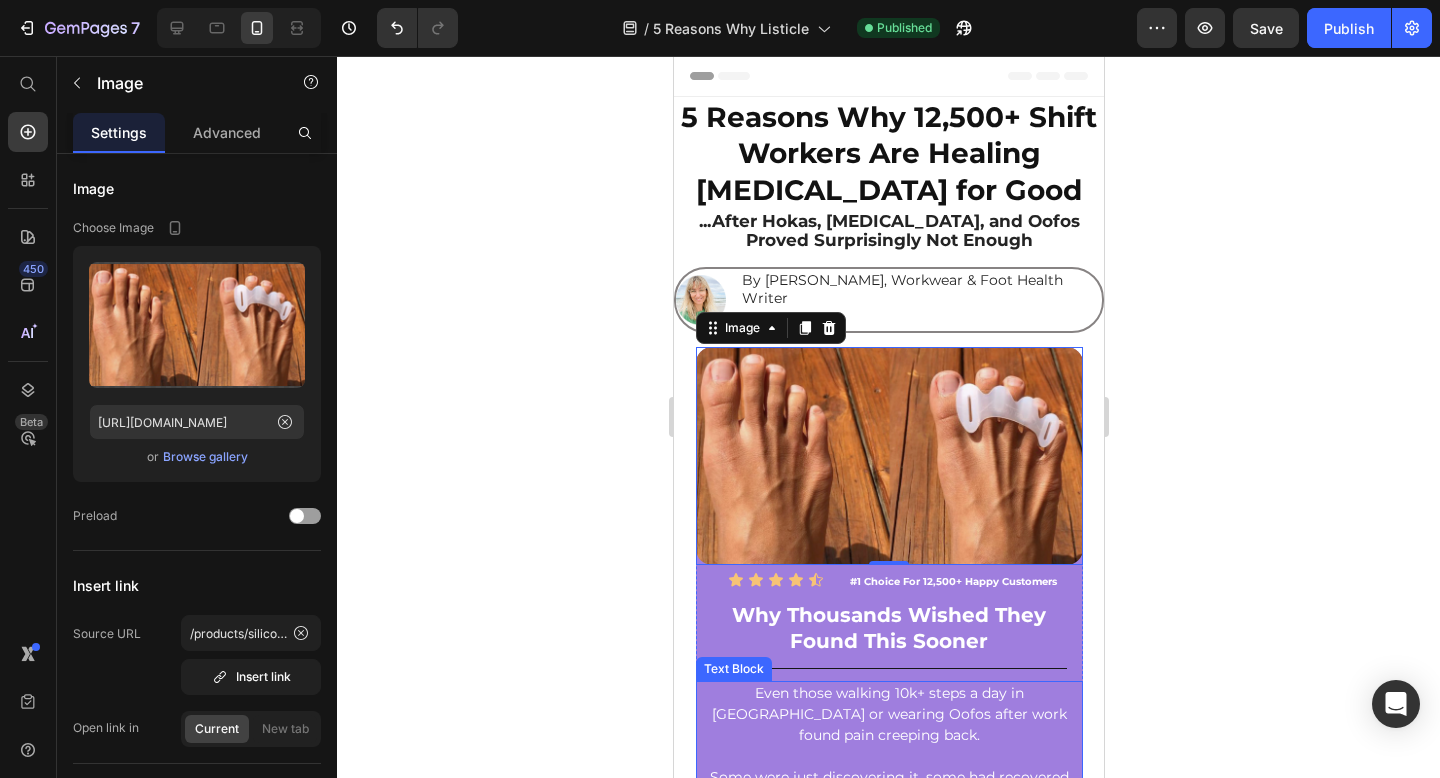 scroll, scrollTop: 438, scrollLeft: 0, axis: vertical 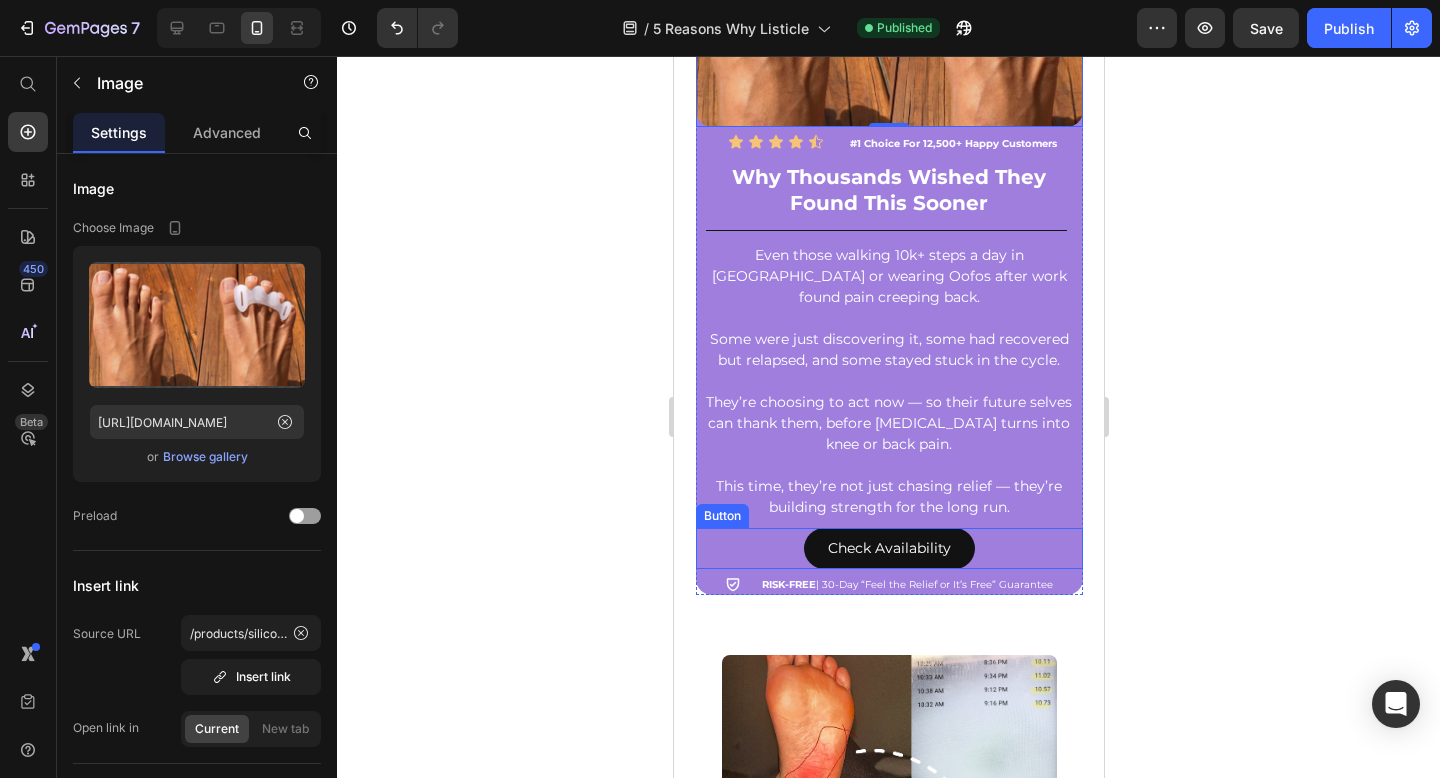 click on "Check Availability Button" at bounding box center [888, 548] 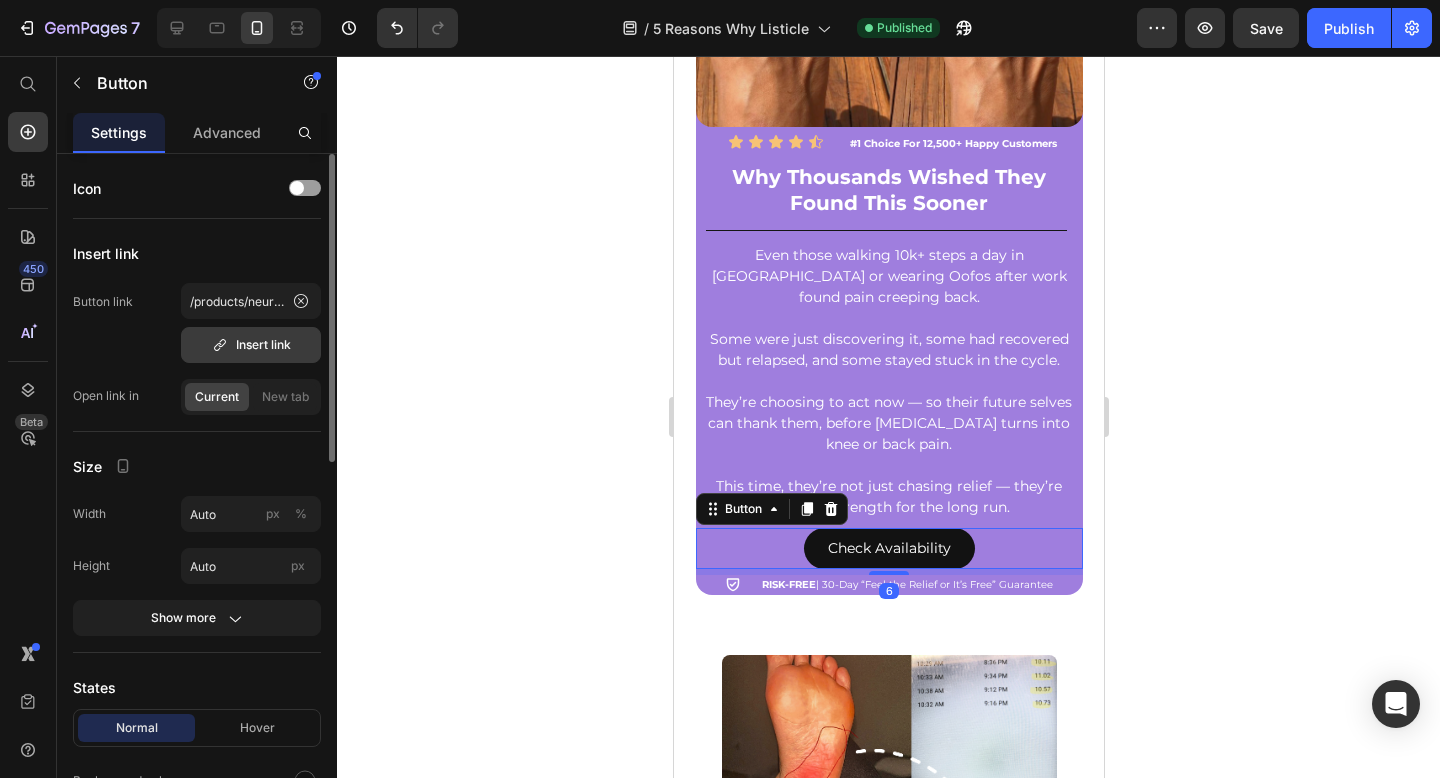click on "Insert link" at bounding box center [251, 345] 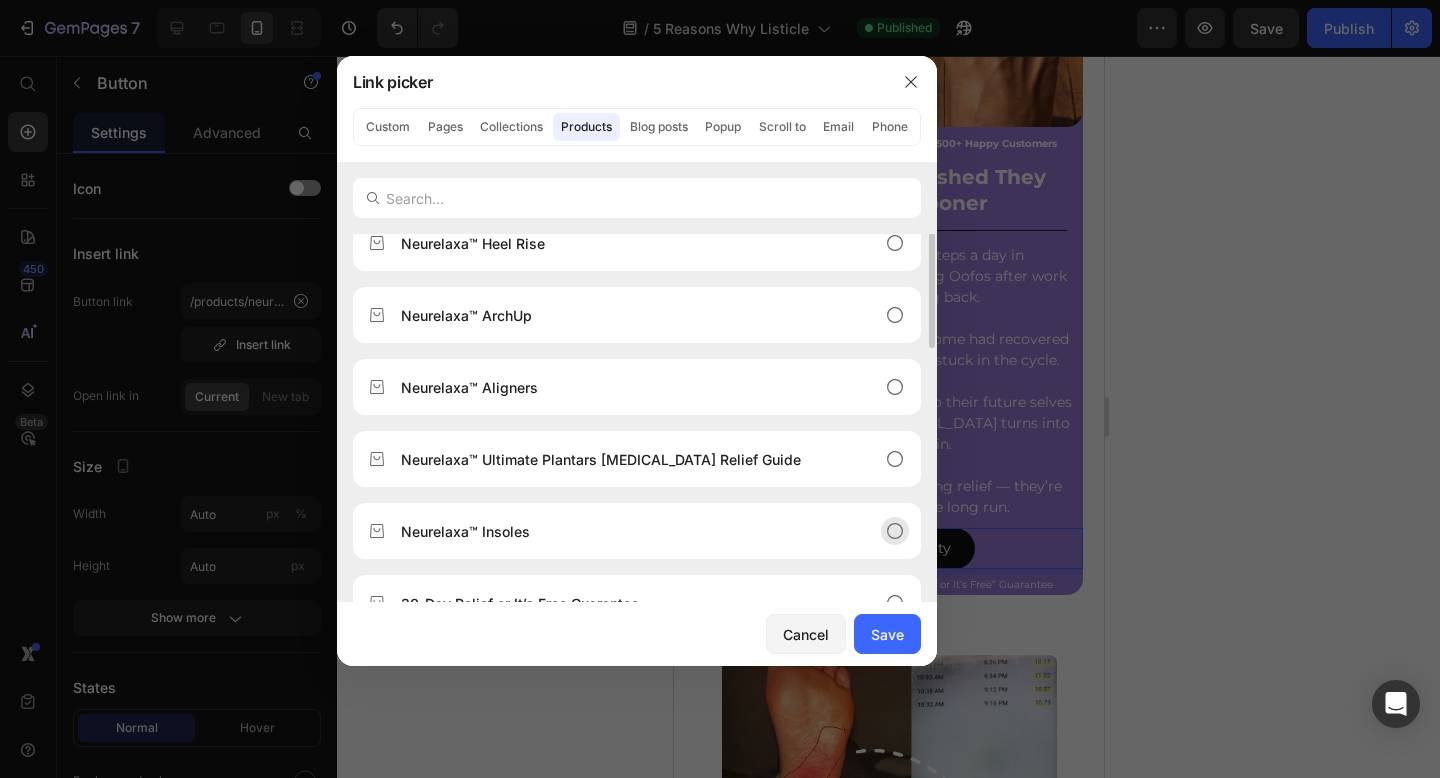 scroll, scrollTop: 254, scrollLeft: 0, axis: vertical 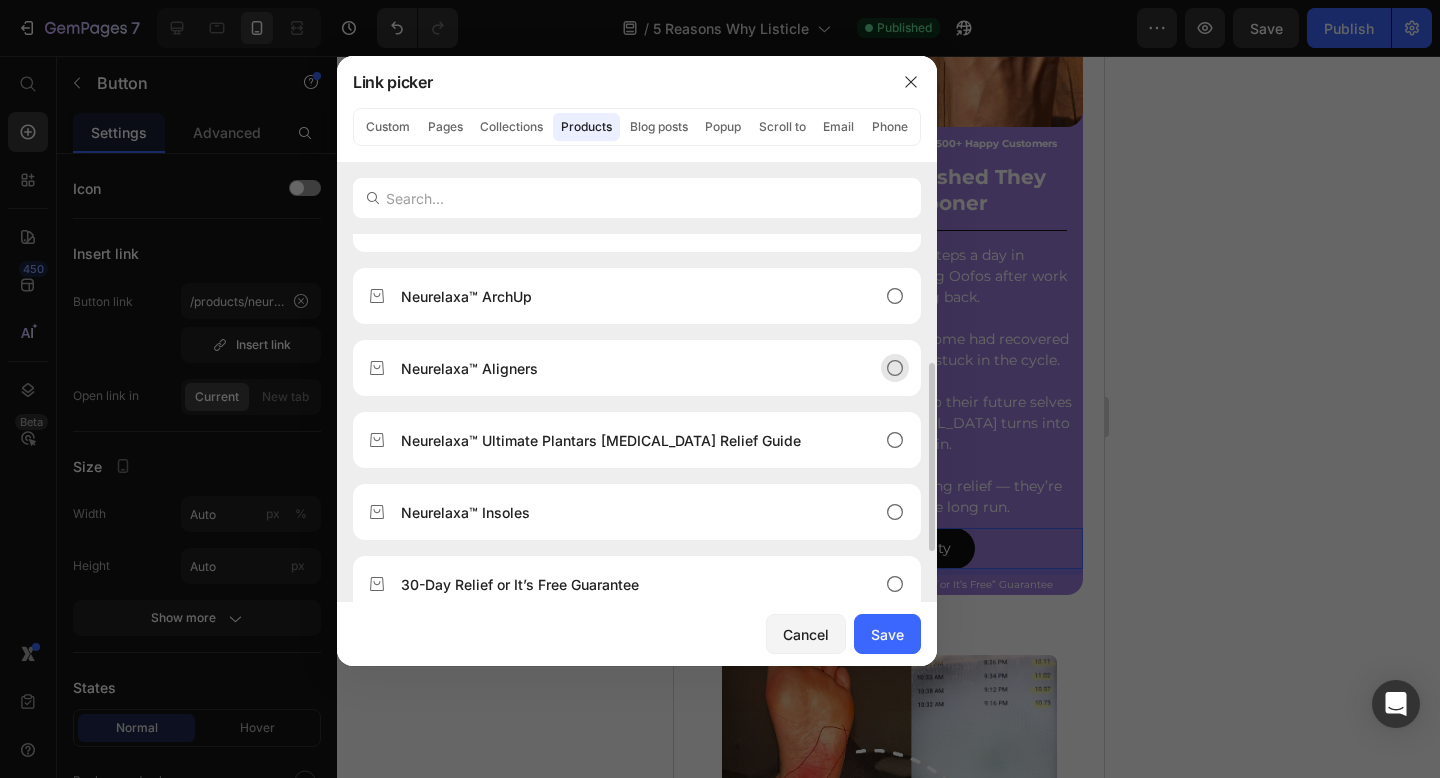 click on "Neurelaxa™ Aligners" at bounding box center (621, 368) 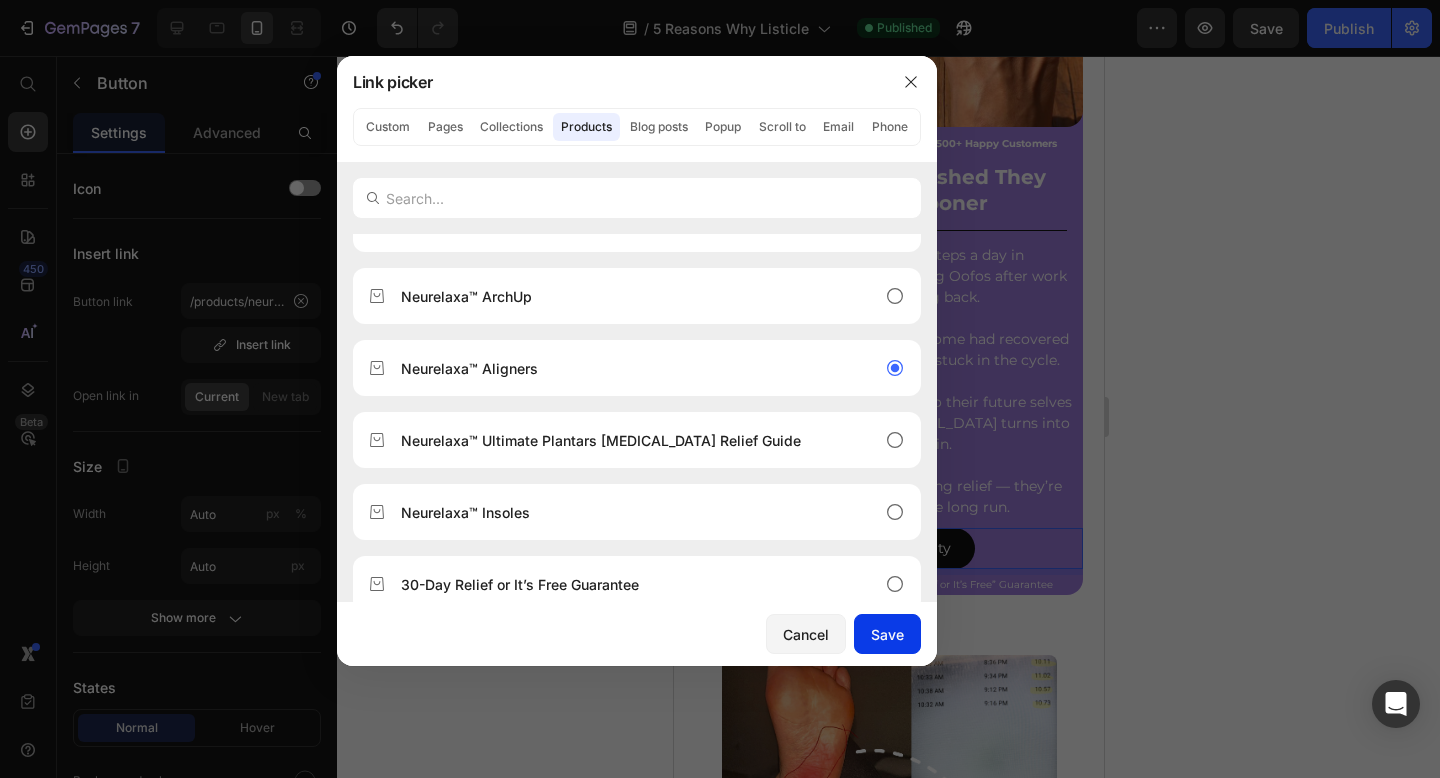 drag, startPoint x: 893, startPoint y: 633, endPoint x: 217, endPoint y: 577, distance: 678.31555 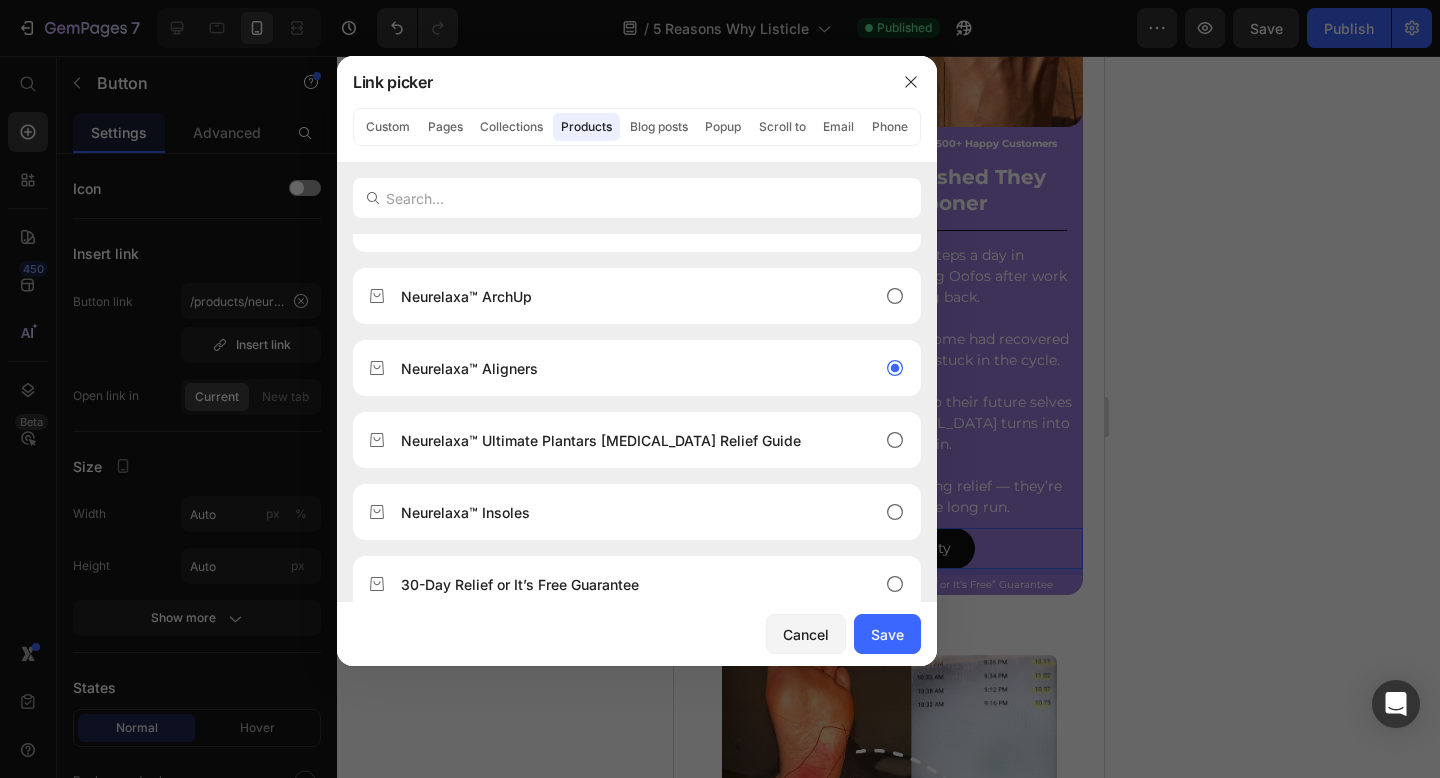 type on "/products/silicone-[MEDICAL_DATA]-toe-correction-separator" 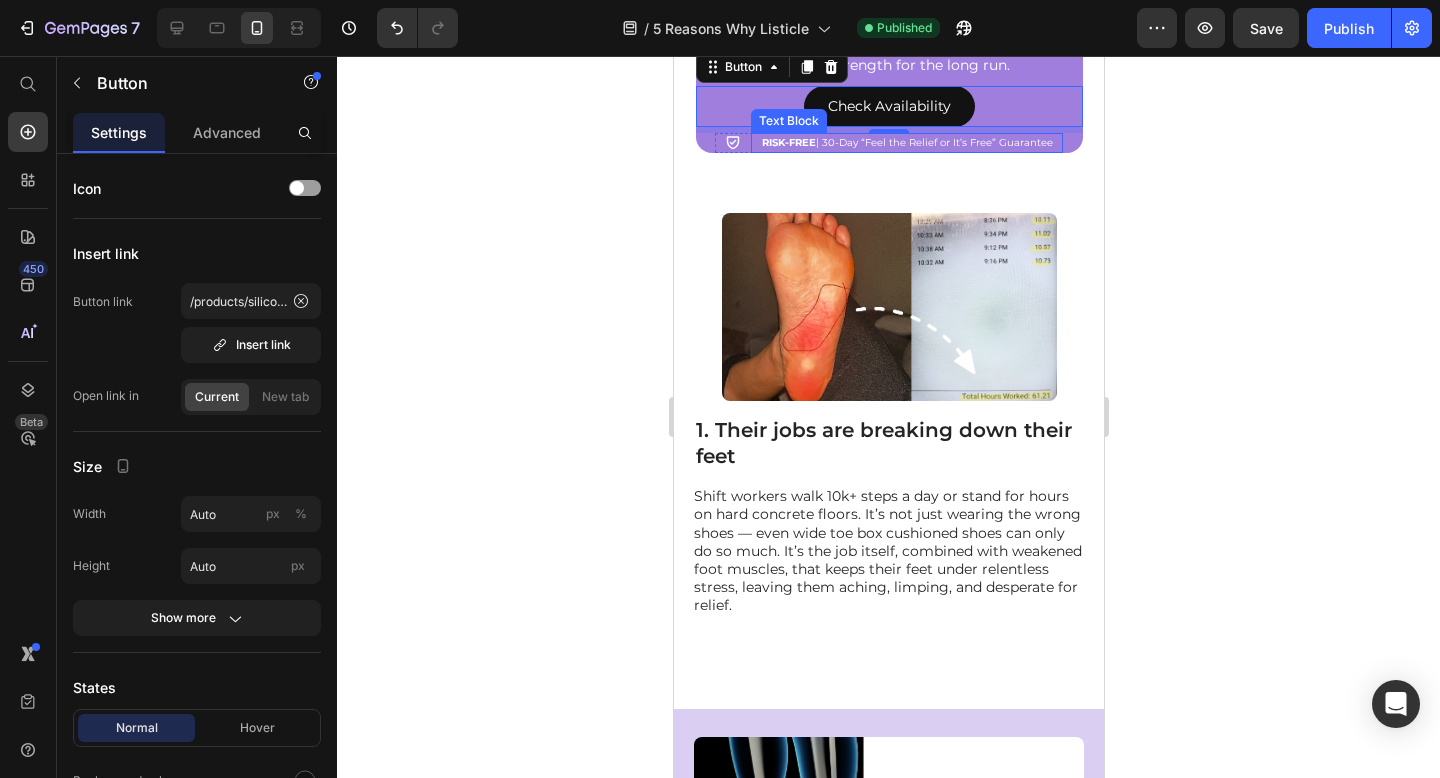scroll, scrollTop: 988, scrollLeft: 0, axis: vertical 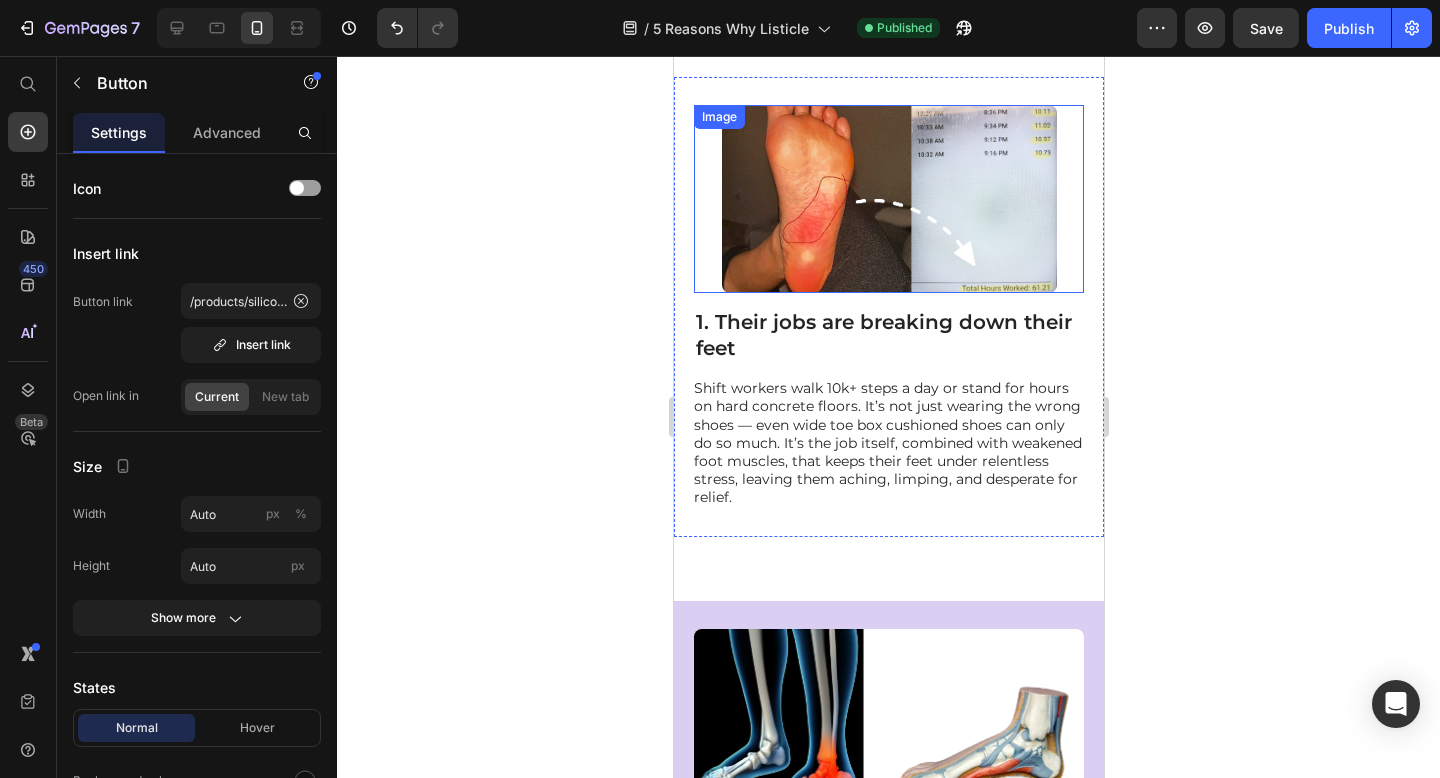 click at bounding box center [888, 199] 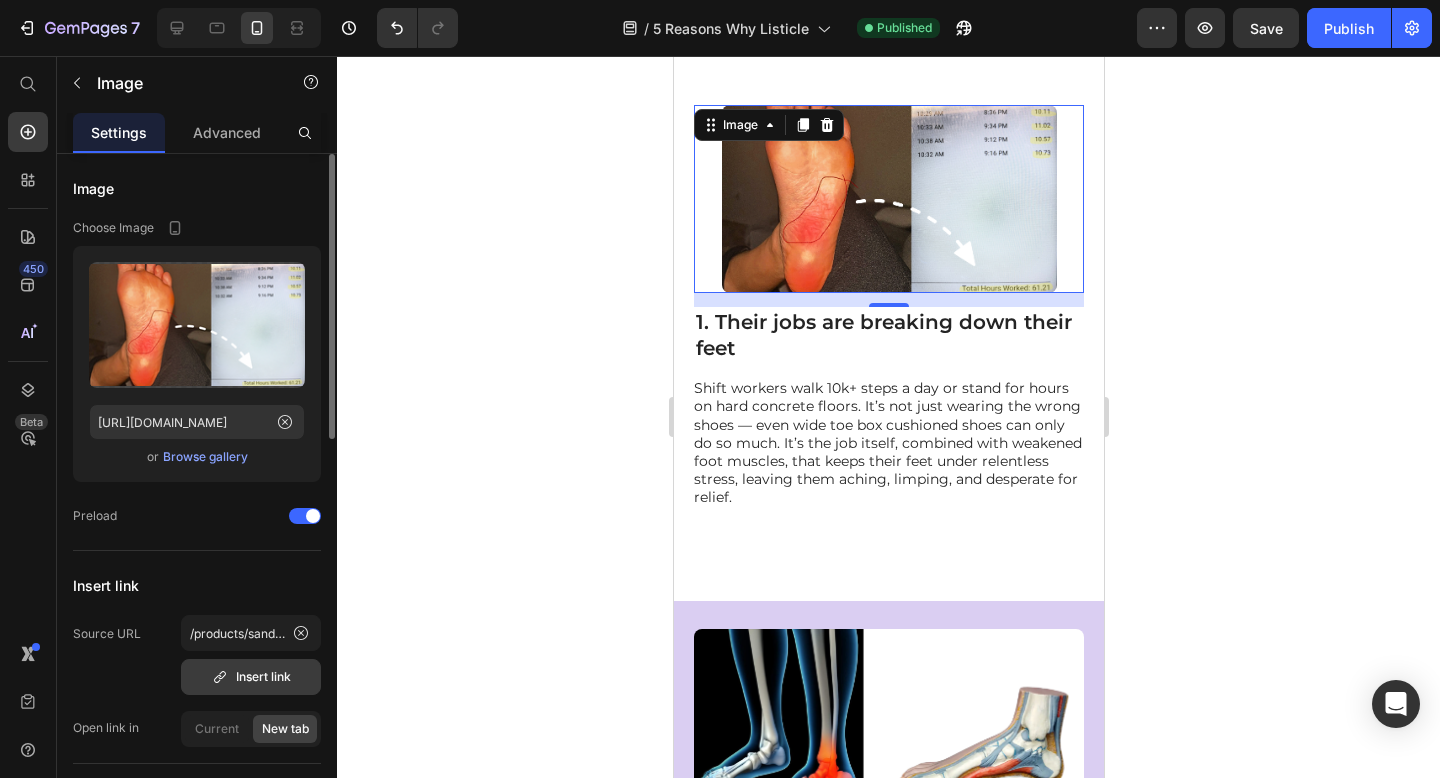 click on "Insert link" at bounding box center (251, 677) 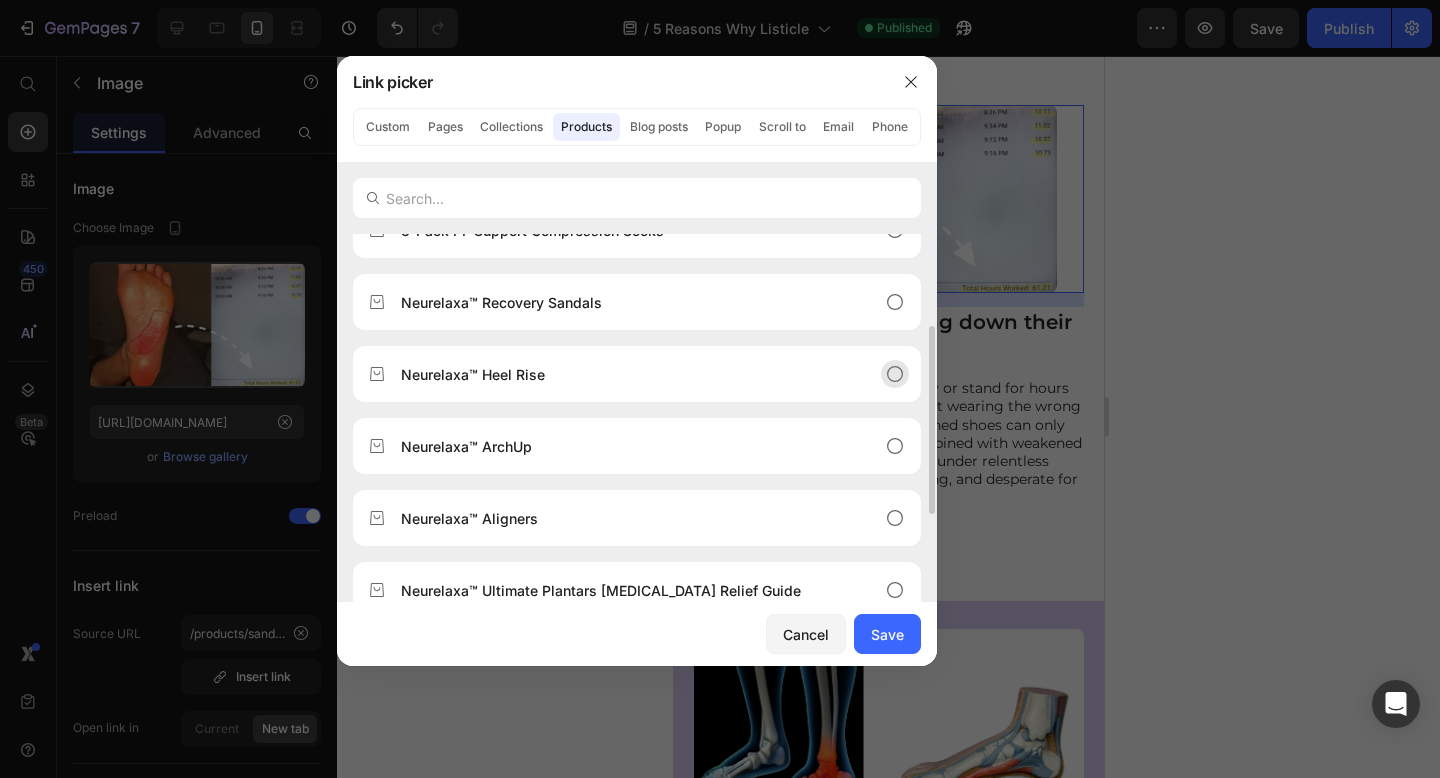 scroll, scrollTop: 262, scrollLeft: 0, axis: vertical 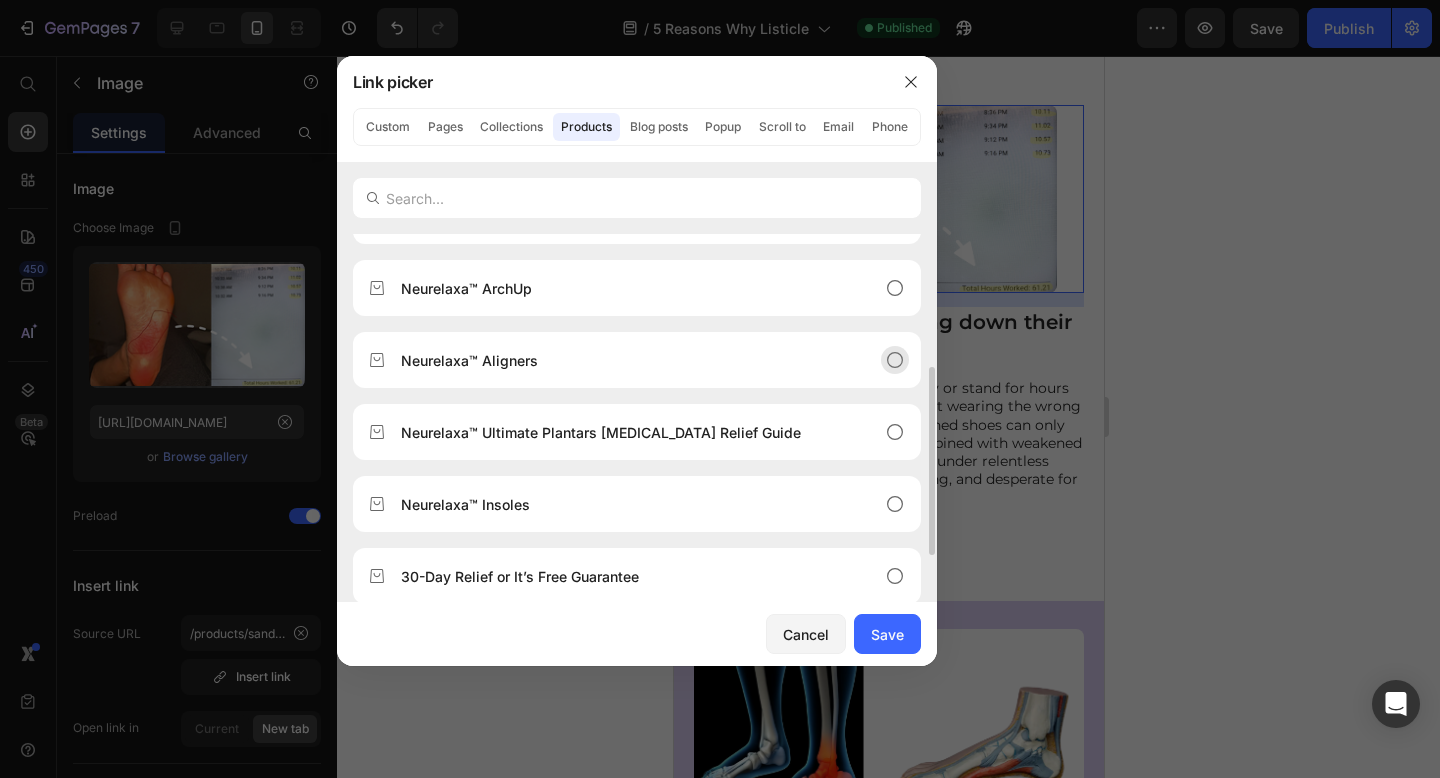 click on "Neurelaxa™ Aligners" at bounding box center (621, 360) 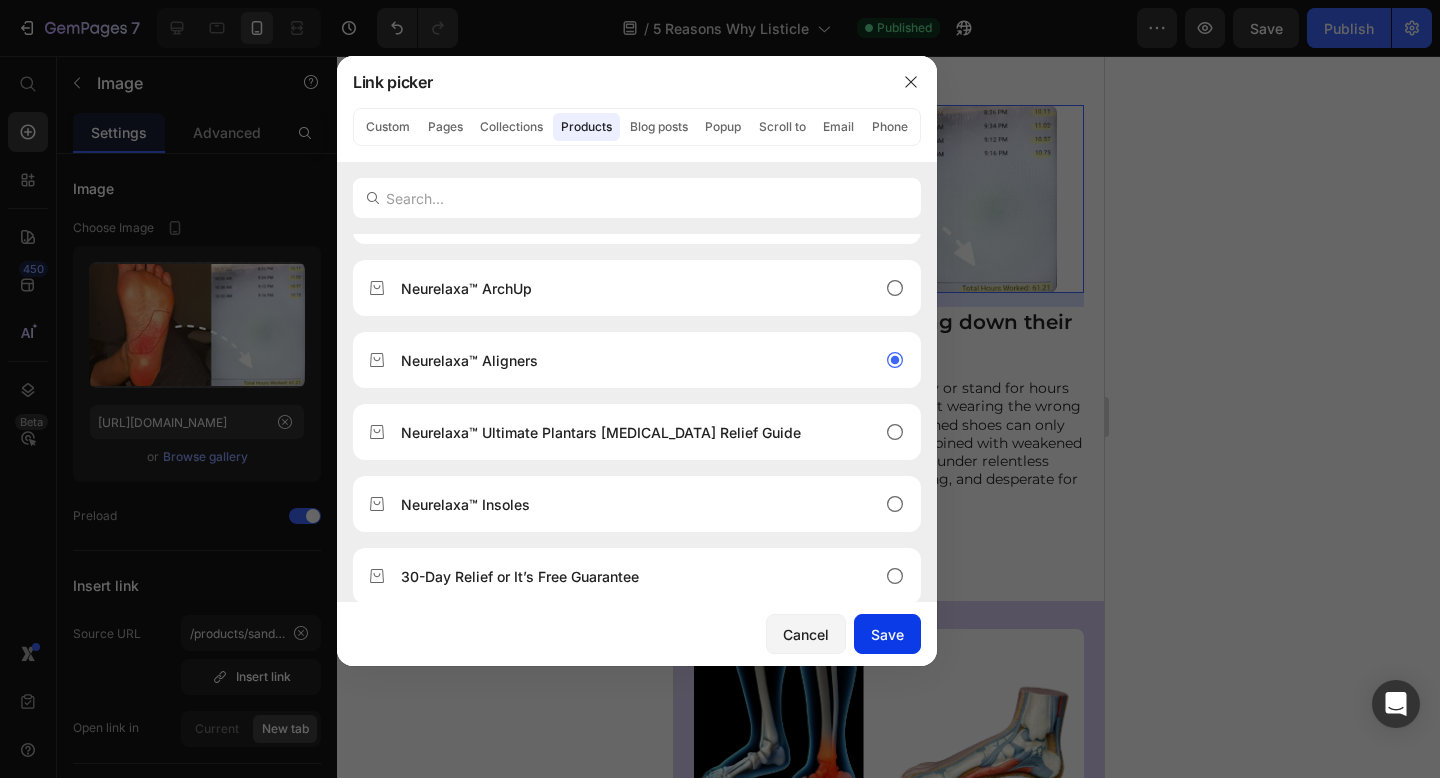 click on "Save" at bounding box center (887, 634) 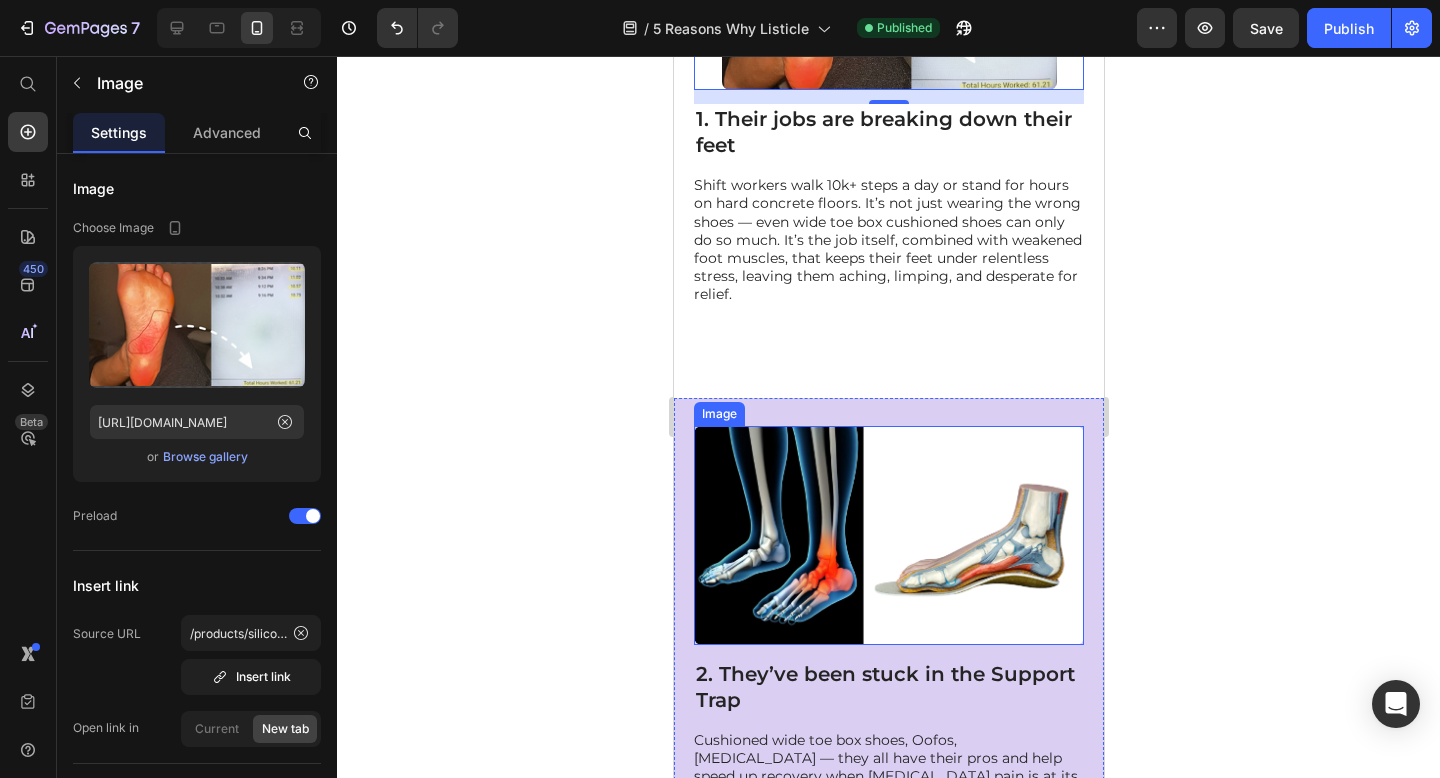scroll, scrollTop: 1218, scrollLeft: 0, axis: vertical 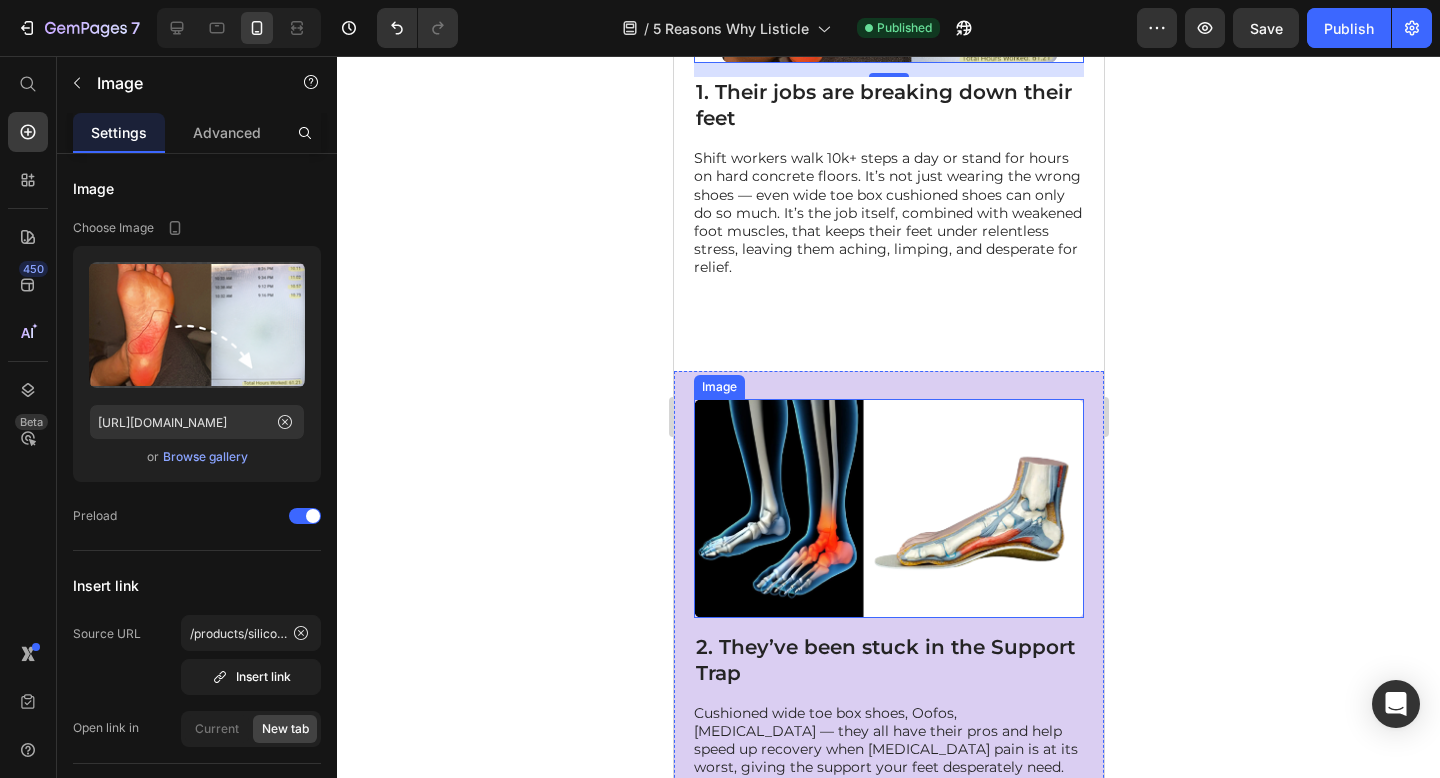 click at bounding box center [888, 508] 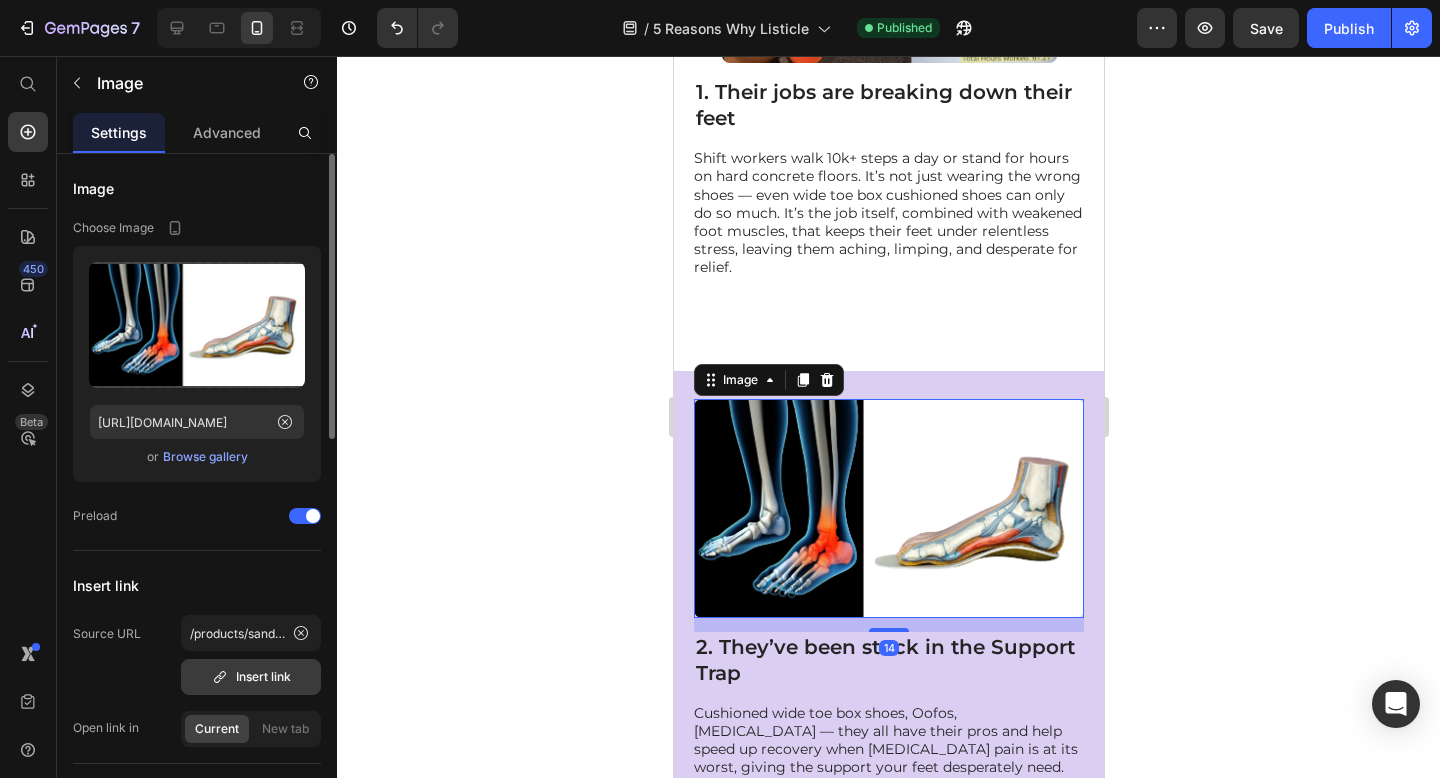 click on "Insert link" at bounding box center [251, 677] 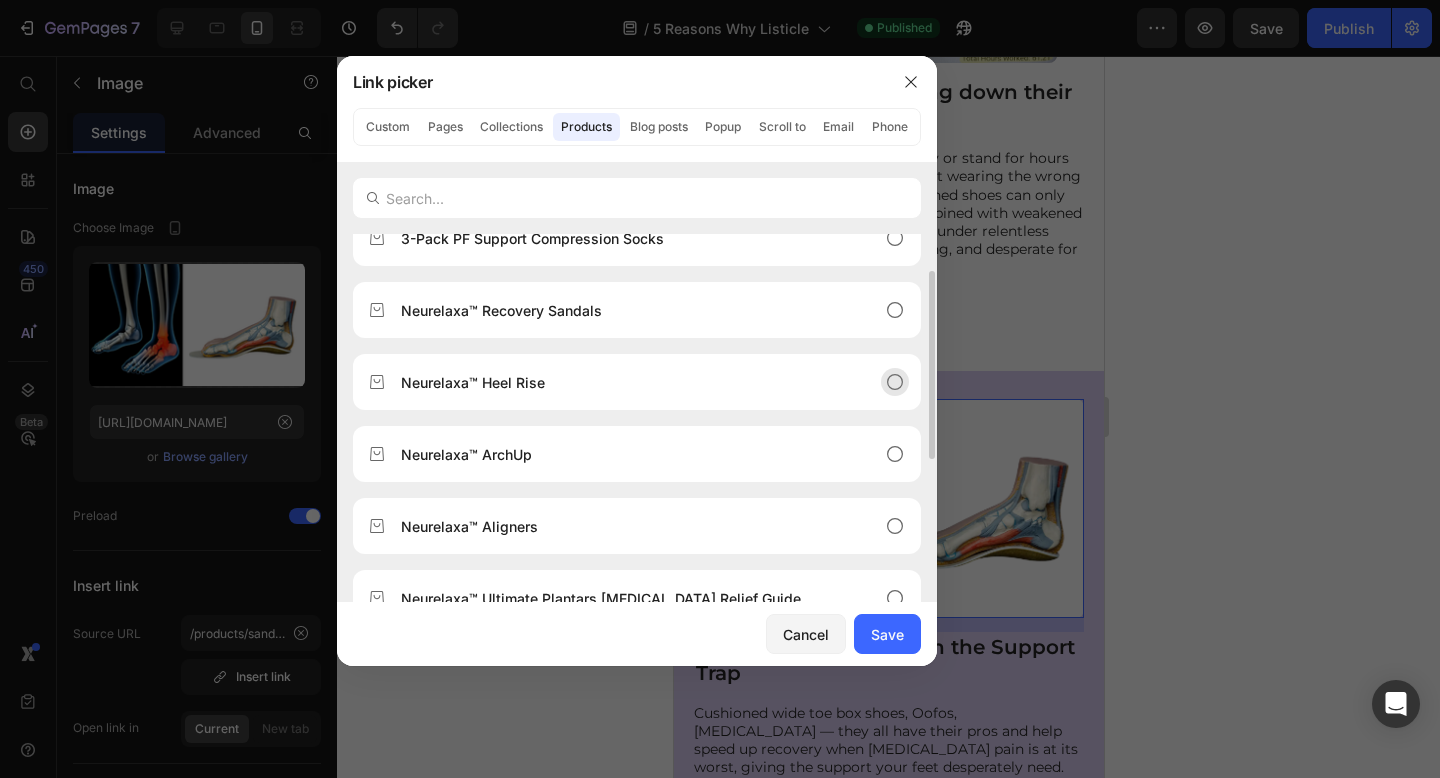 scroll, scrollTop: 146, scrollLeft: 0, axis: vertical 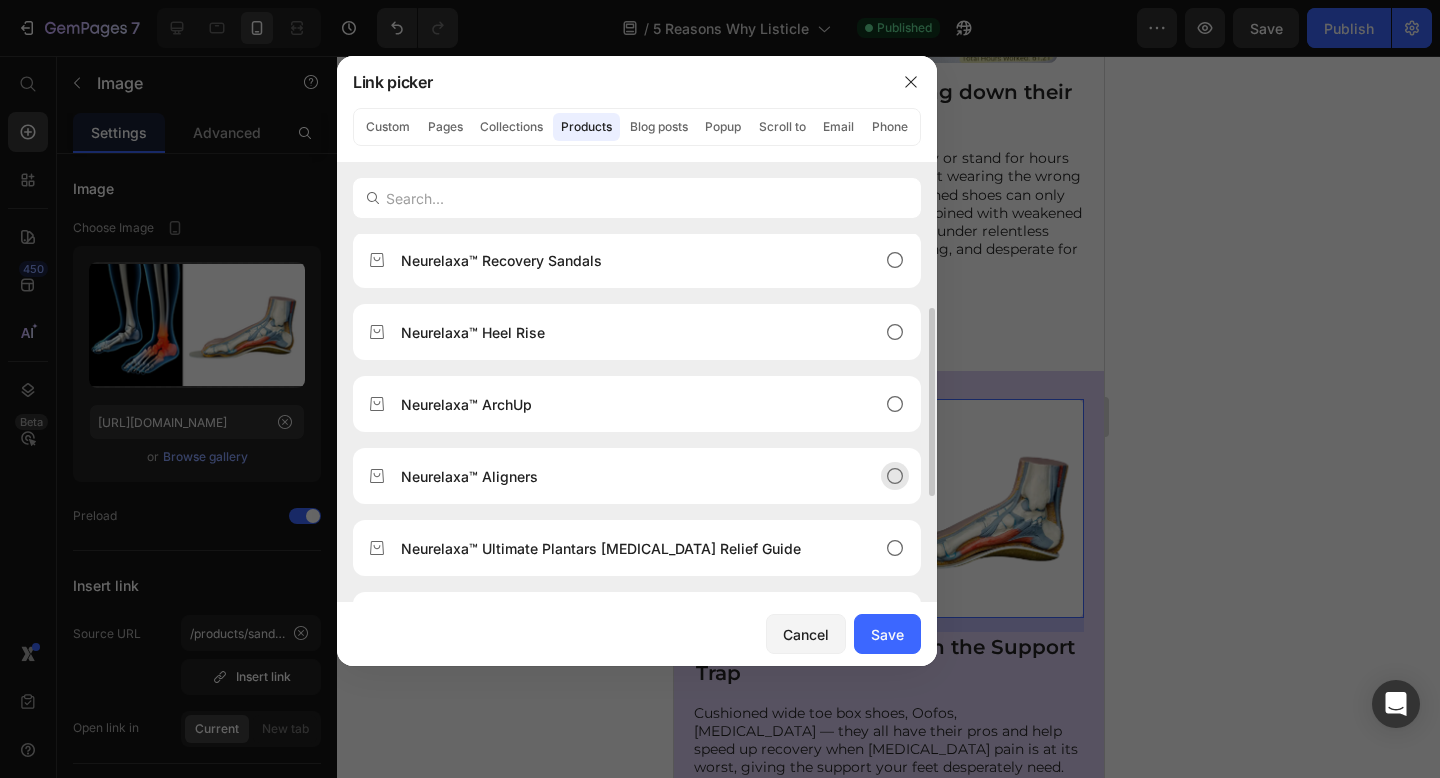 click on "Neurelaxa™ Aligners" 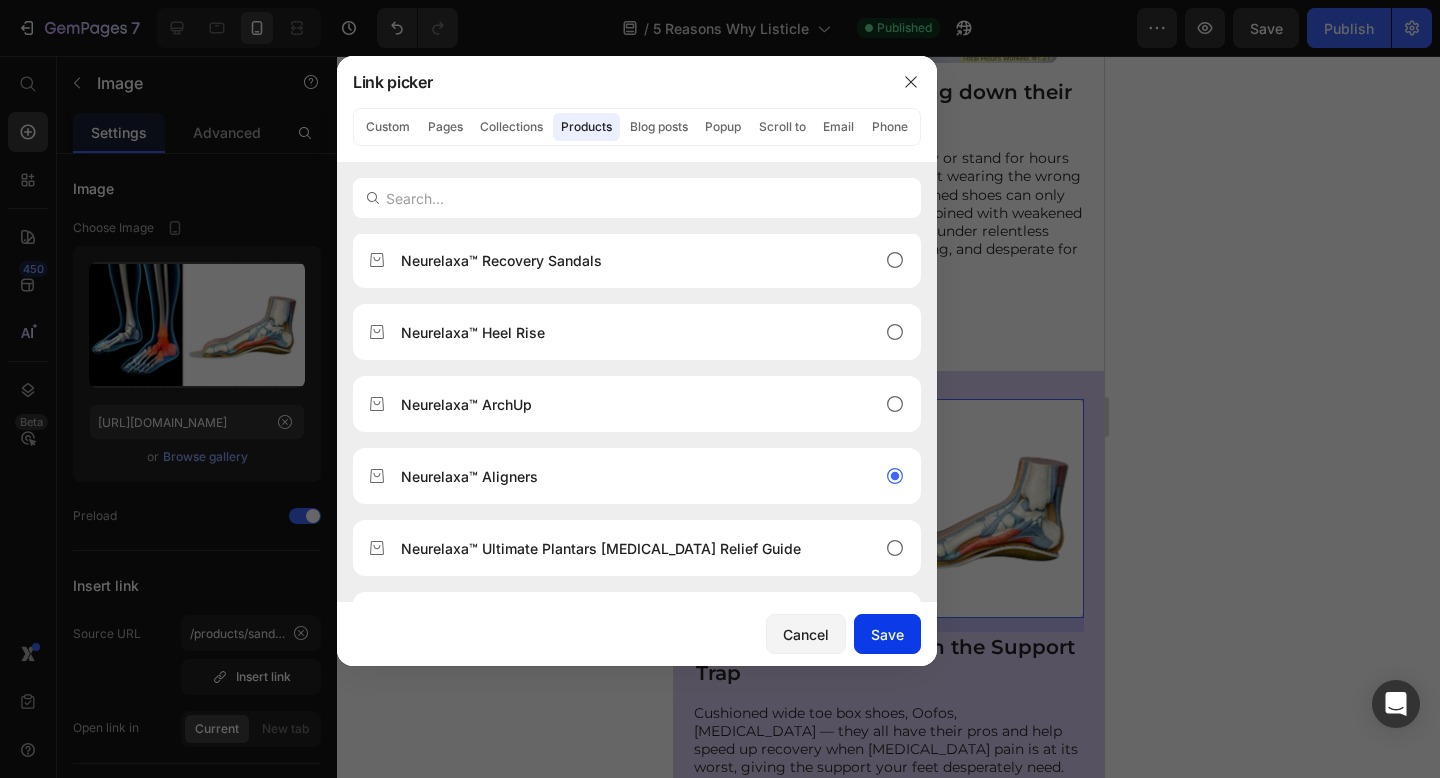 click on "Save" at bounding box center [887, 634] 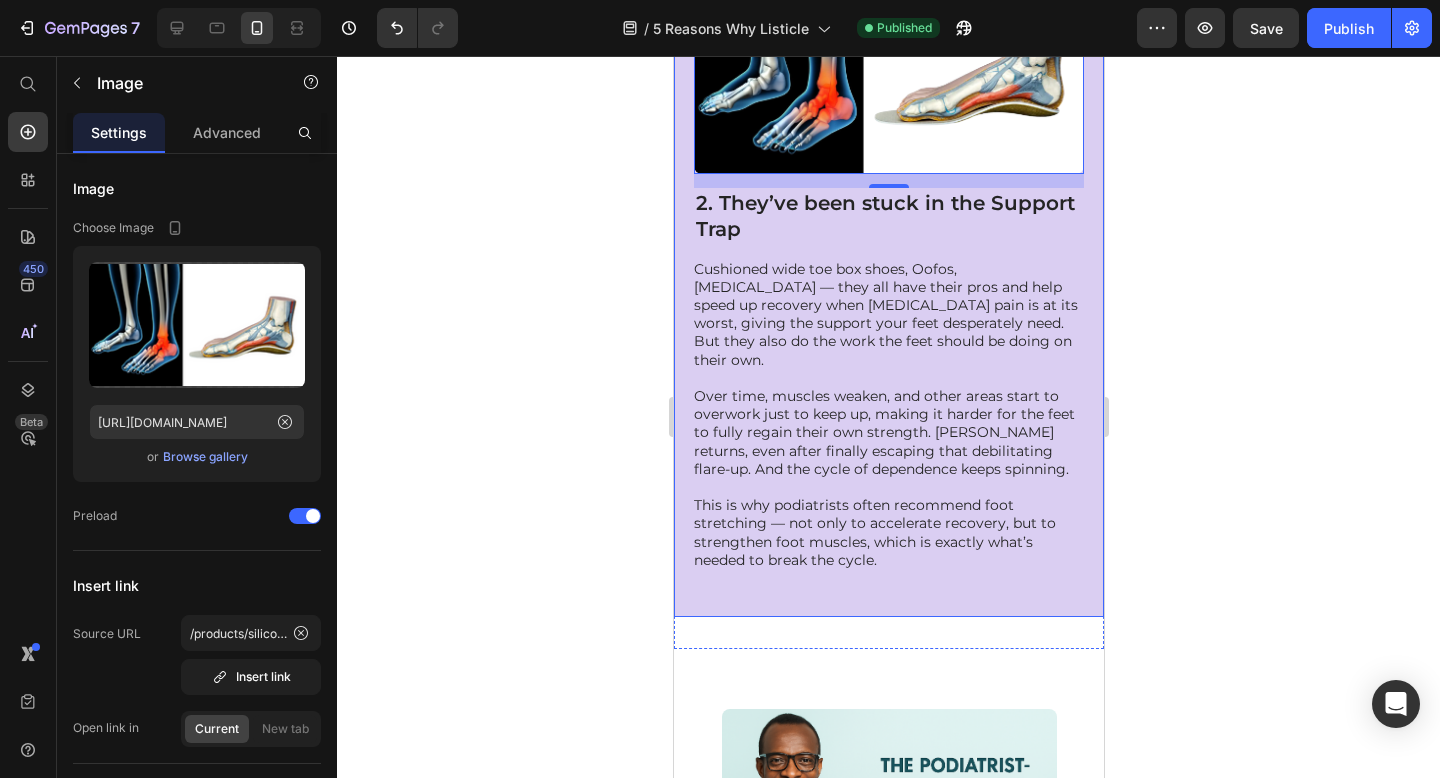 scroll, scrollTop: 1809, scrollLeft: 0, axis: vertical 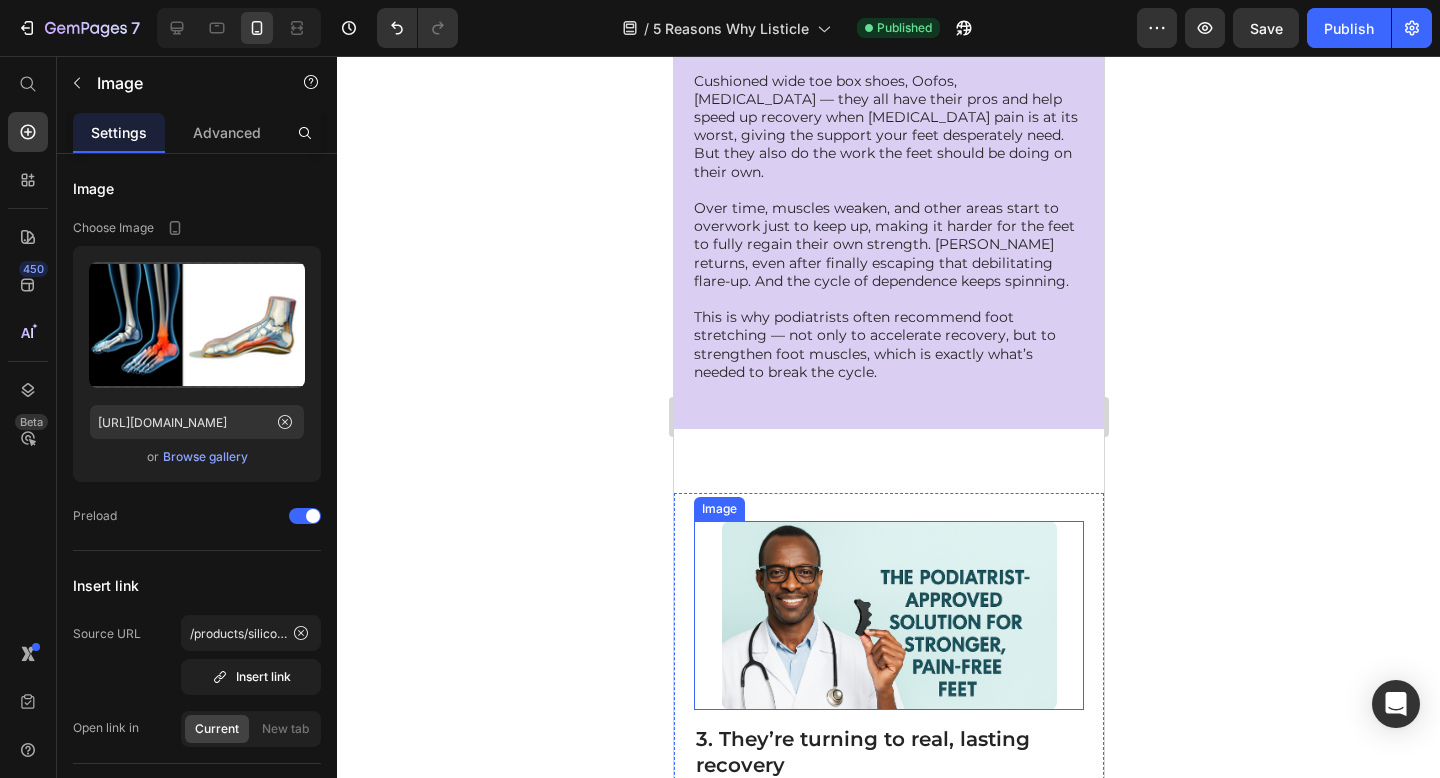 click at bounding box center [888, 615] 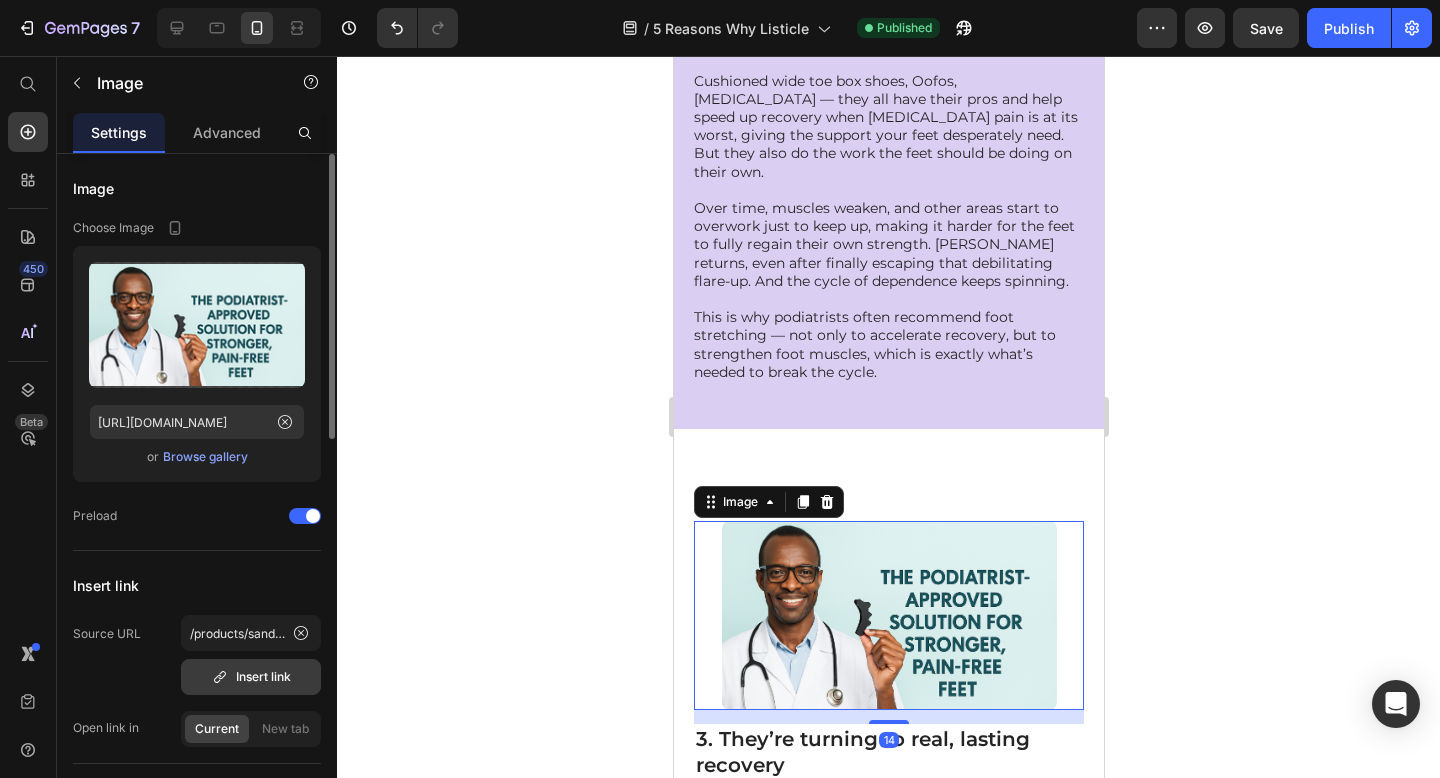 click on "Insert link" at bounding box center (251, 677) 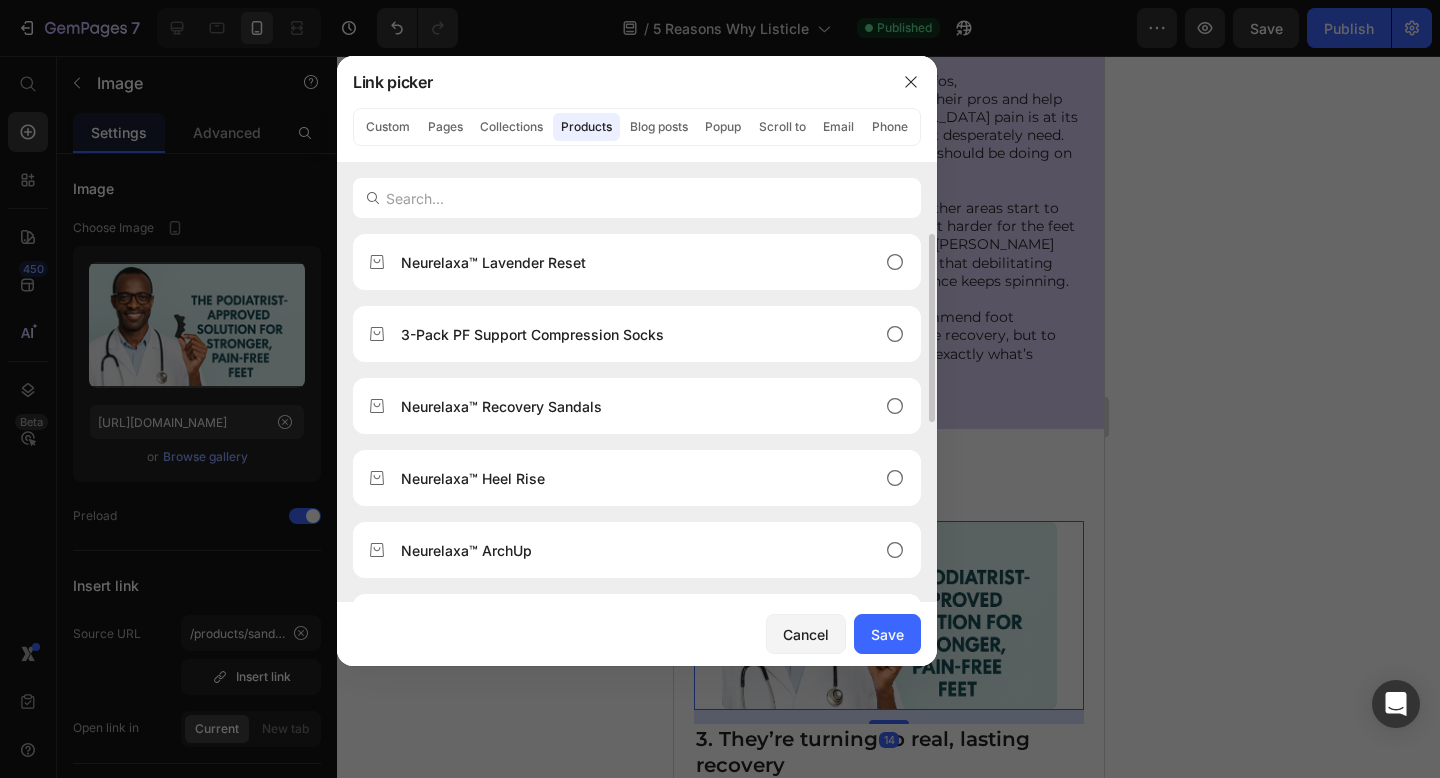 scroll, scrollTop: 194, scrollLeft: 0, axis: vertical 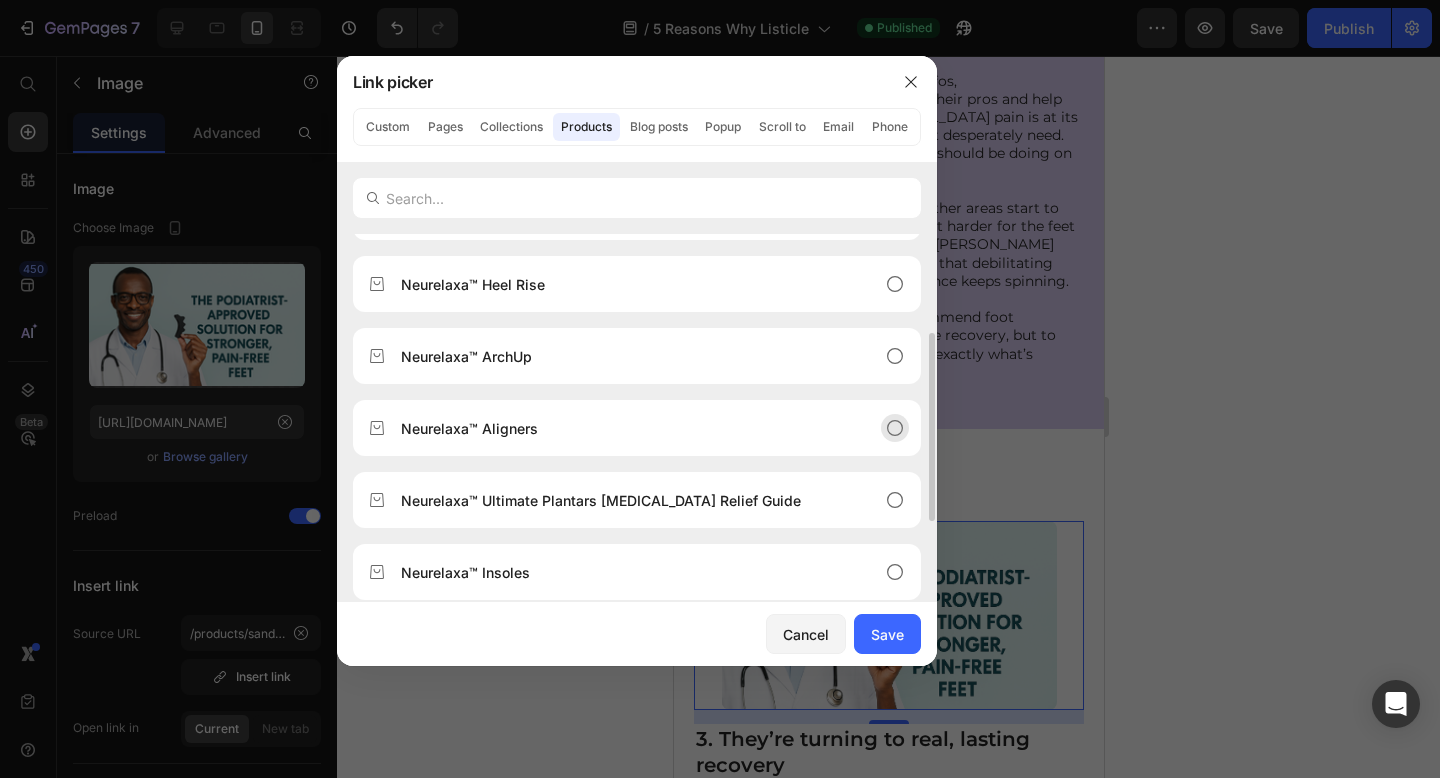 click on "Neurelaxa™ Aligners" 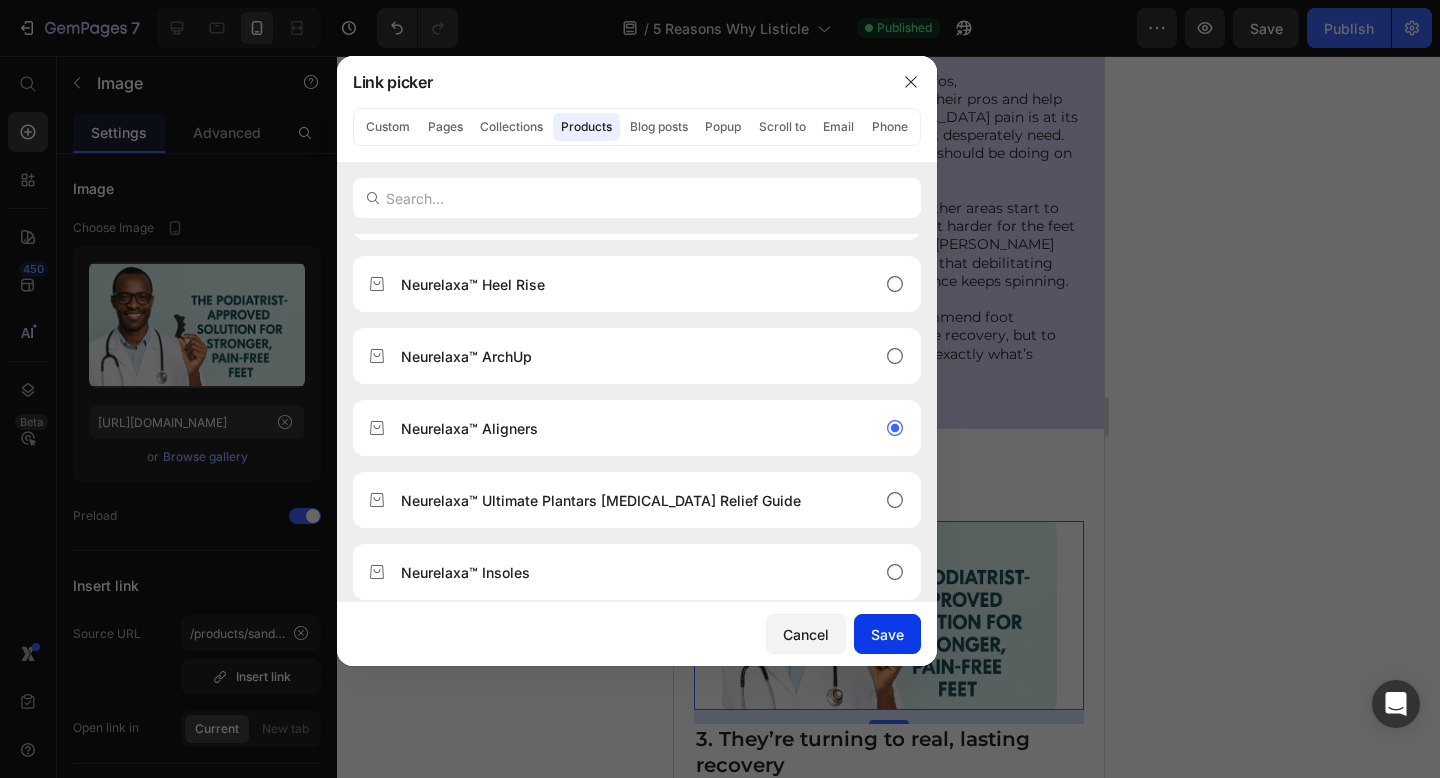 click on "Save" 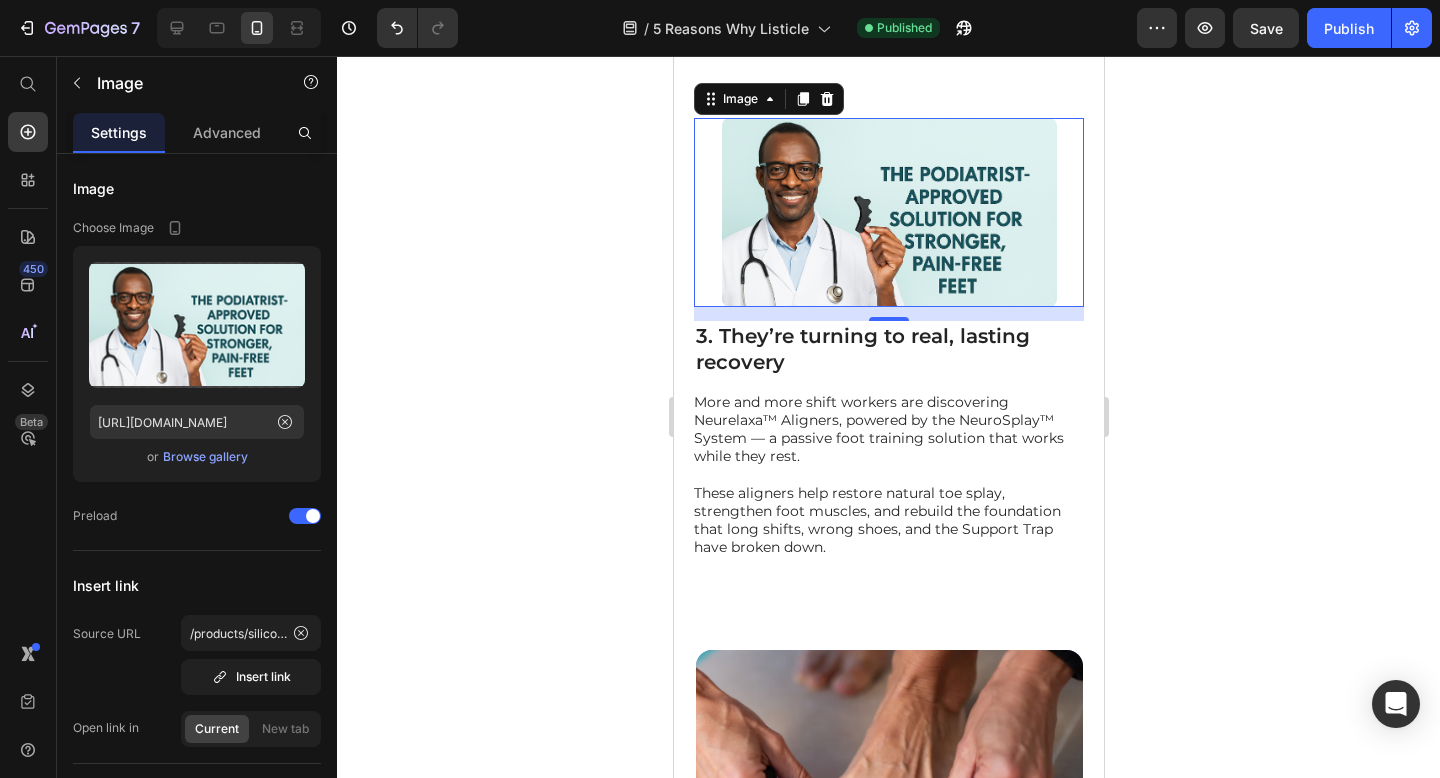 scroll, scrollTop: 2334, scrollLeft: 0, axis: vertical 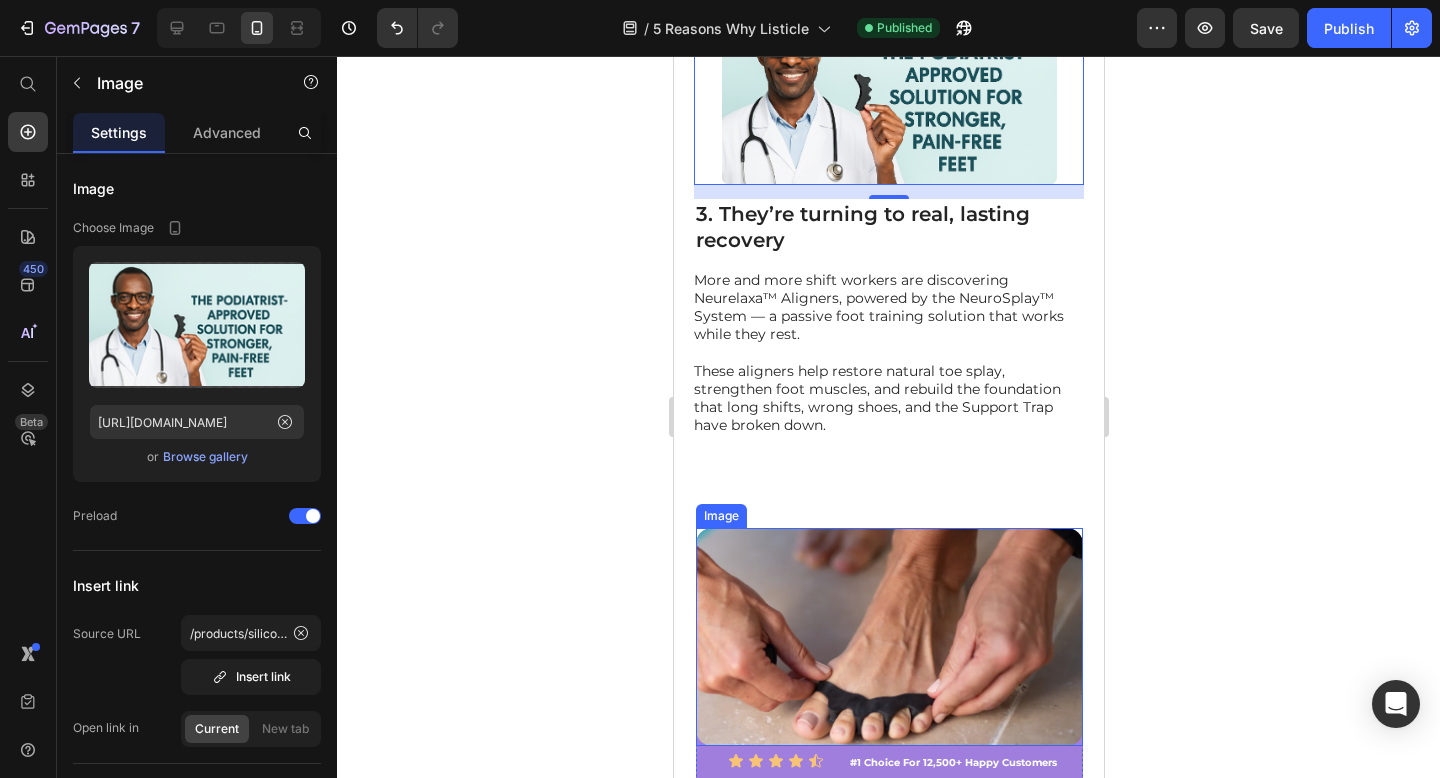 click at bounding box center [888, 637] 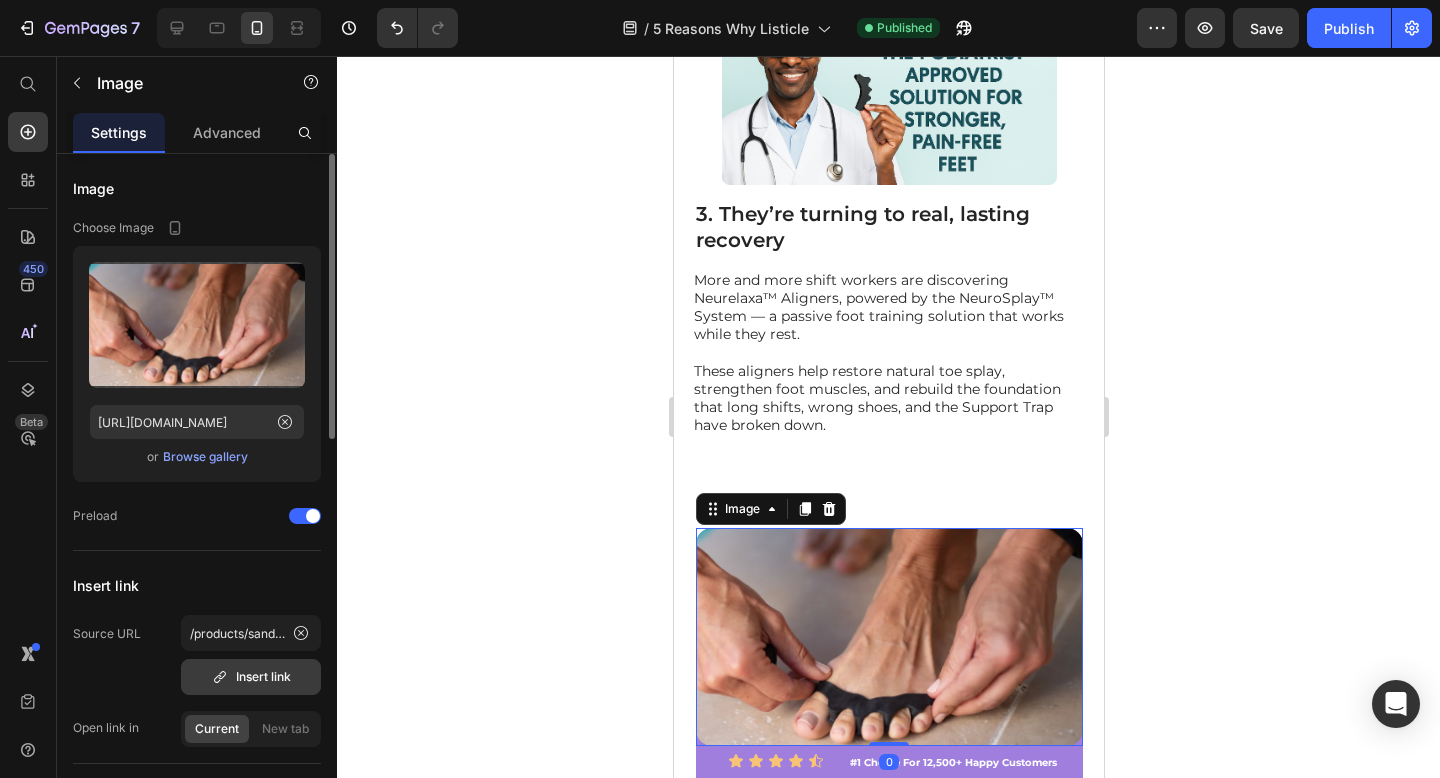 click on "Insert link" at bounding box center (251, 677) 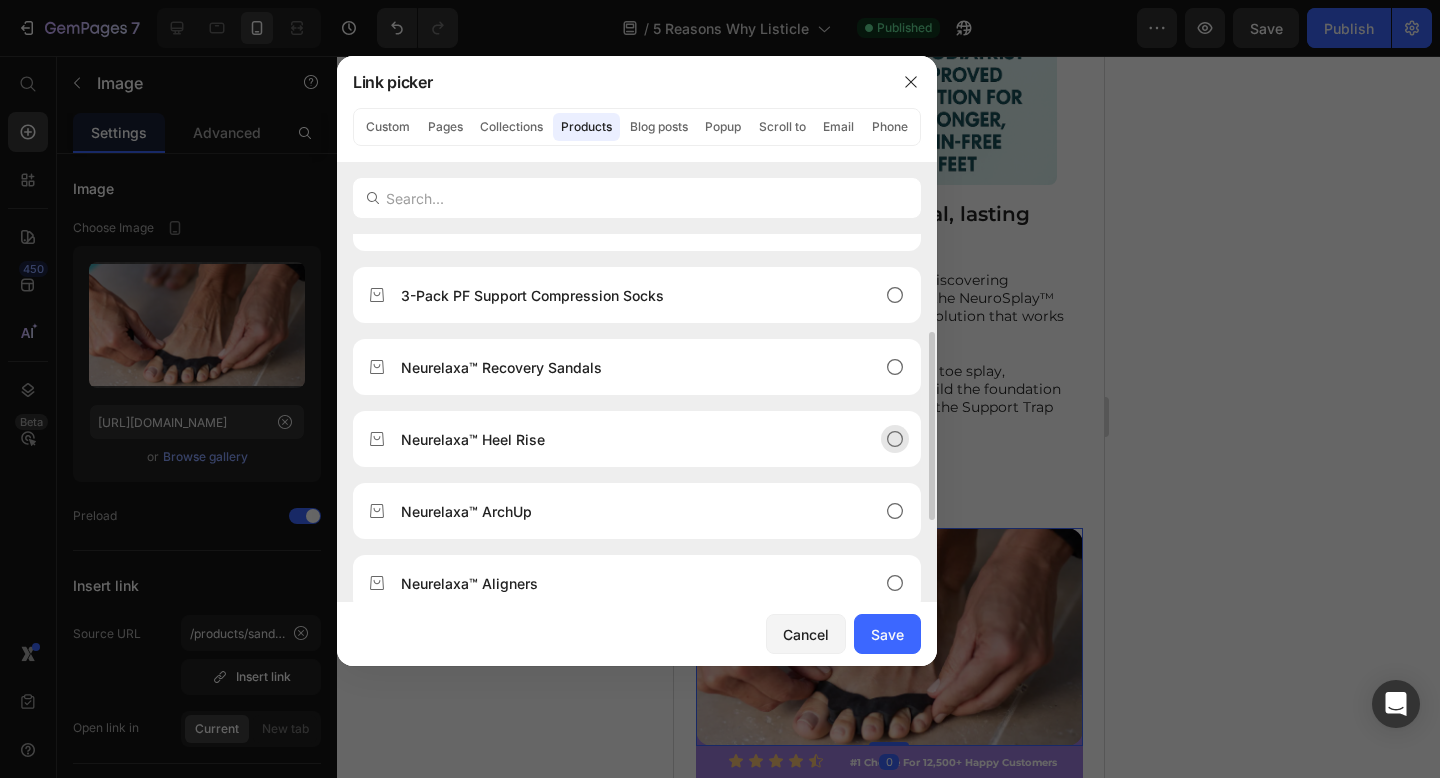 scroll, scrollTop: 91, scrollLeft: 0, axis: vertical 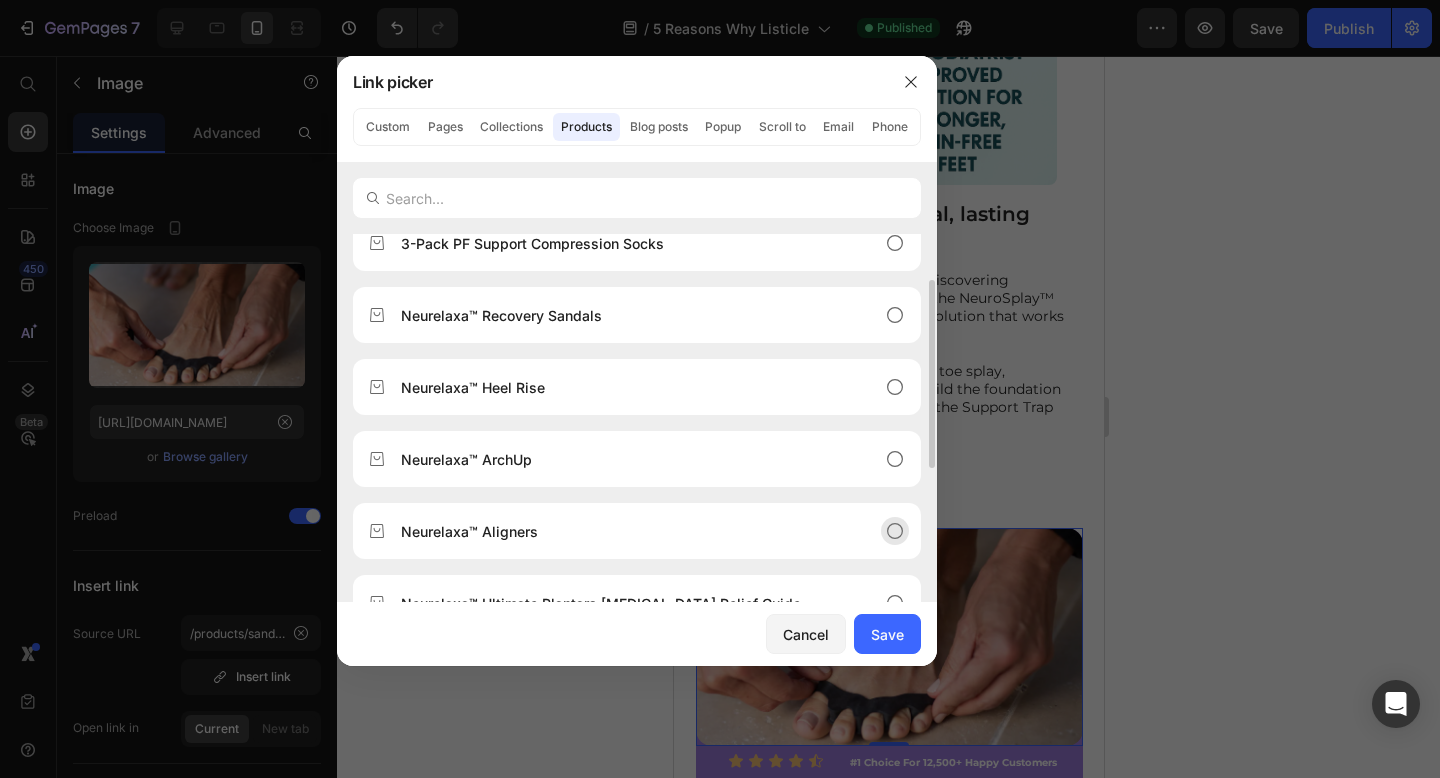 click on "Neurelaxa™ Aligners" 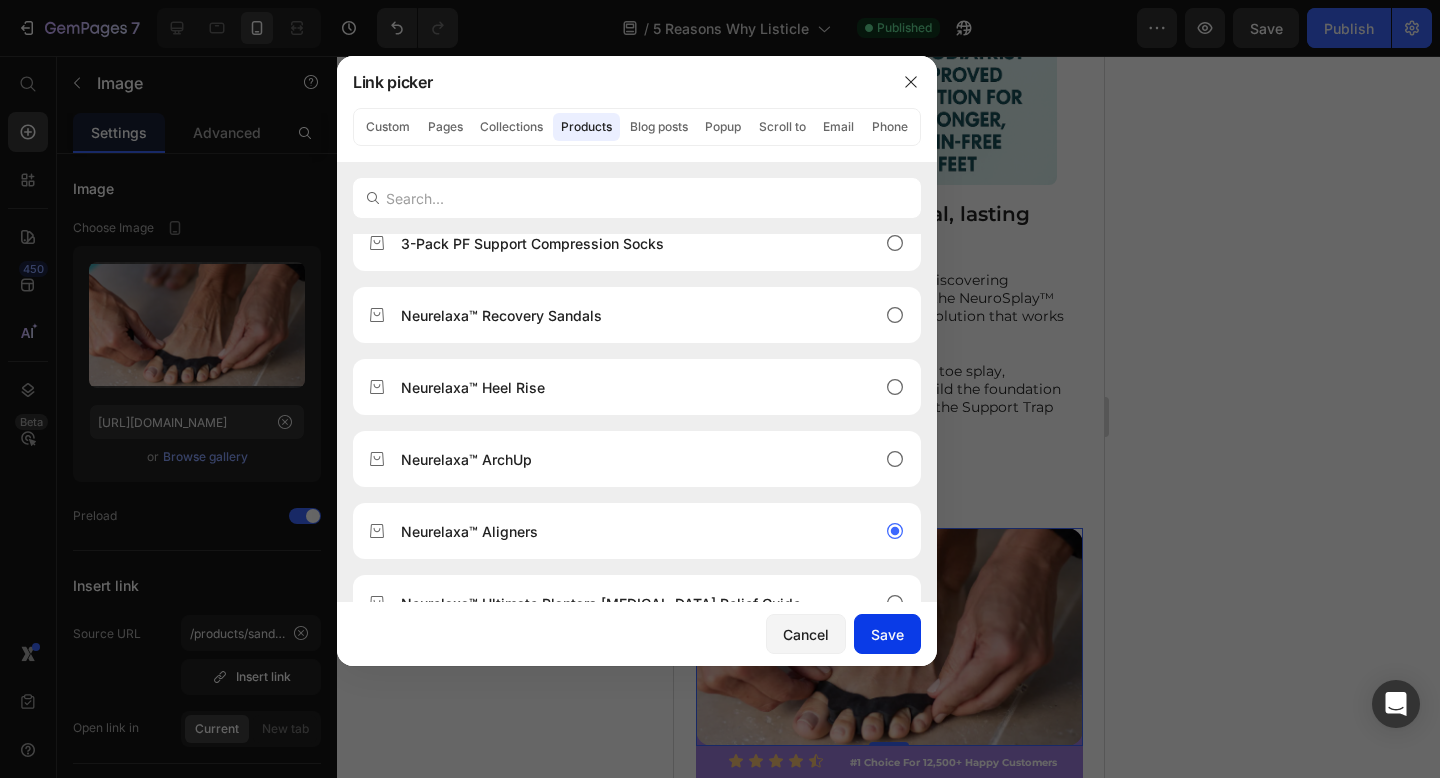 drag, startPoint x: 898, startPoint y: 642, endPoint x: 224, endPoint y: 585, distance: 676.40594 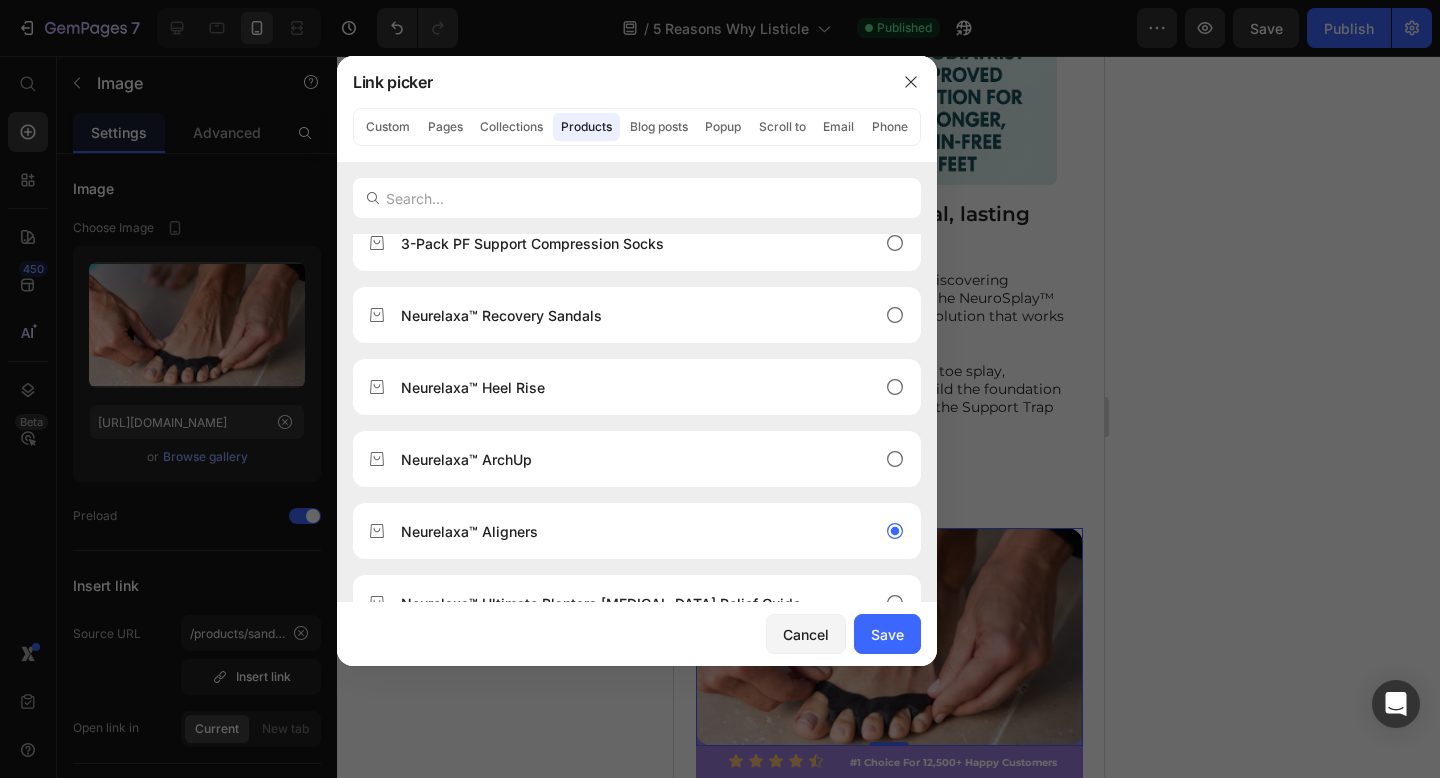 type on "/products/silicone-[MEDICAL_DATA]-toe-correction-separator" 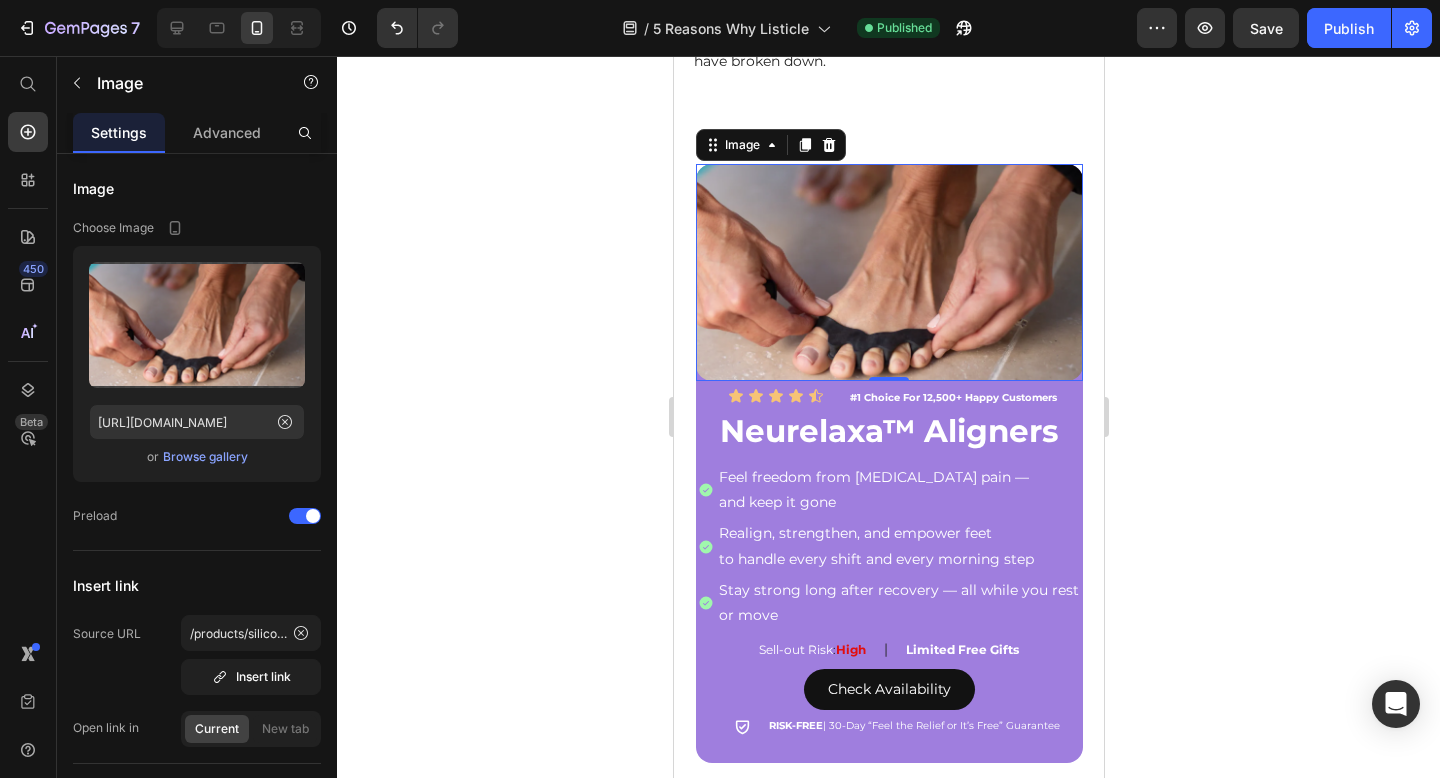 scroll, scrollTop: 2839, scrollLeft: 0, axis: vertical 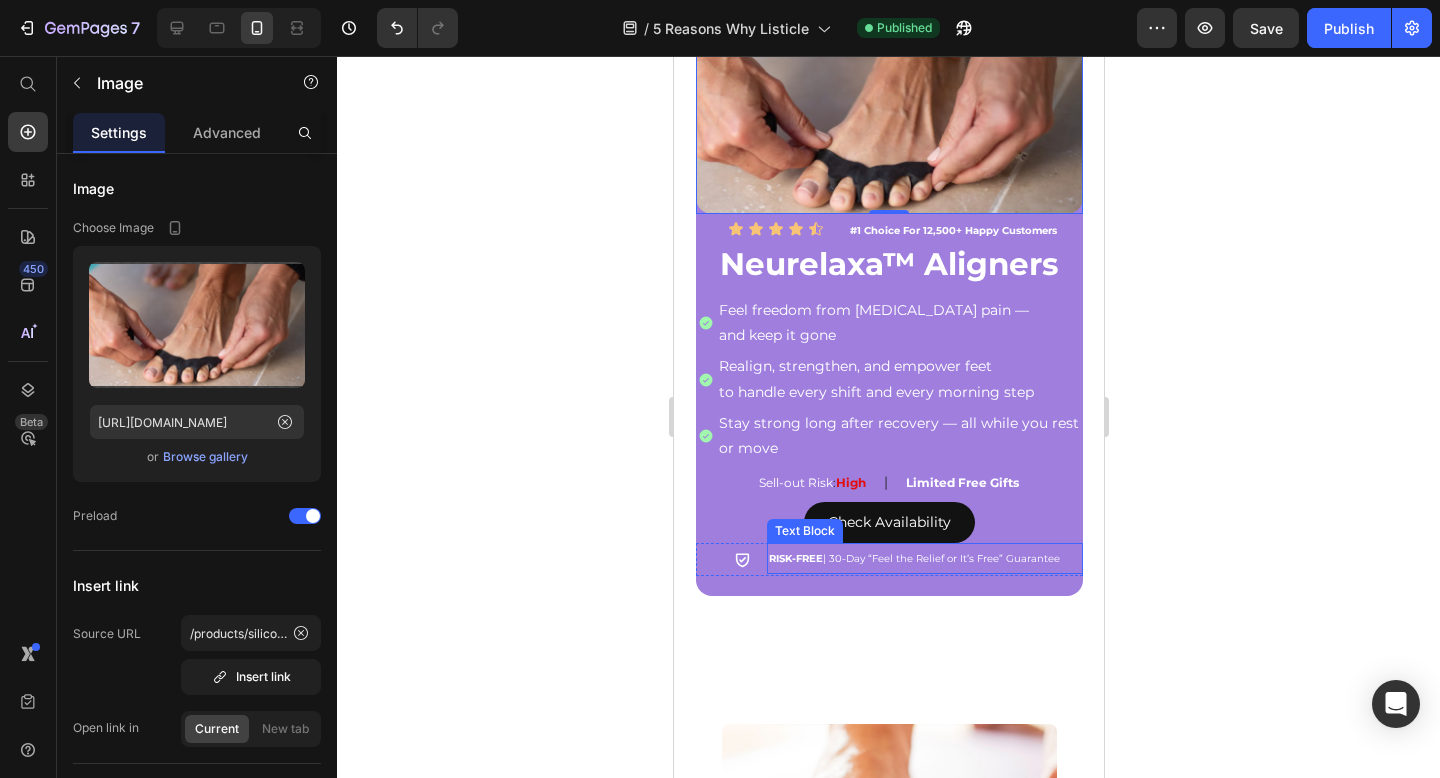 click on "Text Block" at bounding box center (804, 531) 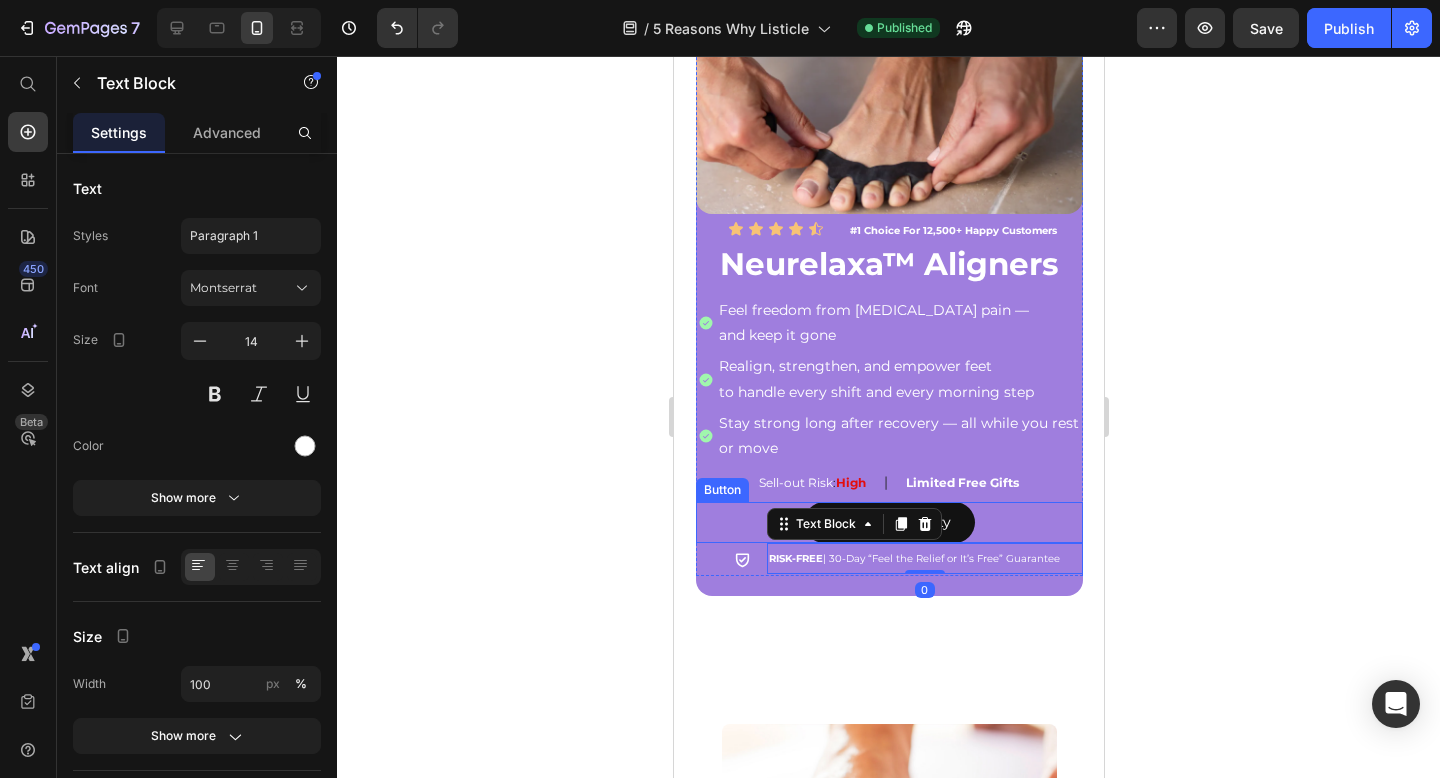click on "Check Availability Button" at bounding box center (888, 522) 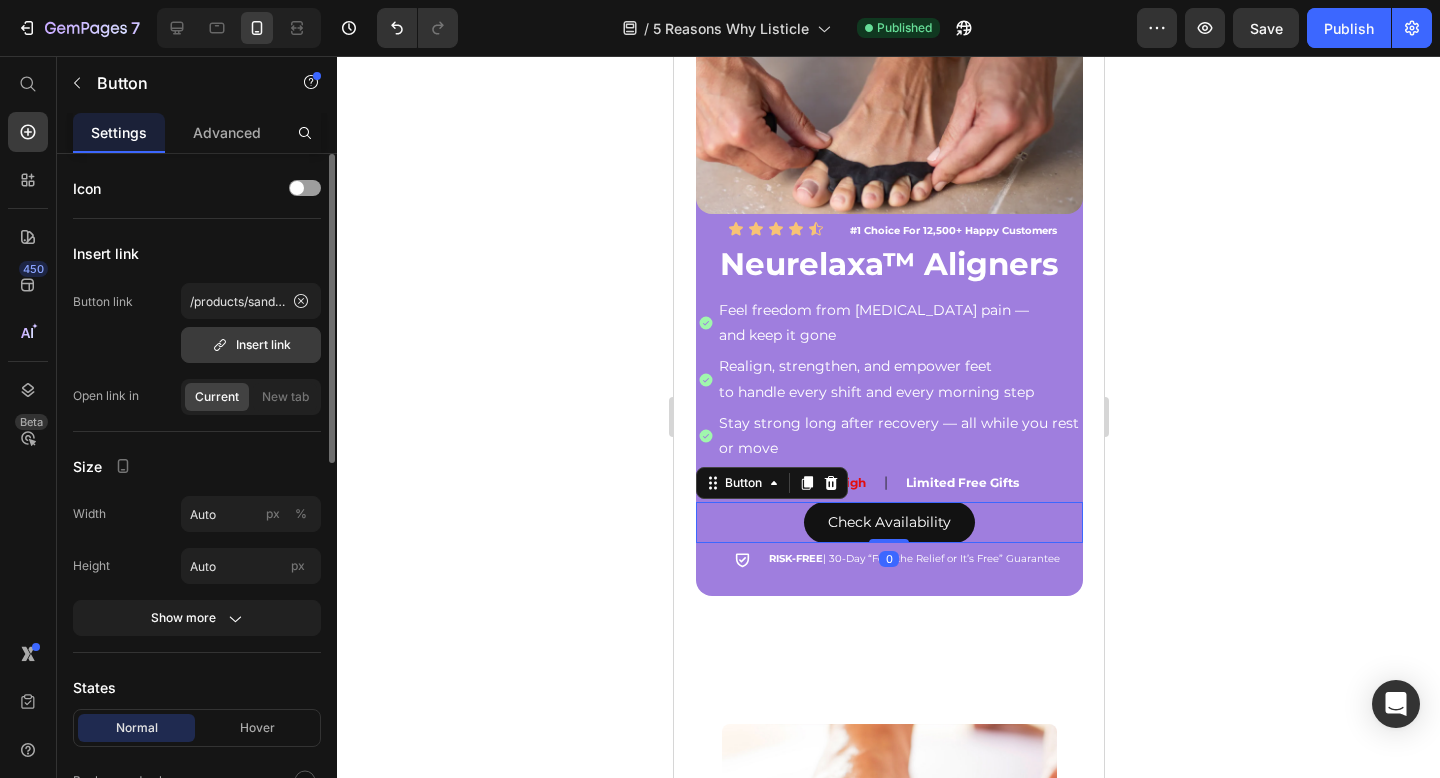 click on "Insert link" at bounding box center (251, 345) 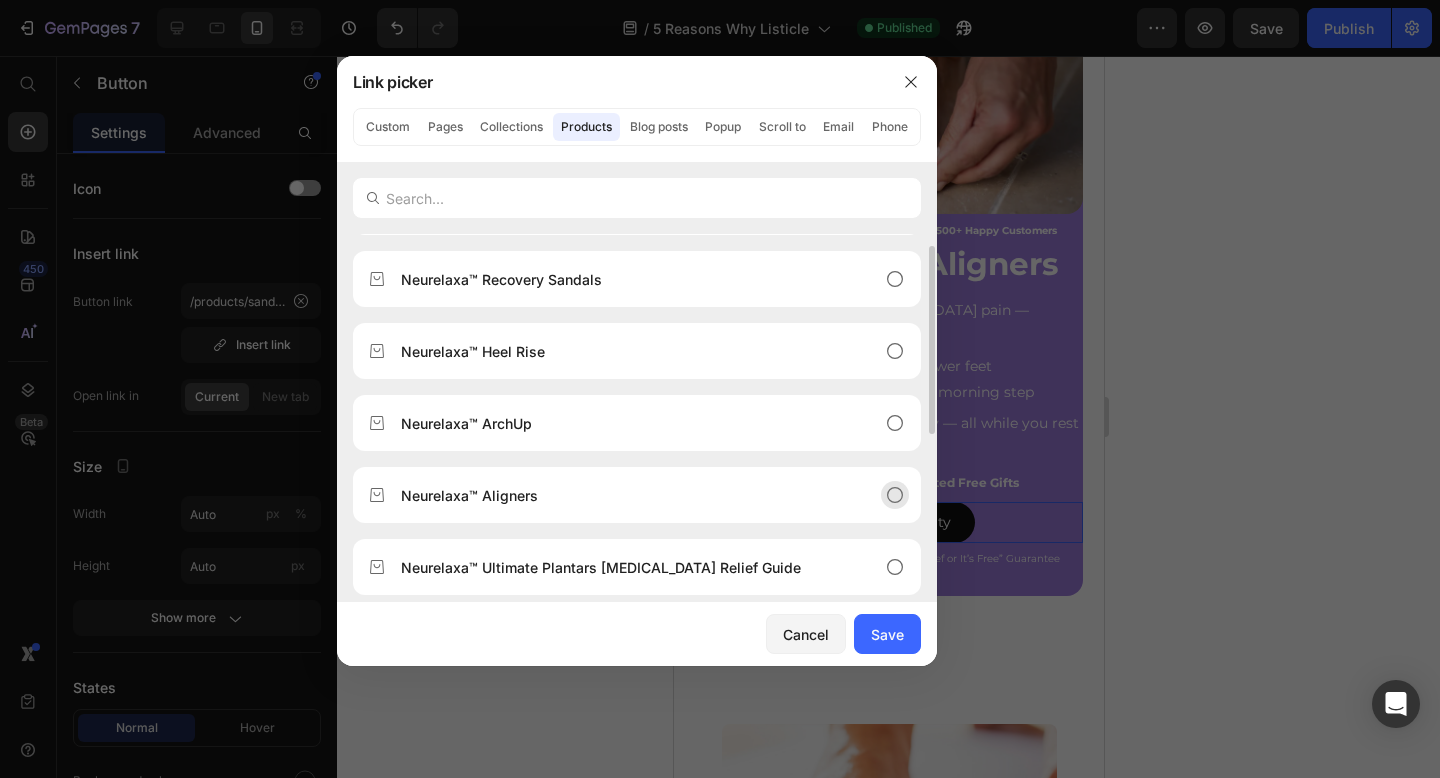 scroll, scrollTop: 138, scrollLeft: 0, axis: vertical 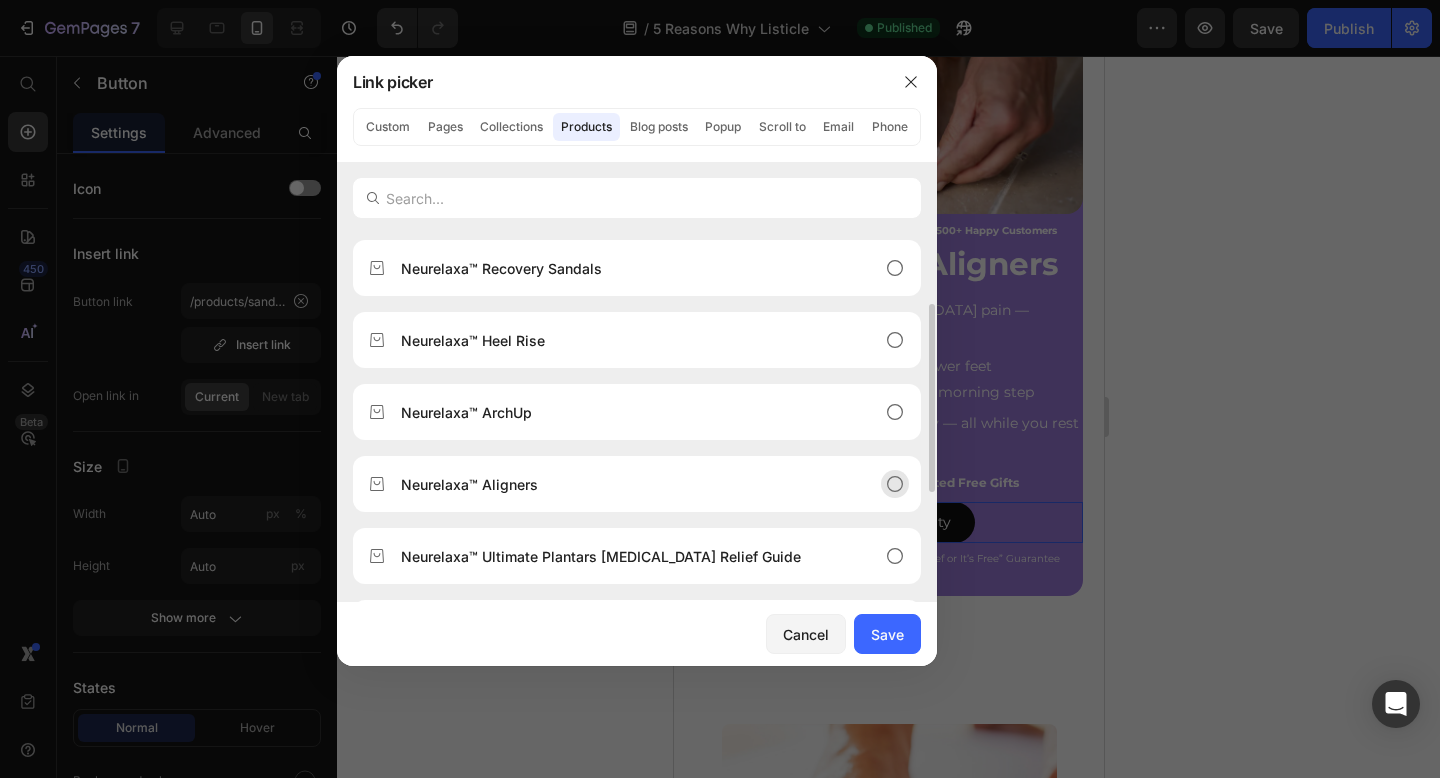 click on "Neurelaxa™ Aligners" 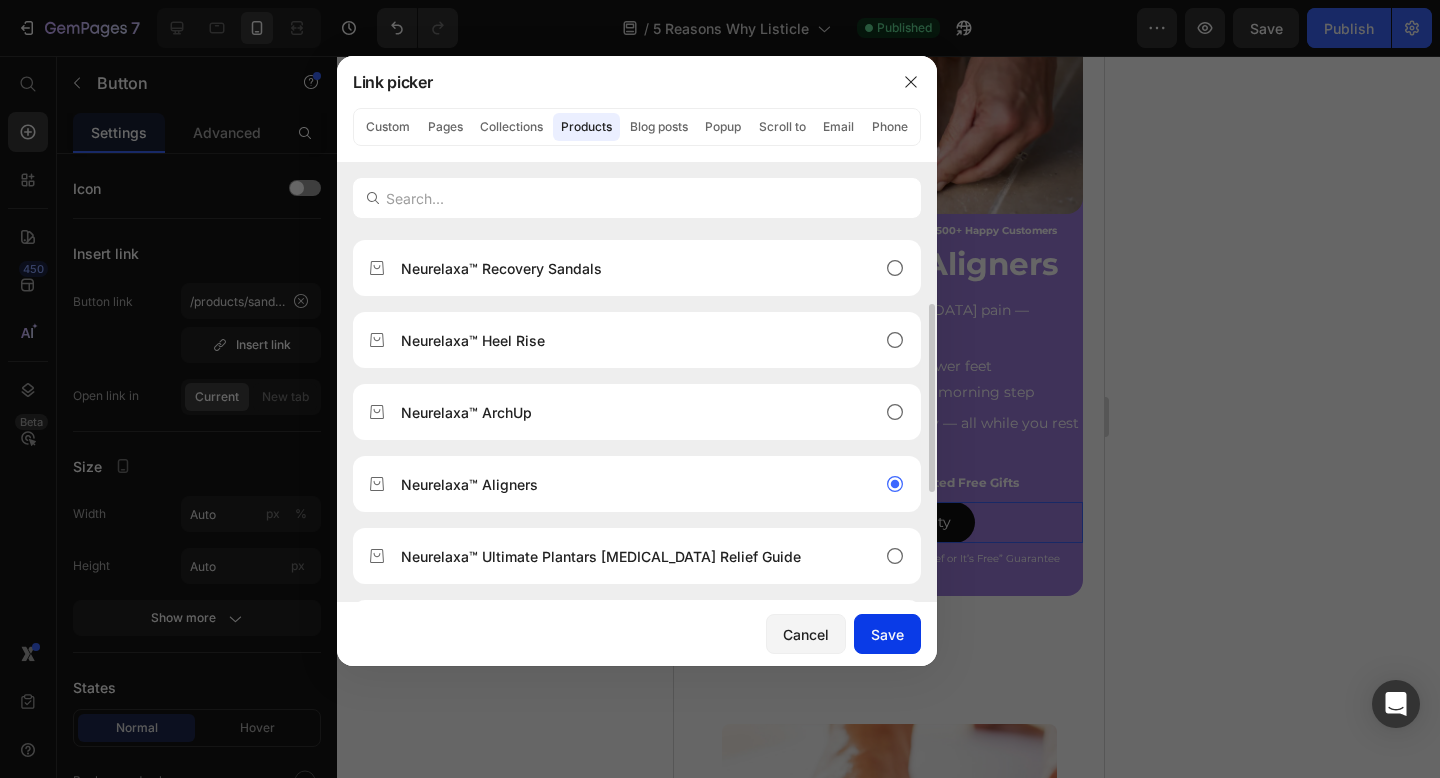 click on "Save" at bounding box center [887, 634] 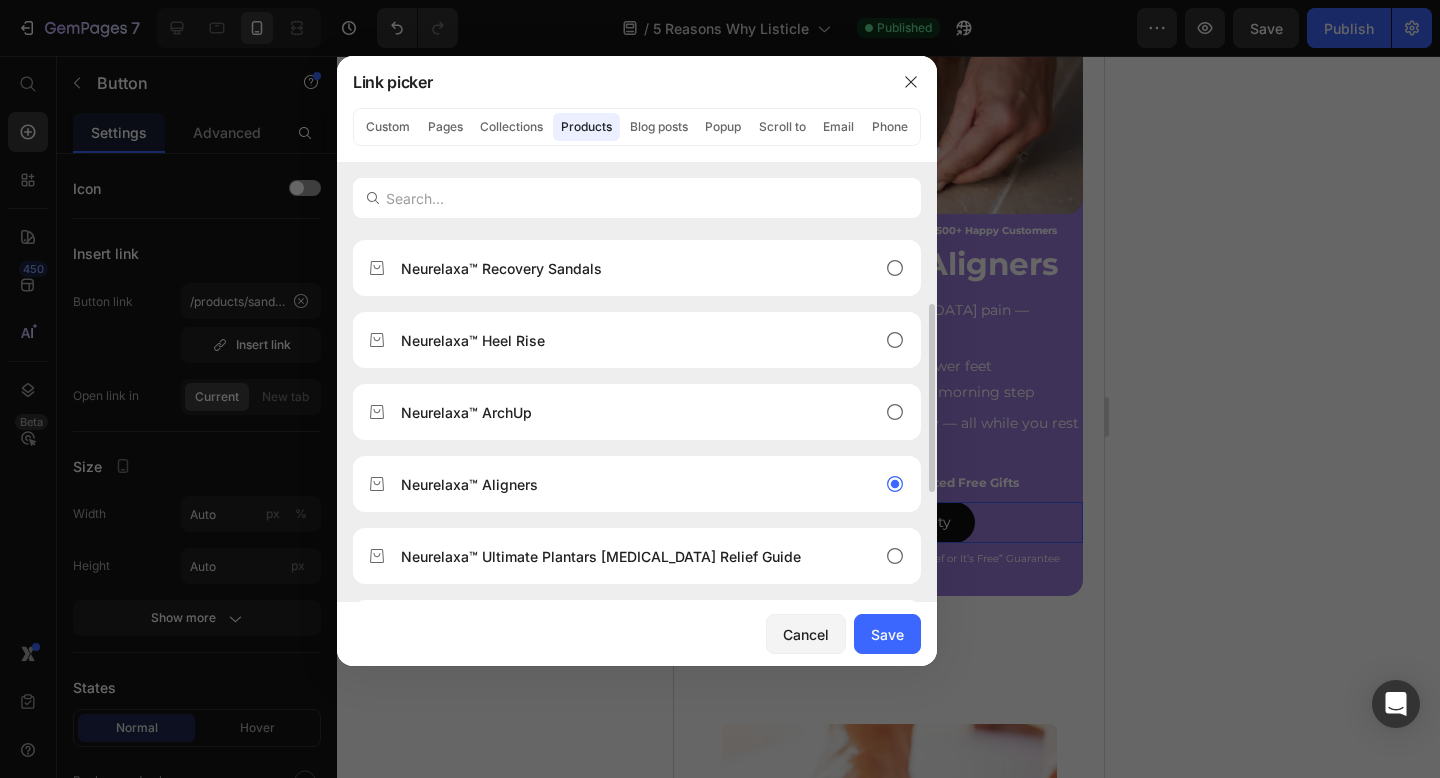 type on "/products/silicone-[MEDICAL_DATA]-toe-correction-separator" 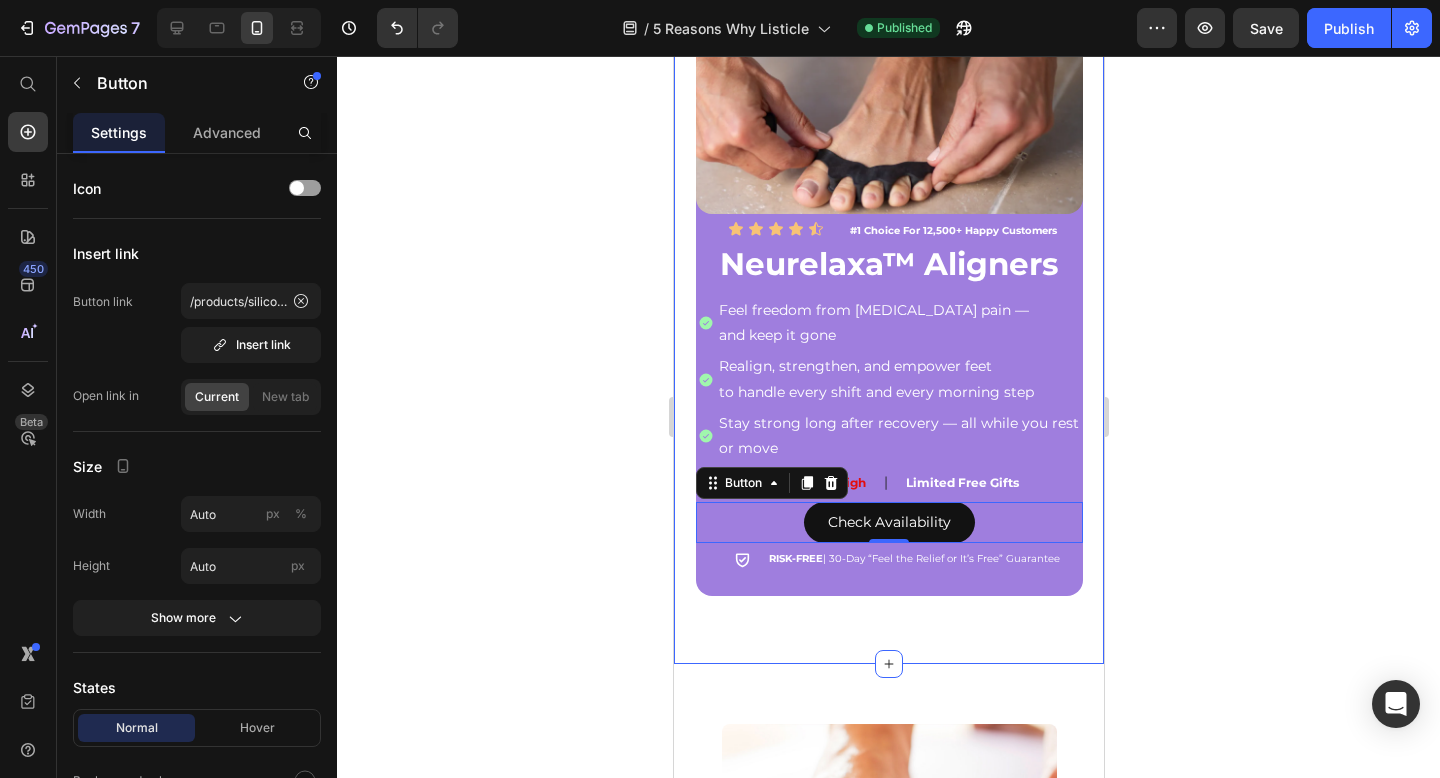 scroll, scrollTop: 3253, scrollLeft: 0, axis: vertical 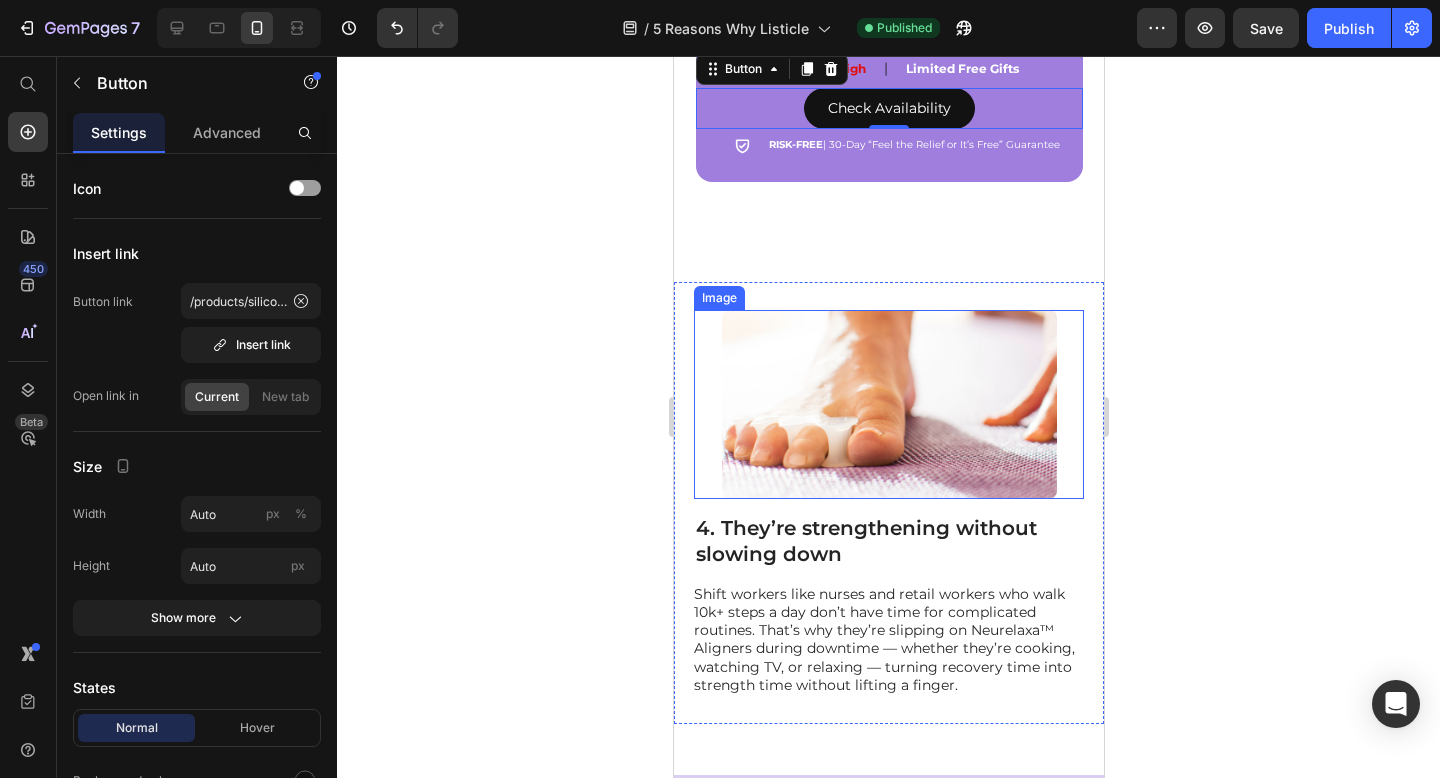 click at bounding box center [888, 404] 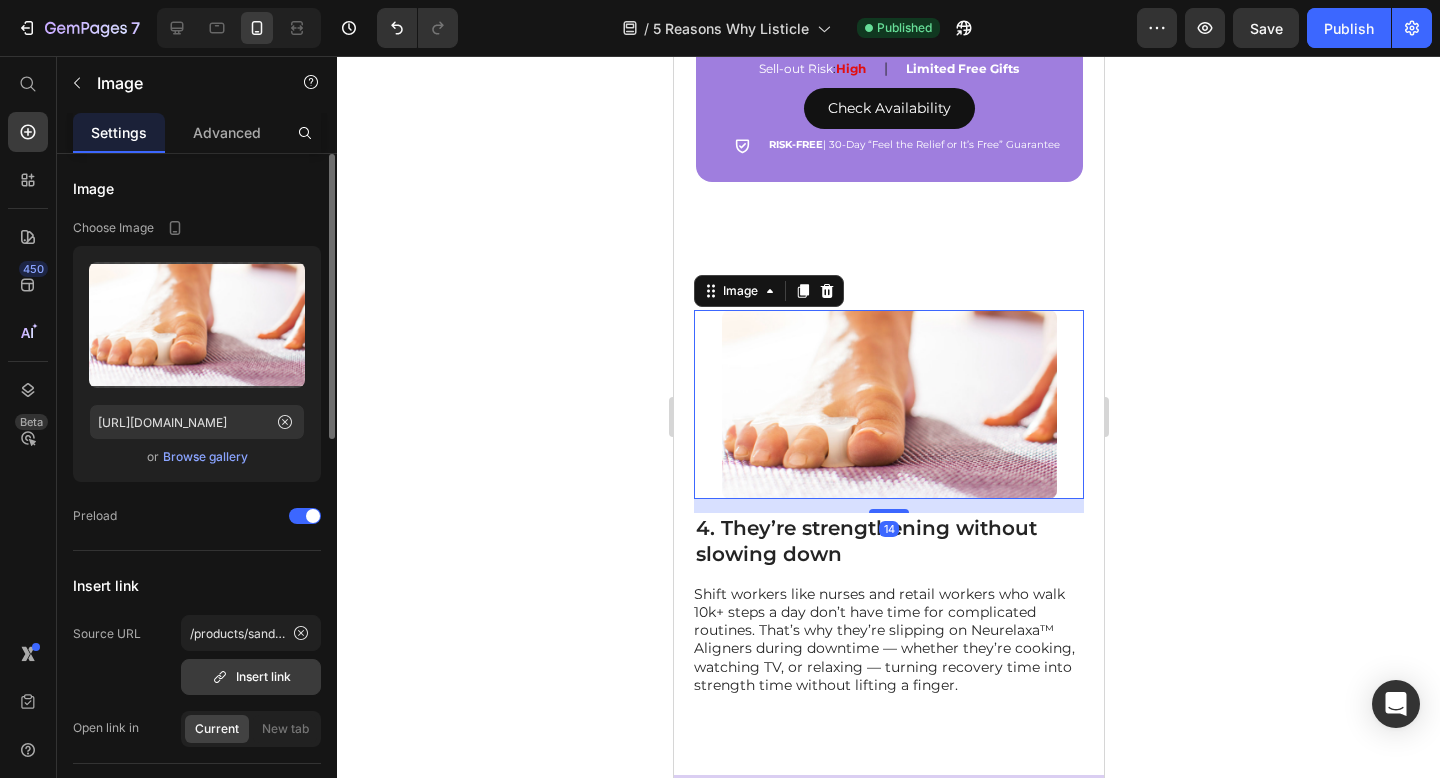 click on "Insert link" at bounding box center [251, 677] 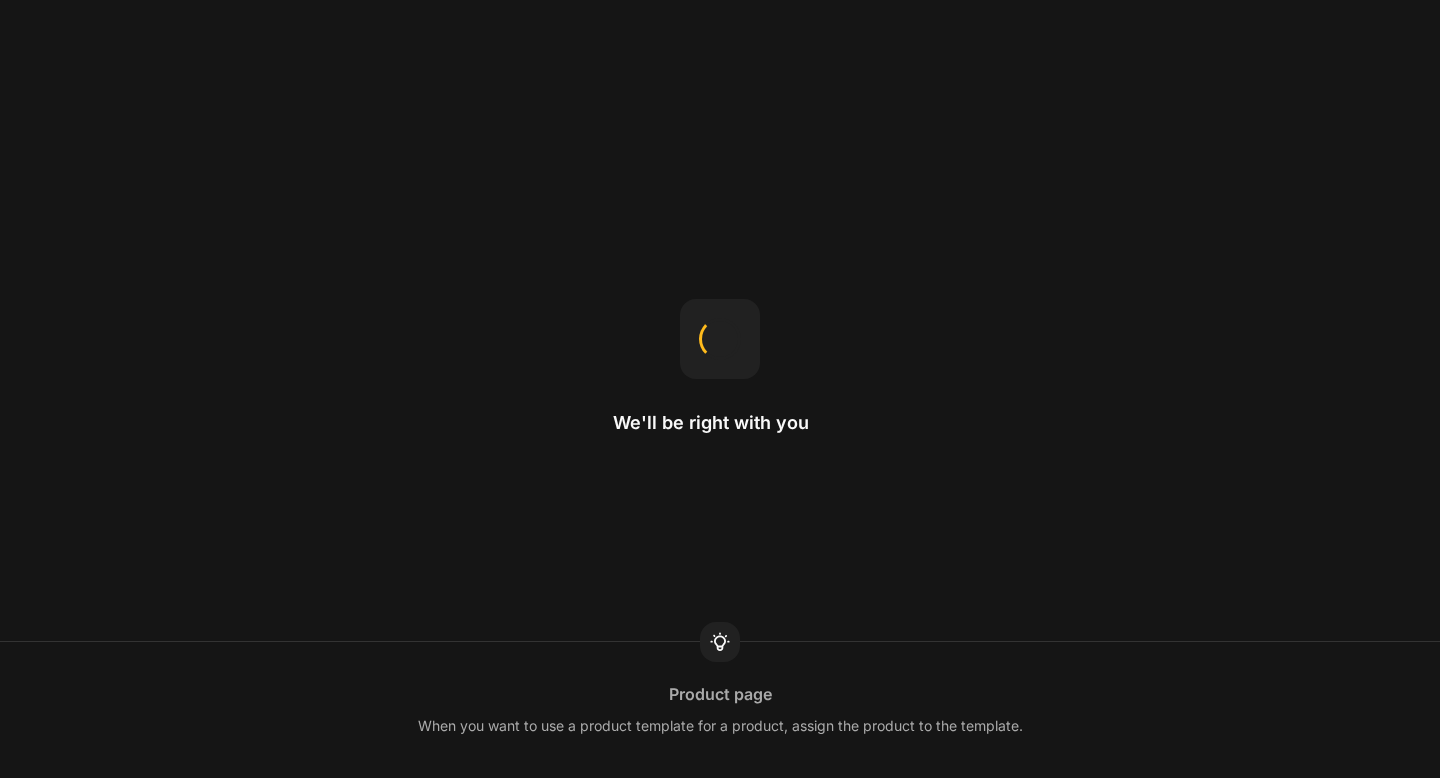 scroll, scrollTop: 0, scrollLeft: 0, axis: both 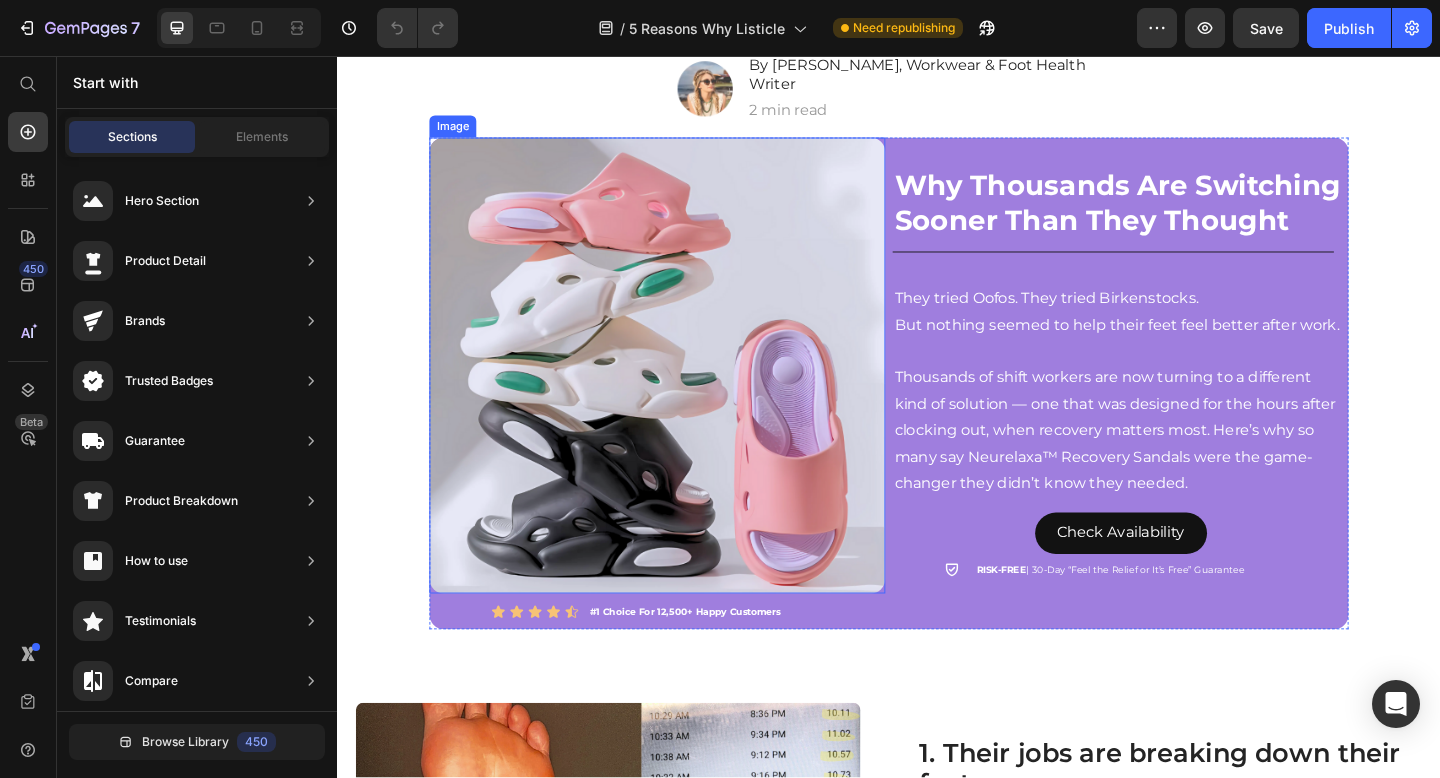 click at bounding box center [685, 393] 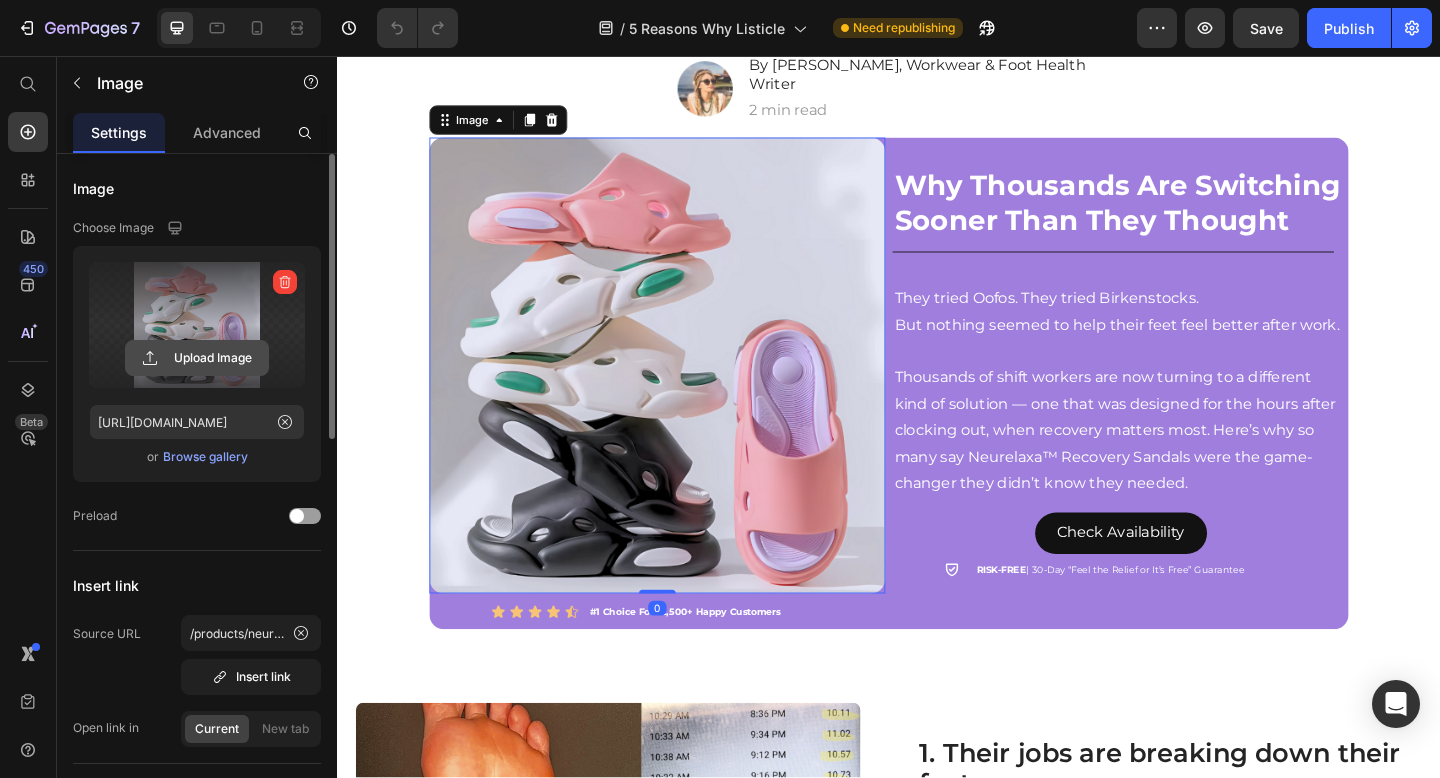 click 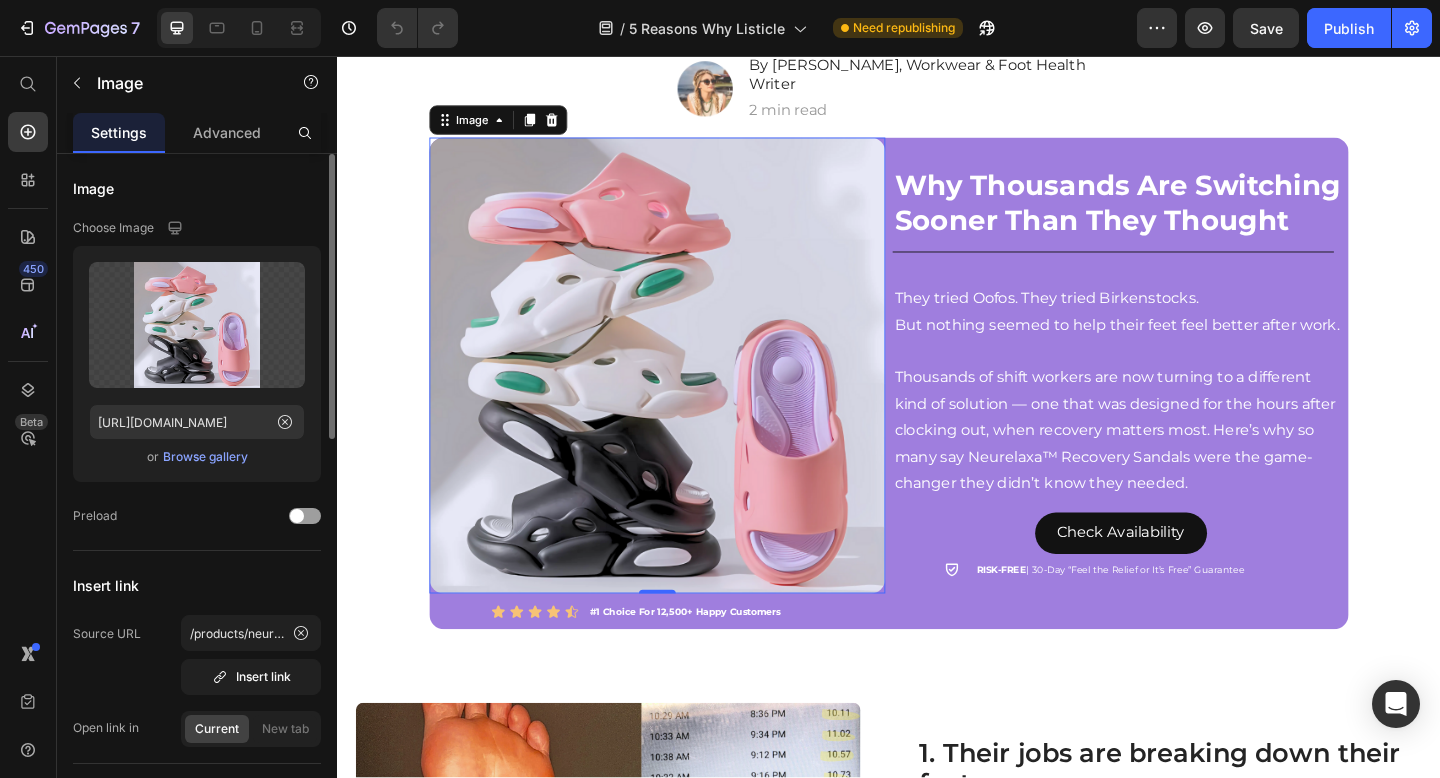 click on "Browse gallery" at bounding box center (205, 457) 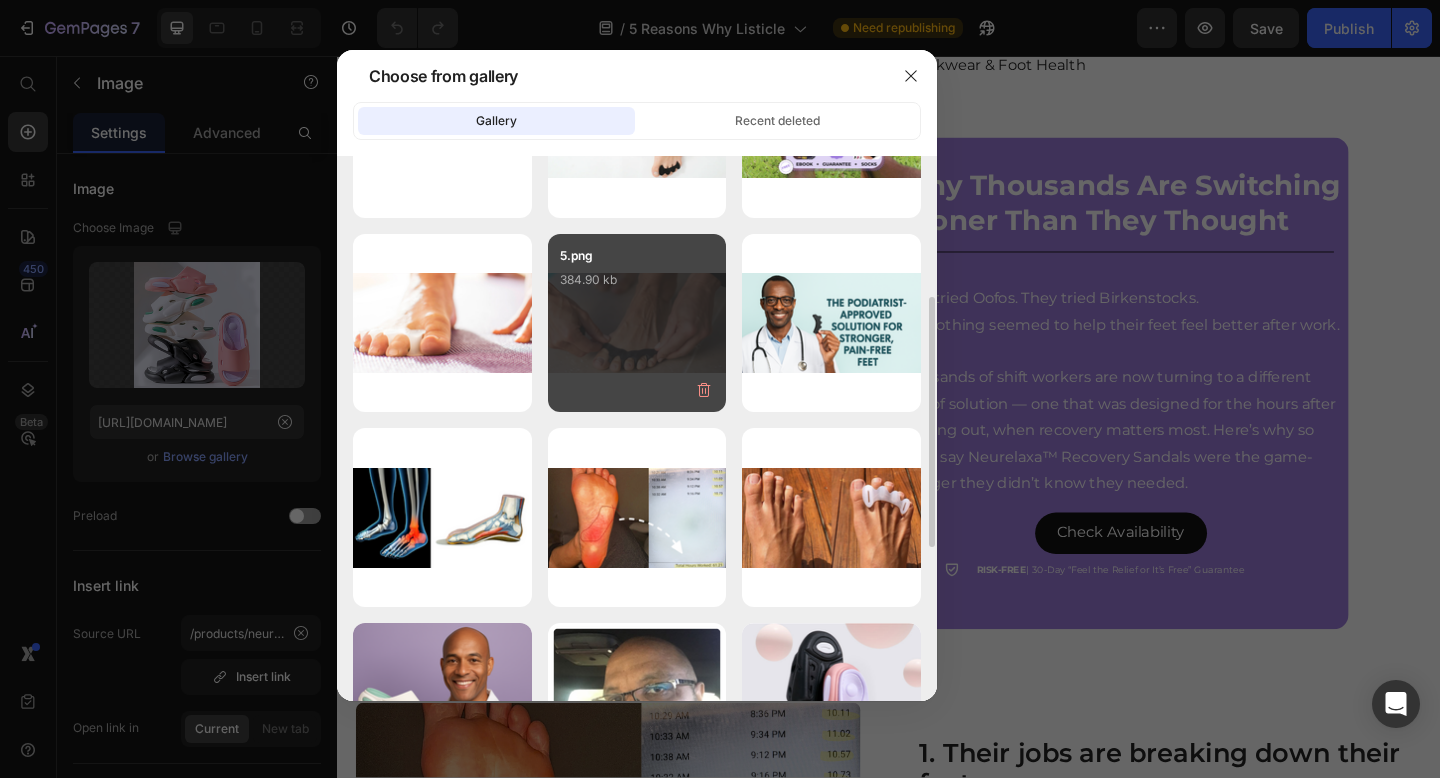 scroll, scrollTop: 321, scrollLeft: 0, axis: vertical 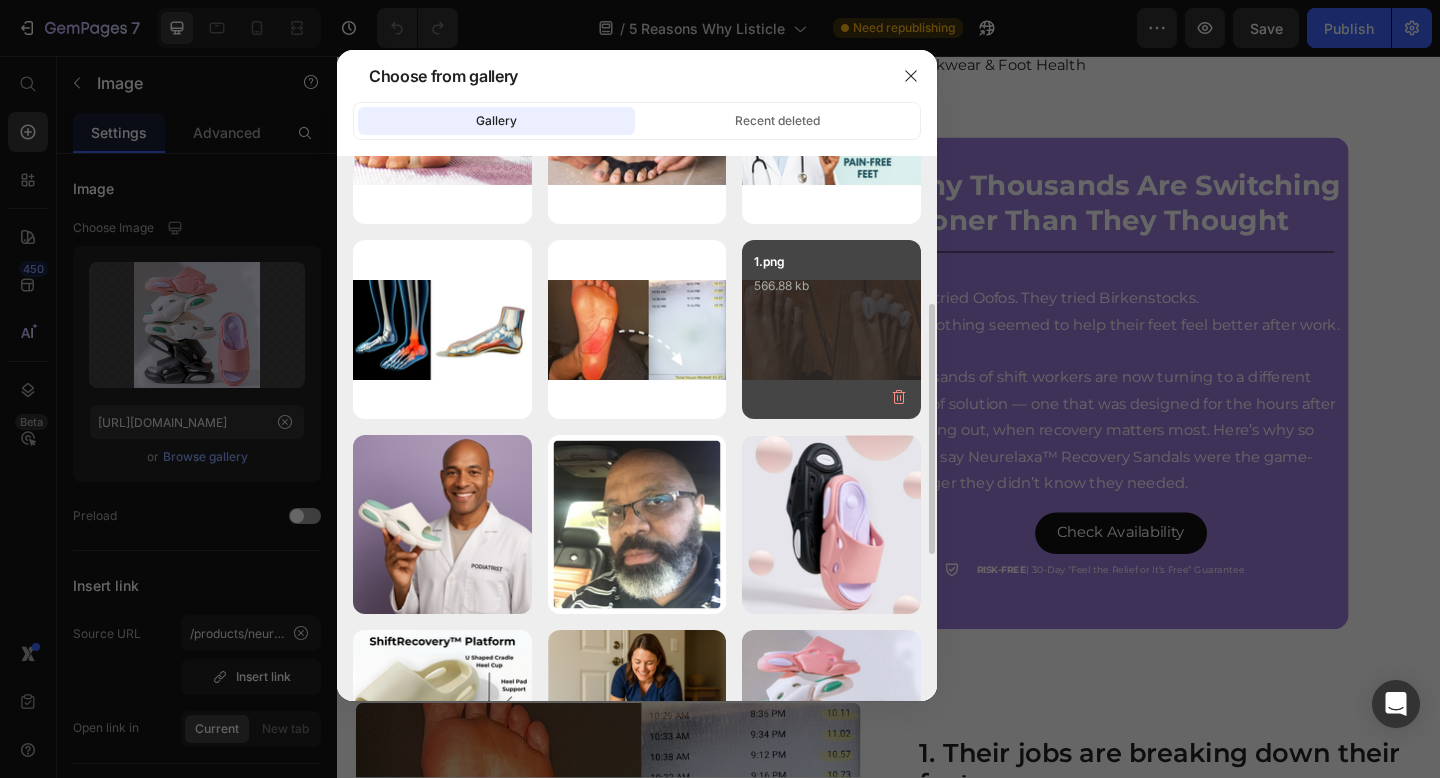 click on "1.png 566.88 kb" at bounding box center (831, 329) 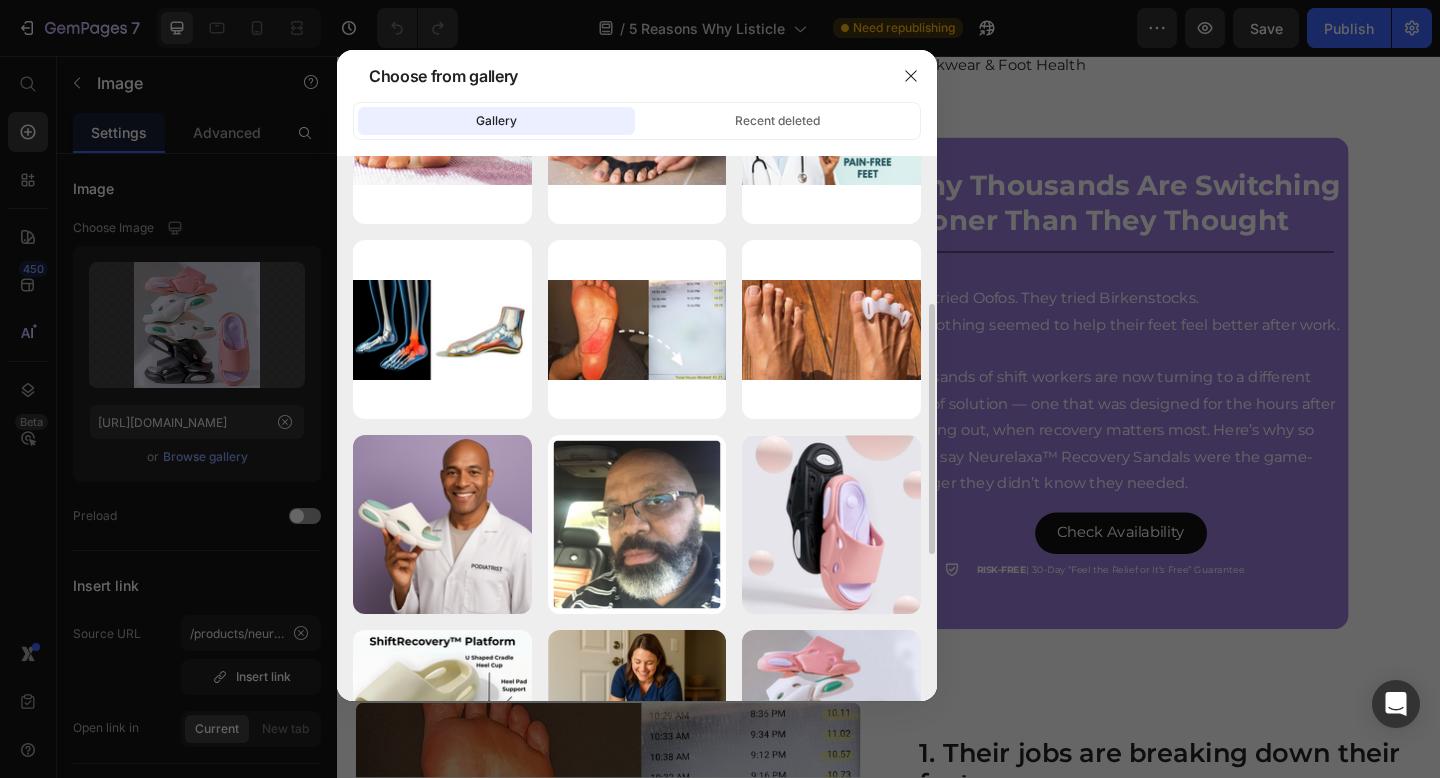 type on "[URL][DOMAIN_NAME]" 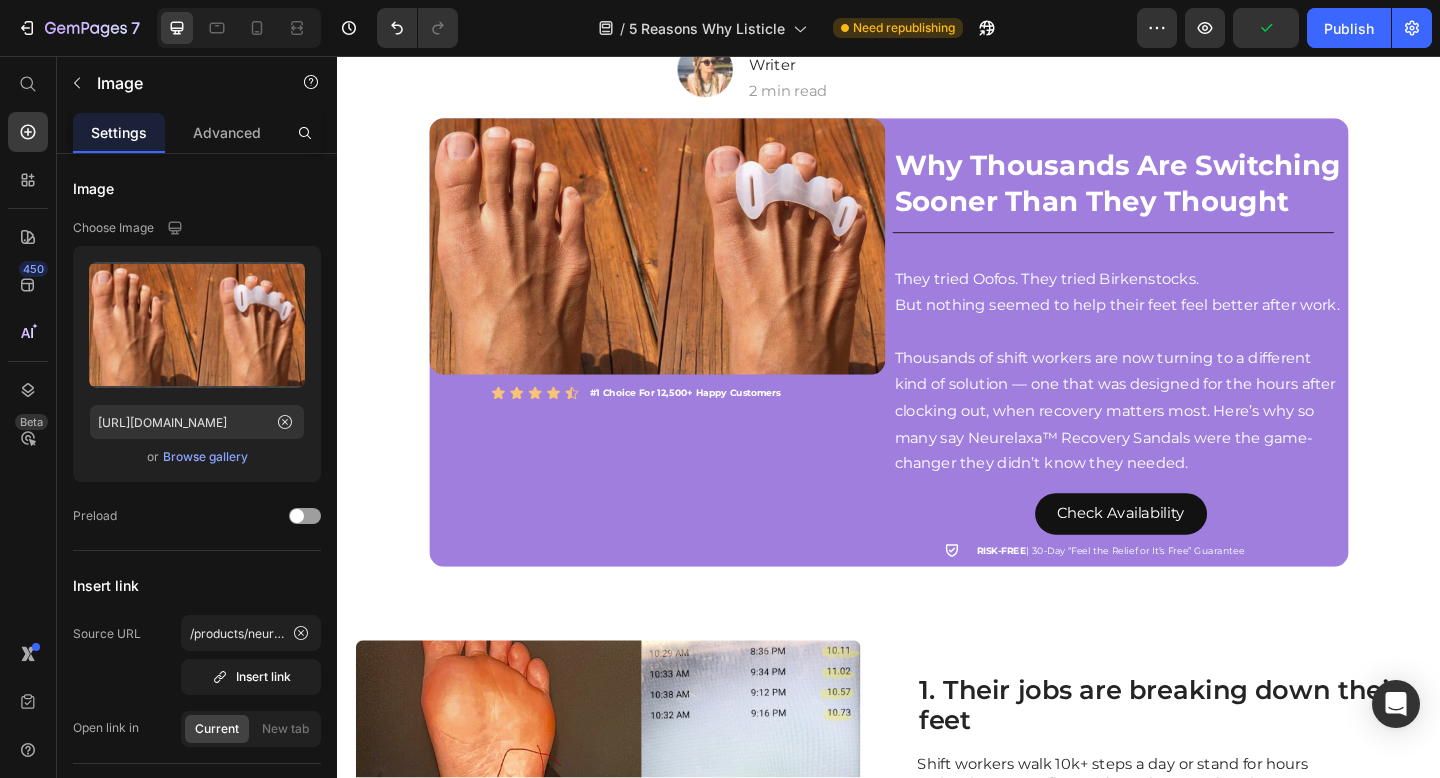 scroll, scrollTop: 0, scrollLeft: 0, axis: both 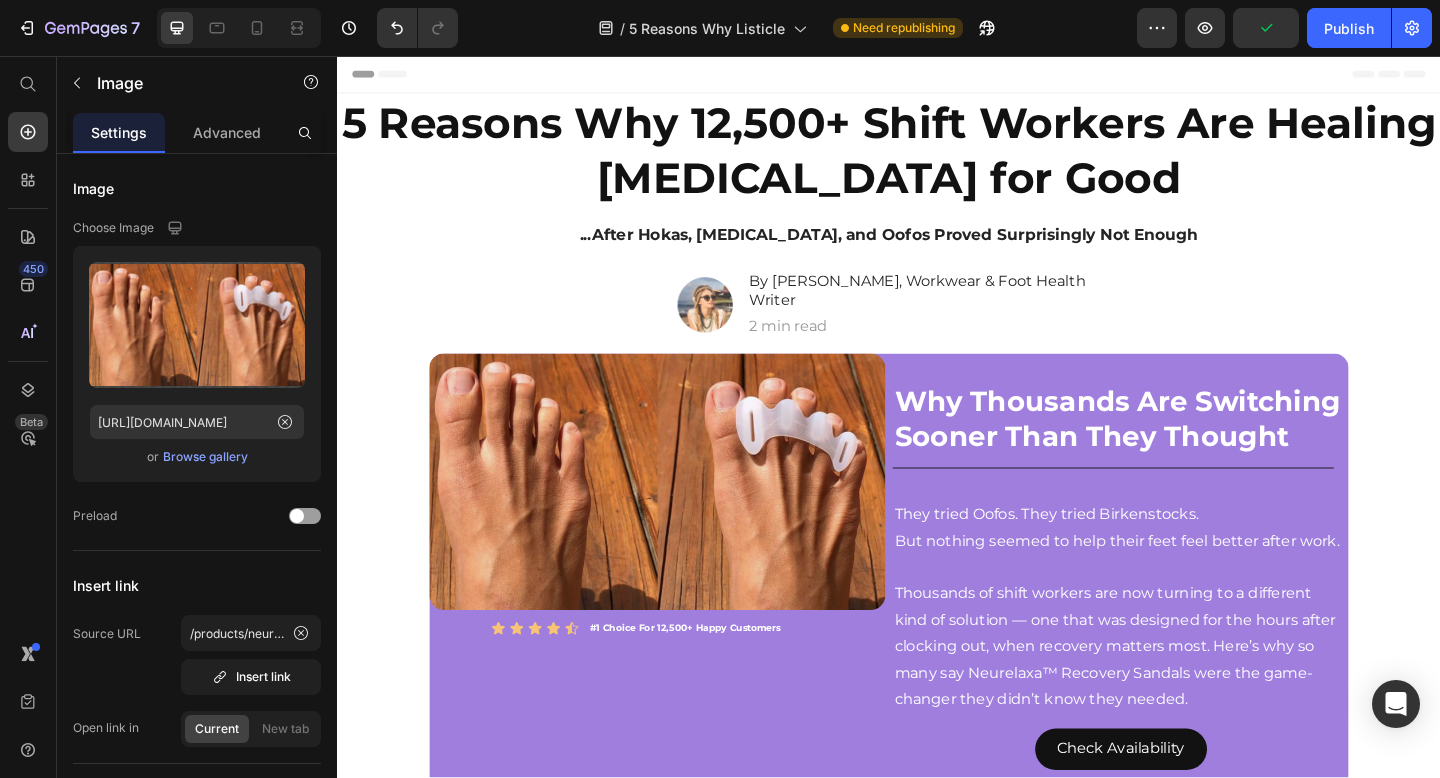 click at bounding box center (685, 519) 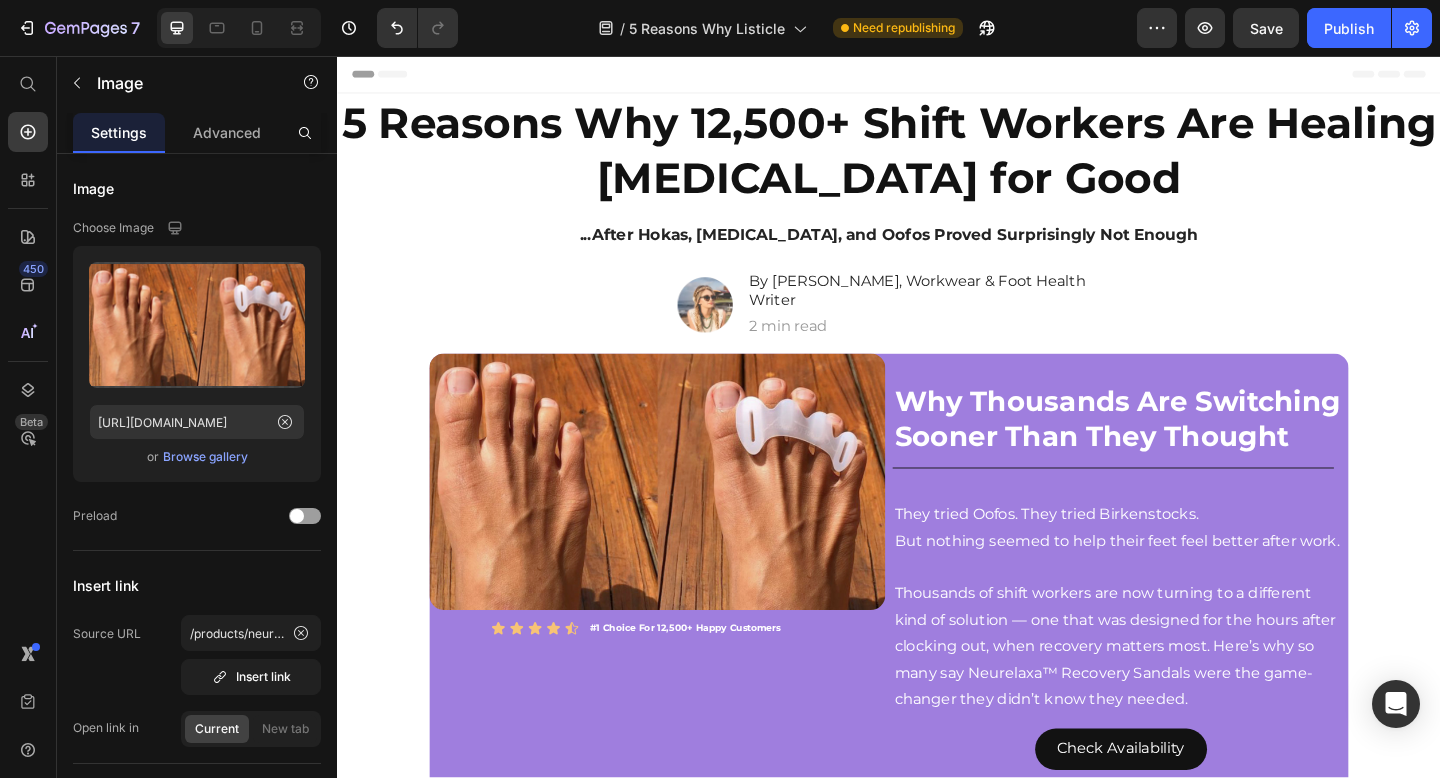 scroll, scrollTop: 131, scrollLeft: 0, axis: vertical 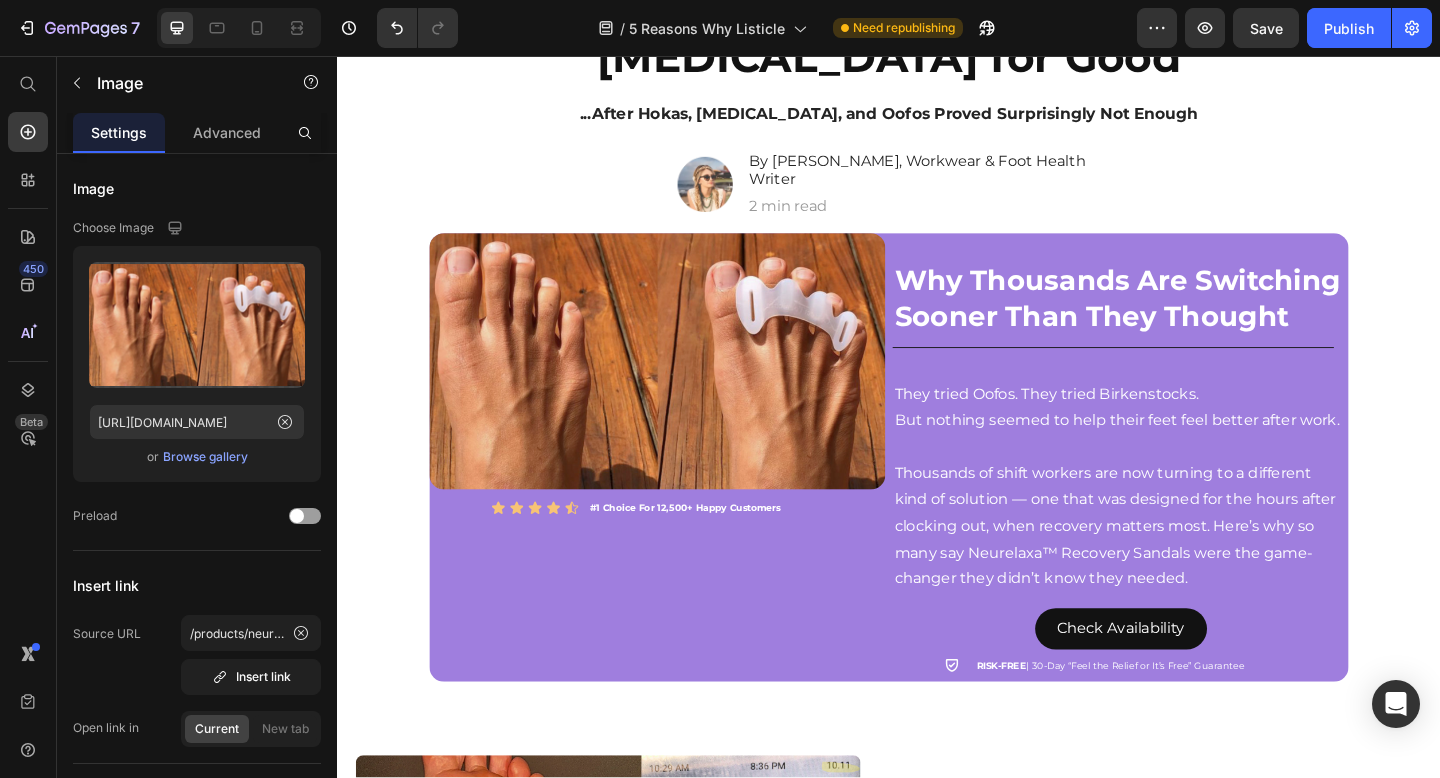 click at bounding box center (685, 388) 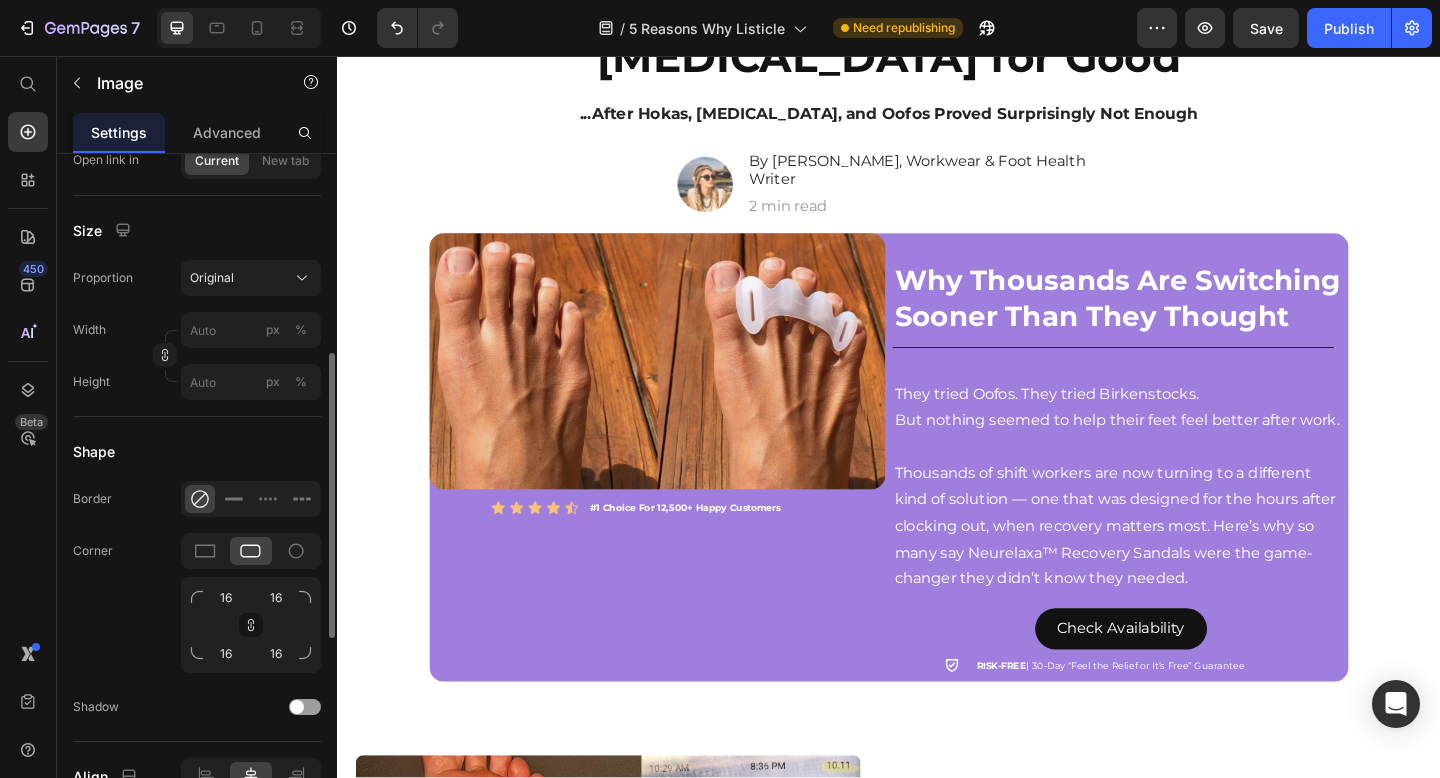 scroll, scrollTop: 529, scrollLeft: 0, axis: vertical 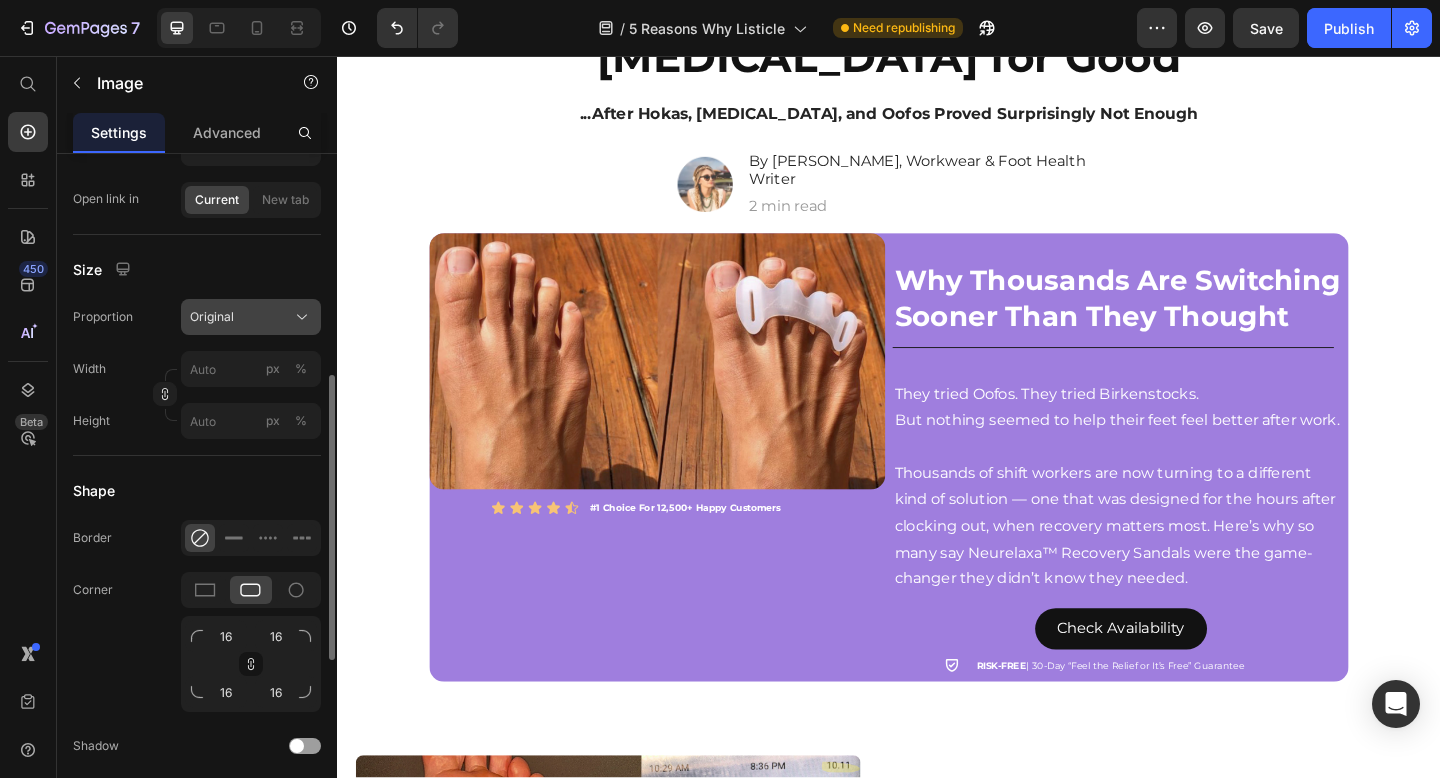 click on "Original" 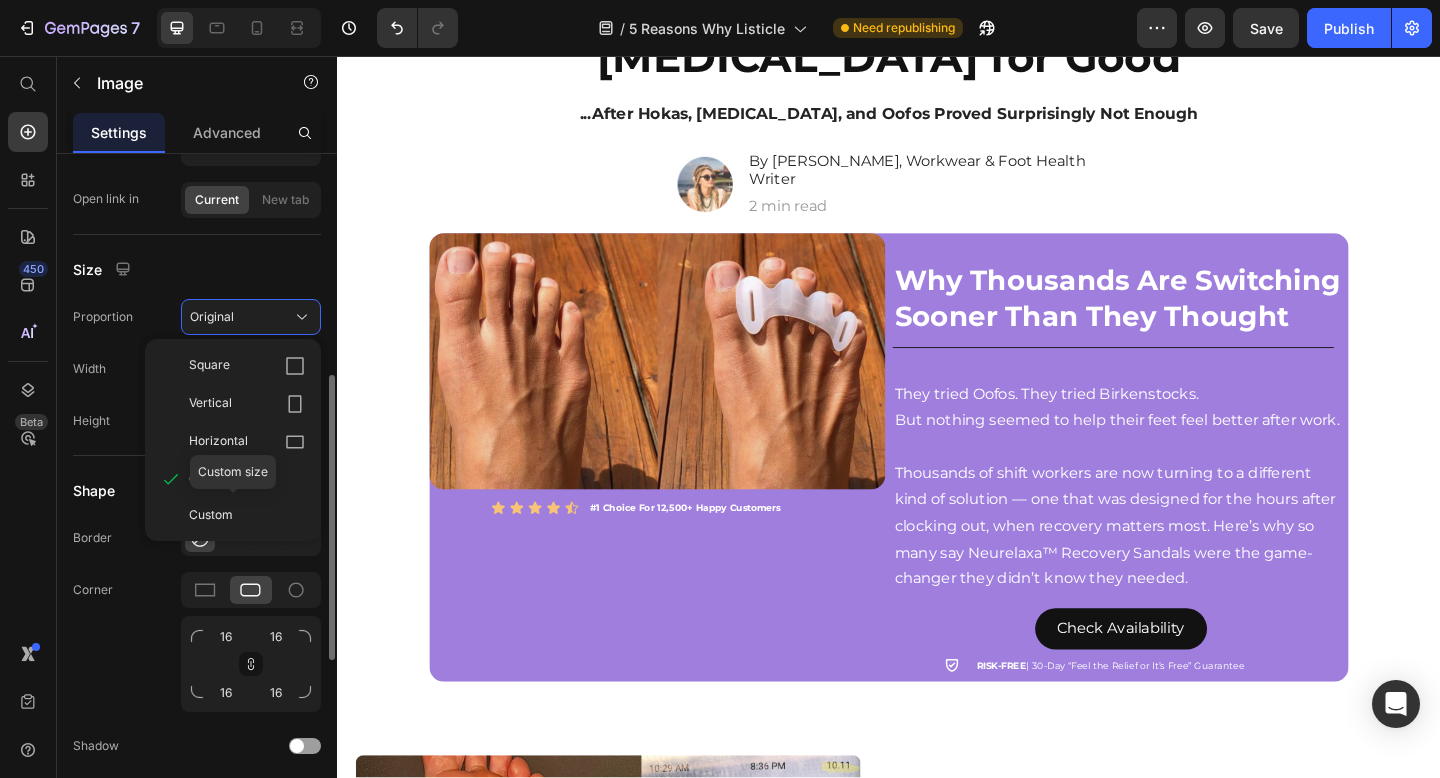 click on "Custom" at bounding box center [211, 515] 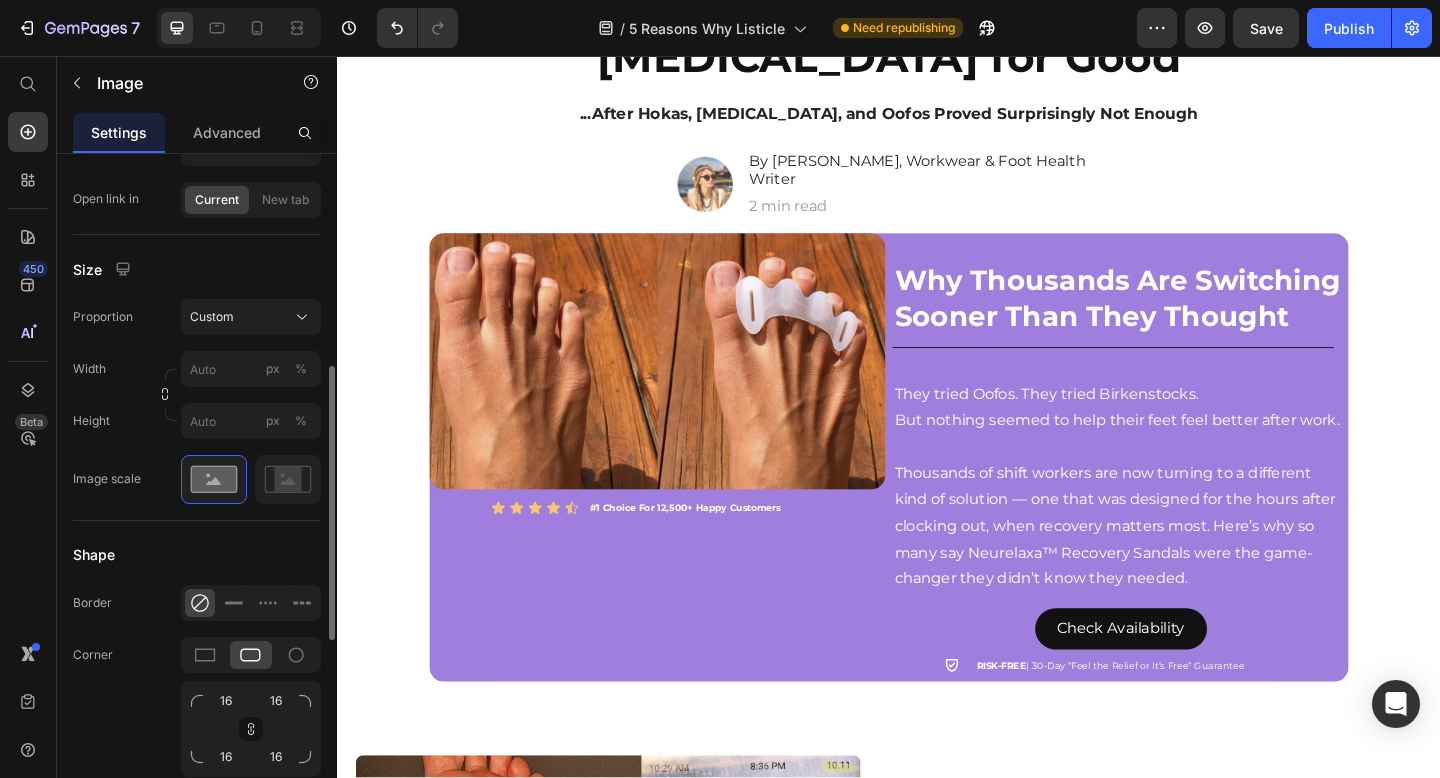 click on "Proportion Custom Width px % Height px %" at bounding box center [197, 369] 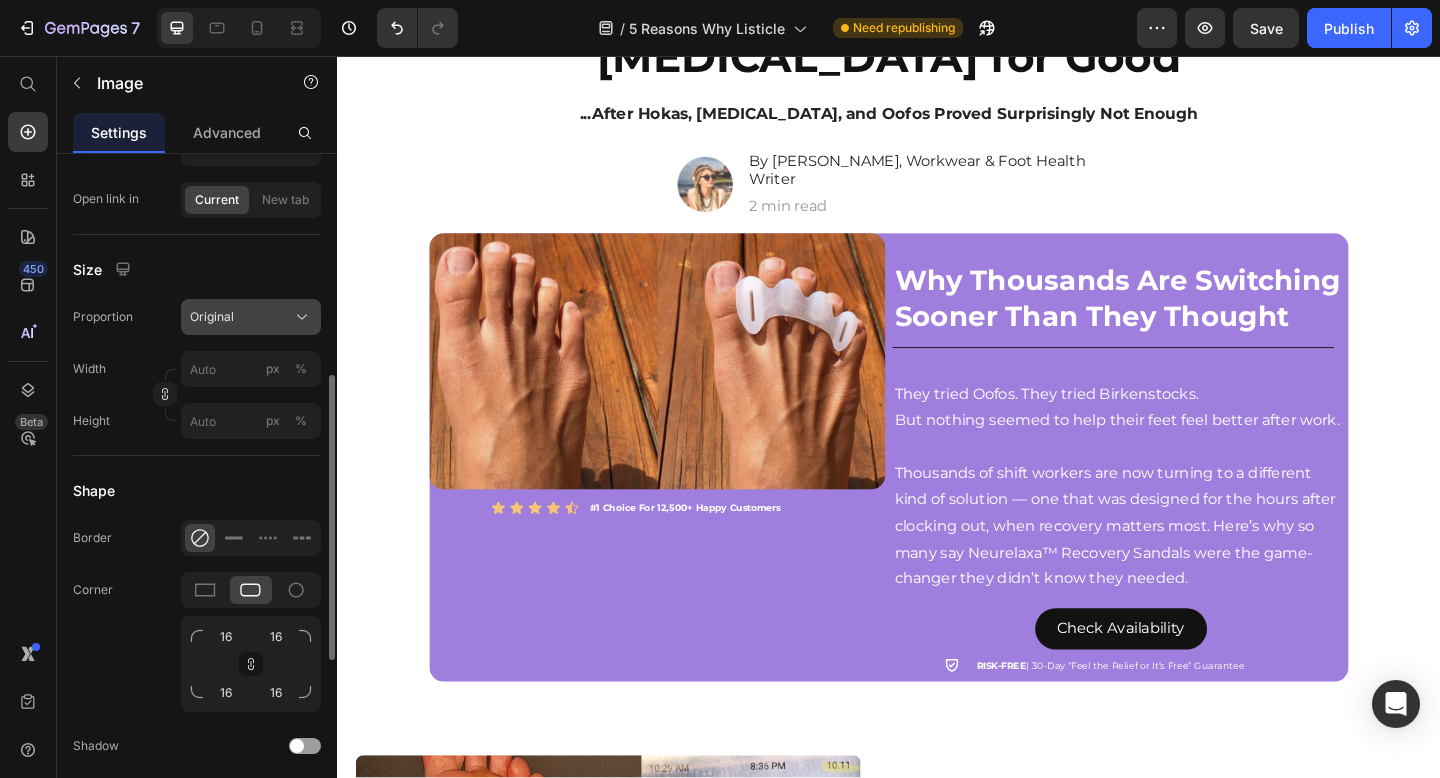 click on "Original" at bounding box center (212, 317) 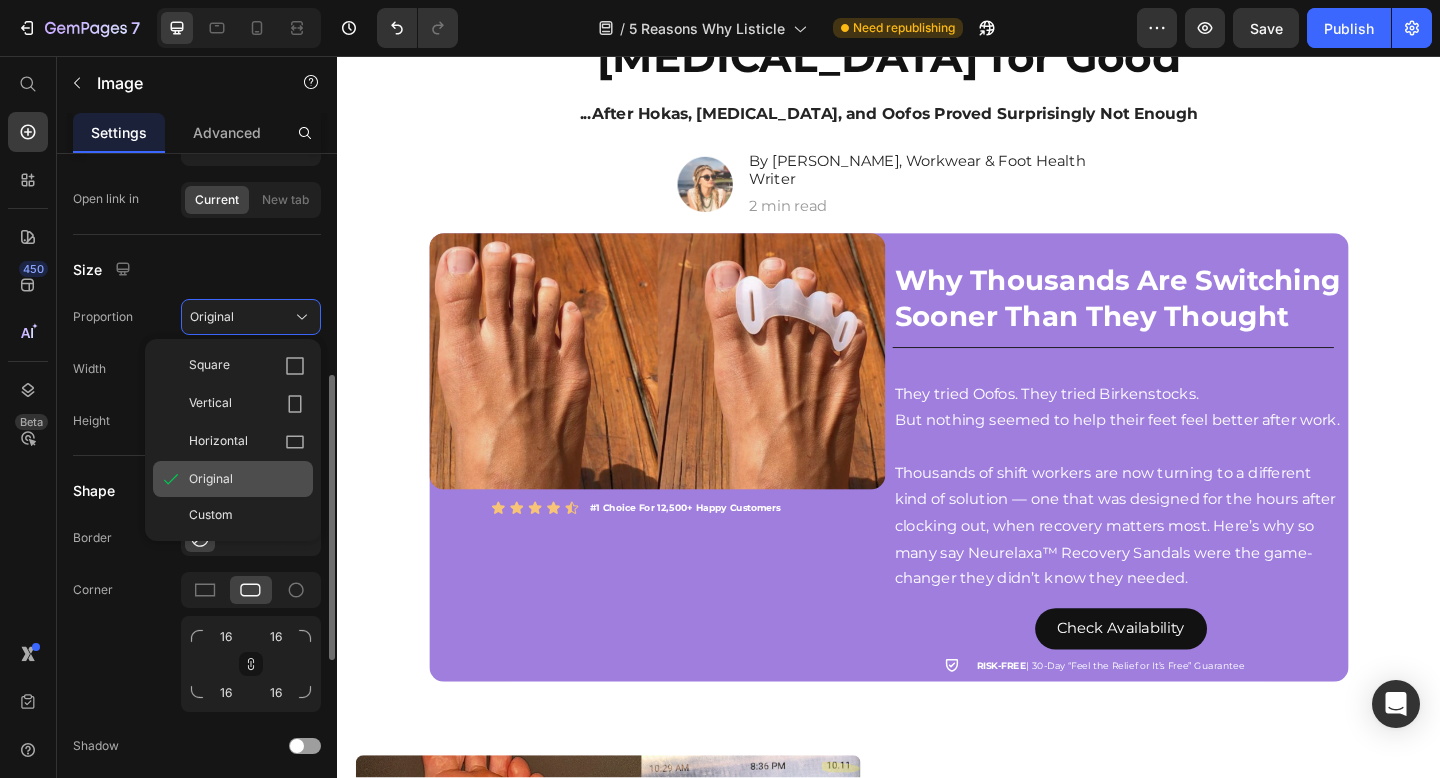 click on "Original" at bounding box center [247, 479] 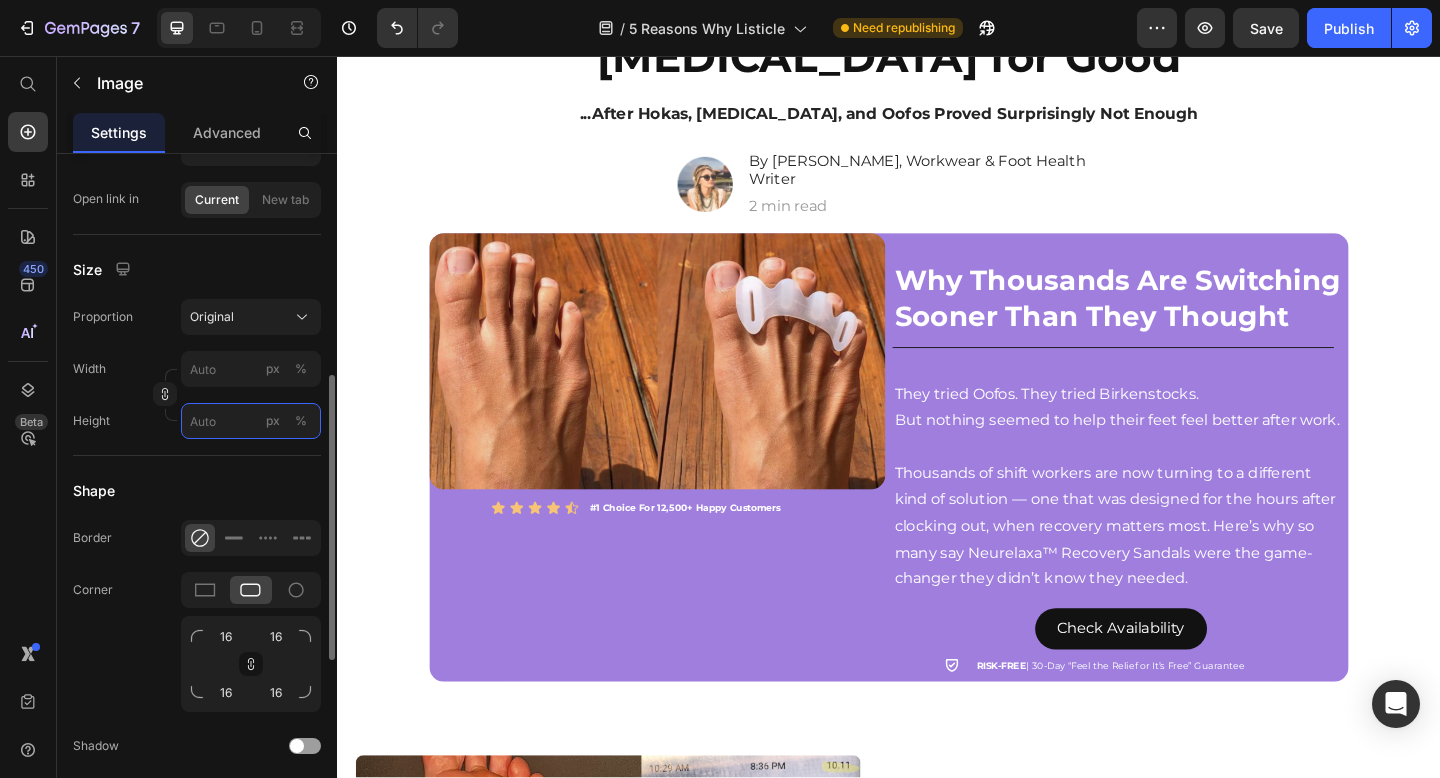 click on "px %" at bounding box center [251, 421] 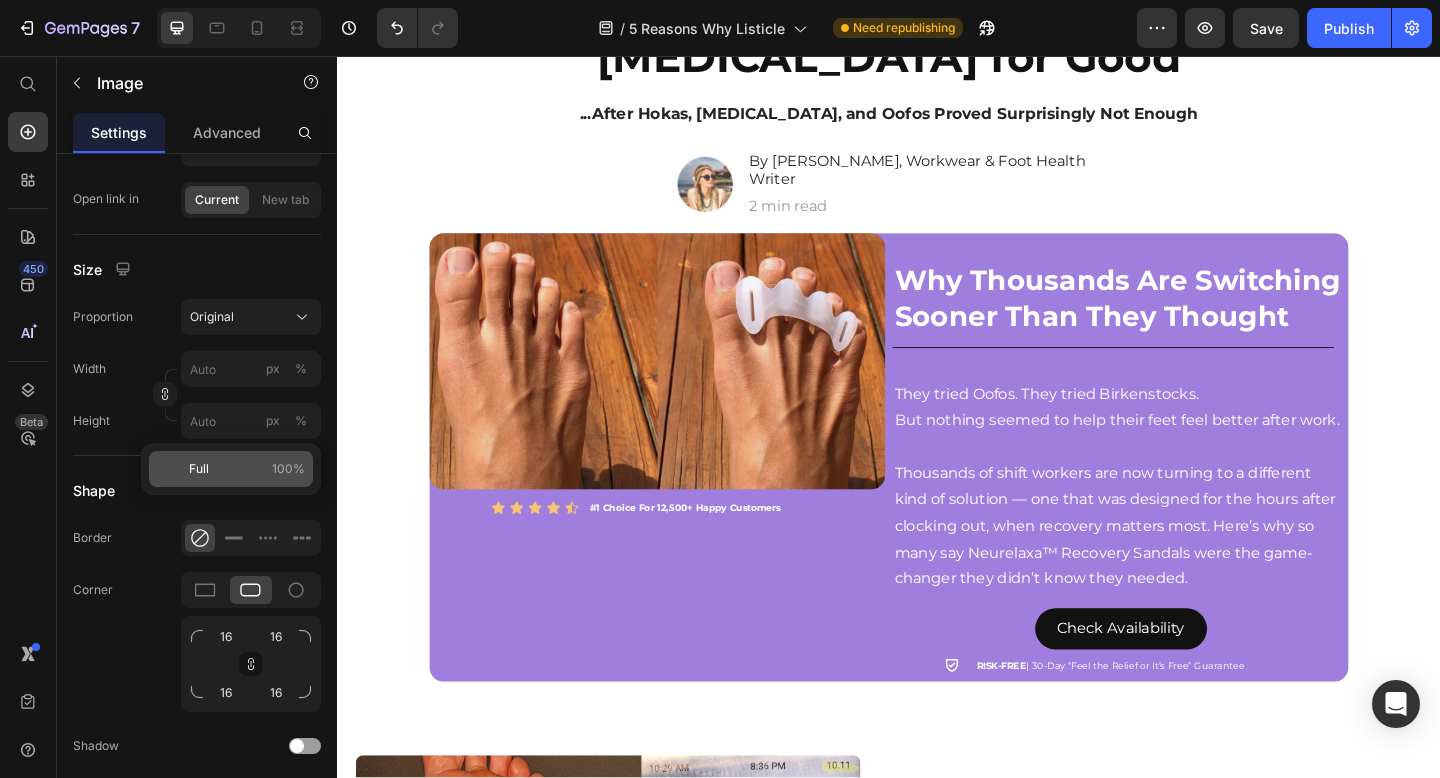 click on "Full 100%" at bounding box center [247, 469] 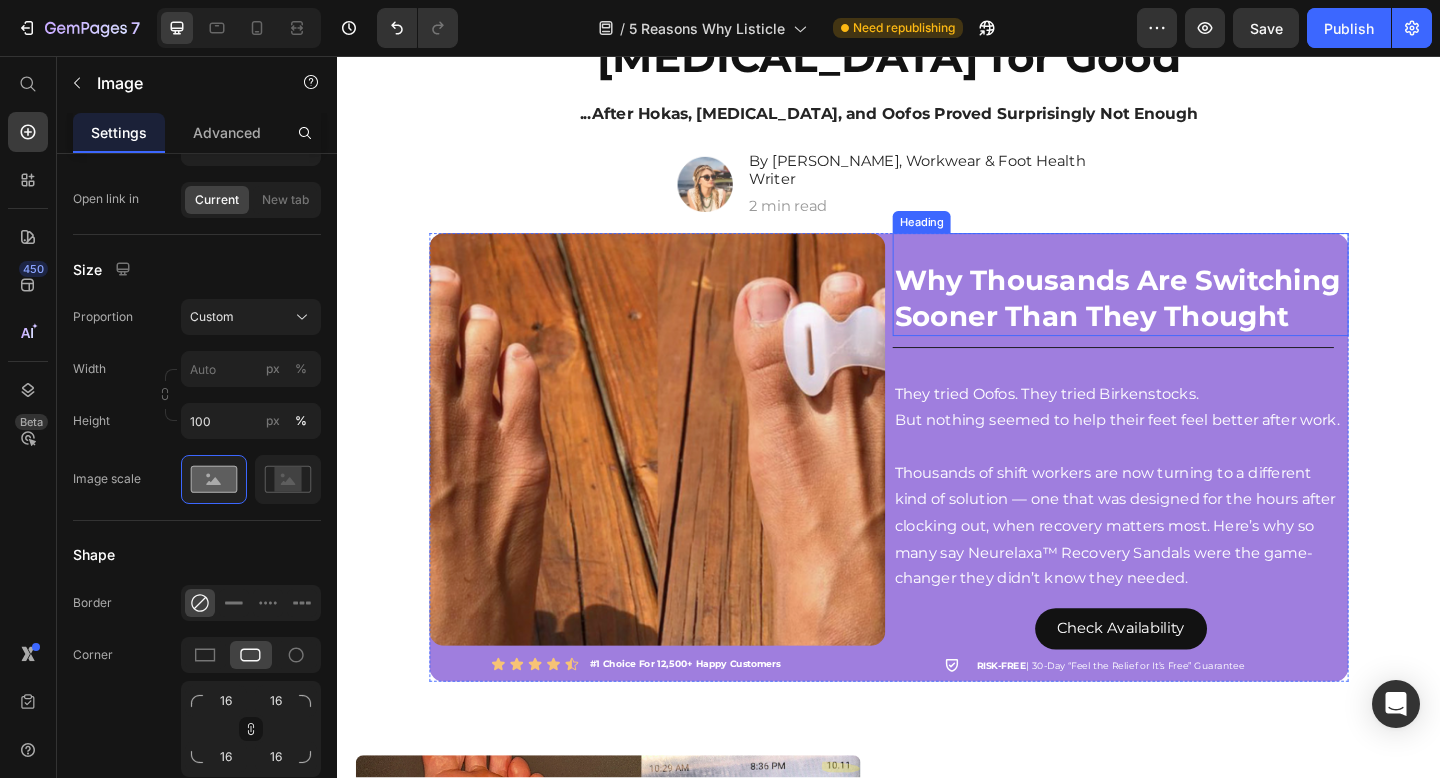 click on "Why Thousands Are Switching Sooner Than They Thought" at bounding box center (1189, 320) 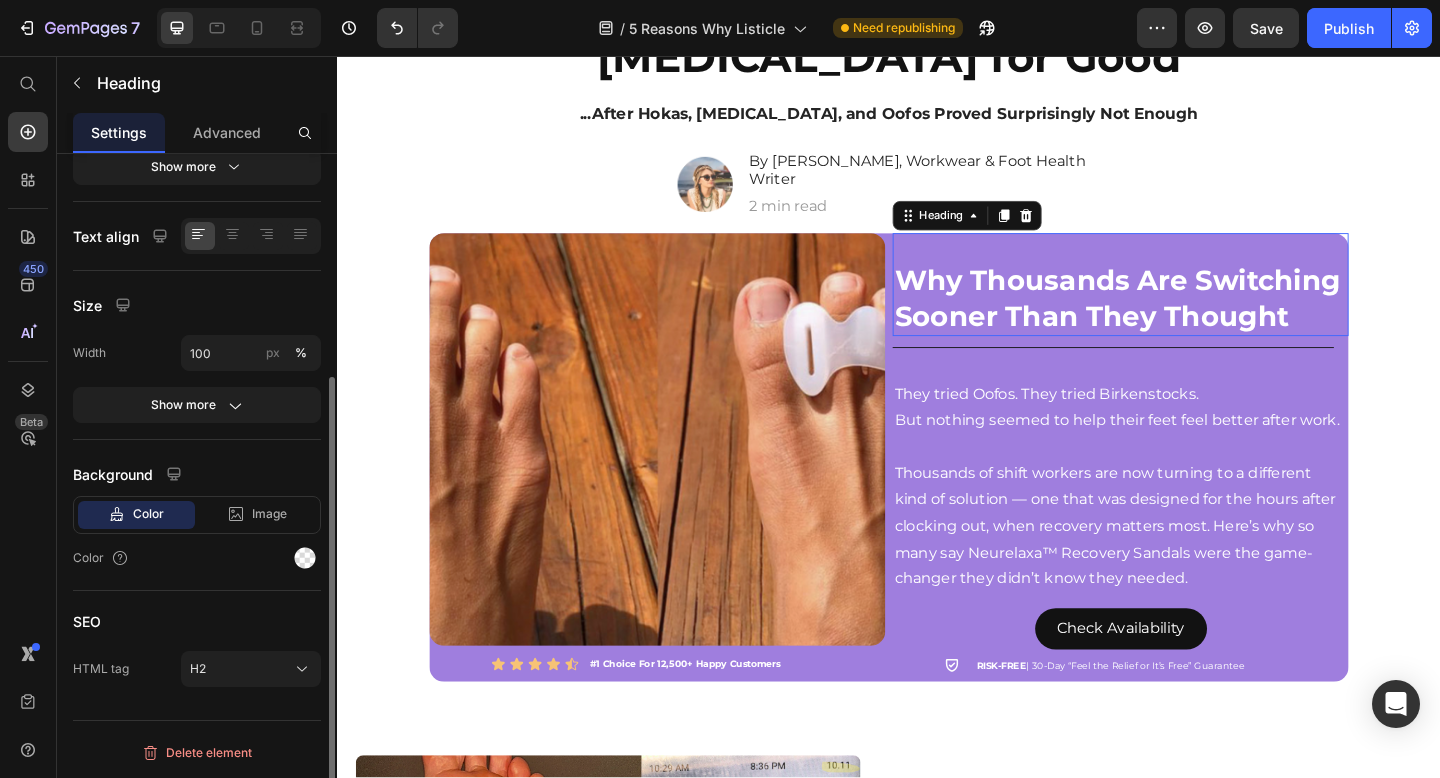 click on "Why Thousands Are Switching Sooner Than They Thought" at bounding box center (1189, 320) 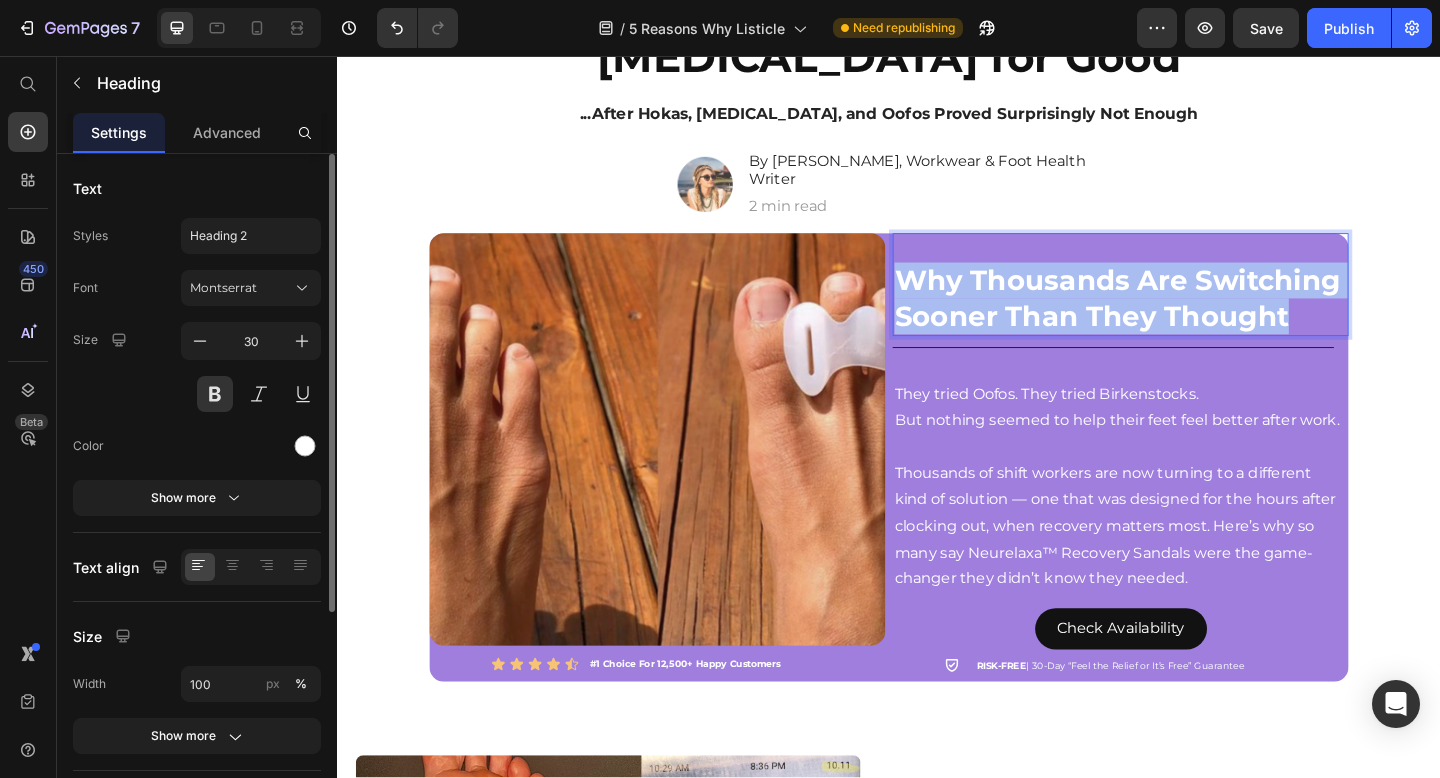 click on "Why Thousands Are Switching Sooner Than They Thought" at bounding box center (1189, 320) 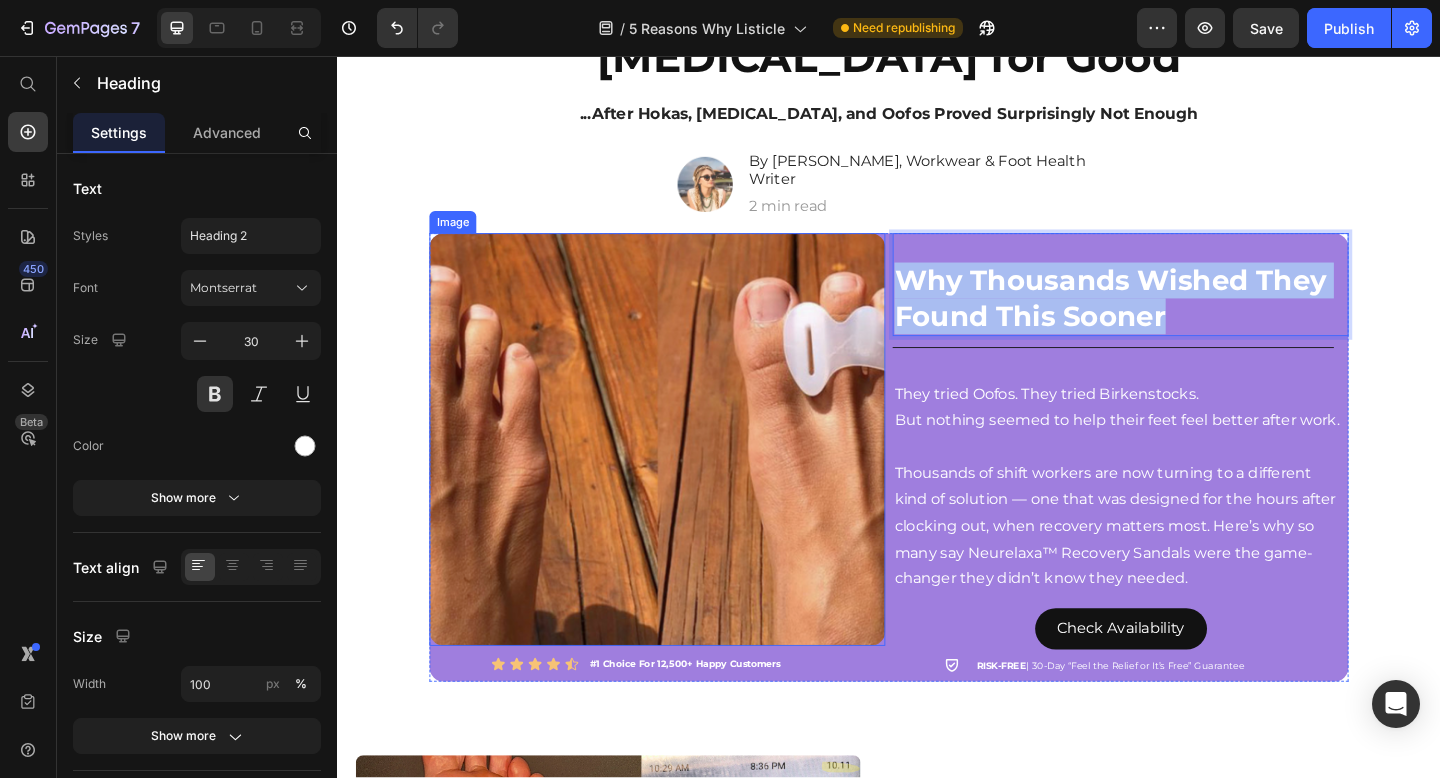 drag, startPoint x: 1257, startPoint y: 323, endPoint x: 916, endPoint y: 246, distance: 349.58548 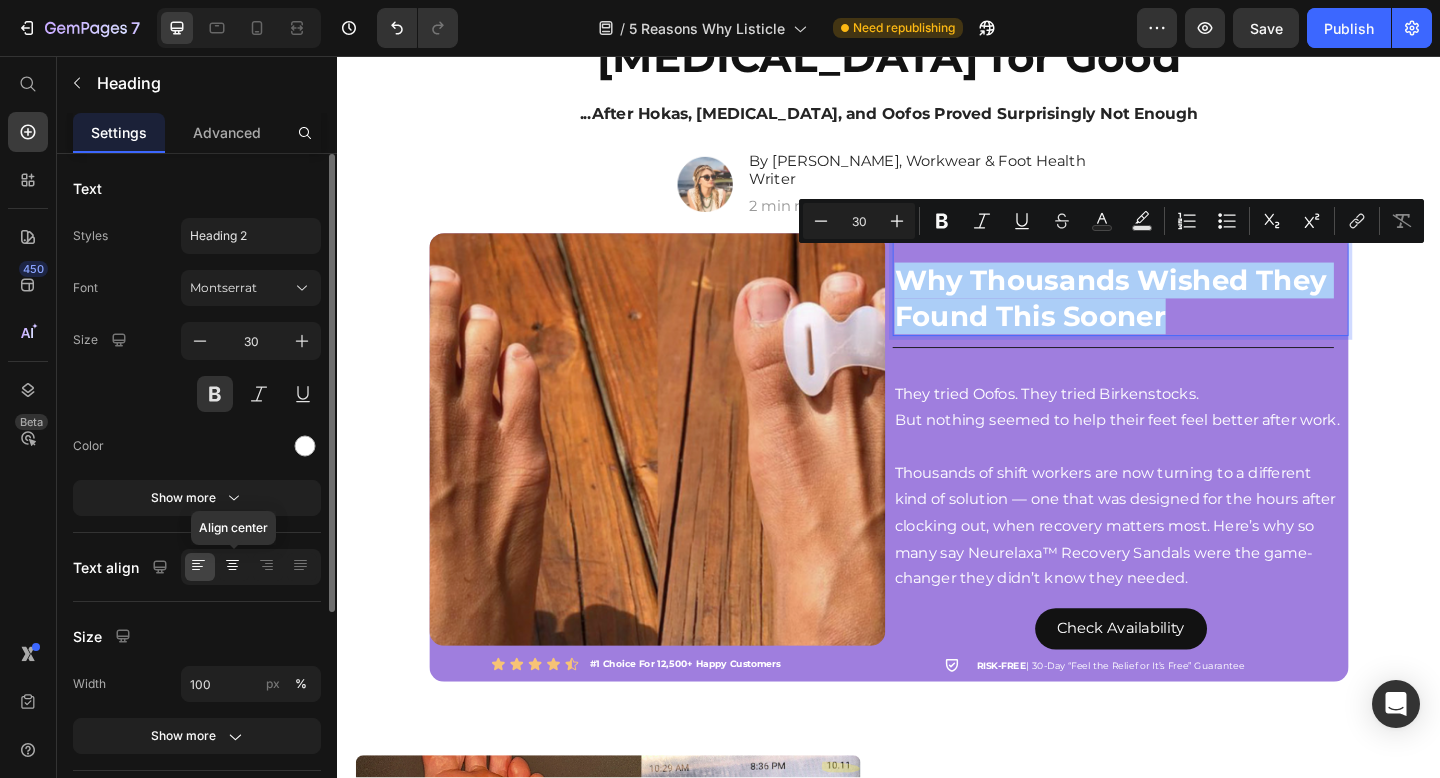 click 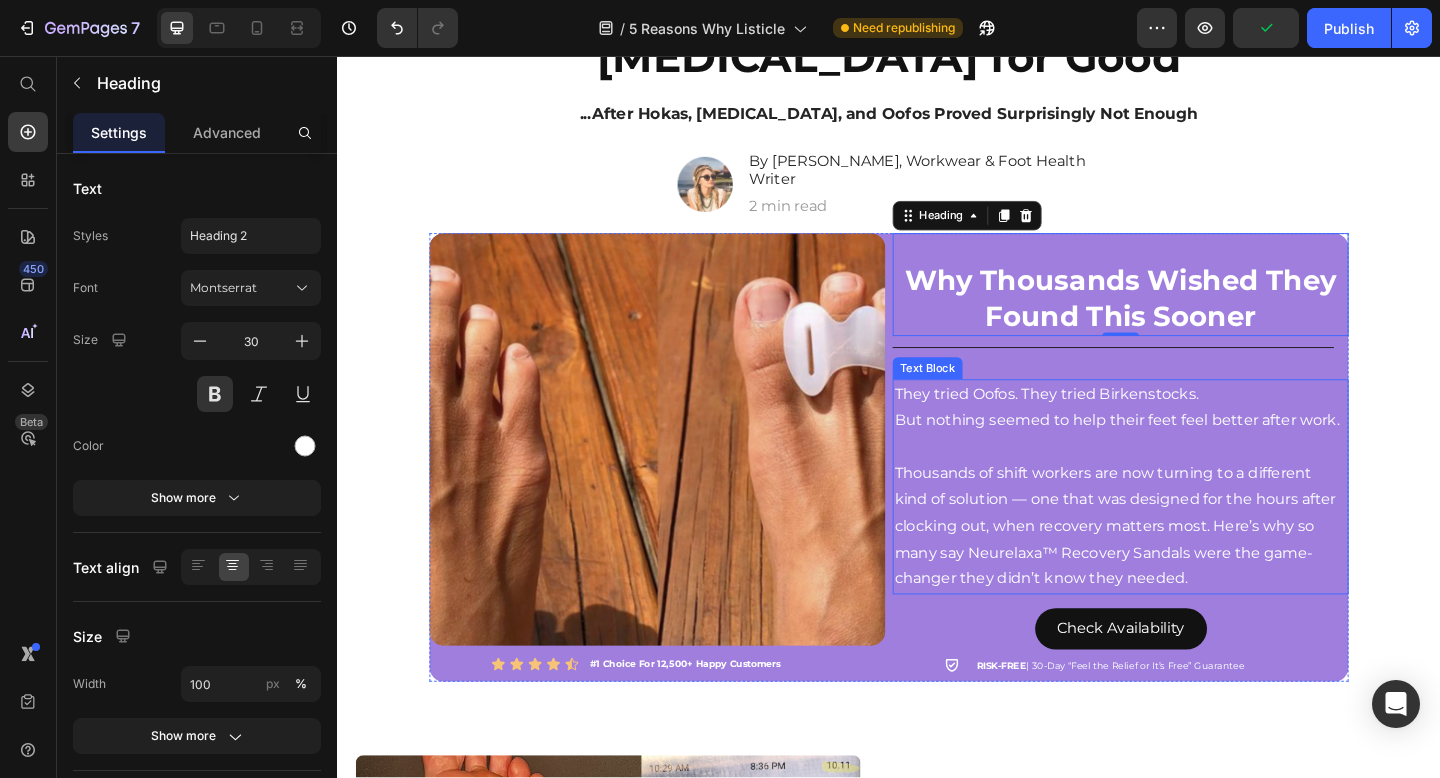 click at bounding box center (1189, 481) 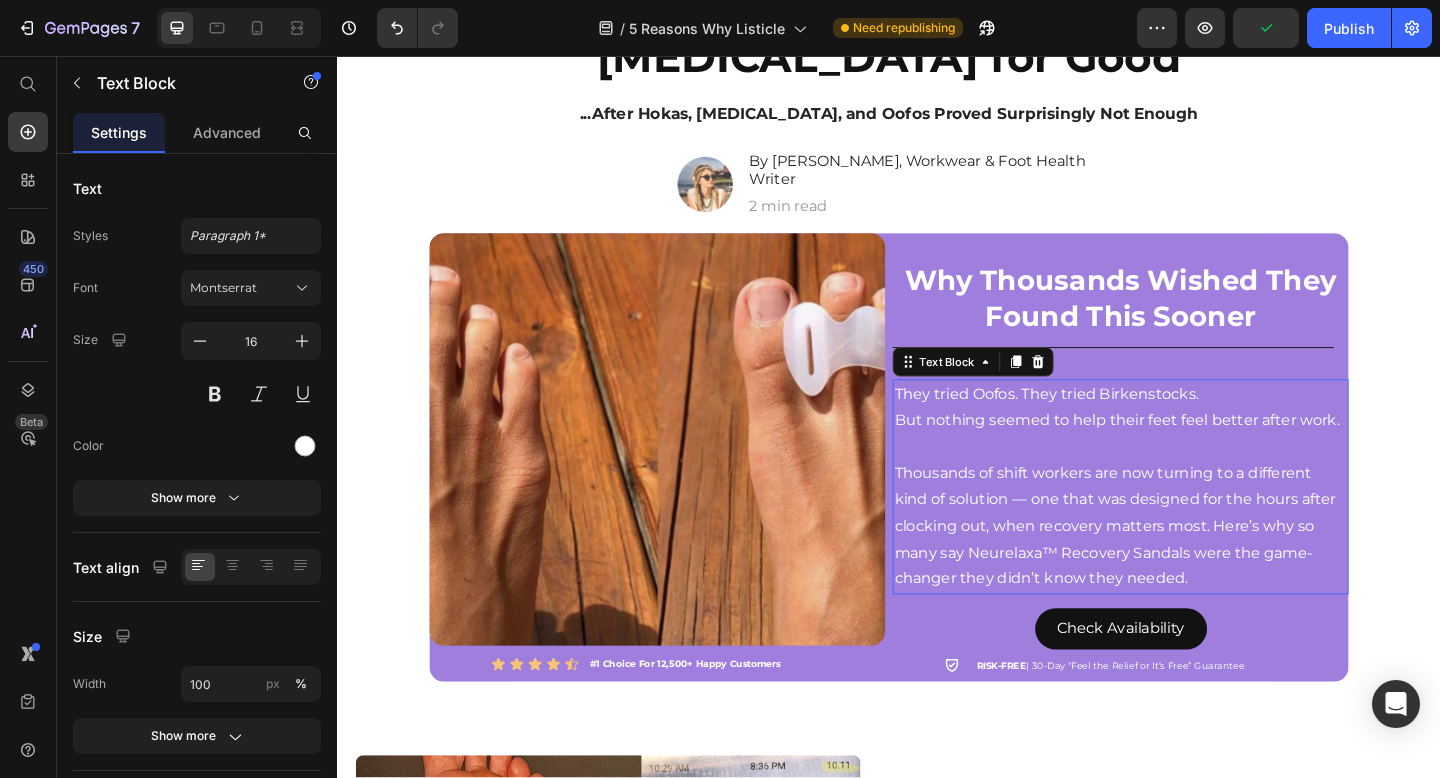 click at bounding box center [1189, 481] 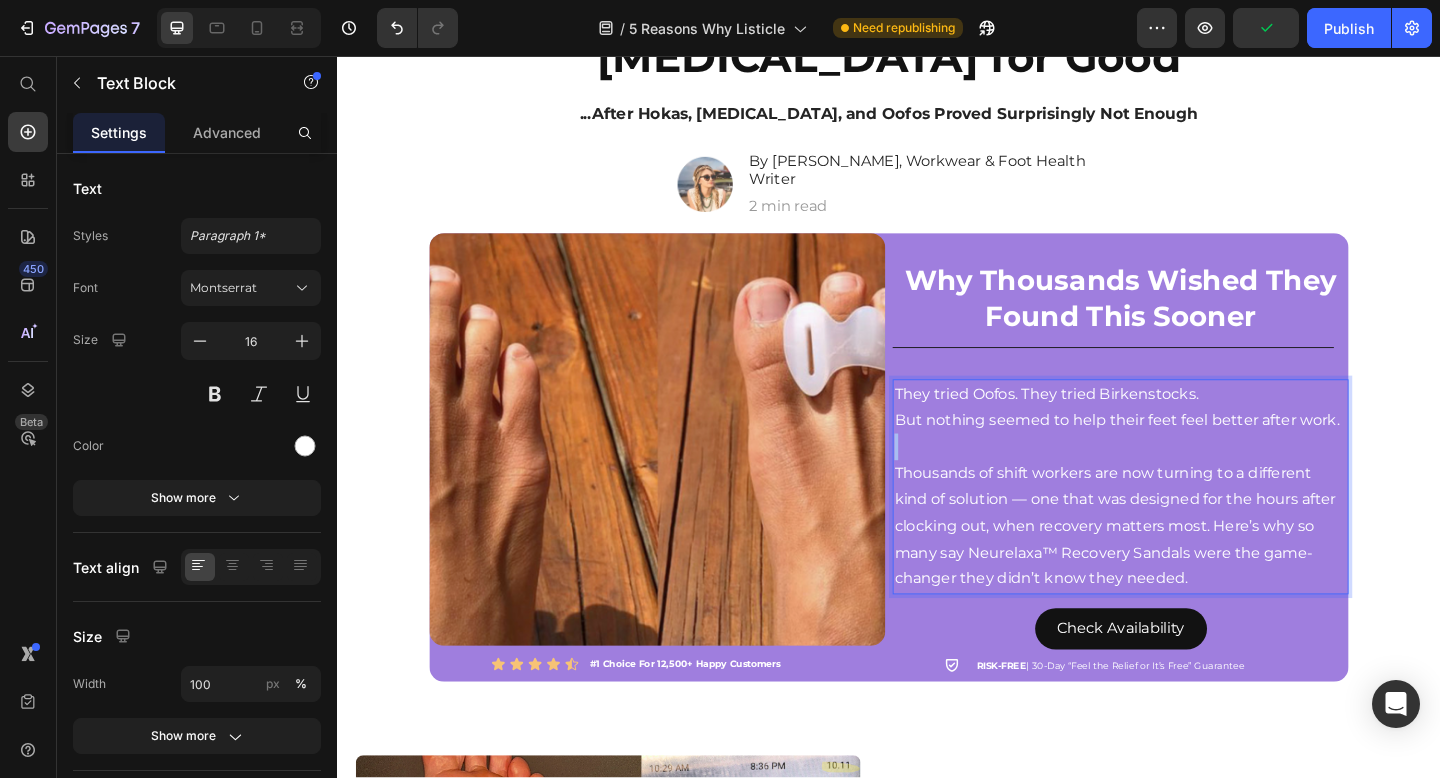 click at bounding box center (1189, 481) 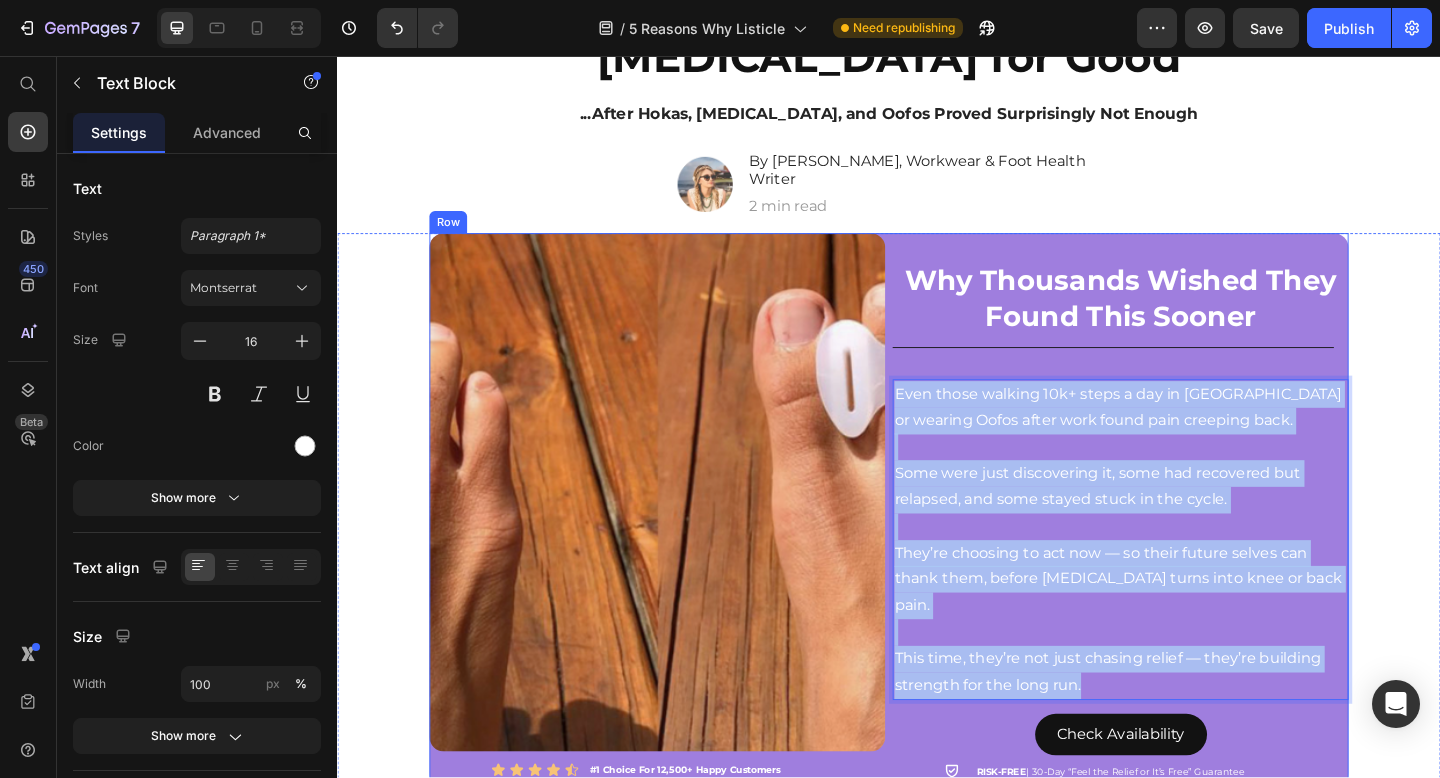 drag, startPoint x: 1148, startPoint y: 695, endPoint x: 930, endPoint y: 398, distance: 368.4196 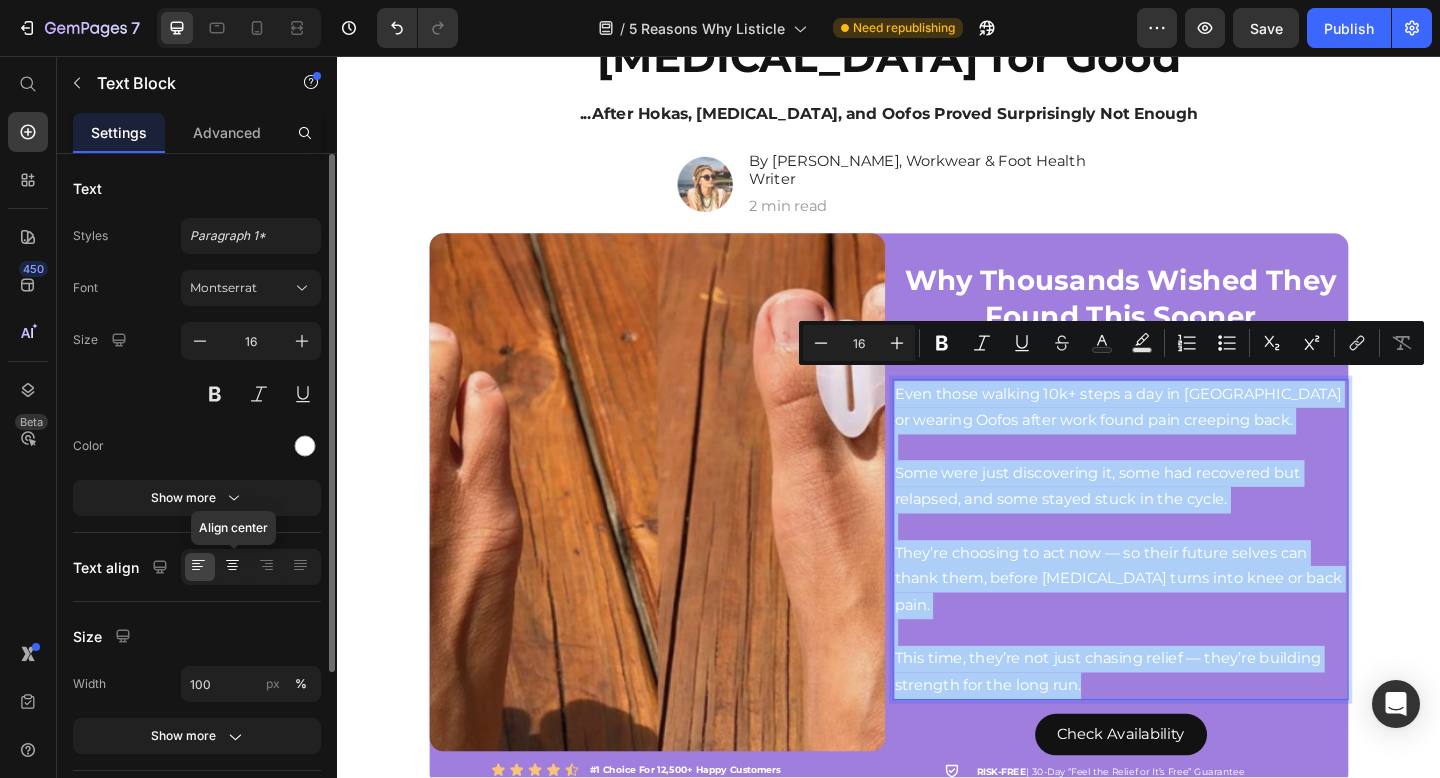click 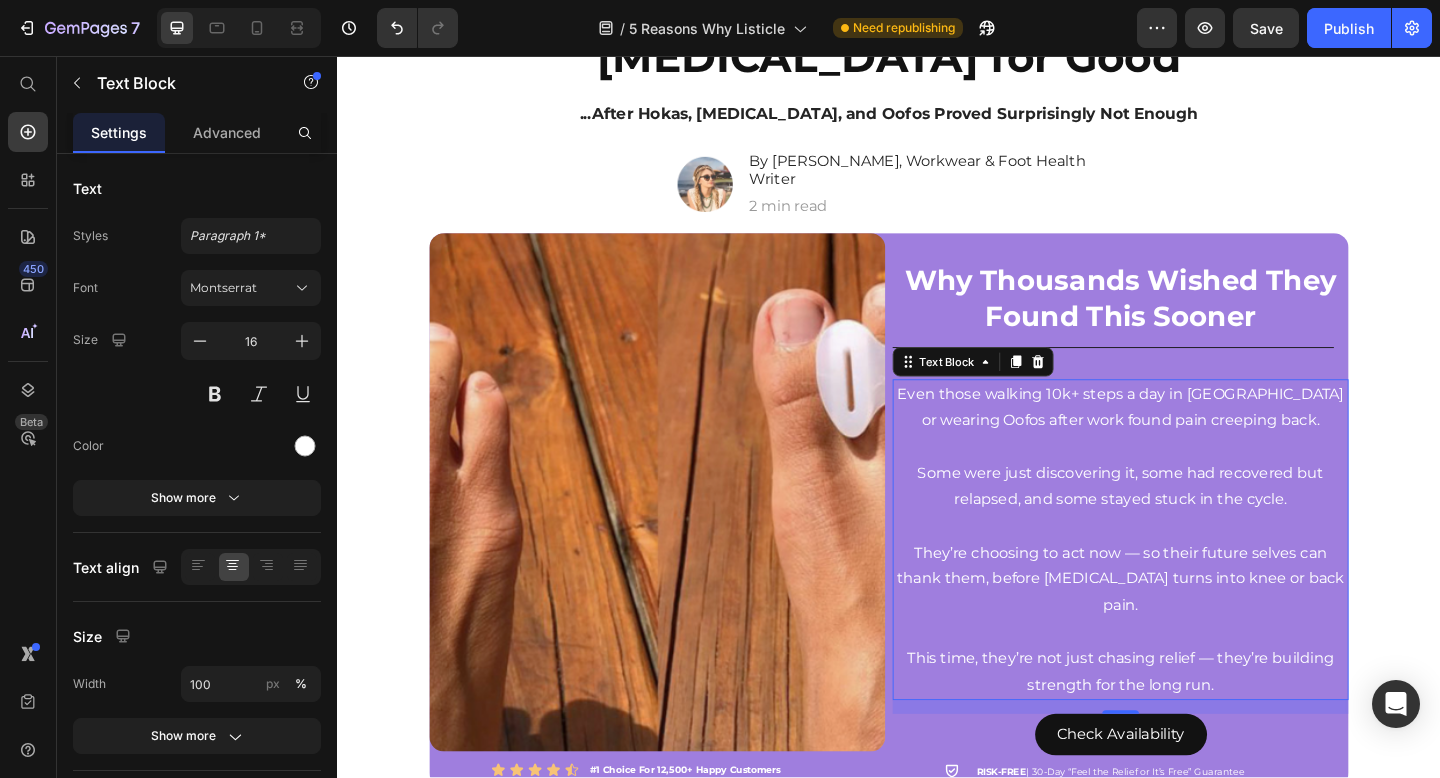 scroll, scrollTop: 331, scrollLeft: 0, axis: vertical 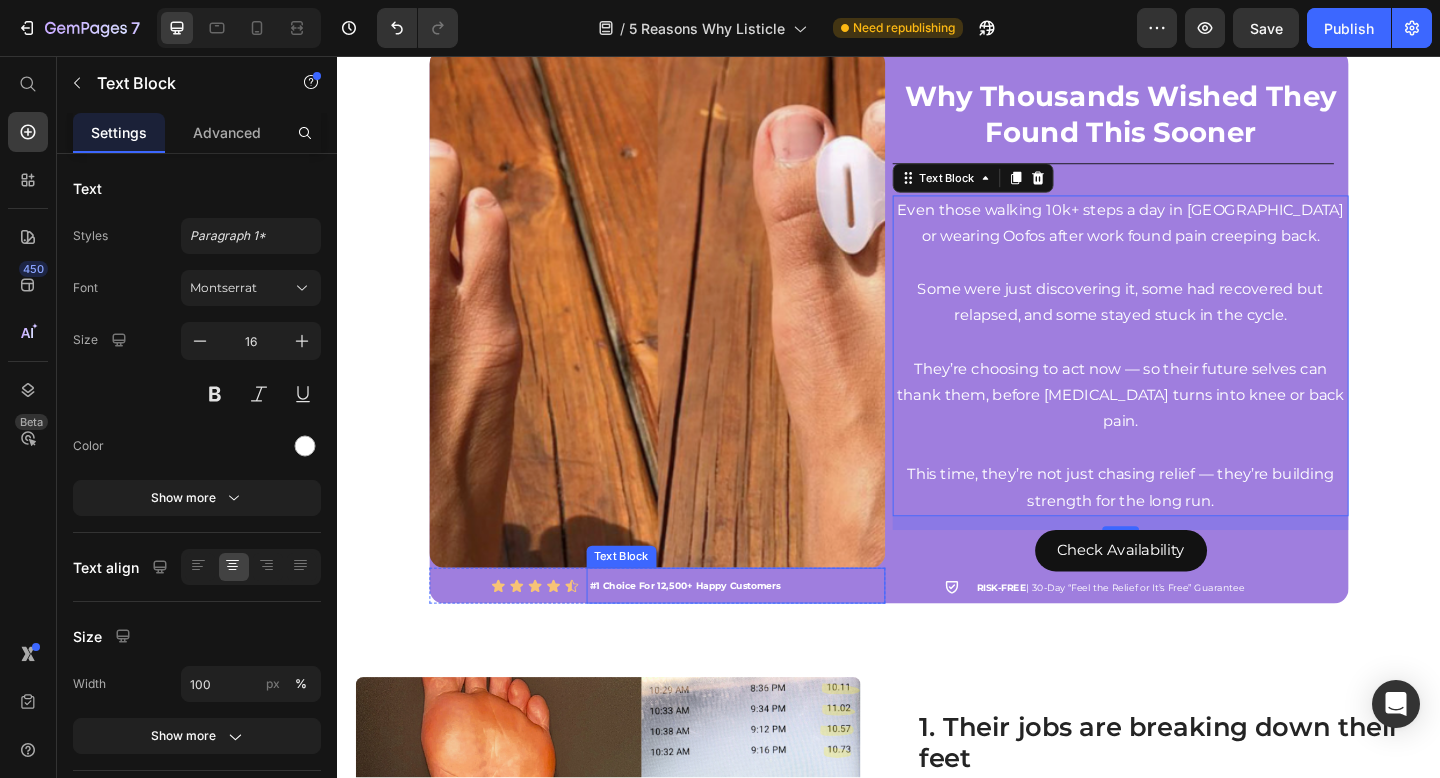 click on "#1 Choice For 12,500+ Happy Customers" at bounding box center [770, 632] 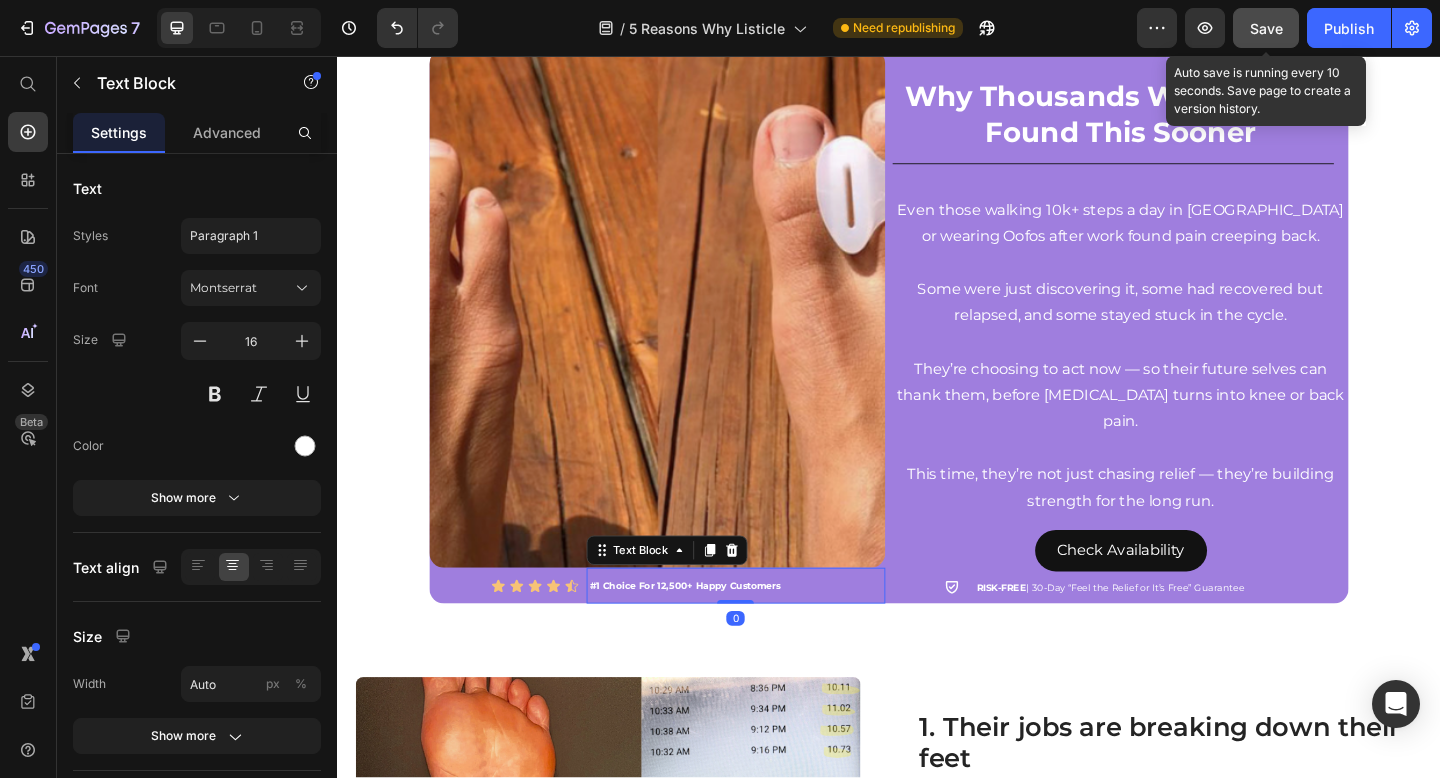 click on "Save" at bounding box center [1266, 28] 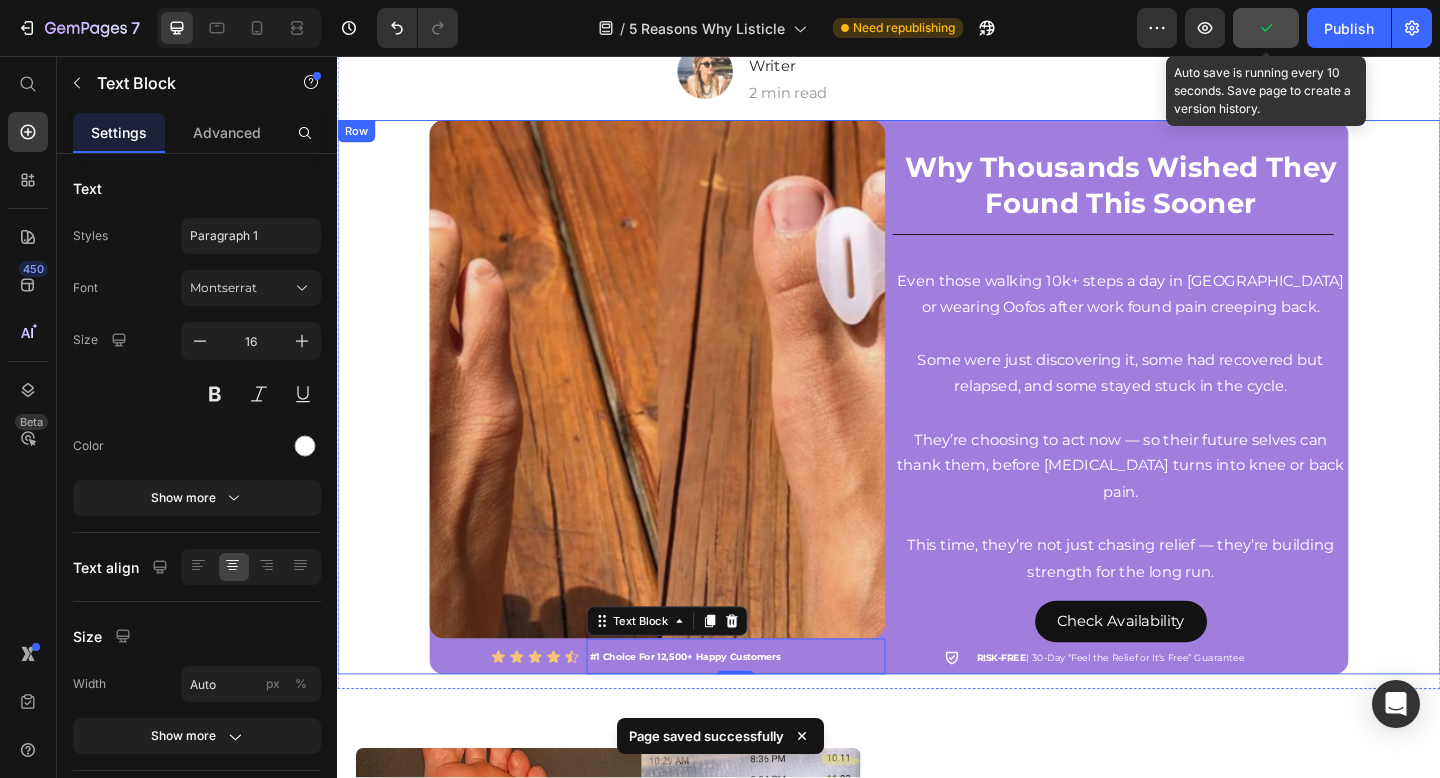 scroll, scrollTop: 240, scrollLeft: 0, axis: vertical 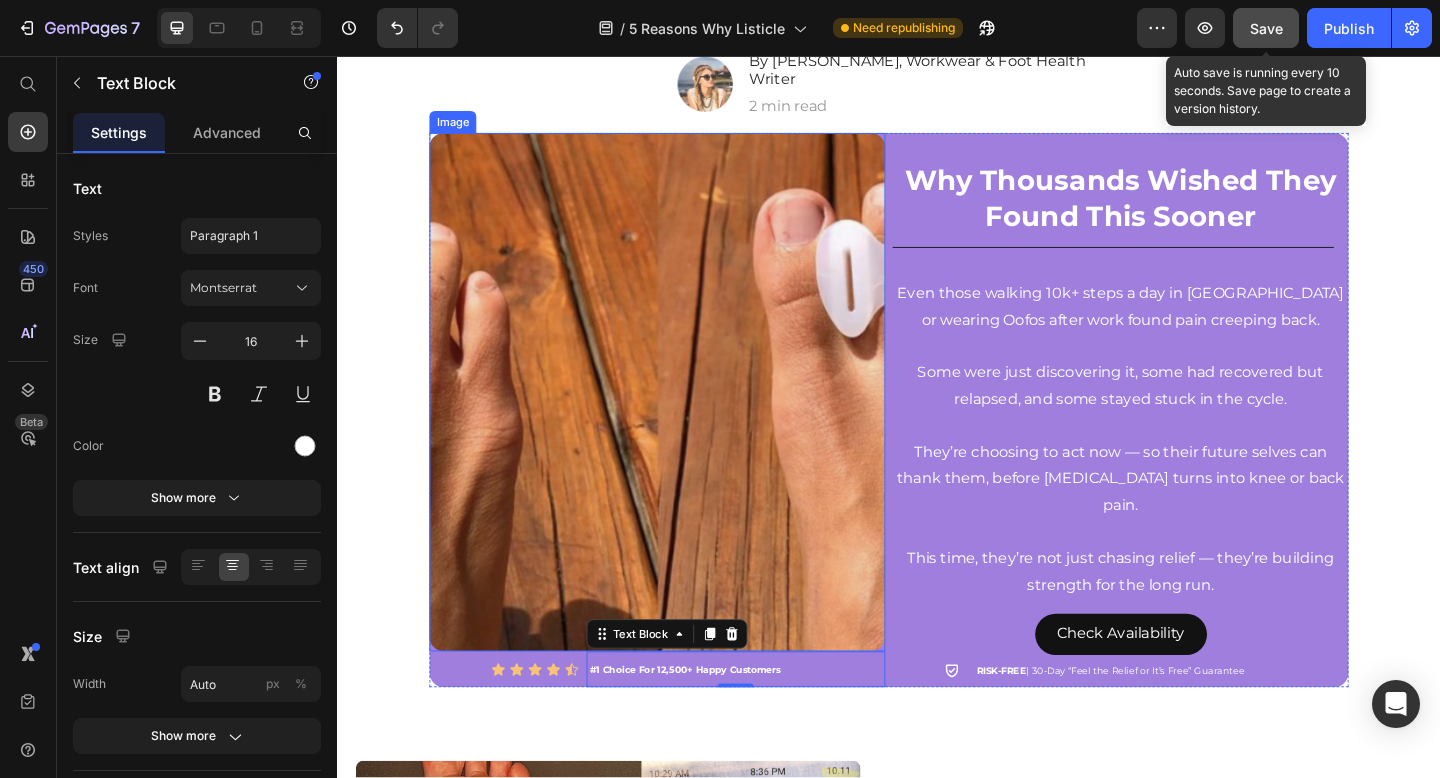 click at bounding box center (685, 422) 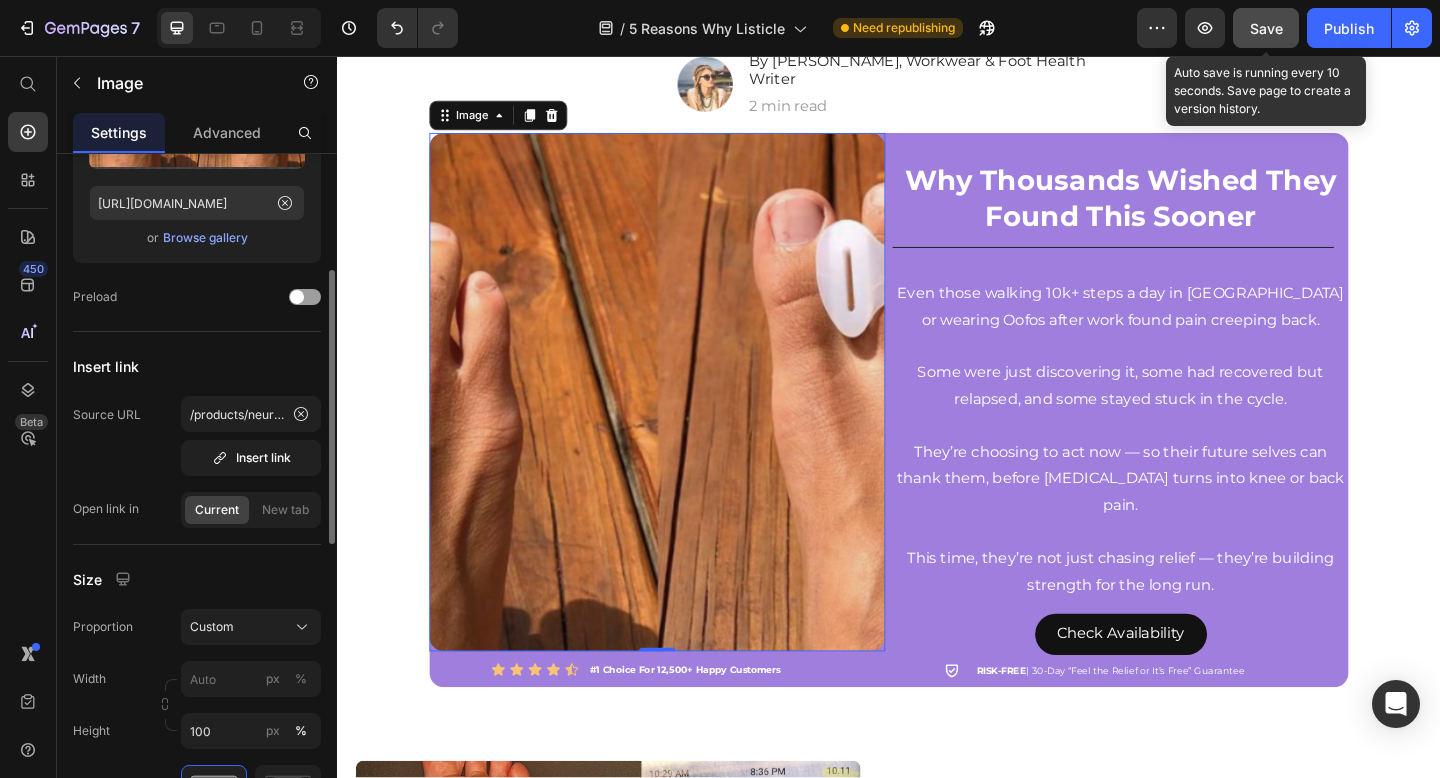 scroll, scrollTop: 354, scrollLeft: 0, axis: vertical 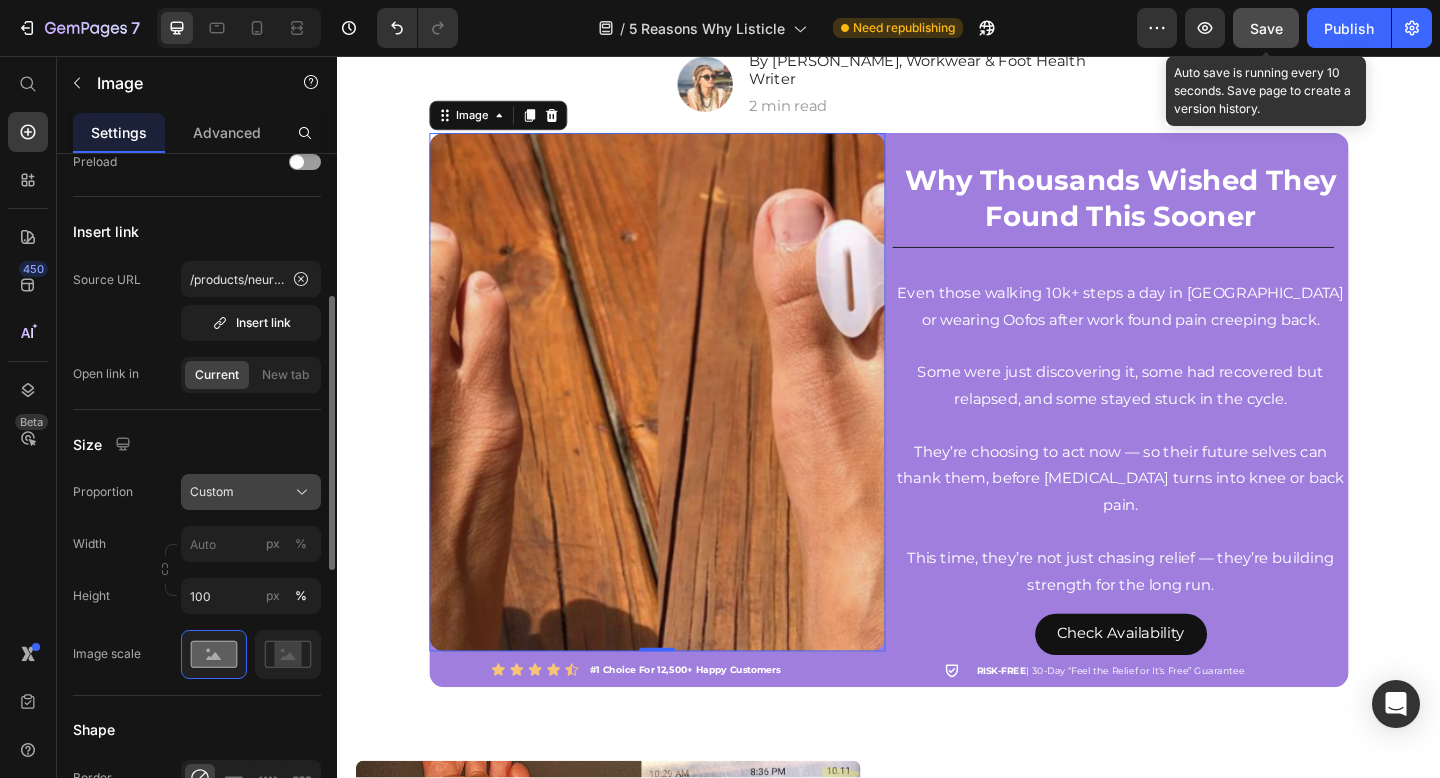 click on "Custom" 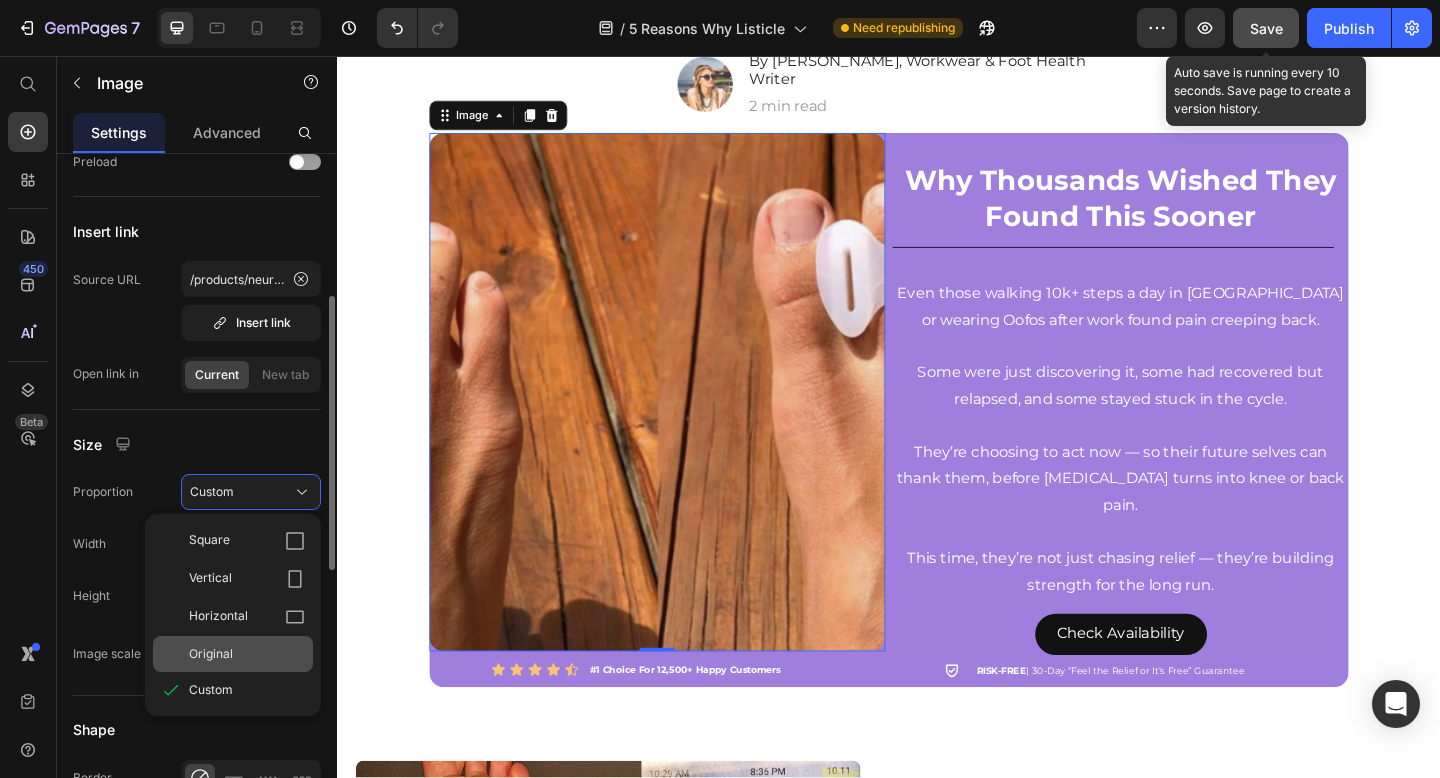 click on "Original" at bounding box center (247, 654) 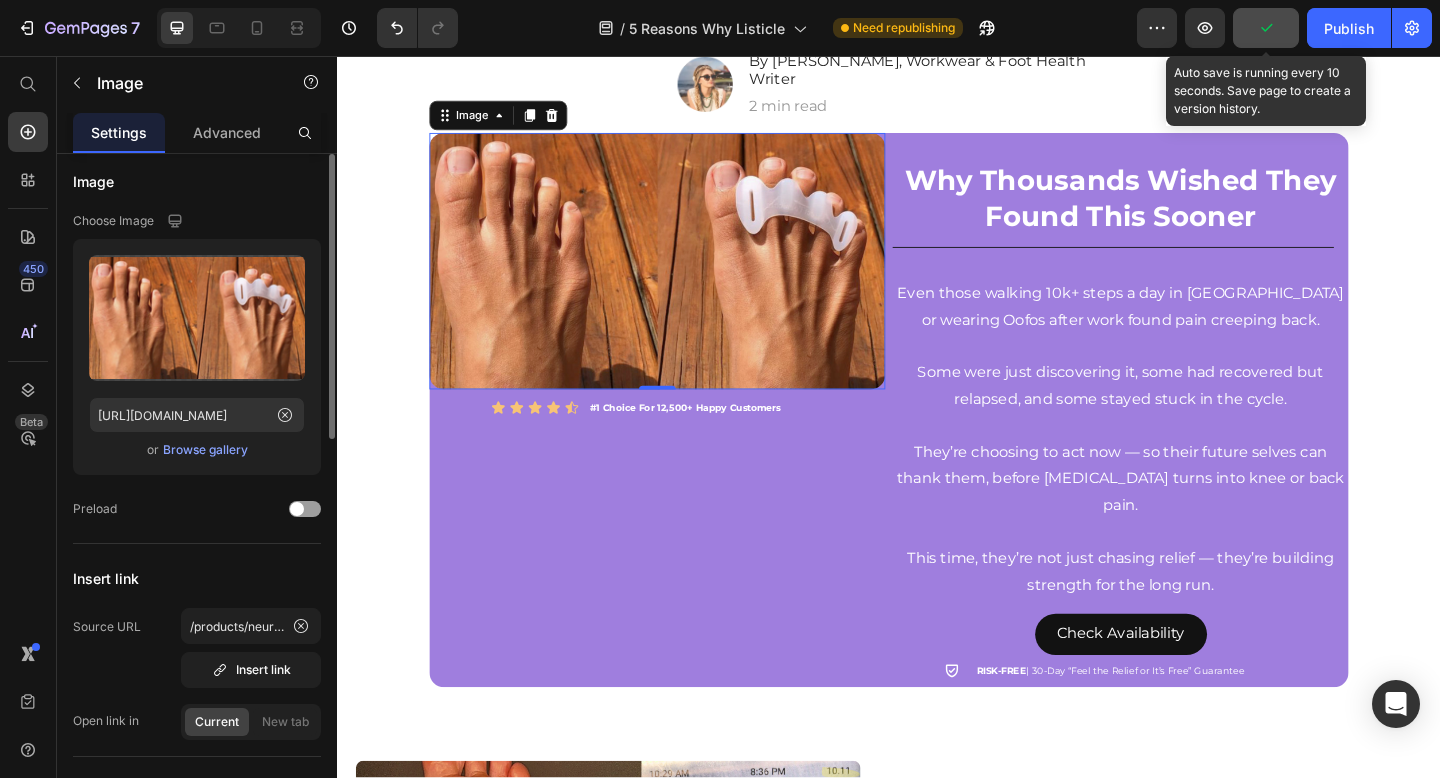scroll, scrollTop: 4, scrollLeft: 0, axis: vertical 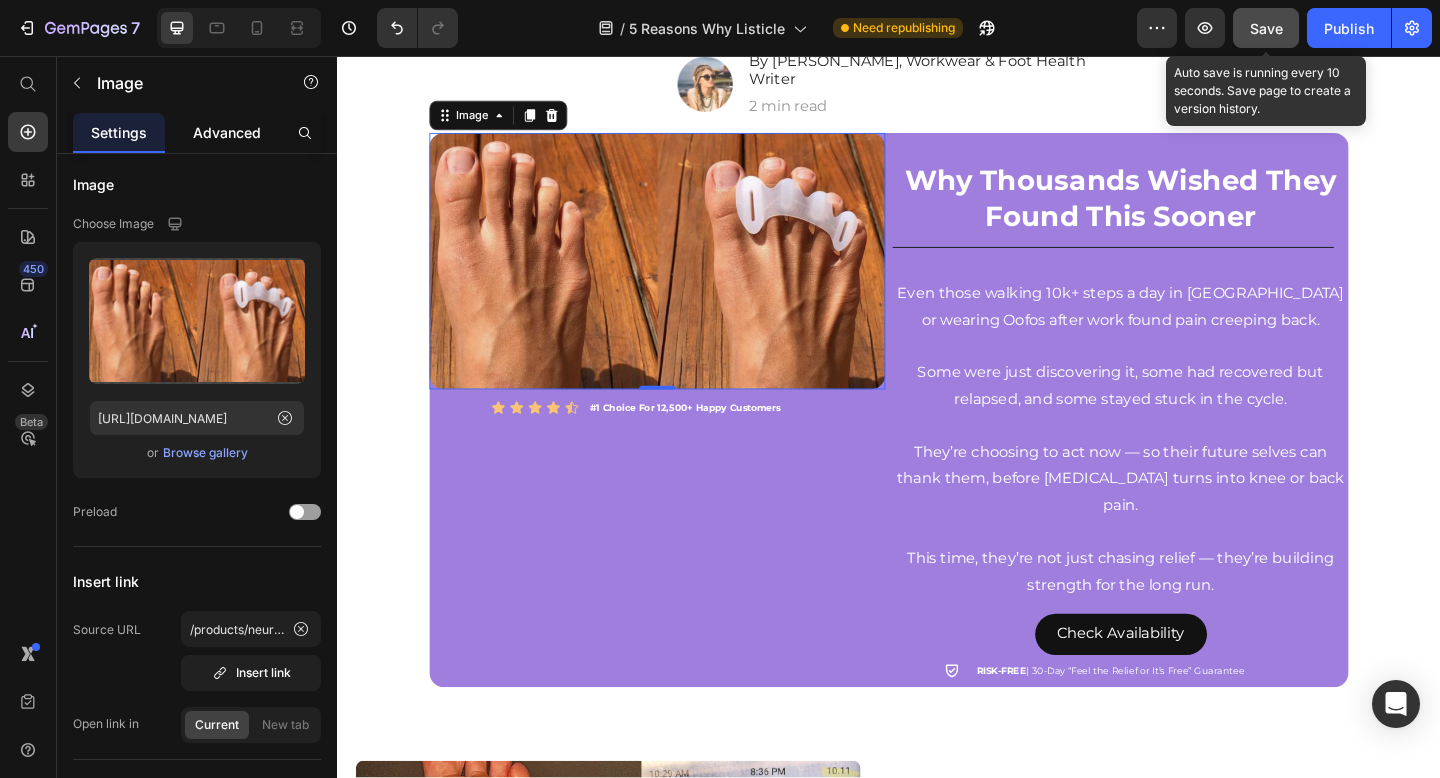 click on "Advanced" at bounding box center (227, 132) 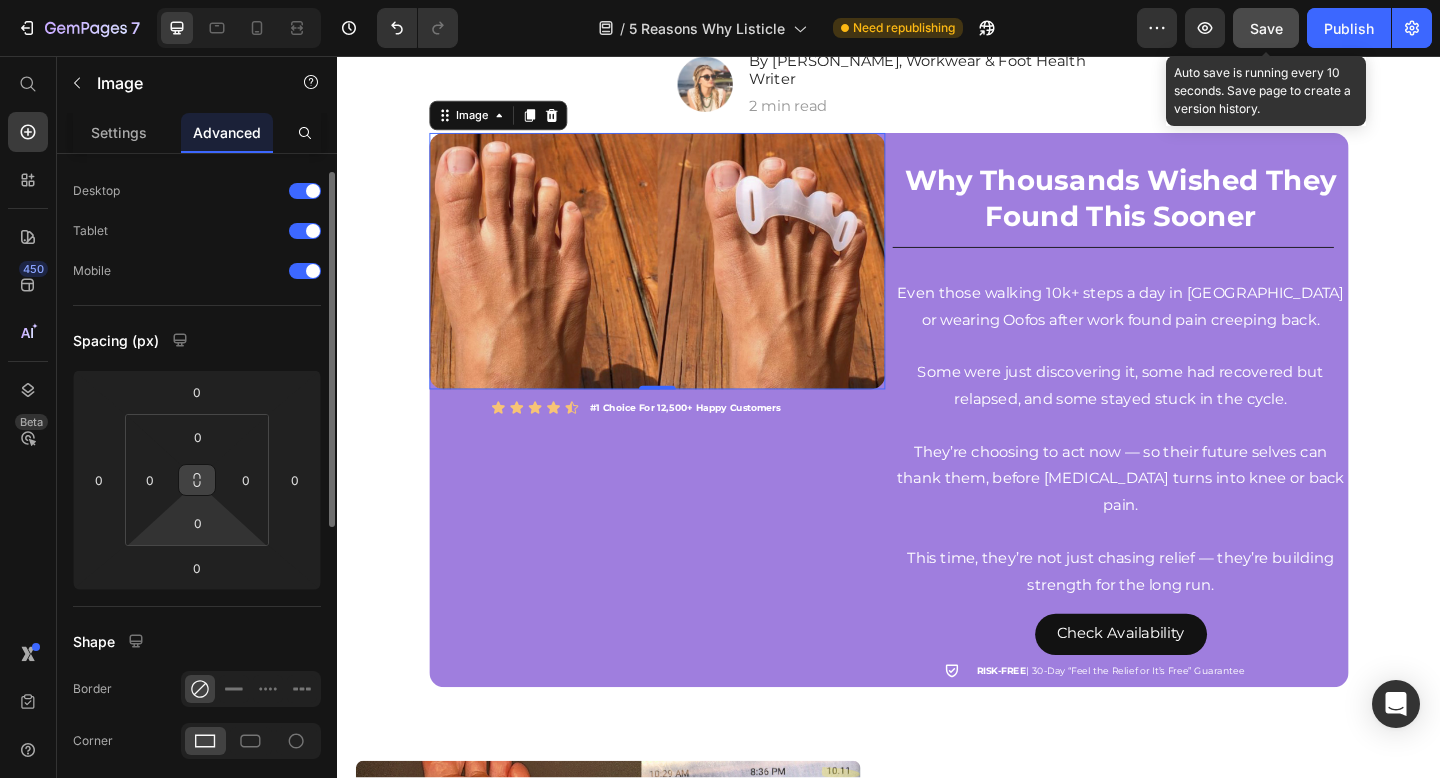 scroll, scrollTop: 0, scrollLeft: 0, axis: both 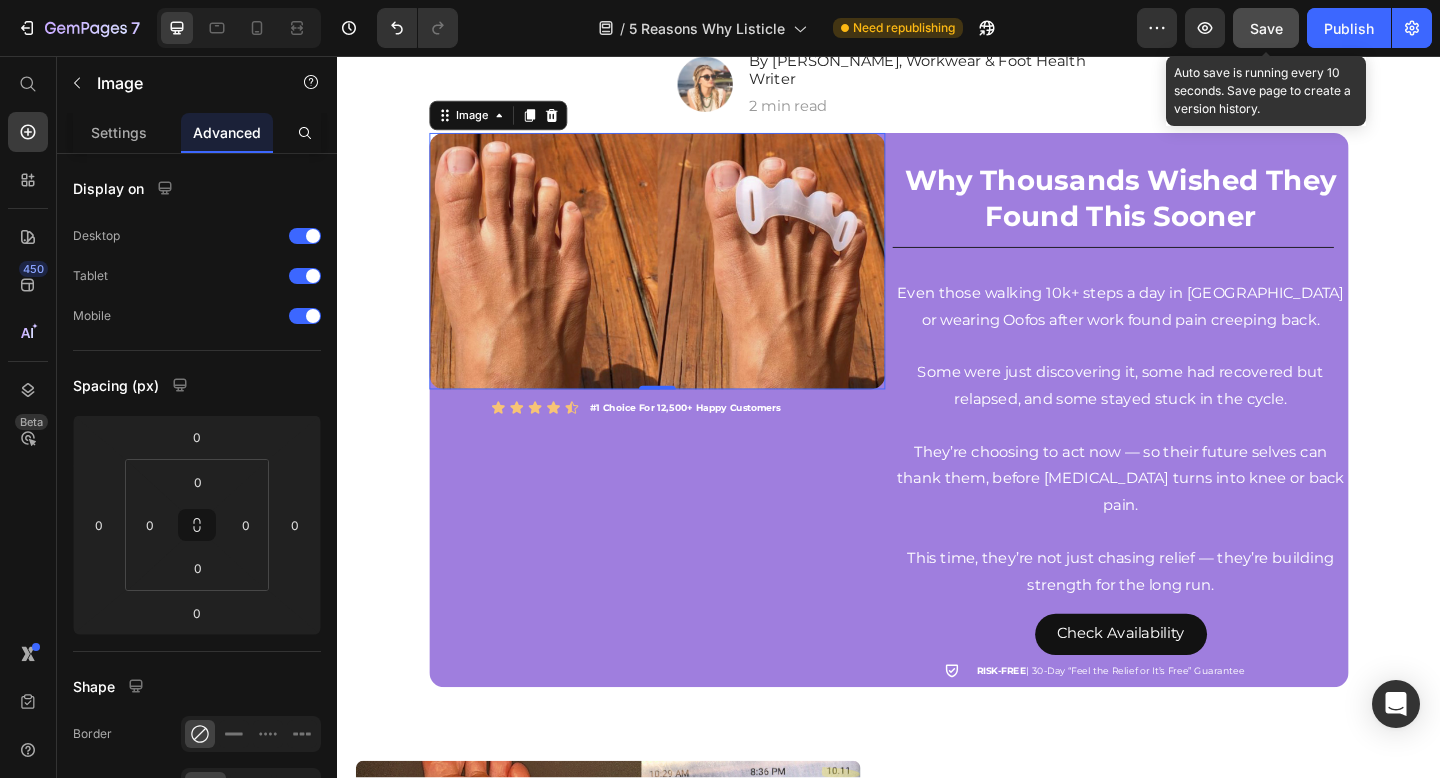 click on "Save" 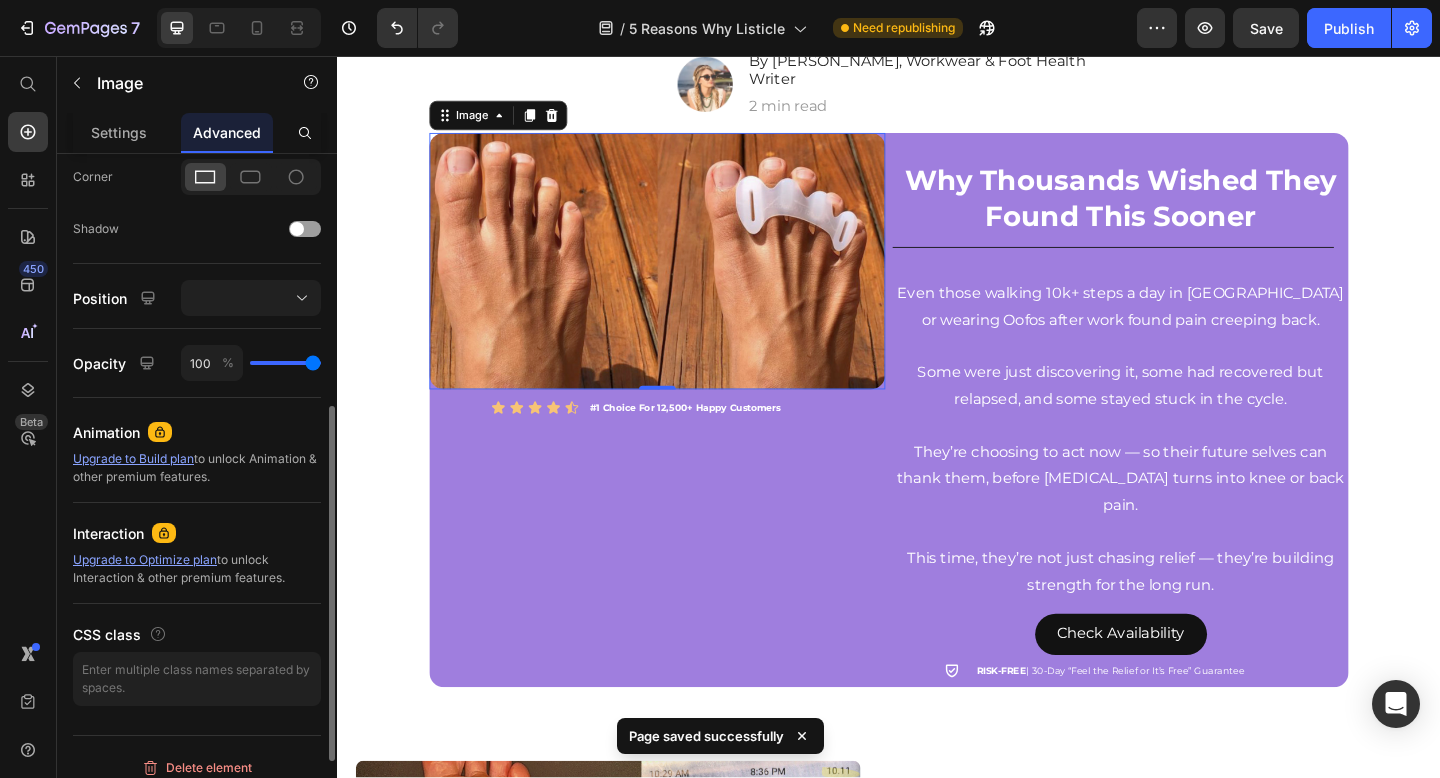 scroll, scrollTop: 624, scrollLeft: 0, axis: vertical 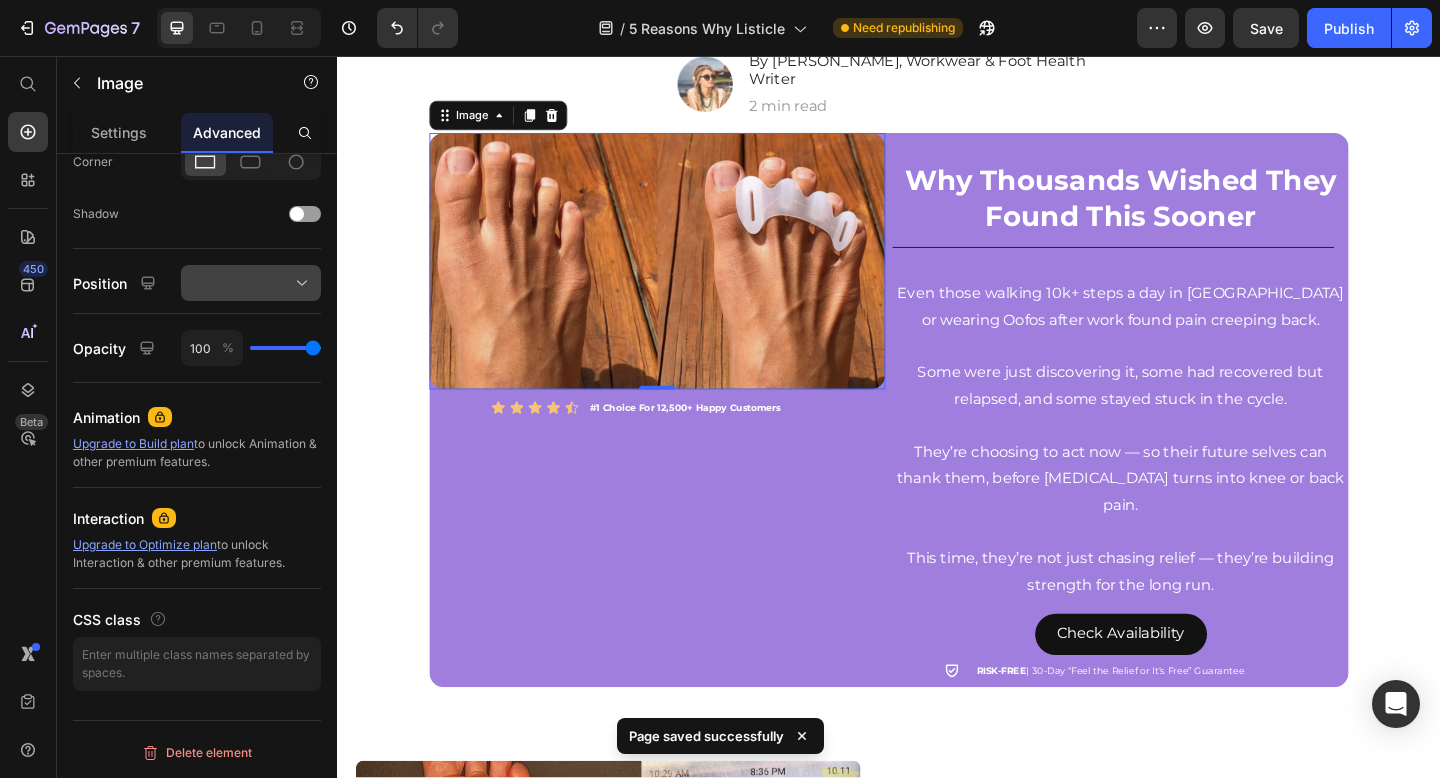 click 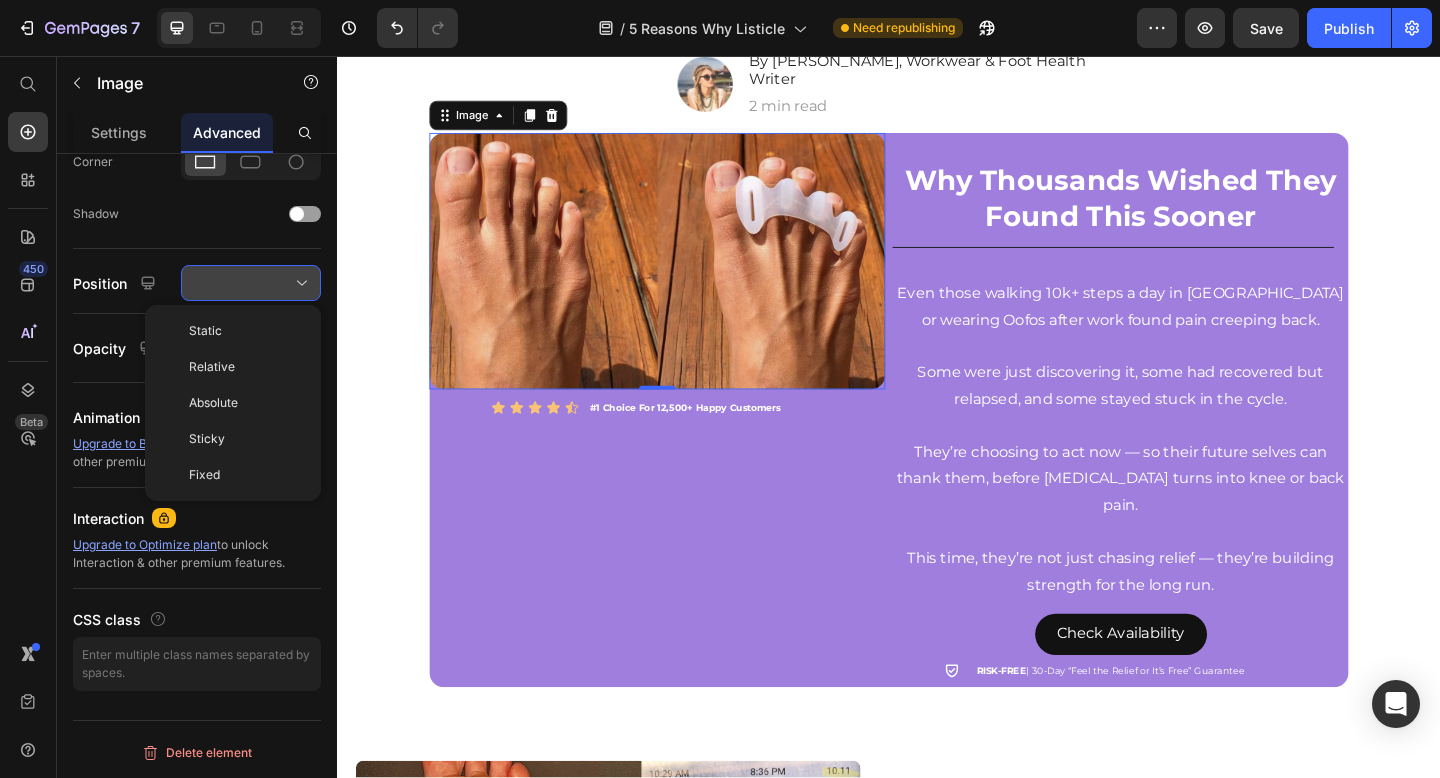 click 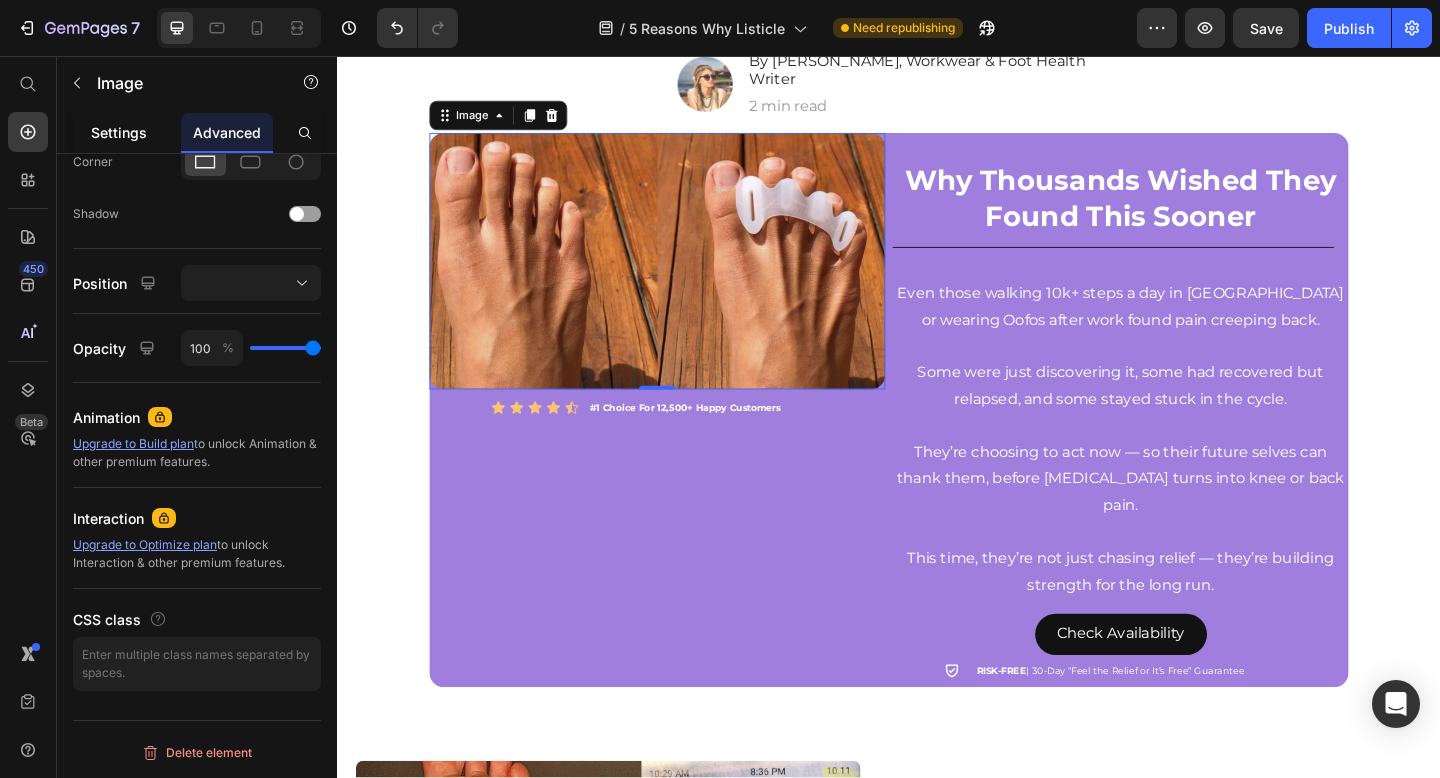 click on "Settings" at bounding box center (119, 132) 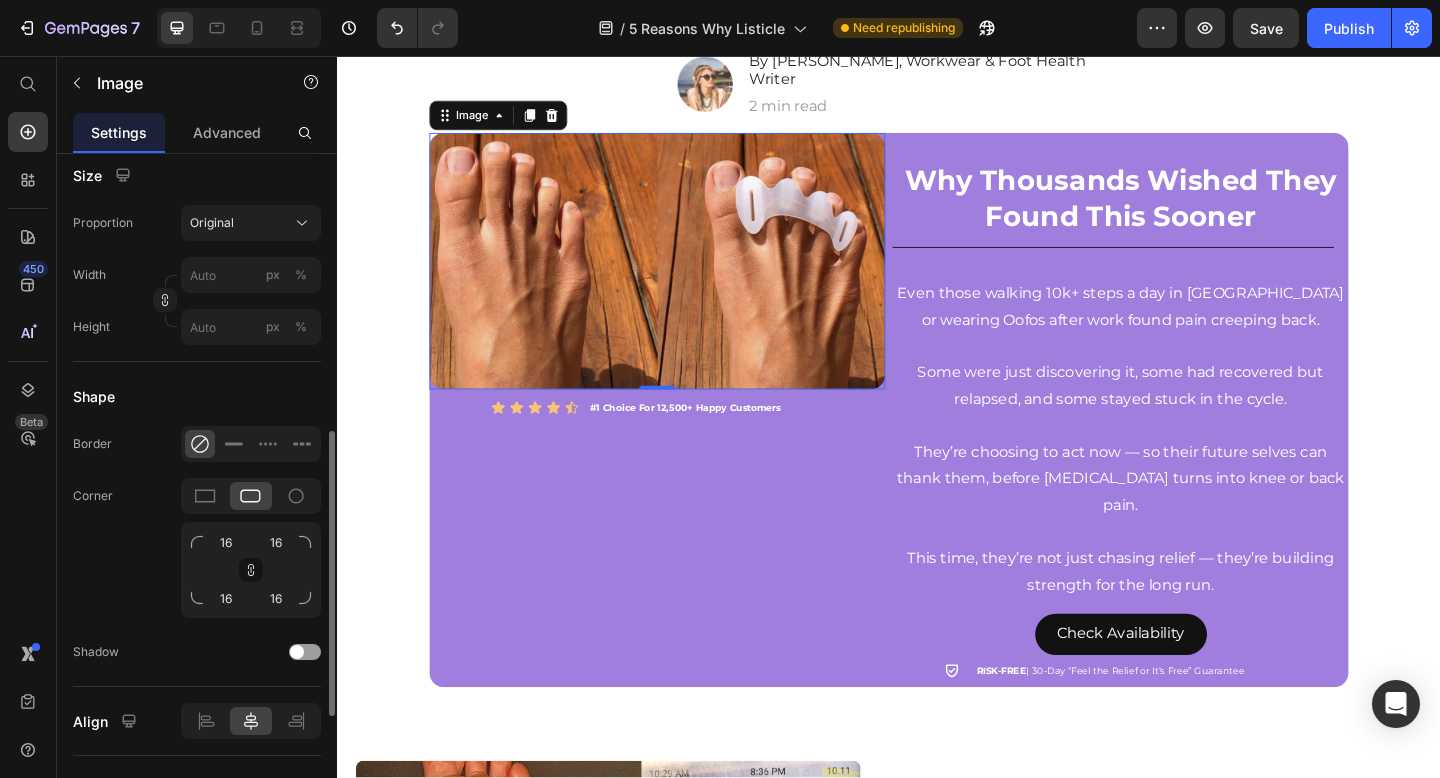 scroll, scrollTop: 635, scrollLeft: 0, axis: vertical 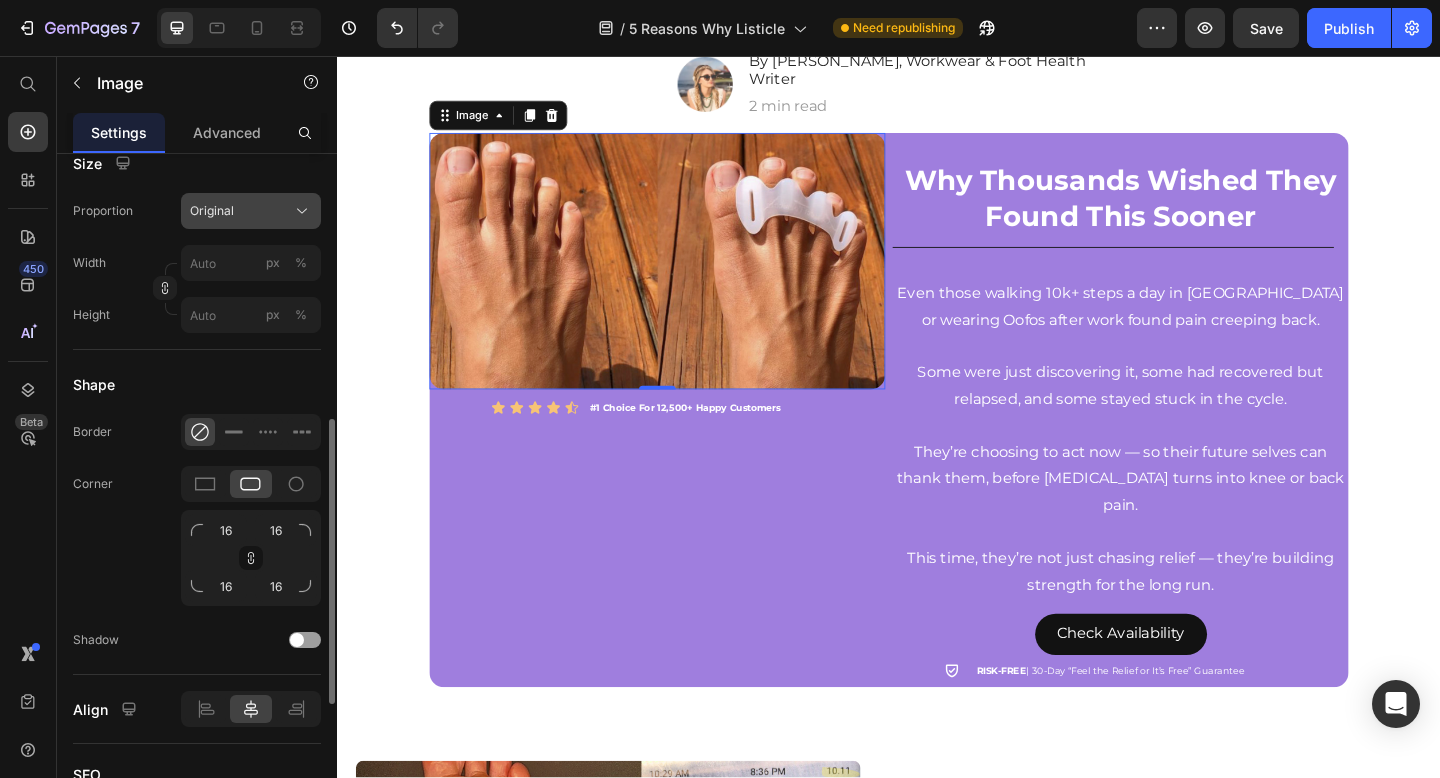 click on "Original" 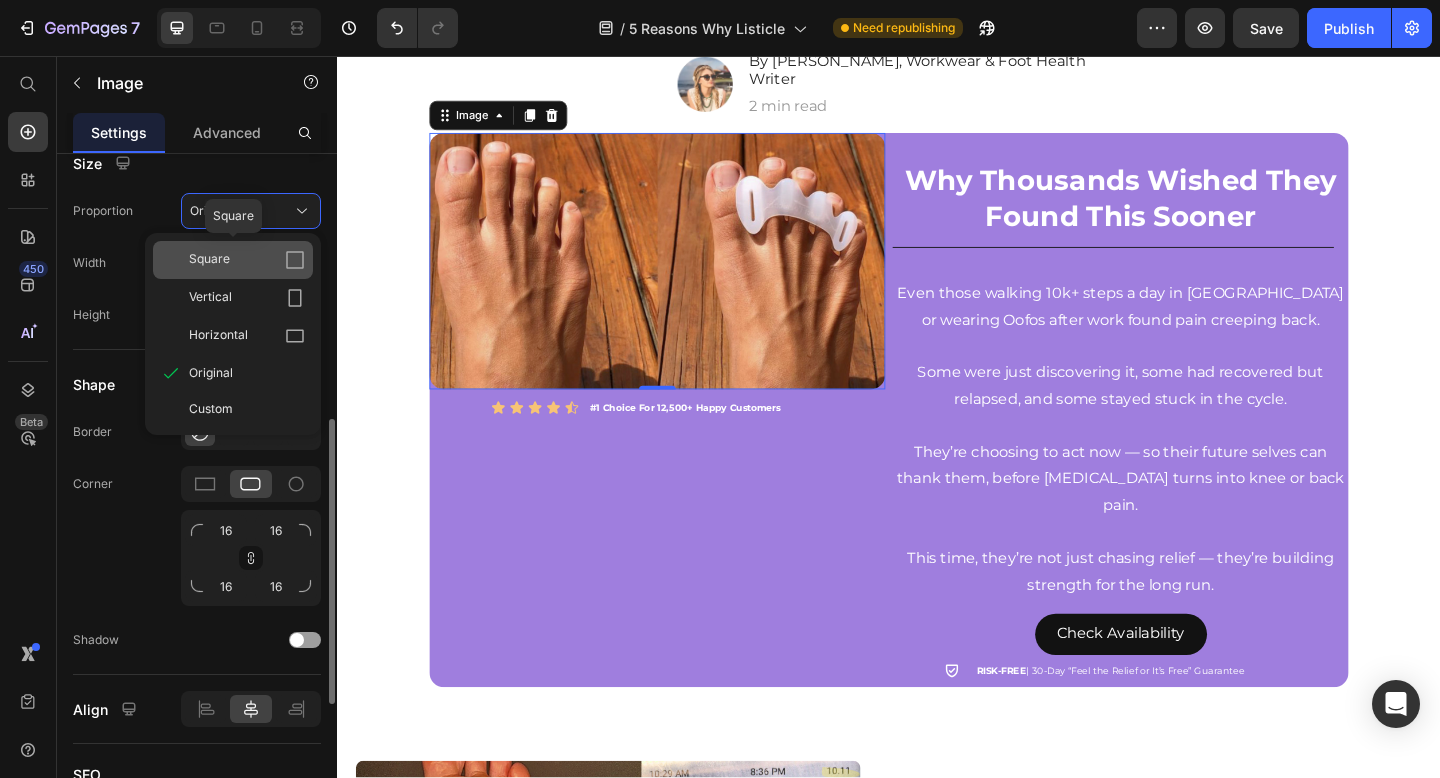 click on "Square" at bounding box center (247, 260) 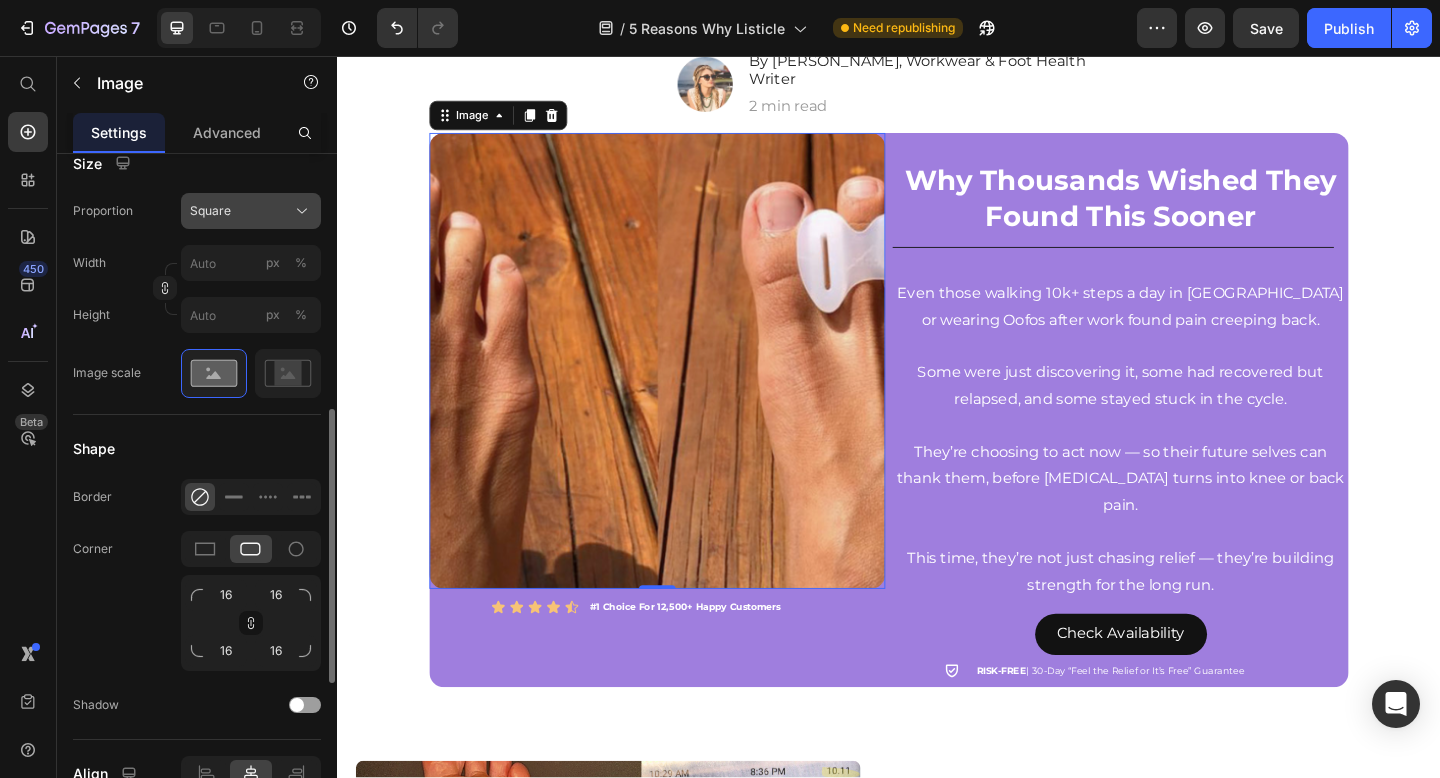 click on "Square" 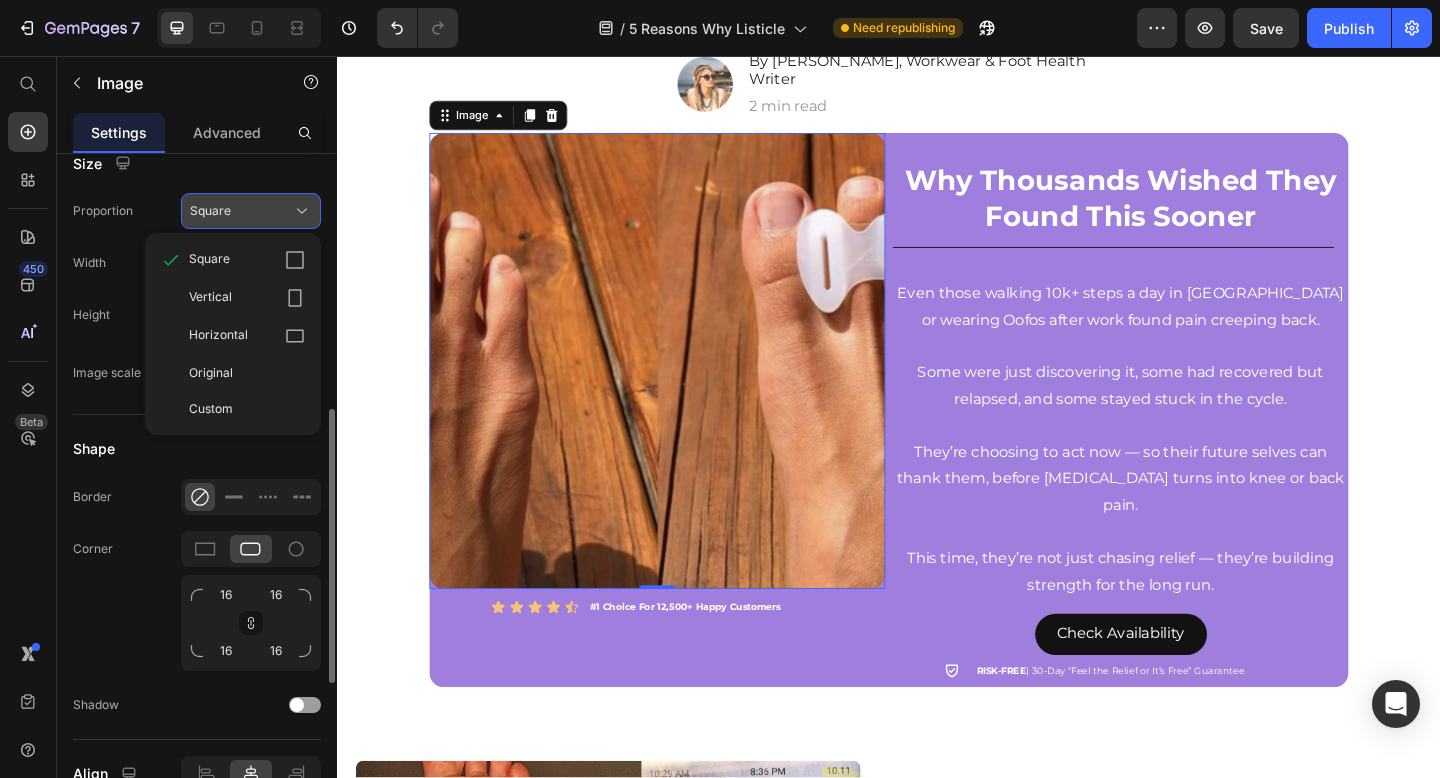 click on "Square" 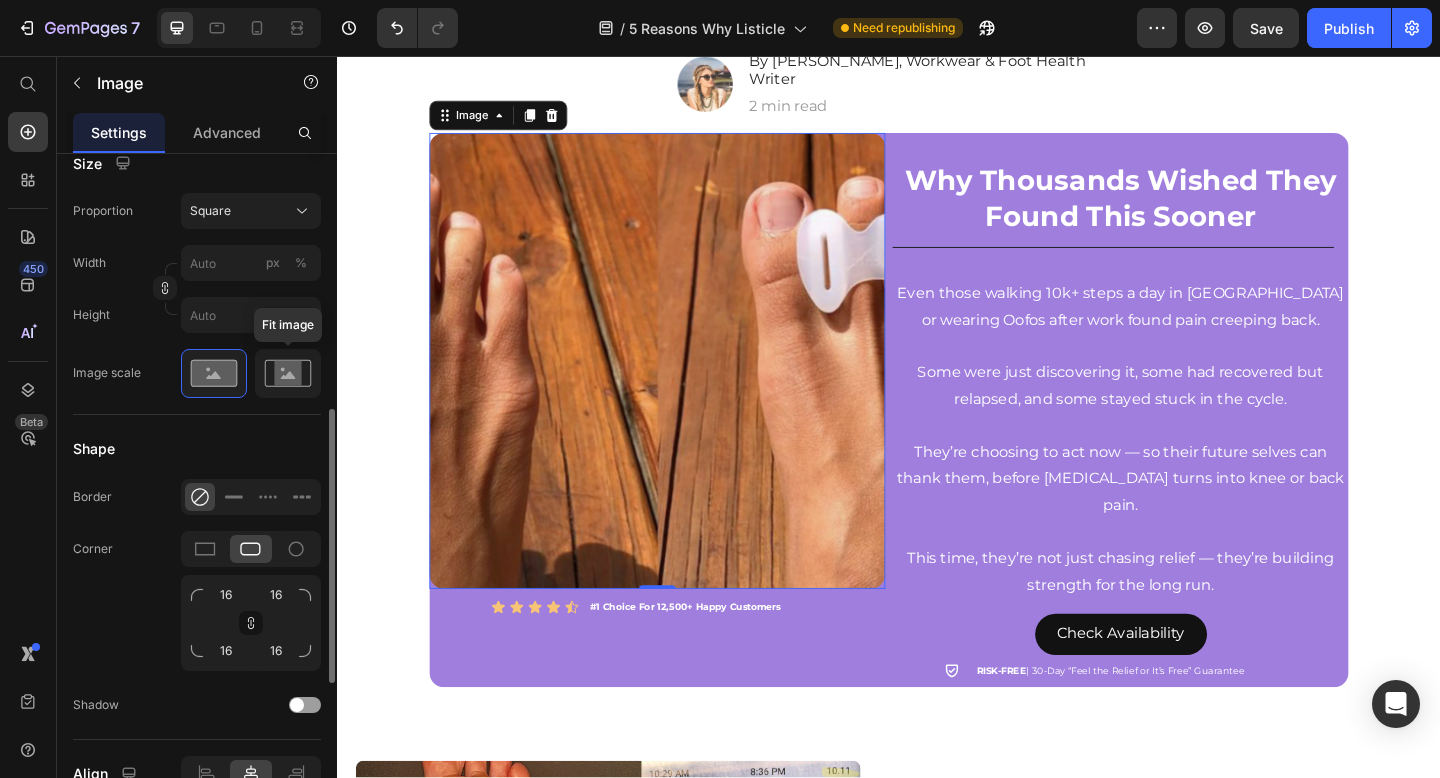click 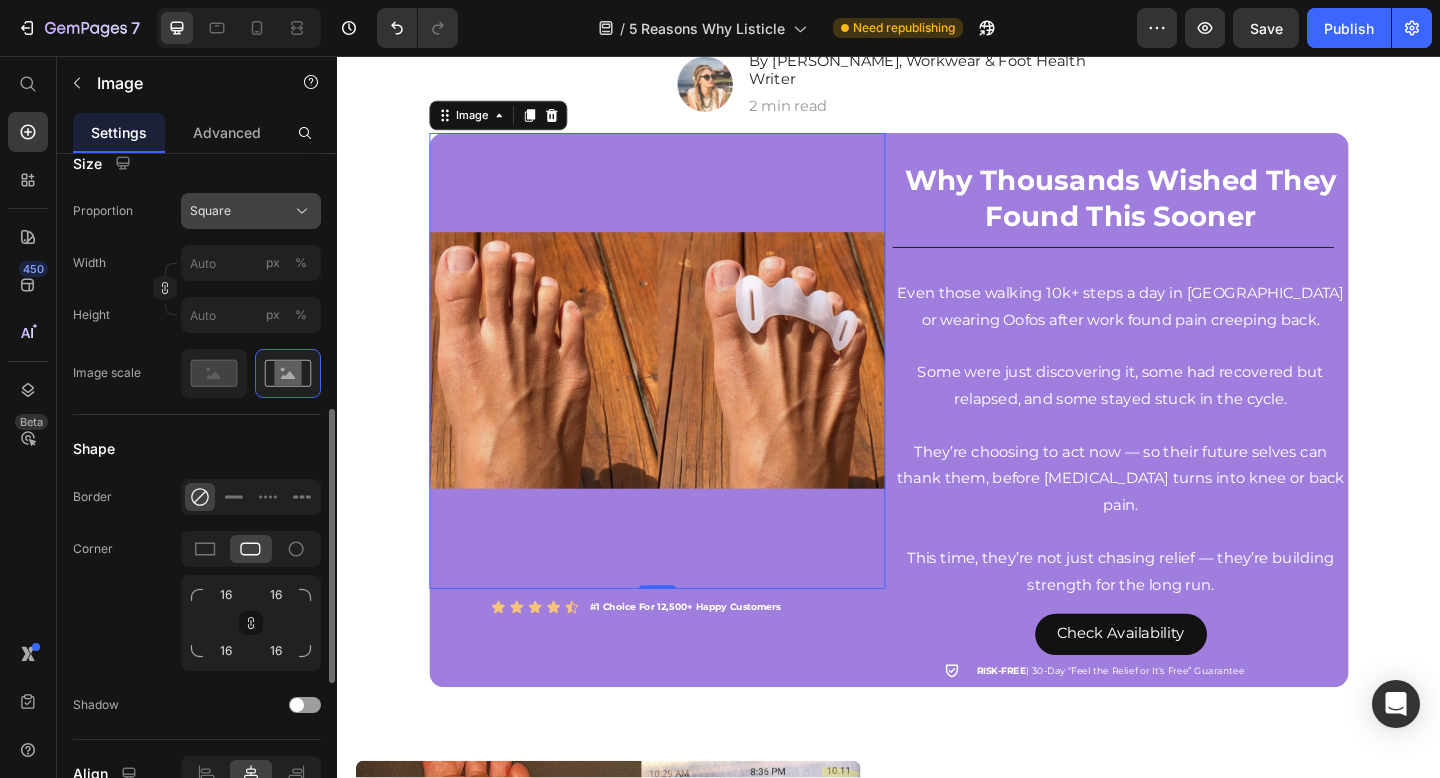 click on "Square" 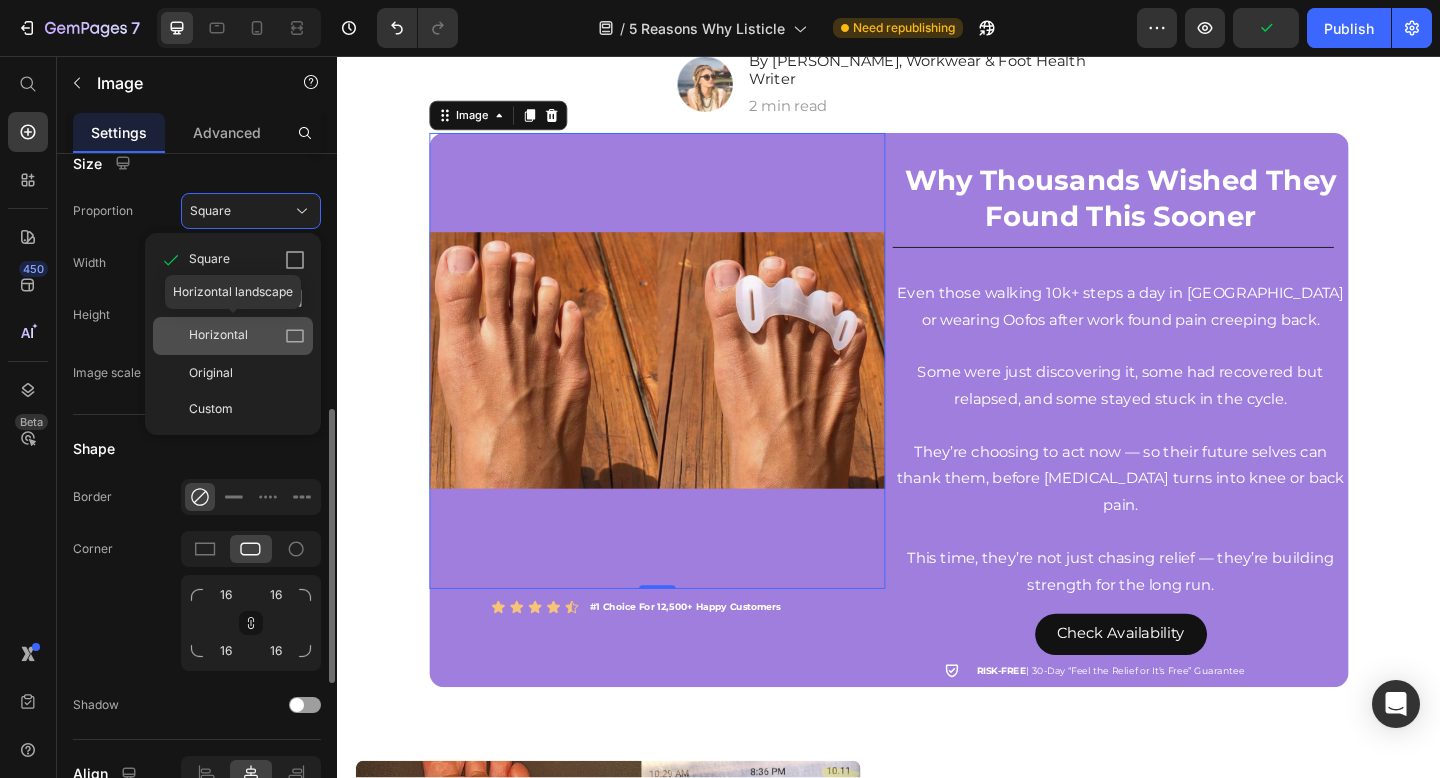 click on "Horizontal" at bounding box center [247, 336] 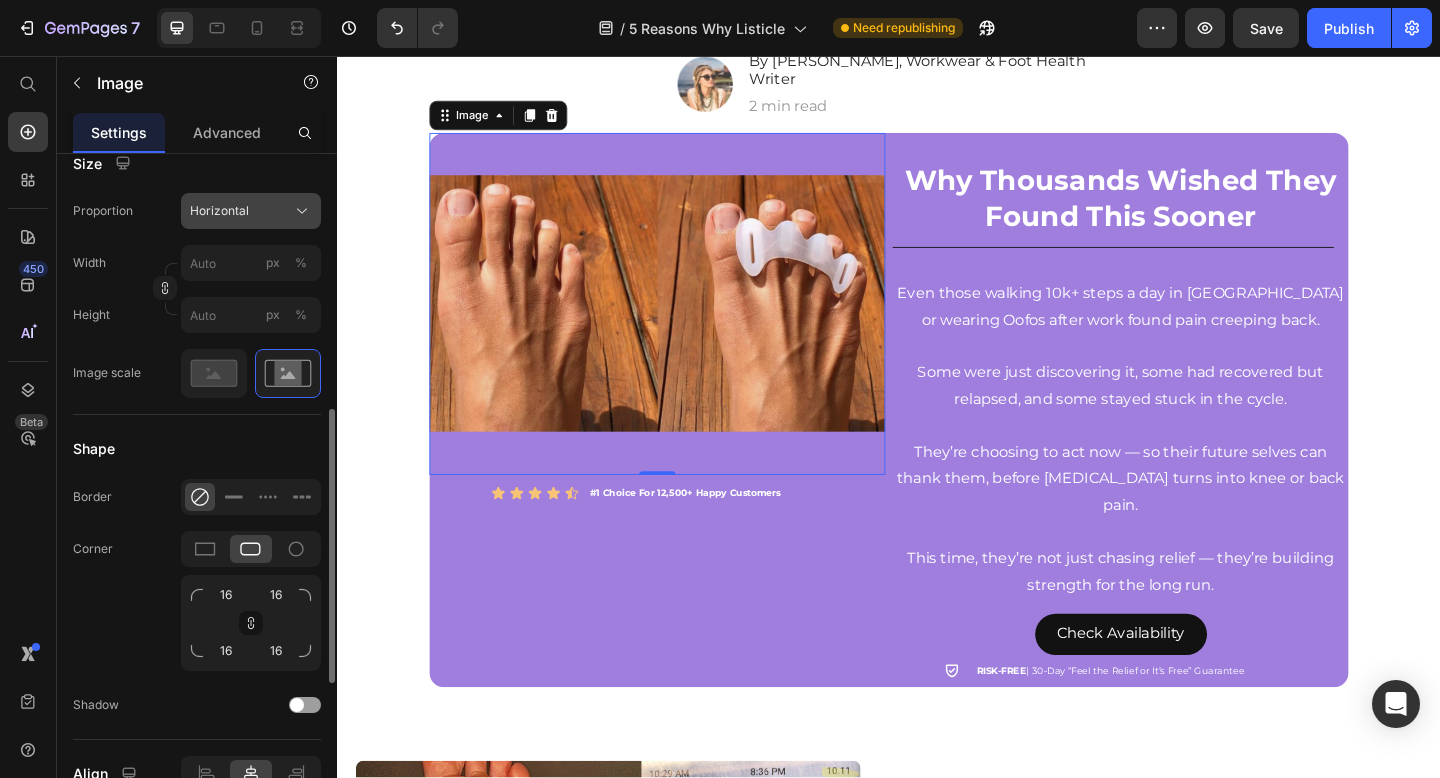 click on "Horizontal" at bounding box center [251, 211] 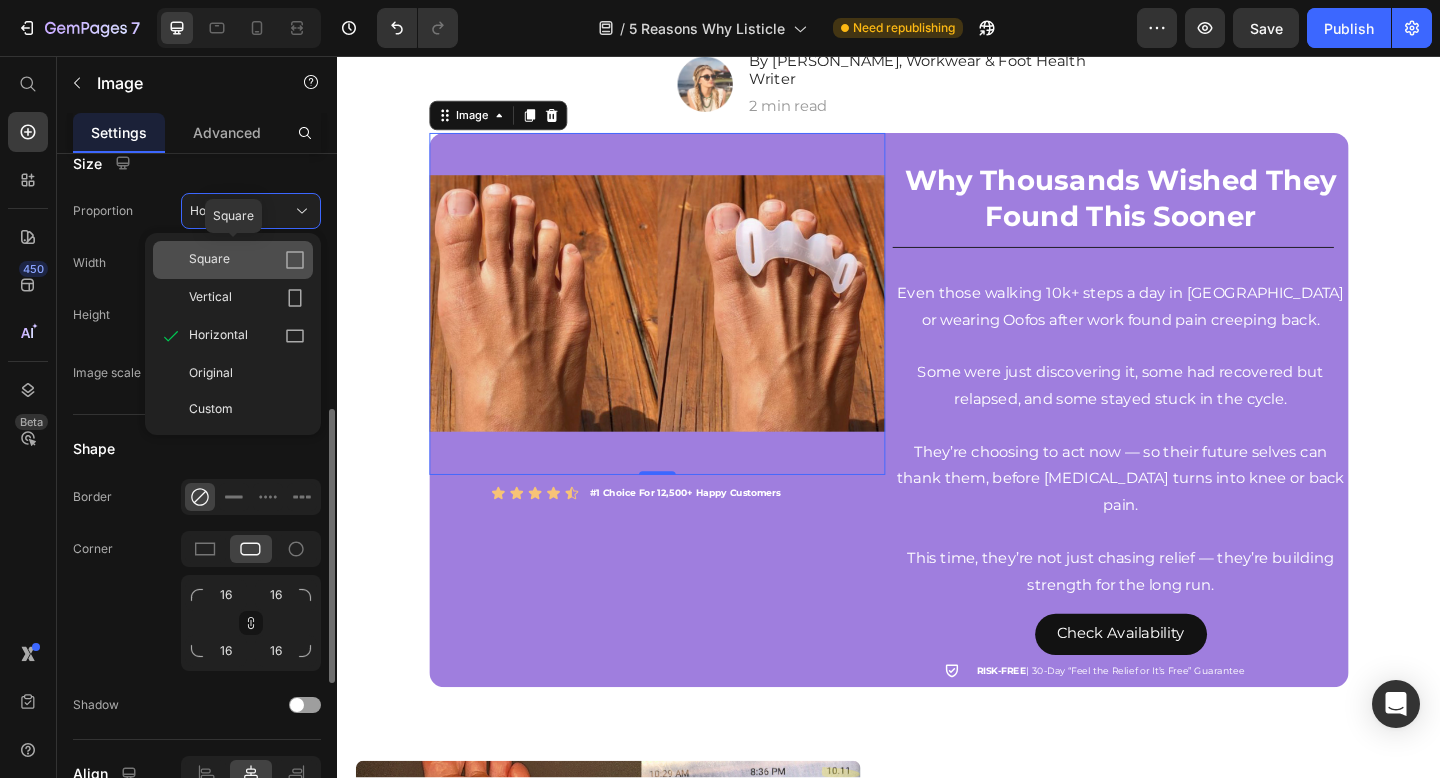 click on "Square" at bounding box center [247, 260] 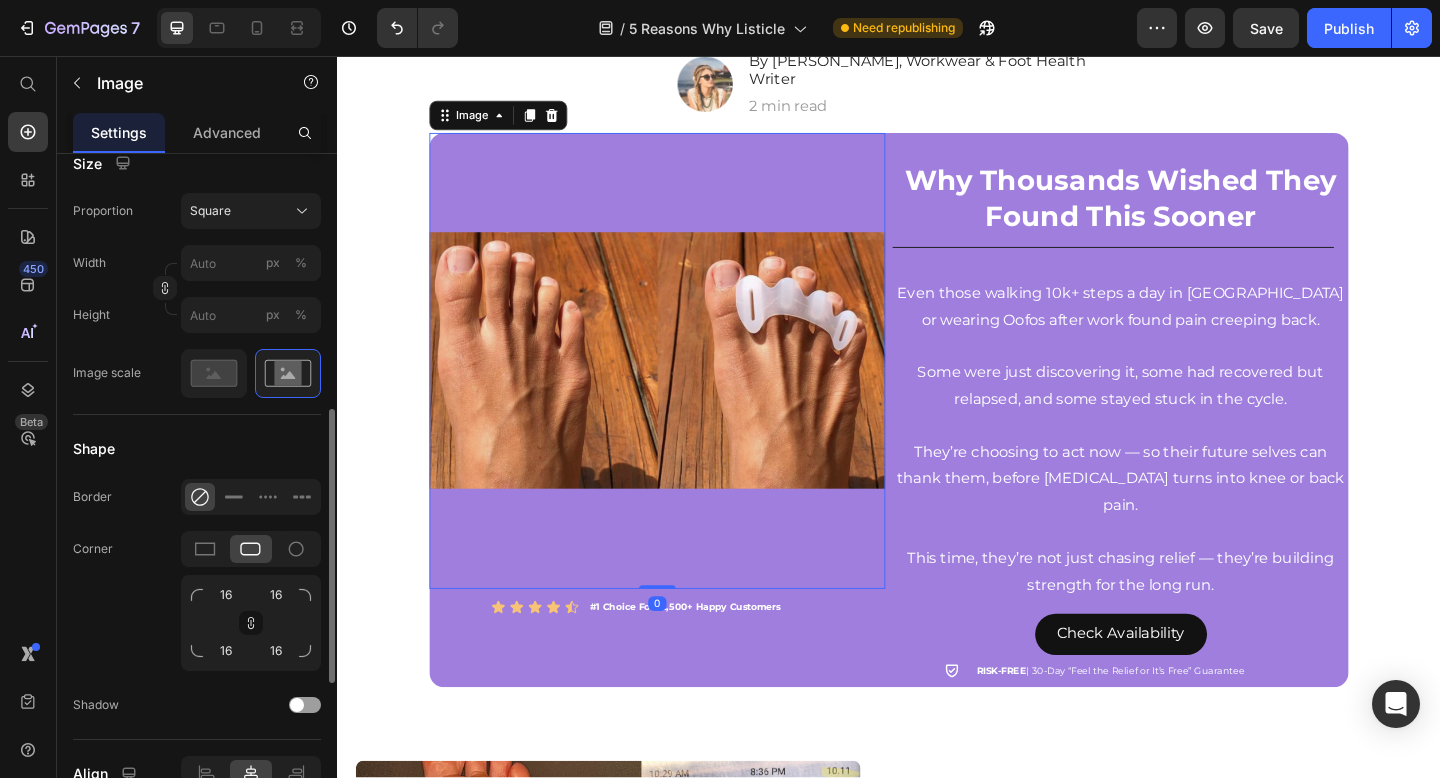 drag, startPoint x: 683, startPoint y: 619, endPoint x: 687, endPoint y: 533, distance: 86.09297 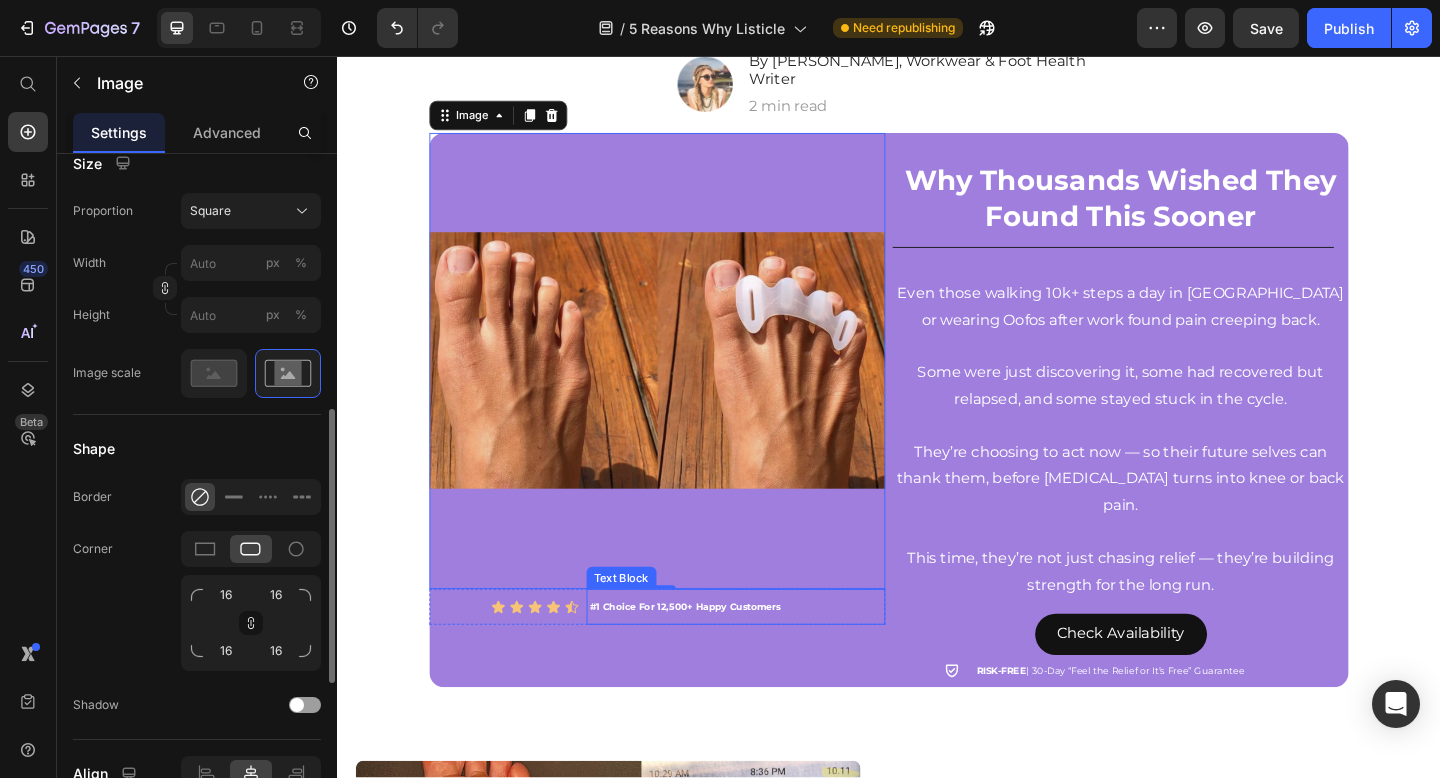click on "#1 Choice For 12,500+ Happy Customers" at bounding box center (715, 655) 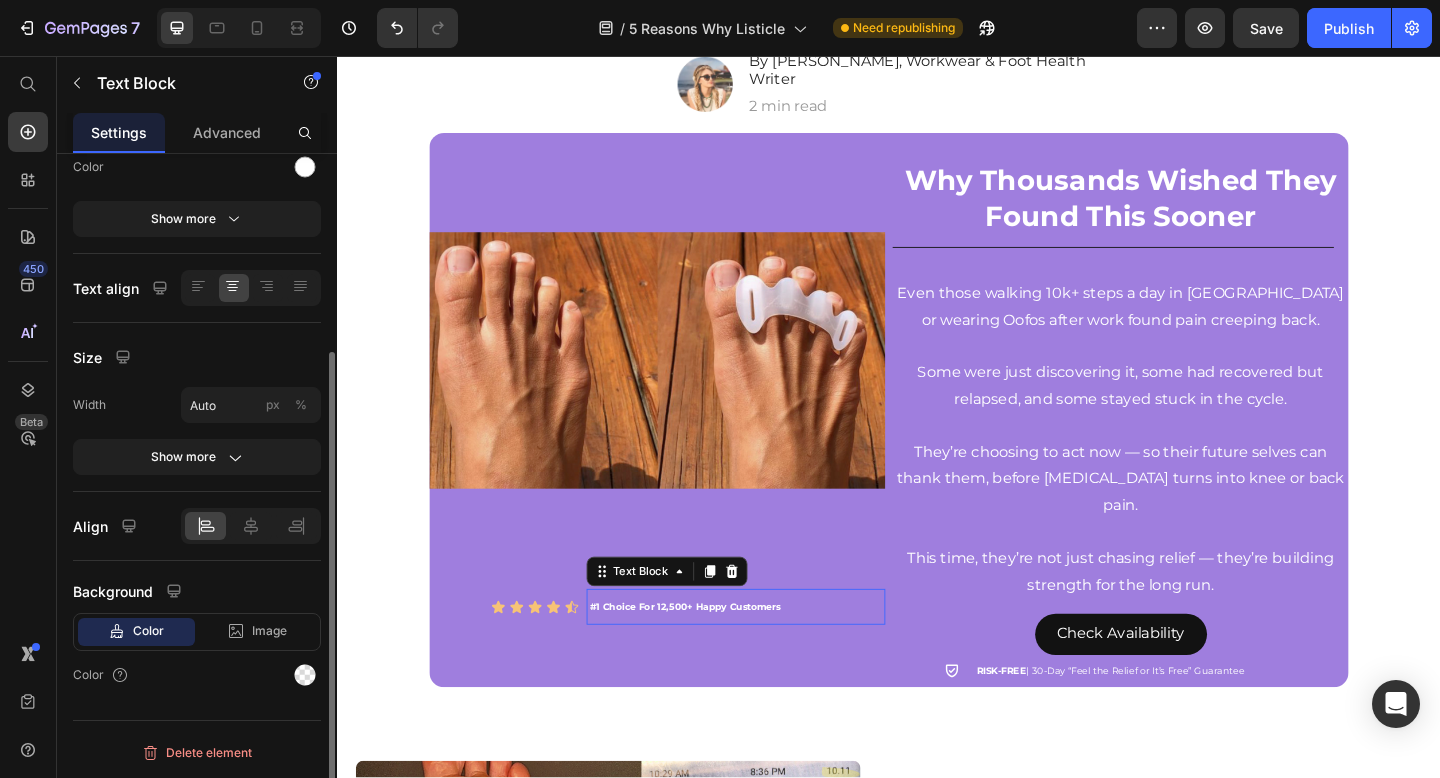 scroll, scrollTop: 0, scrollLeft: 0, axis: both 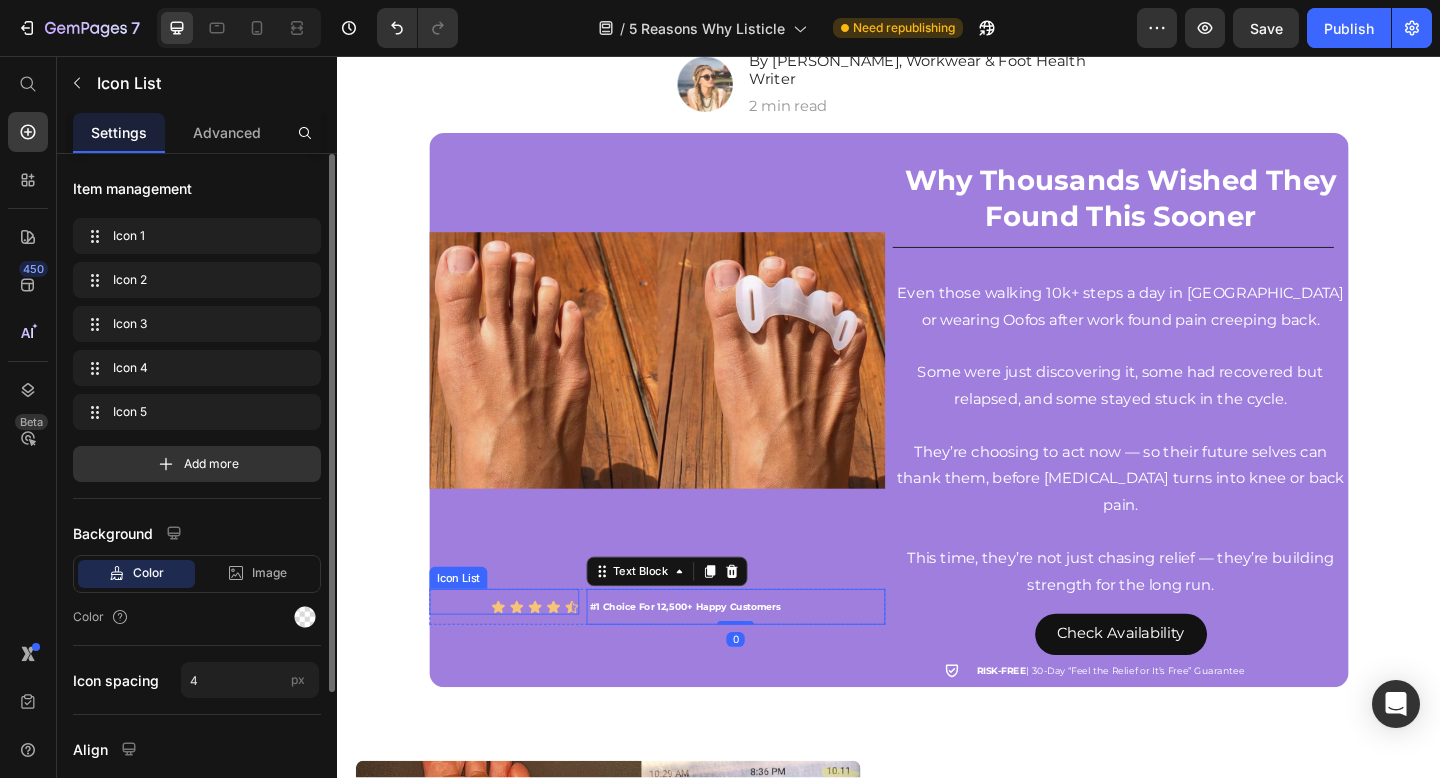 click on "Icon Icon Icon Icon
Icon Icon List" at bounding box center (518, 650) 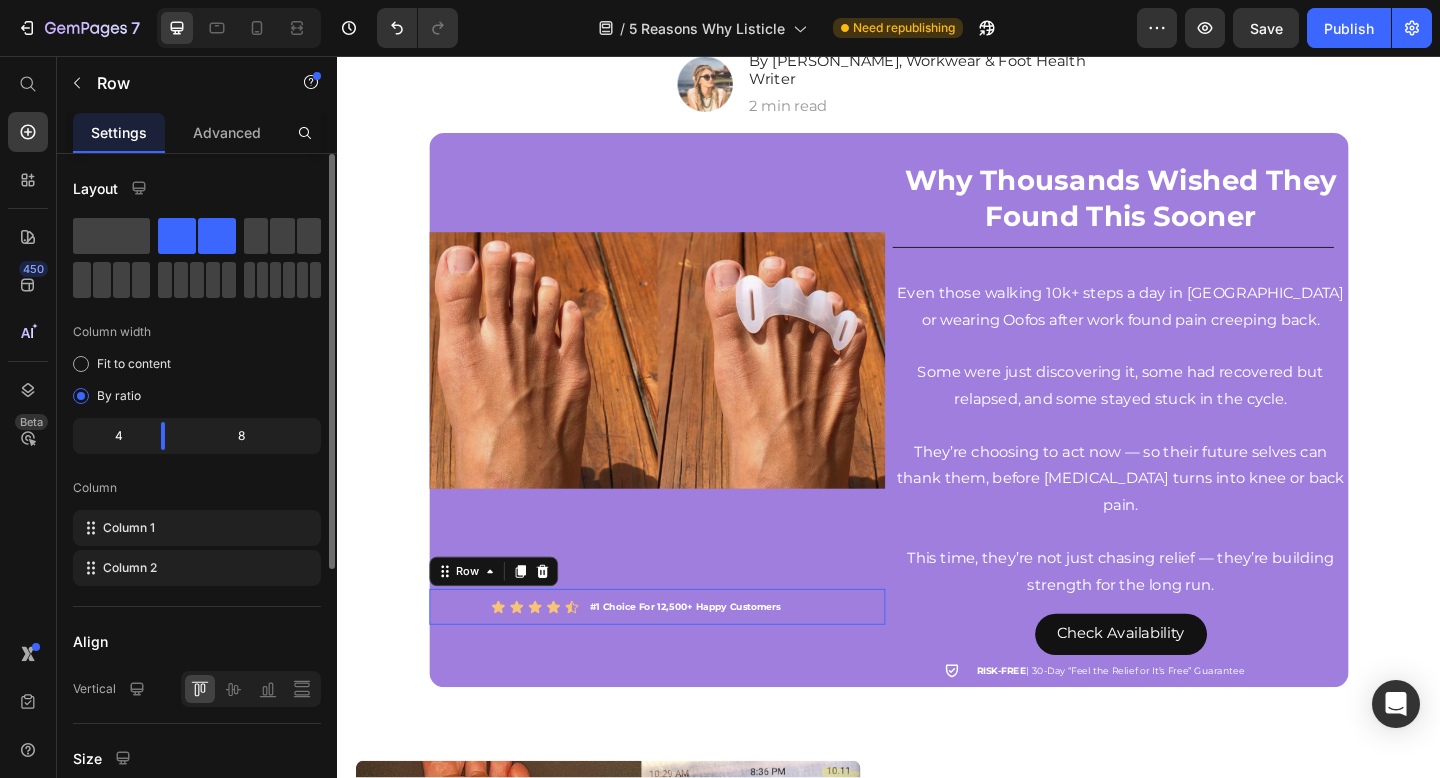 click on "Icon Icon Icon Icon
Icon Icon List #1 Choice For 12,500+ Happy Customers Text Block Row   0" at bounding box center (685, 655) 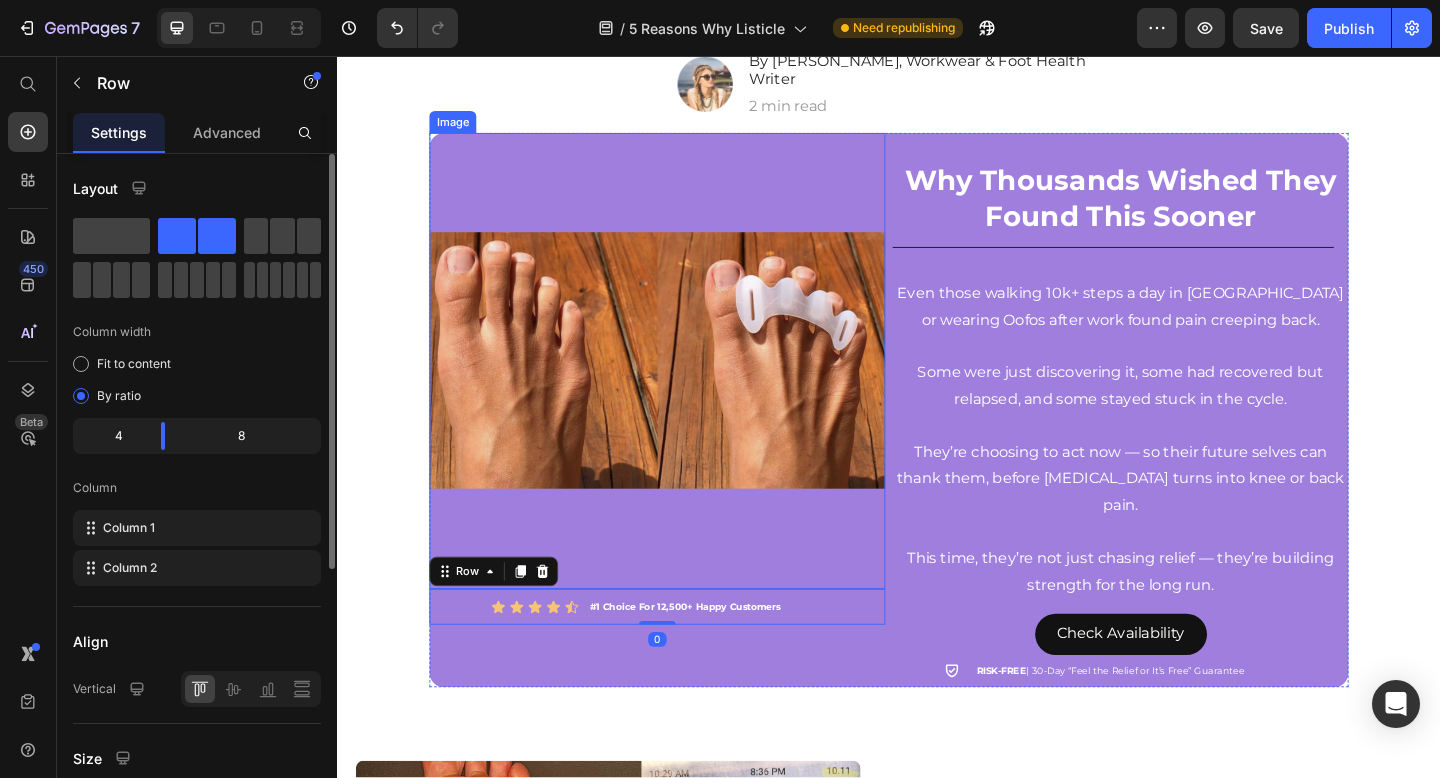 click at bounding box center [685, 388] 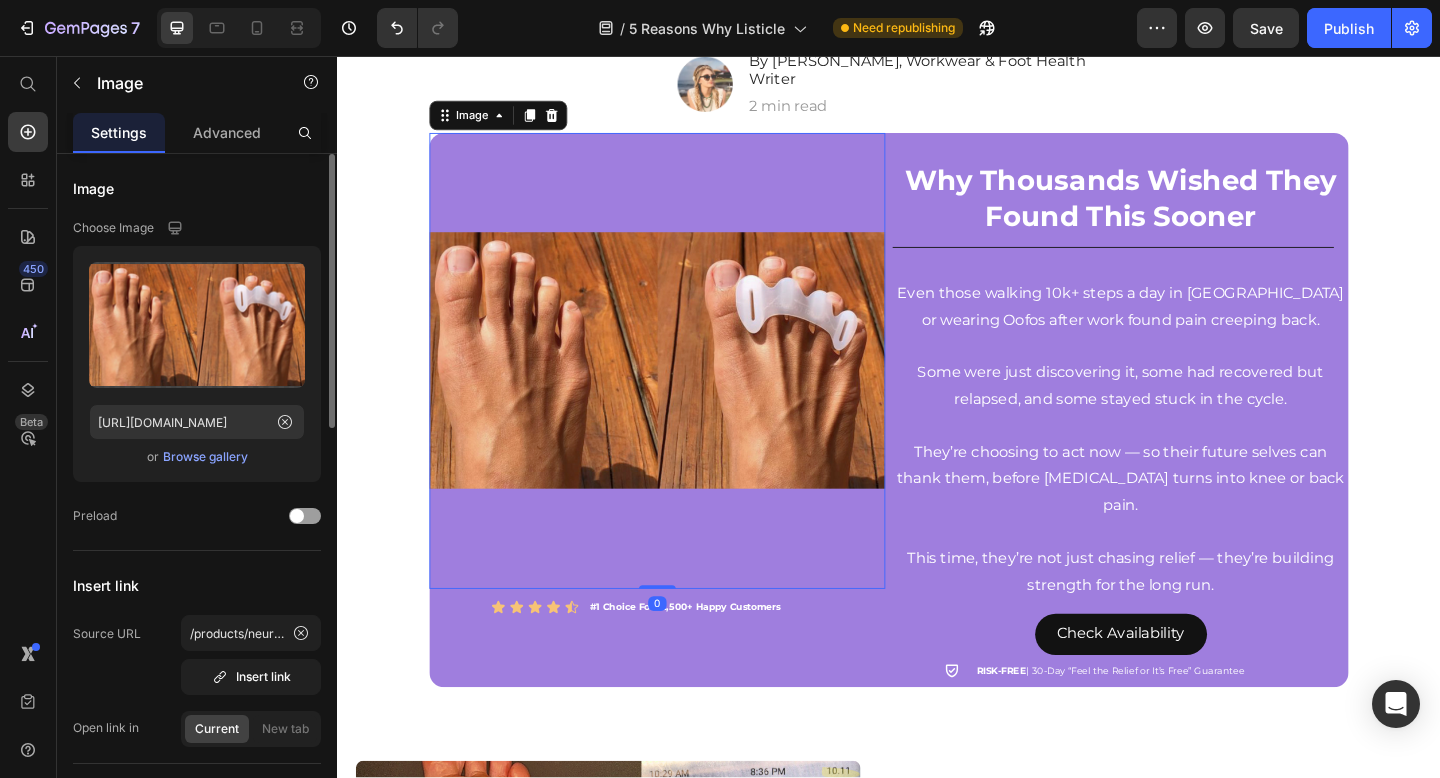drag, startPoint x: 676, startPoint y: 617, endPoint x: 676, endPoint y: 584, distance: 33 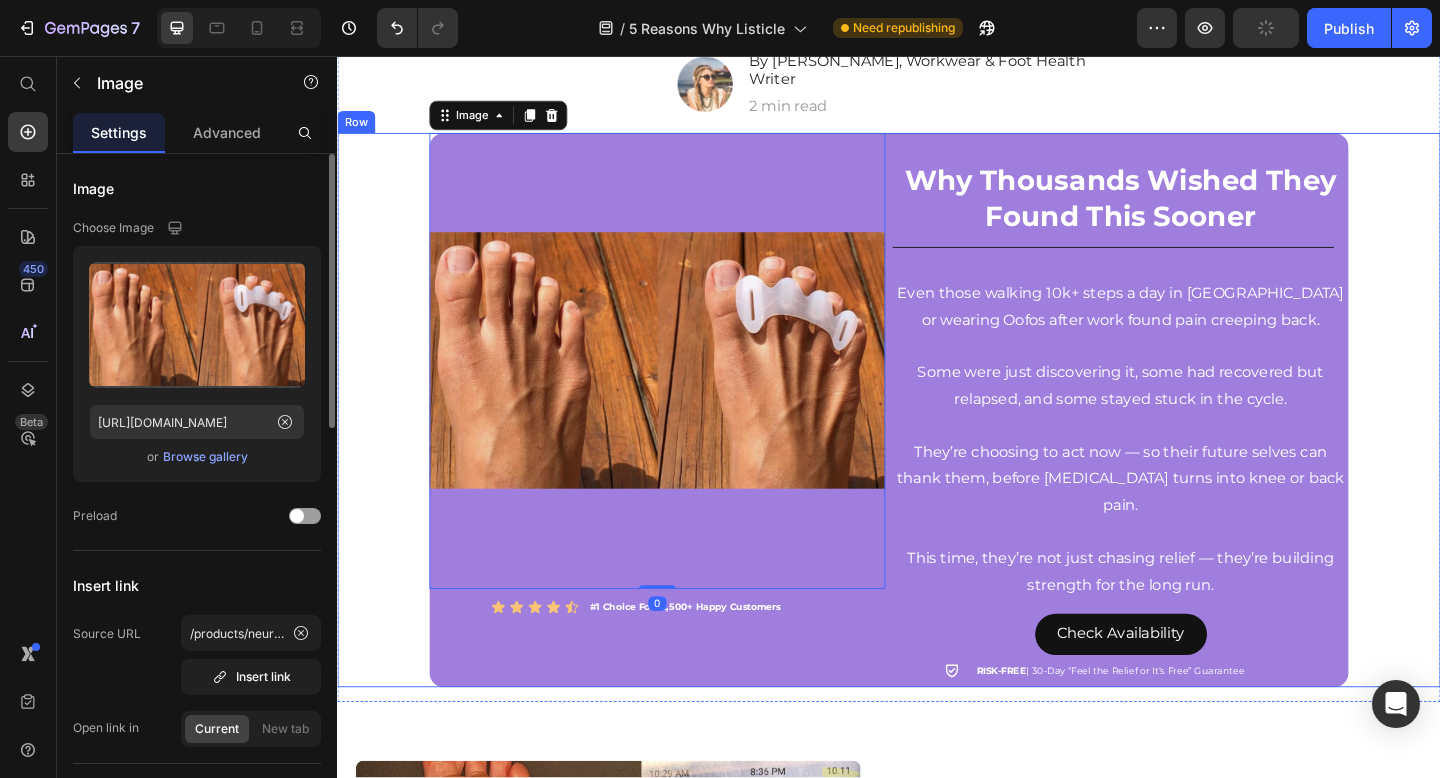 click on "Image   0 Icon Icon Icon Icon
Icon Icon List #1 Choice For 12,500+ Happy Customers Text Block Row Why Thousands Wished They Found This Sooner Heading                Title Line Even those walking 10k+ steps a day in Hokas or wearing Oofos after work found pain creeping back.  Some were just discovering it, some had recovered but relapsed, and some stayed stuck in the cycle.  They’re choosing to act now — so their future selves can thank them, before foot pain turns into knee or back pain. This time, they’re not just chasing relief — they’re building strength for the long run. Text Block Check Availability Button
Icon RISK-FREE  | 30-Day “Feel the Relief or It’s Free” Guarantee Text Block Row Row" at bounding box center [937, 441] 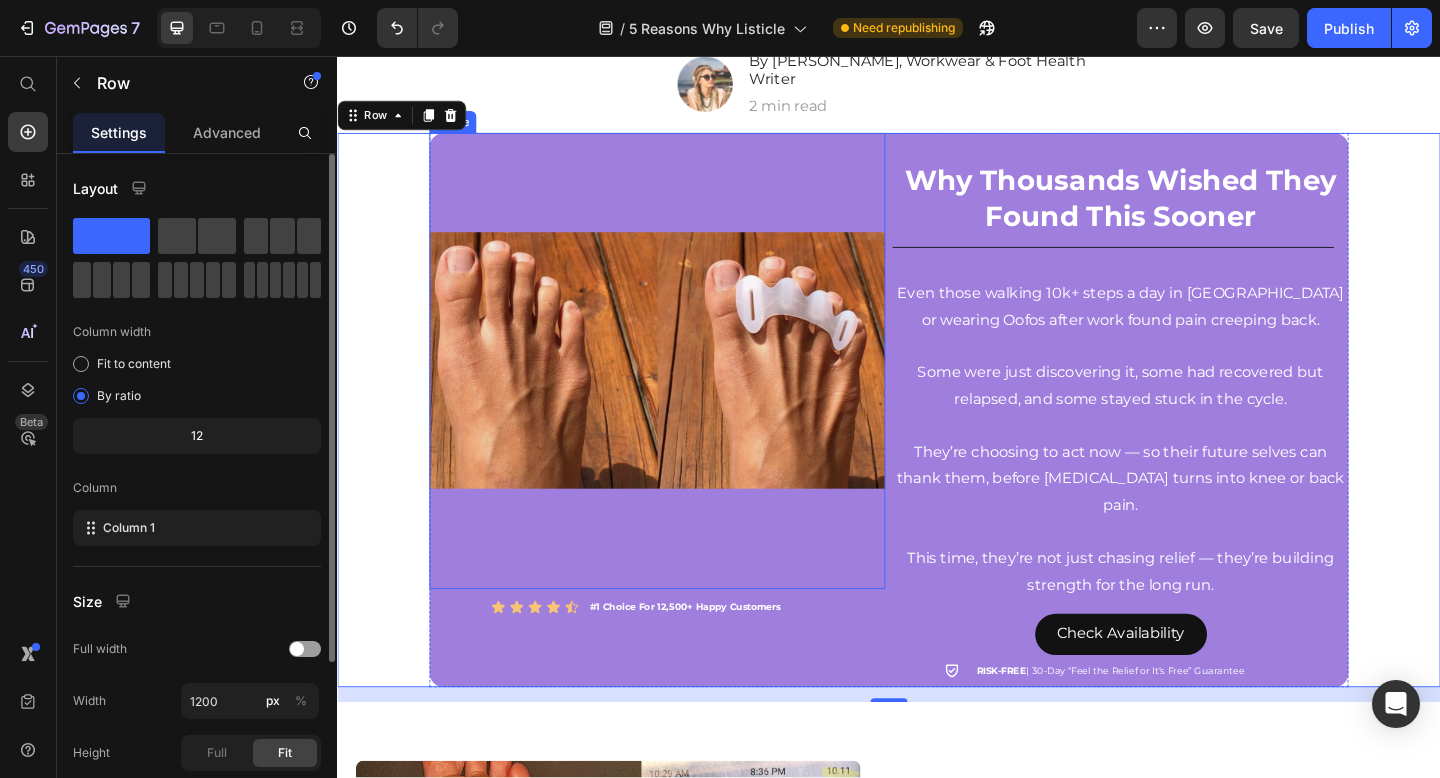 click at bounding box center (685, 388) 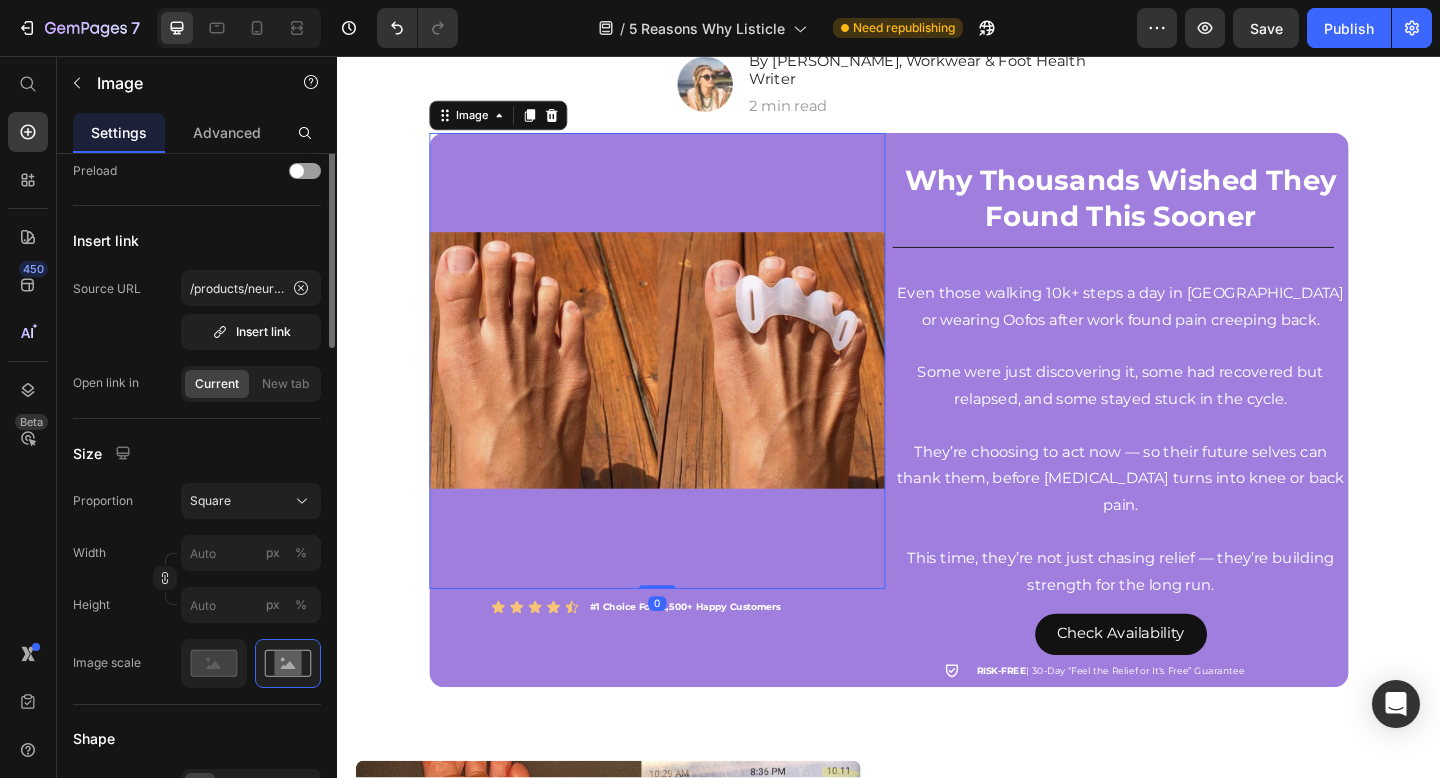 scroll, scrollTop: 588, scrollLeft: 0, axis: vertical 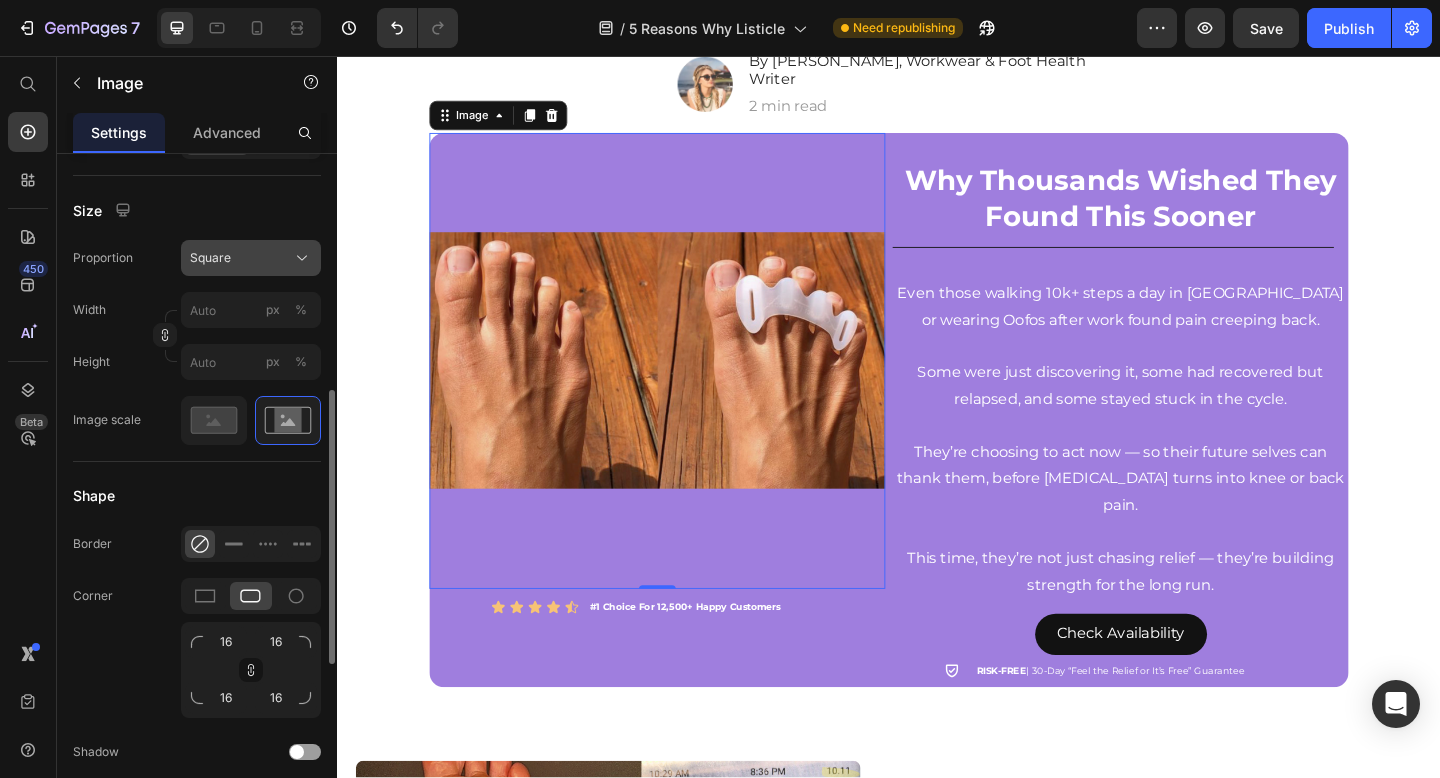click on "Square" 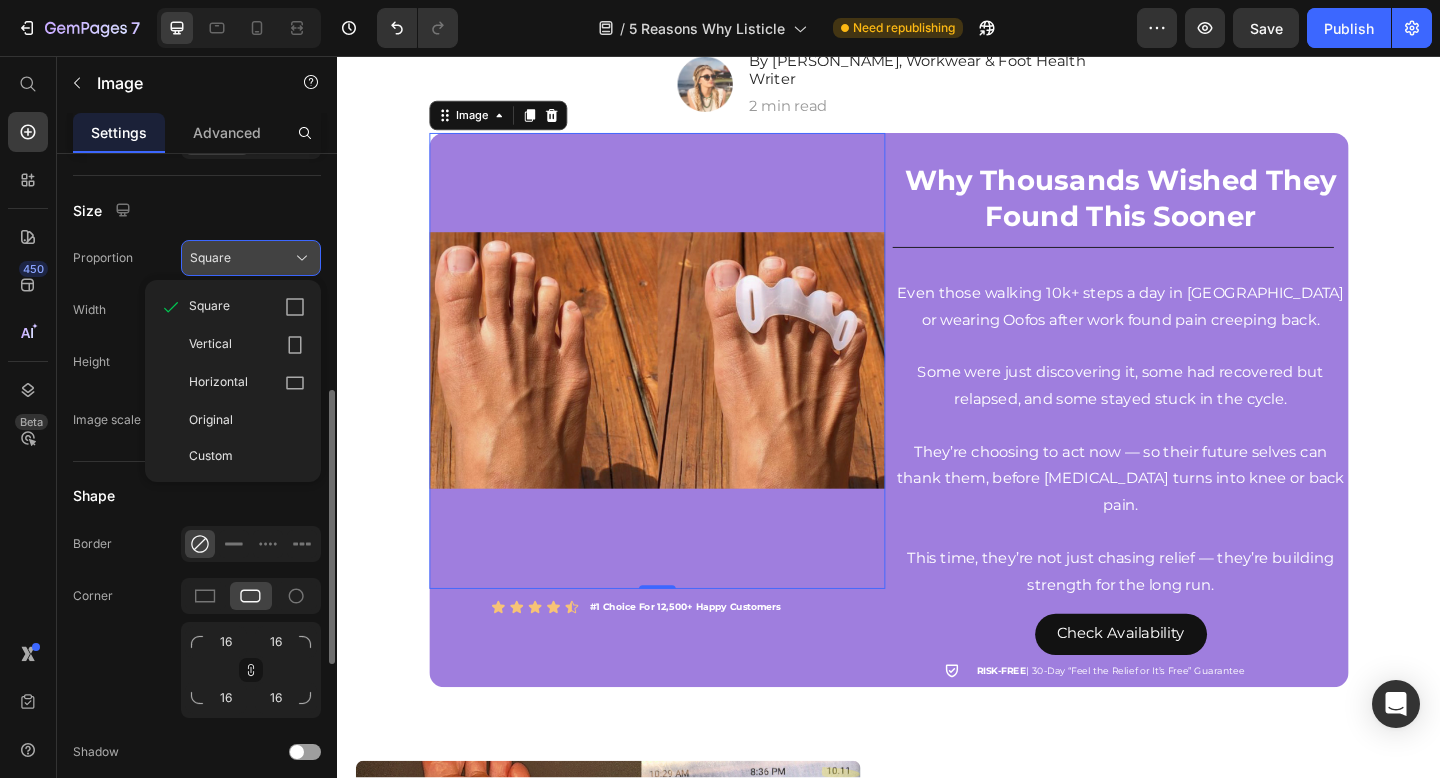 click on "Square" 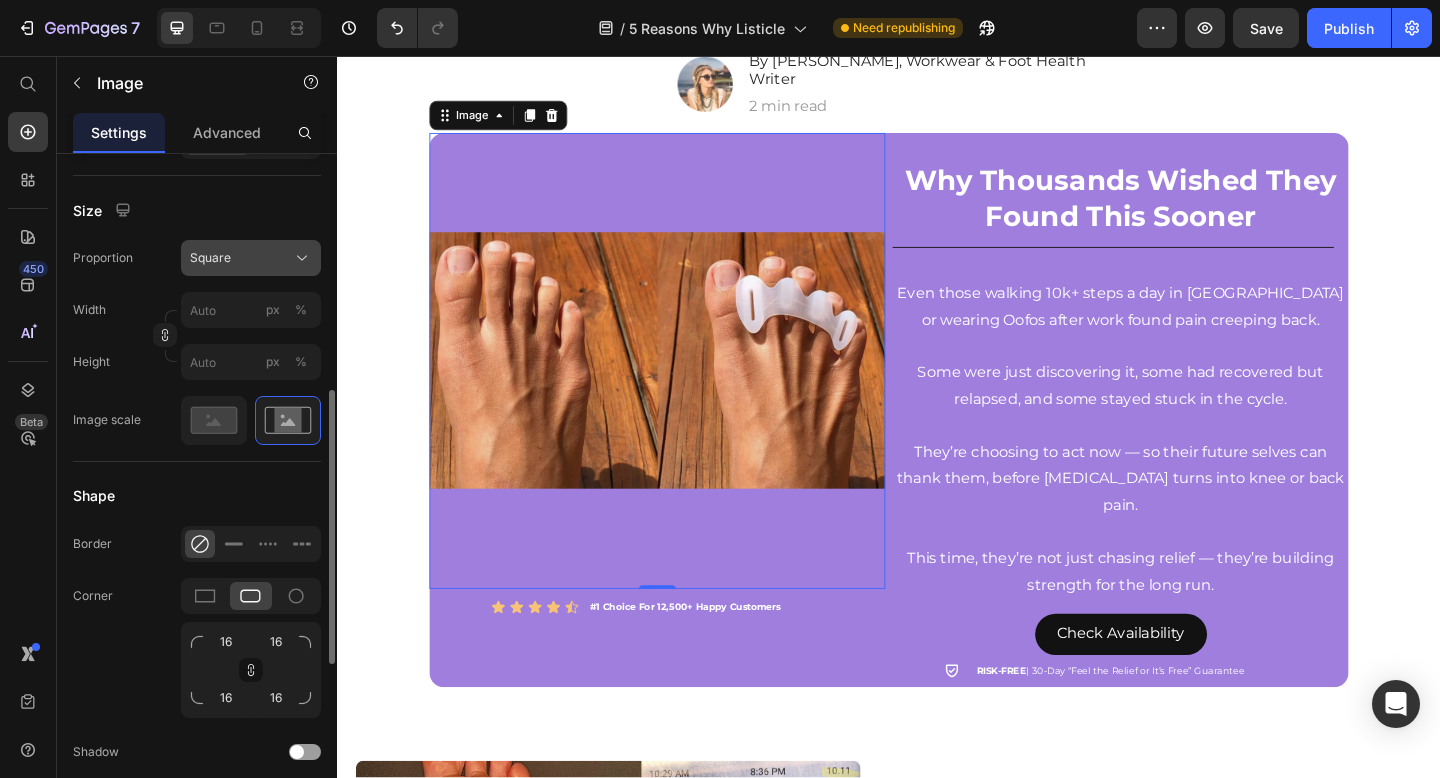 click on "Square" 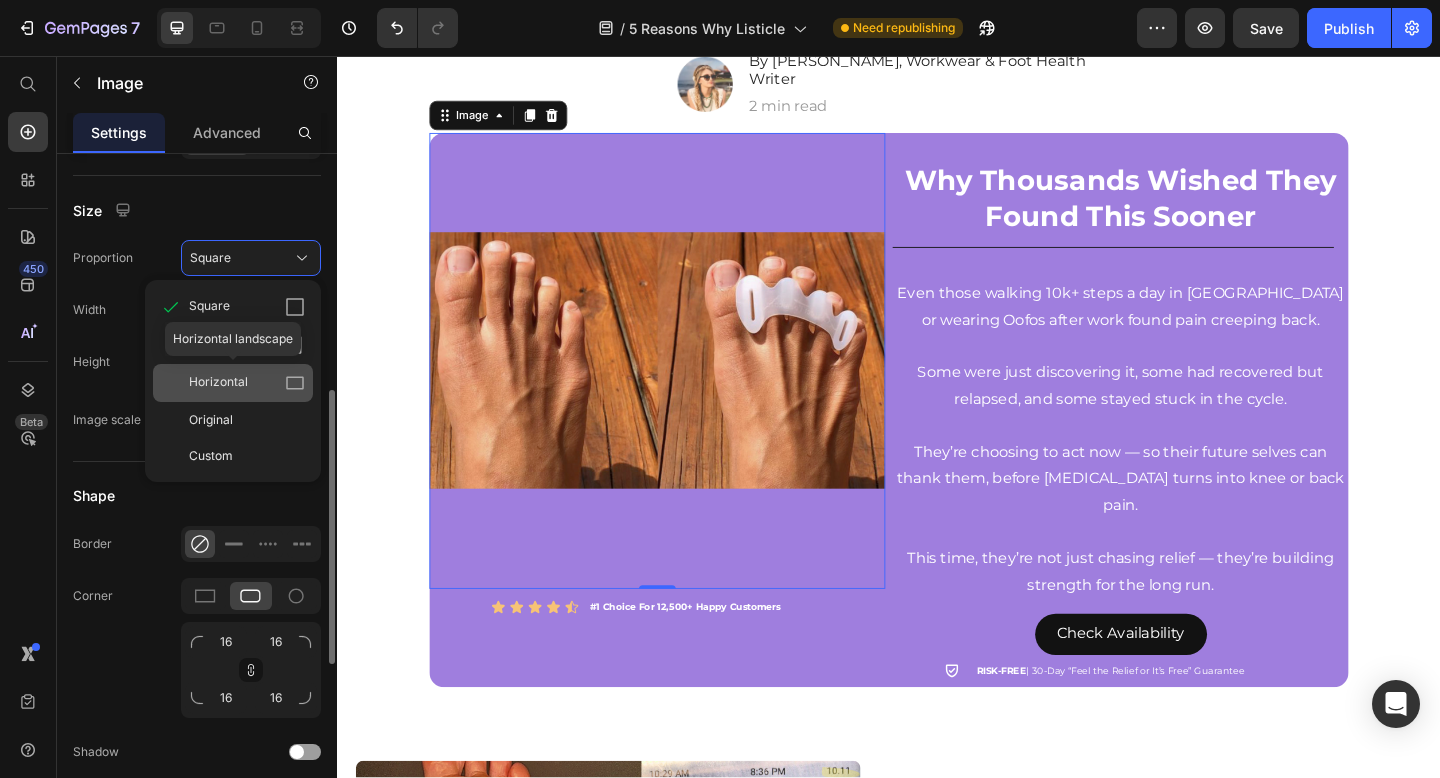 click on "Horizontal" at bounding box center [247, 383] 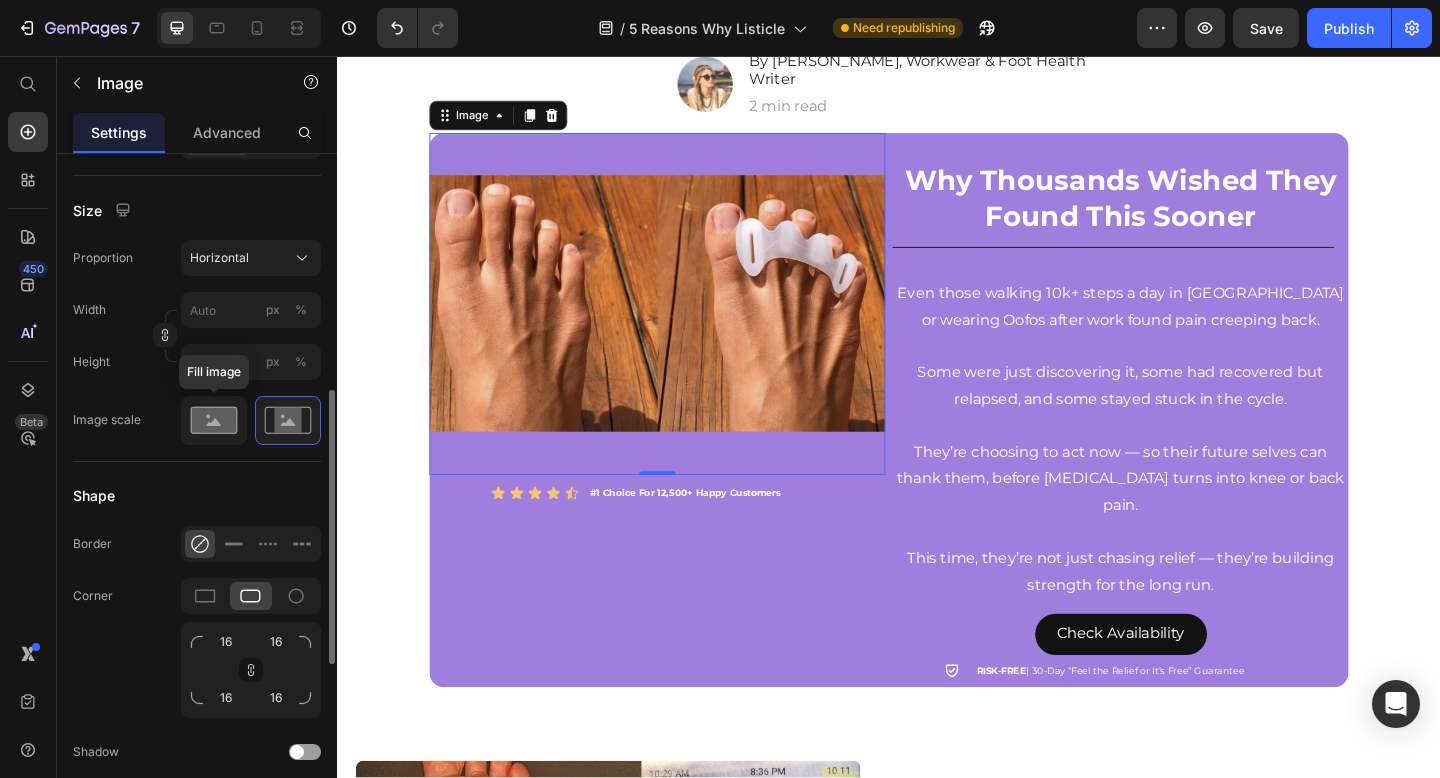 click 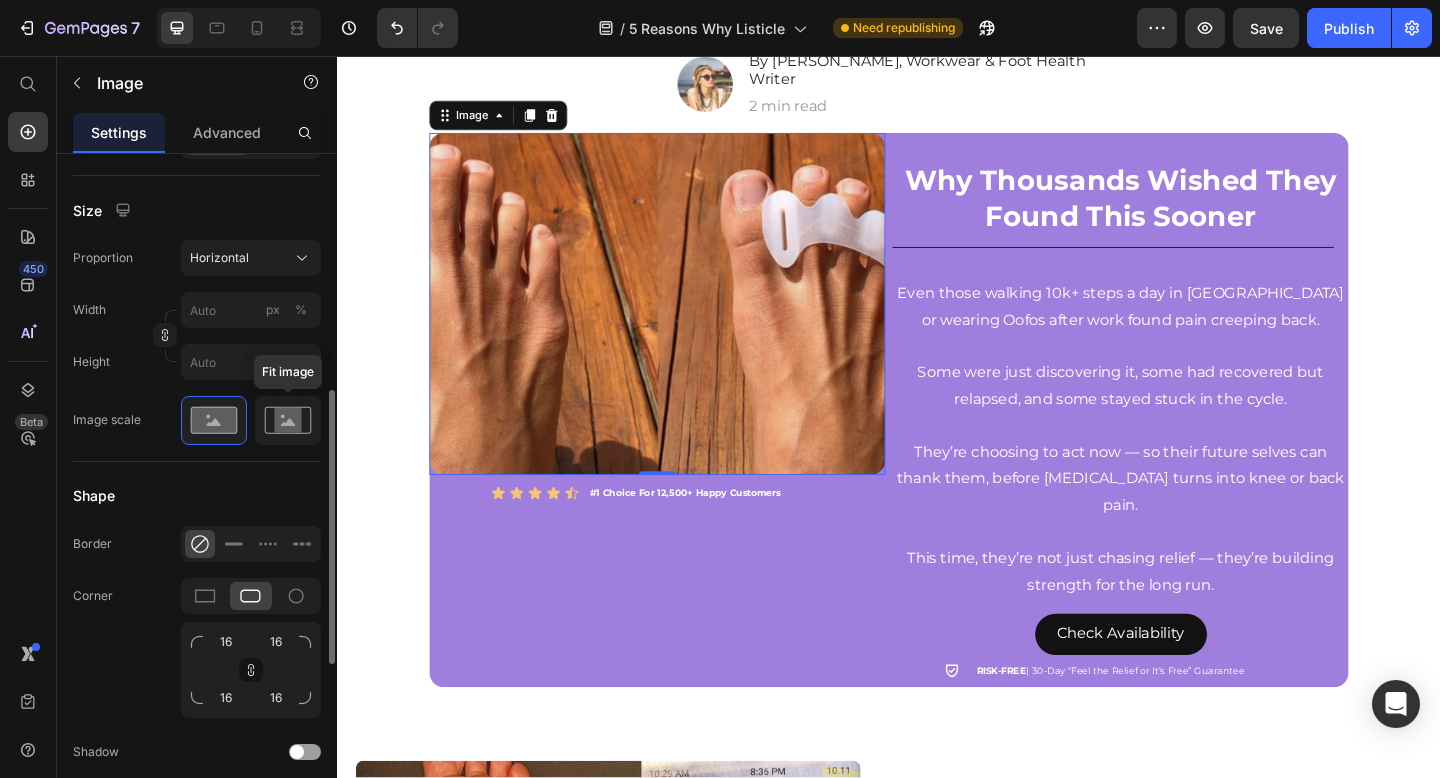 click 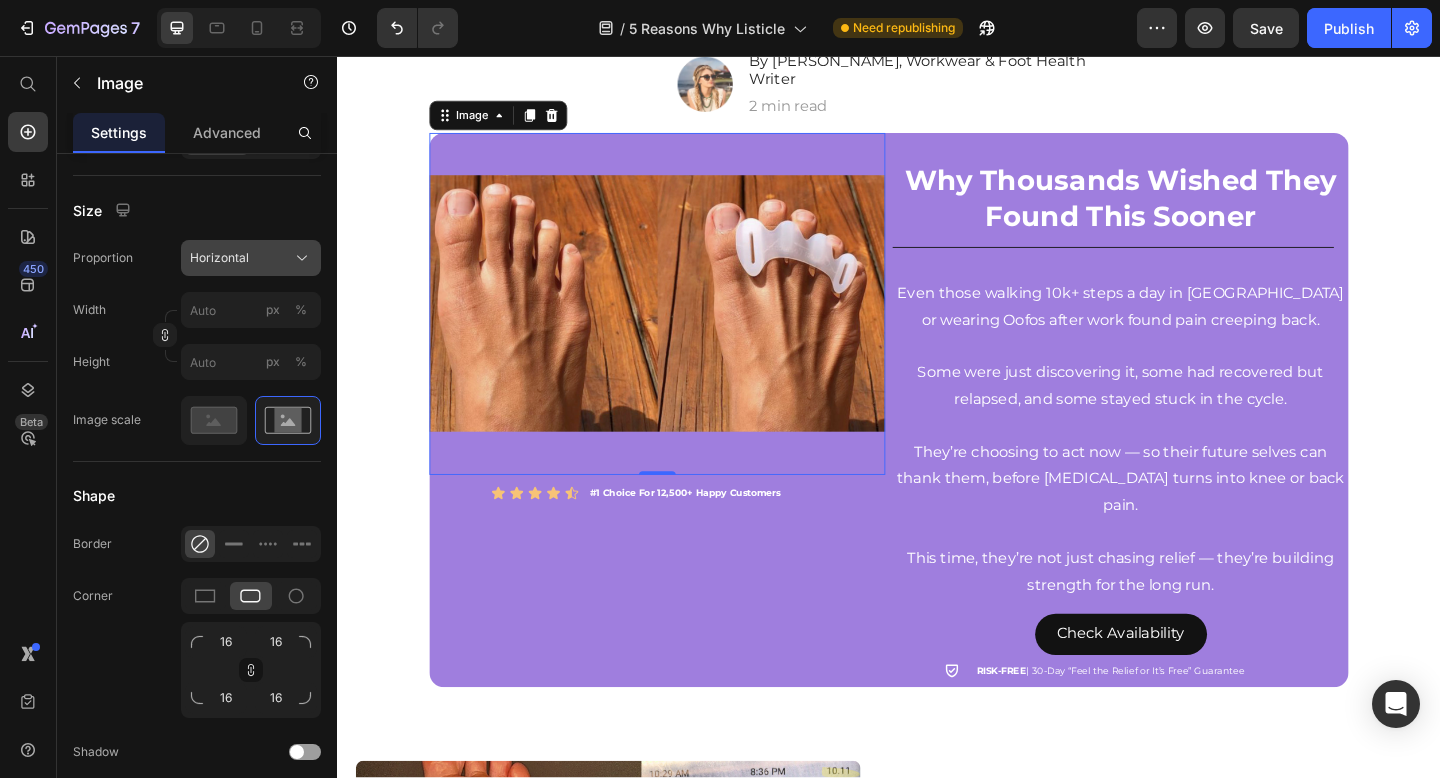 click on "Horizontal" 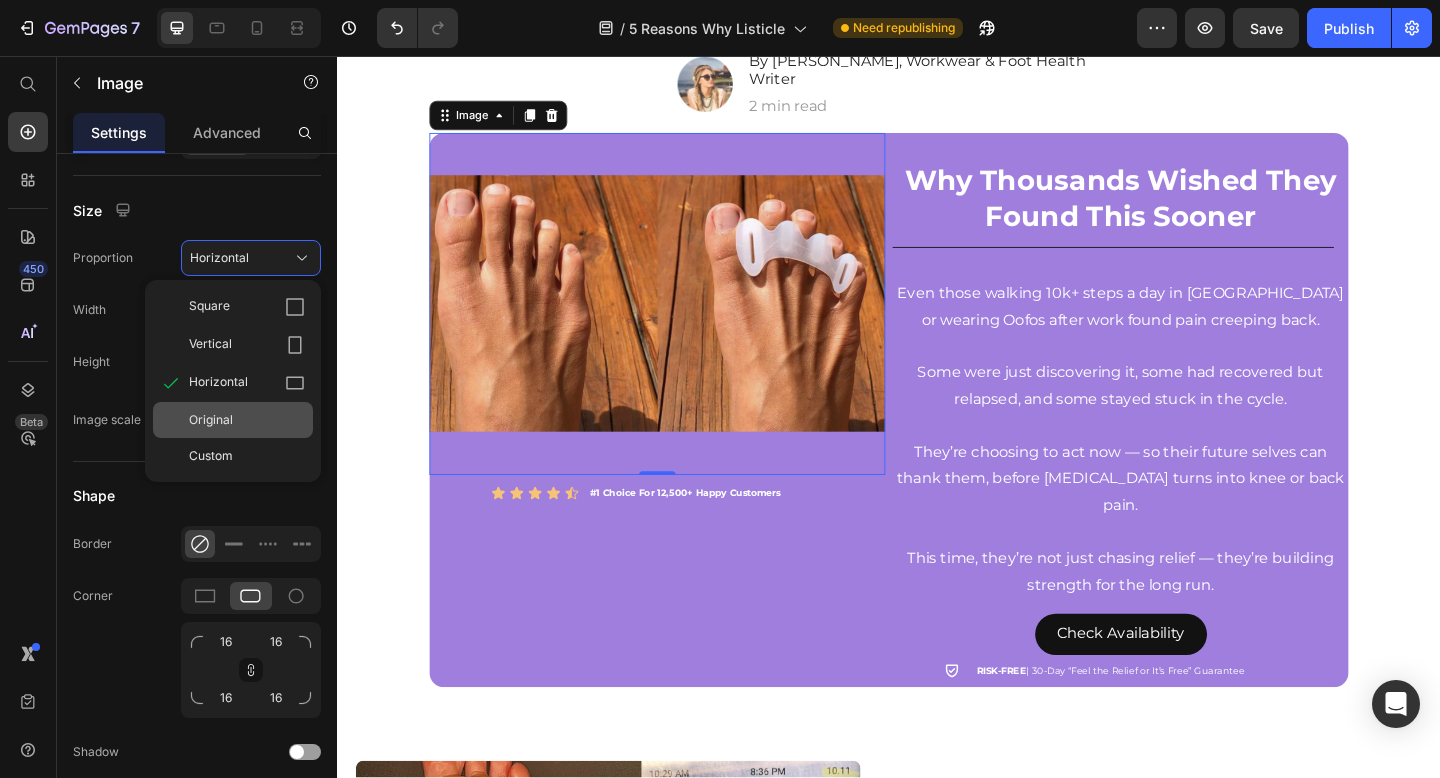 click on "Original" at bounding box center (247, 420) 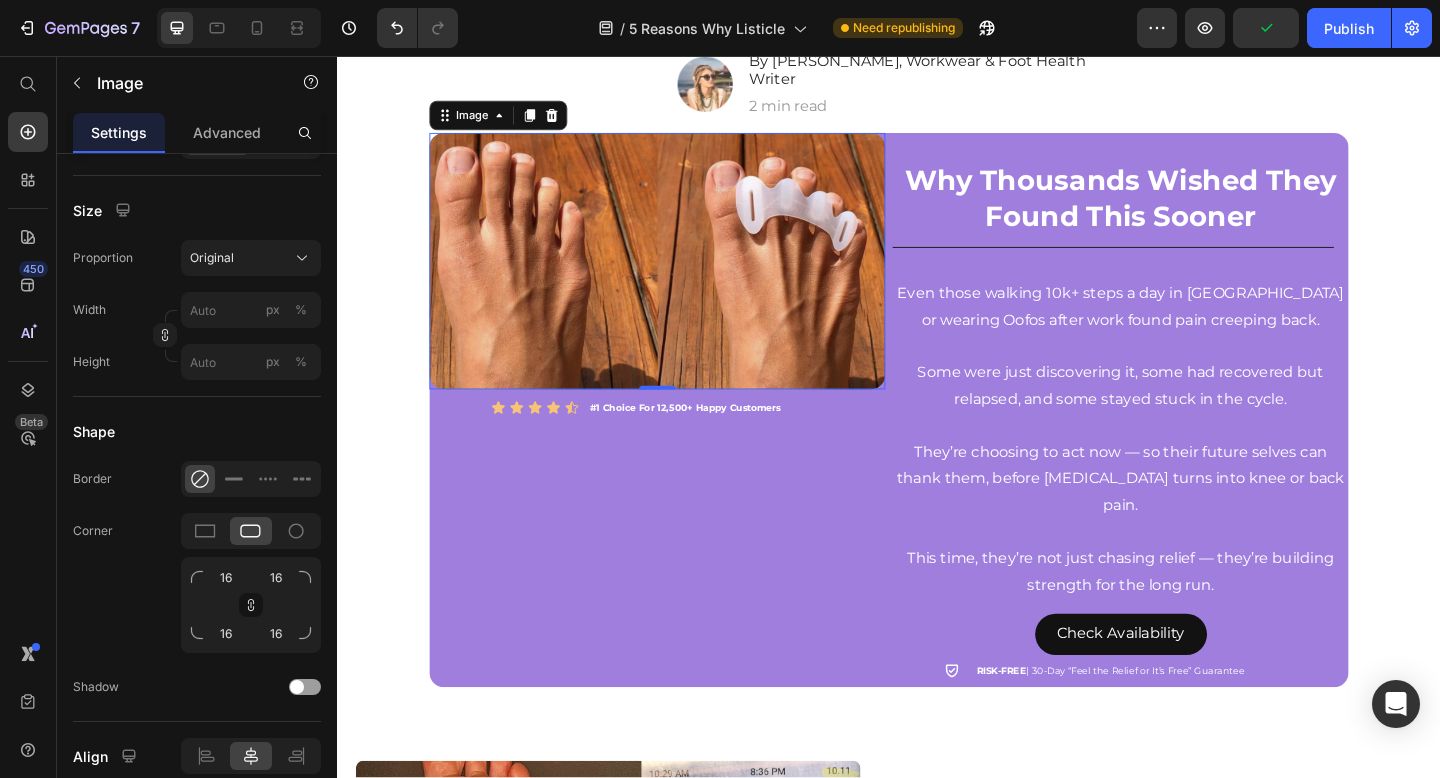 drag, startPoint x: 171, startPoint y: 333, endPoint x: 176, endPoint y: 353, distance: 20.615528 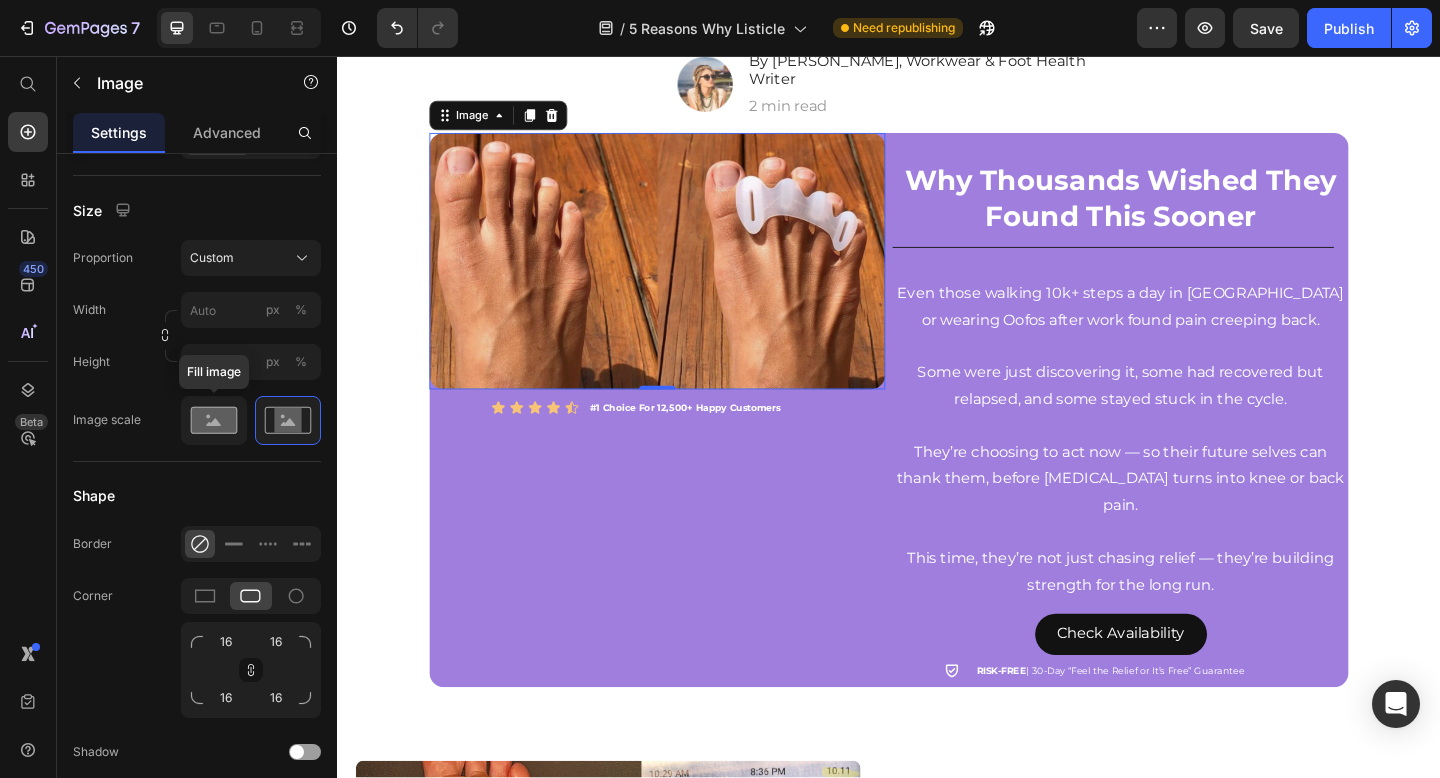 click 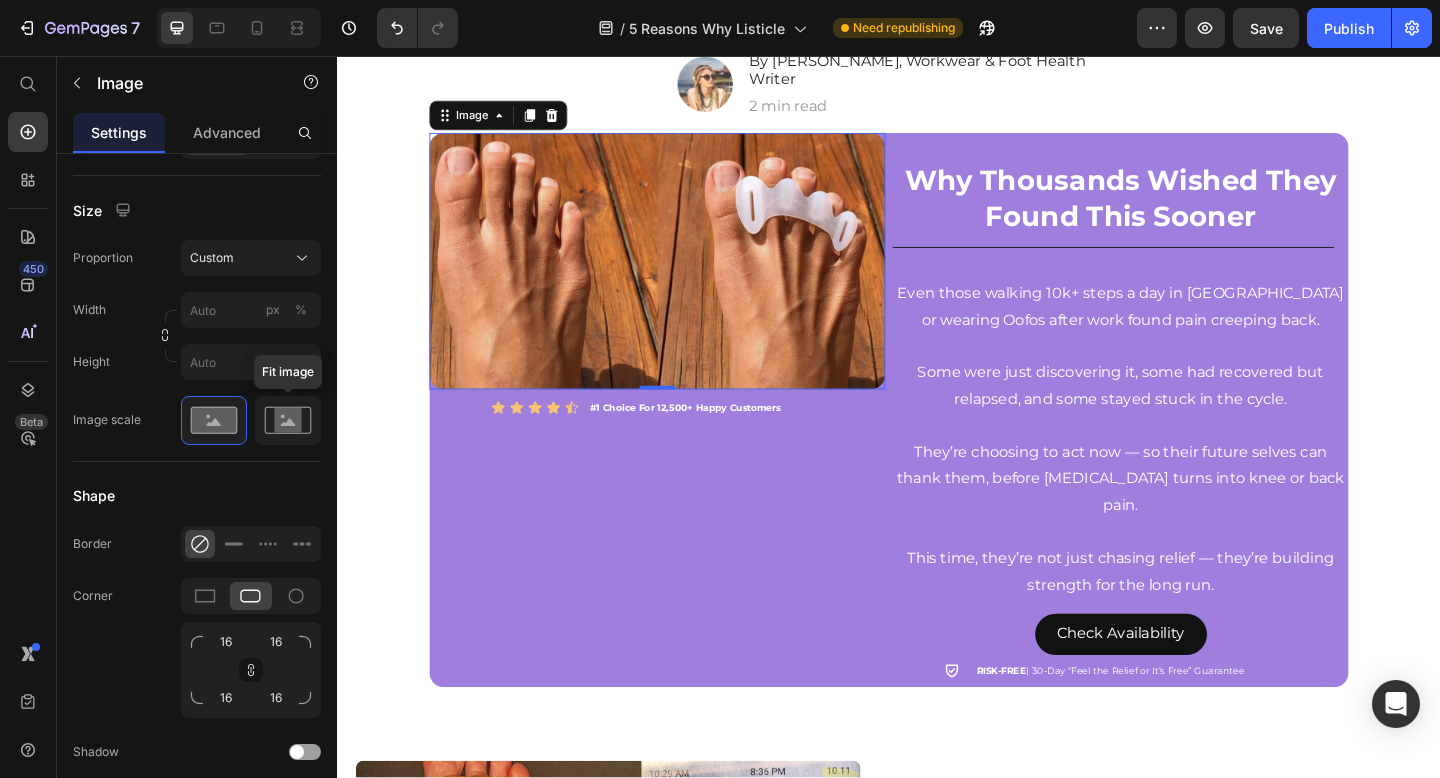 click 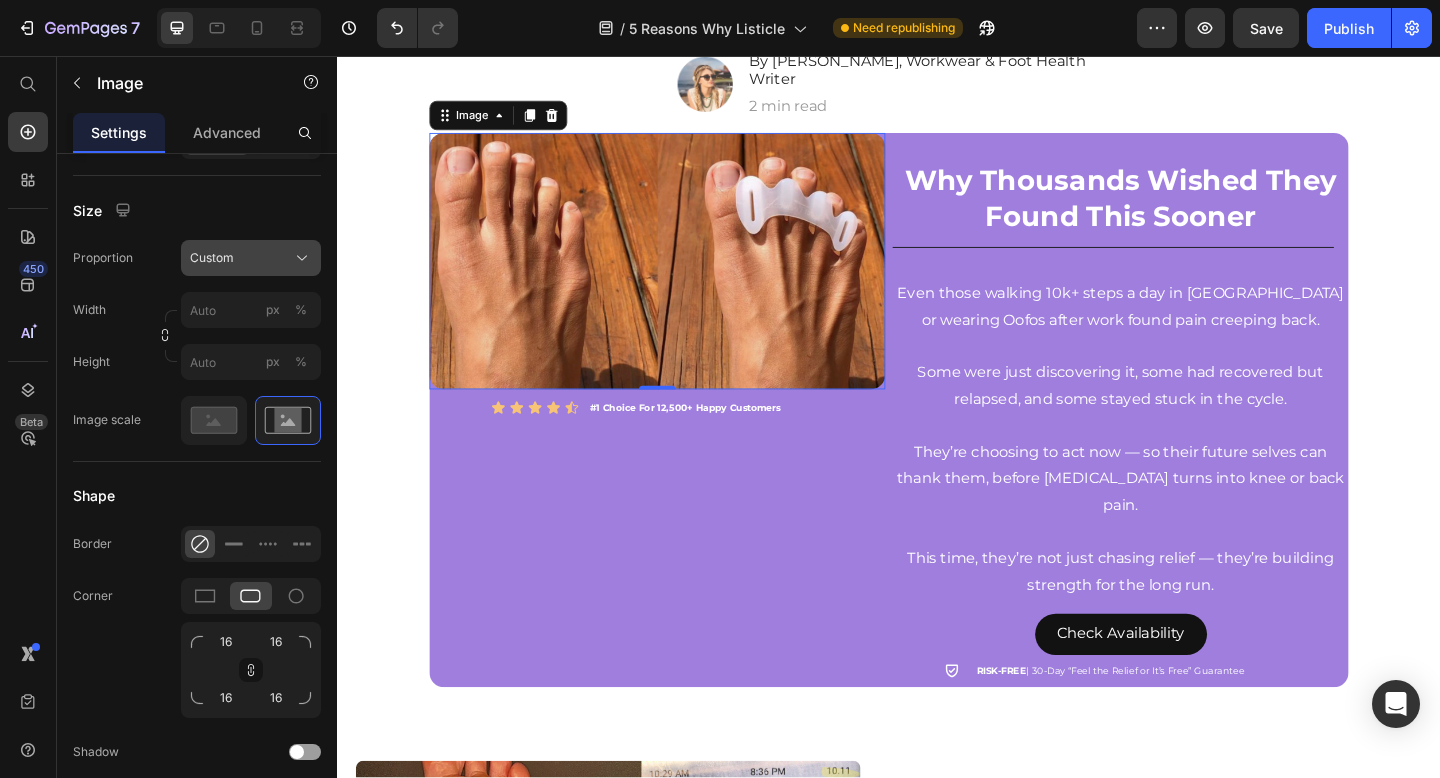 click on "Custom" at bounding box center [251, 258] 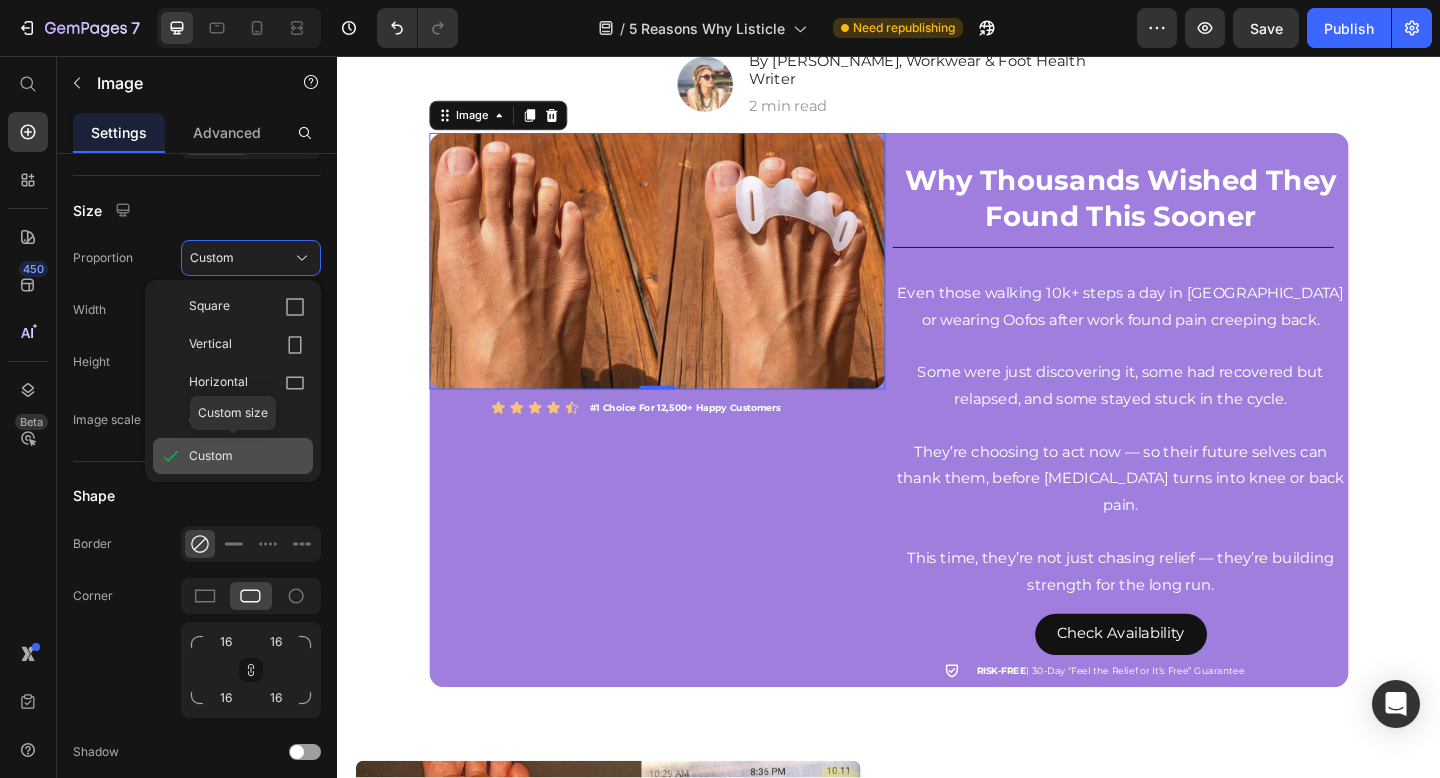 click on "Custom" 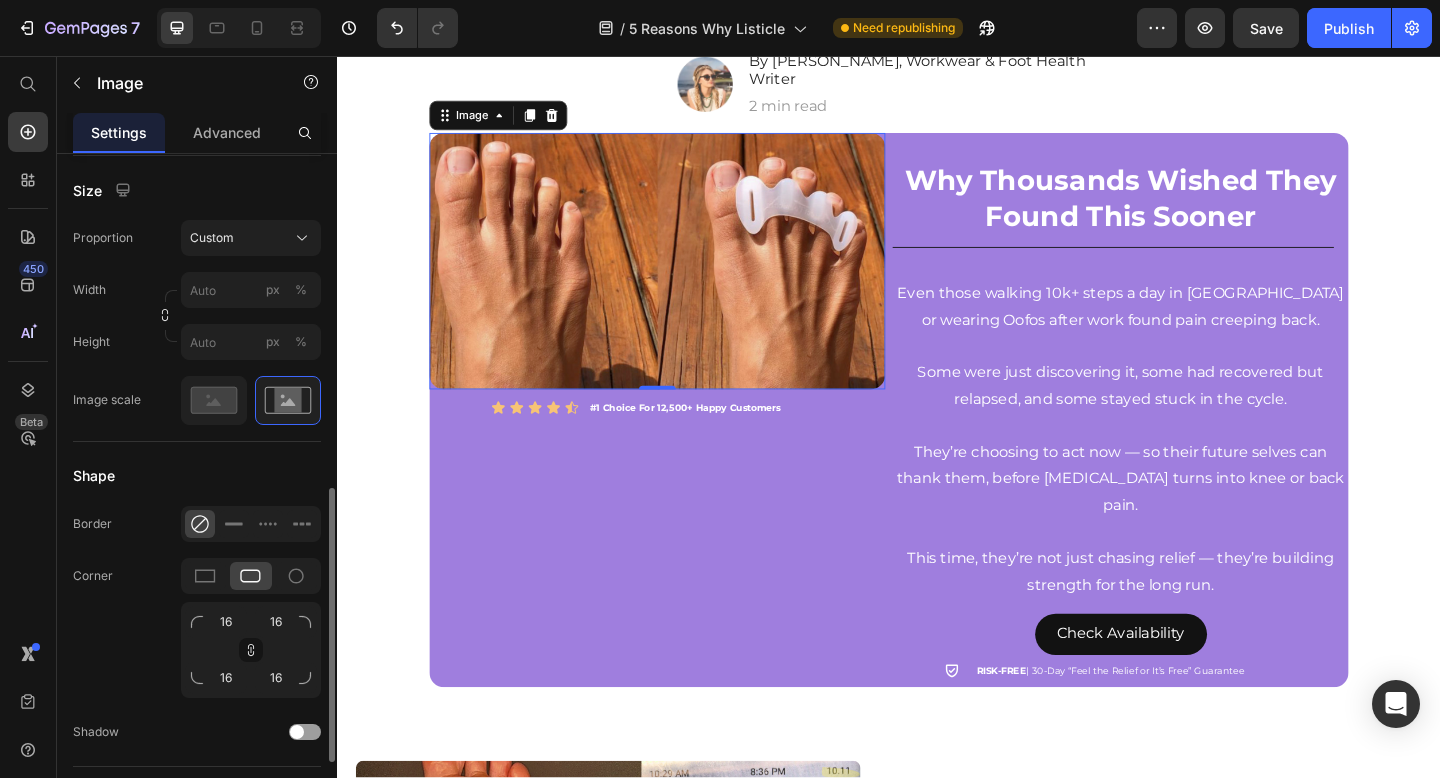 scroll, scrollTop: 586, scrollLeft: 0, axis: vertical 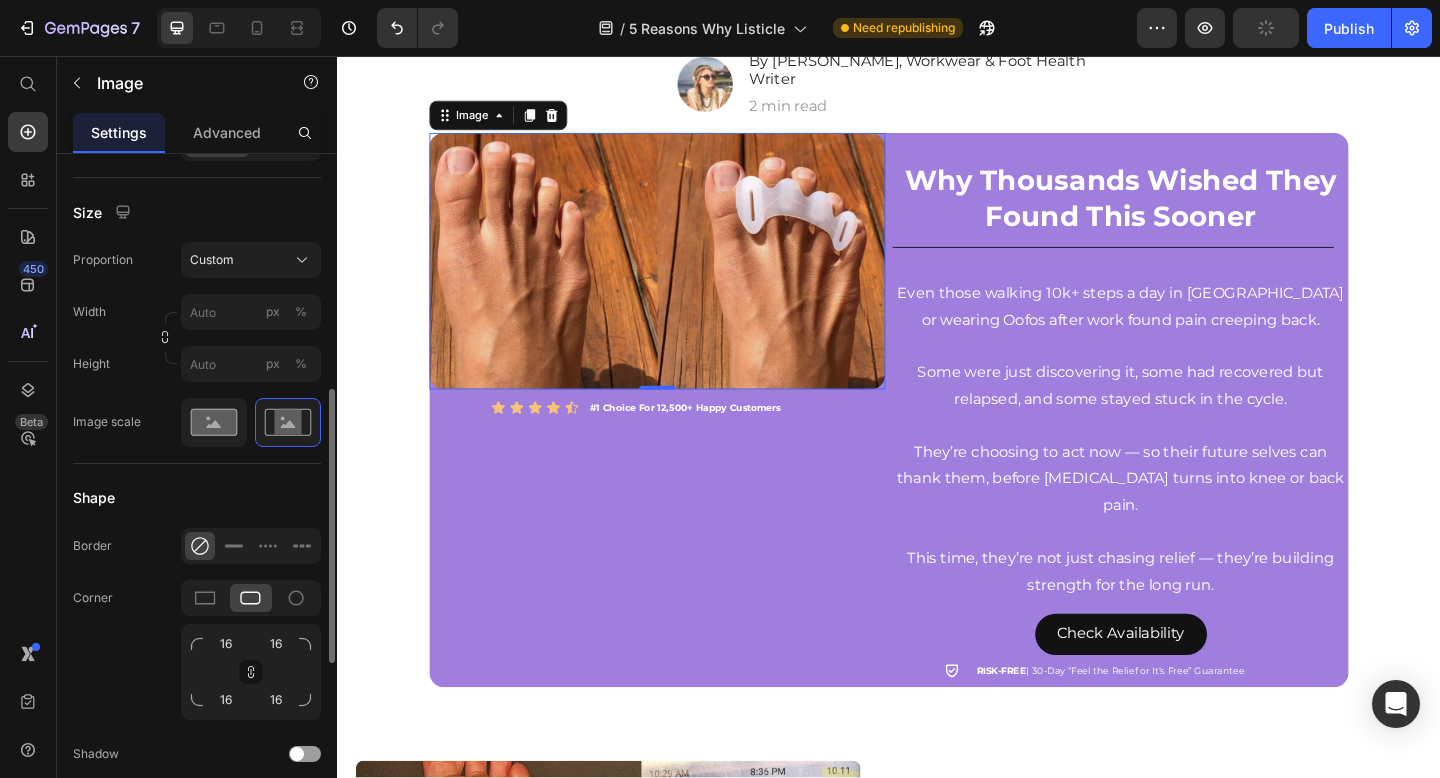 click 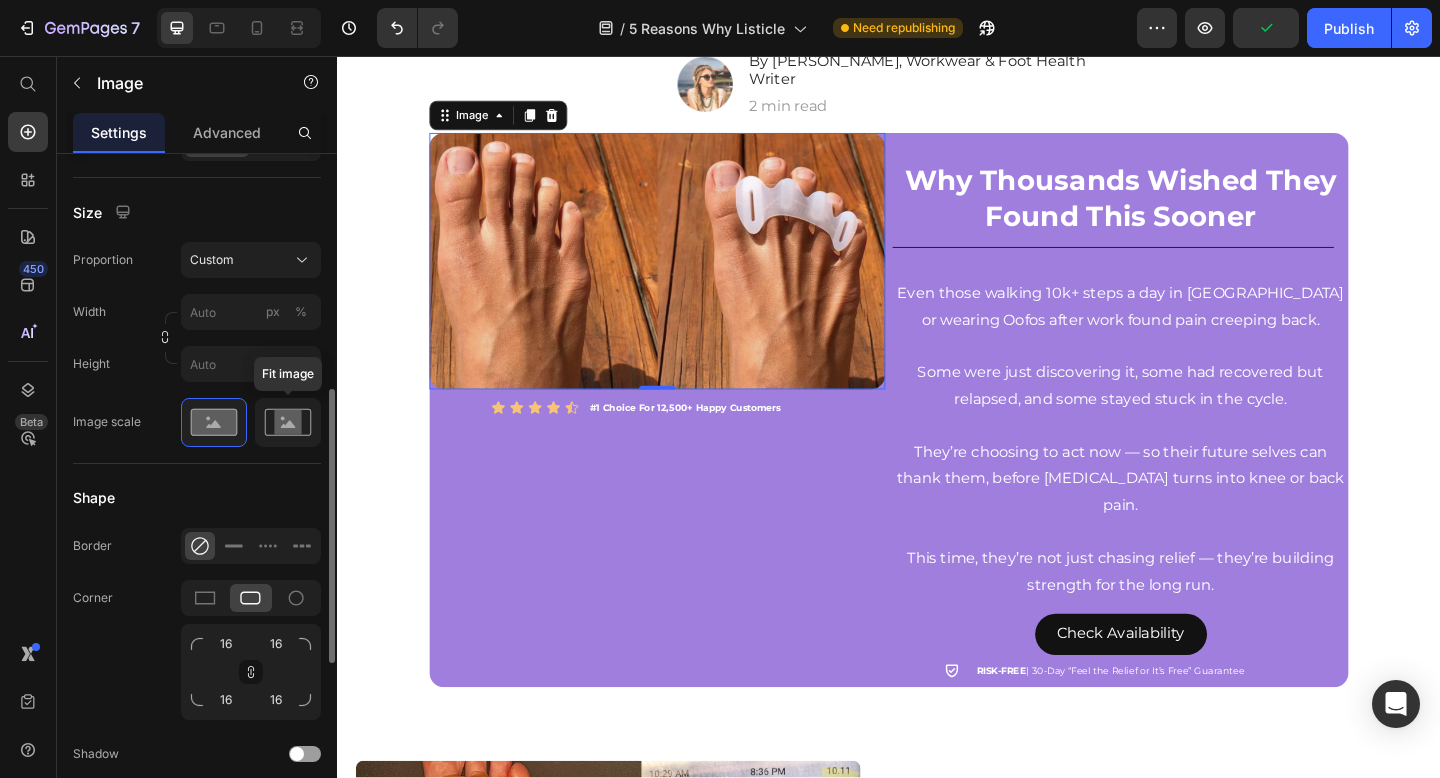 click on "Fit image" 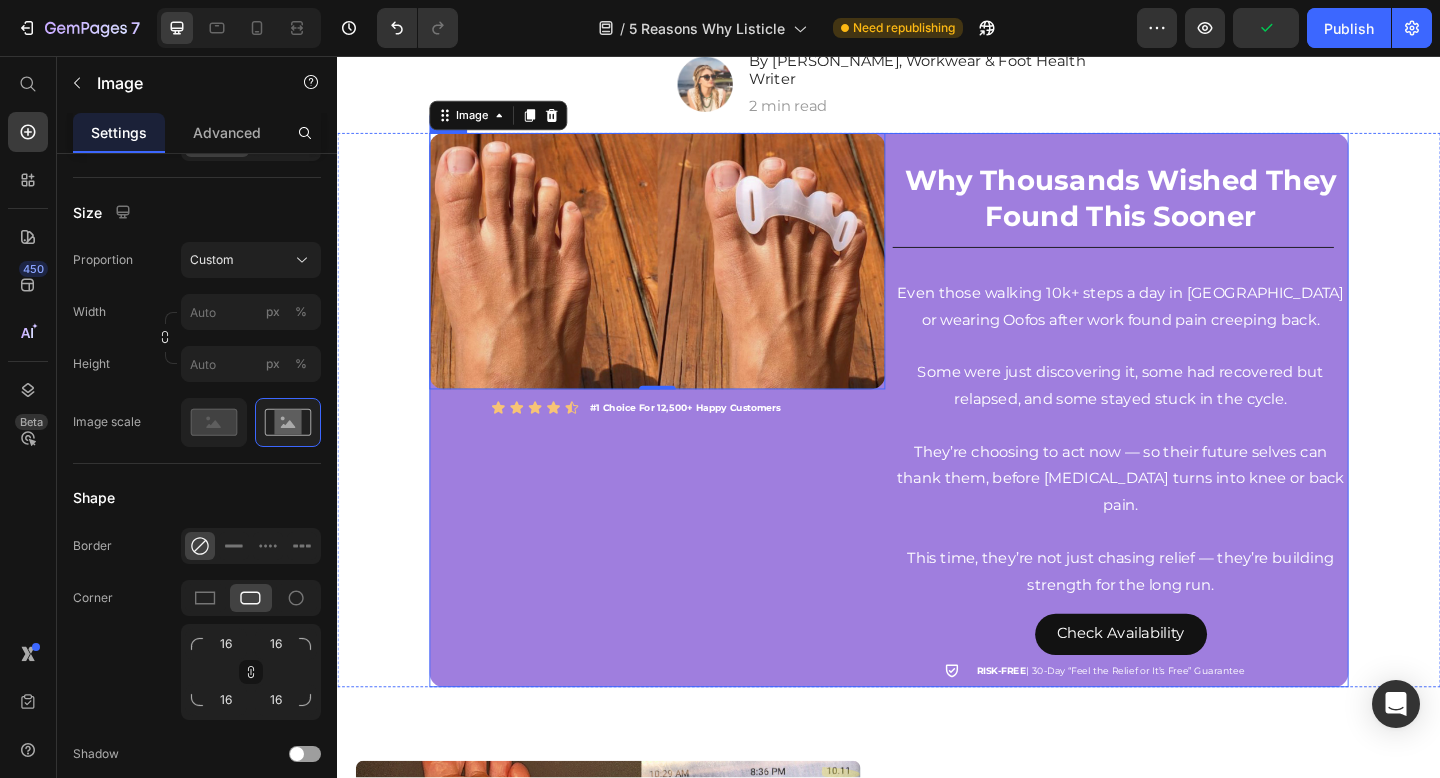 click on "Image   0 Icon Icon Icon Icon
Icon Icon List #1 Choice For 12,500+ Happy Customers Text Block Row" at bounding box center (685, 441) 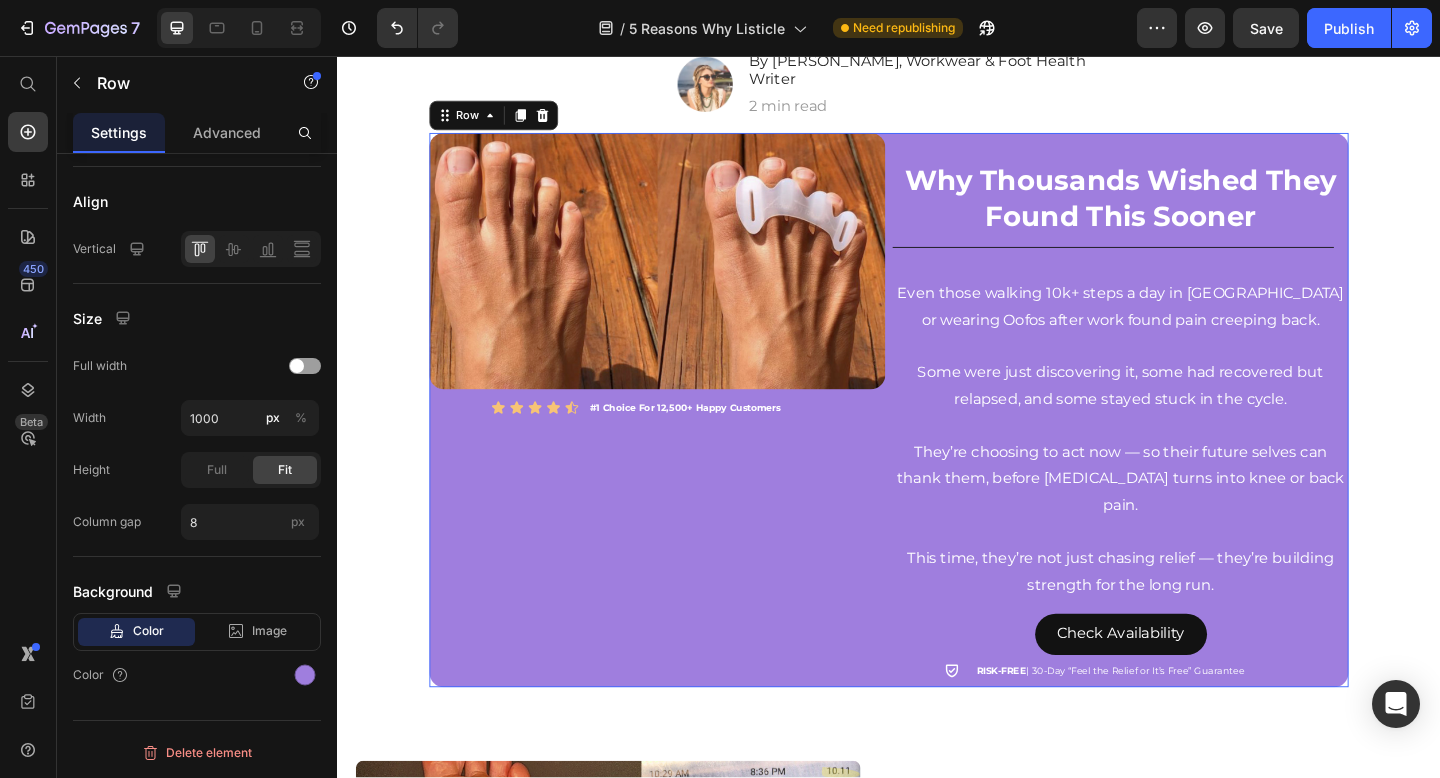 scroll, scrollTop: 0, scrollLeft: 0, axis: both 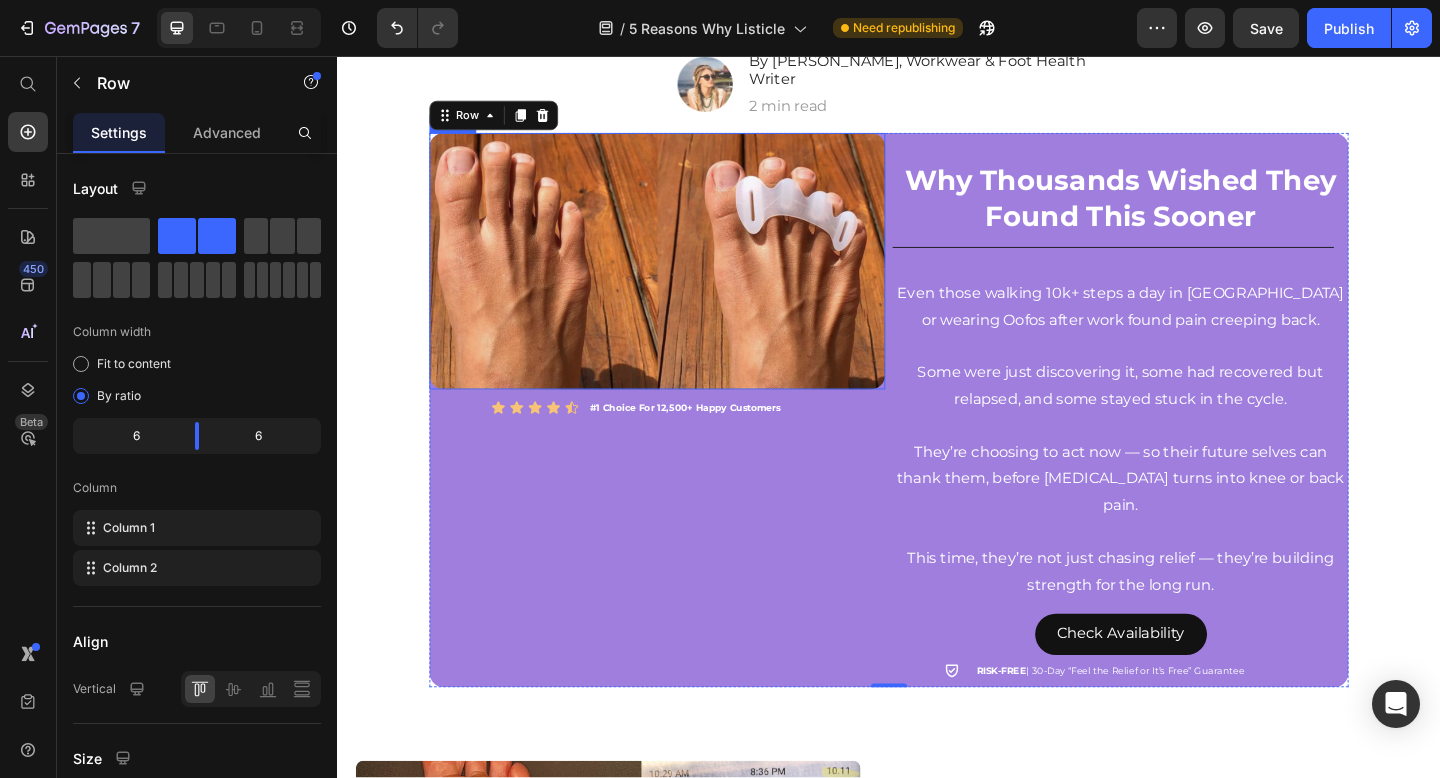 click at bounding box center (685, 279) 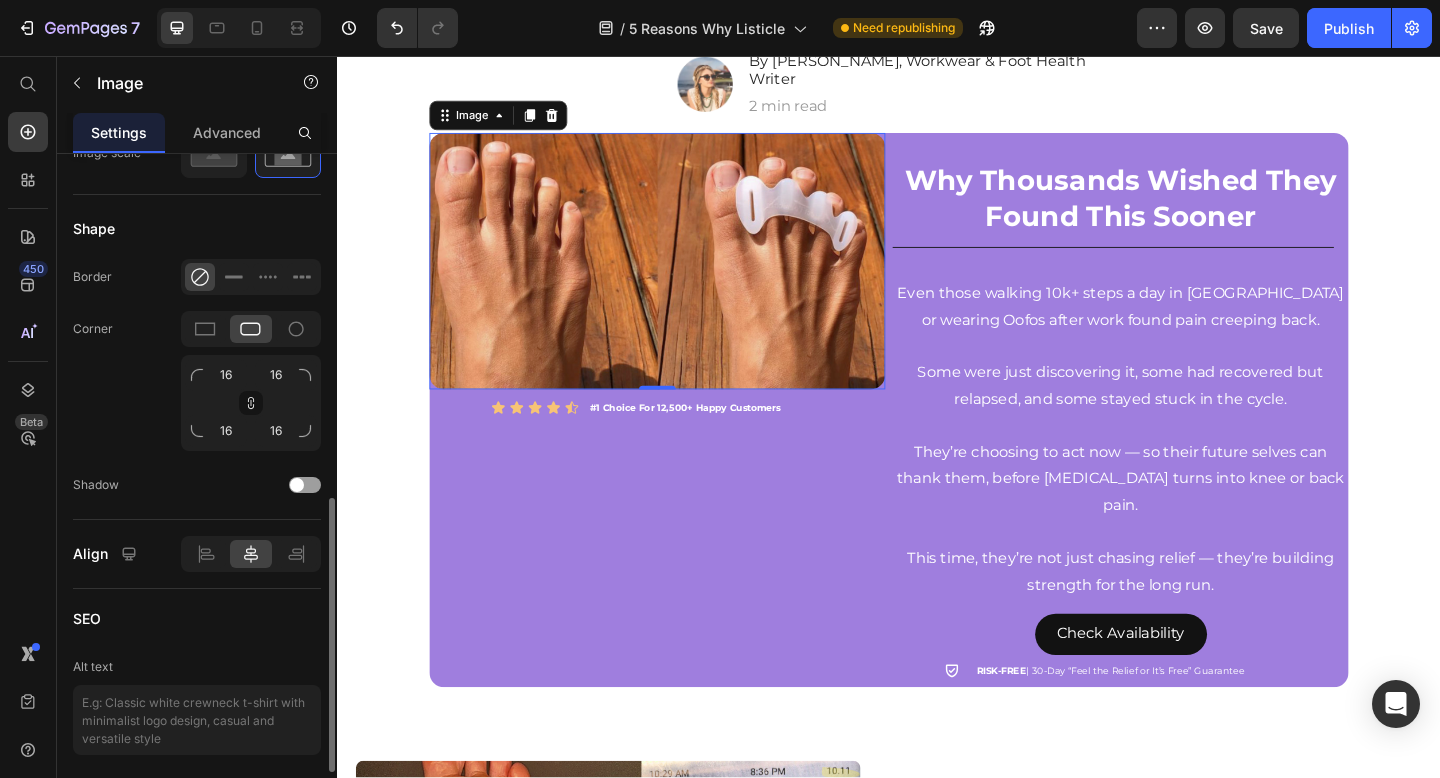 scroll, scrollTop: 1010, scrollLeft: 0, axis: vertical 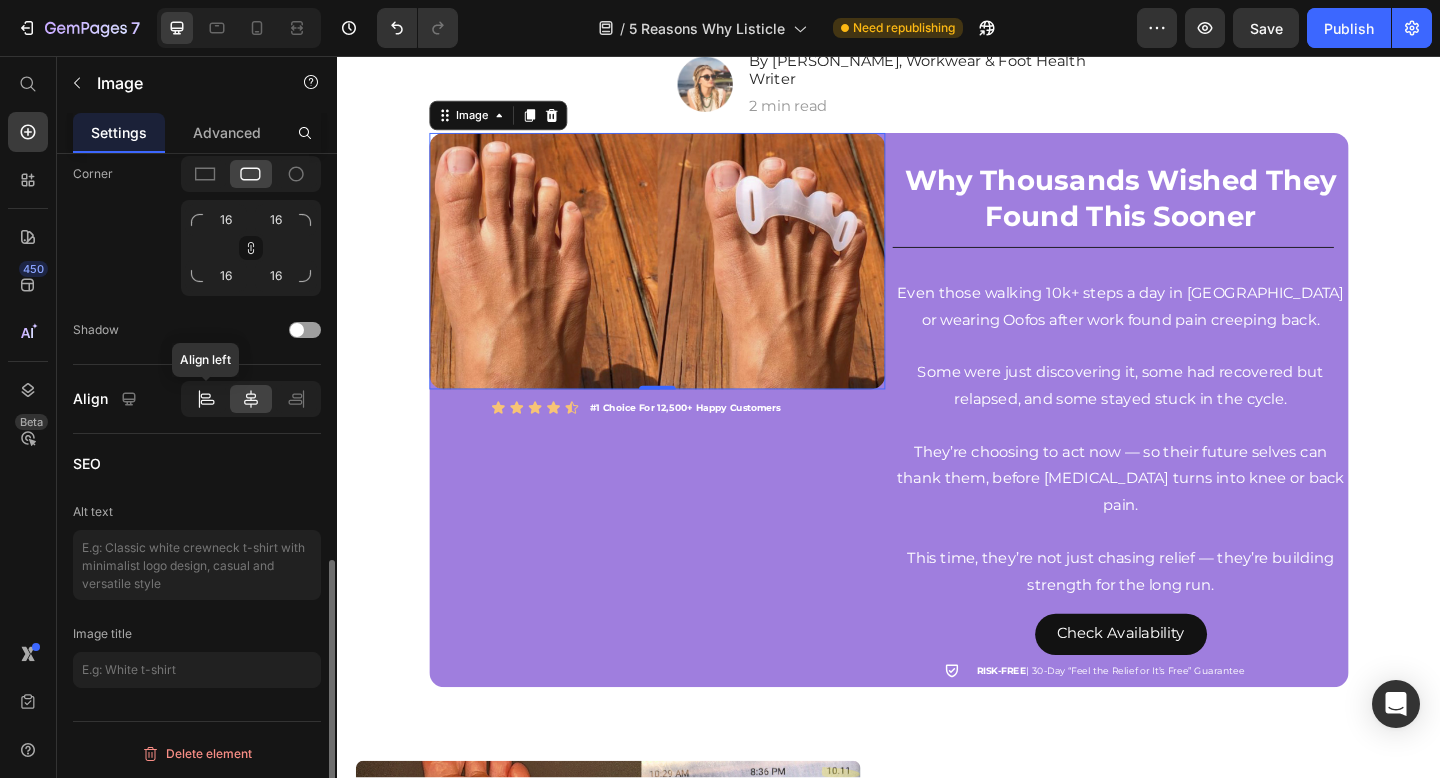 click 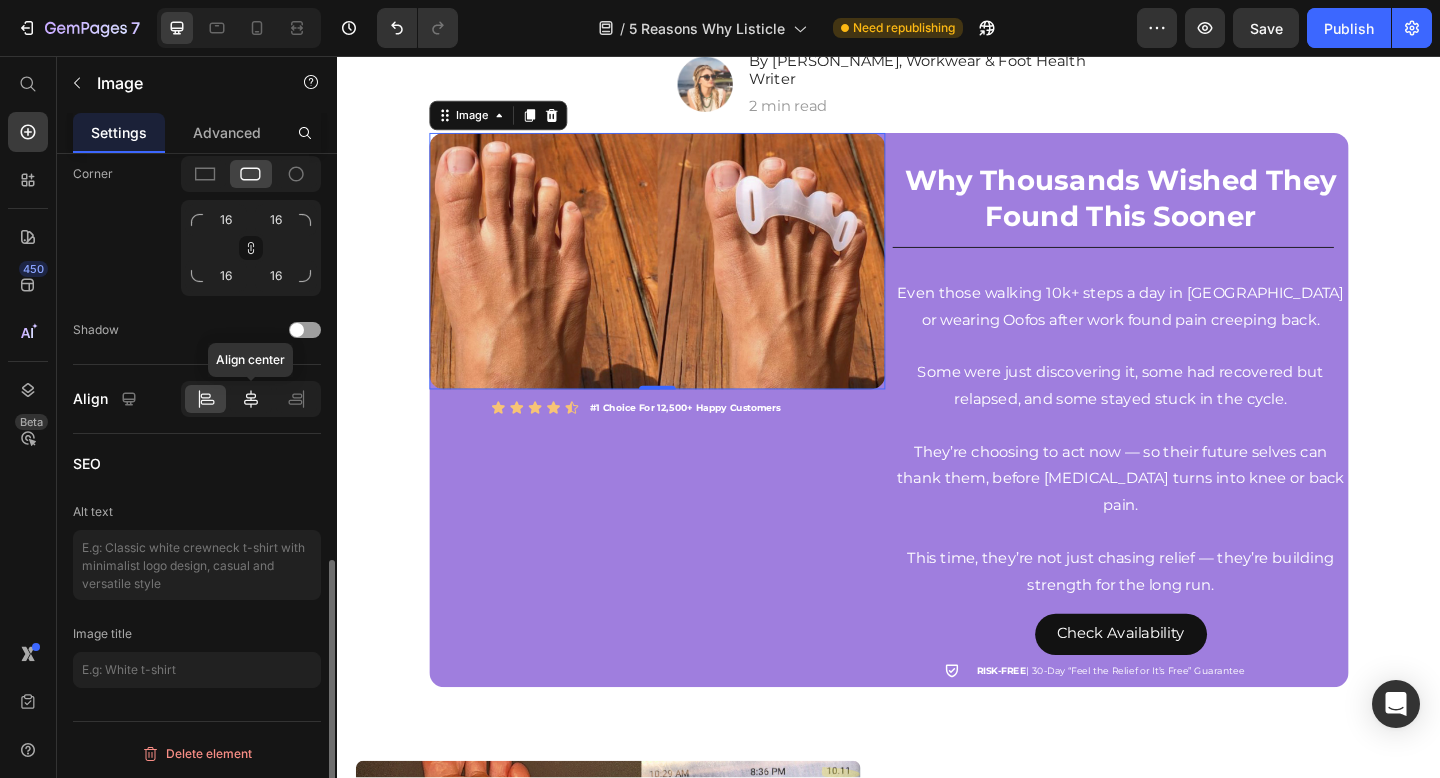 click 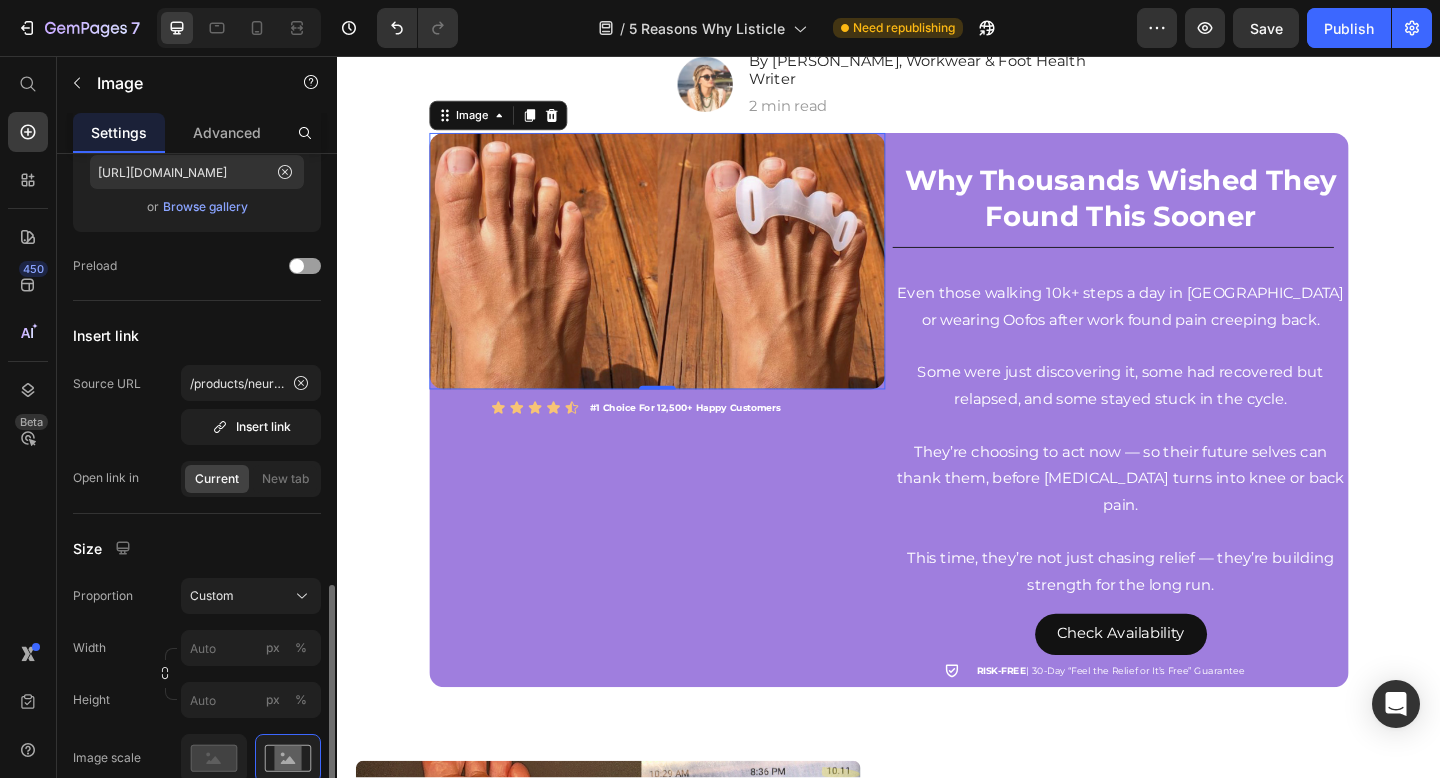 scroll, scrollTop: 0, scrollLeft: 0, axis: both 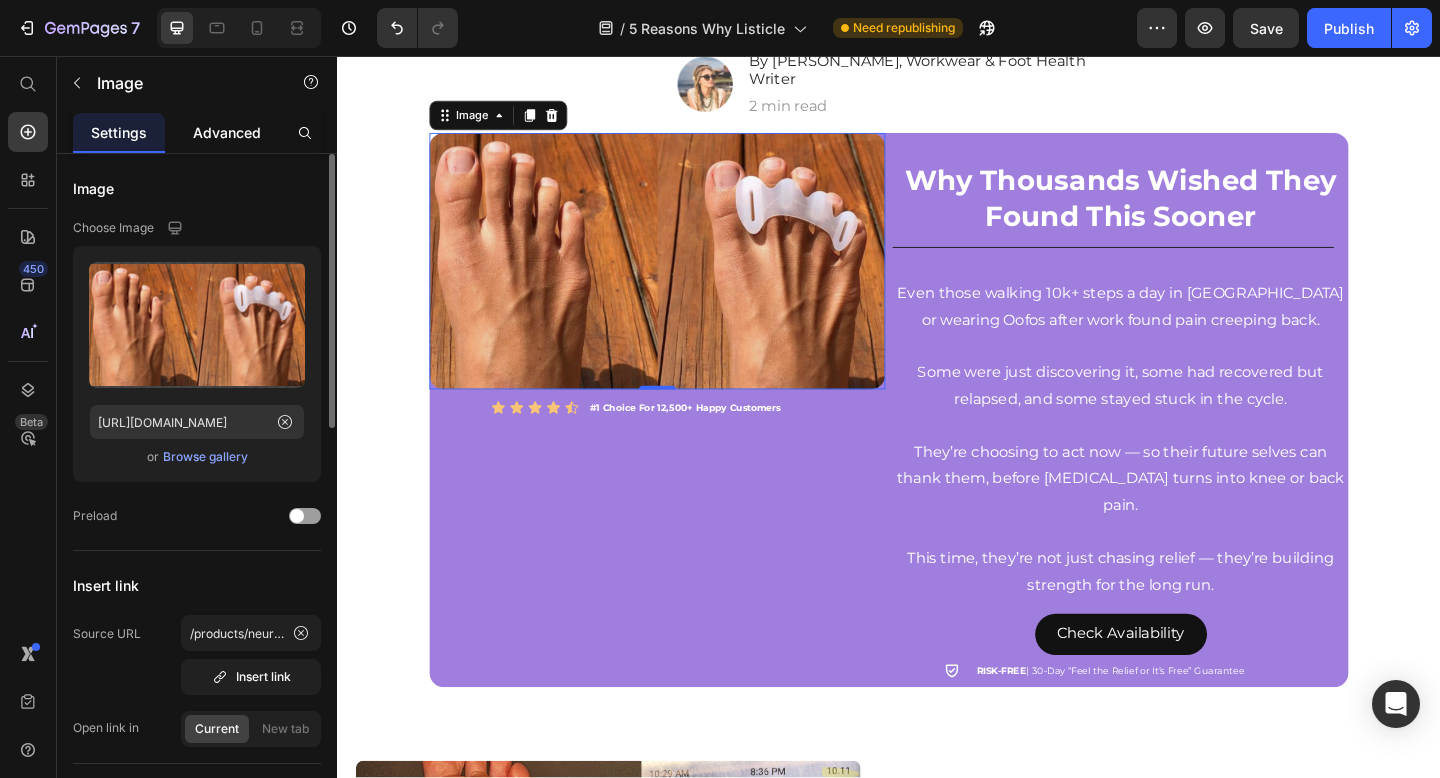 click on "Advanced" at bounding box center [227, 132] 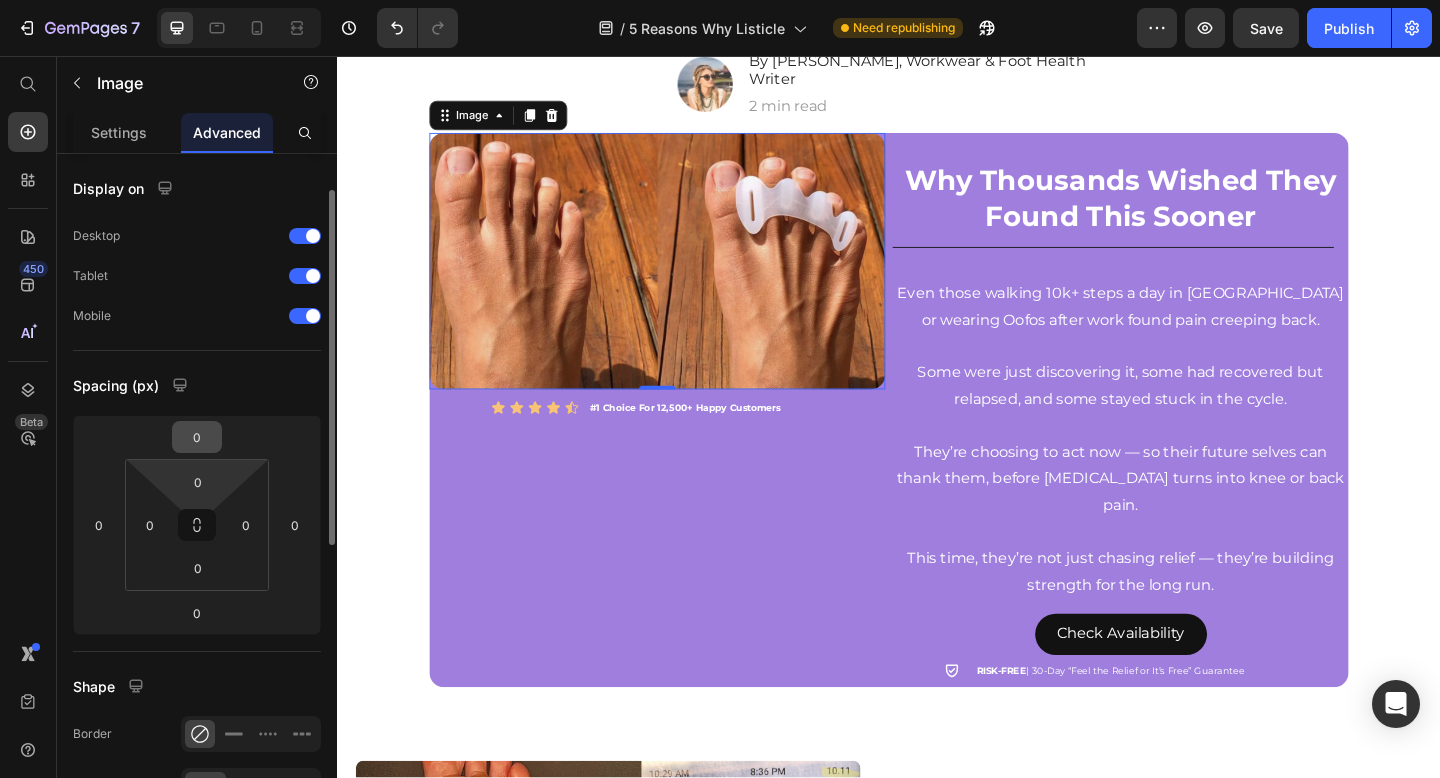 scroll, scrollTop: 105, scrollLeft: 0, axis: vertical 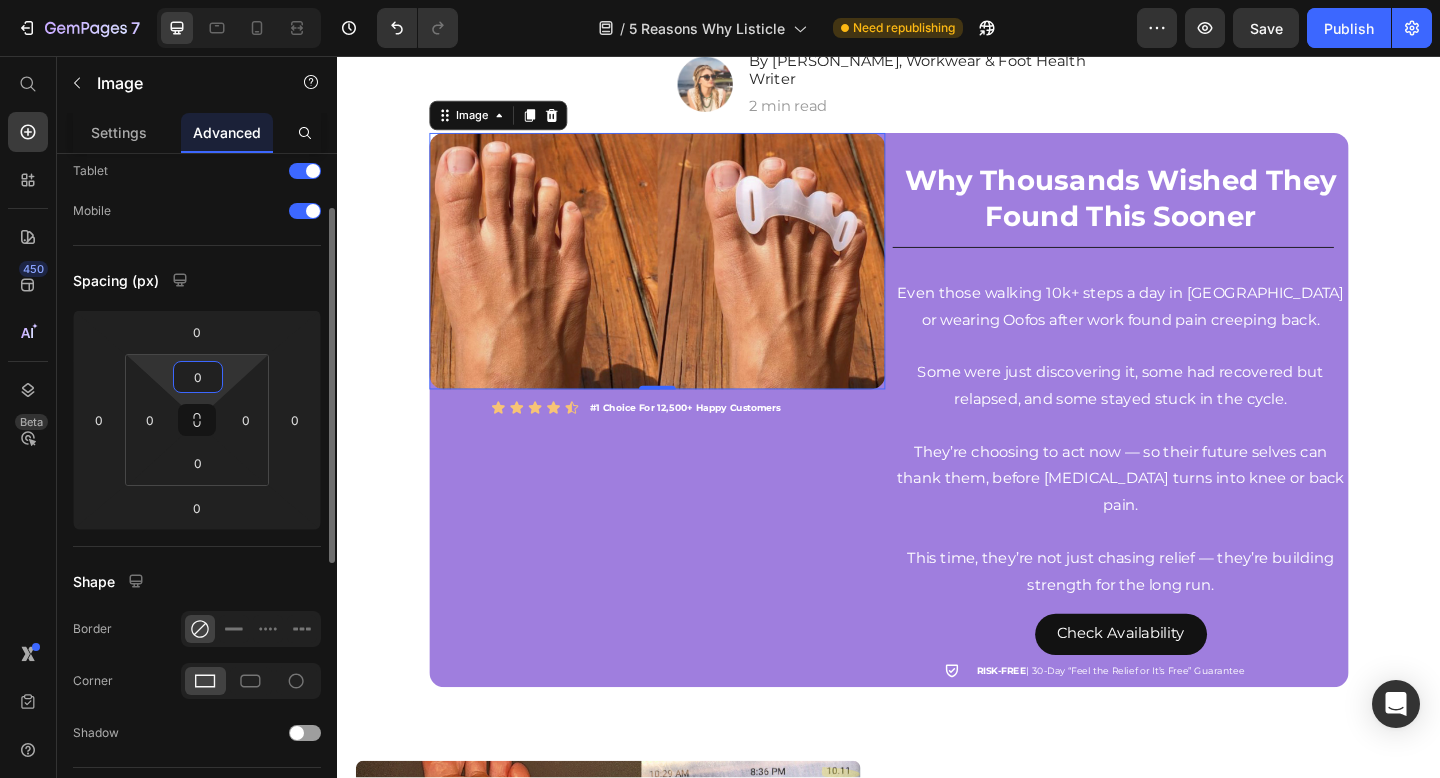 click on "0" at bounding box center [198, 377] 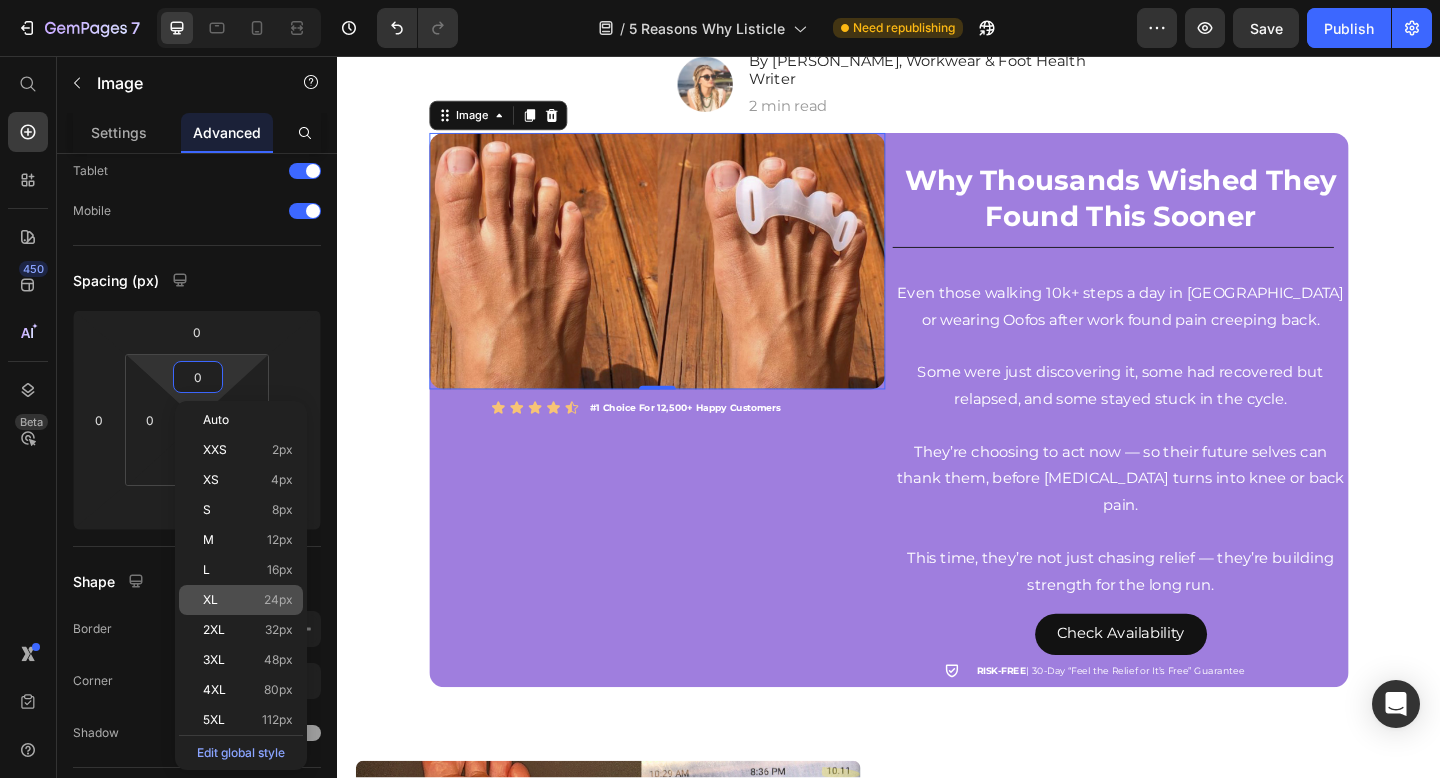 click on "XL 24px" at bounding box center [248, 600] 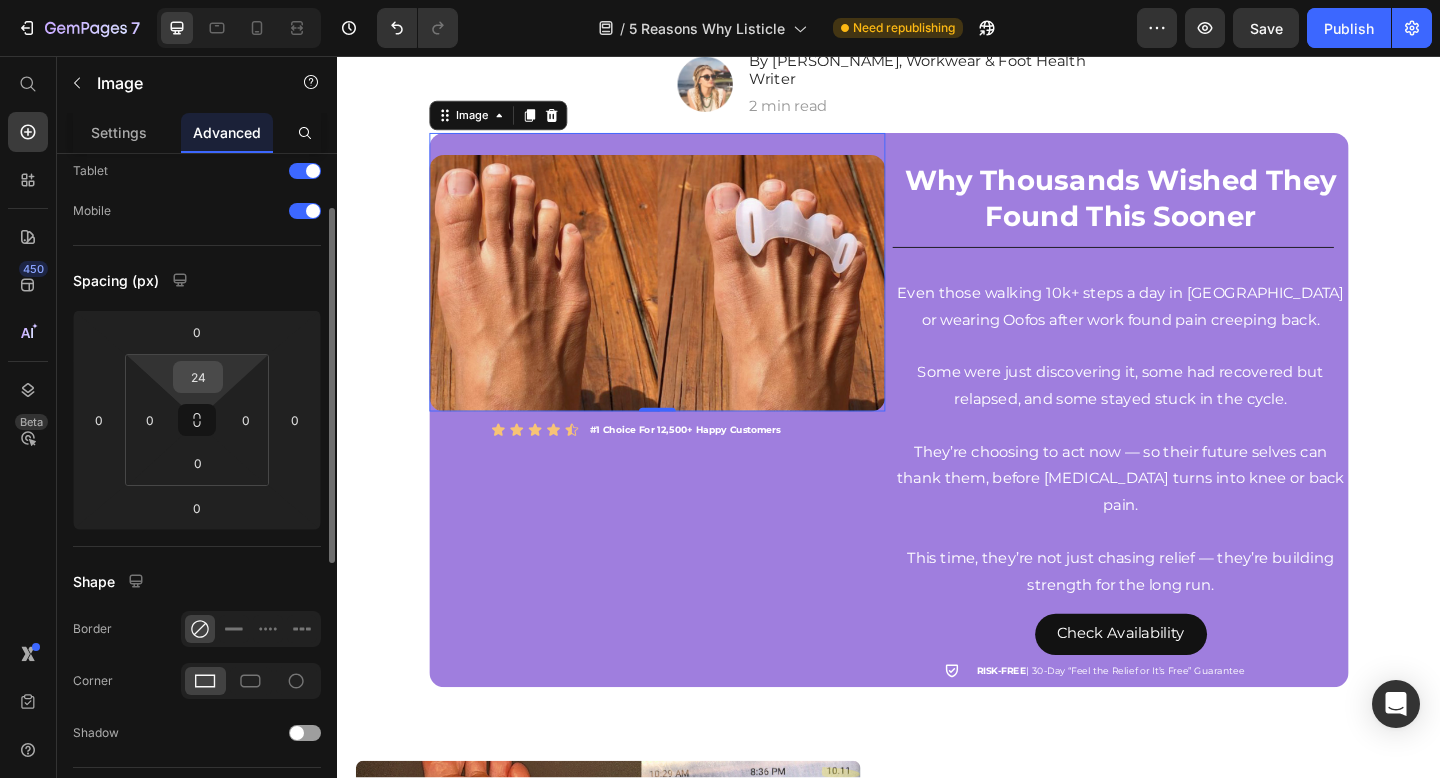 click on "24" at bounding box center [198, 377] 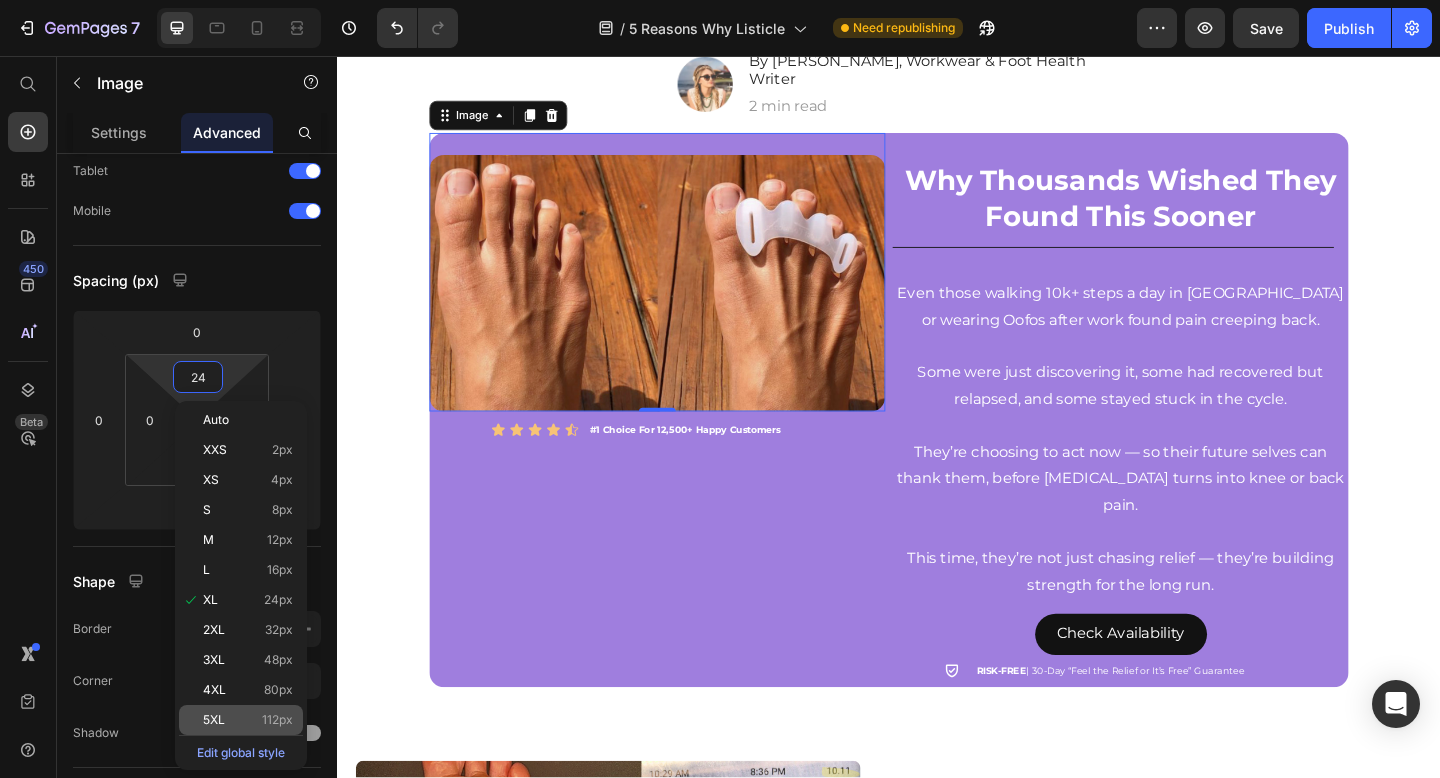 click on "5XL 112px" at bounding box center (248, 720) 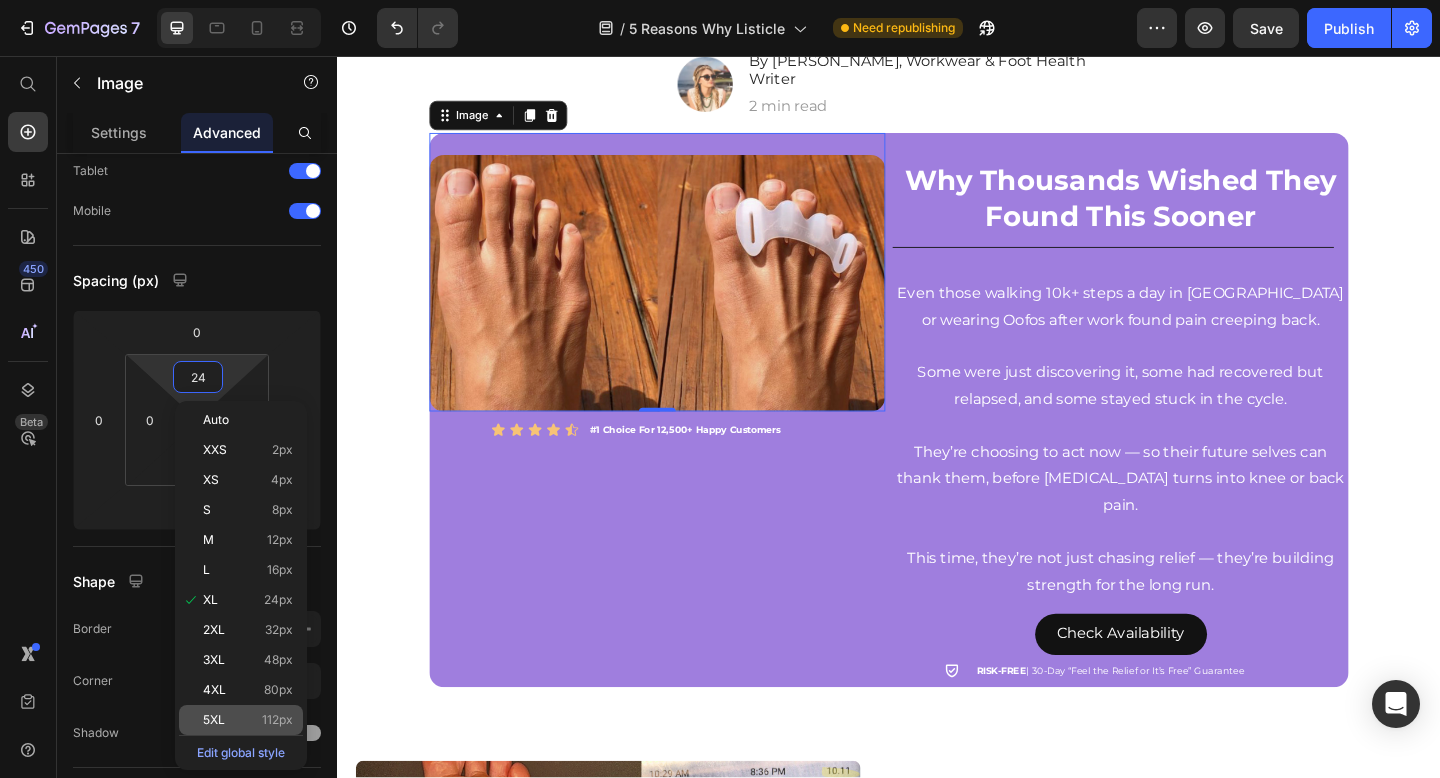 type on "112" 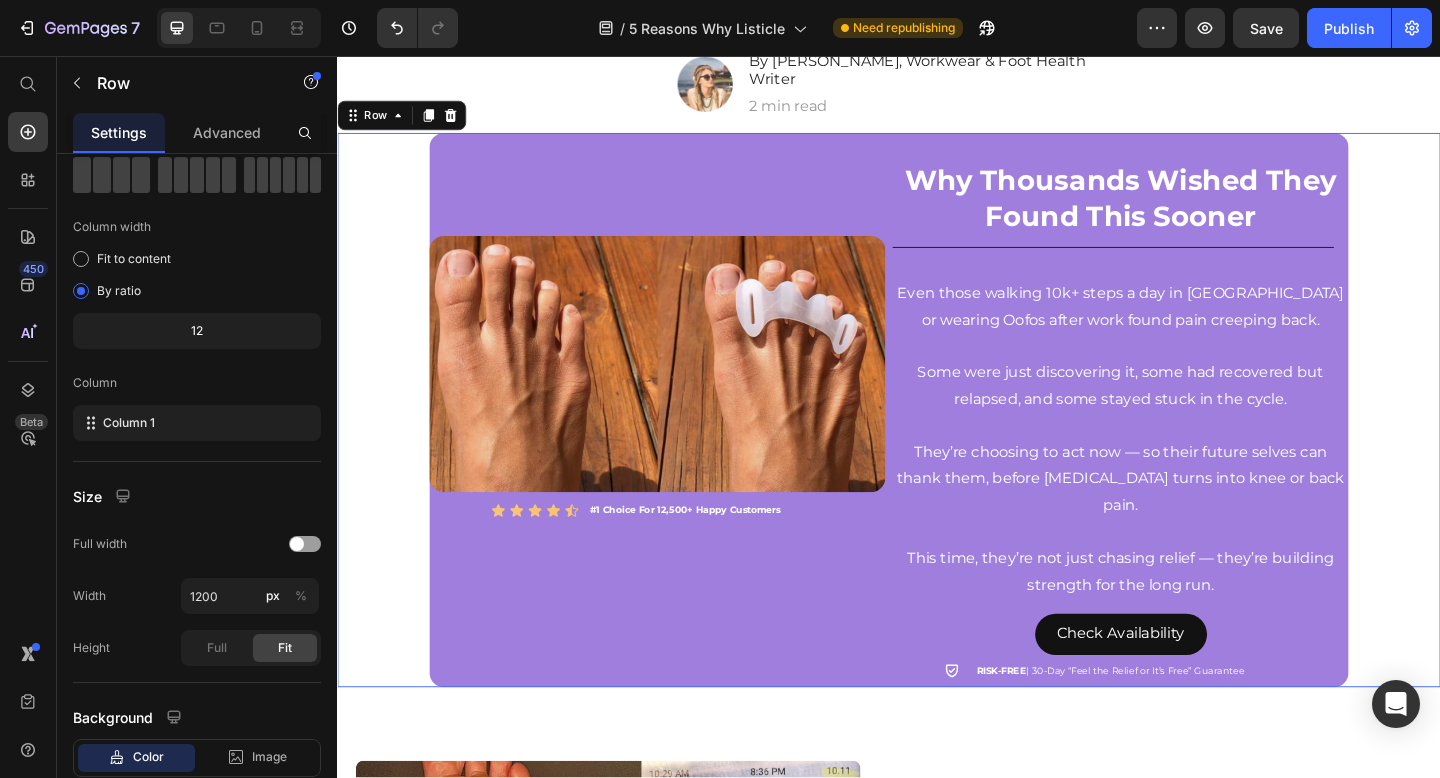 click on "Image Icon Icon Icon Icon
Icon Icon List #1 Choice For 12,500+ Happy Customers Text Block Row Why Thousands Wished They Found This Sooner Heading                Title Line Even those walking 10k+ steps a day in Hokas or wearing Oofos after work found pain creeping back.  Some were just discovering it, some had recovered but relapsed, and some stayed stuck in the cycle.  They’re choosing to act now — so their future selves can thank them, before foot pain turns into knee or back pain. This time, they’re not just chasing relief — they’re building strength for the long run. Text Block Check Availability Button
Icon RISK-FREE  | 30-Day “Feel the Relief or It’s Free” Guarantee Text Block Row Row" at bounding box center [937, 441] 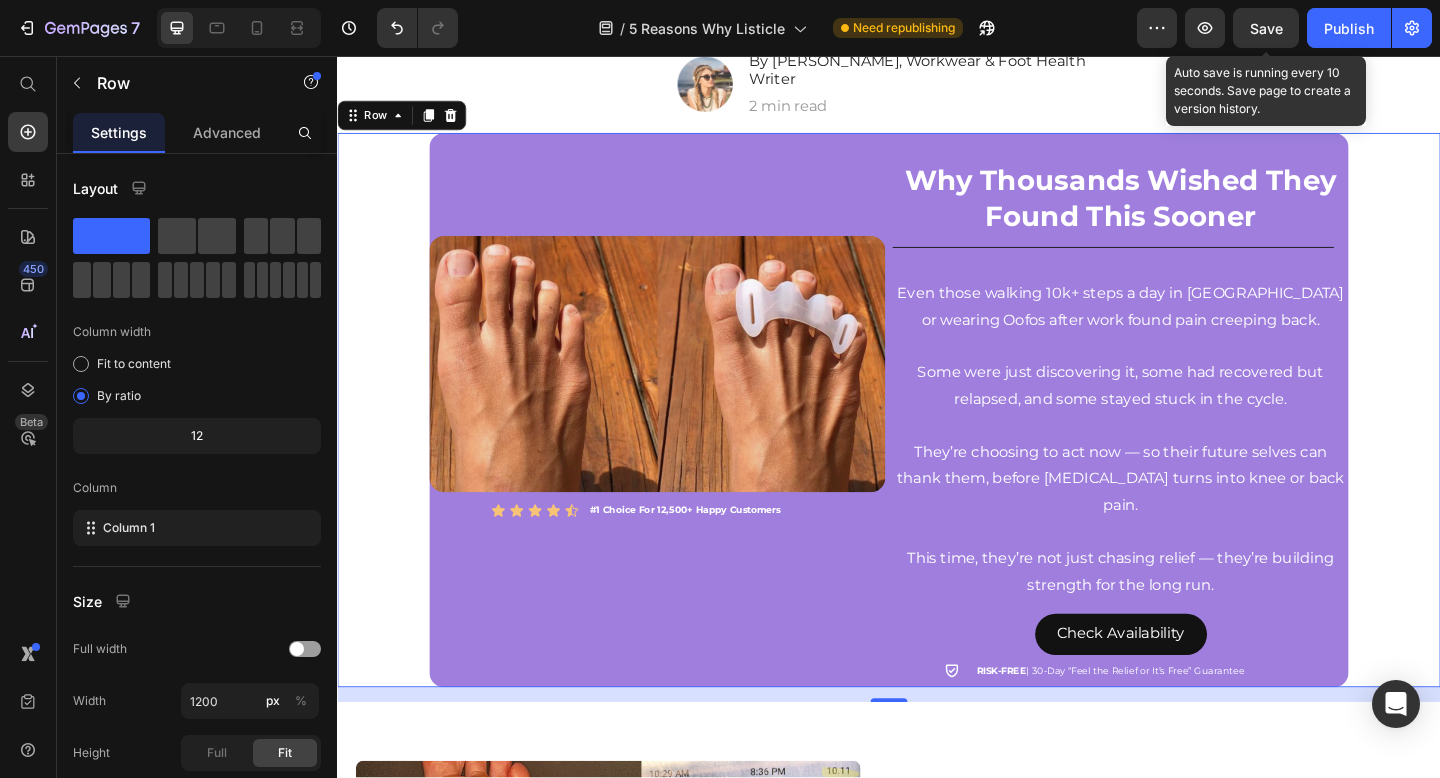 click on "Save" at bounding box center (1266, 28) 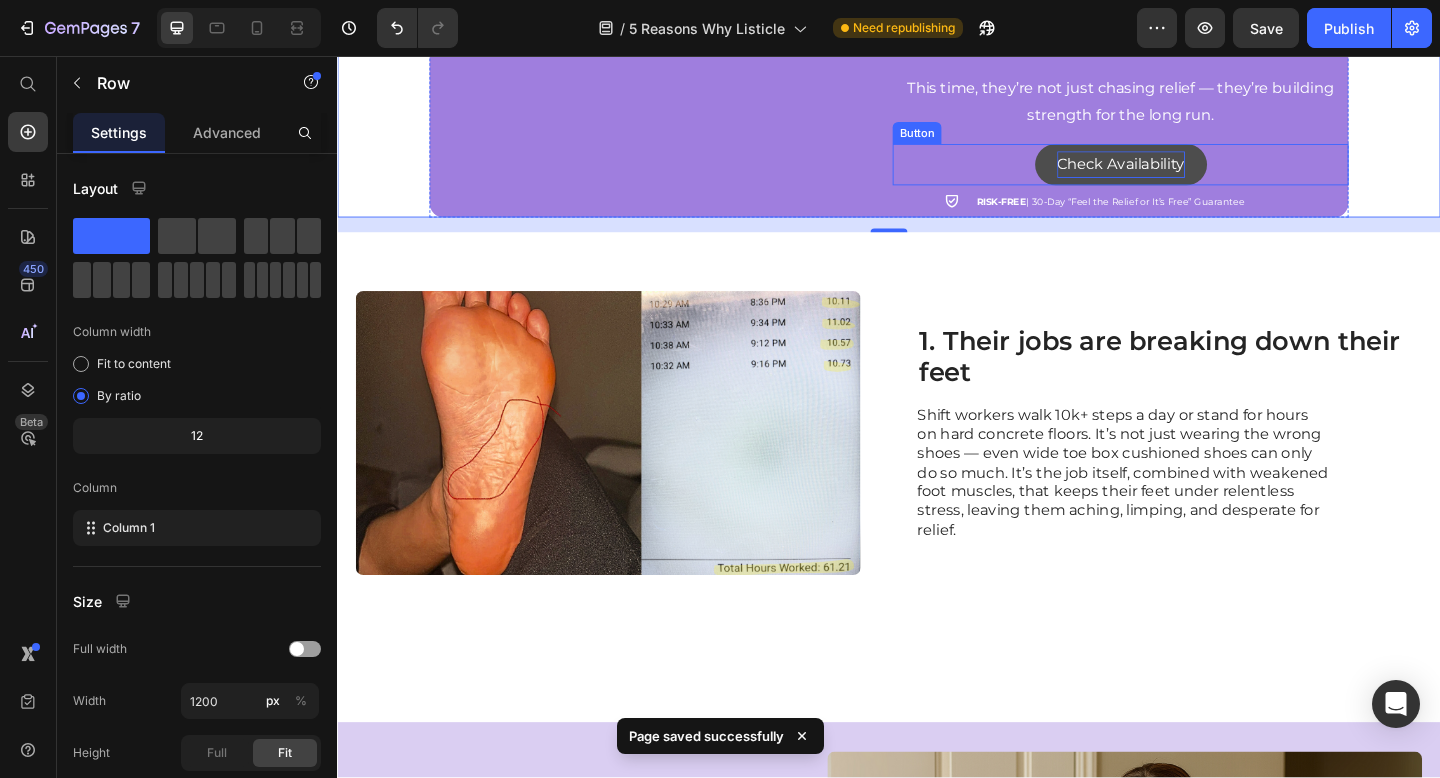 scroll, scrollTop: 757, scrollLeft: 0, axis: vertical 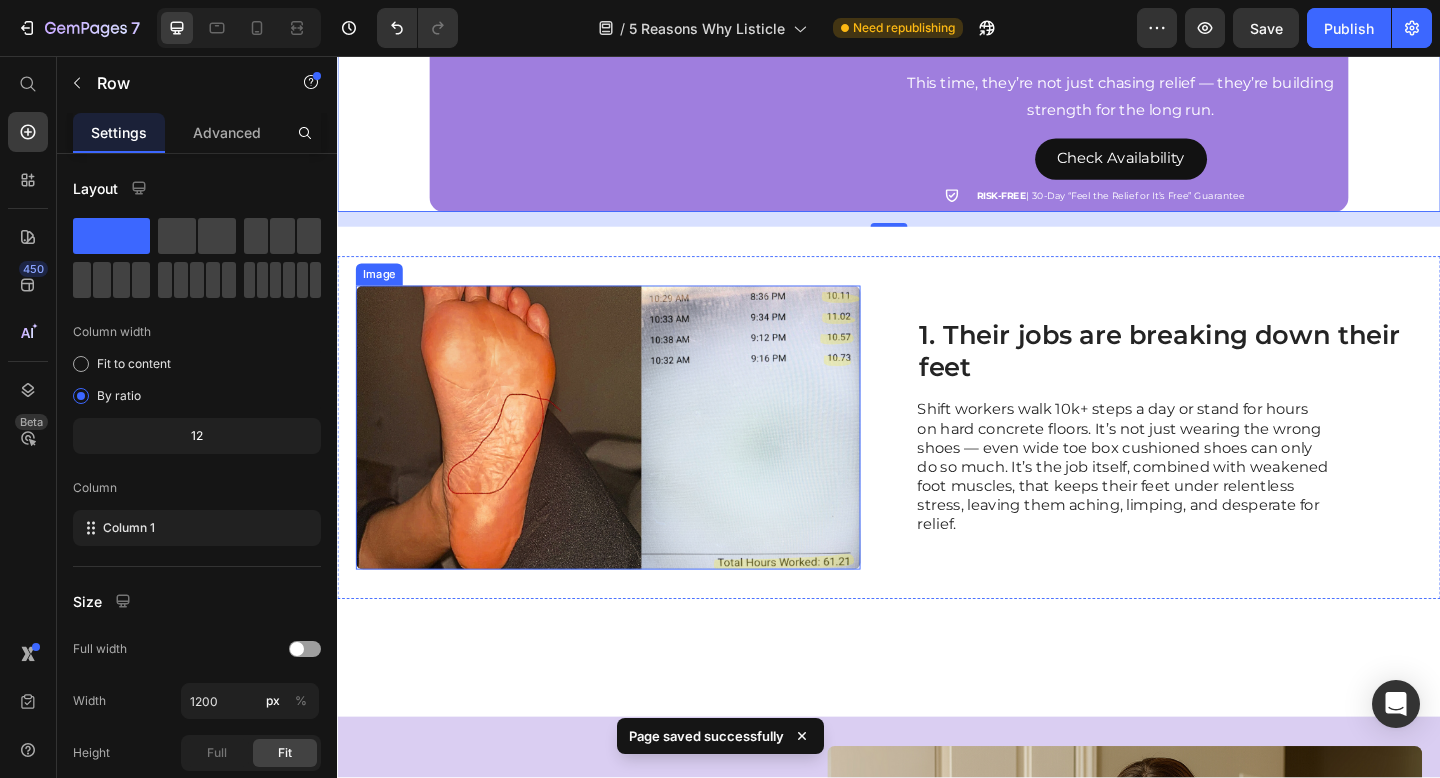 click at bounding box center [631, 460] 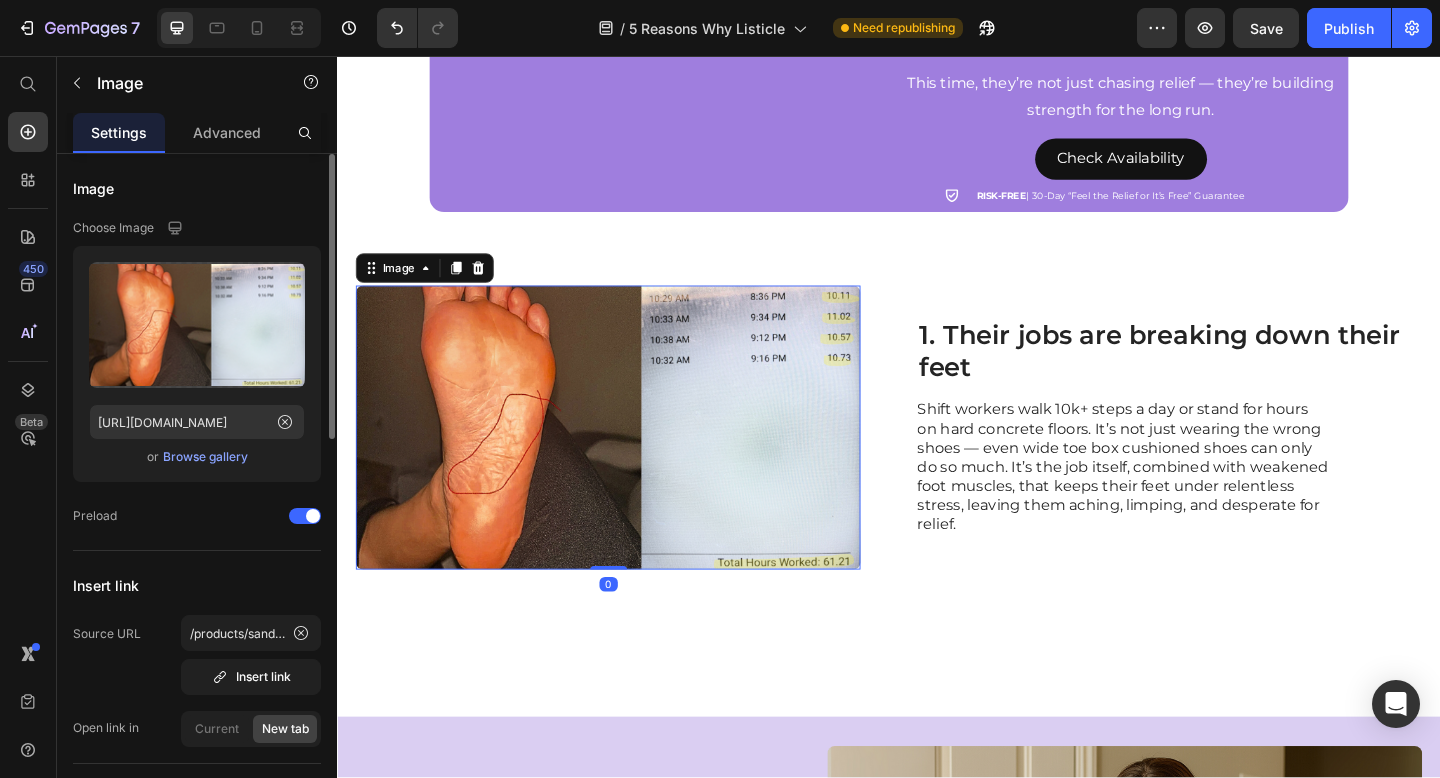 click on "Browse gallery" at bounding box center [205, 457] 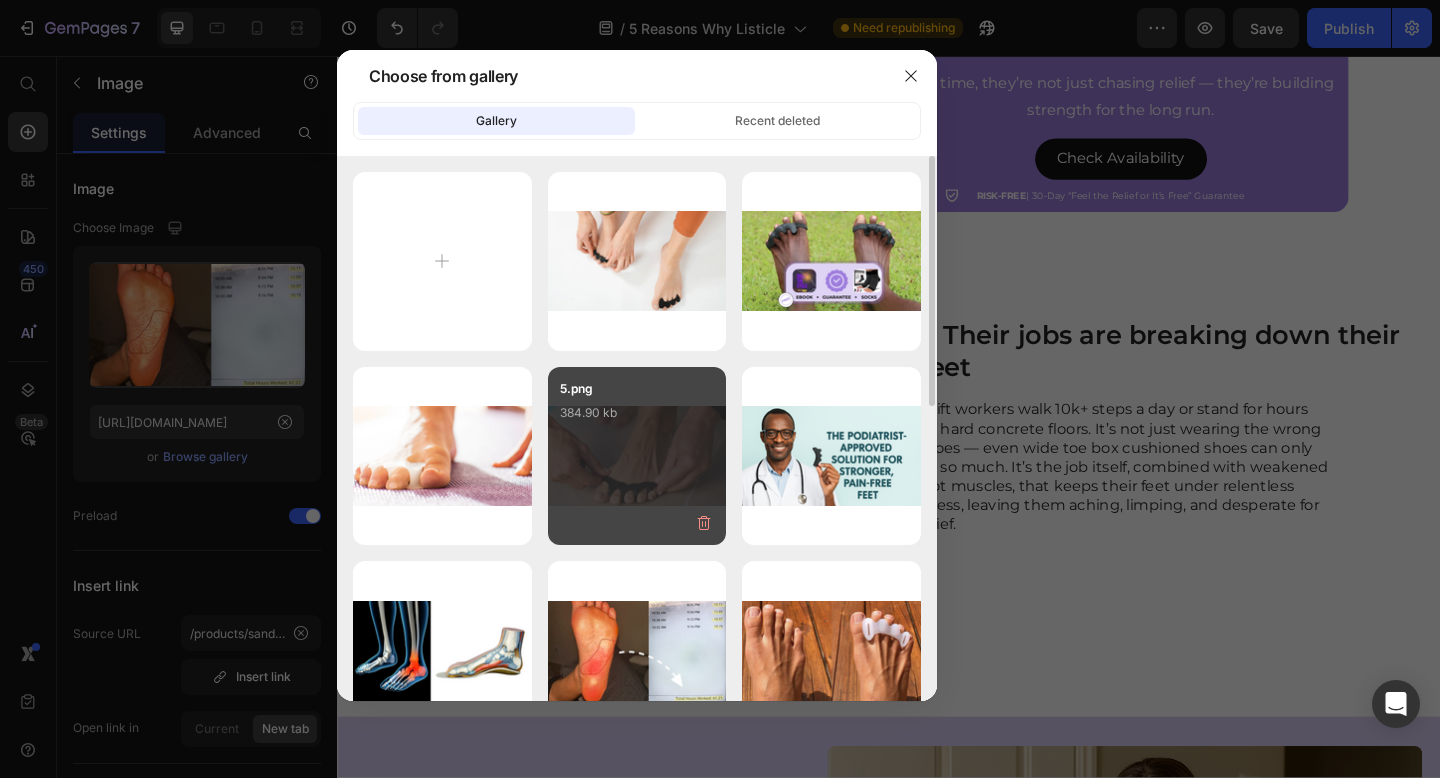 scroll, scrollTop: 197, scrollLeft: 0, axis: vertical 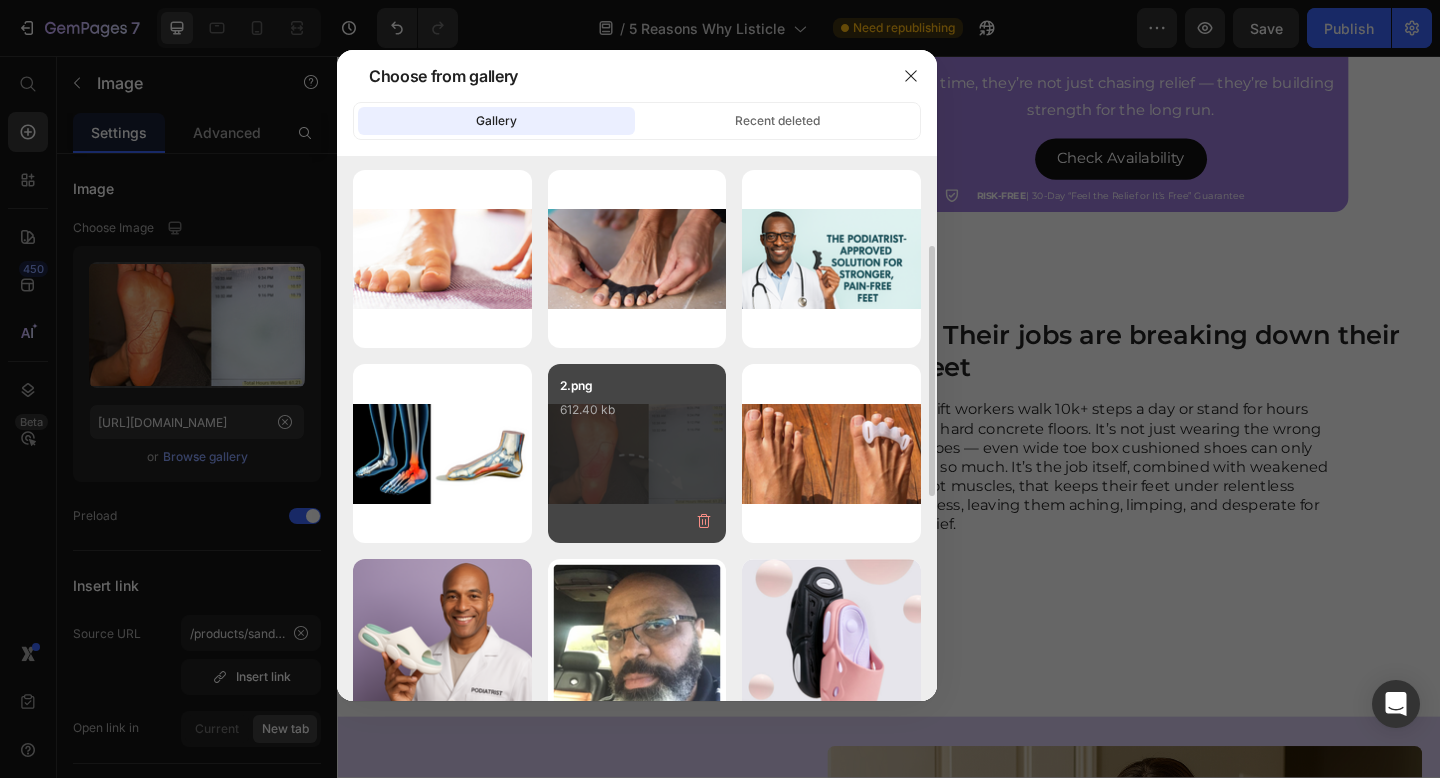 click on "612.40 kb" at bounding box center [637, 410] 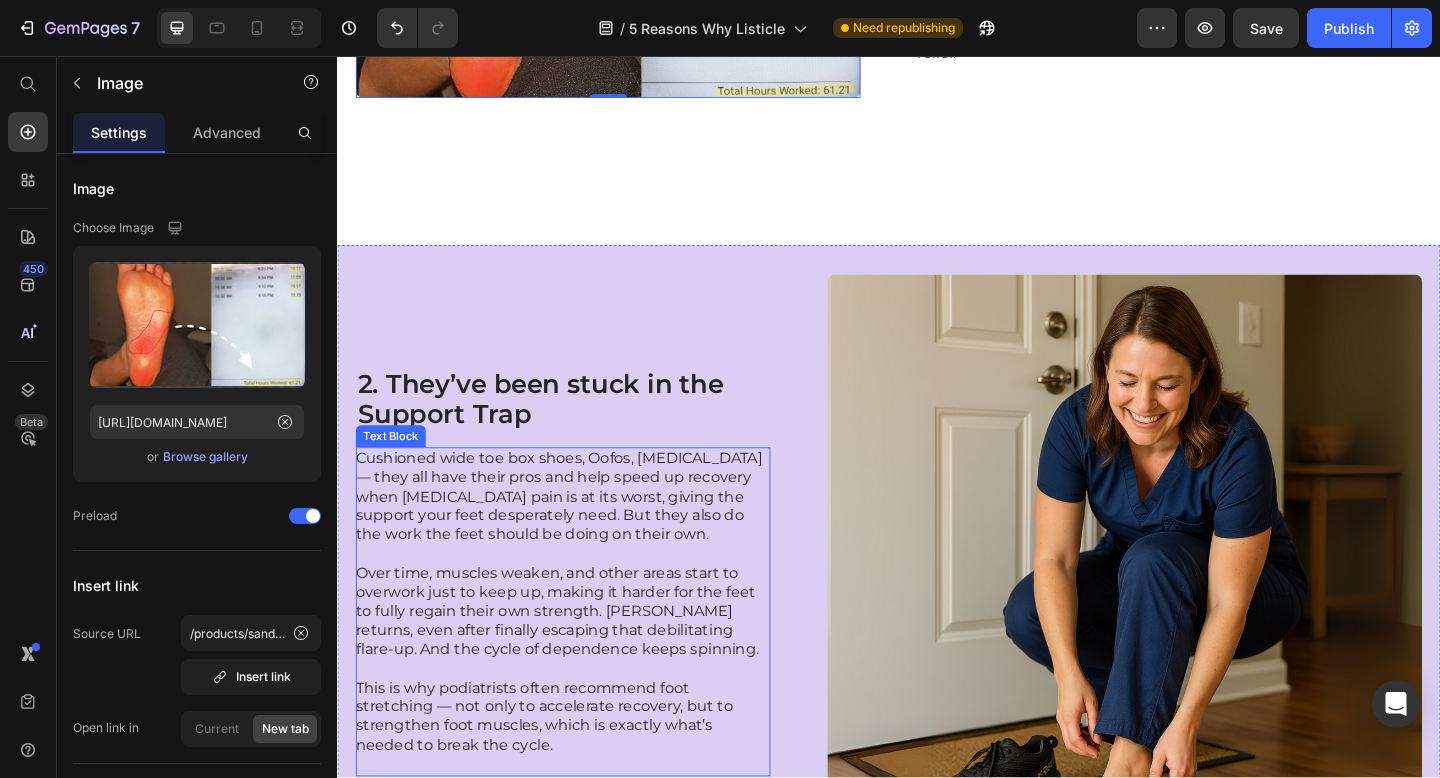 scroll, scrollTop: 1273, scrollLeft: 0, axis: vertical 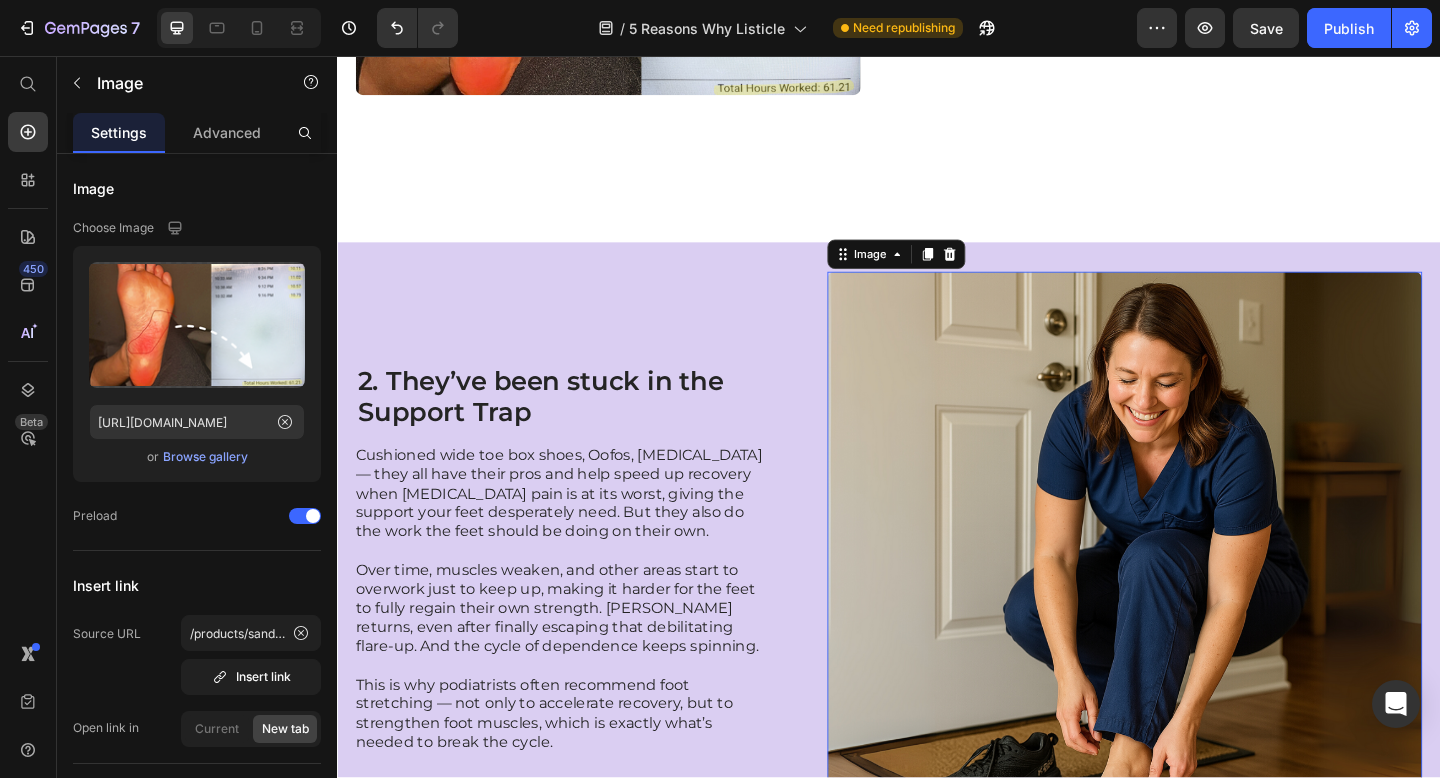 click at bounding box center (1193, 614) 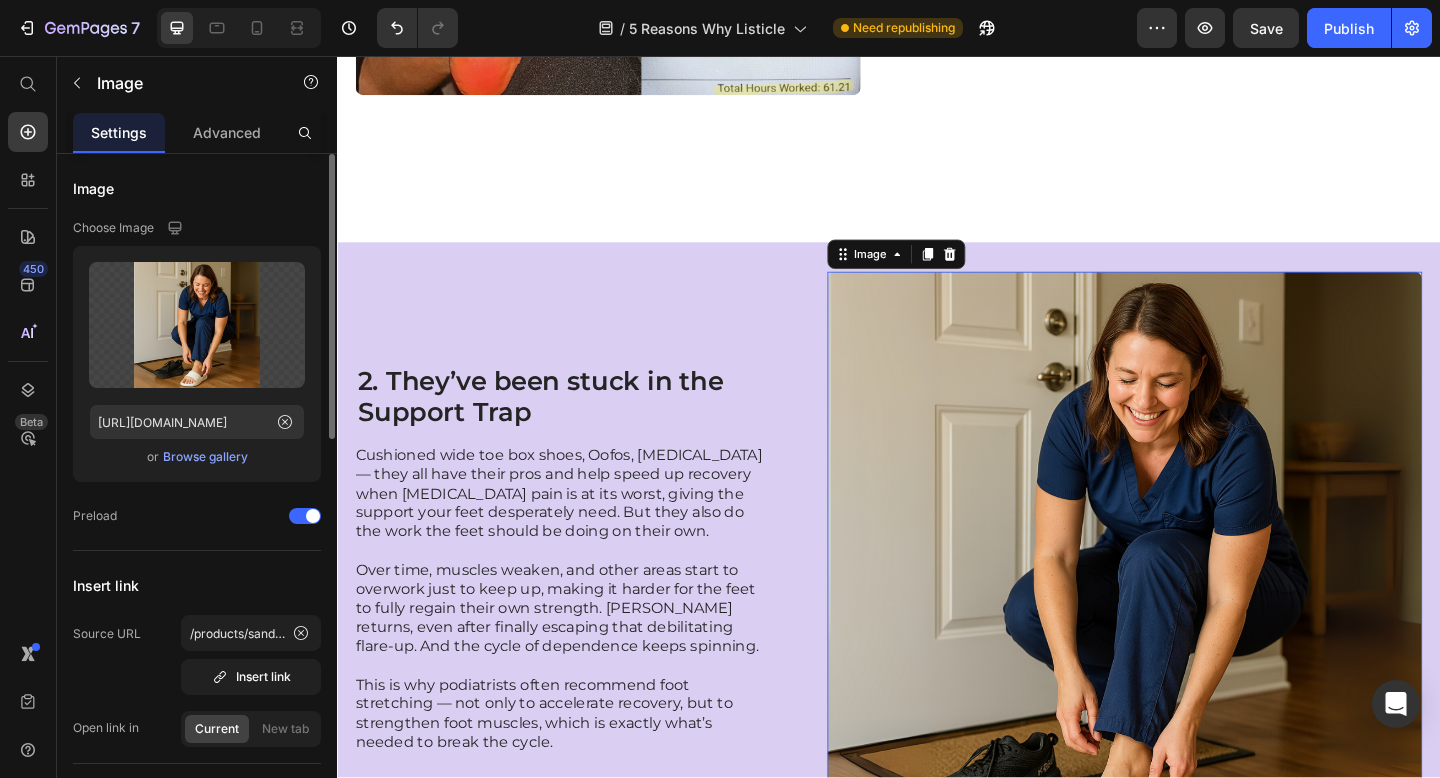 click on "Browse gallery" at bounding box center [205, 457] 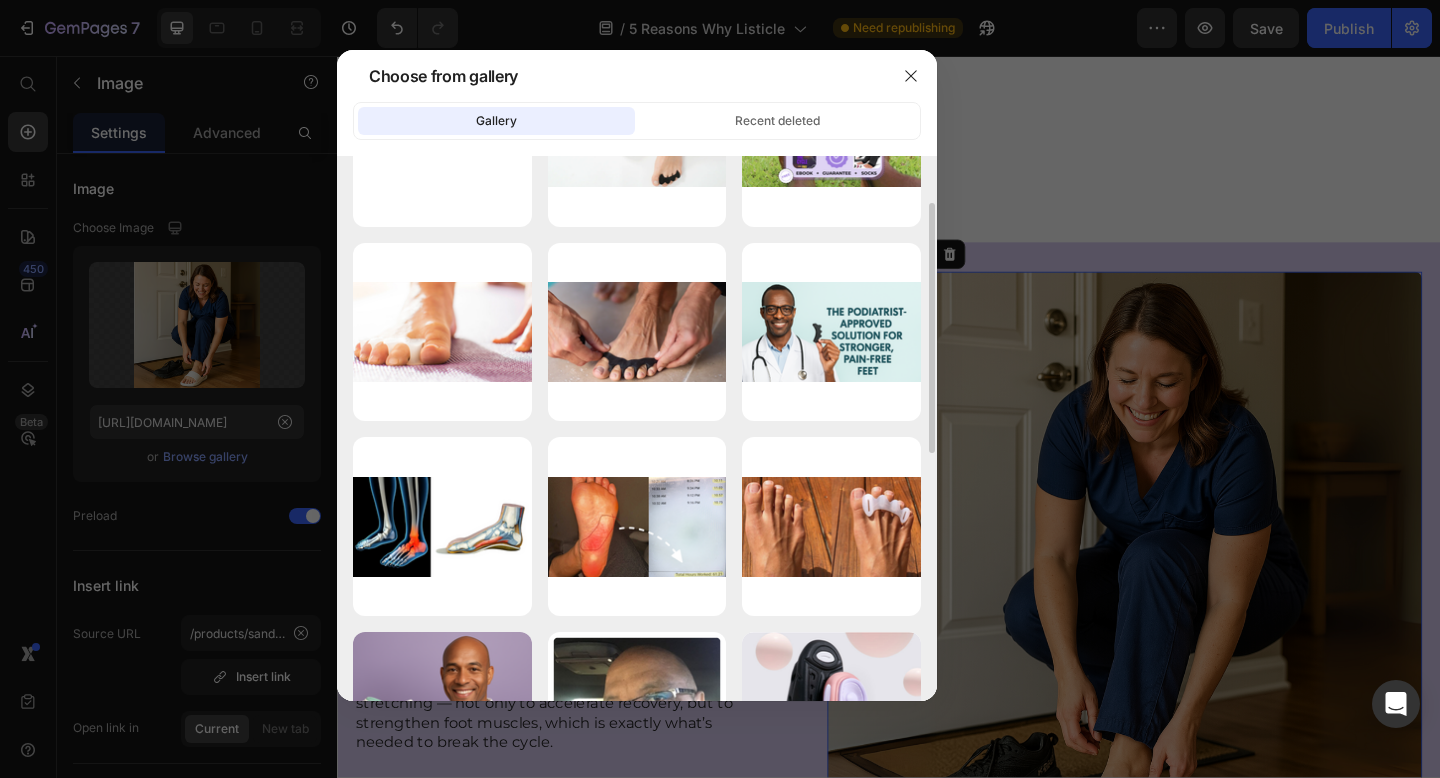scroll, scrollTop: 129, scrollLeft: 0, axis: vertical 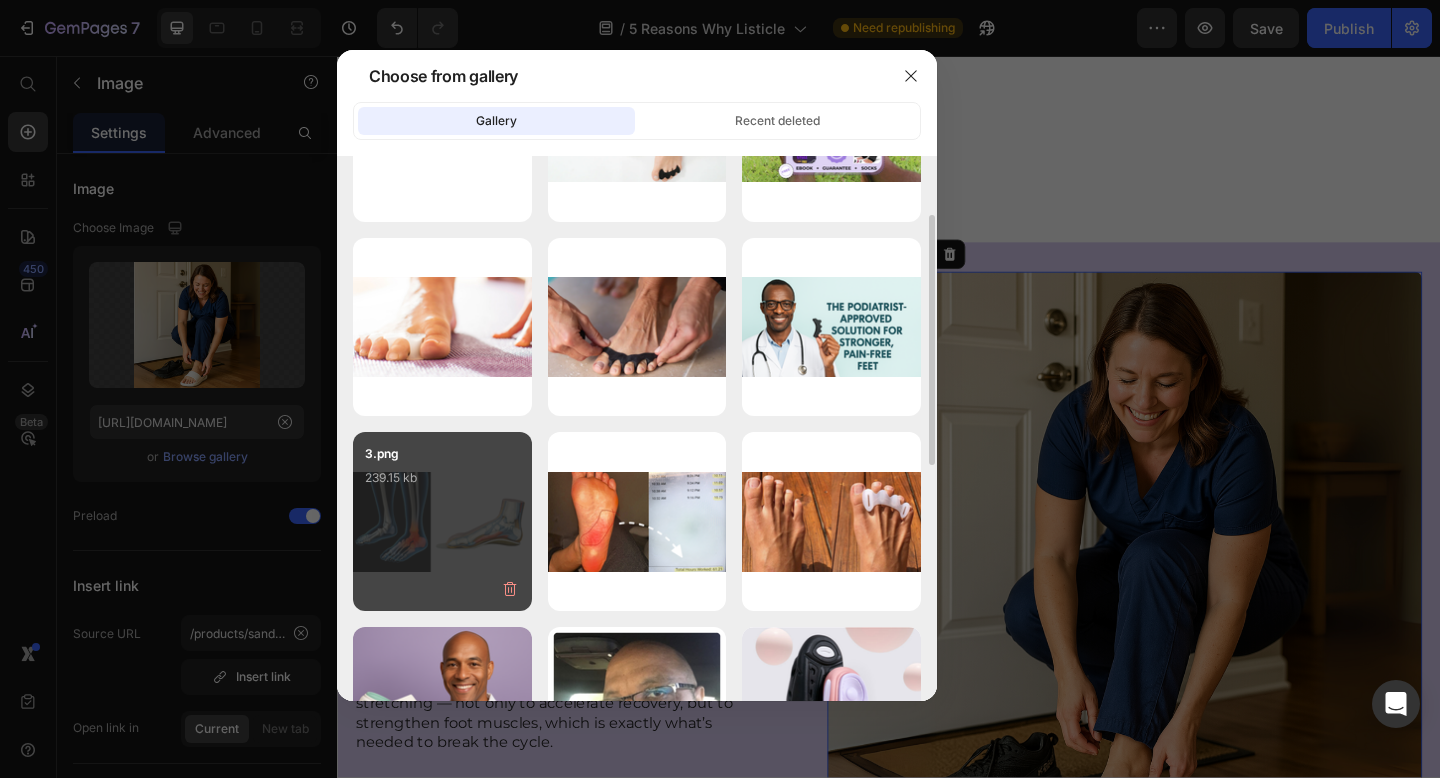 click on "3.png 239.15 kb" at bounding box center (442, 484) 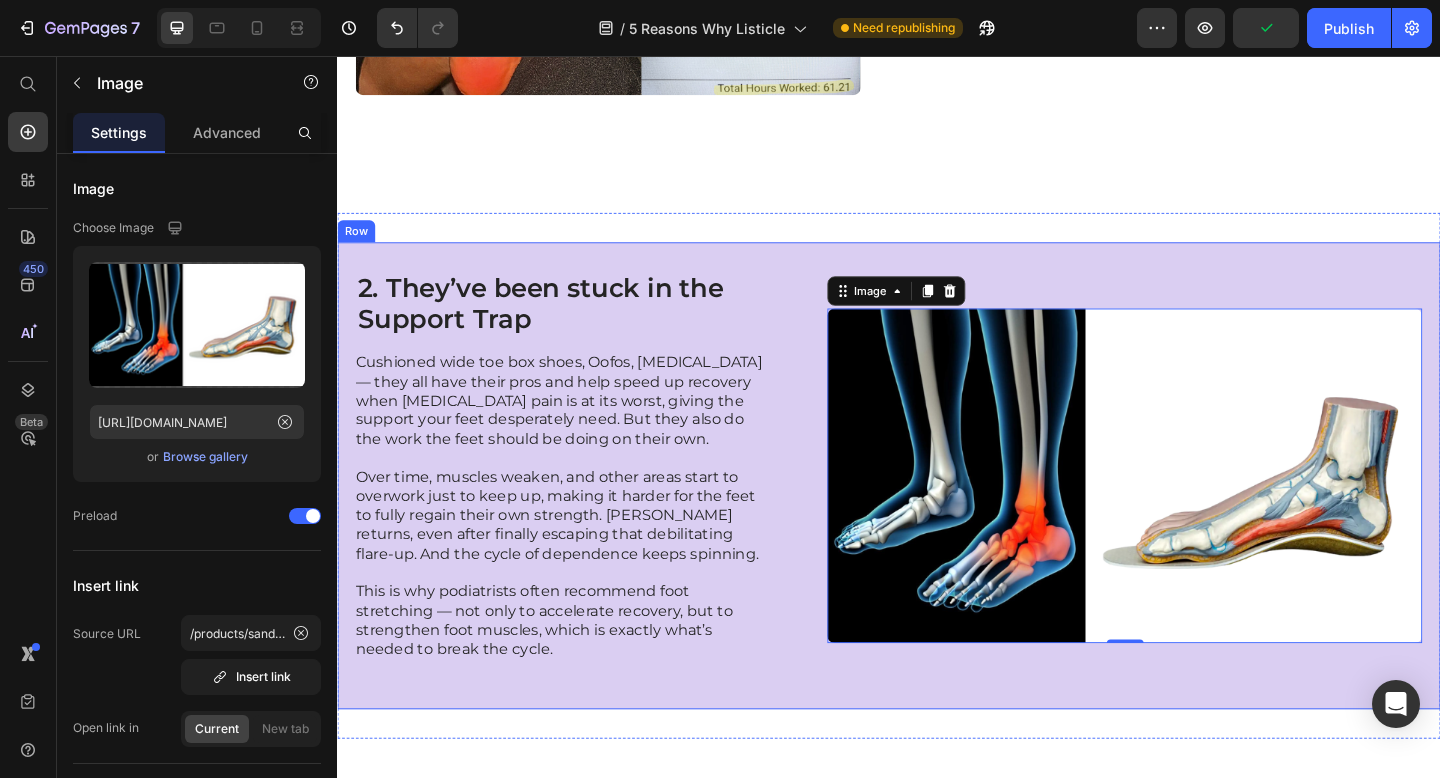 click on "2. They’ve been stuck in the Support Trap Heading Cushioned wide toe box shoes, Oofos, orthotics — they all have their pros and help speed up recovery when plantar fasciitis pain is at its worst, giving the support your feet desperately need. But they also do the work the feet should be doing on their own.    Over time, muscles weaken, and other areas start to overwork just to keep up, making it harder for the feet to fully regain their own strength. Pain returns, even after finally escaping that debilitating flare-up. And the cycle of dependence keeps spinning.    This is why podiatrists often recommend foot stretching — not only to accelerate recovery, but to strengthen foot muscles, which is exactly what’s needed to break the cycle.   Text Block Image   0 Row" at bounding box center (937, 513) 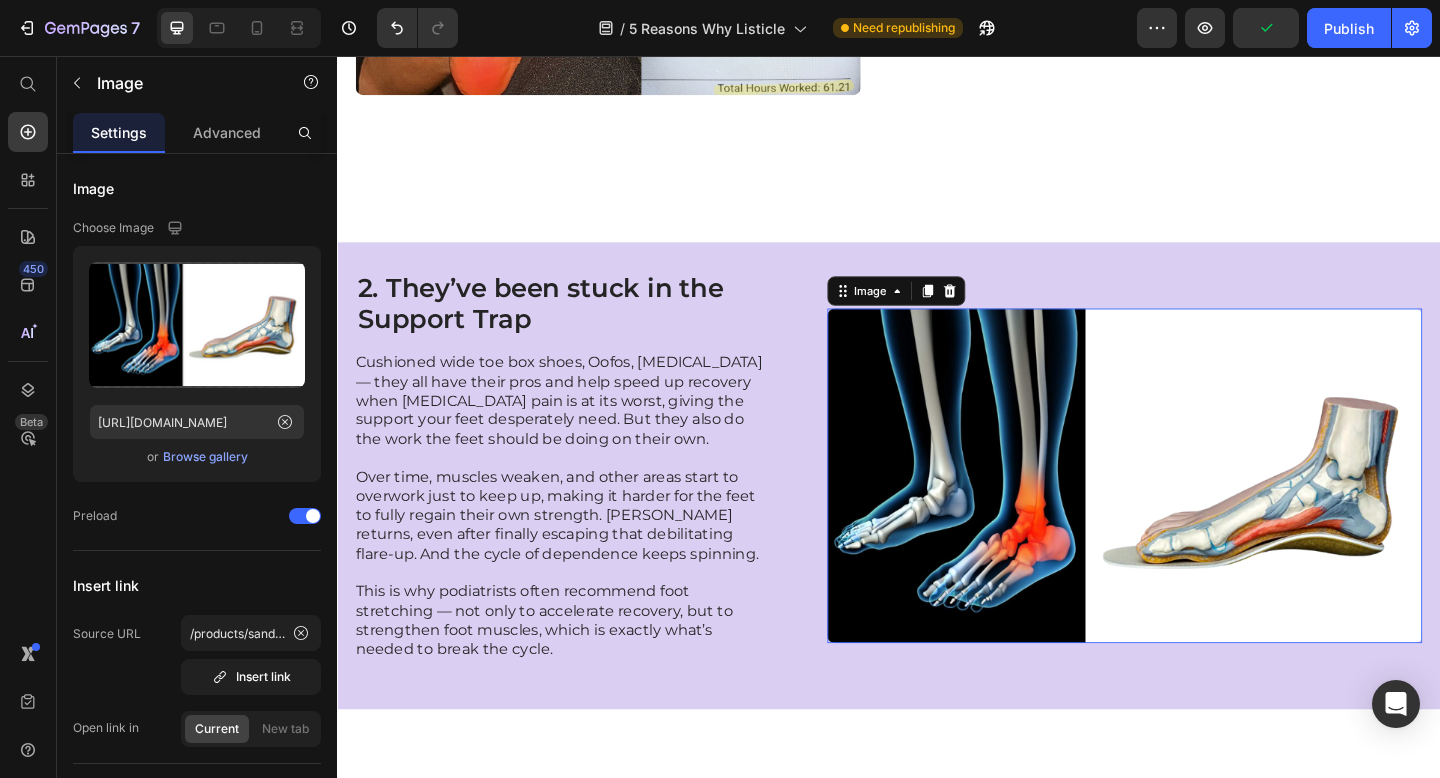 click at bounding box center (1193, 513) 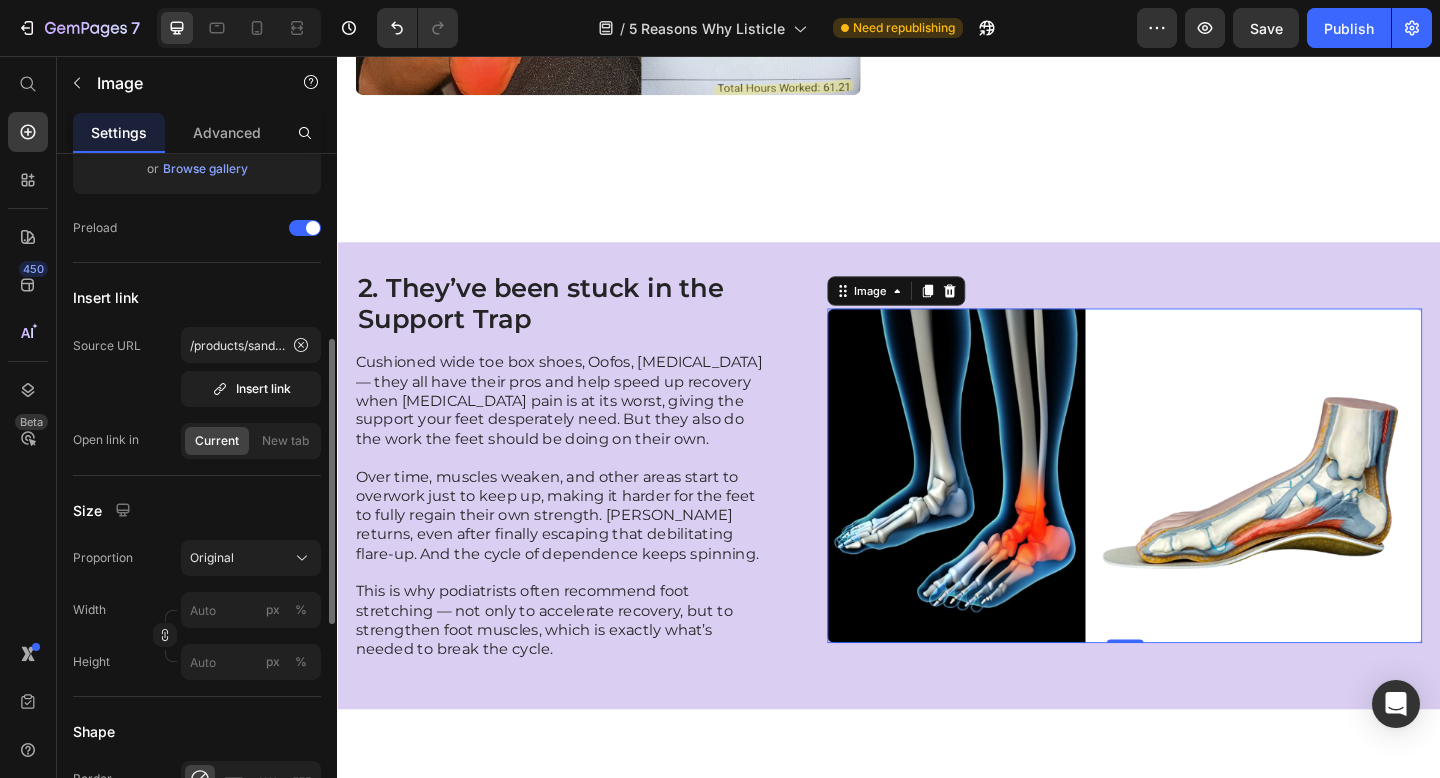 scroll, scrollTop: 547, scrollLeft: 0, axis: vertical 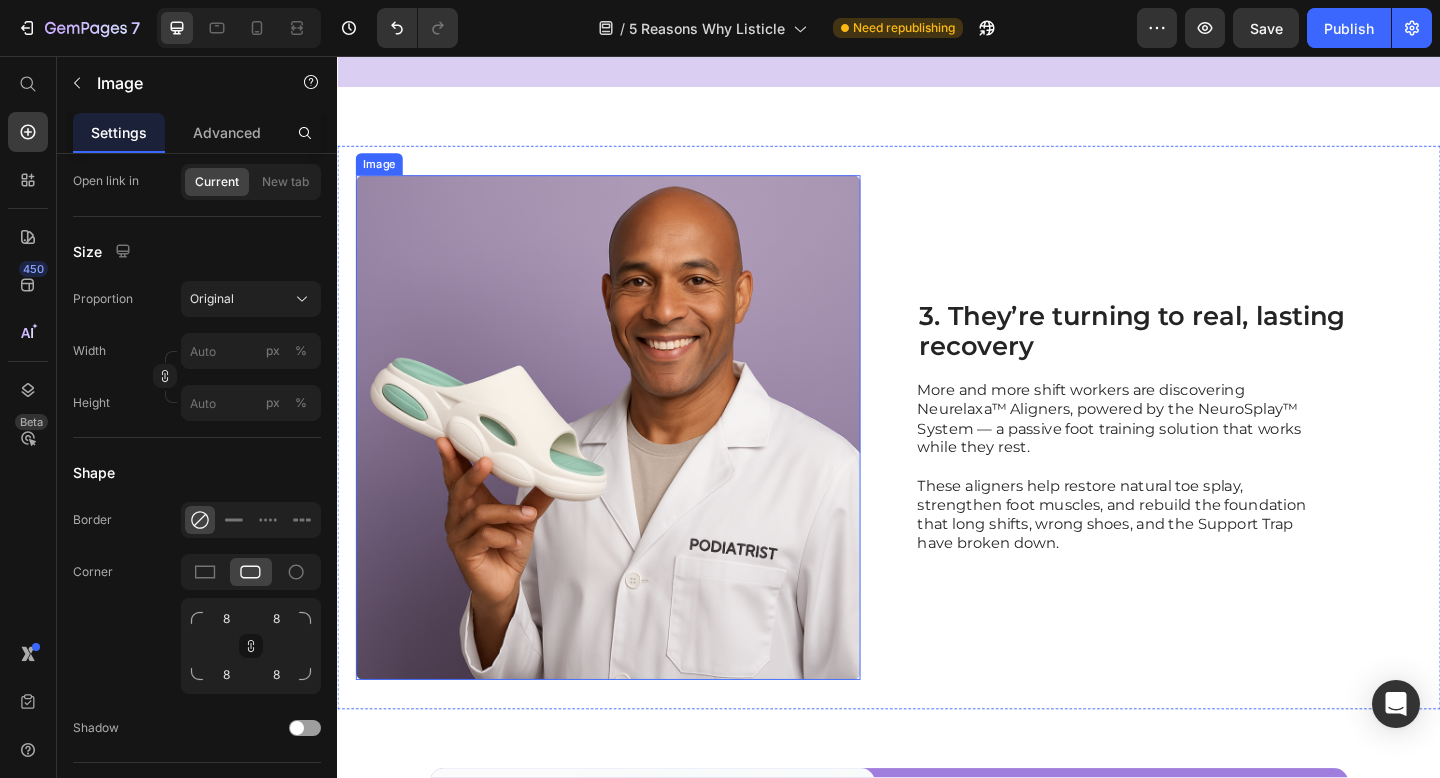 click at bounding box center (631, 460) 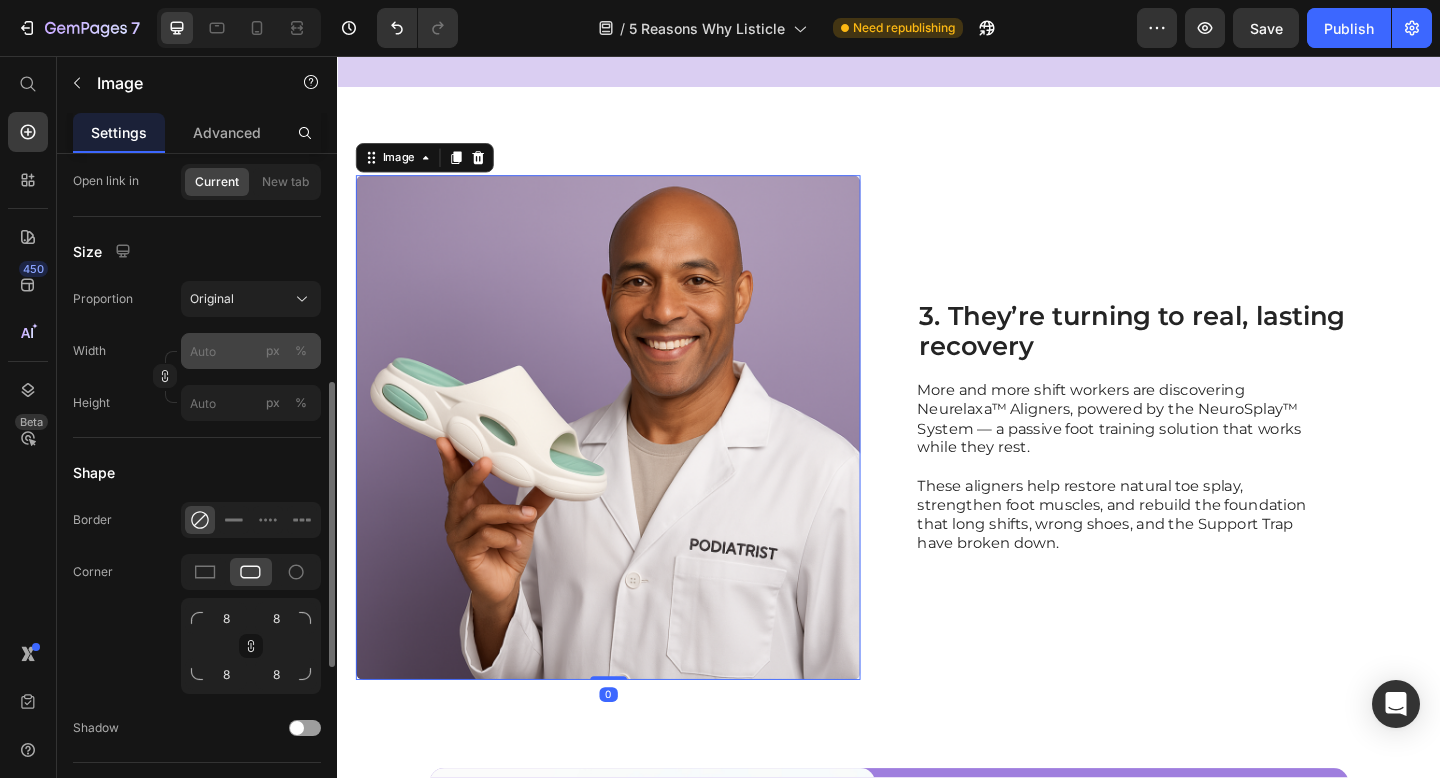 scroll, scrollTop: 0, scrollLeft: 0, axis: both 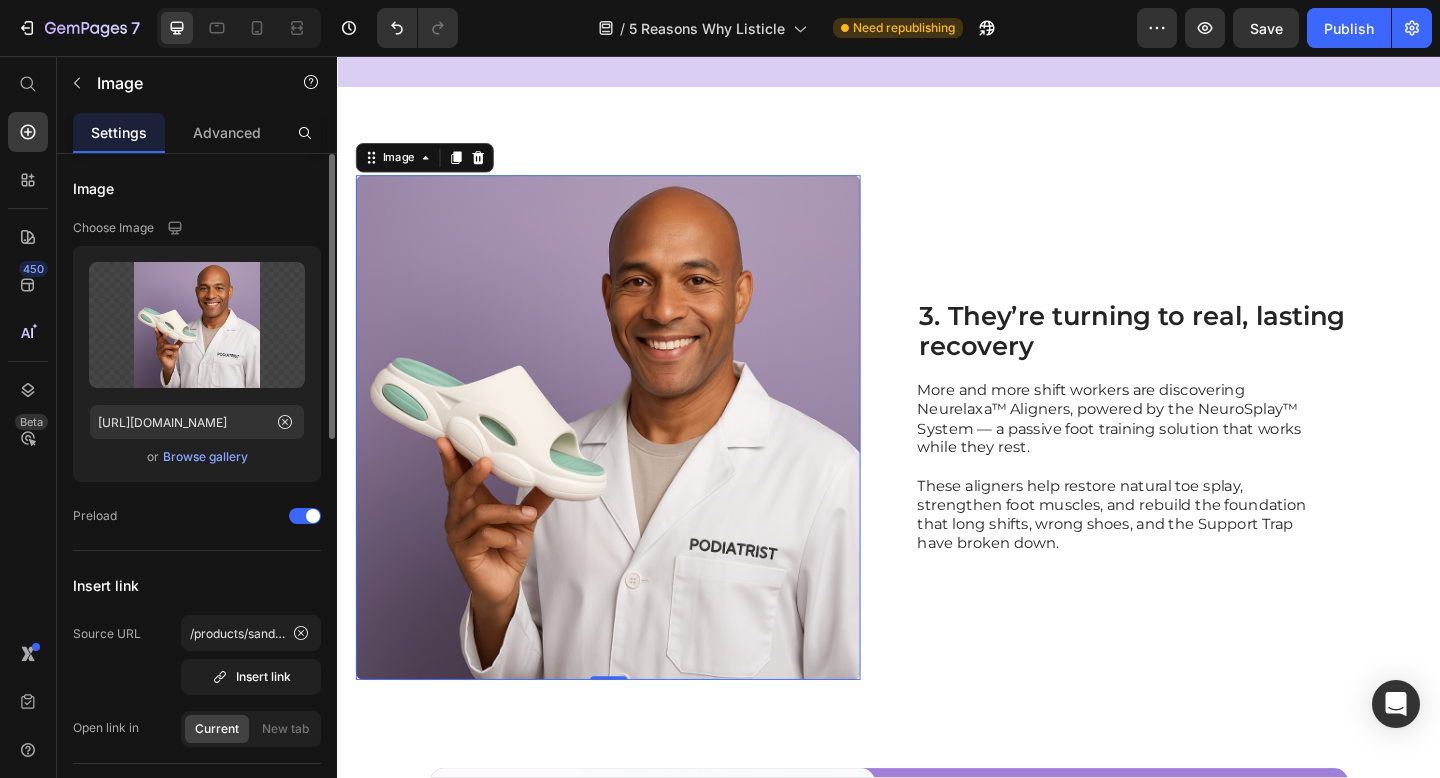 click on "Browse gallery" at bounding box center [205, 457] 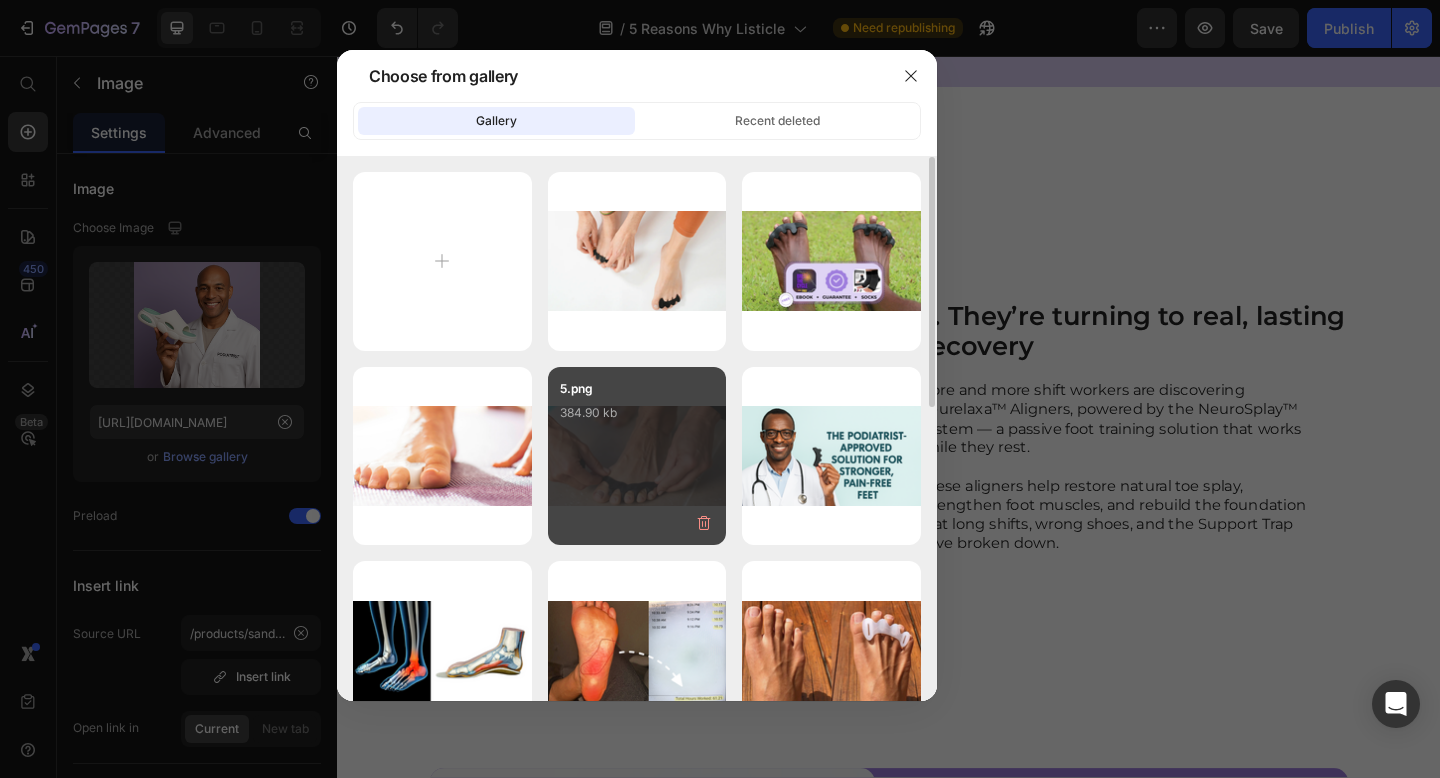 scroll, scrollTop: 43, scrollLeft: 0, axis: vertical 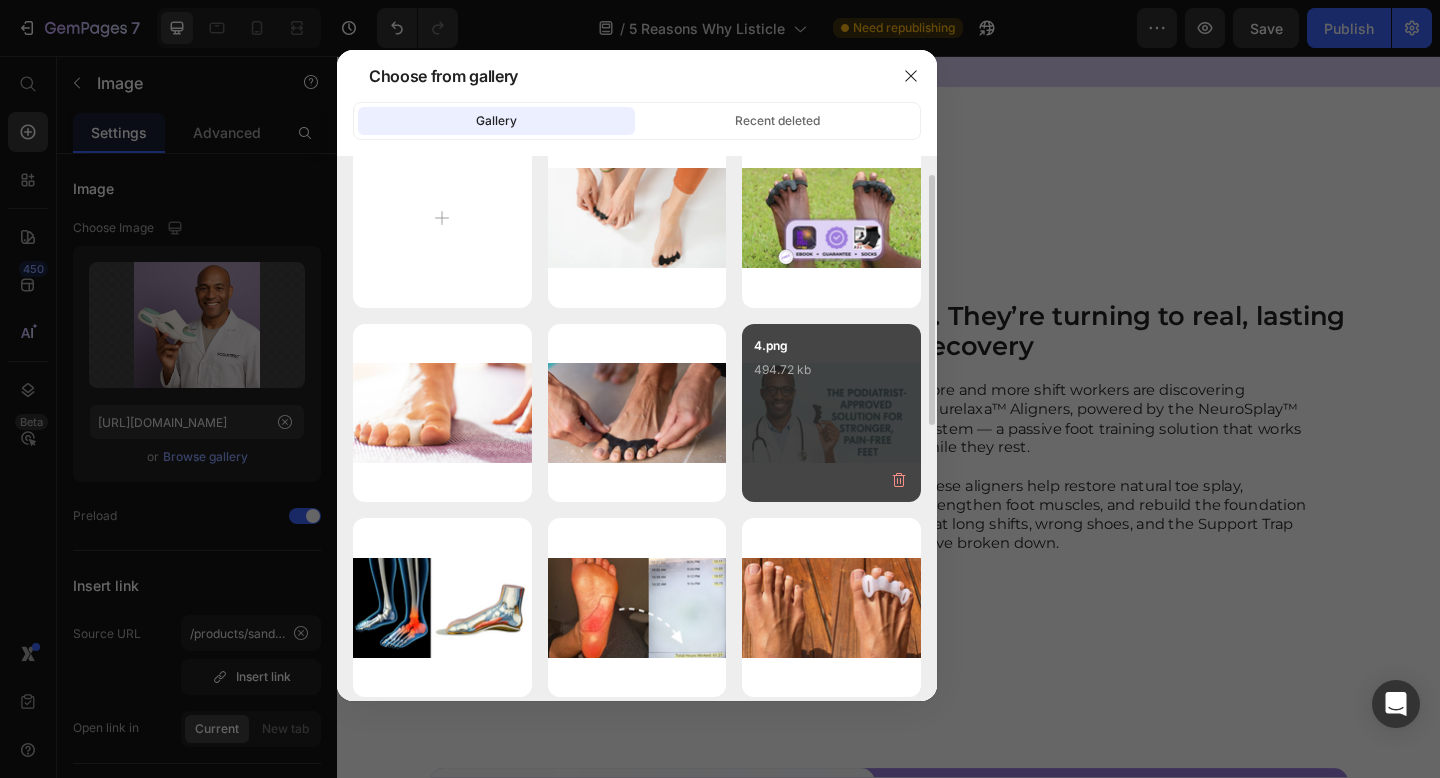 click on "4.png 494.72 kb" at bounding box center [831, 376] 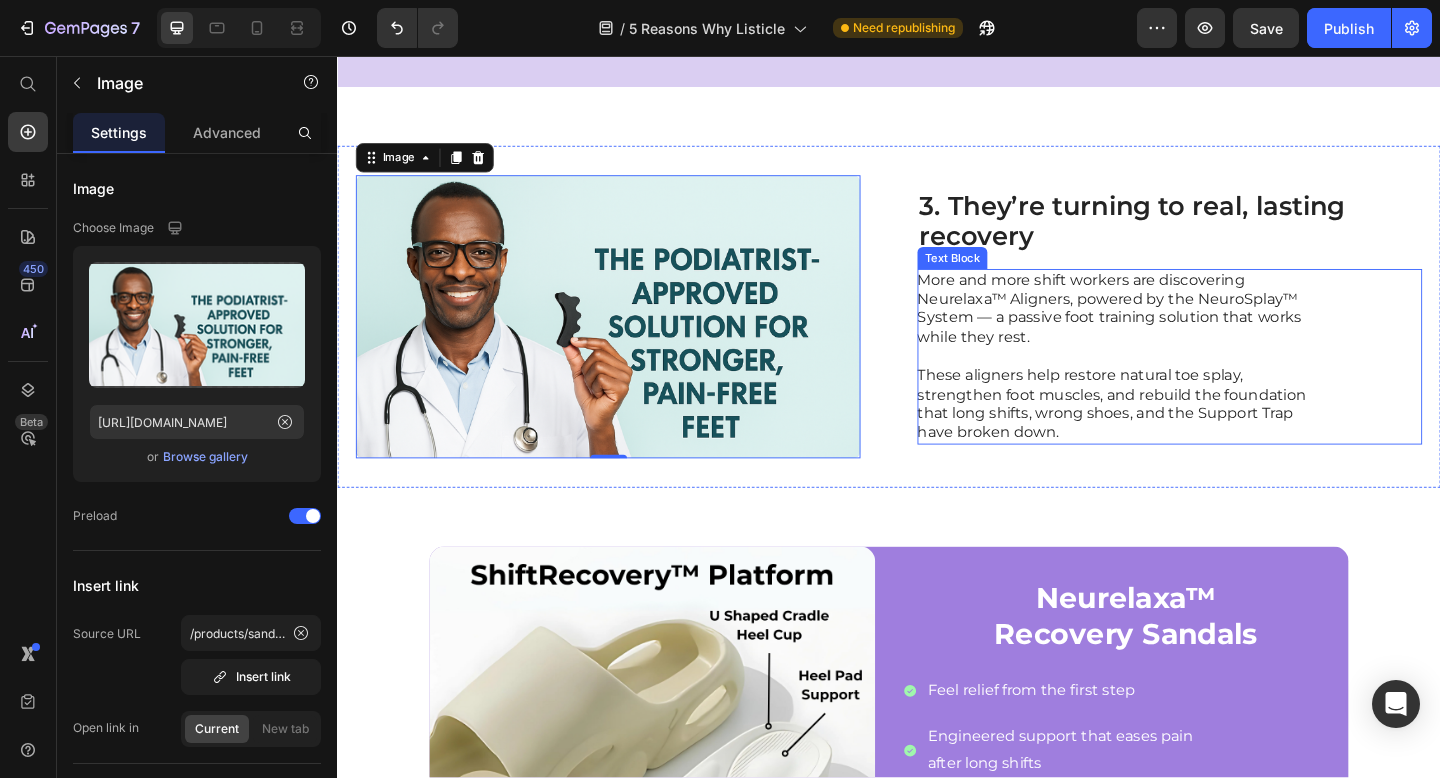 click on "More and more shift workers are discovering Neurelaxa™ Aligners, powered by the NeuroSplay™ System — a passive foot training solution that works while they rest." at bounding box center (1192, 331) 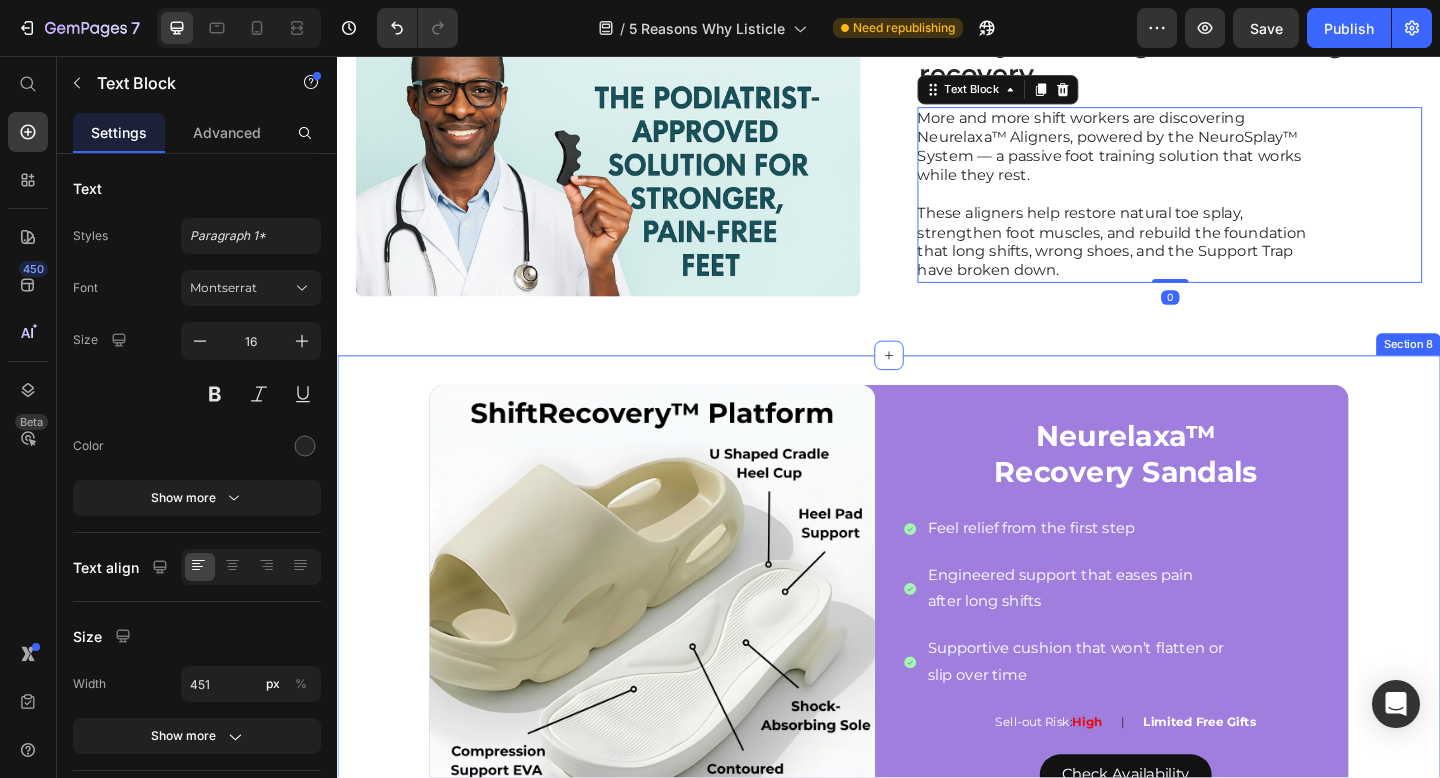 scroll, scrollTop: 2165, scrollLeft: 0, axis: vertical 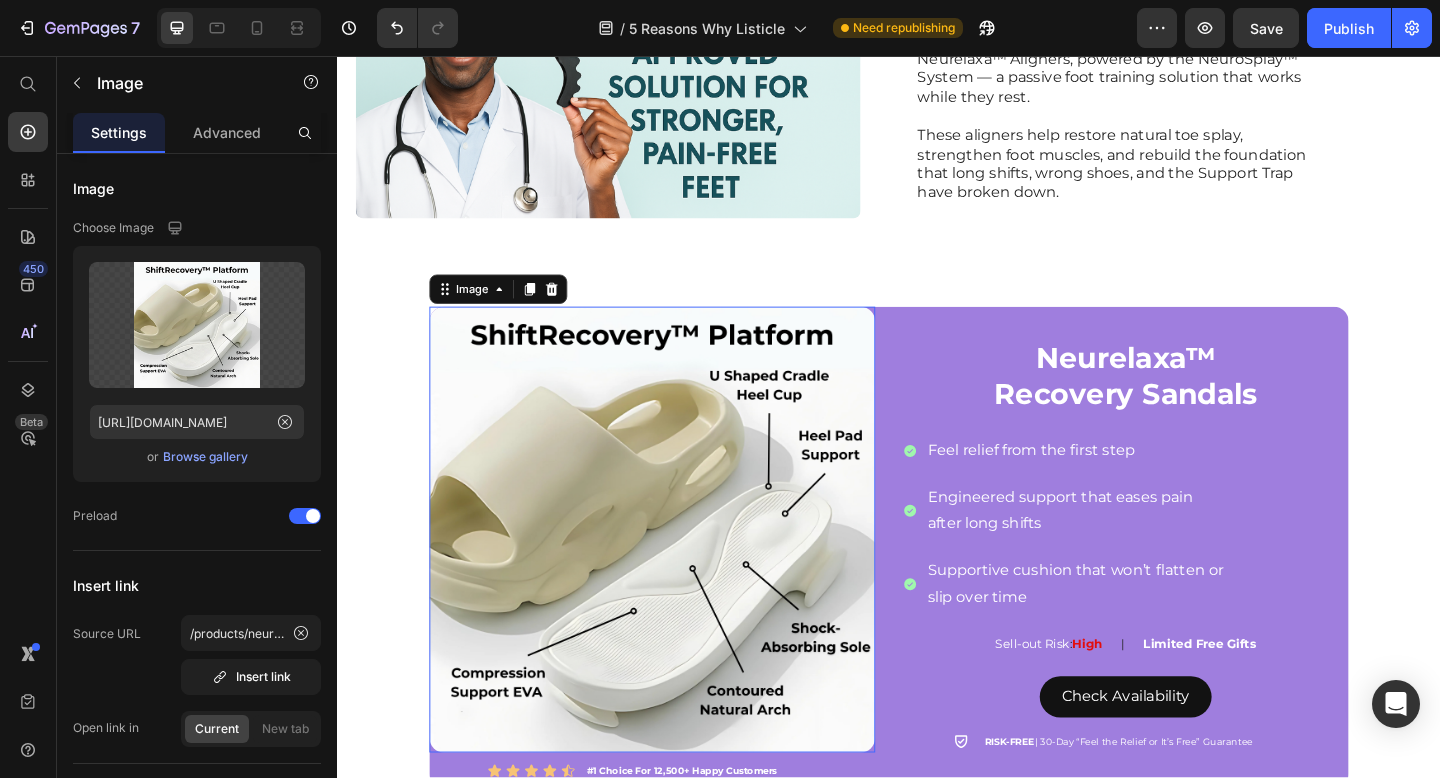 click at bounding box center (679, 571) 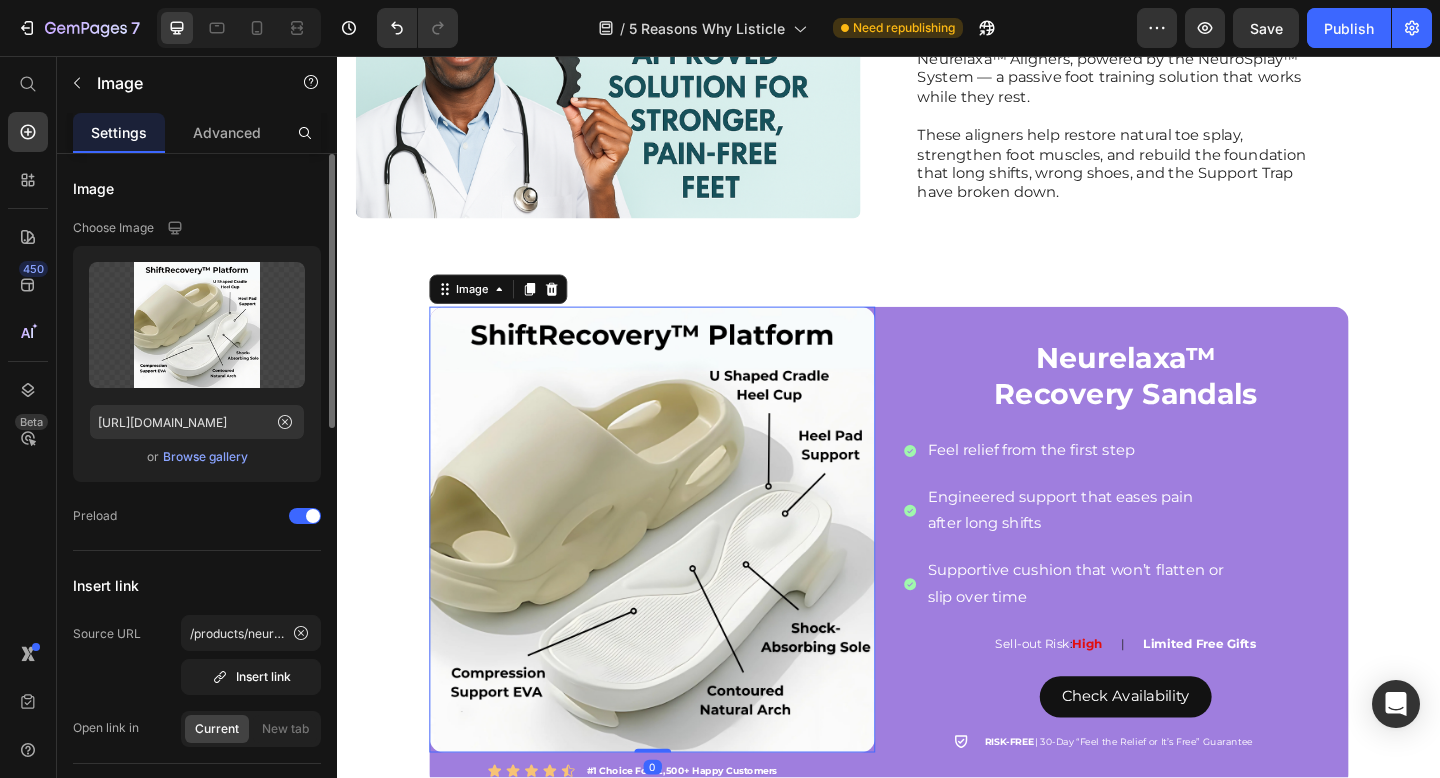 click on "Browse gallery" at bounding box center (205, 457) 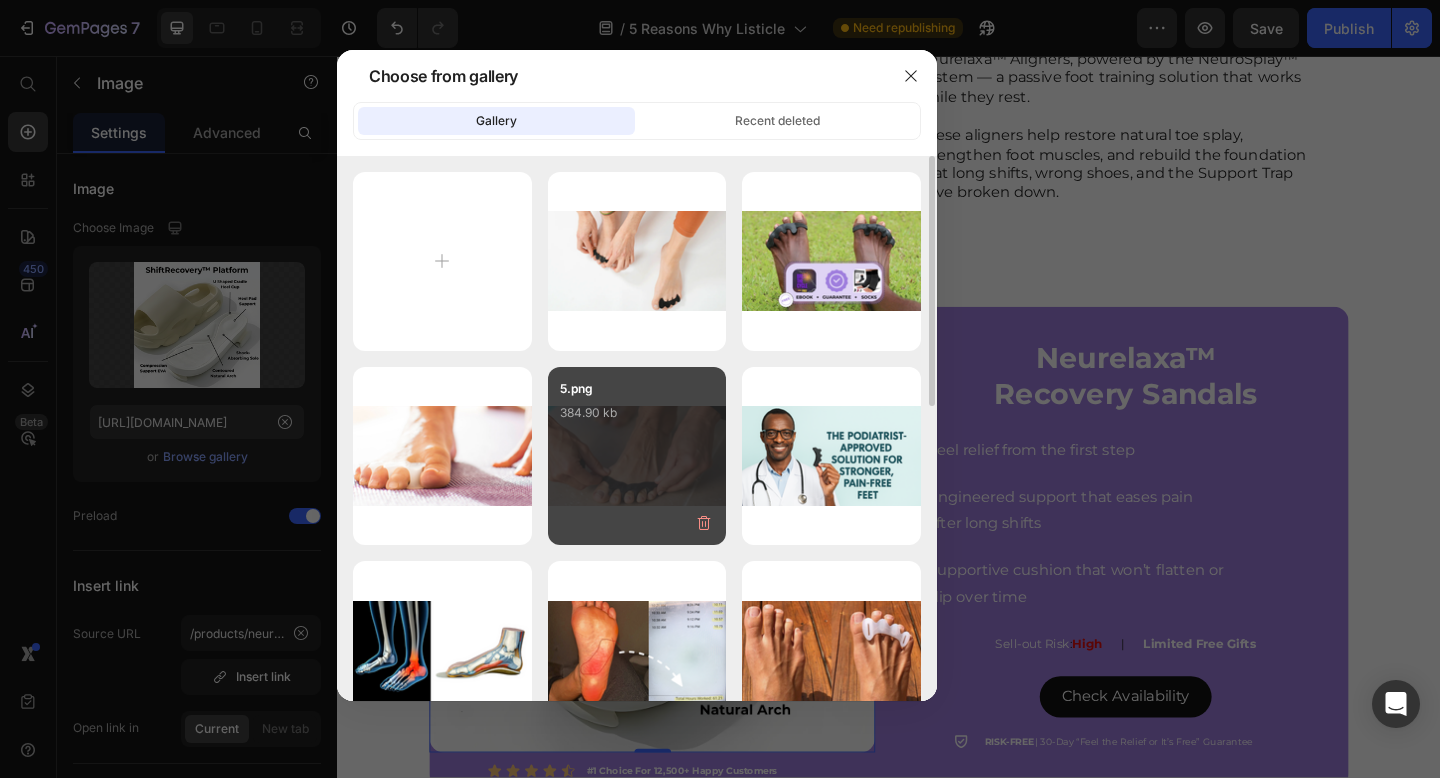 click on "384.90 kb" at bounding box center (637, 413) 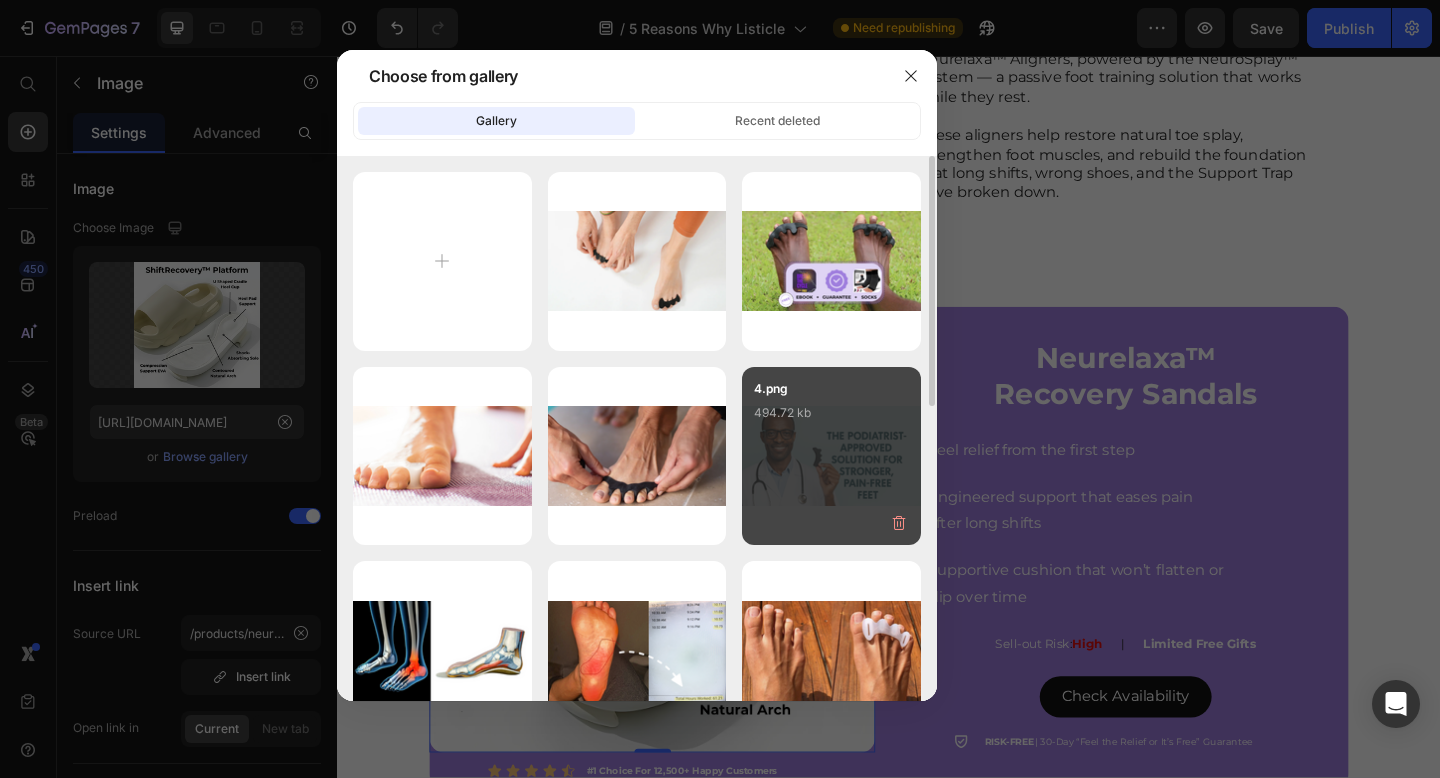 type on "https://cdn.shopify.com/s/files/1/0604/1813/0056/files/gempages_571528894826414919-03f06f5b-99cc-40ee-af93-d94465900a4f.png" 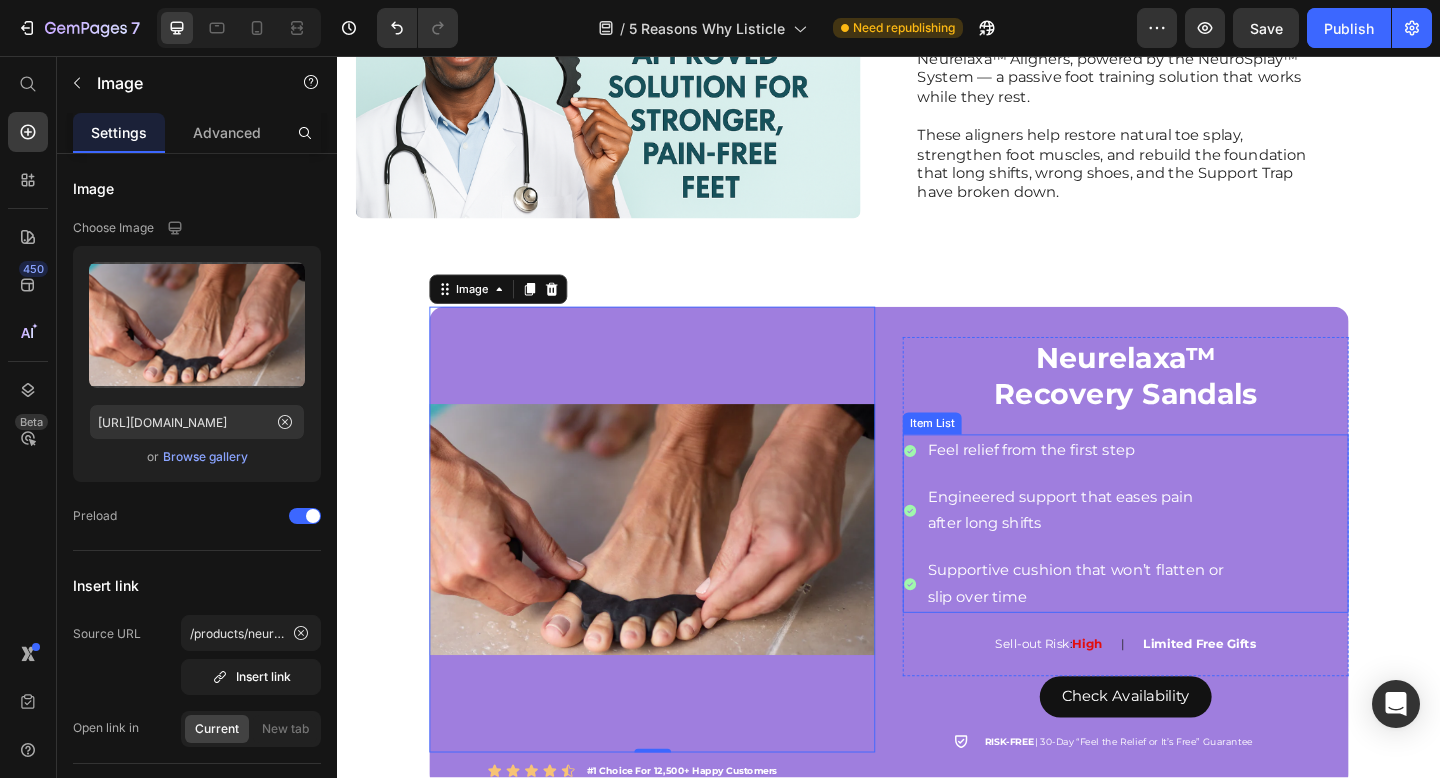 click on "Engineered support that eases pain" at bounding box center (1140, 536) 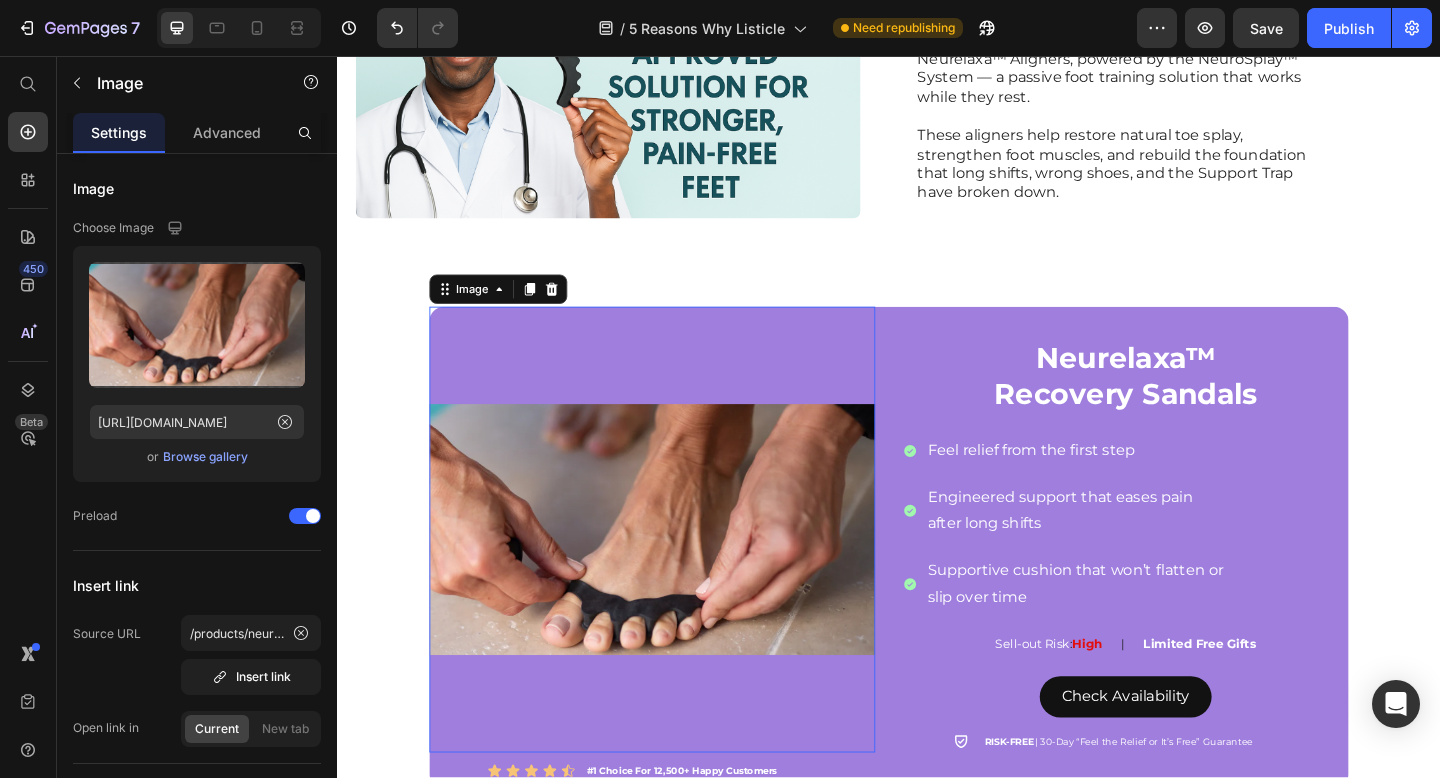 click at bounding box center (679, 571) 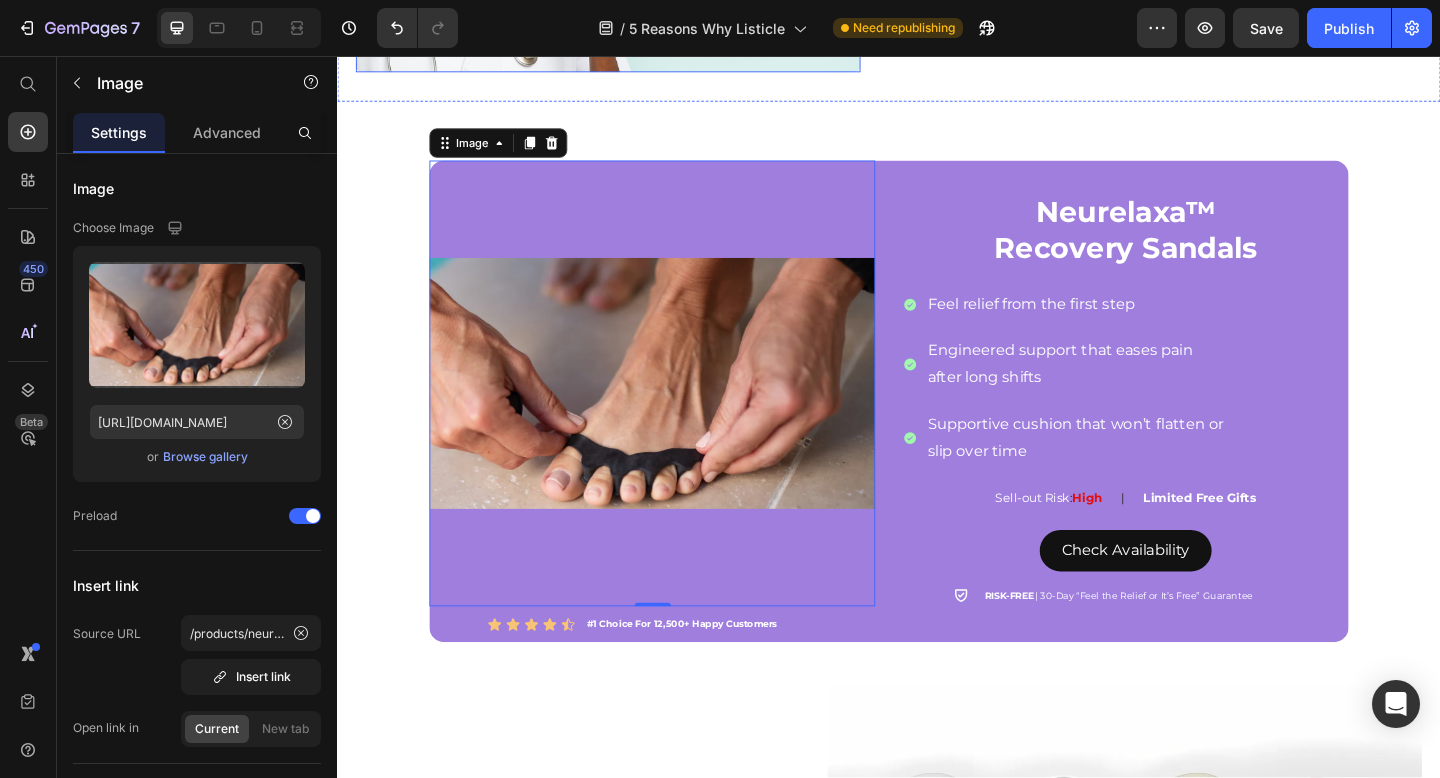scroll, scrollTop: 2322, scrollLeft: 0, axis: vertical 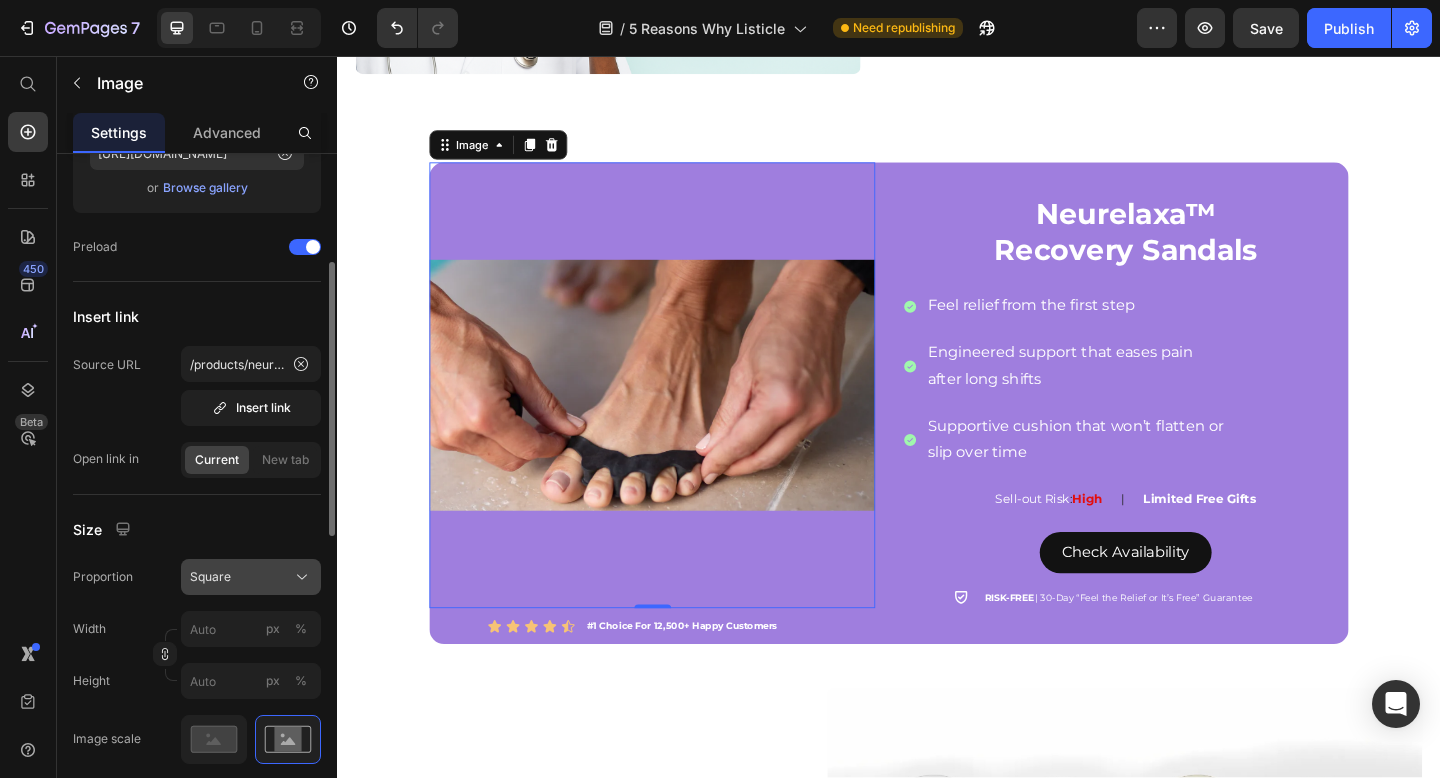 click on "Square" at bounding box center (251, 577) 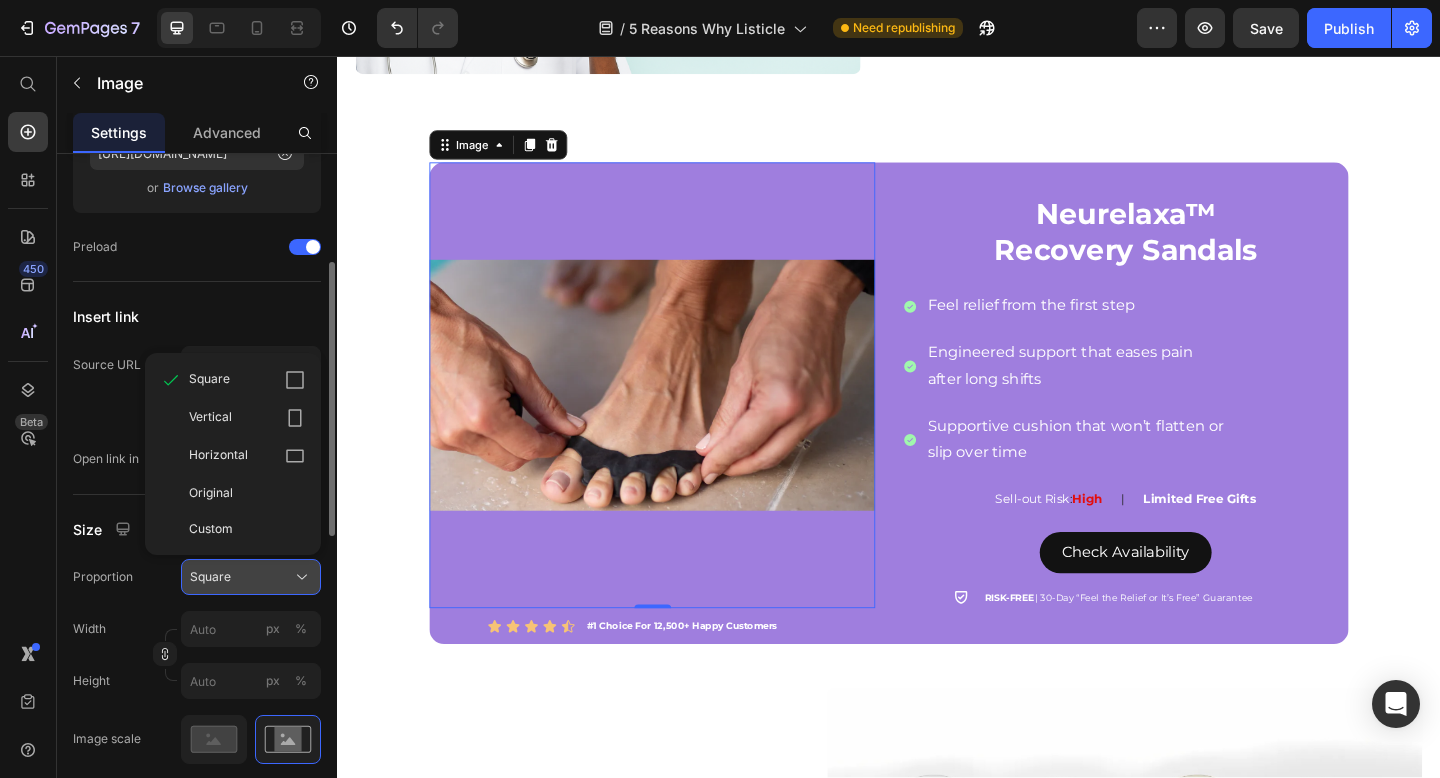 click on "Square" at bounding box center (251, 577) 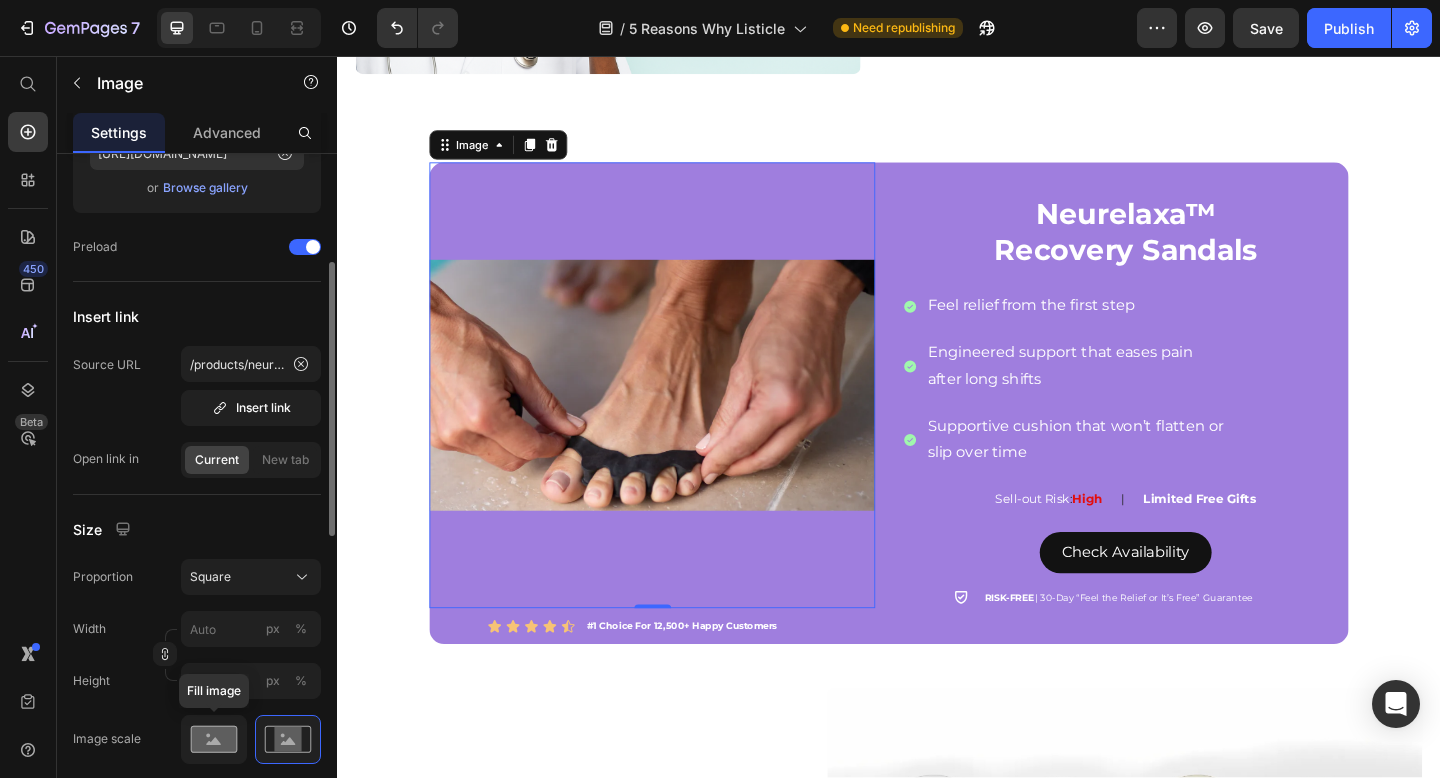 click 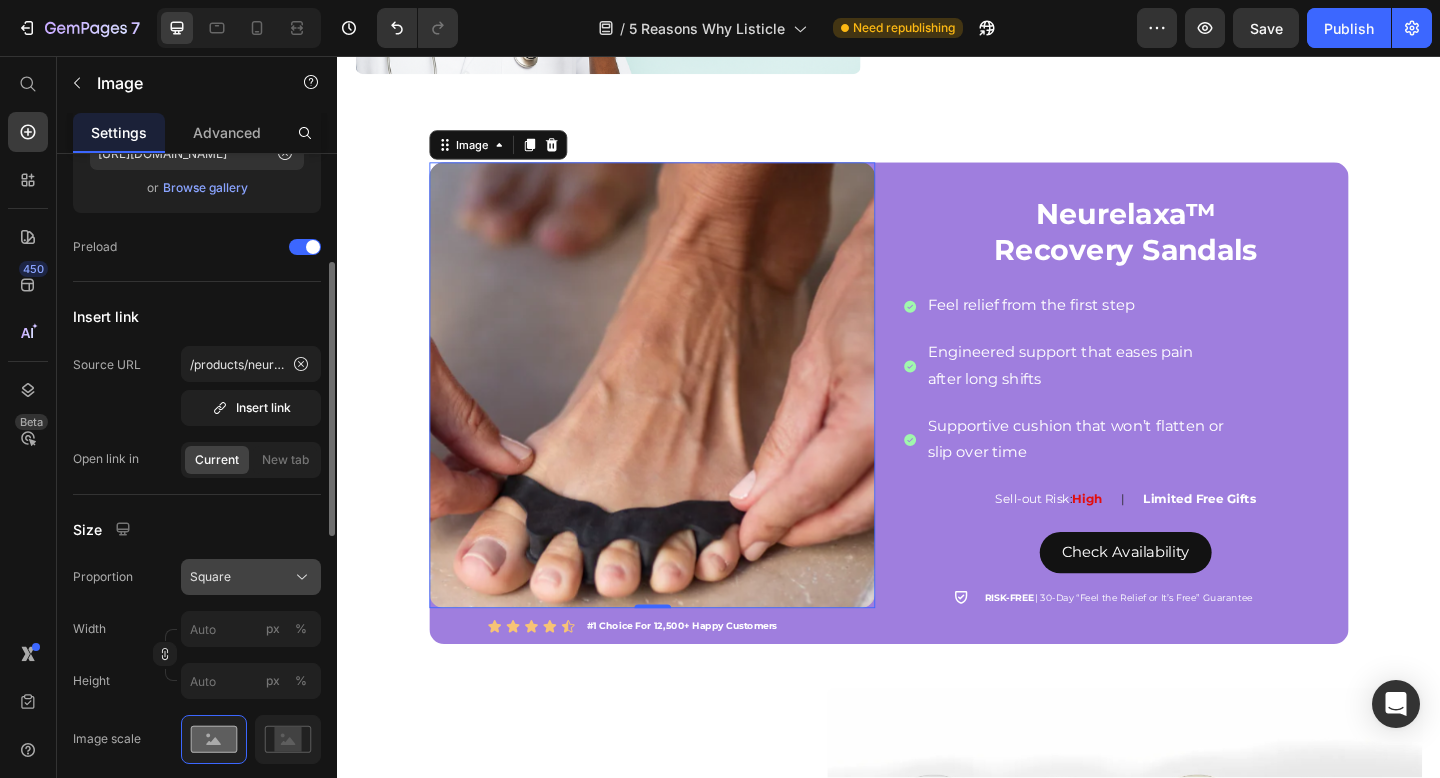click on "Square" 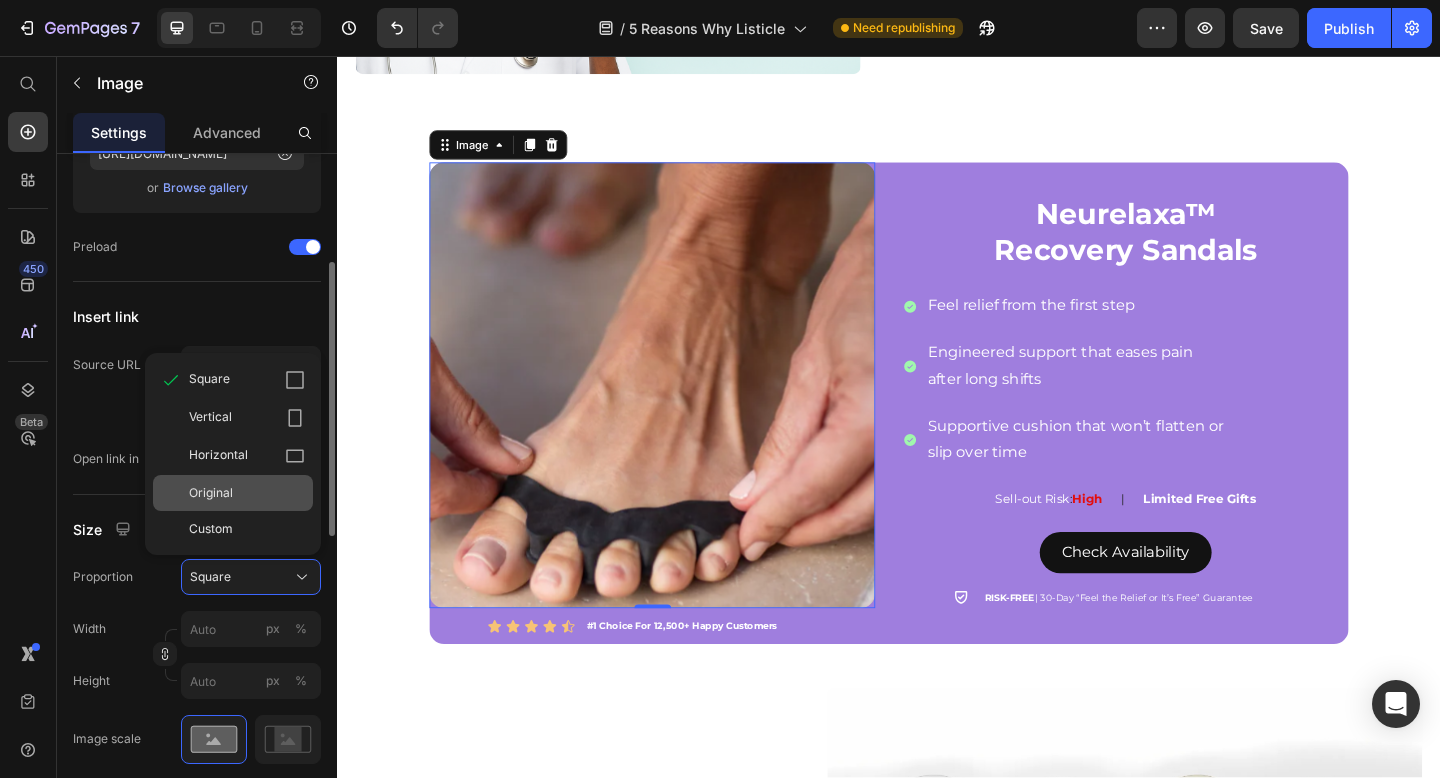 click on "Original" at bounding box center (247, 493) 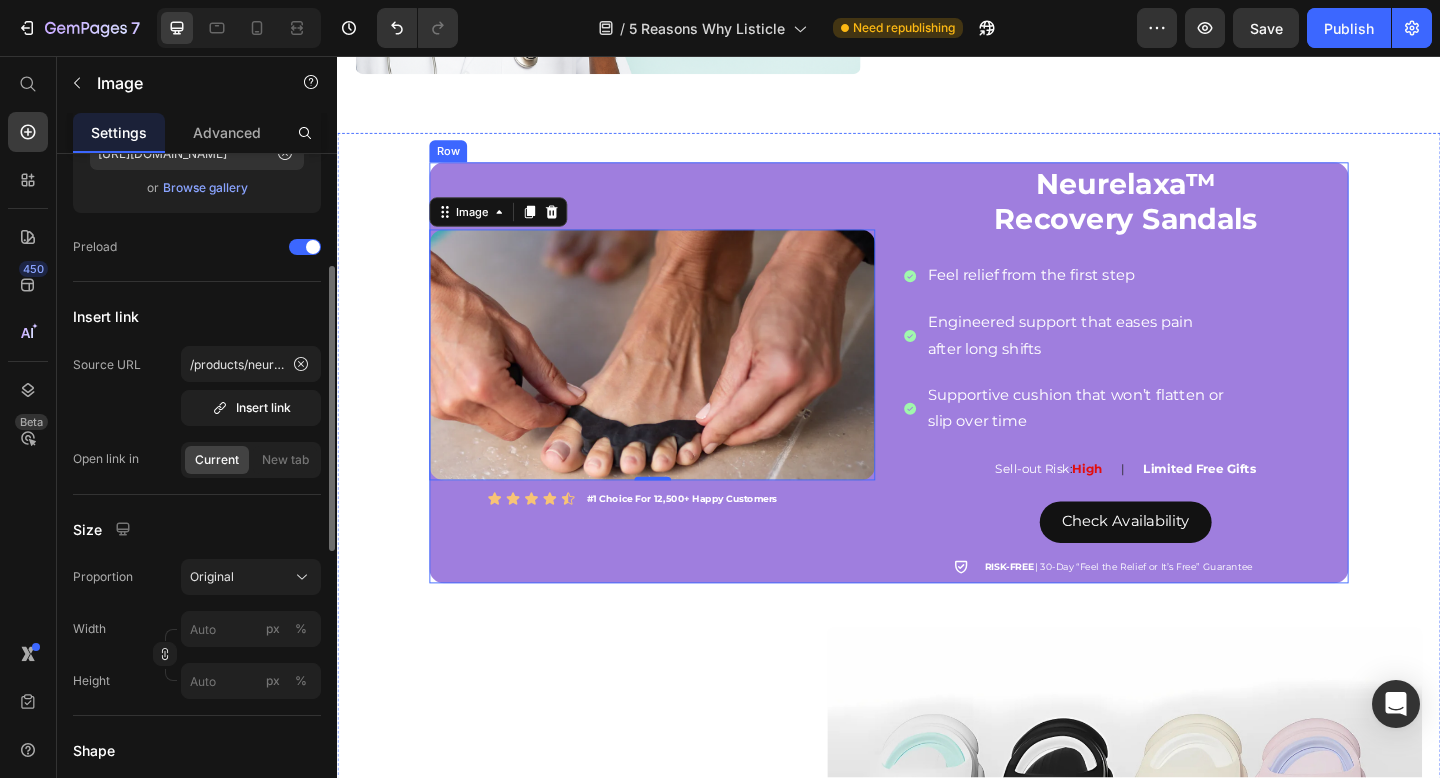 click on "Image   0 Icon Icon Icon Icon
Icon Icon List #1 Choice For 12,500+ Happy Customers Text Block Row" at bounding box center [679, 400] 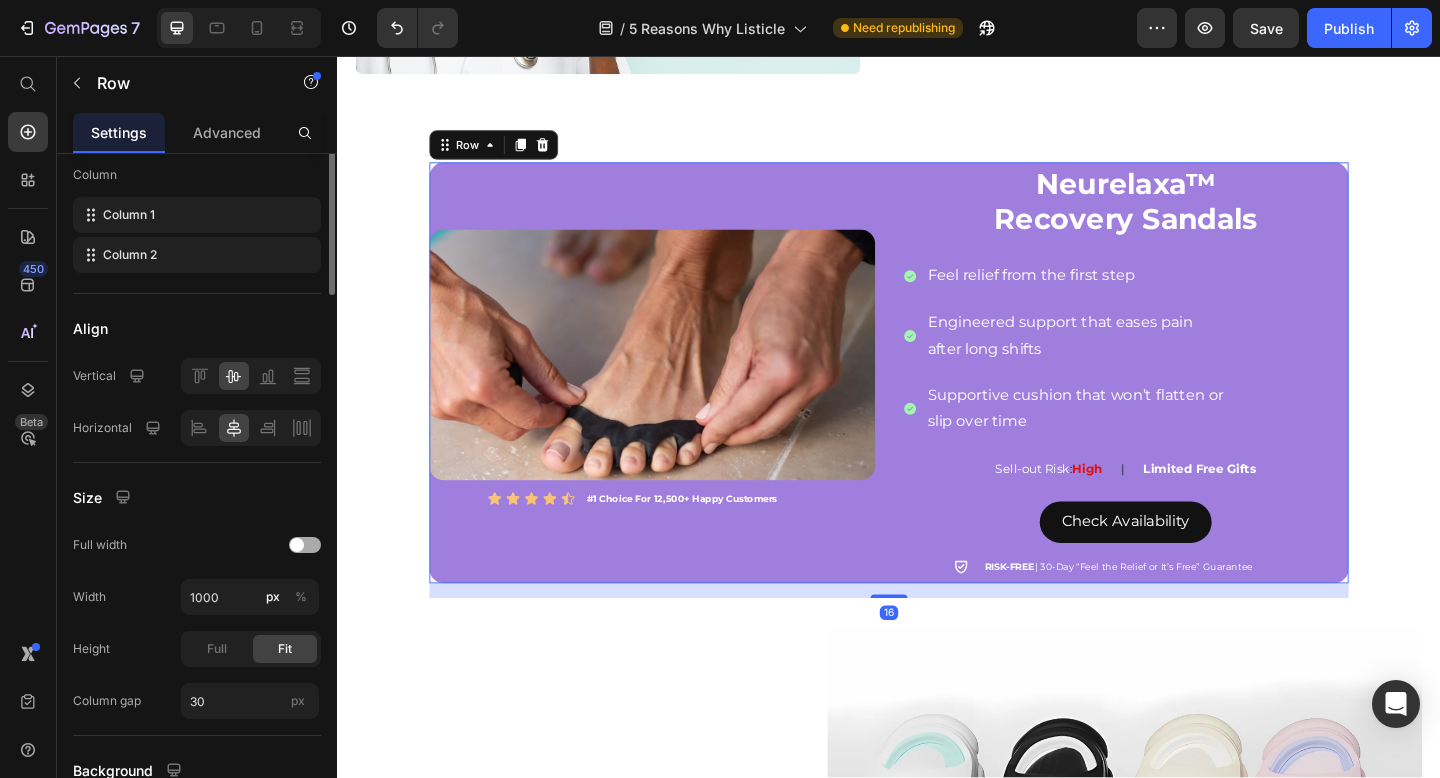 scroll, scrollTop: 0, scrollLeft: 0, axis: both 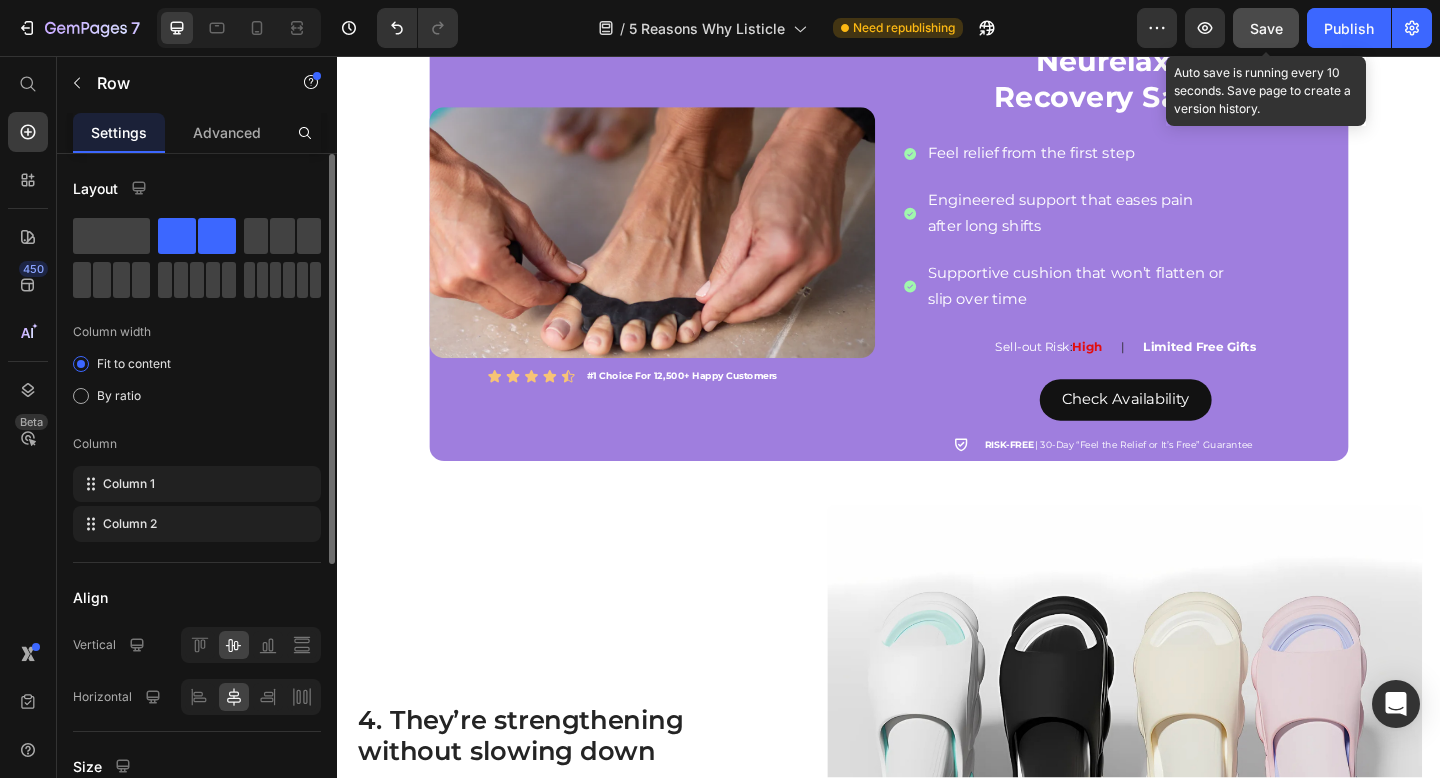 drag, startPoint x: 1283, startPoint y: 39, endPoint x: 829, endPoint y: 231, distance: 492.93002 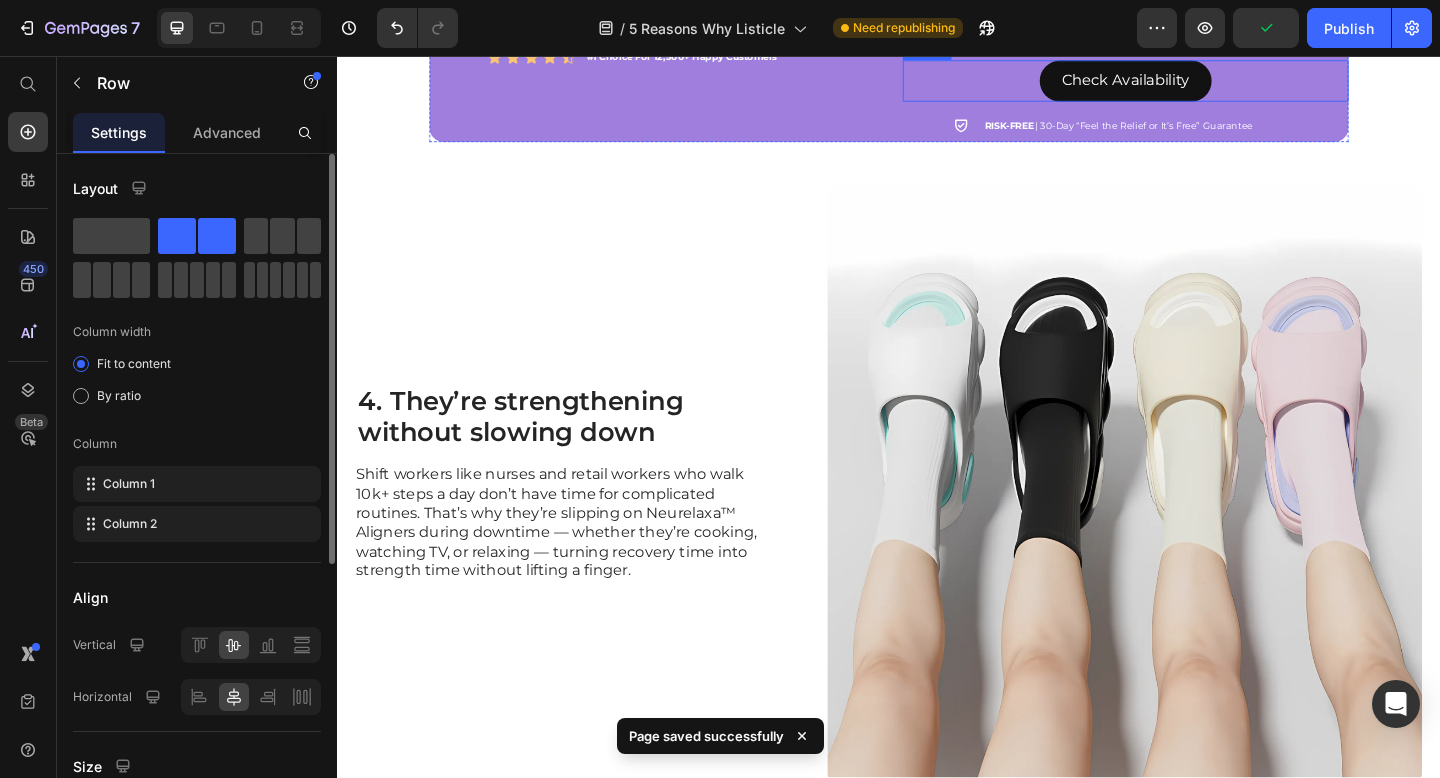 scroll, scrollTop: 2831, scrollLeft: 0, axis: vertical 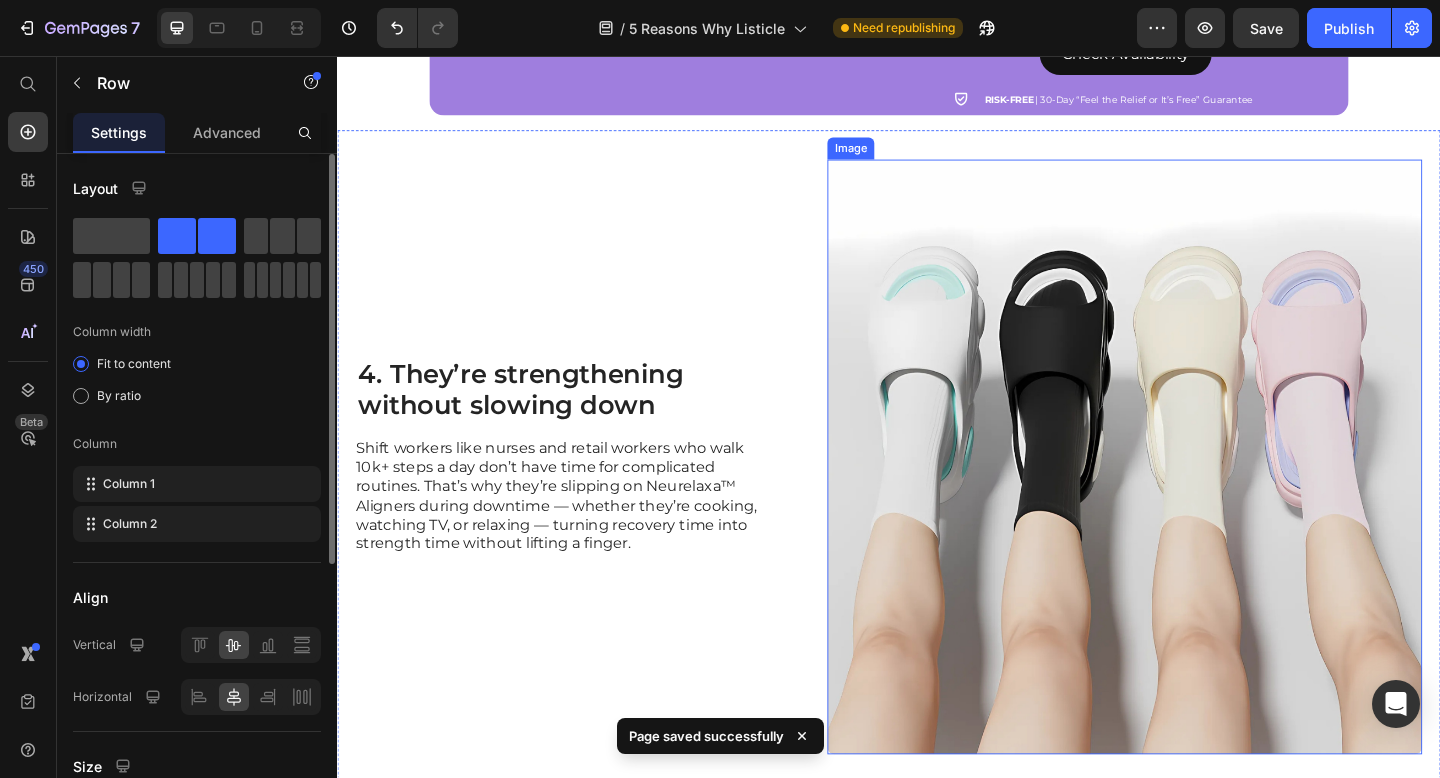 click at bounding box center [1193, 492] 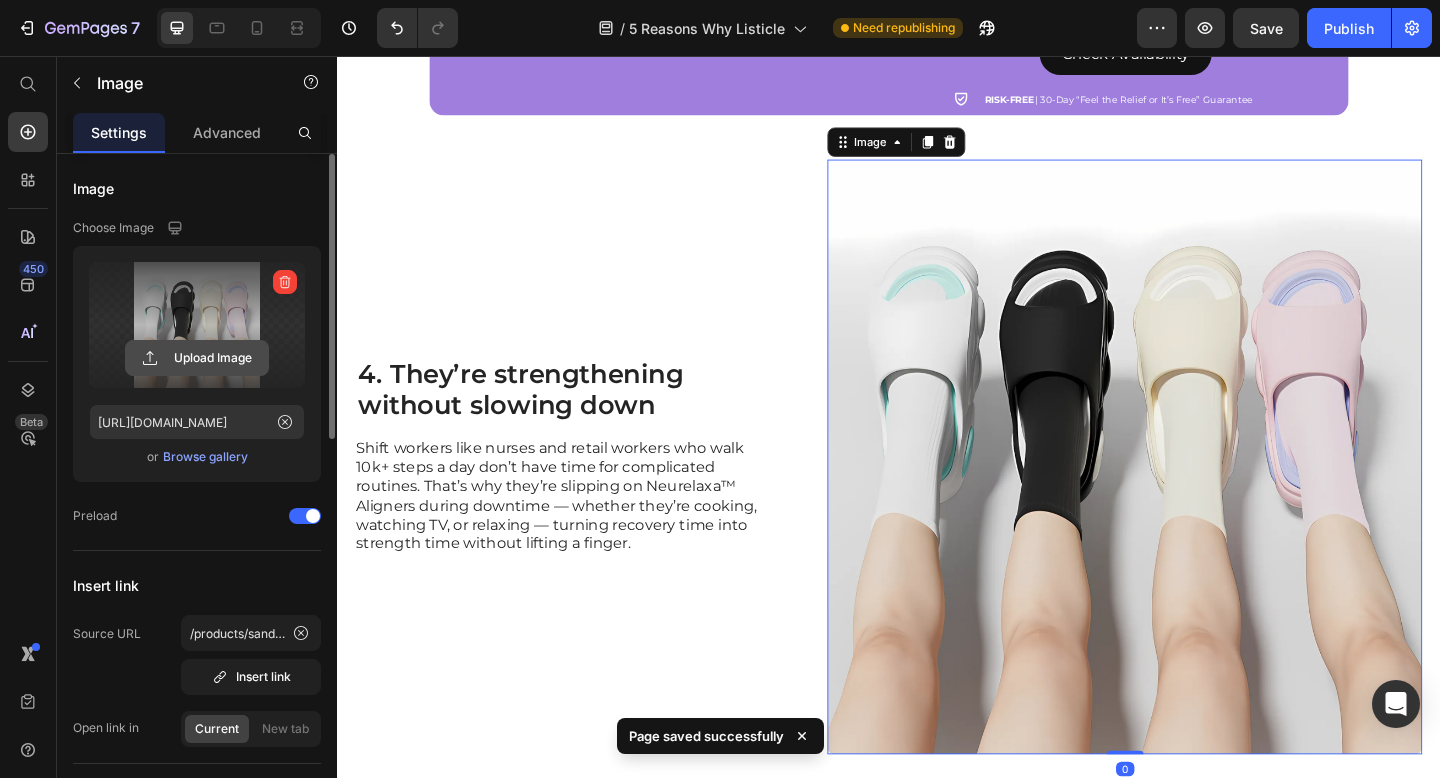 click 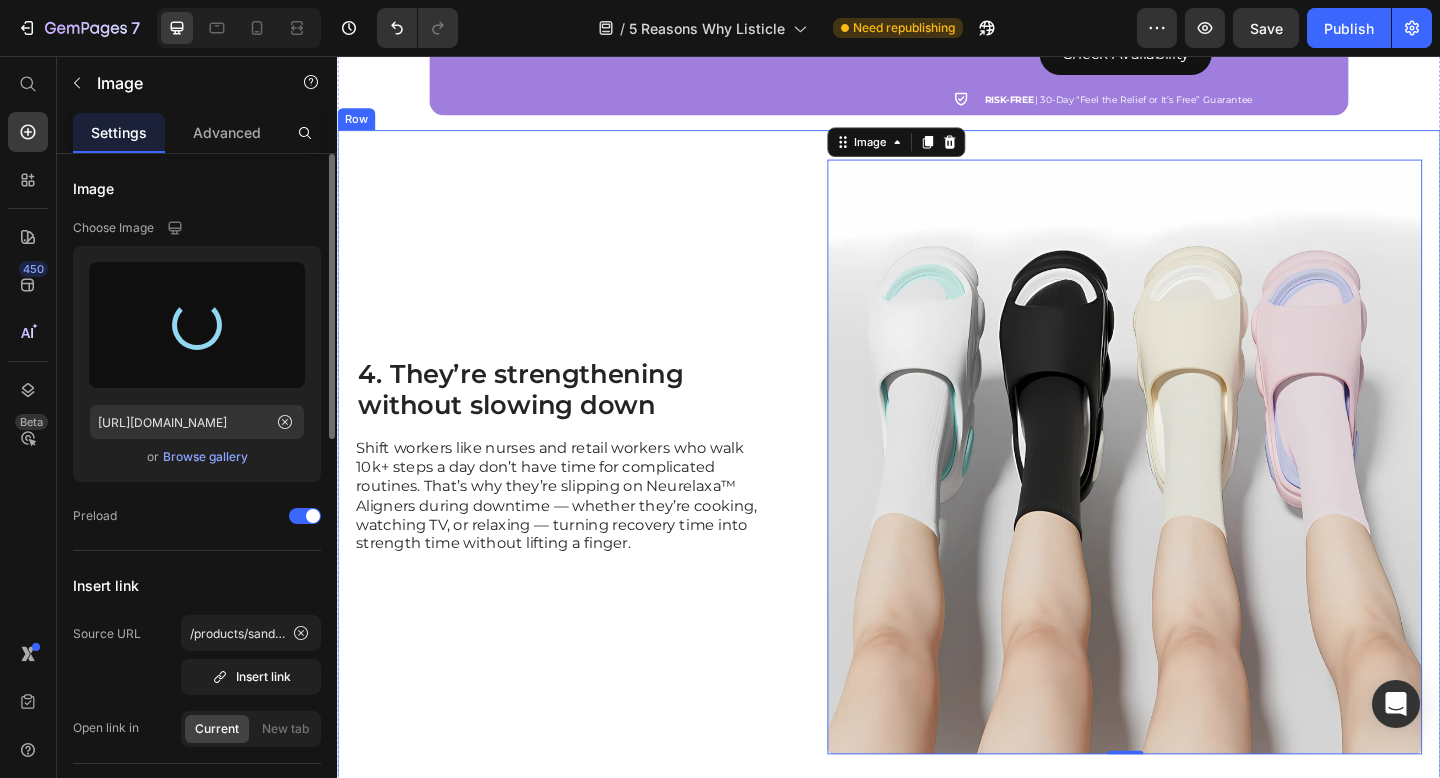 type on "[URL][DOMAIN_NAME]" 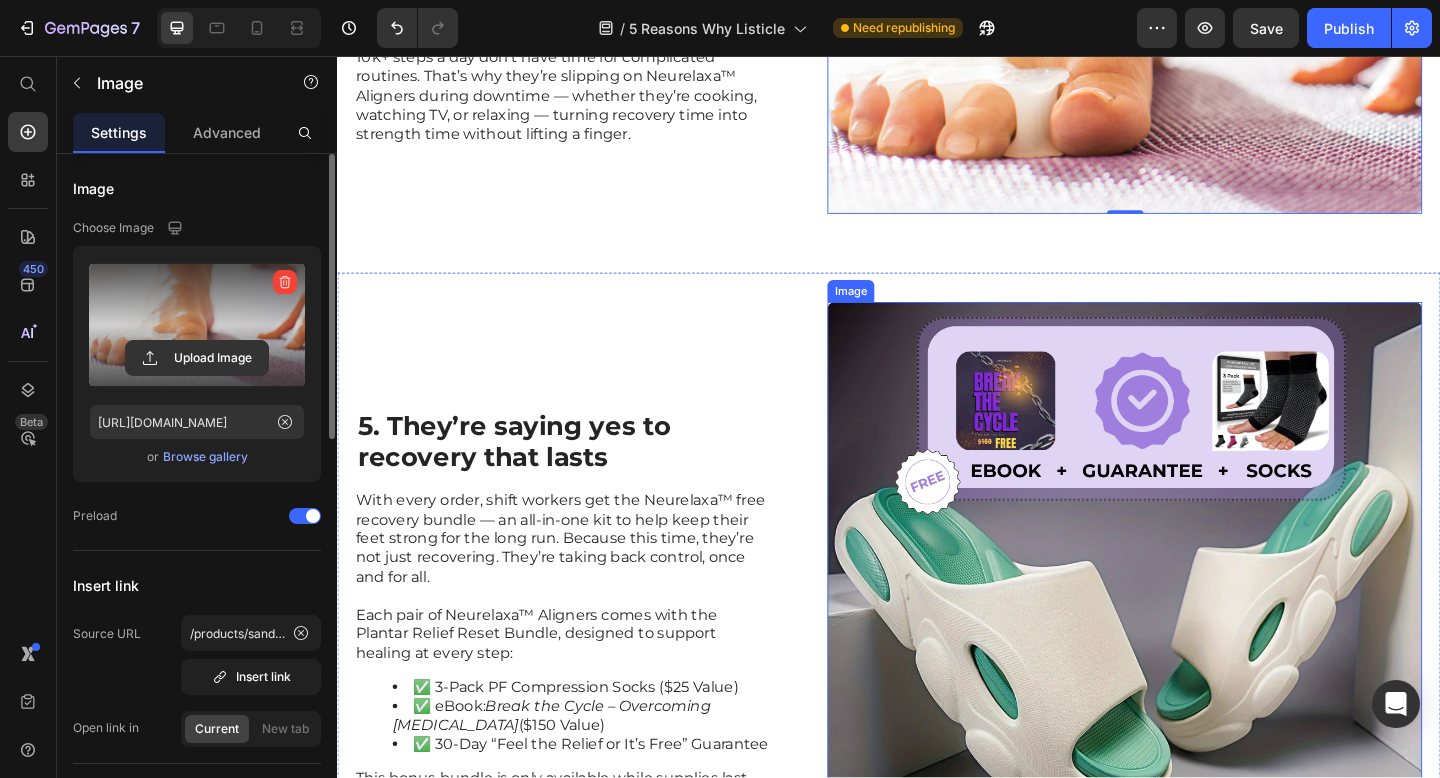 scroll, scrollTop: 3207, scrollLeft: 0, axis: vertical 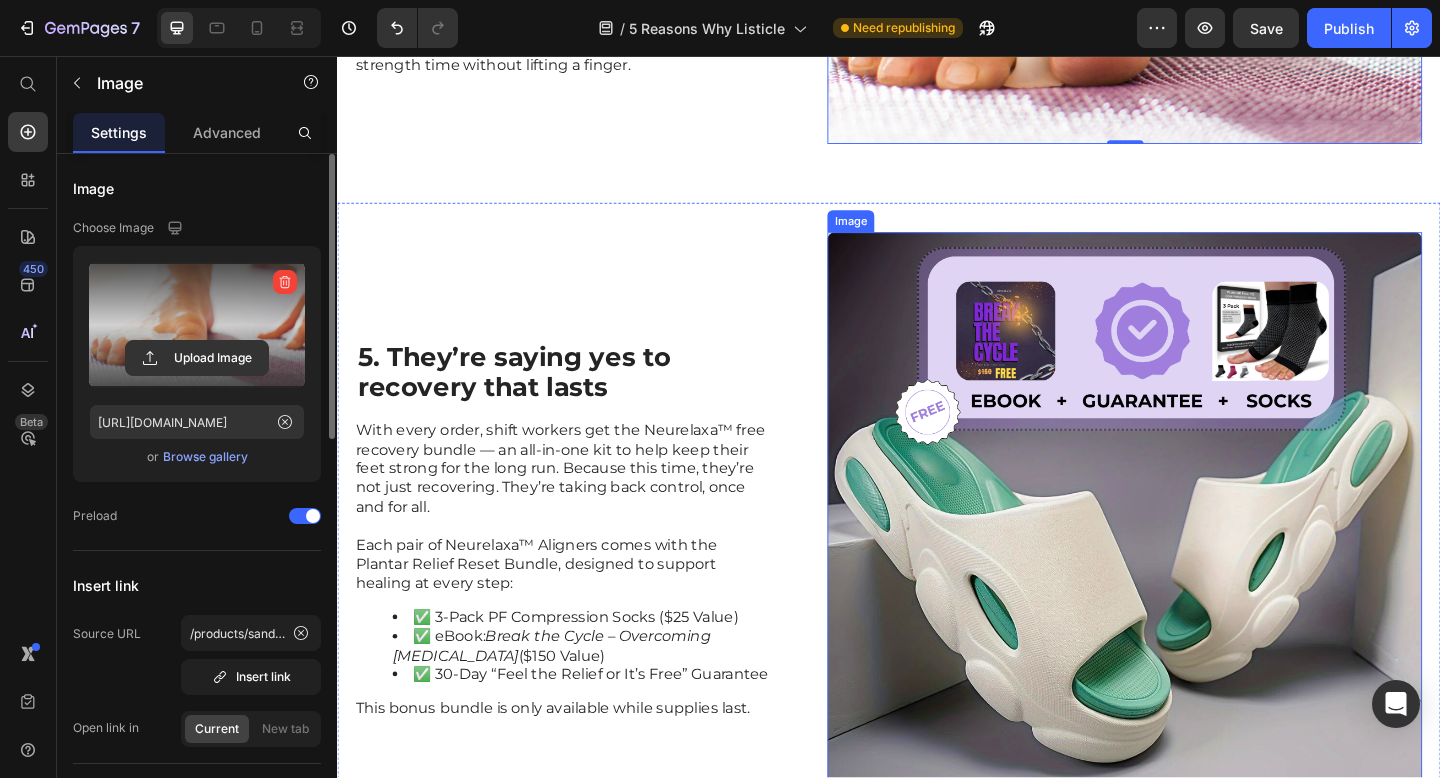 click at bounding box center [1193, 571] 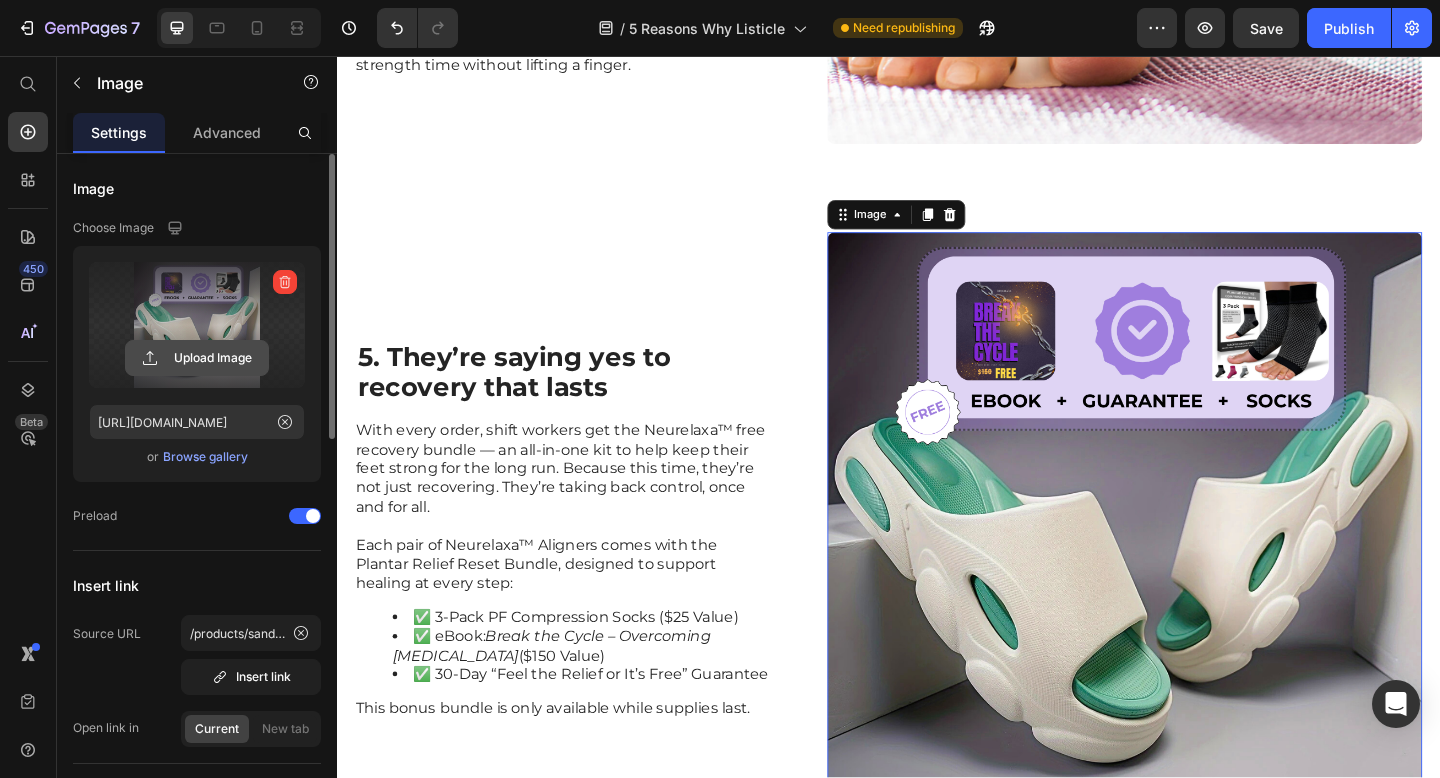 click 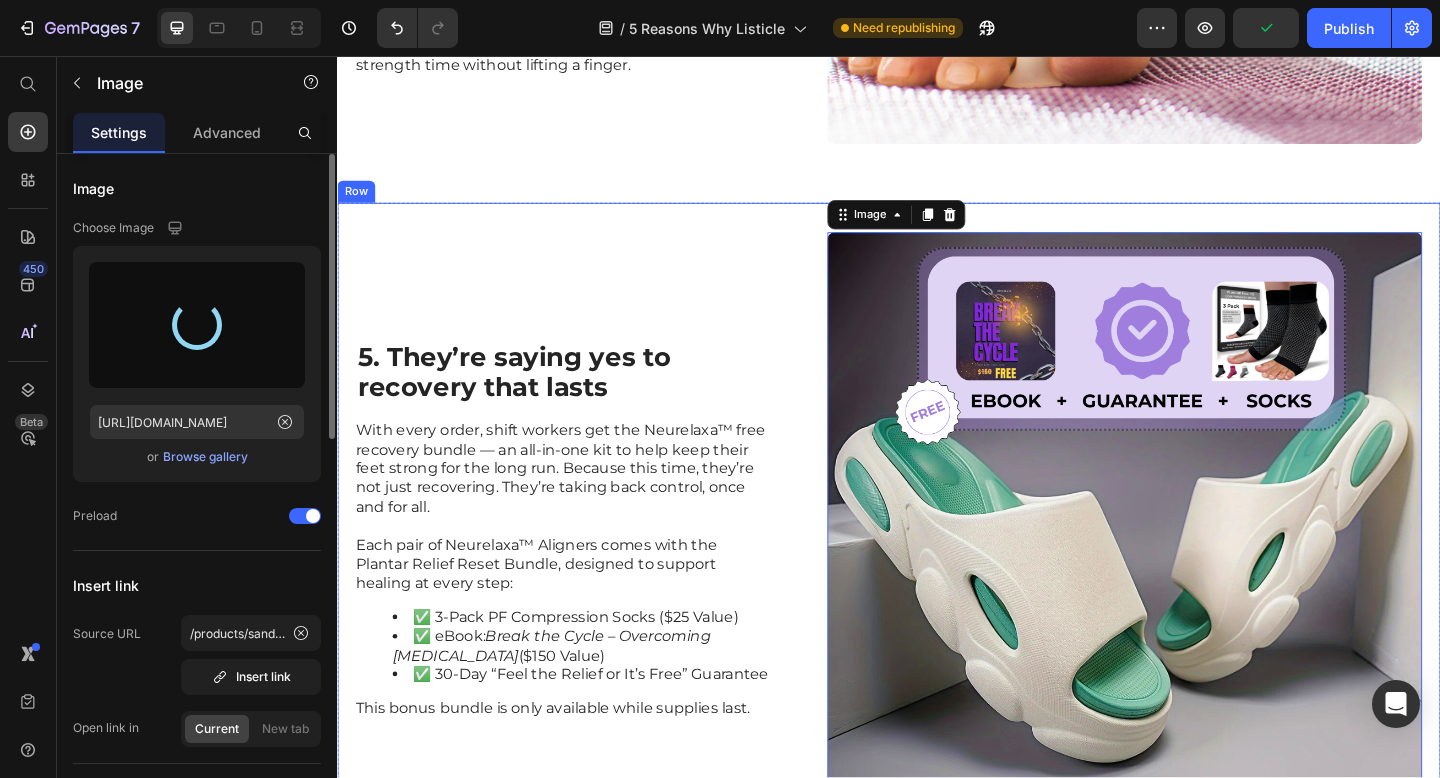type on "[URL][DOMAIN_NAME]" 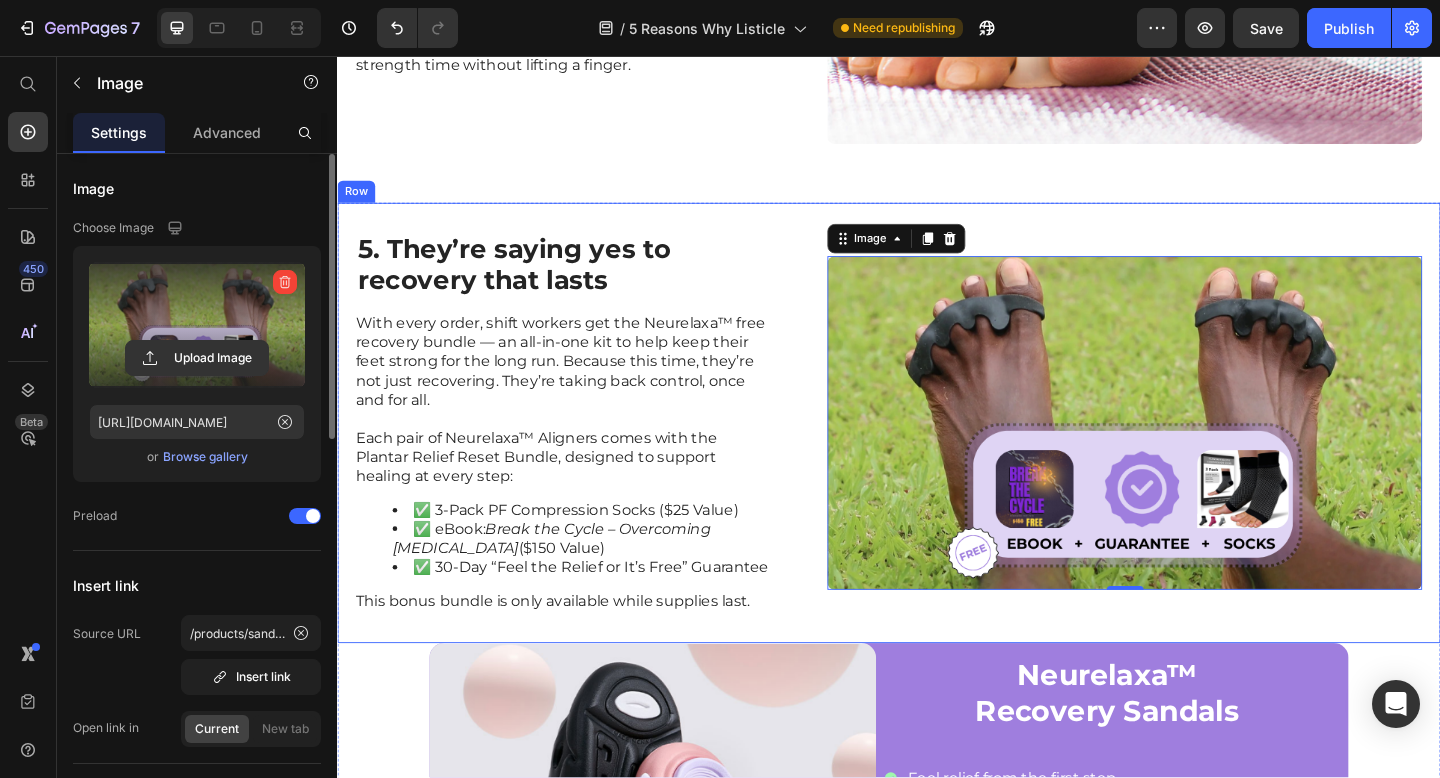 click on "5. They’re saying yes to recovery that lasts Heading With every order, shift workers get the Neurelaxa™ free recovery bundle — an all-in-one kit to help keep their feet strong for the long run. Because this time, they’re not just recovering. They’re taking back control, once and for all.   Each pair of Neurelaxa™ Aligners comes with the Plantar Relief Reset Bundle, designed to support healing at every step: ✅ 3-Pack PF Compression Socks ($25 Value) ✅ eBook:  Break the Cycle – Overcoming Foot Pain  ($150 Value) ✅ 30-Day “Feel the Relief or It’s Free” Guarantee This bonus bundle is only available while supplies last. Text Block Image   0 Row" at bounding box center [937, 455] 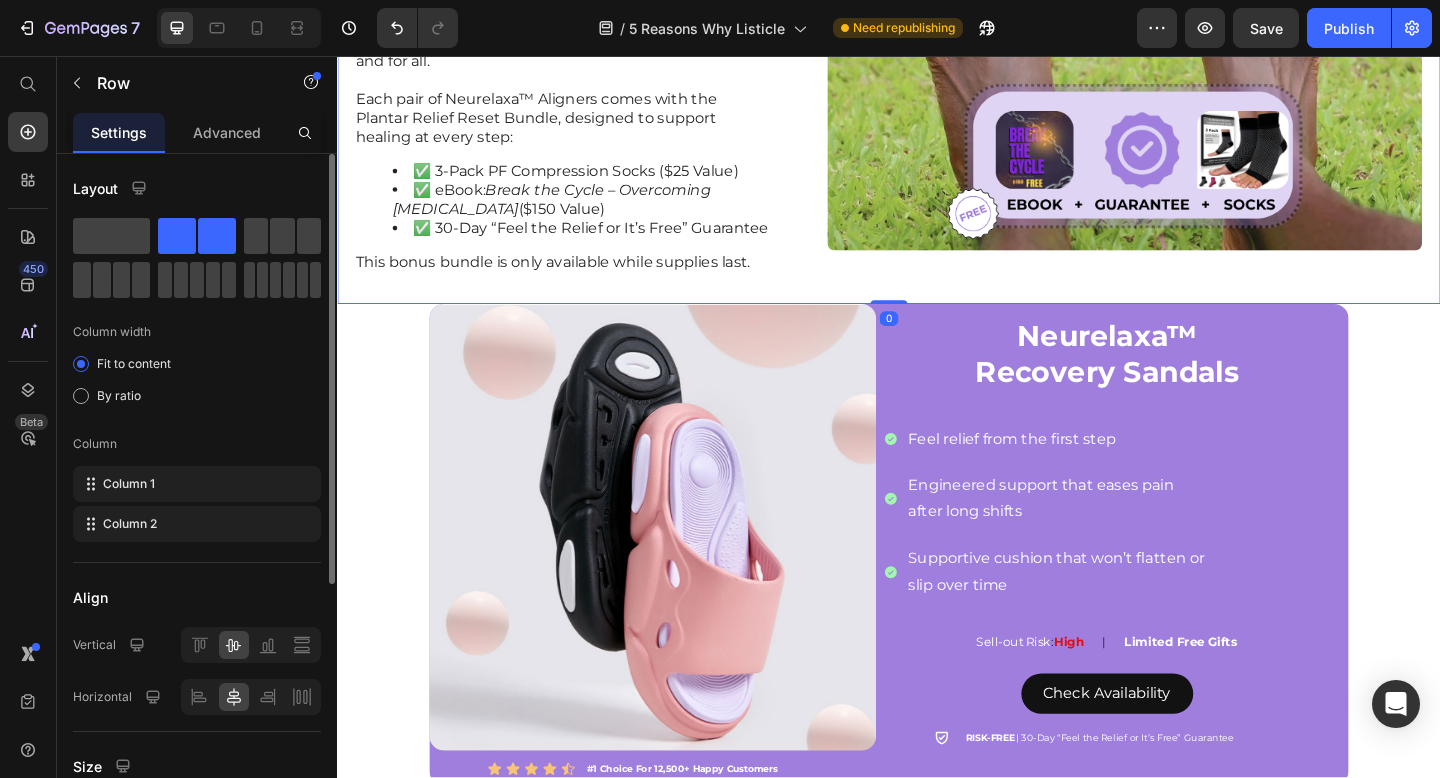 scroll, scrollTop: 3666, scrollLeft: 0, axis: vertical 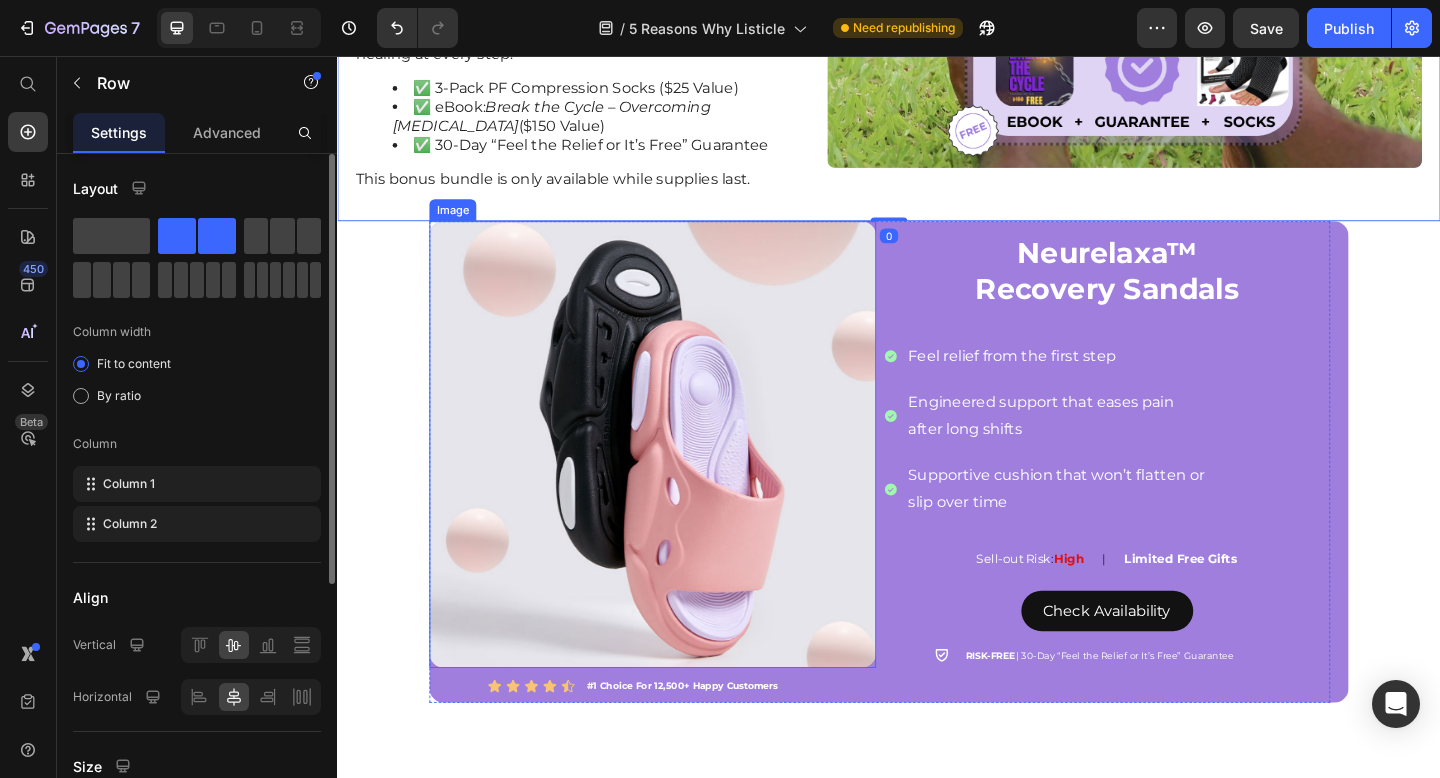 click at bounding box center [680, 479] 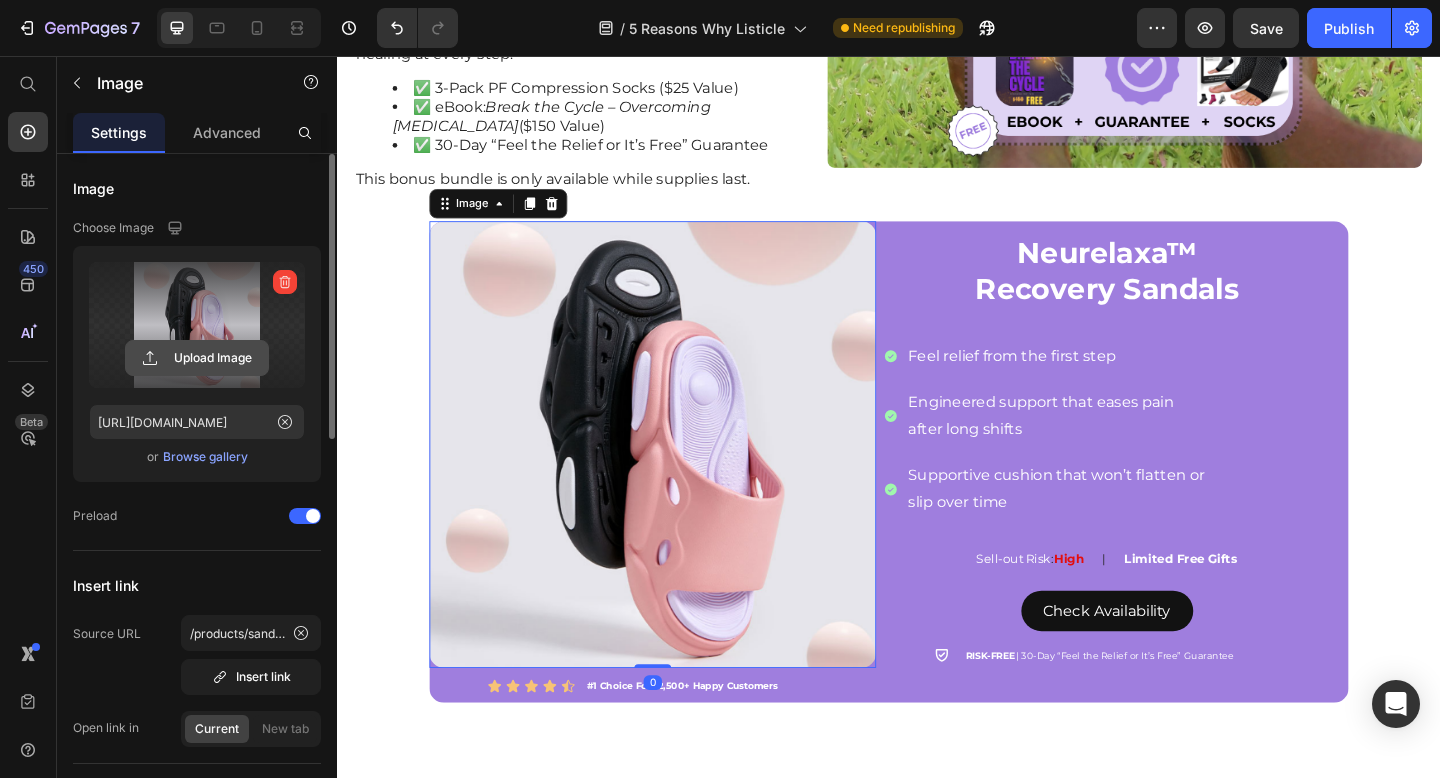 click 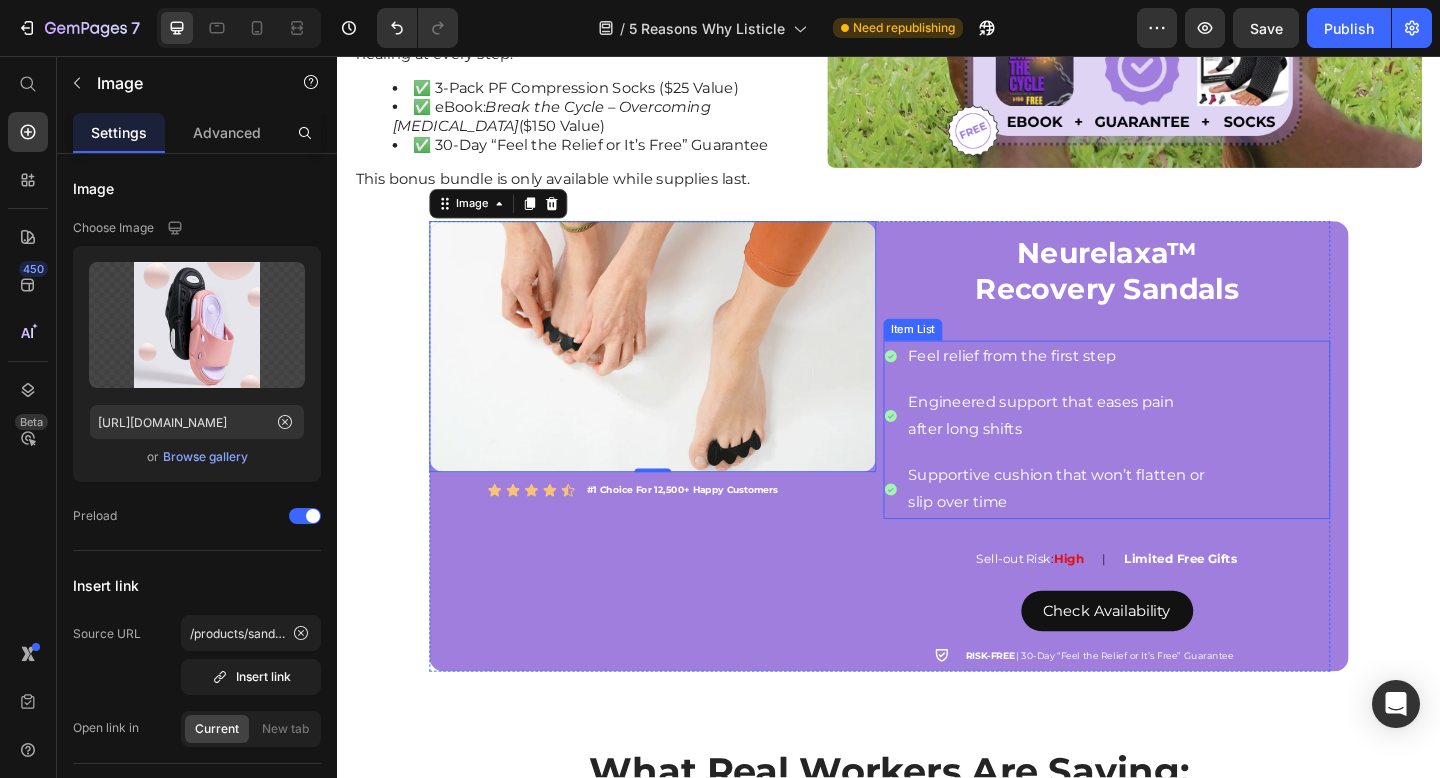 type on "[URL][DOMAIN_NAME]" 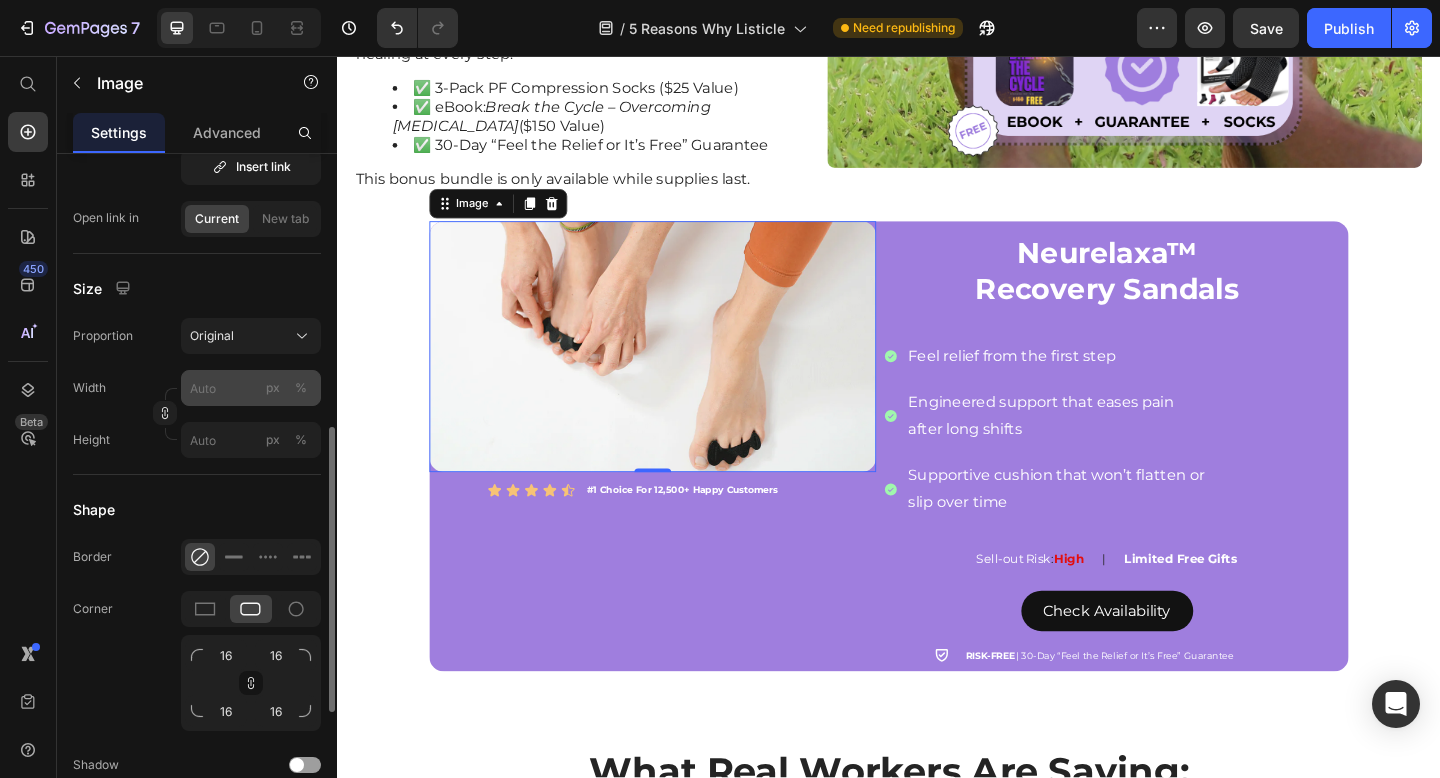 scroll, scrollTop: 552, scrollLeft: 0, axis: vertical 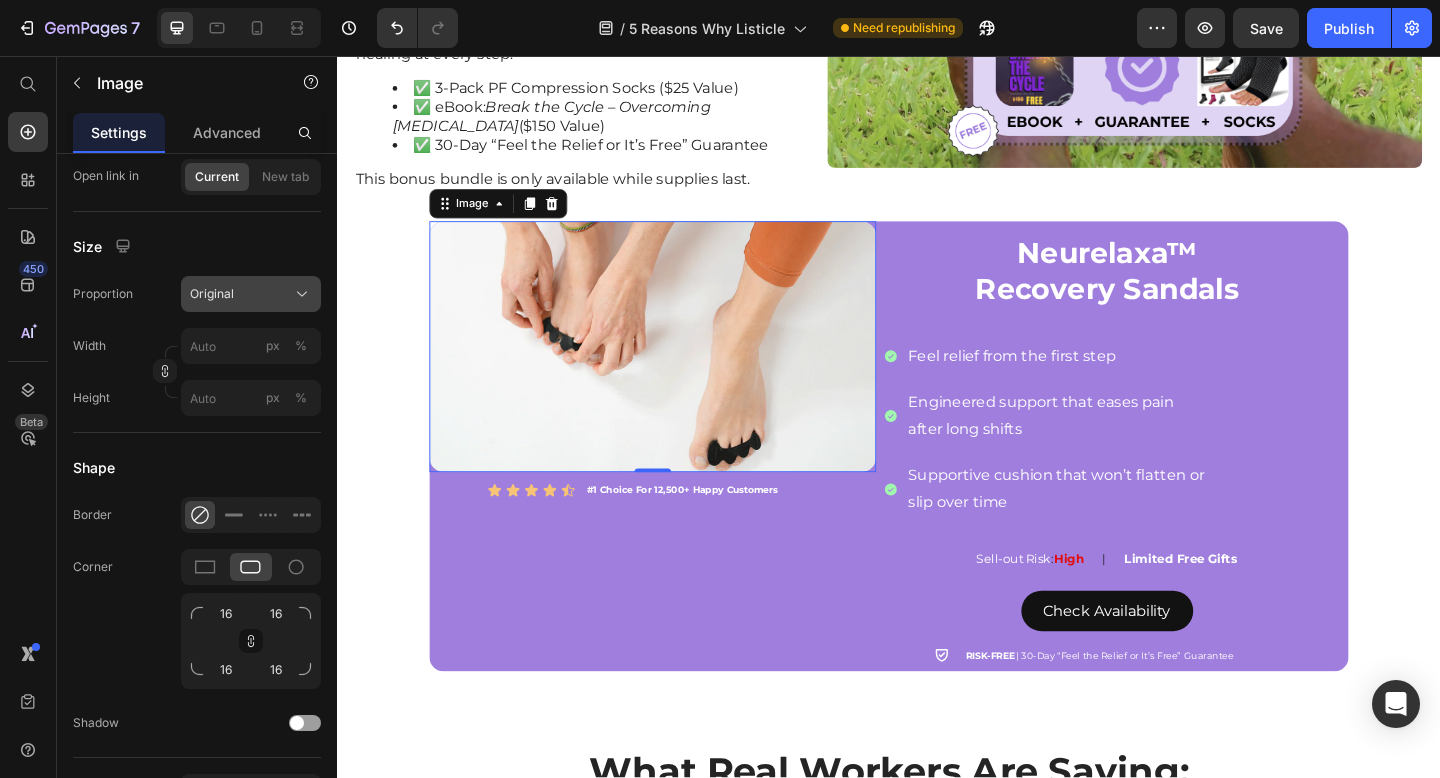 click on "Original" at bounding box center [251, 294] 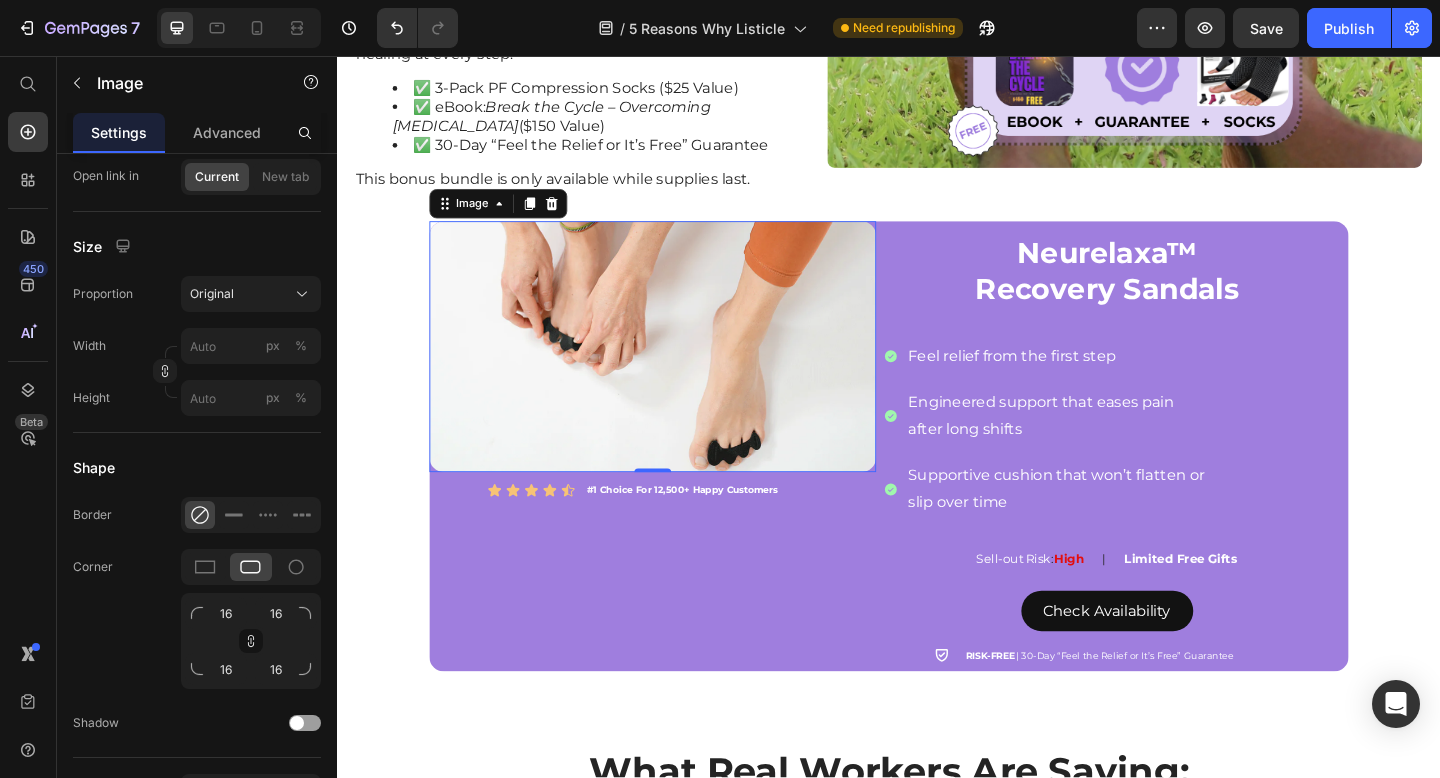 click on "Proportion" at bounding box center [103, 294] 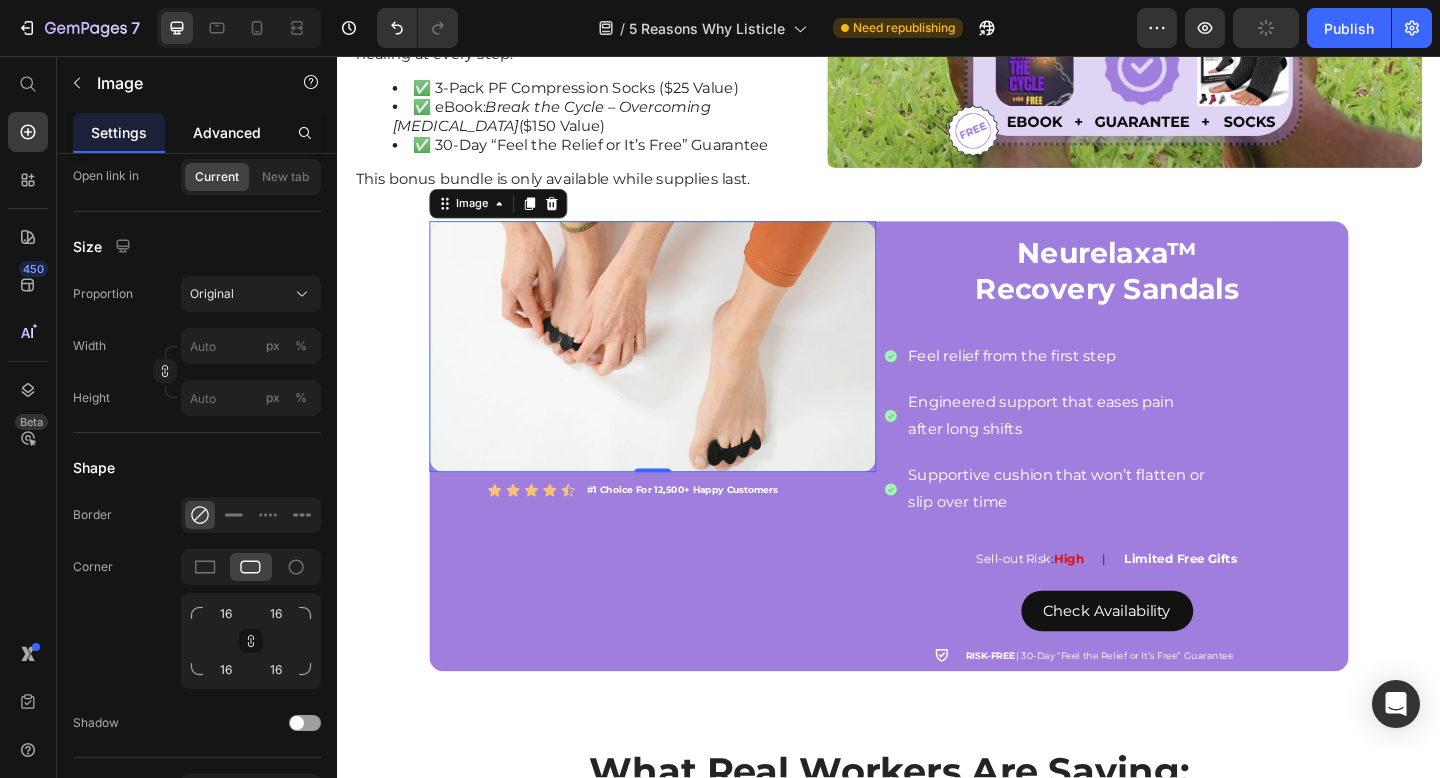 click on "Advanced" 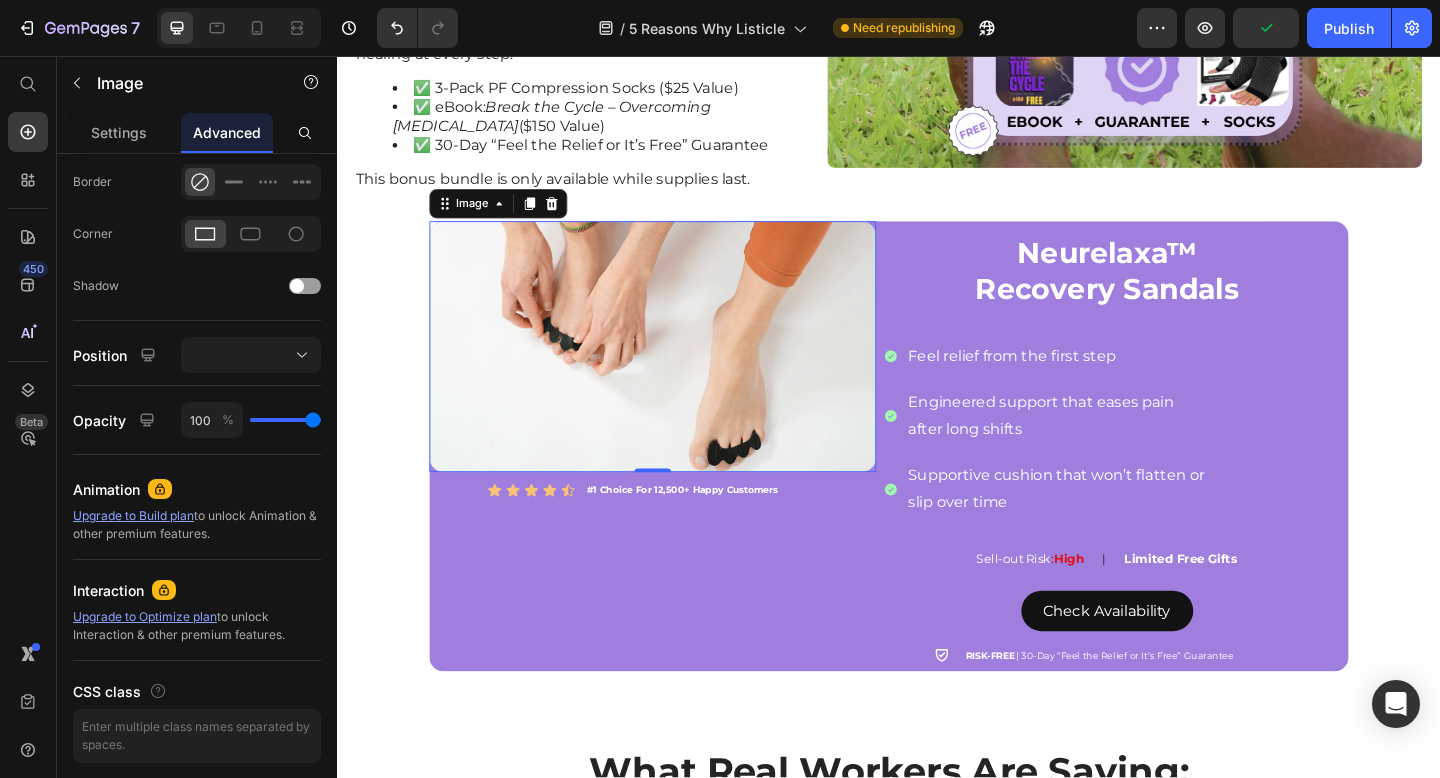 scroll, scrollTop: 0, scrollLeft: 0, axis: both 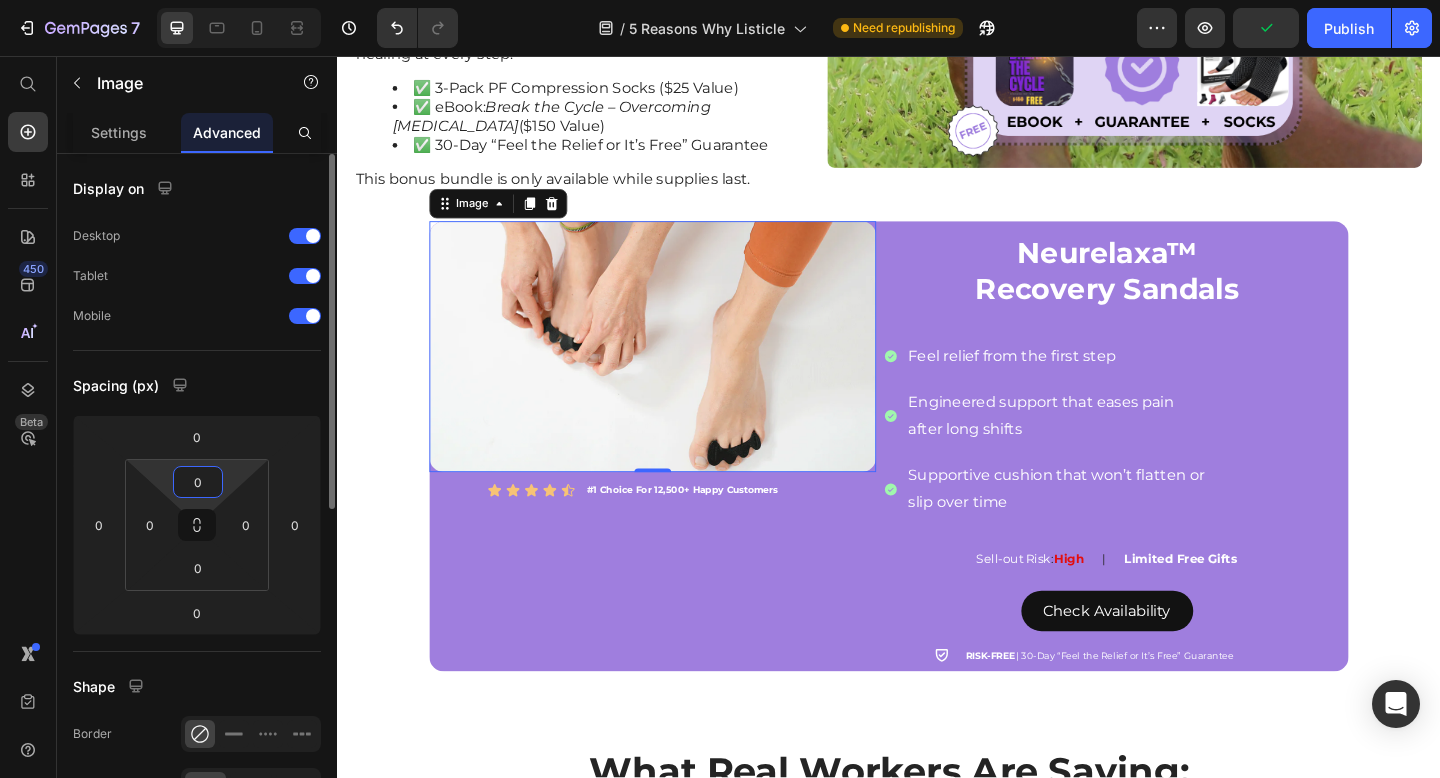 click on "0" at bounding box center [198, 482] 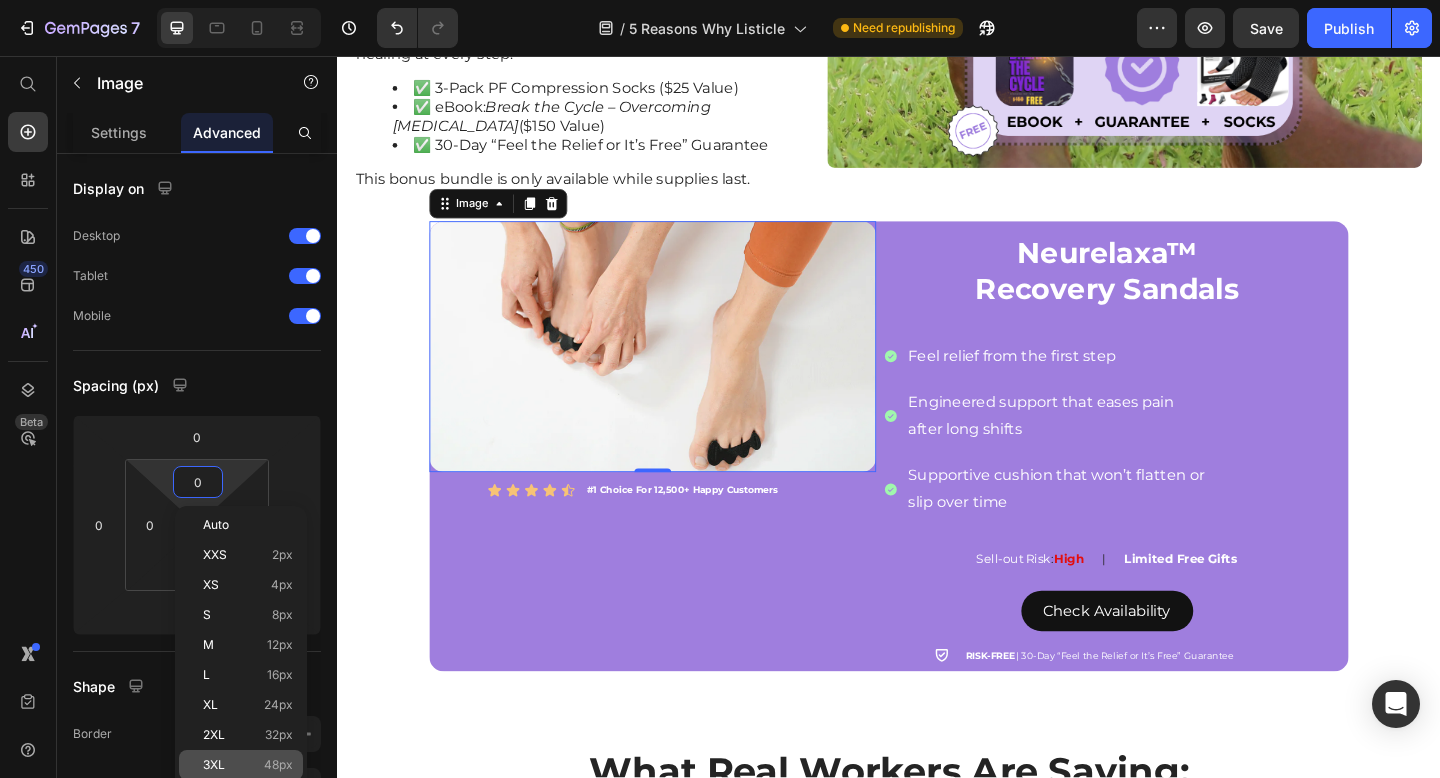 click on "3XL 48px" at bounding box center (248, 765) 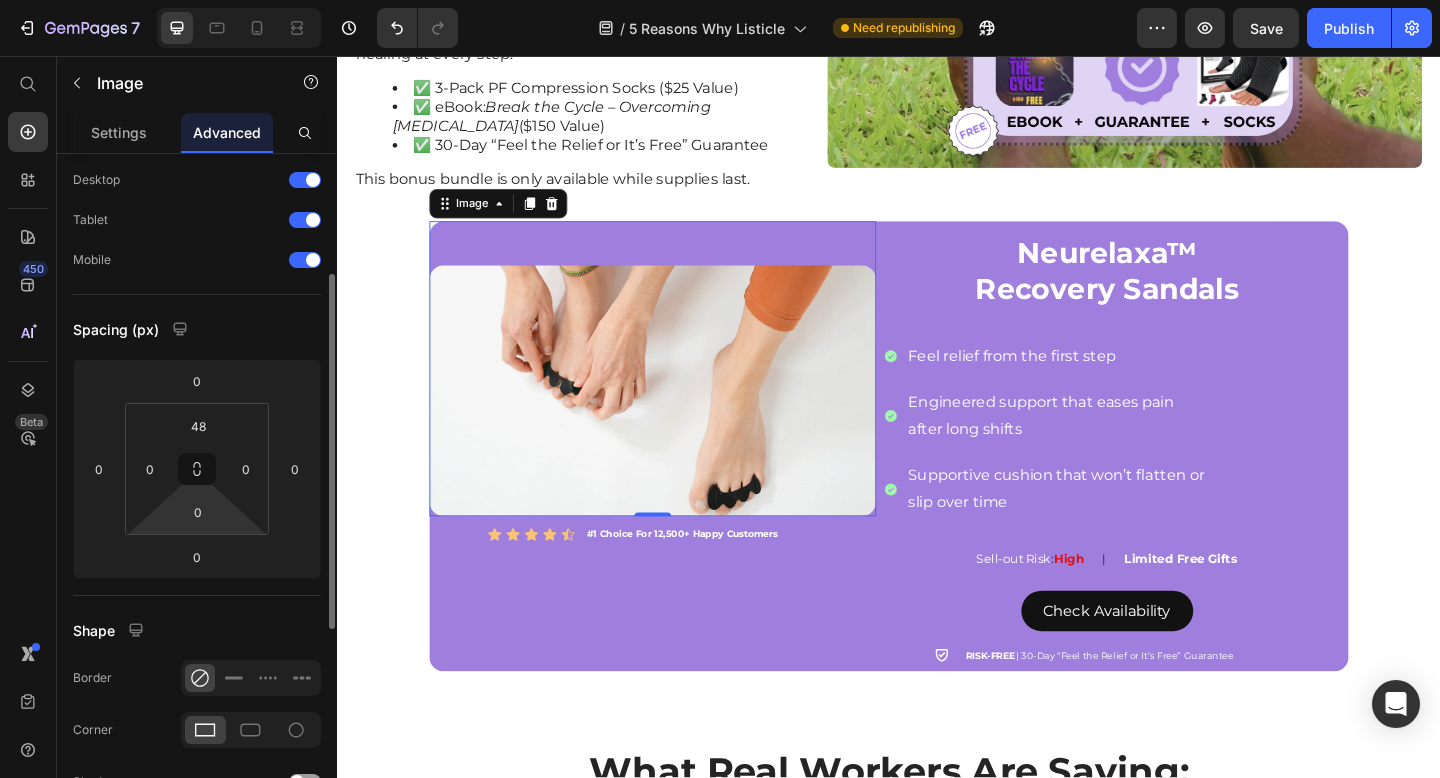 scroll, scrollTop: 162, scrollLeft: 0, axis: vertical 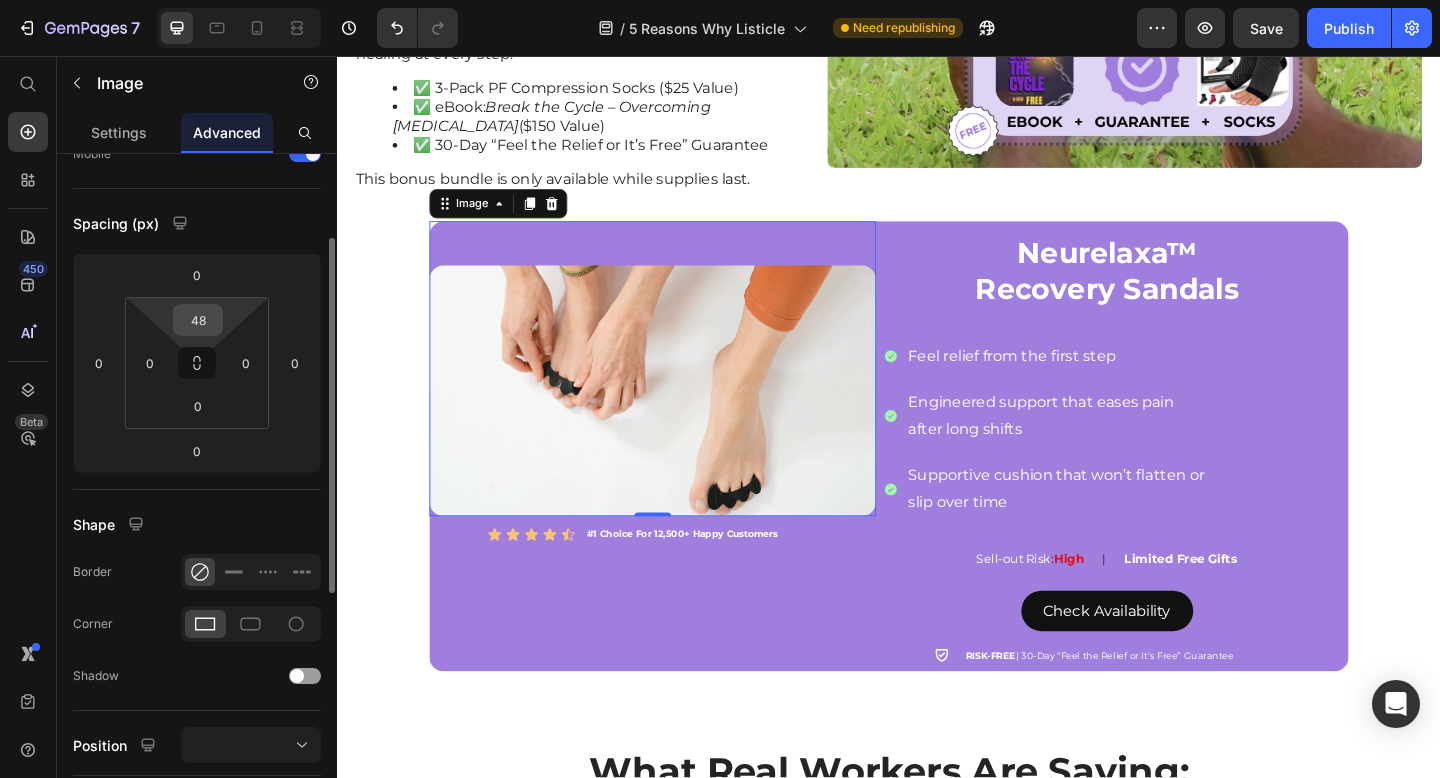 click on "48" at bounding box center (198, 320) 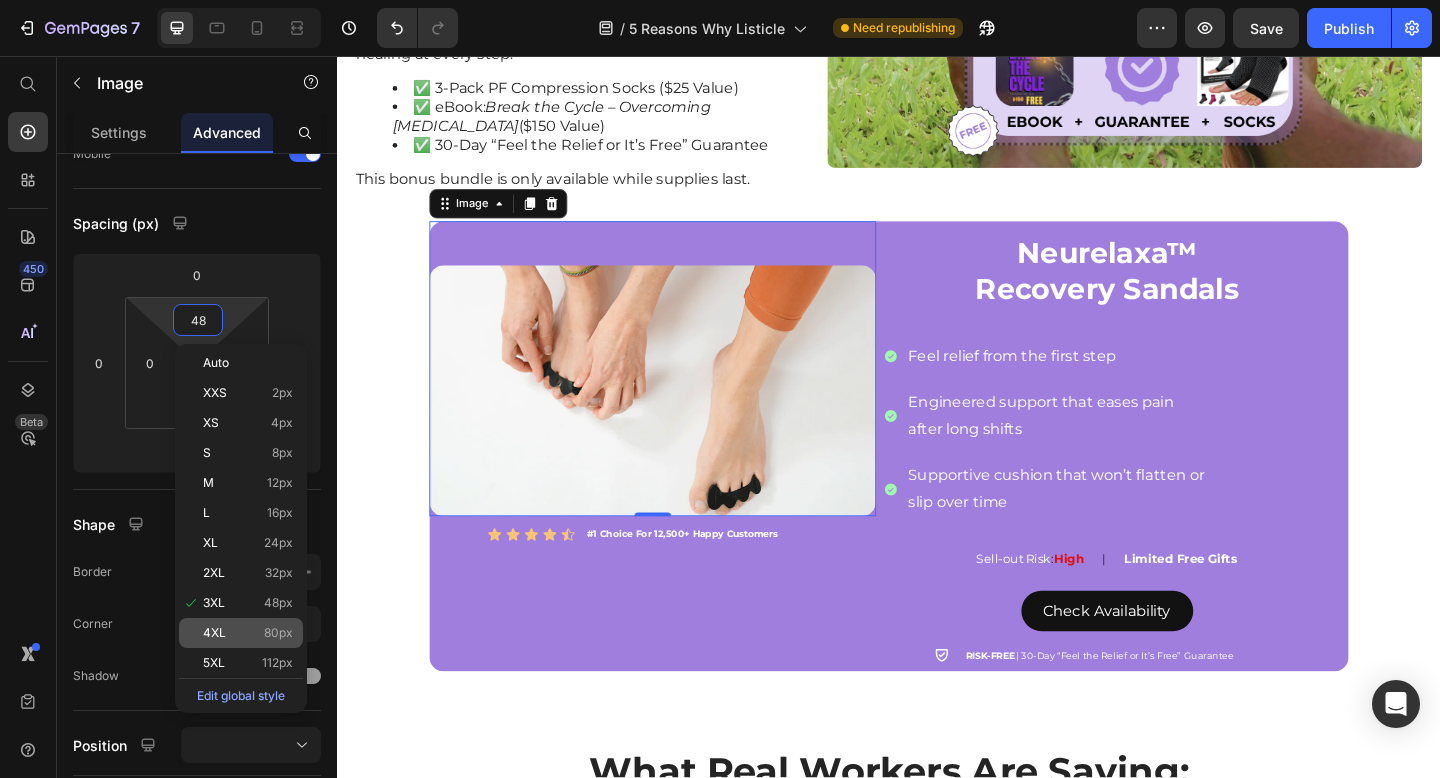 click on "4XL 80px" 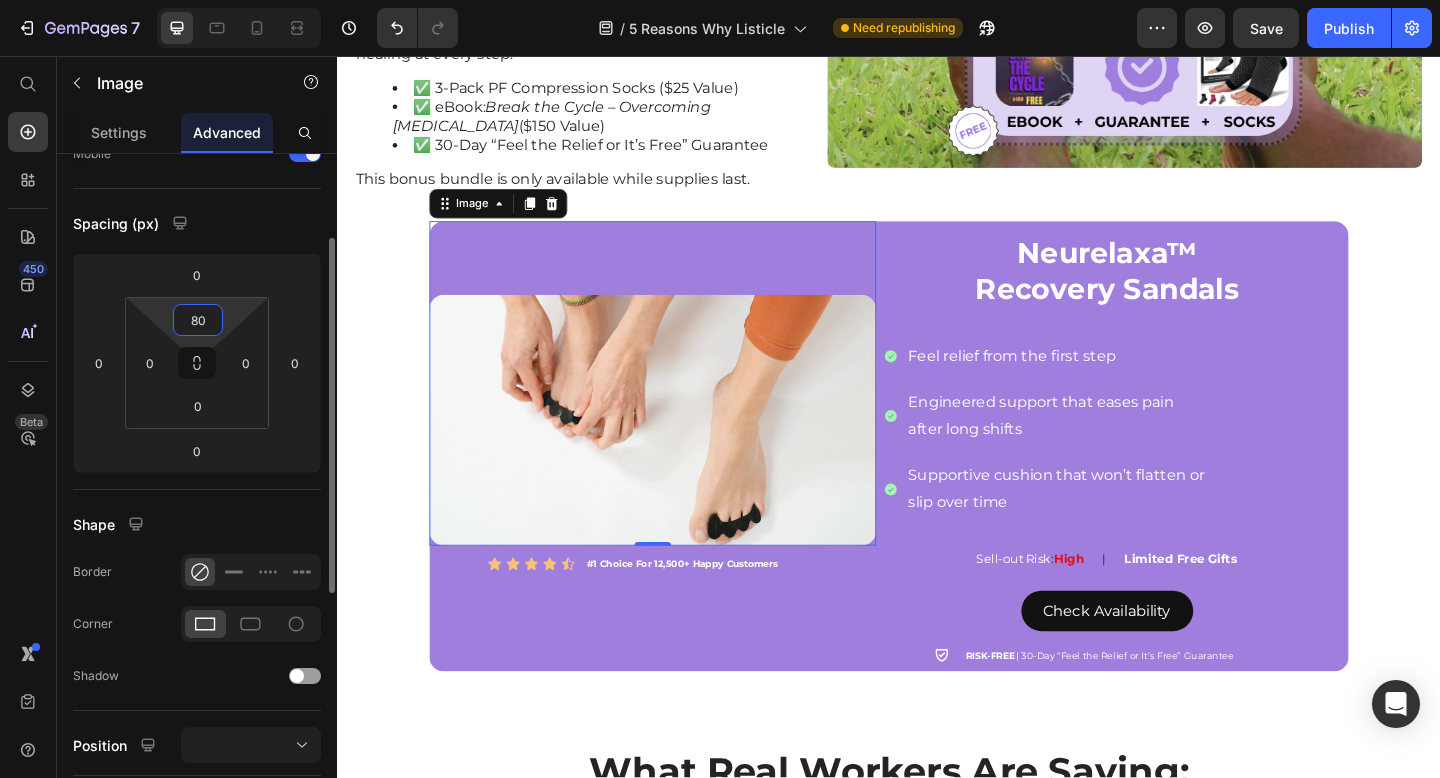 click on "80" at bounding box center (198, 320) 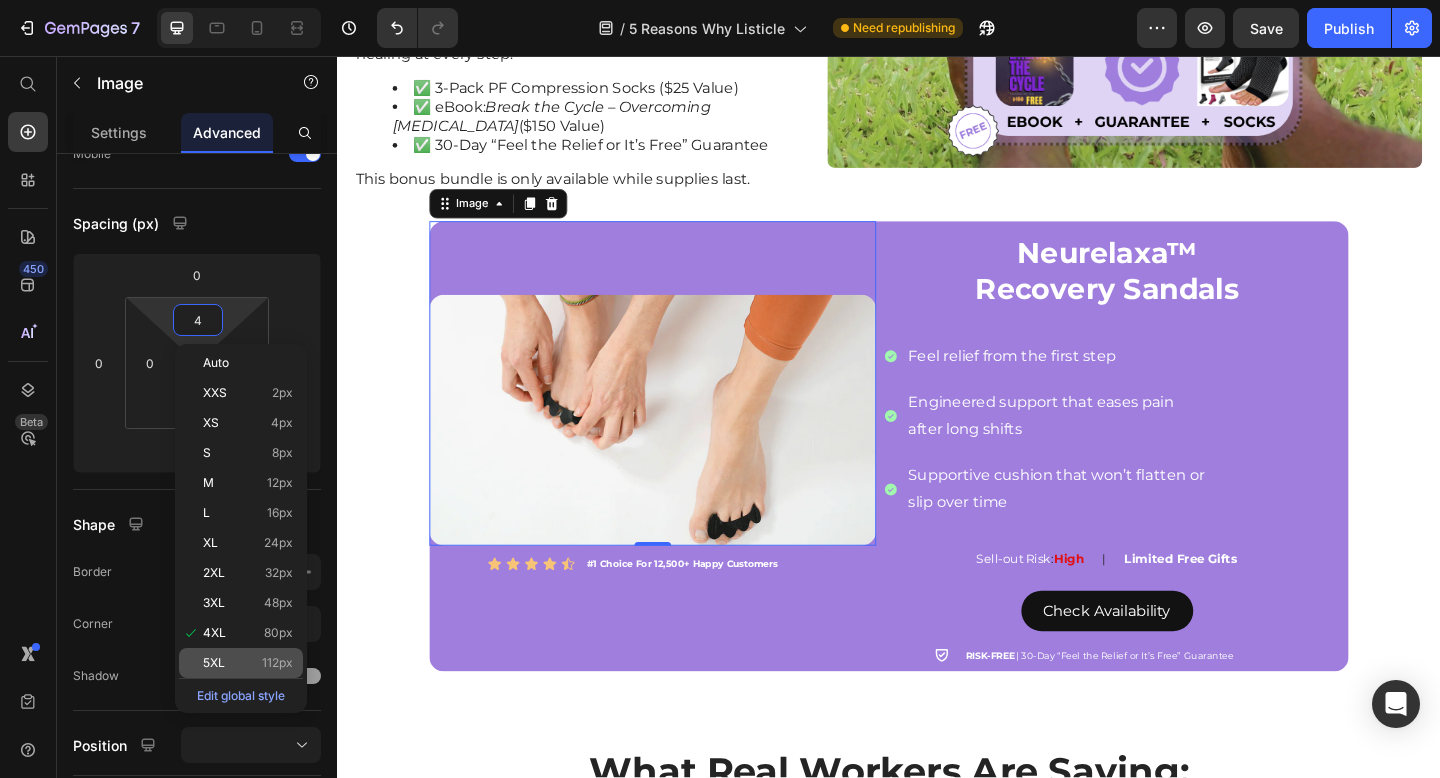 click on "5XL 112px" at bounding box center (248, 663) 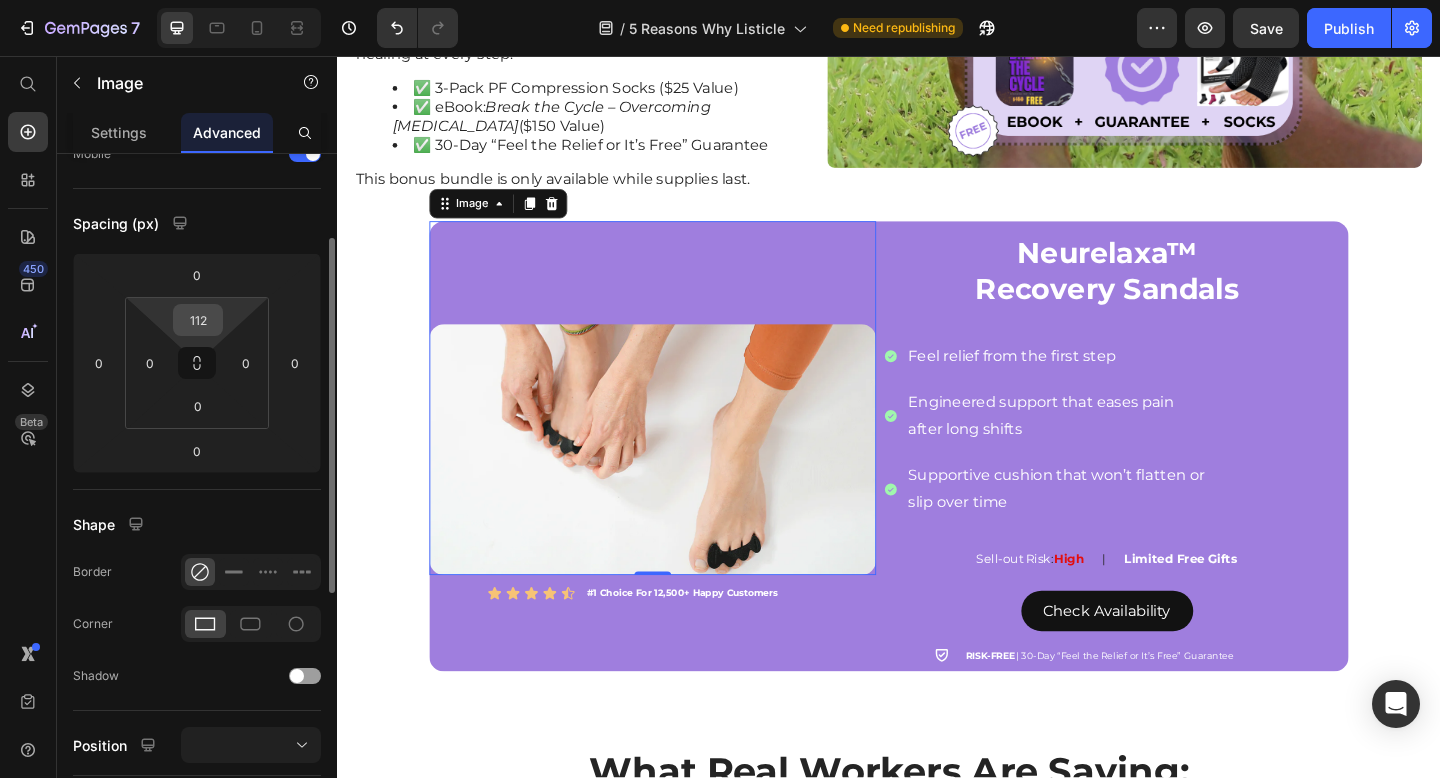 click on "112" at bounding box center (198, 320) 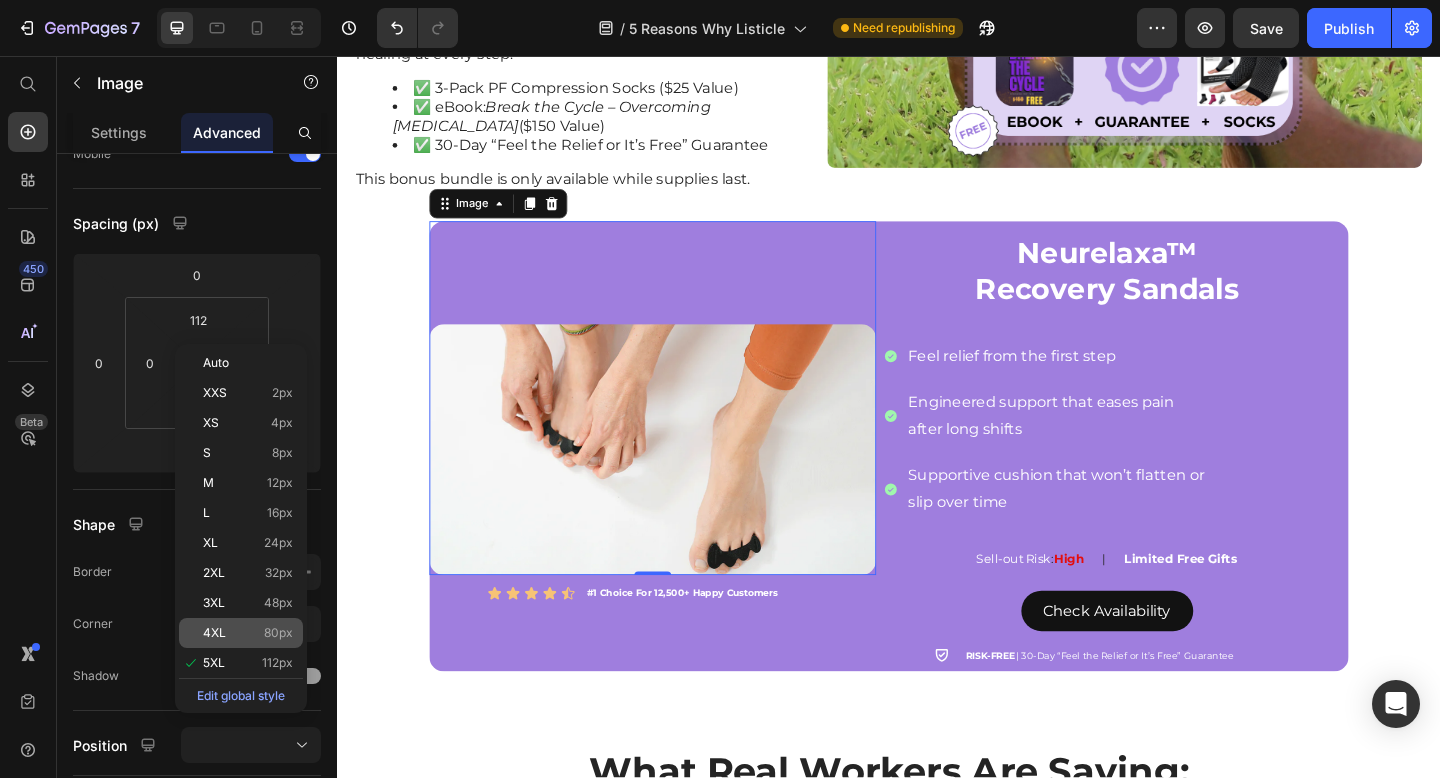 click on "4XL 80px" 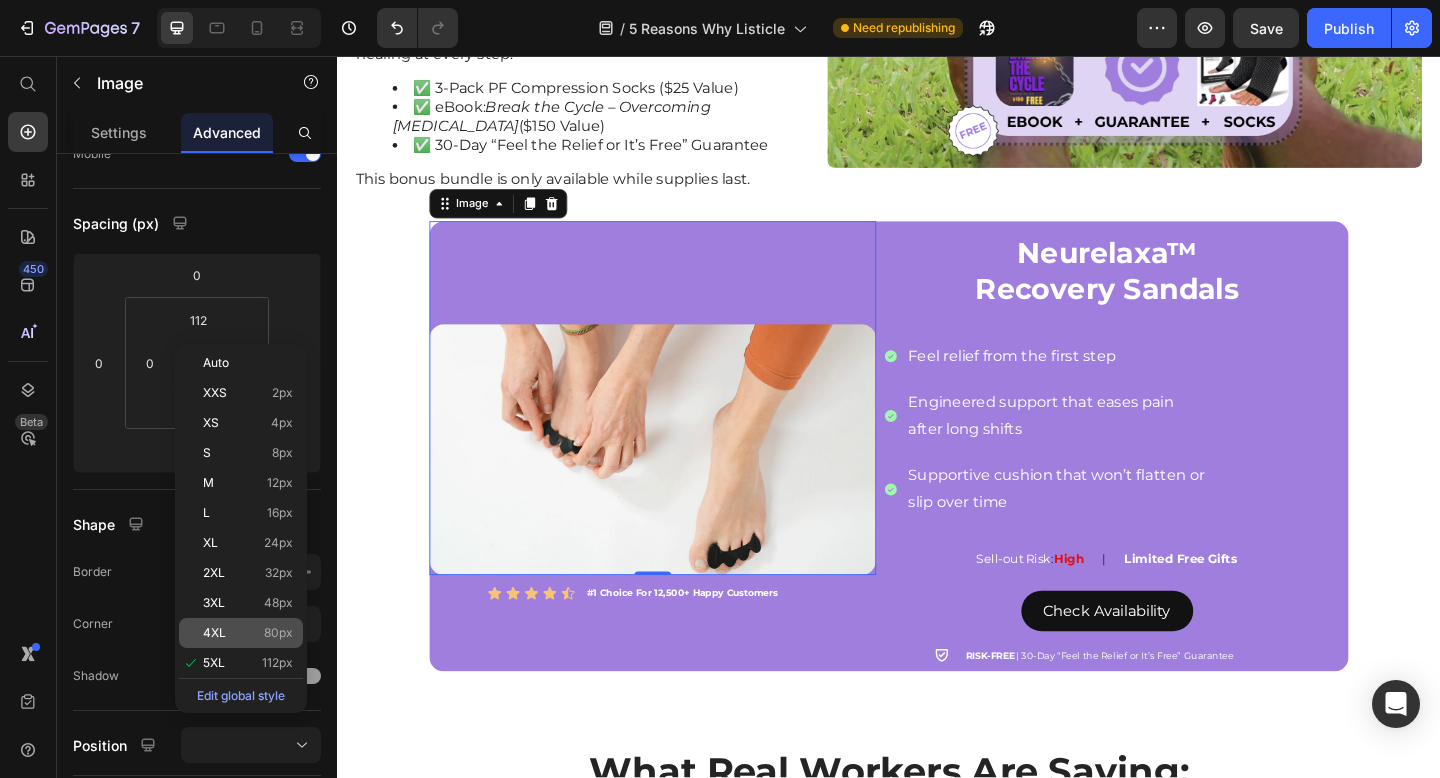 type on "80" 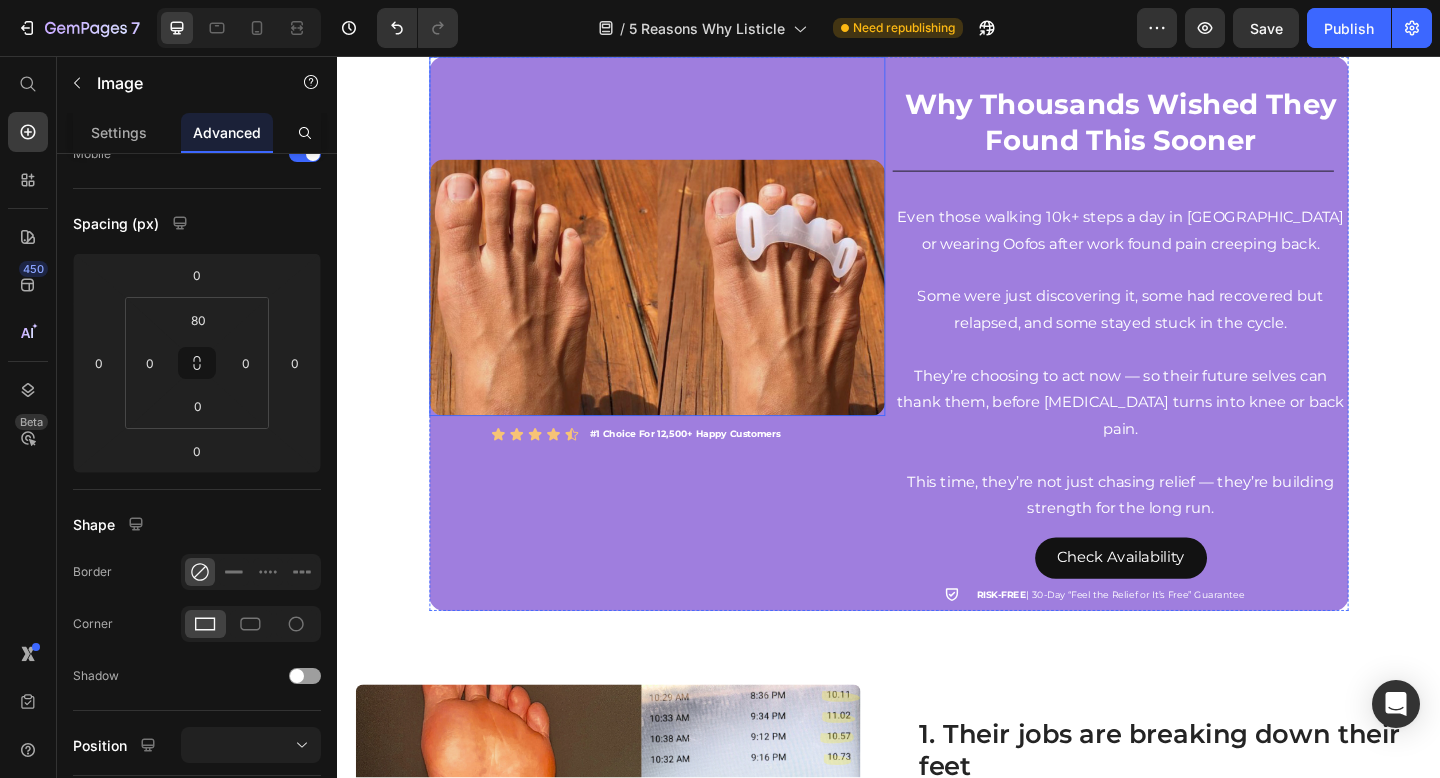 scroll, scrollTop: 293, scrollLeft: 0, axis: vertical 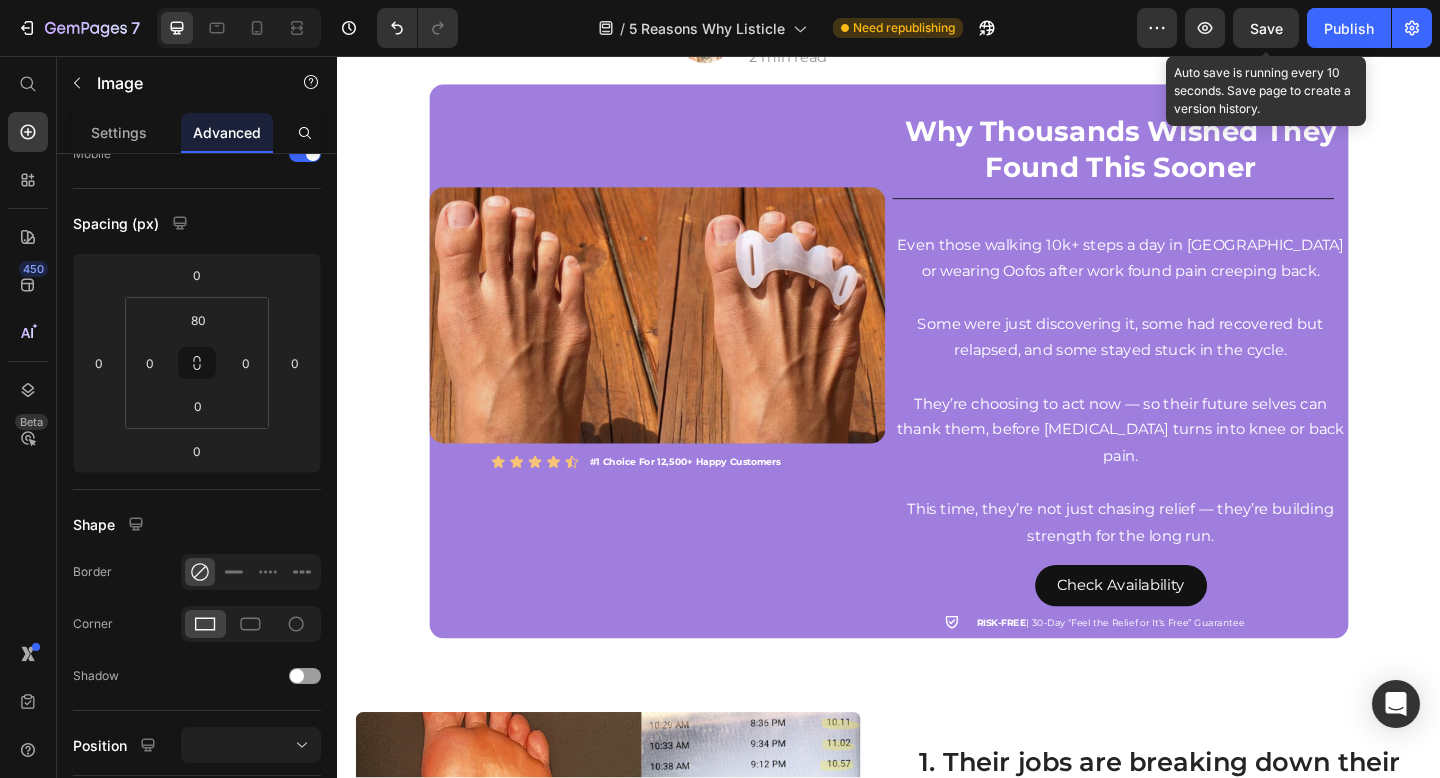 click on "Save" at bounding box center [1266, 28] 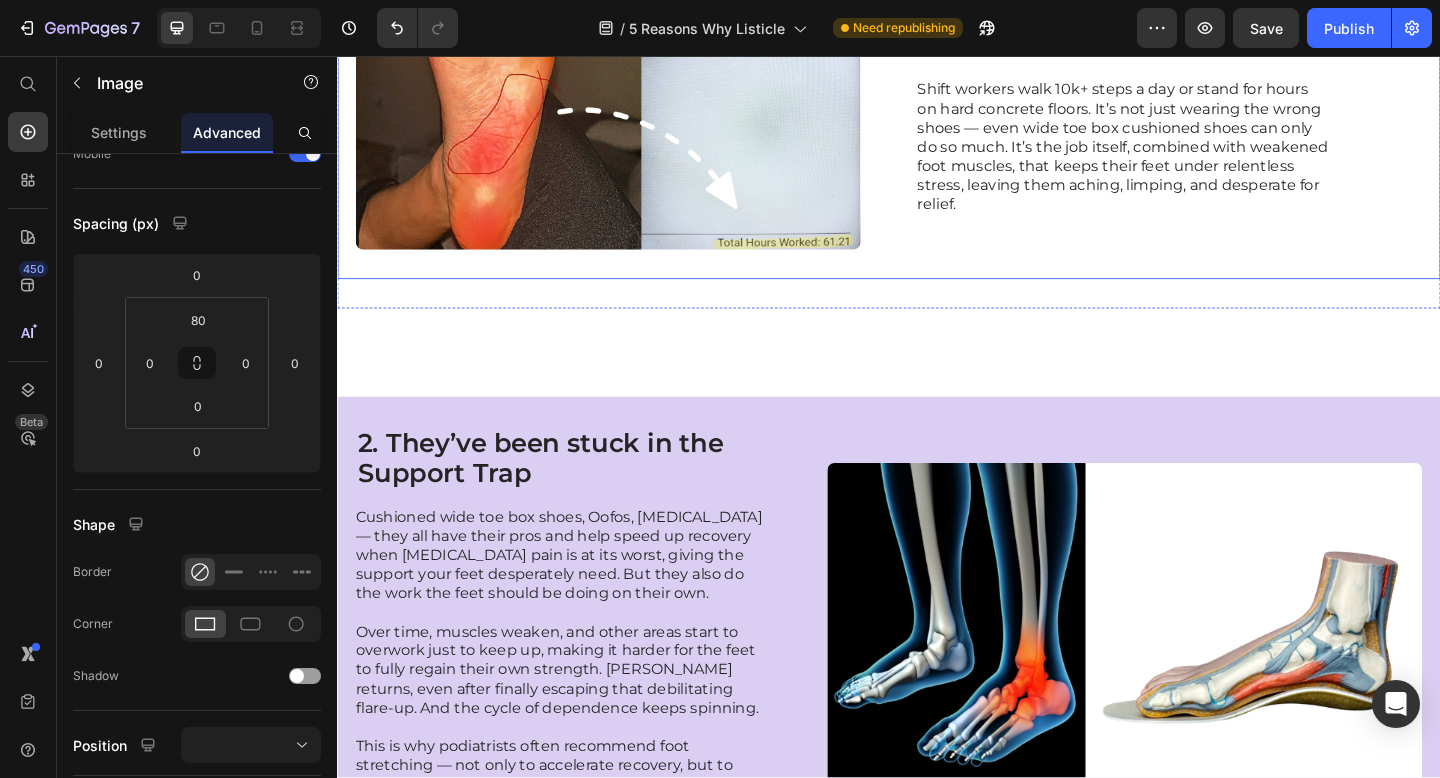 scroll, scrollTop: 1129, scrollLeft: 0, axis: vertical 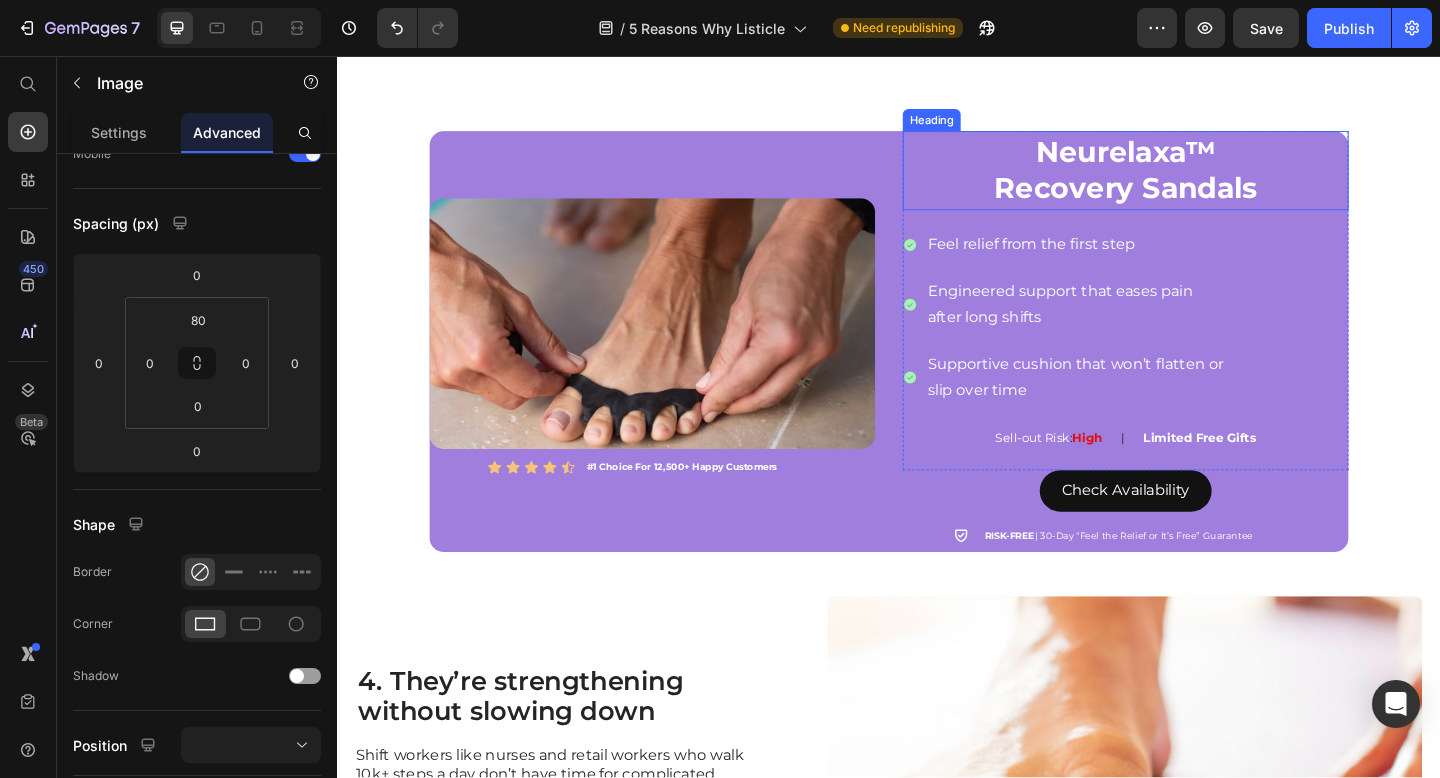 click on "Recovery Sandals" at bounding box center (1195, 200) 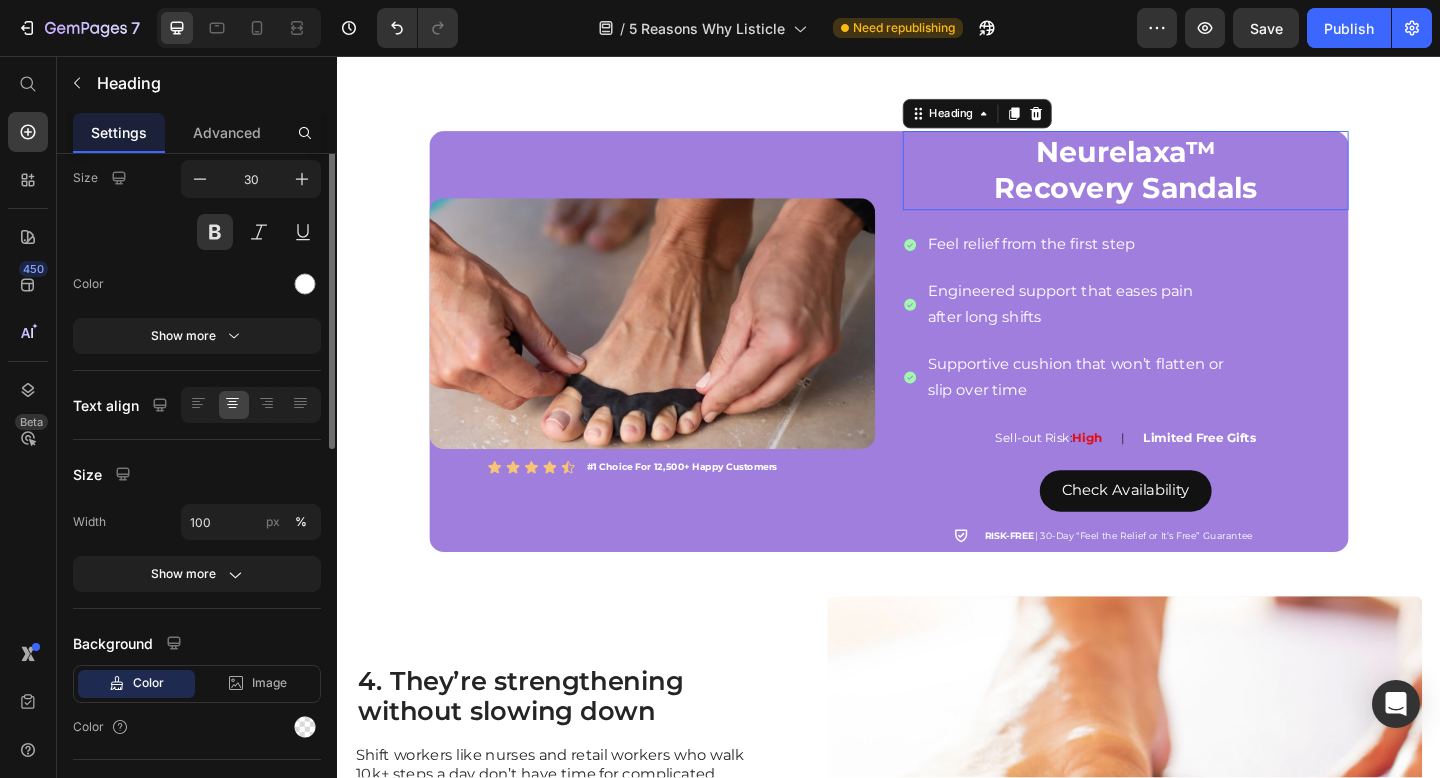 scroll, scrollTop: 0, scrollLeft: 0, axis: both 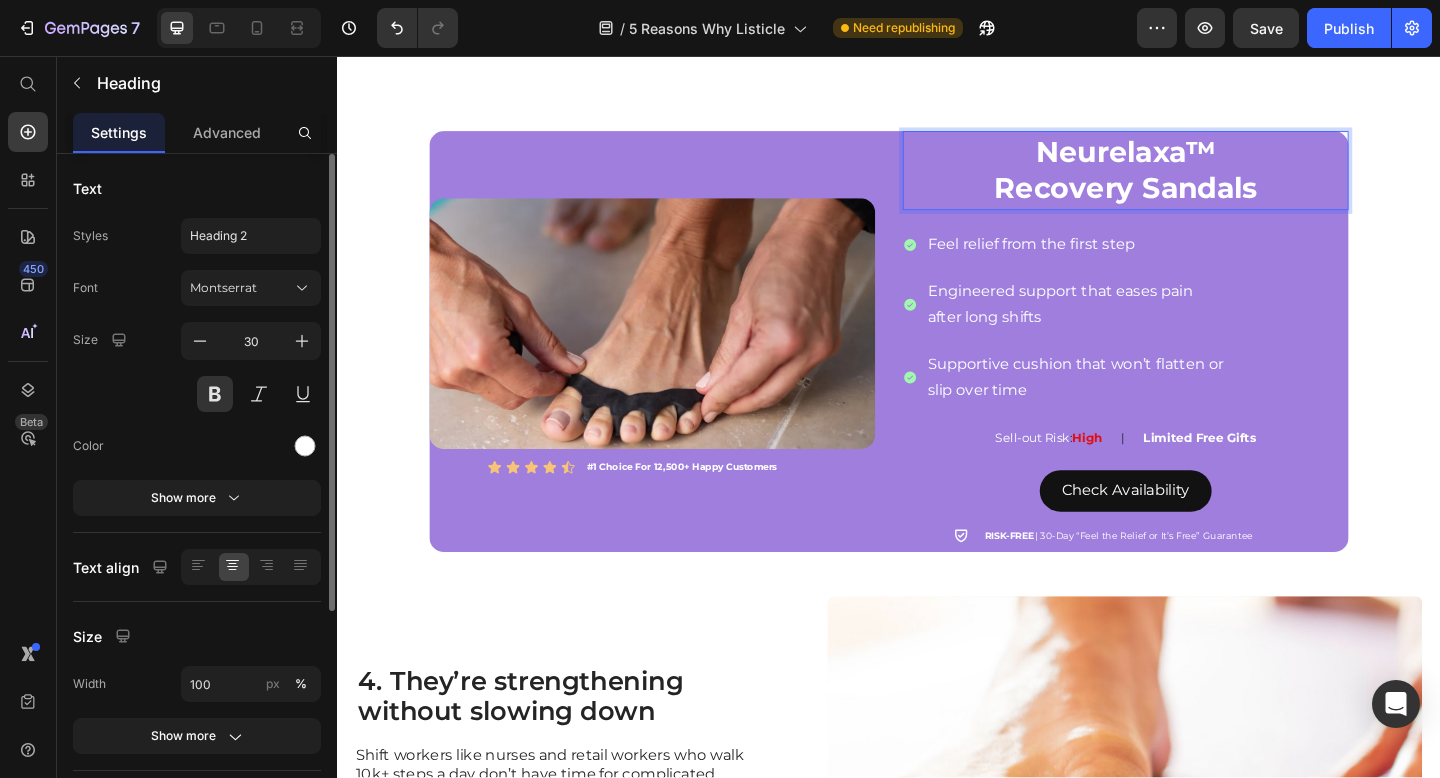 click on "Recovery Sandals" at bounding box center [1195, 200] 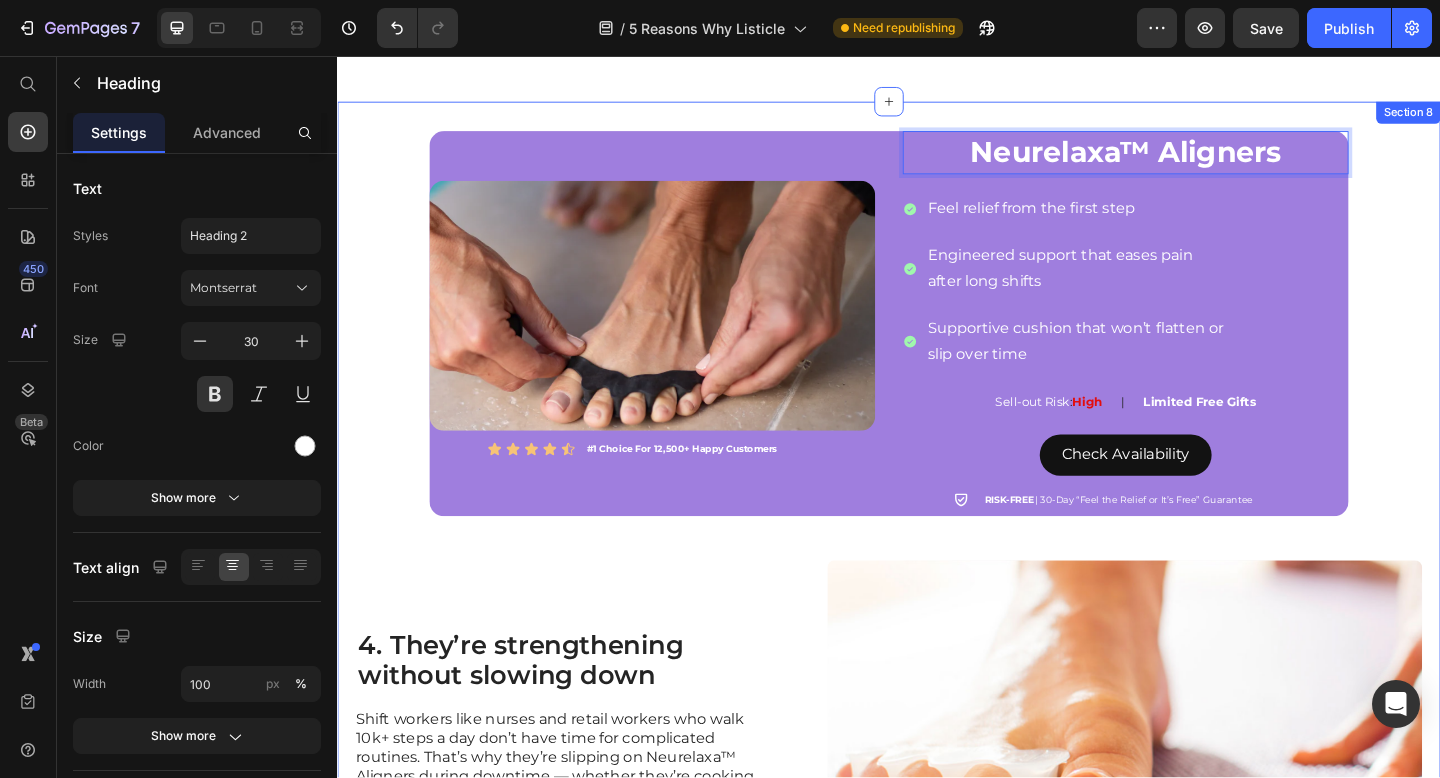 click on "Image Icon Icon Icon Icon
Icon Icon List #1 Choice For 12,500+ Happy Customers Text Block Row Neurelaxa™ Aligners Heading   20 Feel relief from the first step Engineered support that eases pain  after long shifts Supportive cushion that won’t flatten or  slip over time Item List Sell-out Risk :  High Text Block | Text Block Limited Free Gifts Text Block Row Row Check Availability Button
Icon RISK-FREE  | 30-Day “Feel the Relief or It’s Free” Guarantee Text Block Row Row 4. They’re strengthening without slowing down Heading Shift workers like nurses and retail workers who walk 10k+ steps a day don’t have time for complicated routines. That’s why they’re slipping on Neurelaxa™ Aligners during downtime — whether they’re cooking, watching TV, or relaxing — turning recovery time into strength time without lifting a finger. Text Block Image Row" at bounding box center (937, 569) 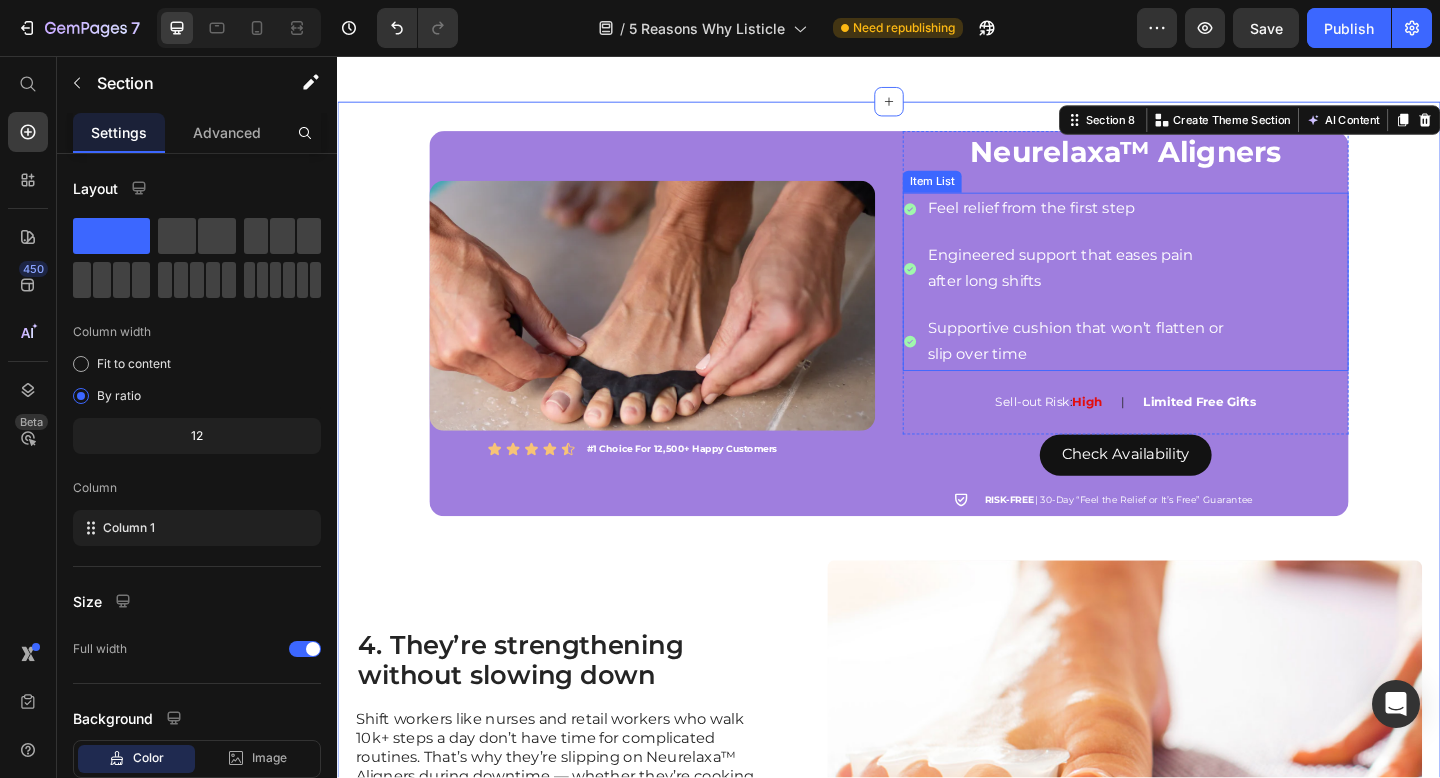 click on "Feel relief from the first step" at bounding box center [1140, 222] 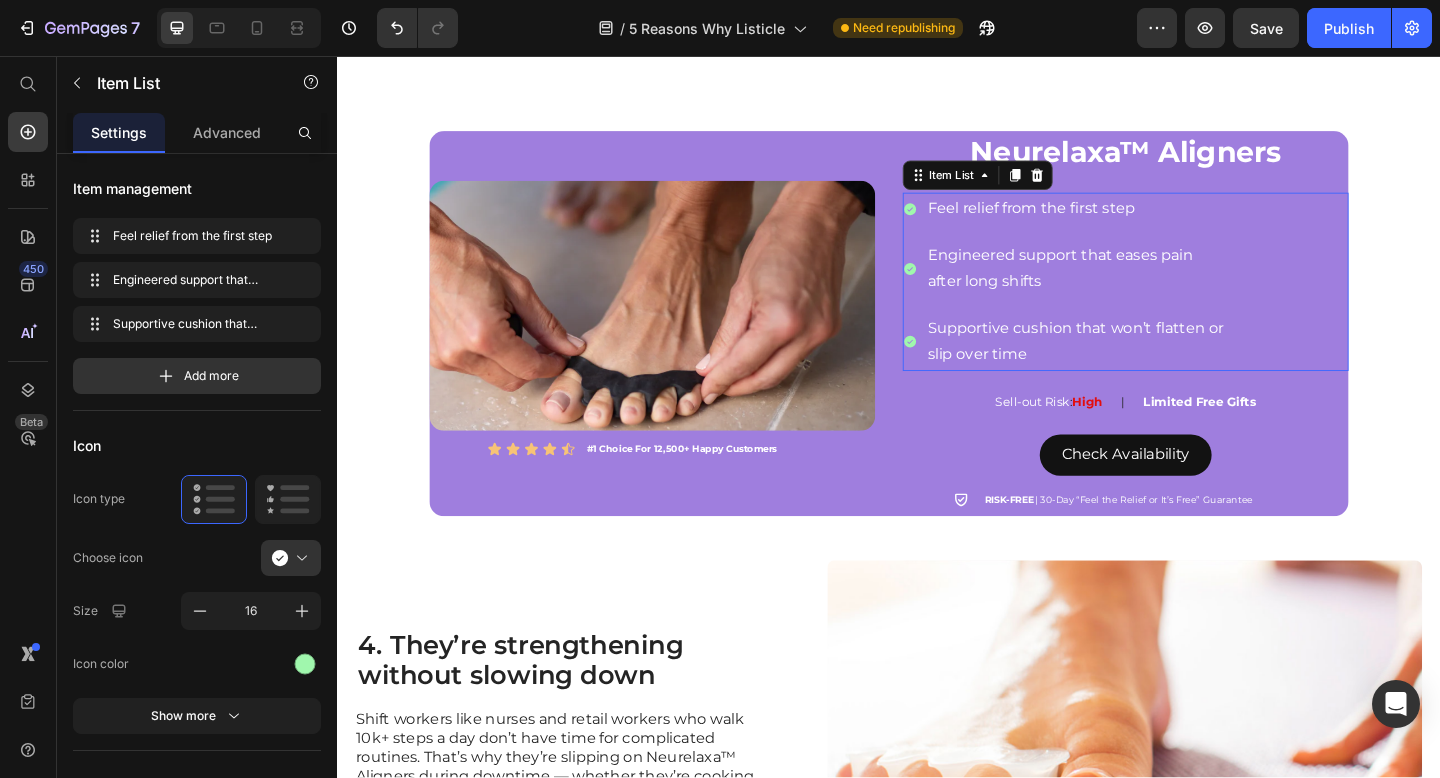 click on "Feel relief from the first step" at bounding box center (1140, 222) 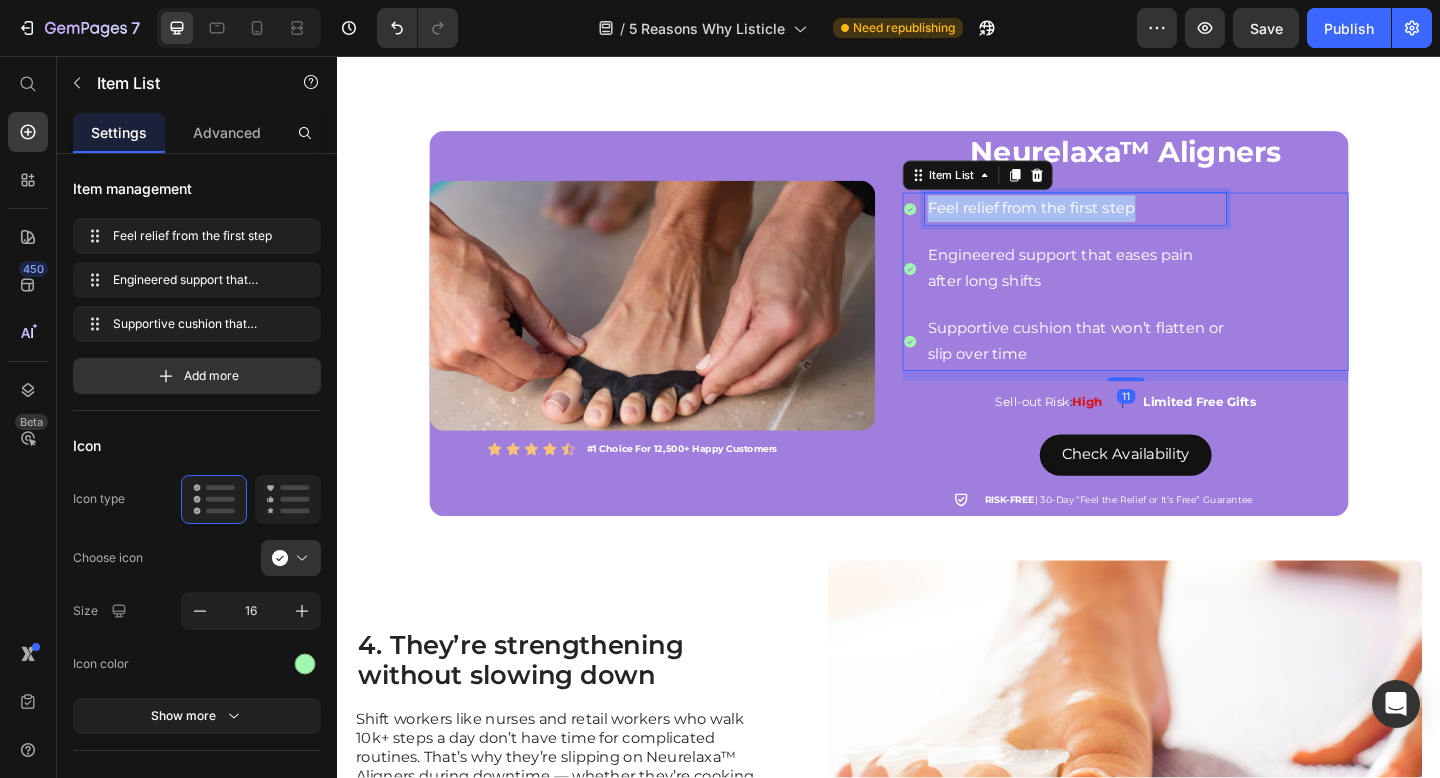 click on "Feel relief from the first step" at bounding box center [1140, 222] 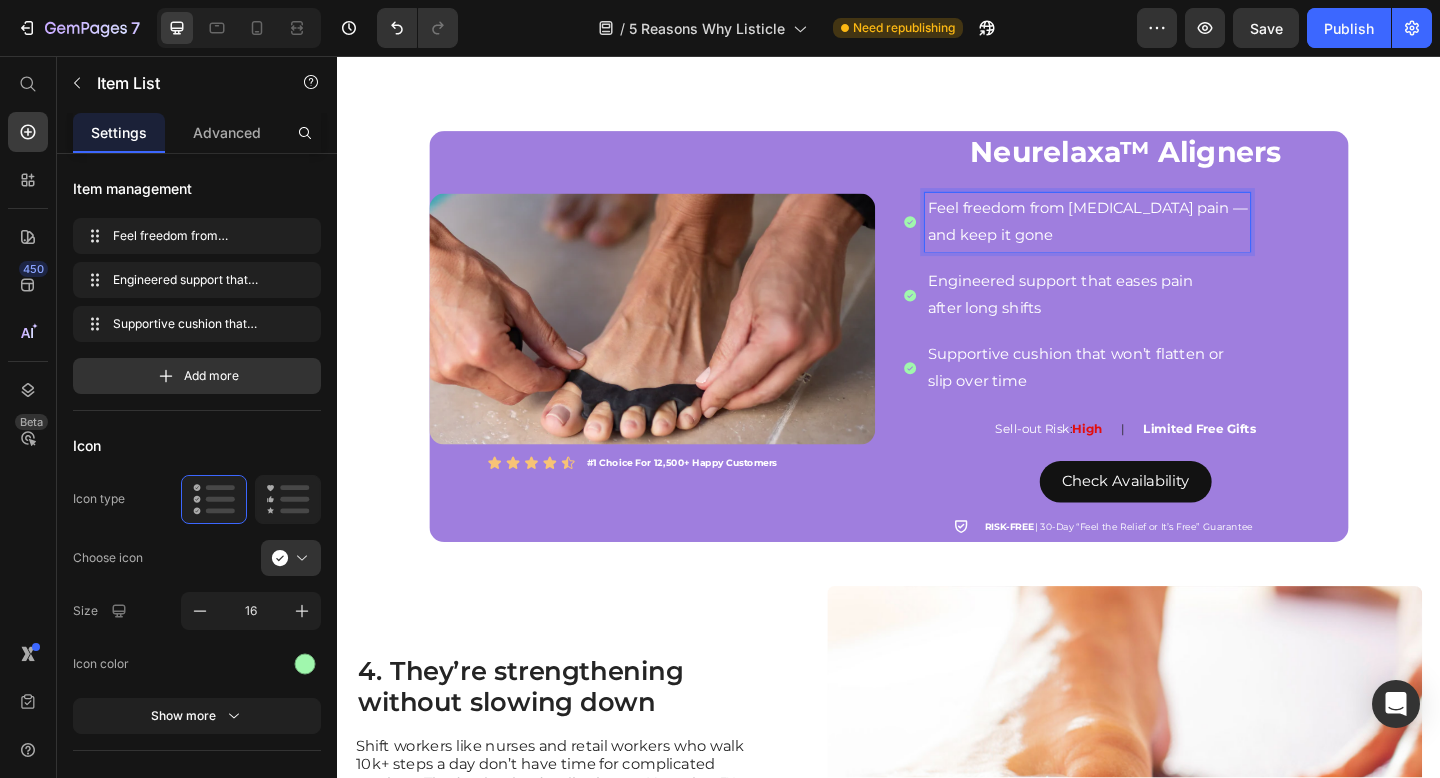 click on "Engineered support that eases pain" at bounding box center [1153, 302] 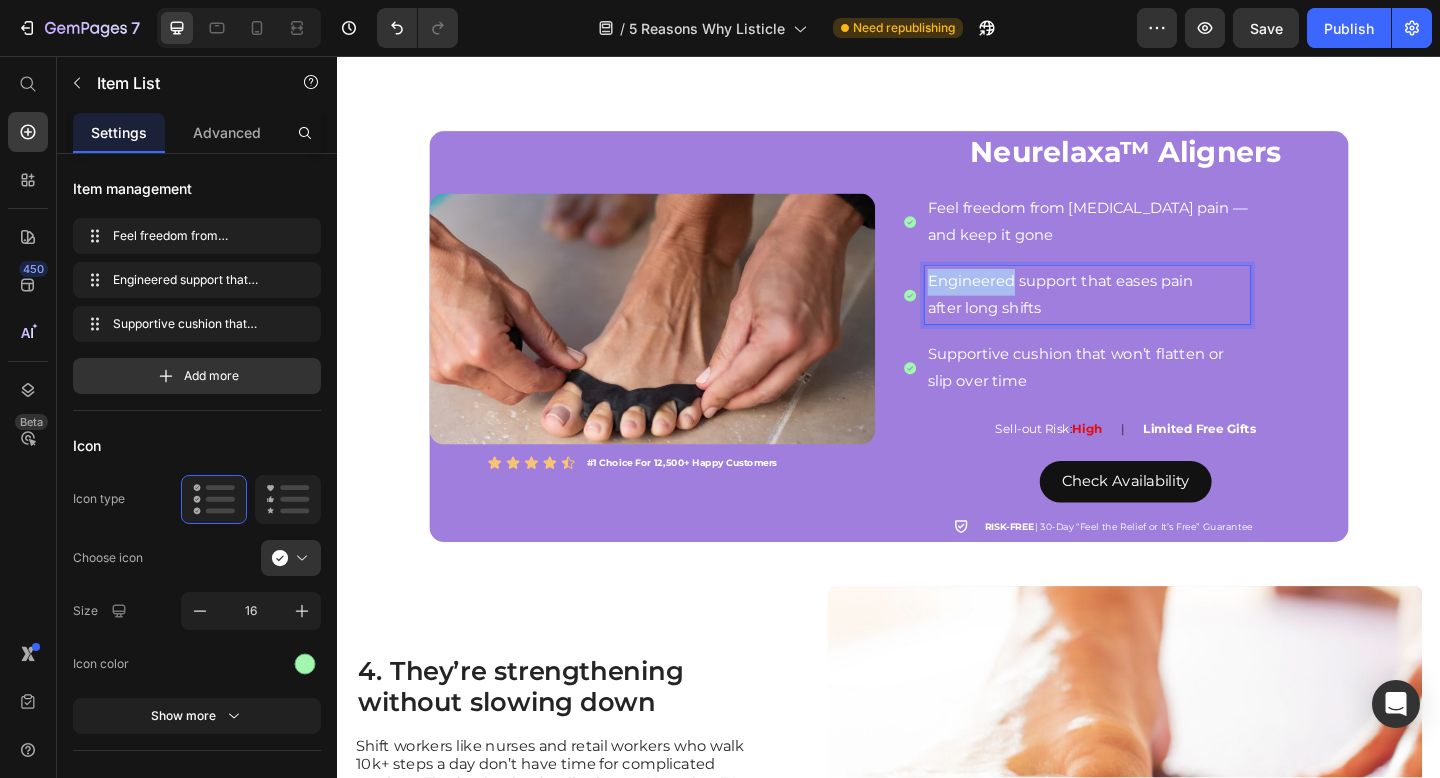 click on "Engineered support that eases pain" at bounding box center [1153, 302] 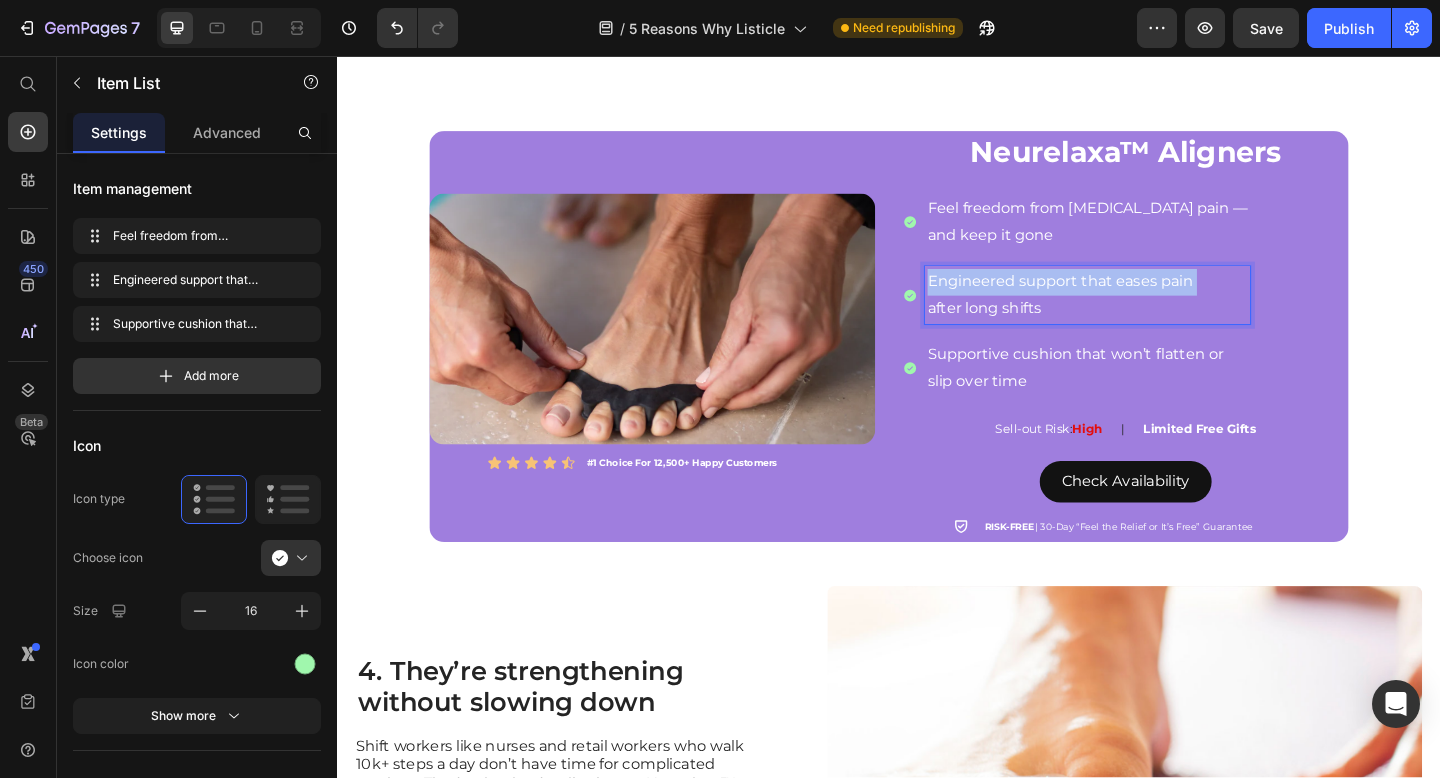 click on "Engineered support that eases pain" at bounding box center (1153, 302) 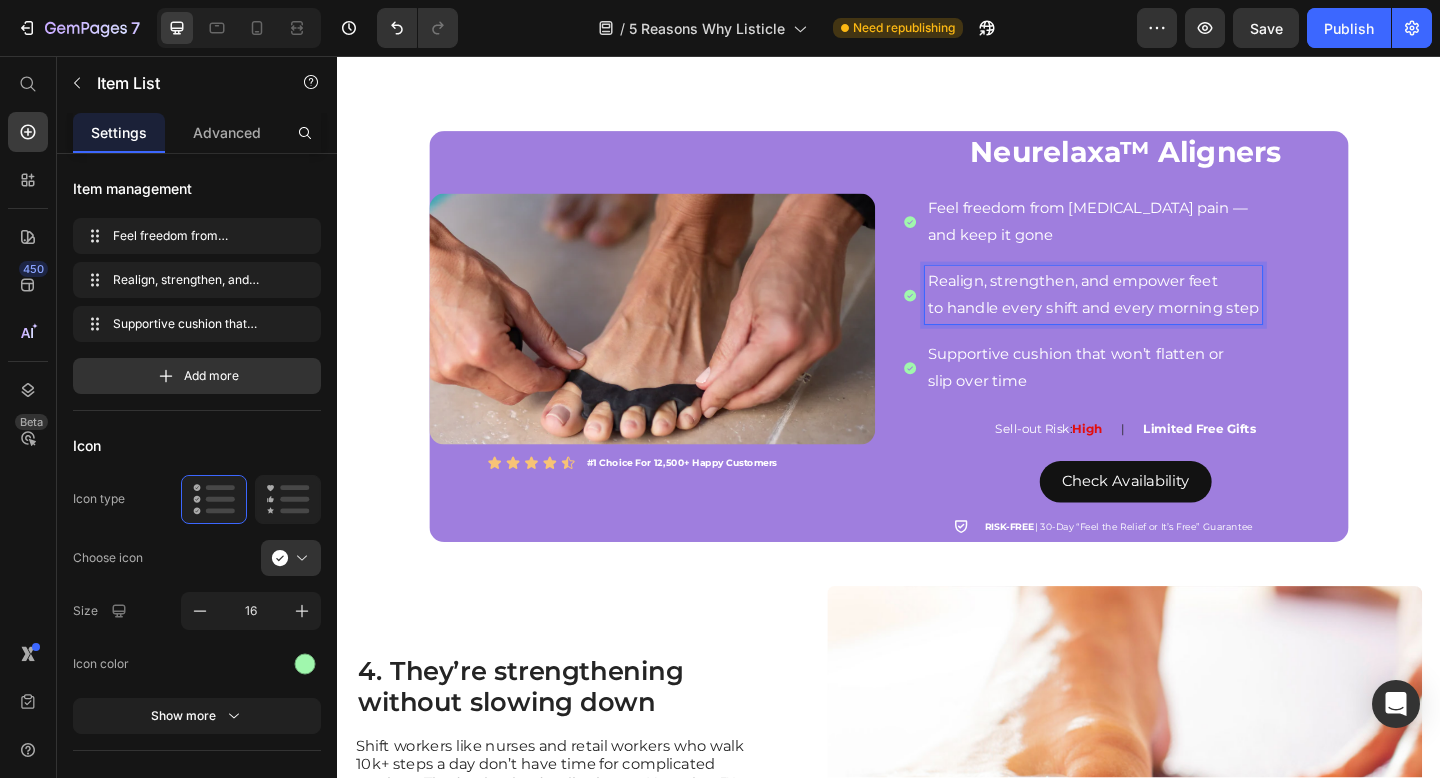 click on "slip over time" at bounding box center [1159, 410] 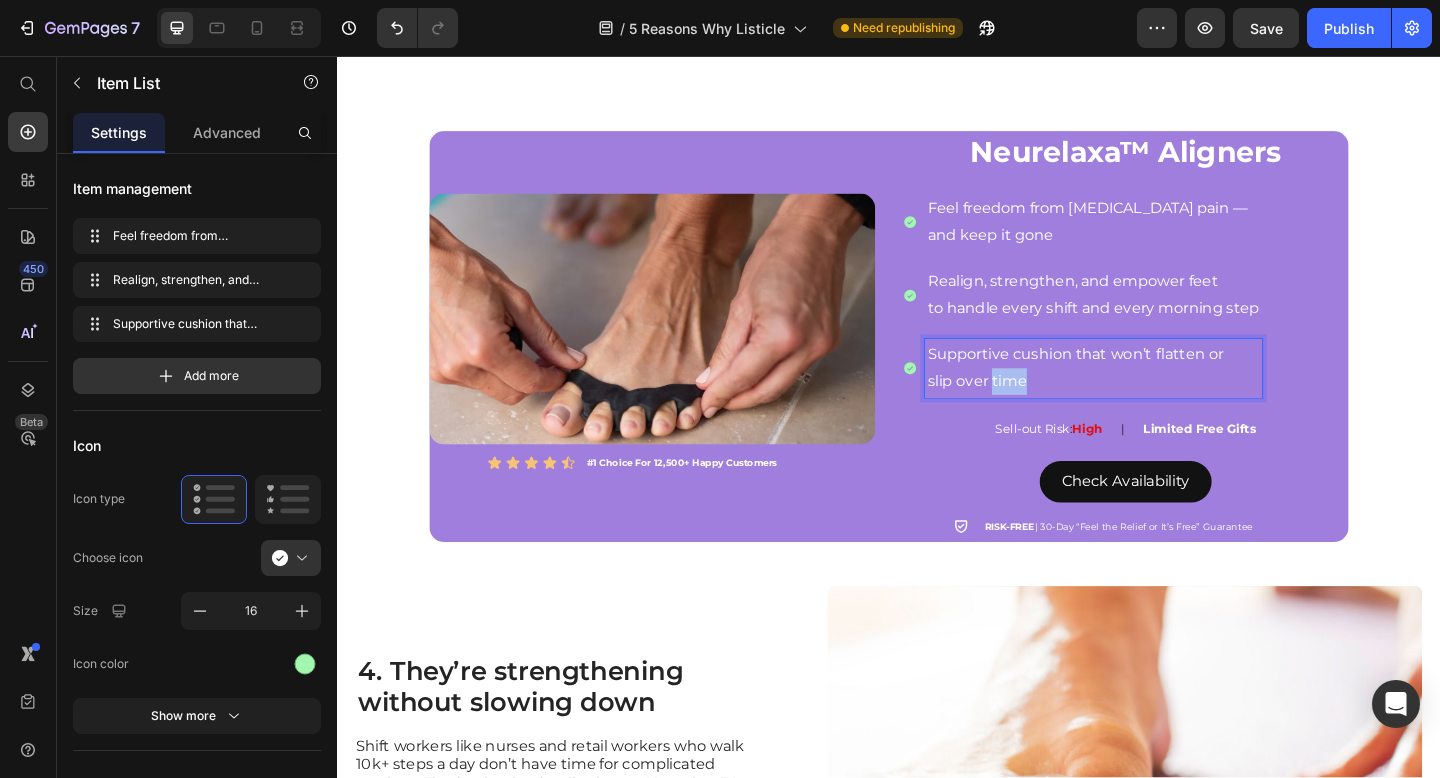 click on "slip over time" at bounding box center (1159, 410) 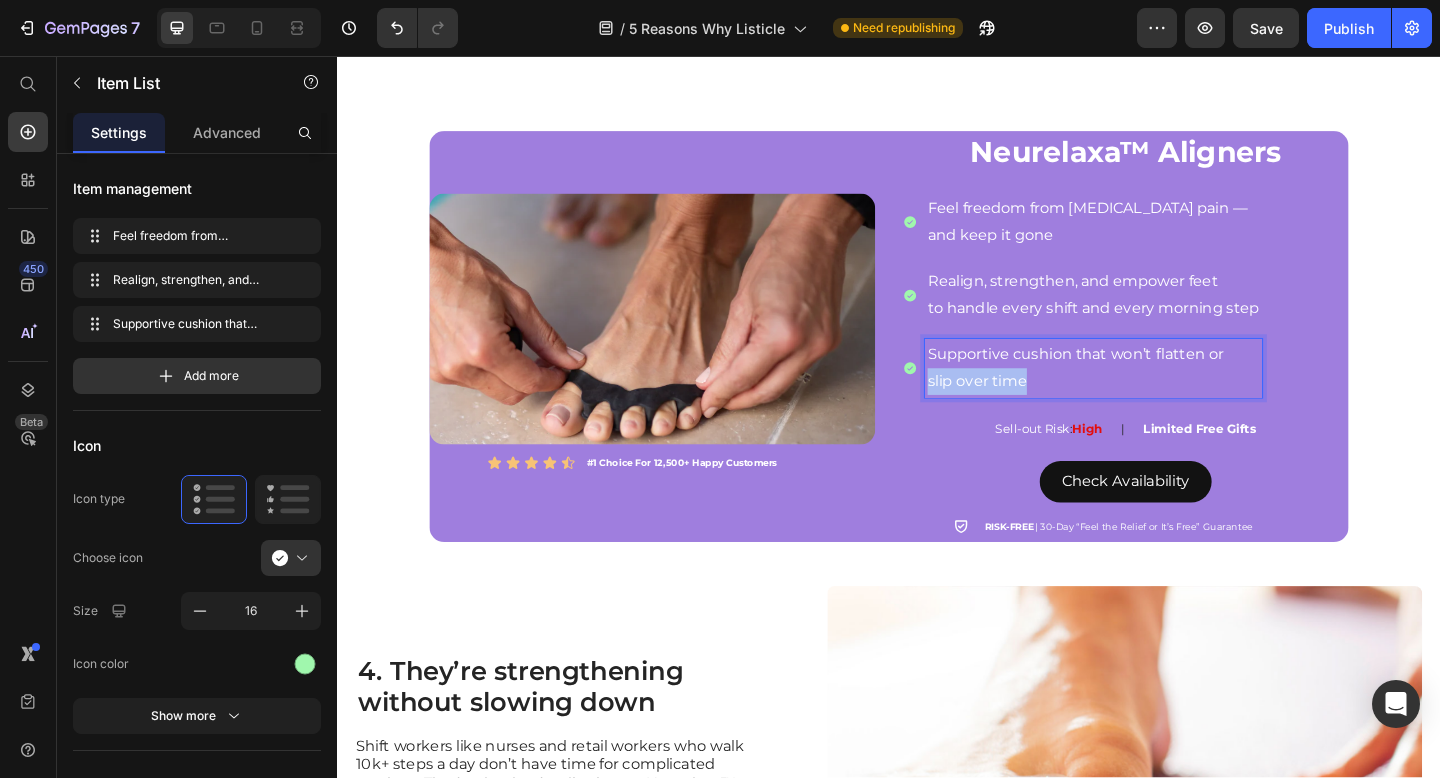 click on "slip over time" at bounding box center (1159, 410) 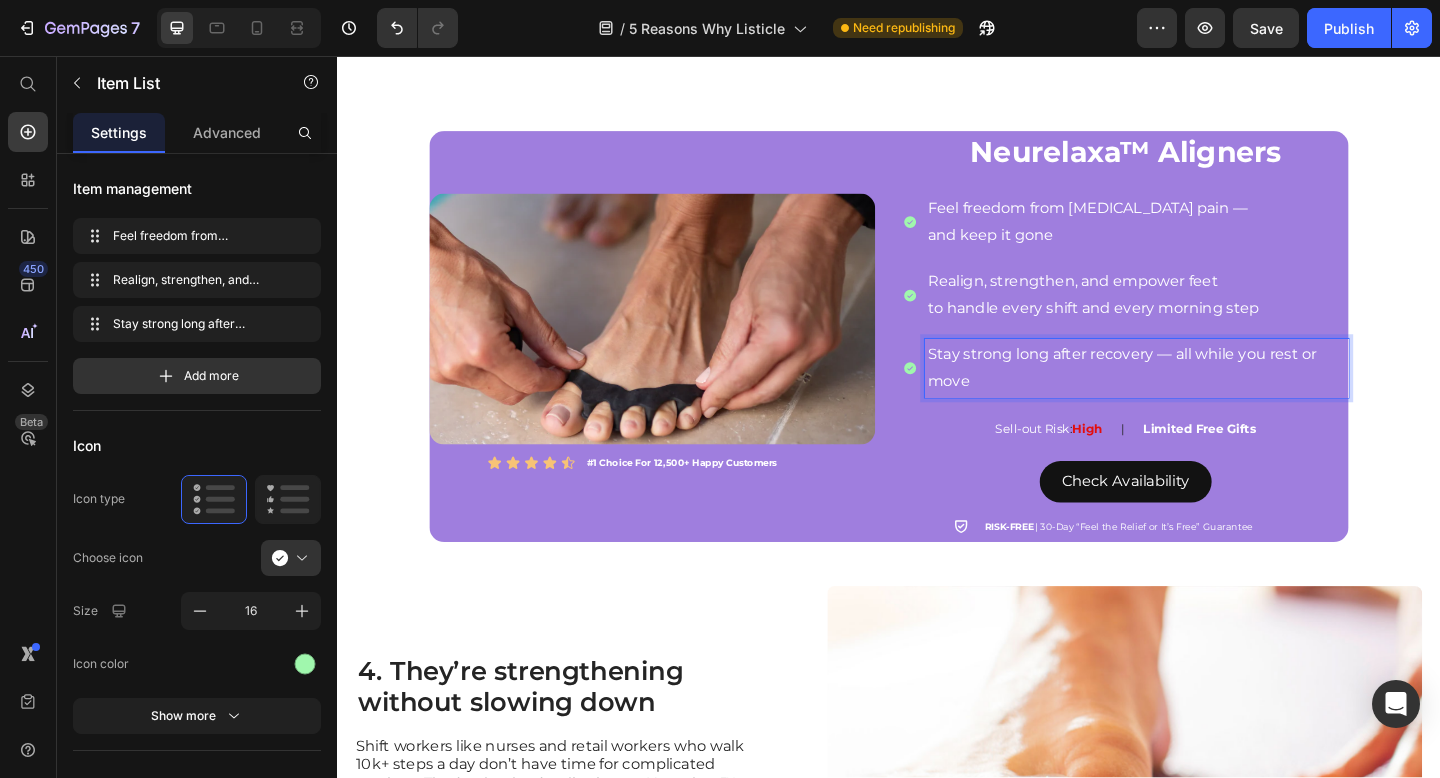 click on "Stay strong long after recovery — all while you rest or move" at bounding box center [1206, 396] 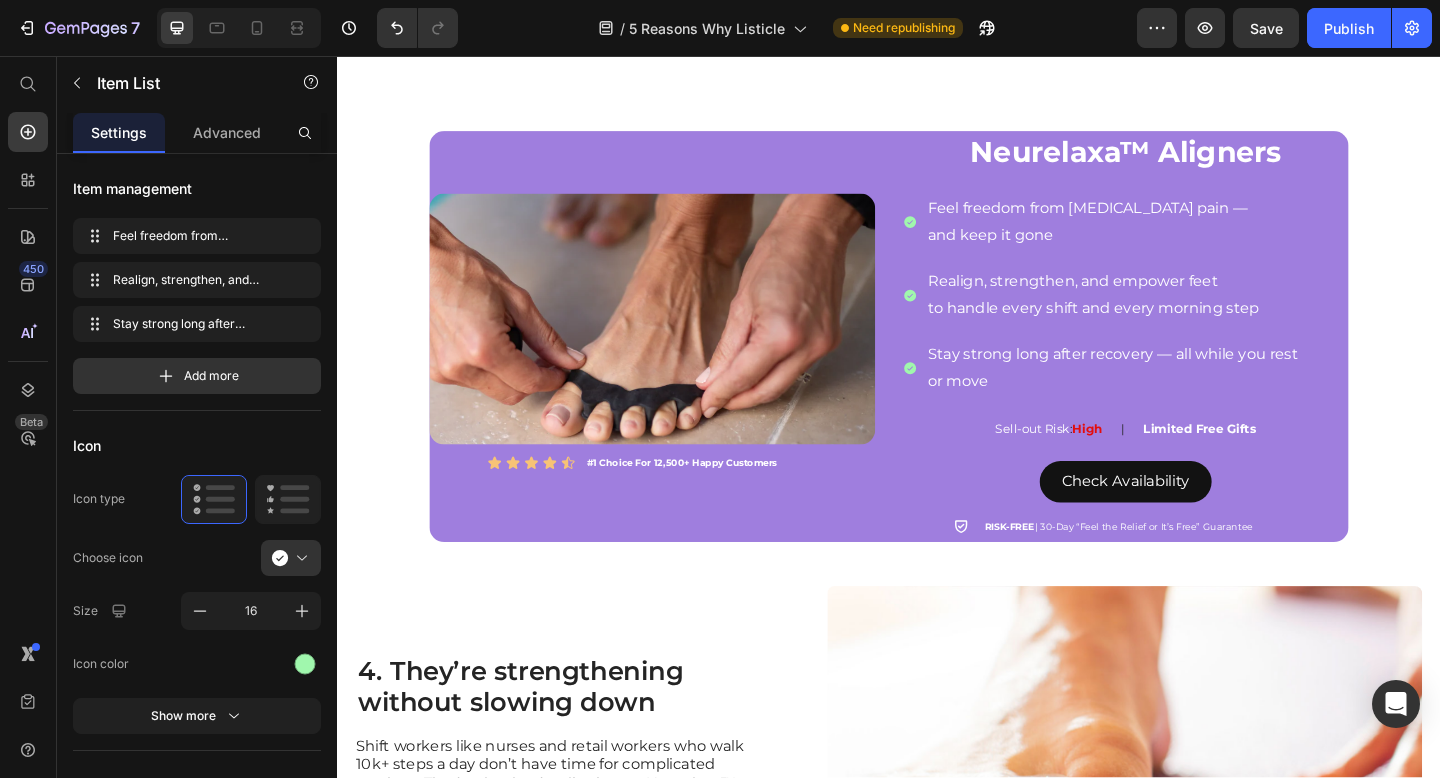 click on "Save" at bounding box center [1266, 28] 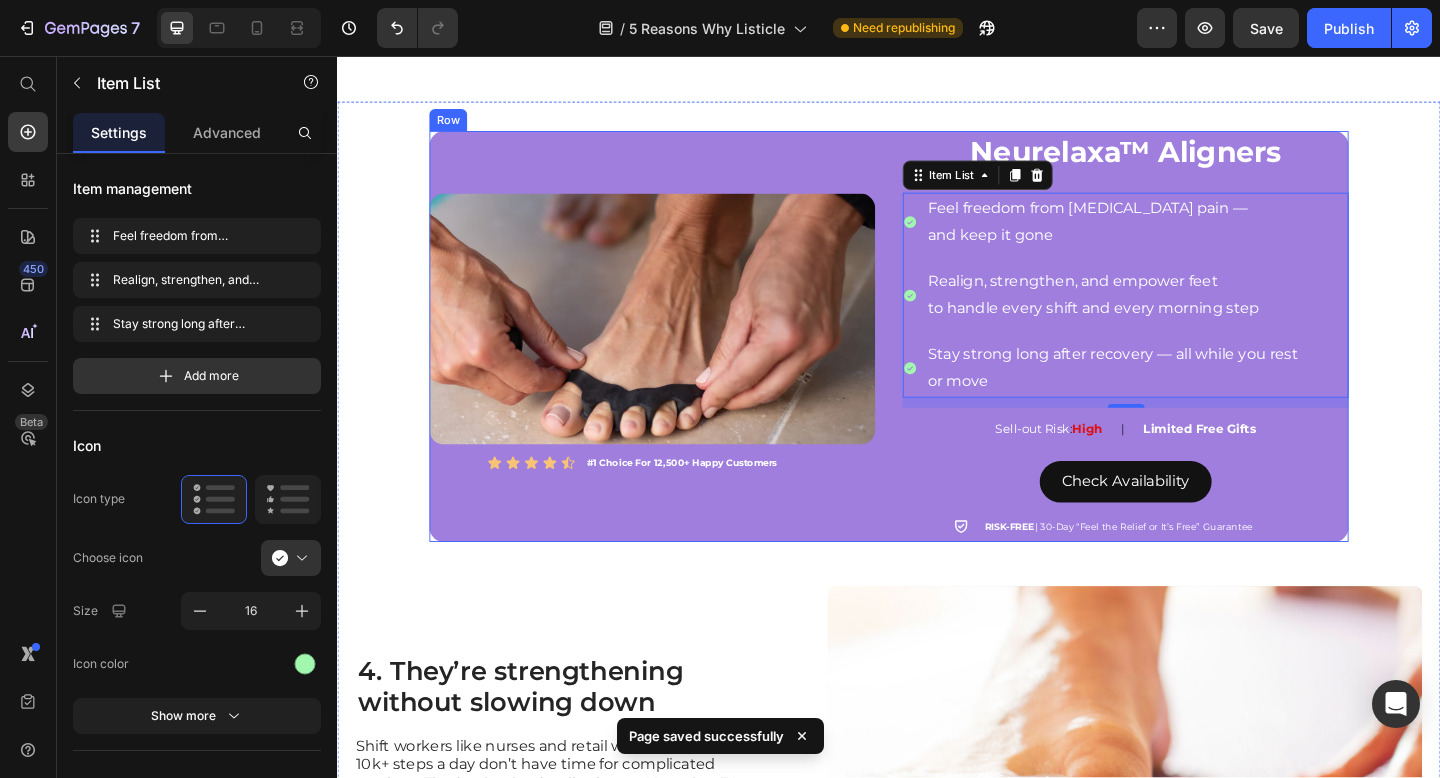 scroll, scrollTop: 2816, scrollLeft: 0, axis: vertical 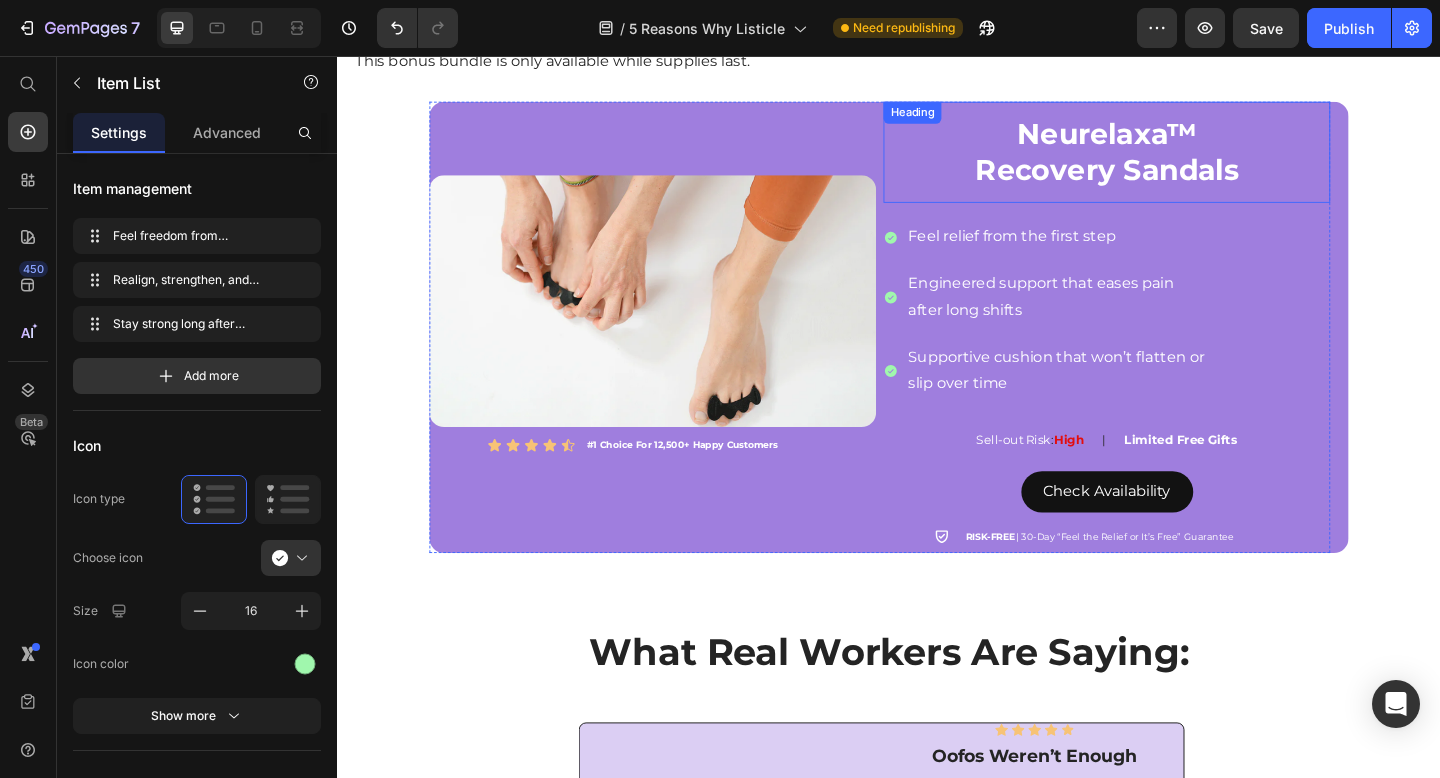 click on "Neurelaxa™" at bounding box center (1174, 141) 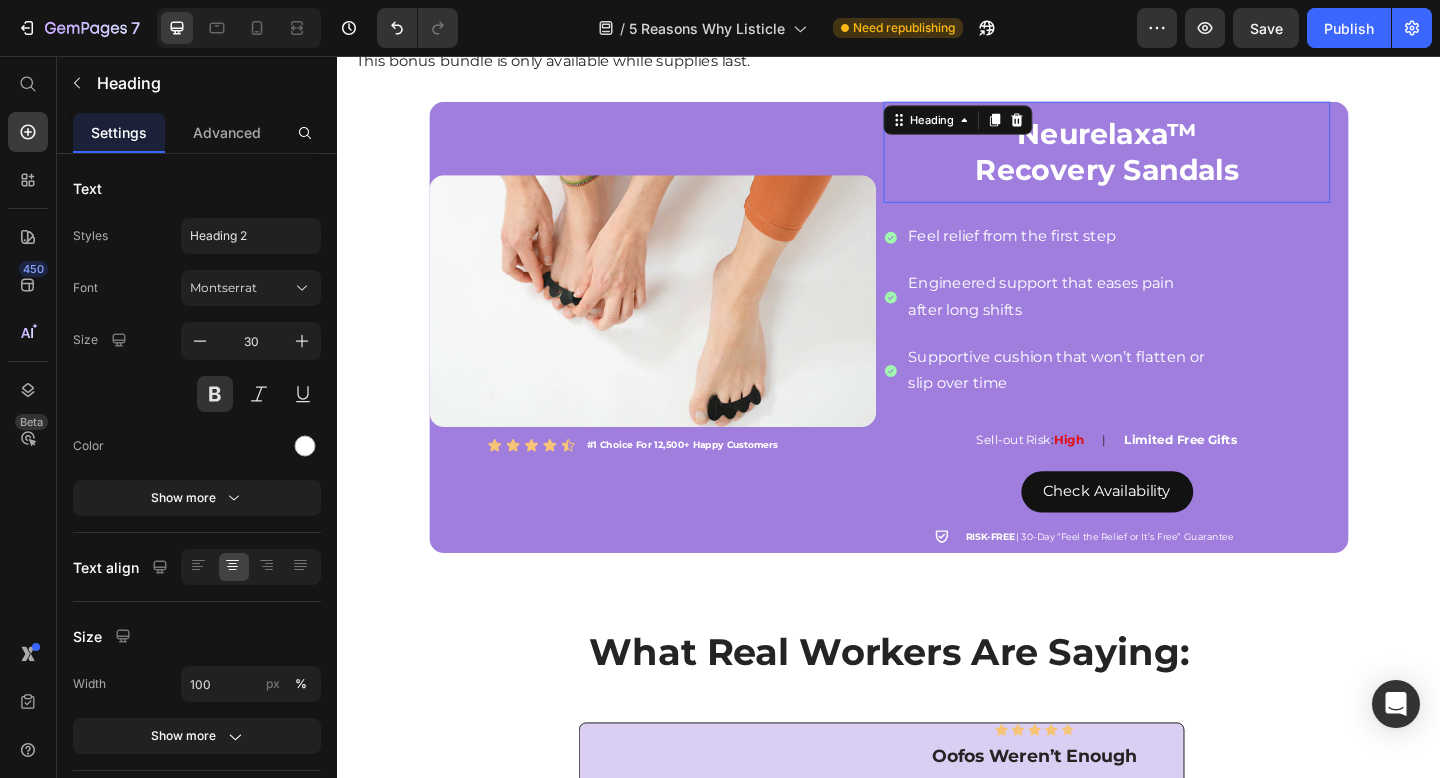 click on "Neurelaxa™" at bounding box center [1174, 141] 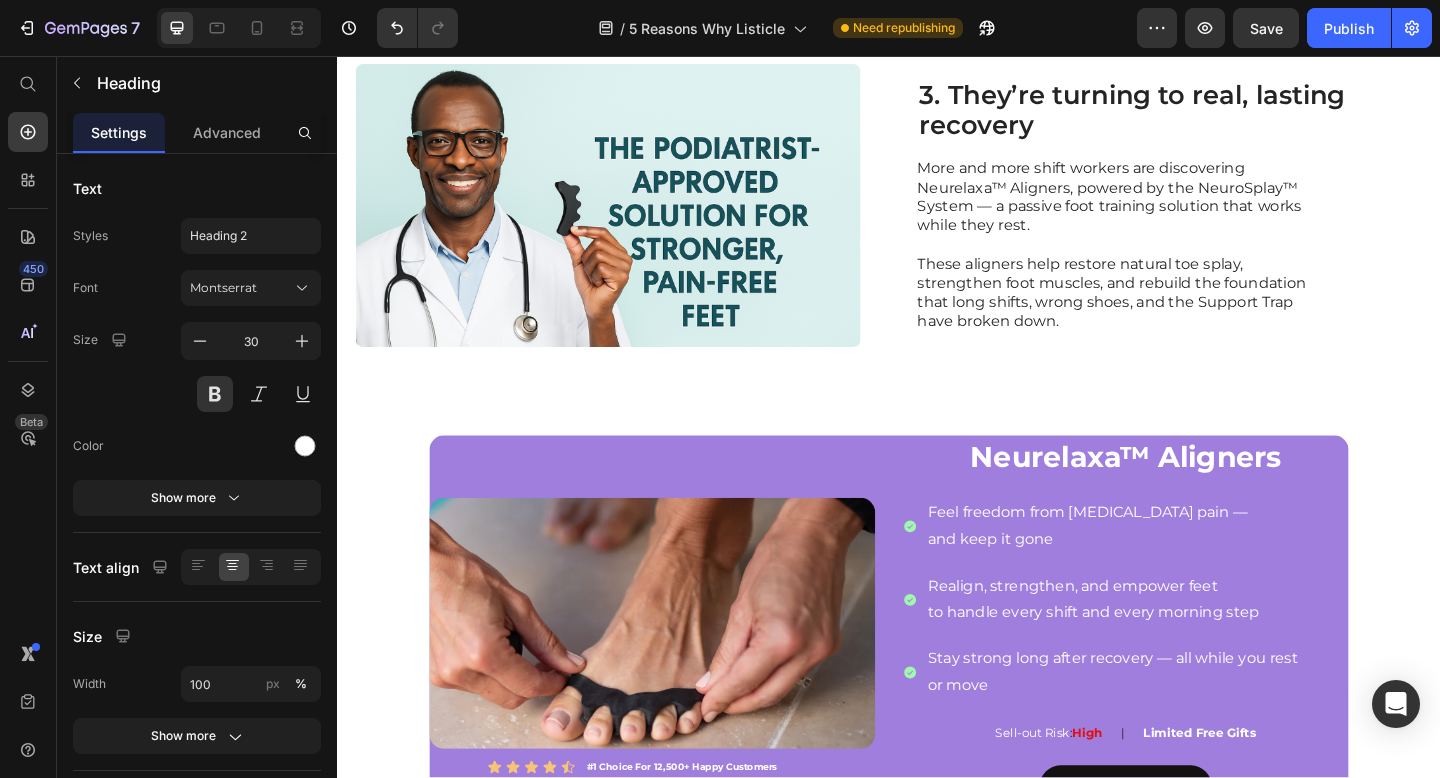 scroll, scrollTop: 2169, scrollLeft: 0, axis: vertical 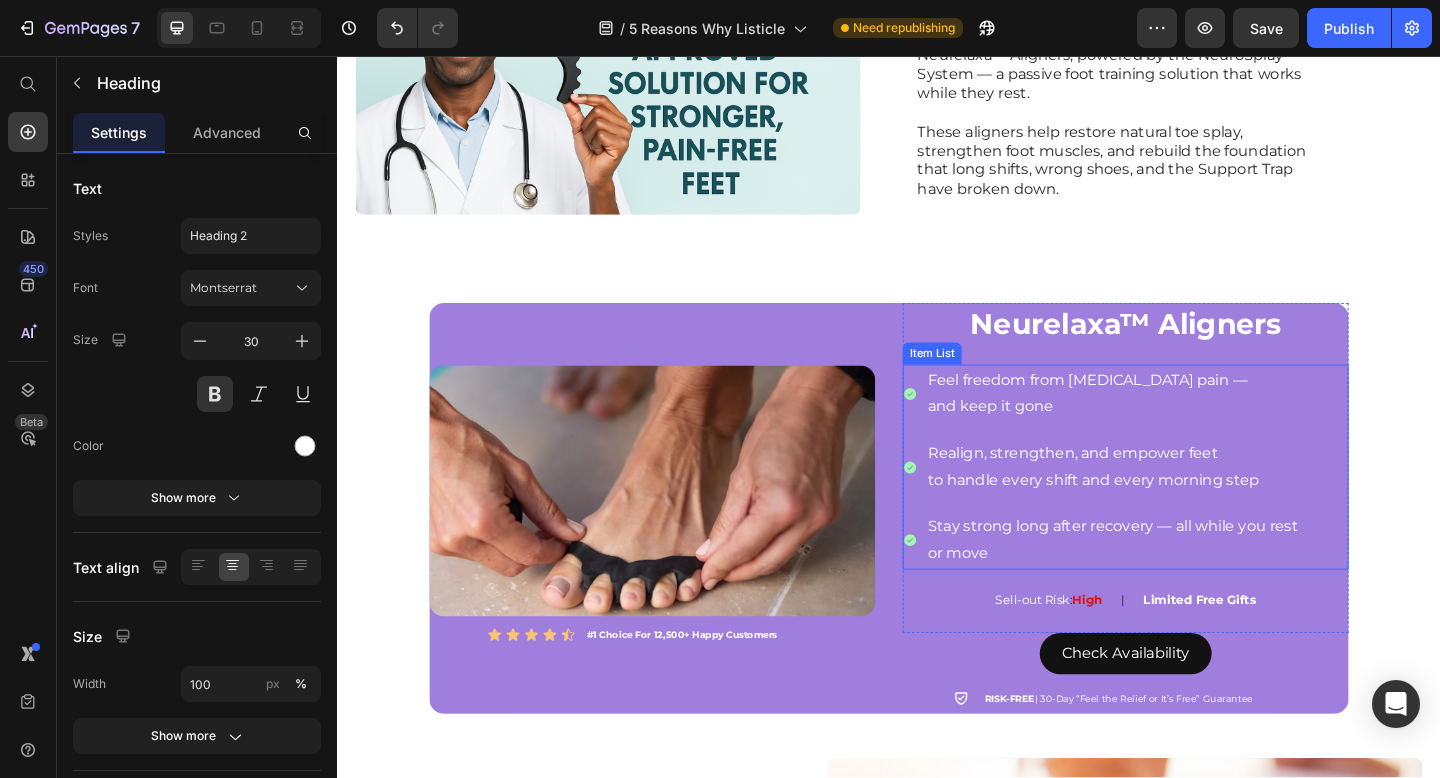 click on "and keep it gone" at bounding box center (1180, 438) 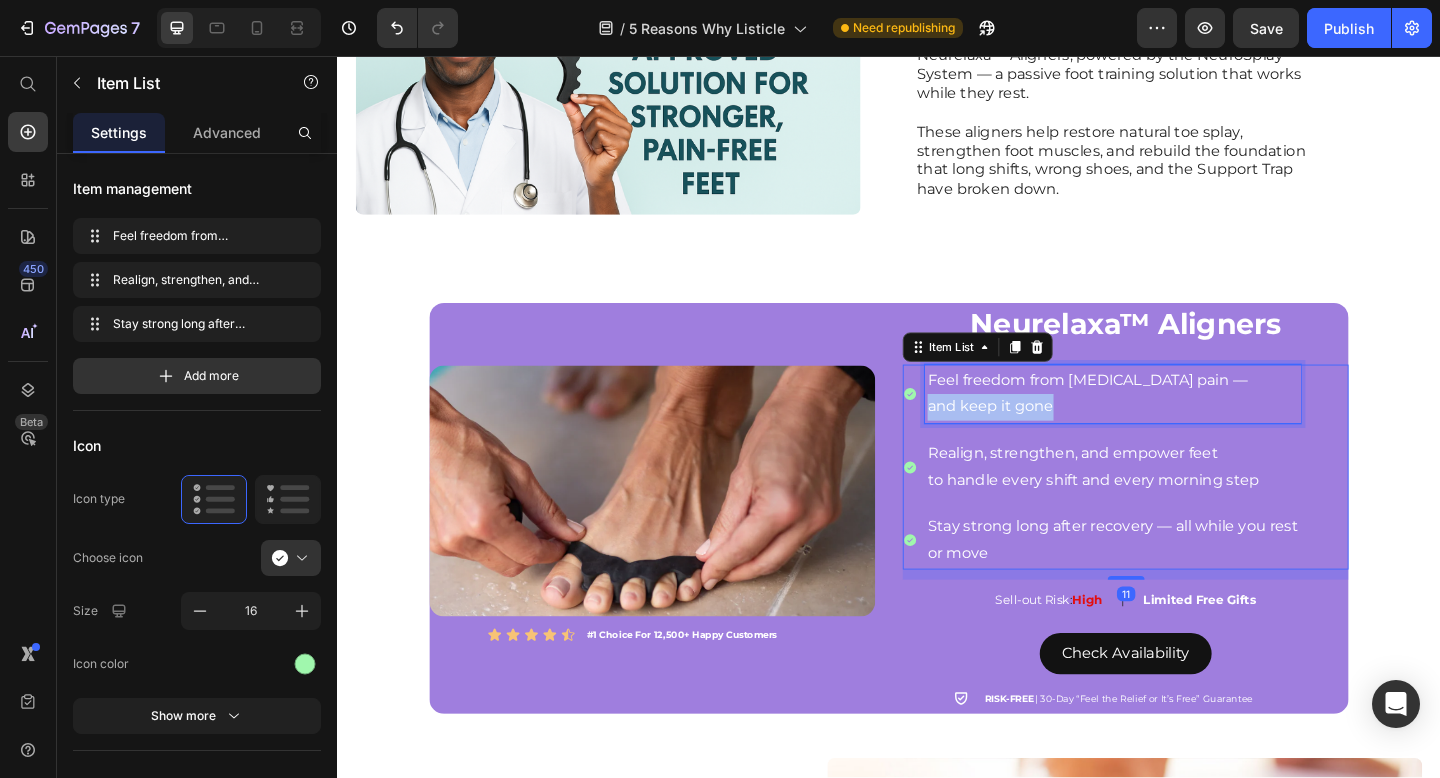click on "and keep it gone" at bounding box center (1180, 438) 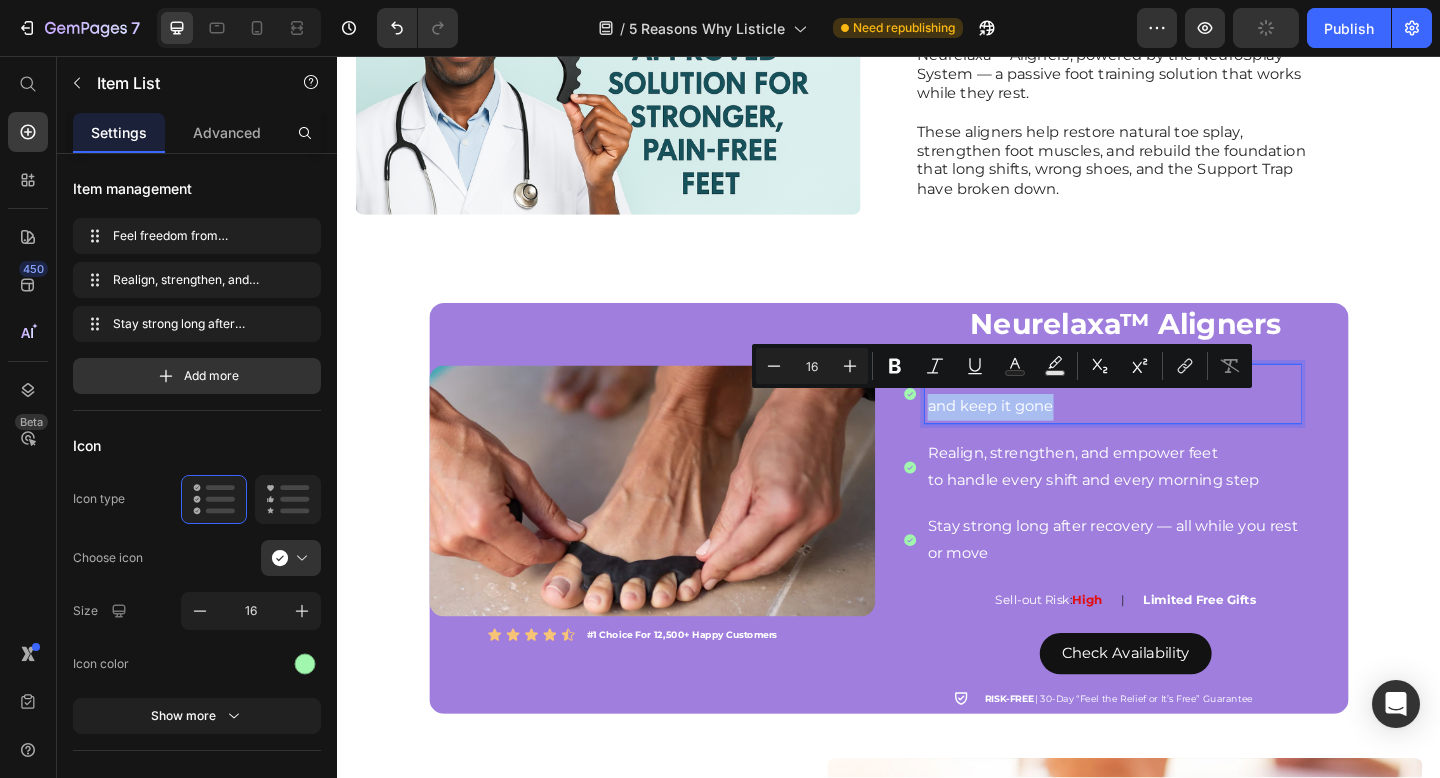 click on "and keep it gone" at bounding box center (1180, 438) 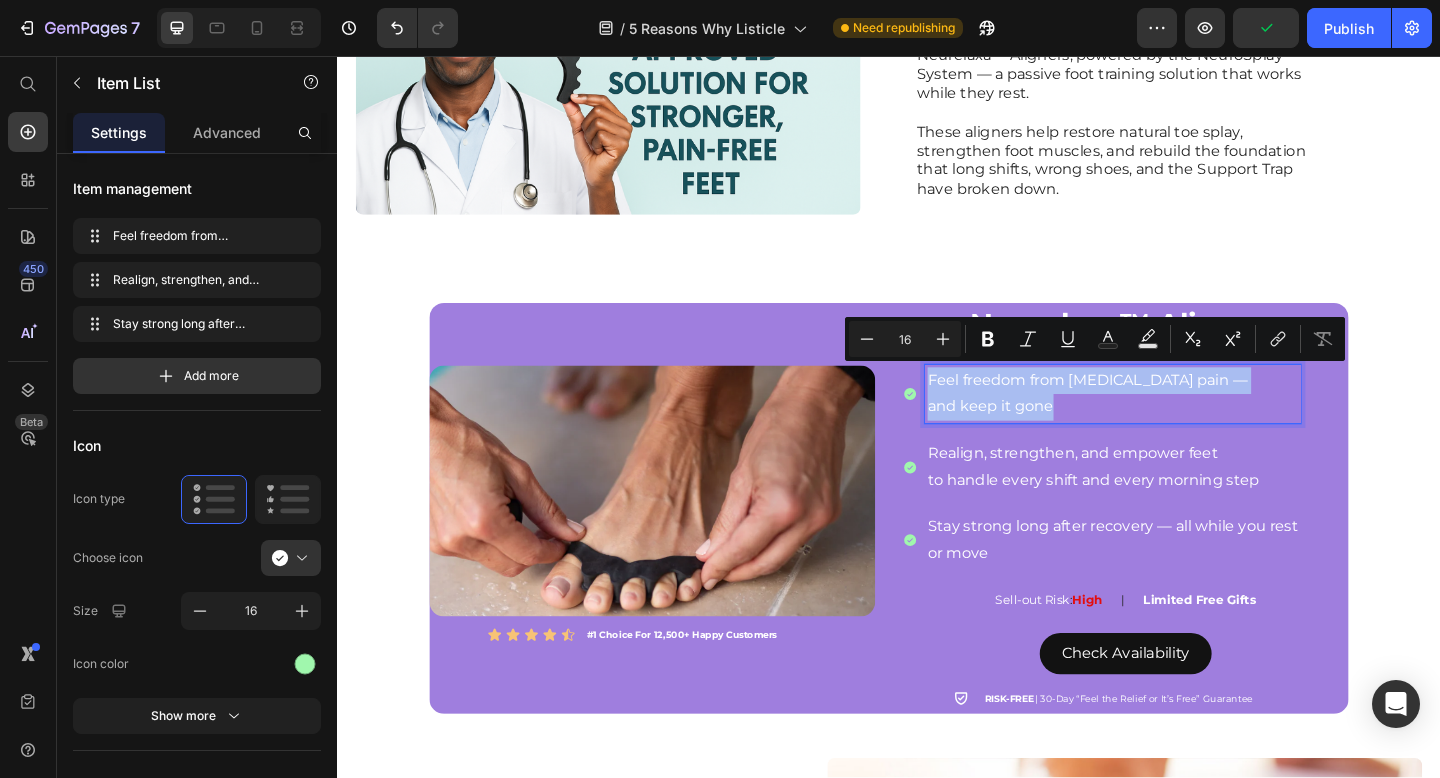 copy on "Feel freedom from plantar fasciitis pain —  and keep it gone" 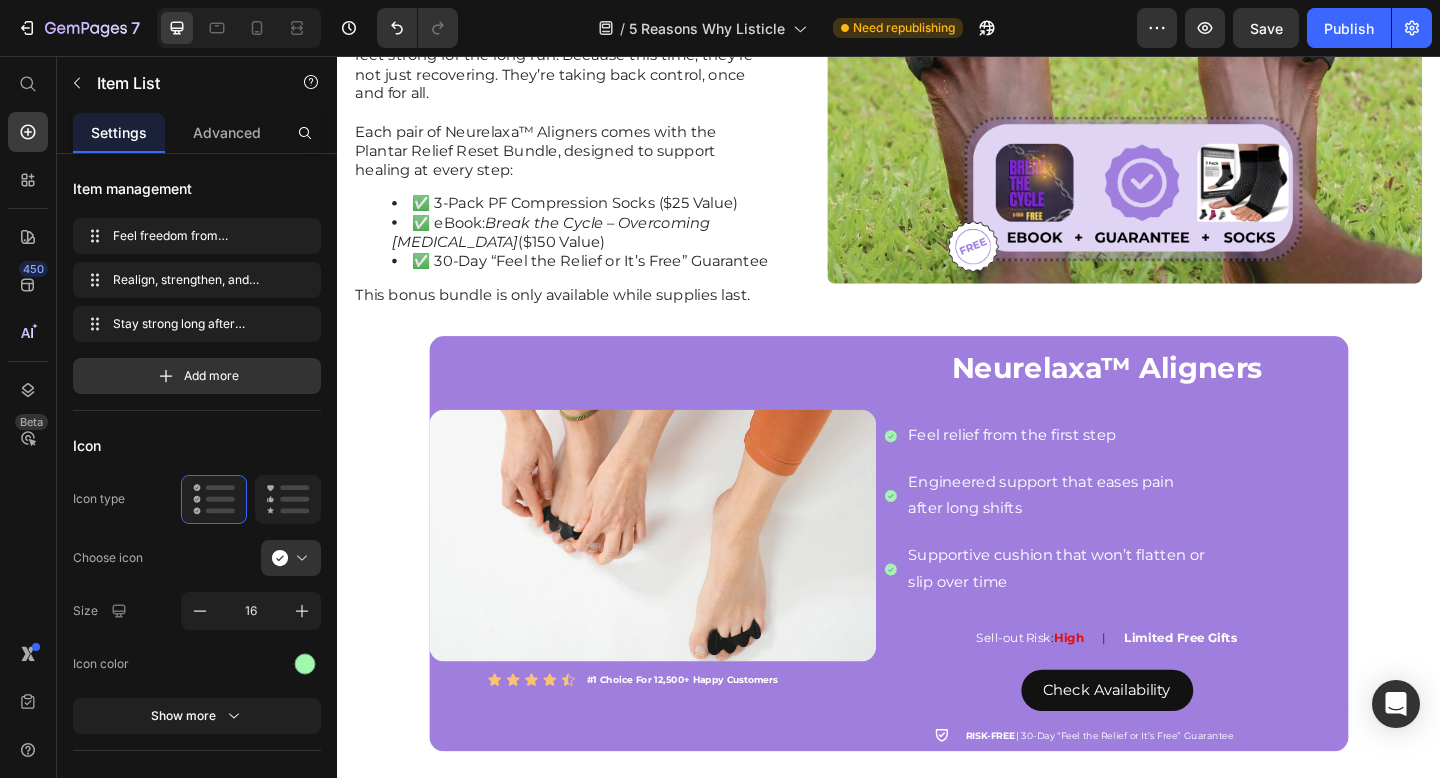 scroll, scrollTop: 3611, scrollLeft: 0, axis: vertical 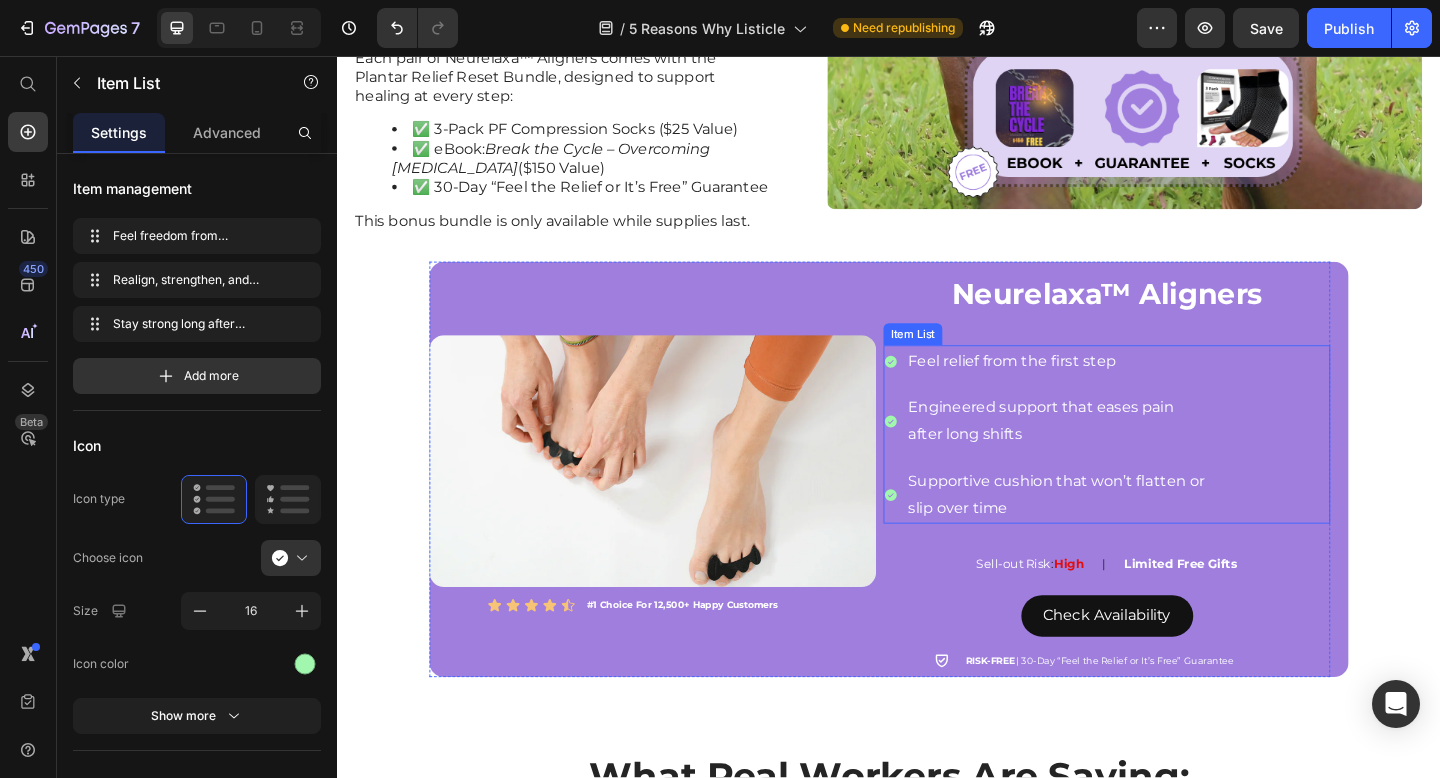 click on "Feel relief from the first step" at bounding box center [1119, 388] 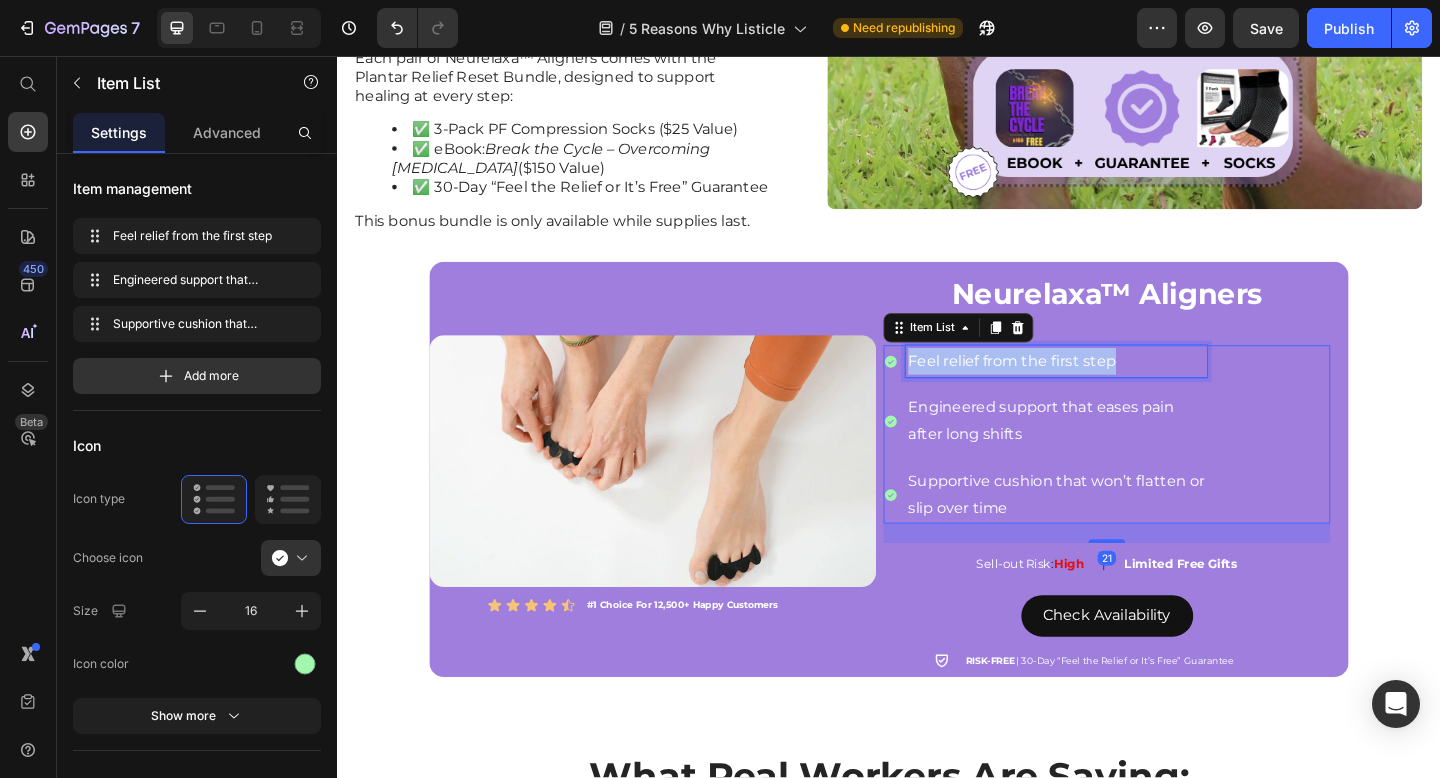 click on "Feel relief from the first step" at bounding box center (1119, 388) 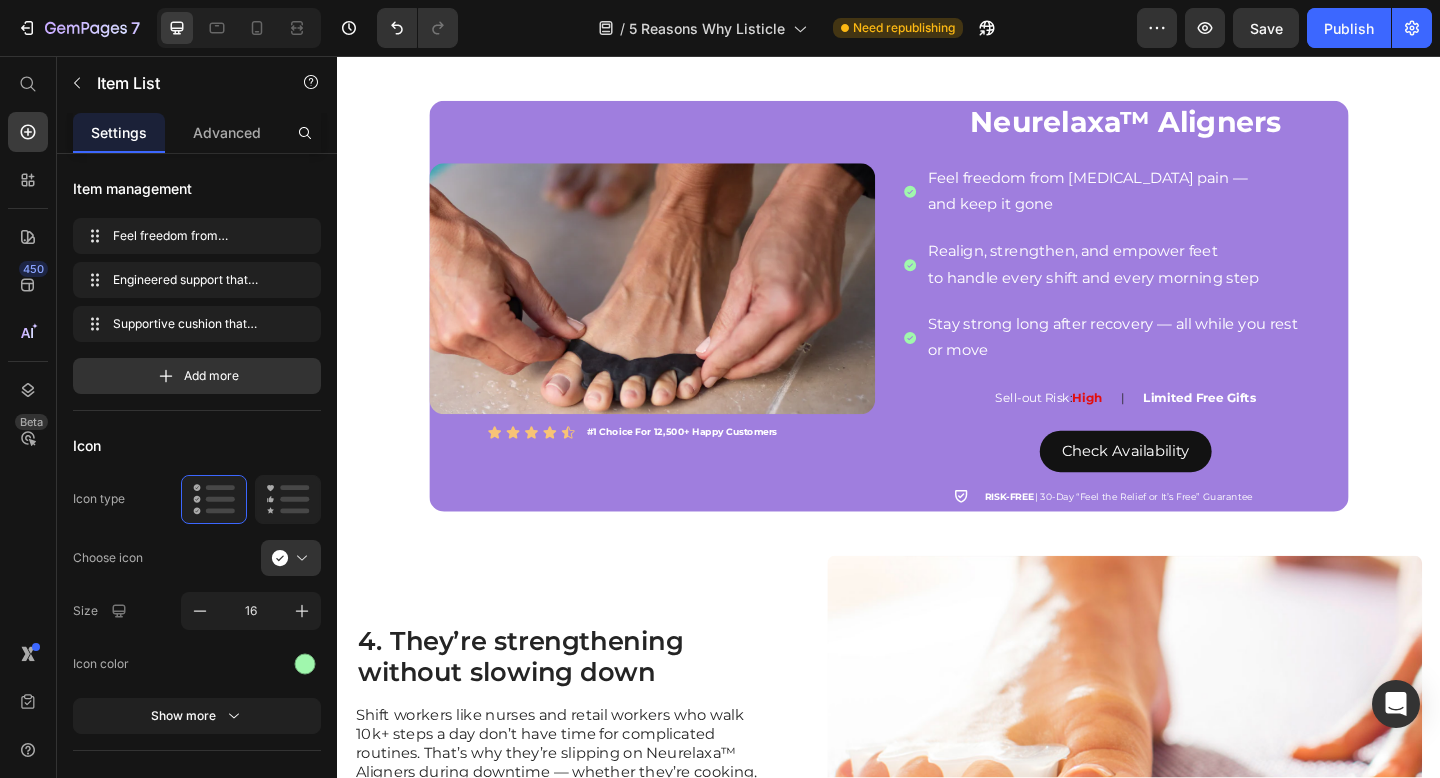 scroll, scrollTop: 2175, scrollLeft: 0, axis: vertical 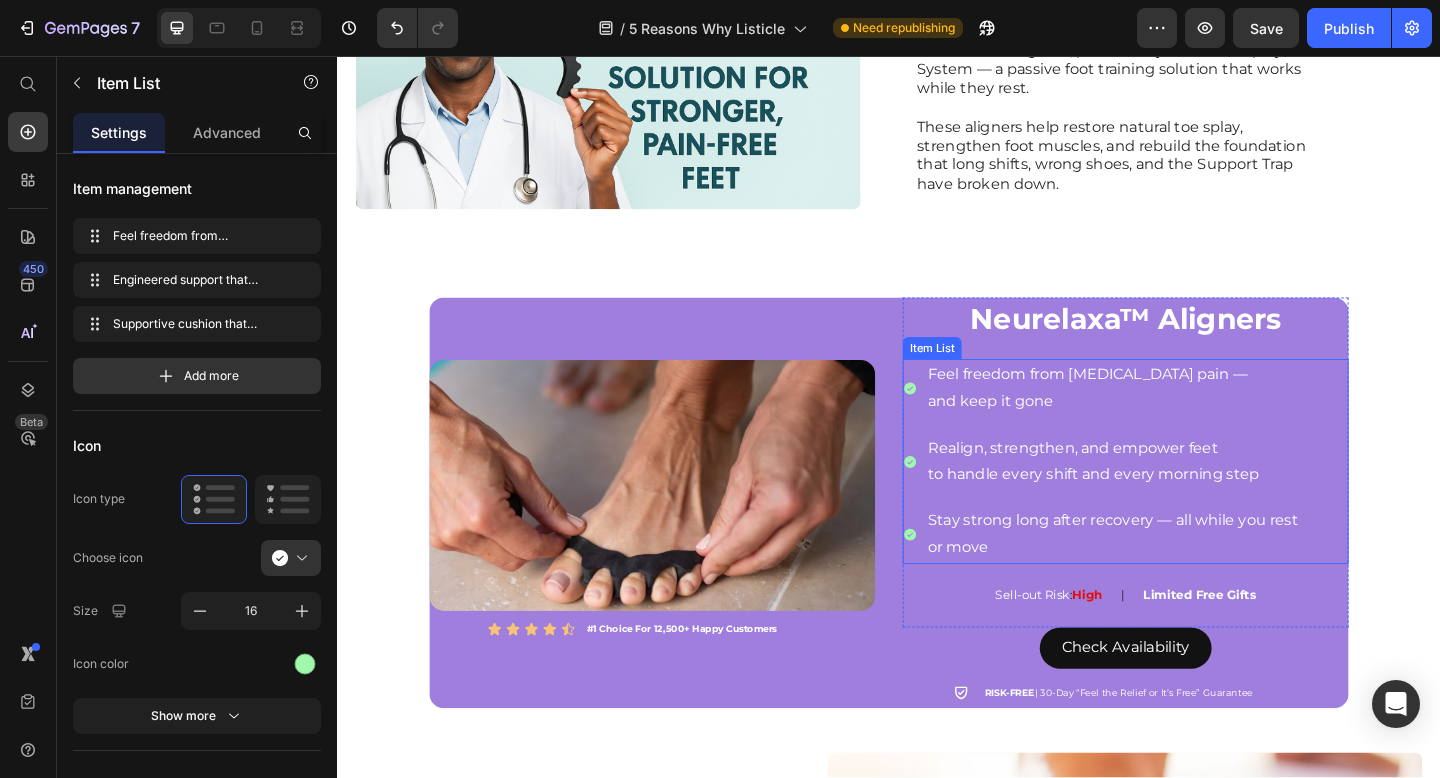 click on "to handle every shift and every morning step" at bounding box center [1180, 512] 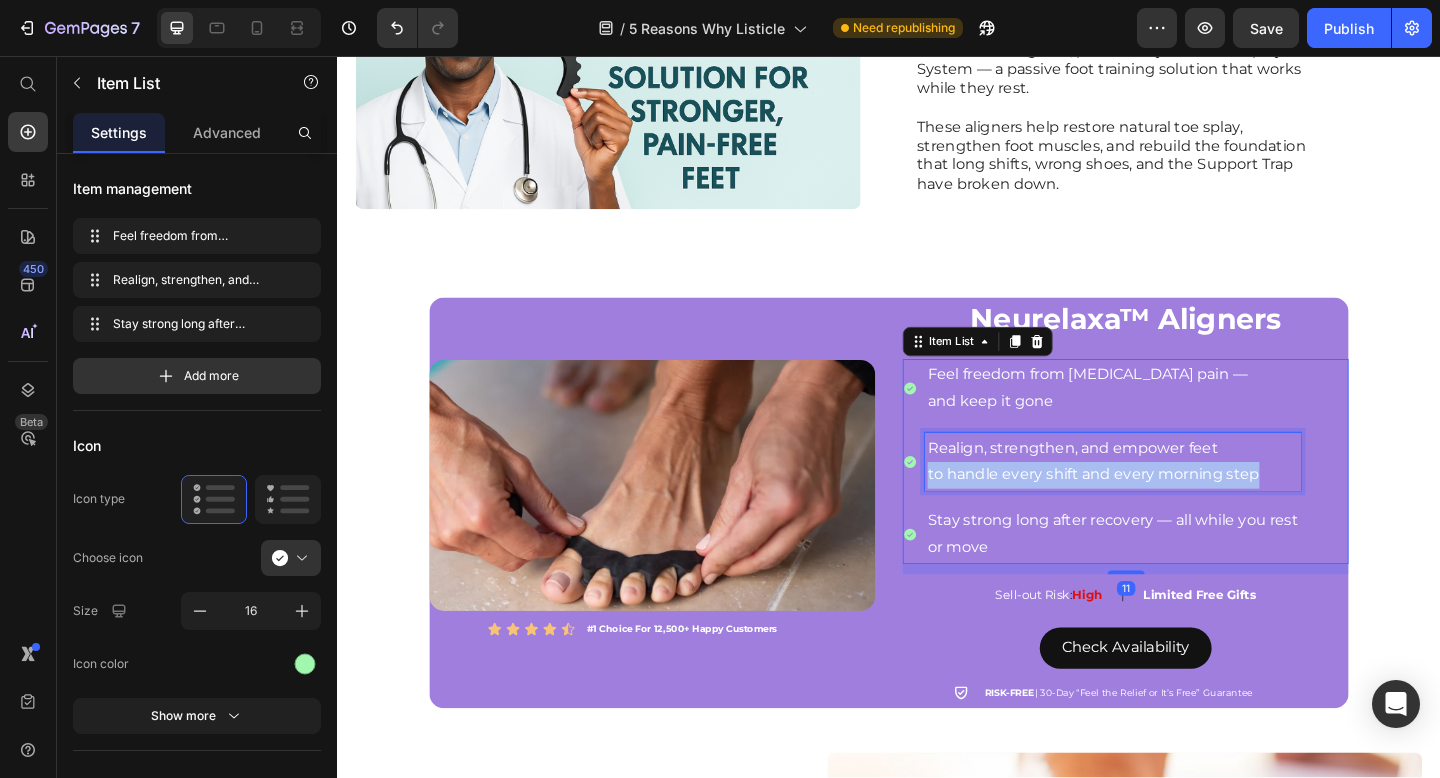 click on "to handle every shift and every morning step" at bounding box center (1180, 512) 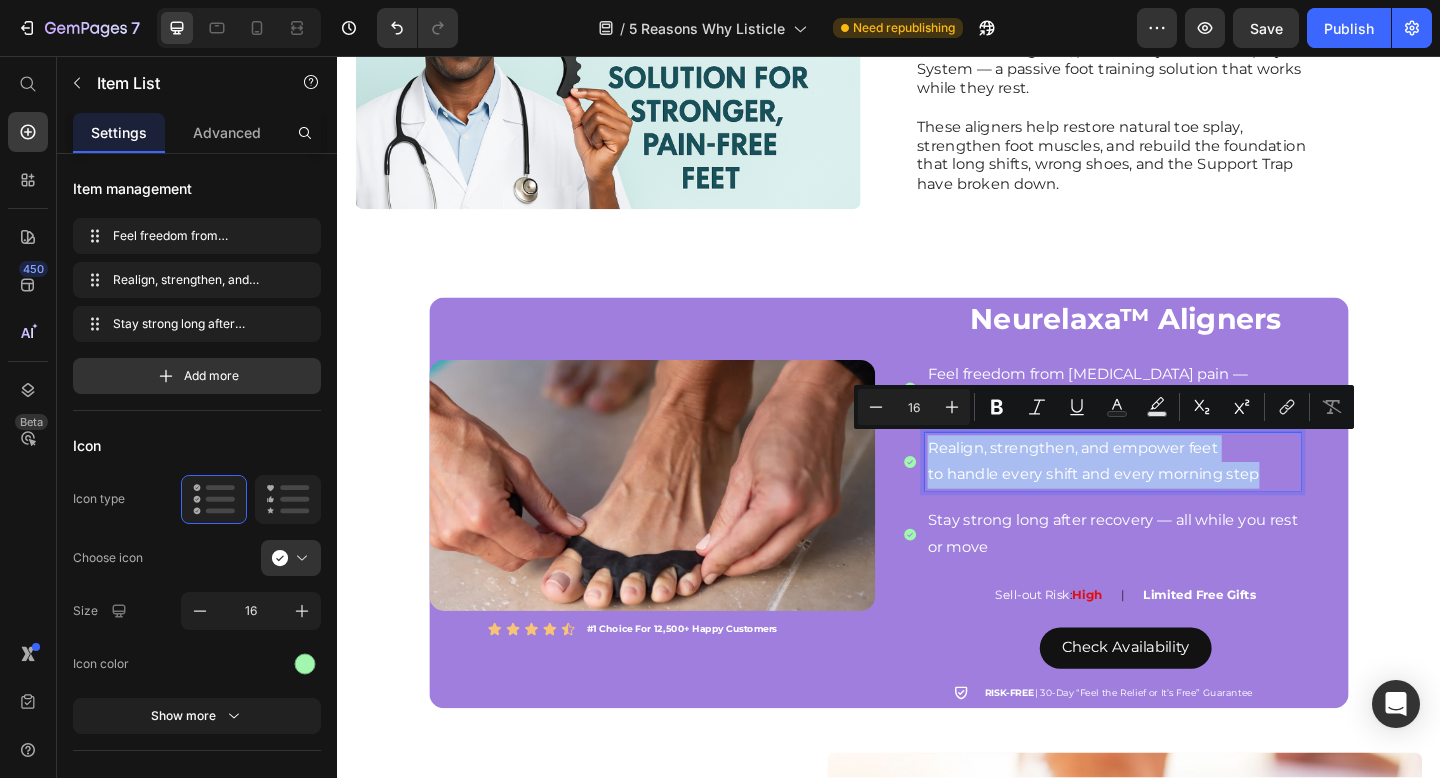 copy on "Realign, strengthen, and empower feet  to handle every shift and every morning step" 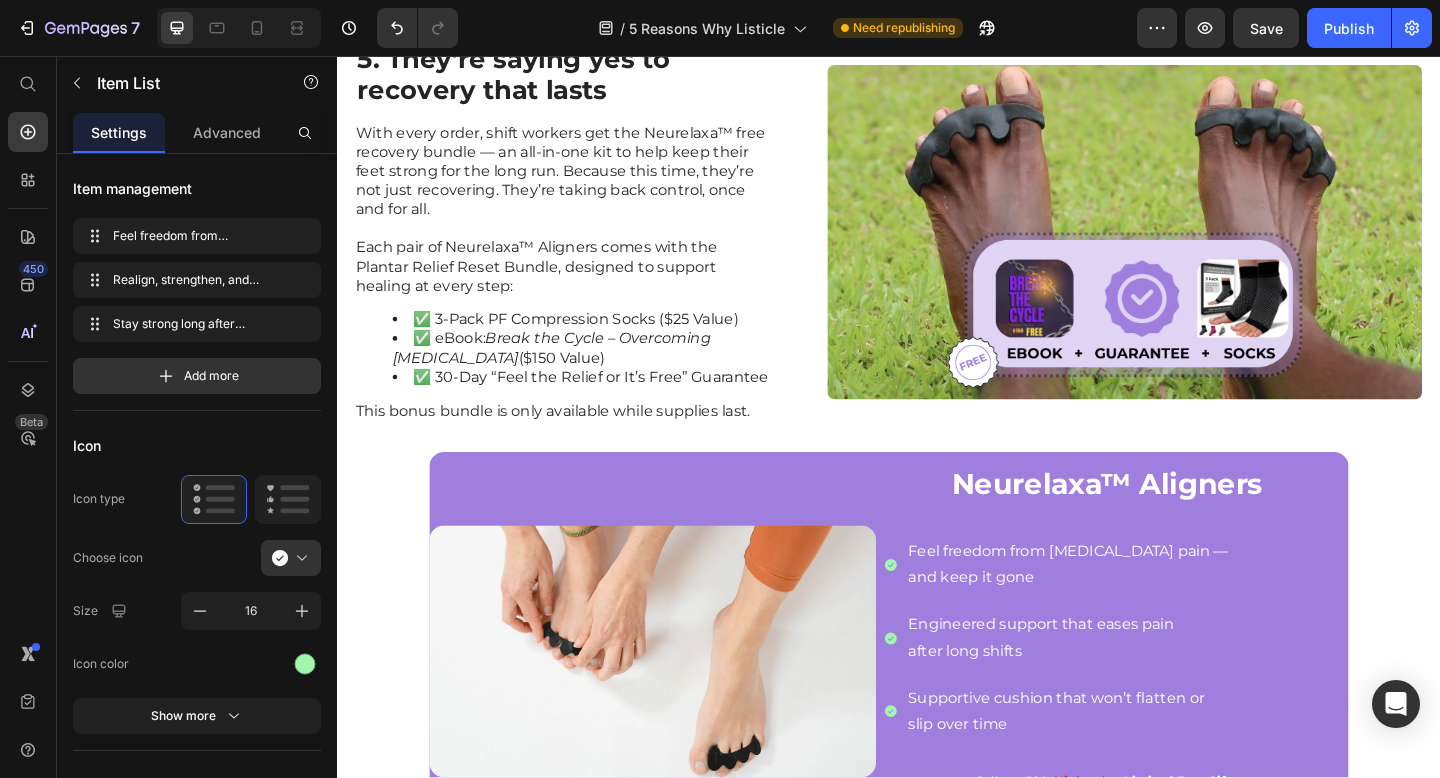 scroll, scrollTop: 3714, scrollLeft: 0, axis: vertical 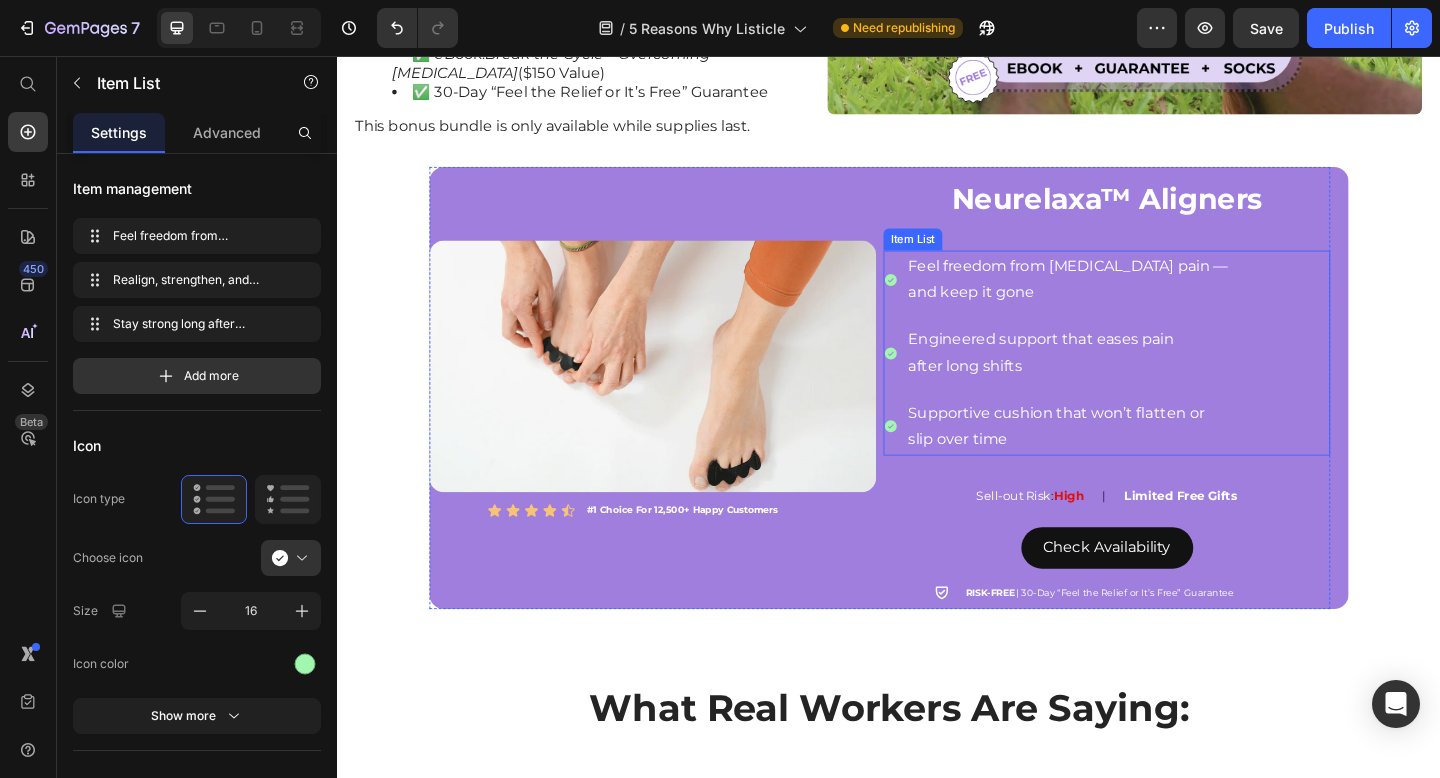 click on "Engineered support that eases pain" at bounding box center [1132, 365] 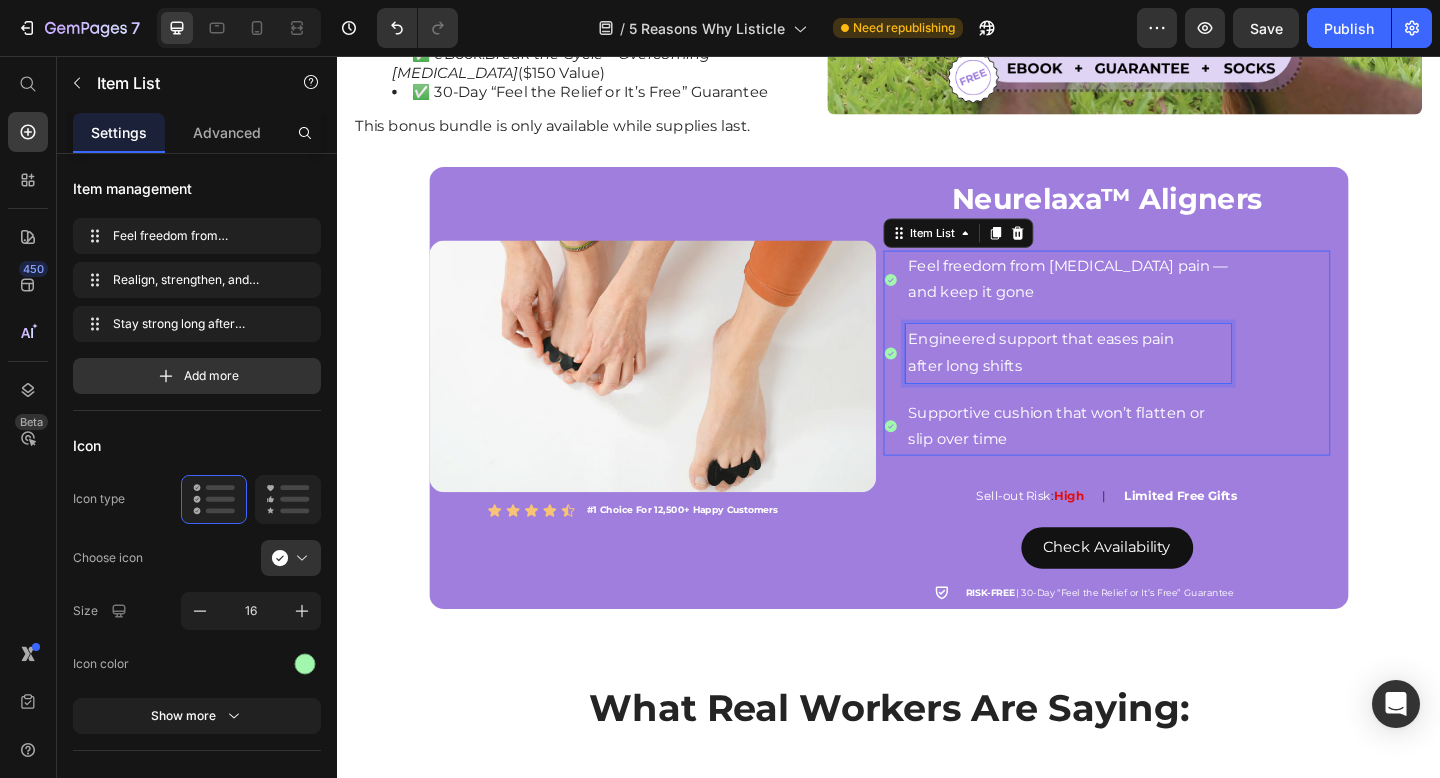 click on "Engineered support that eases pain" at bounding box center [1132, 365] 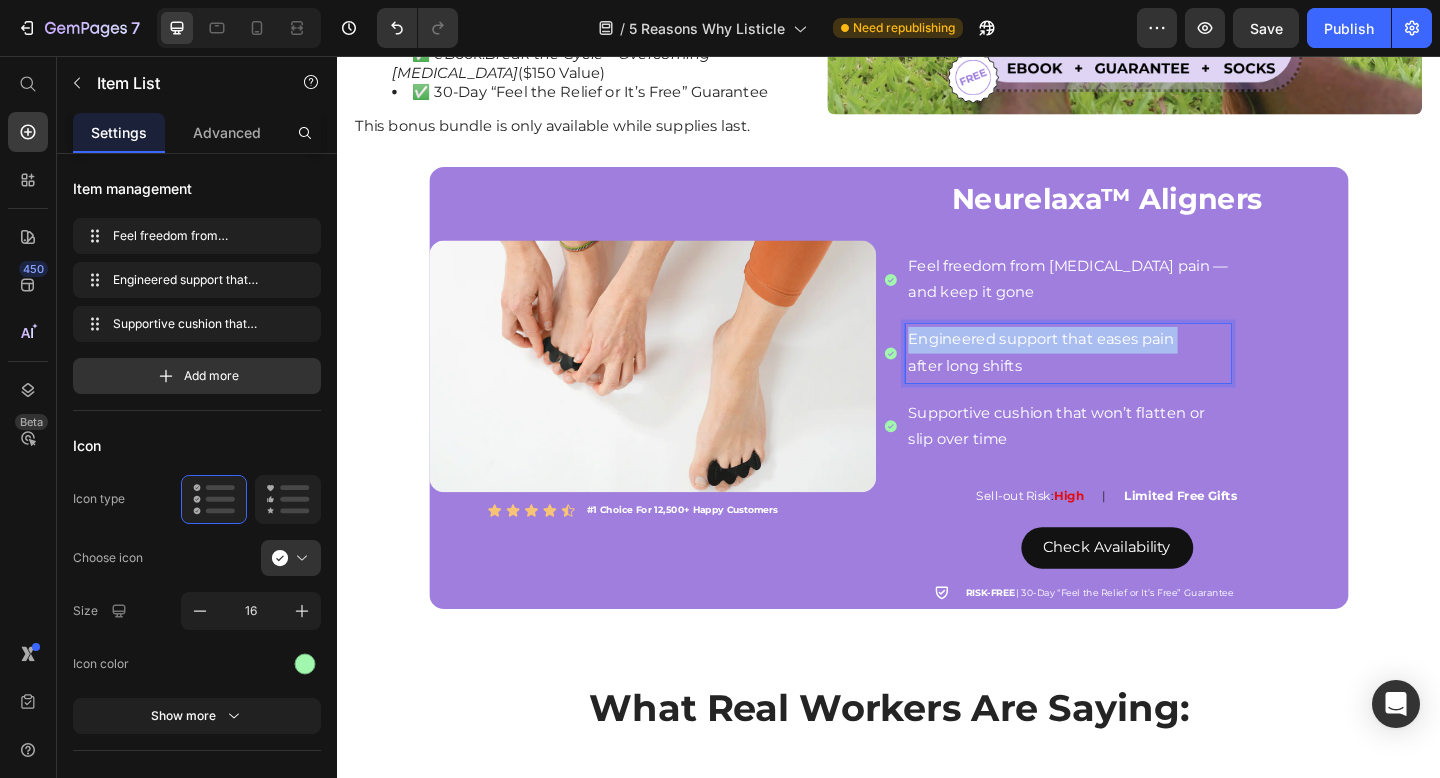 click on "Engineered support that eases pain" at bounding box center (1132, 365) 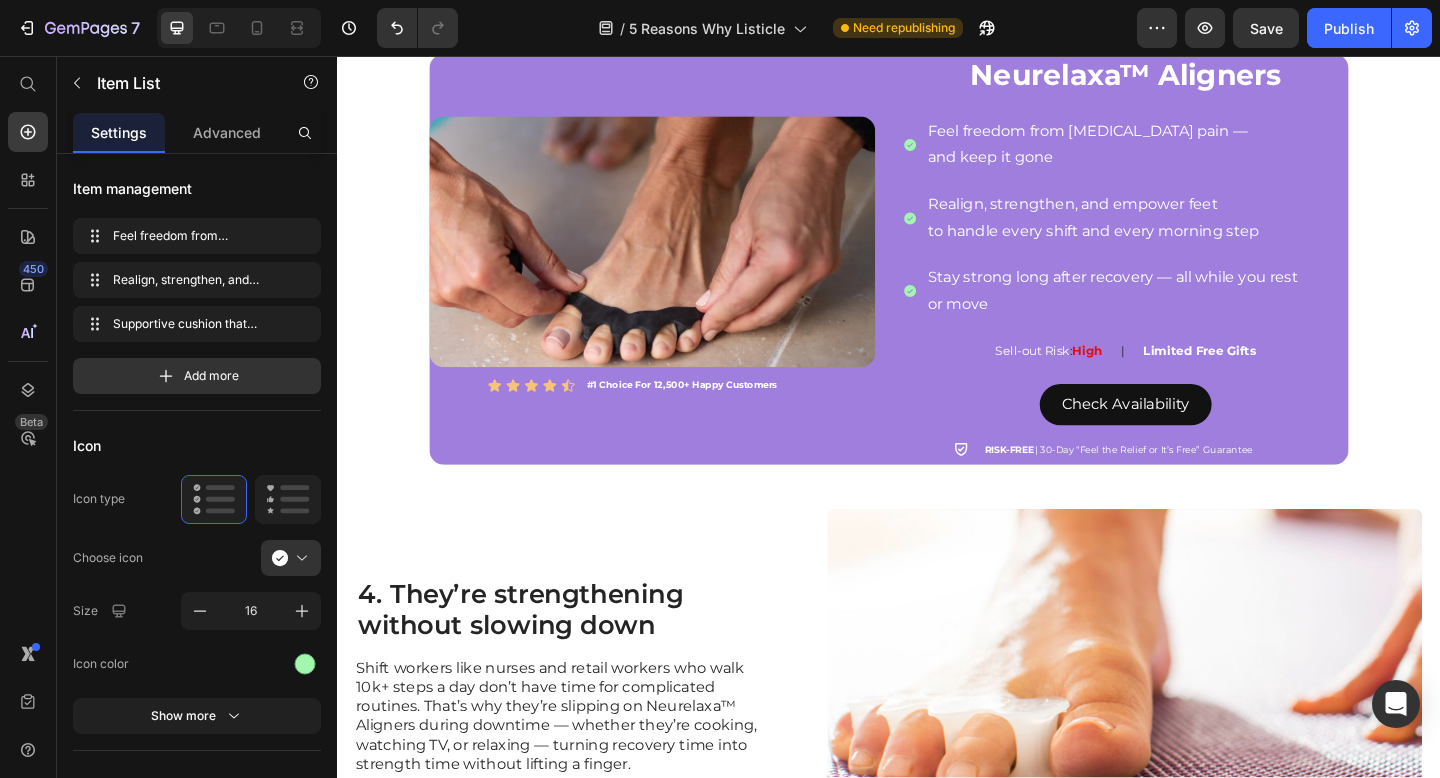 scroll, scrollTop: 2158, scrollLeft: 0, axis: vertical 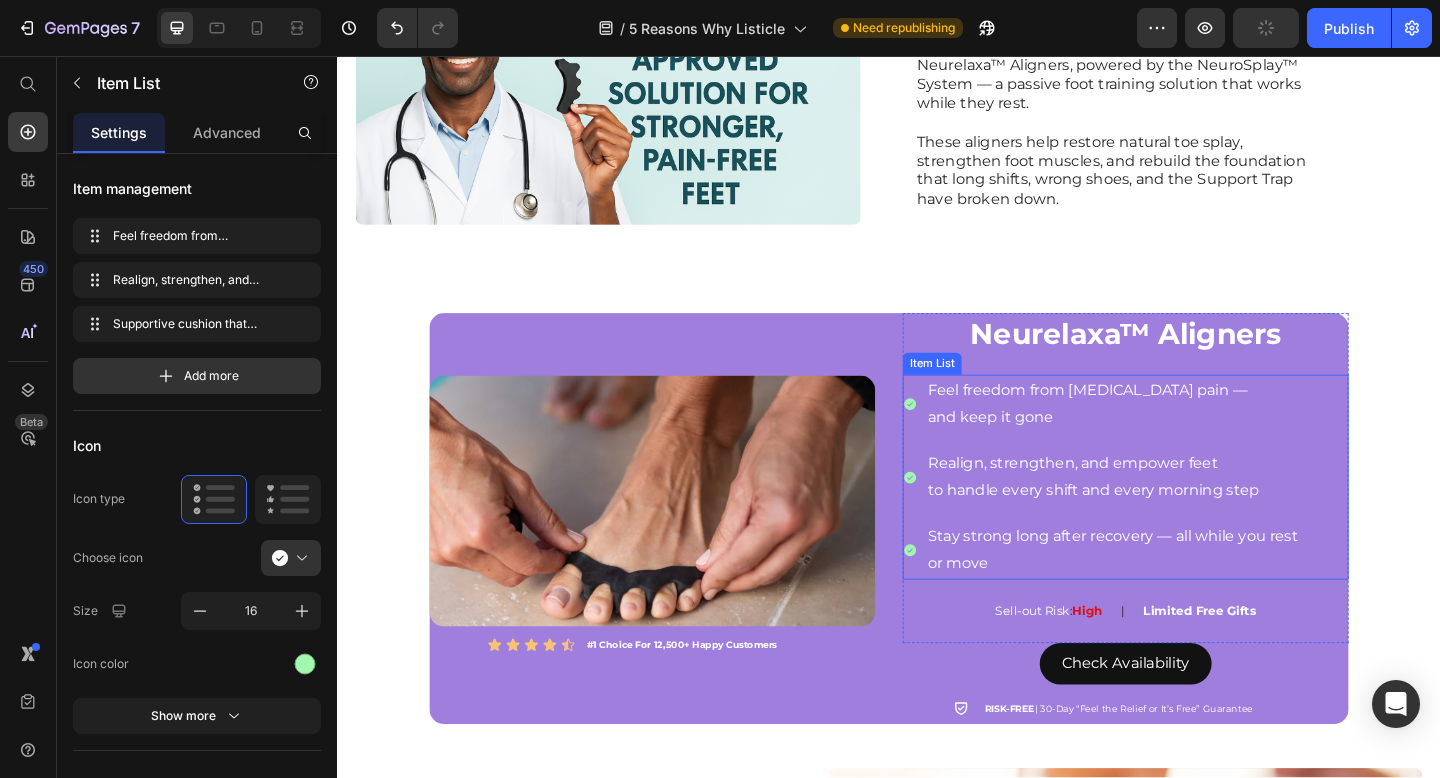 click on "or move" at bounding box center (1180, 608) 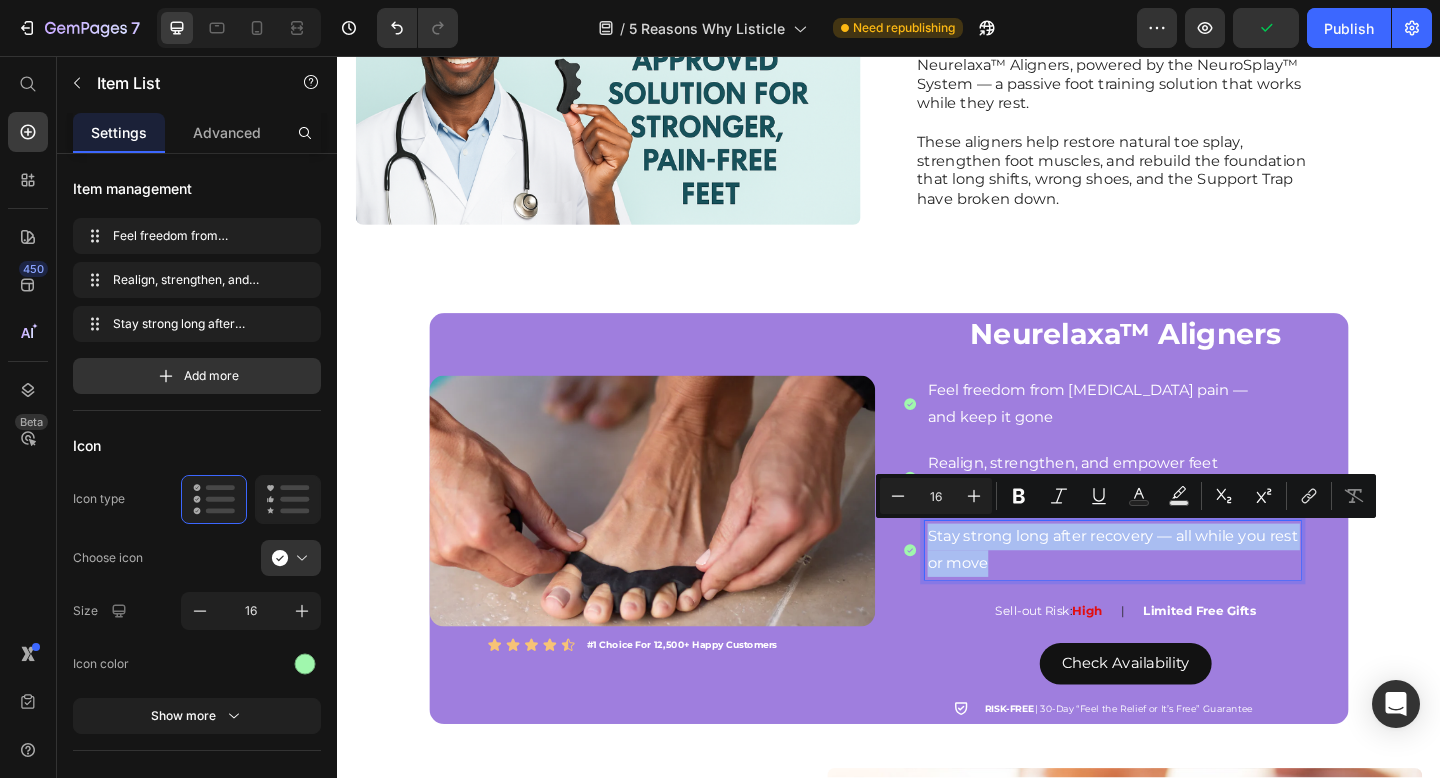 copy on "Stay strong long after recovery — all while you rest  or move" 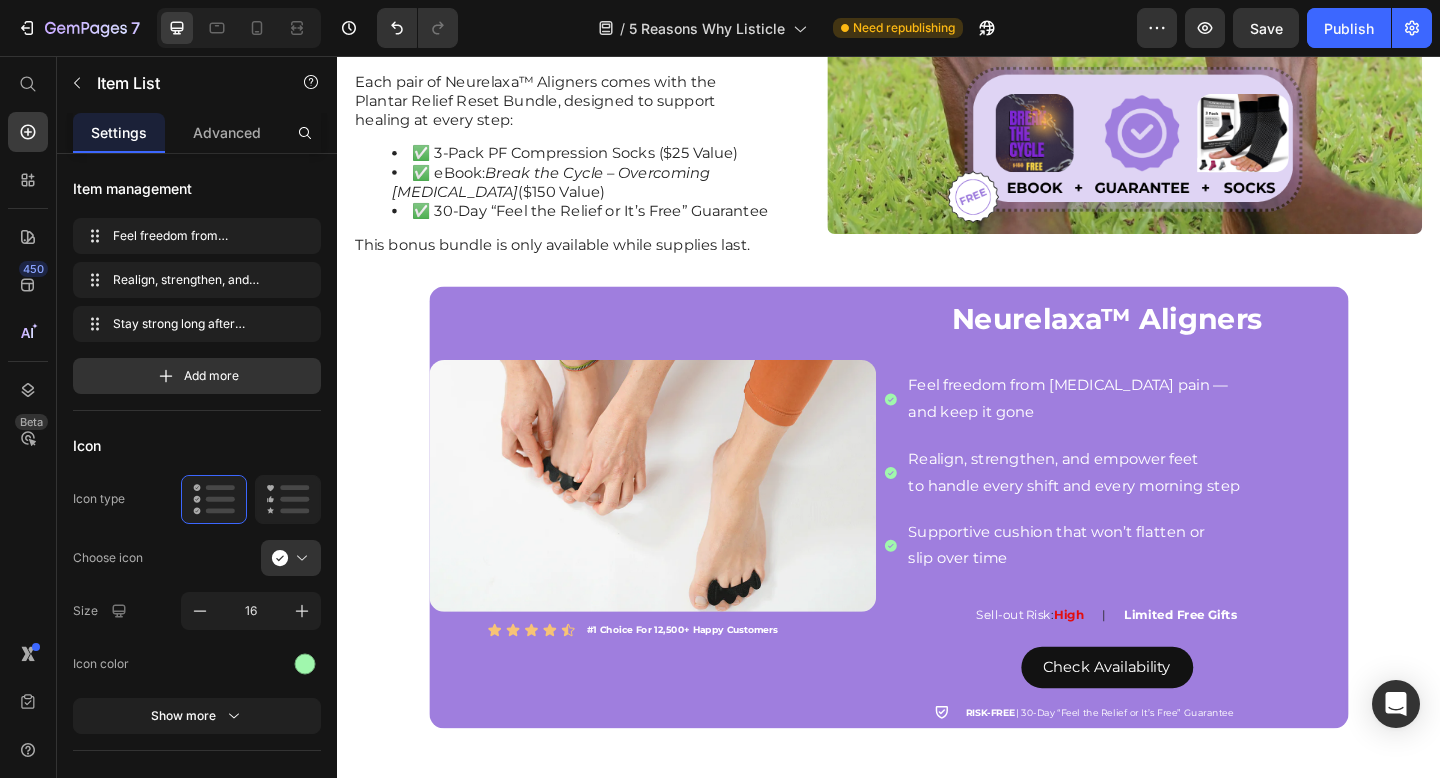 scroll, scrollTop: 3993, scrollLeft: 0, axis: vertical 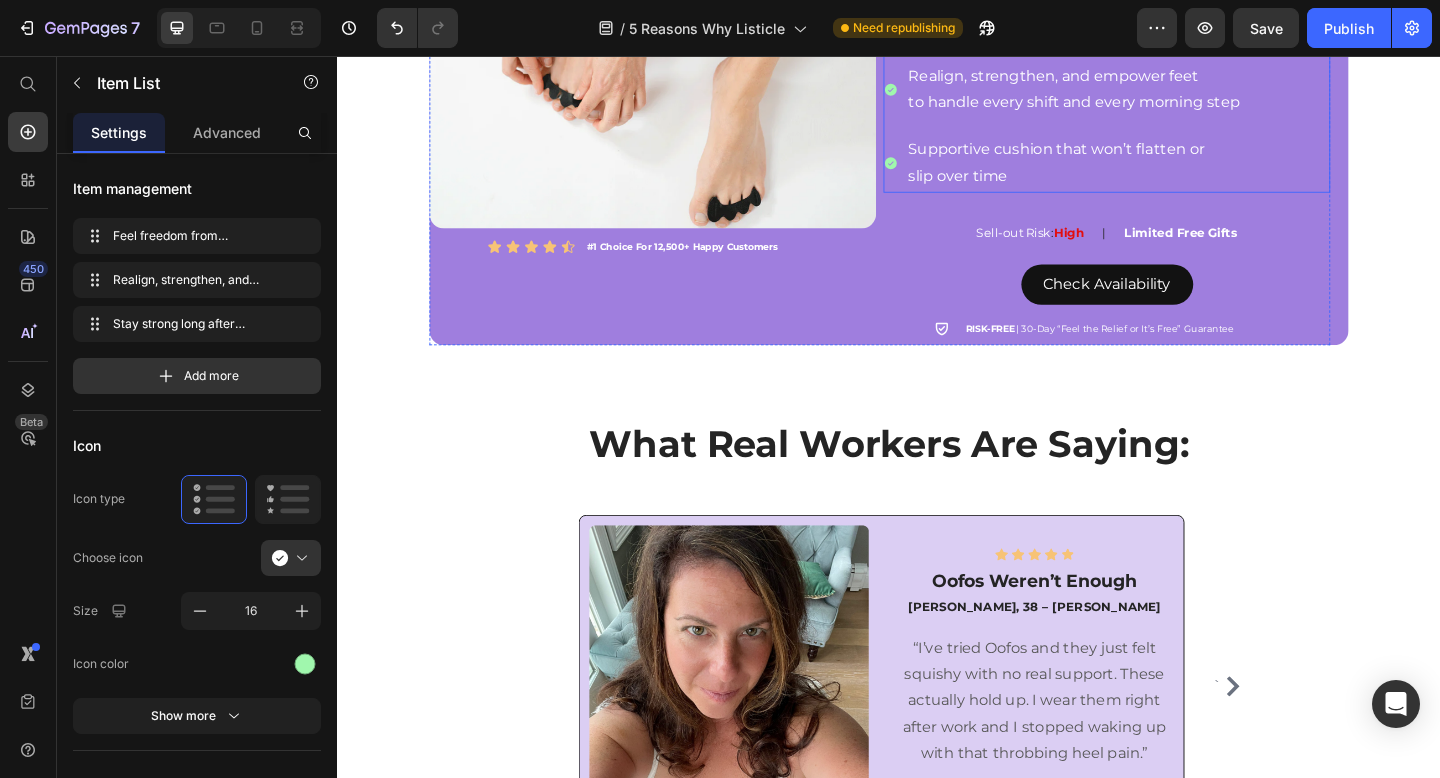 click on "Supportive cushion that won’t flatten or" at bounding box center [1138, 158] 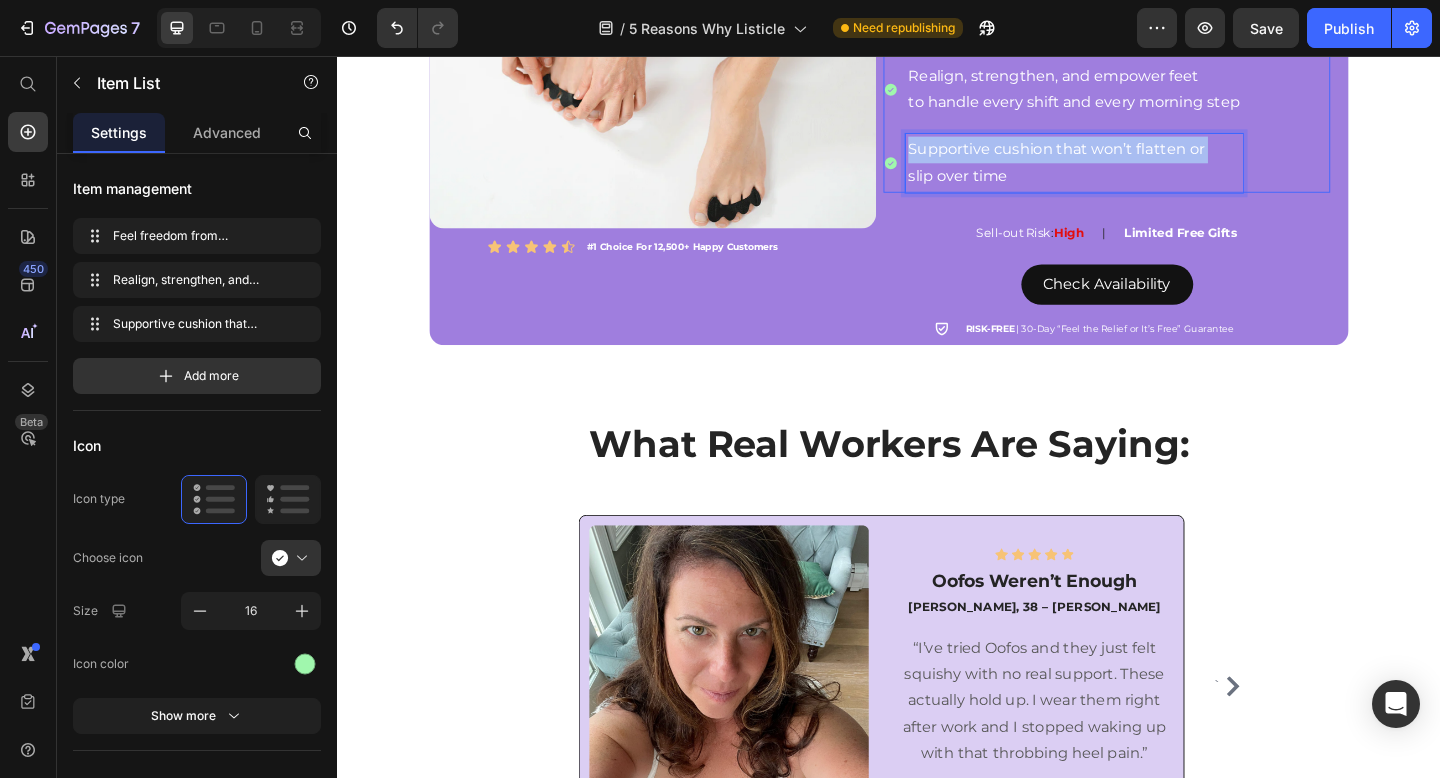 click on "Supportive cushion that won’t flatten or" at bounding box center [1138, 158] 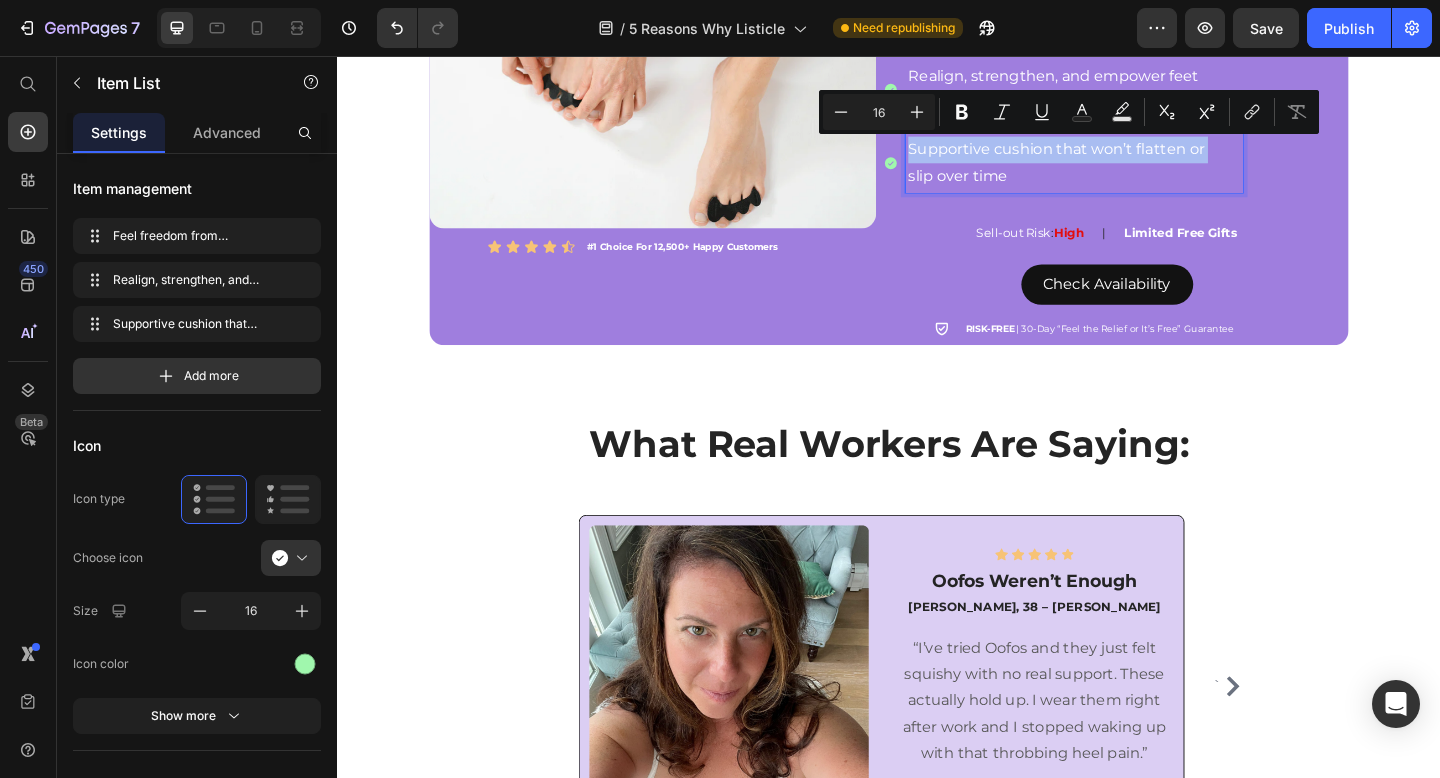 click on "Supportive cushion that won’t flatten or" at bounding box center (1138, 158) 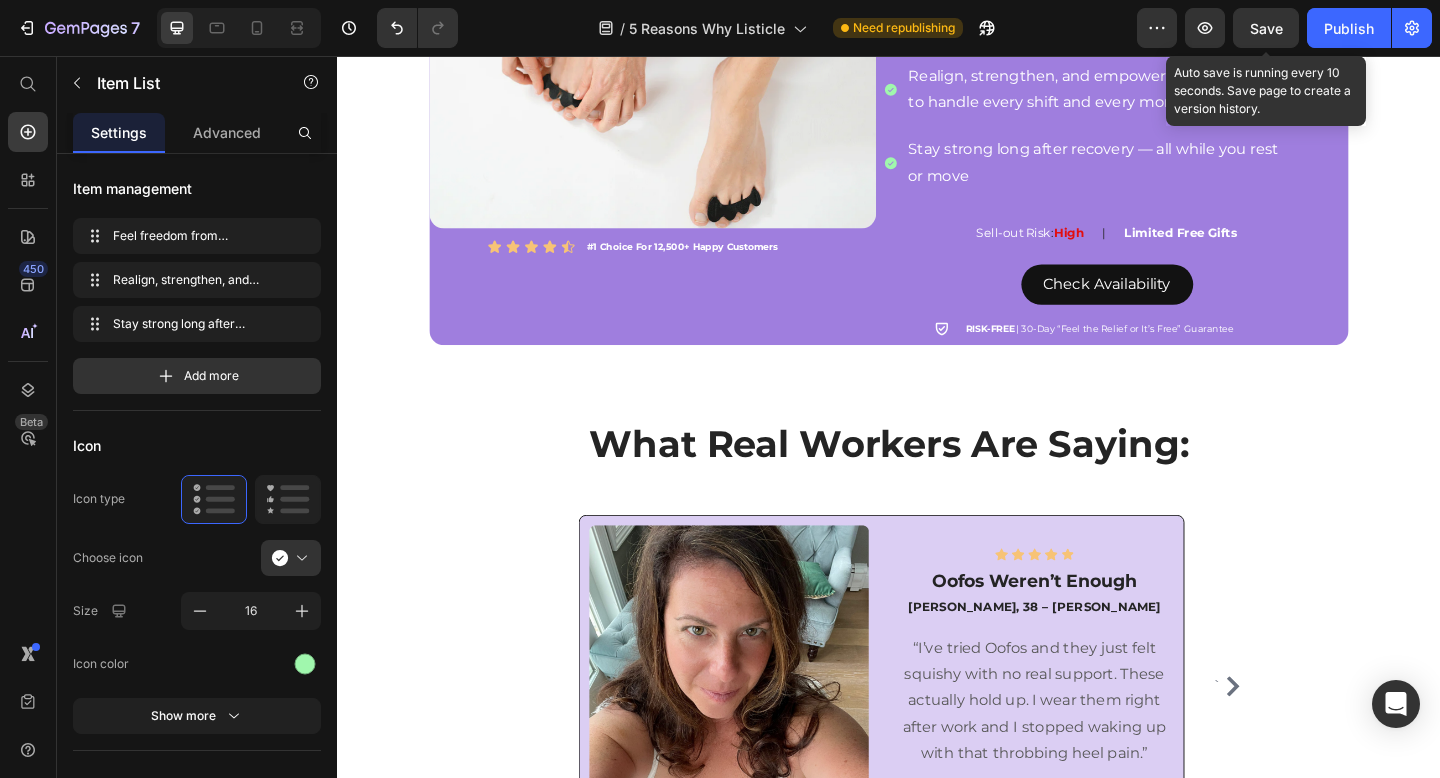 drag, startPoint x: 1277, startPoint y: 18, endPoint x: 943, endPoint y: 211, distance: 385.7525 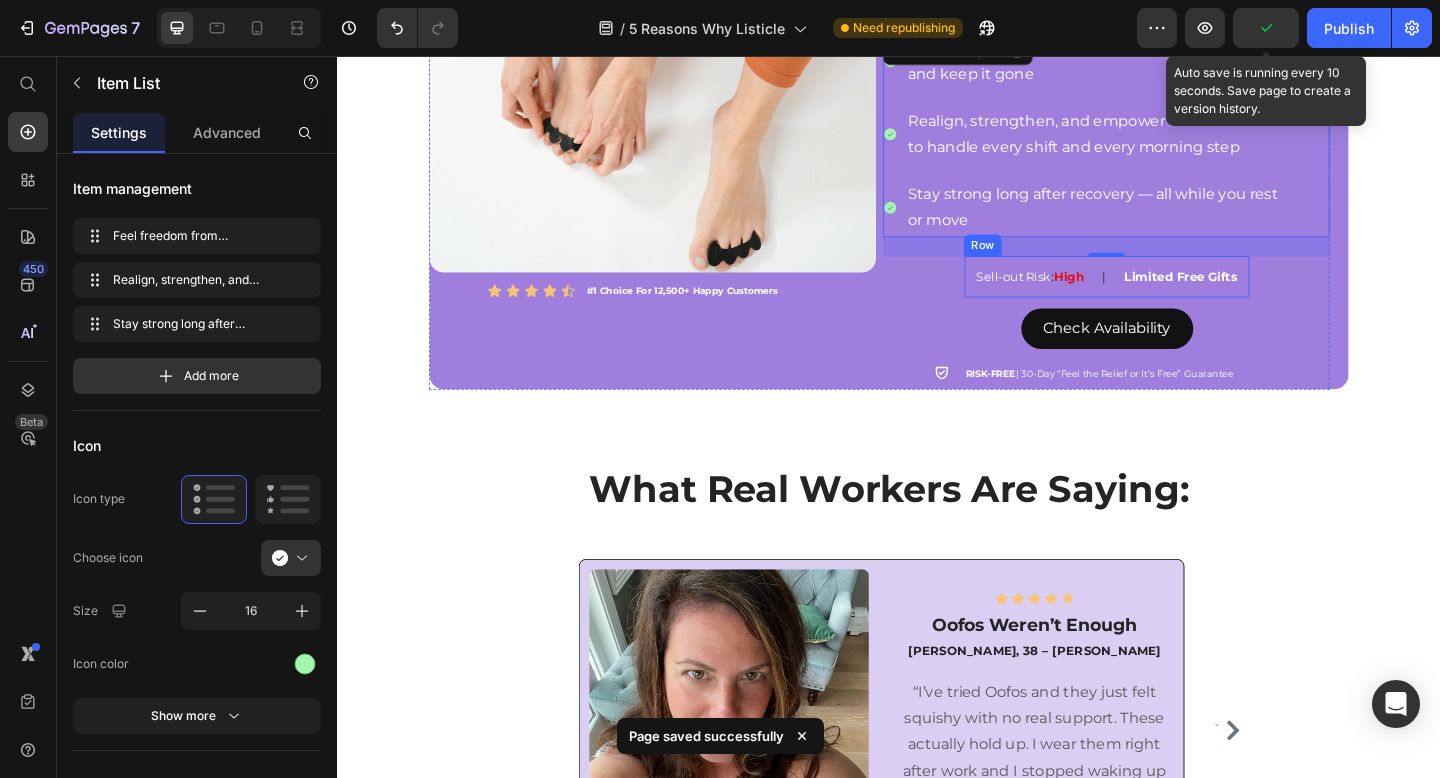 scroll, scrollTop: 3936, scrollLeft: 0, axis: vertical 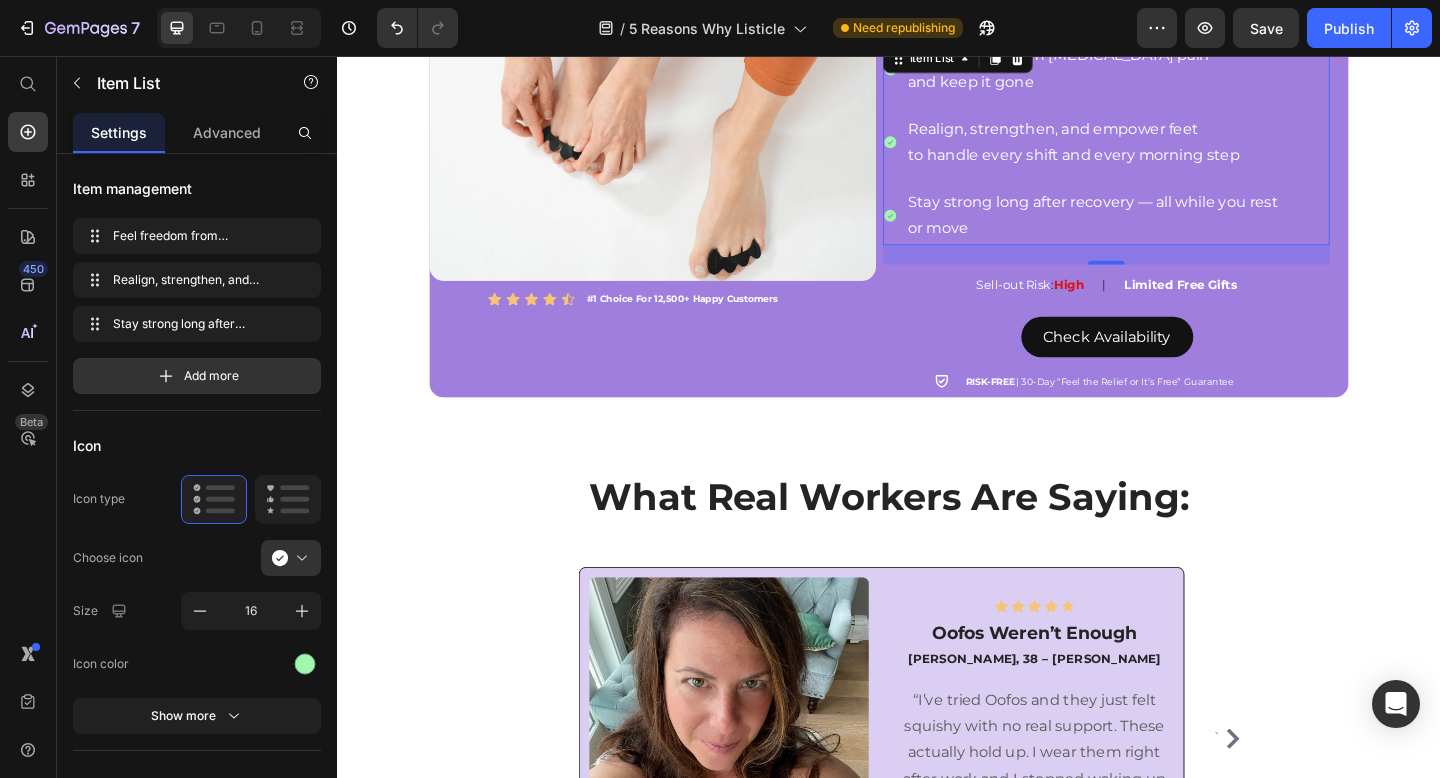 click on "7   /  5 Reasons Why Listicle Need republishing Preview  Save   Publish" 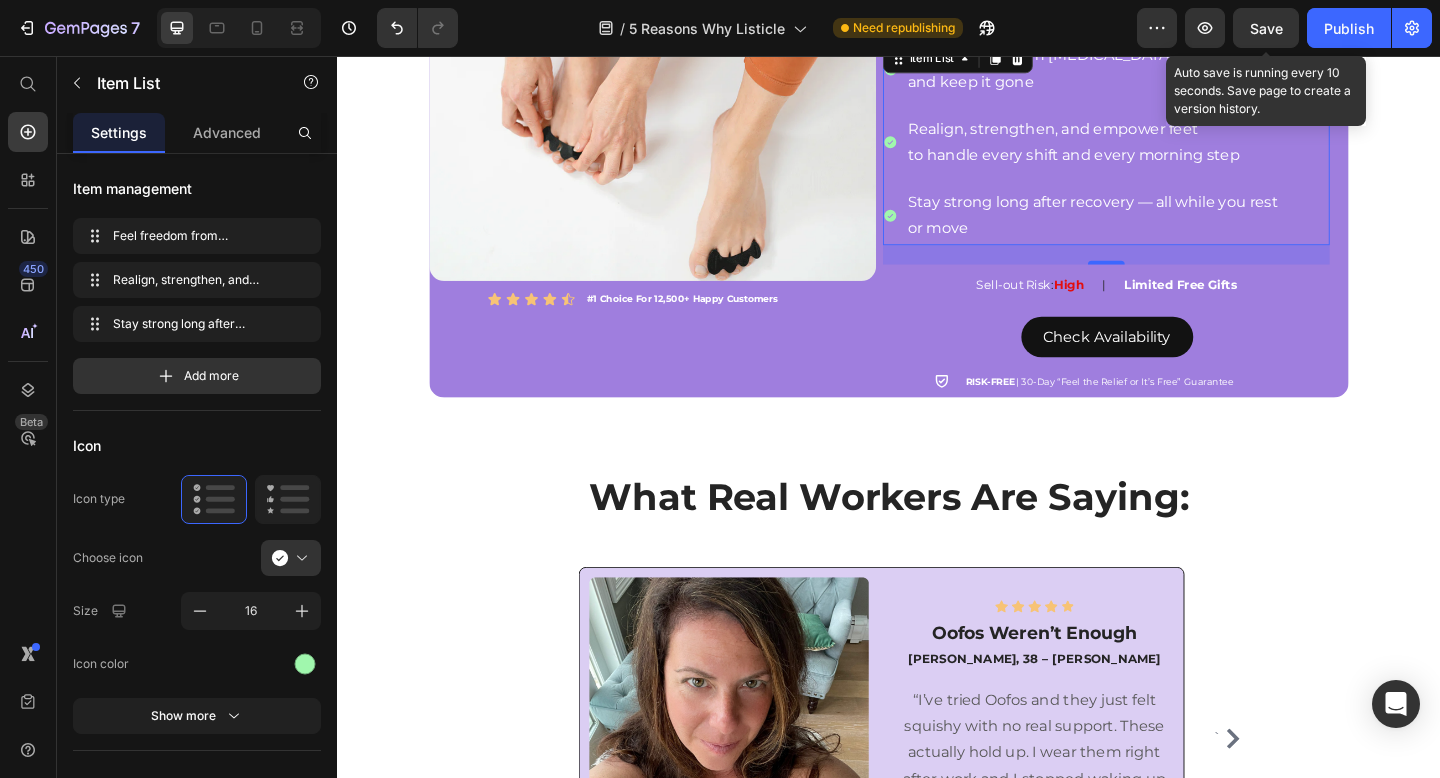 drag, startPoint x: 1252, startPoint y: 28, endPoint x: 851, endPoint y: 497, distance: 617.05914 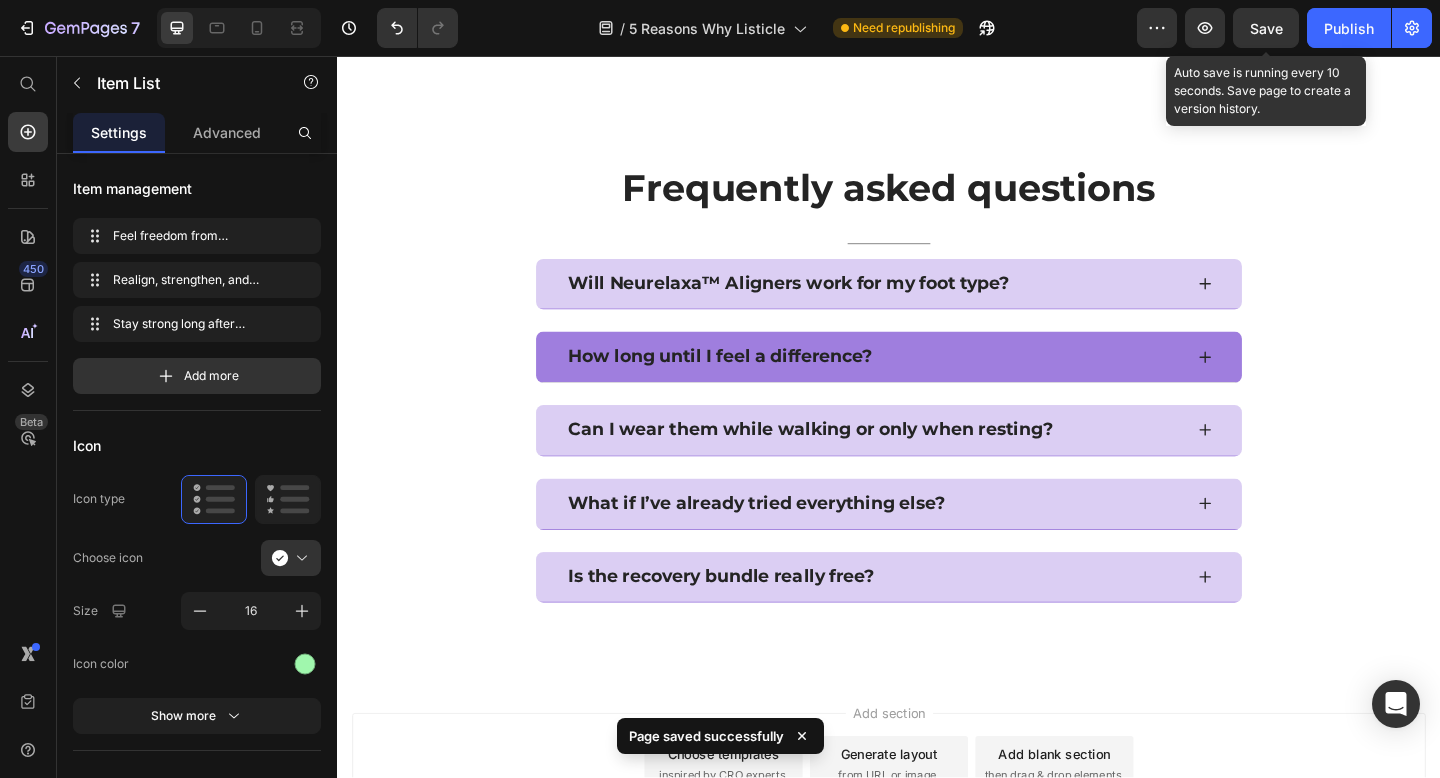 scroll, scrollTop: 4886, scrollLeft: 0, axis: vertical 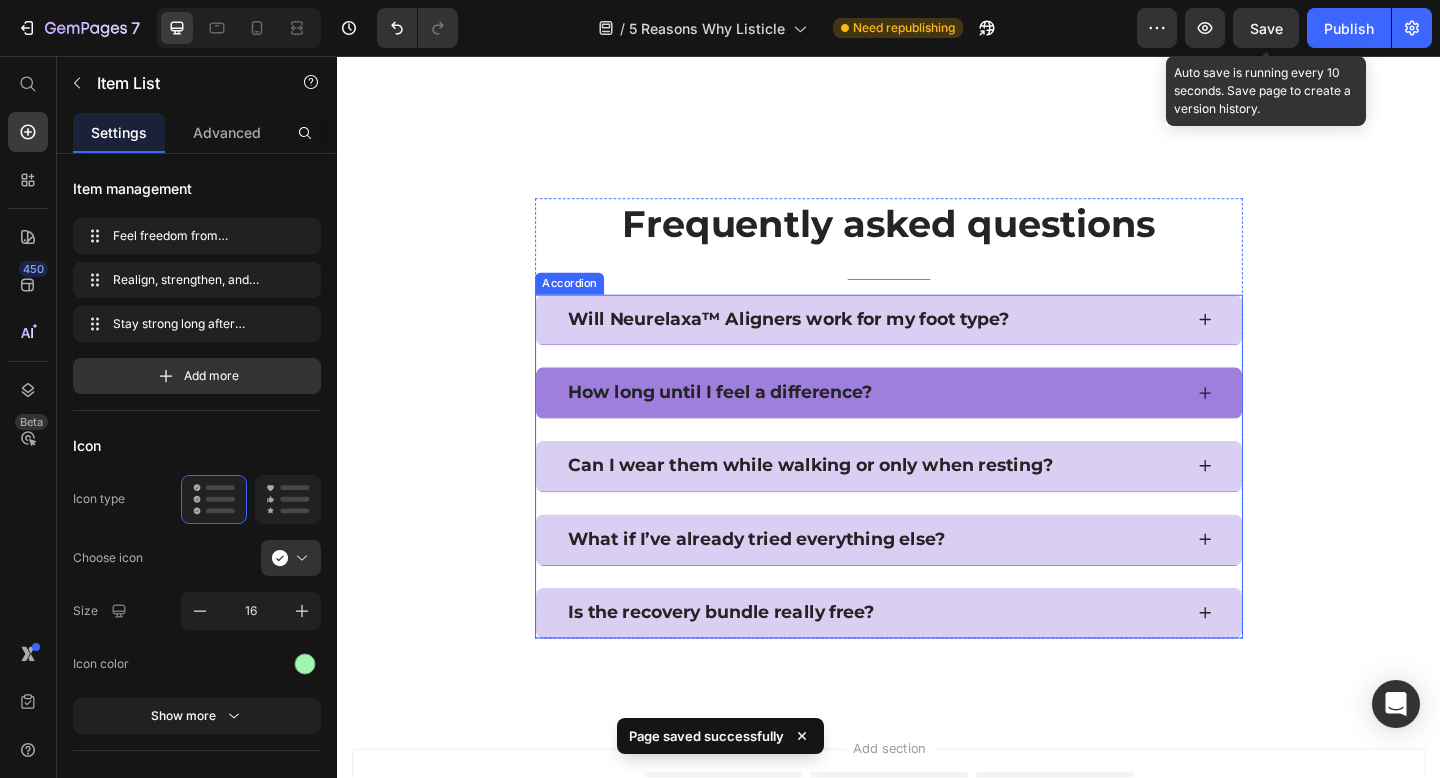 click on "Will Neurelaxa™ Aligners work for my foot type?" at bounding box center (937, 344) 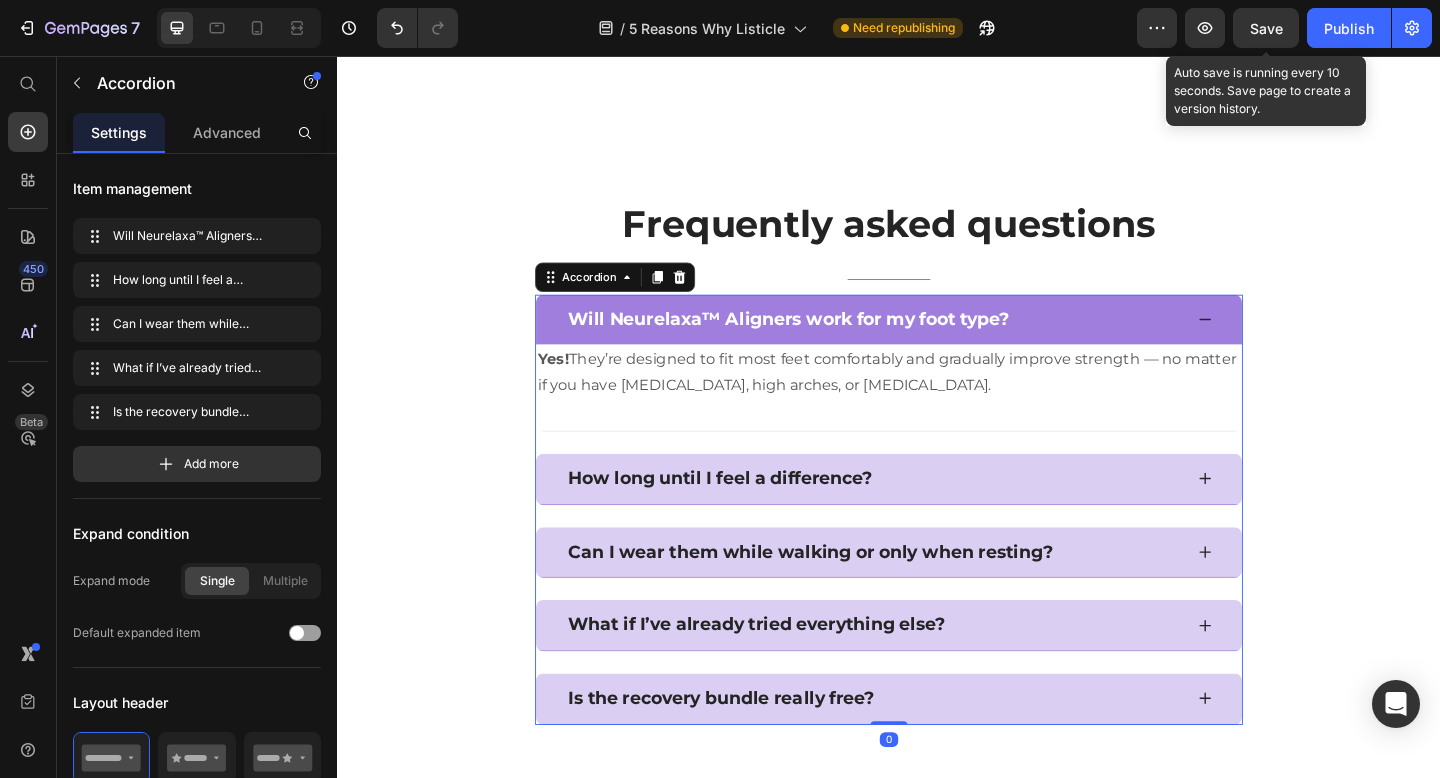 click on "Will Neurelaxa™ Aligners work for my foot type?" at bounding box center (937, 343) 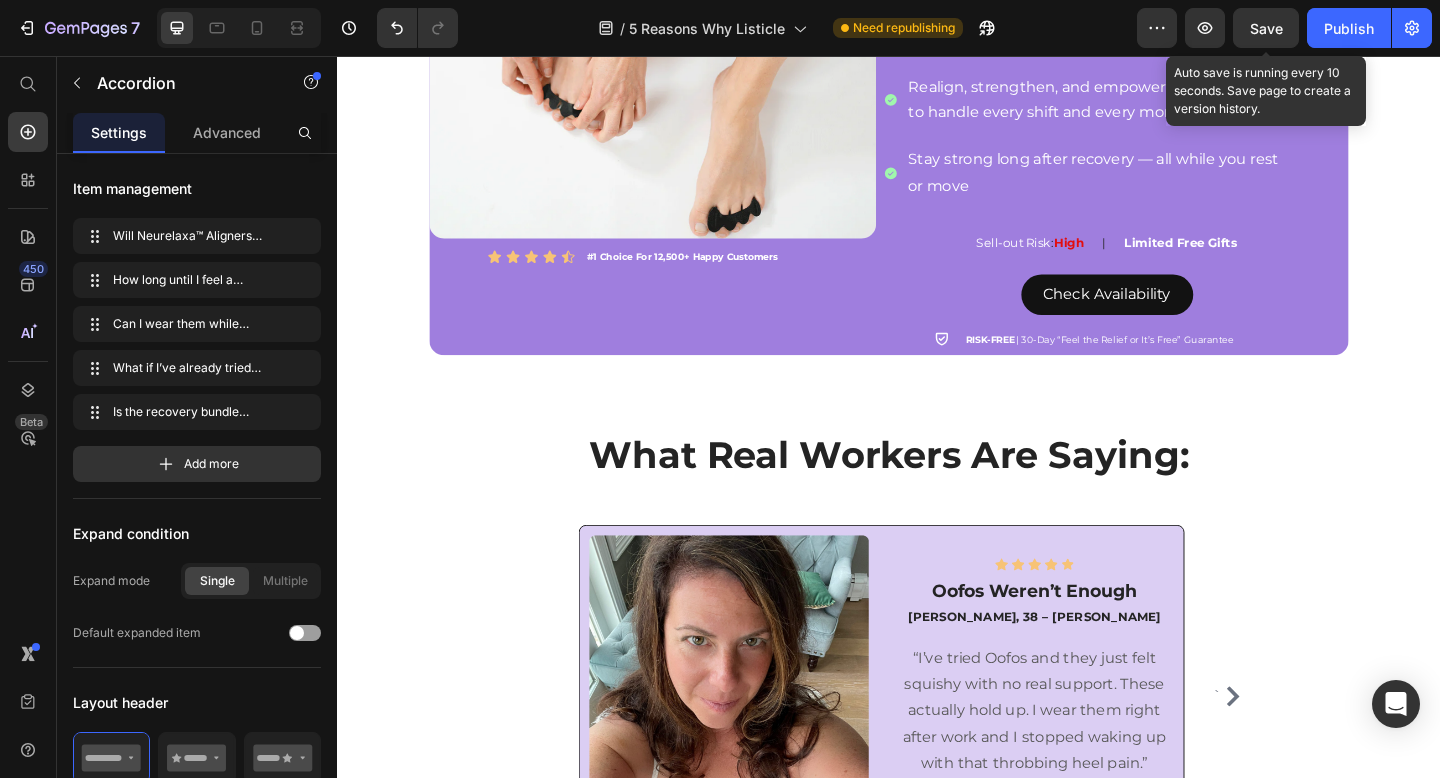 scroll, scrollTop: 4075, scrollLeft: 0, axis: vertical 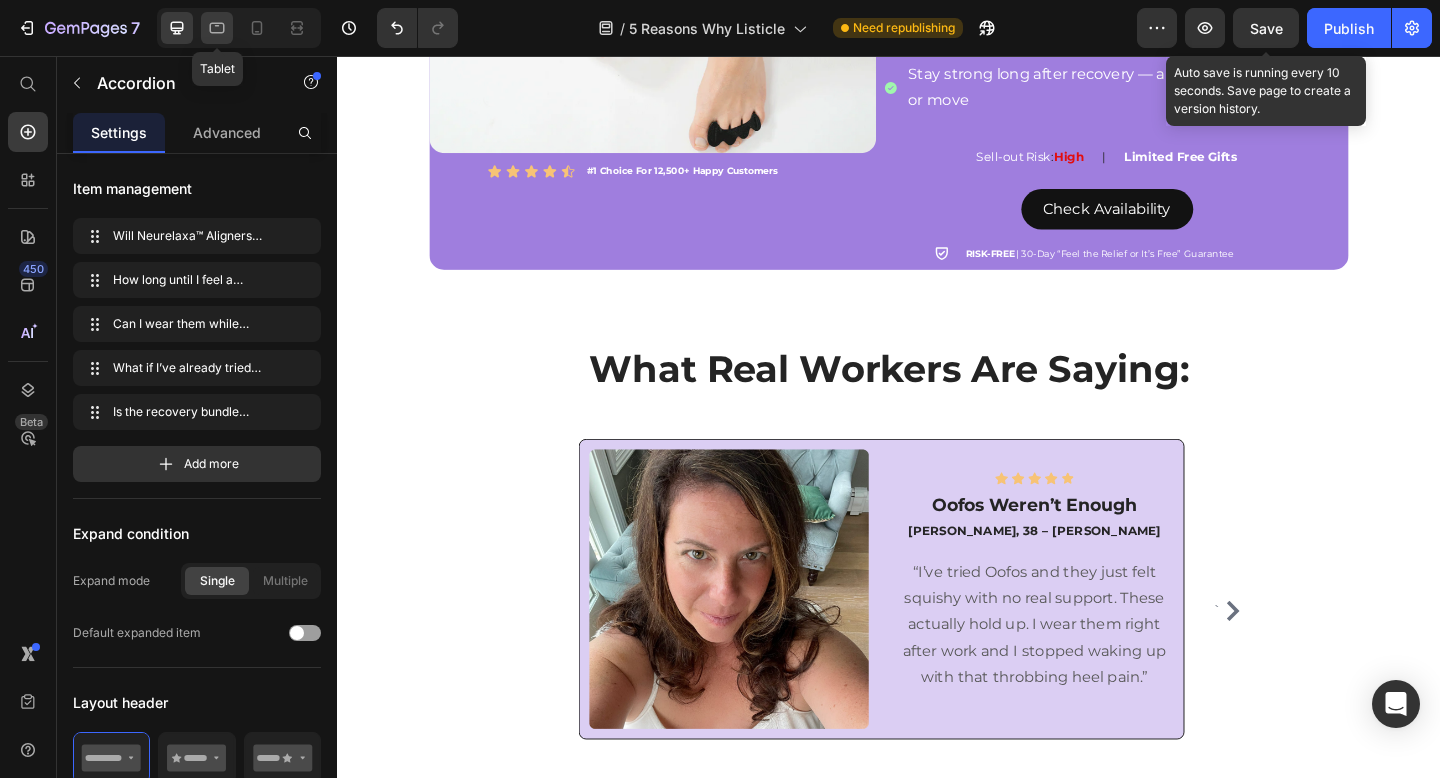click 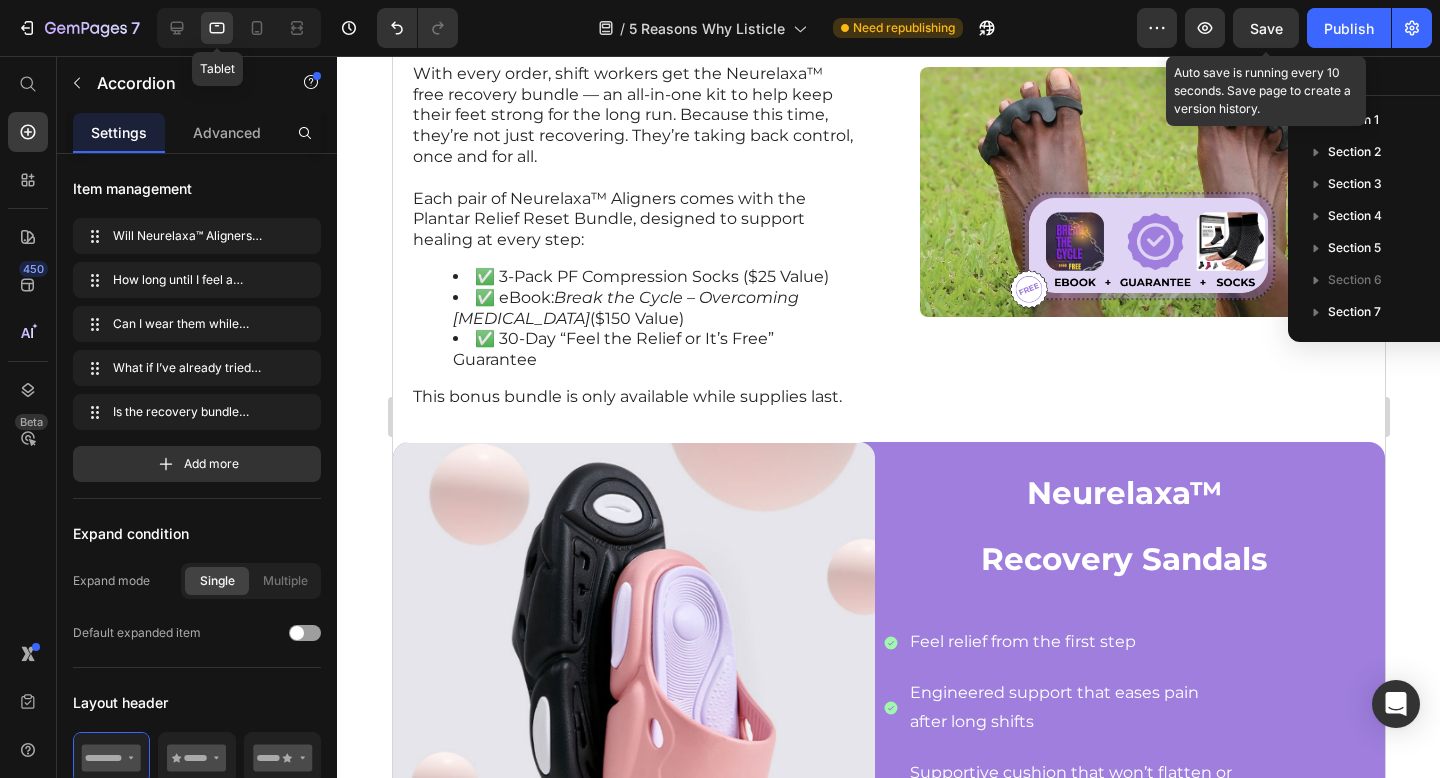 scroll, scrollTop: 3501, scrollLeft: 0, axis: vertical 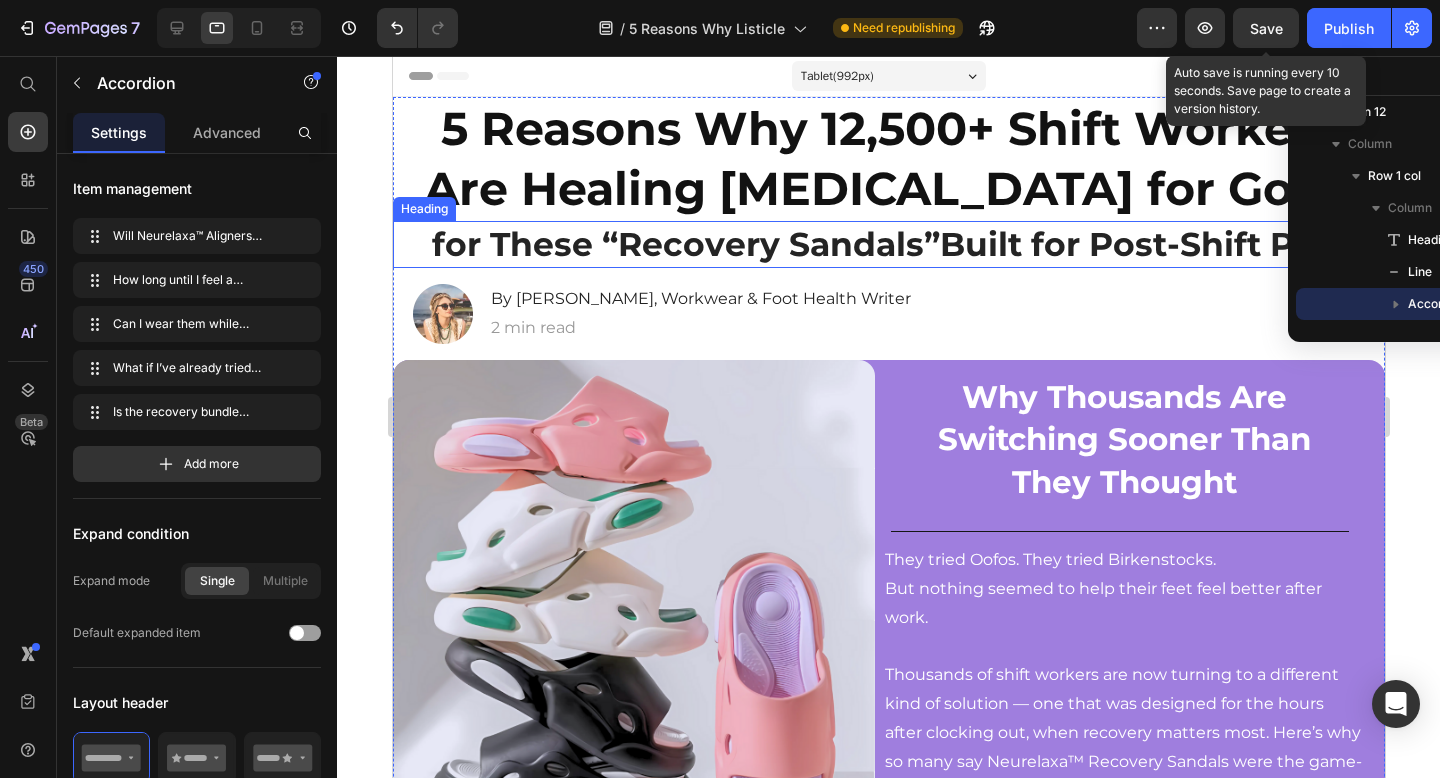 click on "for These “Recovery Sandals”  Built for Post-Shift Pain" at bounding box center [888, 244] 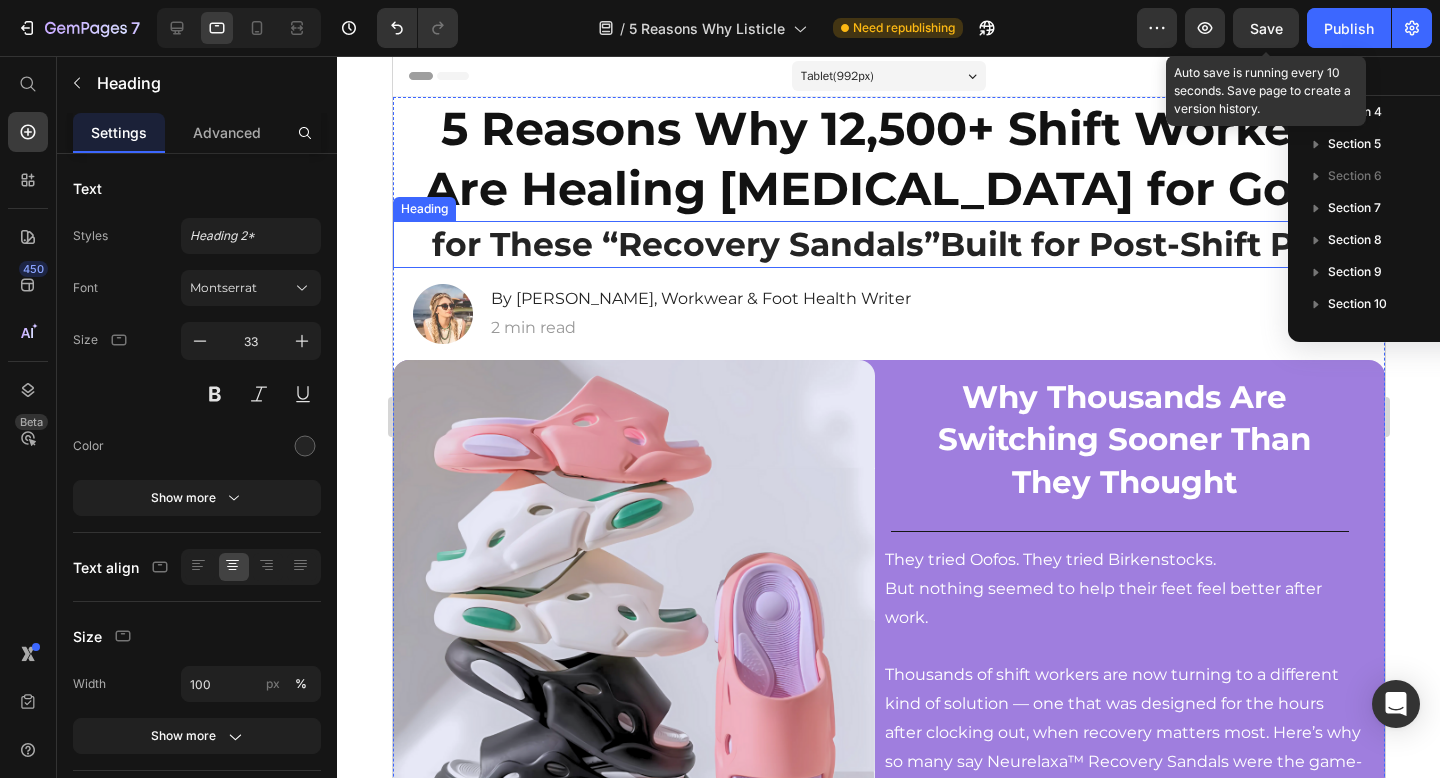 scroll, scrollTop: 32, scrollLeft: 0, axis: vertical 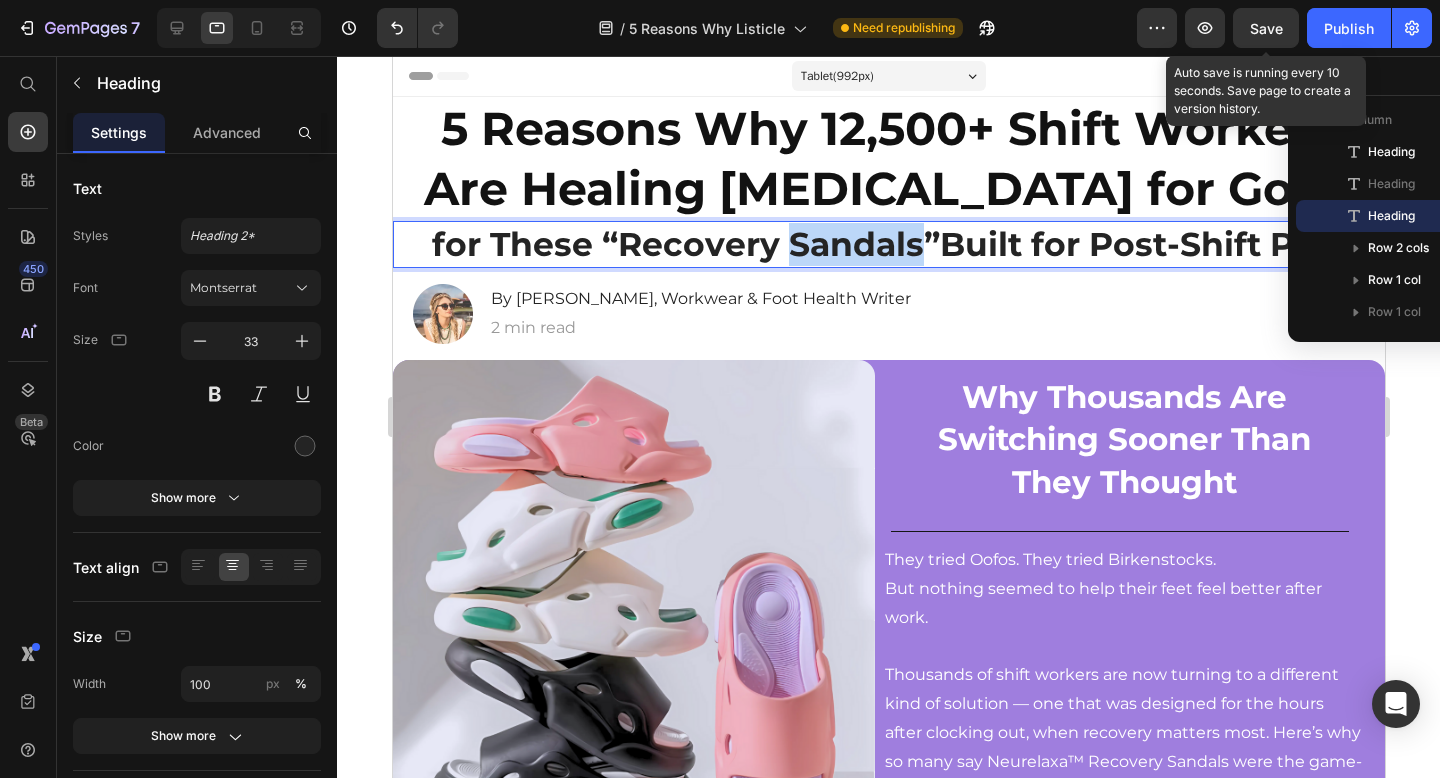 click on "for These “Recovery Sandals”  Built for Post-Shift Pain" at bounding box center [888, 244] 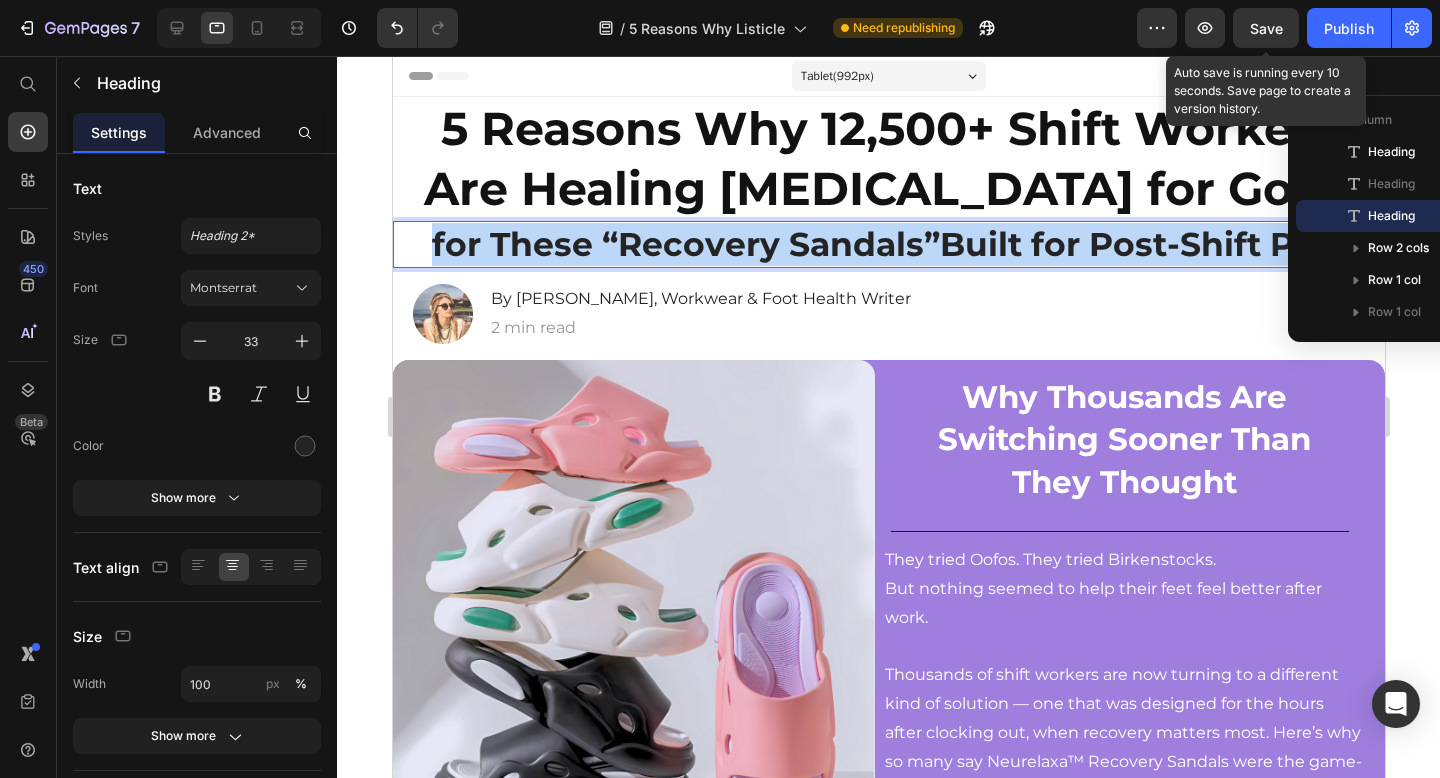 click on "for These “Recovery Sandals”  Built for Post-Shift Pain" at bounding box center (888, 244) 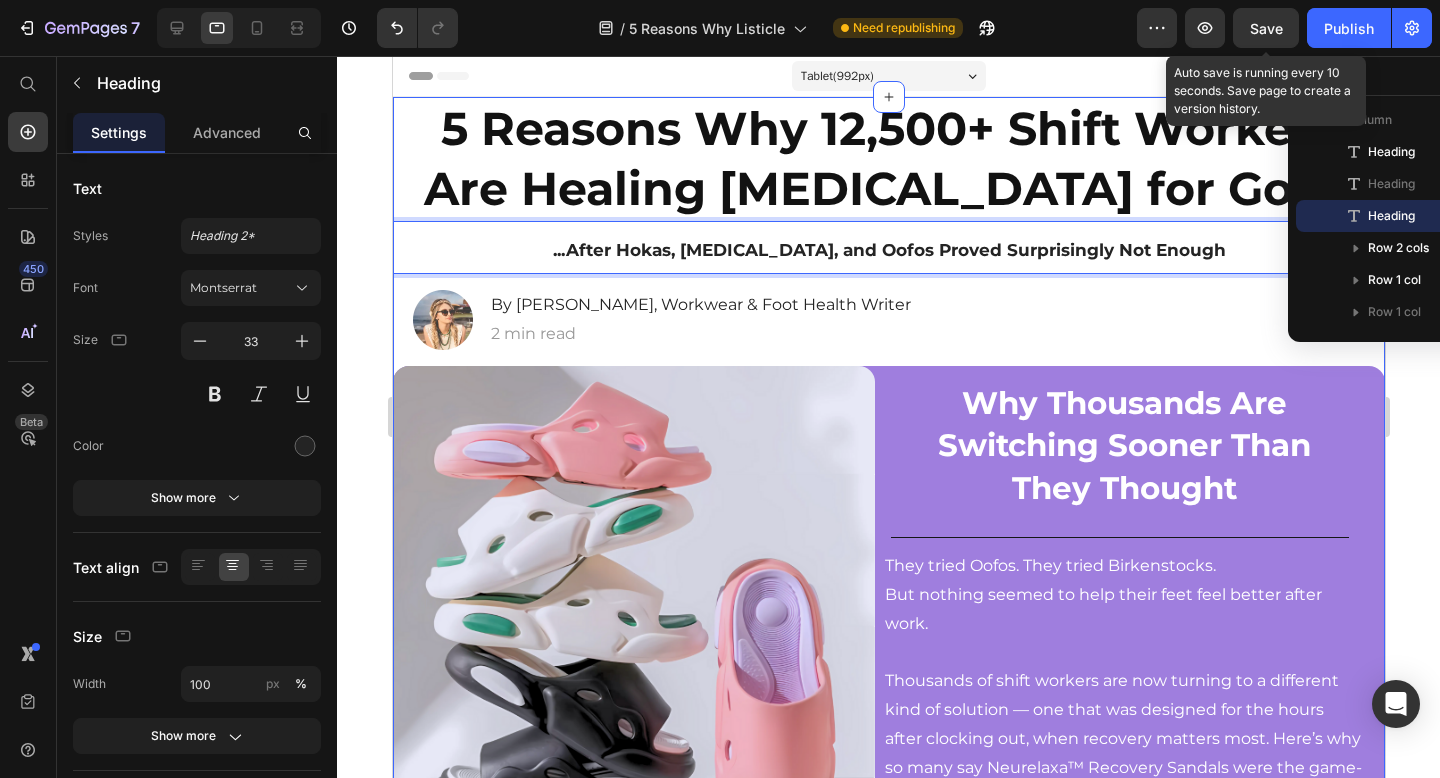 click on "Image By Rachel M., Workwear & Foot Health Writer Heading 2 min read Text Block Row" at bounding box center [888, 320] 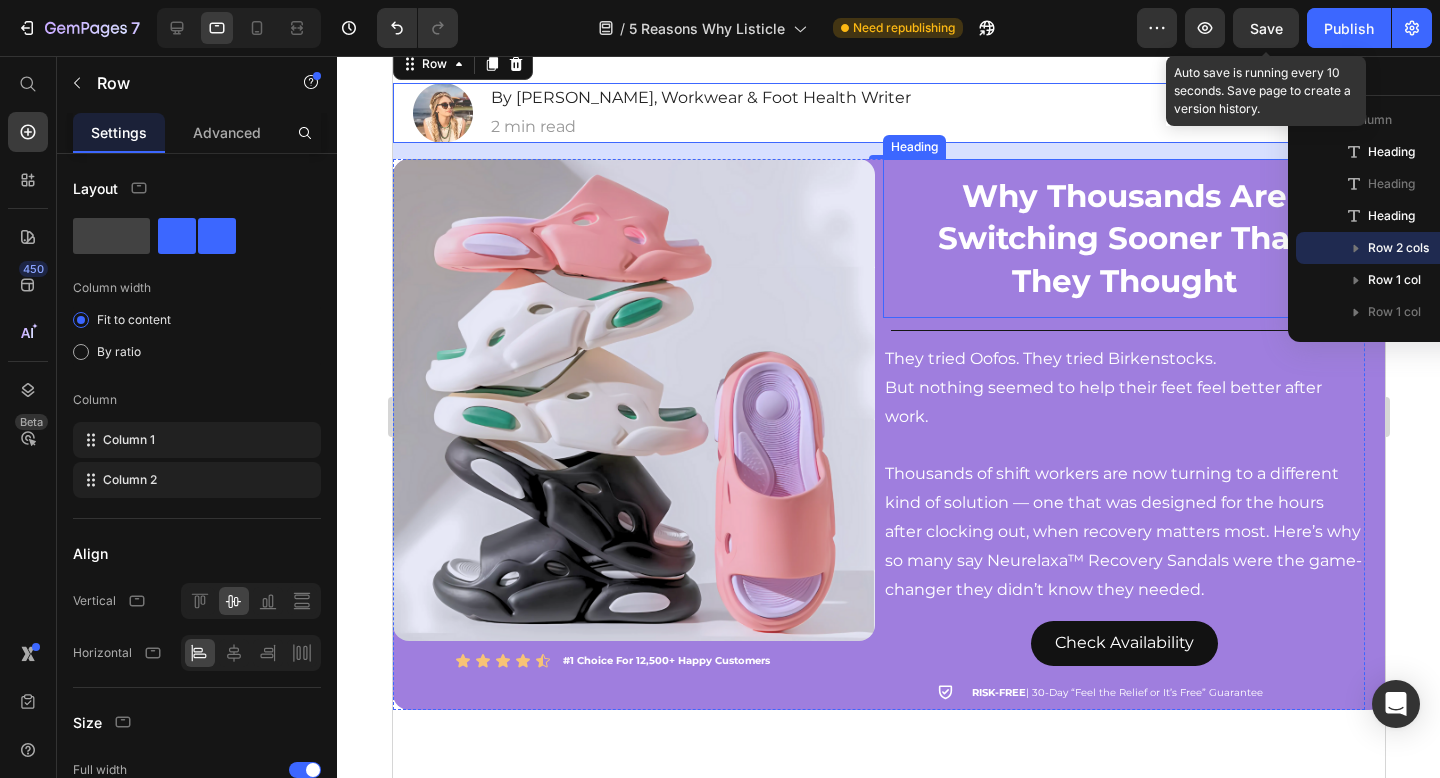 scroll, scrollTop: 249, scrollLeft: 0, axis: vertical 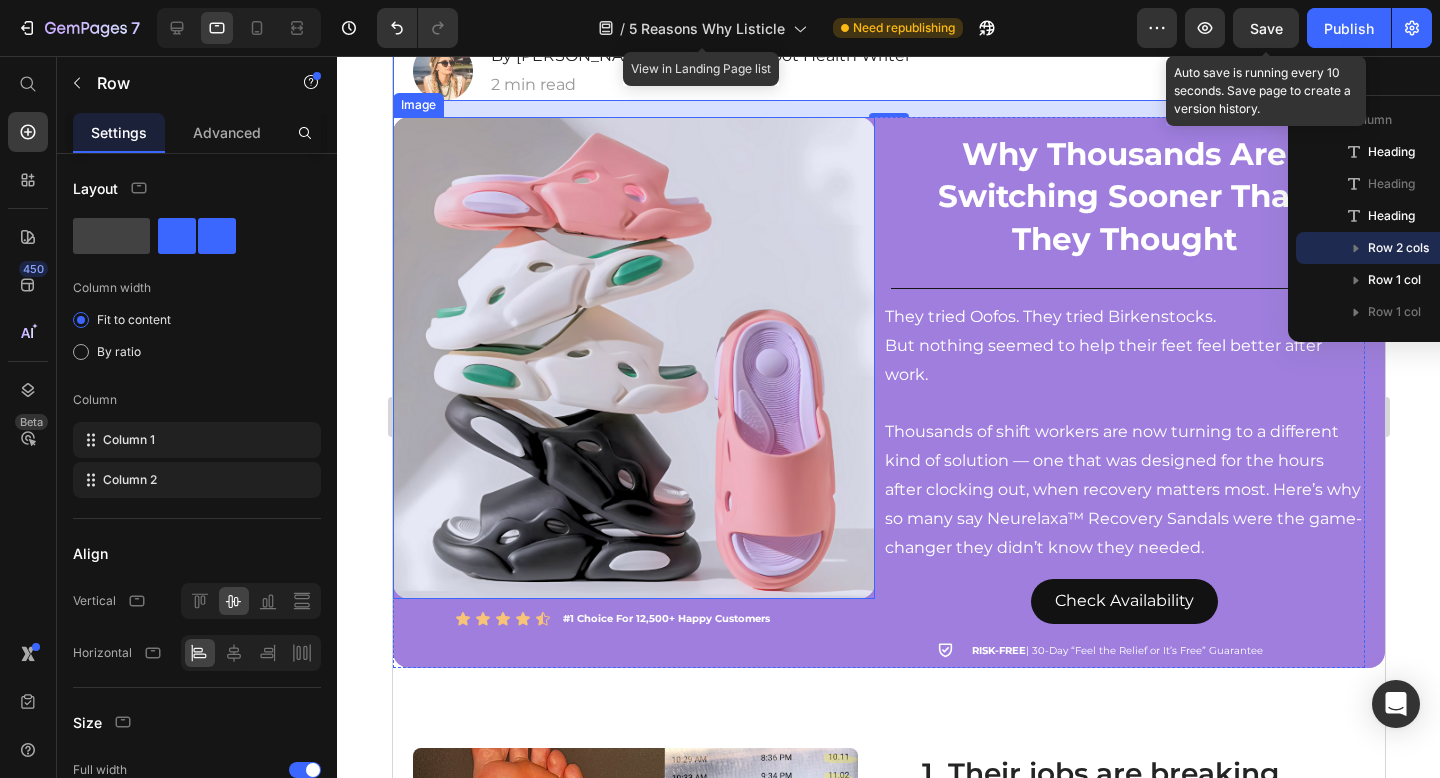 click at bounding box center (633, 358) 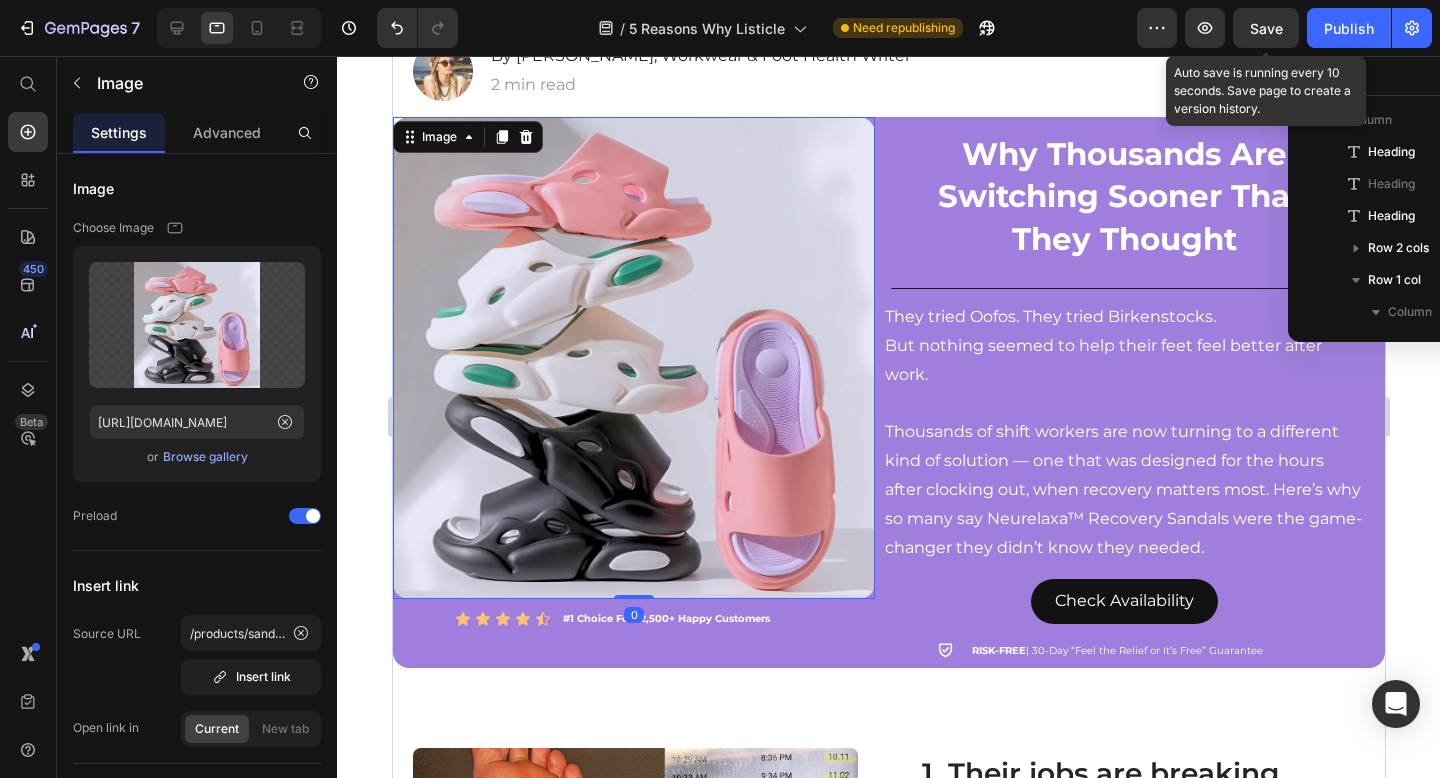 scroll, scrollTop: 224, scrollLeft: 0, axis: vertical 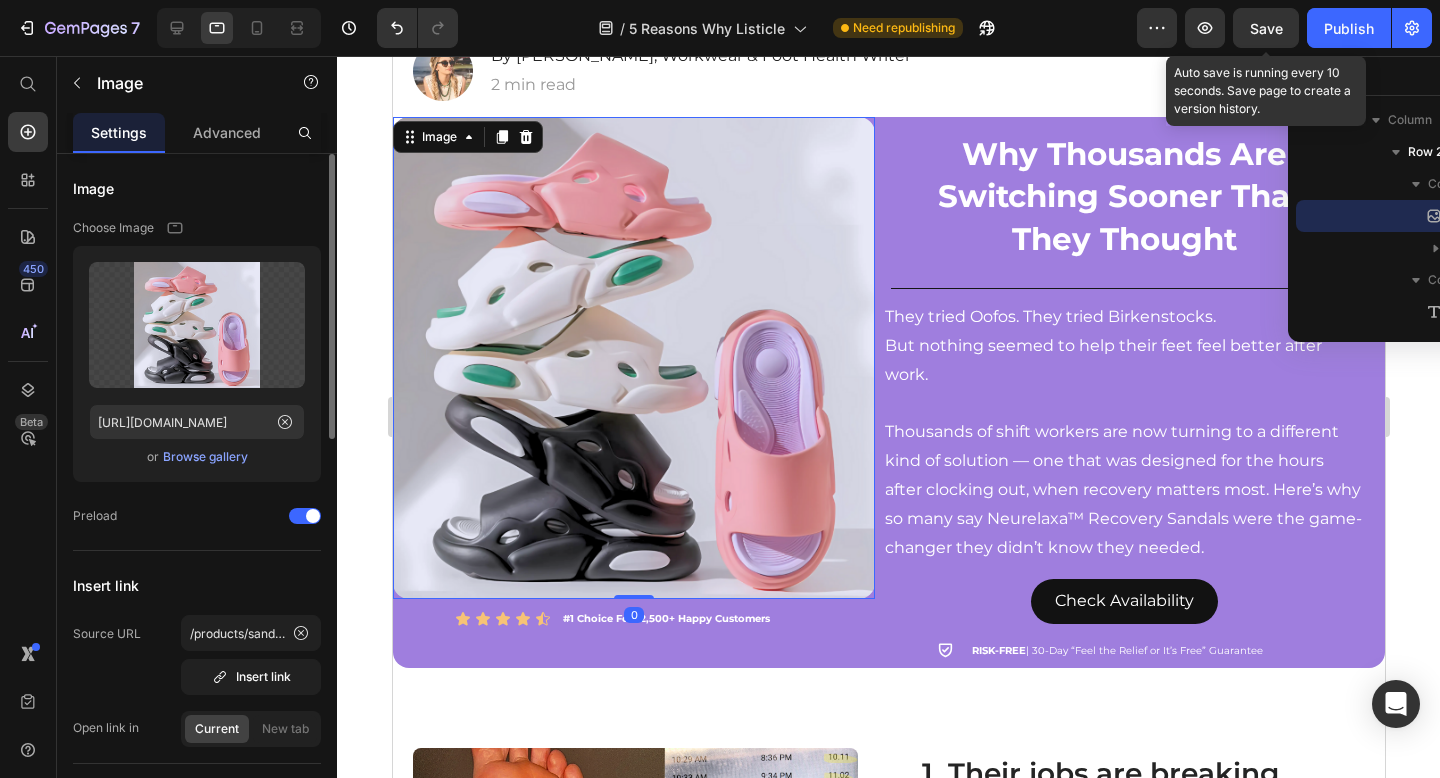 click on "Browse gallery" at bounding box center (205, 457) 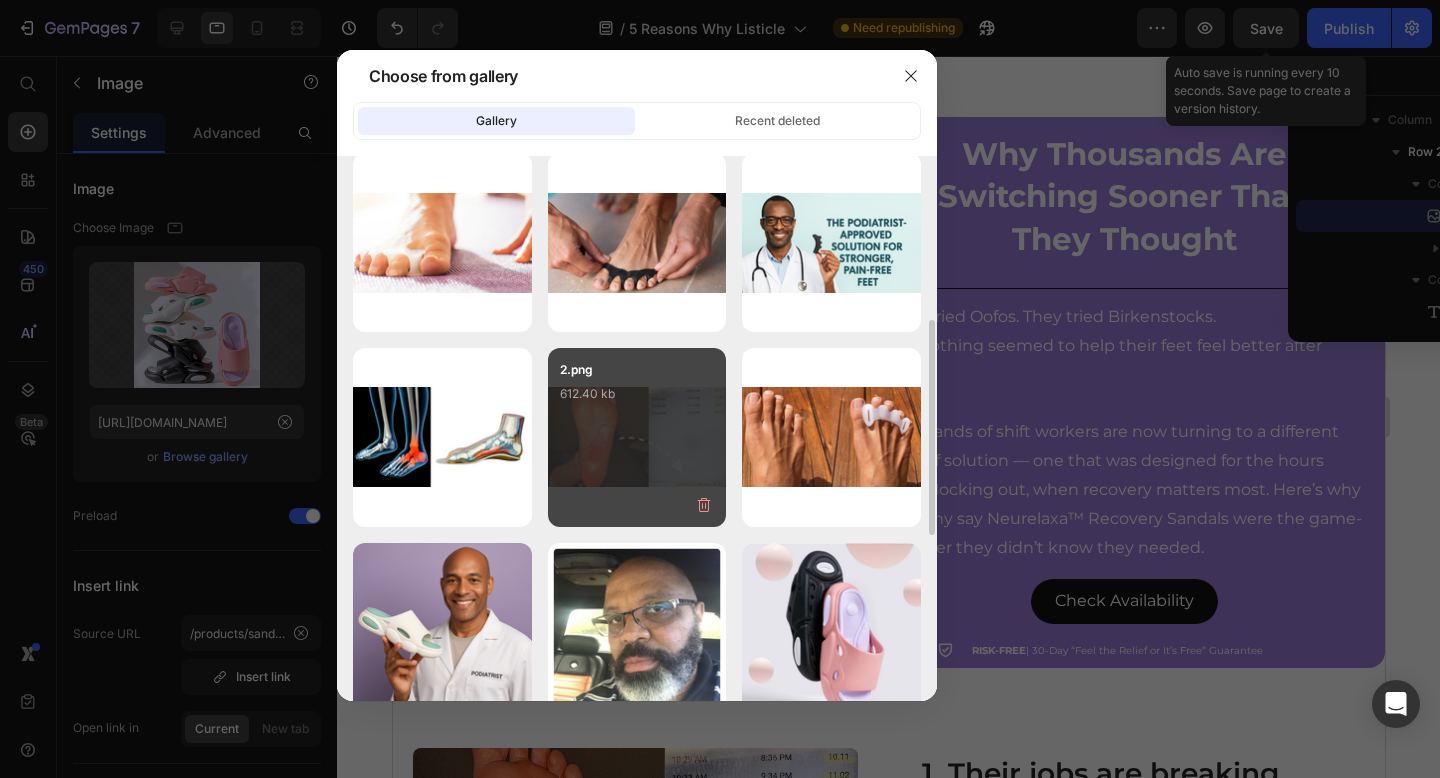 scroll, scrollTop: 406, scrollLeft: 0, axis: vertical 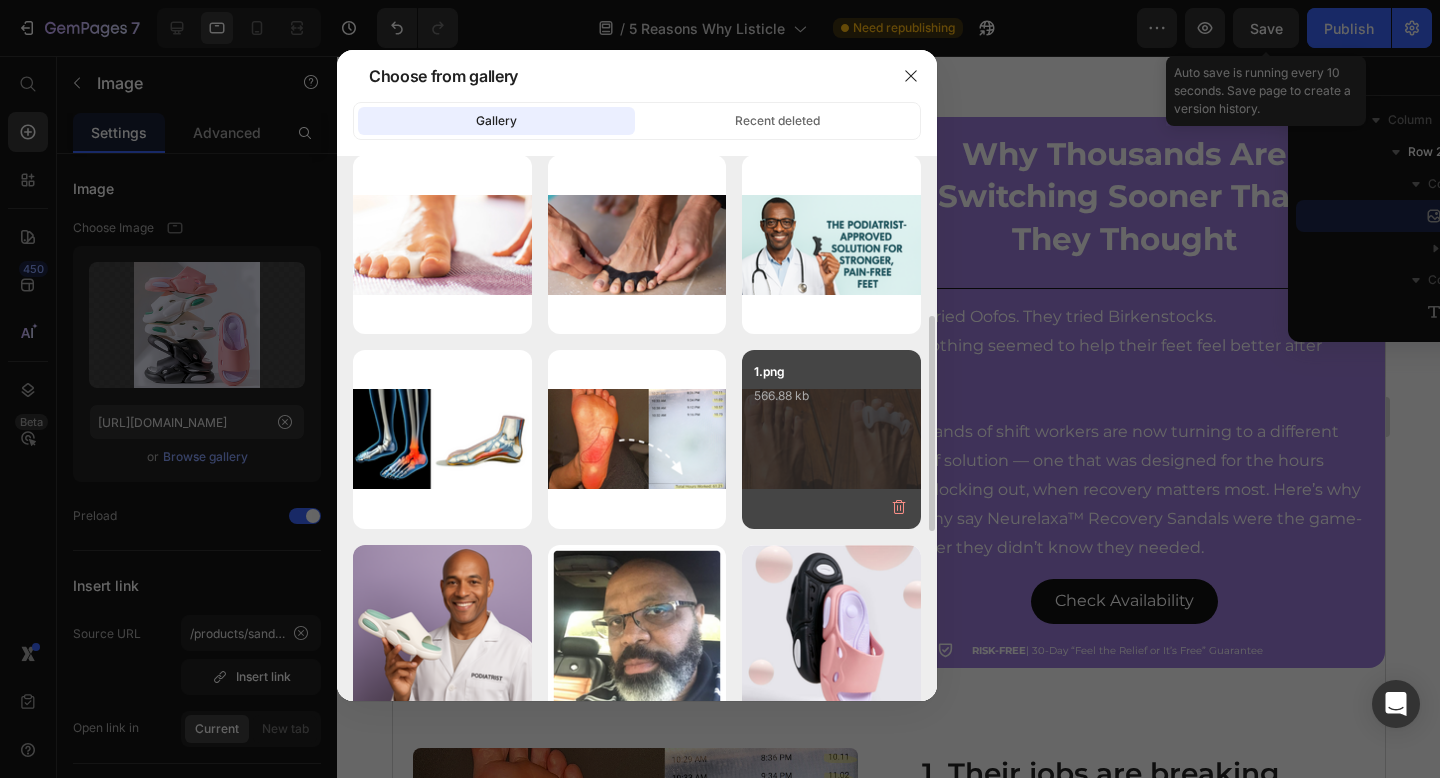 click on "1.png 566.88 kb" at bounding box center [831, 402] 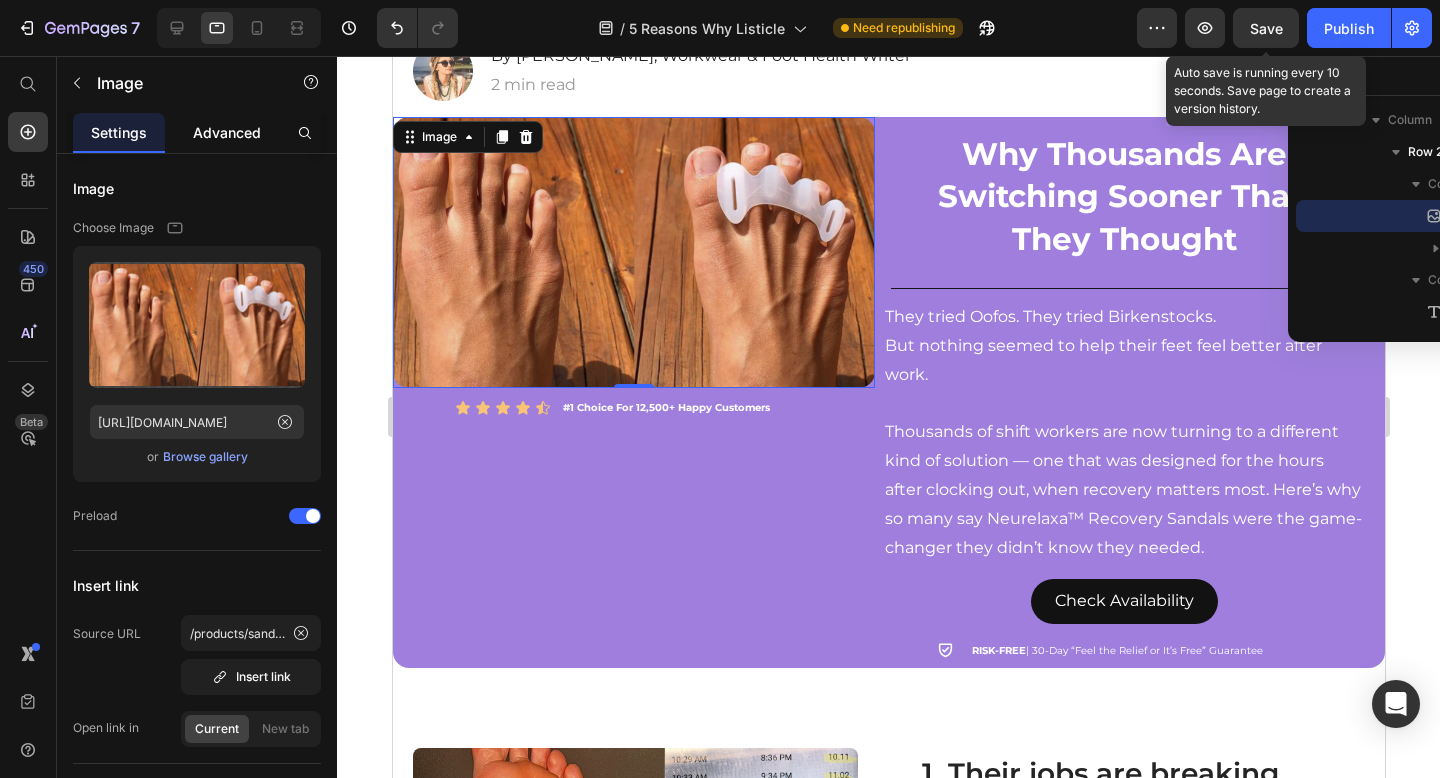 click on "Advanced" at bounding box center [227, 132] 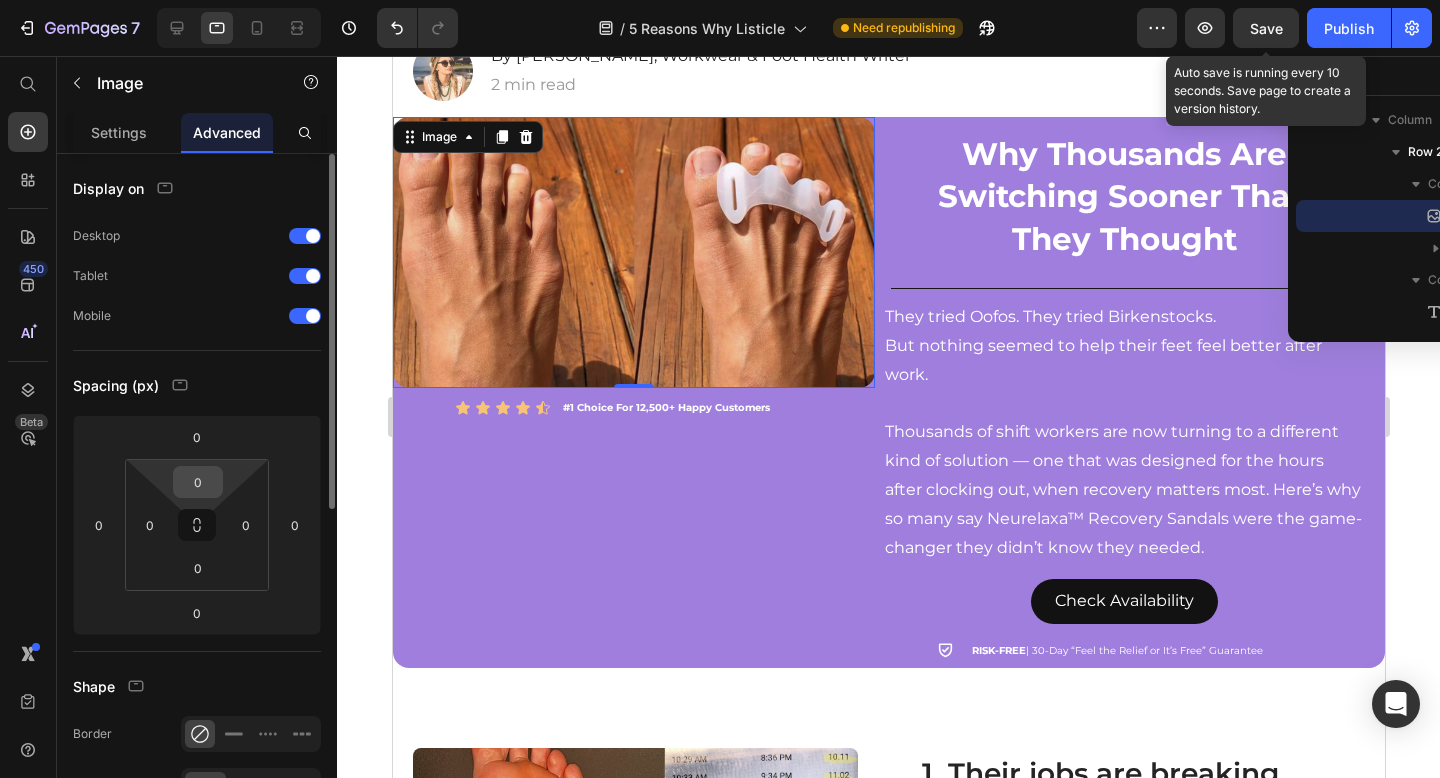 click on "0" at bounding box center (198, 482) 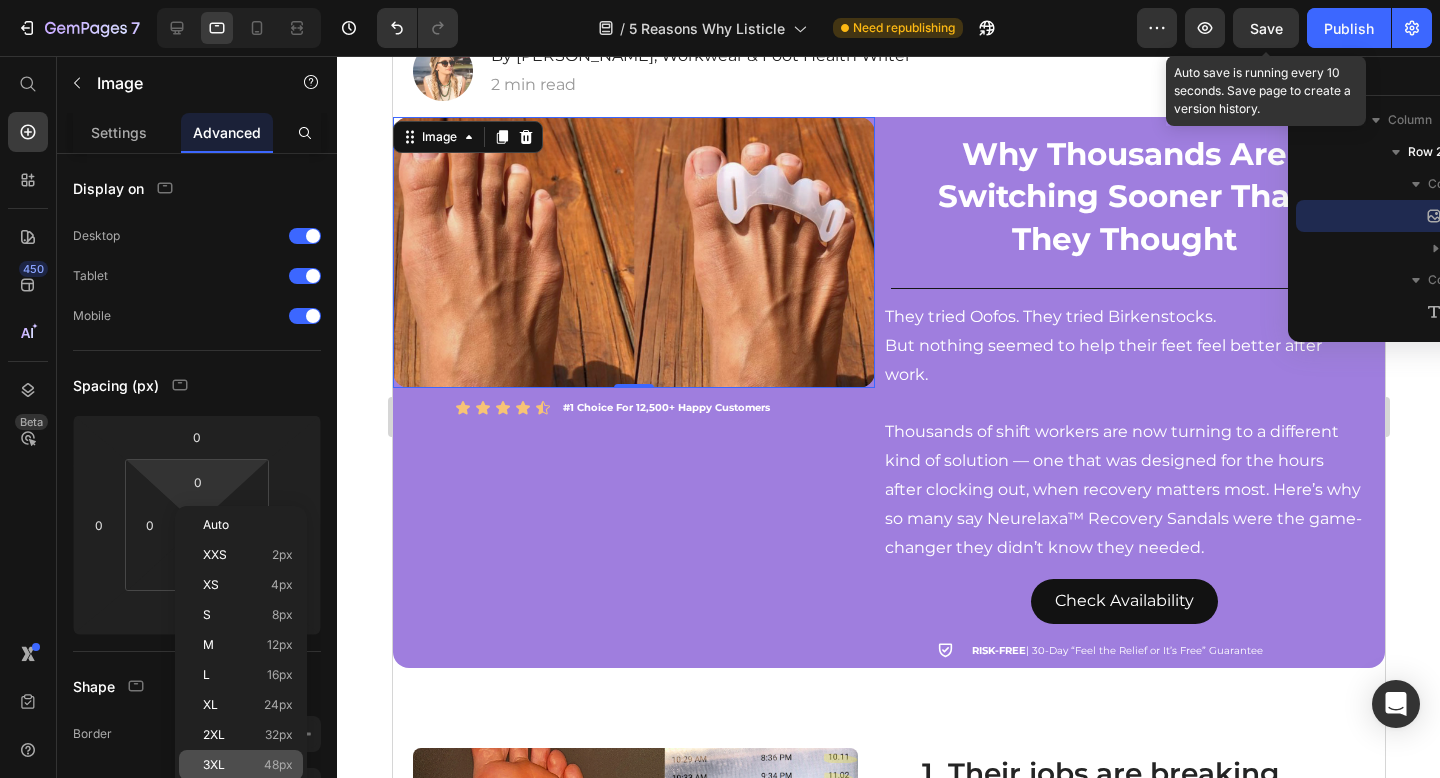 click on "3XL 48px" at bounding box center (248, 765) 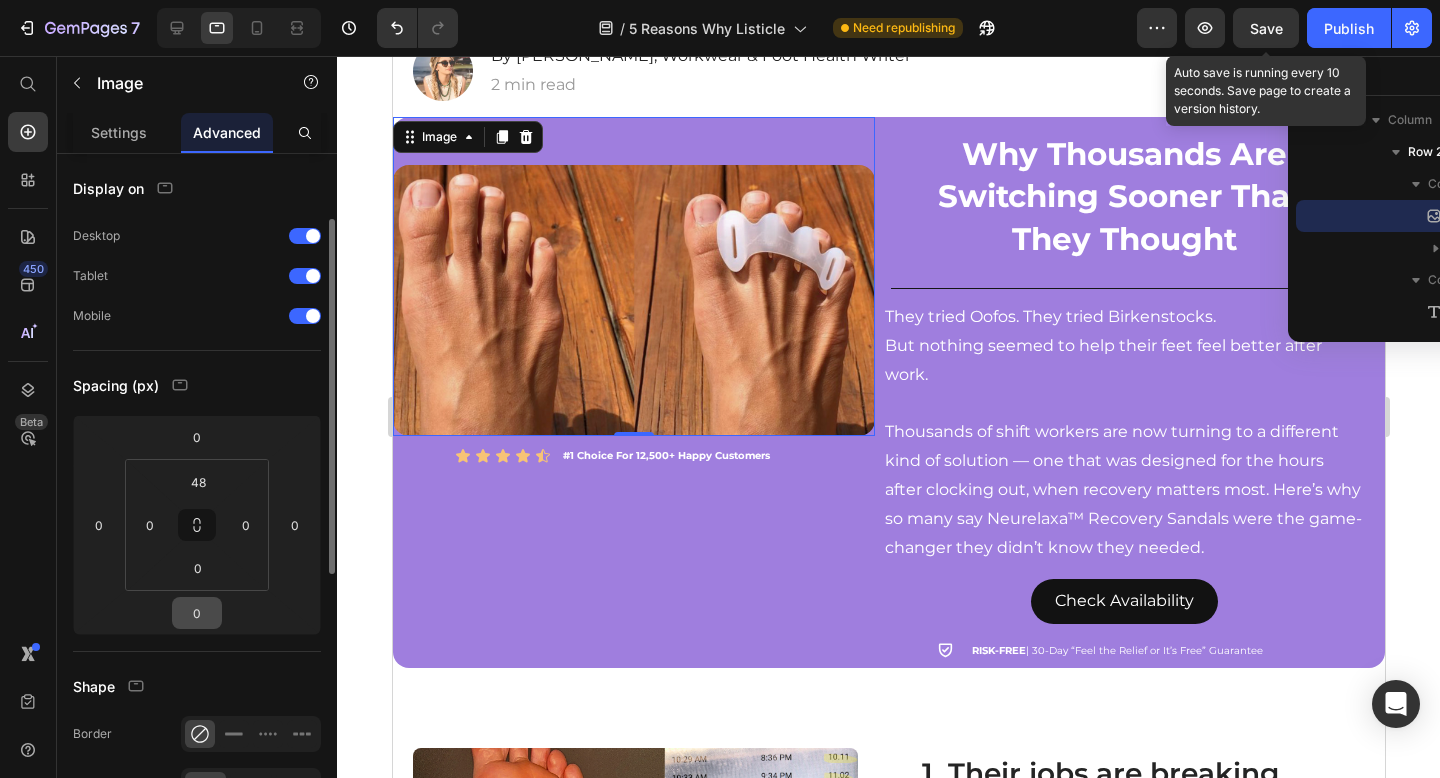 scroll, scrollTop: 114, scrollLeft: 0, axis: vertical 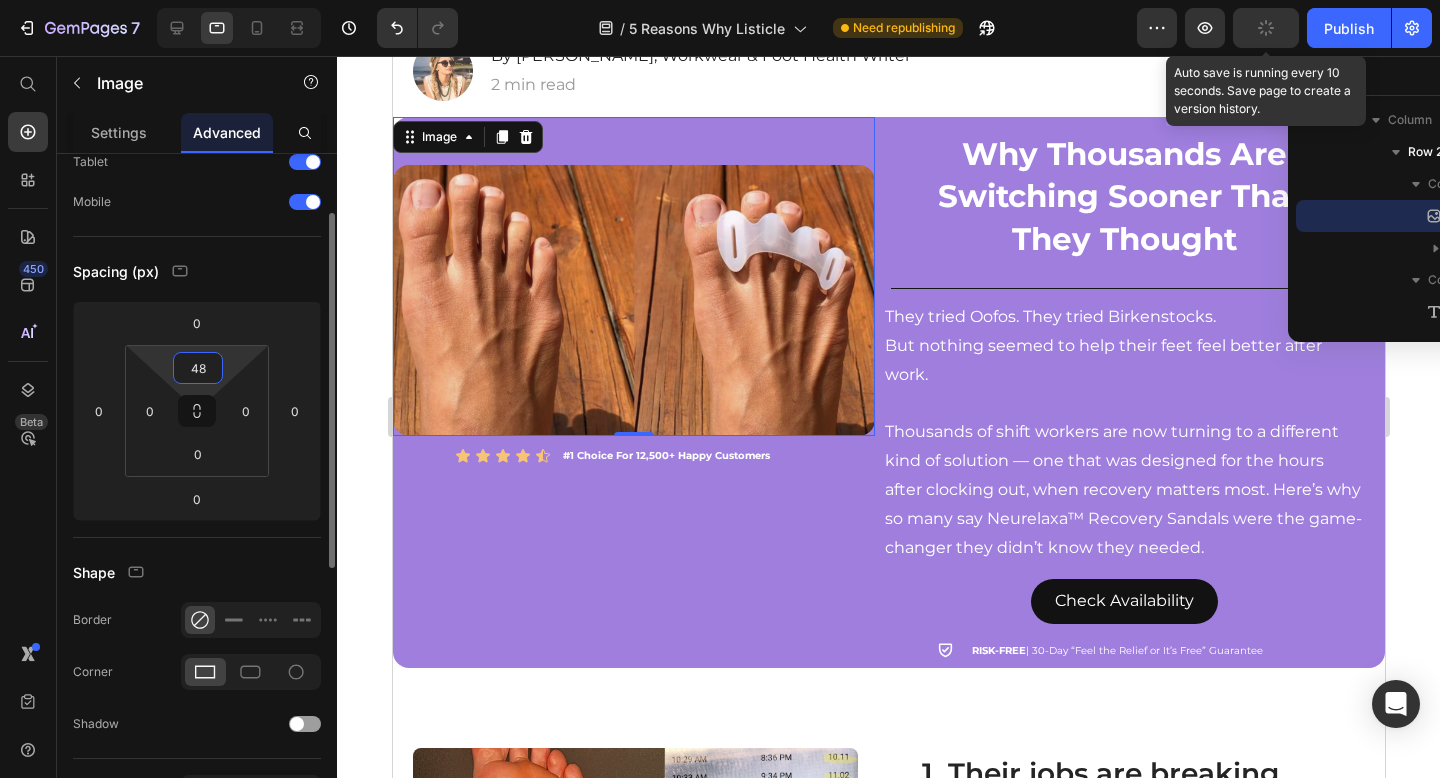click on "48" at bounding box center [198, 368] 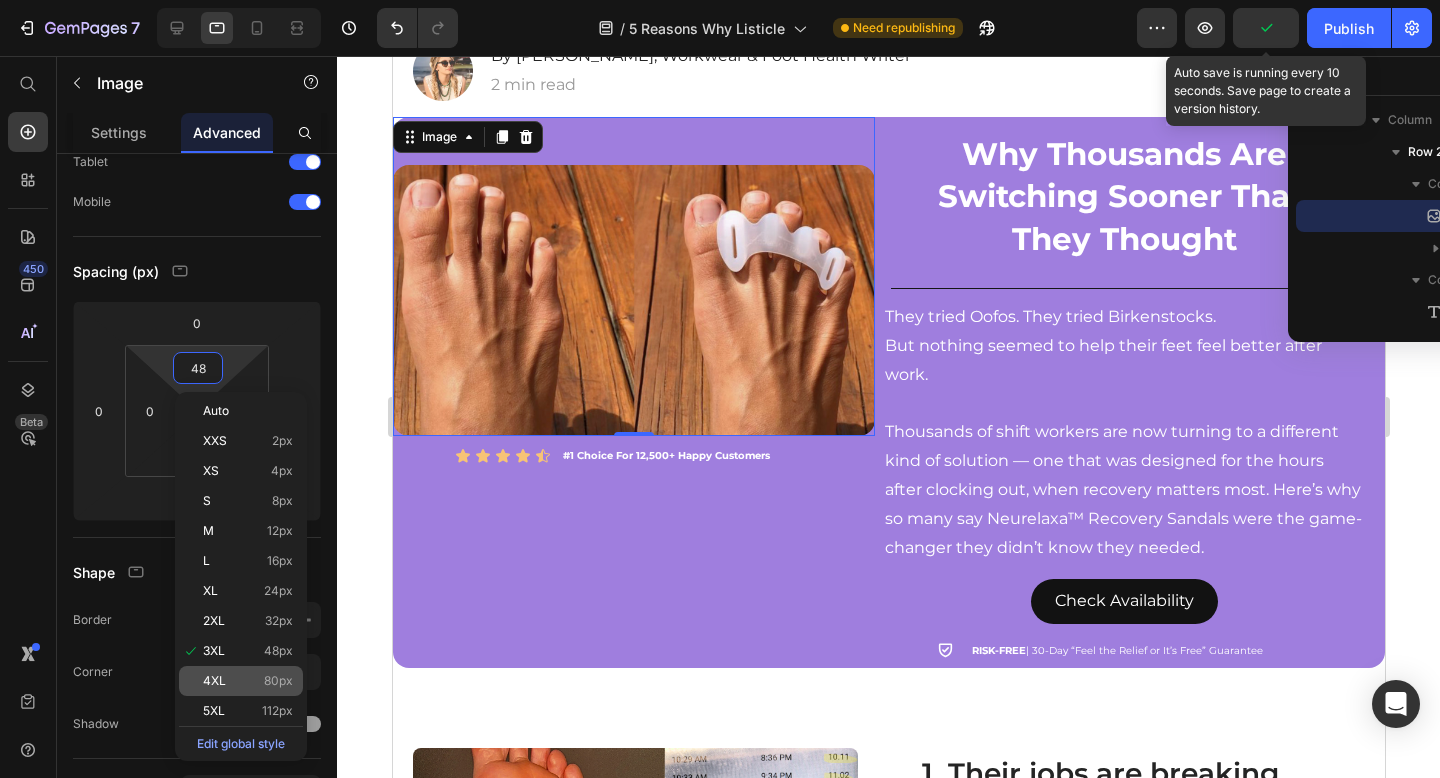 click on "4XL 80px" at bounding box center [248, 681] 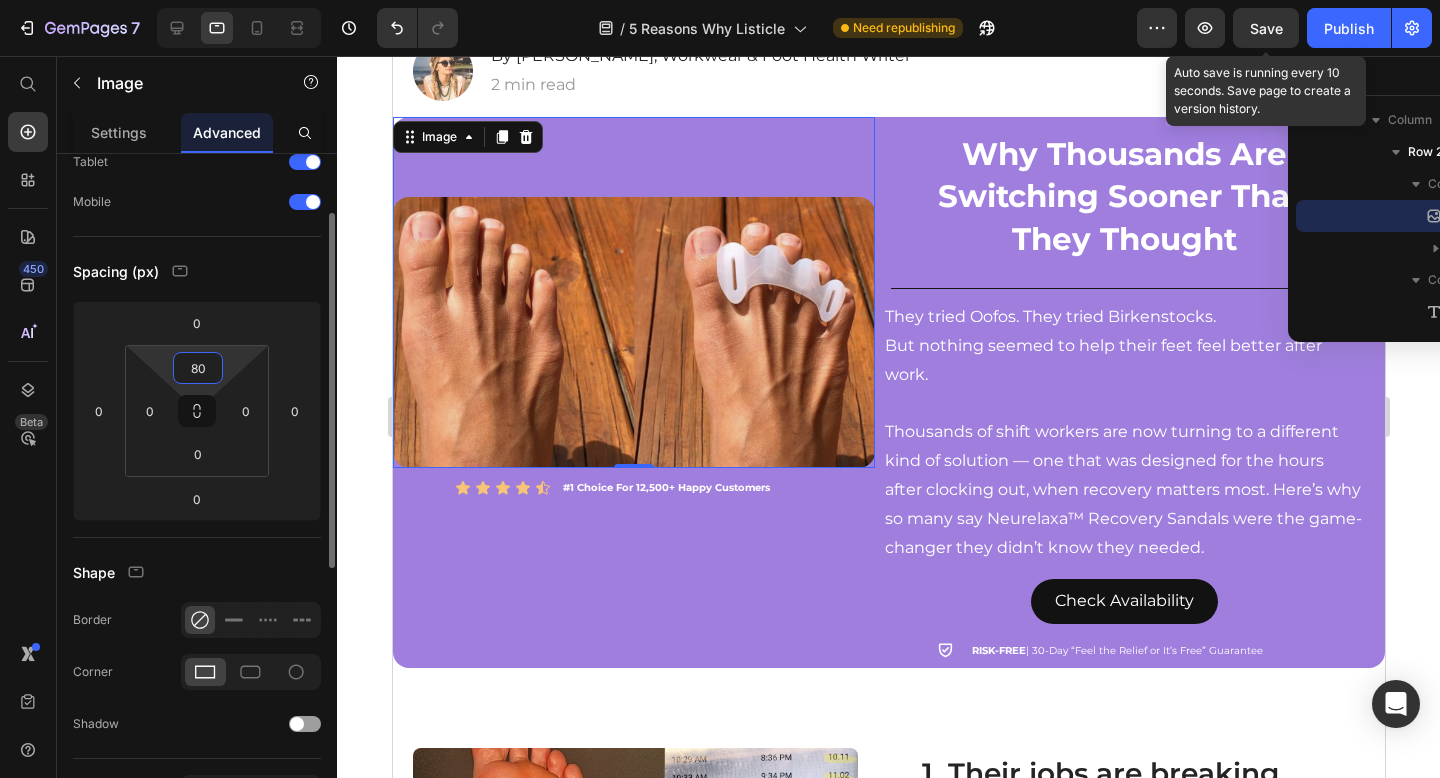 click on "80" at bounding box center (198, 368) 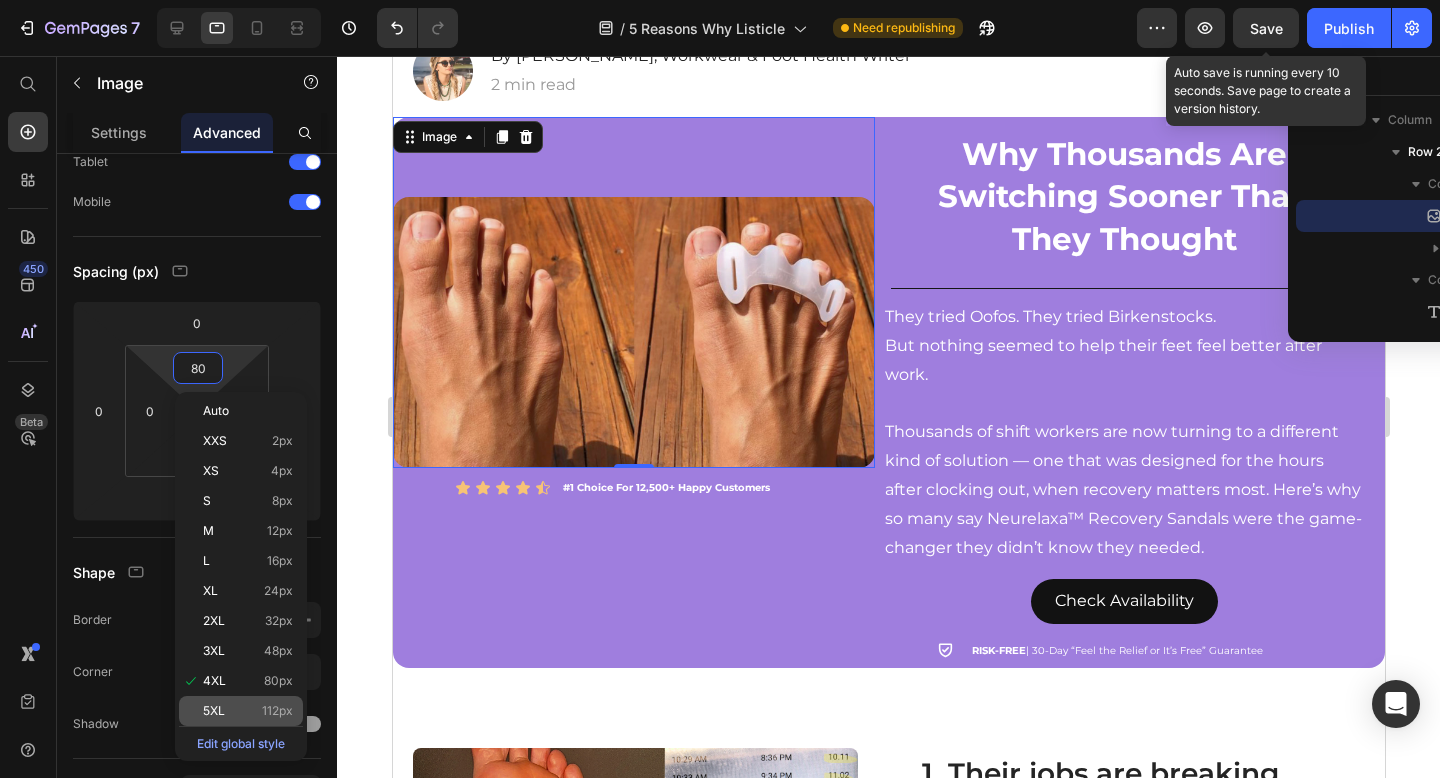 click on "5XL 112px" 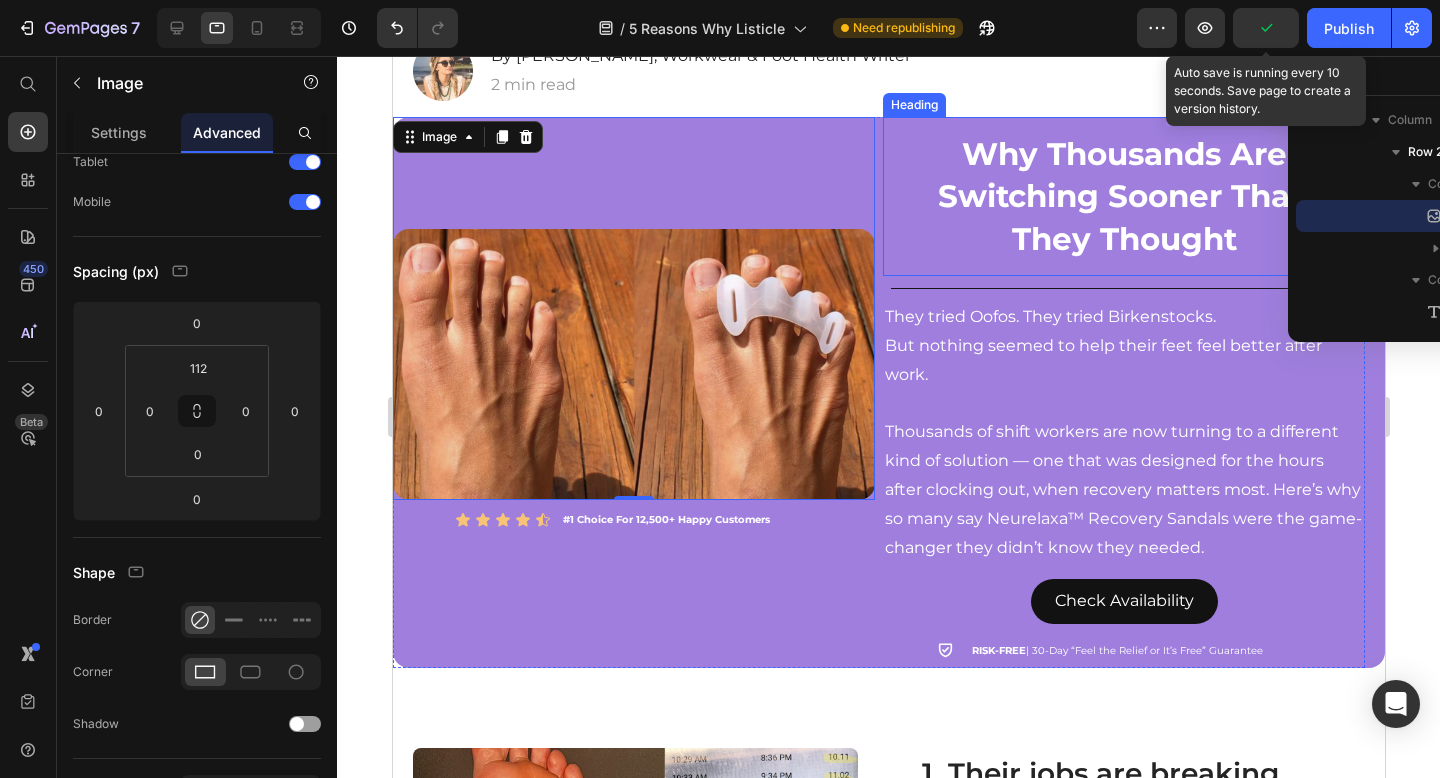 click on "Why Thousands Are Switching Sooner Than They Thought" at bounding box center (1123, 196) 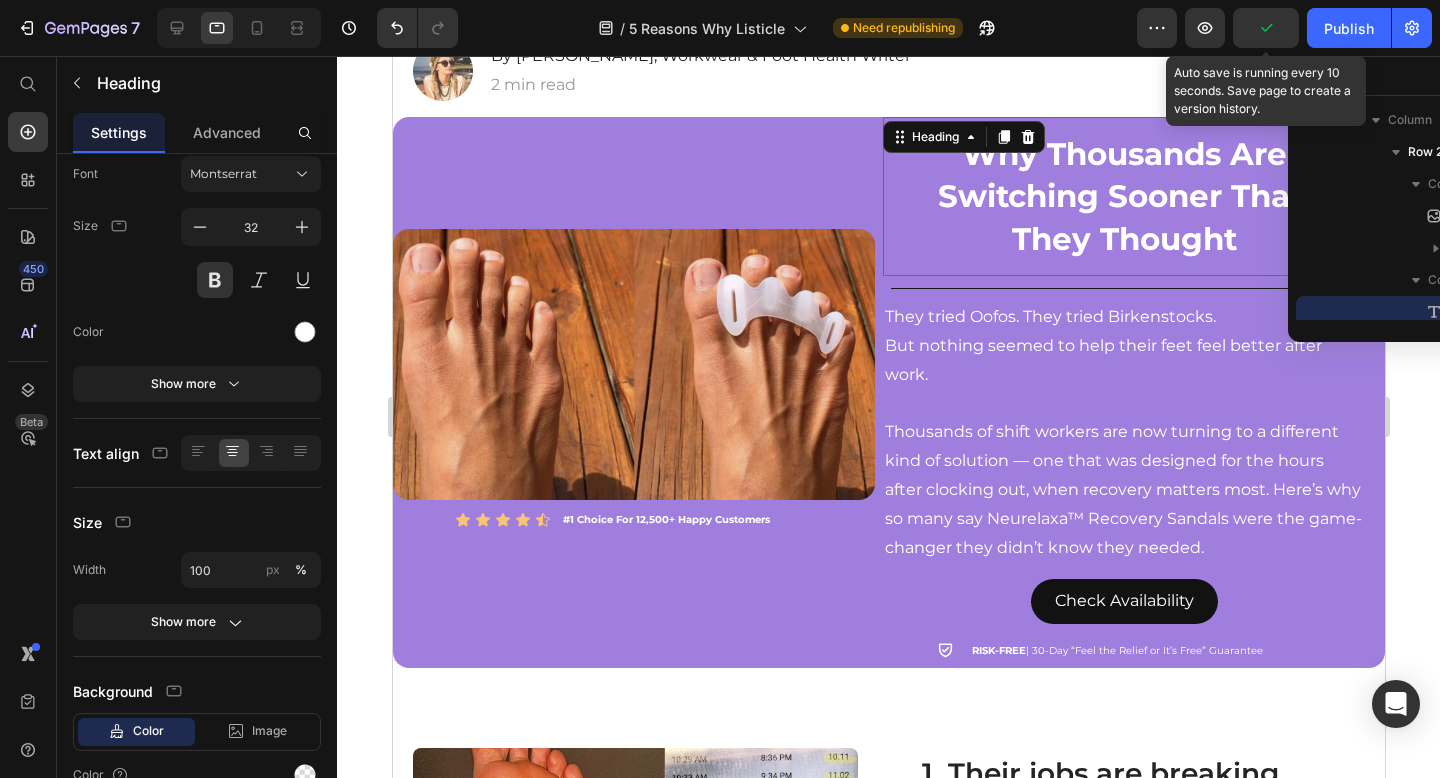 scroll, scrollTop: 320, scrollLeft: 0, axis: vertical 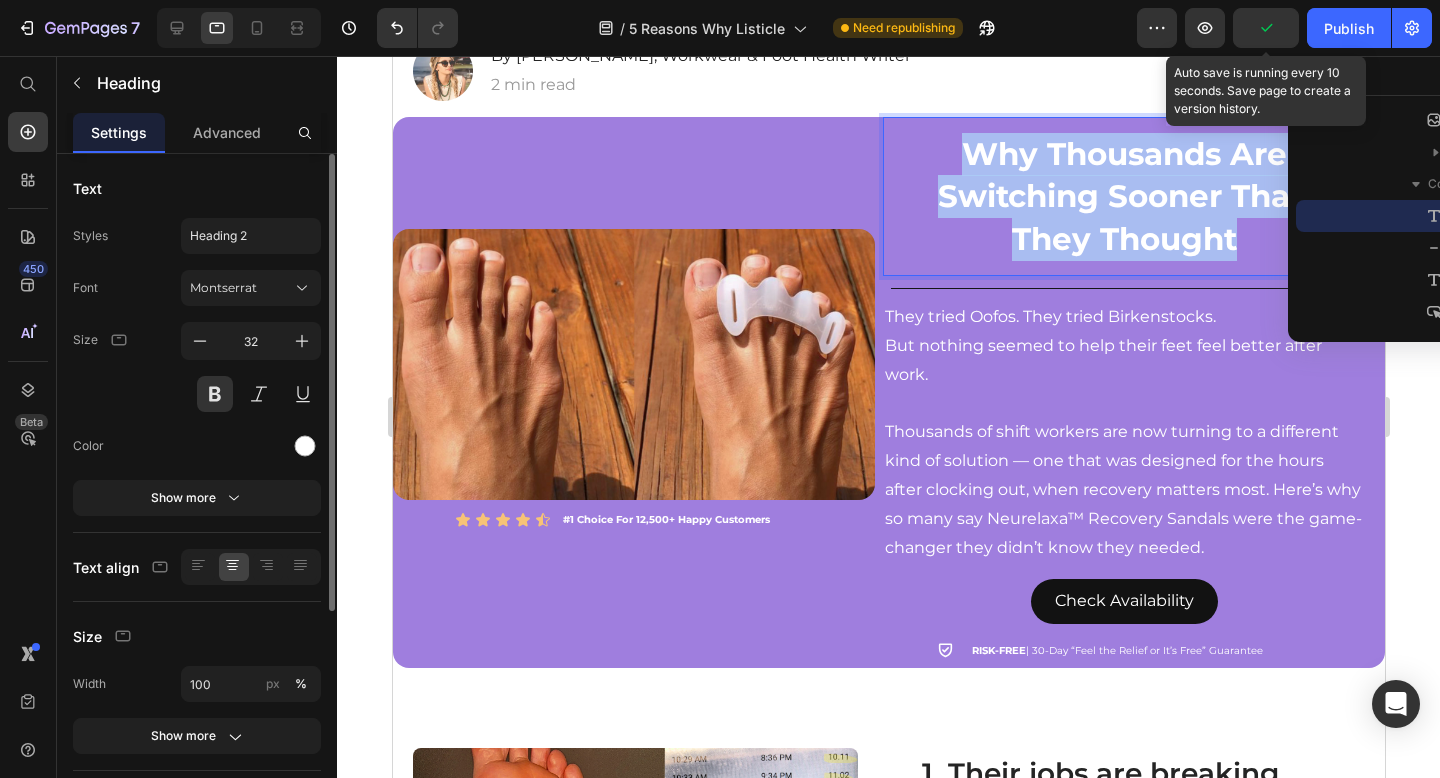 click on "Why Thousands Are Switching Sooner Than They Thought" at bounding box center (1123, 196) 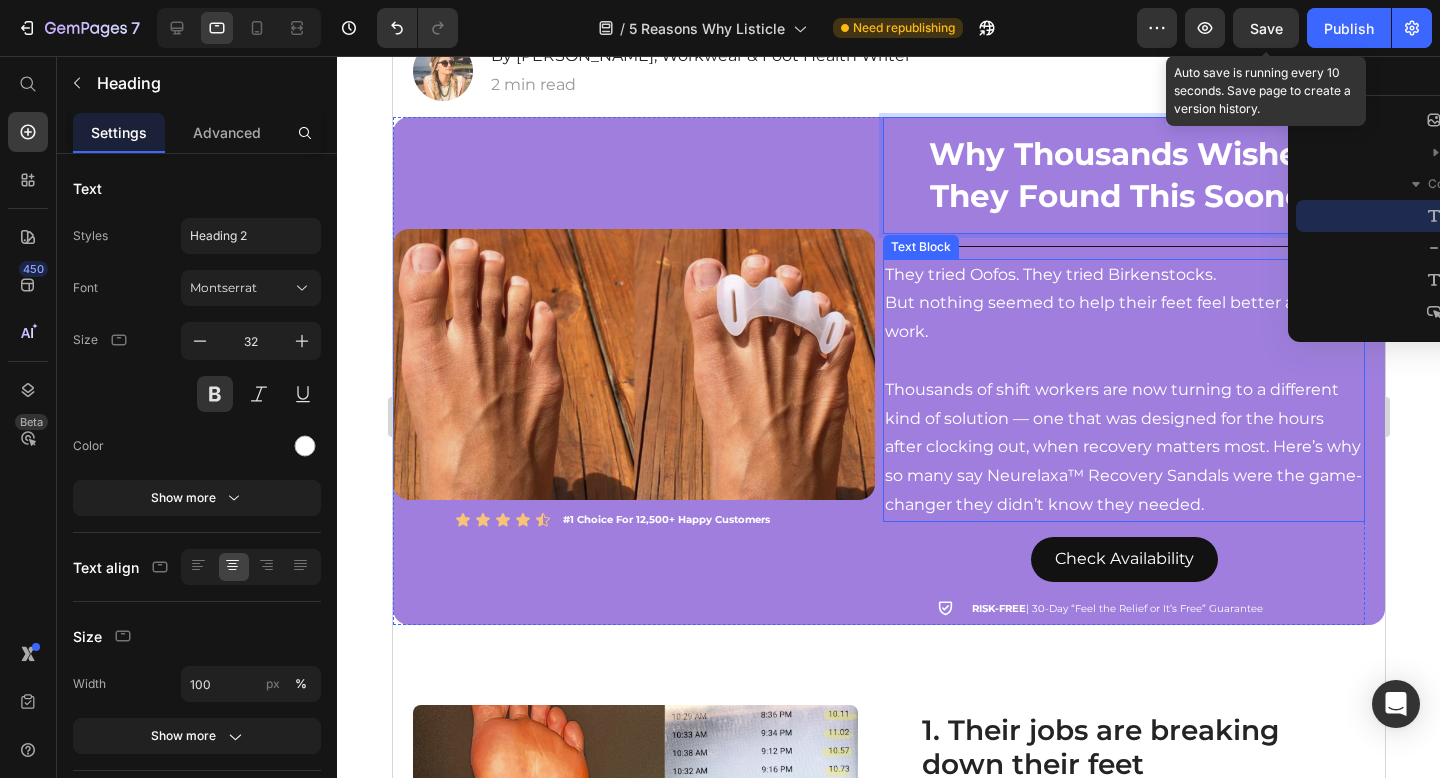 click on "They tried Oofos. They tried Birkenstocks. But nothing seemed to help their feet feel better after work." at bounding box center (1123, 304) 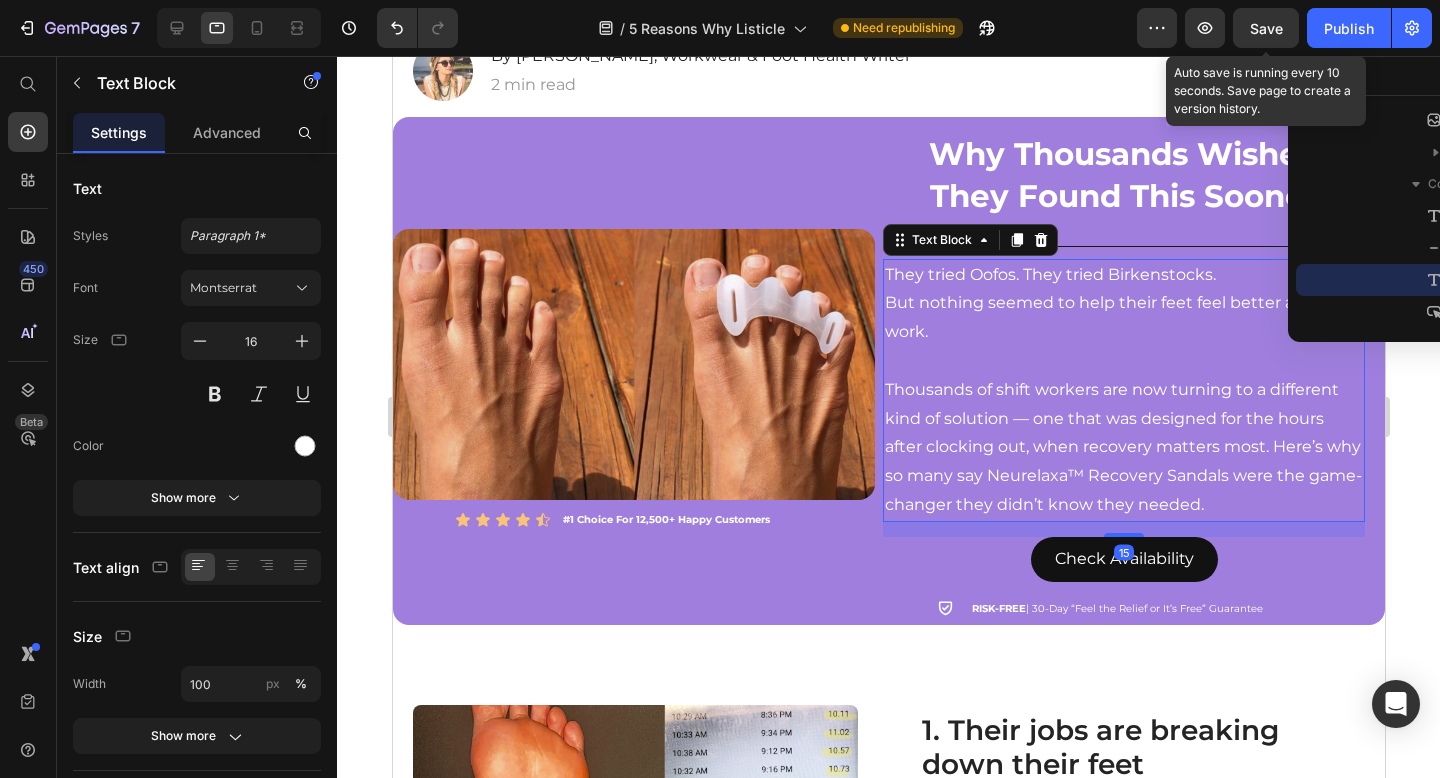 click on "They tried Oofos. They tried Birkenstocks. But nothing seemed to help their feet feel better after work." at bounding box center [1123, 304] 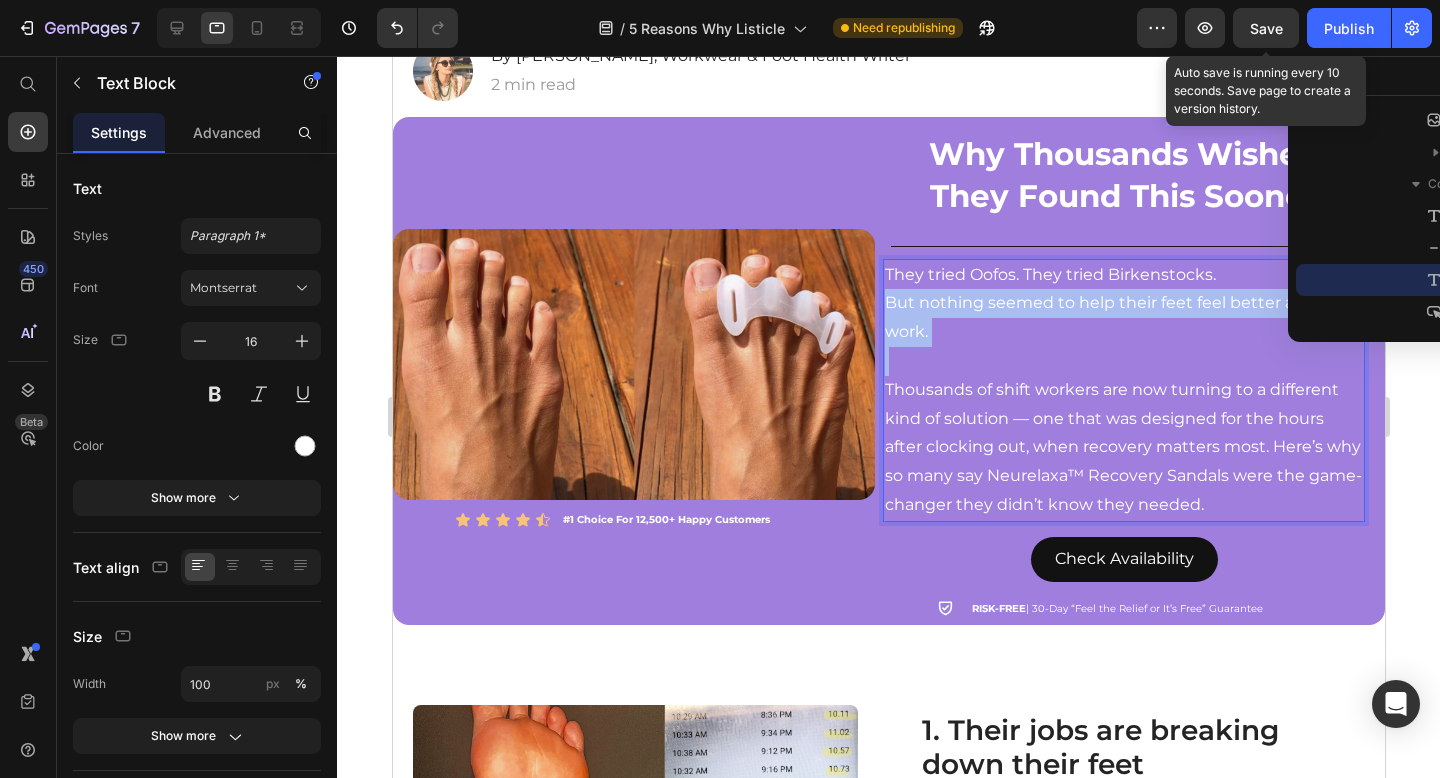 click on "They tried Oofos. They tried Birkenstocks. But nothing seemed to help their feet feel better after work." at bounding box center [1123, 304] 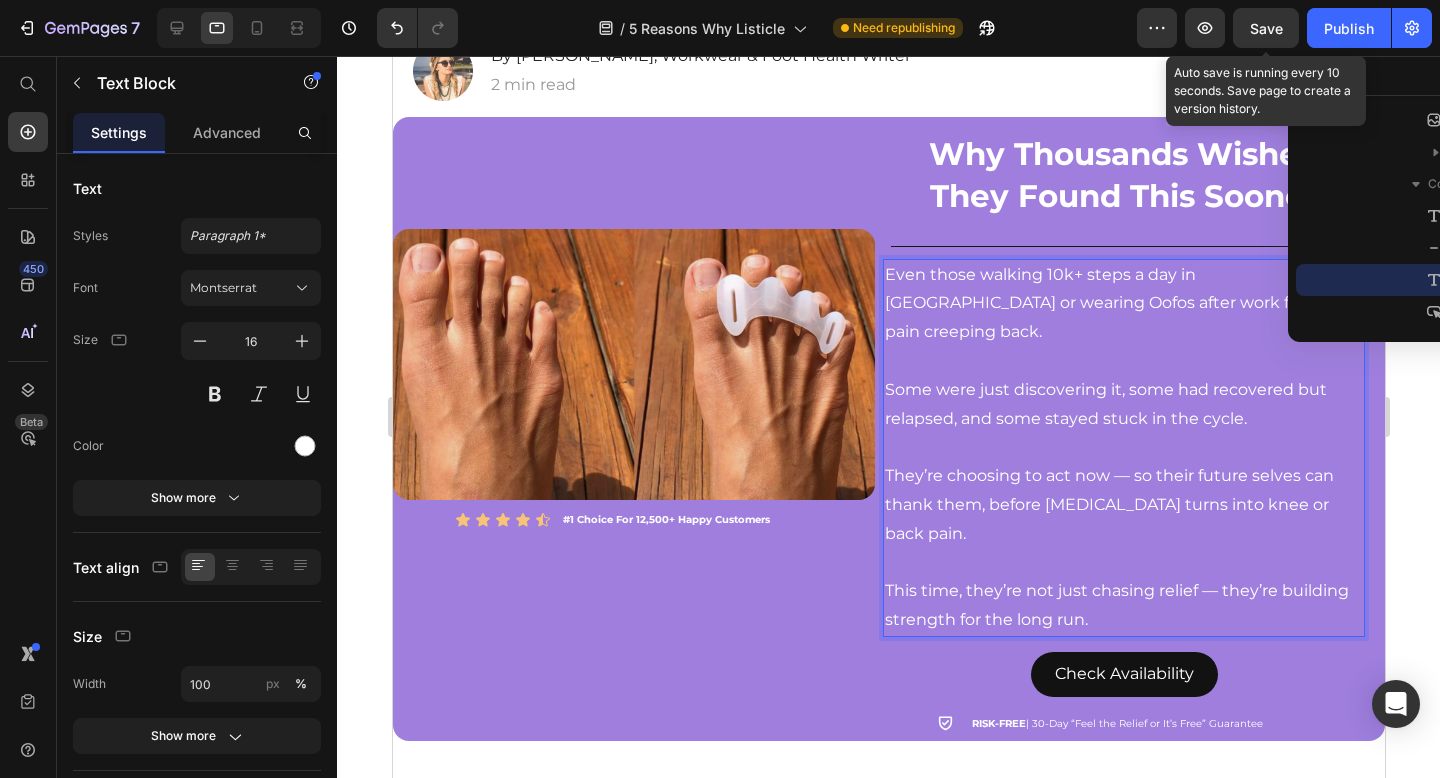 click on "Some were just discovering it, some had recovered but relapsed, and some stayed stuck in the cycle." at bounding box center (1123, 405) 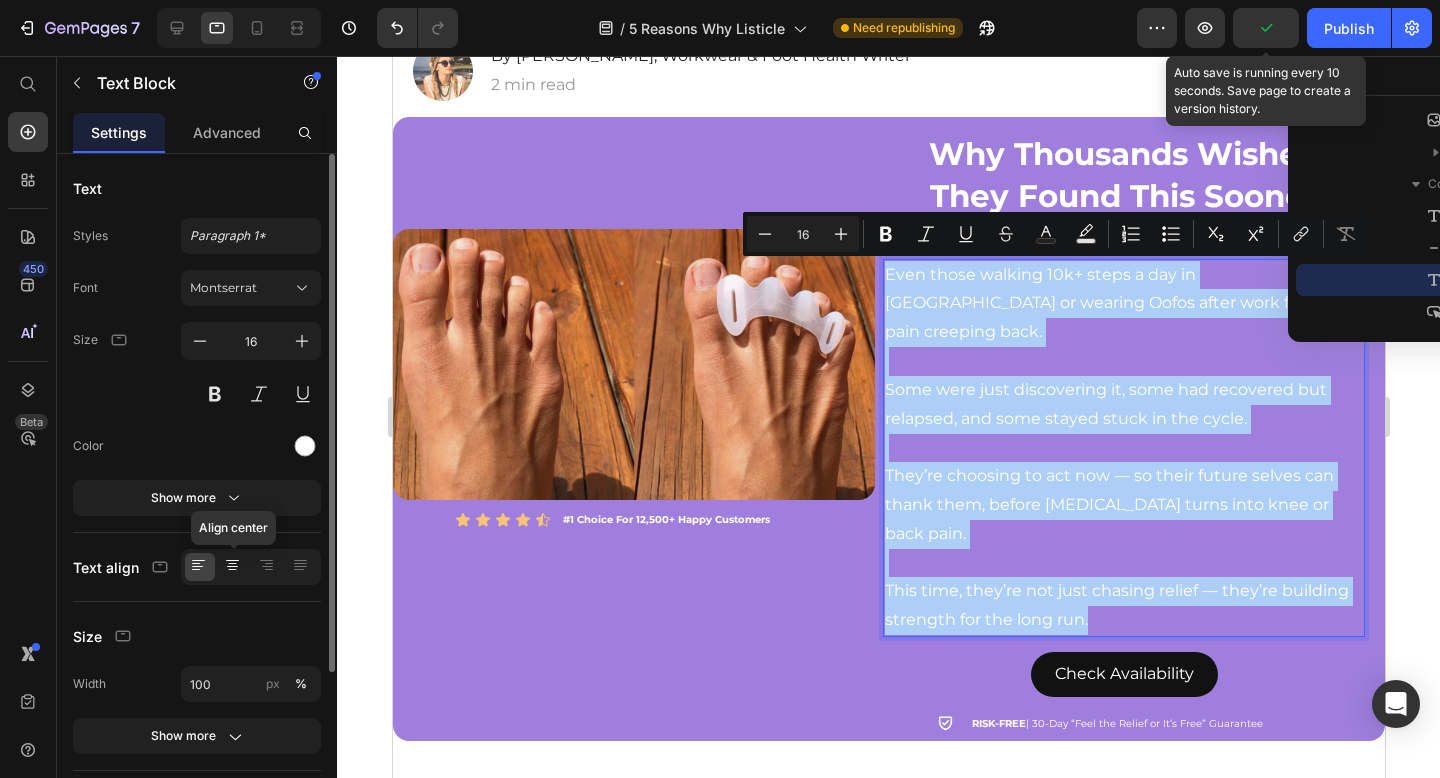 click 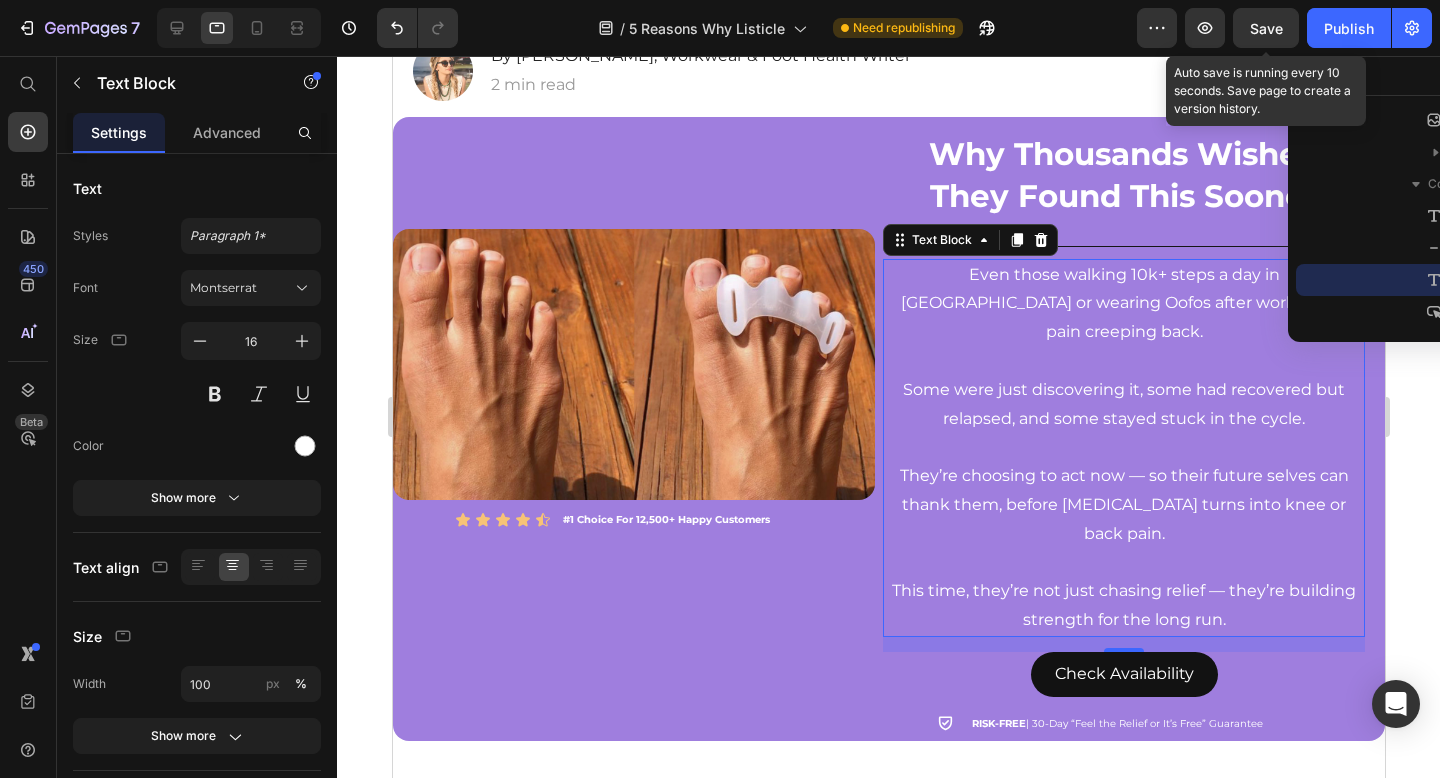 scroll, scrollTop: 253, scrollLeft: 0, axis: vertical 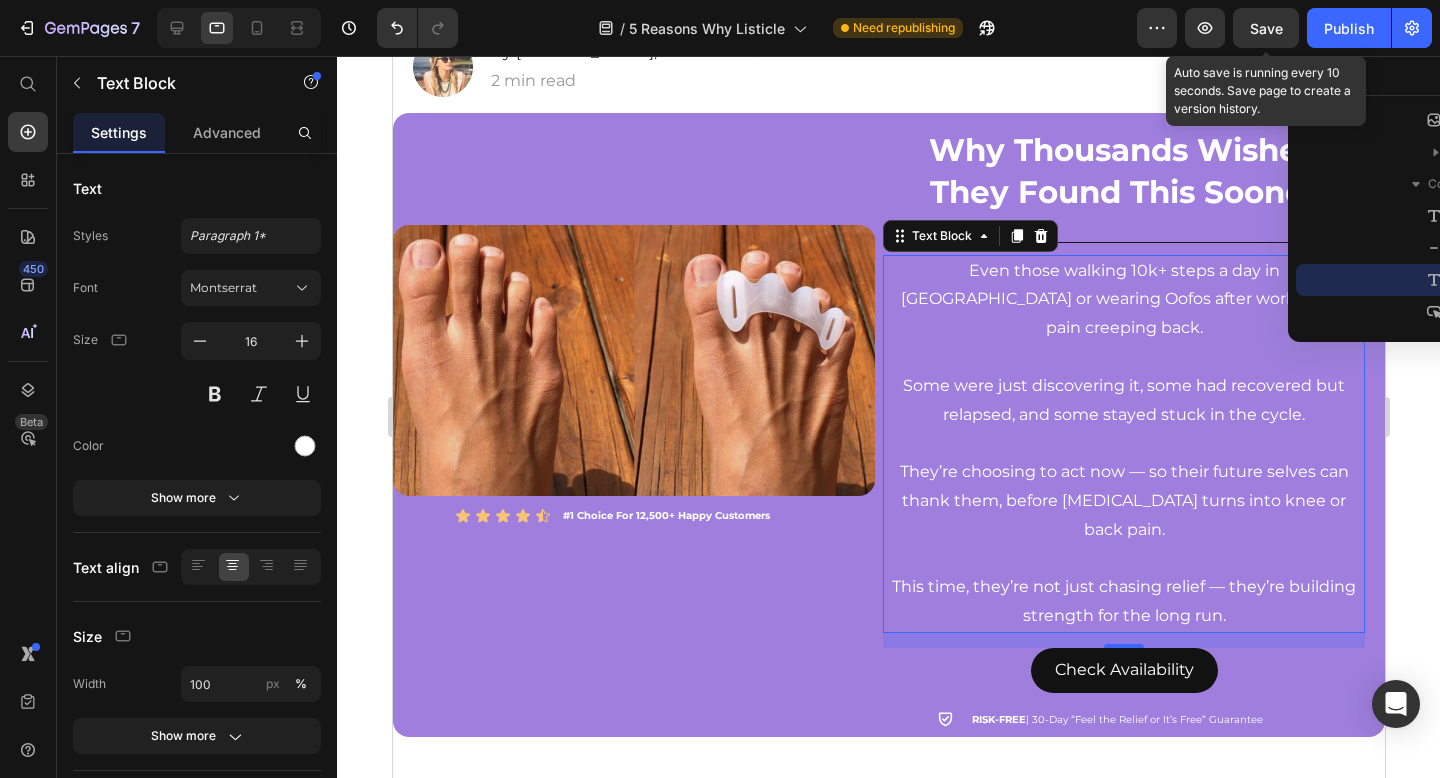 click on "Save" at bounding box center [1266, 28] 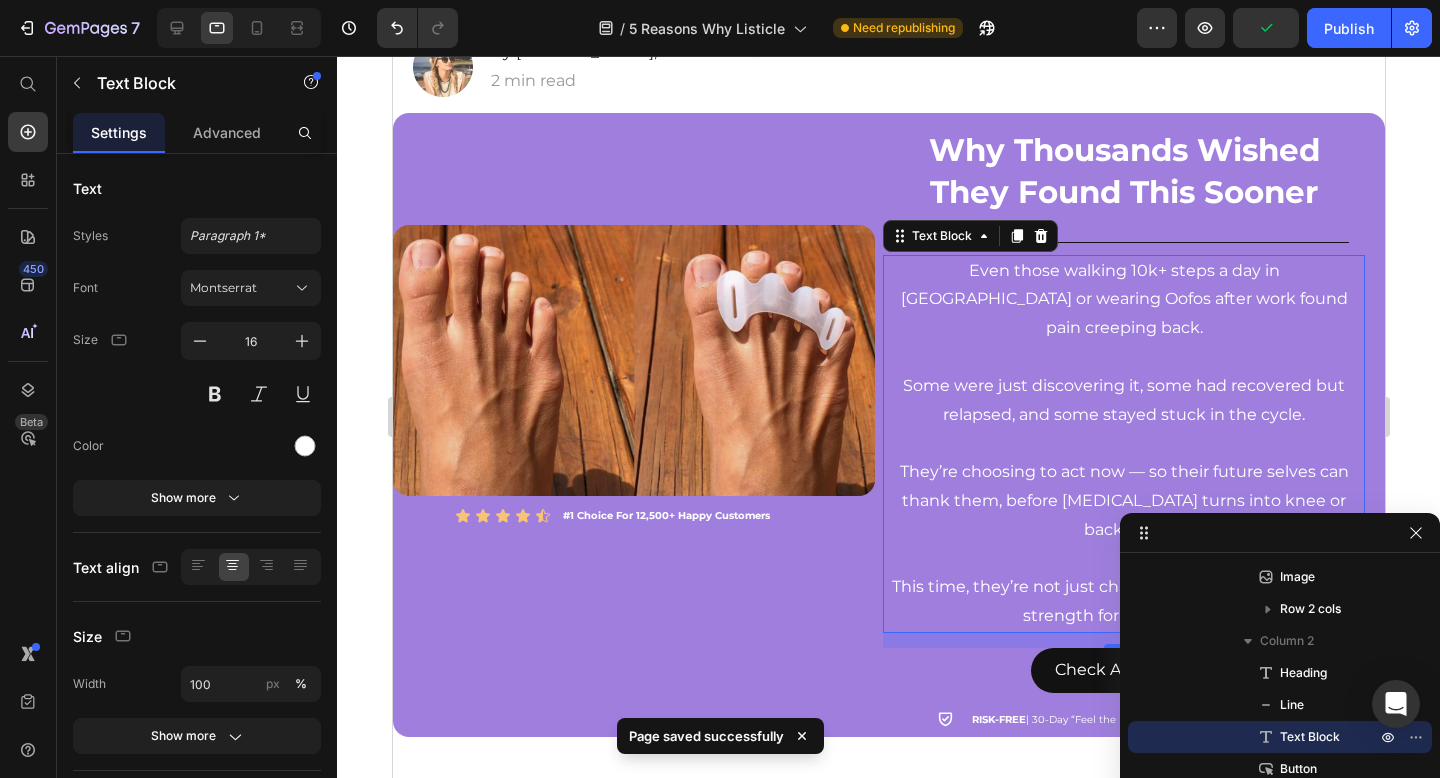 drag, startPoint x: 1314, startPoint y: 80, endPoint x: 1316, endPoint y: 575, distance: 495.00403 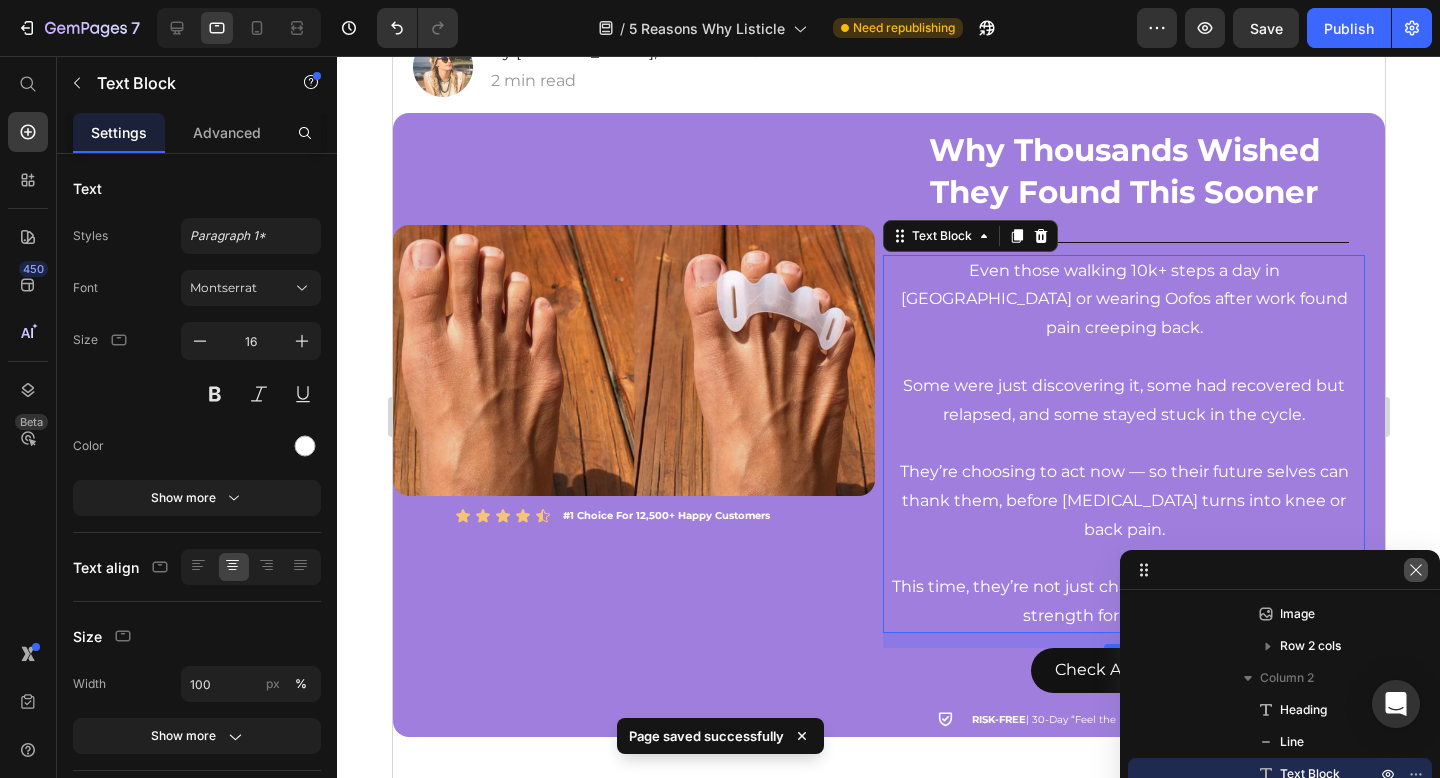click 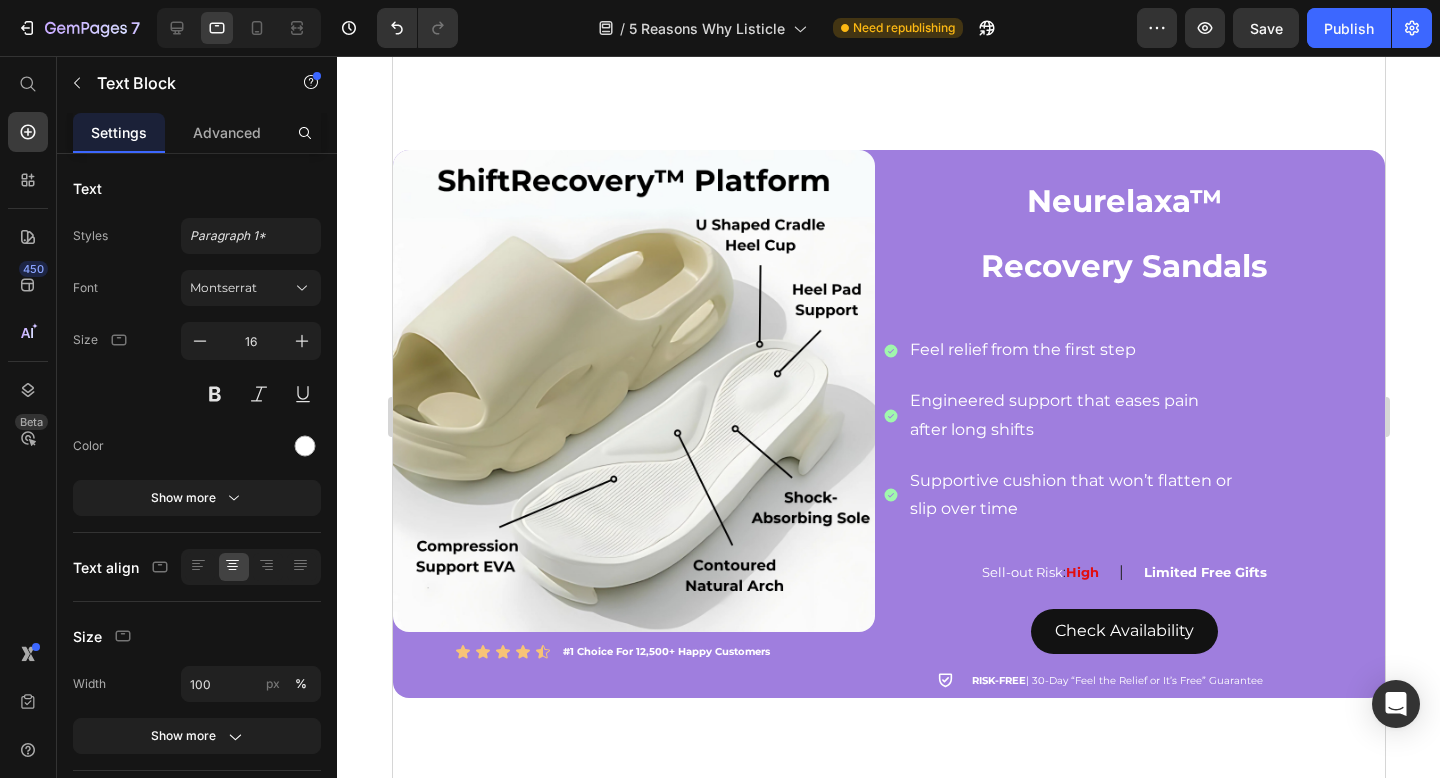 scroll, scrollTop: 2300, scrollLeft: 0, axis: vertical 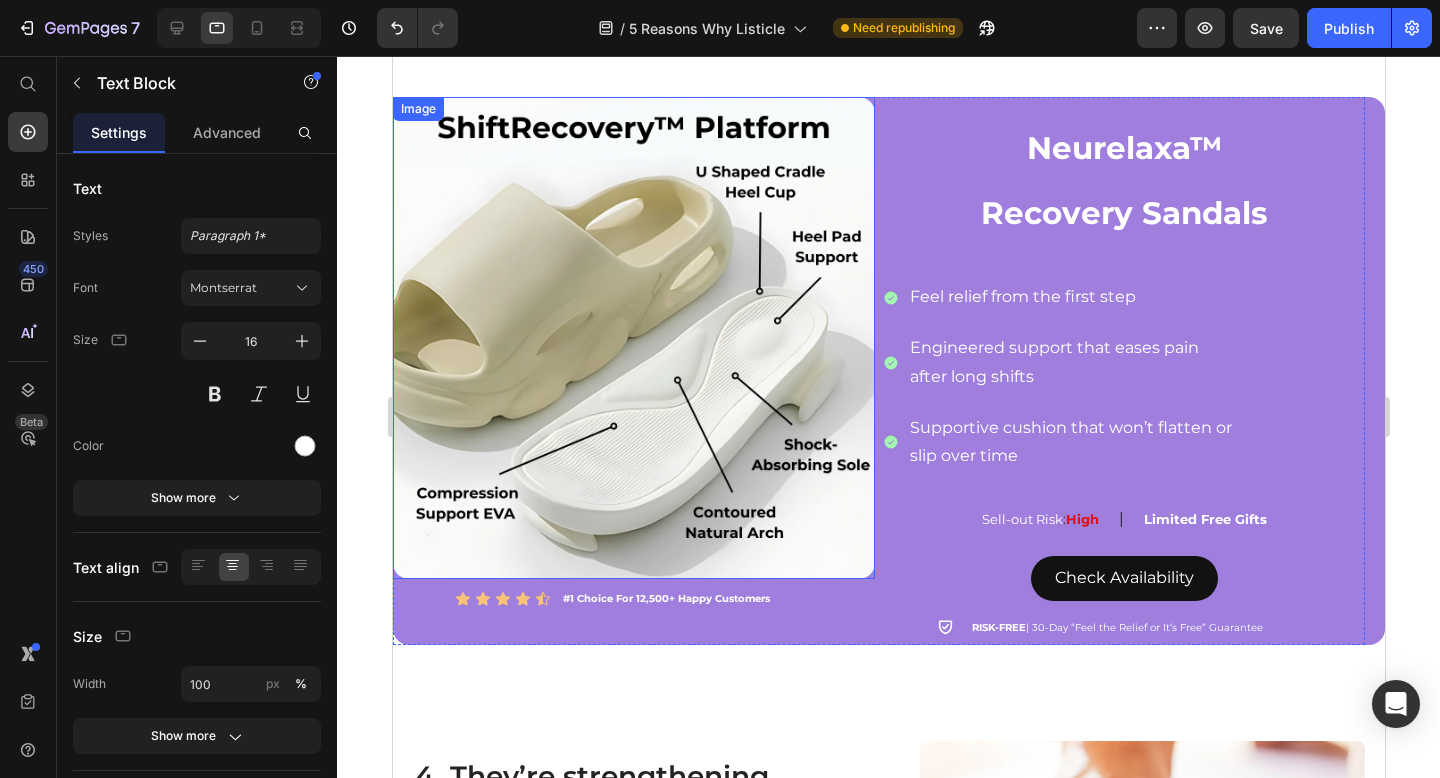 click at bounding box center (633, 338) 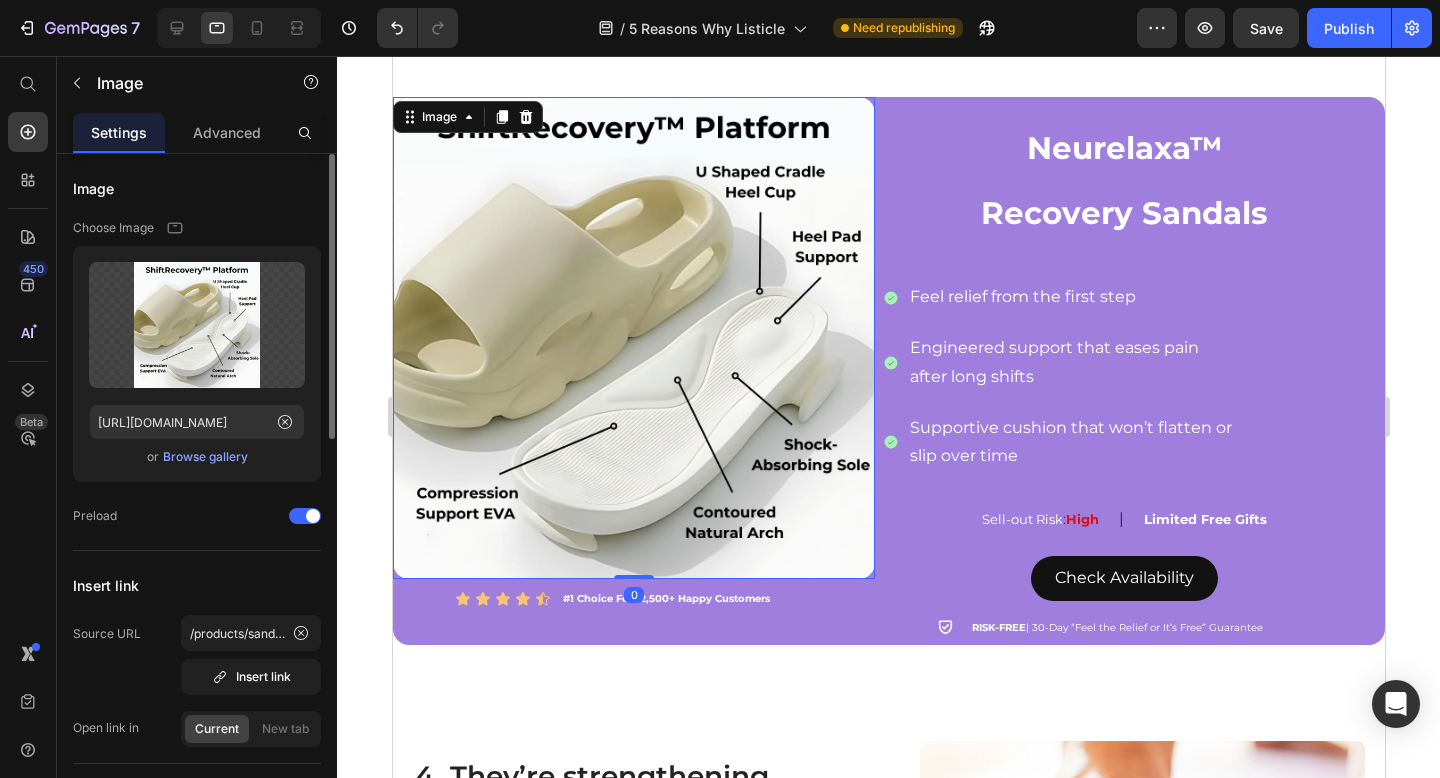 click on "Browse gallery" at bounding box center (205, 457) 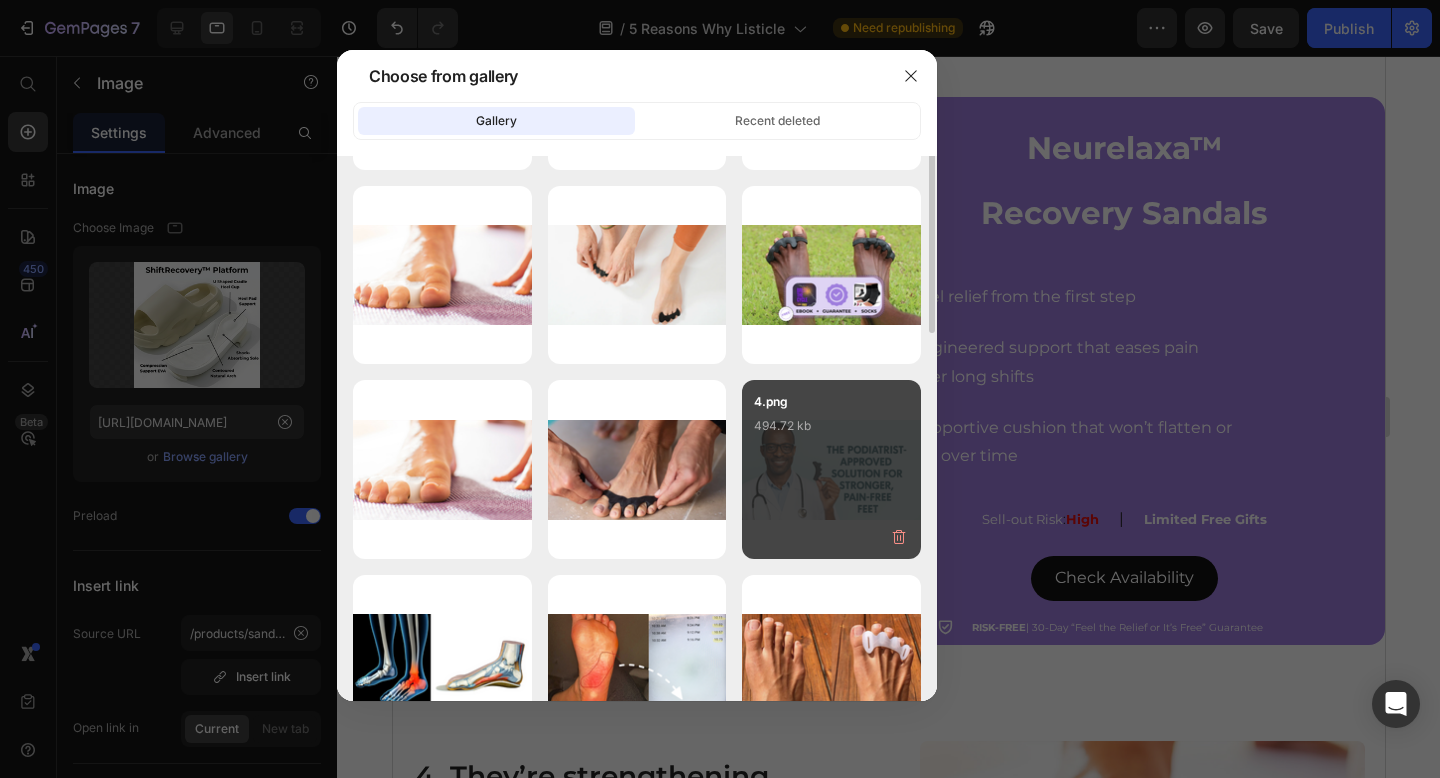 scroll, scrollTop: 103, scrollLeft: 0, axis: vertical 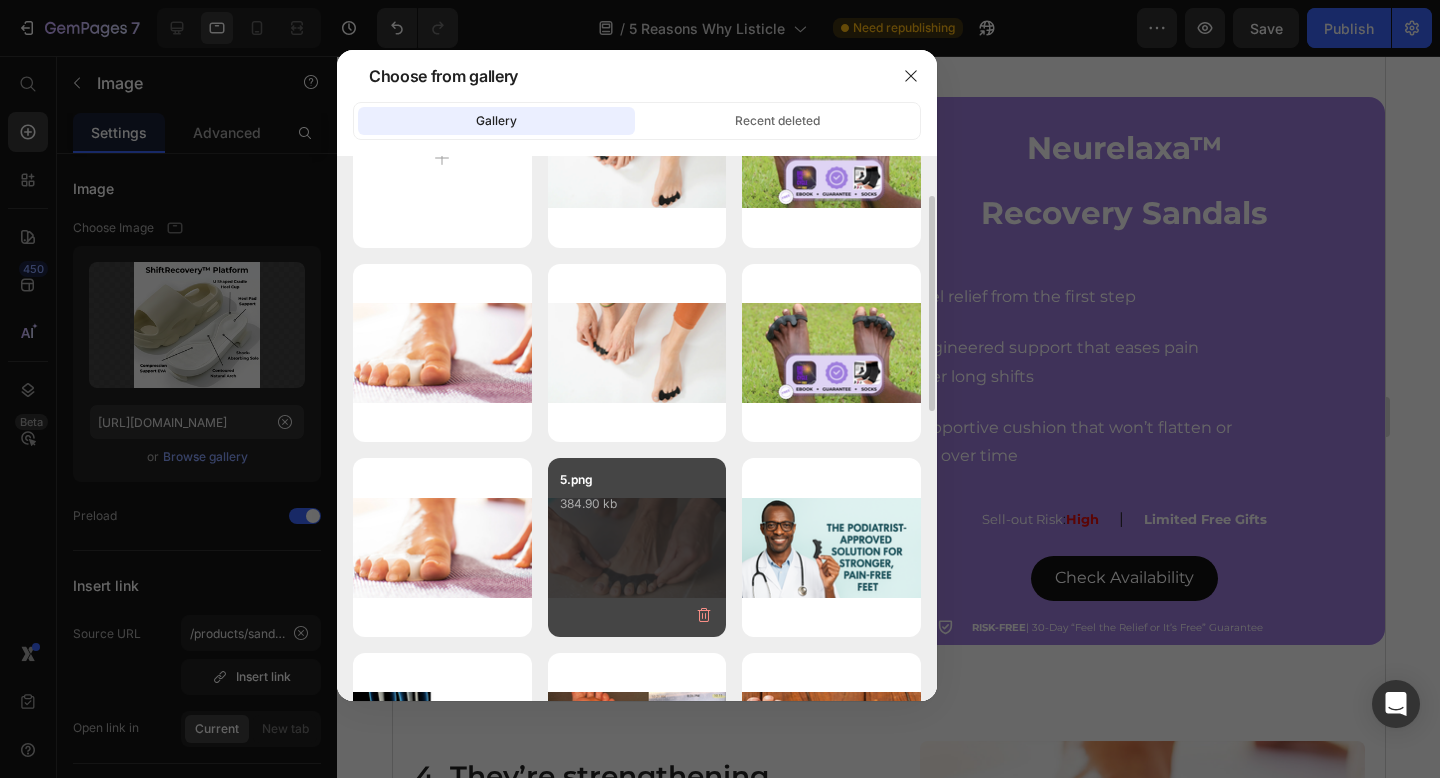 click on "5.png" at bounding box center (637, 480) 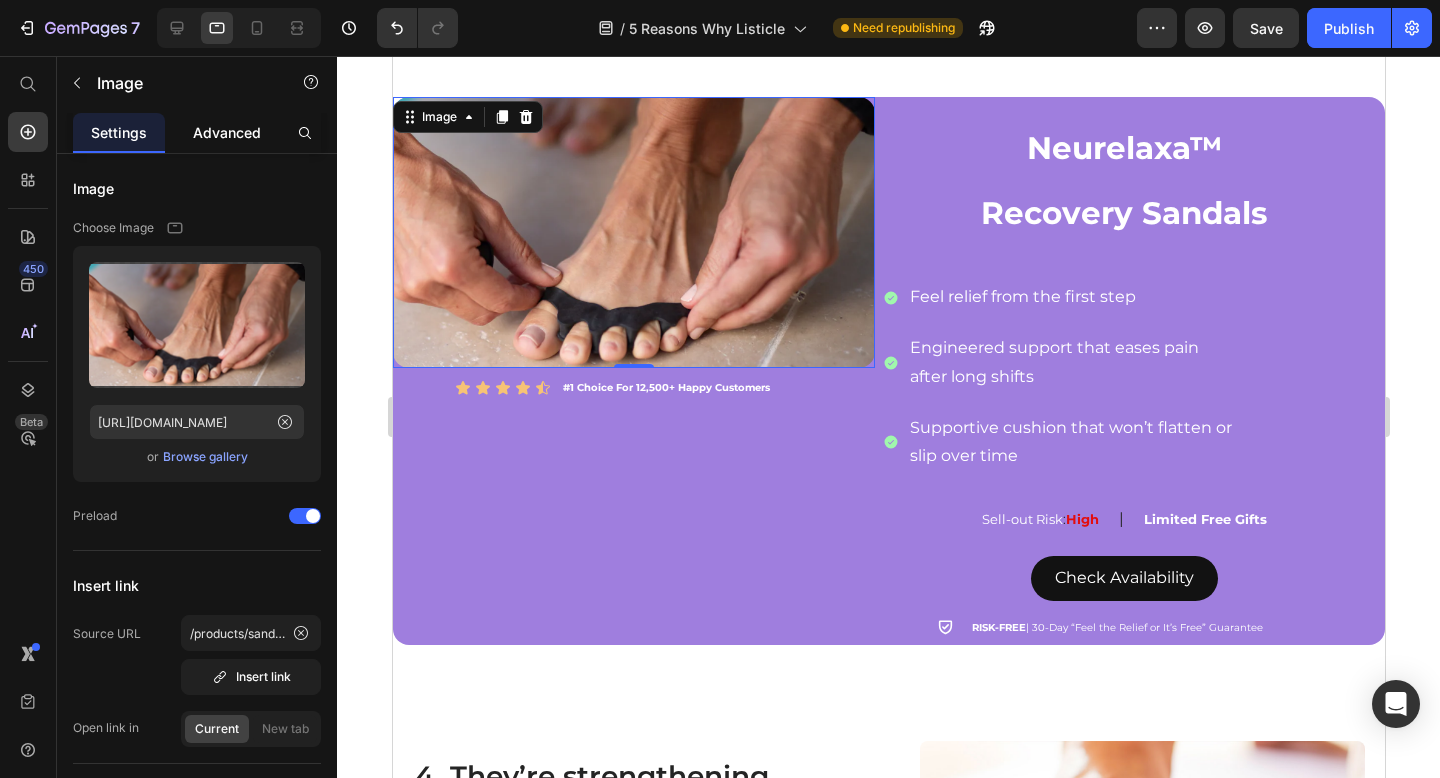 click on "Advanced" at bounding box center [227, 132] 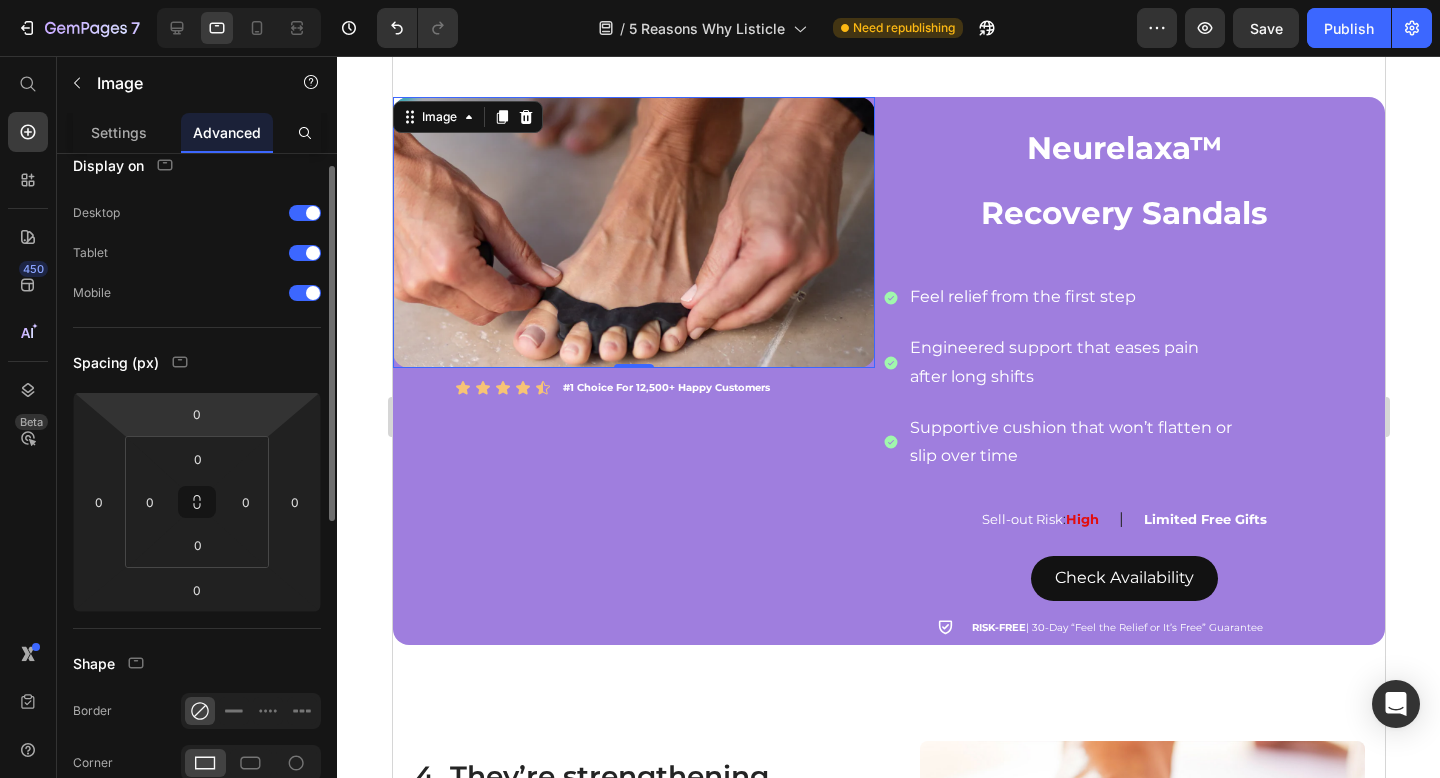 scroll, scrollTop: 85, scrollLeft: 0, axis: vertical 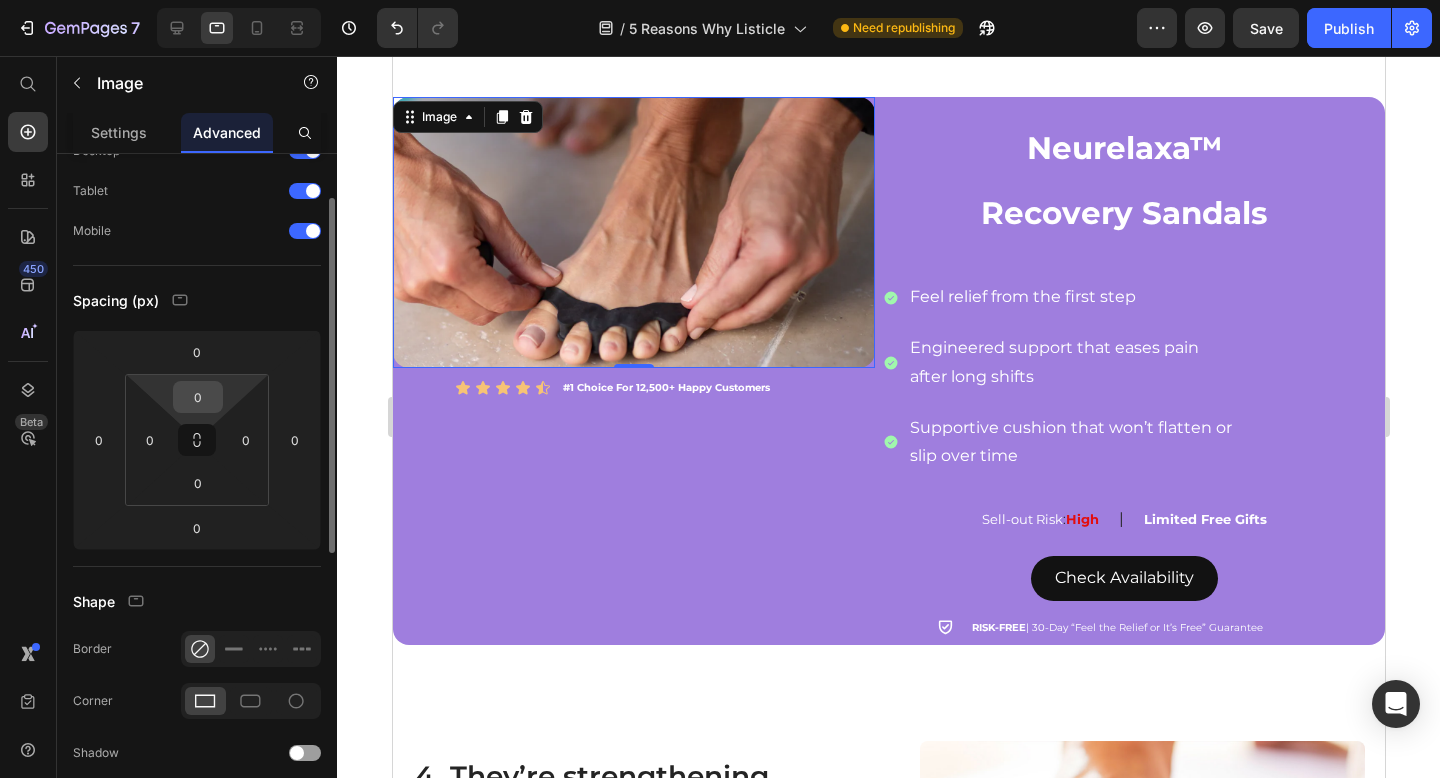 click on "0" at bounding box center (198, 397) 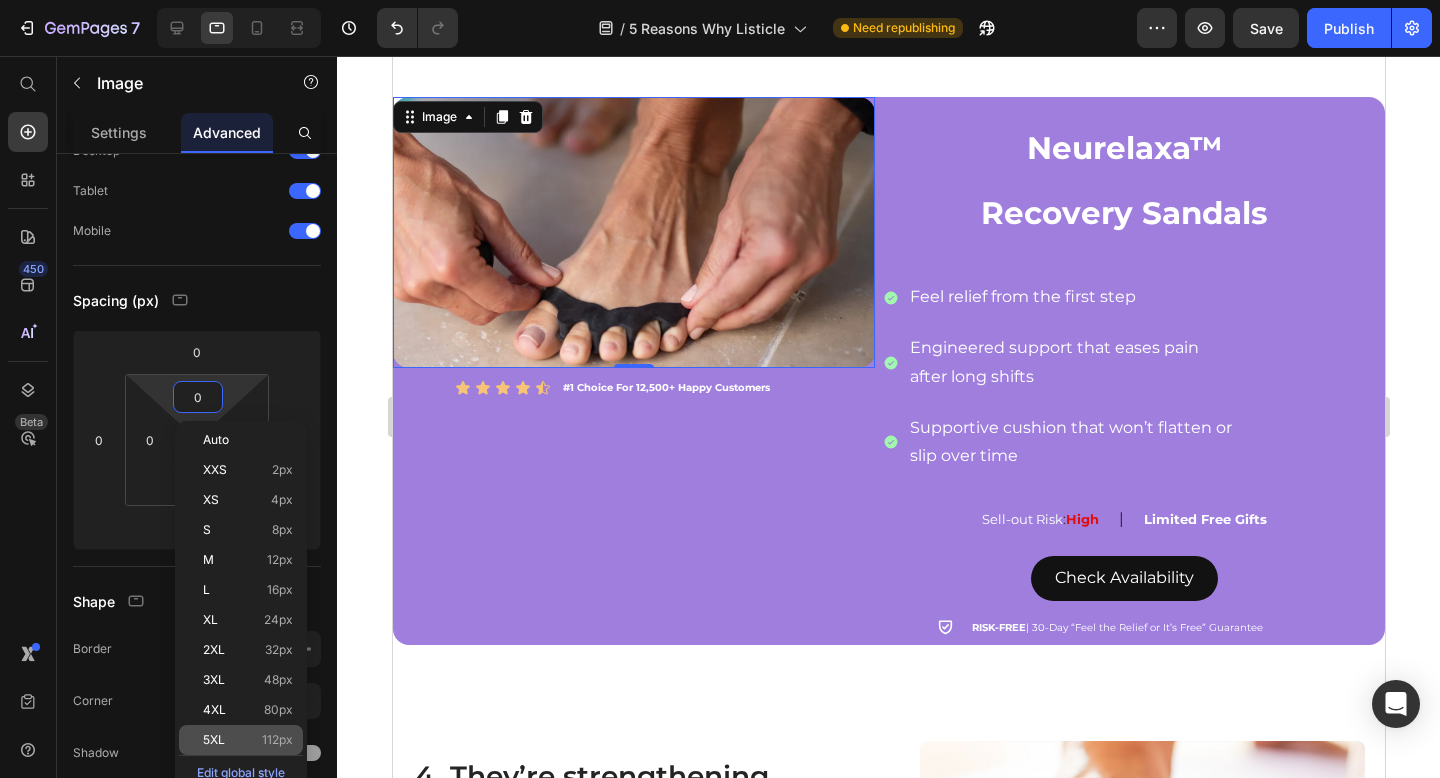 click on "5XL 112px" 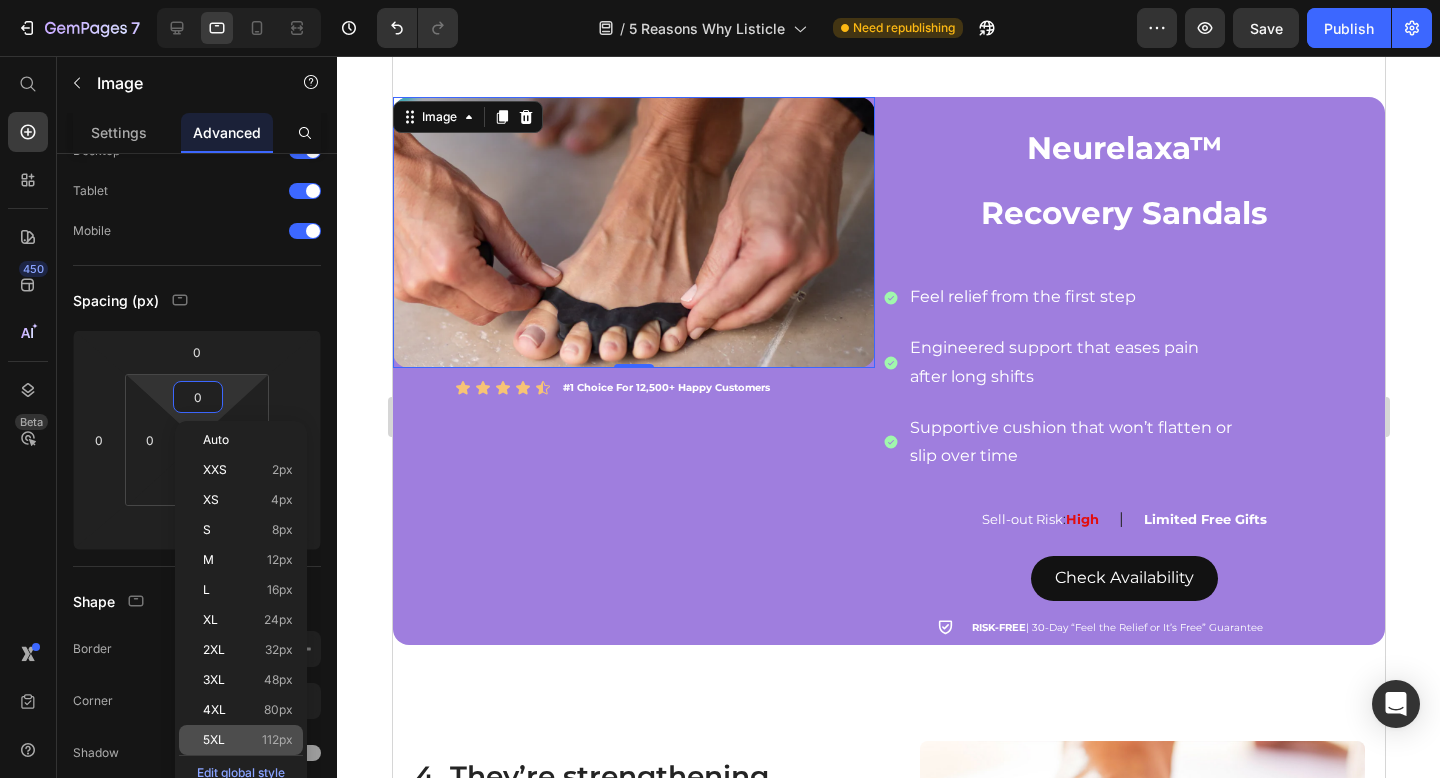 type on "112" 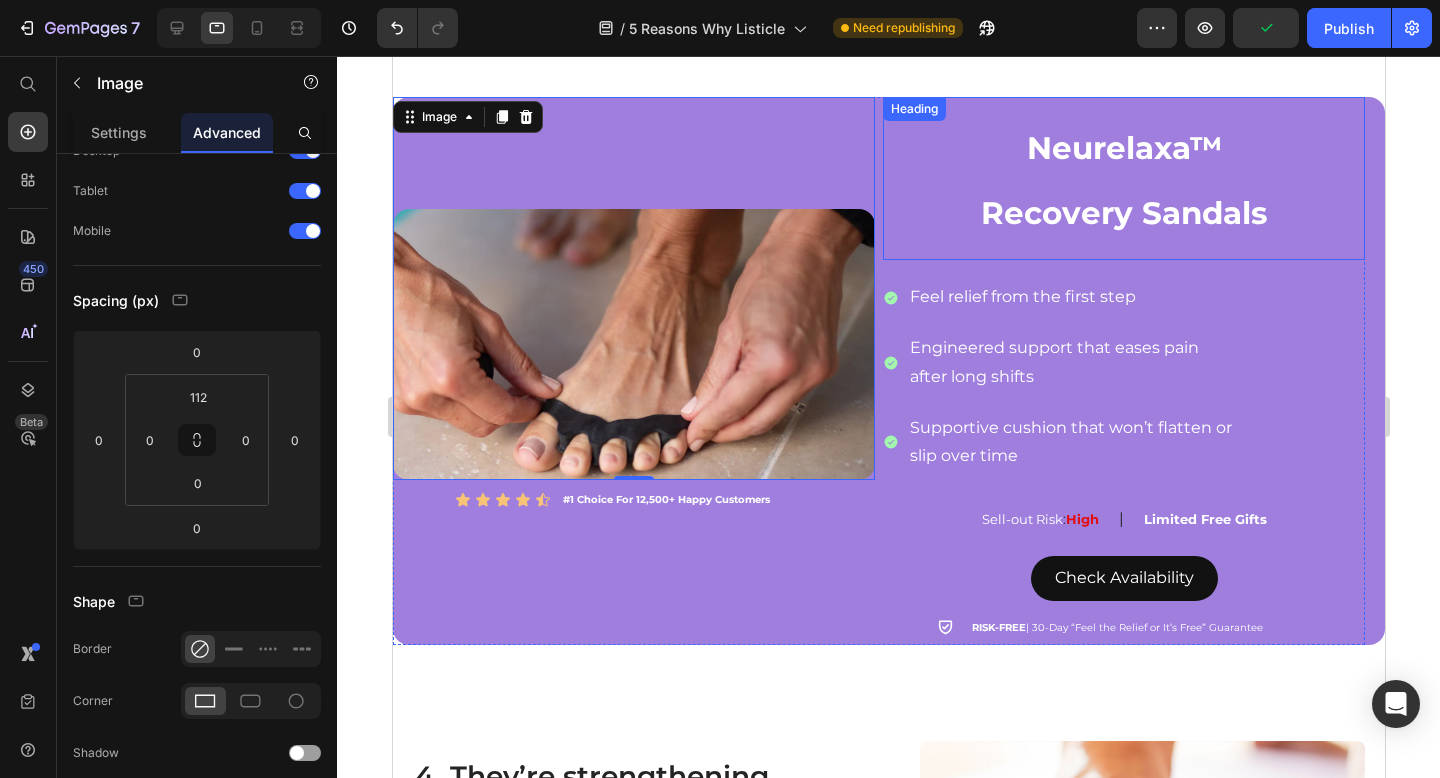 click on "Recovery Sandals" at bounding box center (1123, 213) 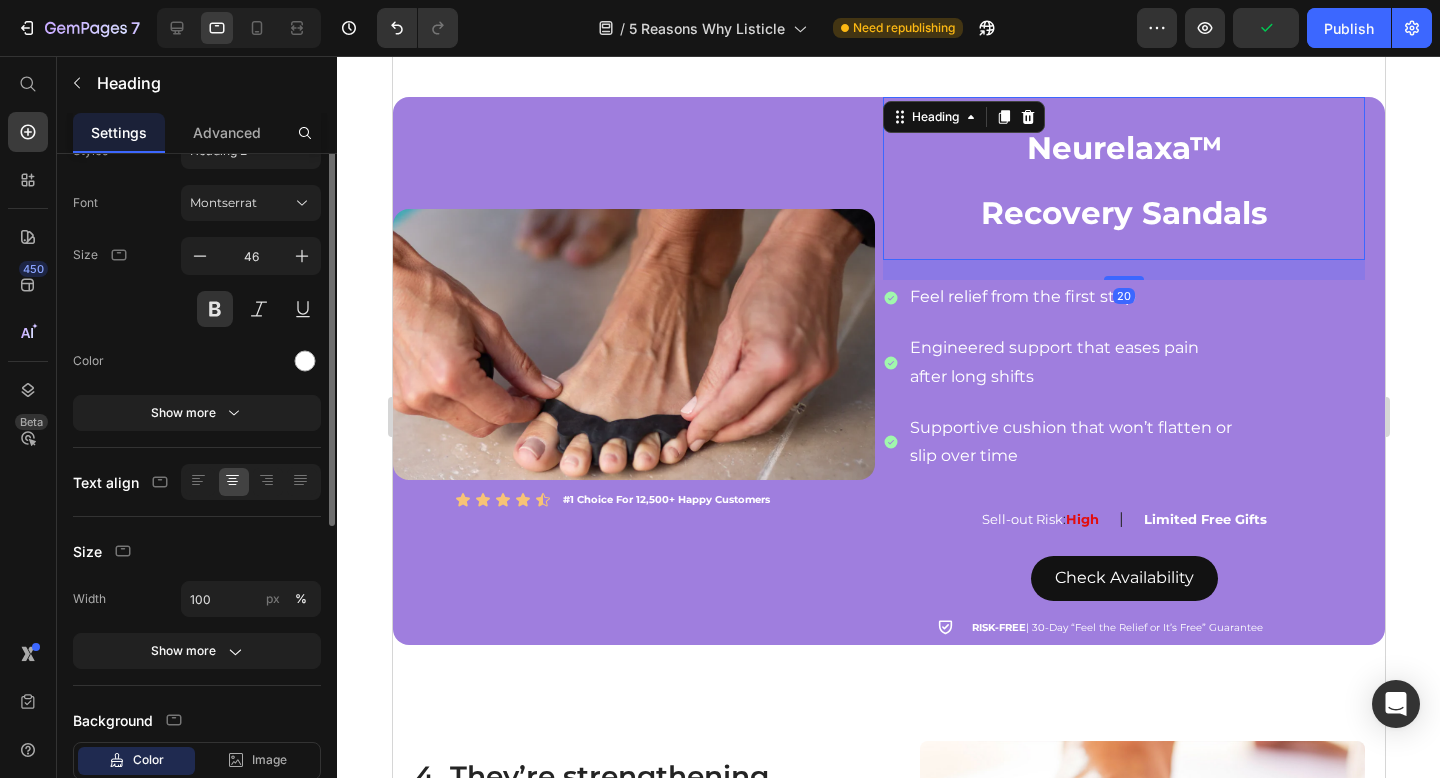 scroll, scrollTop: 0, scrollLeft: 0, axis: both 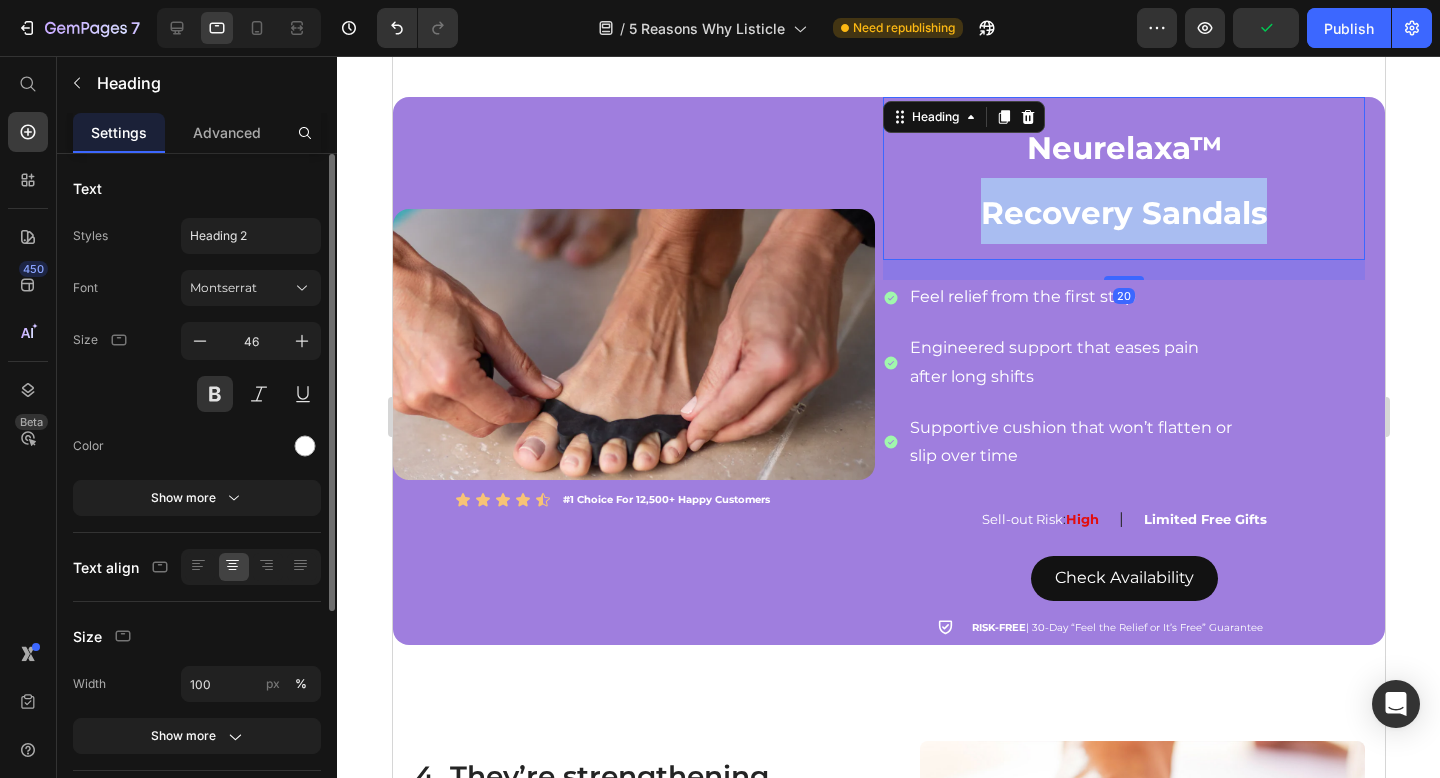 click on "Recovery Sandals" at bounding box center (1123, 213) 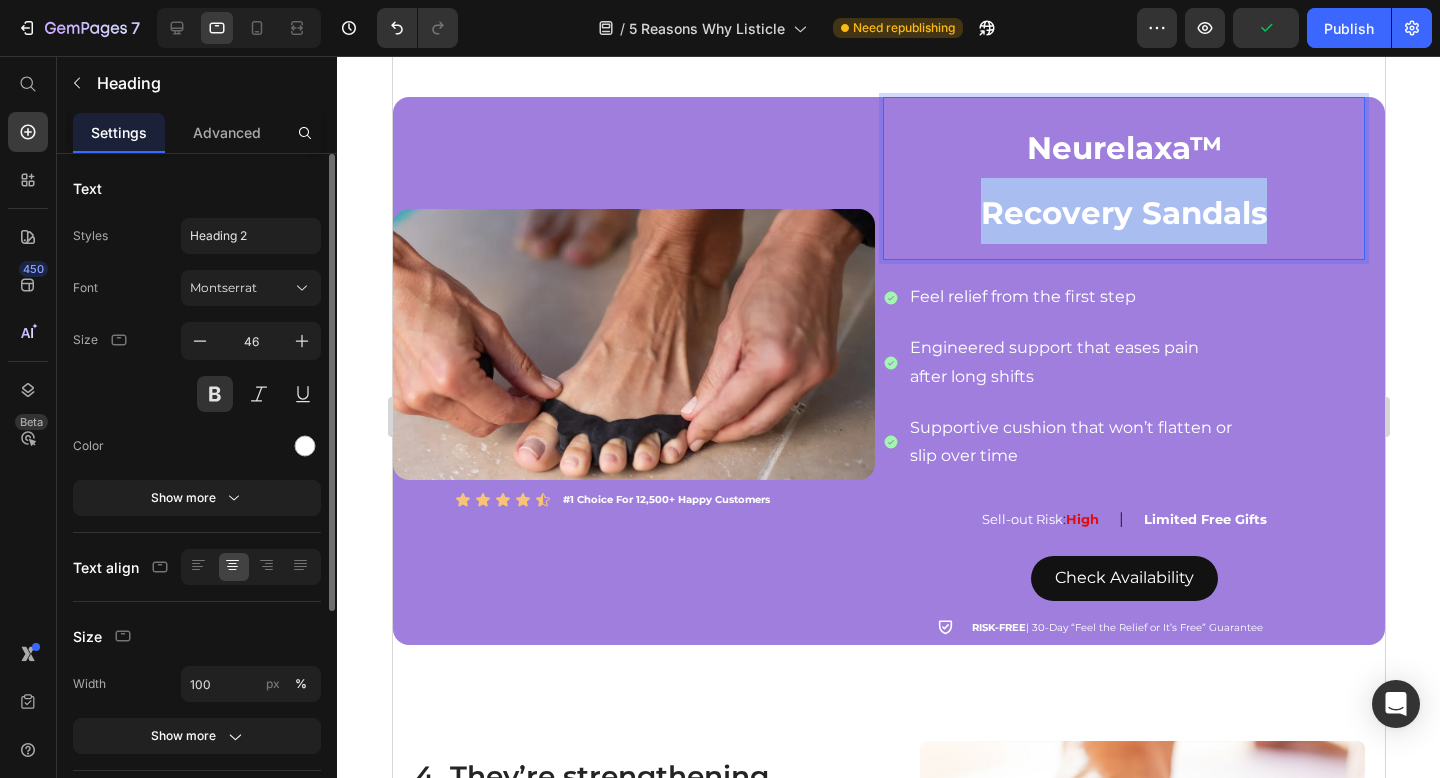click on "Recovery Sandals" at bounding box center [1123, 213] 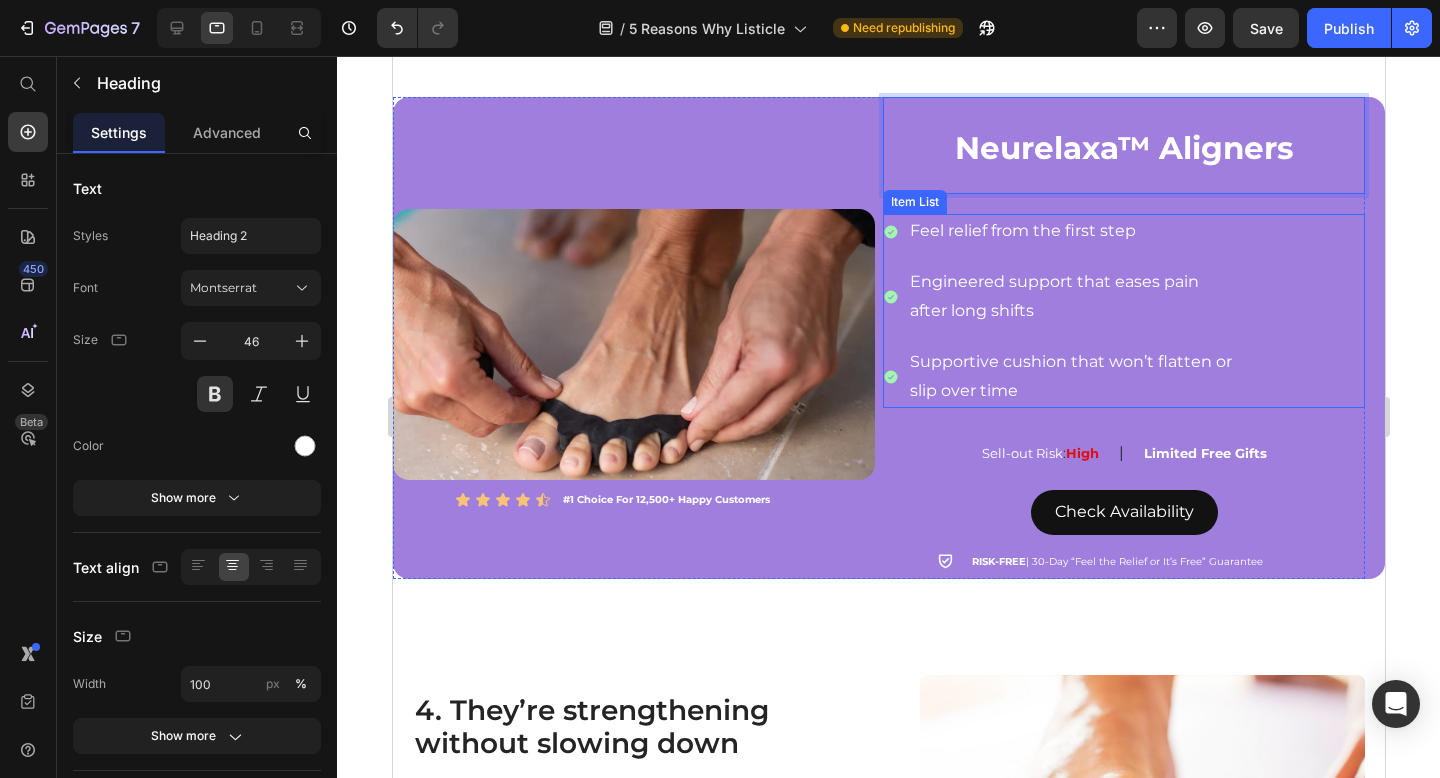 click on "Feel relief from the first step" at bounding box center [1070, 231] 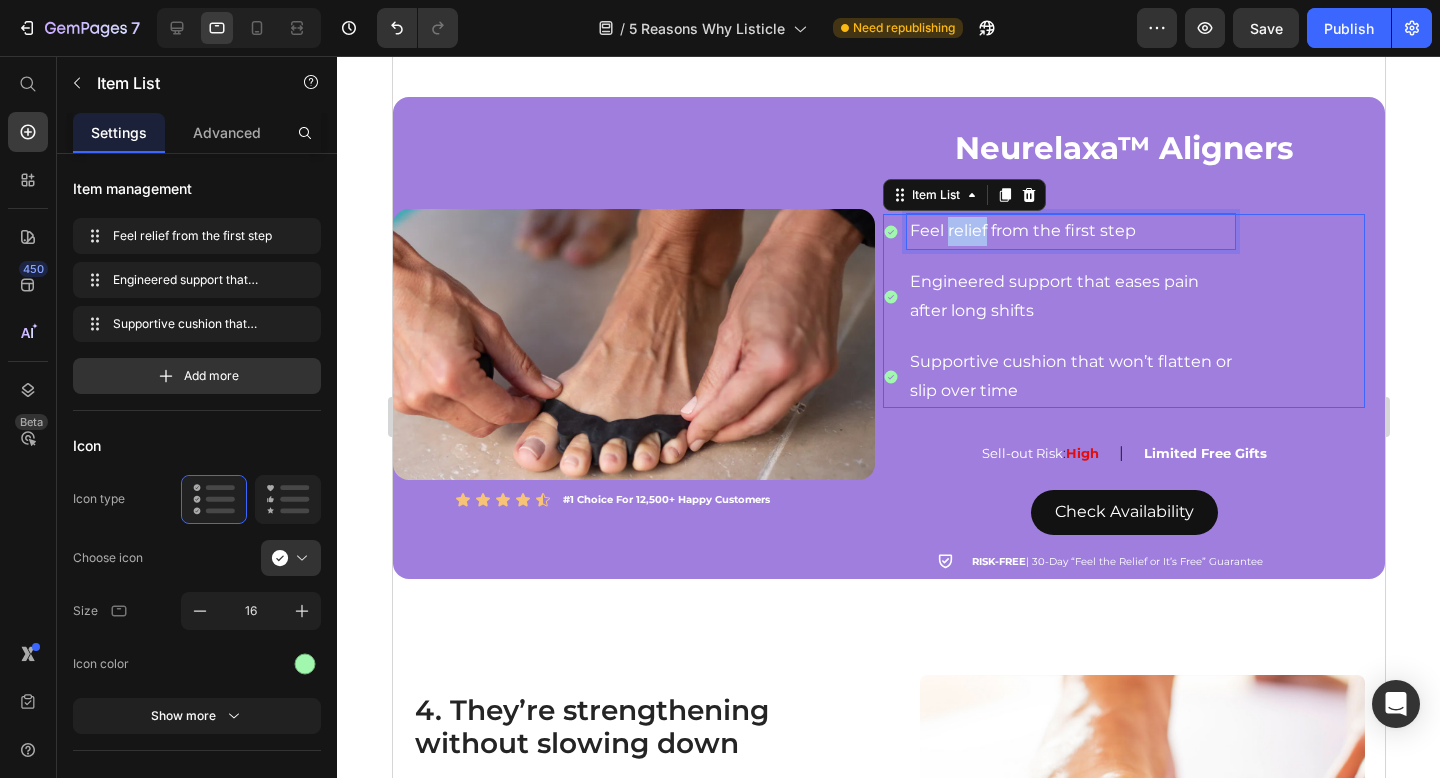 click on "Feel relief from the first step" at bounding box center [1070, 231] 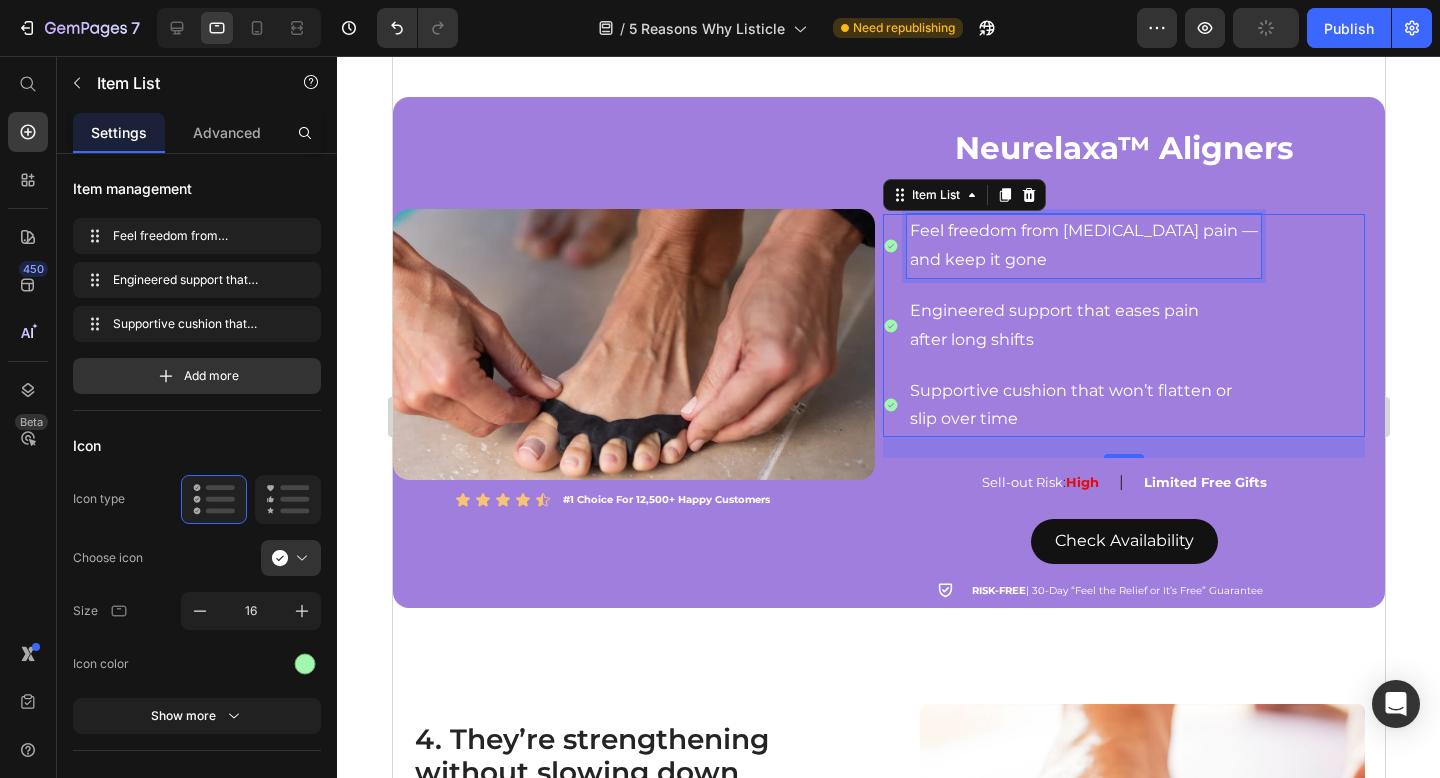 click on "Engineered support that eases pain" at bounding box center (1083, 311) 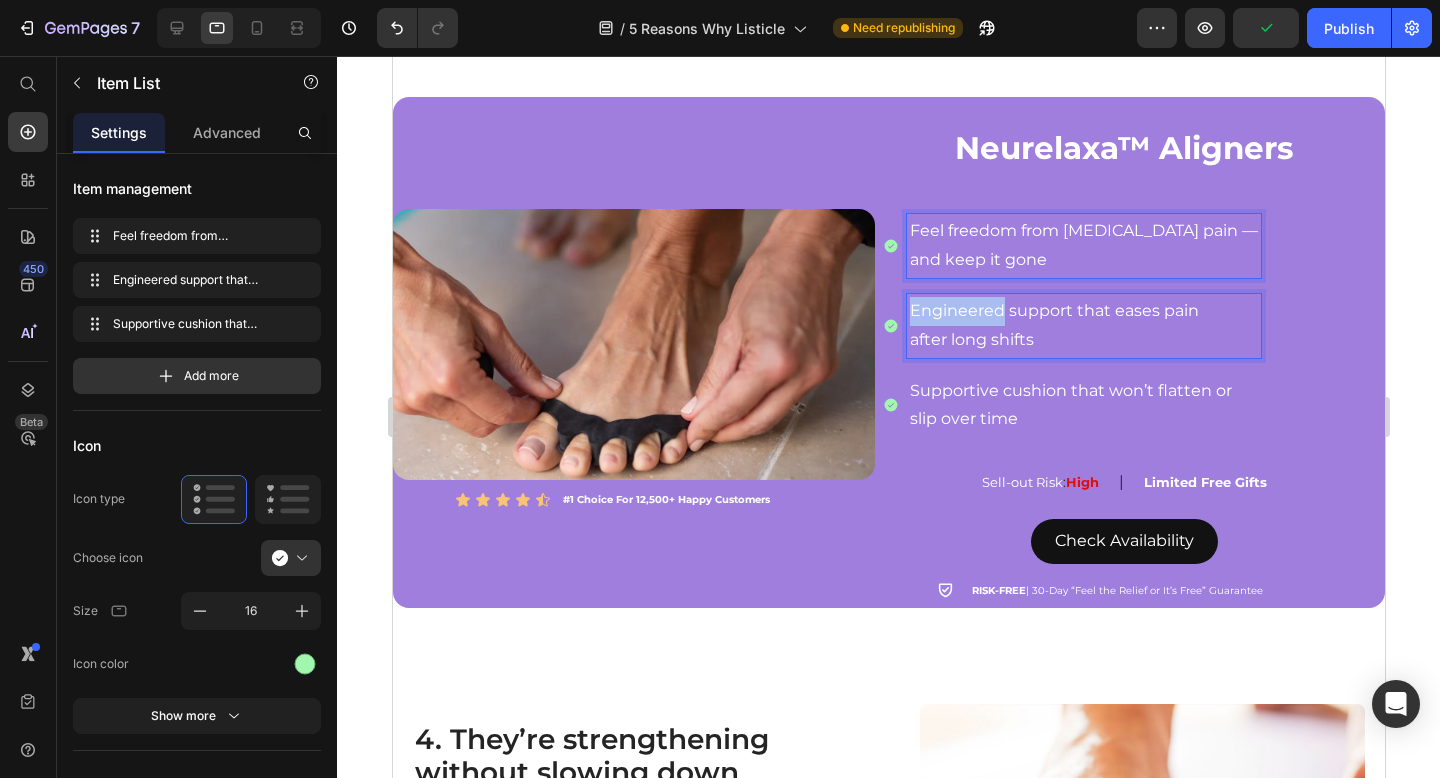 click on "Engineered support that eases pain" at bounding box center [1083, 311] 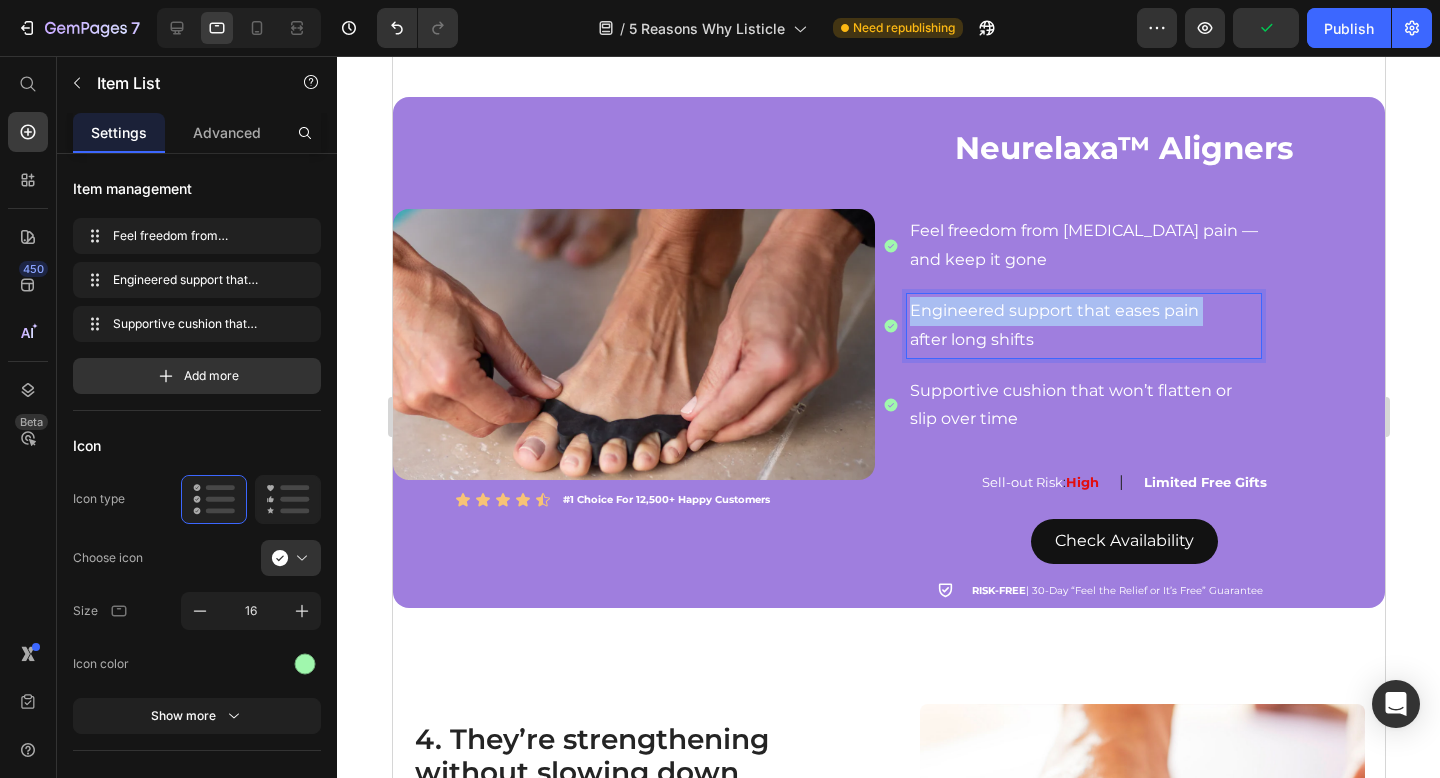 click on "Engineered support that eases pain" at bounding box center (1083, 311) 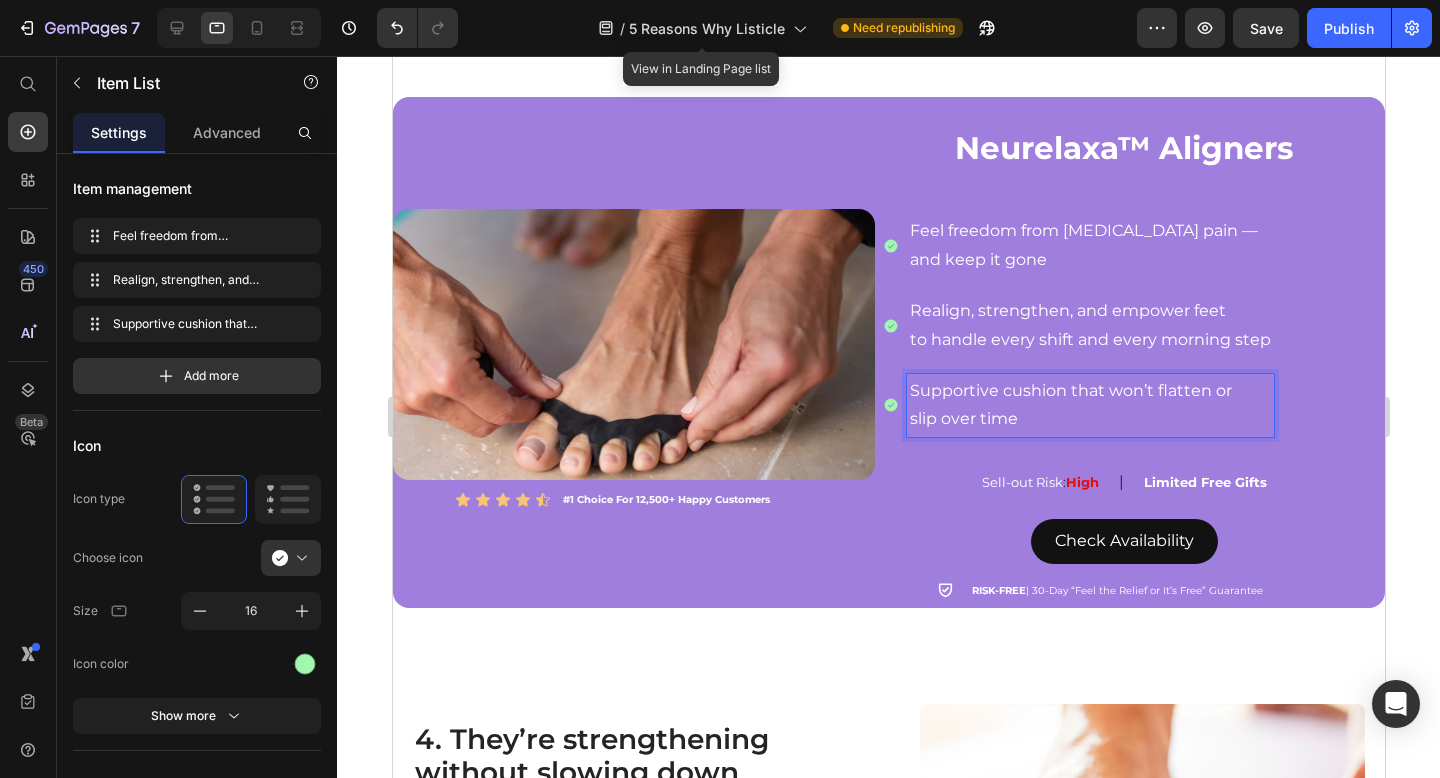 click on "Supportive cushion that won’t flatten or" at bounding box center [1089, 391] 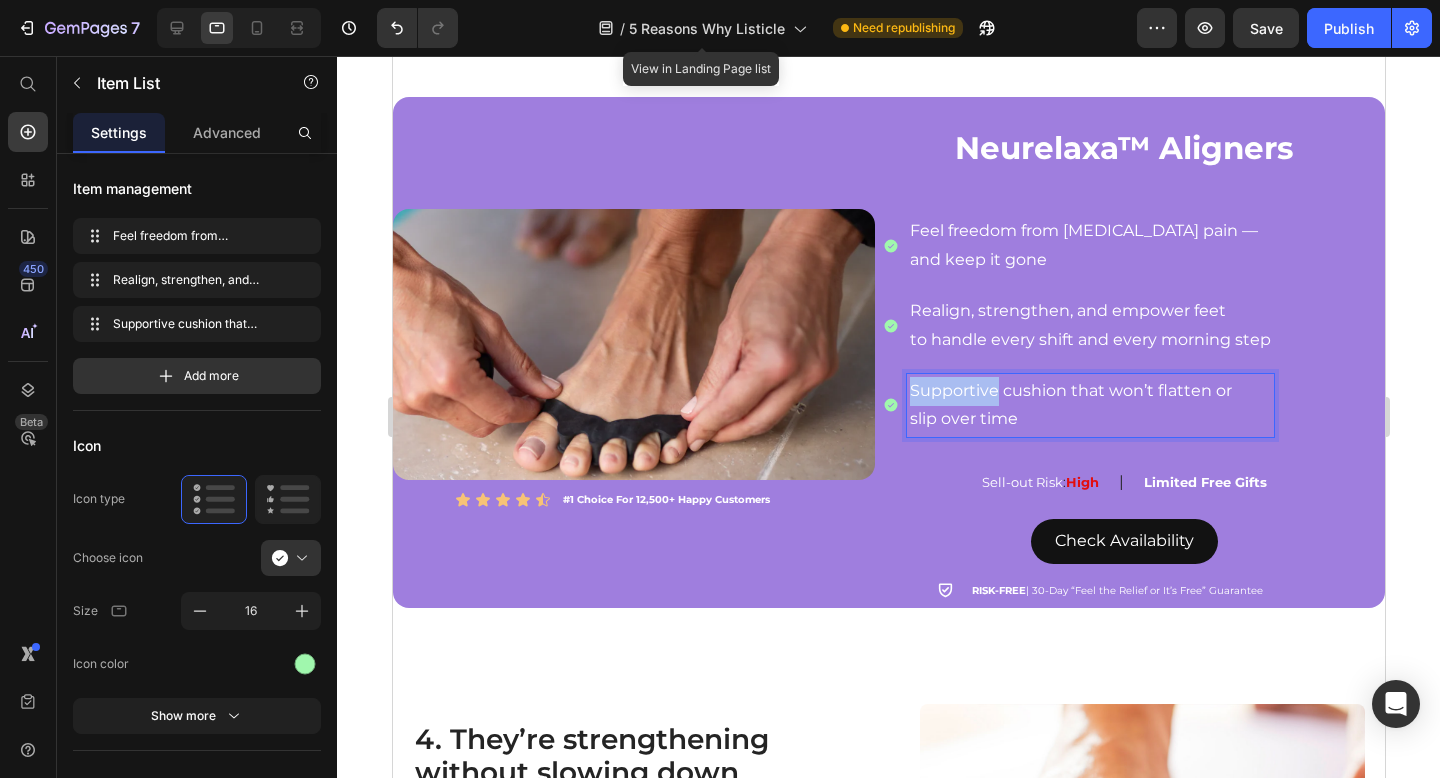 click on "Supportive cushion that won’t flatten or" at bounding box center (1089, 391) 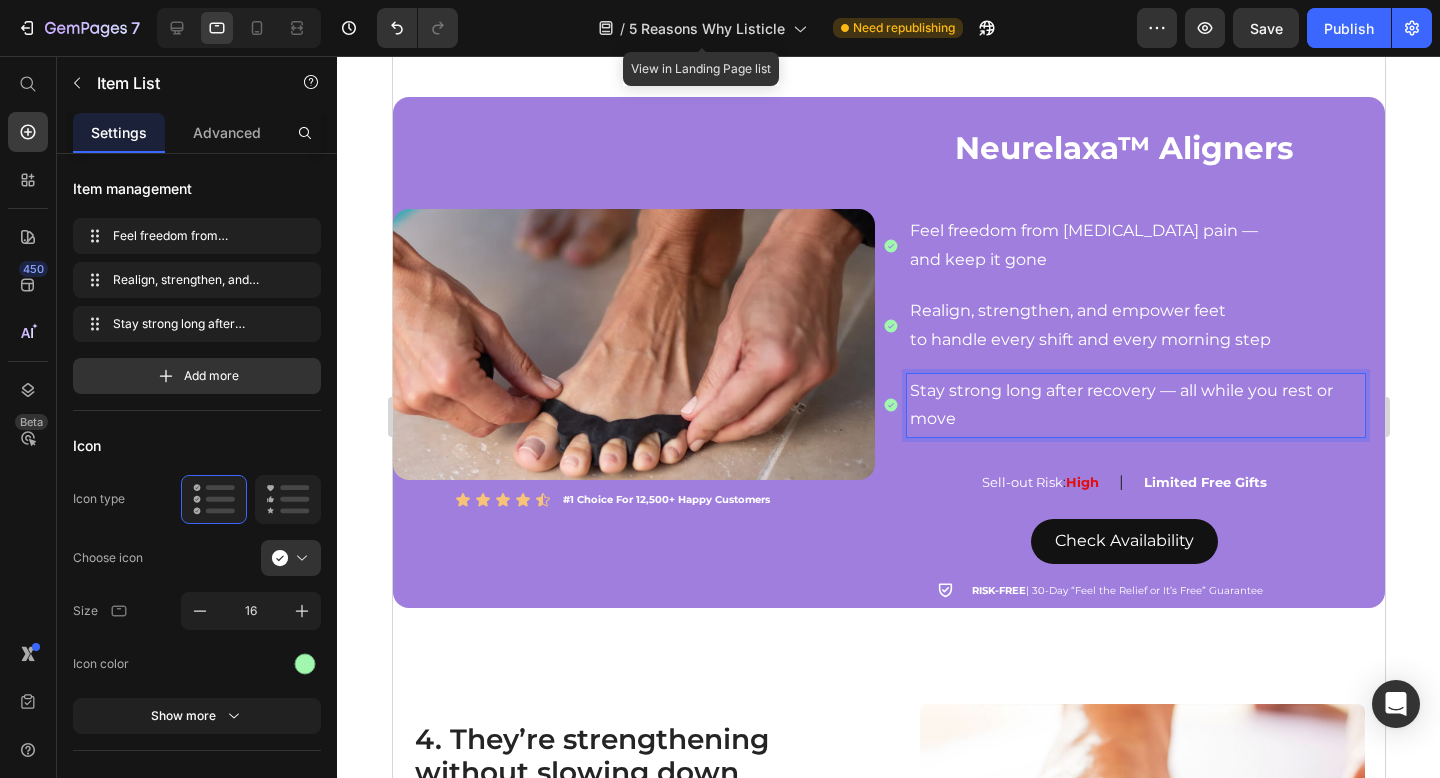click on "Stay strong long after recovery — all while you rest or move" at bounding box center (1135, 406) 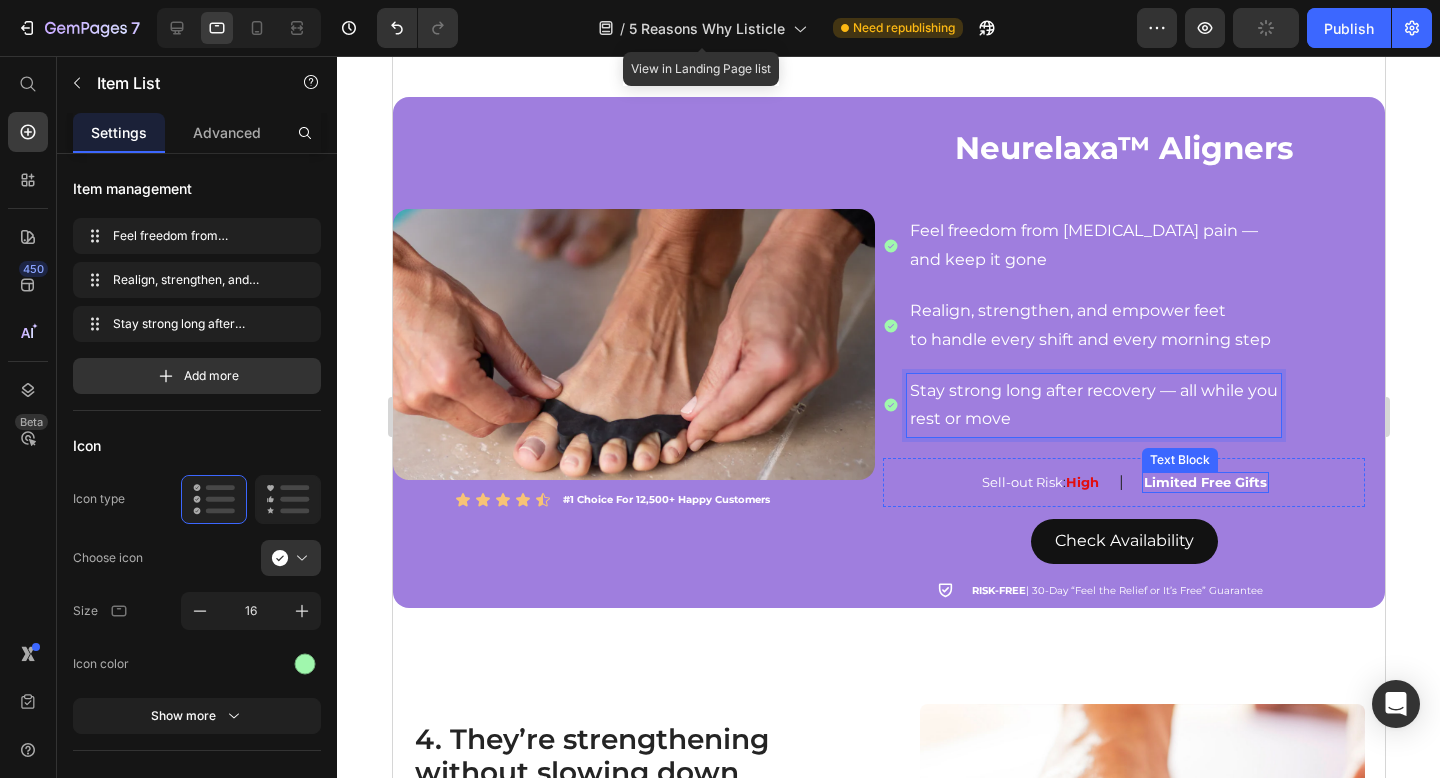 click on "Sell-out Risk :  High Text Block | Text Block Limited Free Gifts Text Block Row" at bounding box center (1123, 482) 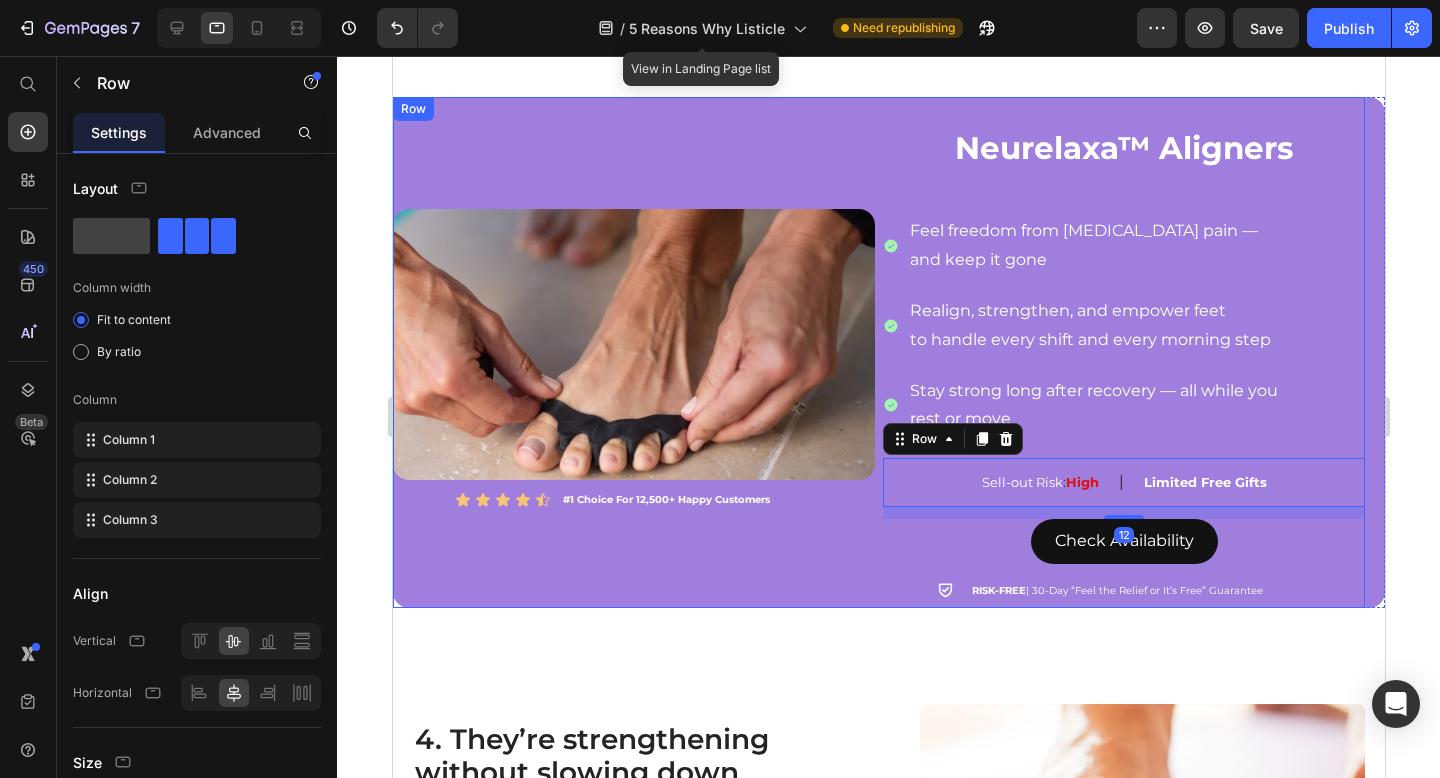 click on "Image Icon Icon Icon Icon
Icon Icon List #1 Choice For 12,500+ Happy Customers Text Block Row" at bounding box center (633, 352) 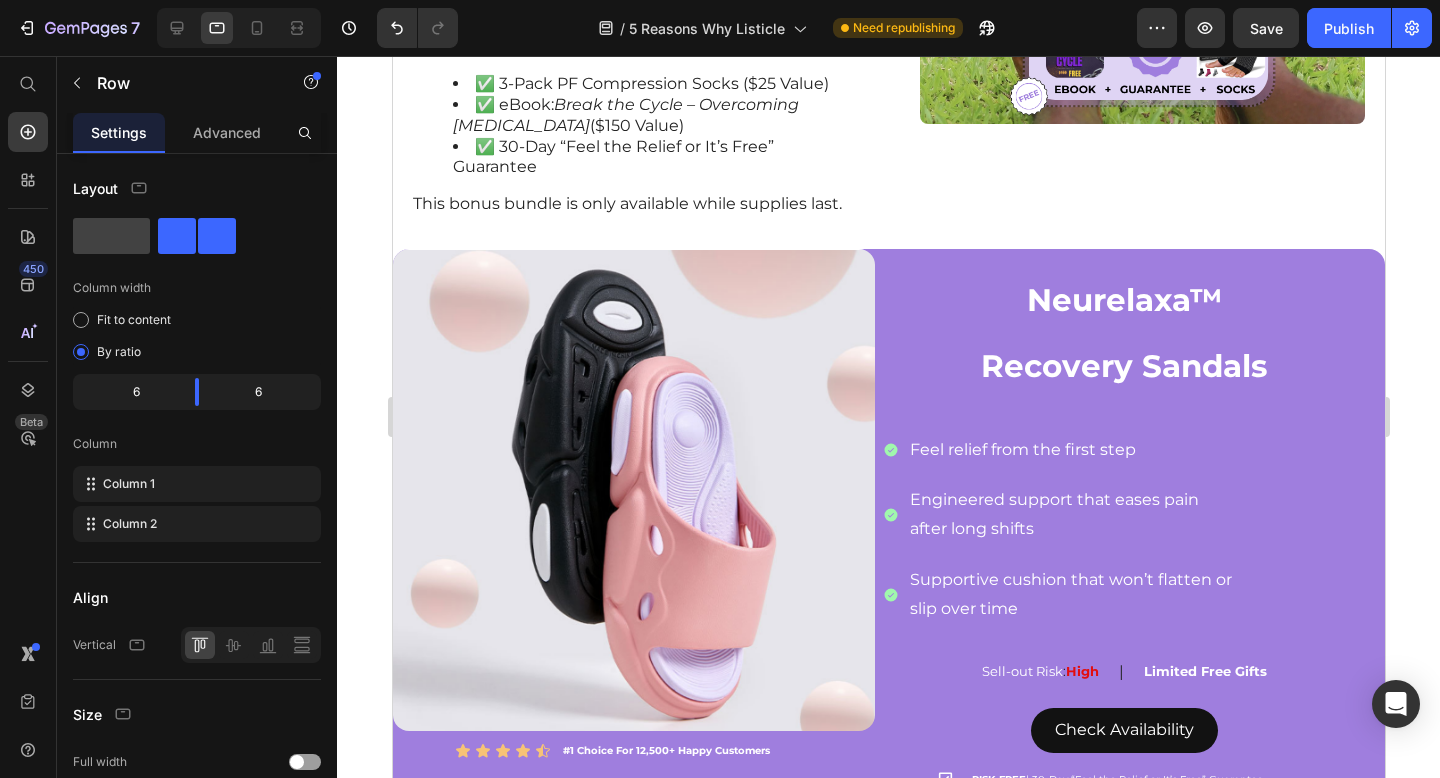 scroll, scrollTop: 3582, scrollLeft: 0, axis: vertical 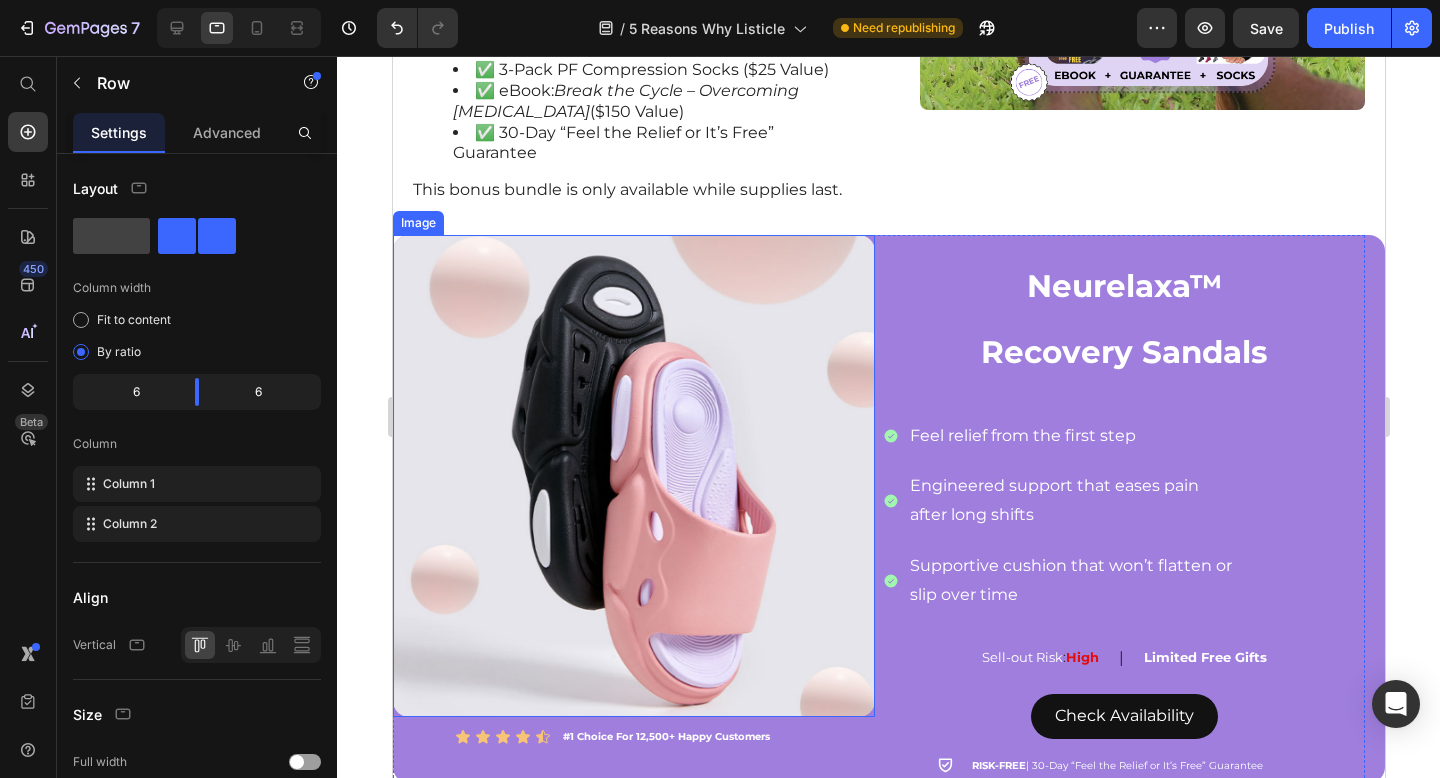 click at bounding box center (633, 476) 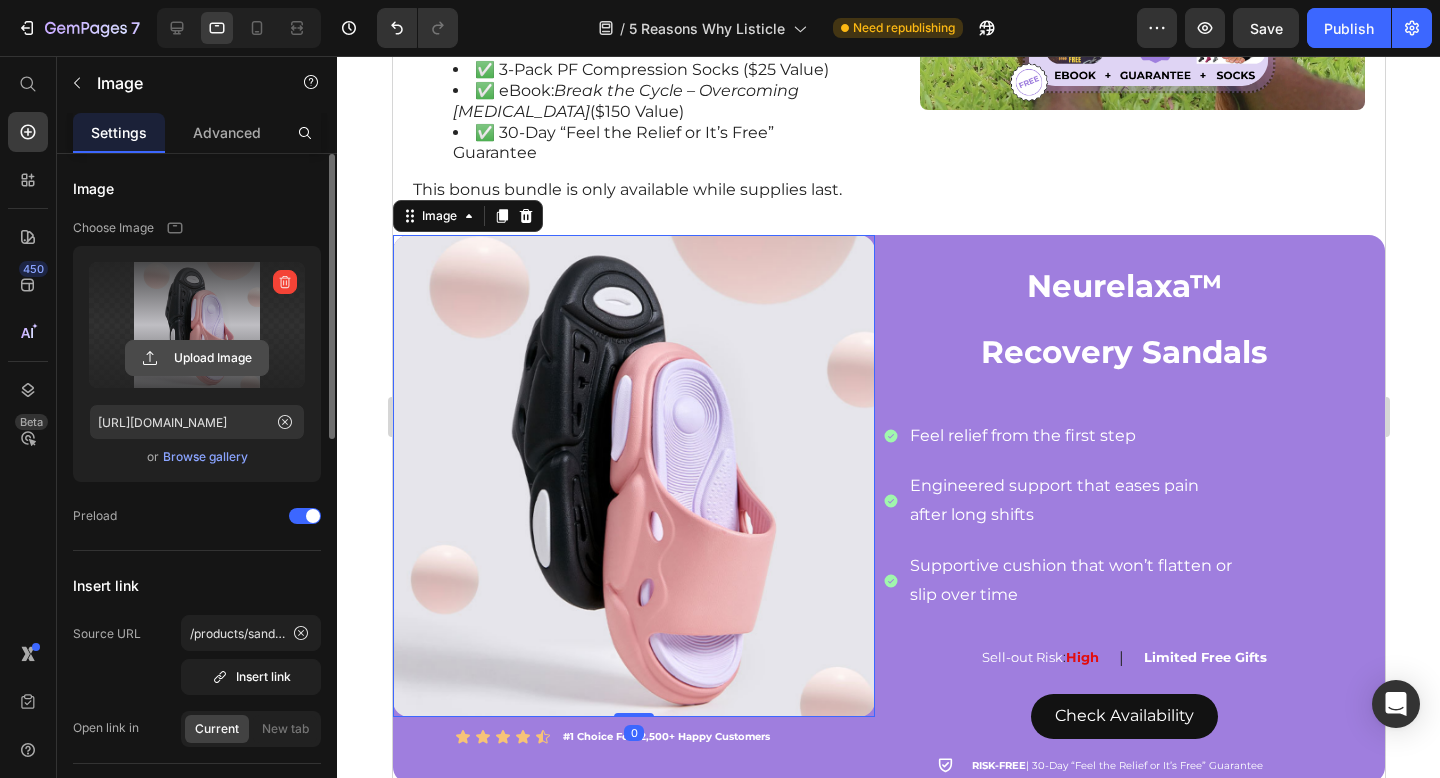 click 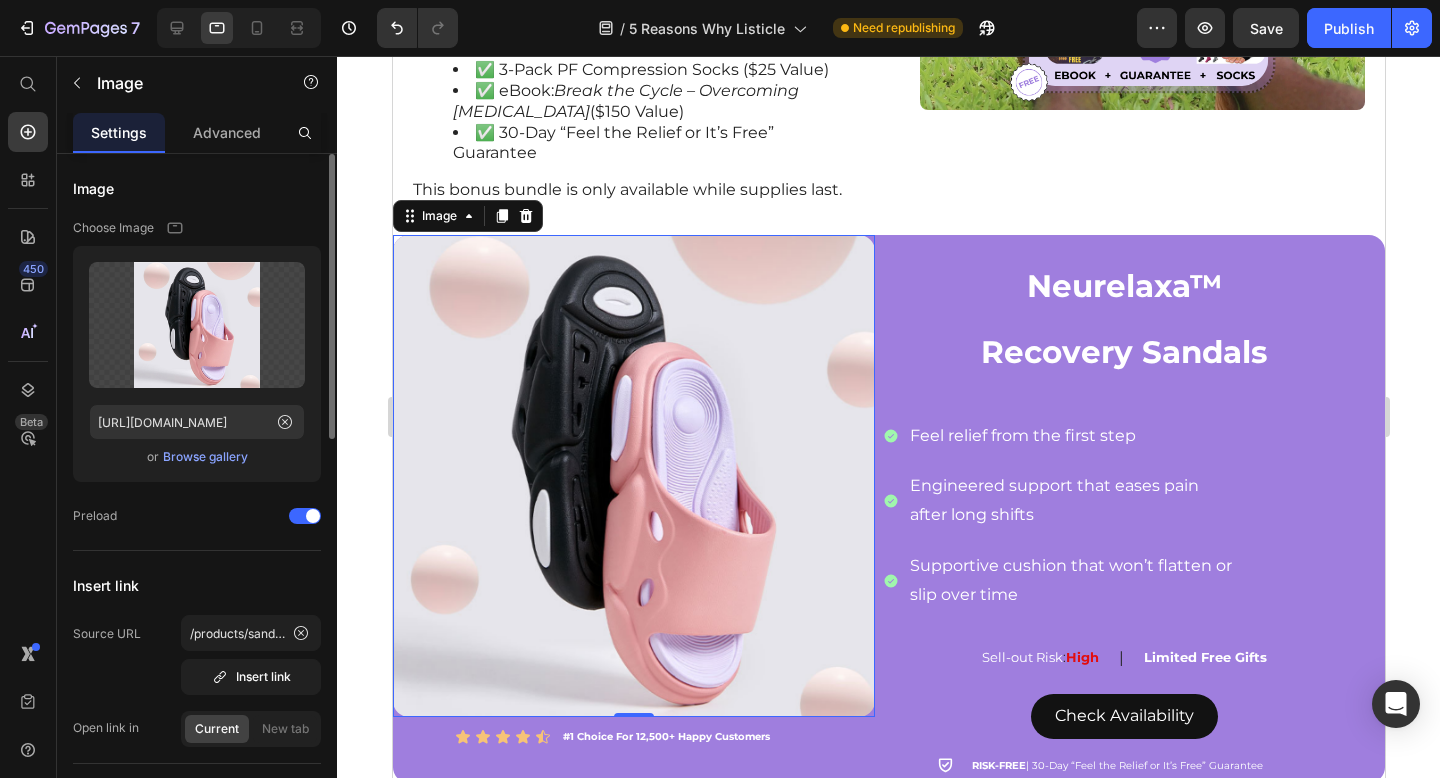 click on "Upload Image https://cdn.shopify.com/s/files/1/0604/1813/0056/files/gempages_571528894826414919-6675ffd7-0805-4652-8ab1-8803ffde3704.png  or   Browse gallery" 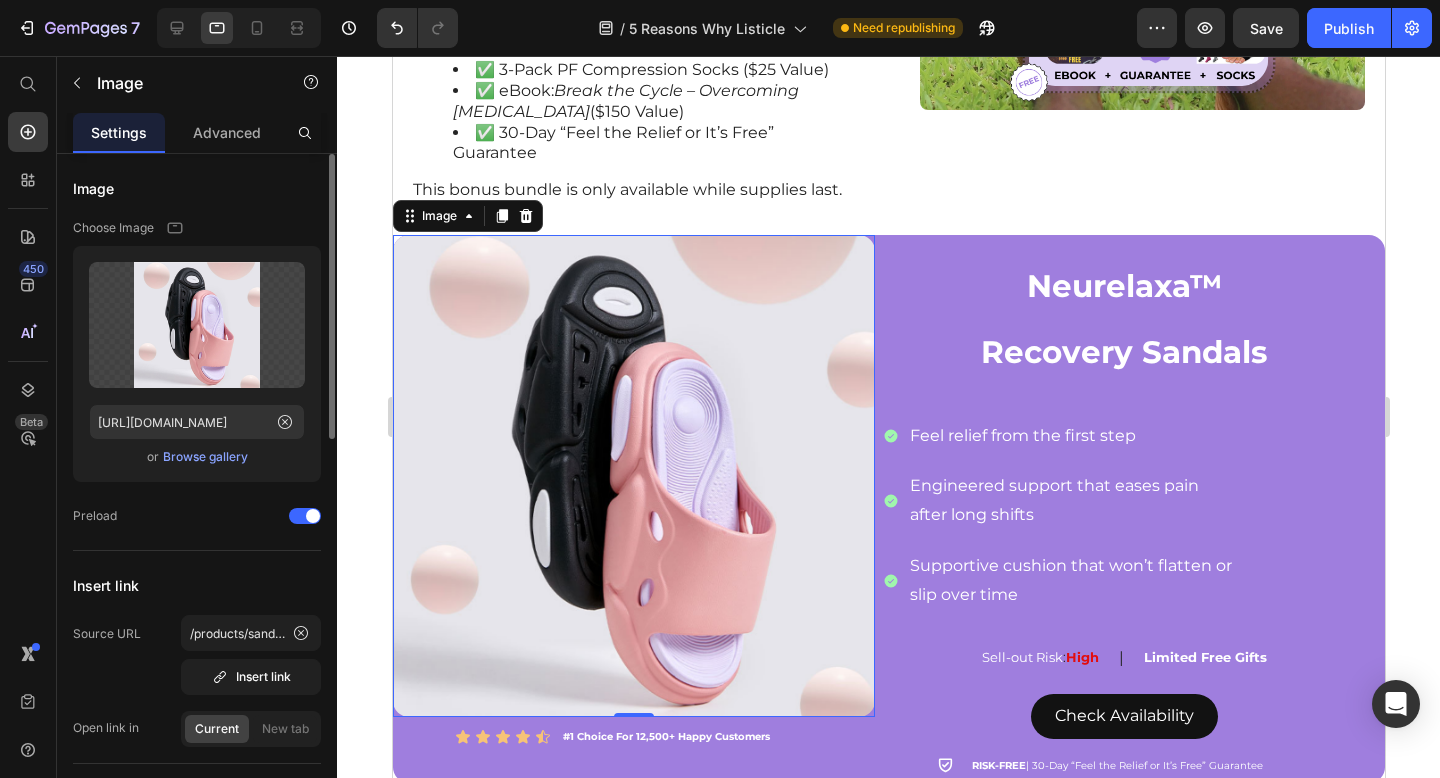 click on "Browse gallery" at bounding box center [205, 457] 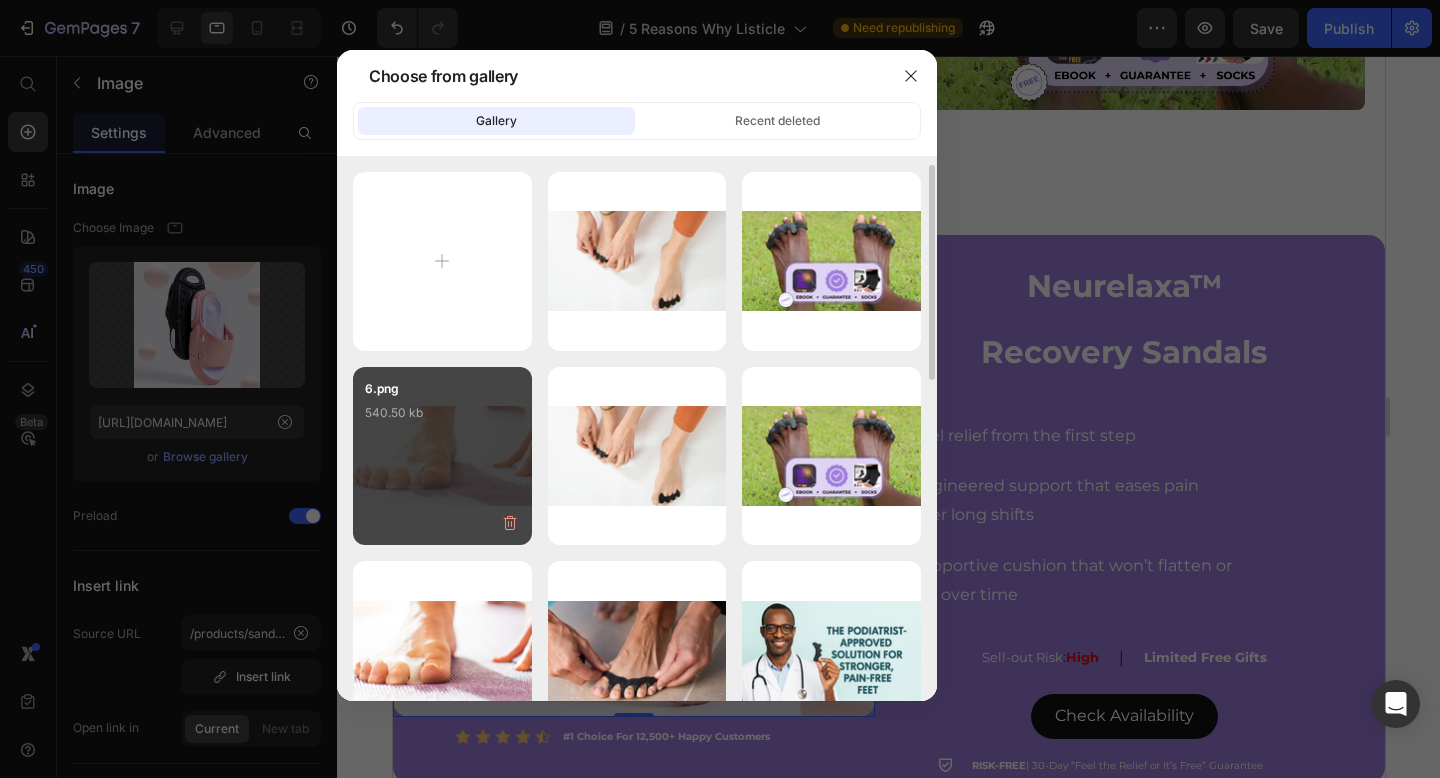 scroll, scrollTop: 42, scrollLeft: 0, axis: vertical 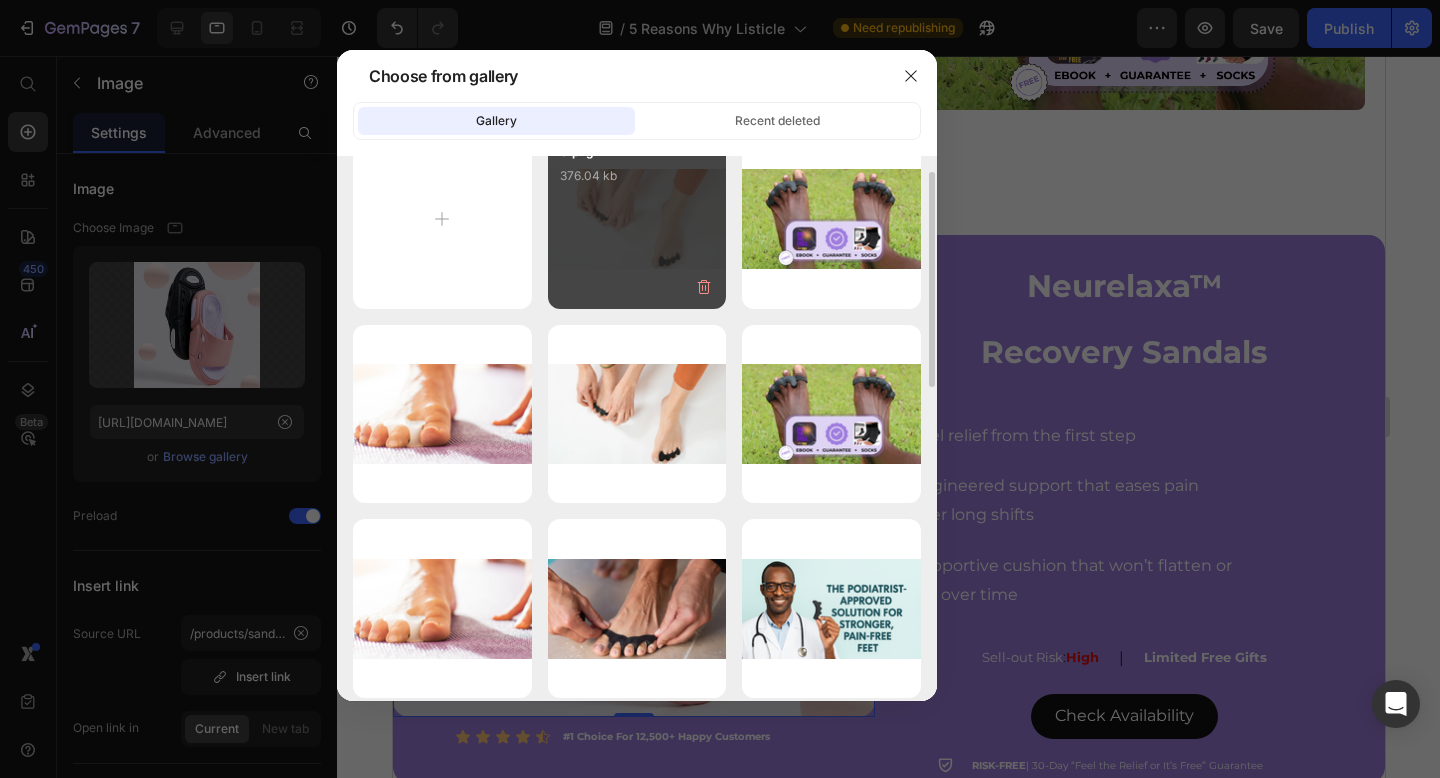 click on "8.png 376.04 kb" at bounding box center (637, 219) 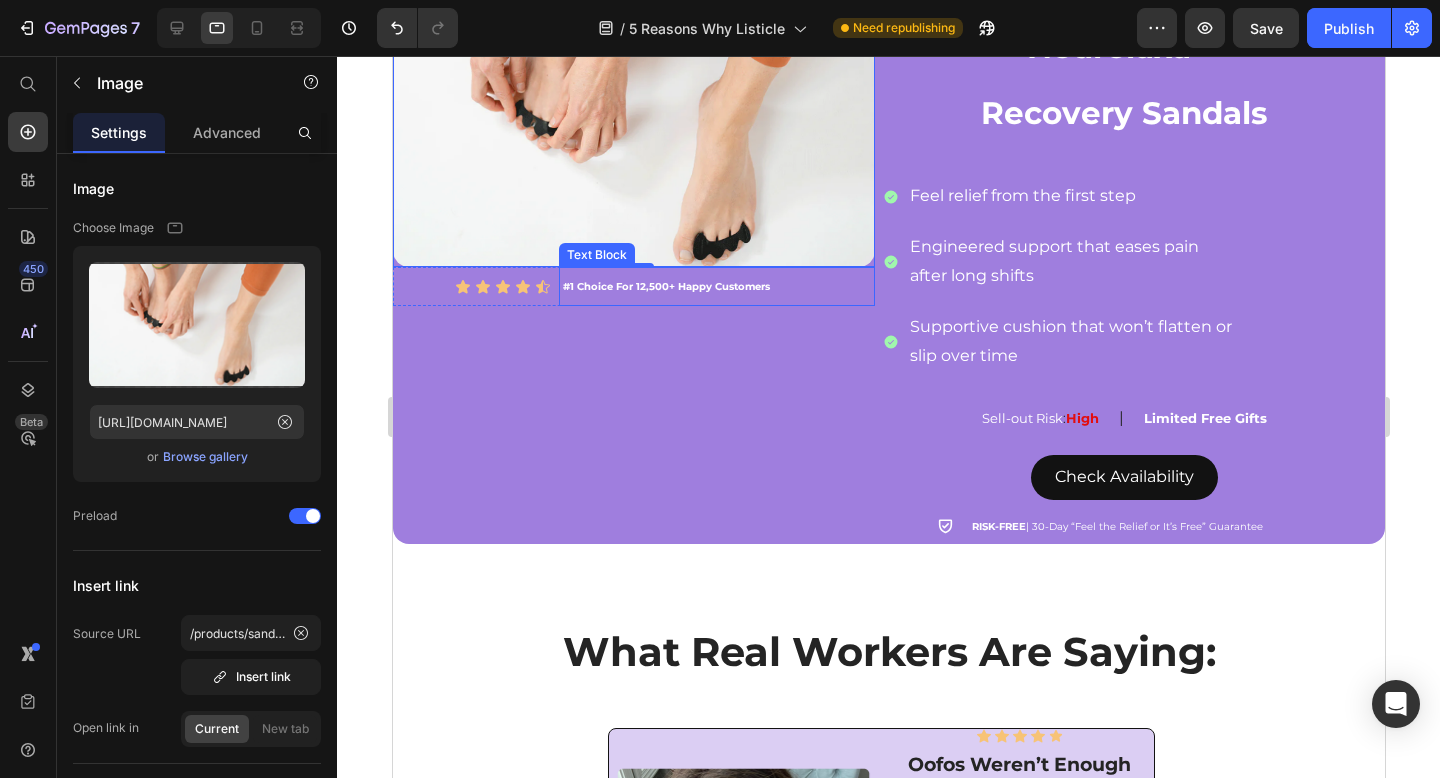 scroll, scrollTop: 3825, scrollLeft: 0, axis: vertical 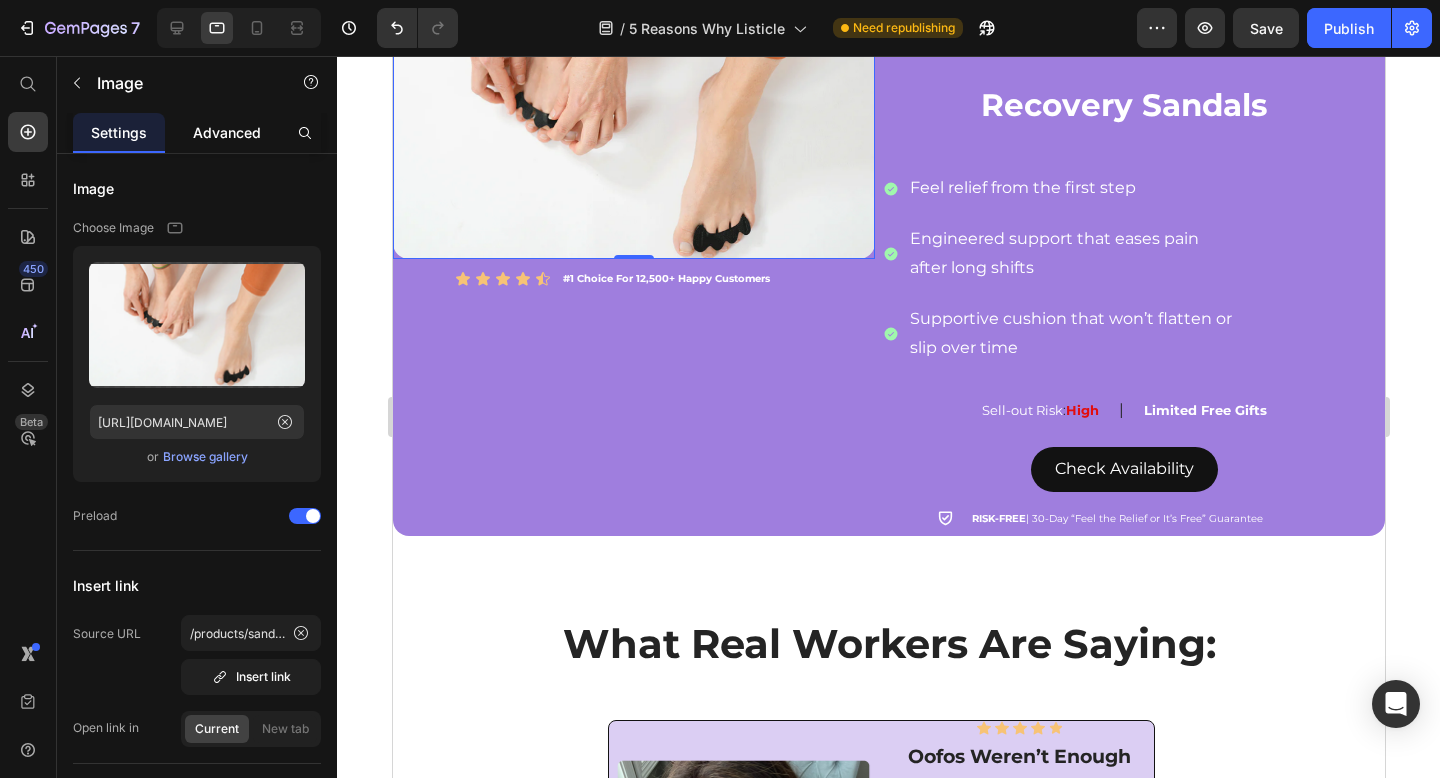click on "Advanced" at bounding box center [227, 132] 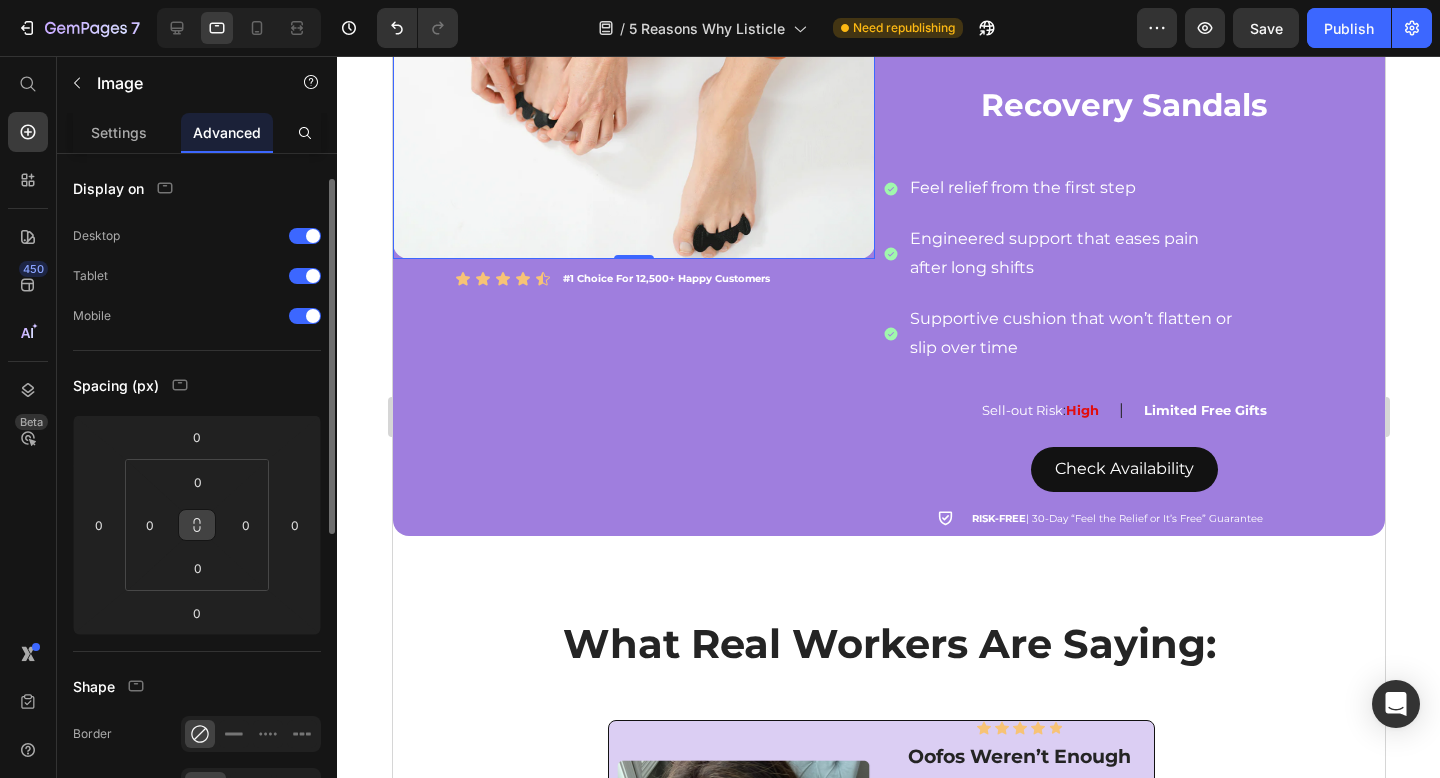 scroll, scrollTop: 146, scrollLeft: 0, axis: vertical 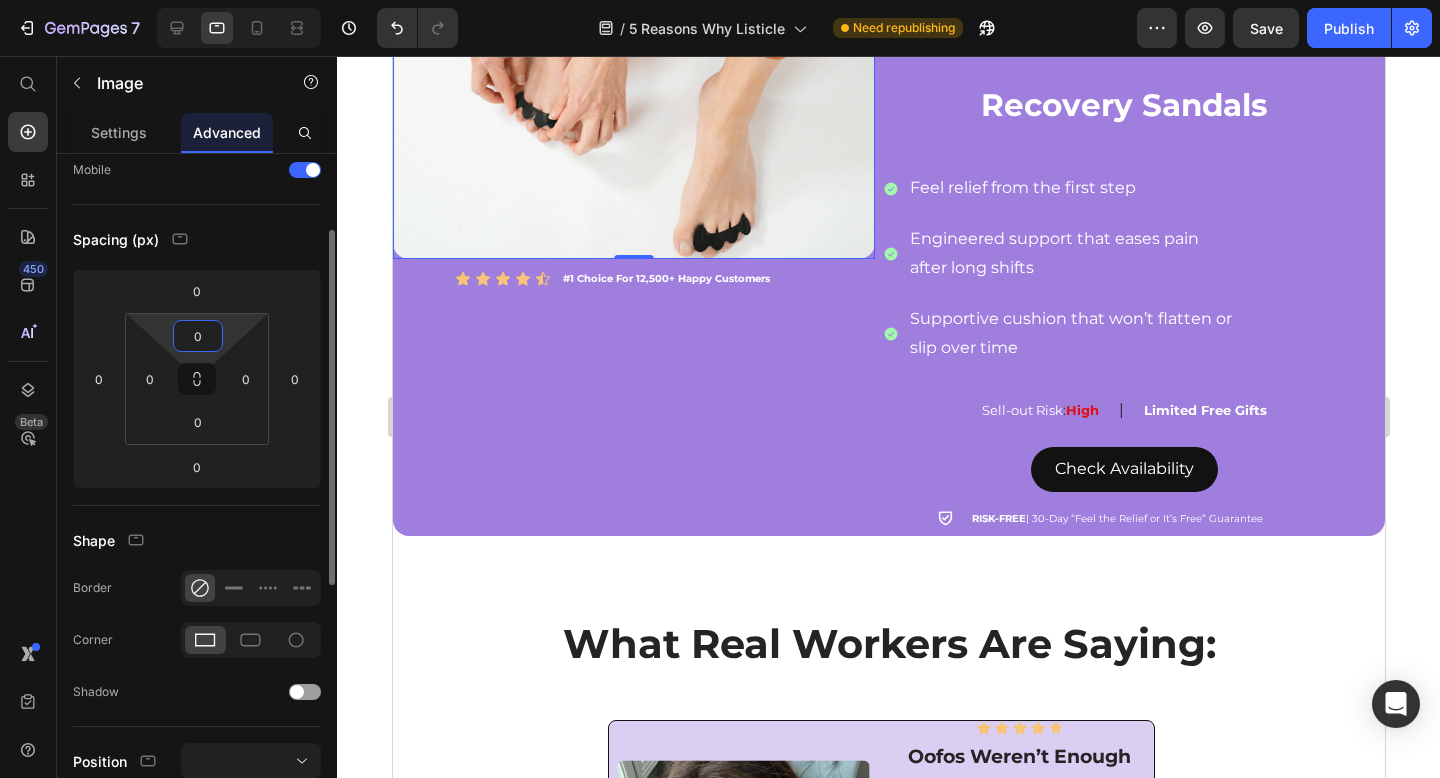 click on "0" at bounding box center (198, 336) 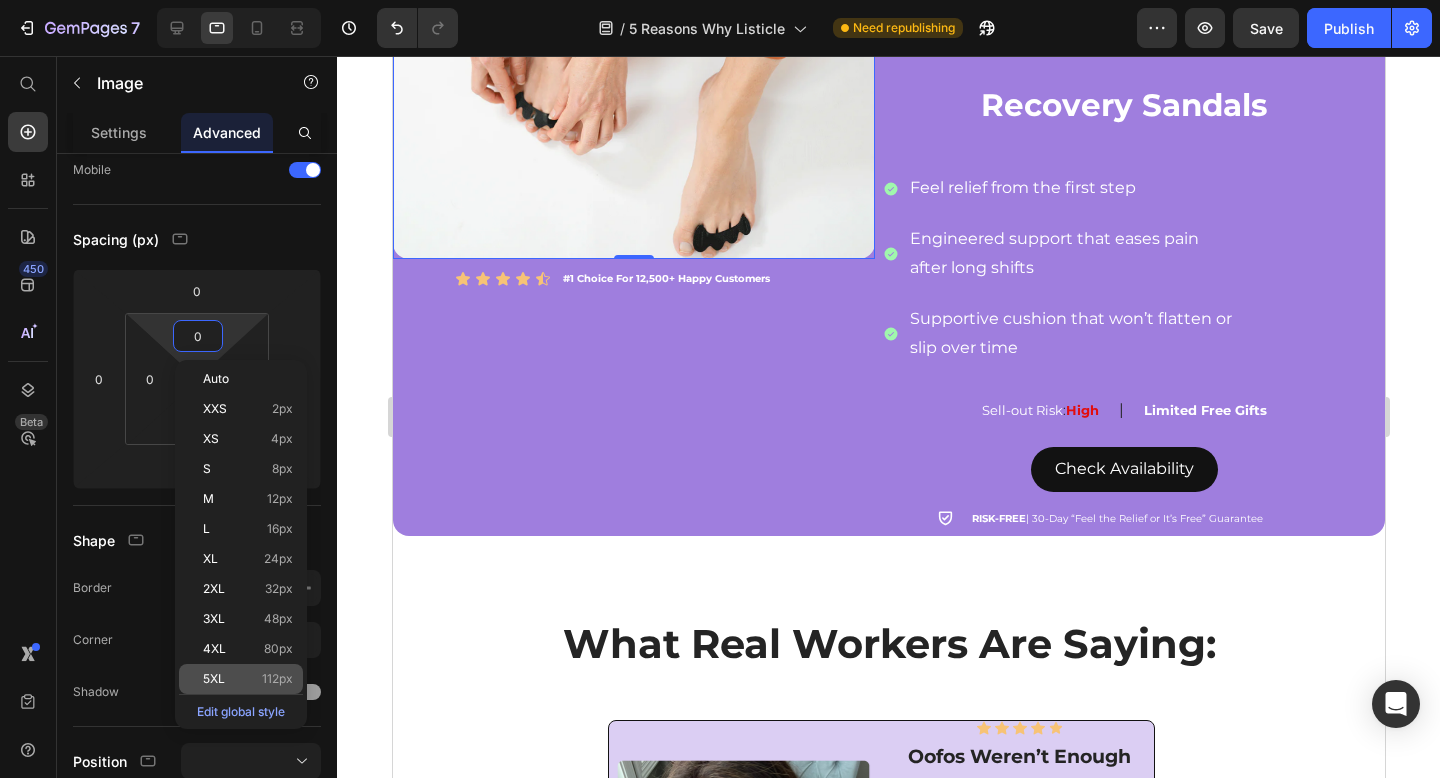 click on "5XL" at bounding box center (214, 679) 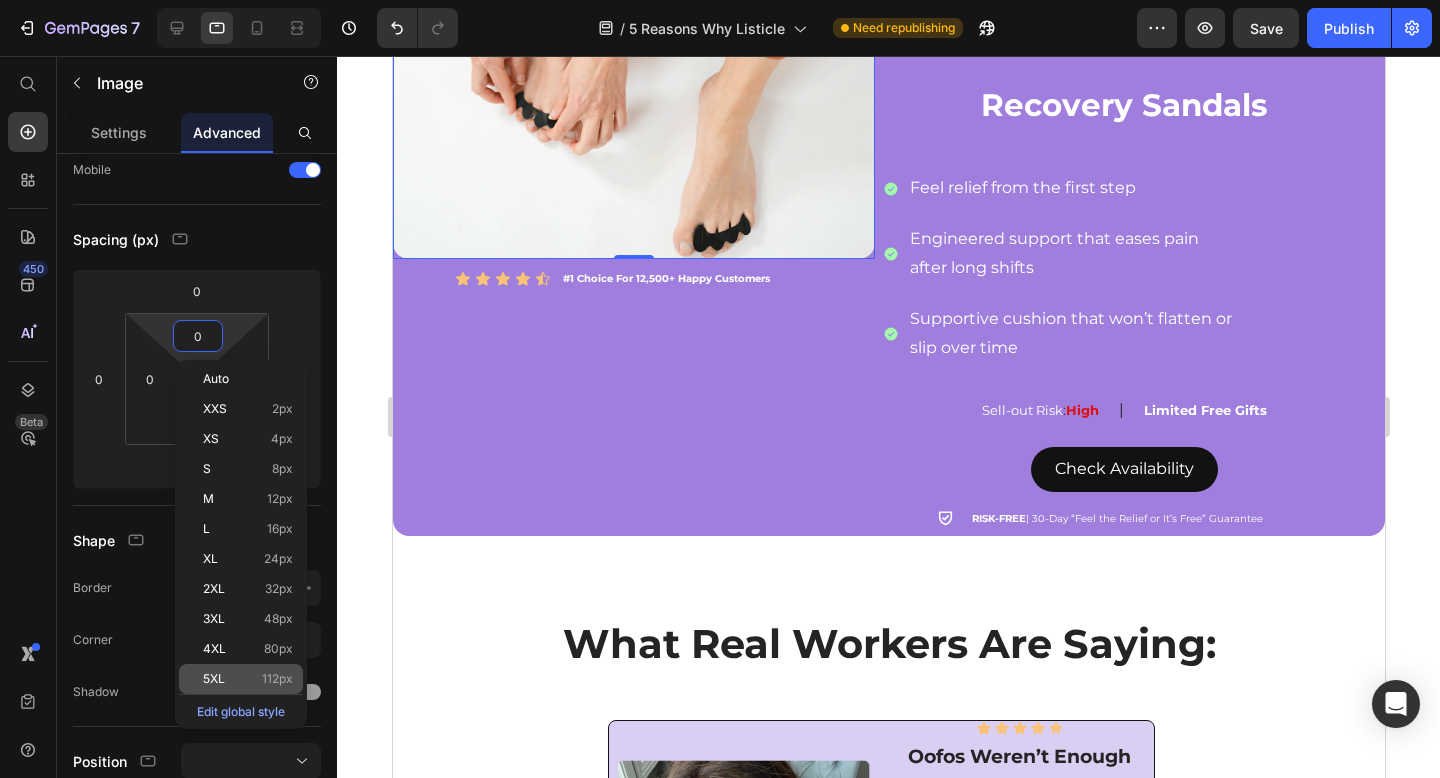 type on "112" 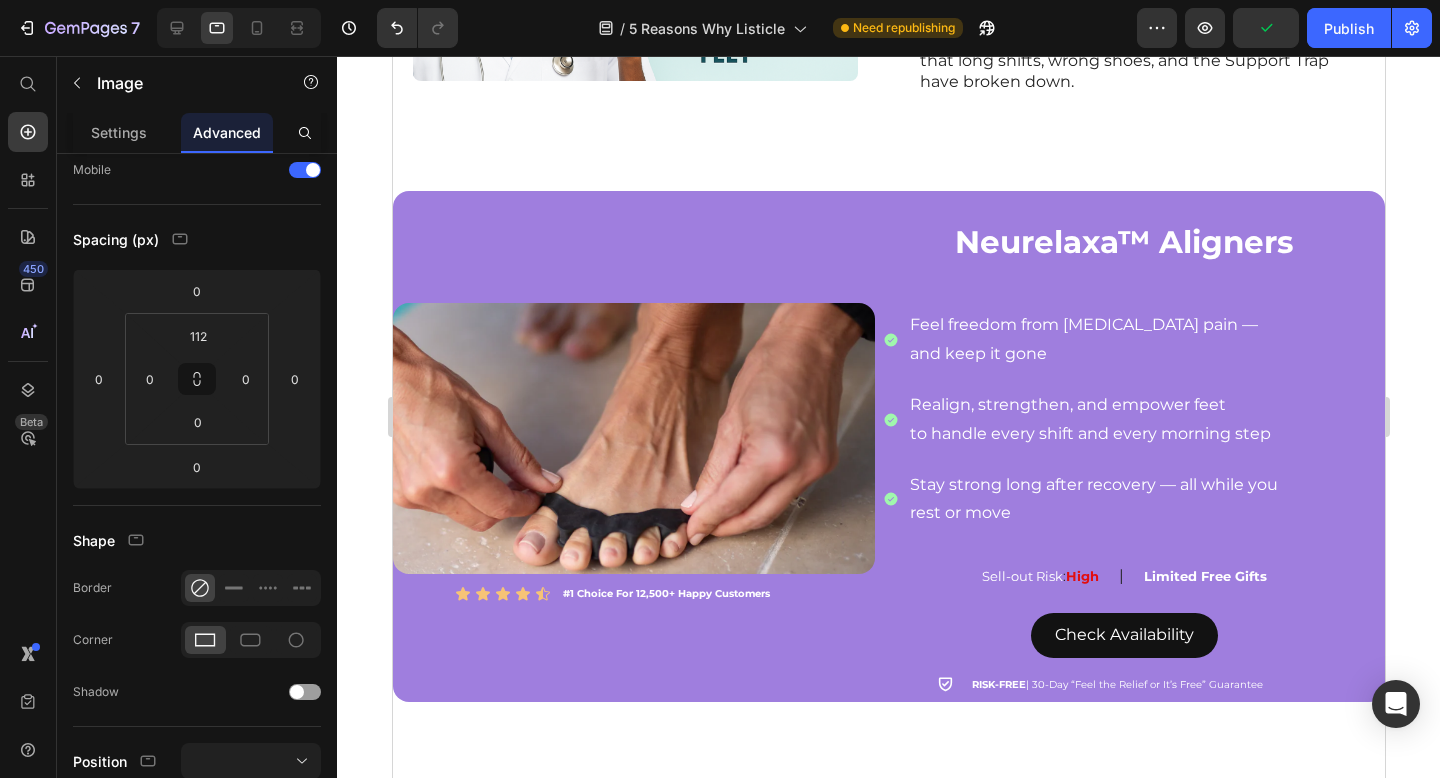 scroll, scrollTop: 2430, scrollLeft: 0, axis: vertical 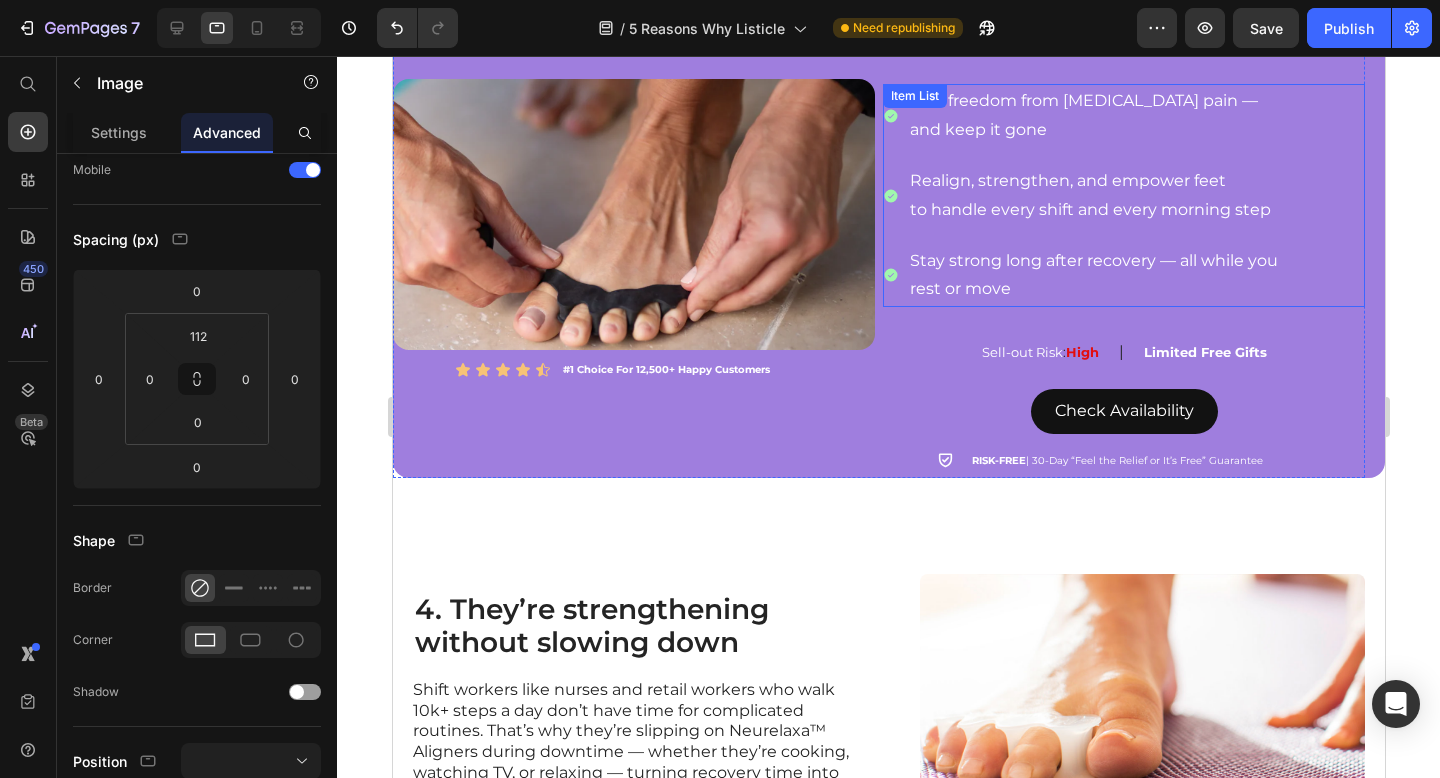 click on "and keep it gone" at bounding box center (1093, 130) 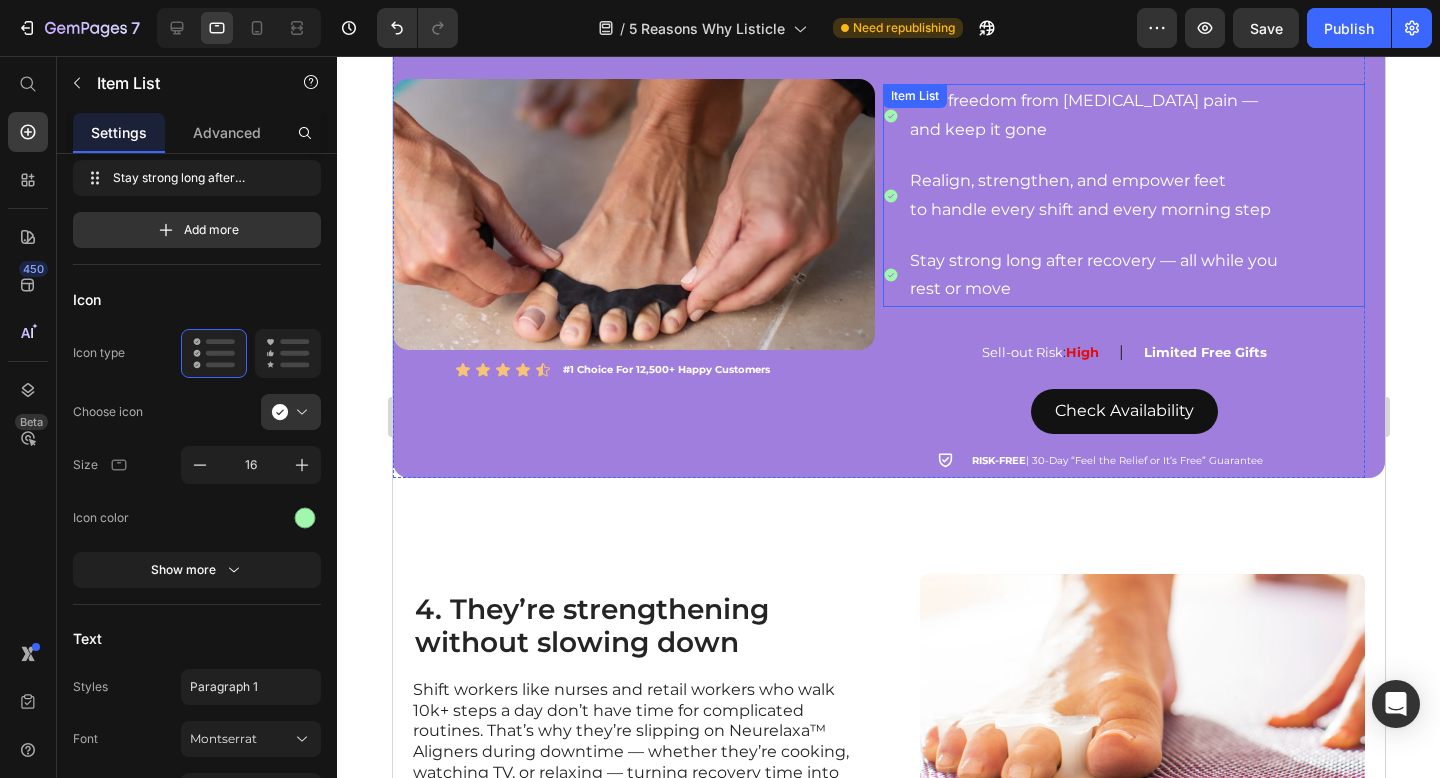click on "and keep it gone" at bounding box center (1093, 130) 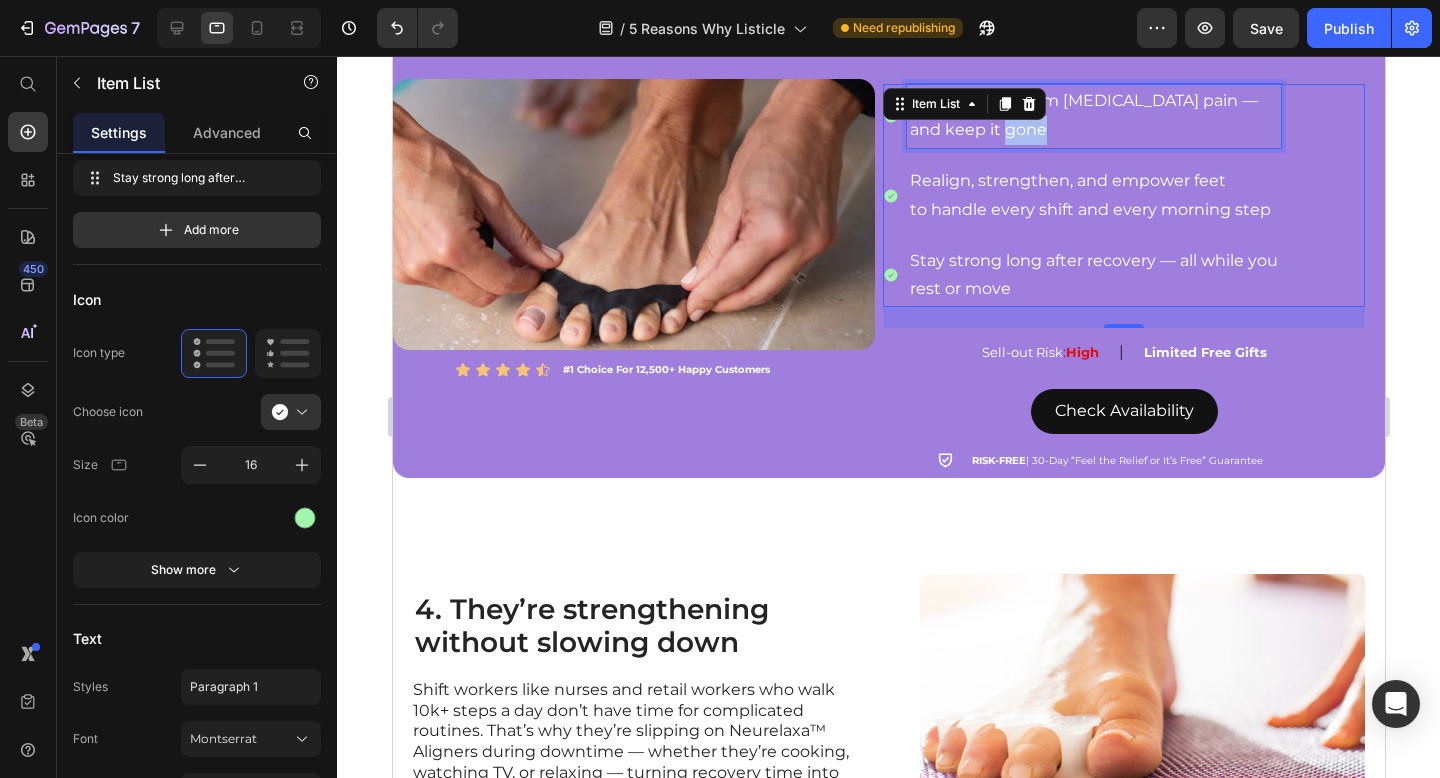 scroll, scrollTop: 0, scrollLeft: 0, axis: both 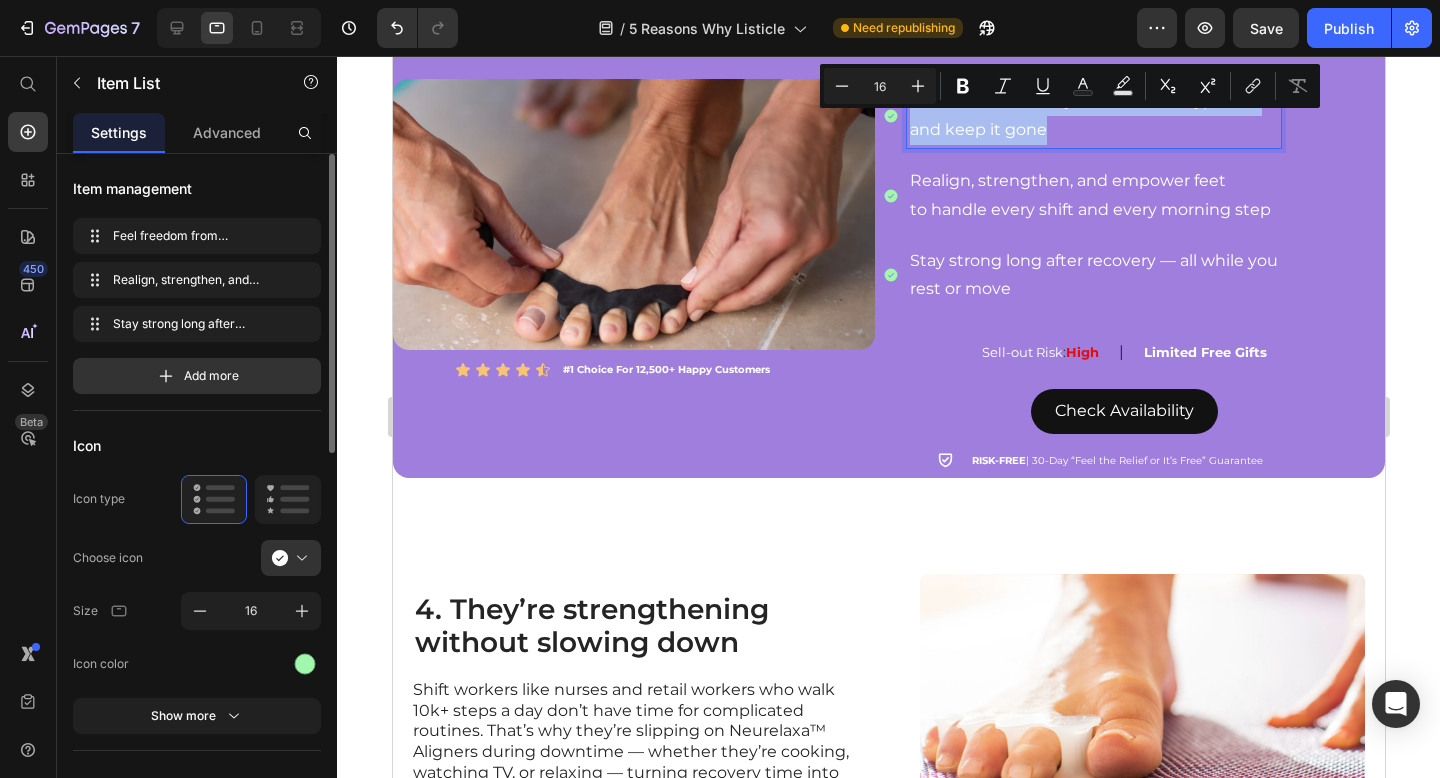 copy on "Feel freedom from plantar fasciitis pain —  and keep it gone" 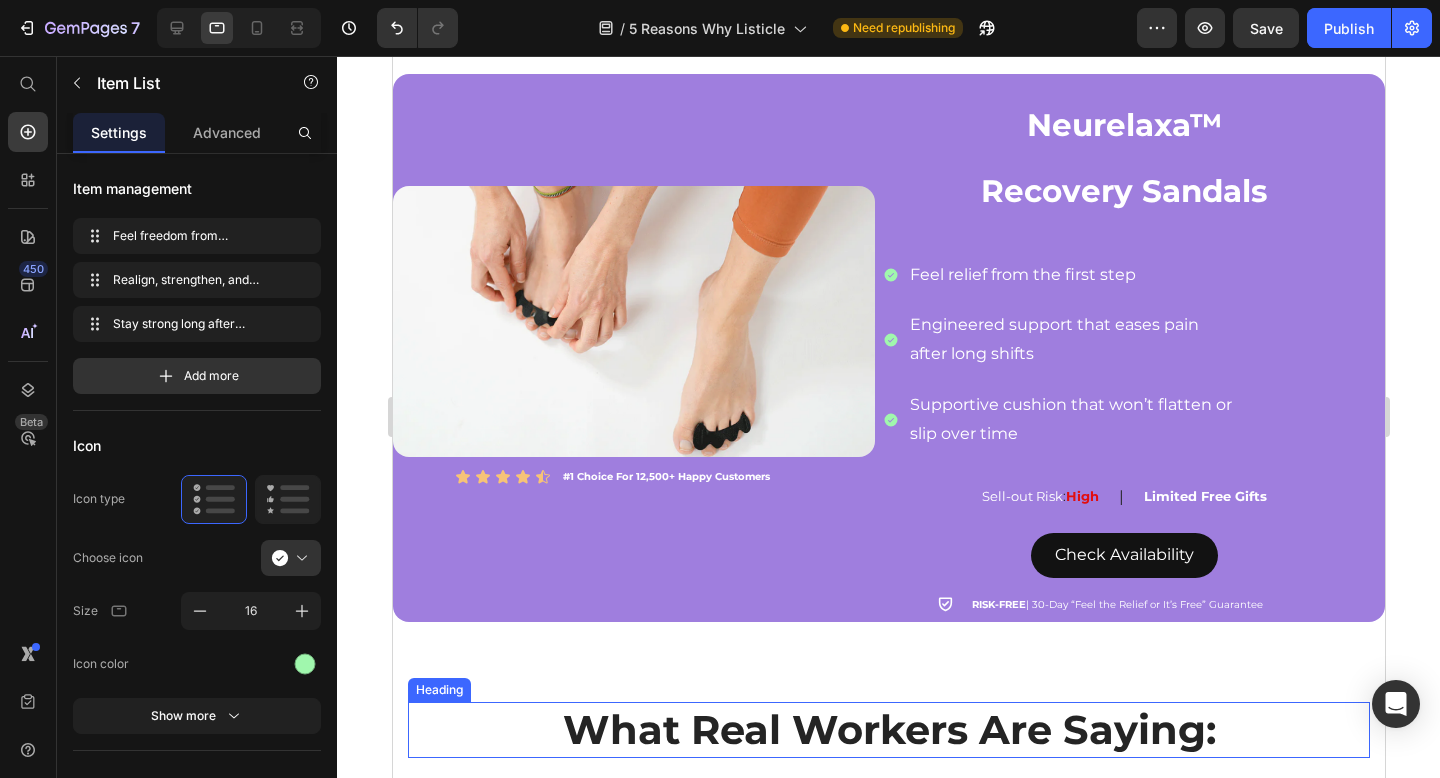 scroll, scrollTop: 3650, scrollLeft: 0, axis: vertical 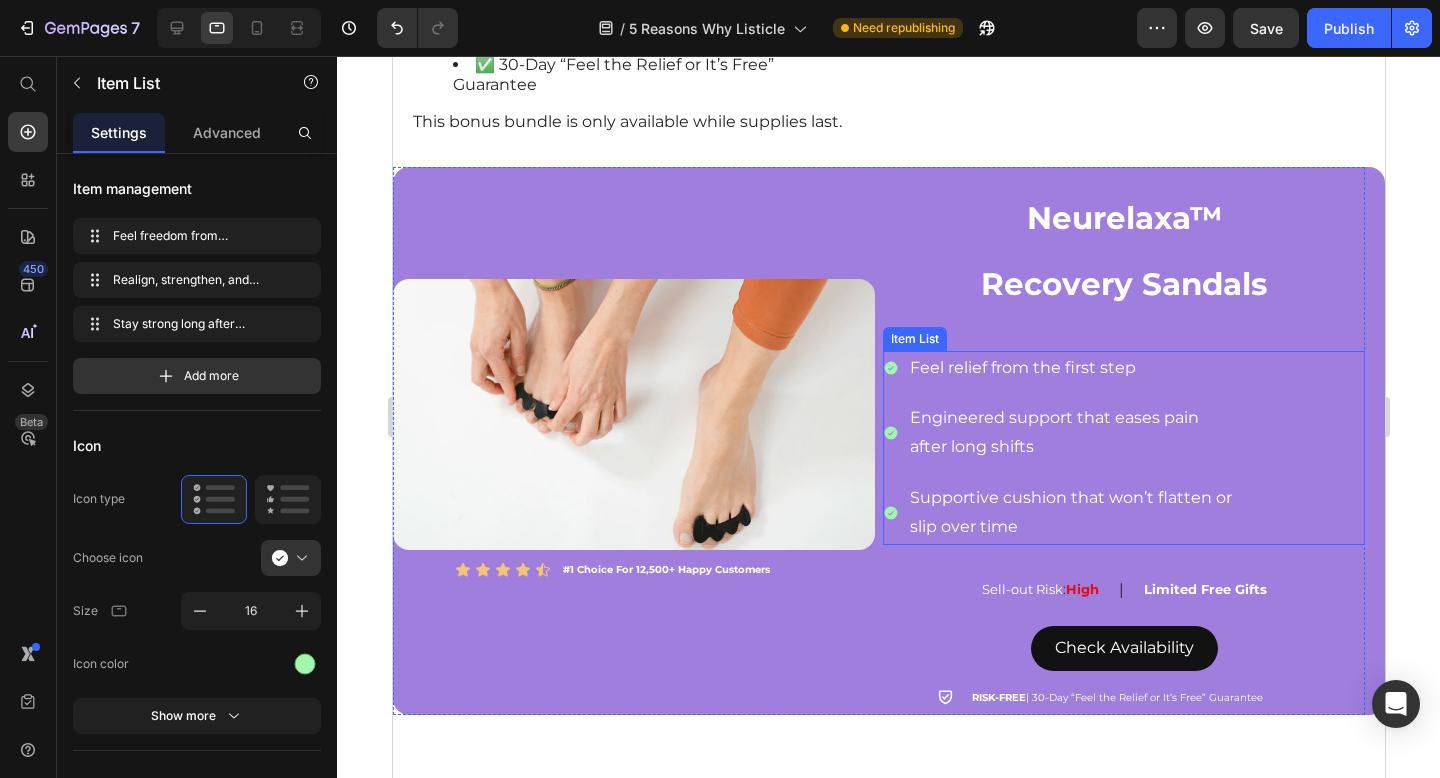 click on "Feel relief from the first step" at bounding box center (1070, 368) 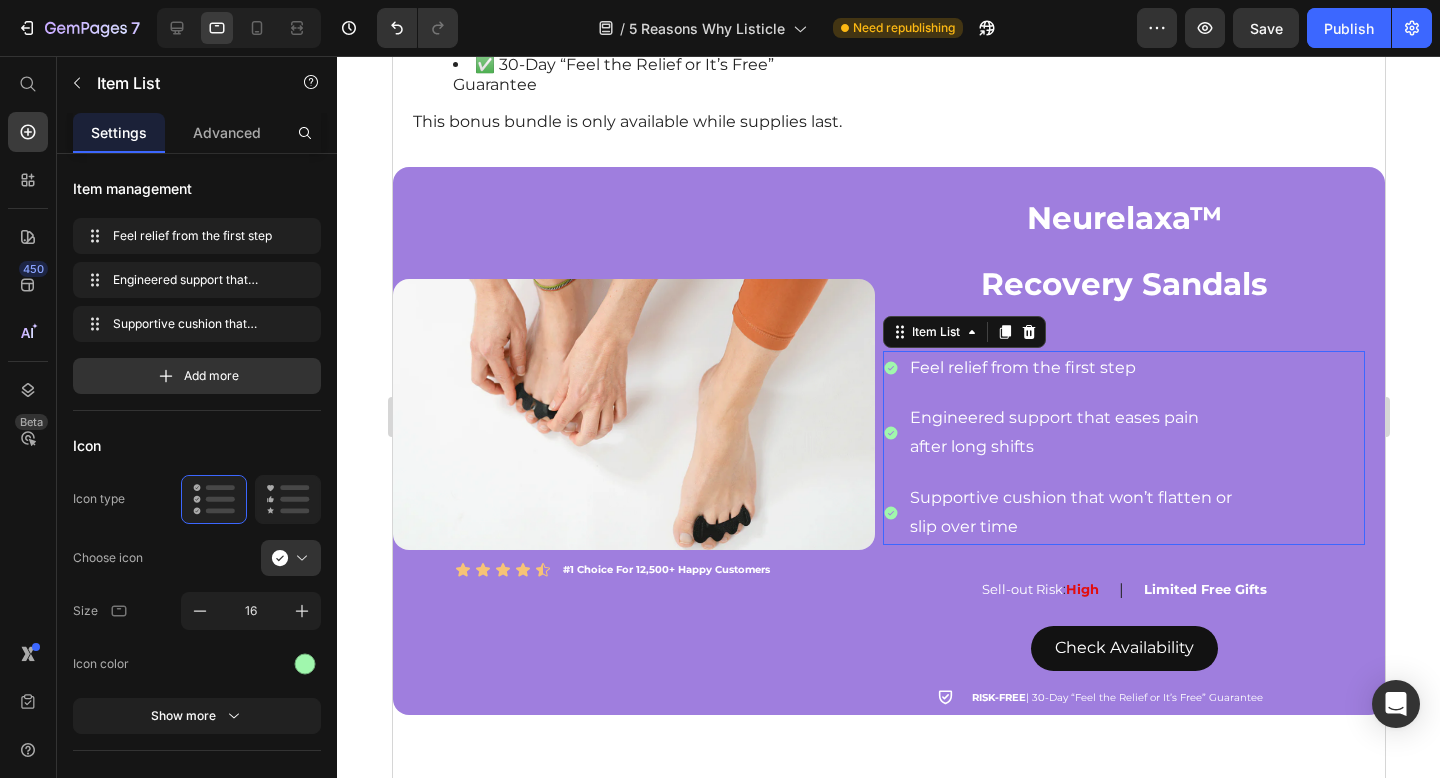 click on "Feel relief from the first step" at bounding box center [1070, 368] 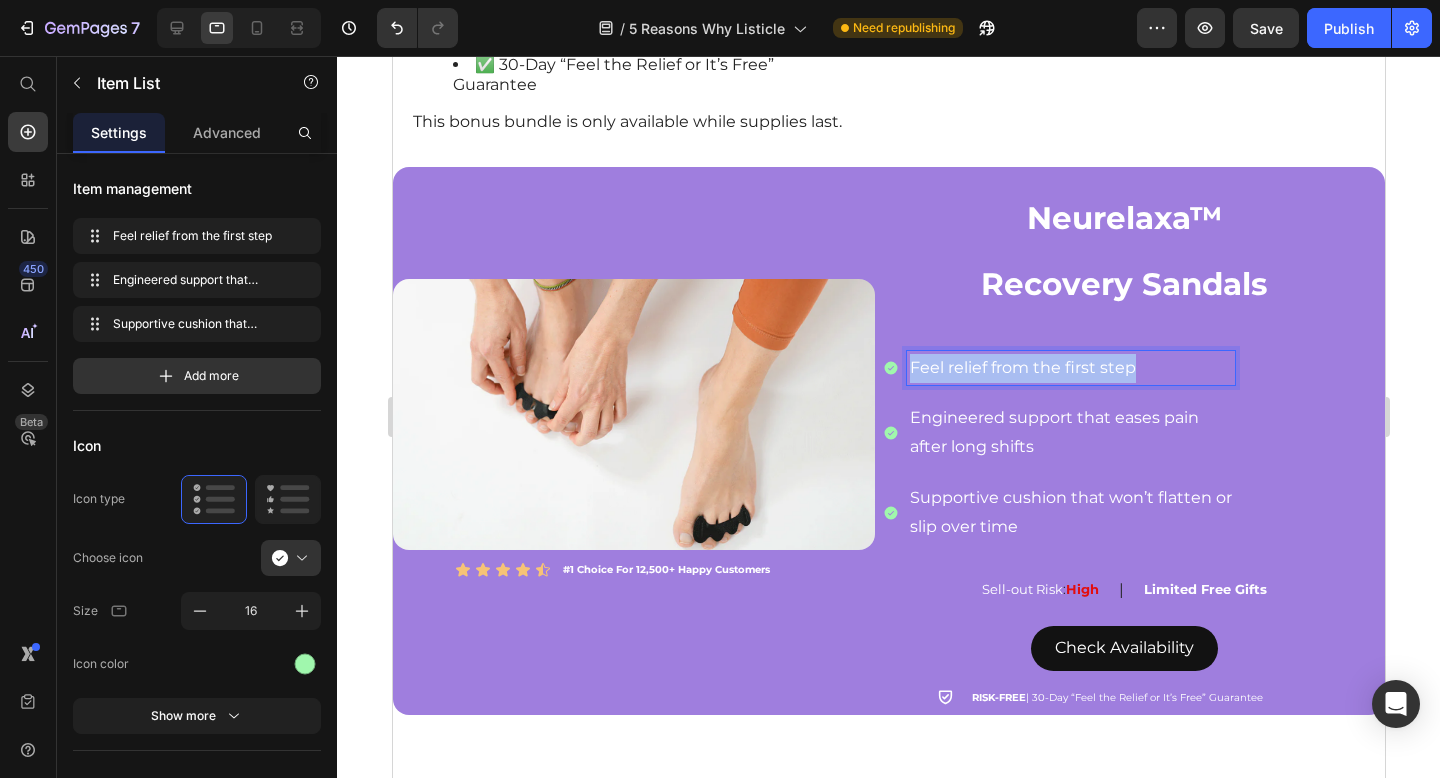 click on "Feel relief from the first step" at bounding box center [1070, 368] 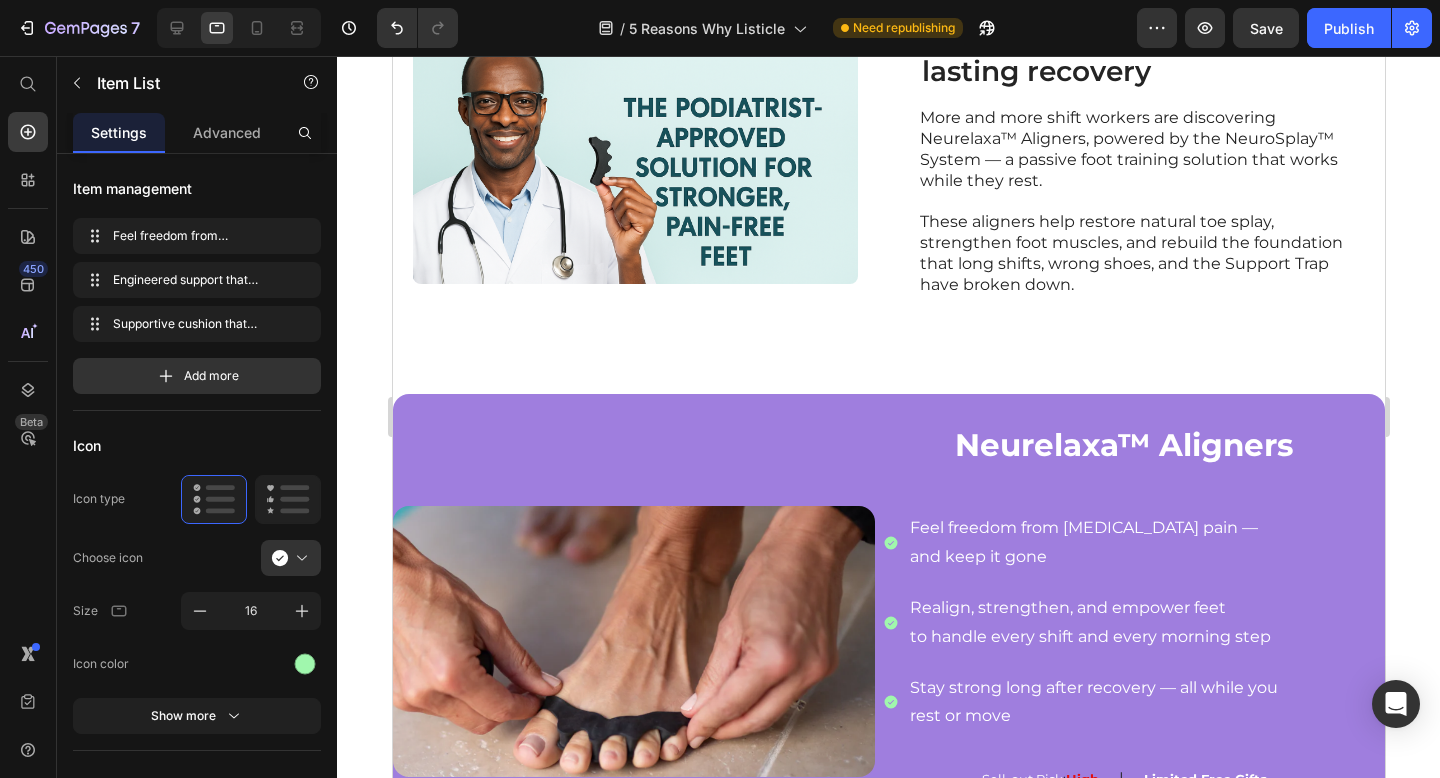 scroll, scrollTop: 2126, scrollLeft: 0, axis: vertical 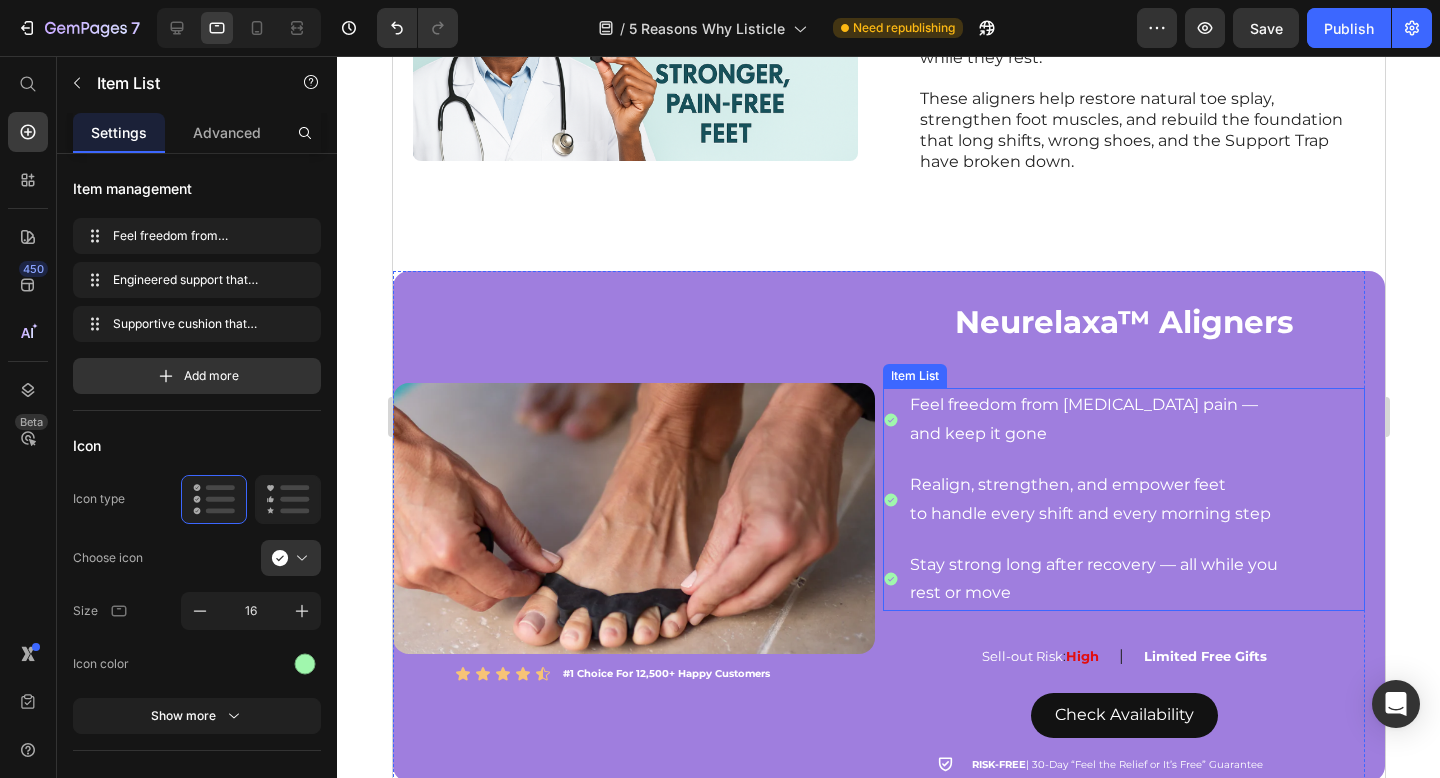 click on "Realign, strengthen, and empower feet" at bounding box center (1093, 485) 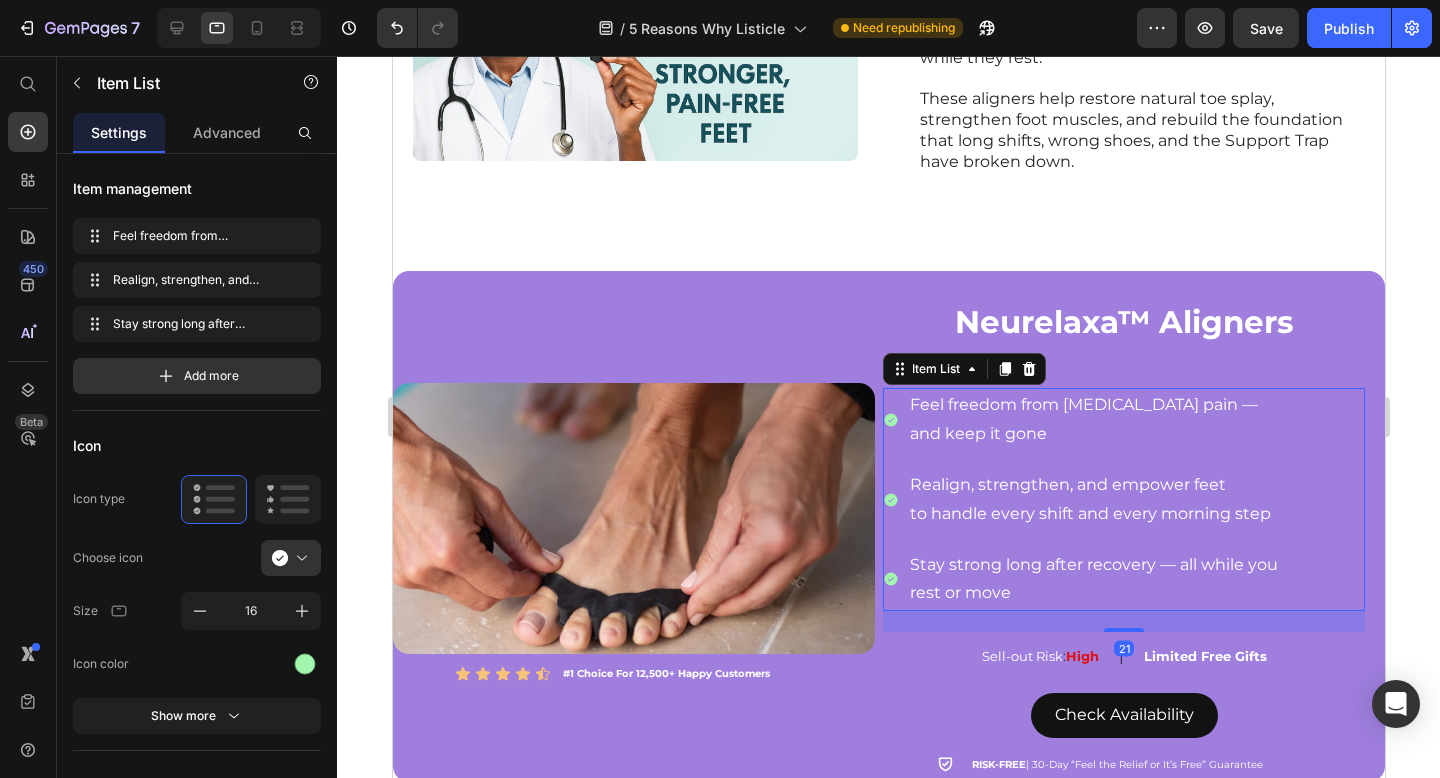 click on "Realign, strengthen, and empower feet" at bounding box center (1093, 485) 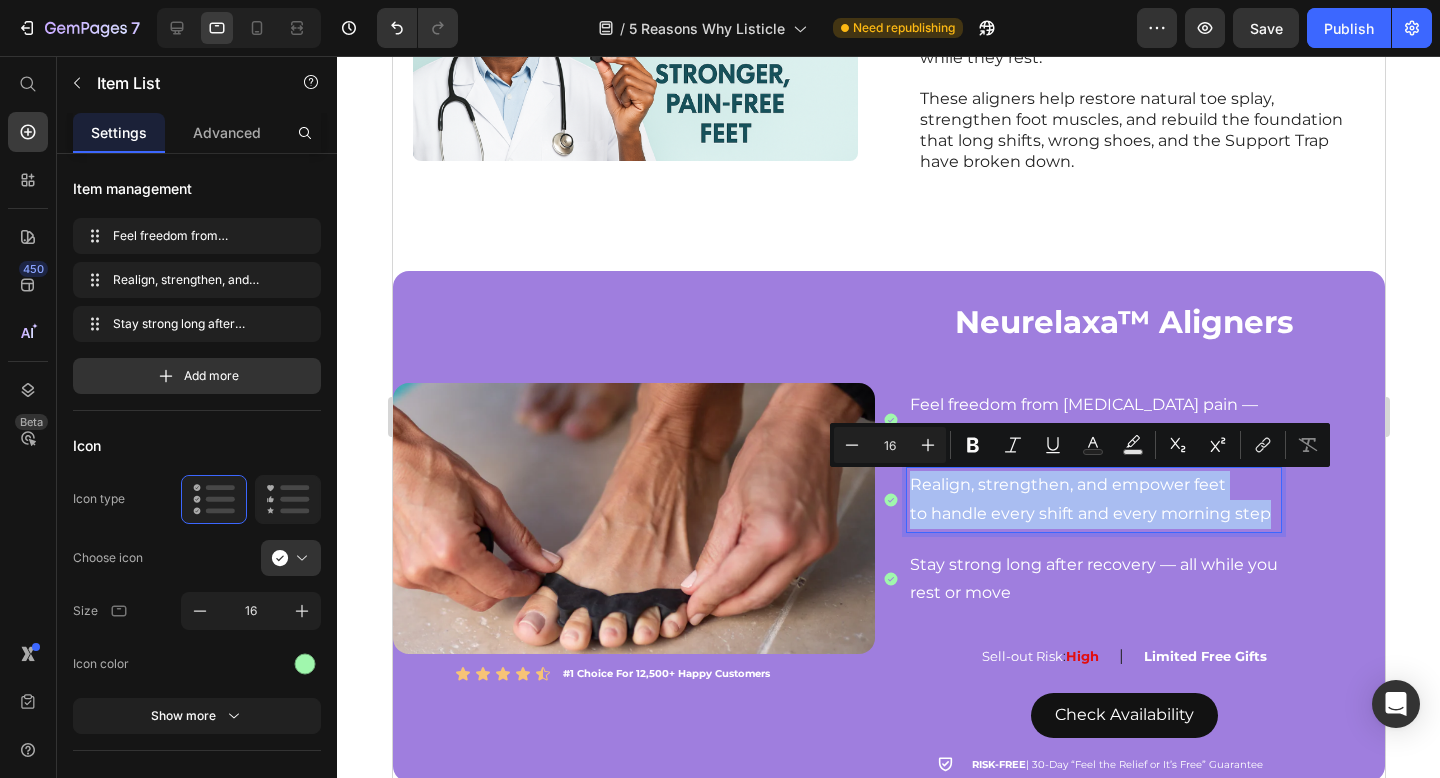 copy on "Realign, strengthen, and empower feet  to handle every shift and every morning step" 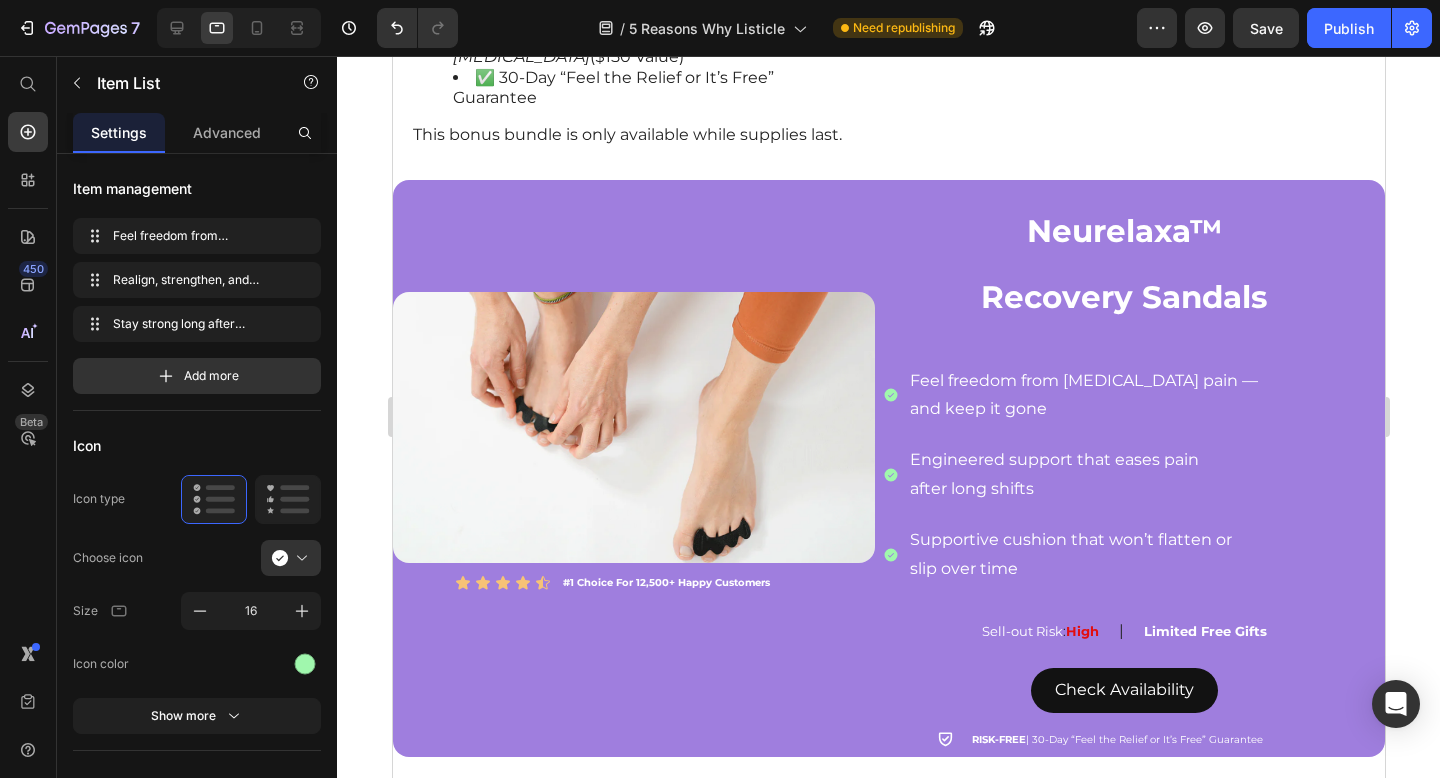 scroll, scrollTop: 3765, scrollLeft: 0, axis: vertical 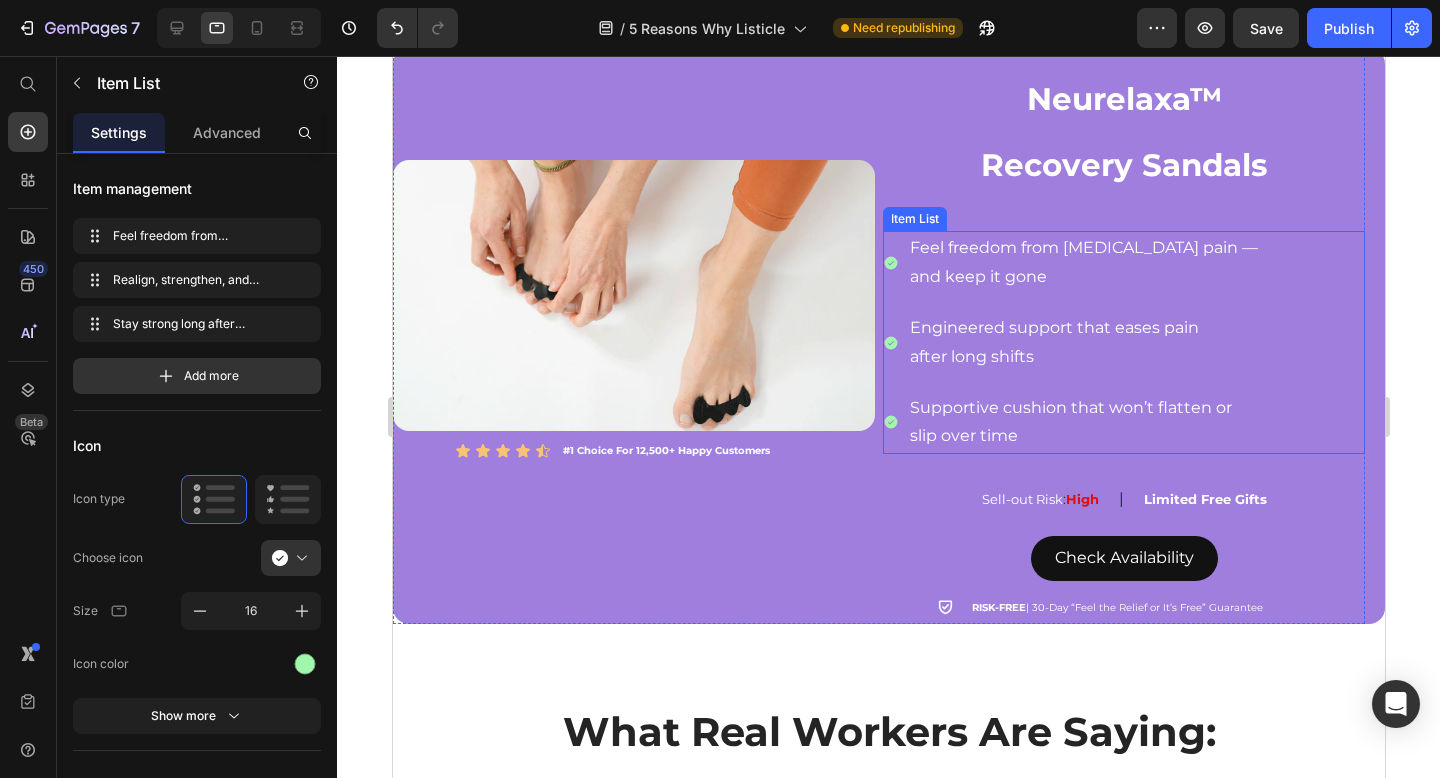 click on "after long shifts" at bounding box center (1083, 357) 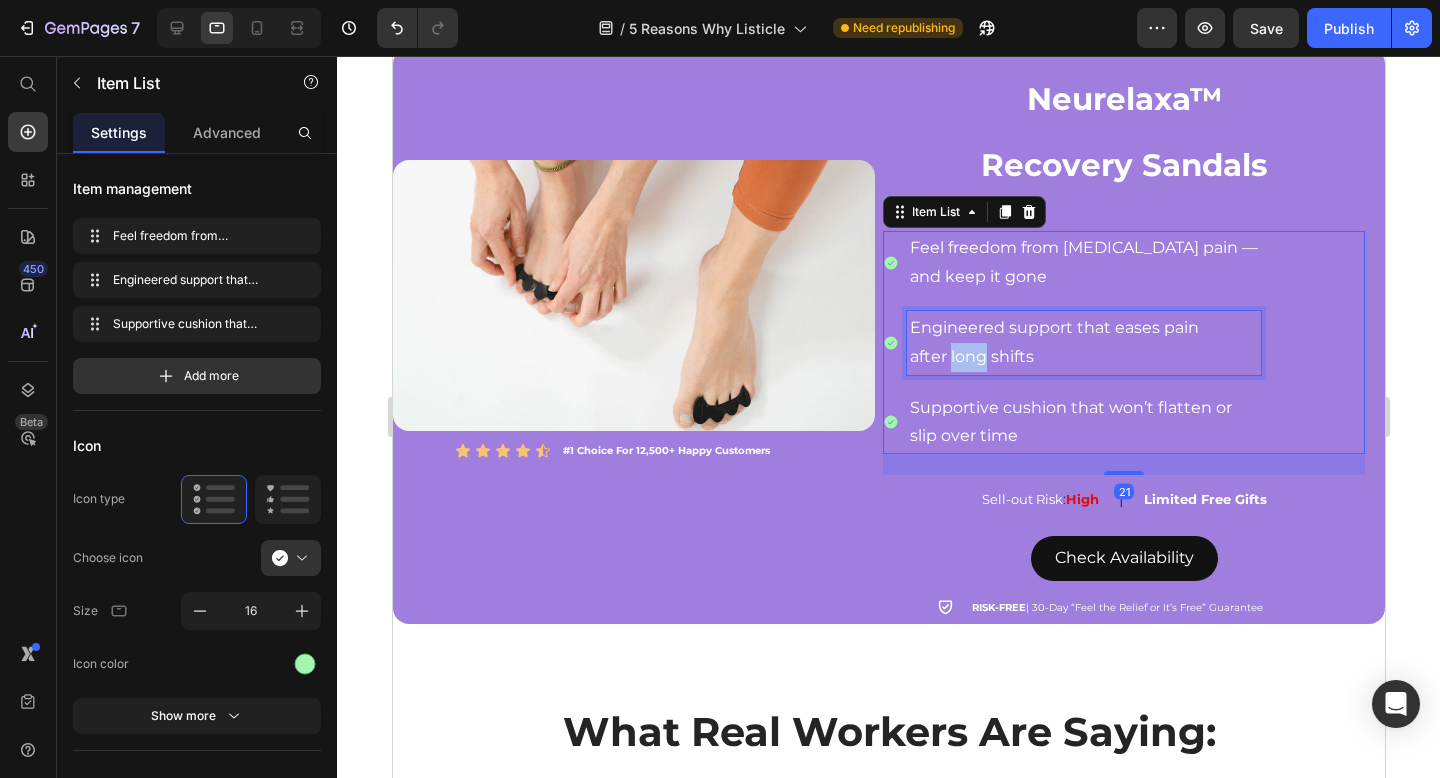 click on "after long shifts" at bounding box center [1083, 357] 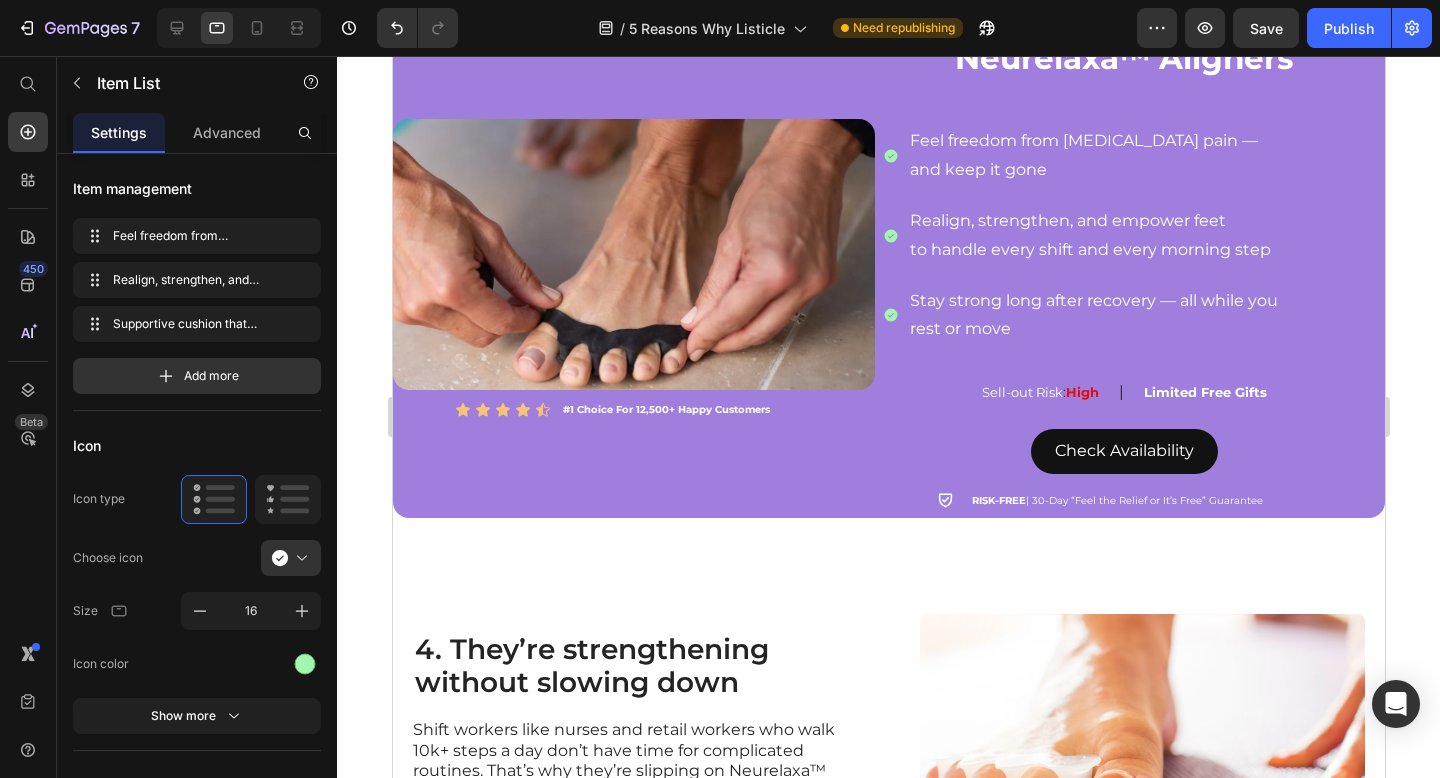scroll, scrollTop: 2234, scrollLeft: 0, axis: vertical 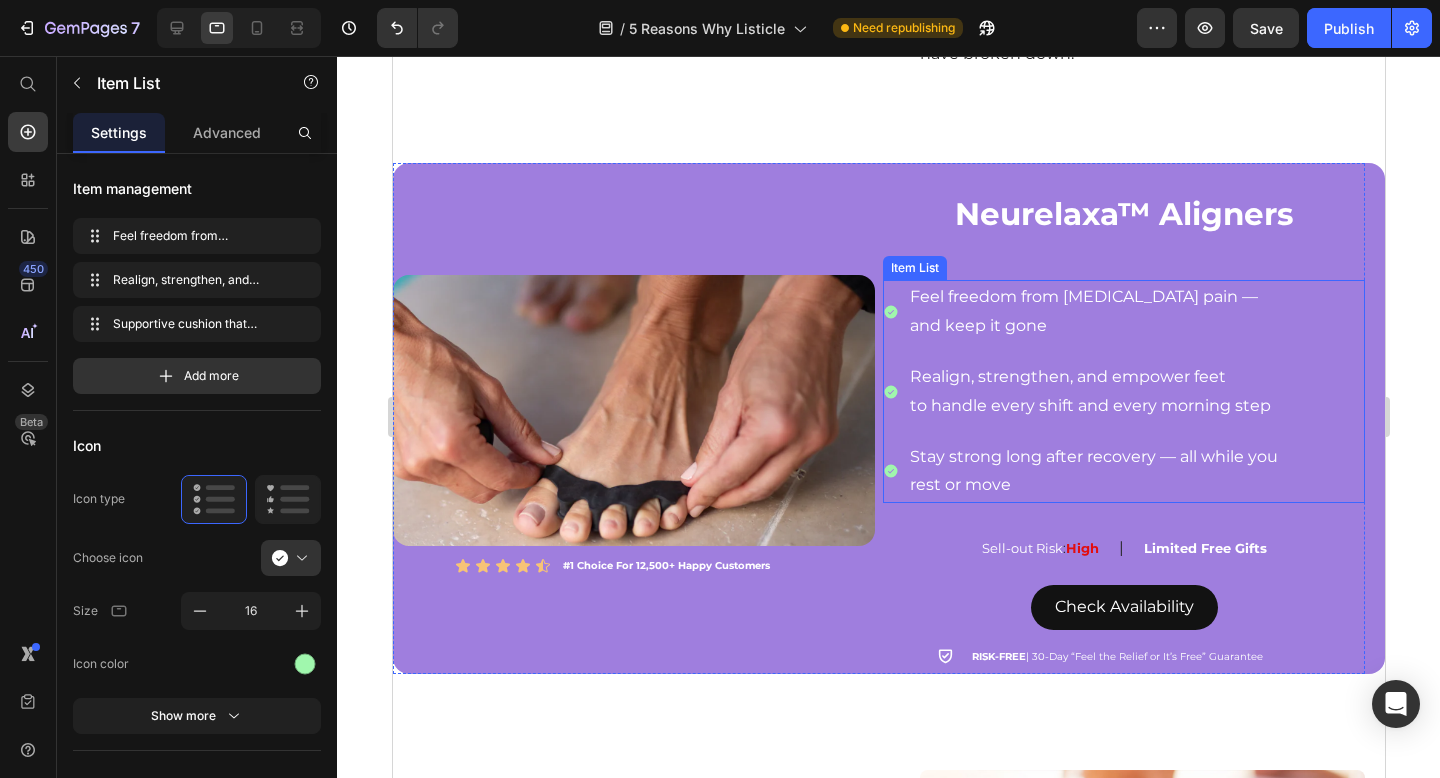 click on "Stay strong long after recovery — all while you" at bounding box center (1093, 457) 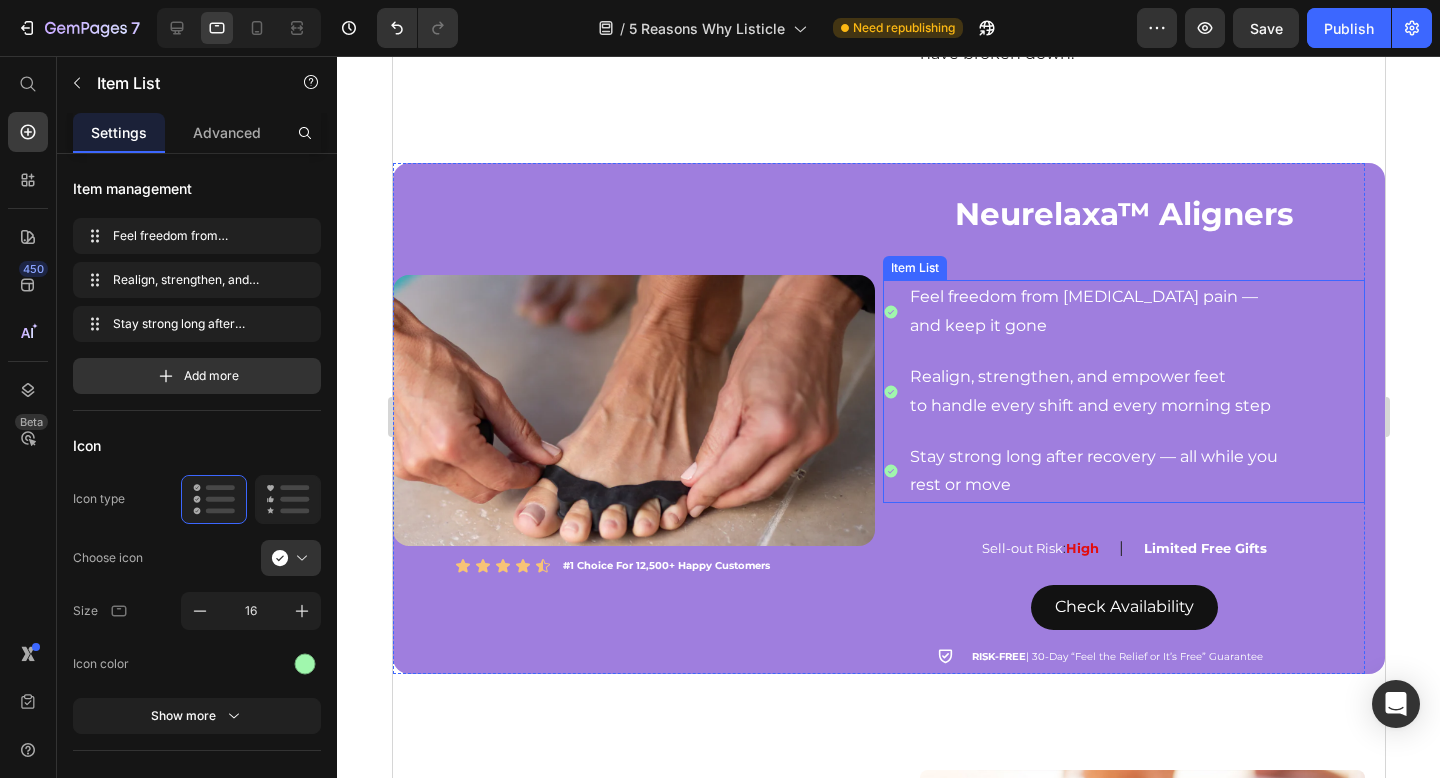click on "Stay strong long after recovery — all while you" at bounding box center (1093, 457) 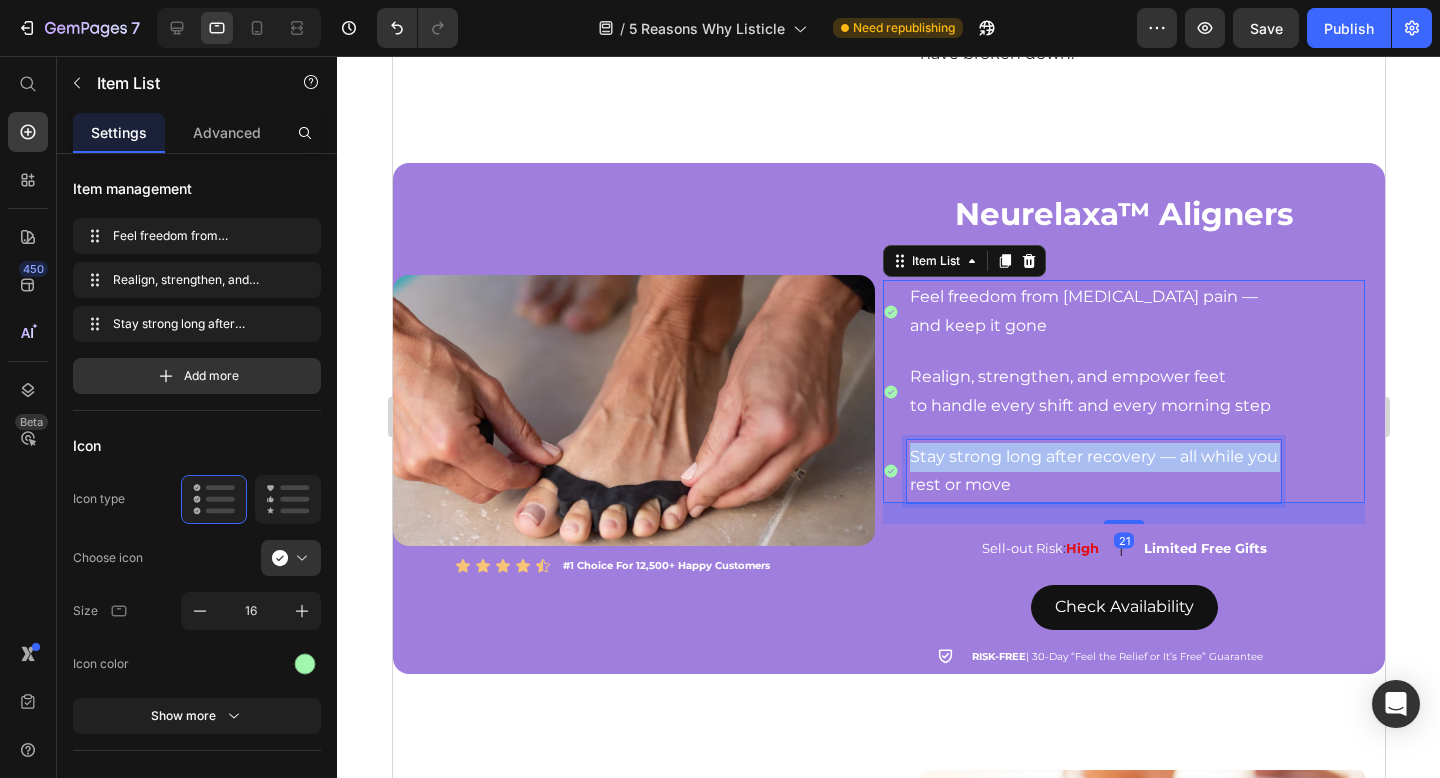 click on "Stay strong long after recovery — all while you" at bounding box center (1093, 457) 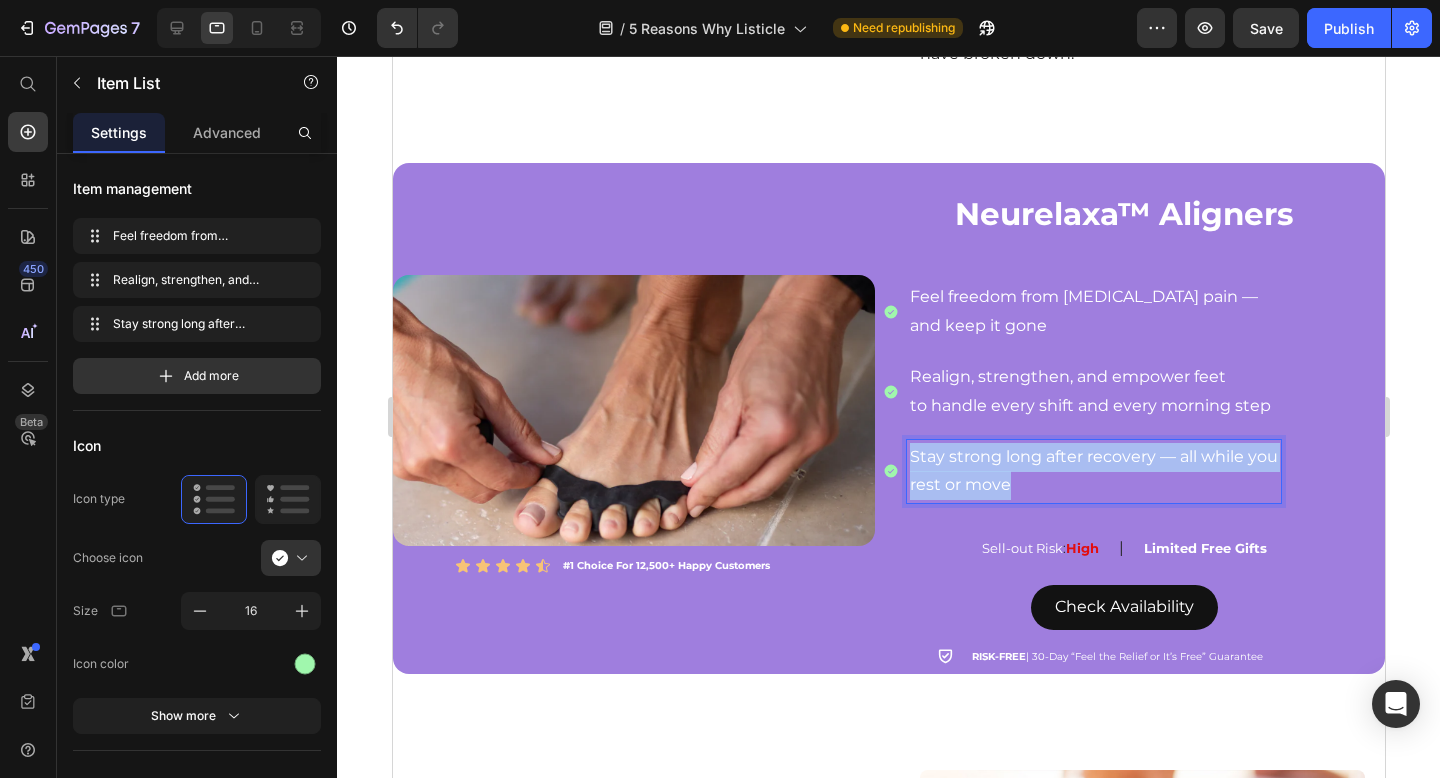 copy on "Stay strong long after recovery — all while you  rest or move" 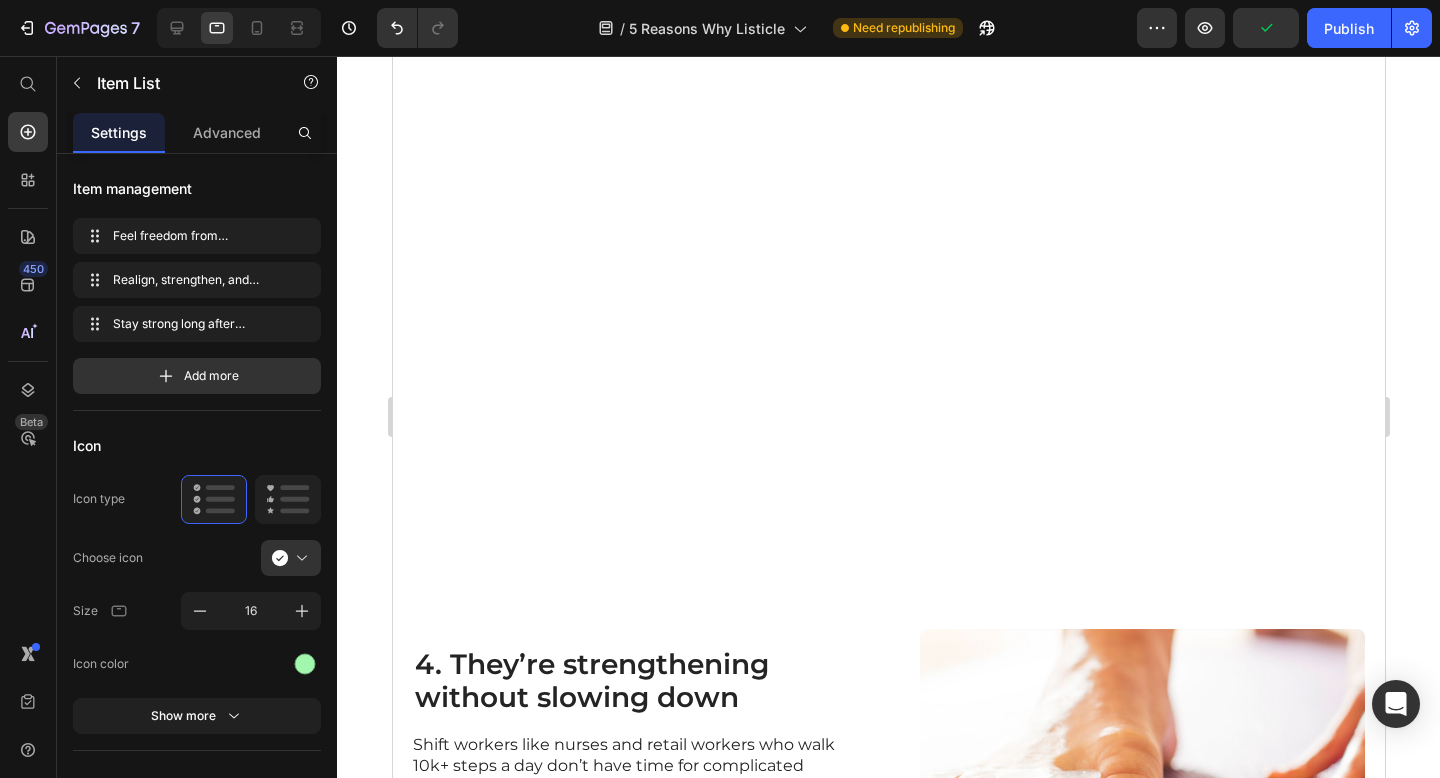 scroll, scrollTop: 3810, scrollLeft: 0, axis: vertical 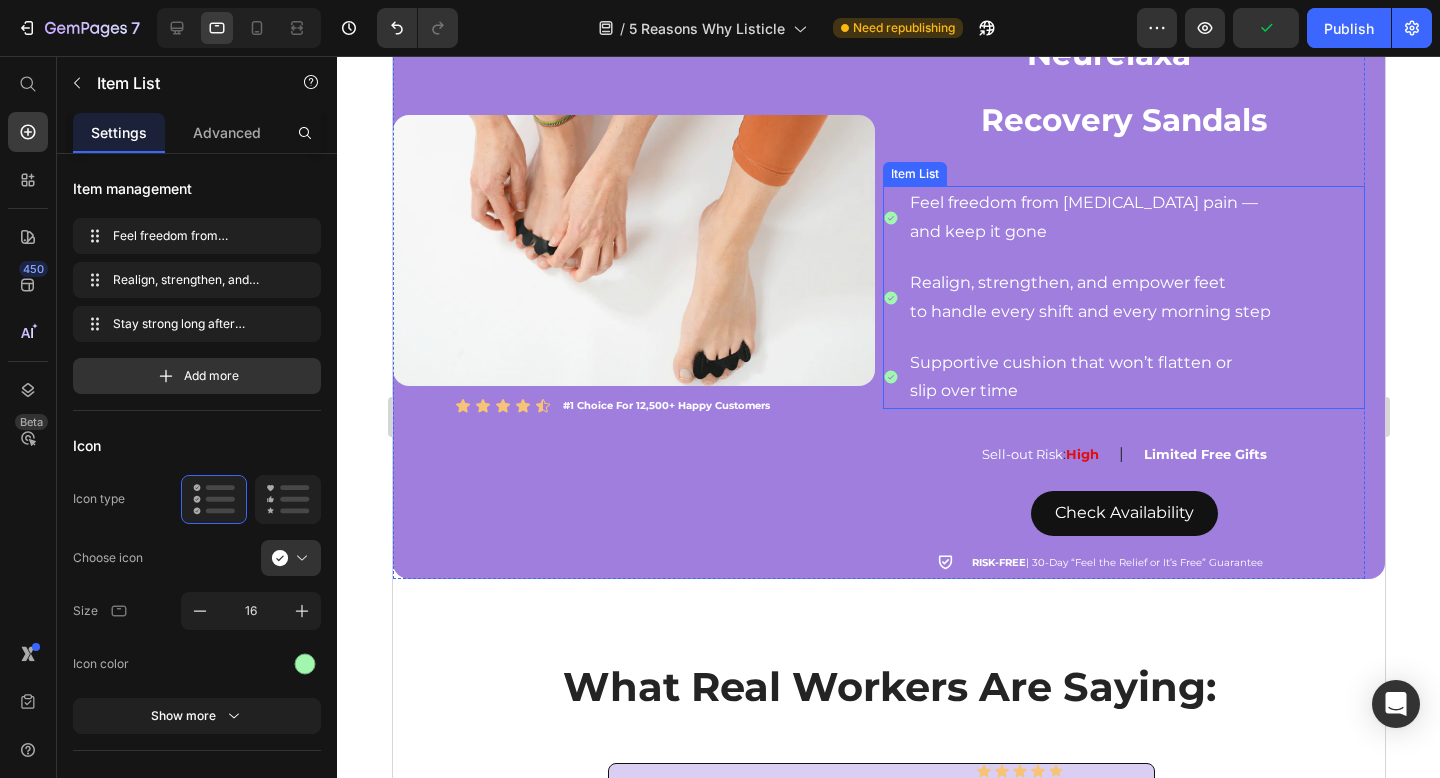 click on "Supportive cushion that won’t flatten or" at bounding box center (1089, 363) 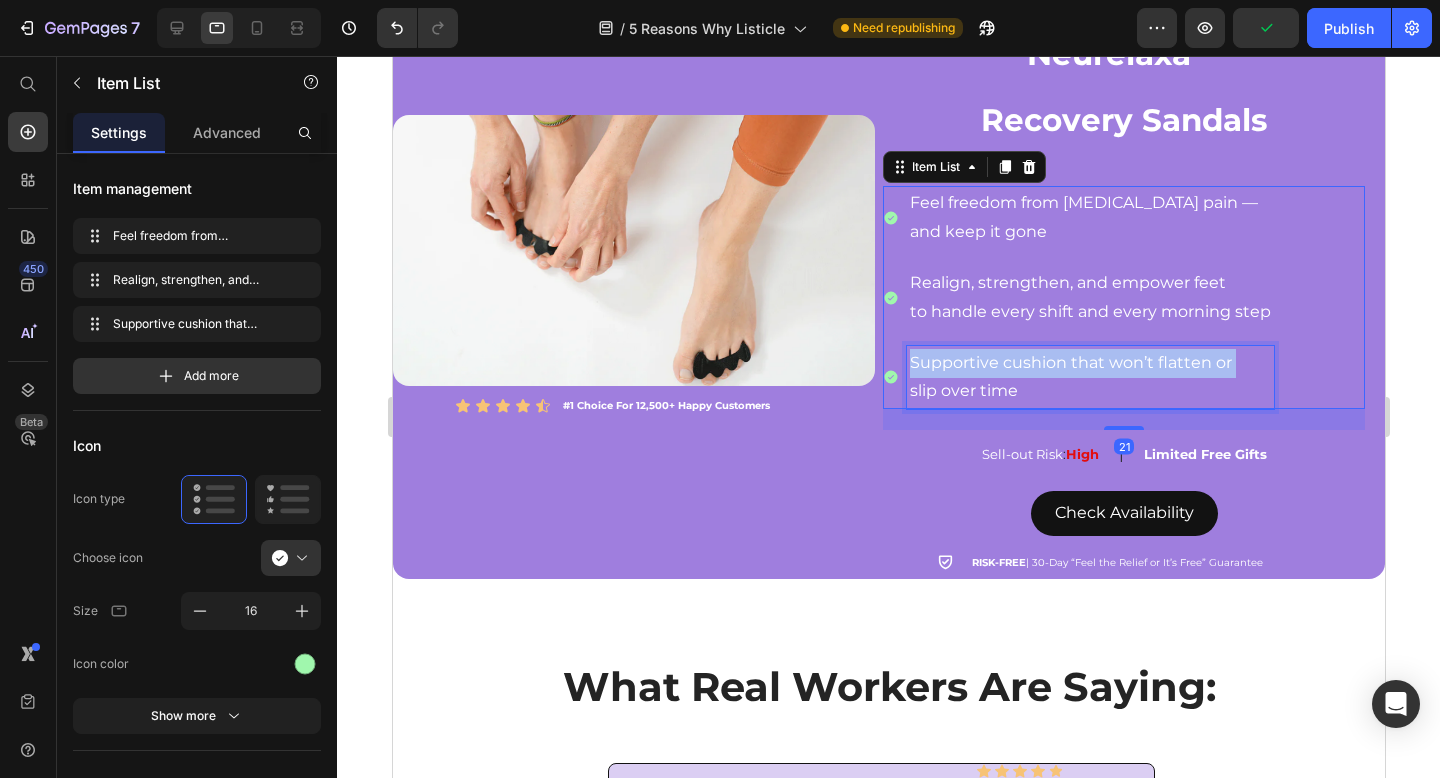 click on "Supportive cushion that won’t flatten or" at bounding box center (1089, 363) 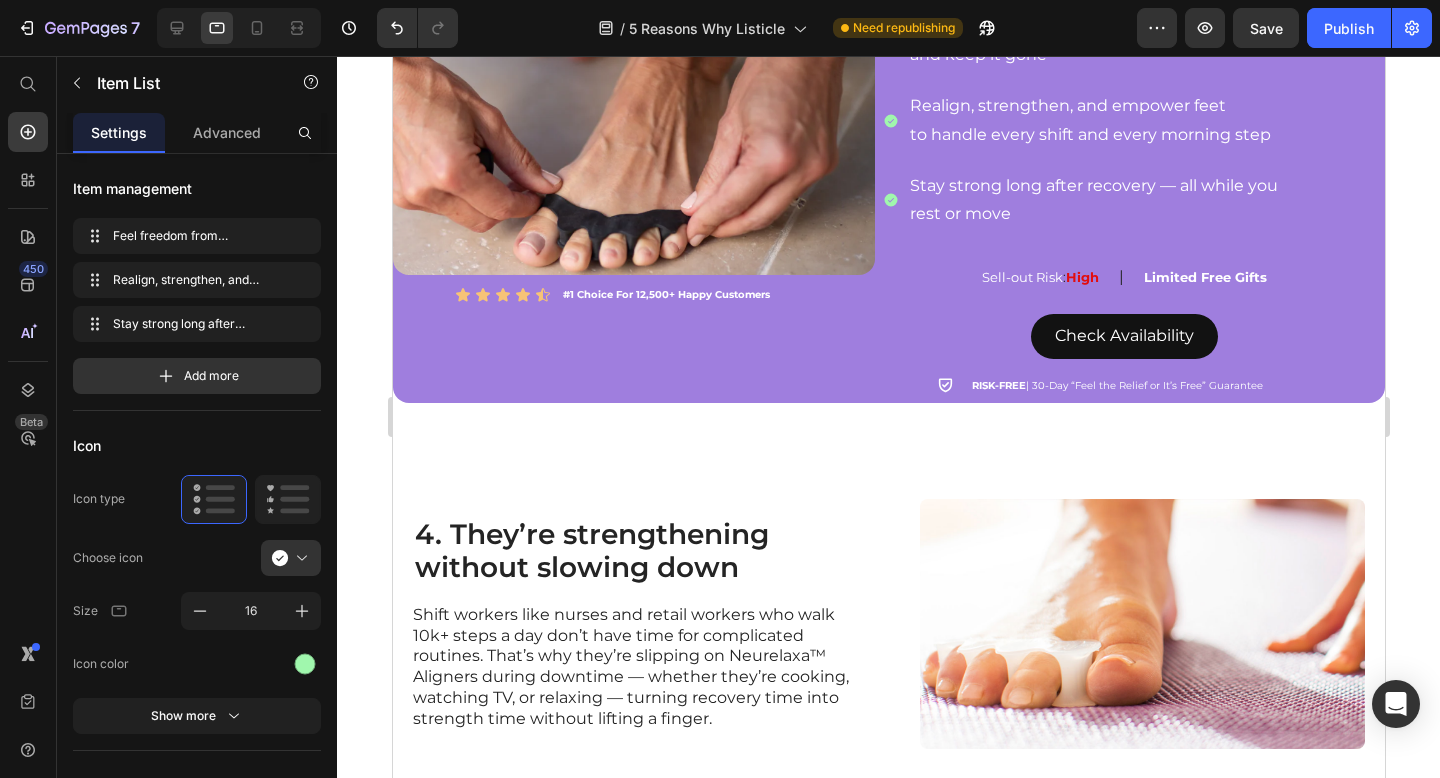 scroll, scrollTop: 2275, scrollLeft: 0, axis: vertical 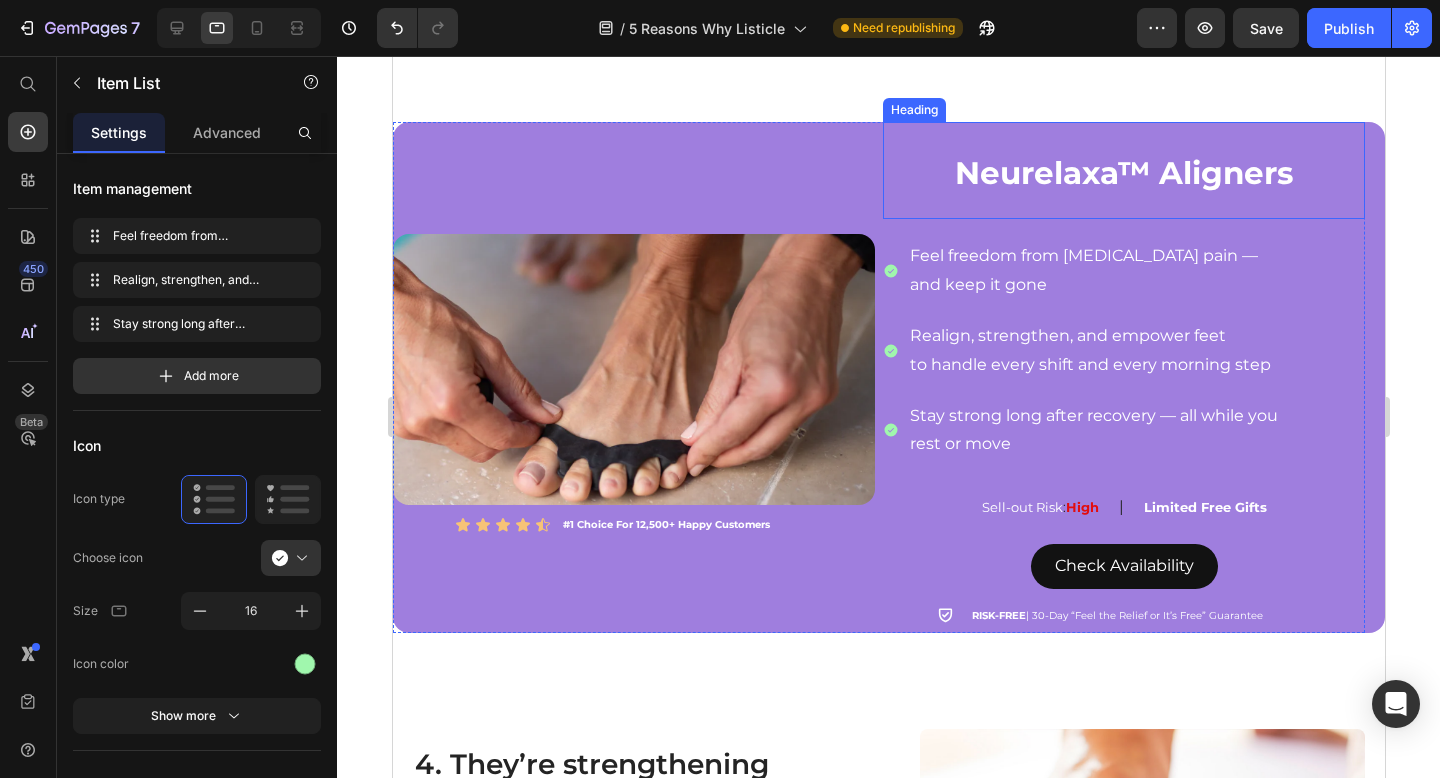 click on "Neurelaxa™ Aligners" at bounding box center (1123, 173) 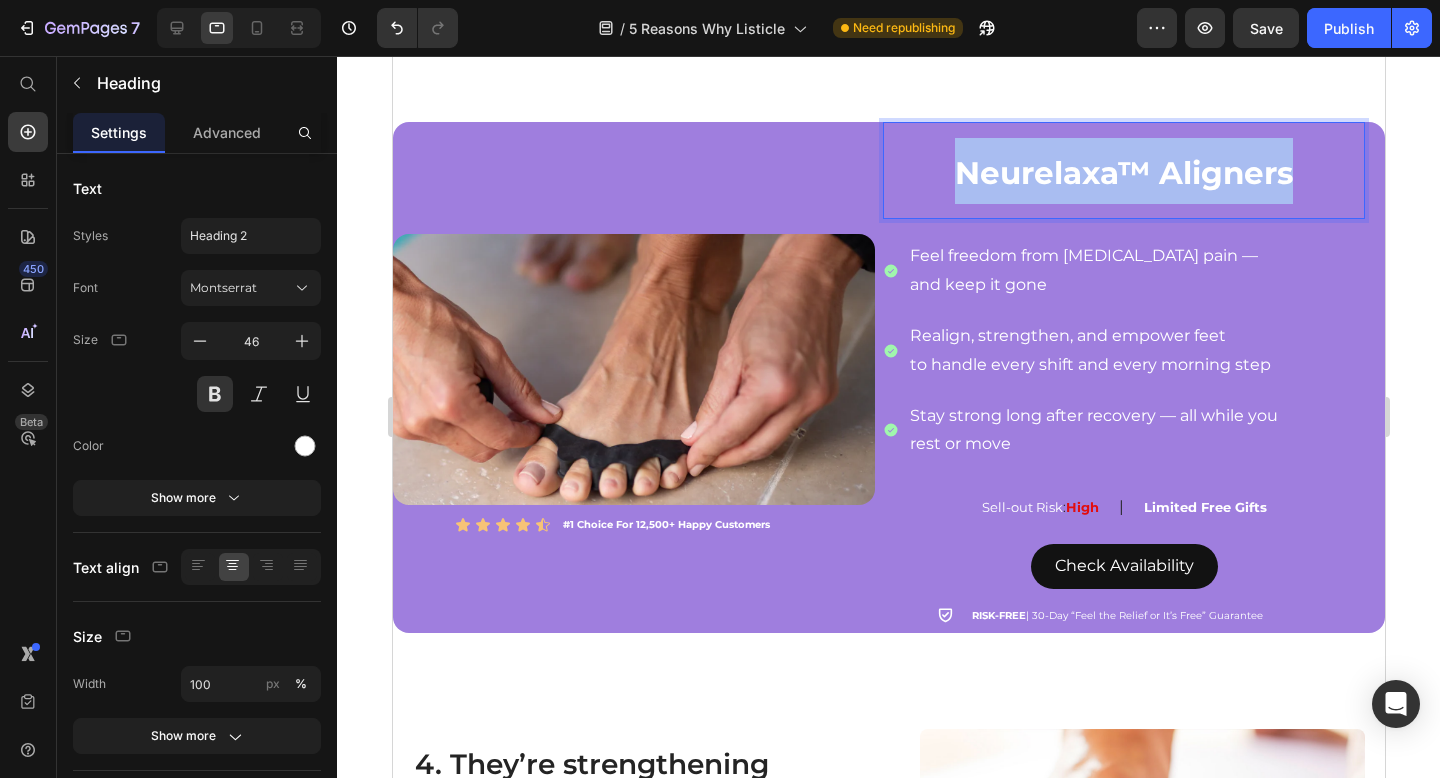 click on "Neurelaxa™ Aligners" at bounding box center [1123, 173] 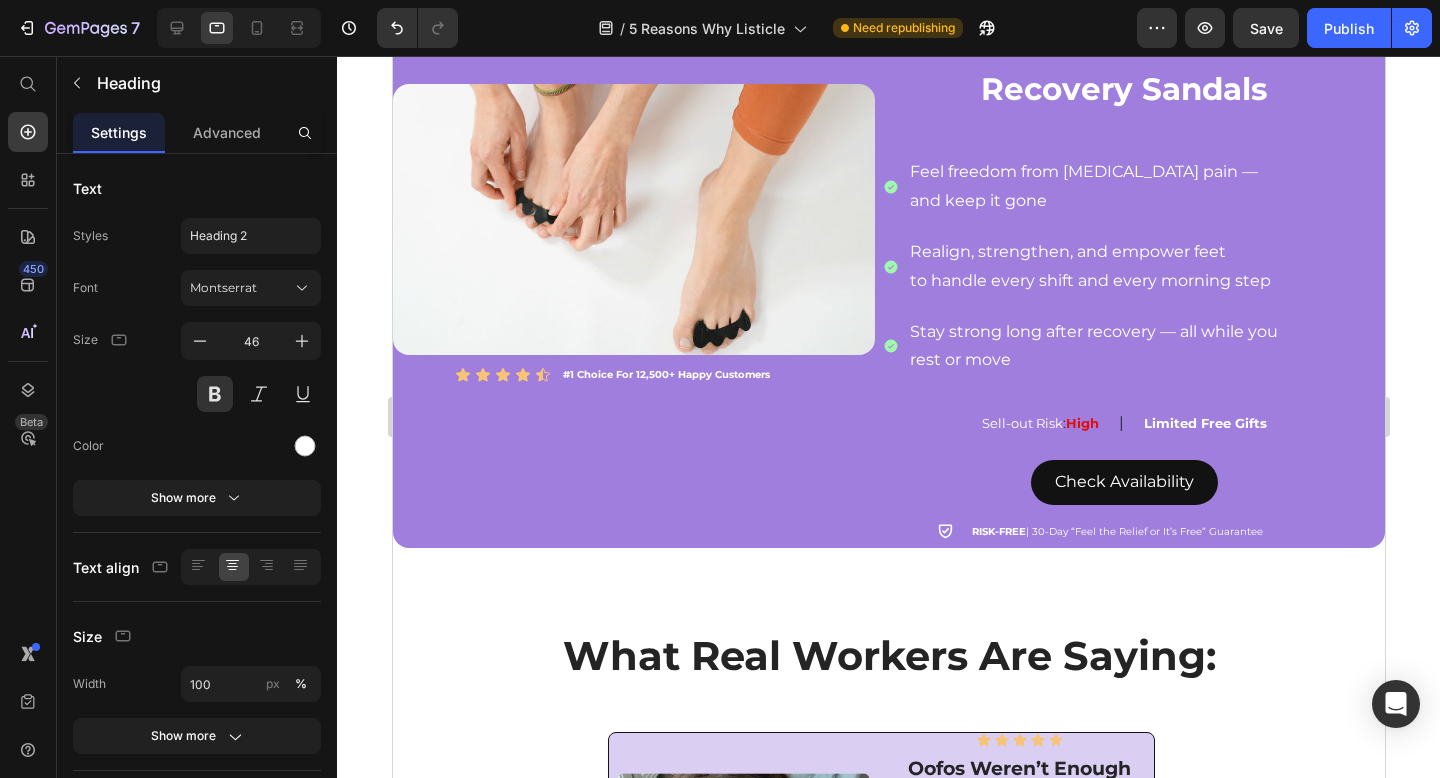 scroll, scrollTop: 3677, scrollLeft: 0, axis: vertical 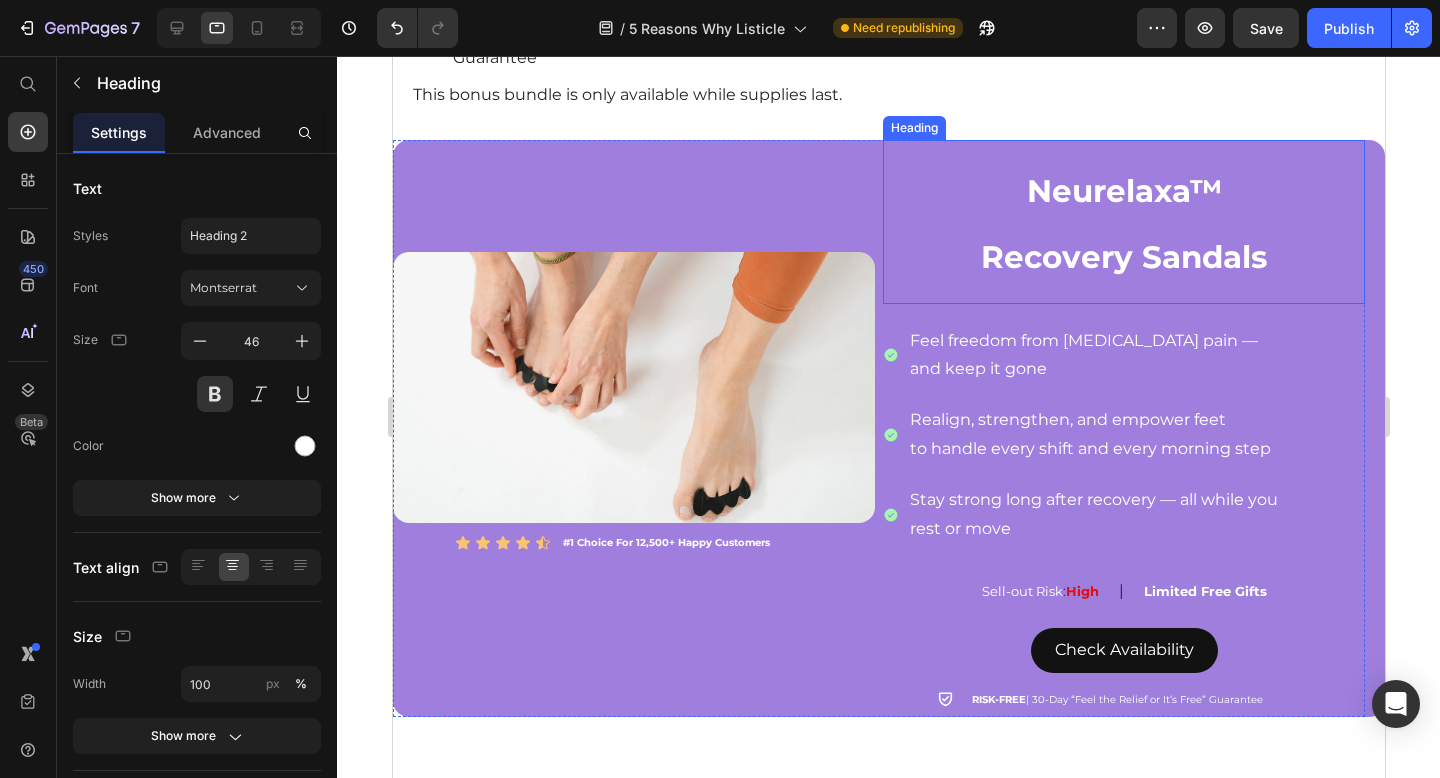 click on "Neurelaxa™  Recovery Sandals" at bounding box center (1123, 222) 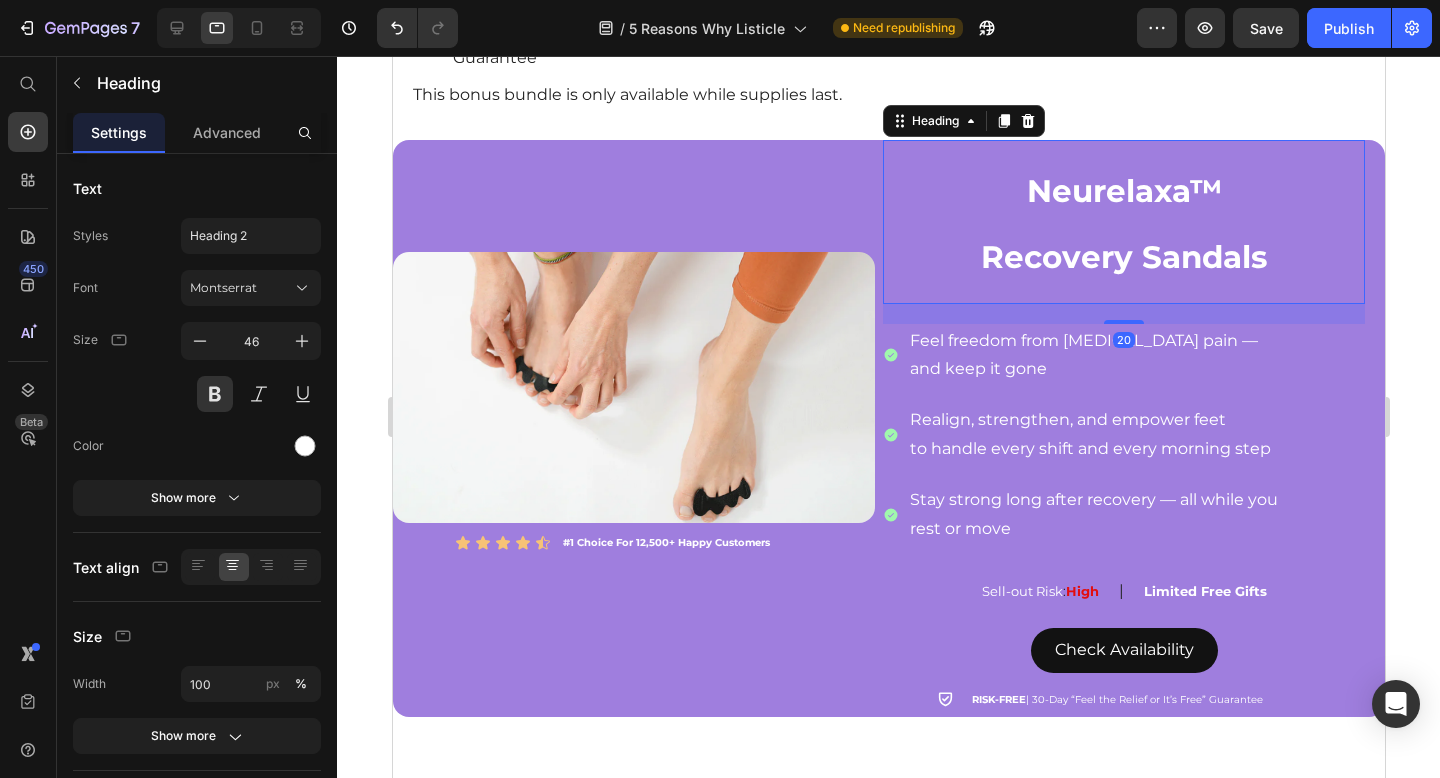 click on "Neurelaxa™  Recovery Sandals" at bounding box center (1123, 222) 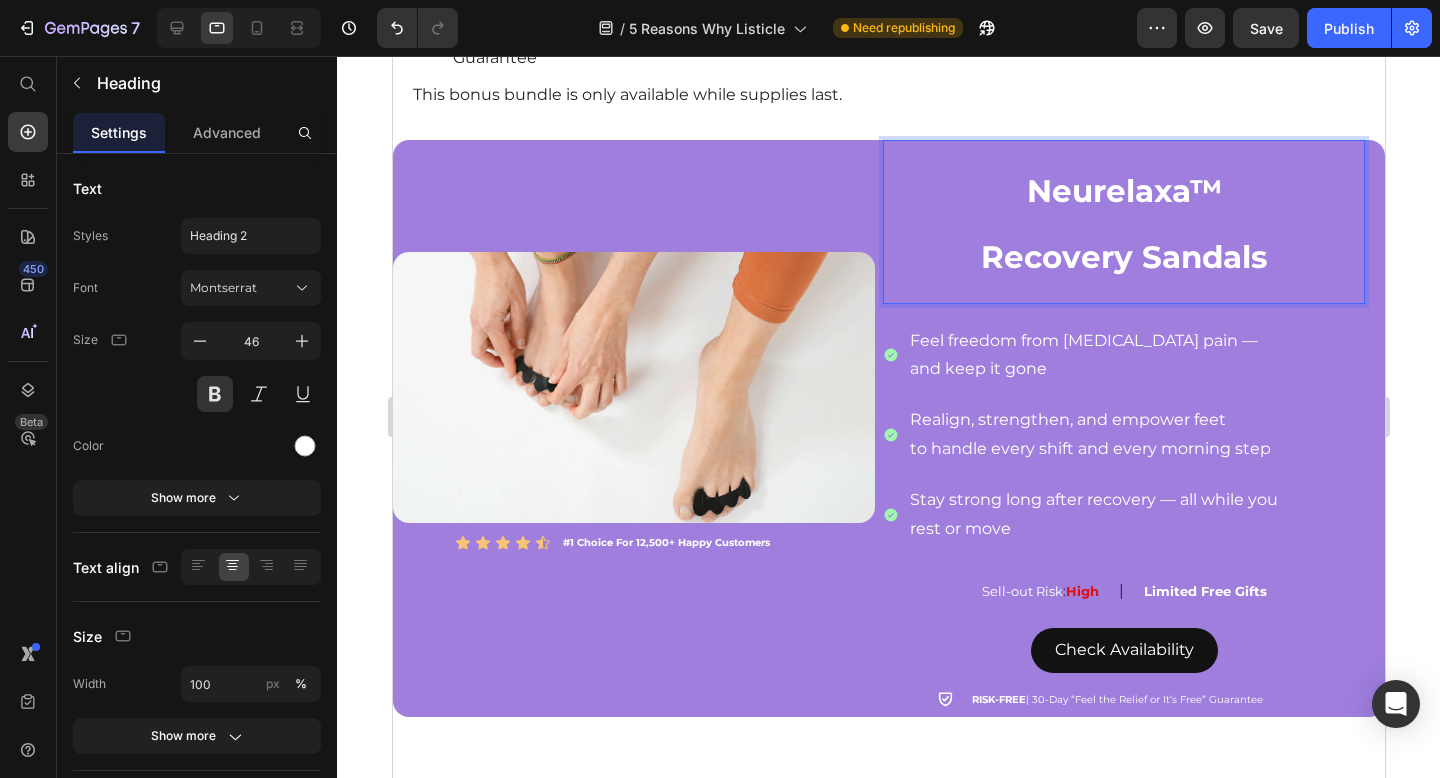 click on "Neurelaxa™  Recovery Sandals" at bounding box center (1123, 222) 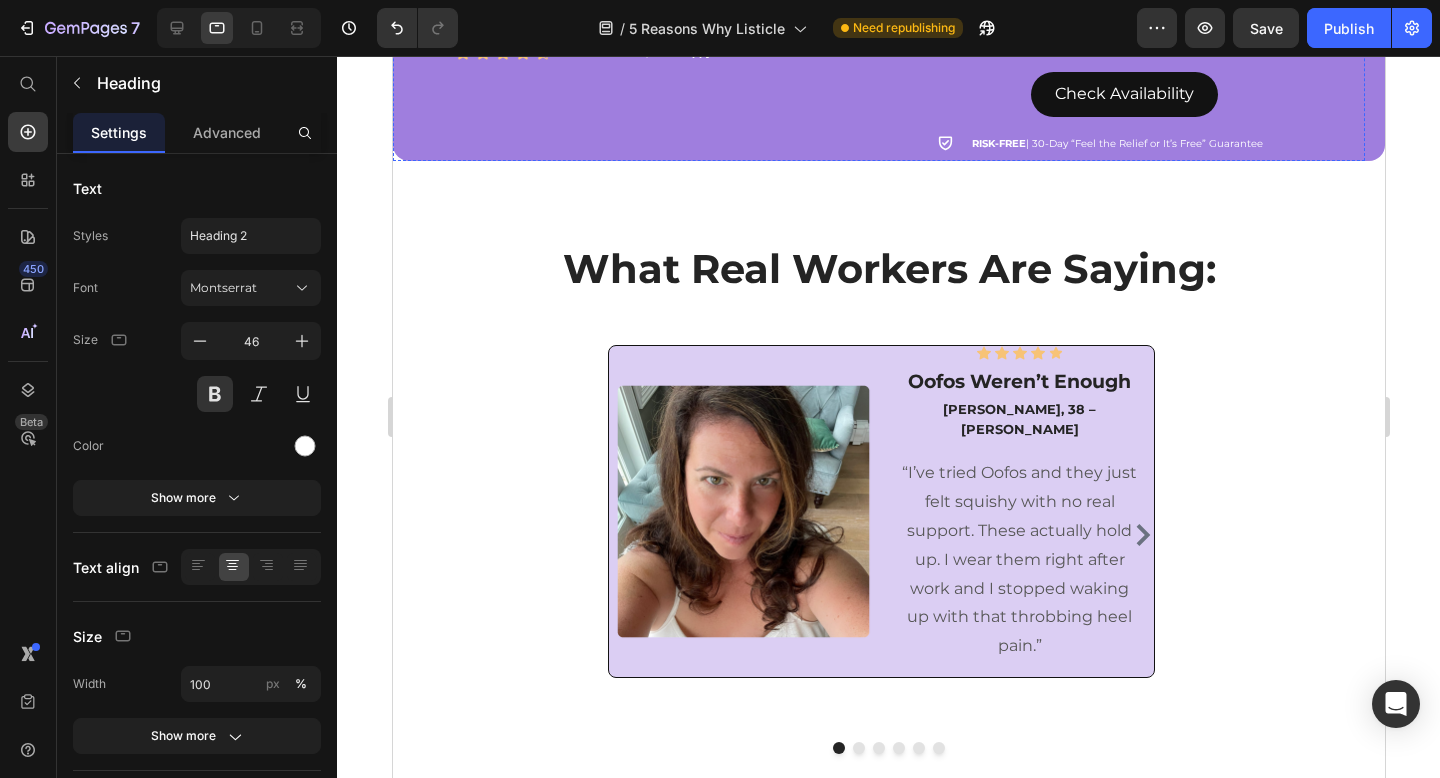 scroll, scrollTop: 4346, scrollLeft: 0, axis: vertical 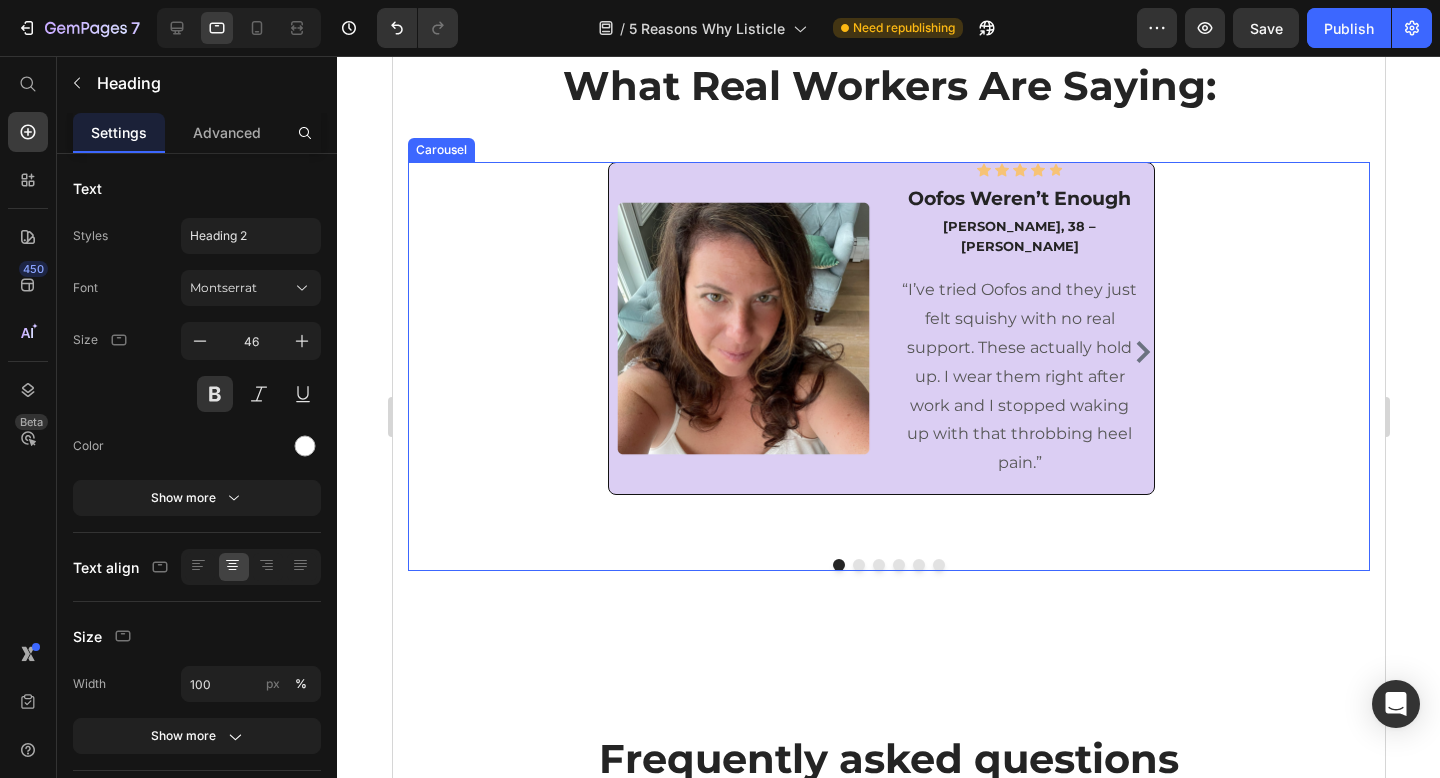 click 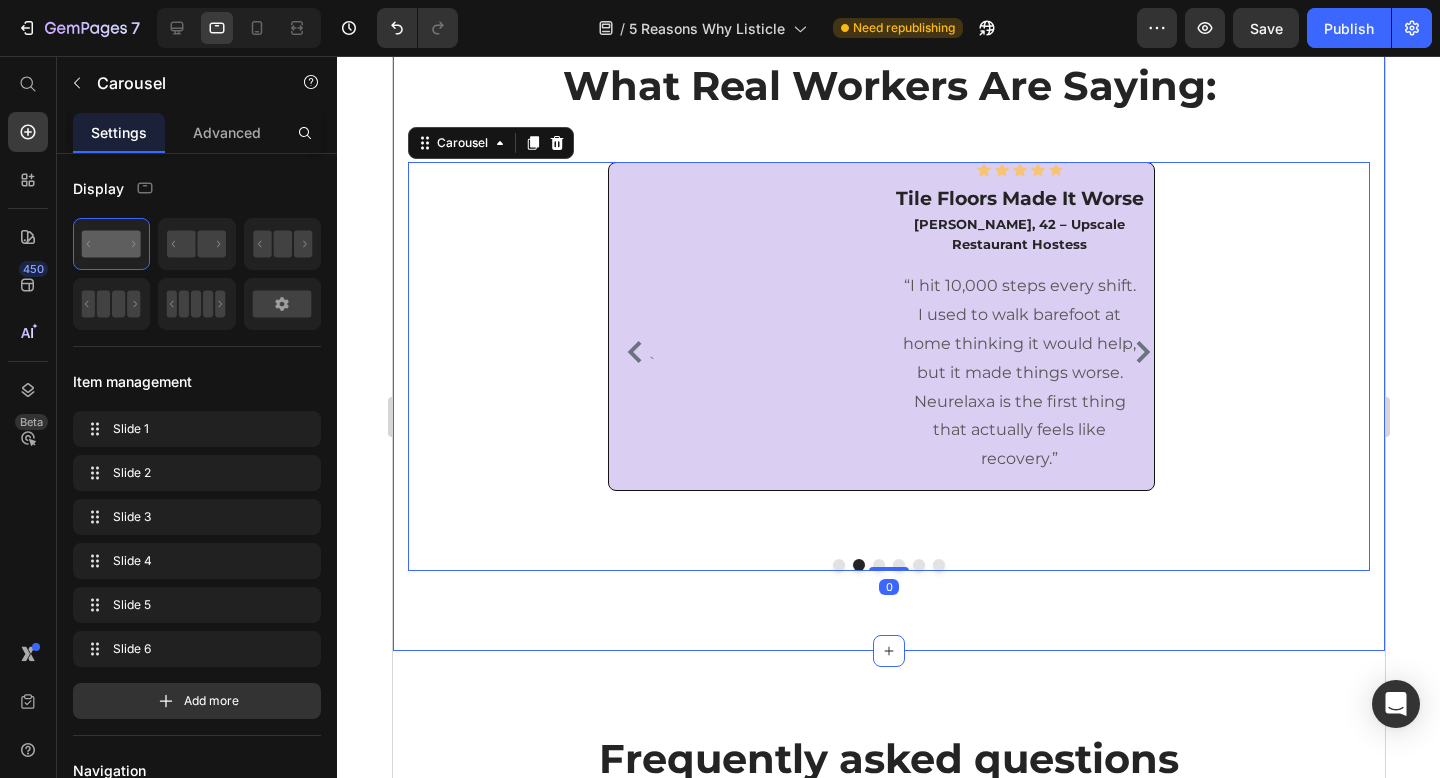 scroll, scrollTop: 4348, scrollLeft: 0, axis: vertical 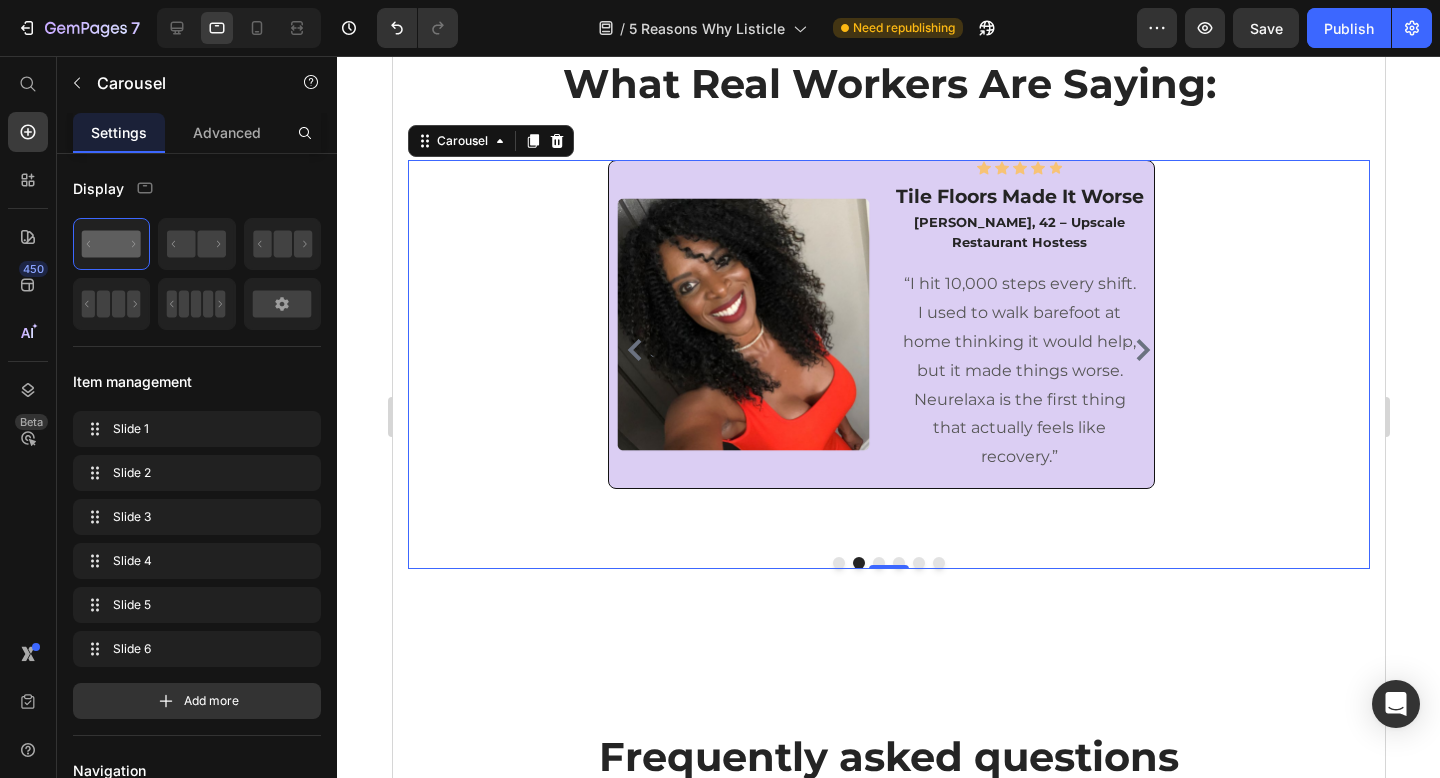 click 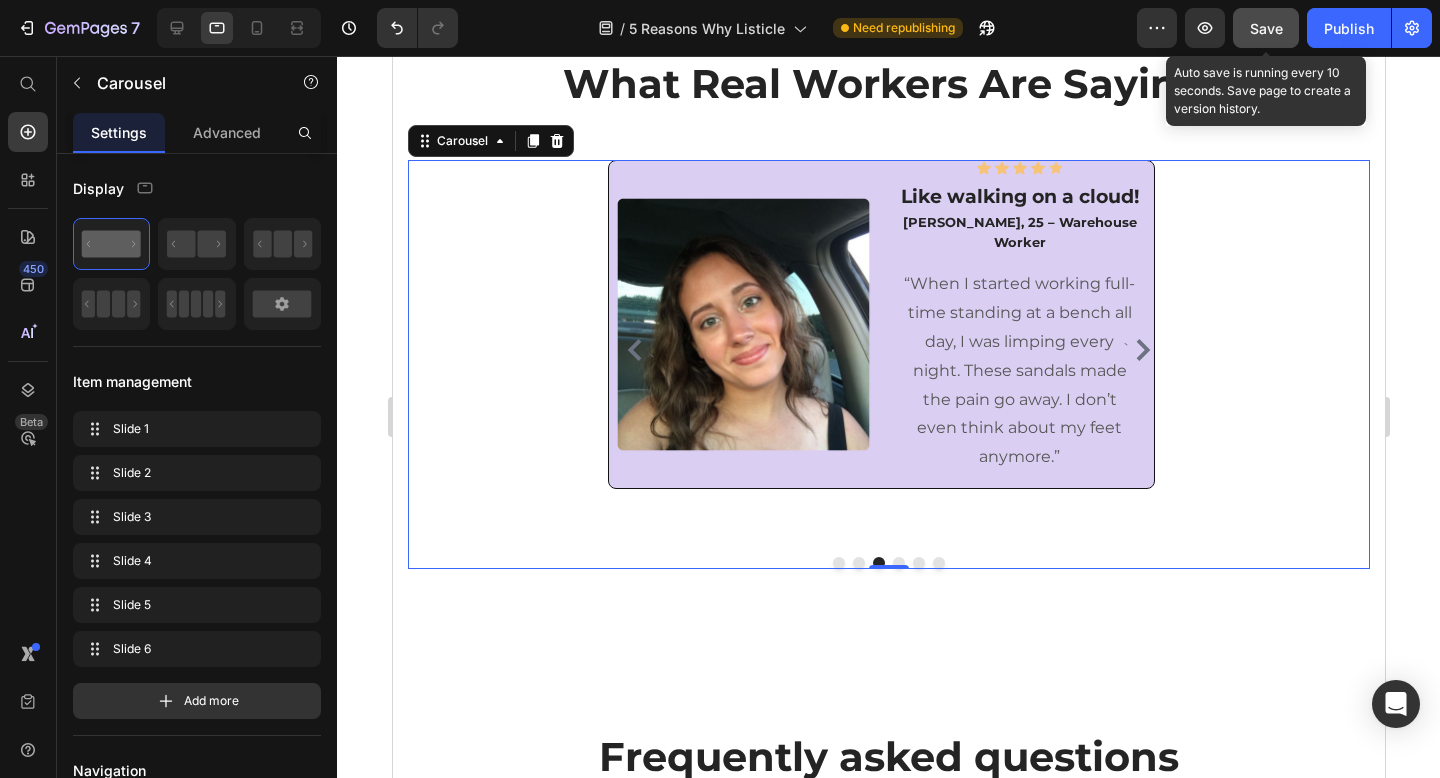 click on "Save" 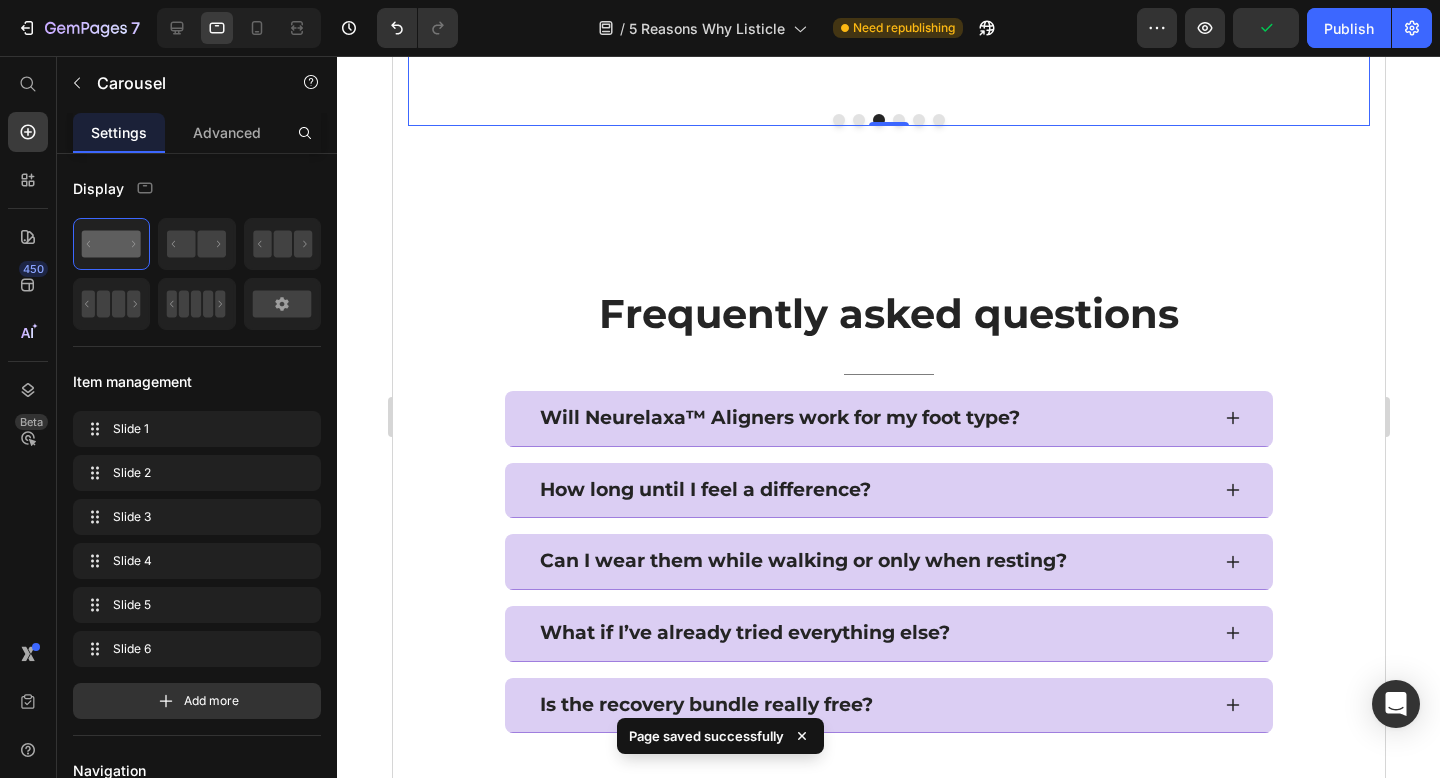 scroll, scrollTop: 4948, scrollLeft: 0, axis: vertical 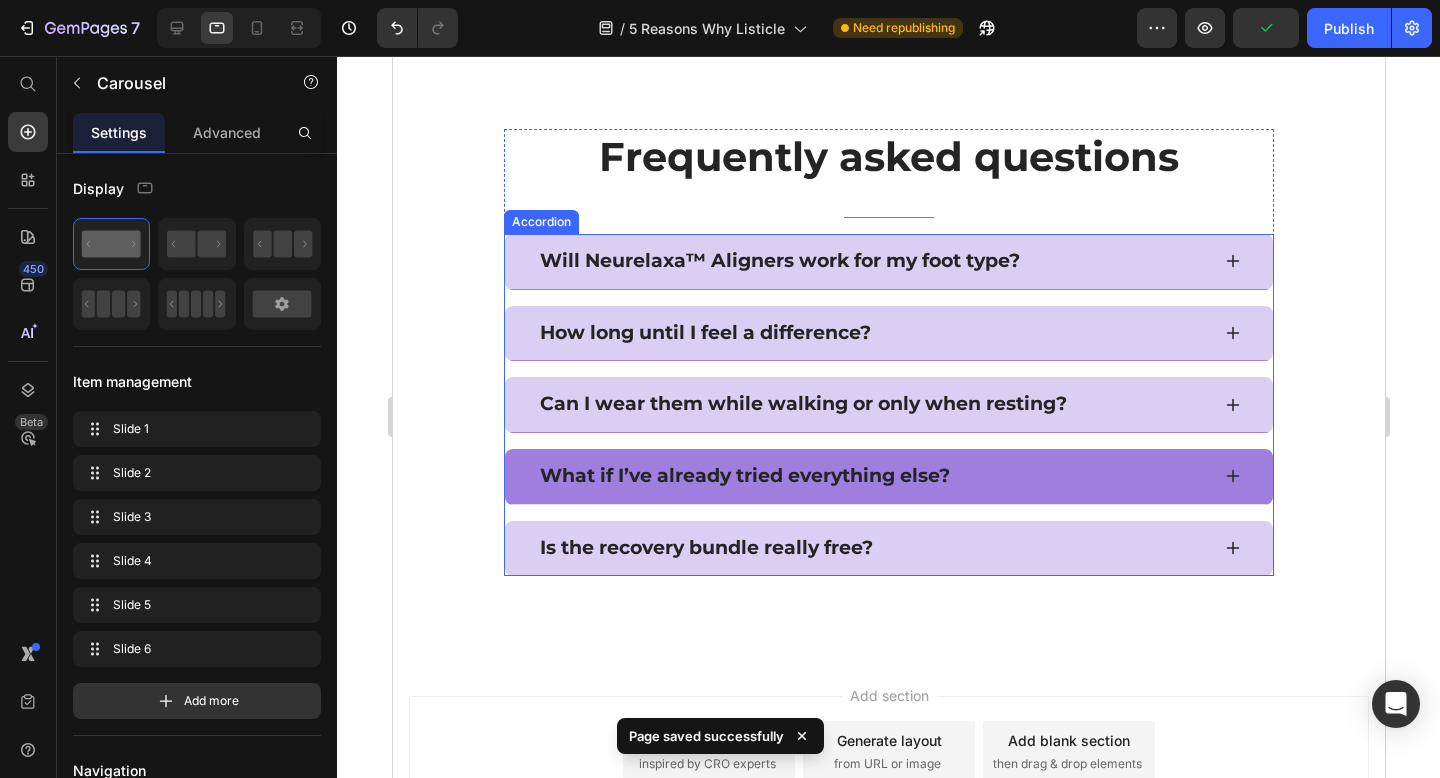 click on "What if I’ve already tried everything else?" at bounding box center [872, 476] 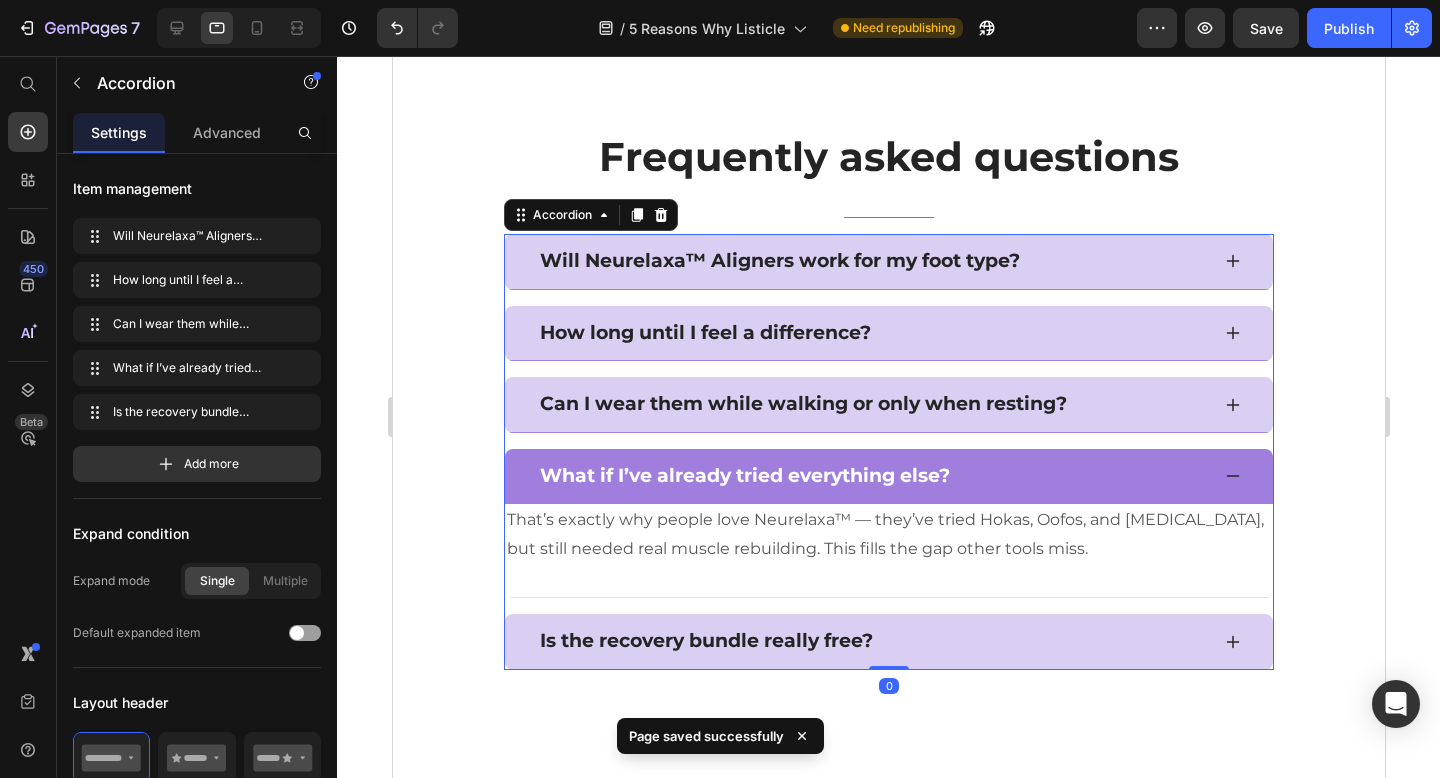 click on "What if I’ve already tried everything else?" at bounding box center (872, 476) 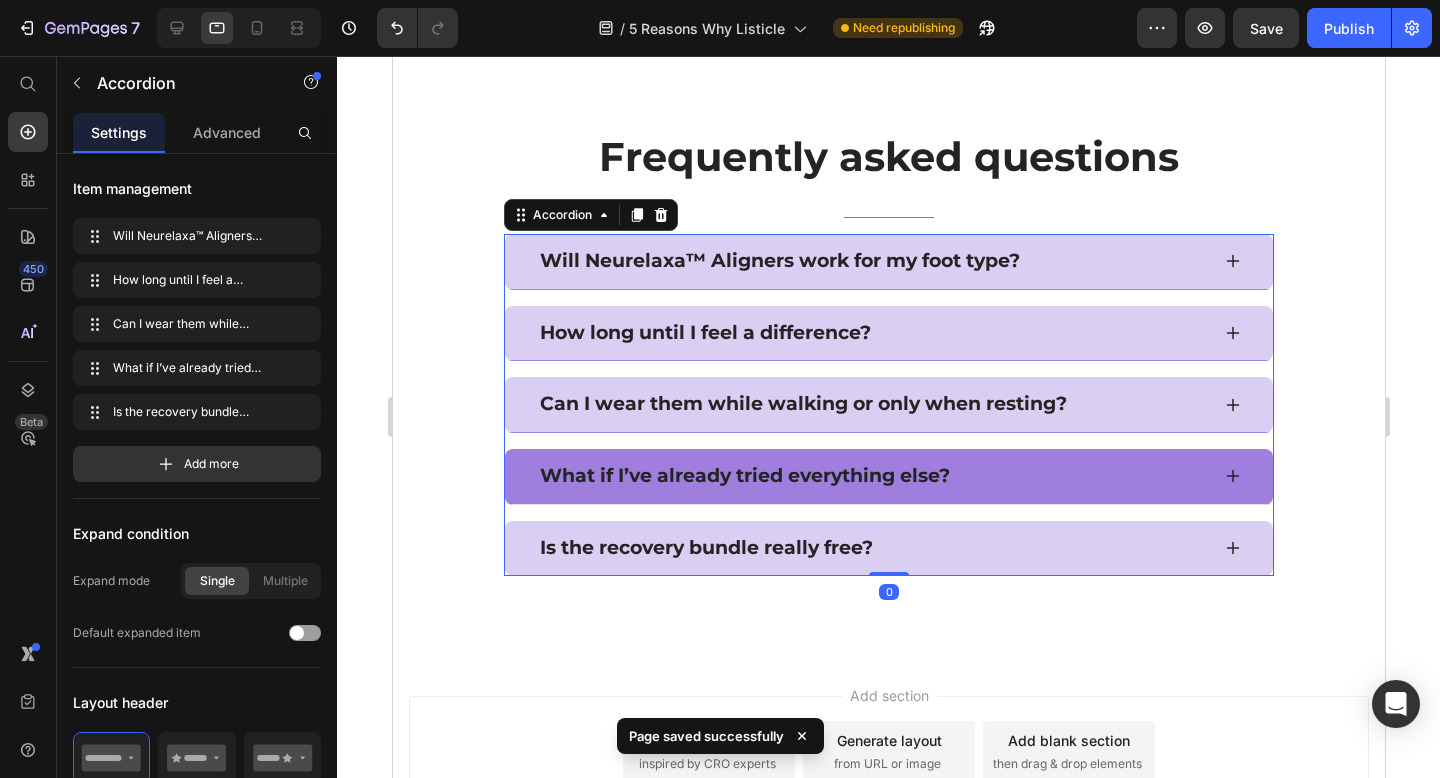 click on "What if I’ve already tried everything else?" at bounding box center (872, 476) 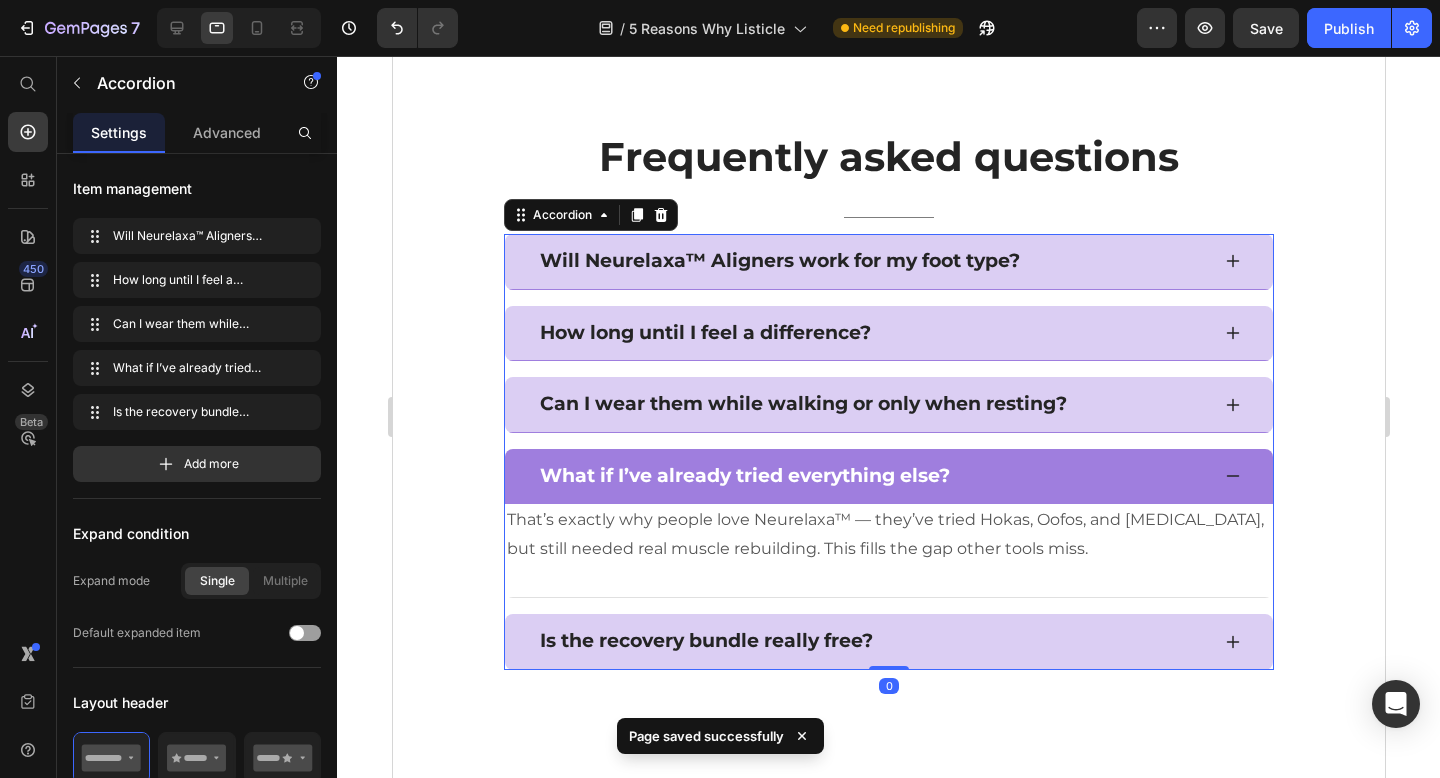 click on "What if I’ve already tried everything else?" at bounding box center [872, 476] 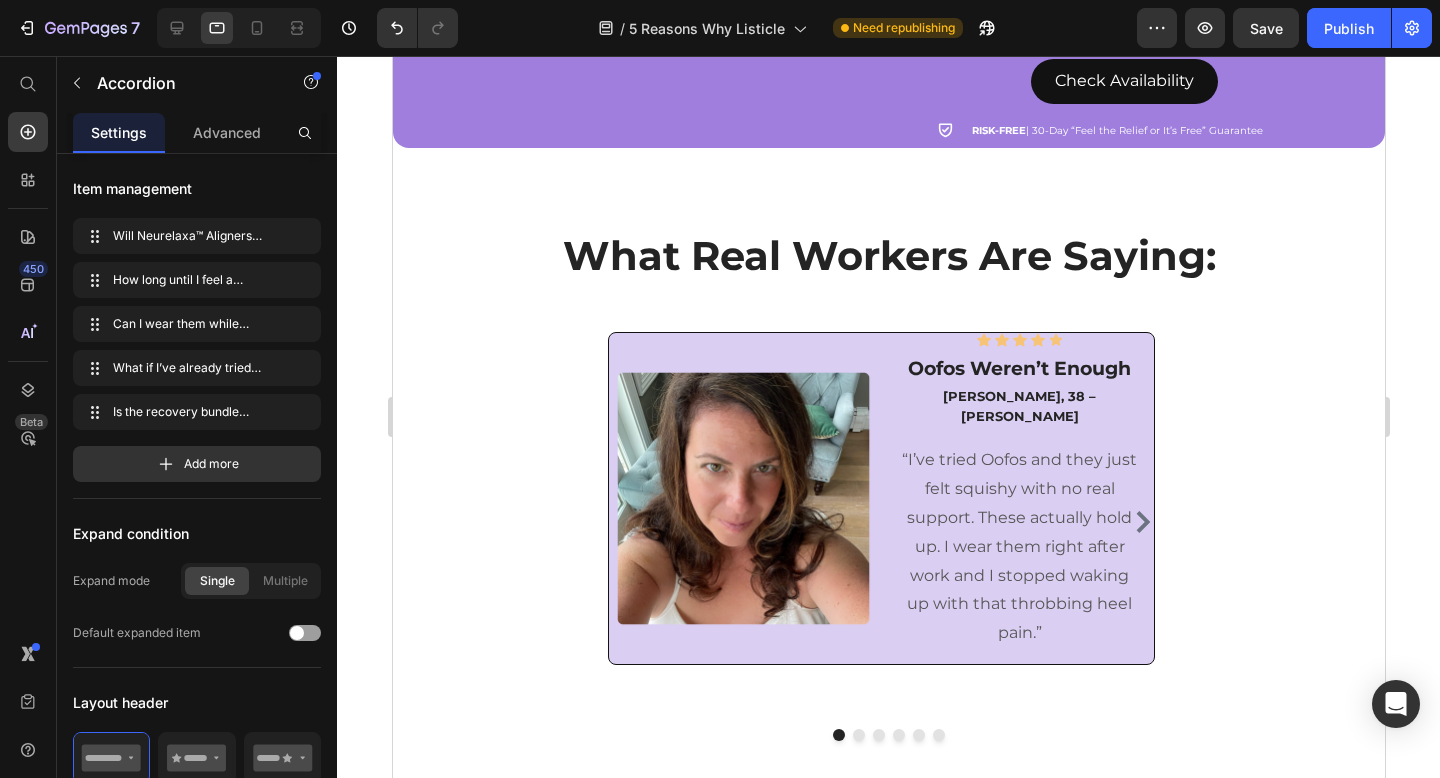 scroll, scrollTop: 4291, scrollLeft: 0, axis: vertical 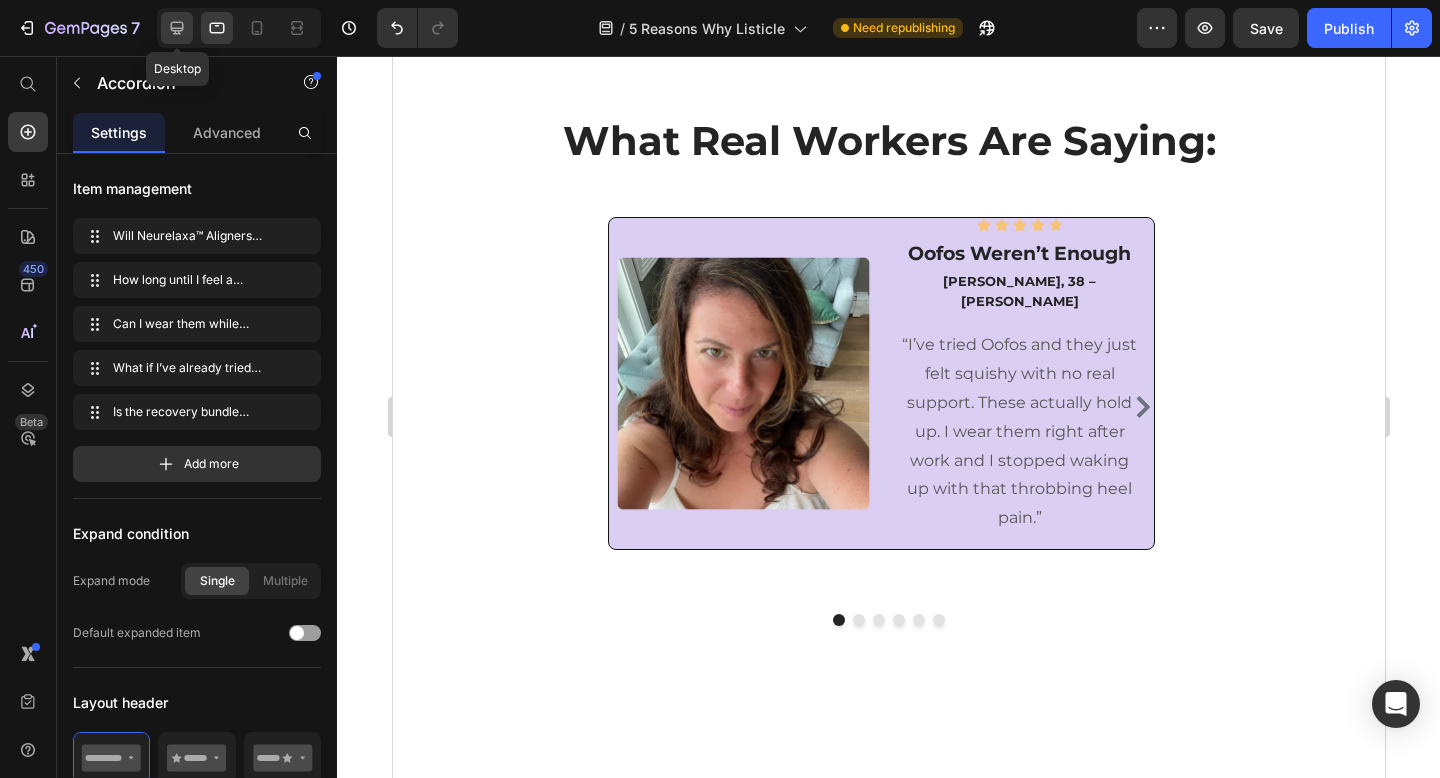 click 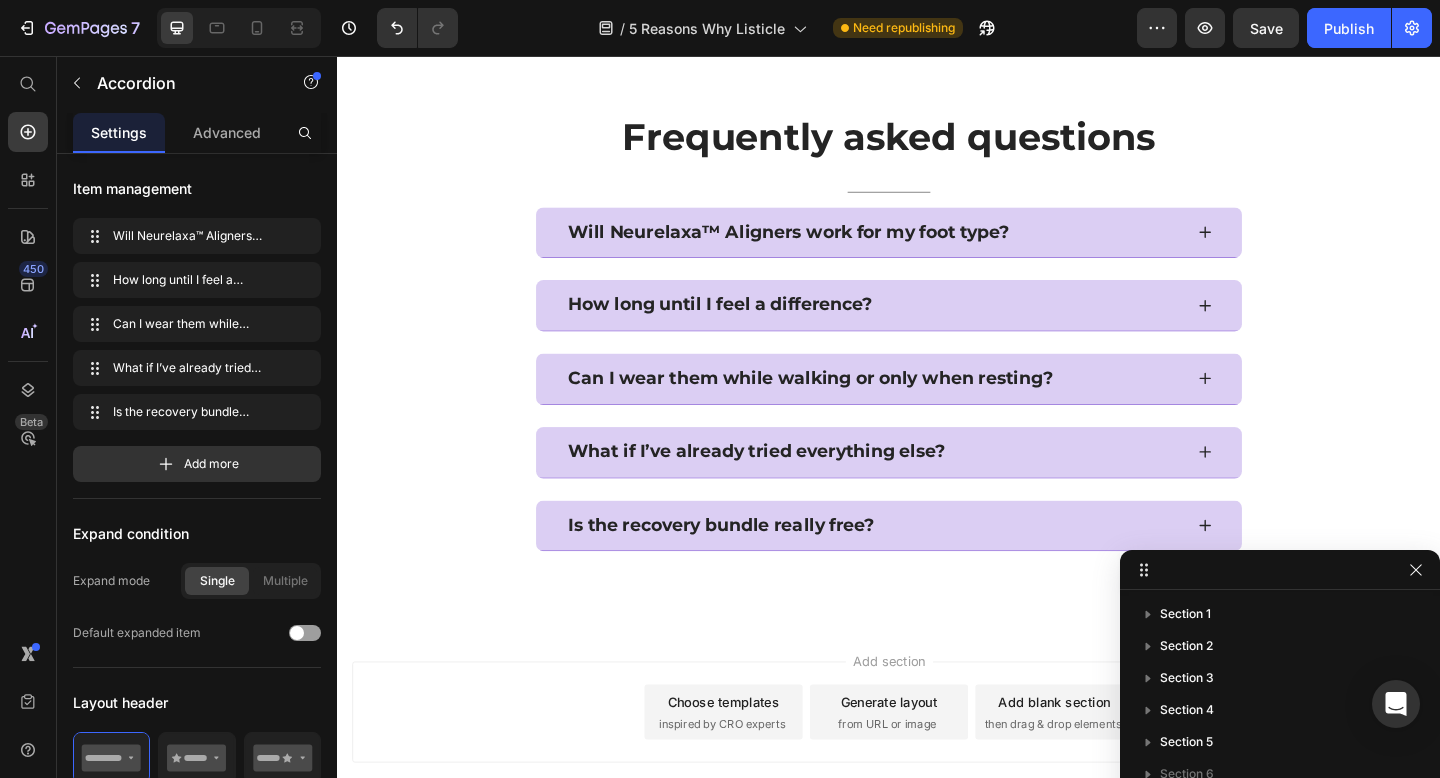 scroll, scrollTop: 3716, scrollLeft: 0, axis: vertical 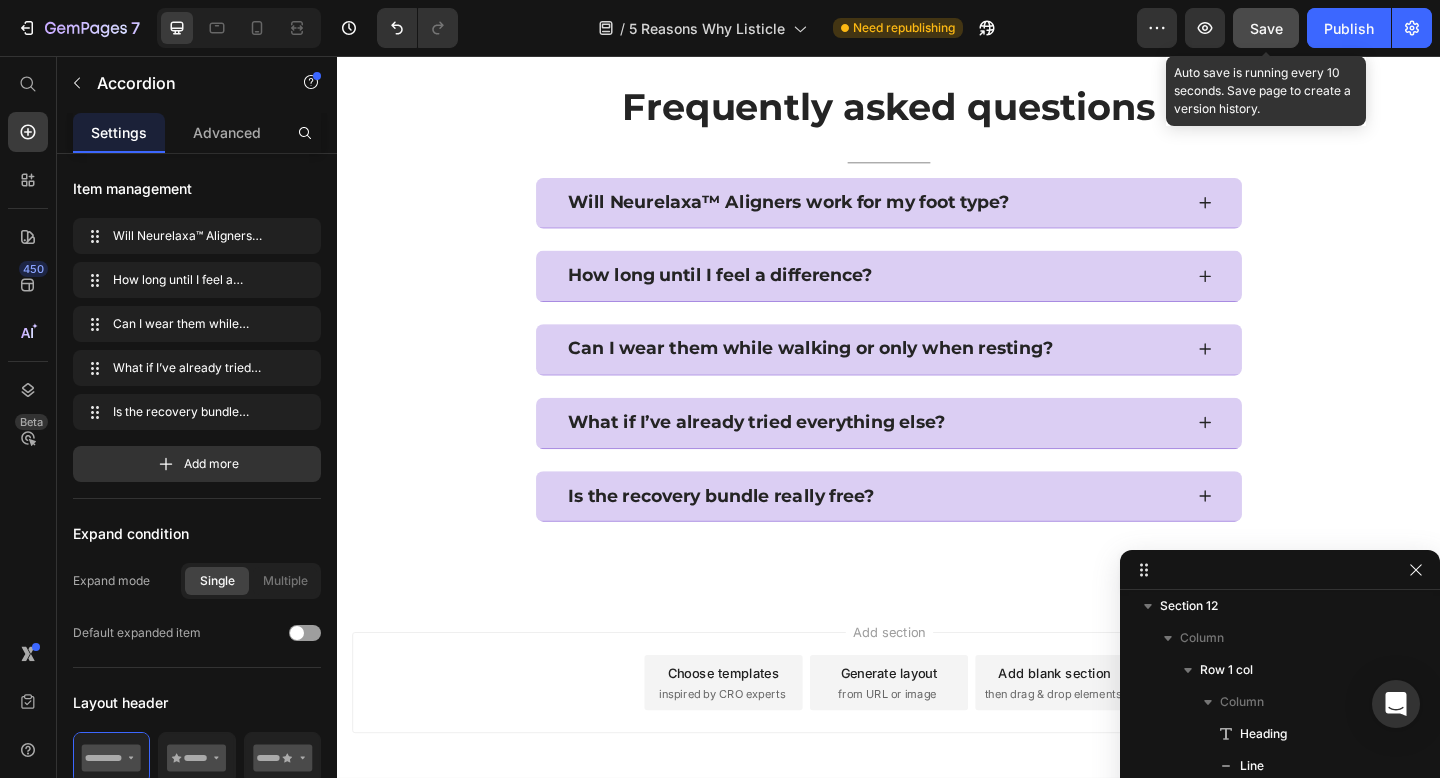 click on "Save" at bounding box center (1266, 28) 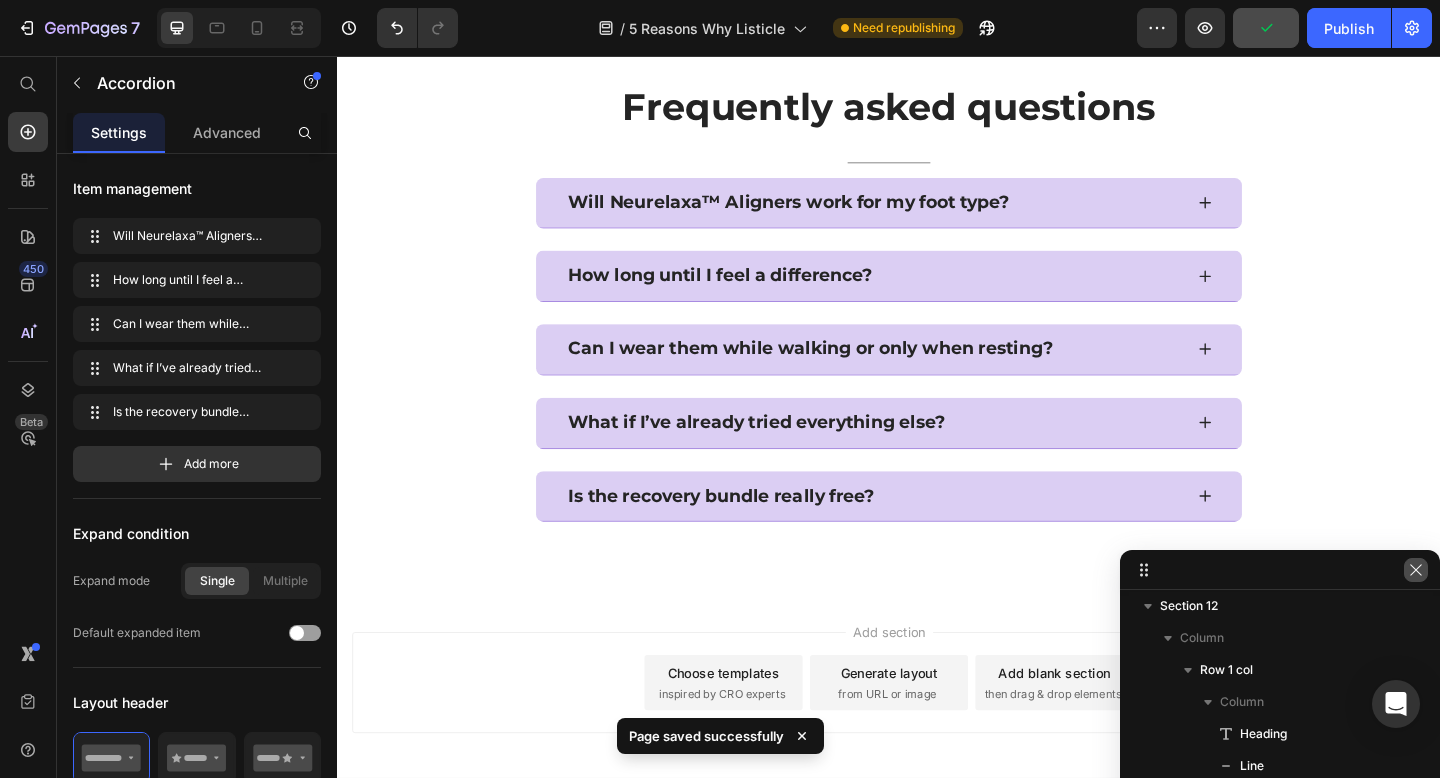 click 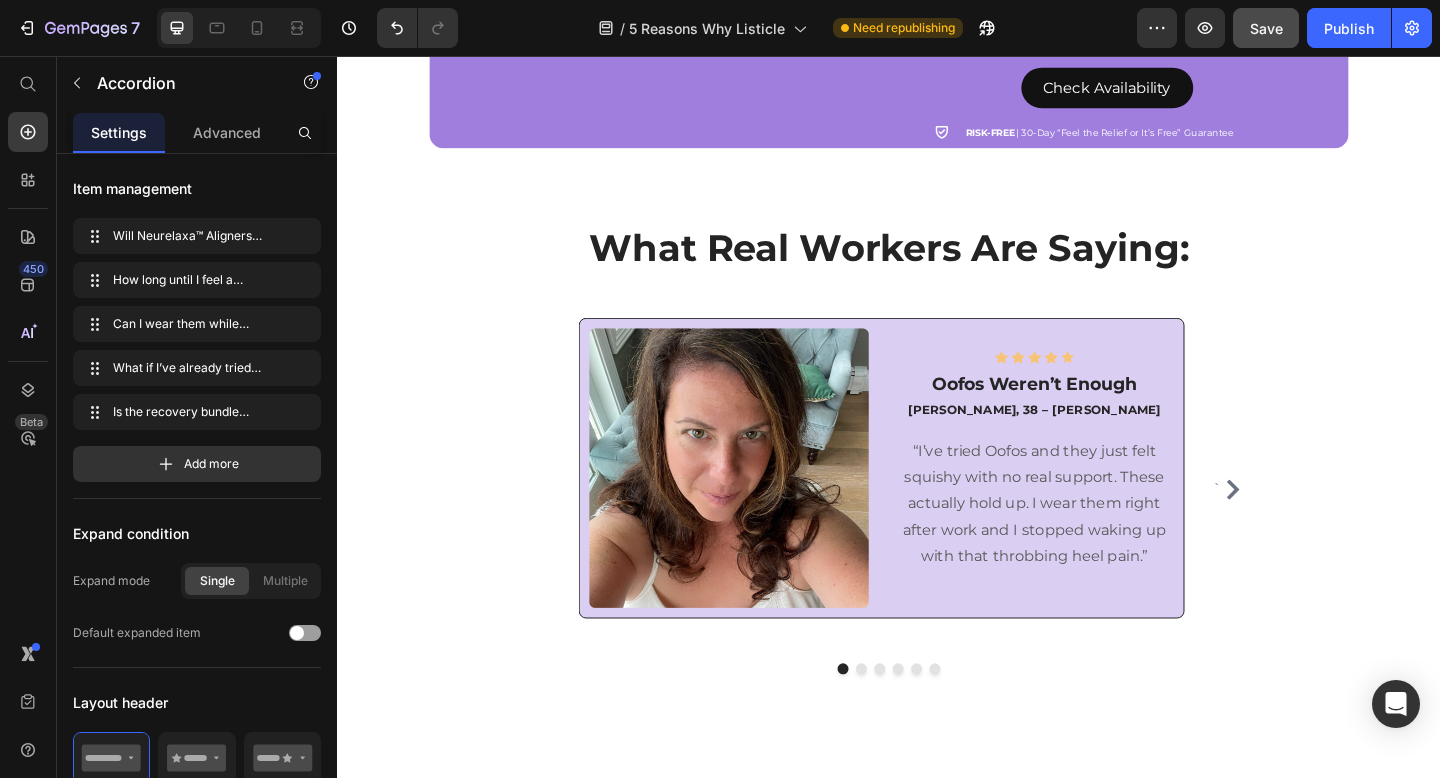 scroll, scrollTop: 4265, scrollLeft: 0, axis: vertical 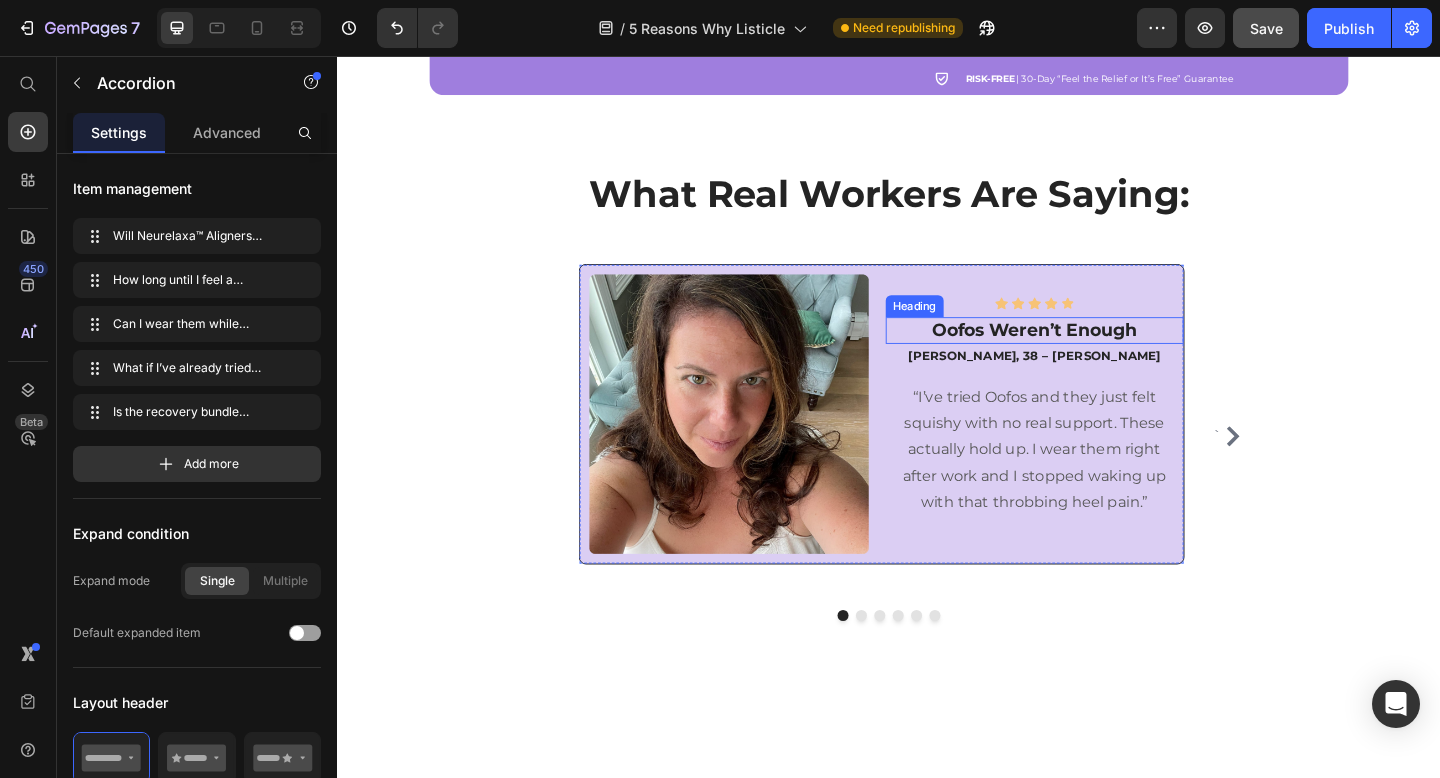 click on "Oofos Weren’t Enough" at bounding box center (1096, 355) 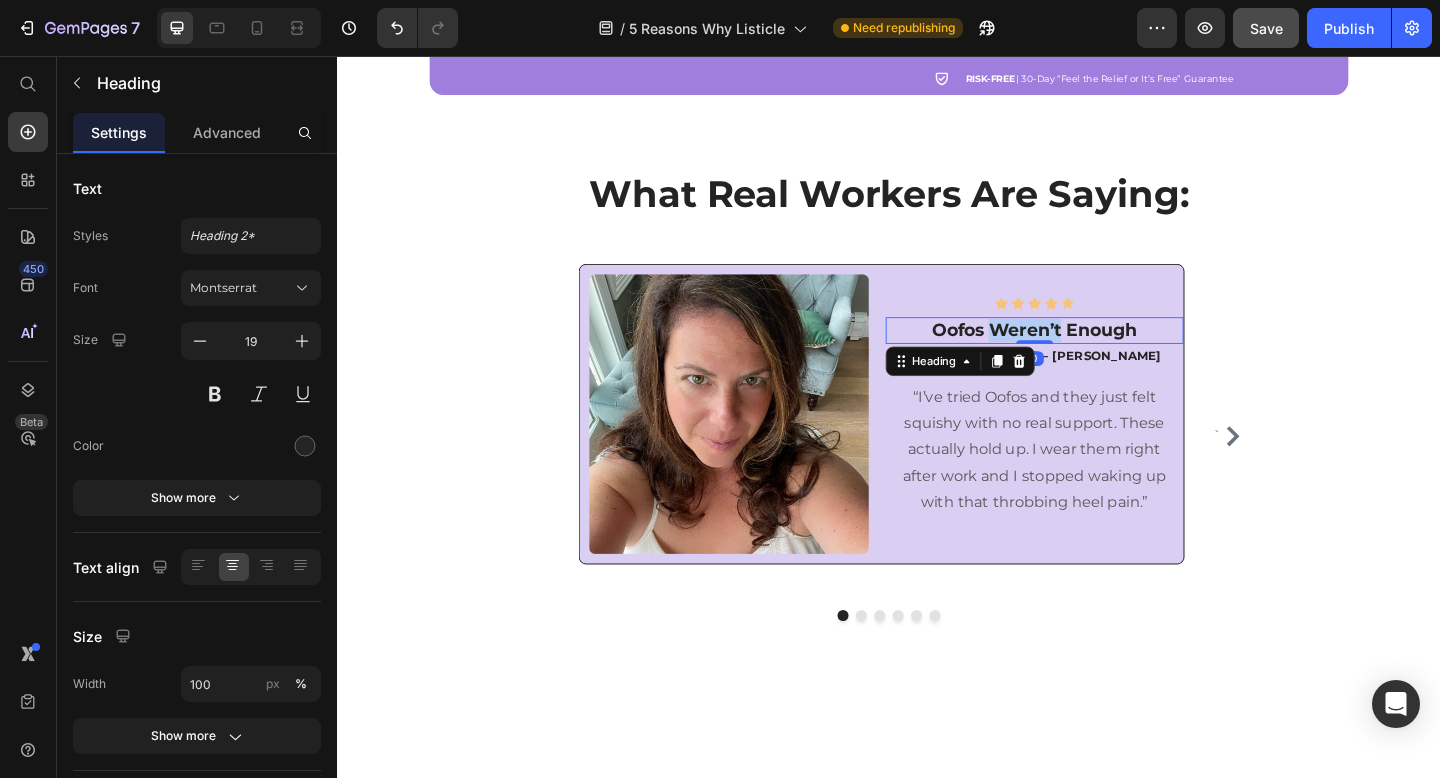 click on "Oofos Weren’t Enough" at bounding box center [1096, 355] 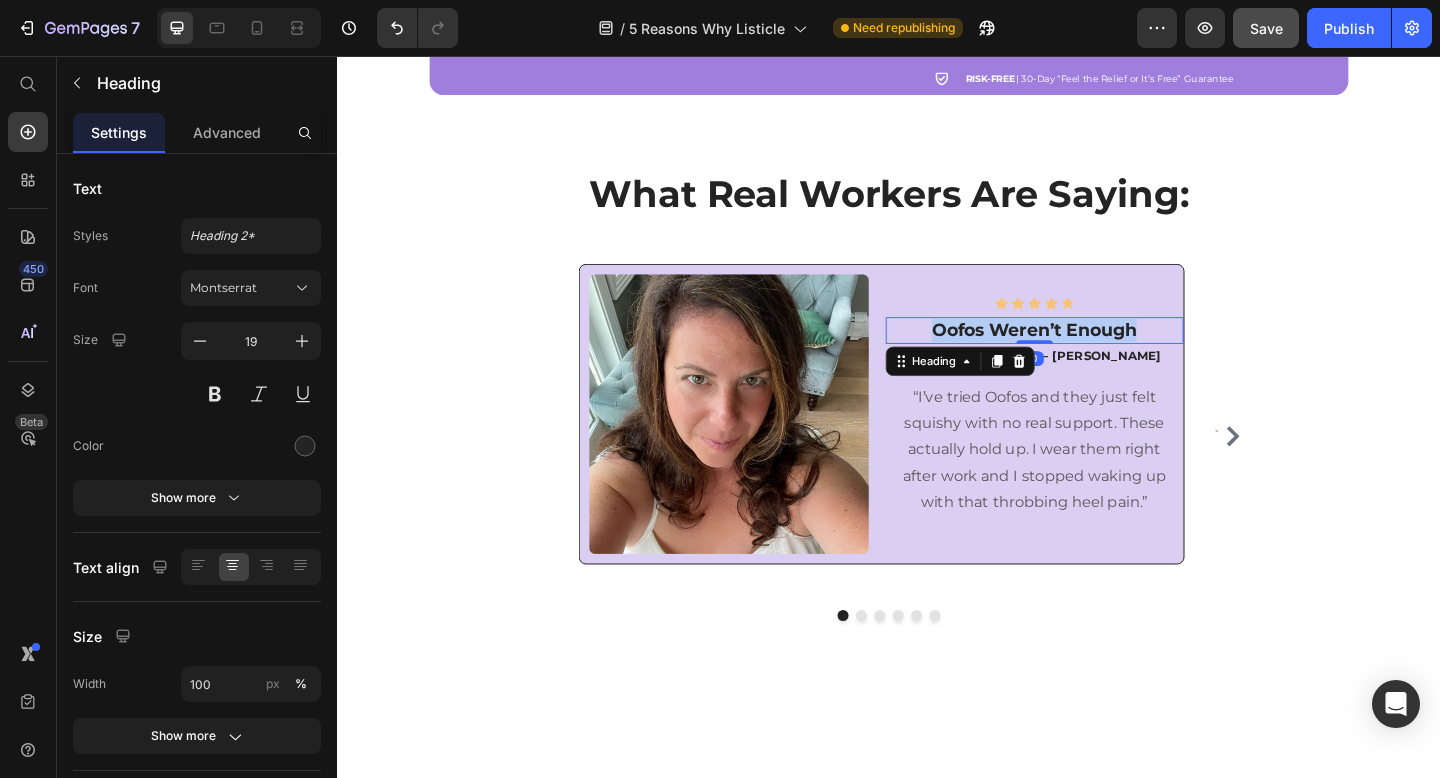 click on "Oofos Weren’t Enough" at bounding box center [1096, 355] 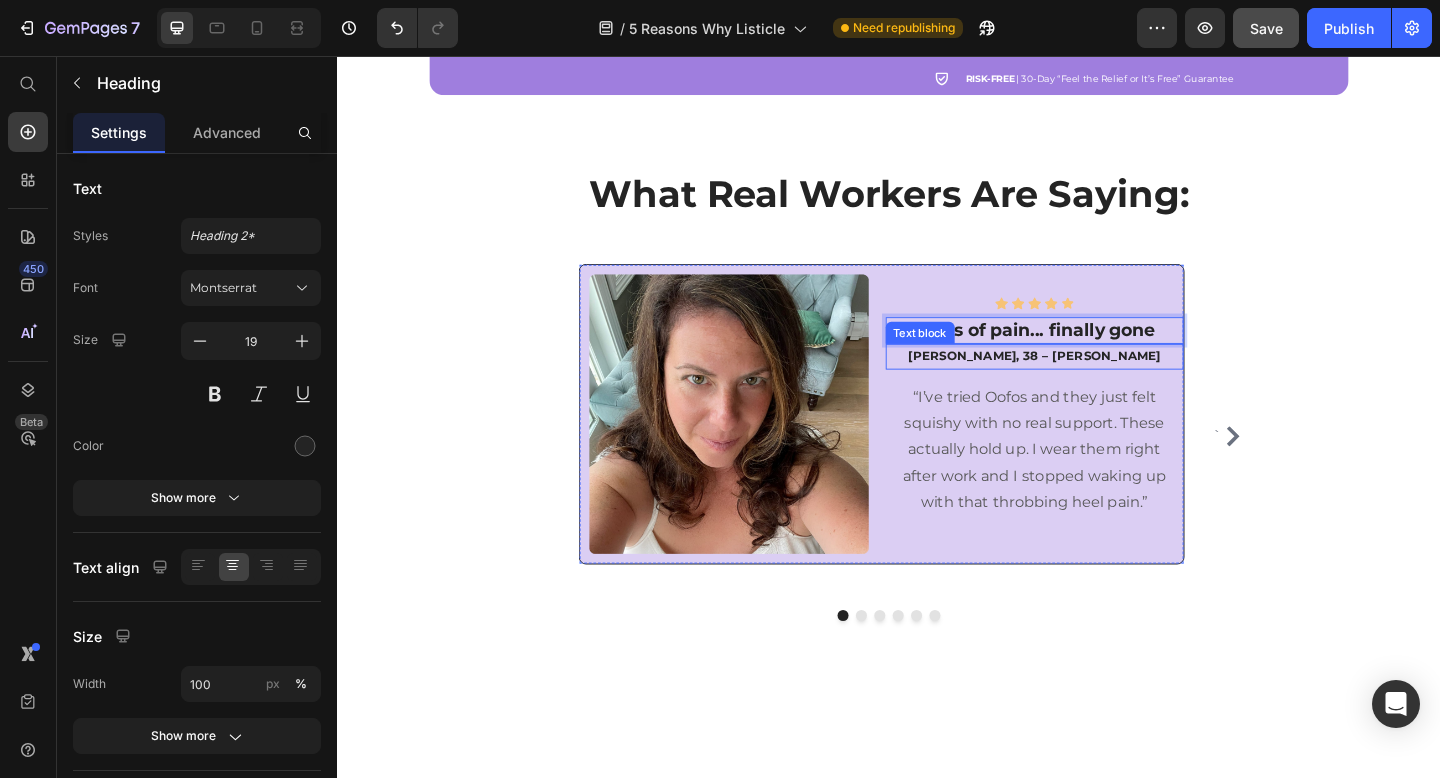 click on "[PERSON_NAME], 38 – [PERSON_NAME]" at bounding box center (1096, 384) 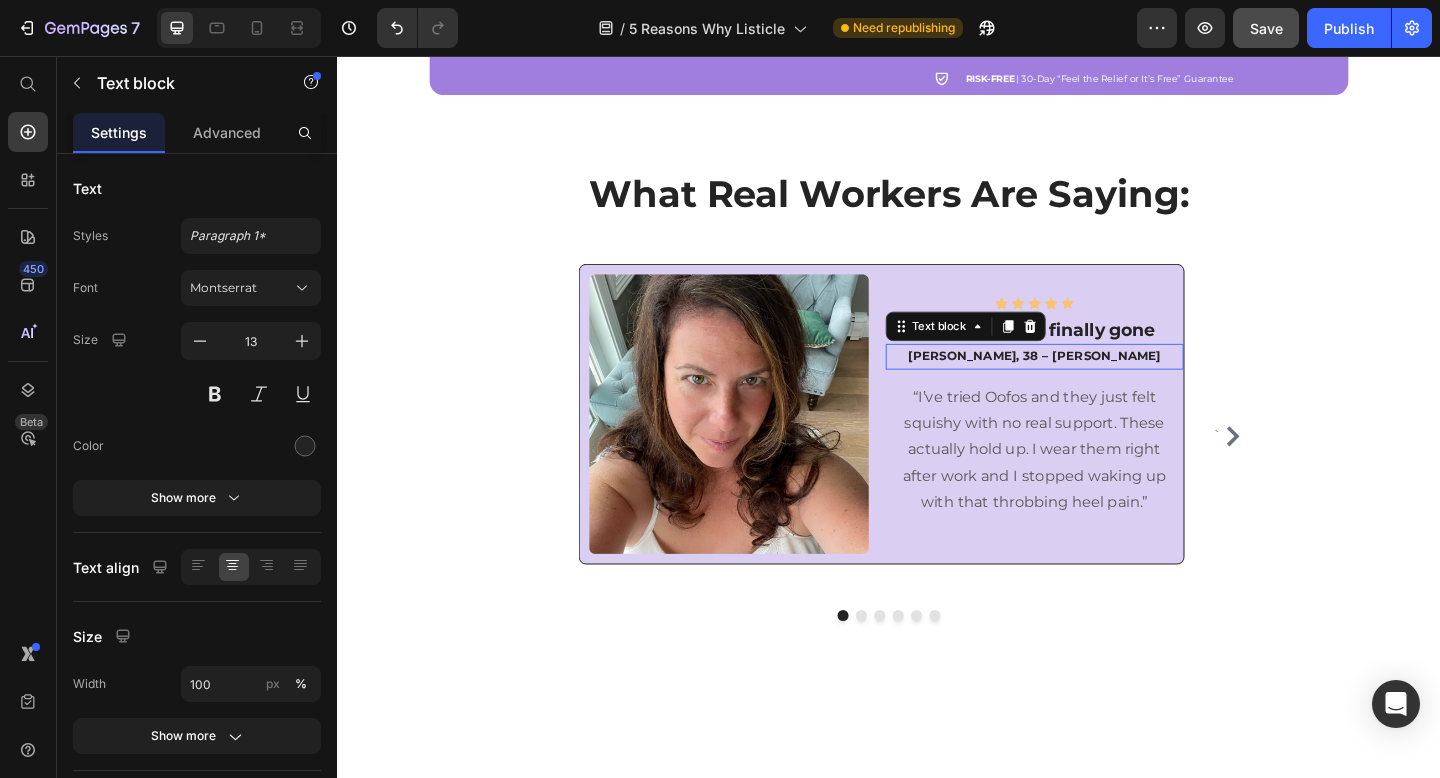 click on "[PERSON_NAME], 38 – [PERSON_NAME]" at bounding box center (1096, 384) 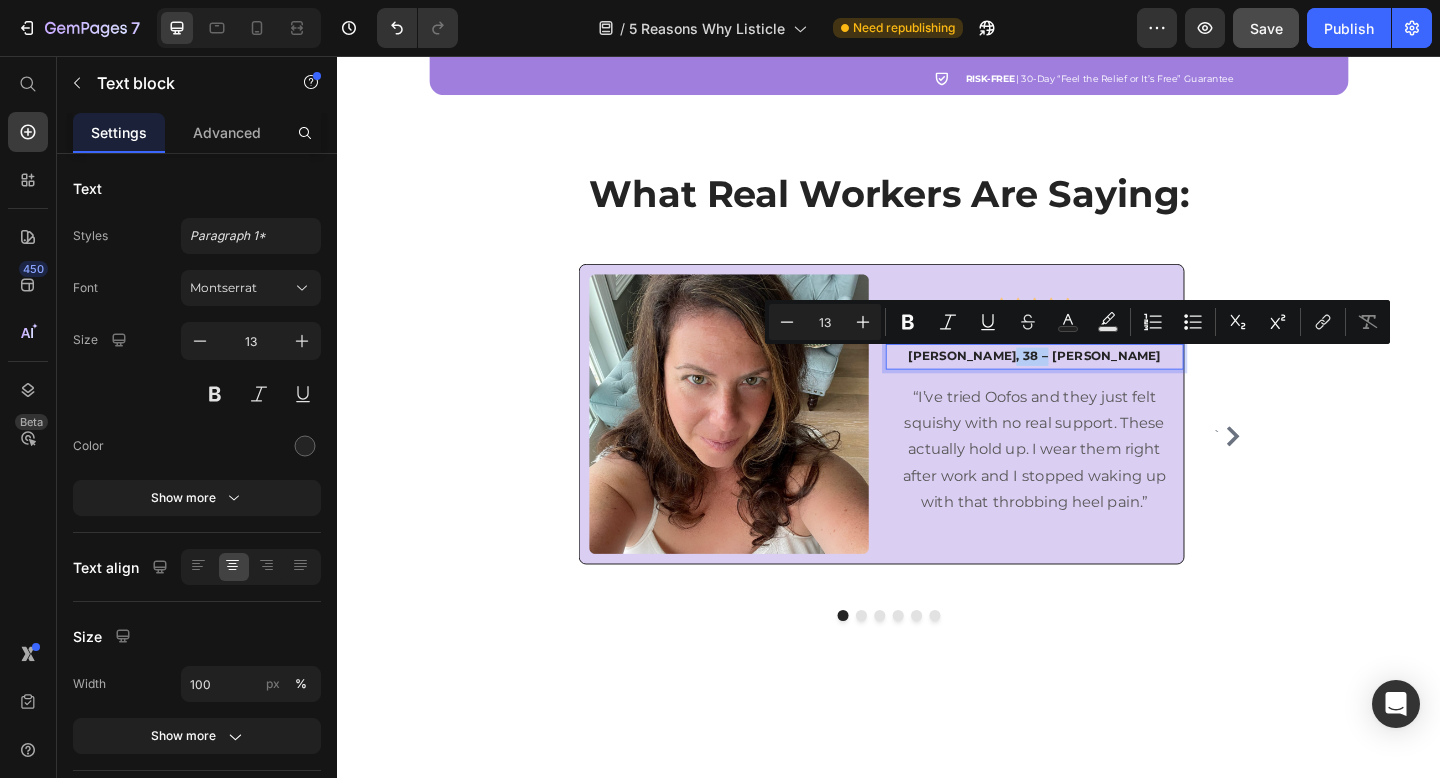 click on "[PERSON_NAME], 38 – [PERSON_NAME]" at bounding box center (1096, 384) 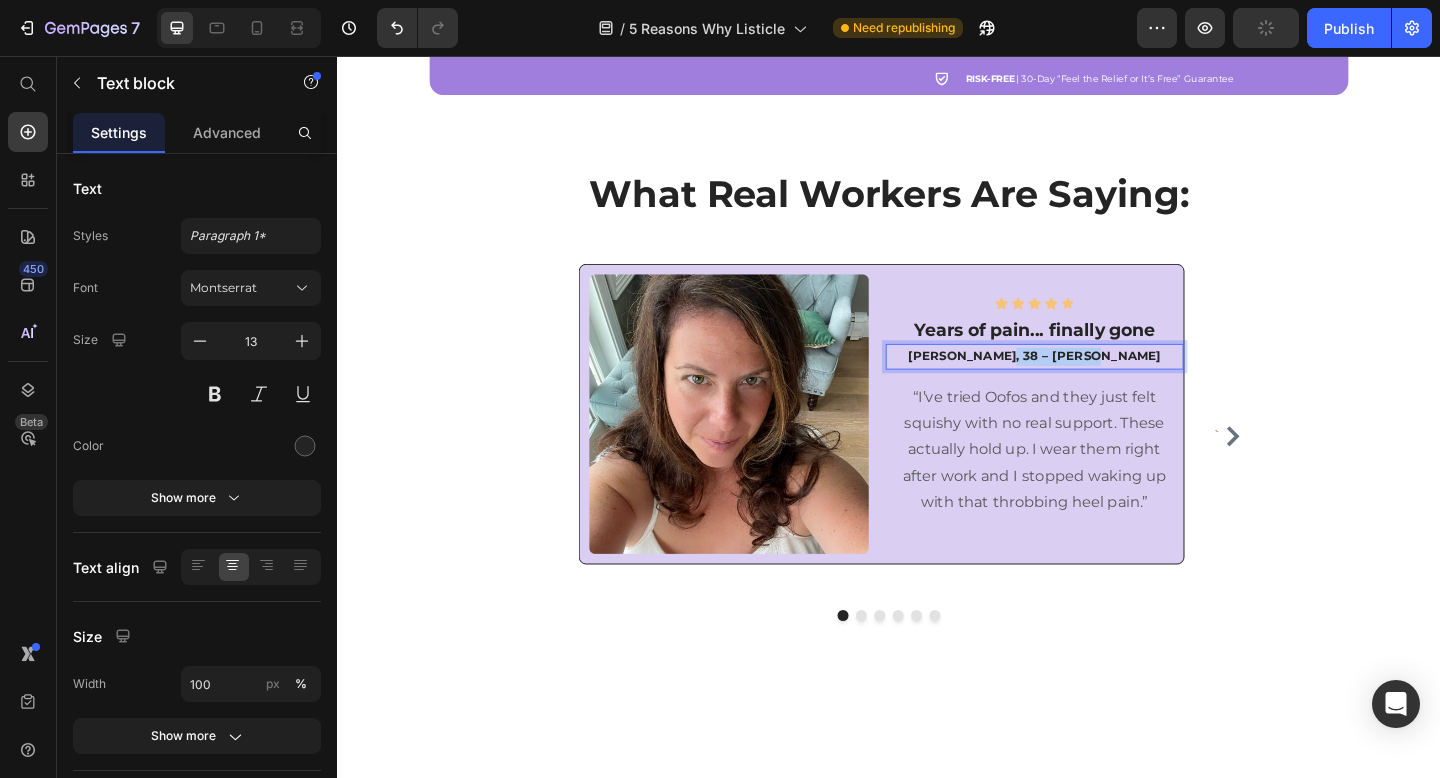 drag, startPoint x: 1095, startPoint y: 387, endPoint x: 1200, endPoint y: 391, distance: 105.076164 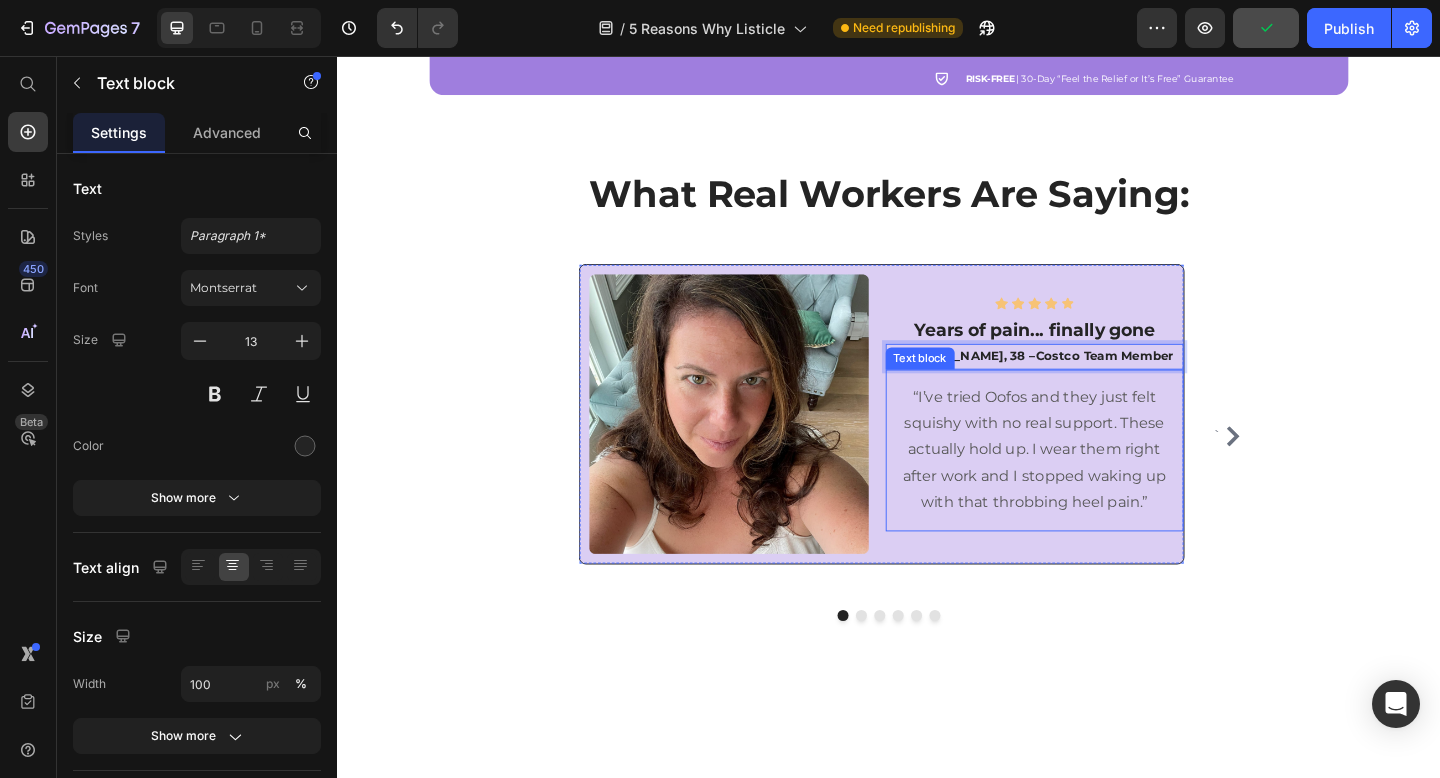 click on "“I’ve tried Oofos and they just felt squishy with no real support. These actually hold up. I wear them right after work and I stopped waking up with that throbbing heel pain.”" at bounding box center (1096, 486) 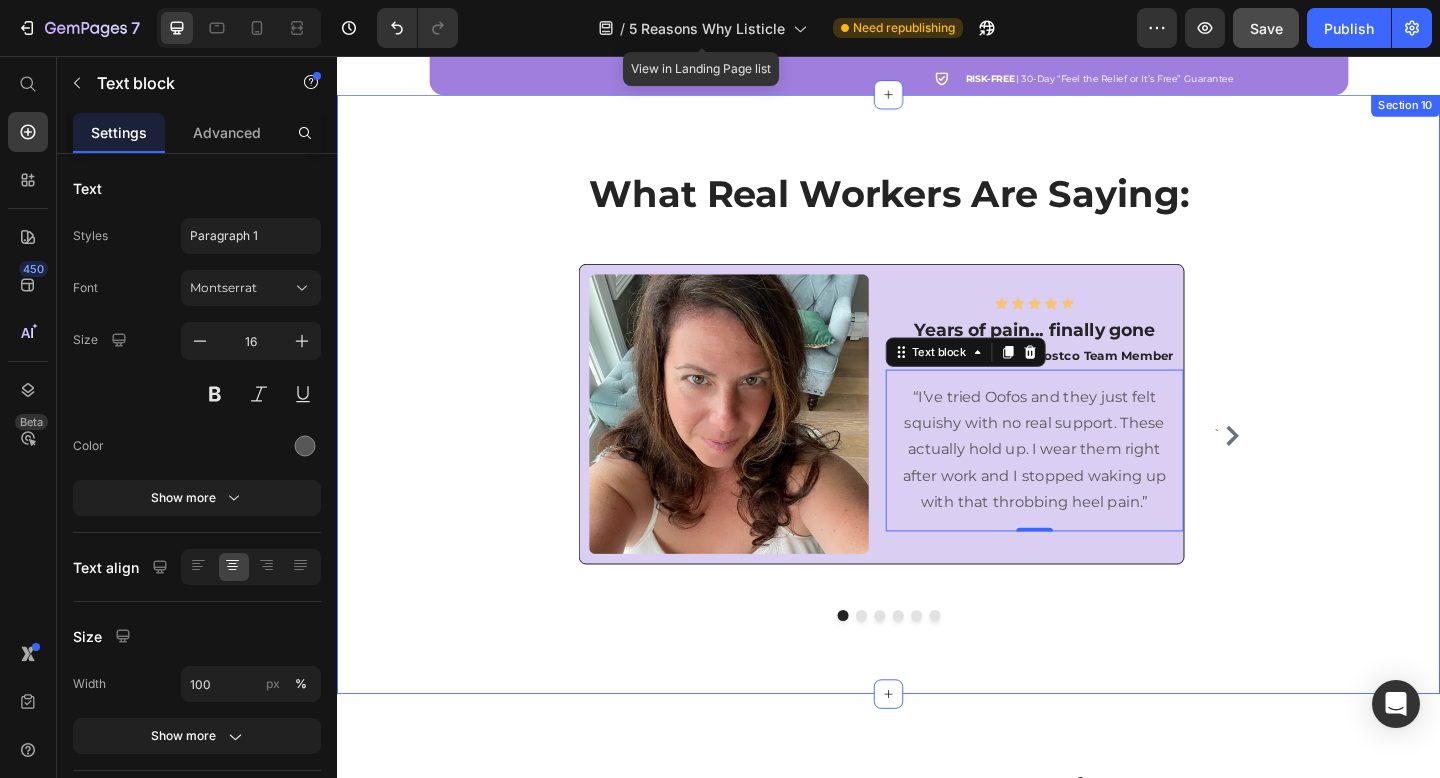 click on "What Real Workers Are Saying: Heading Row ` Image                Icon                Icon                Icon                Icon
Icon Icon List Hoz Years of pain... finally gone Heading Amanda, 38 –  Costco Team Member Text block “I’ve tried Oofos and they just felt squishy with no real support. These actually hold up. I wear them right after work and I stopped waking up with that throbbing heel pain.” Text block   0 Row Row Image                Icon                Icon                Icon                Icon
Icon Icon List Hoz Tile Floors Made It Worse Heading Janelle, 42 – Upscale Restaurant Hostess Text block “I hit 10,000 steps every shift. I used to walk barefoot at home thinking it would help, but it made things worse. Neurelaxa is the first thing that actually feels like recovery.” Text block Row Row Image Row                Icon                Icon                Icon                Icon
Icon Icon List Hoz Like walking on a cloud! Heading" at bounding box center (937, 425) 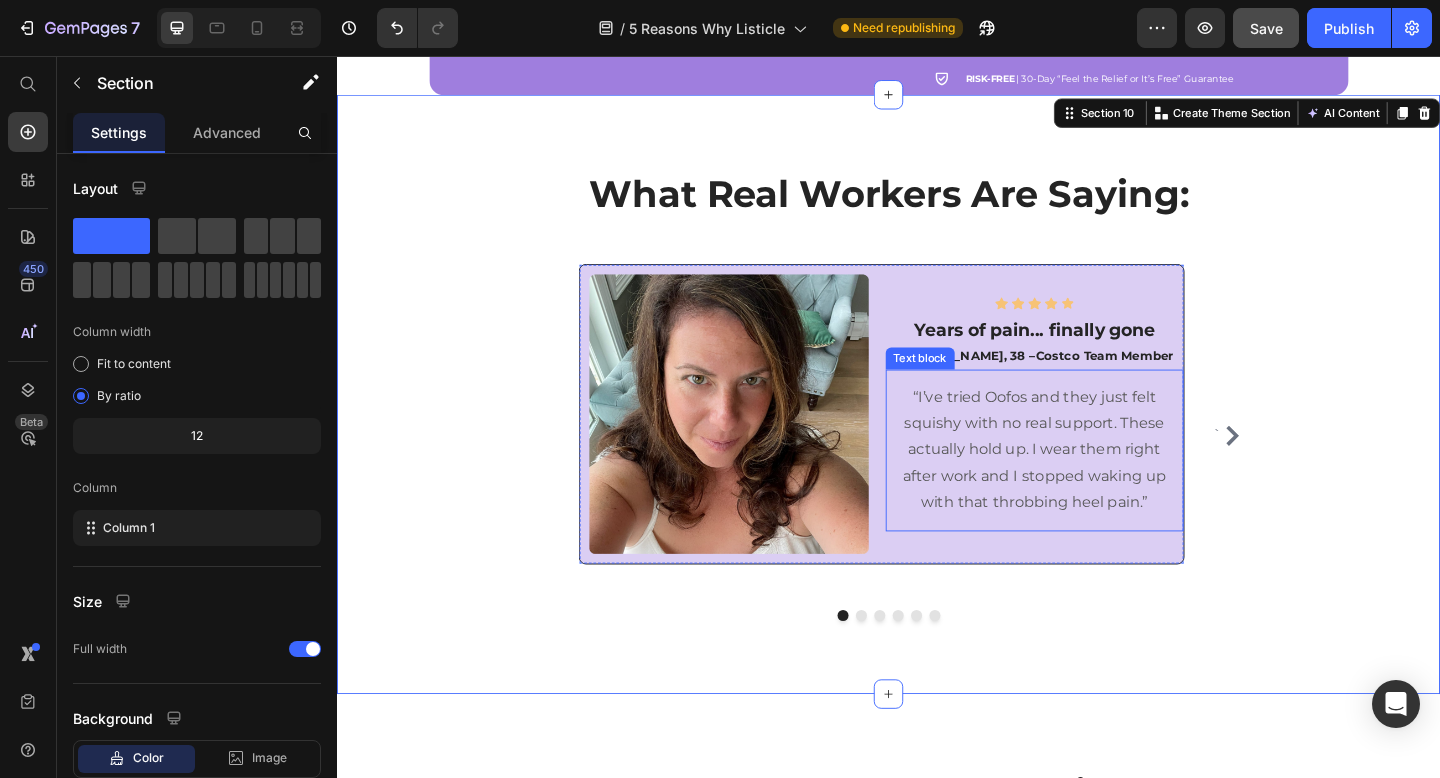 click on "“I’ve tried Oofos and they just felt squishy with no real support. These actually hold up. I wear them right after work and I stopped waking up with that throbbing heel pain.”" at bounding box center [1096, 486] 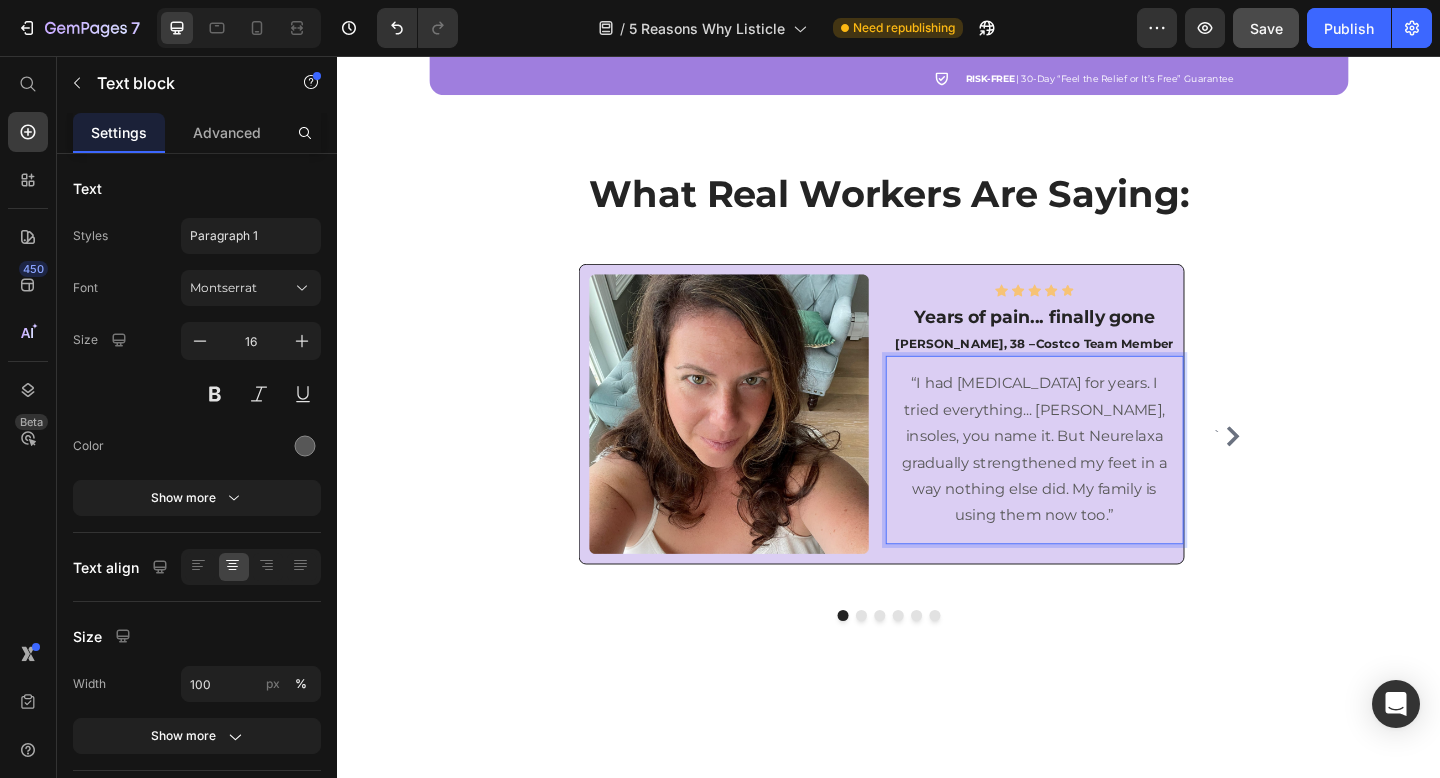 scroll, scrollTop: 4250, scrollLeft: 0, axis: vertical 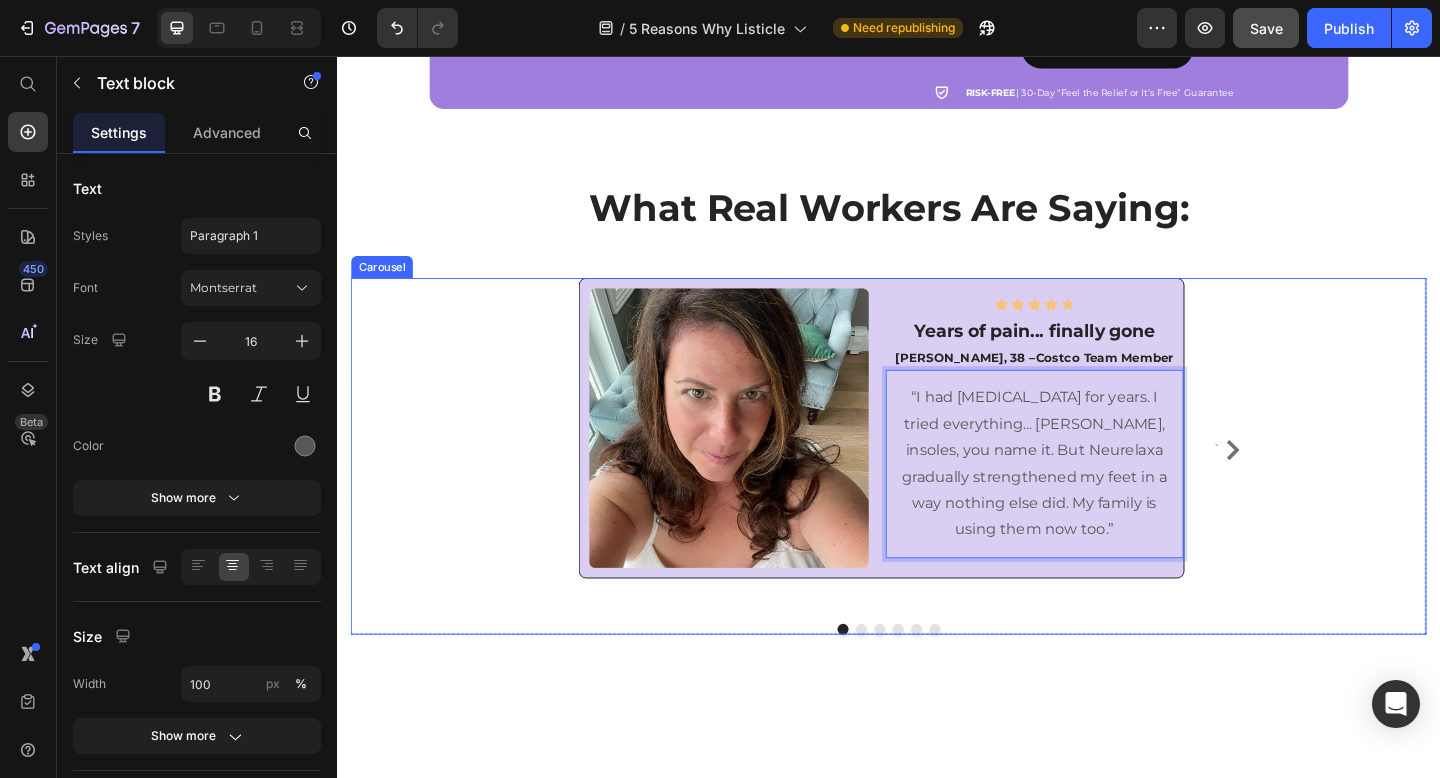 click 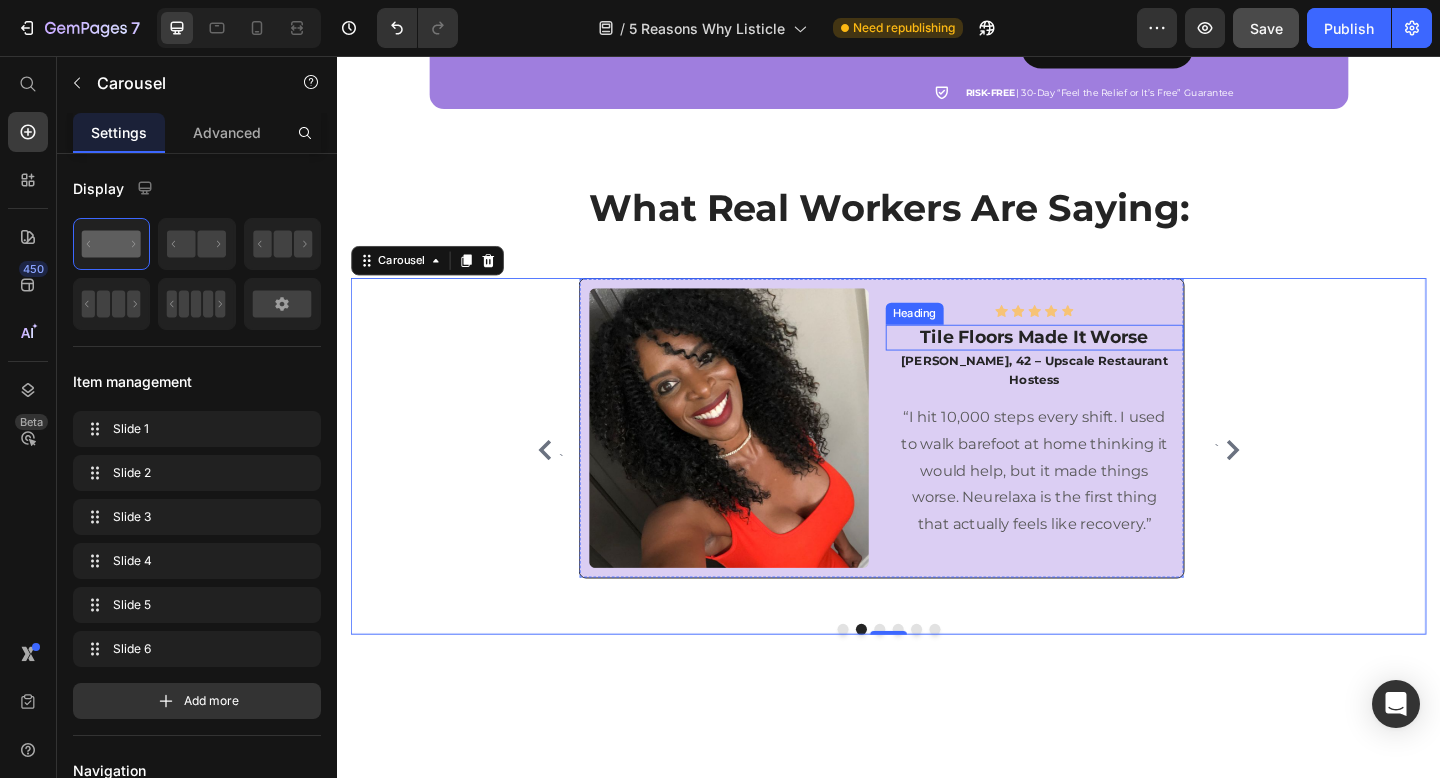 click on "Tile Floors Made It Worse" at bounding box center [1096, 363] 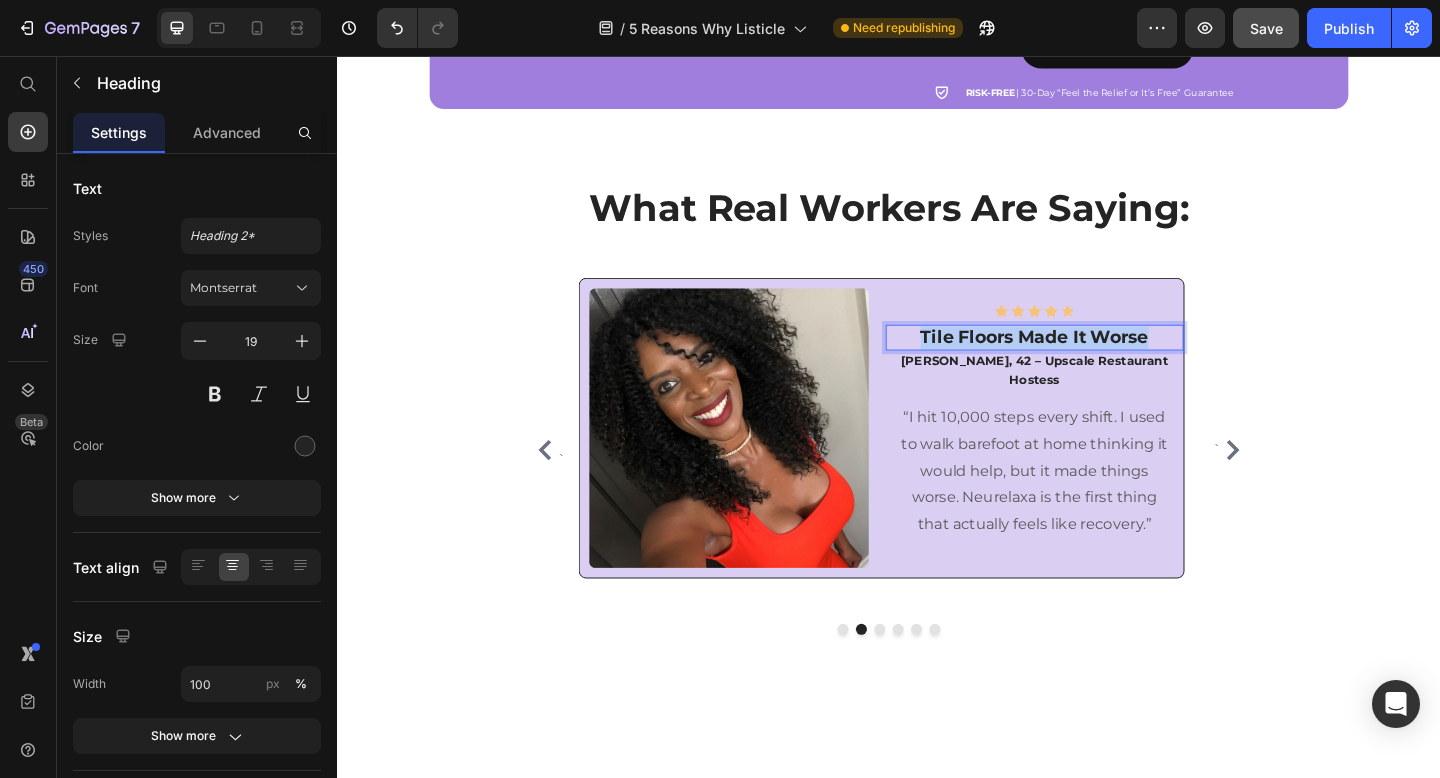 click on "Tile Floors Made It Worse" at bounding box center (1096, 363) 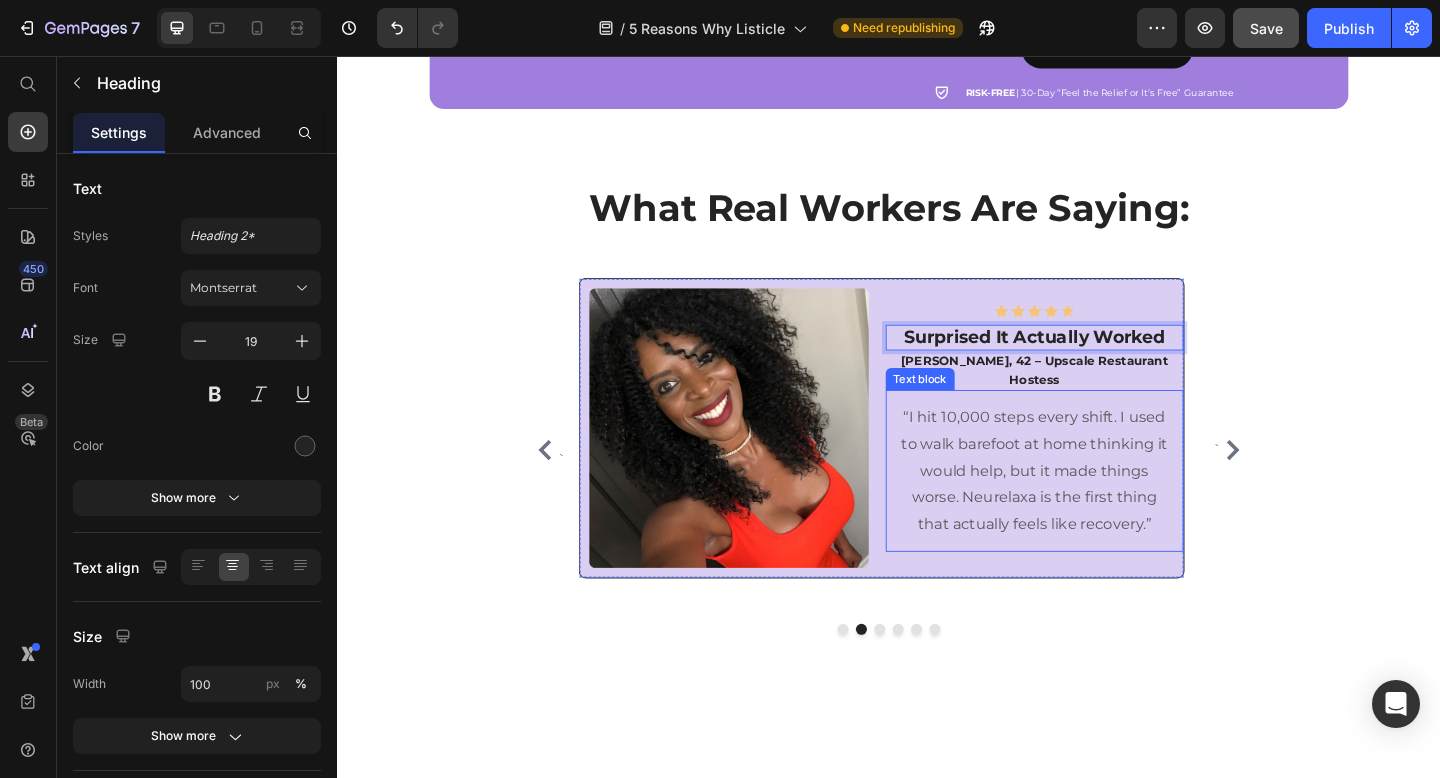 click on "“I hit 10,000 steps every shift. I used to walk barefoot at home thinking it would help, but it made things worse. Neurelaxa is the first thing that actually feels like recovery.”" at bounding box center [1096, 508] 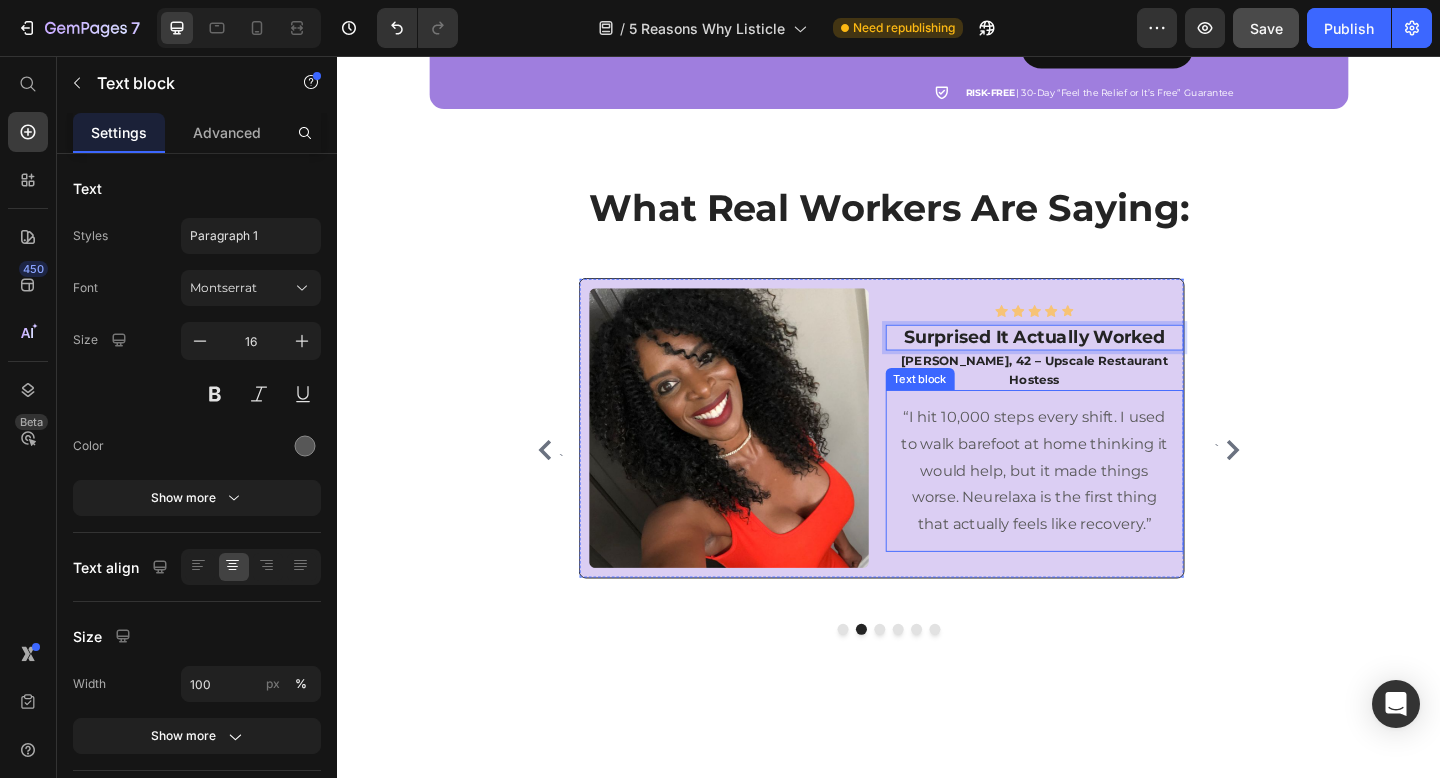 click on "“I hit 10,000 steps every shift. I used to walk barefoot at home thinking it would help, but it made things worse. Neurelaxa is the first thing that actually feels like recovery.”" at bounding box center [1096, 508] 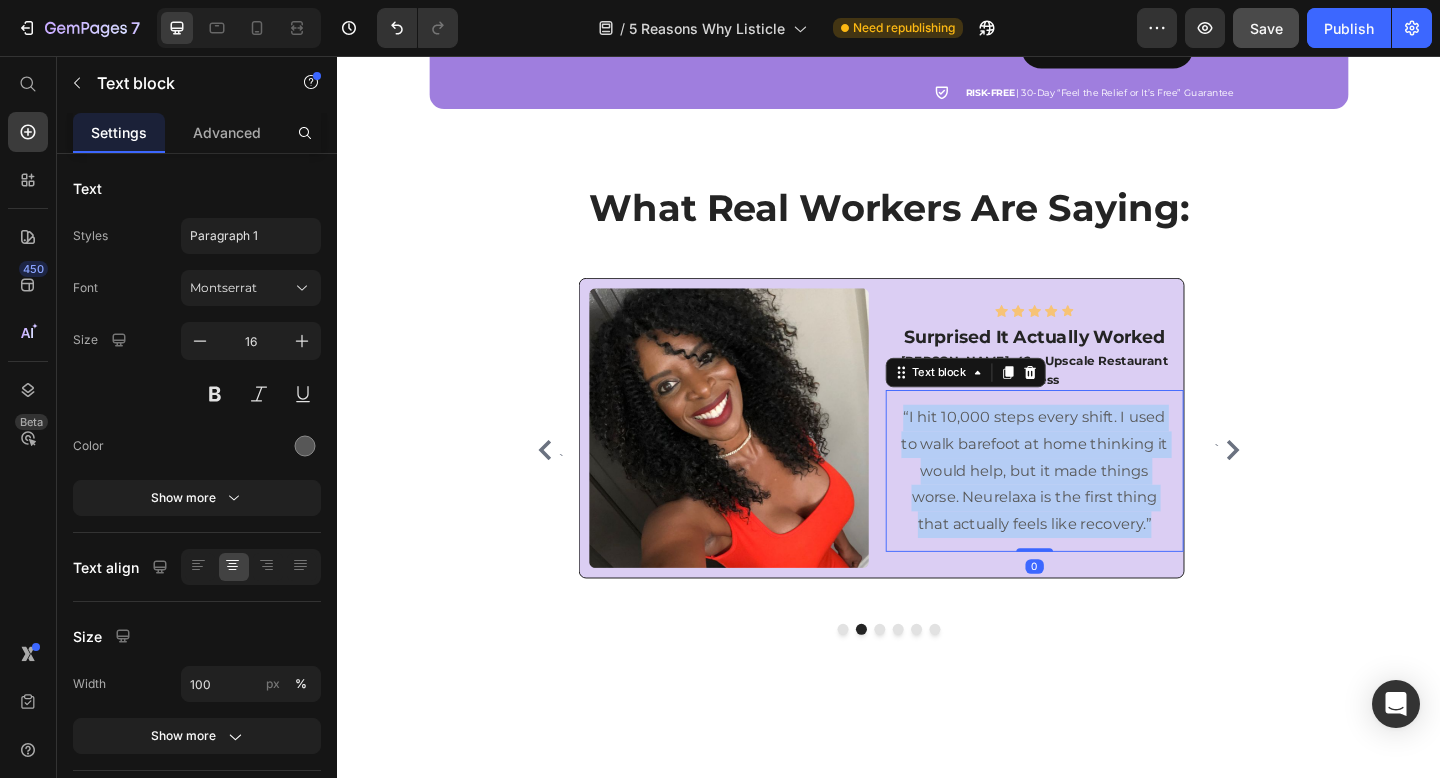 click on "“I hit 10,000 steps every shift. I used to walk barefoot at home thinking it would help, but it made things worse. Neurelaxa is the first thing that actually feels like recovery.”" at bounding box center (1096, 508) 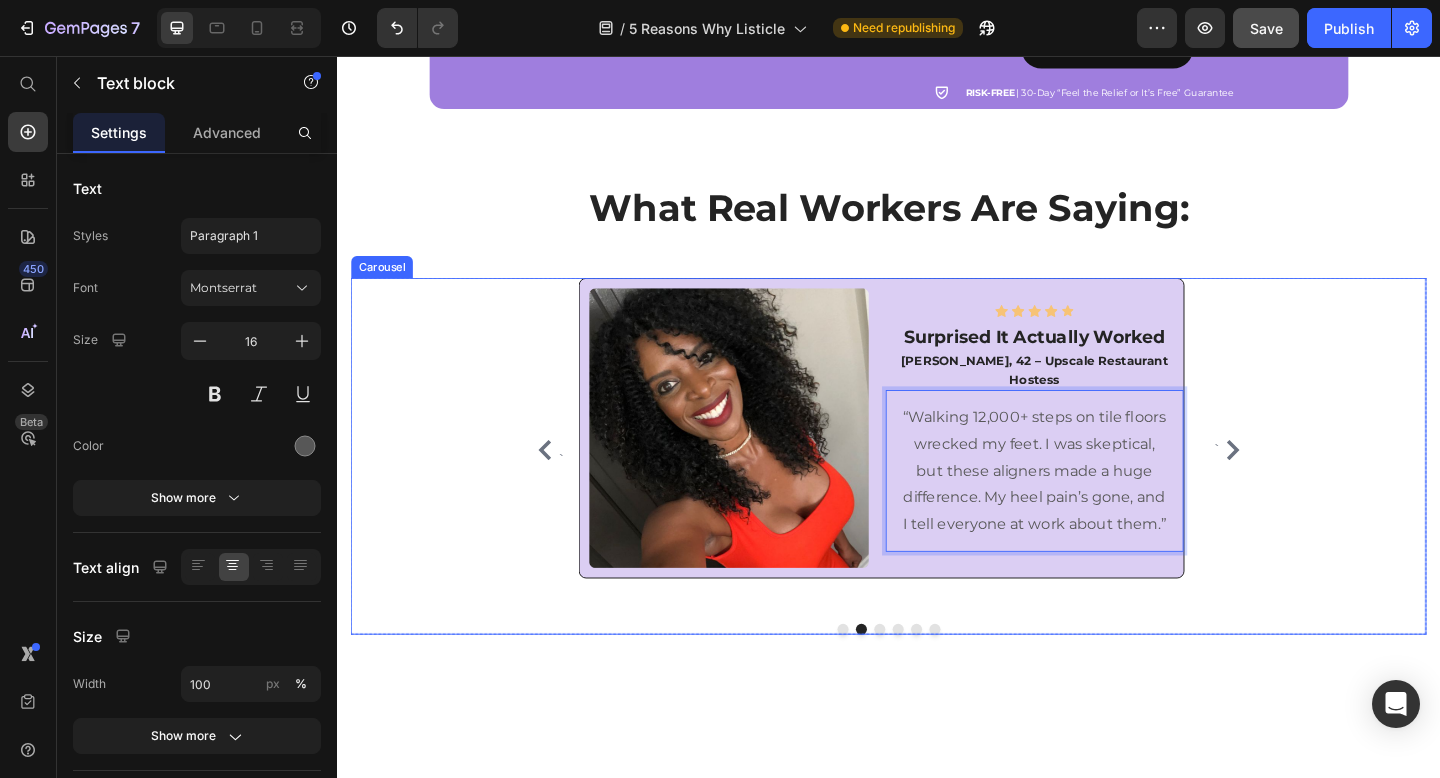 click at bounding box center (927, 680) 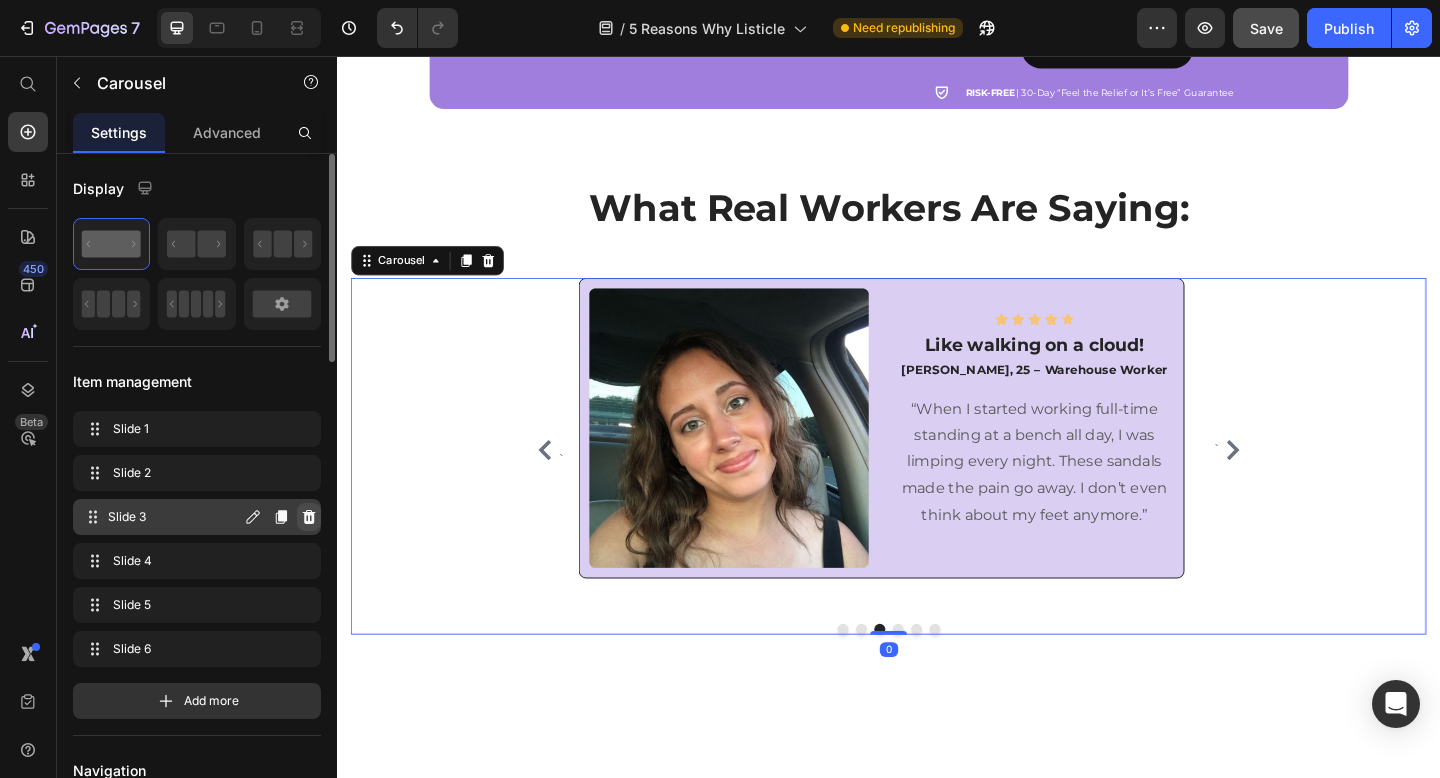 click 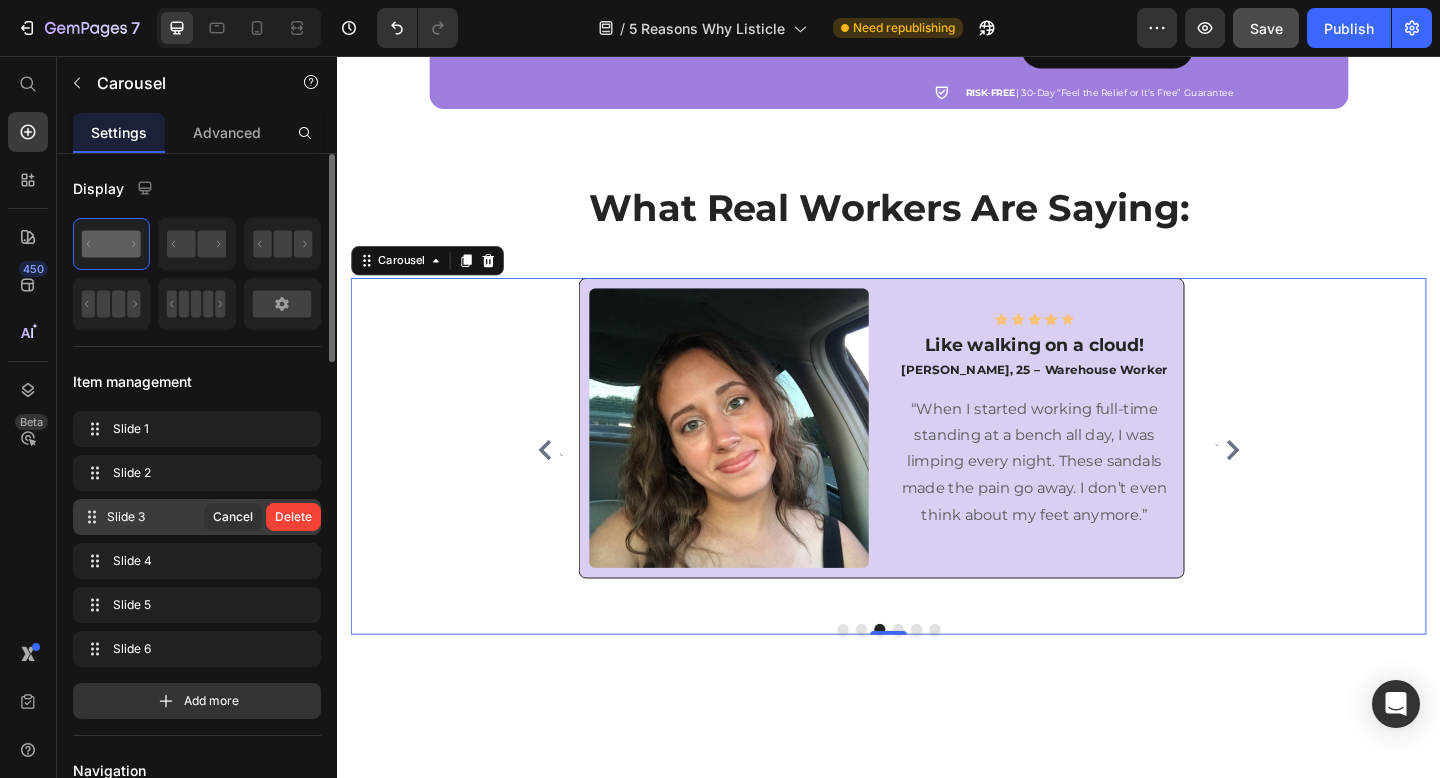 click on "Delete" at bounding box center [293, 517] 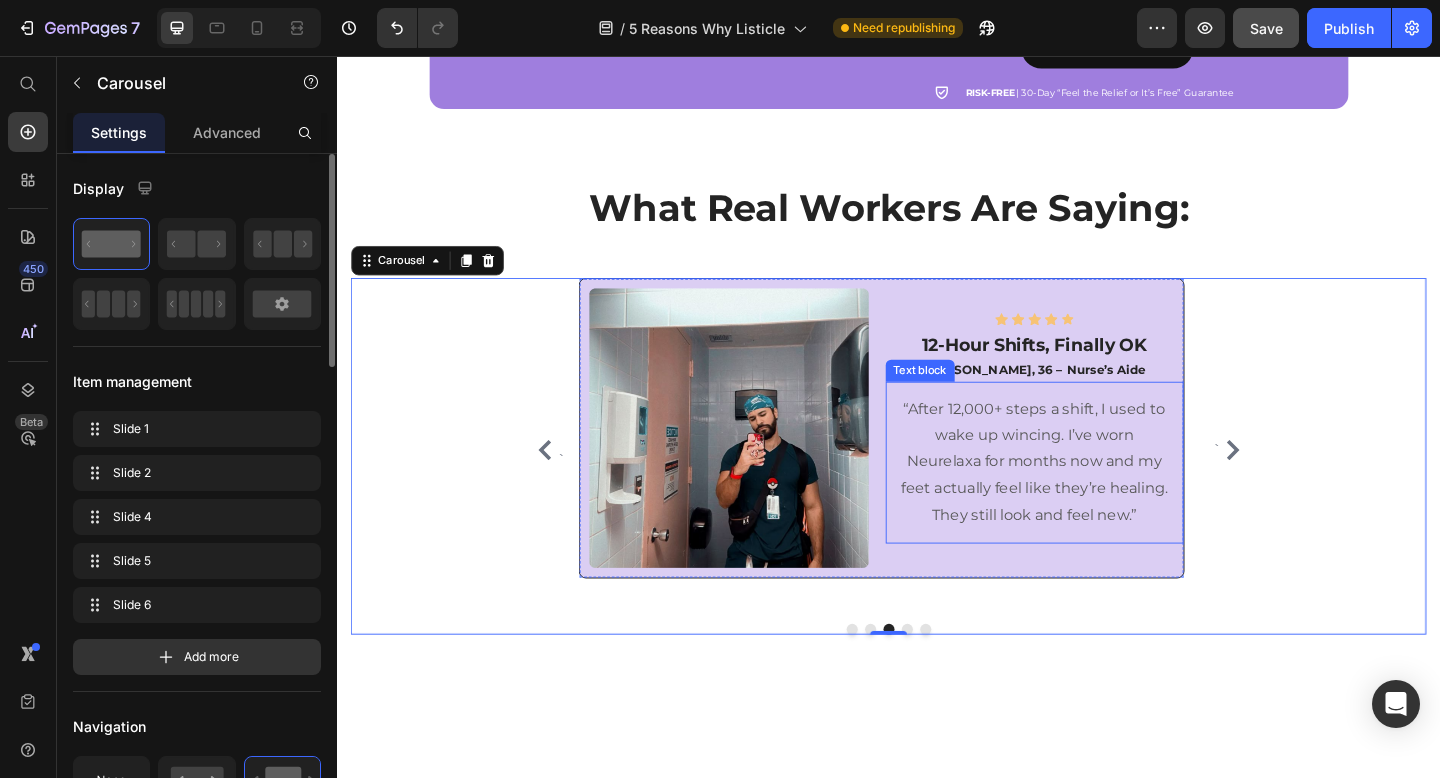 click on "“After 12,000+ steps a shift, I used to wake up wincing. I’ve worn Neurelaxa for months now and my feet actually feel like they’re healing. They still look and feel new.”" at bounding box center [1096, 499] 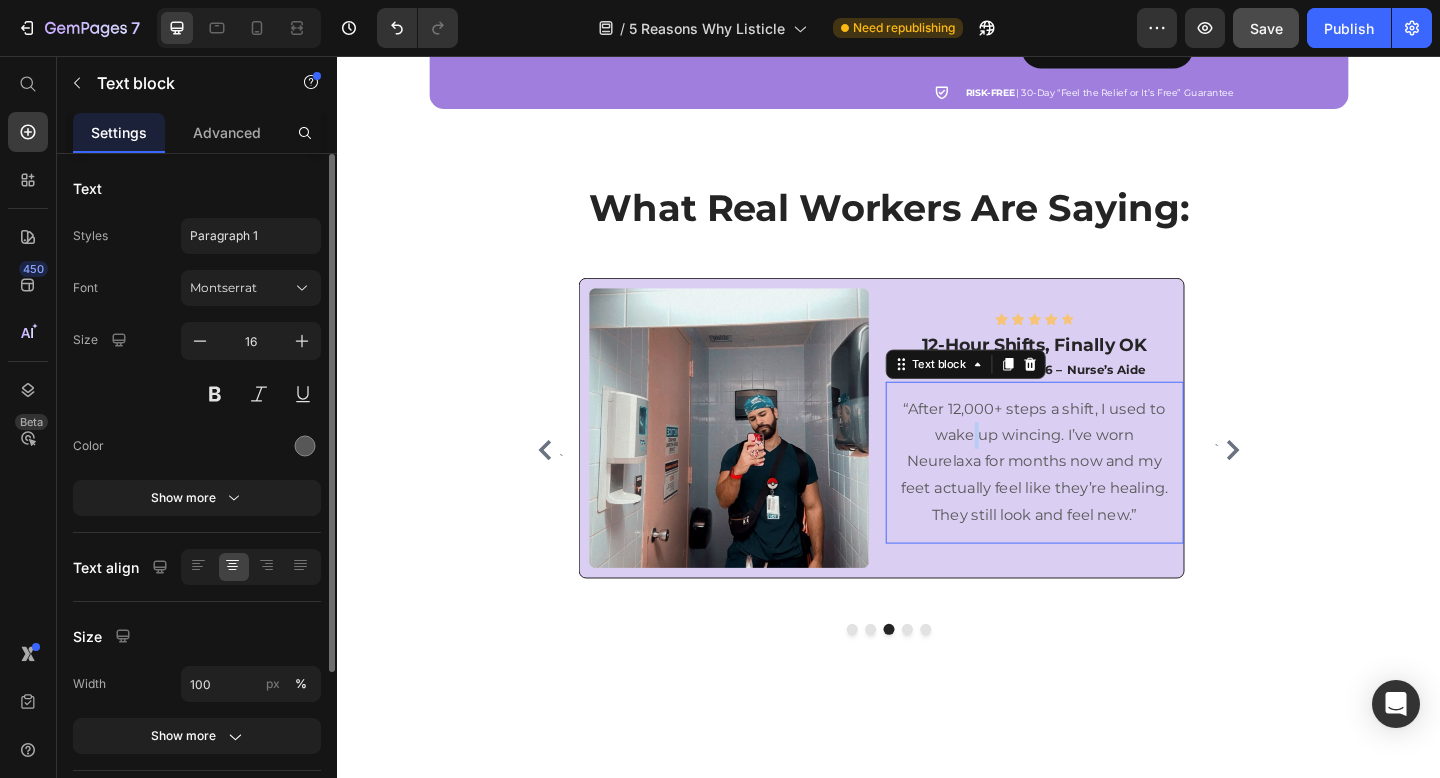 click on "“After 12,000+ steps a shift, I used to wake up wincing. I’ve worn Neurelaxa for months now and my feet actually feel like they’re healing. They still look and feel new.”" at bounding box center [1096, 499] 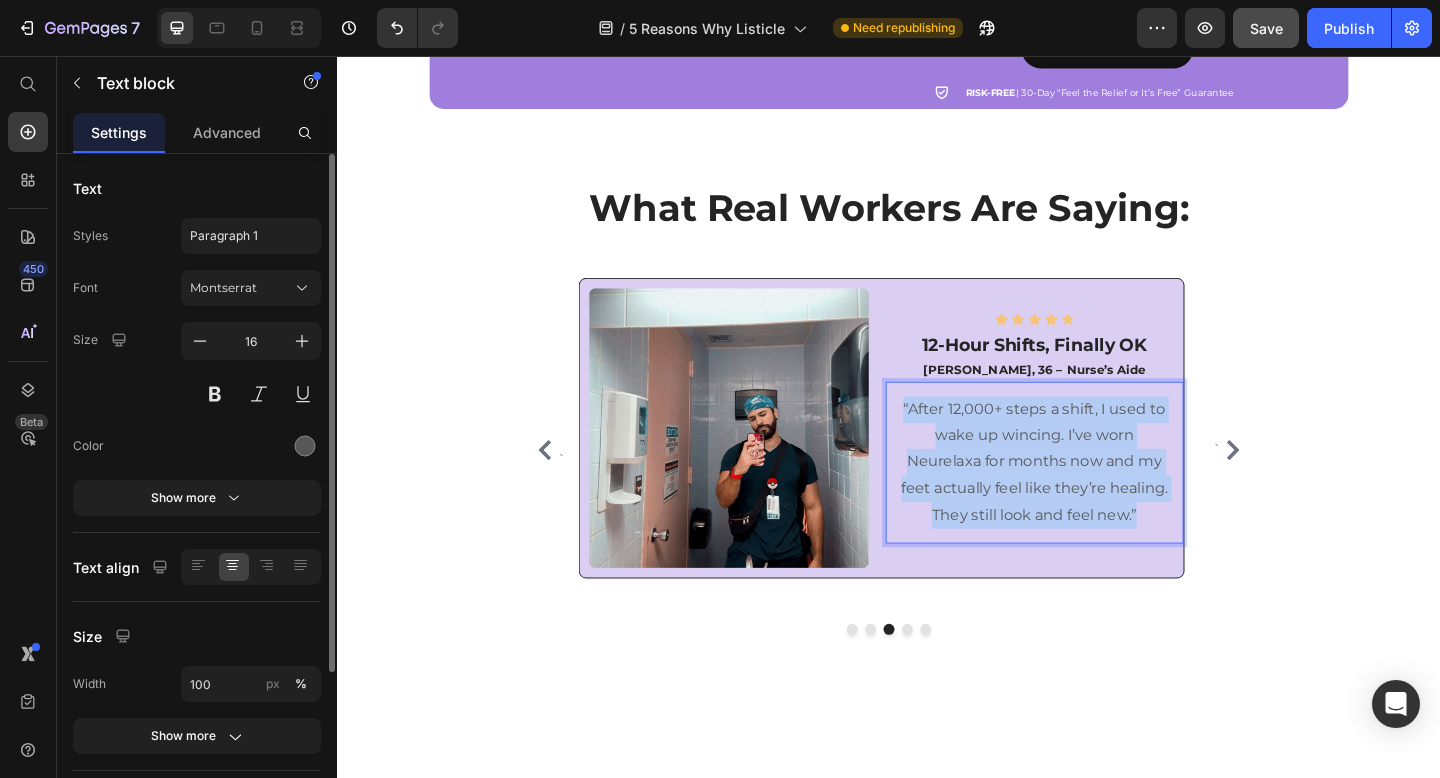click on "“After 12,000+ steps a shift, I used to wake up wincing. I’ve worn Neurelaxa for months now and my feet actually feel like they’re healing. They still look and feel new.”" at bounding box center [1096, 499] 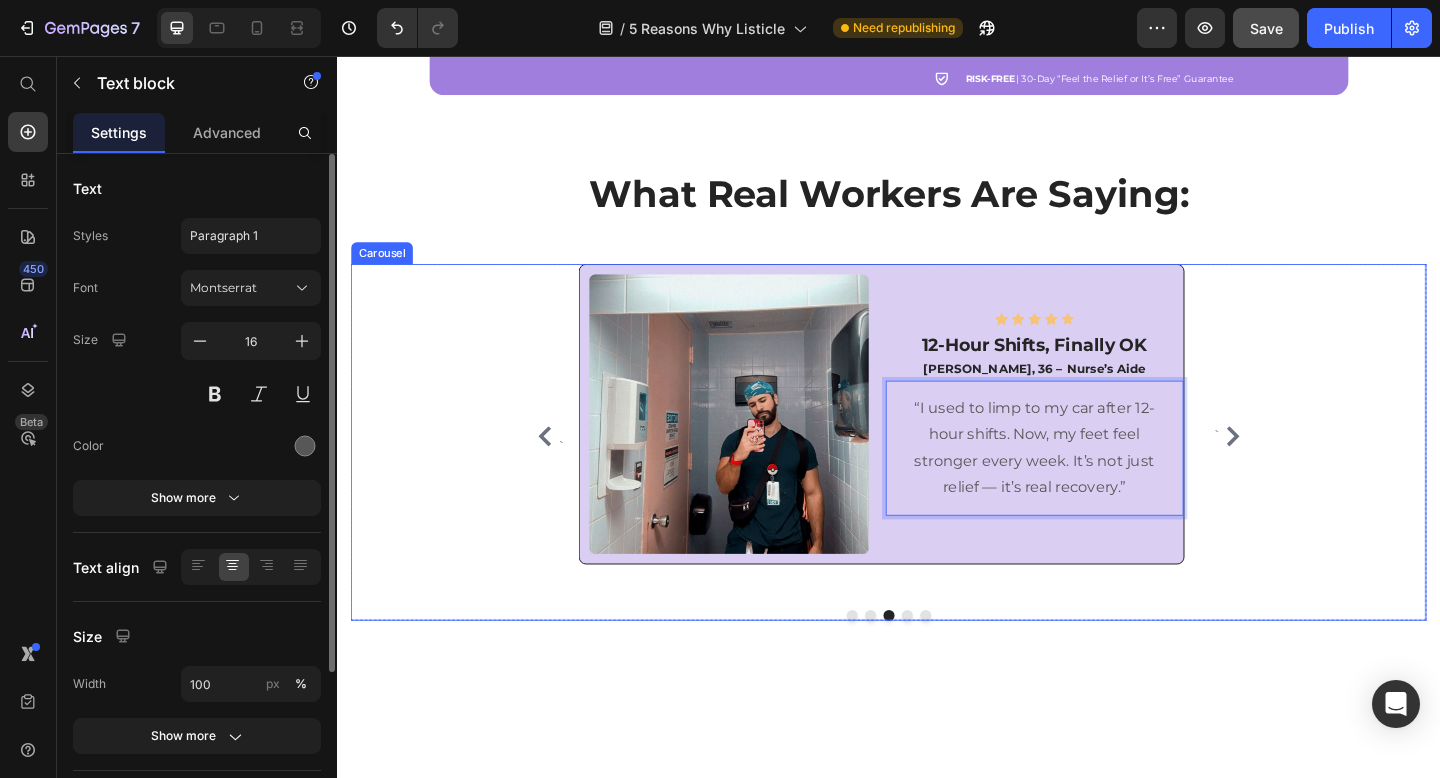 click at bounding box center (957, 665) 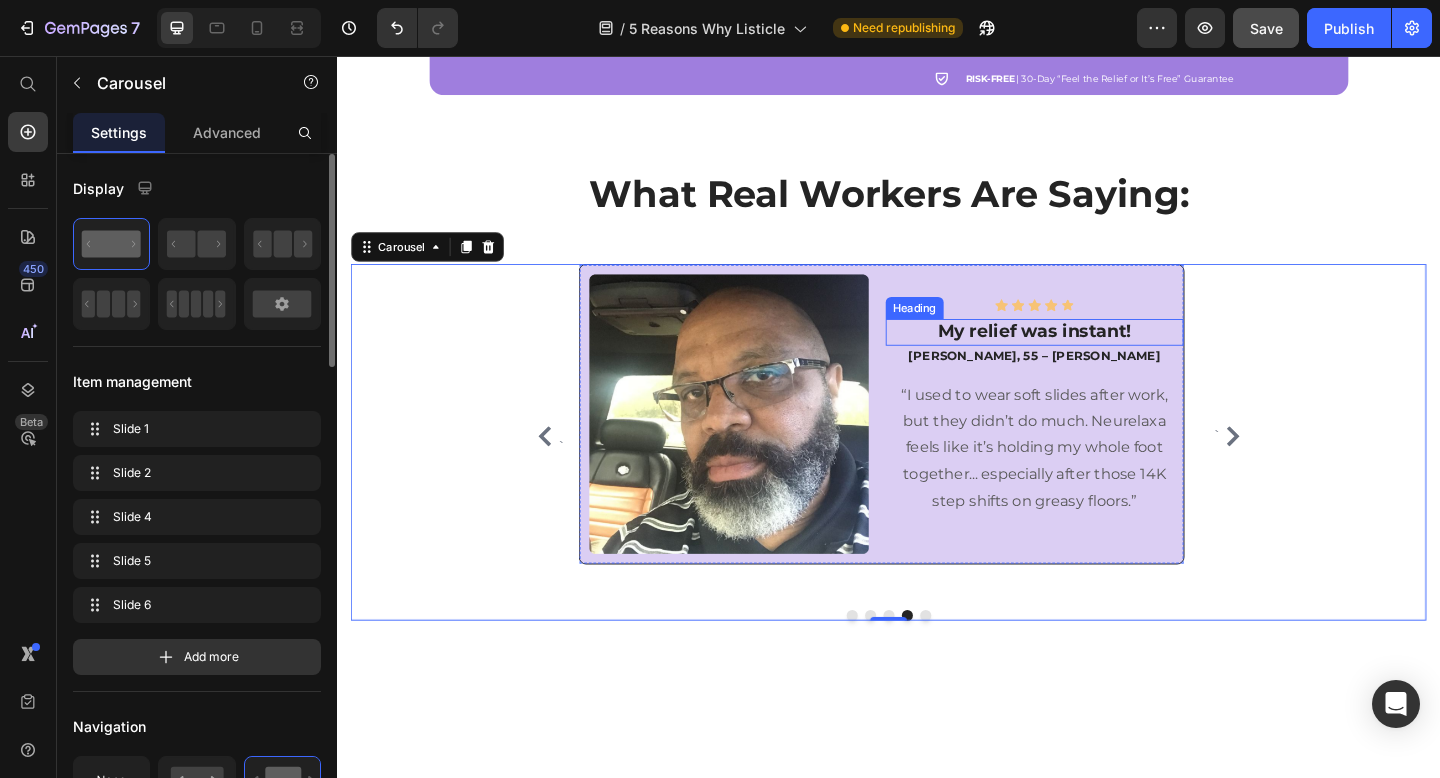 click on "My relief was instant!" at bounding box center (1096, 357) 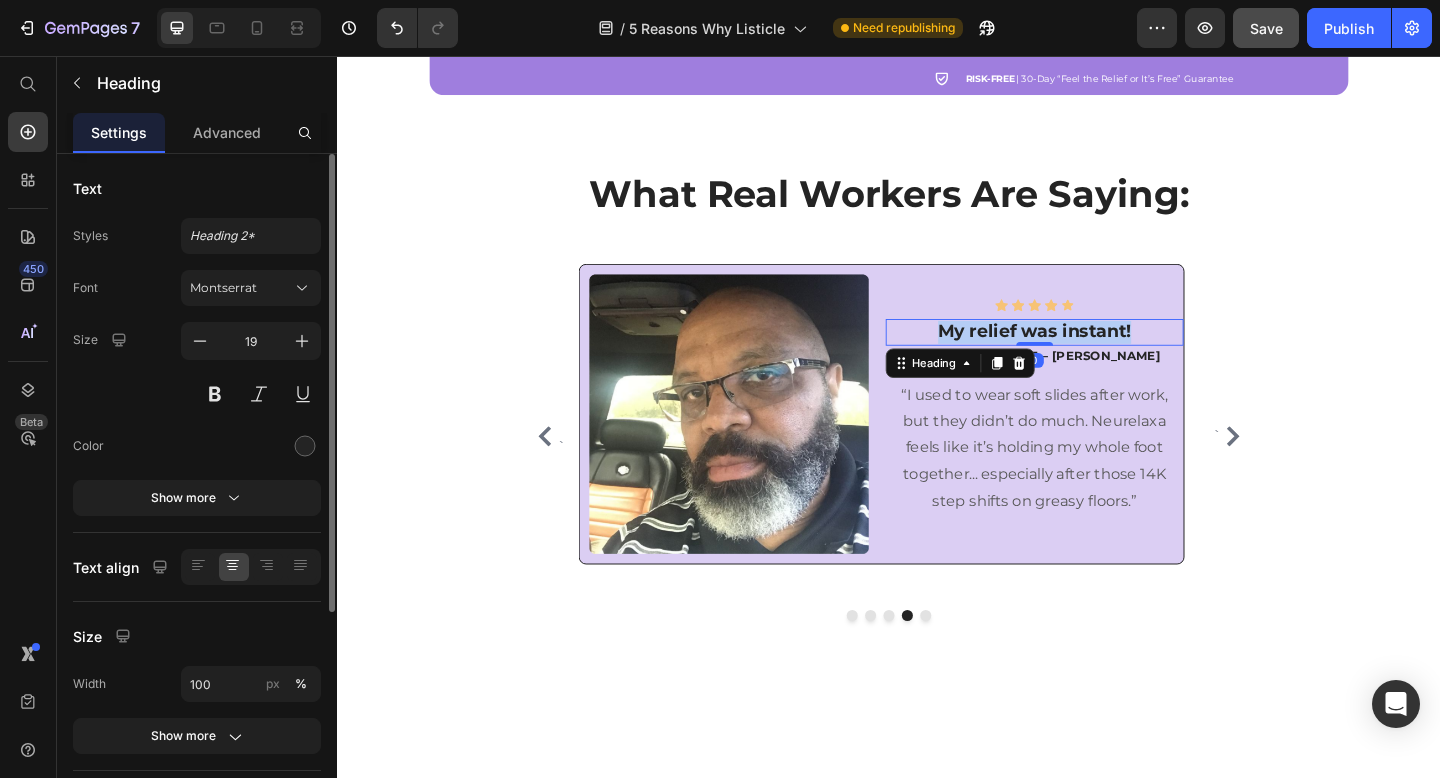 click on "My relief was instant!" at bounding box center [1096, 357] 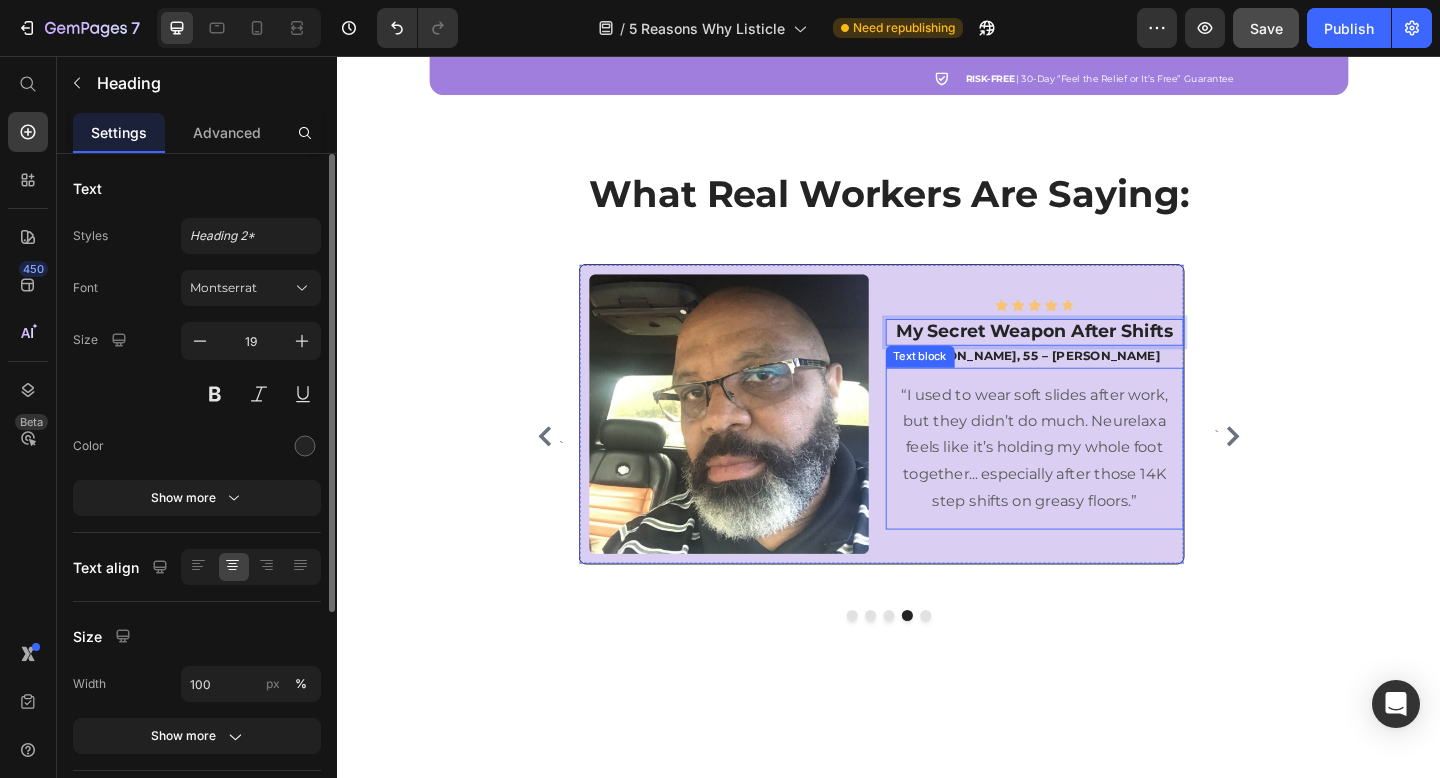 click on "“I used to wear soft slides after work, but they didn’t do much. Neurelaxa feels like it’s holding my whole foot together... especially after those 14K step shifts on greasy floors.”" at bounding box center (1096, 484) 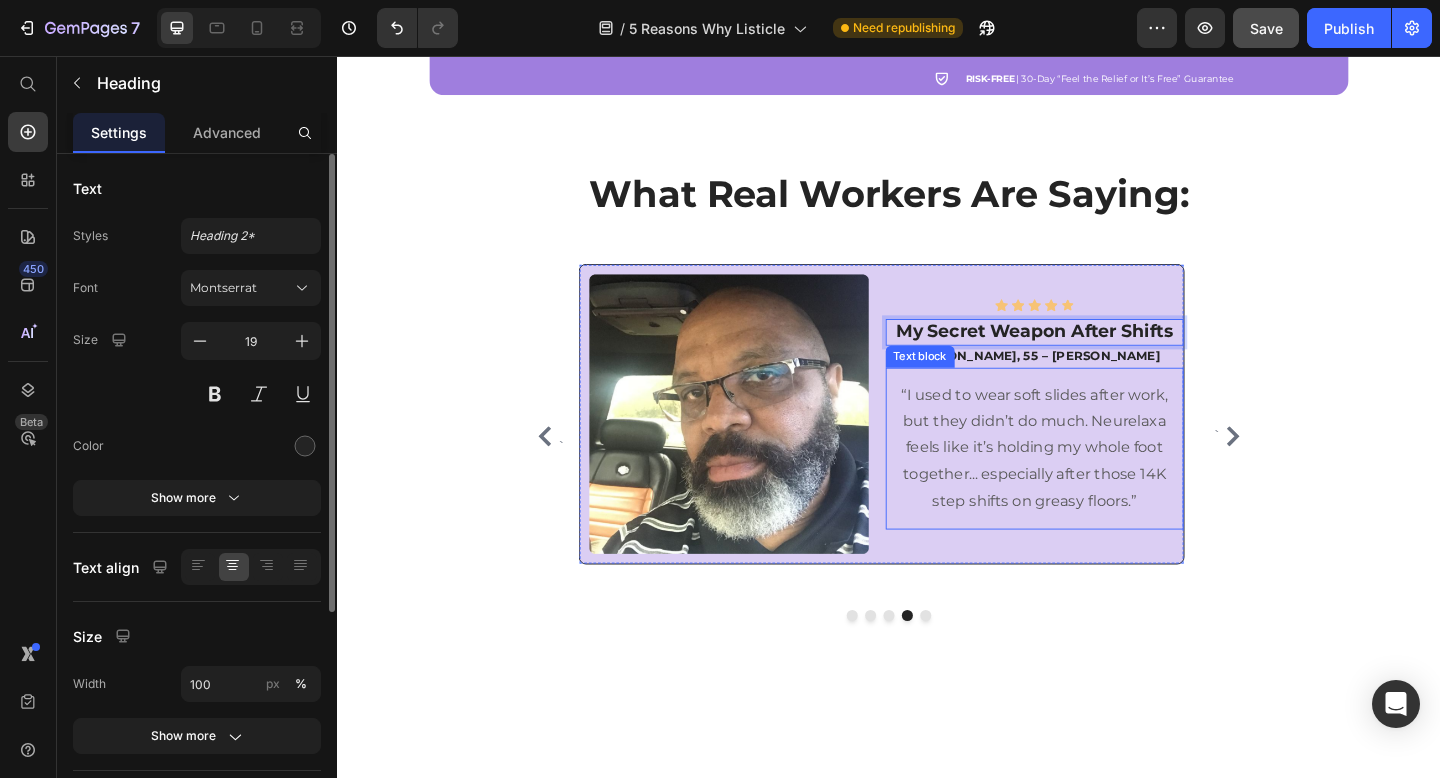 click on "“I used to wear soft slides after work, but they didn’t do much. Neurelaxa feels like it’s holding my whole foot together... especially after those 14K step shifts on greasy floors.”" at bounding box center (1096, 484) 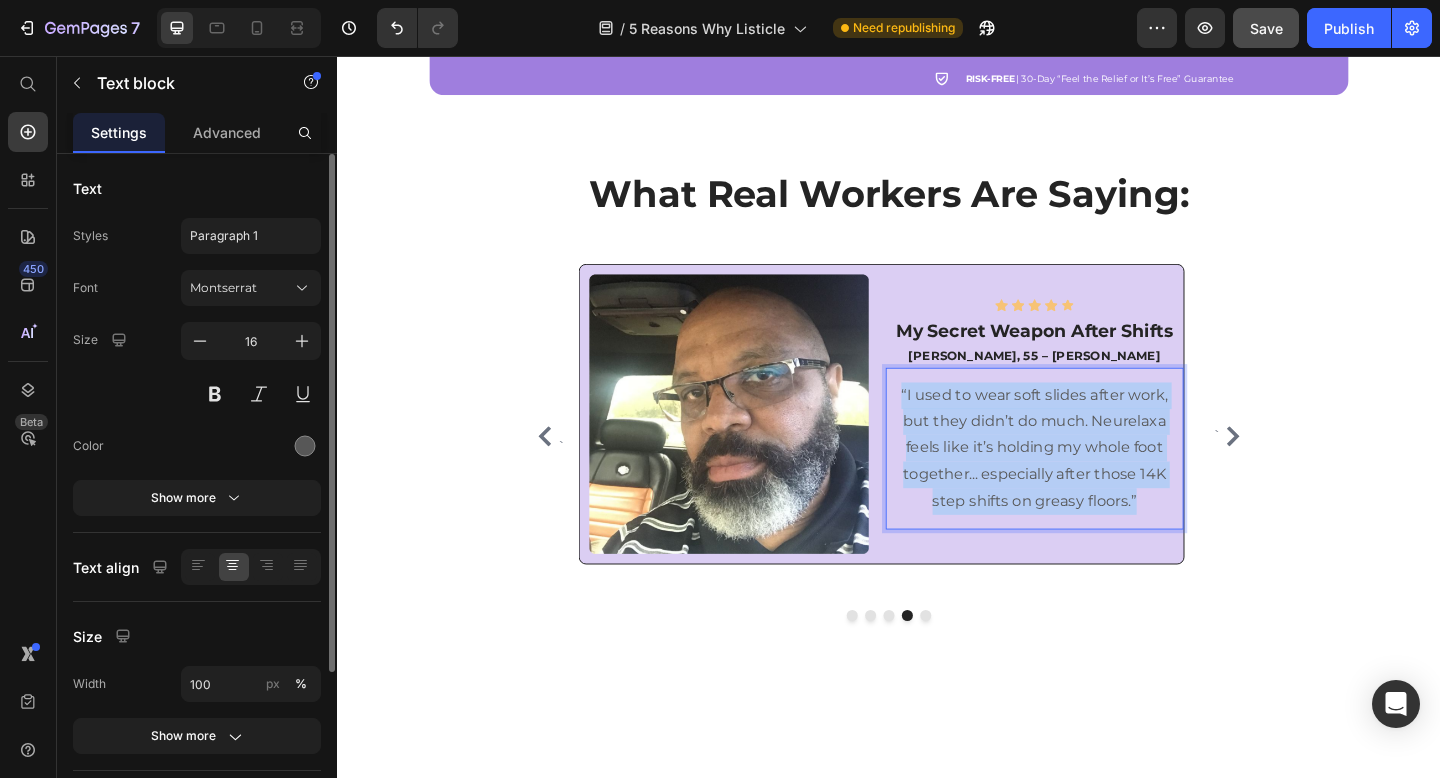 click on "“I used to wear soft slides after work, but they didn’t do much. Neurelaxa feels like it’s holding my whole foot together... especially after those 14K step shifts on greasy floors.”" at bounding box center (1096, 484) 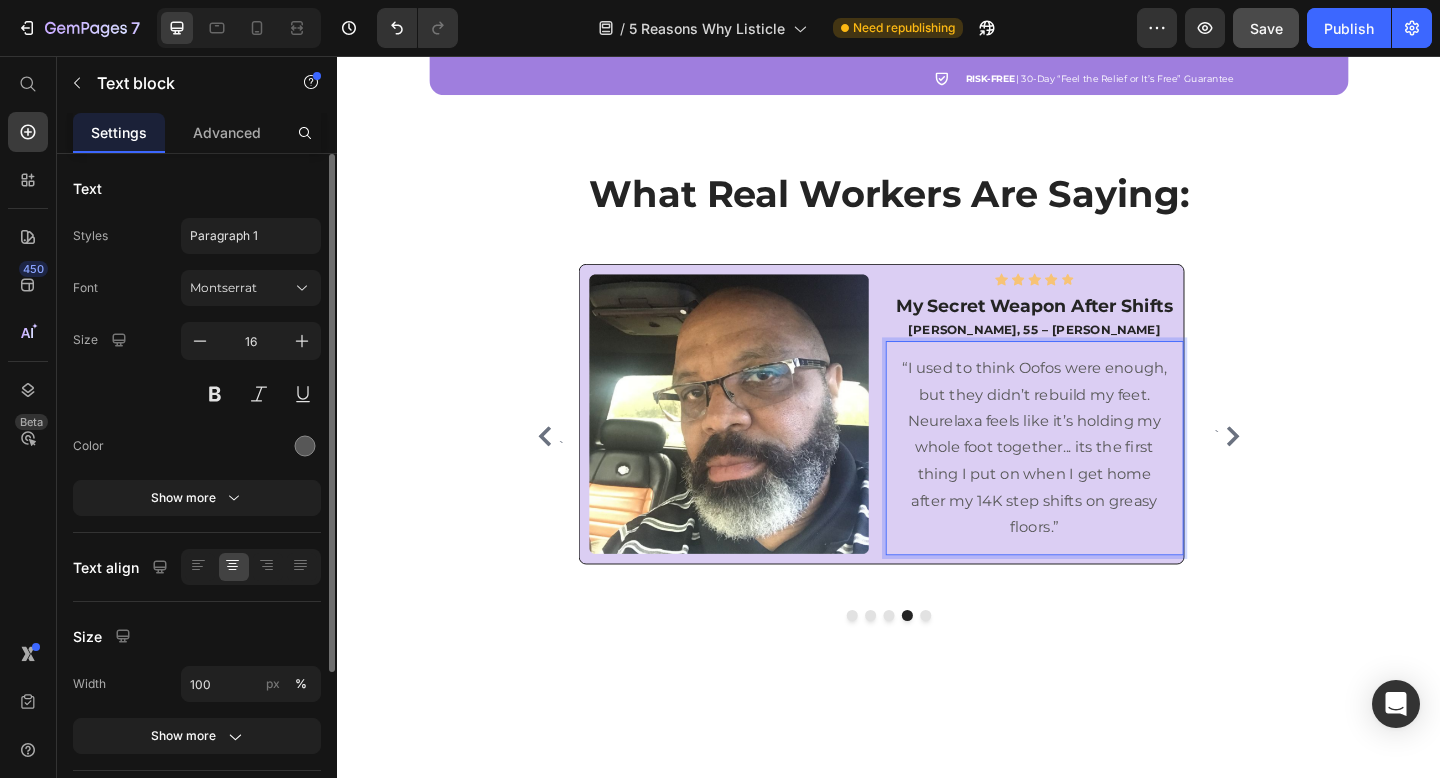 scroll, scrollTop: 4236, scrollLeft: 0, axis: vertical 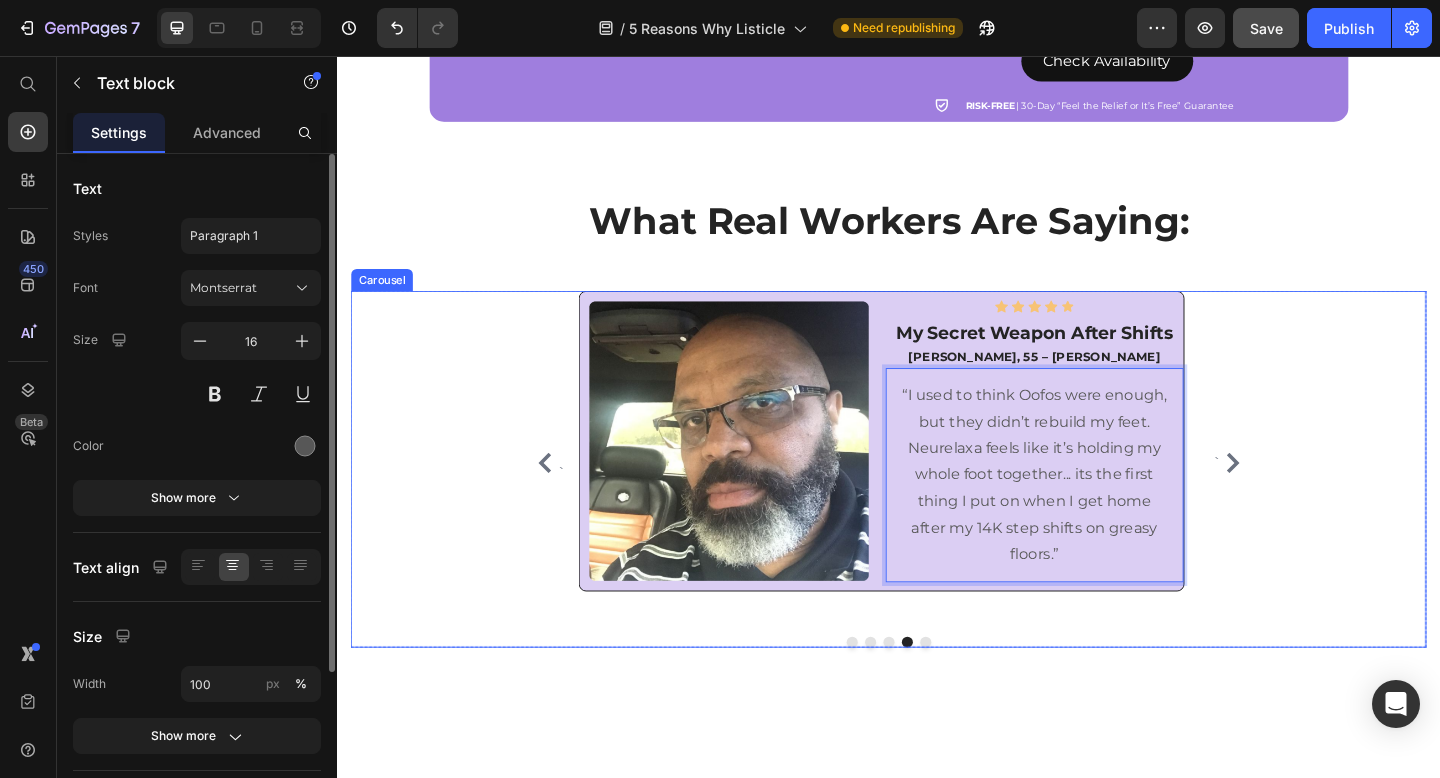 click at bounding box center [977, 694] 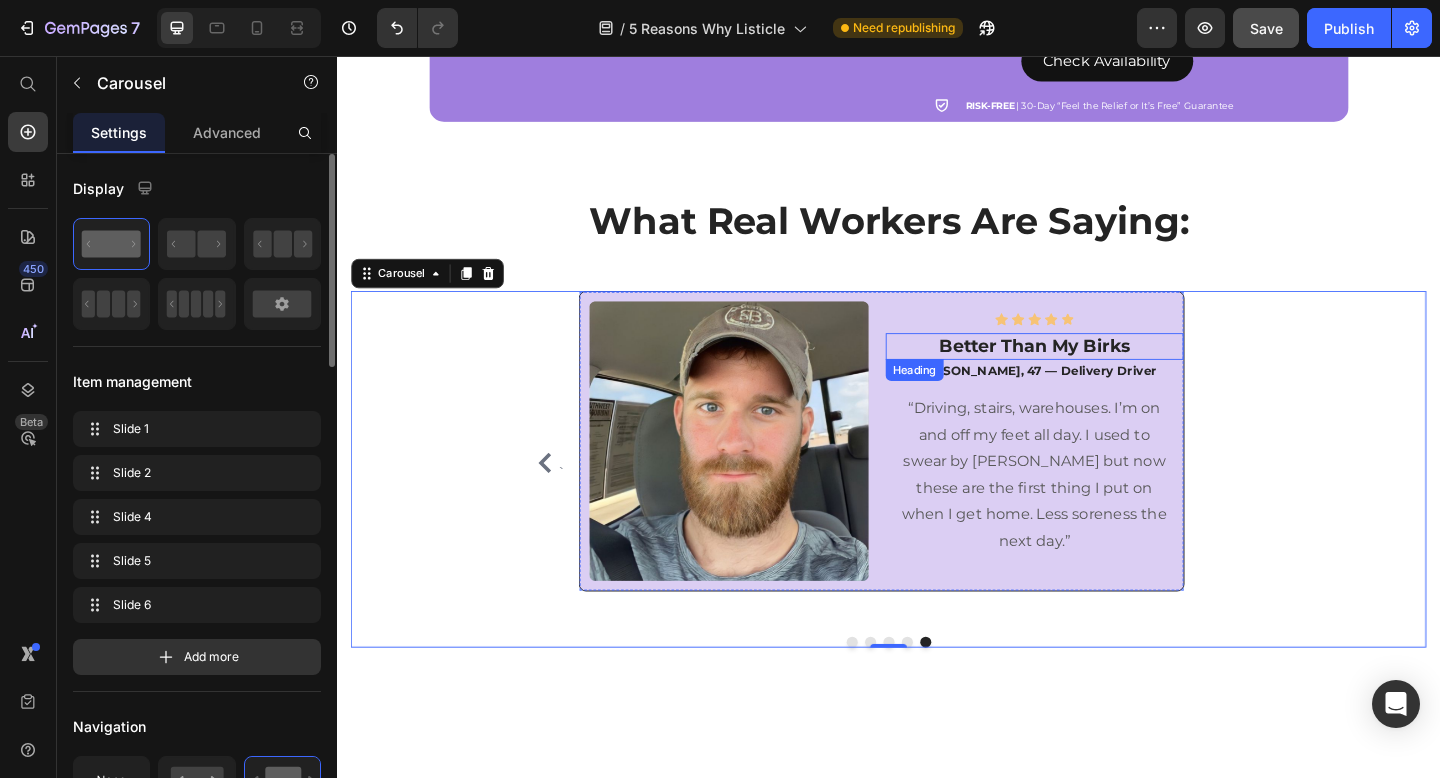 click on "Better Than My Birks" at bounding box center [1096, 372] 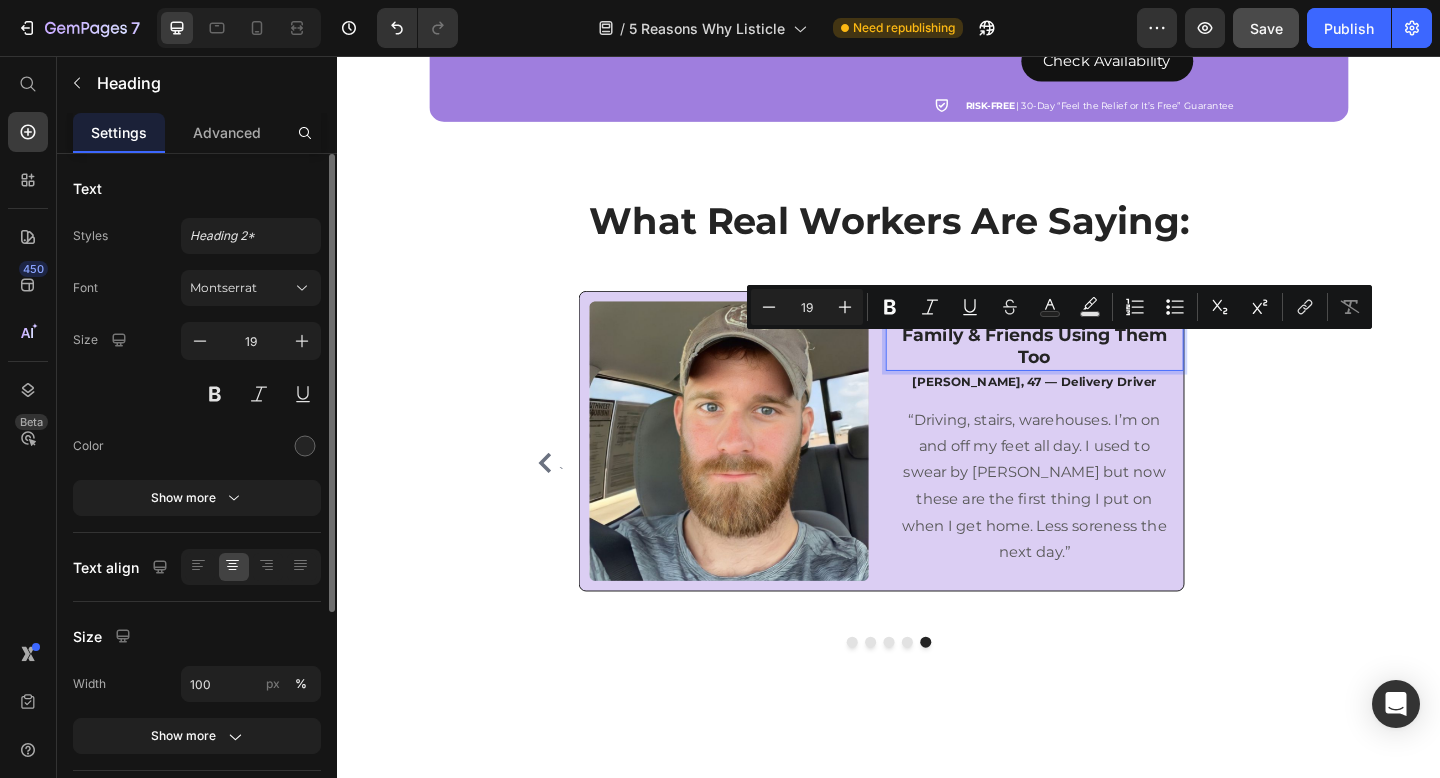 scroll, scrollTop: 4224, scrollLeft: 0, axis: vertical 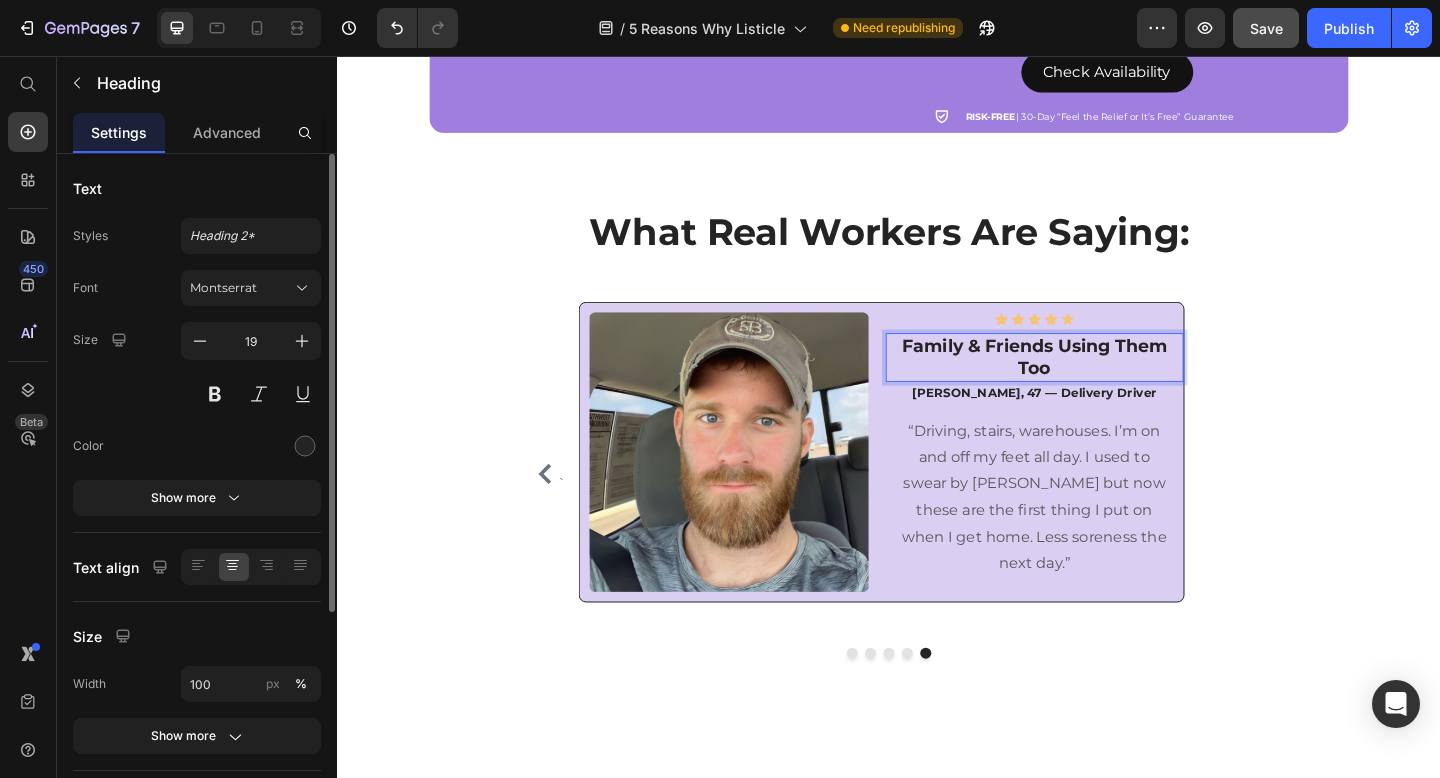 click on "Family & Friends Using Them Too" at bounding box center [1096, 384] 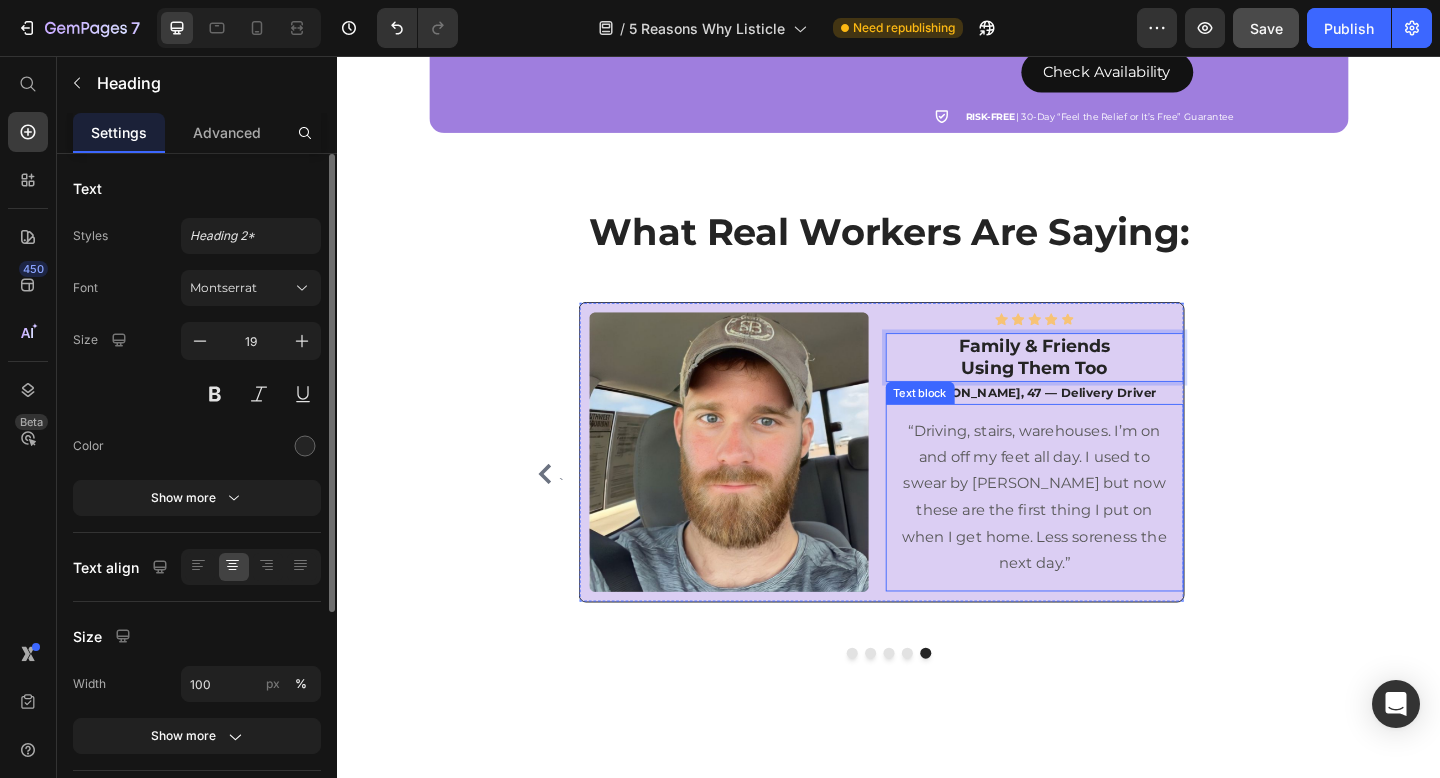click on "“Driving, stairs, warehouses. I’m on and off my feet all day. I used to swear by [PERSON_NAME] but now these are the first thing I put on when I get home. Less soreness the next day.”" at bounding box center (1096, 537) 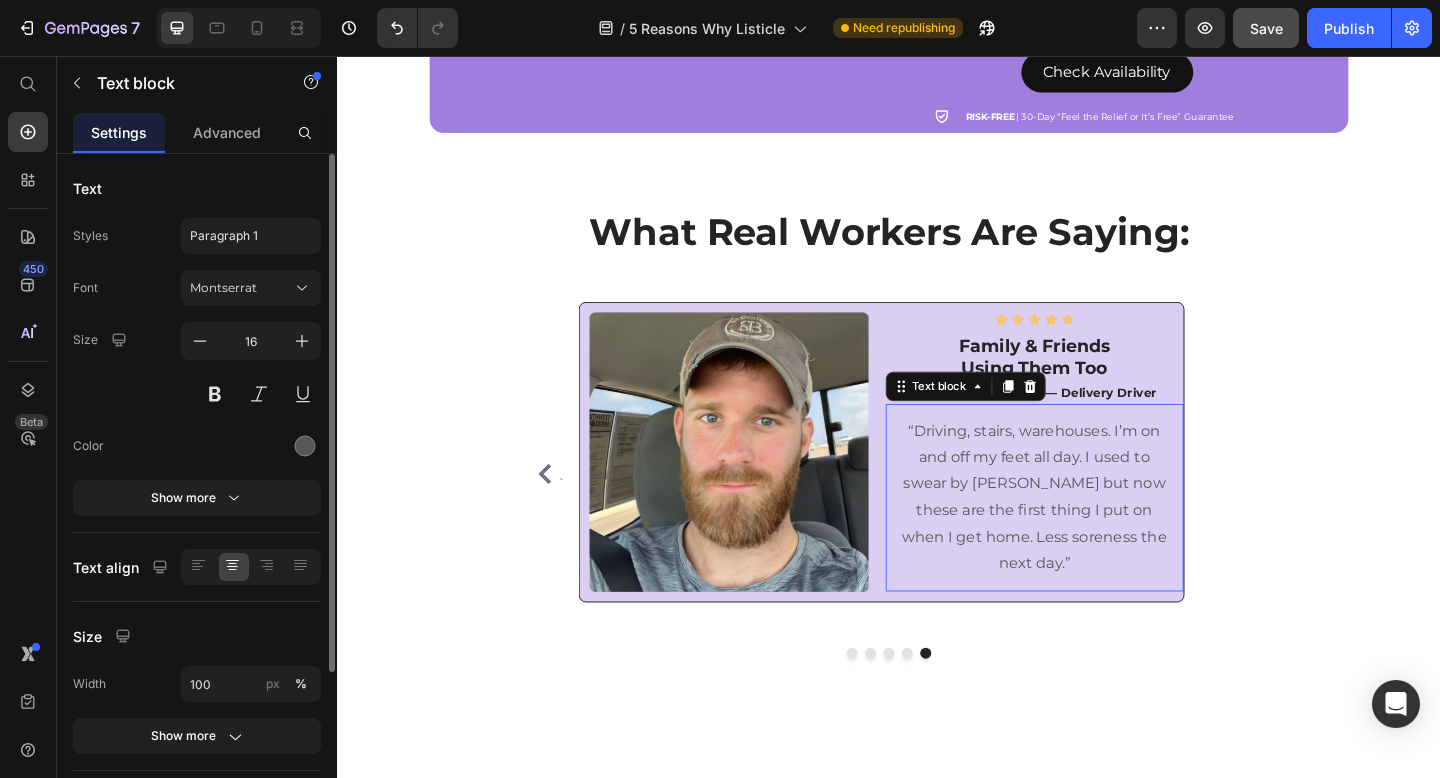 click on "“Driving, stairs, warehouses. I’m on and off my feet all day. I used to swear by [PERSON_NAME] but now these are the first thing I put on when I get home. Less soreness the next day.”" at bounding box center (1096, 537) 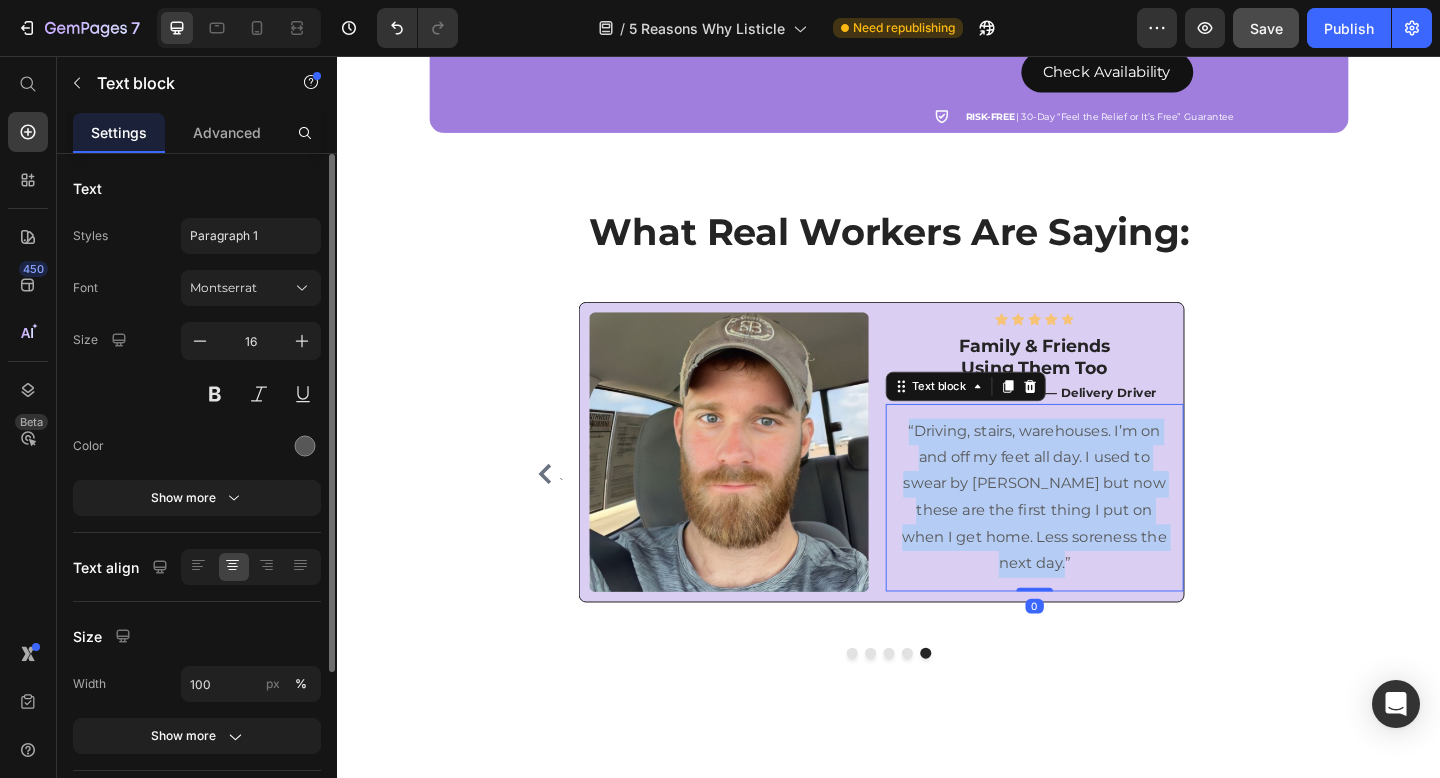 click on "“Driving, stairs, warehouses. I’m on and off my feet all day. I used to swear by [PERSON_NAME] but now these are the first thing I put on when I get home. Less soreness the next day.”" at bounding box center [1096, 537] 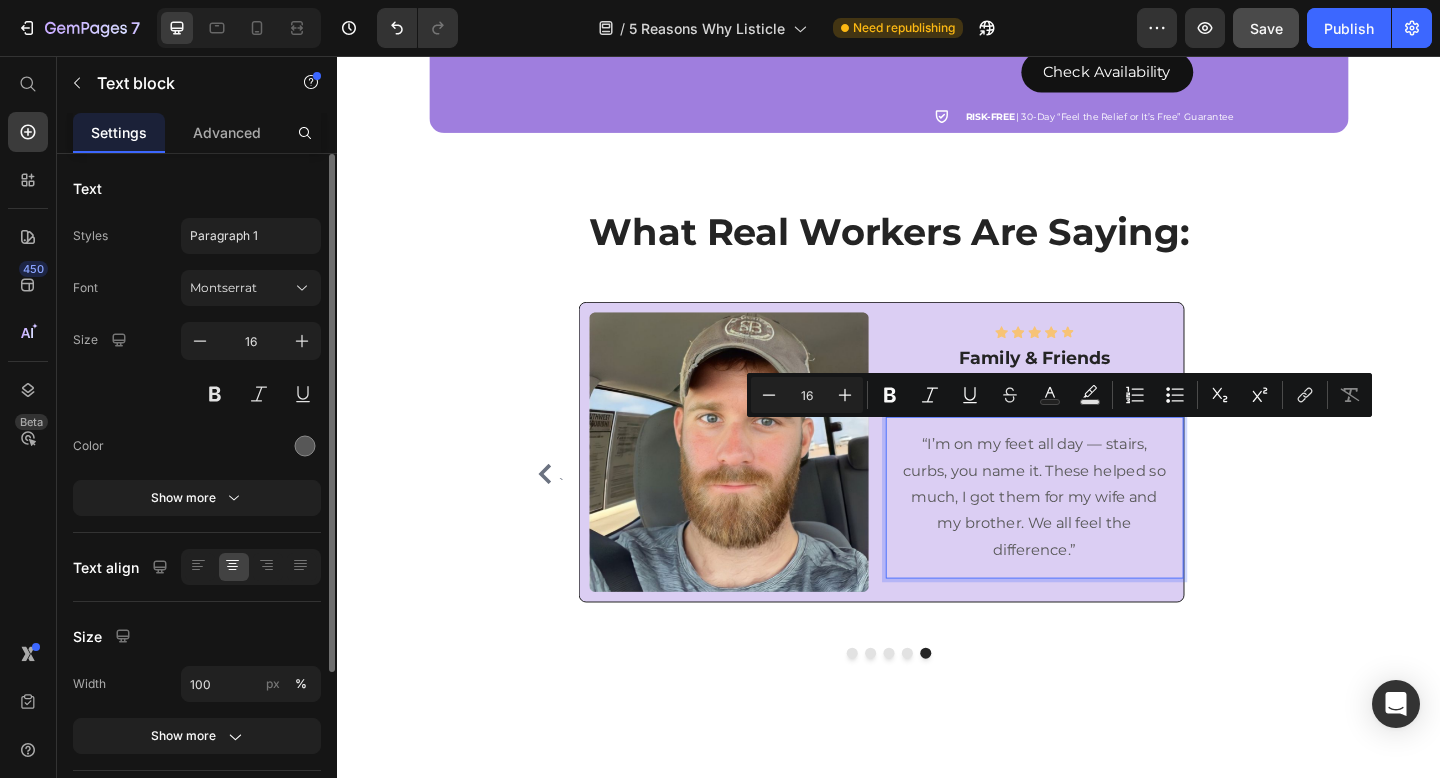 scroll, scrollTop: 4238, scrollLeft: 0, axis: vertical 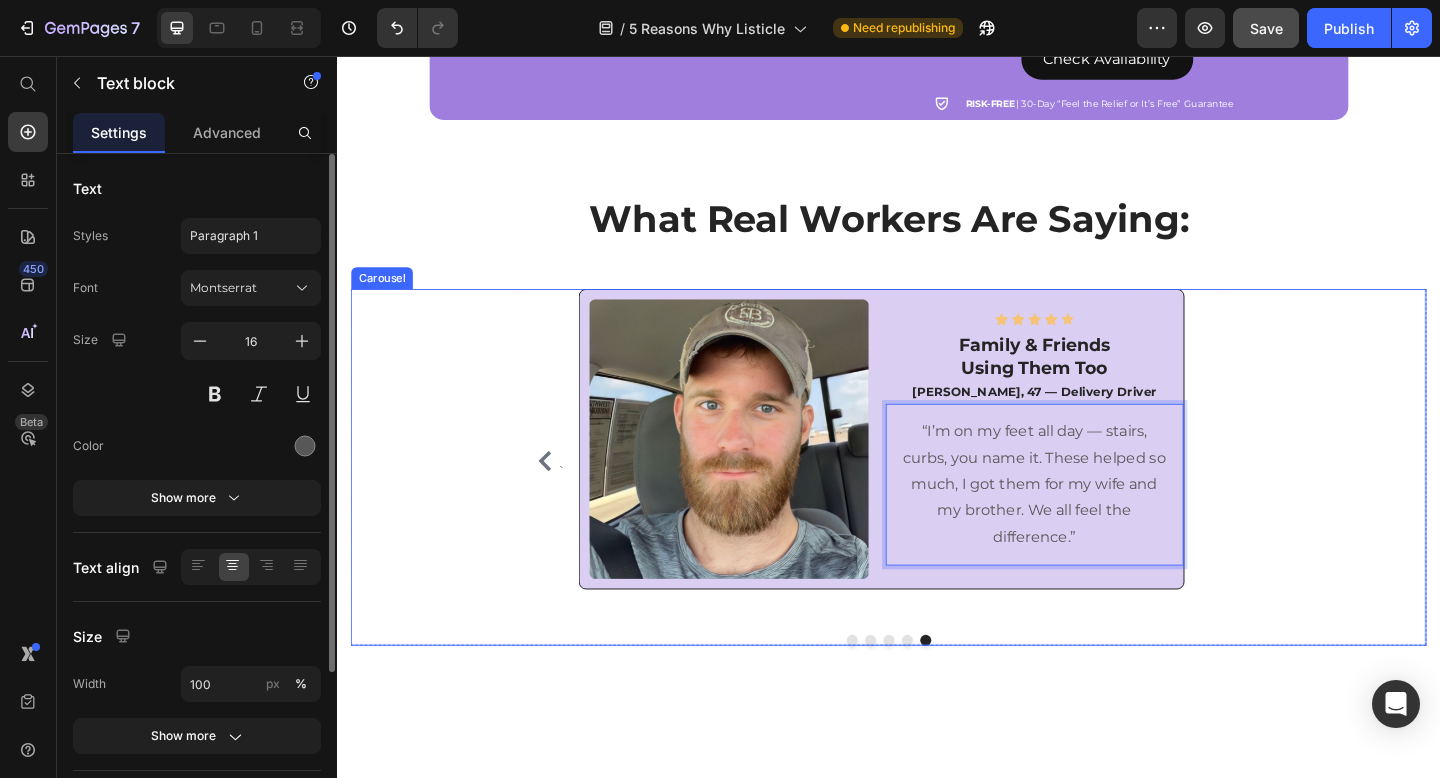 click on "` Image                Icon                Icon                Icon                Icon
Icon Icon List Hoz Years of pain... finally gone Heading Amanda, 38 –  Costco Team Member Text block “I had plantar fasciitis for years. I tried everything... Hokas, insoles, you name it. But Neurelaxa gradually strengthened my feet in a way nothing else did. My family is using them now too.” Text block Row Row Image                Icon                Icon                Icon                Icon
Icon Icon List Hoz Surprised It Actually Worked Heading Janelle, 42 – Upscale Restaurant Hostess Text block “Walking 12,000+ steps on tile floors wrecked my feet. I was skeptical, but these aligners made a huge difference. My heel pain’s gone, and I tell everyone at work about them.” Text block Row Row Image Row                Icon                Icon                Icon                Icon
Icon Icon List Hoz 12-Hour Shifts, Finally OK Heading Luis, 36 – Nurse’s Aide" at bounding box center (937, 497) 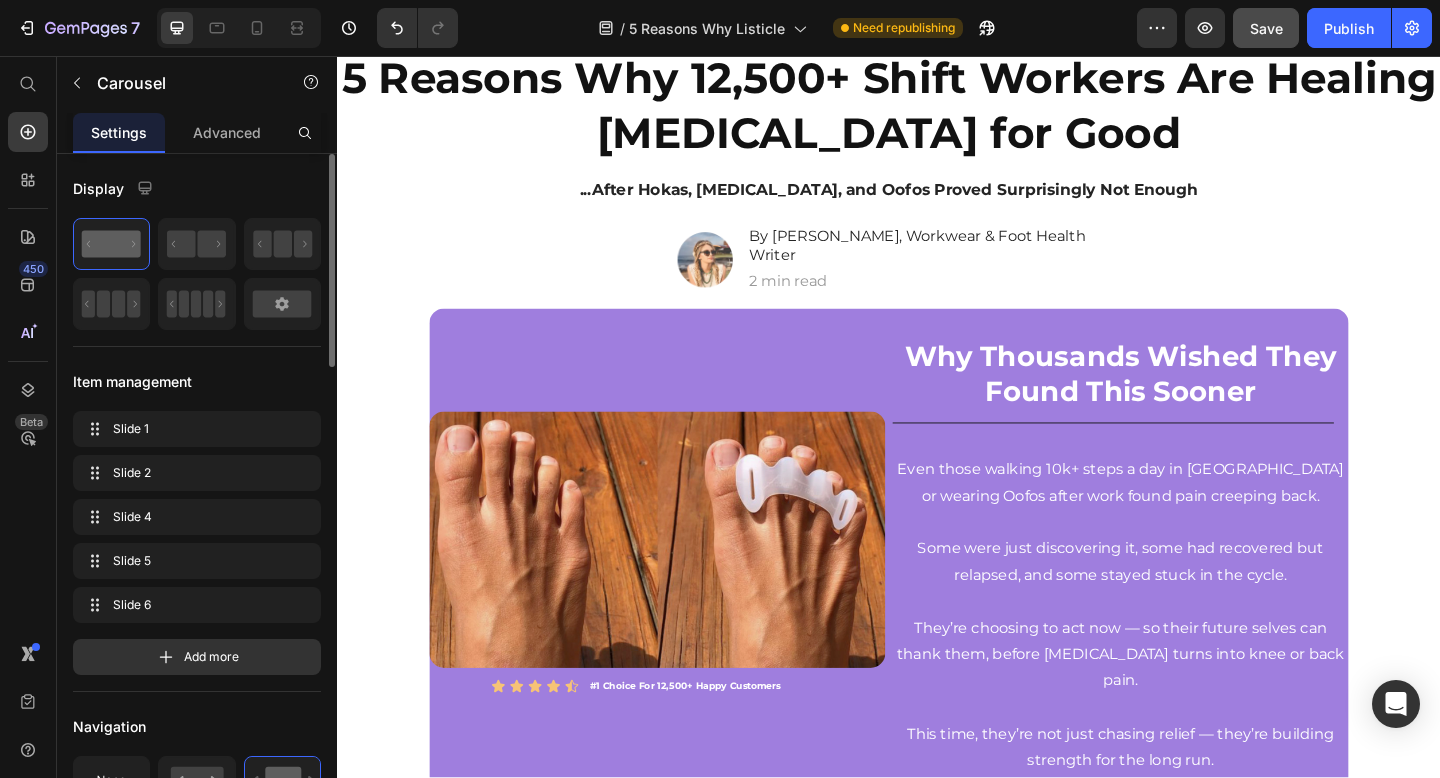 scroll, scrollTop: 0, scrollLeft: 0, axis: both 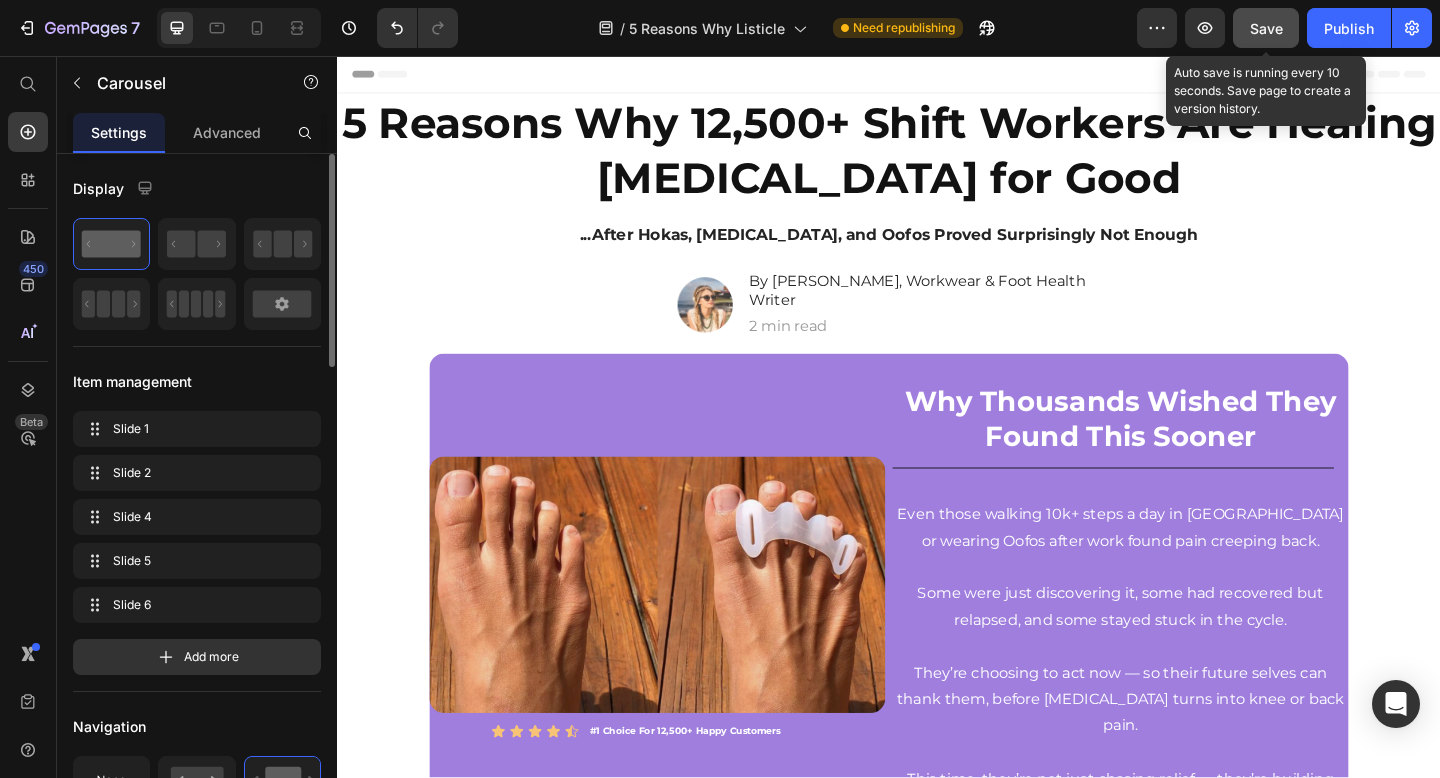 click on "Save" at bounding box center (1266, 28) 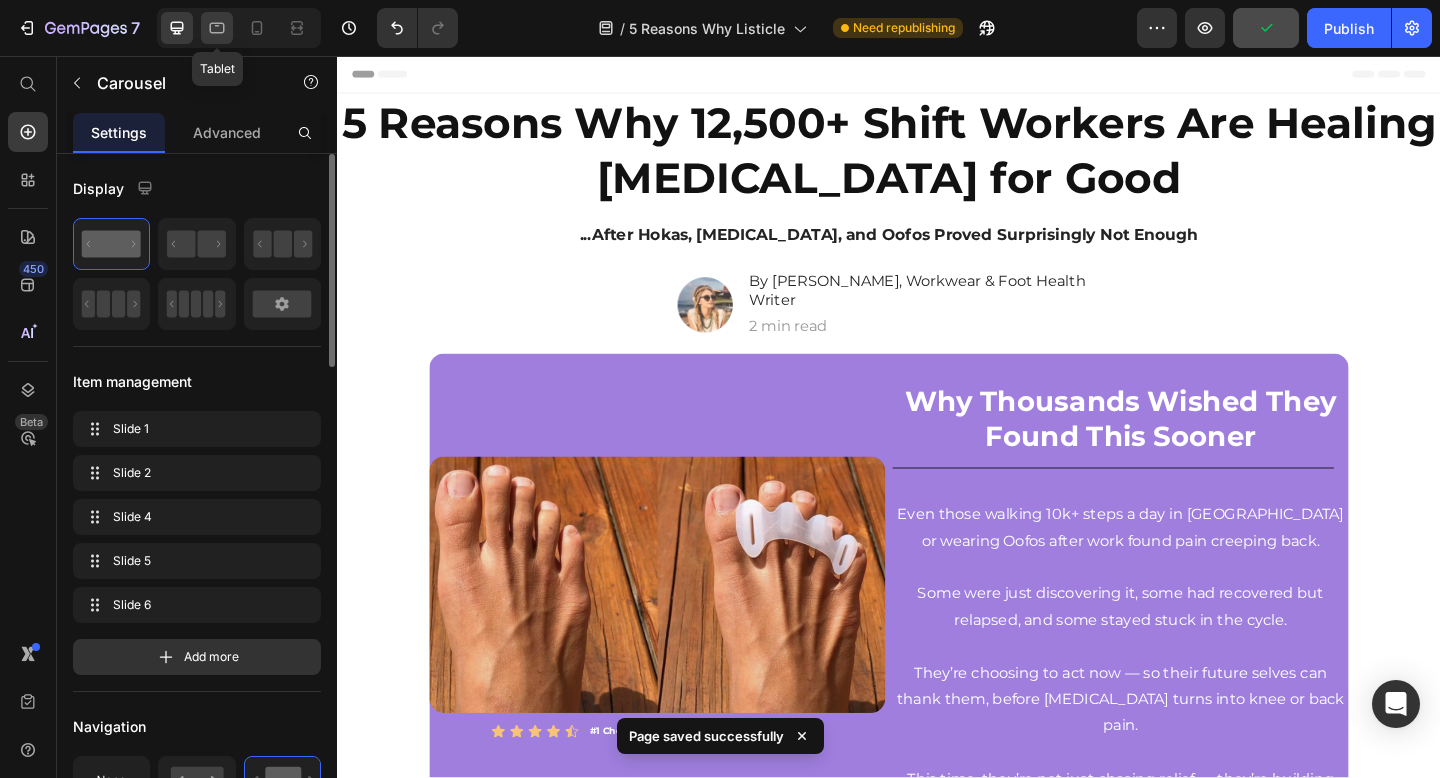 click 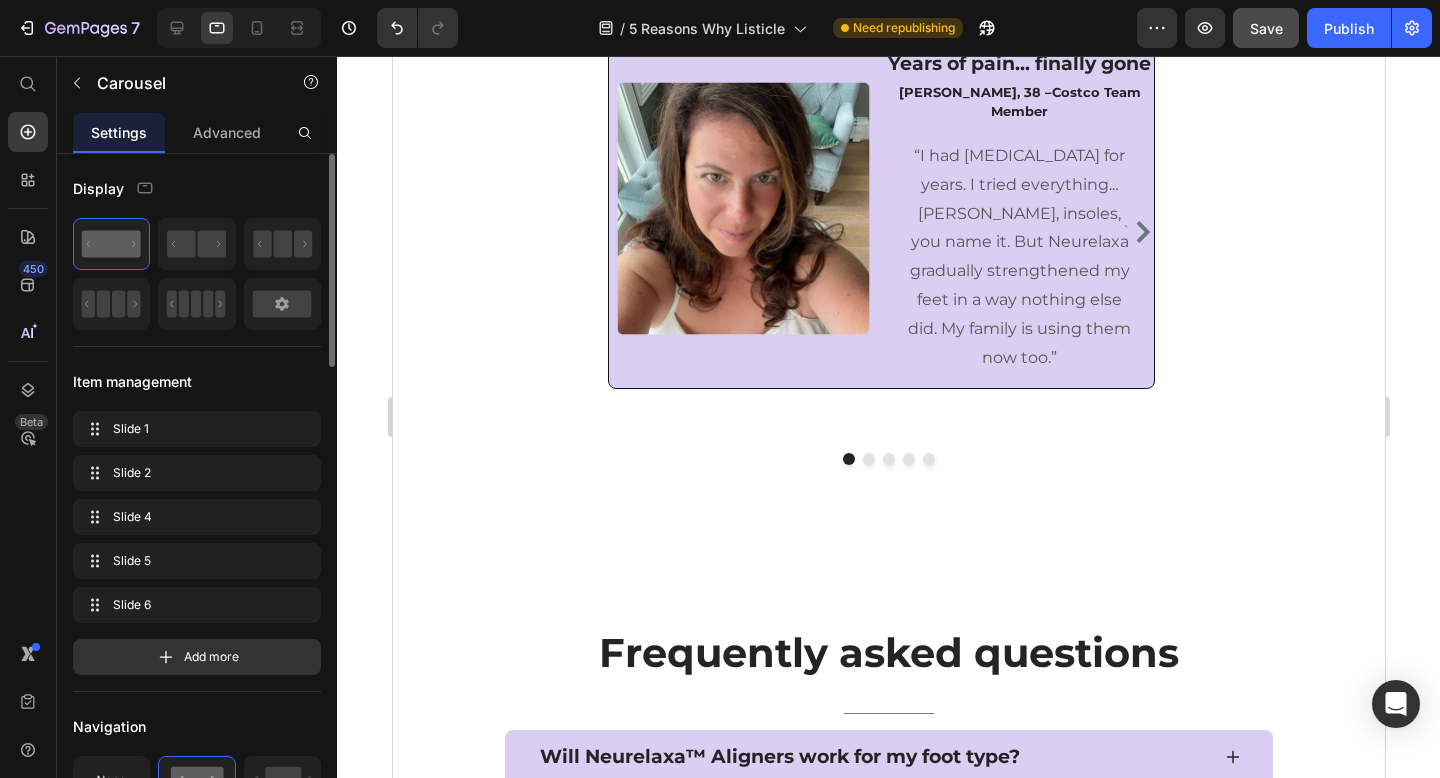 scroll, scrollTop: 4385, scrollLeft: 0, axis: vertical 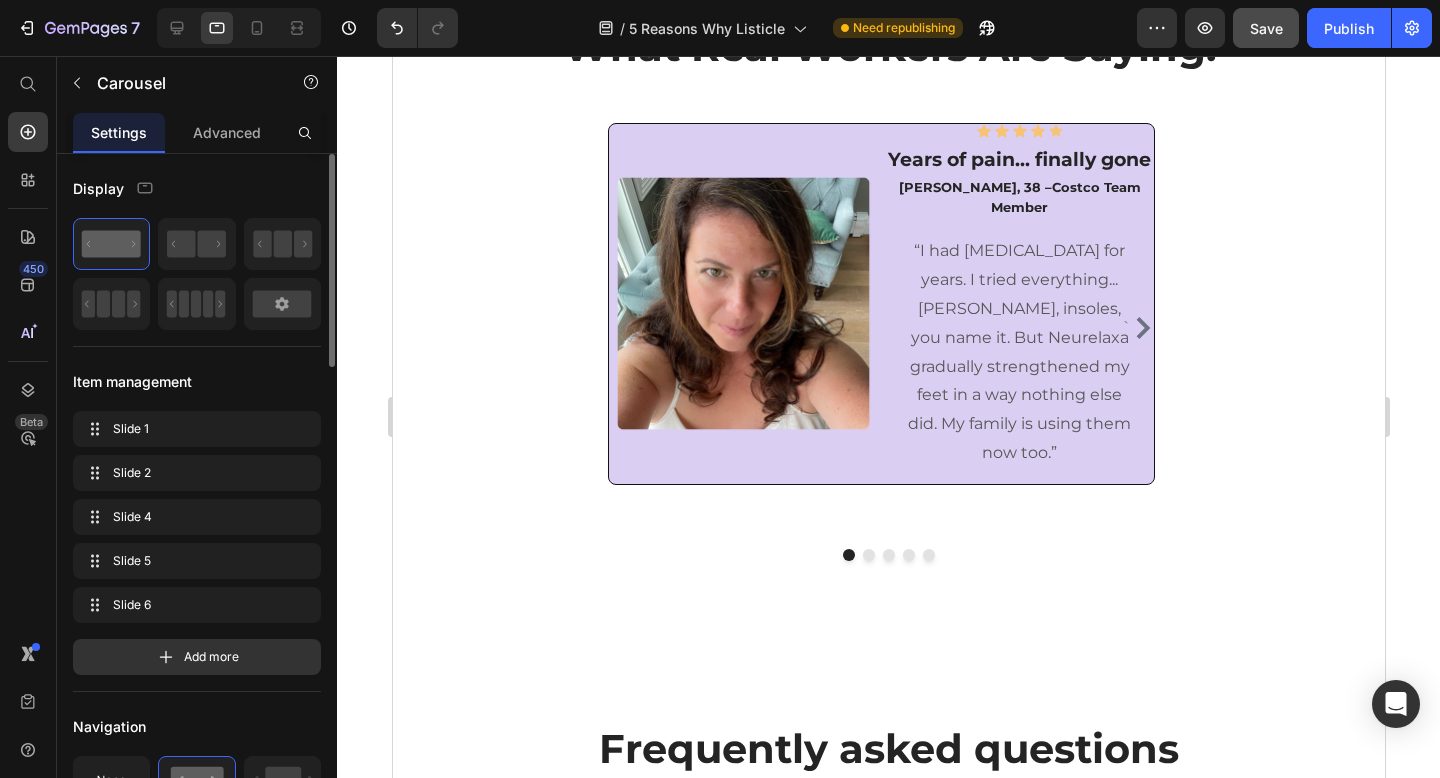 click at bounding box center (868, 555) 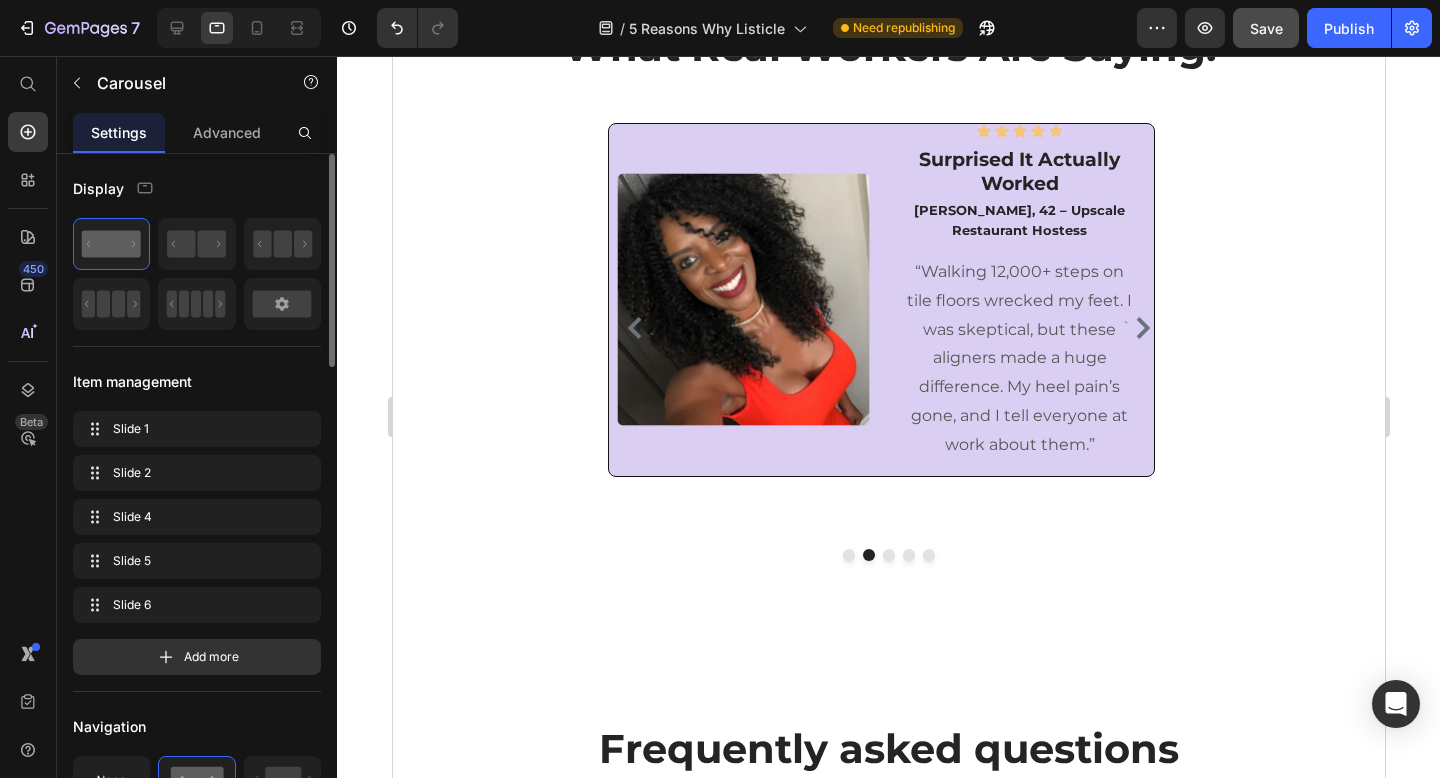 click at bounding box center [888, 555] 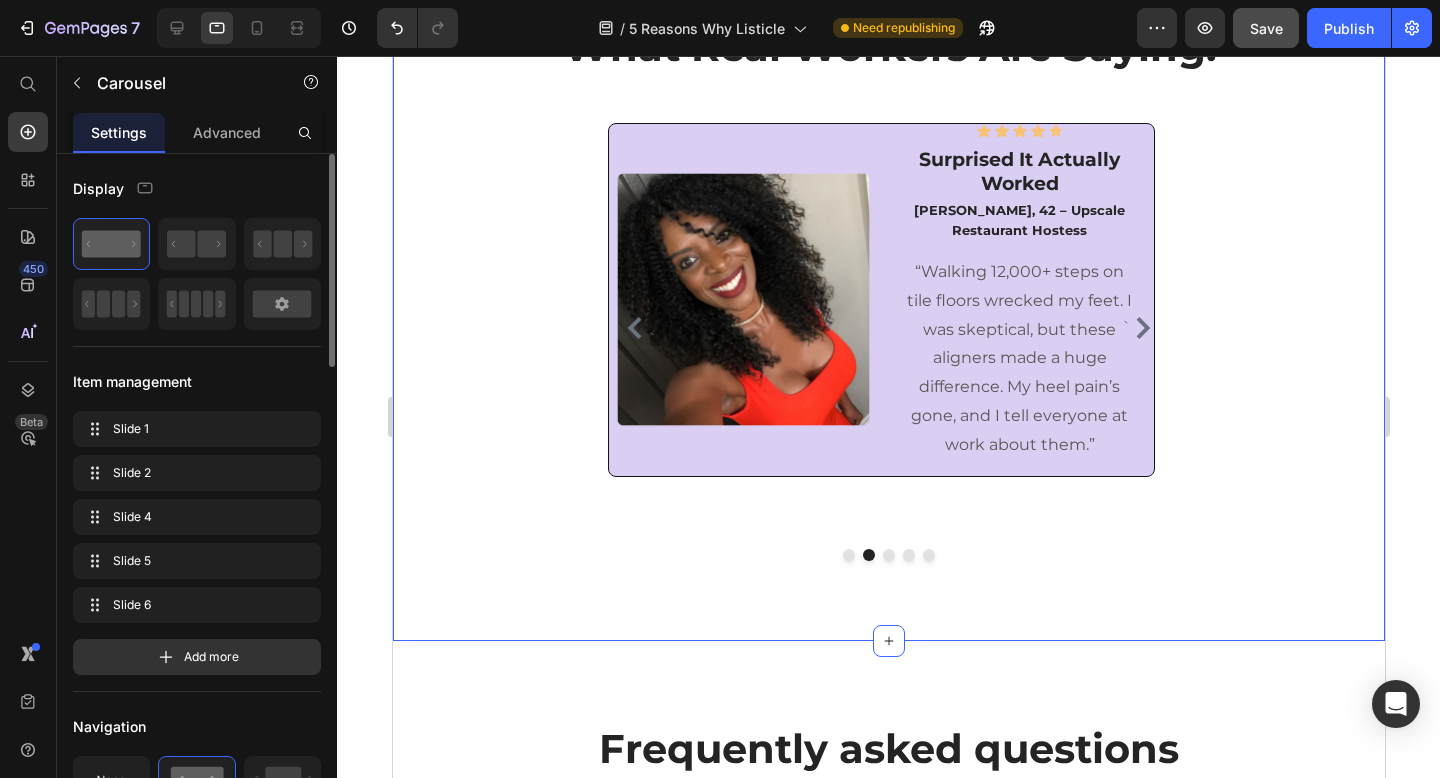 click on "What Real Workers Are Saying: Heading Row ` Image                Icon                Icon                Icon                Icon
Icon Icon List Hoz Years of pain... finally gone Heading Amanda, 38 –  Costco Team Member Text block “I had plantar fasciitis for years. I tried everything... Hokas, insoles, you name it. But Neurelaxa gradually strengthened my feet in a way nothing else did. My family is using them now too.” Text block Row Row Image                Icon                Icon                Icon                Icon
Icon Icon List Hoz Surprised It Actually Worked Heading Janelle, 42 – Upscale Restaurant Hostess Text block “Walking 12,000+ steps on tile floors wrecked my feet. I was skeptical, but these aligners made a huge difference. My heel pain’s gone, and I tell everyone at work about them.” Text block Row Row Image Row                Icon                Icon                Icon                Icon
Icon Icon List Hoz Heading Text block `" at bounding box center (888, 290) 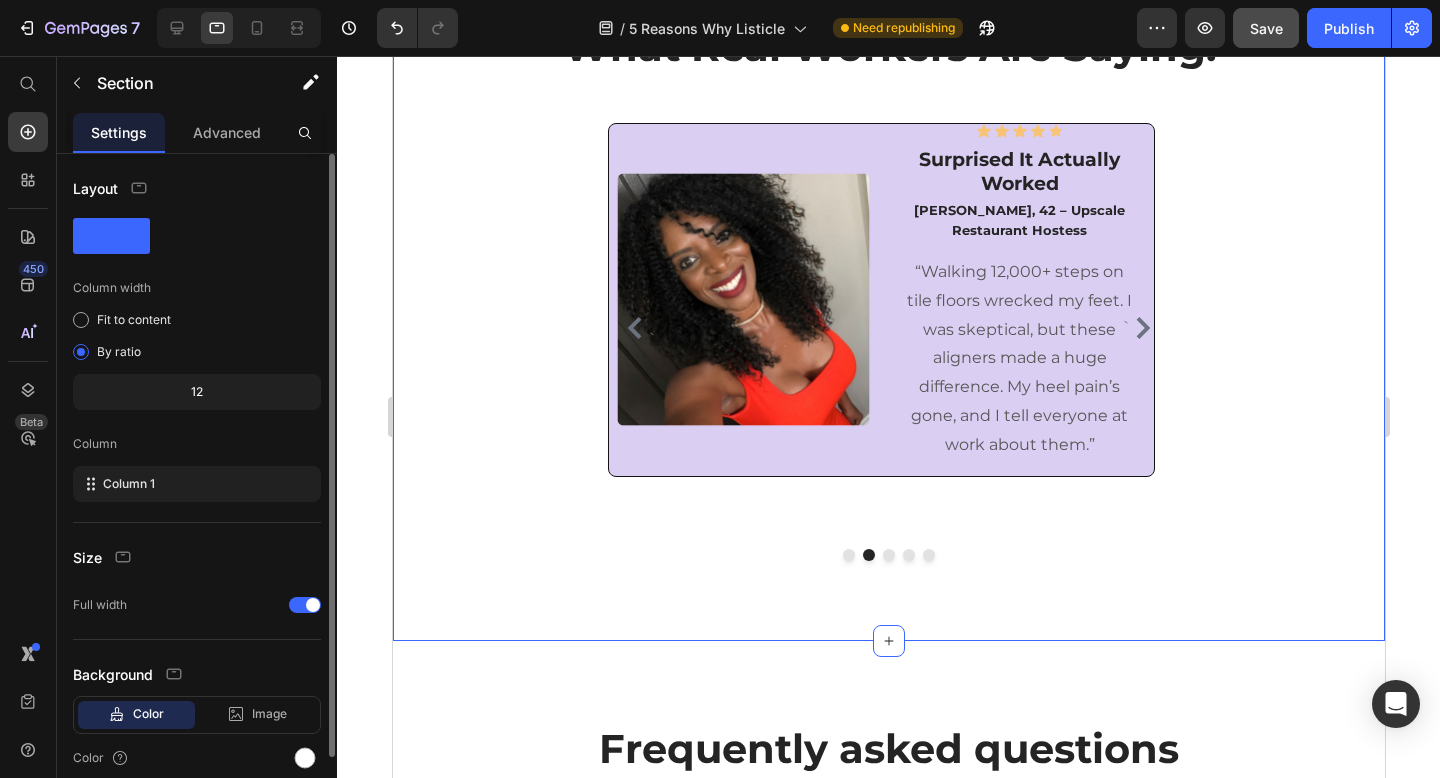 click at bounding box center [888, 555] 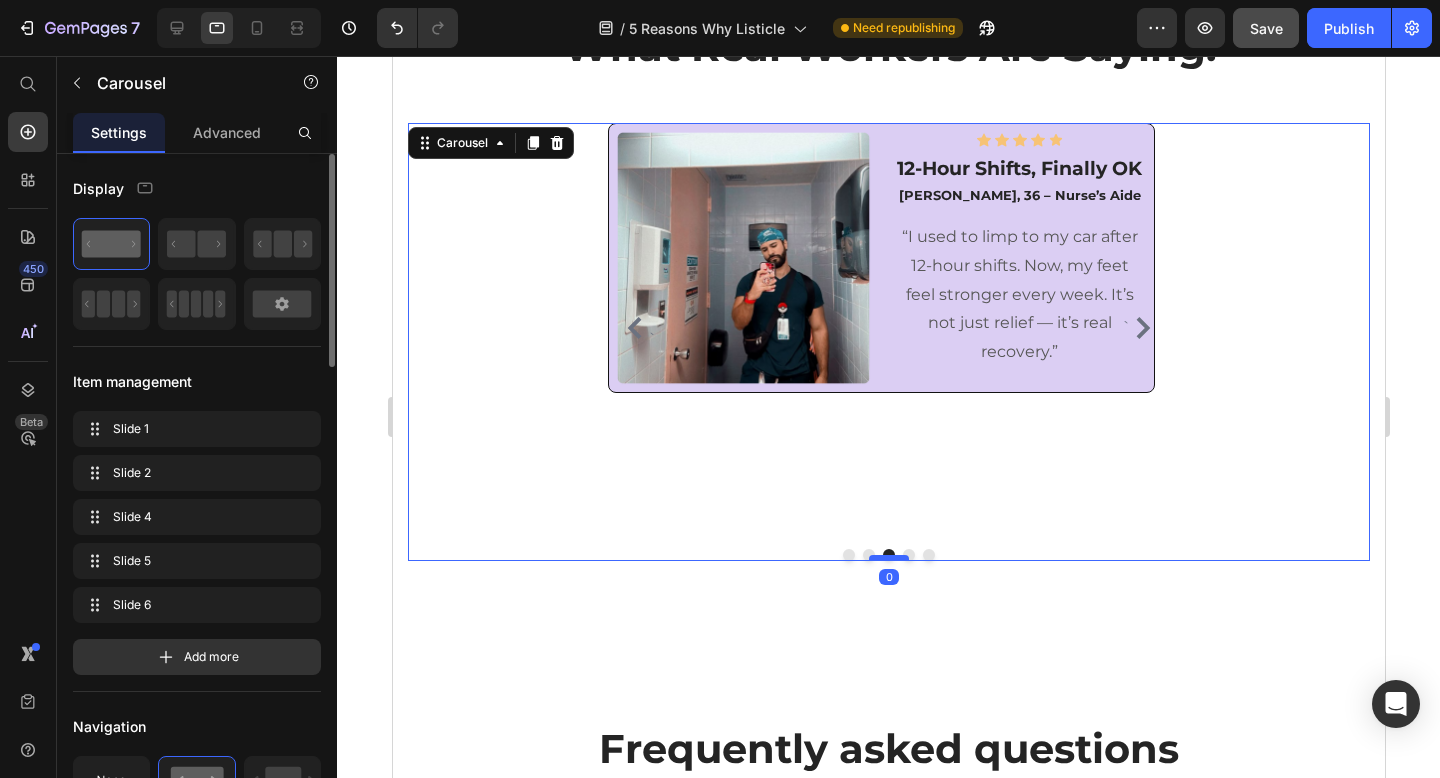 click at bounding box center [888, 558] 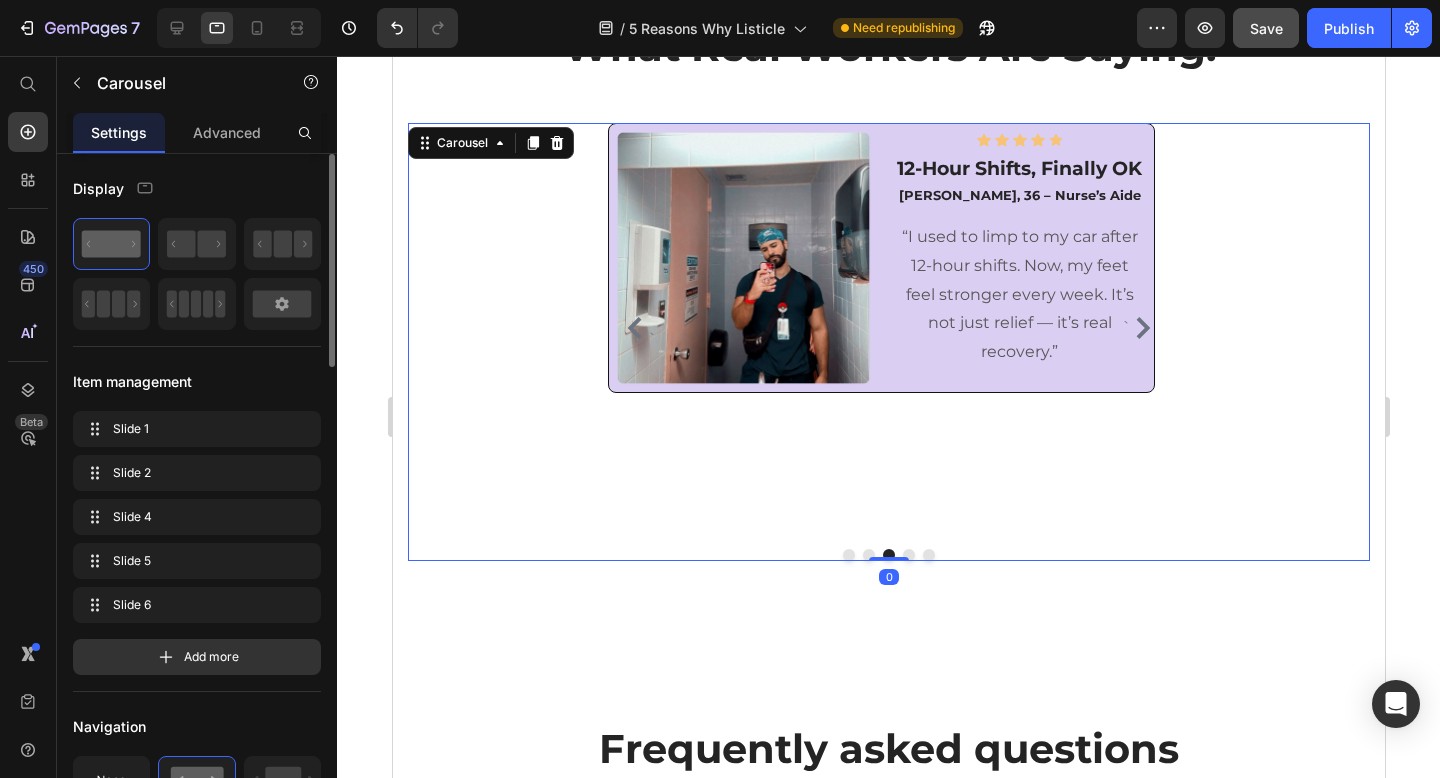 click at bounding box center (908, 555) 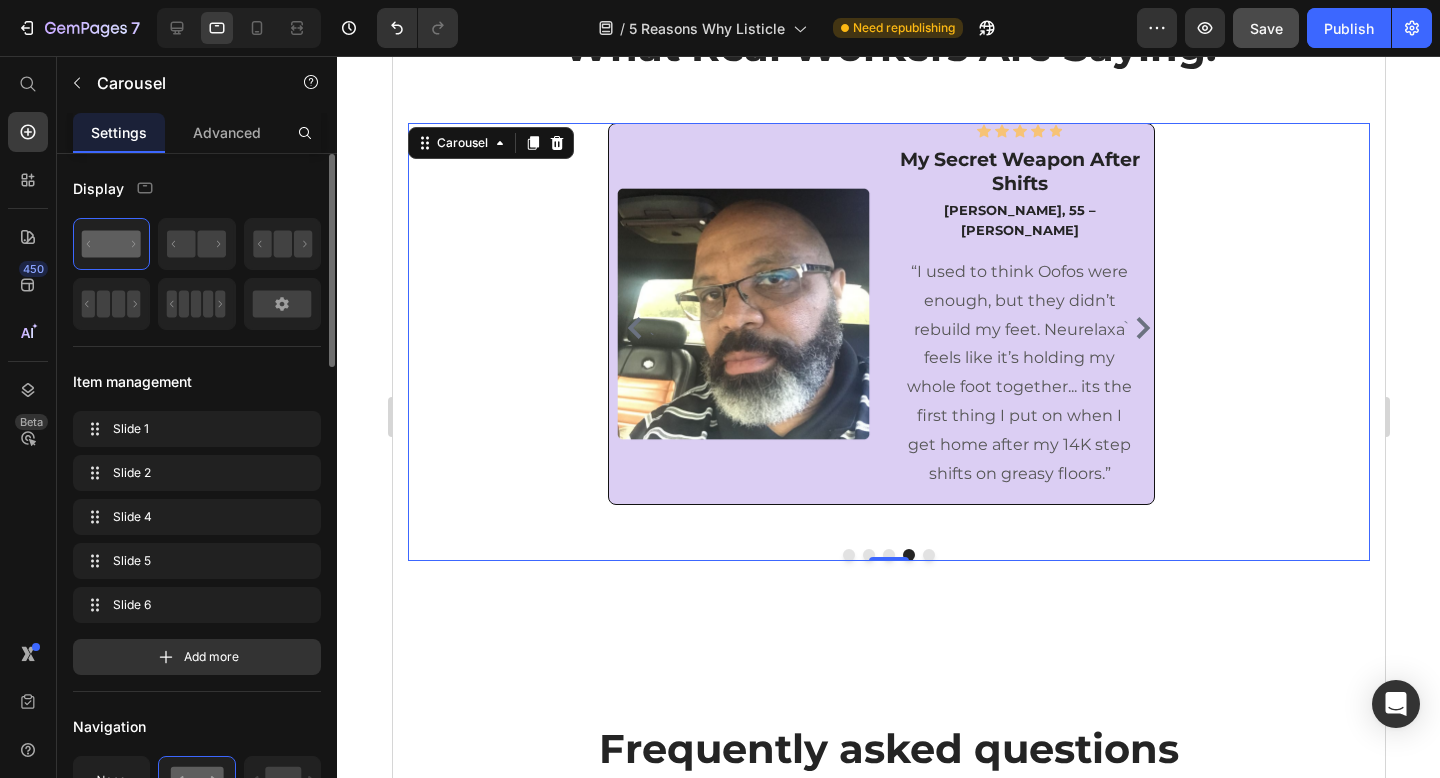 click at bounding box center (928, 555) 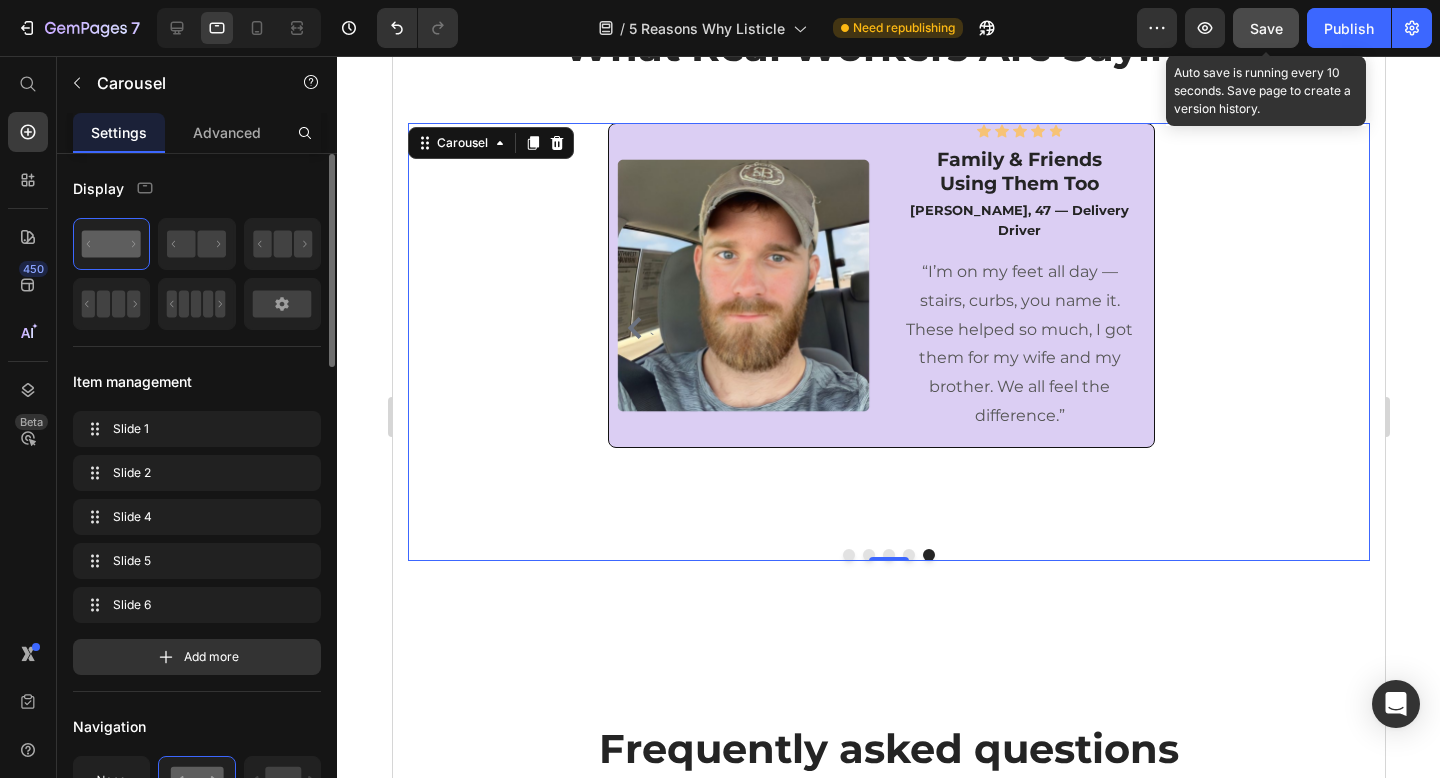 click on "Save" at bounding box center [1266, 28] 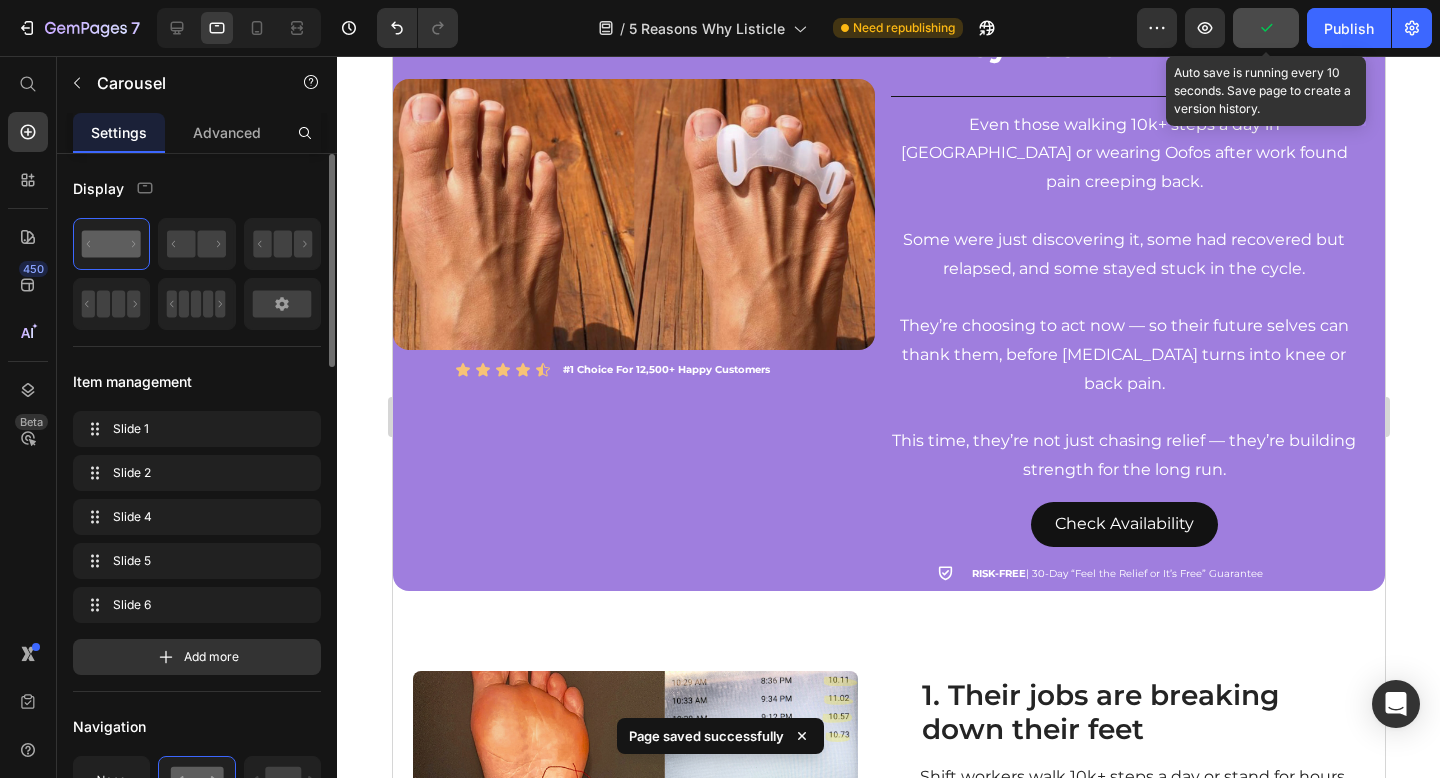 scroll, scrollTop: 0, scrollLeft: 0, axis: both 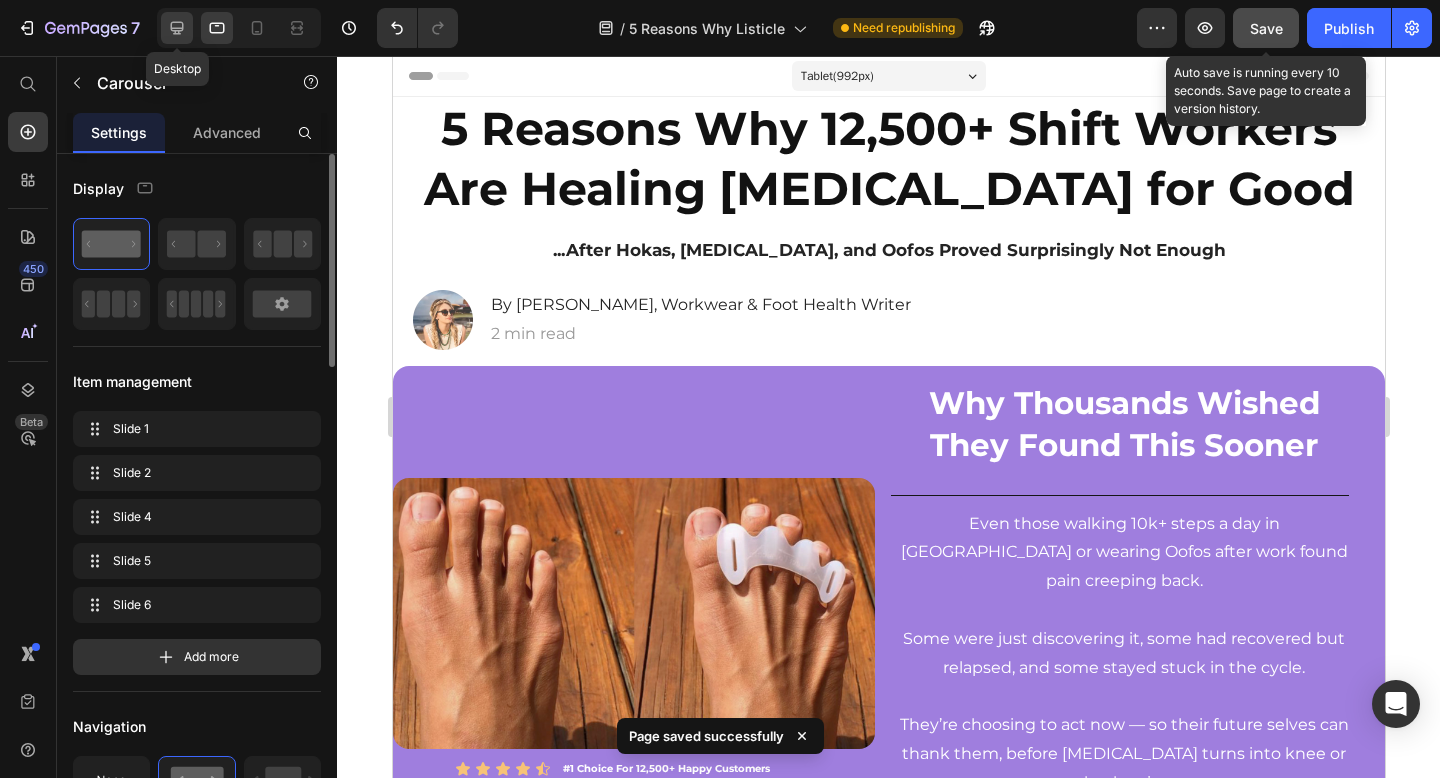 click 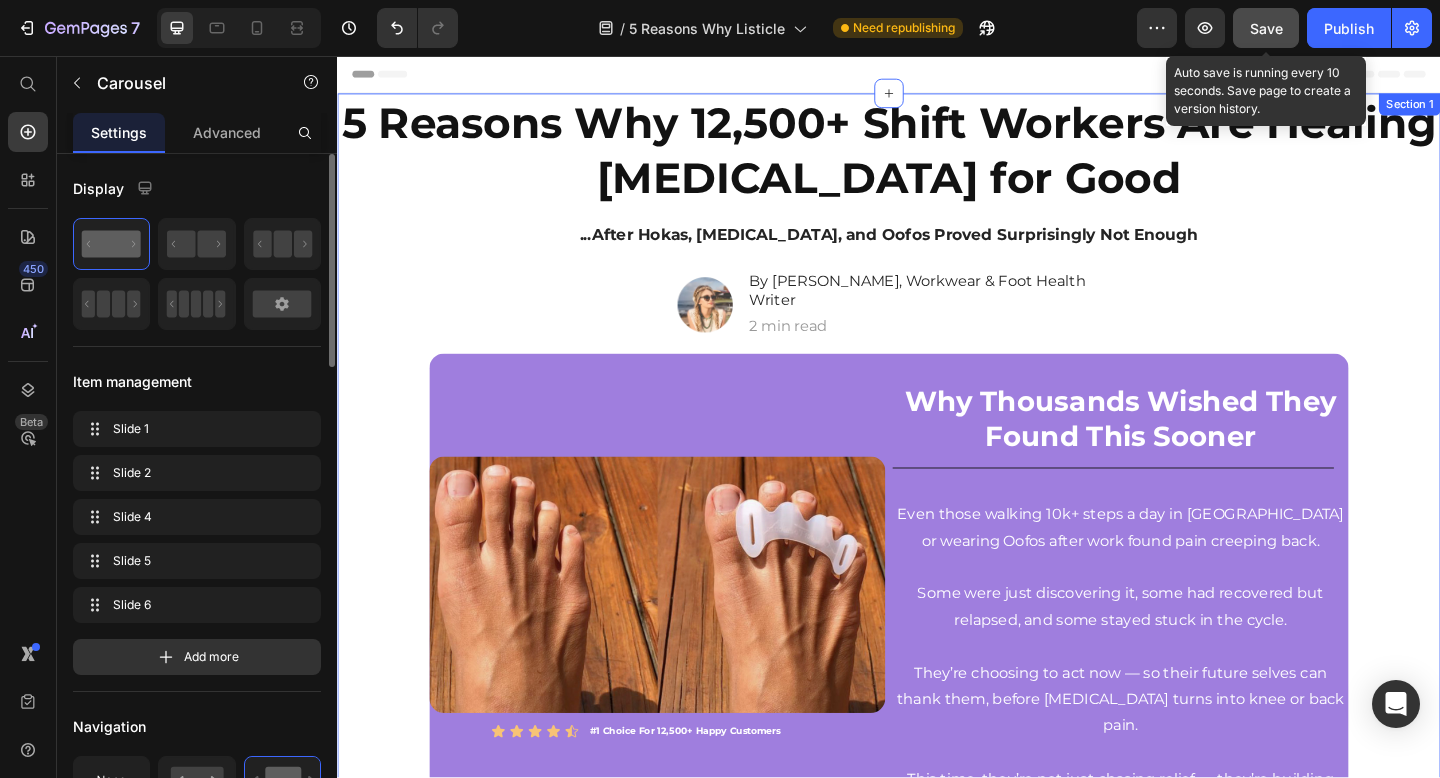 scroll, scrollTop: 250, scrollLeft: 0, axis: vertical 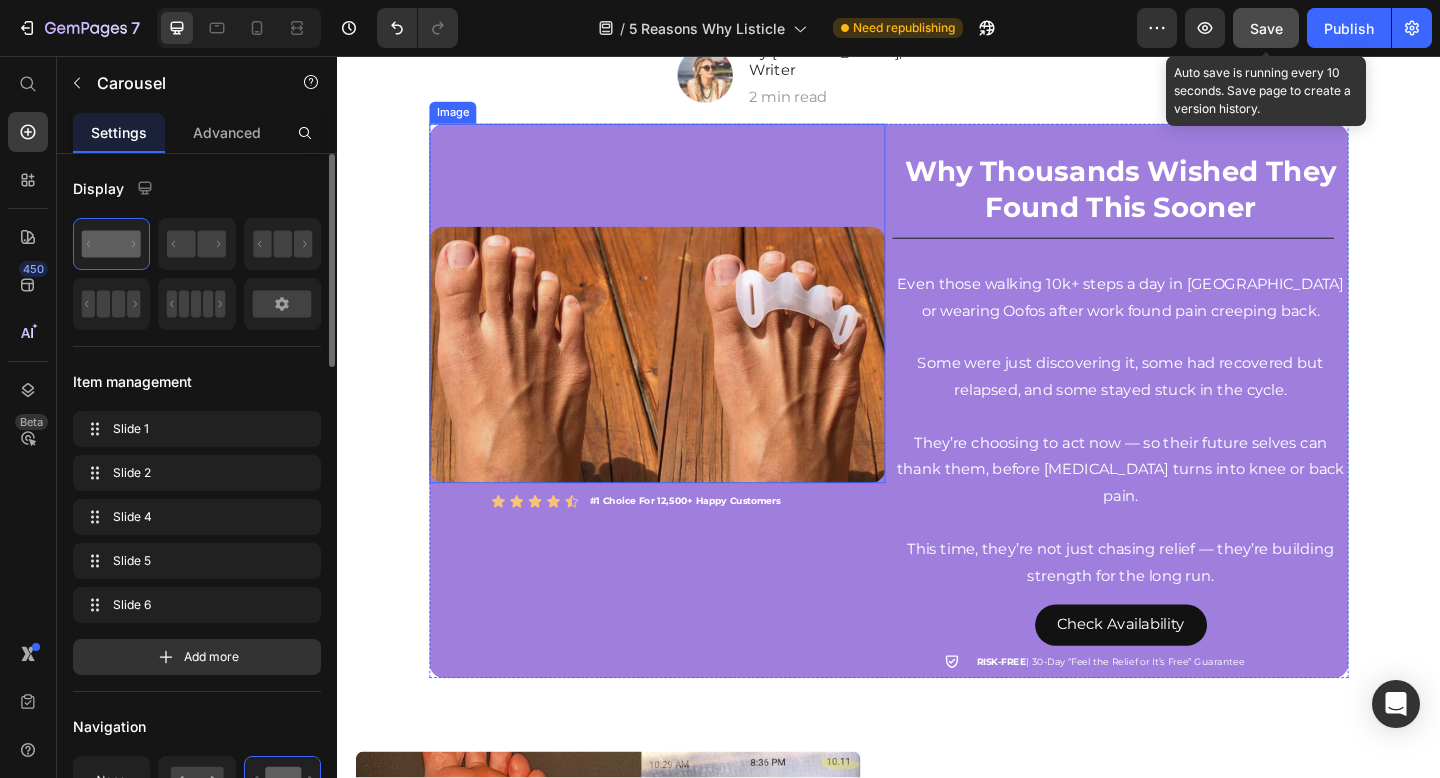 click at bounding box center (685, 325) 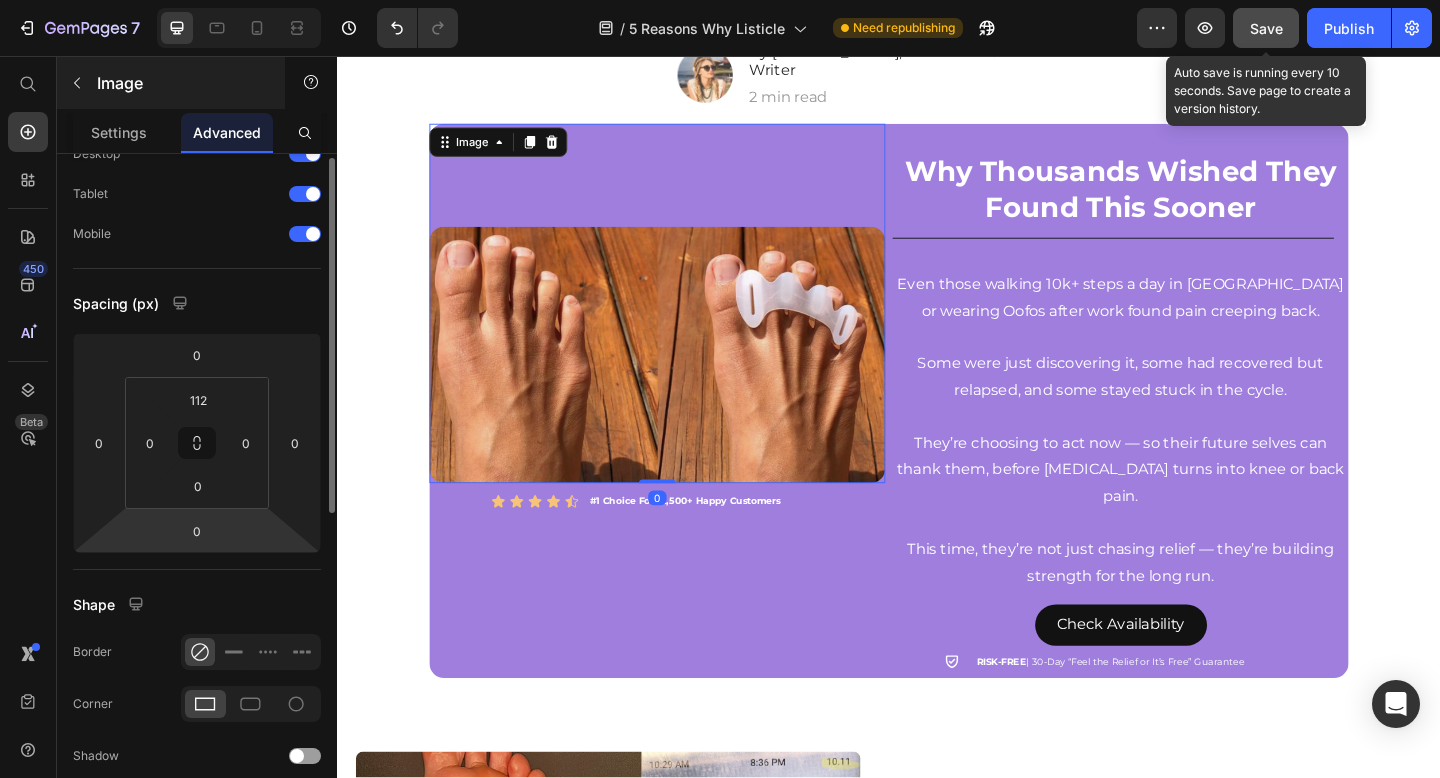 scroll, scrollTop: 99, scrollLeft: 0, axis: vertical 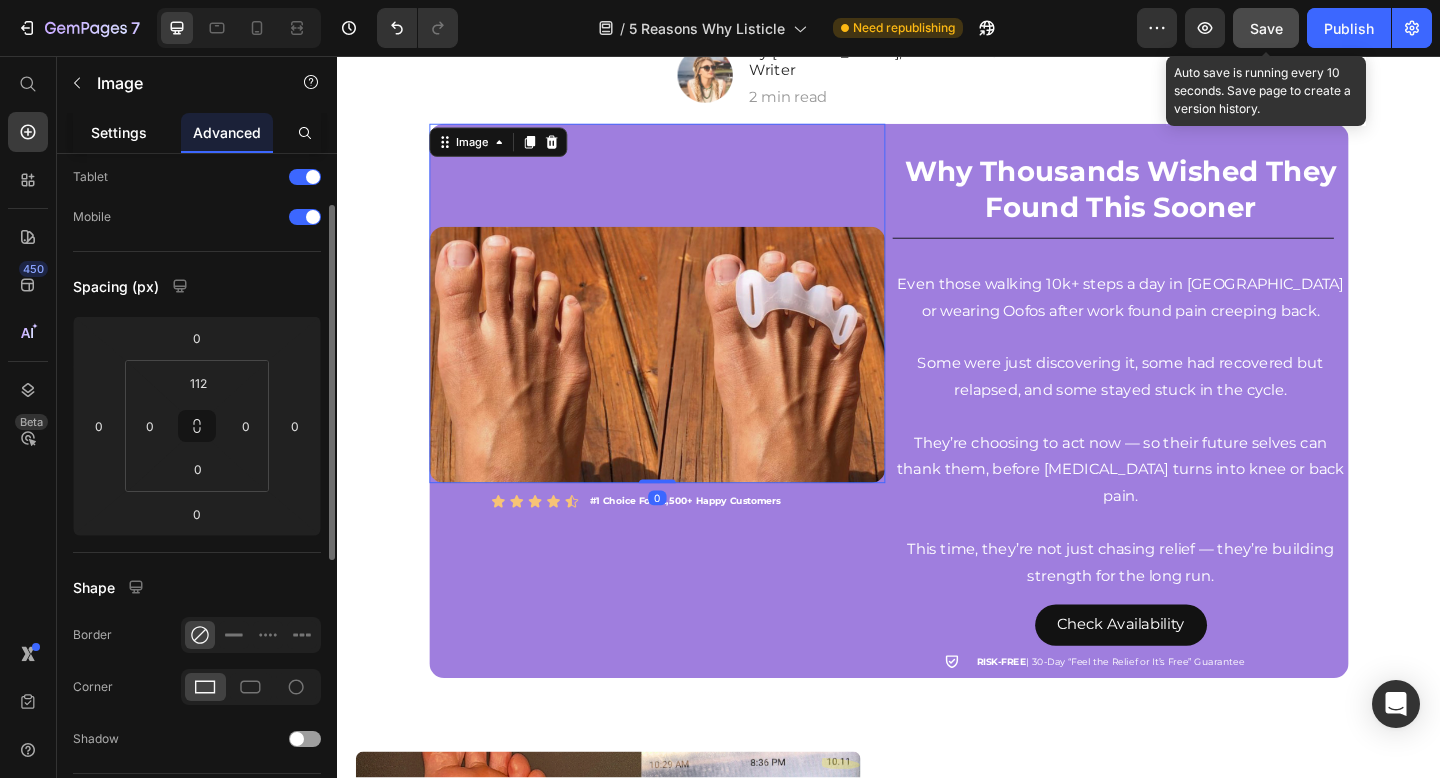 click on "Settings" at bounding box center [119, 132] 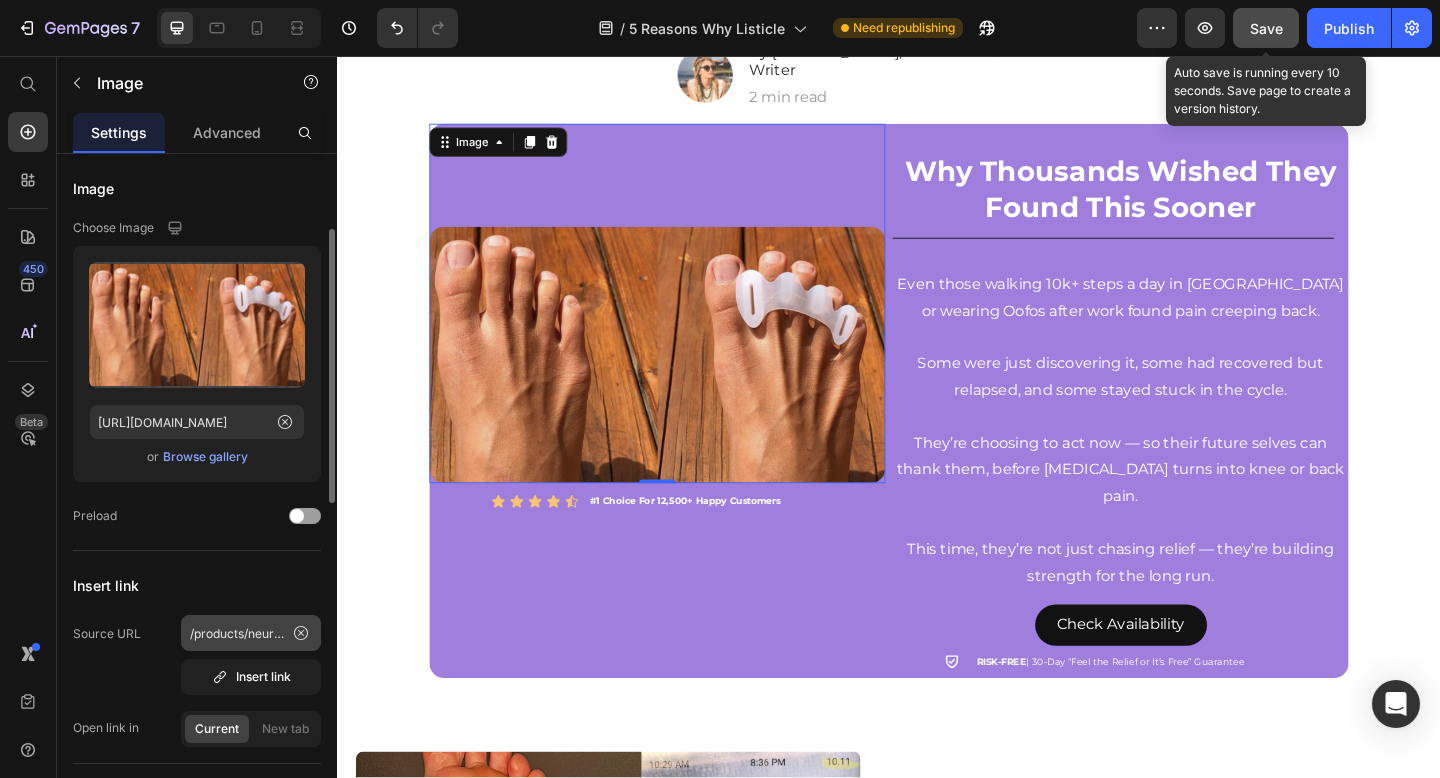scroll, scrollTop: 179, scrollLeft: 0, axis: vertical 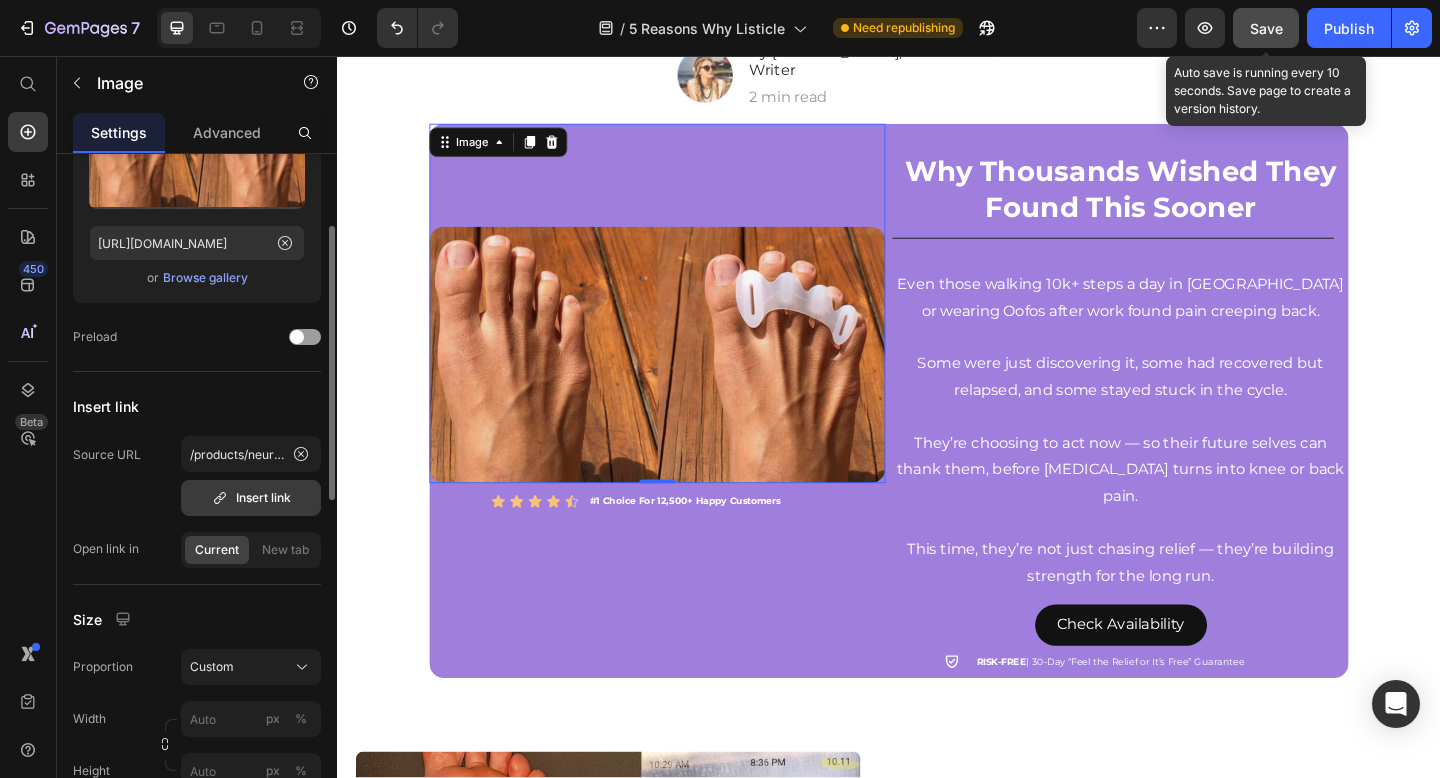 click on "Insert link" at bounding box center [251, 498] 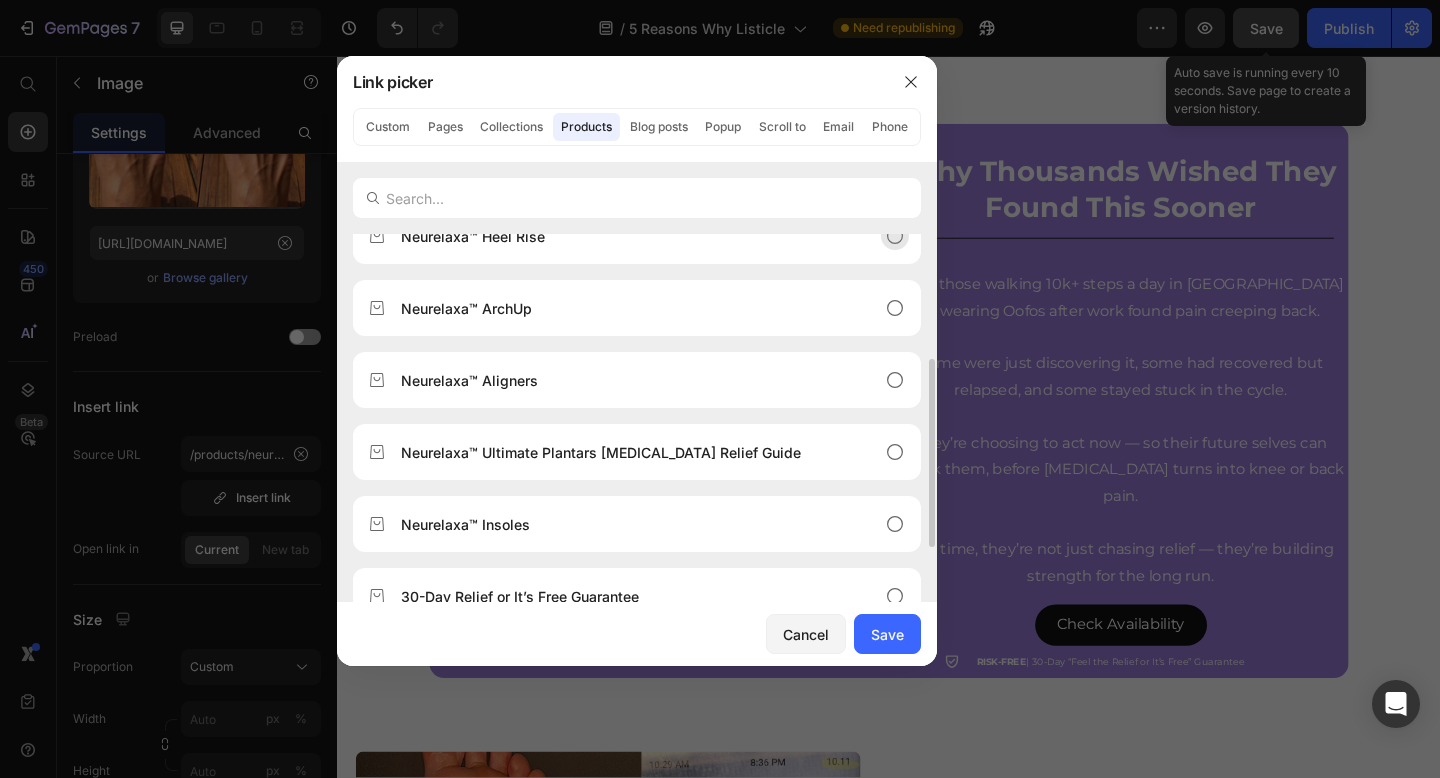 scroll, scrollTop: 243, scrollLeft: 0, axis: vertical 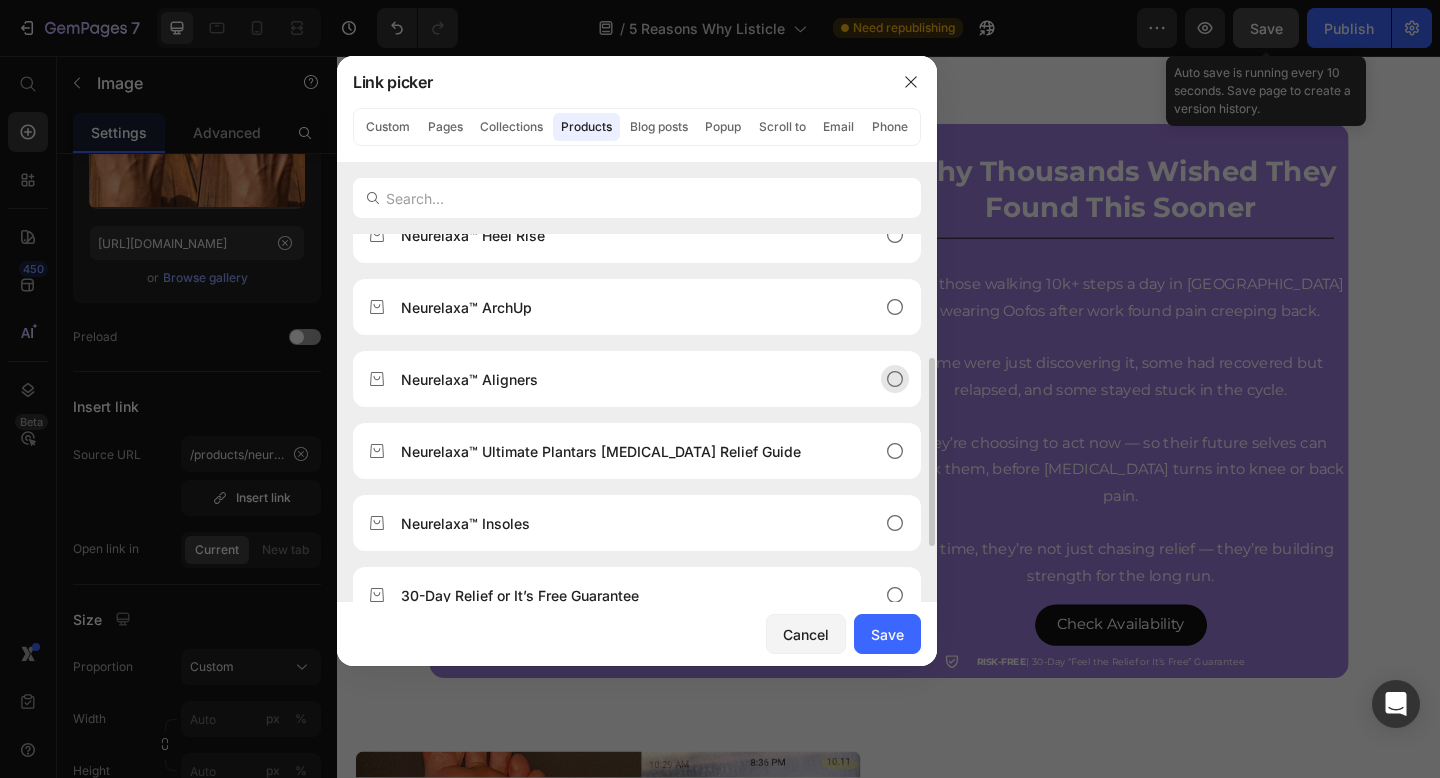 click on "Neurelaxa™ Aligners" at bounding box center [621, 379] 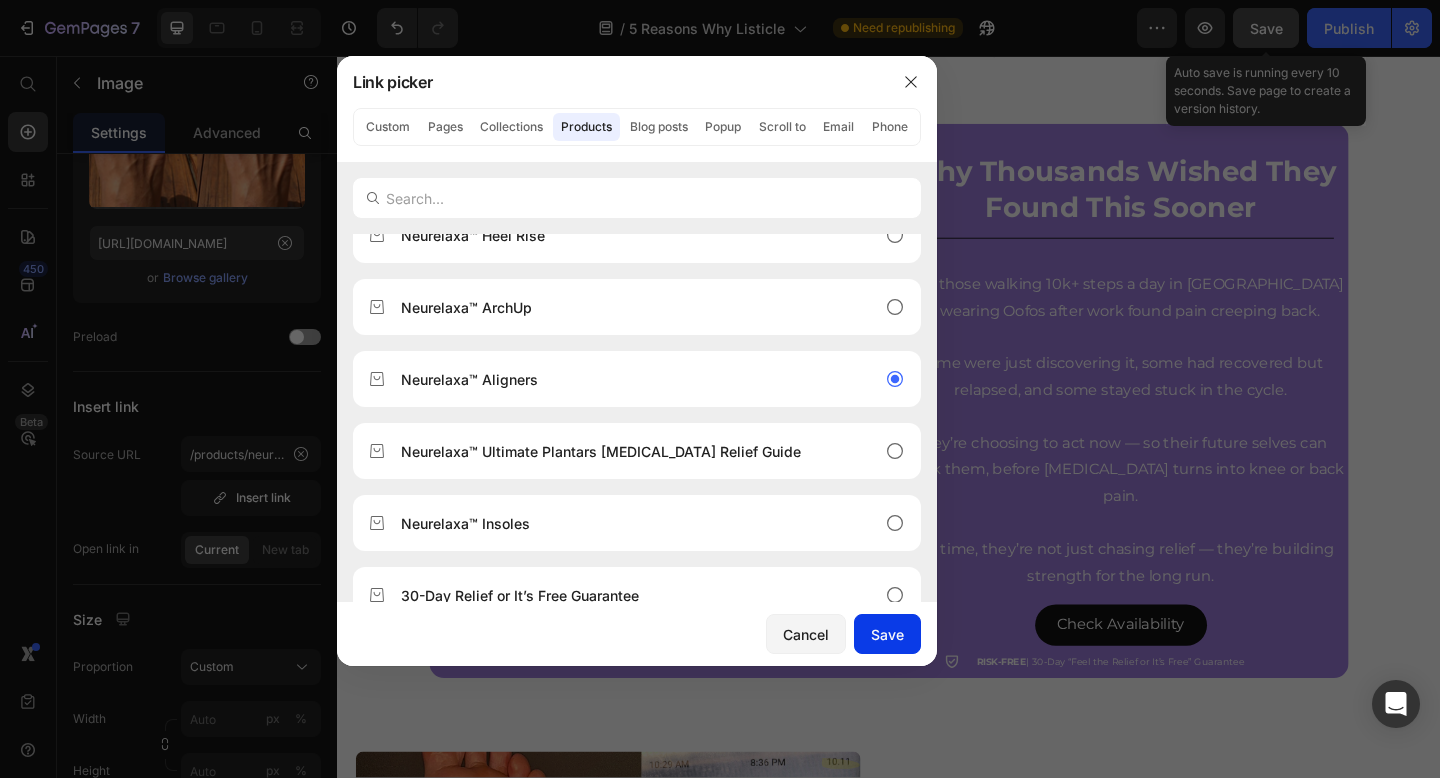 click on "Save" at bounding box center [887, 634] 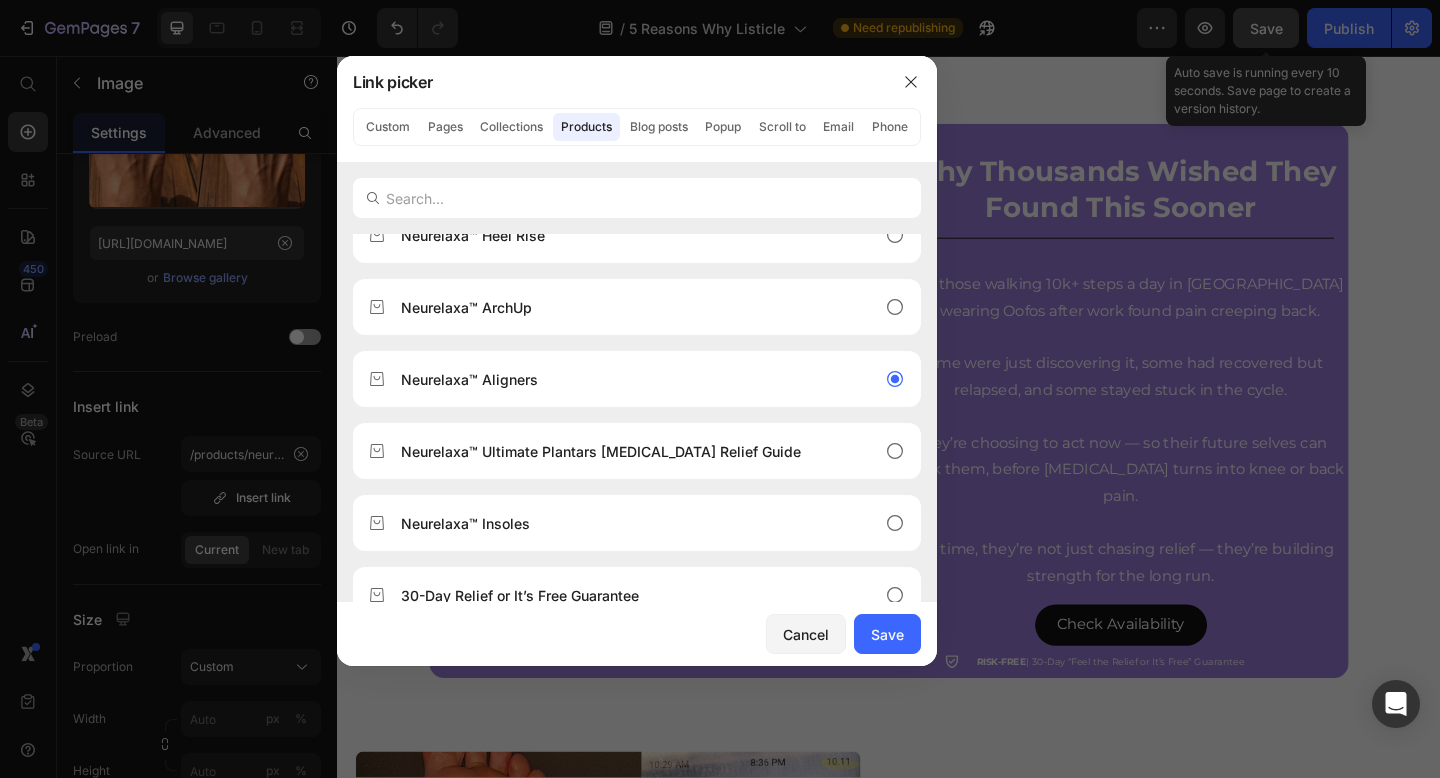 type on "/products/silicone-[MEDICAL_DATA]-toe-correction-separator" 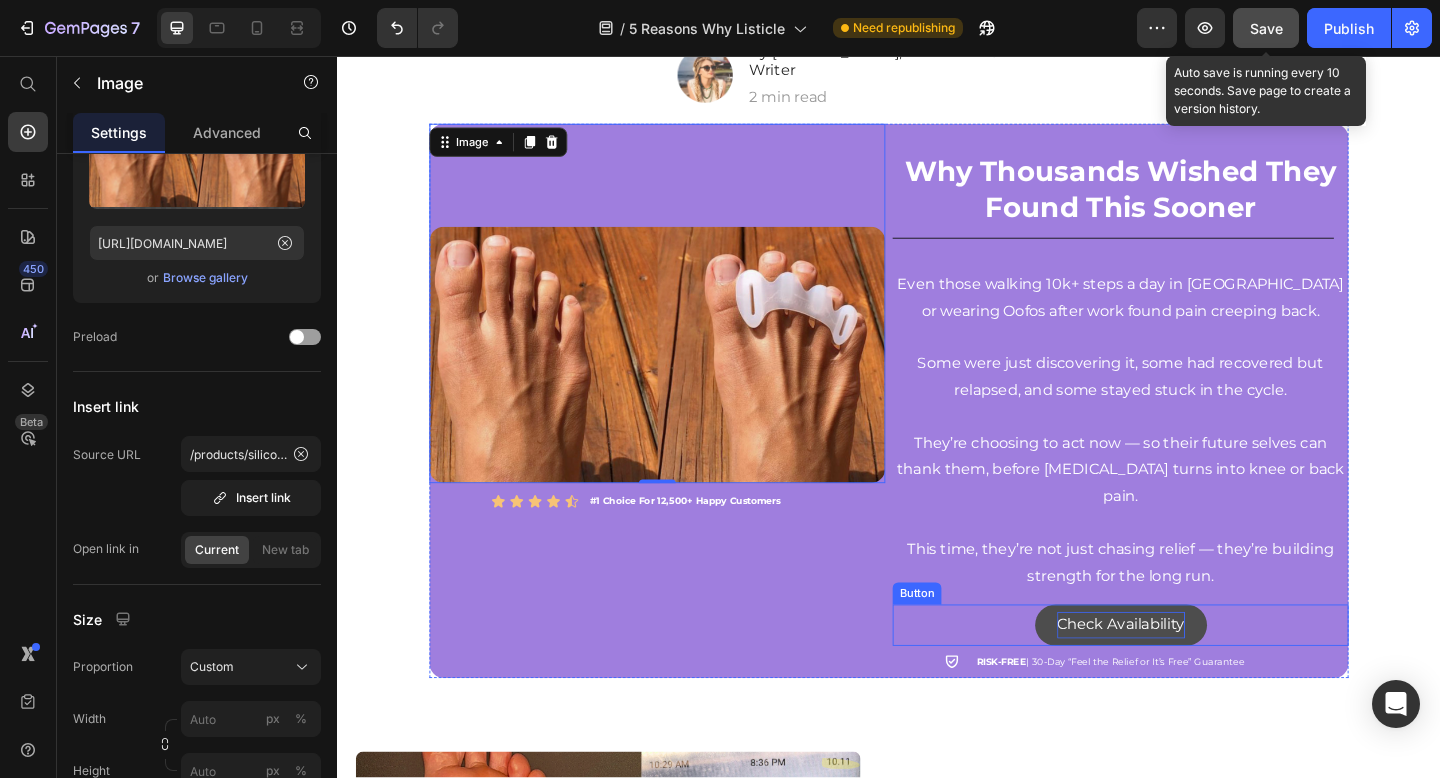 click on "Check Availability" at bounding box center (1189, 675) 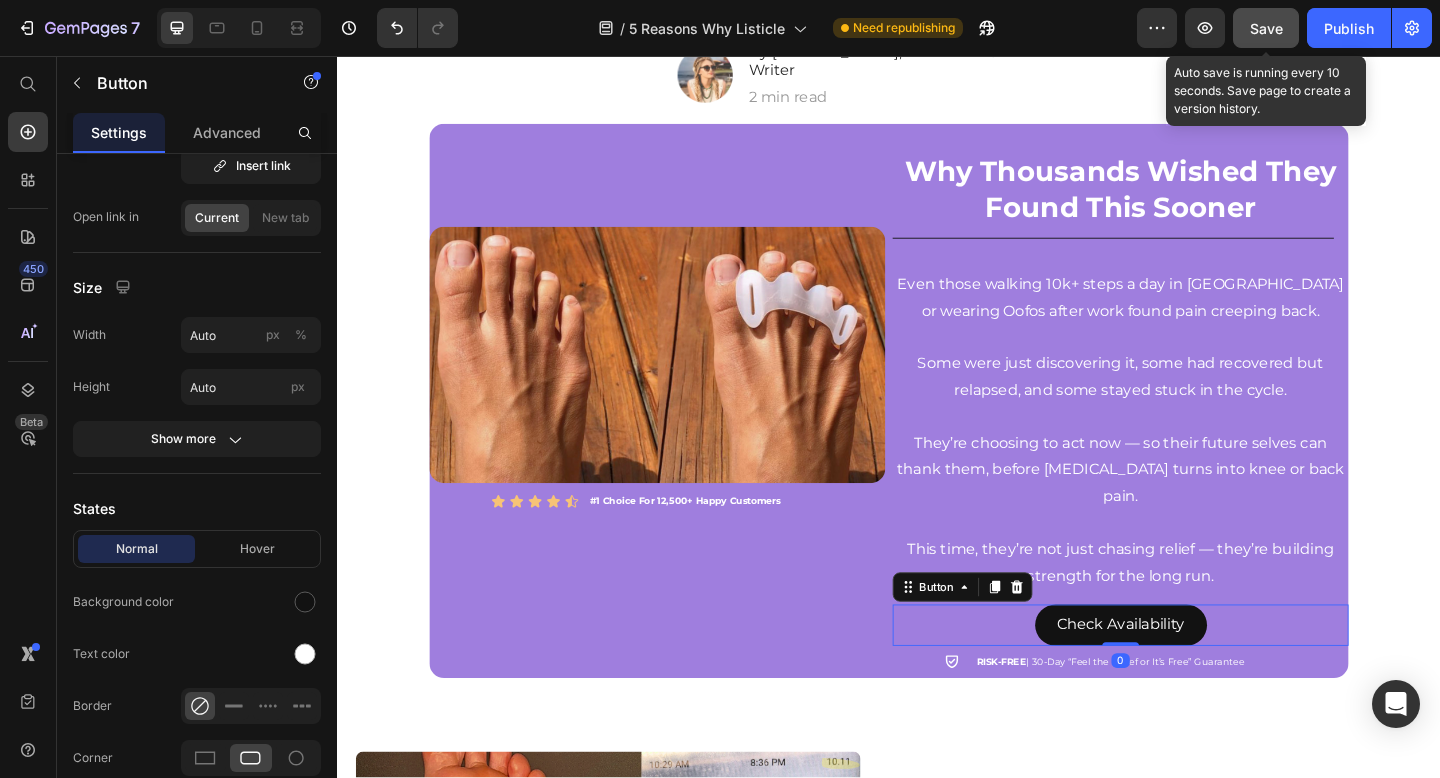scroll, scrollTop: 0, scrollLeft: 0, axis: both 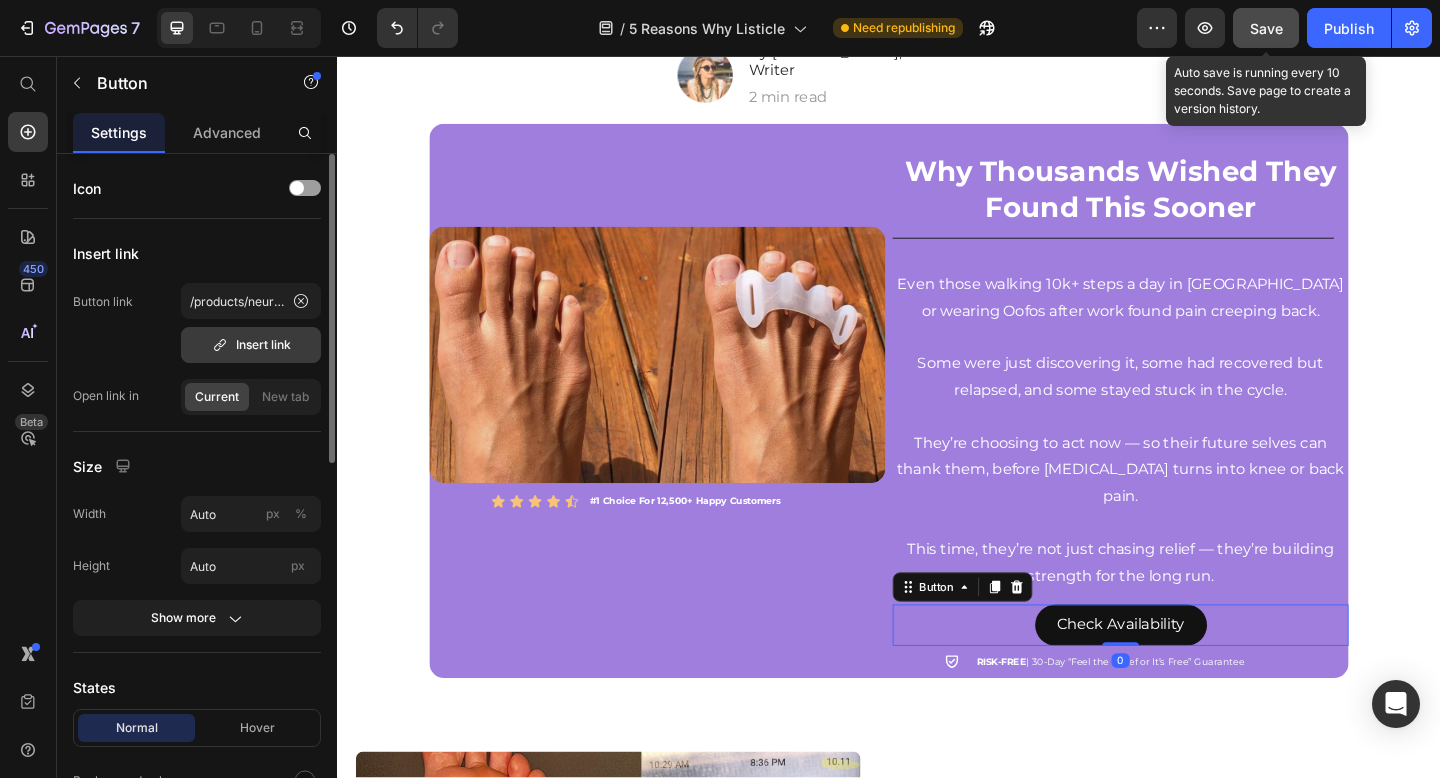 click 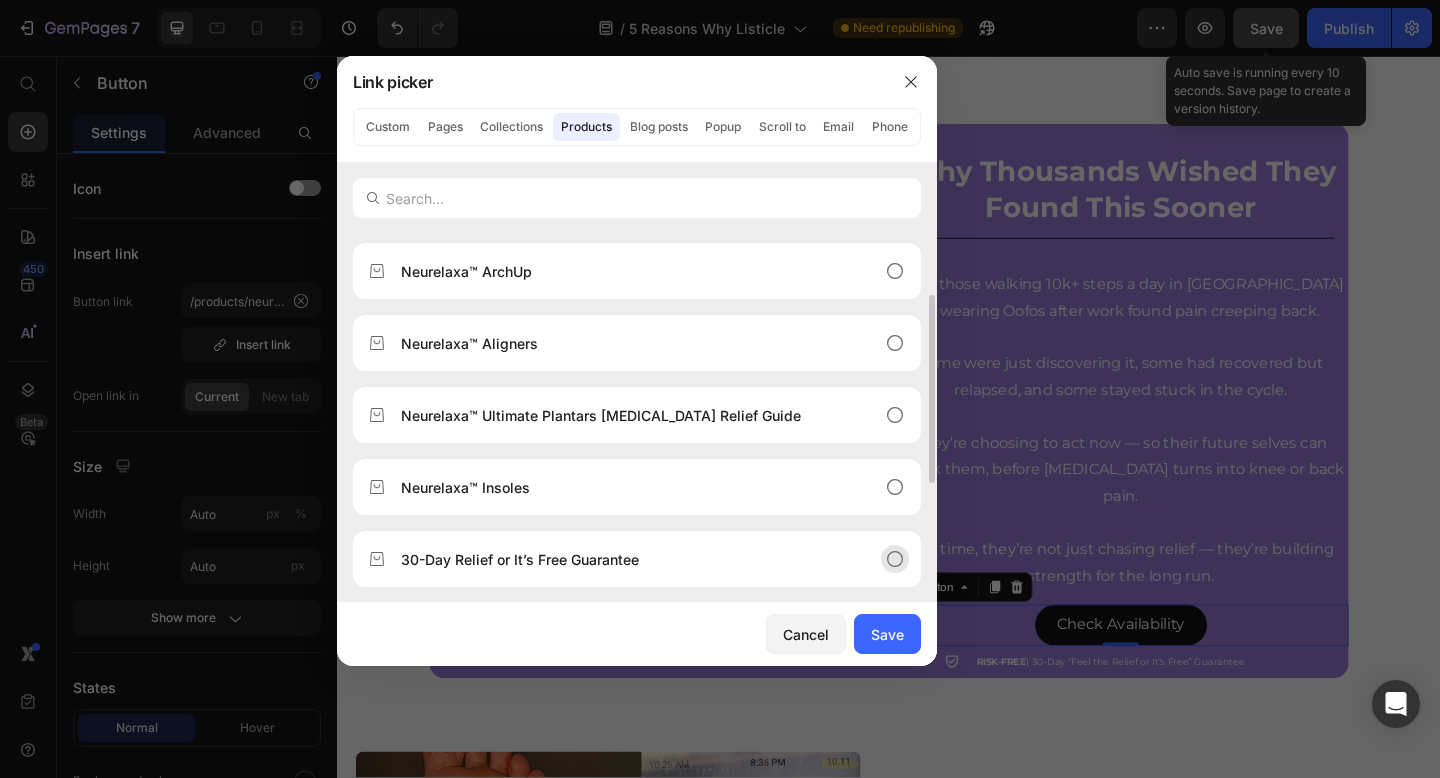 scroll, scrollTop: 296, scrollLeft: 0, axis: vertical 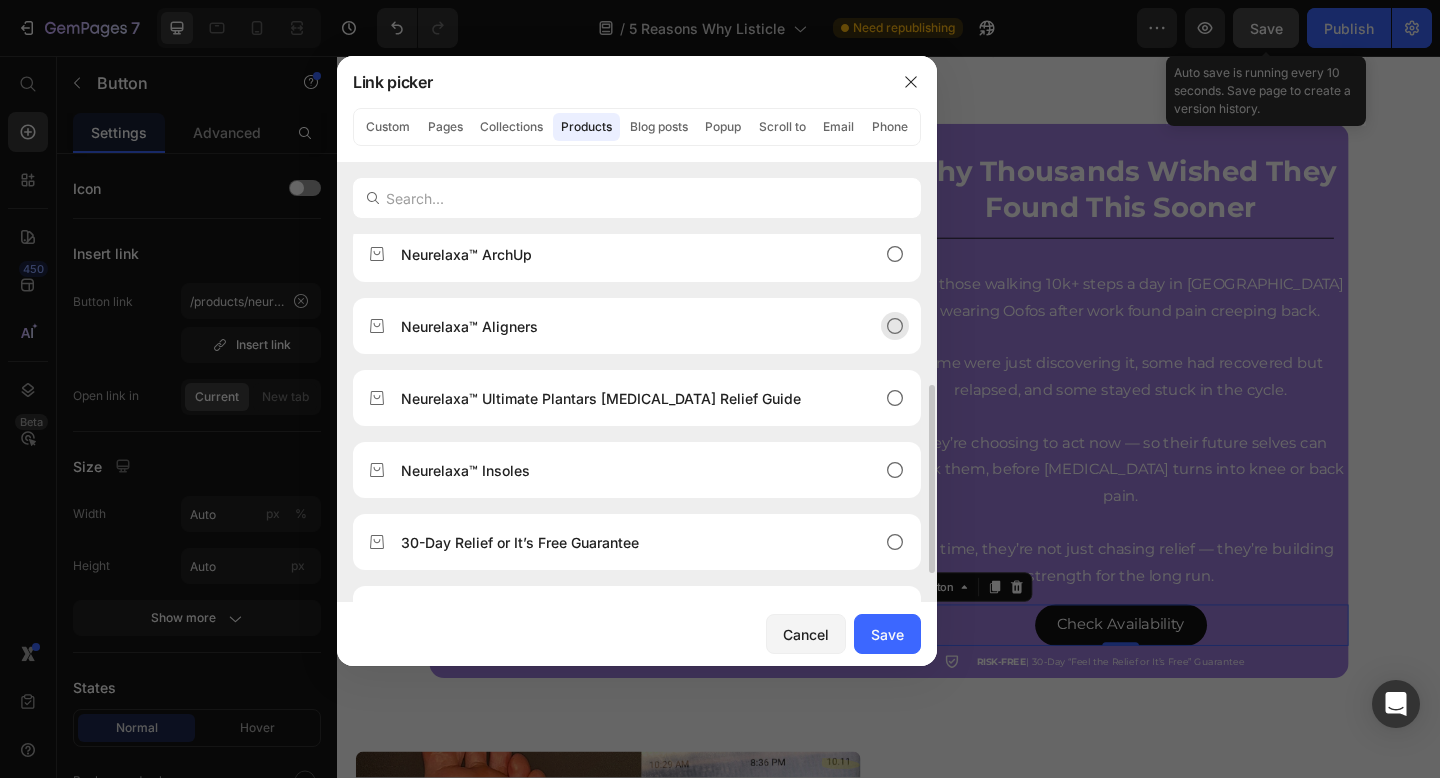 click on "Neurelaxa™ Aligners" 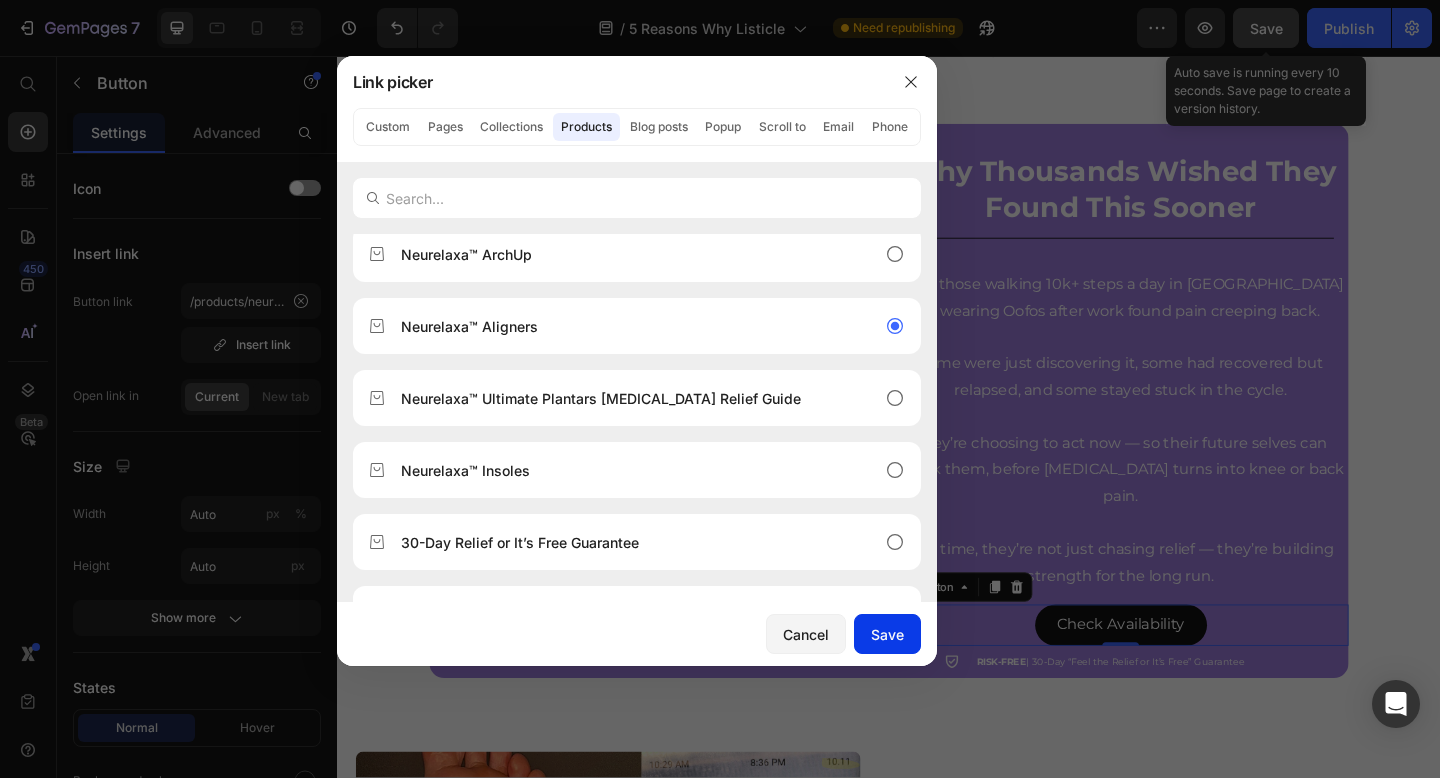 drag, startPoint x: 894, startPoint y: 616, endPoint x: 470, endPoint y: 588, distance: 424.92352 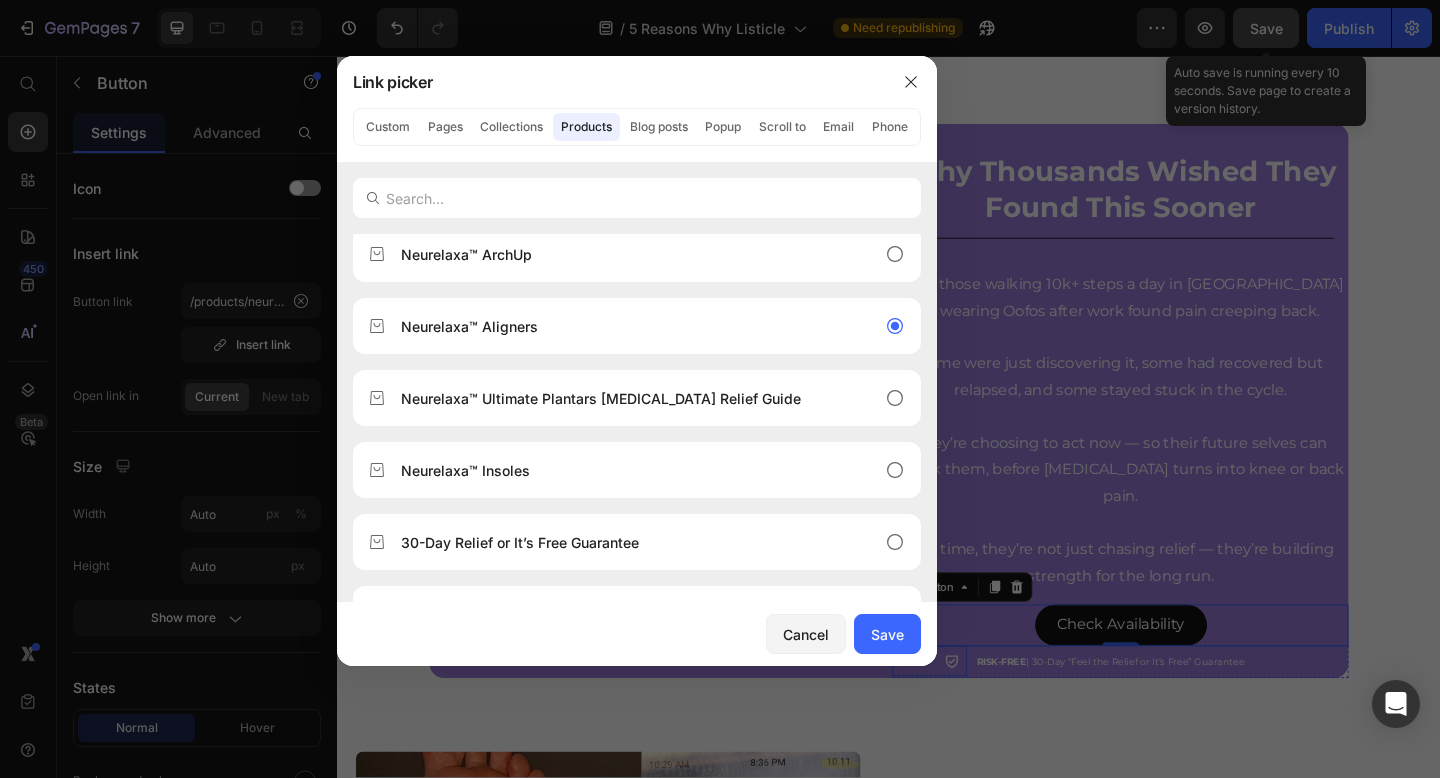 type on "/products/silicone-[MEDICAL_DATA]-toe-correction-separator" 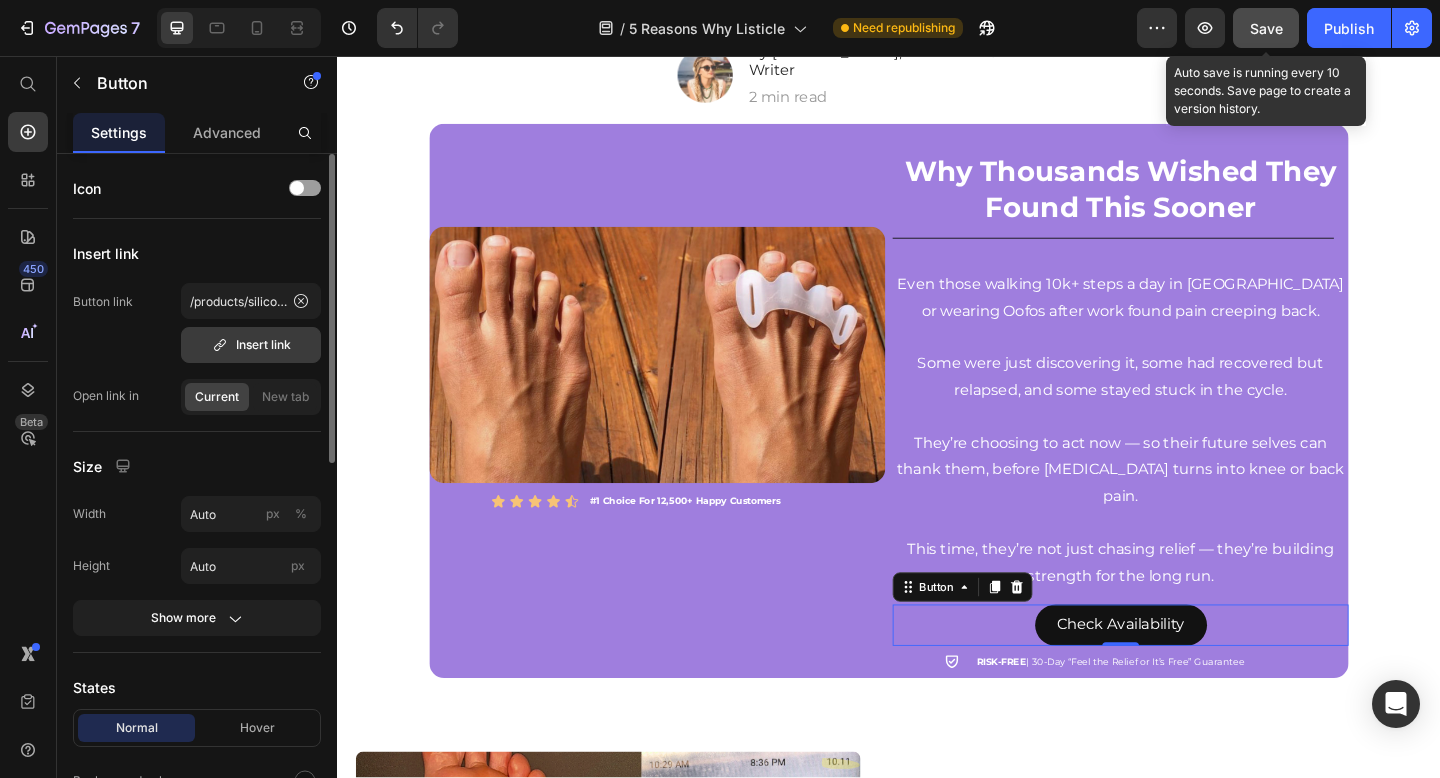 click on "Insert link" at bounding box center [251, 345] 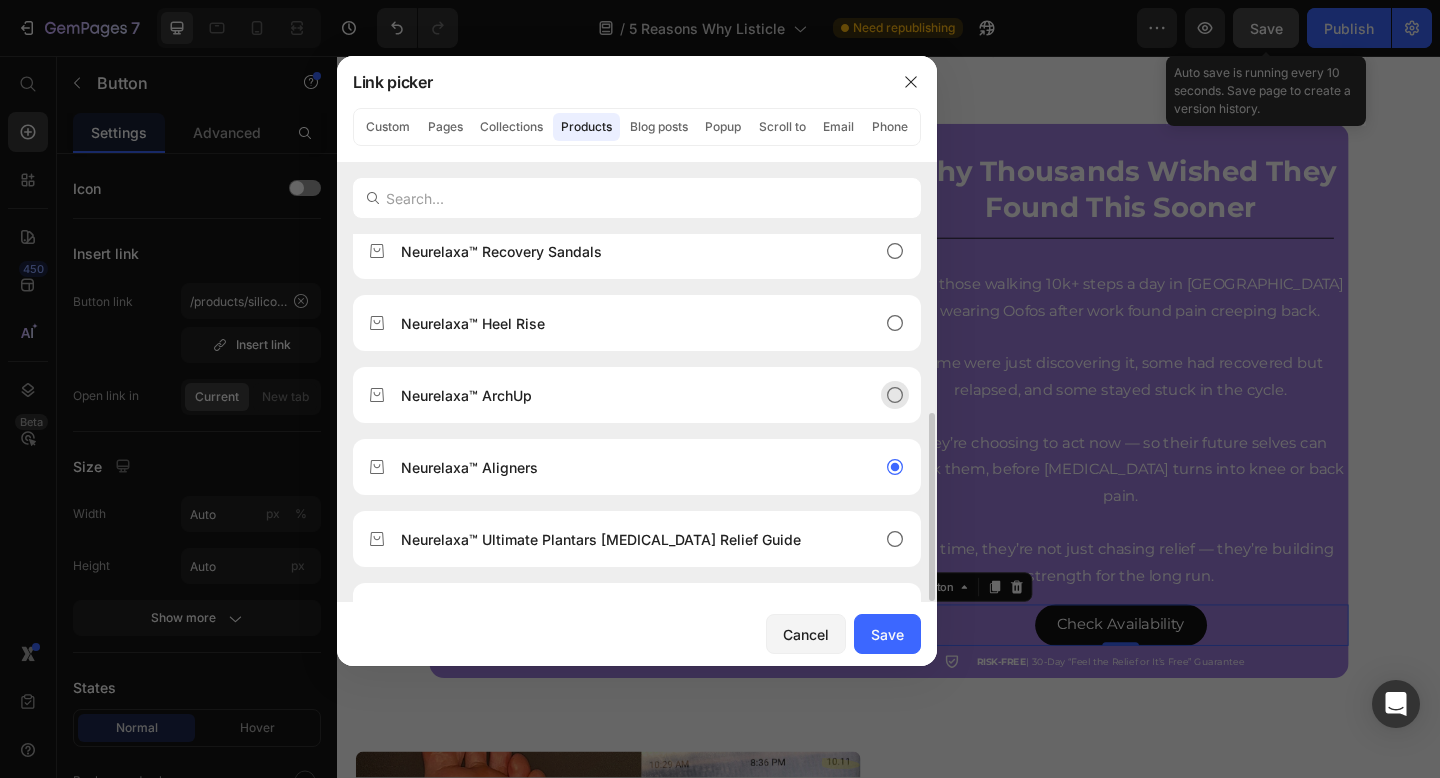 scroll, scrollTop: 275, scrollLeft: 0, axis: vertical 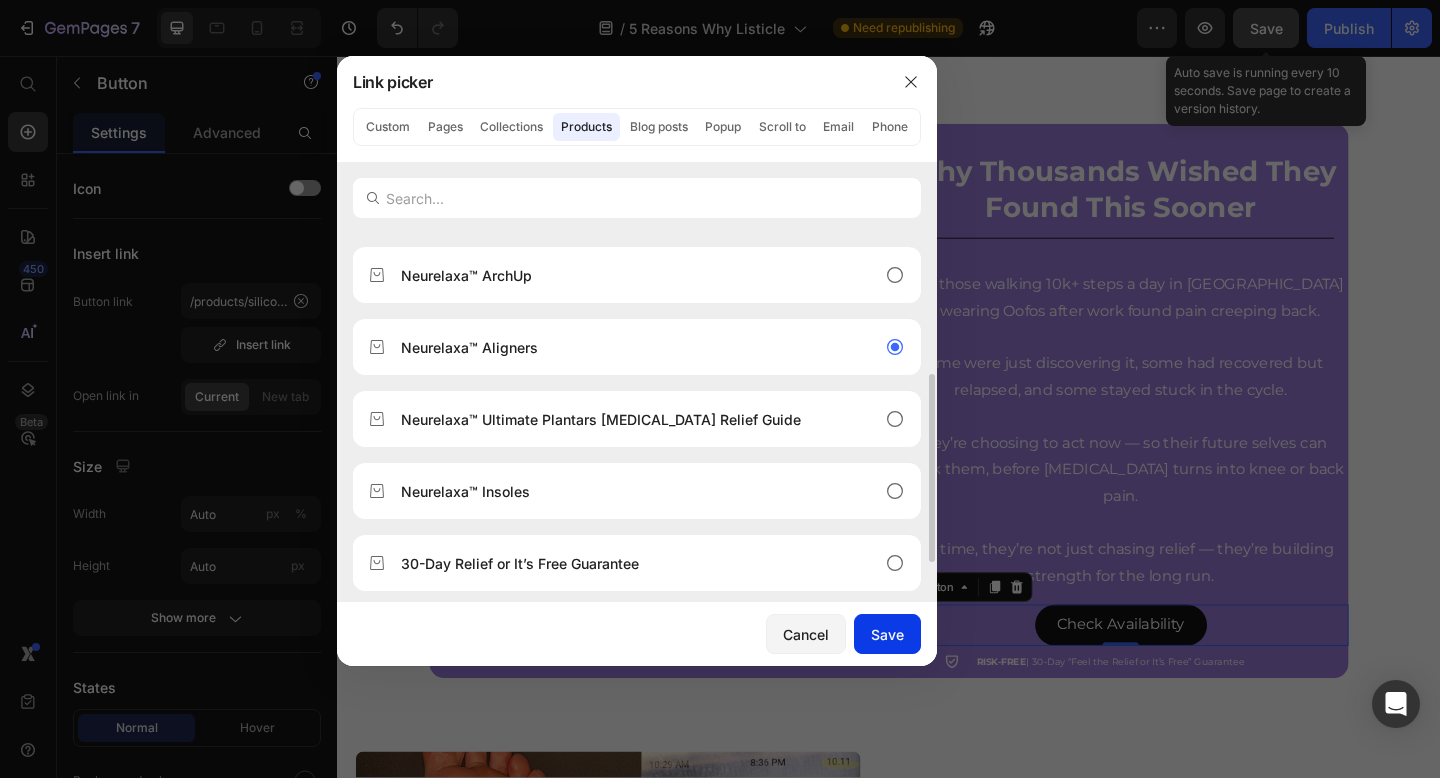 drag, startPoint x: 888, startPoint y: 631, endPoint x: 599, endPoint y: 626, distance: 289.04324 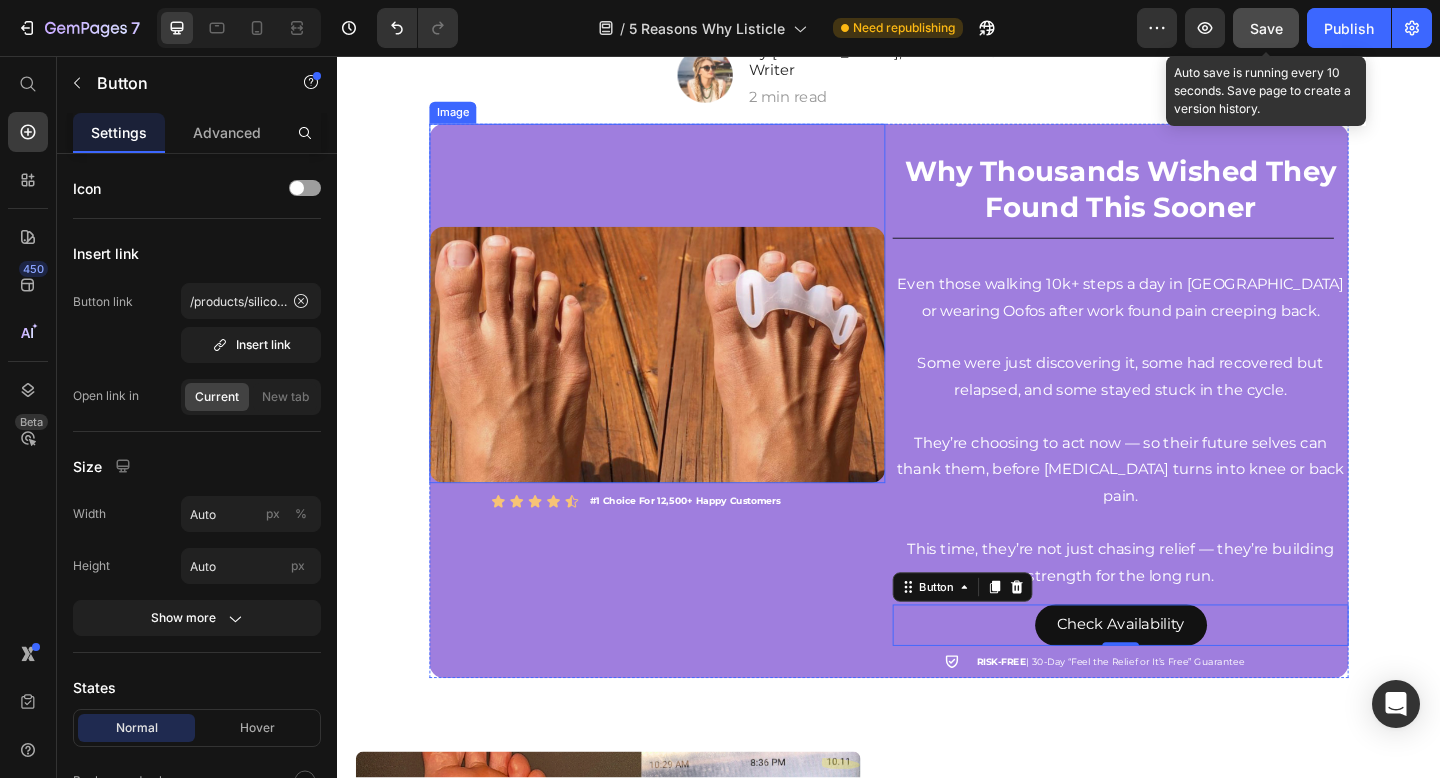 scroll, scrollTop: 496, scrollLeft: 0, axis: vertical 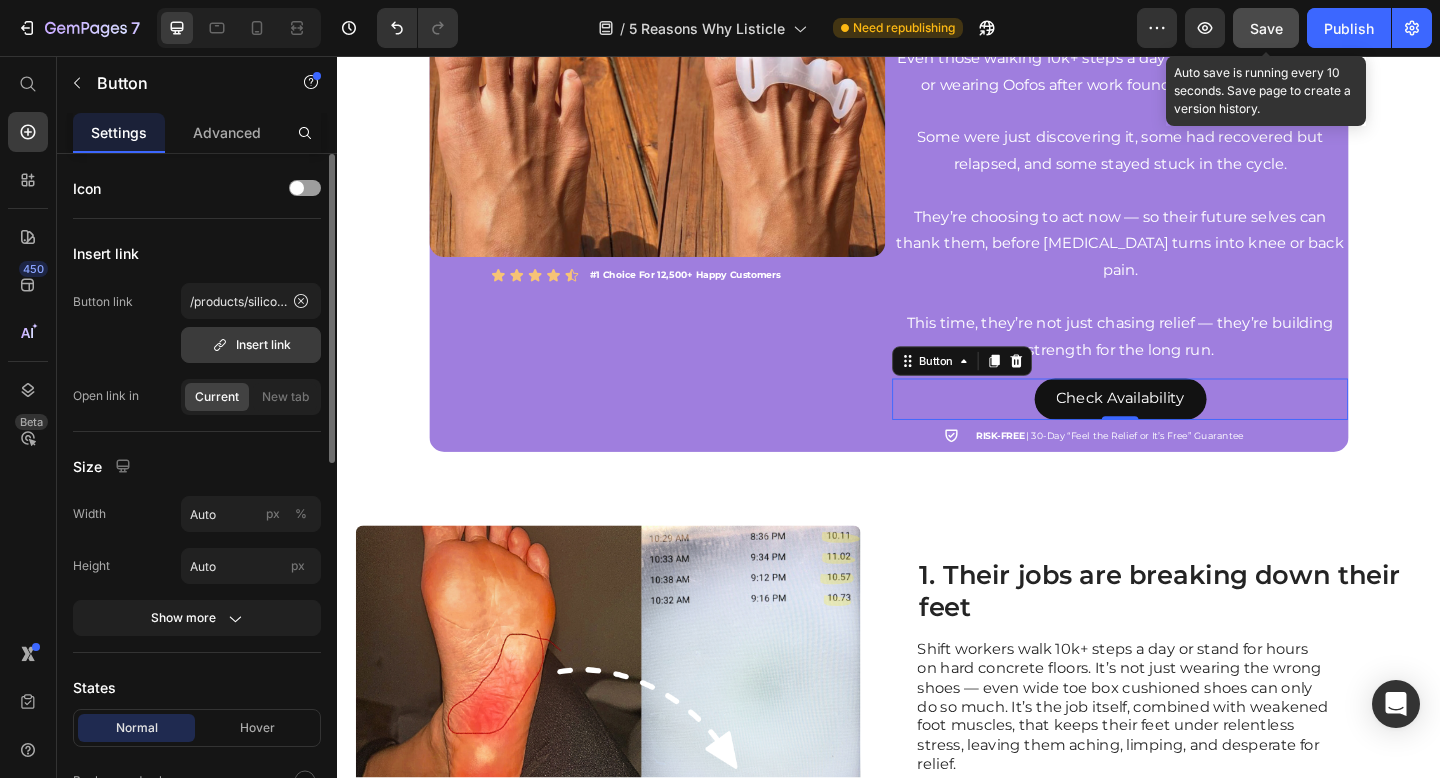 click on "Insert link" at bounding box center [251, 345] 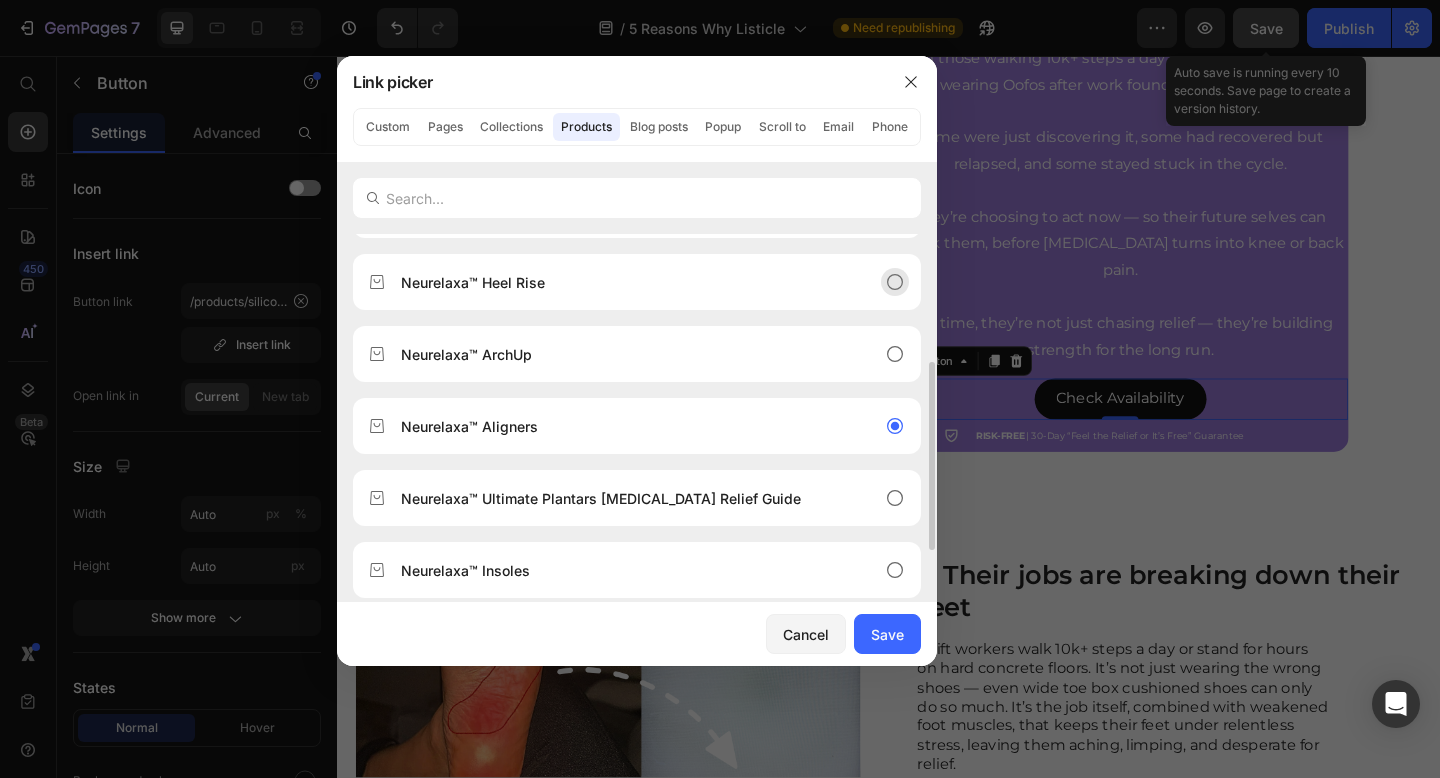 scroll, scrollTop: 215, scrollLeft: 0, axis: vertical 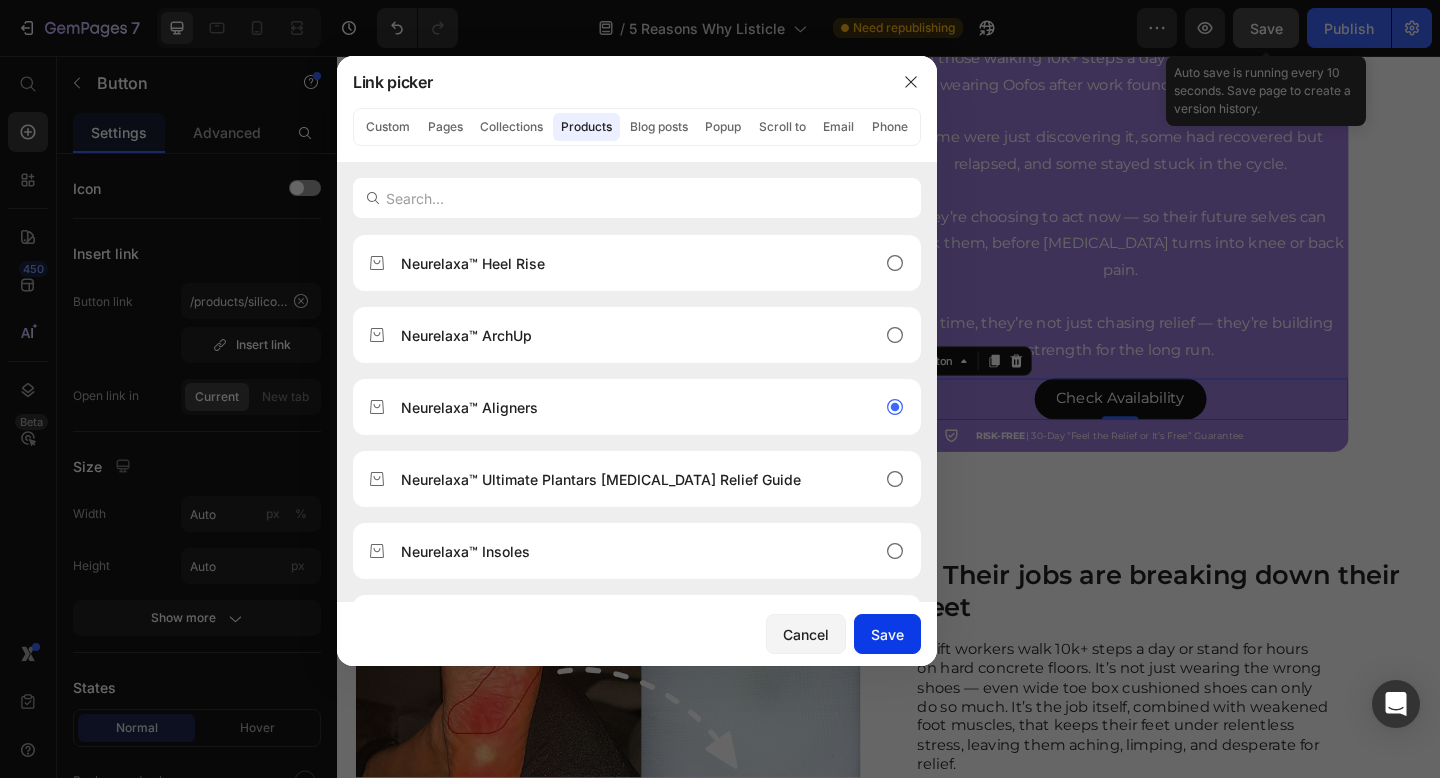 drag, startPoint x: 887, startPoint y: 625, endPoint x: 544, endPoint y: 640, distance: 343.32782 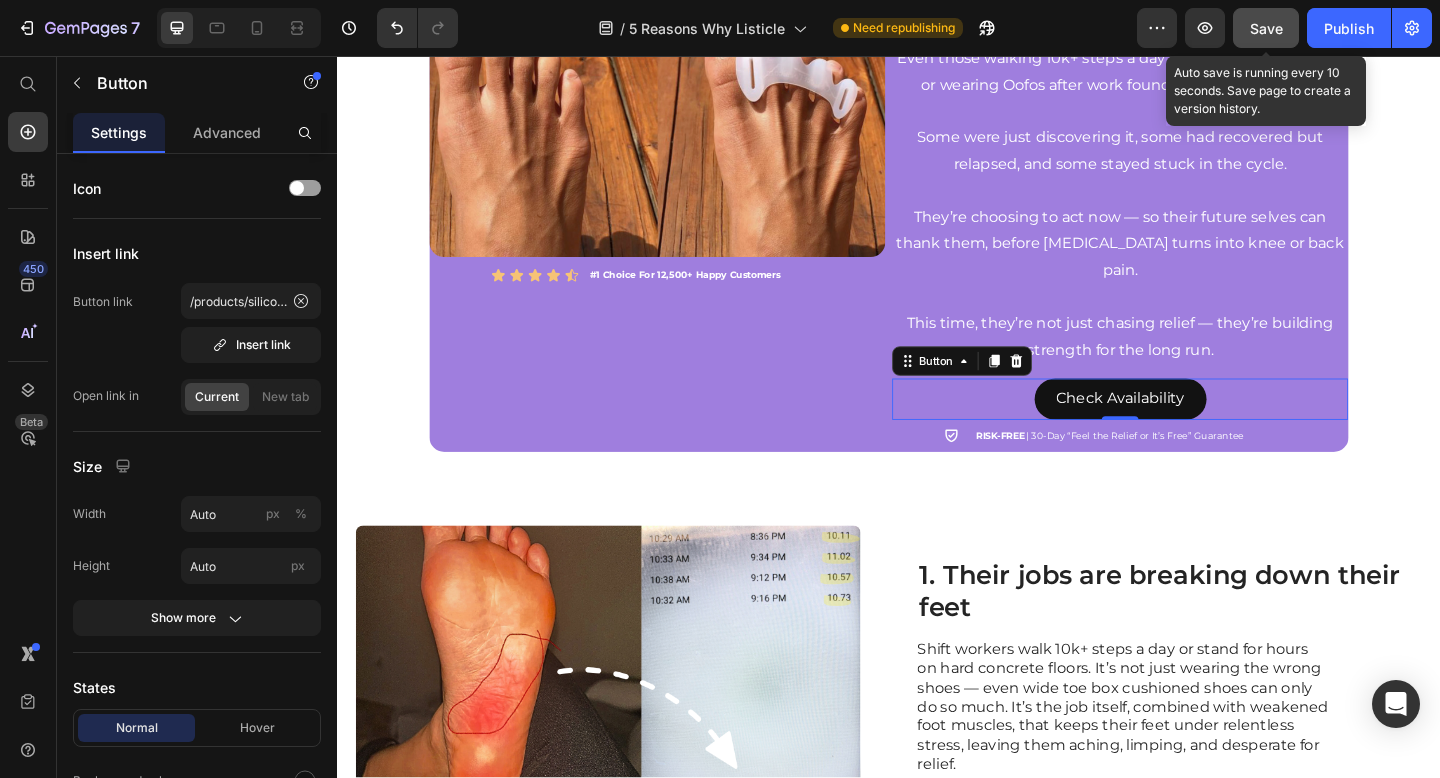 drag, startPoint x: 1266, startPoint y: 32, endPoint x: 0, endPoint y: 82, distance: 1266.9869 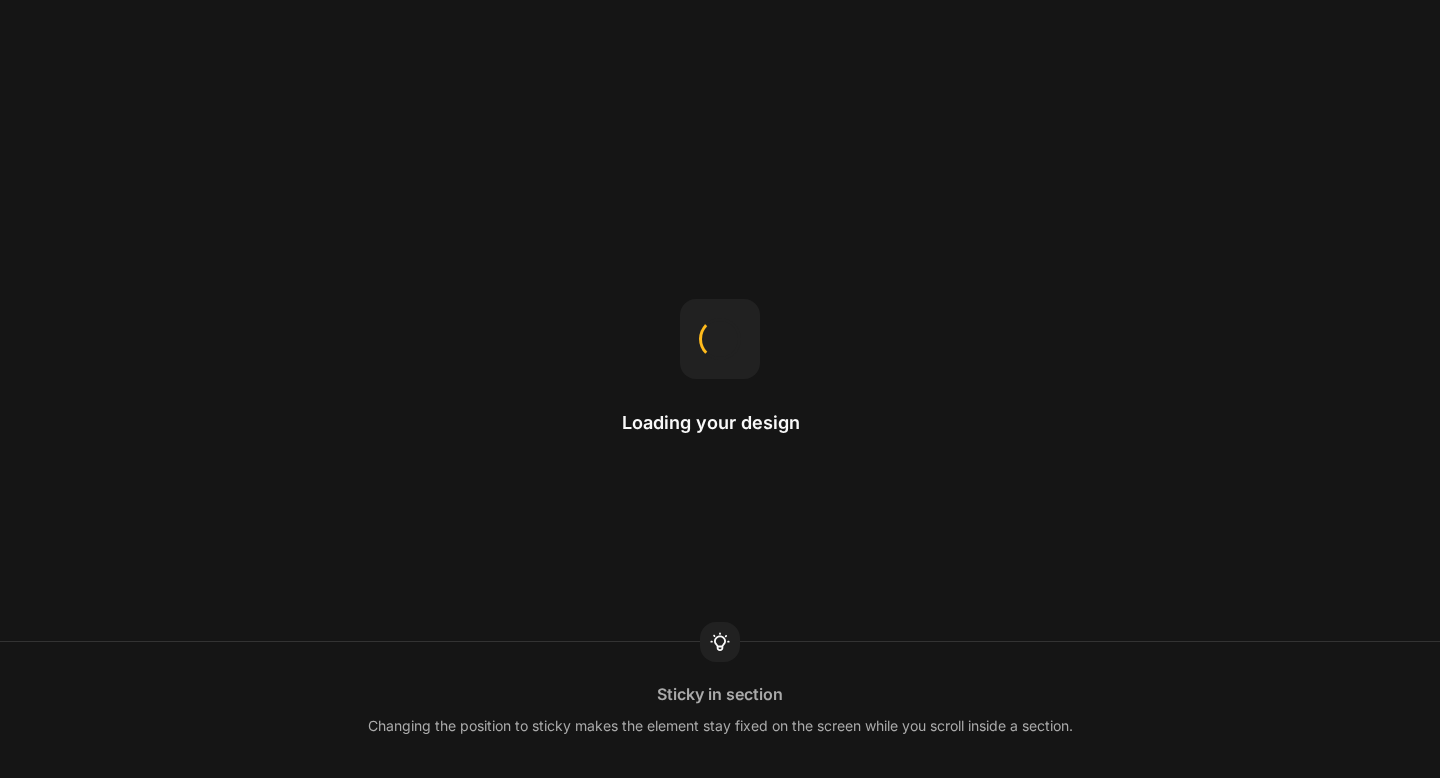 scroll, scrollTop: 0, scrollLeft: 0, axis: both 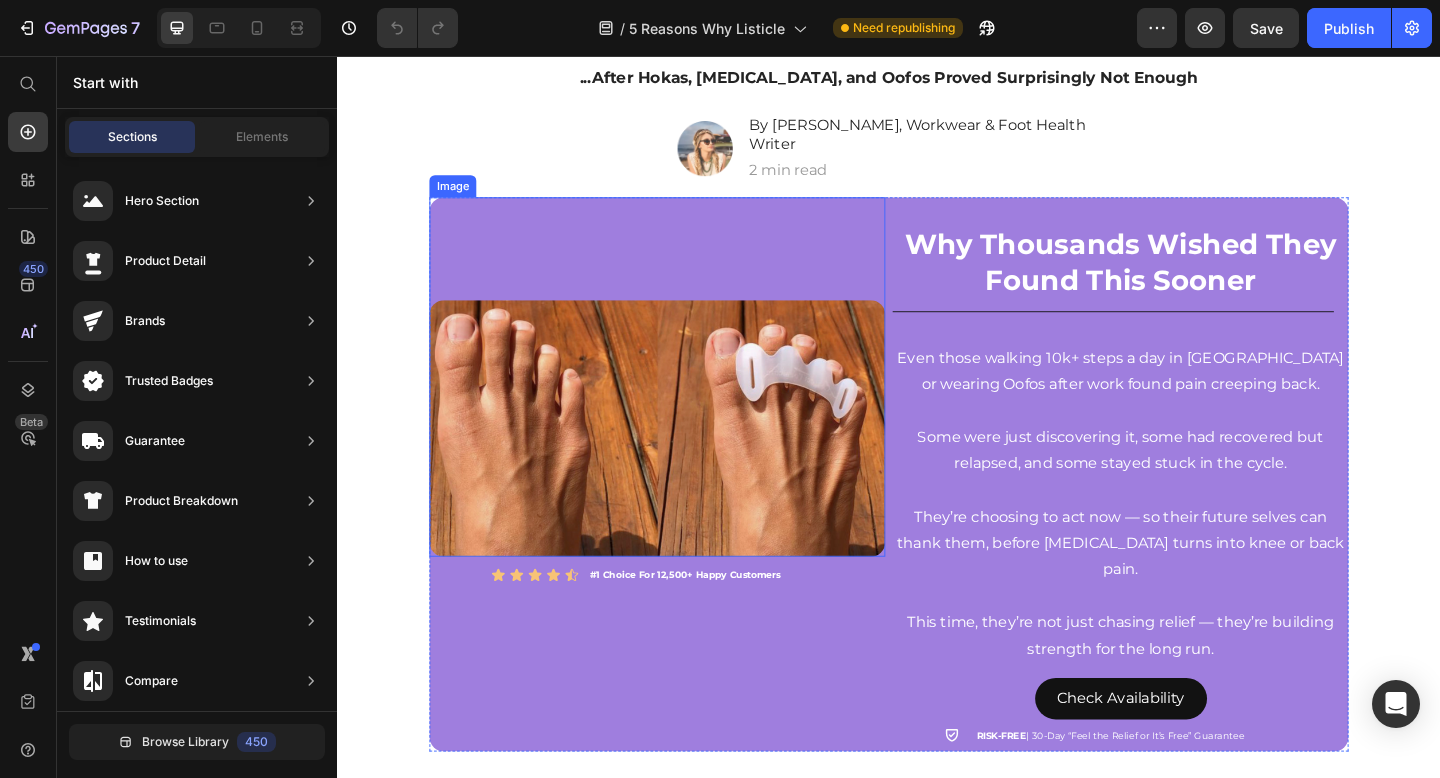 click at bounding box center [685, 405] 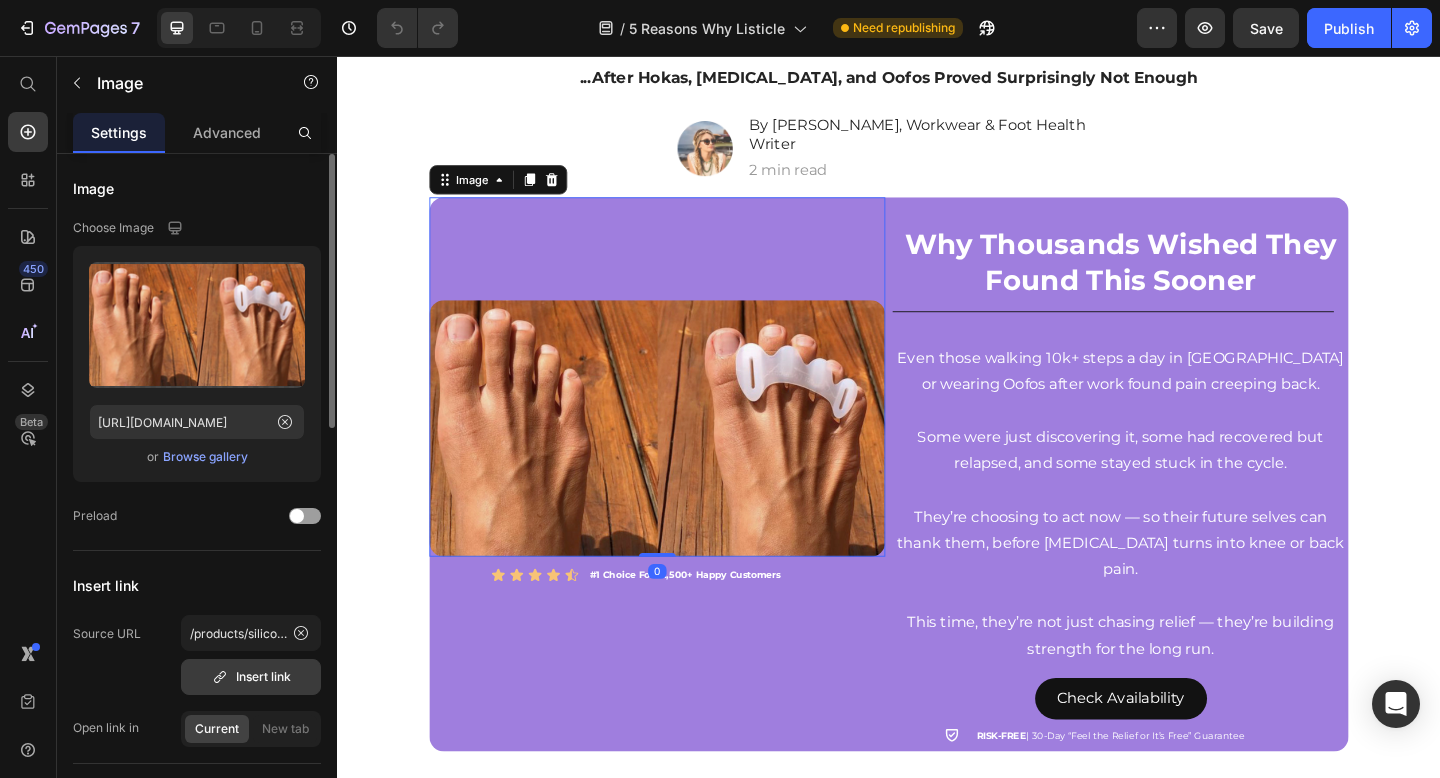 click on "Insert link" at bounding box center (251, 677) 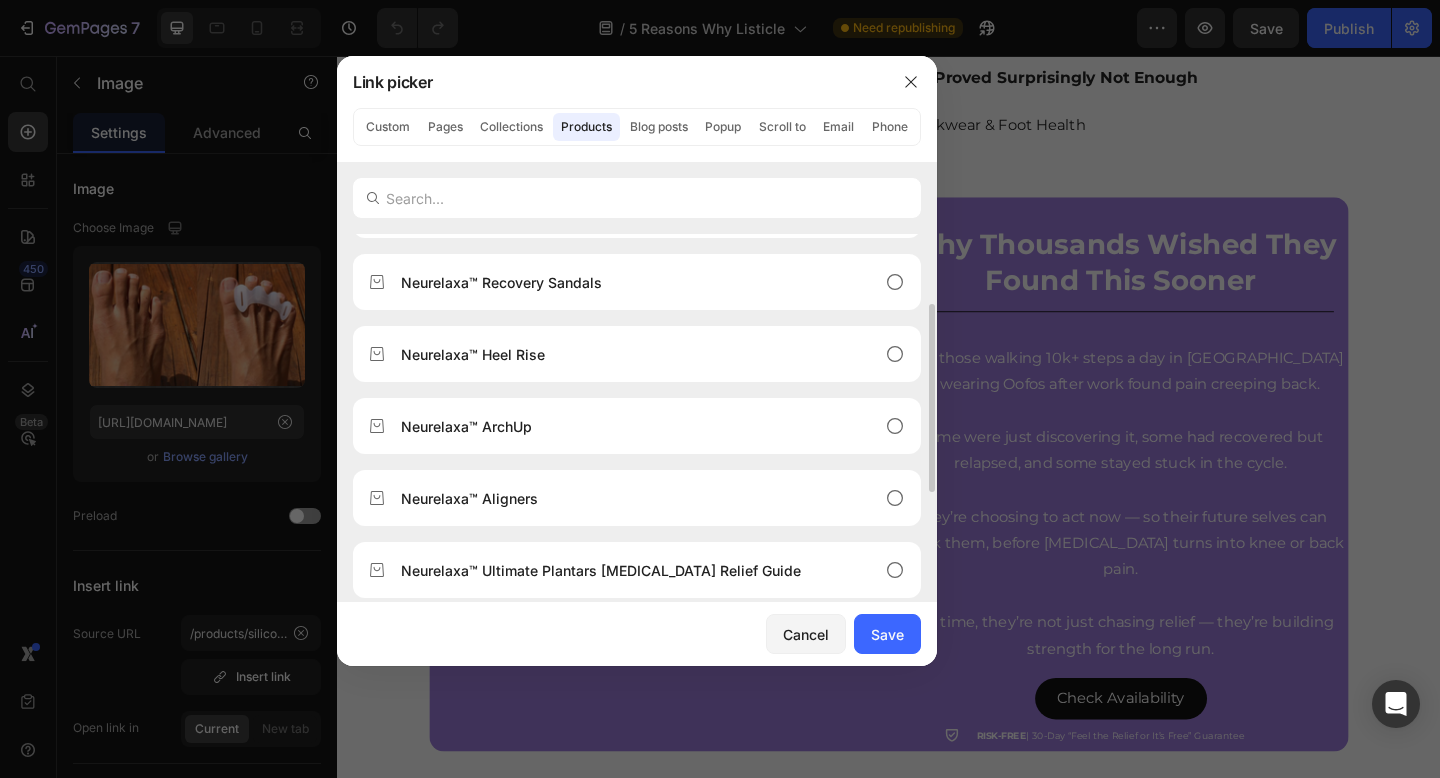 scroll, scrollTop: 180, scrollLeft: 0, axis: vertical 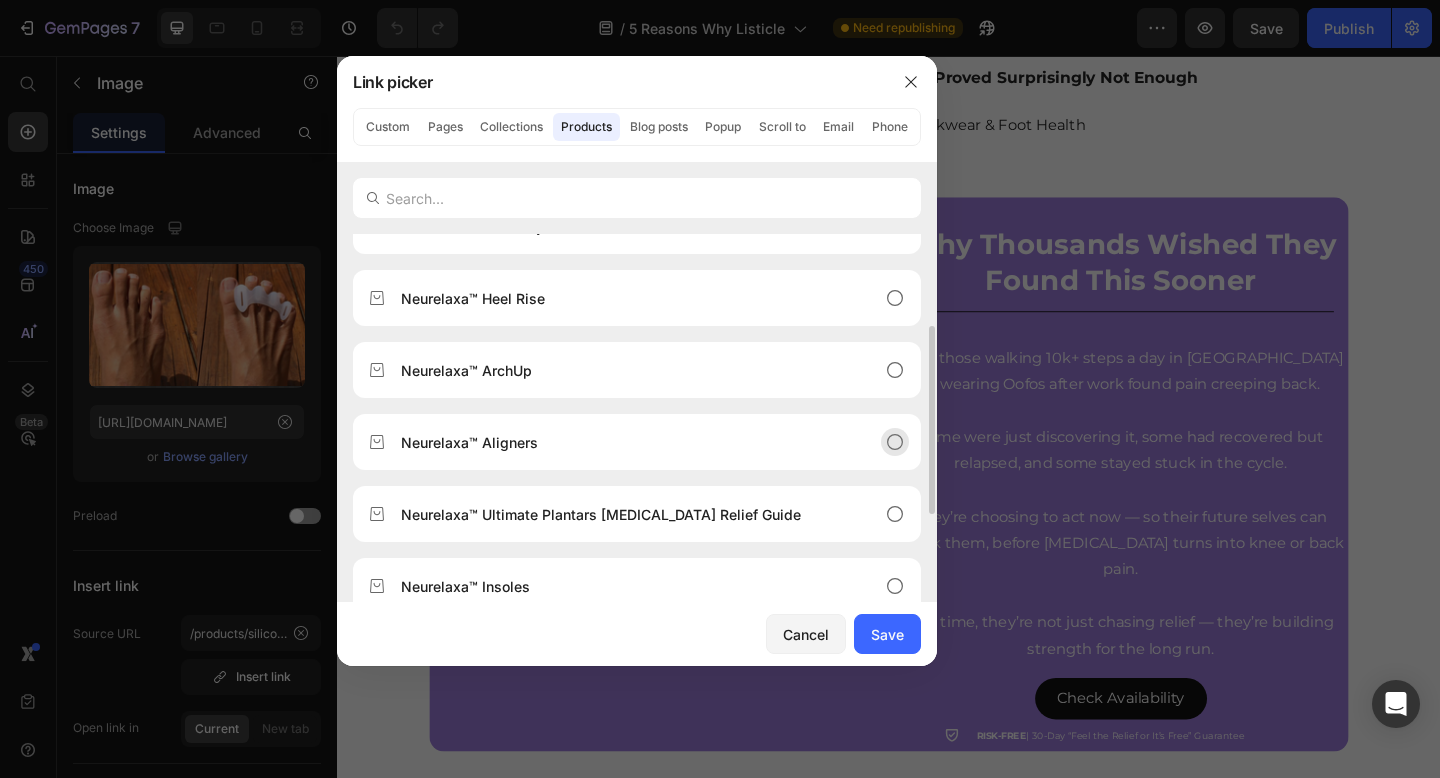 click on "Neurelaxa™ Aligners" at bounding box center (621, 442) 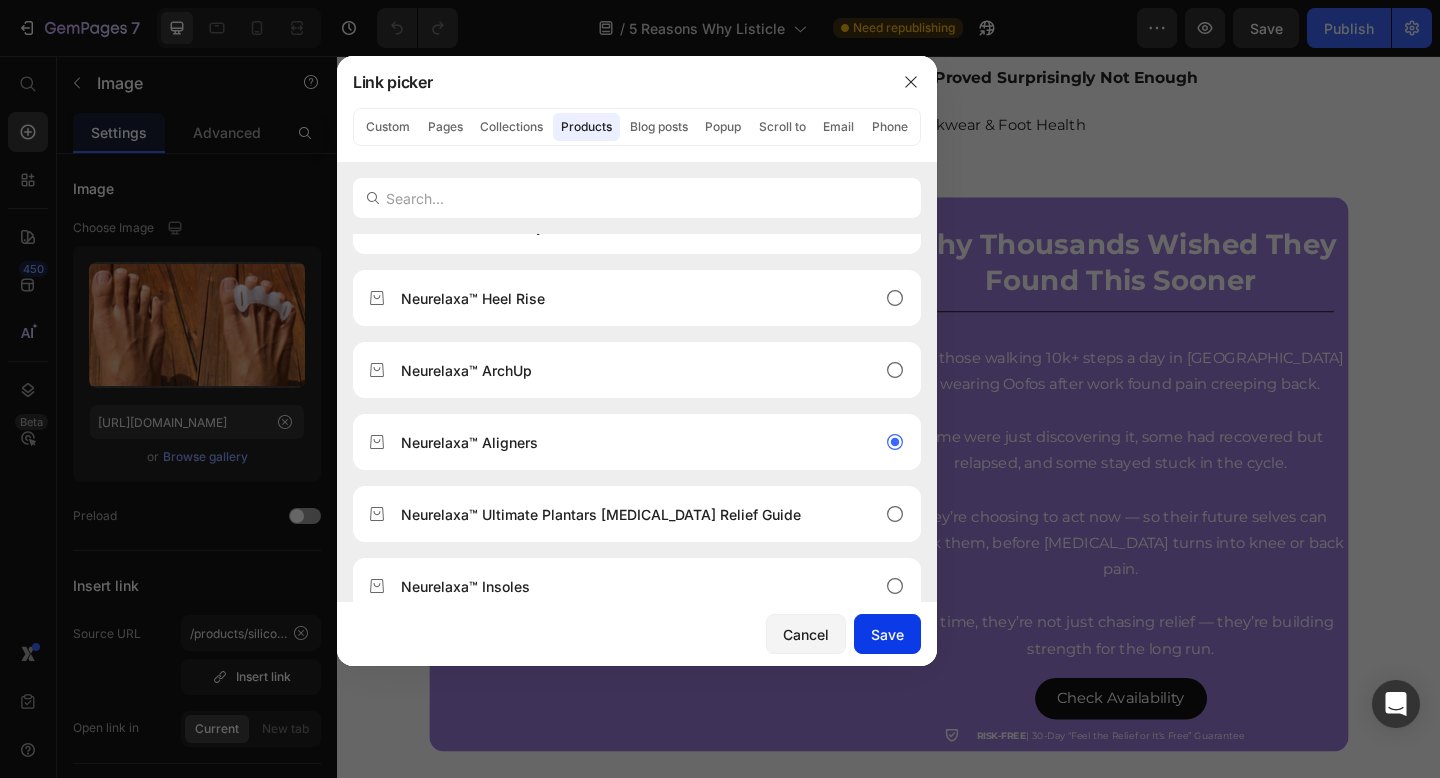 click on "Save" at bounding box center (887, 634) 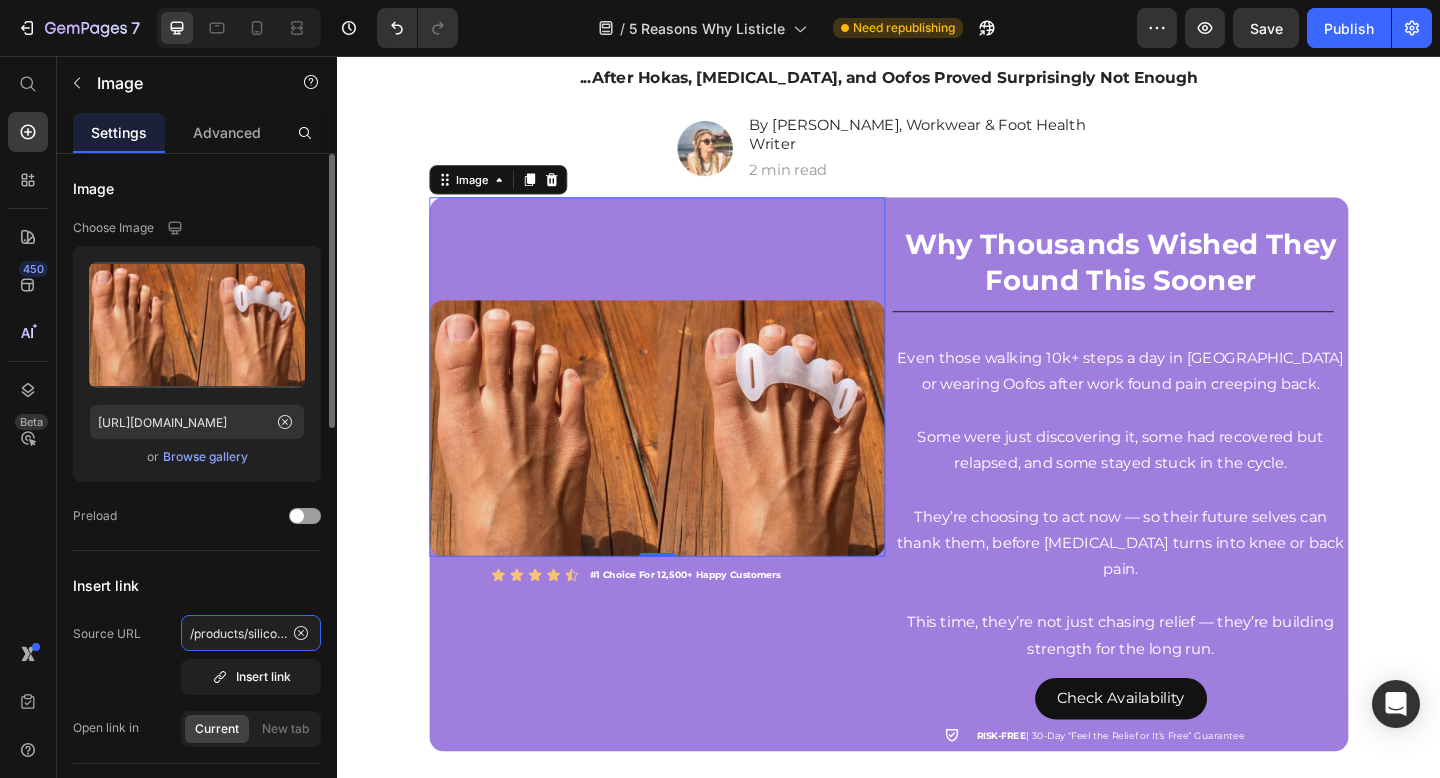 click on "/products/silicone-[MEDICAL_DATA]-toe-correction-separator" 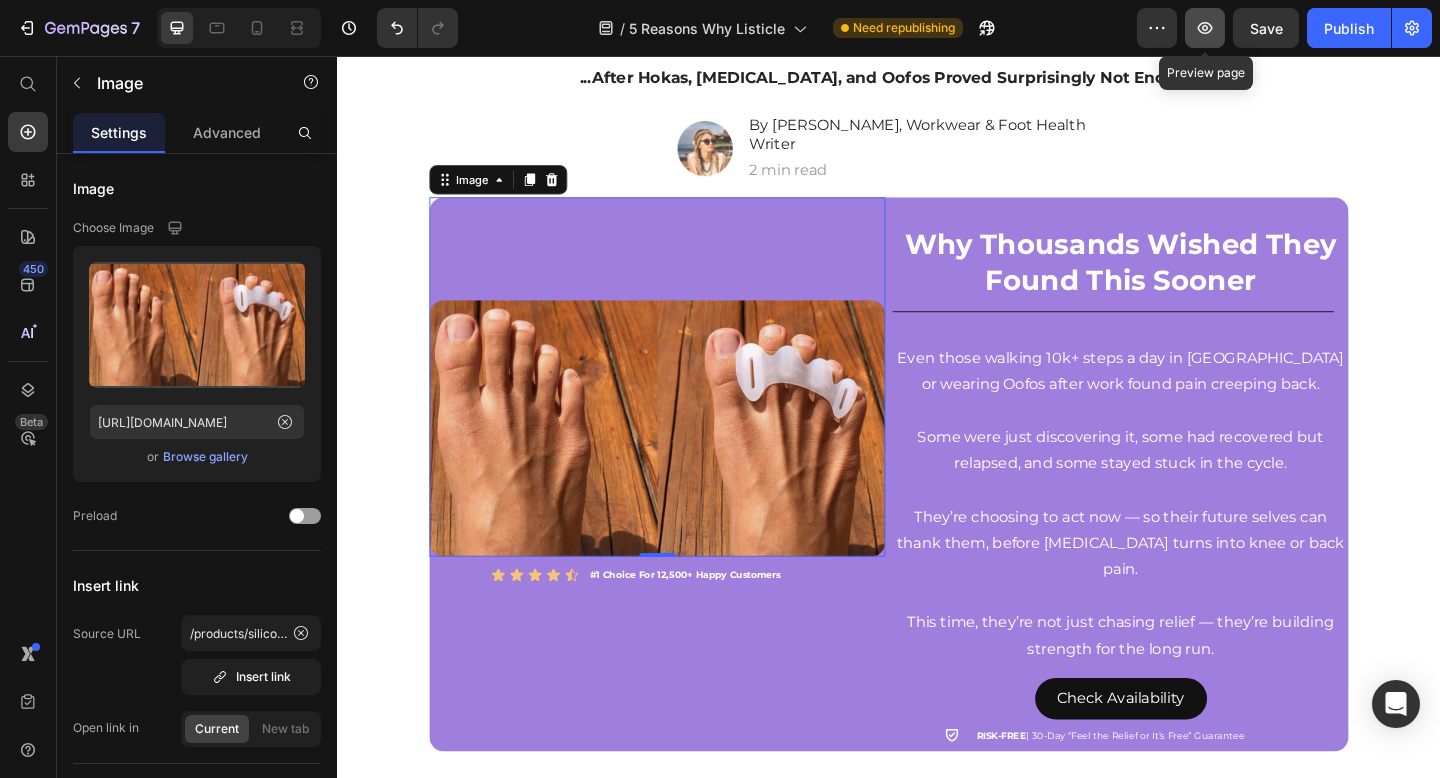 click 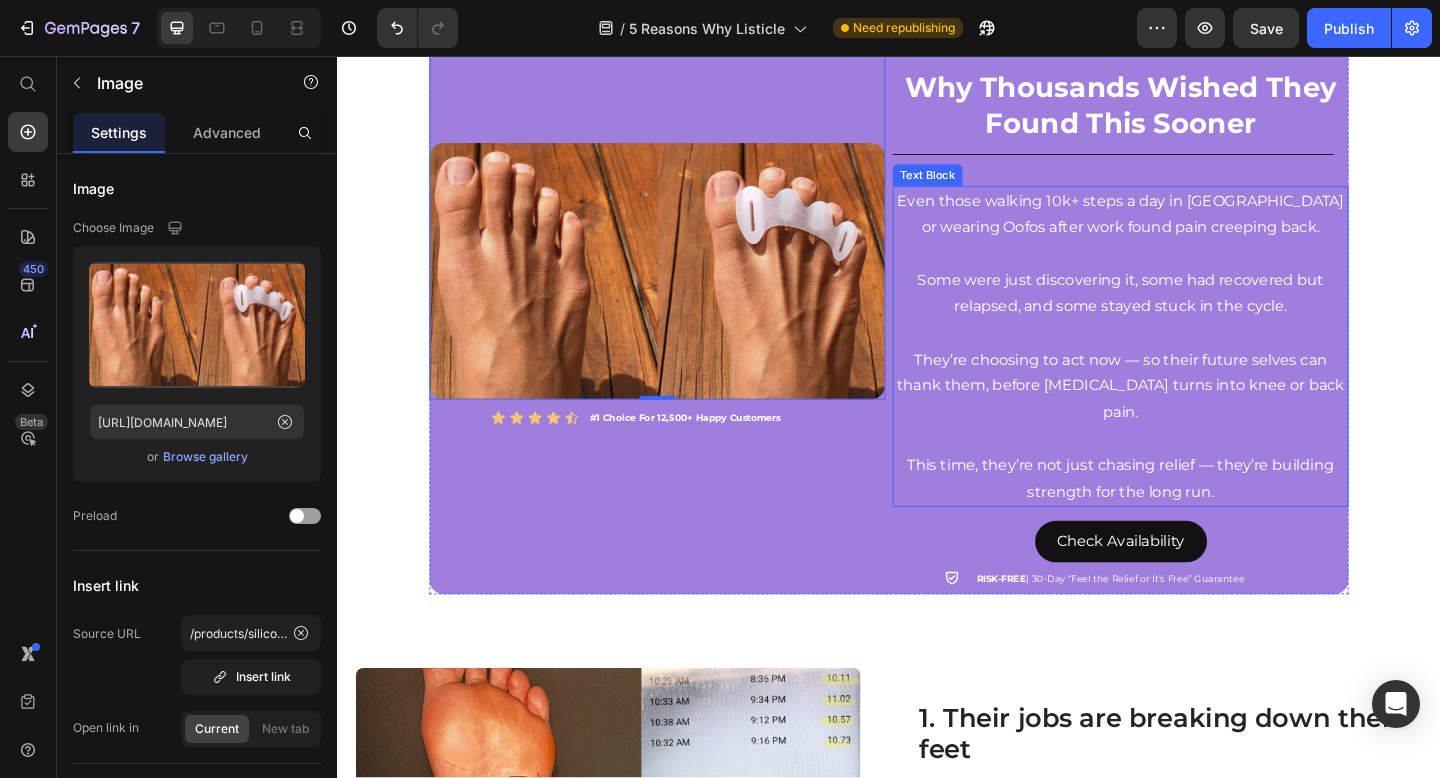 scroll, scrollTop: 354, scrollLeft: 0, axis: vertical 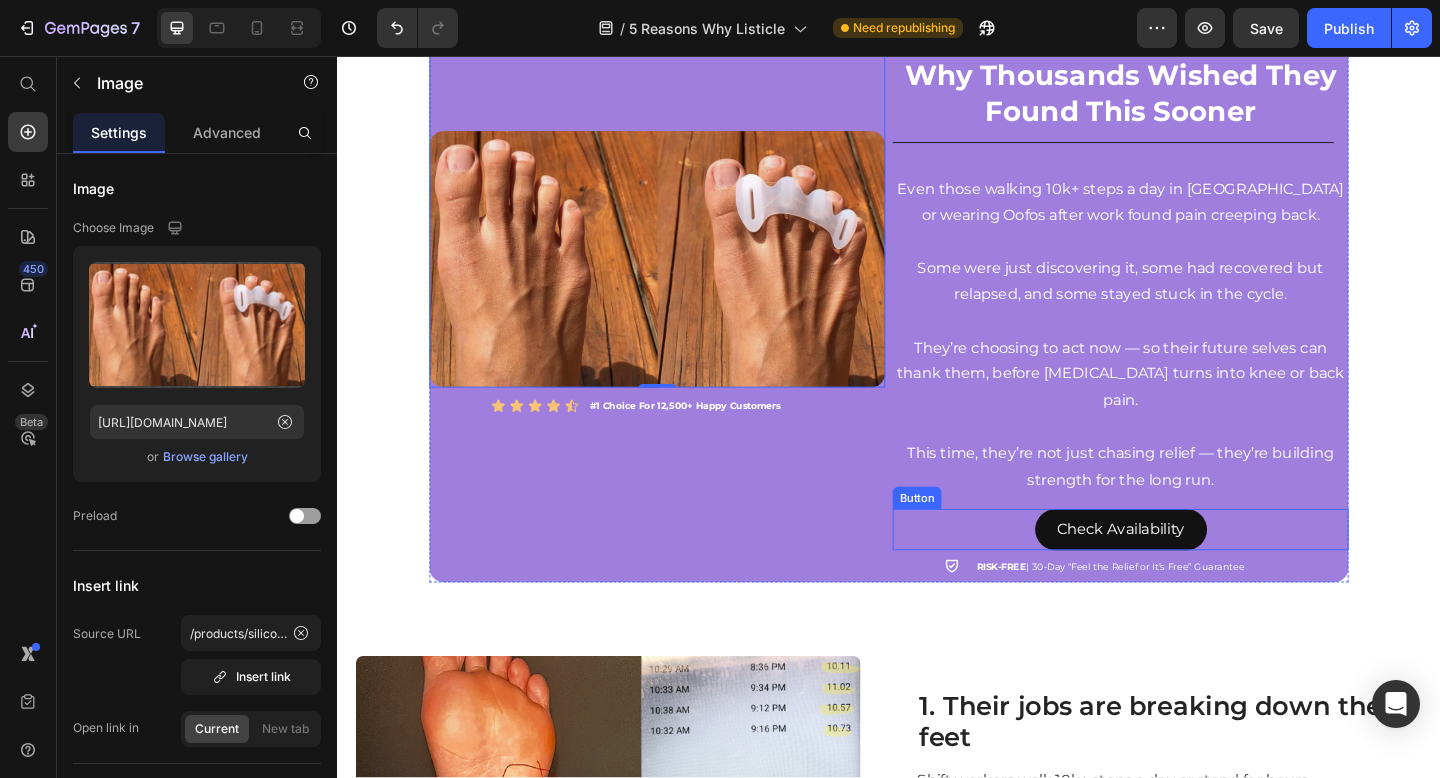 click on "Check Availability Button" at bounding box center [1189, 571] 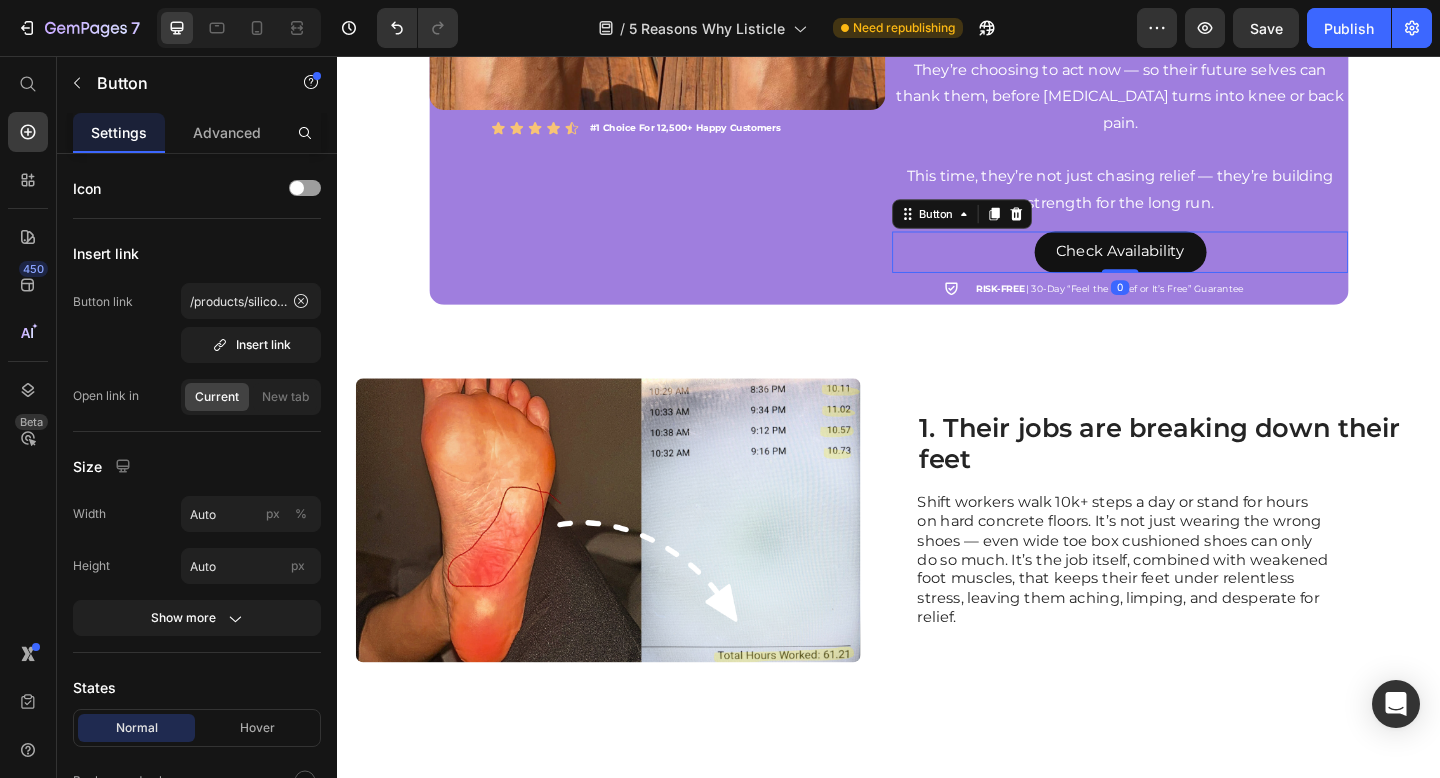scroll, scrollTop: 793, scrollLeft: 0, axis: vertical 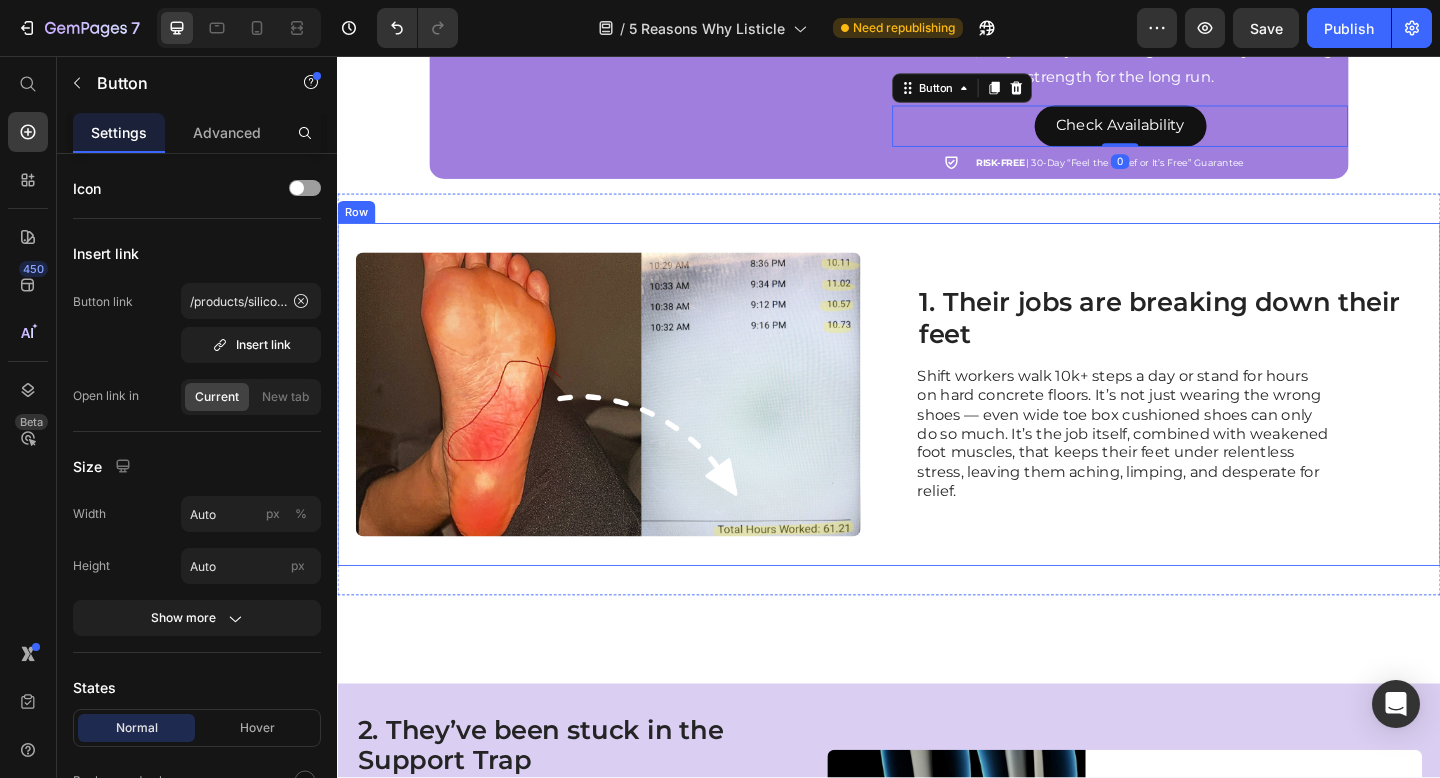 click at bounding box center (631, 424) 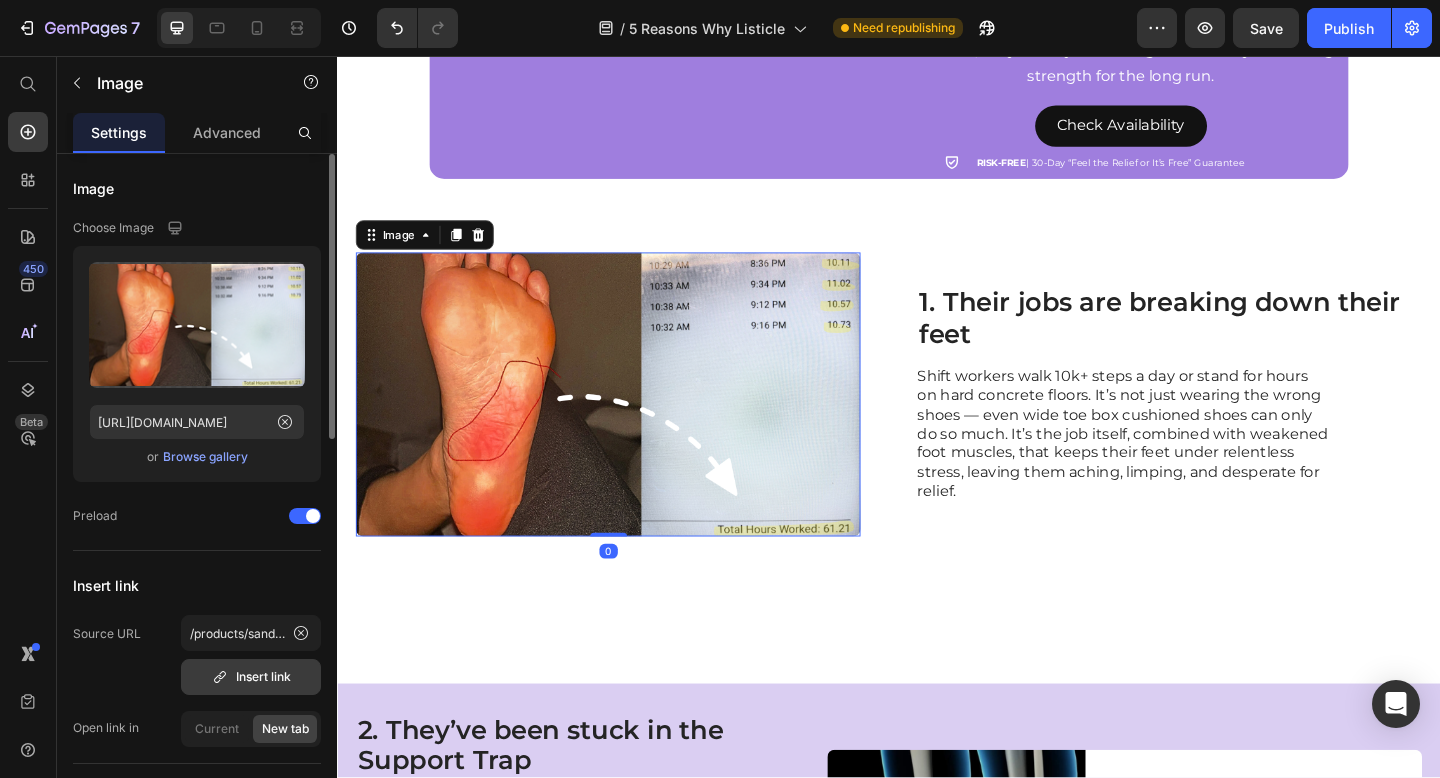 click on "Insert link" at bounding box center [251, 677] 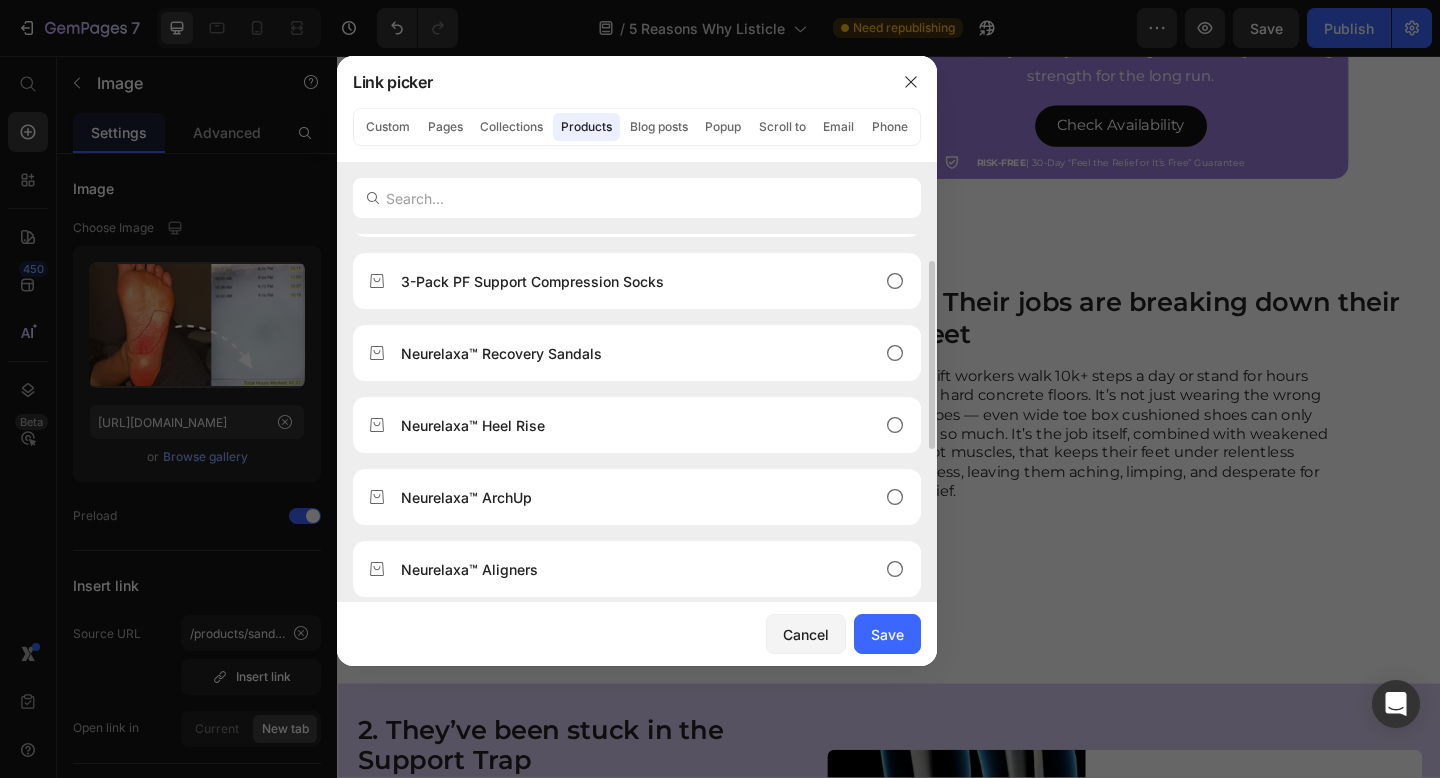scroll, scrollTop: 104, scrollLeft: 0, axis: vertical 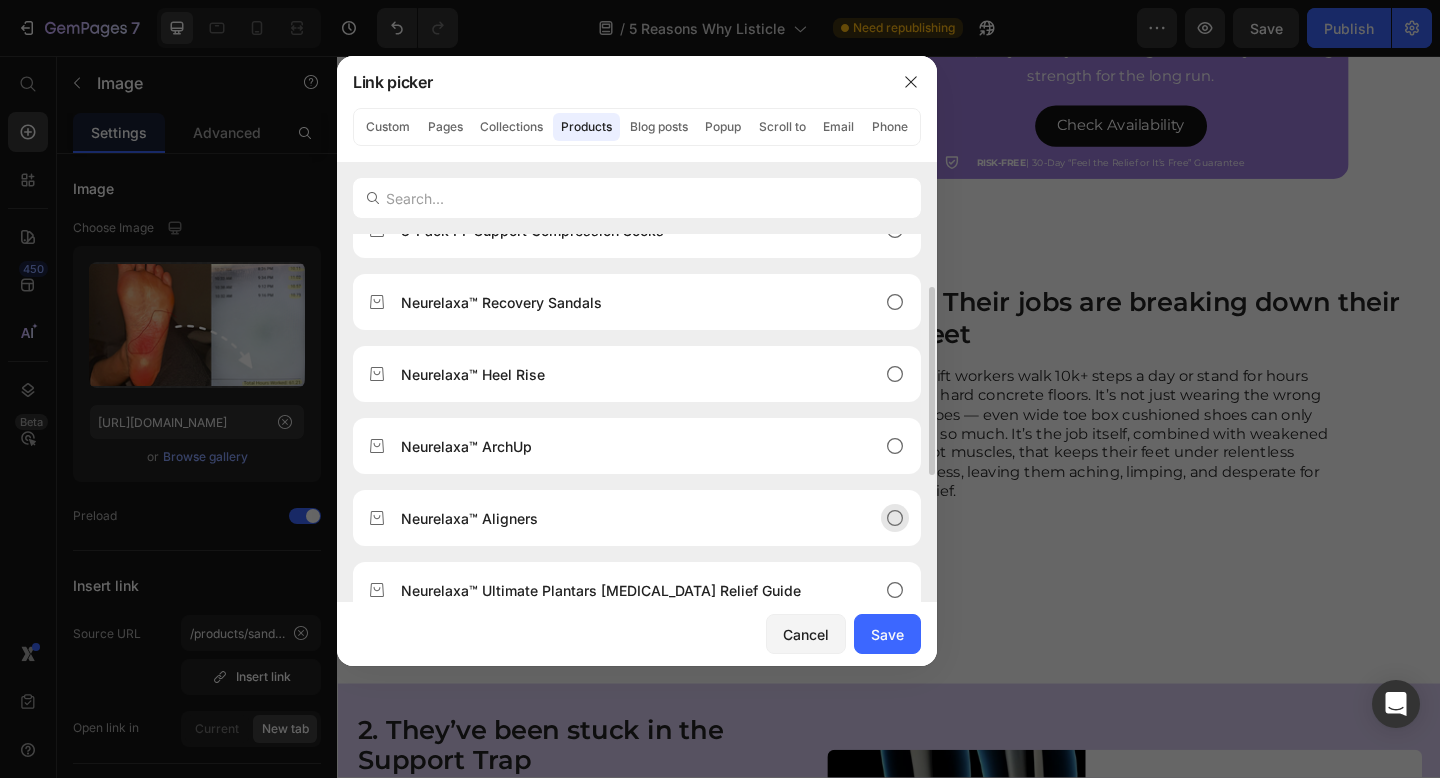 click on "Neurelaxa™ Aligners" at bounding box center (621, 518) 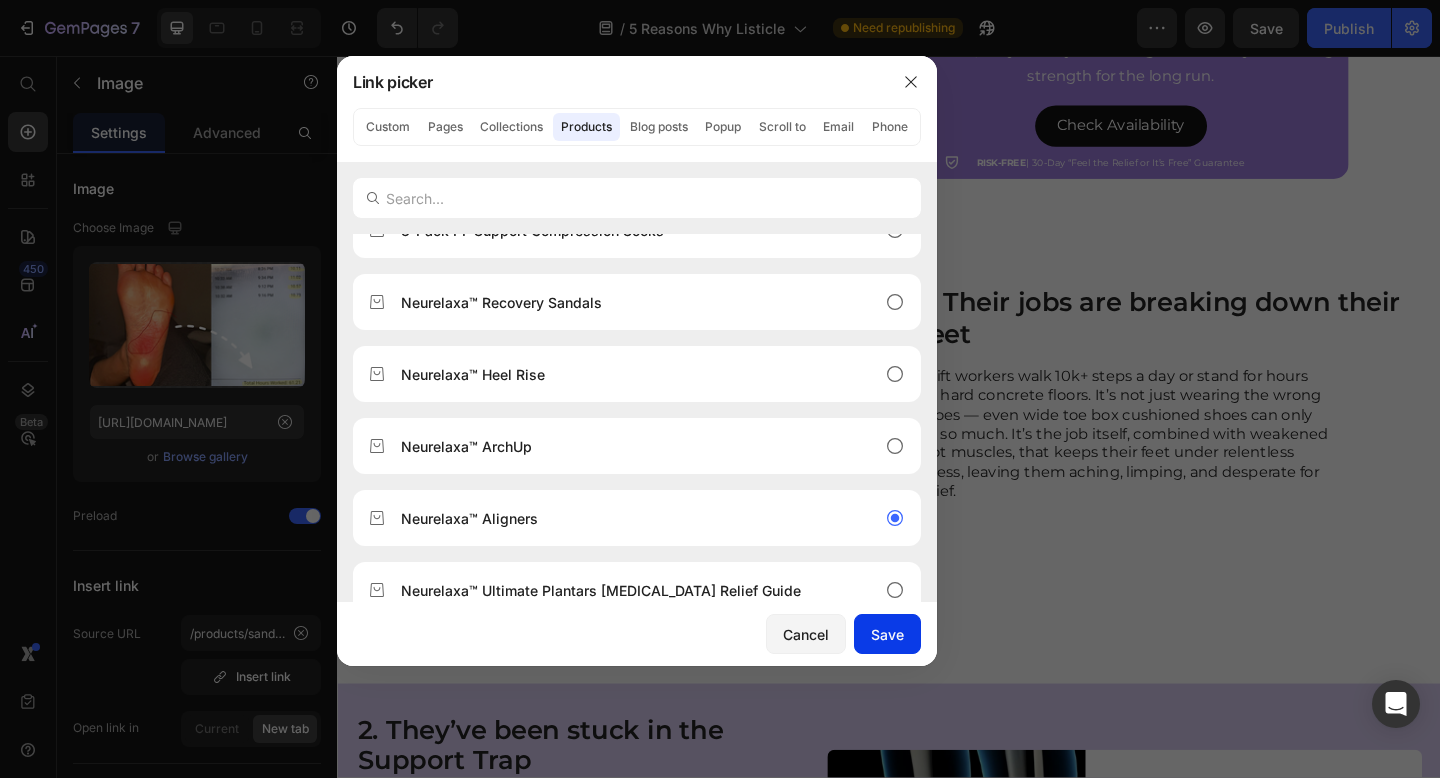 click on "Save" at bounding box center [887, 634] 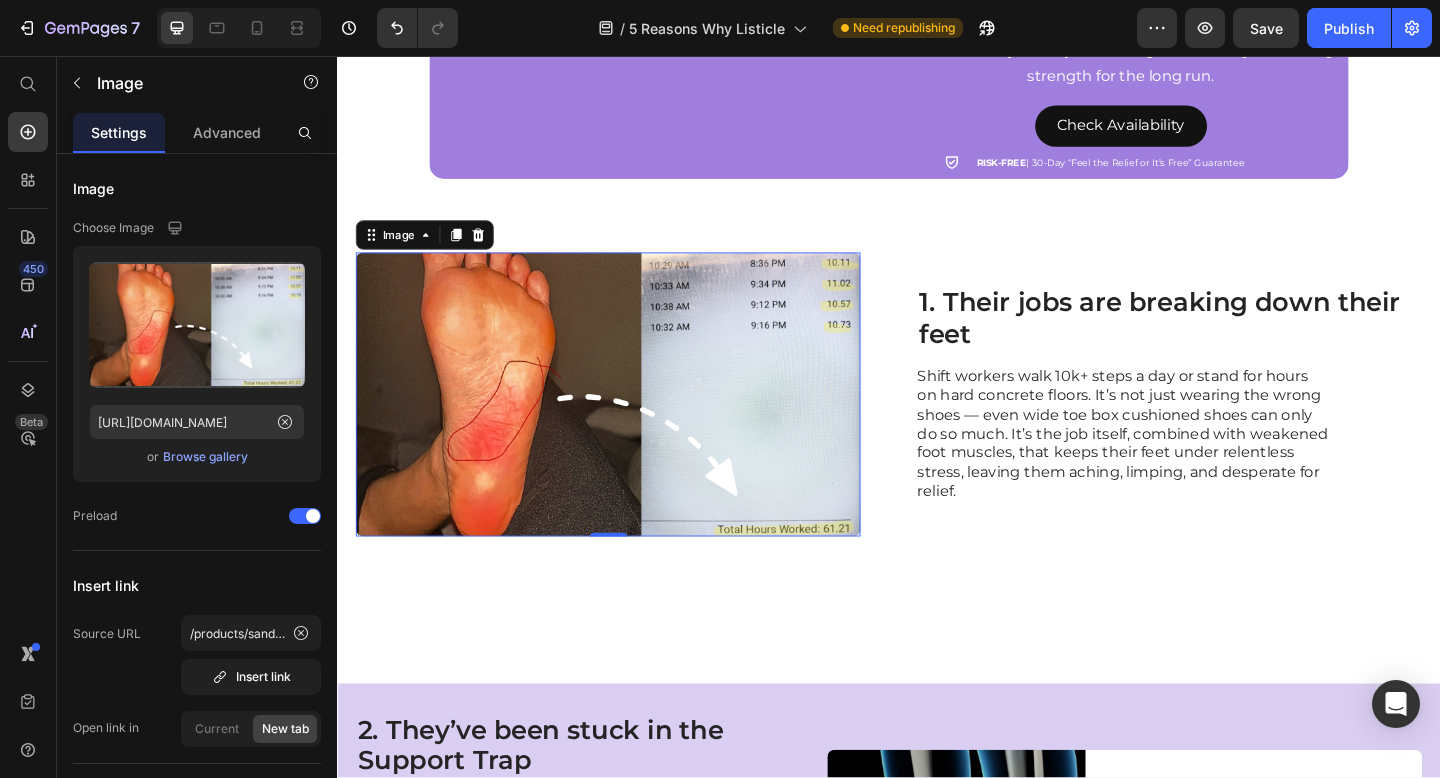 type on "/products/silicone-[MEDICAL_DATA]-toe-correction-separator" 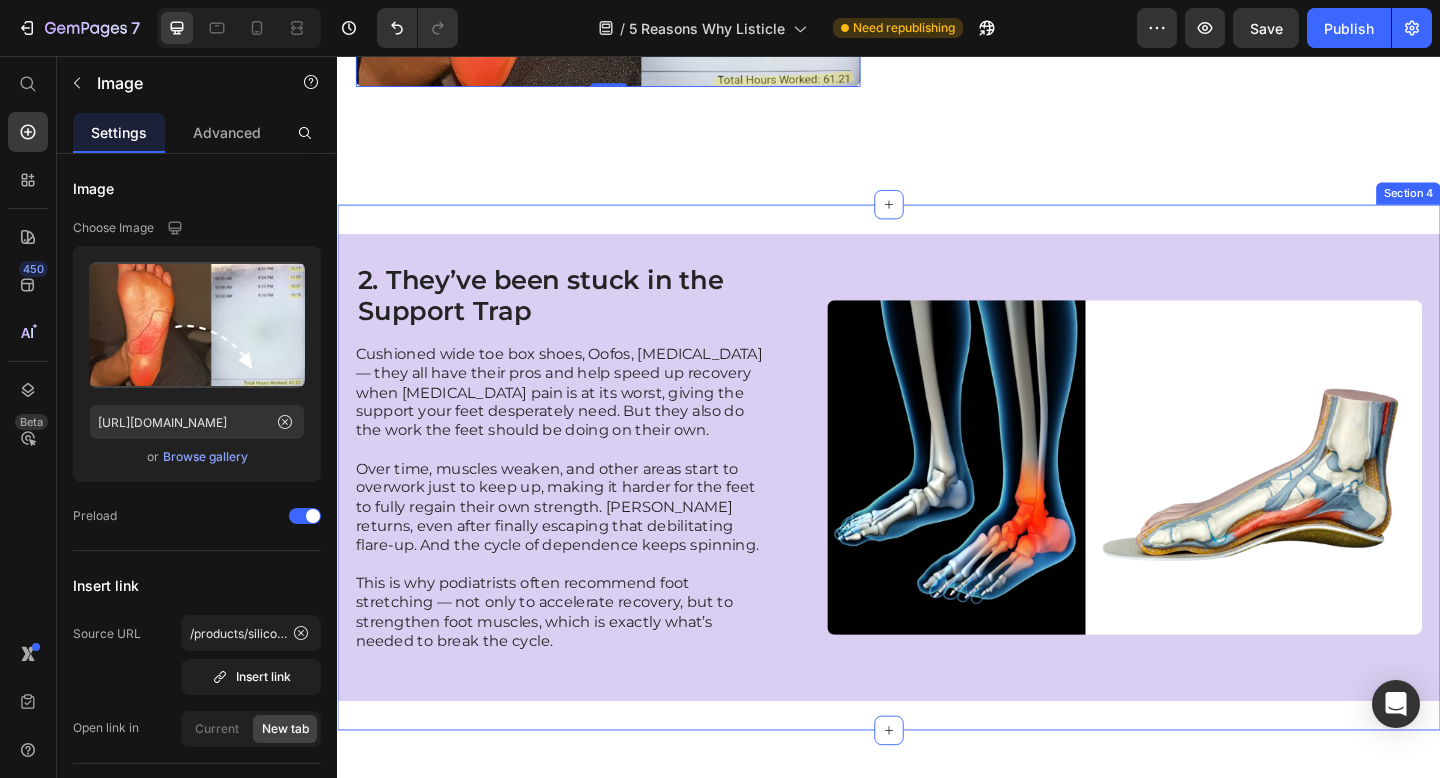 scroll, scrollTop: 1384, scrollLeft: 0, axis: vertical 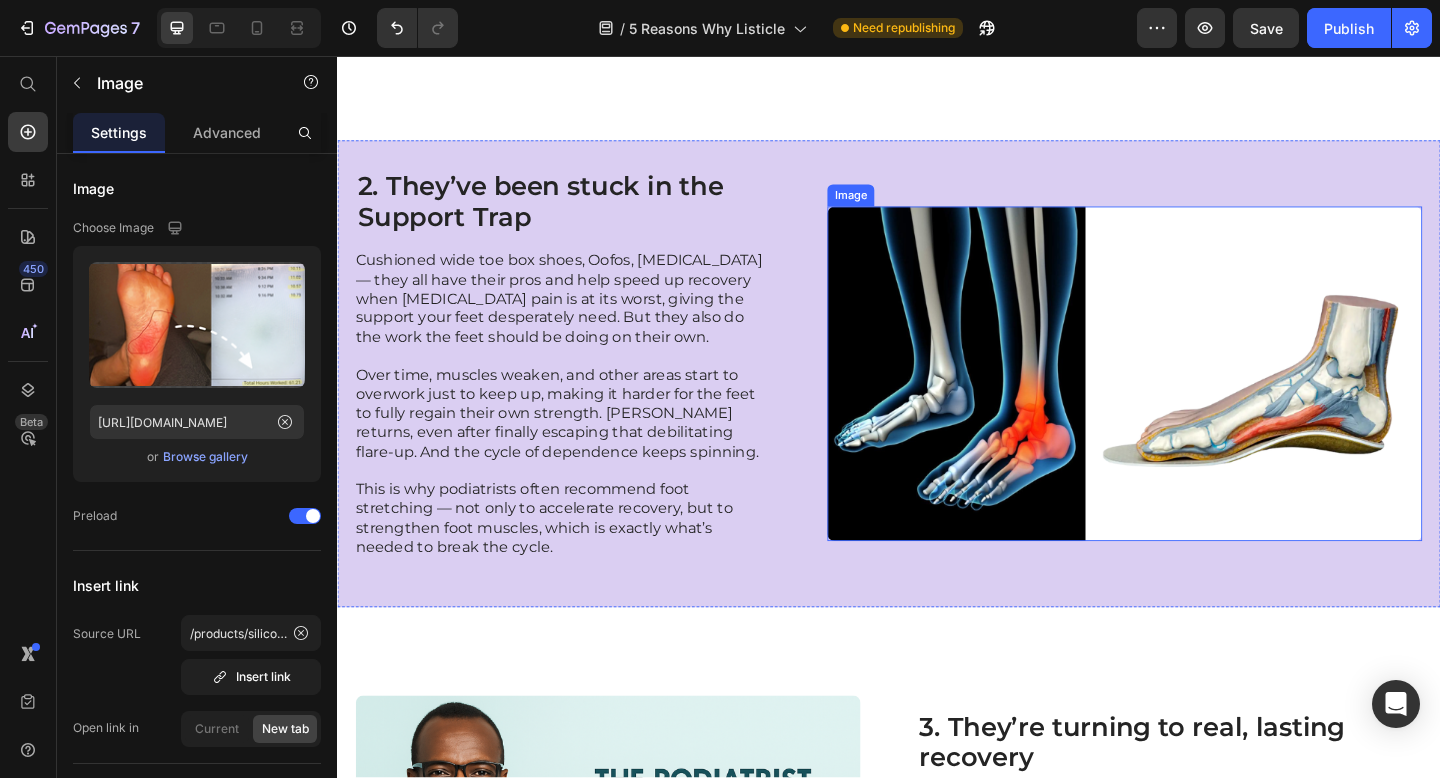 click at bounding box center (1193, 402) 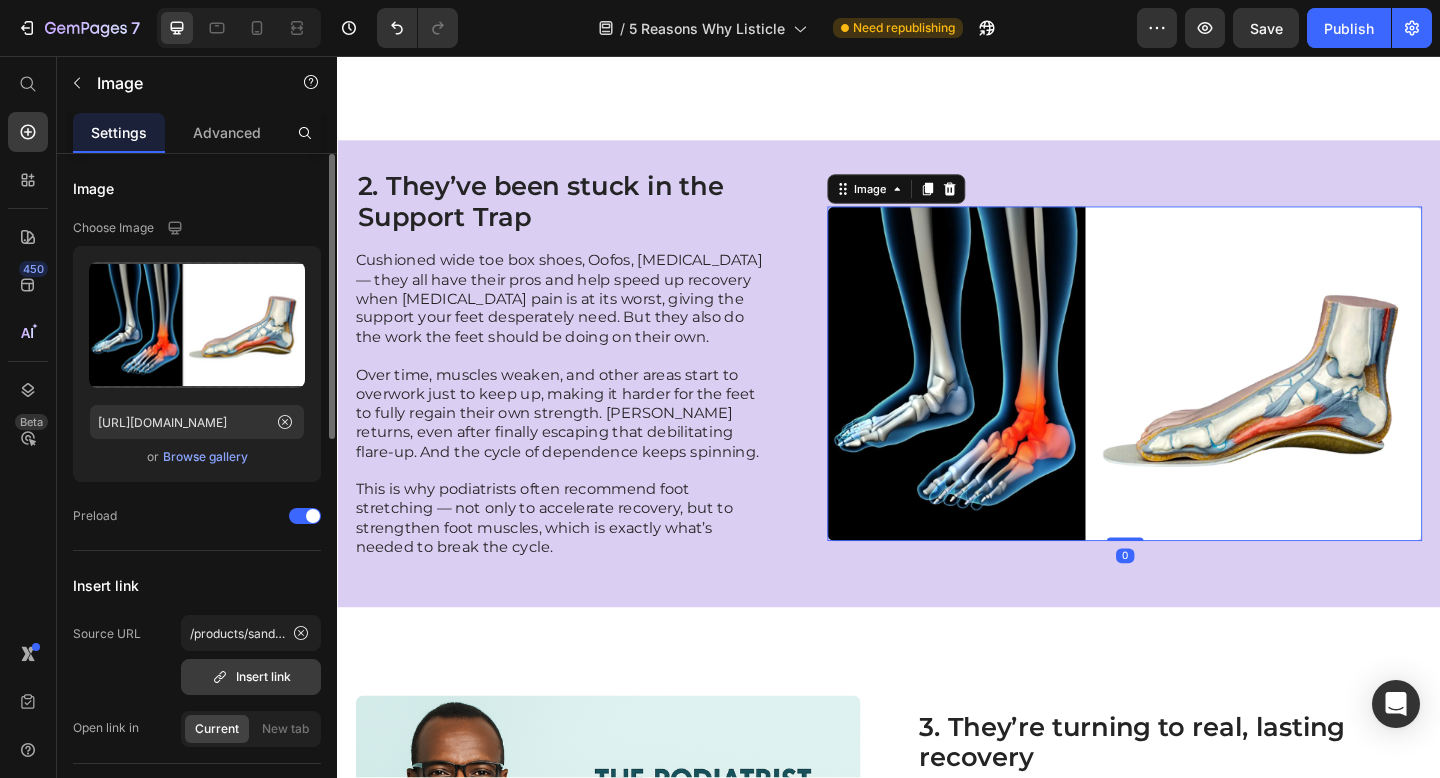 click on "Insert link" at bounding box center (251, 677) 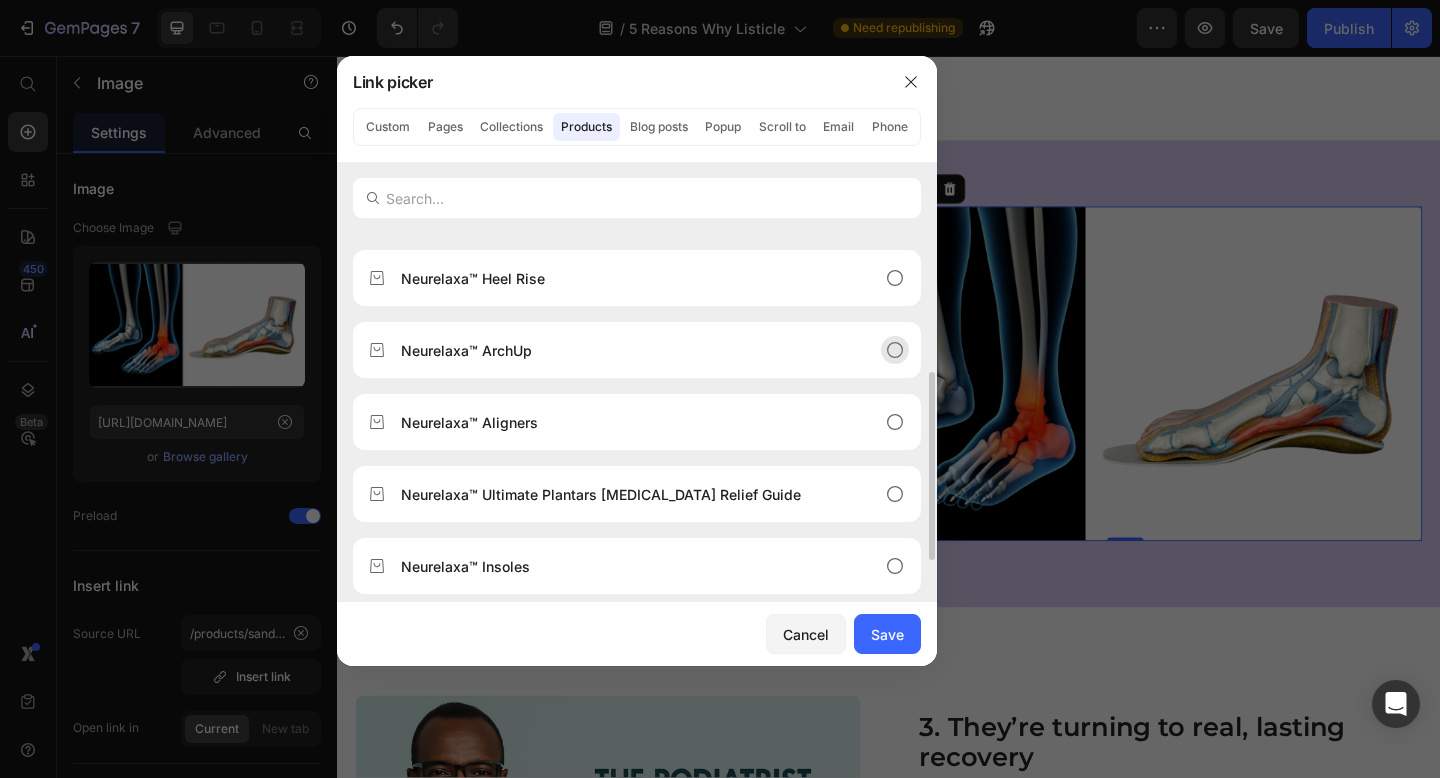 scroll, scrollTop: 224, scrollLeft: 0, axis: vertical 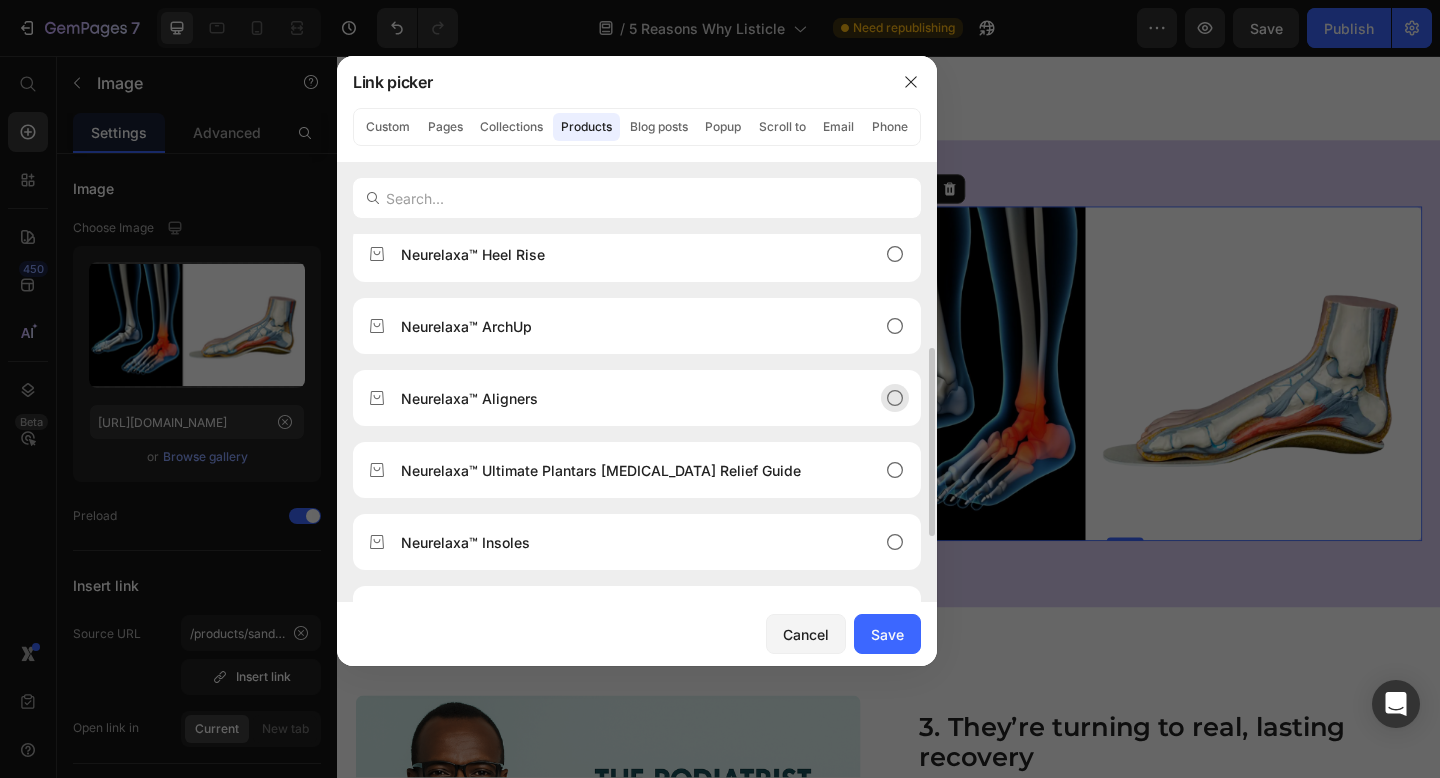click on "Neurelaxa™ Aligners" at bounding box center (621, 398) 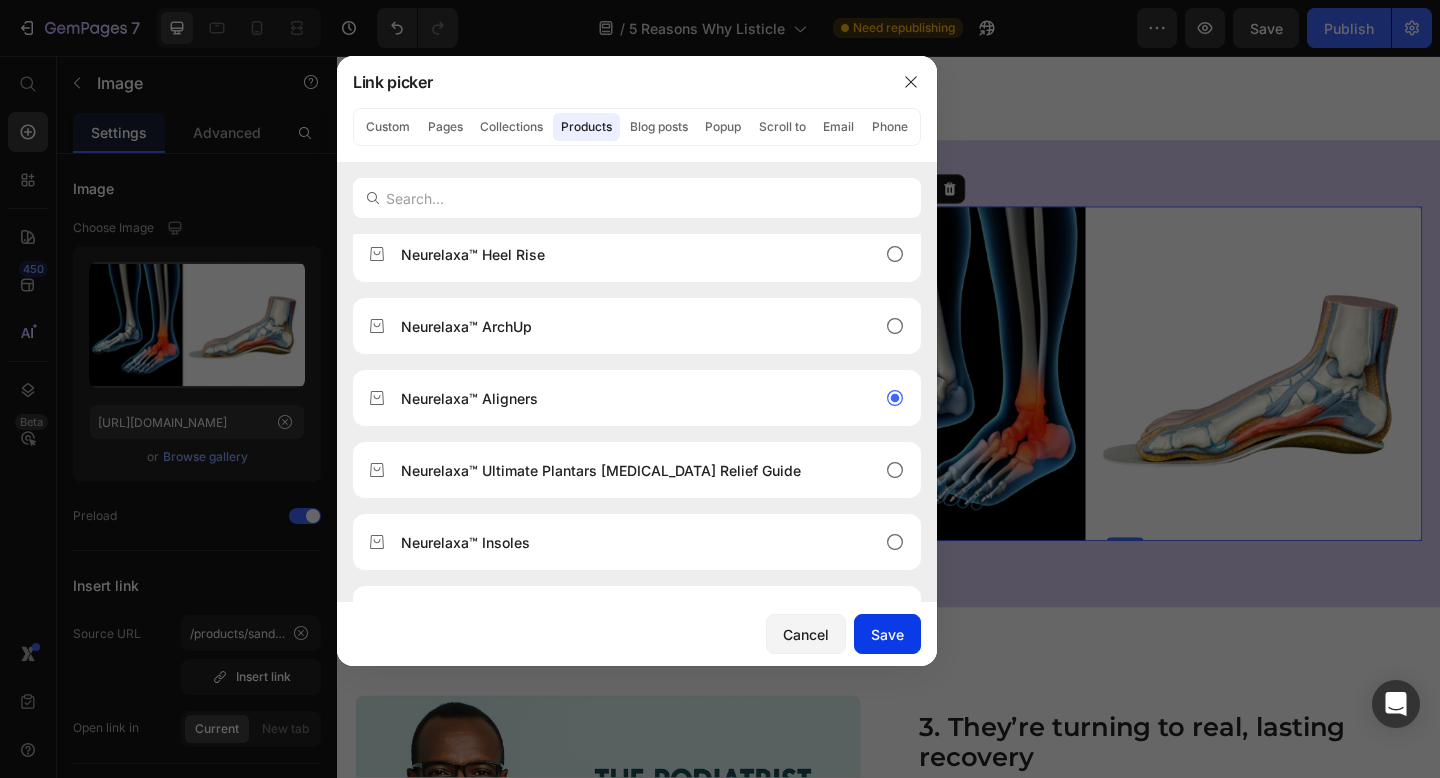 click on "Save" at bounding box center [887, 634] 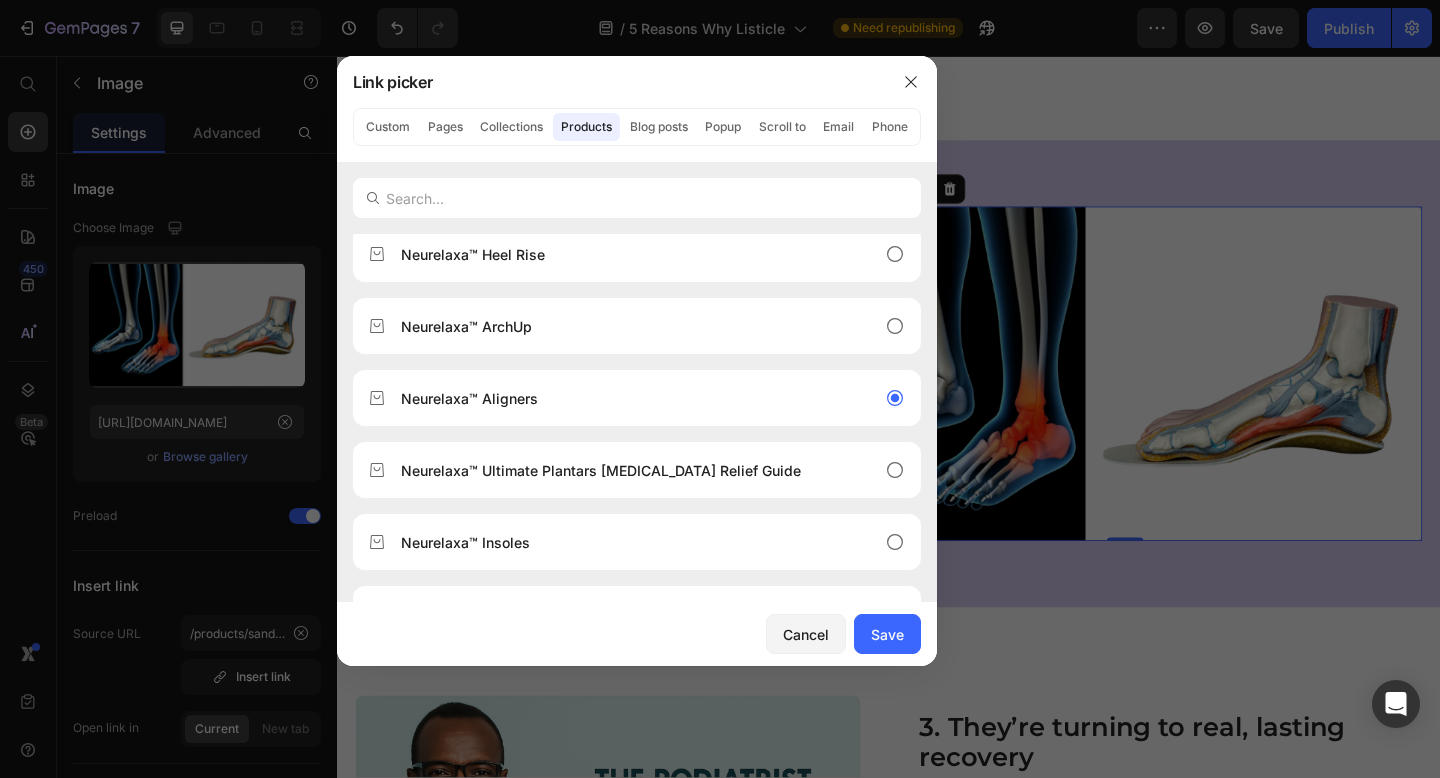 type on "/products/silicone-[MEDICAL_DATA]-toe-correction-separator" 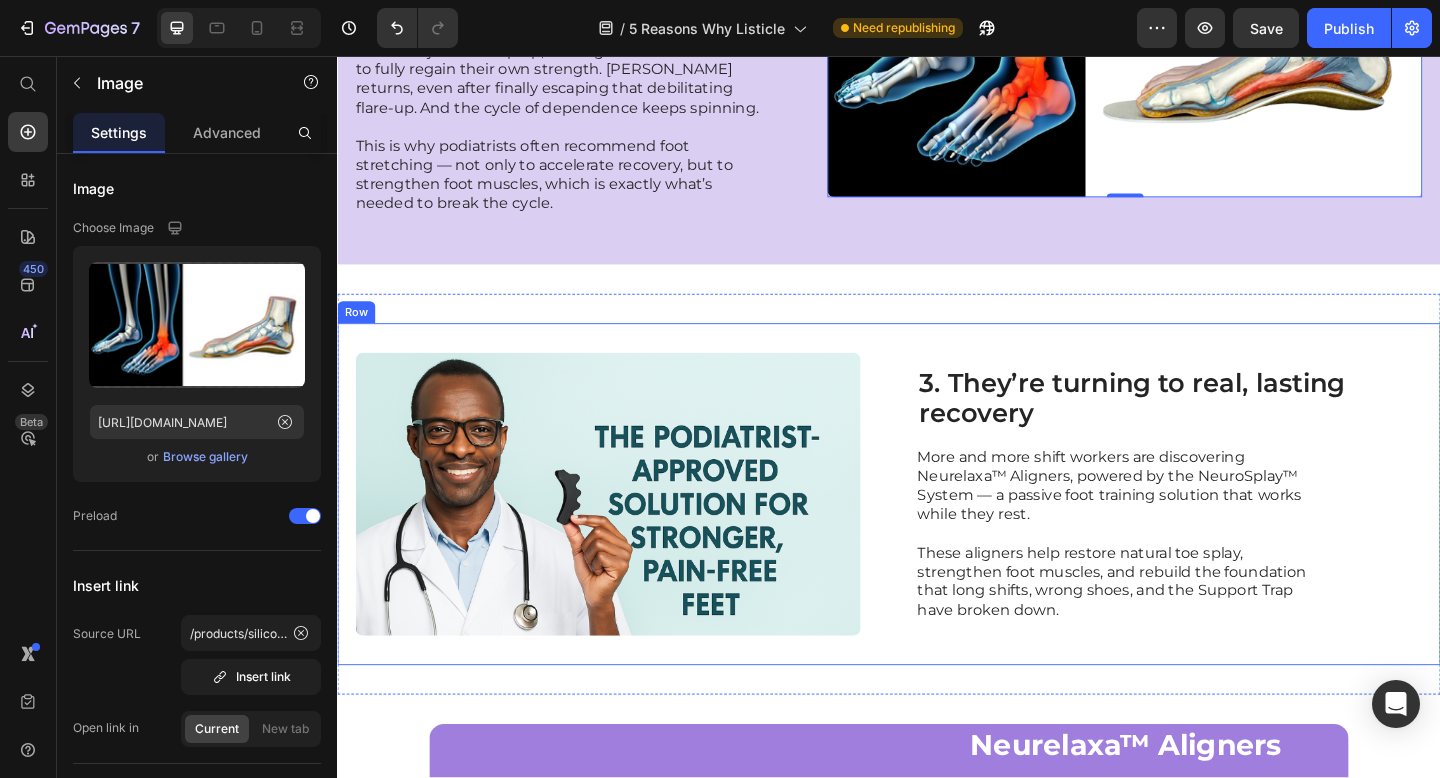 scroll, scrollTop: 2084, scrollLeft: 0, axis: vertical 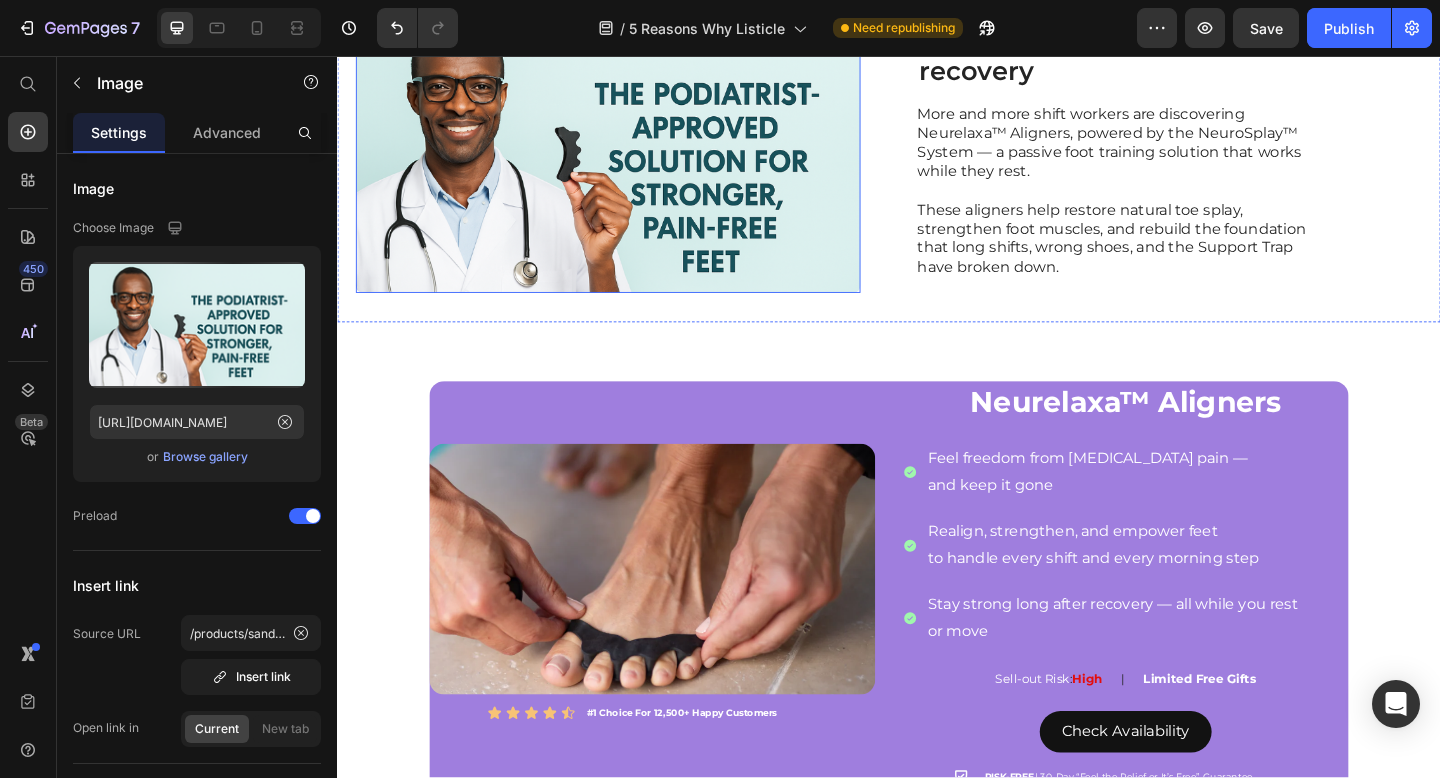 click at bounding box center [631, 160] 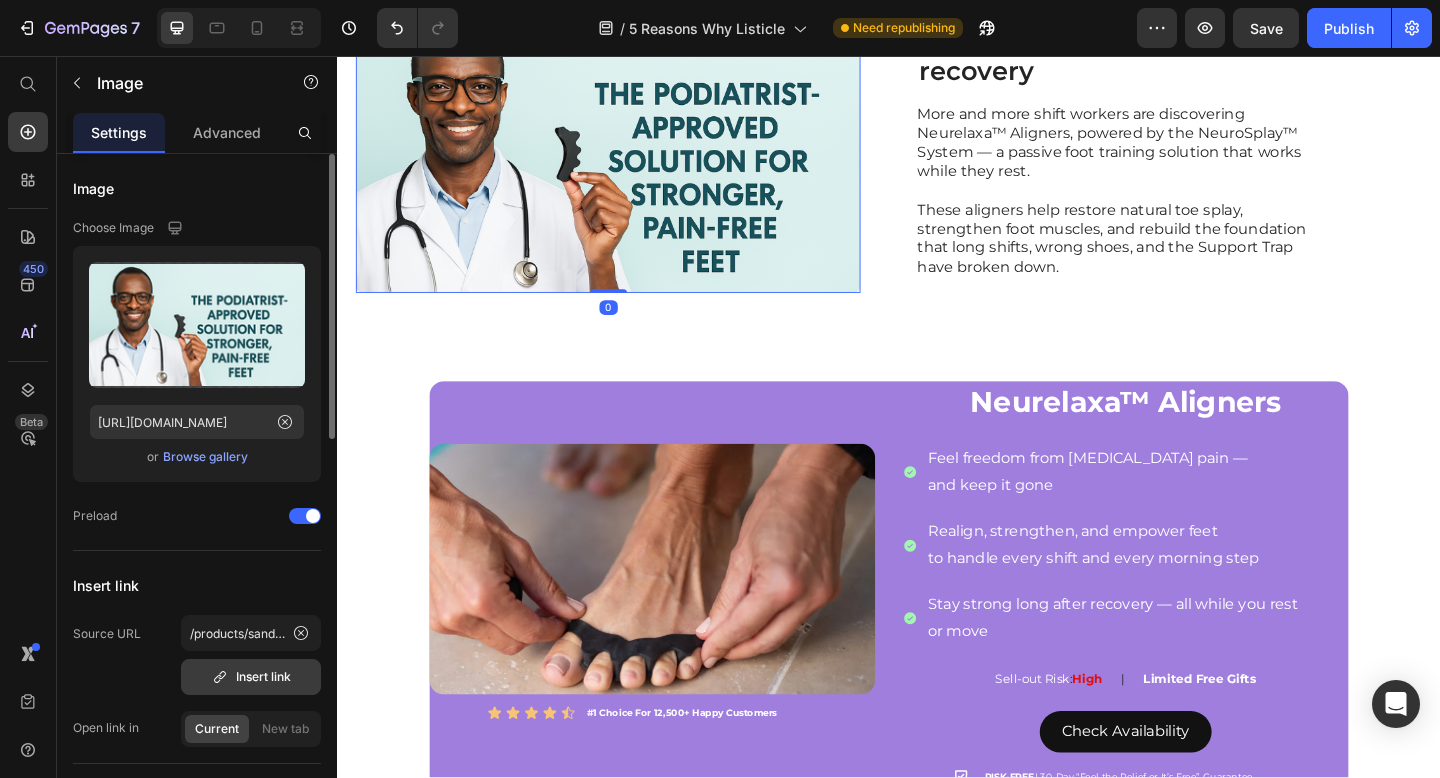 click on "Insert link" at bounding box center (251, 677) 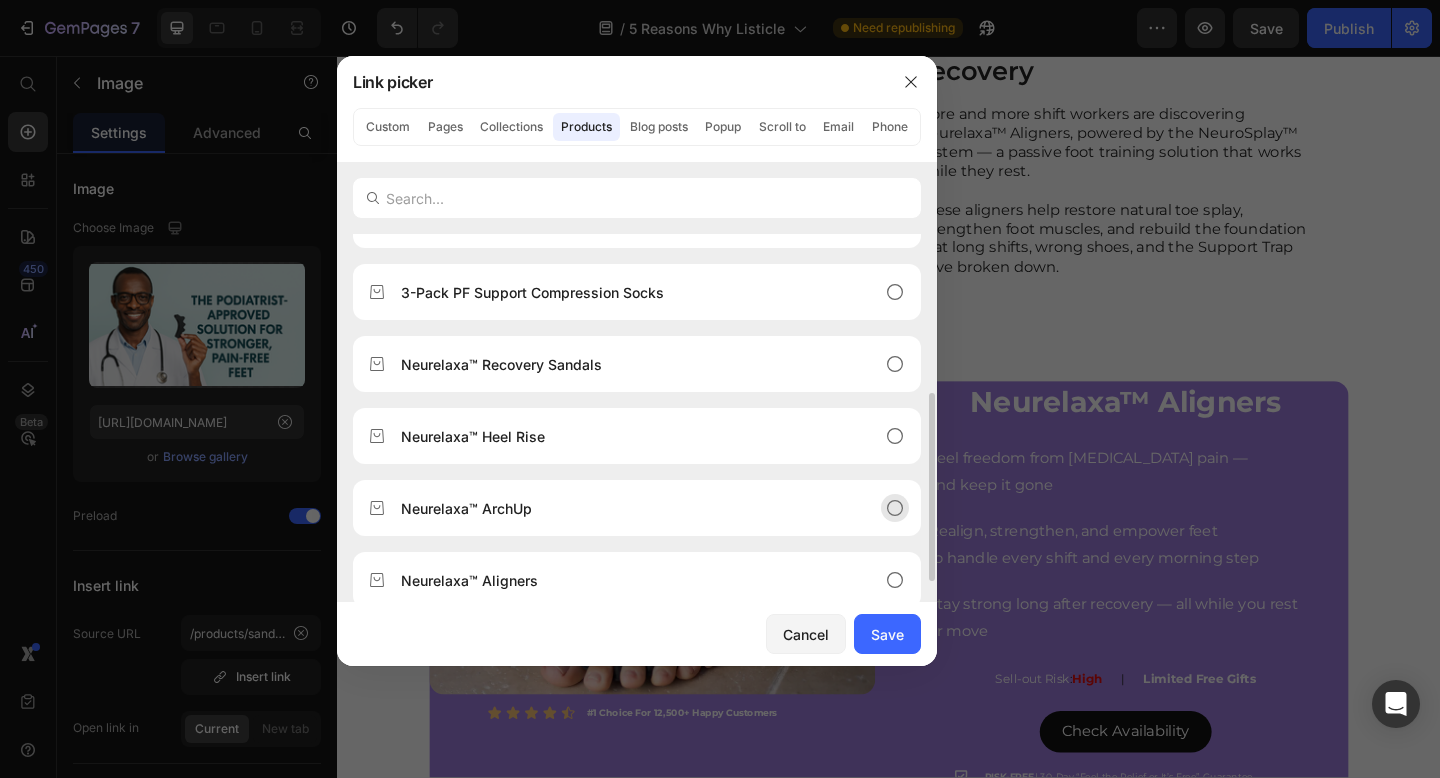 scroll, scrollTop: 133, scrollLeft: 0, axis: vertical 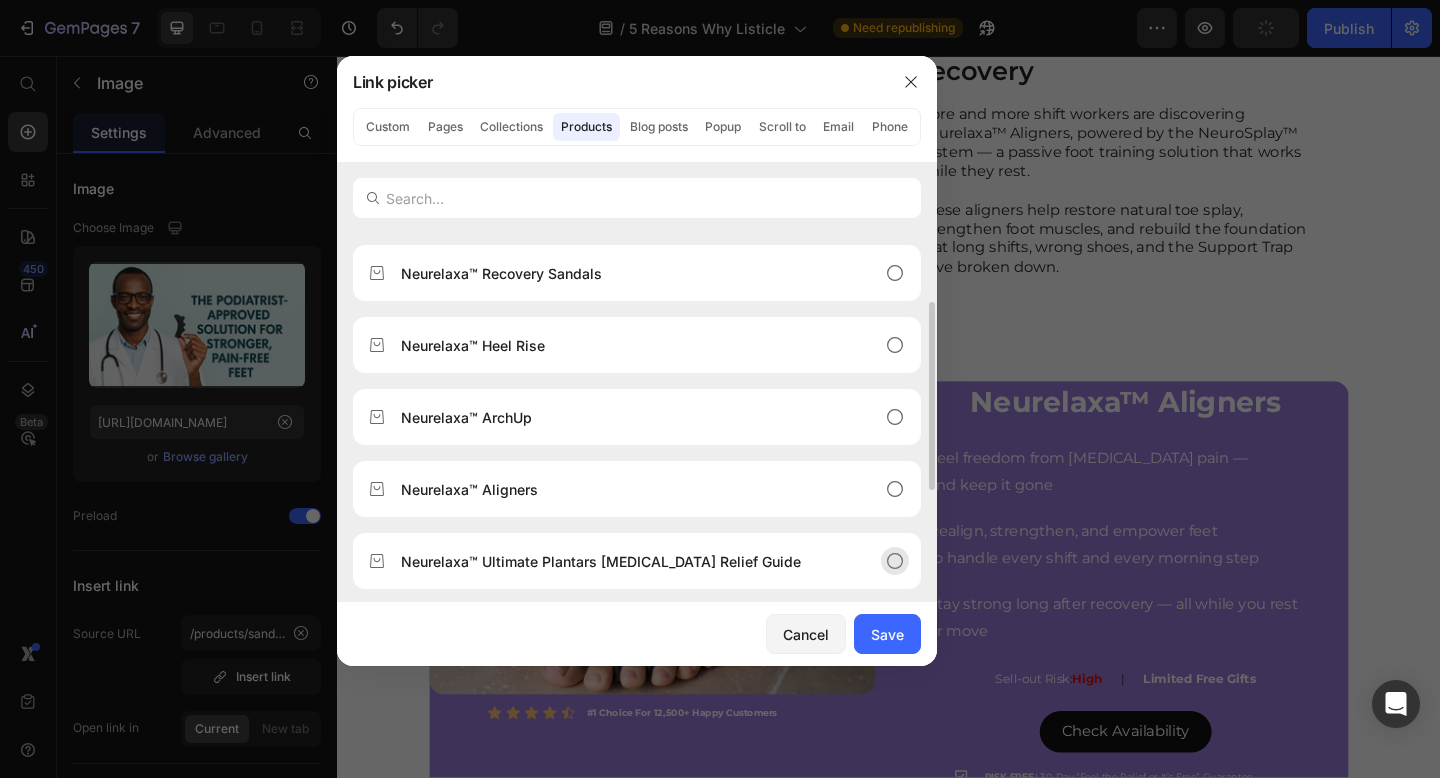 click on "Neurelaxa™ Aligners" 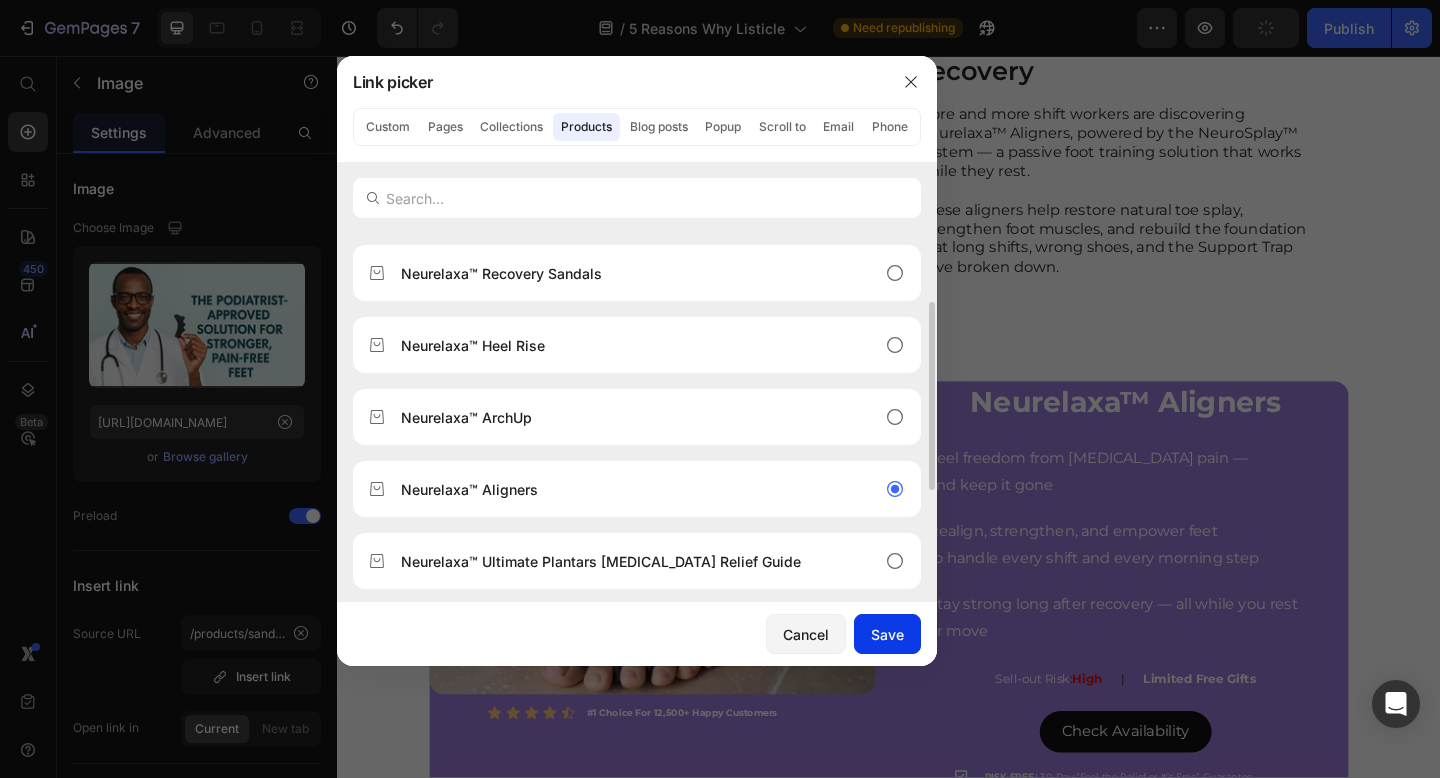 click on "Save" at bounding box center (887, 634) 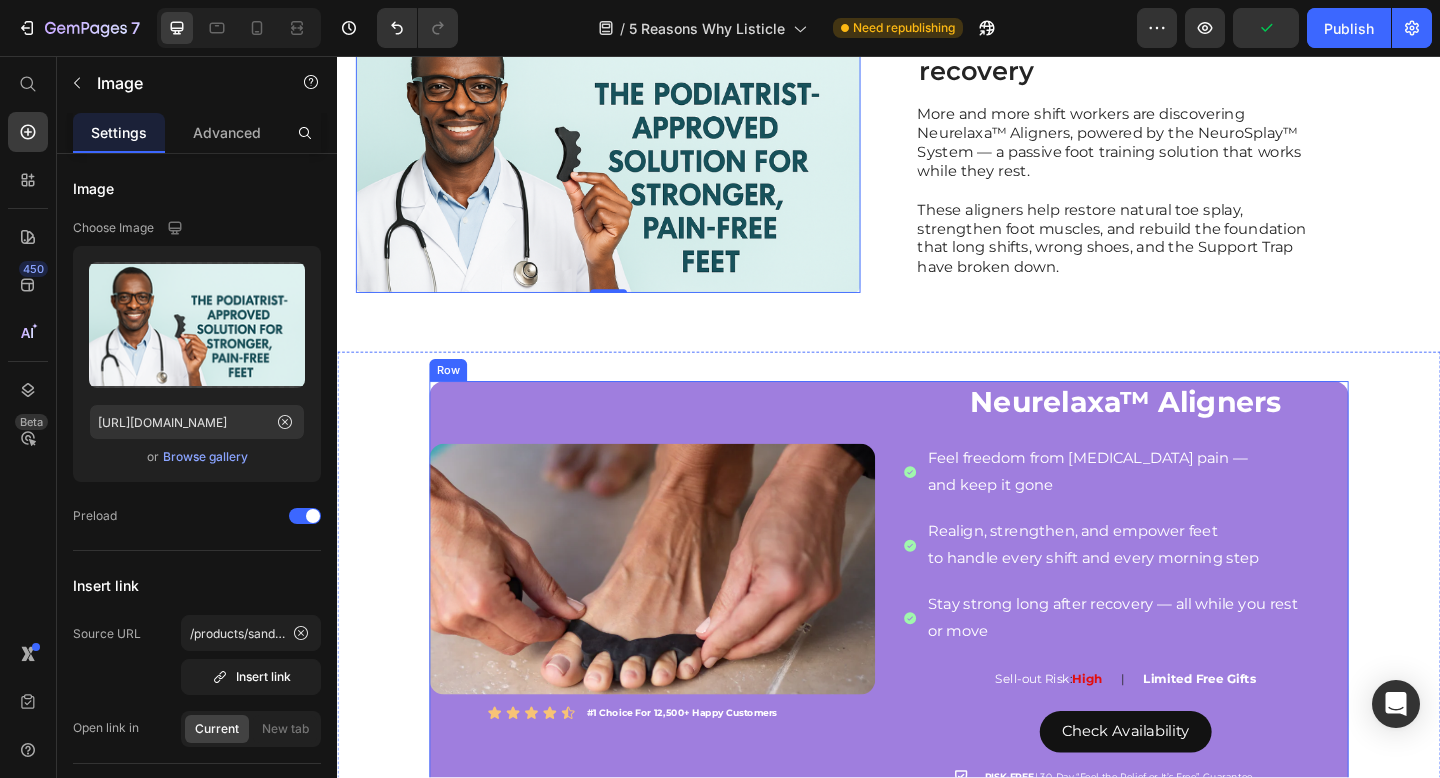 type on "/products/silicone-[MEDICAL_DATA]-toe-correction-separator" 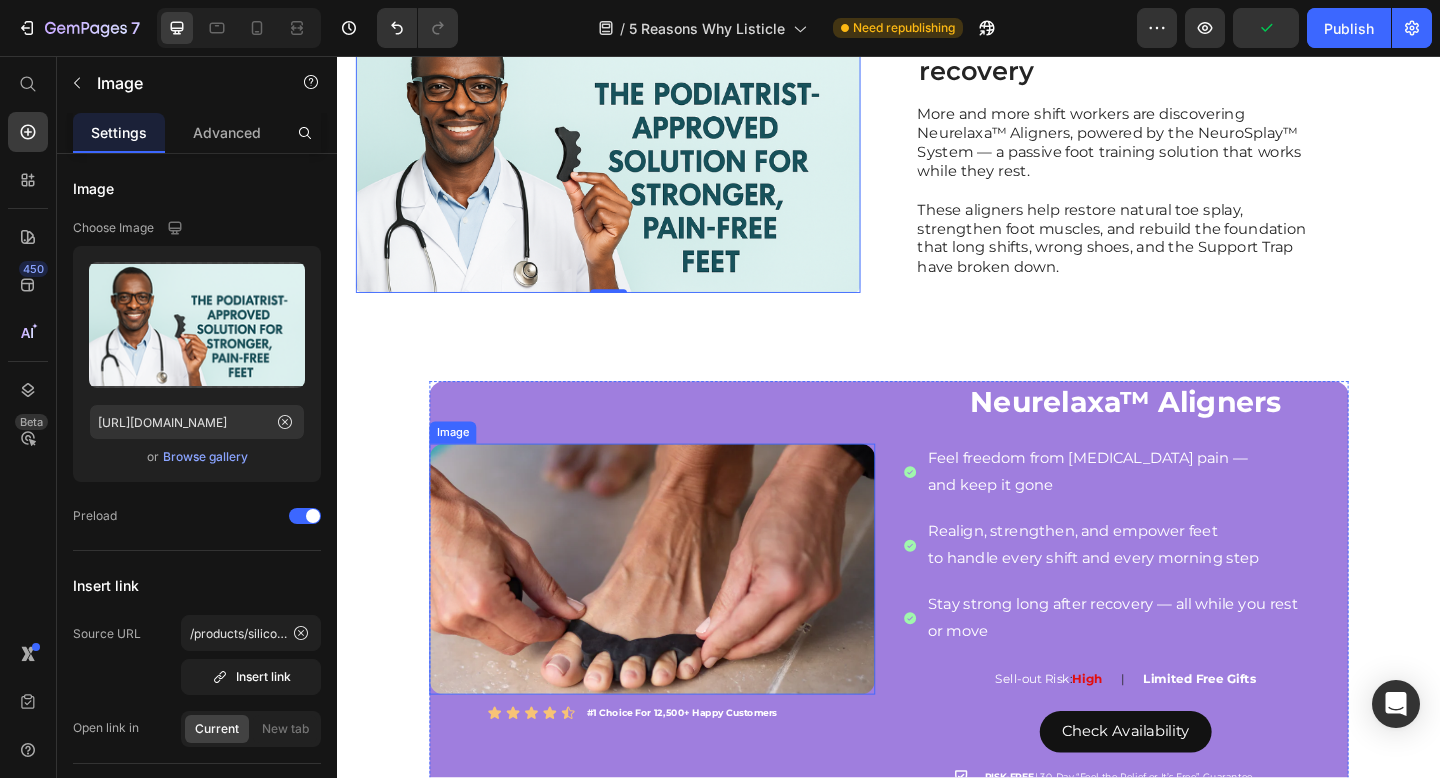 scroll, scrollTop: 2289, scrollLeft: 0, axis: vertical 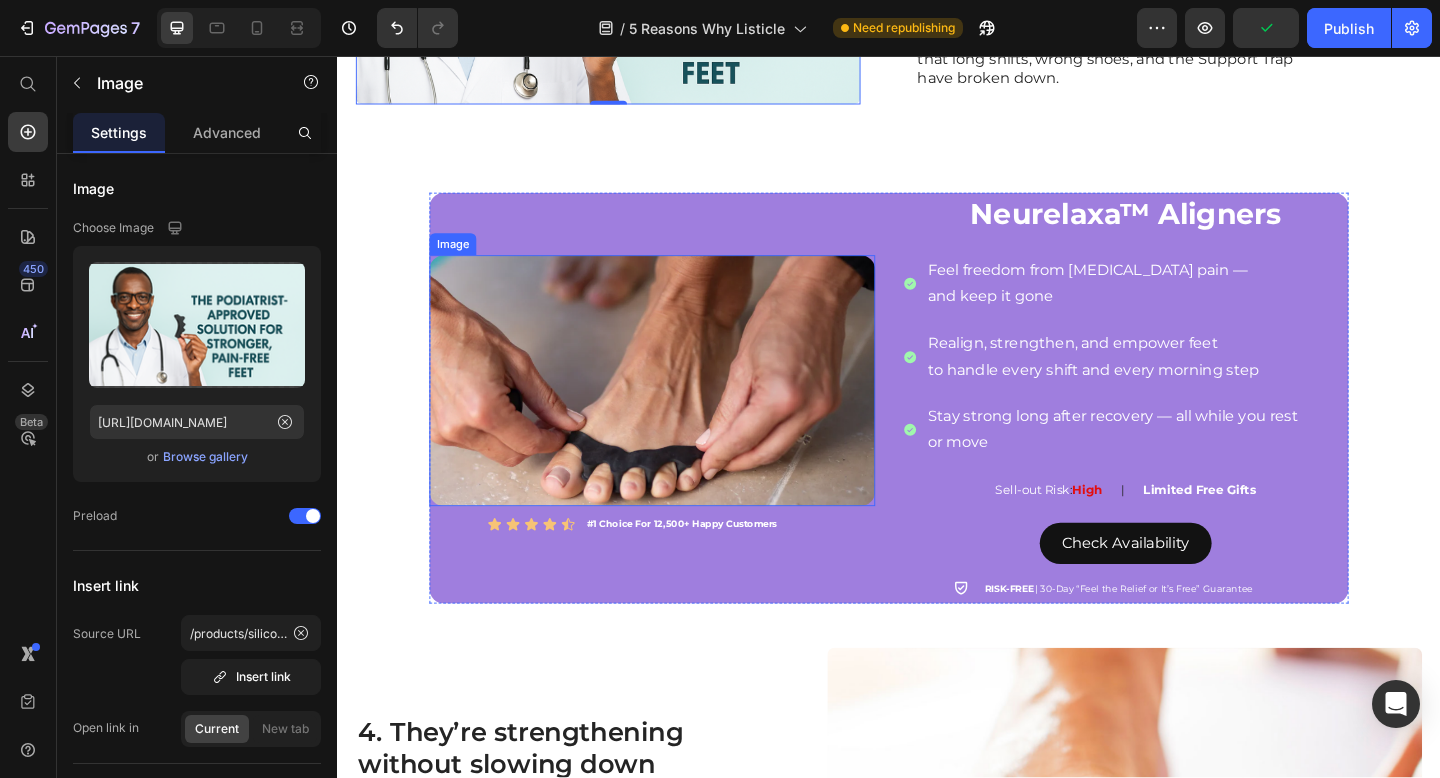 click at bounding box center [679, 409] 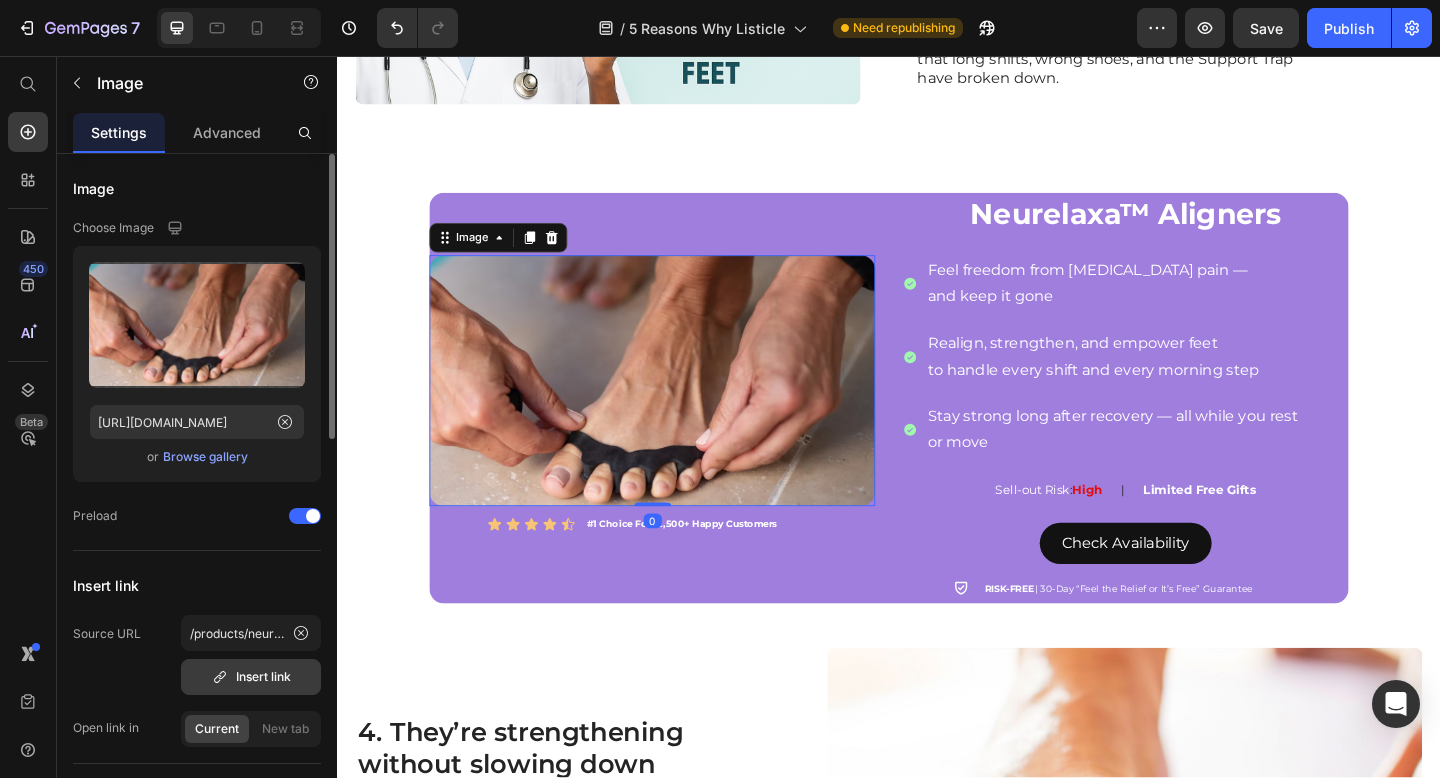 click on "Insert link" at bounding box center (251, 677) 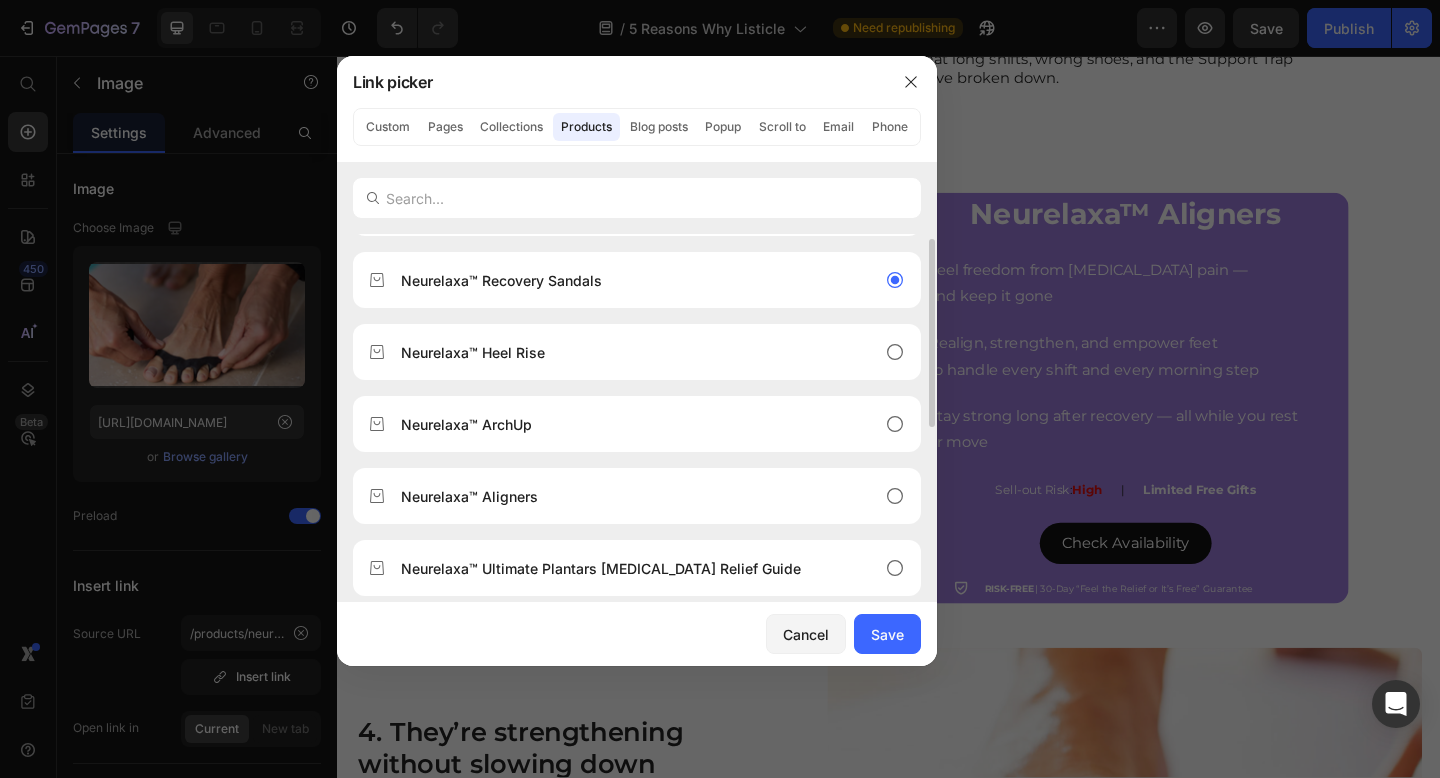 scroll, scrollTop: 152, scrollLeft: 0, axis: vertical 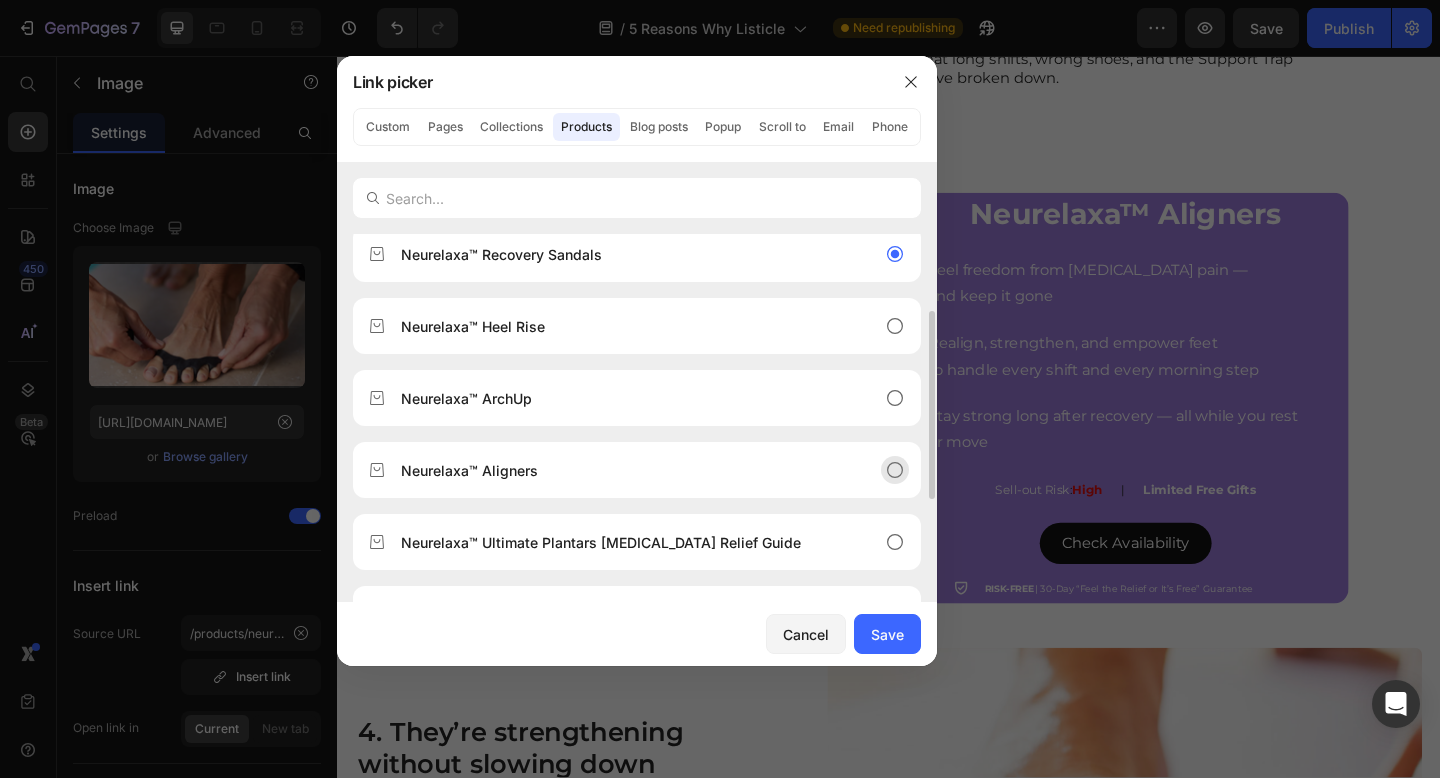 click on "Neurelaxa™ Aligners" at bounding box center (621, 470) 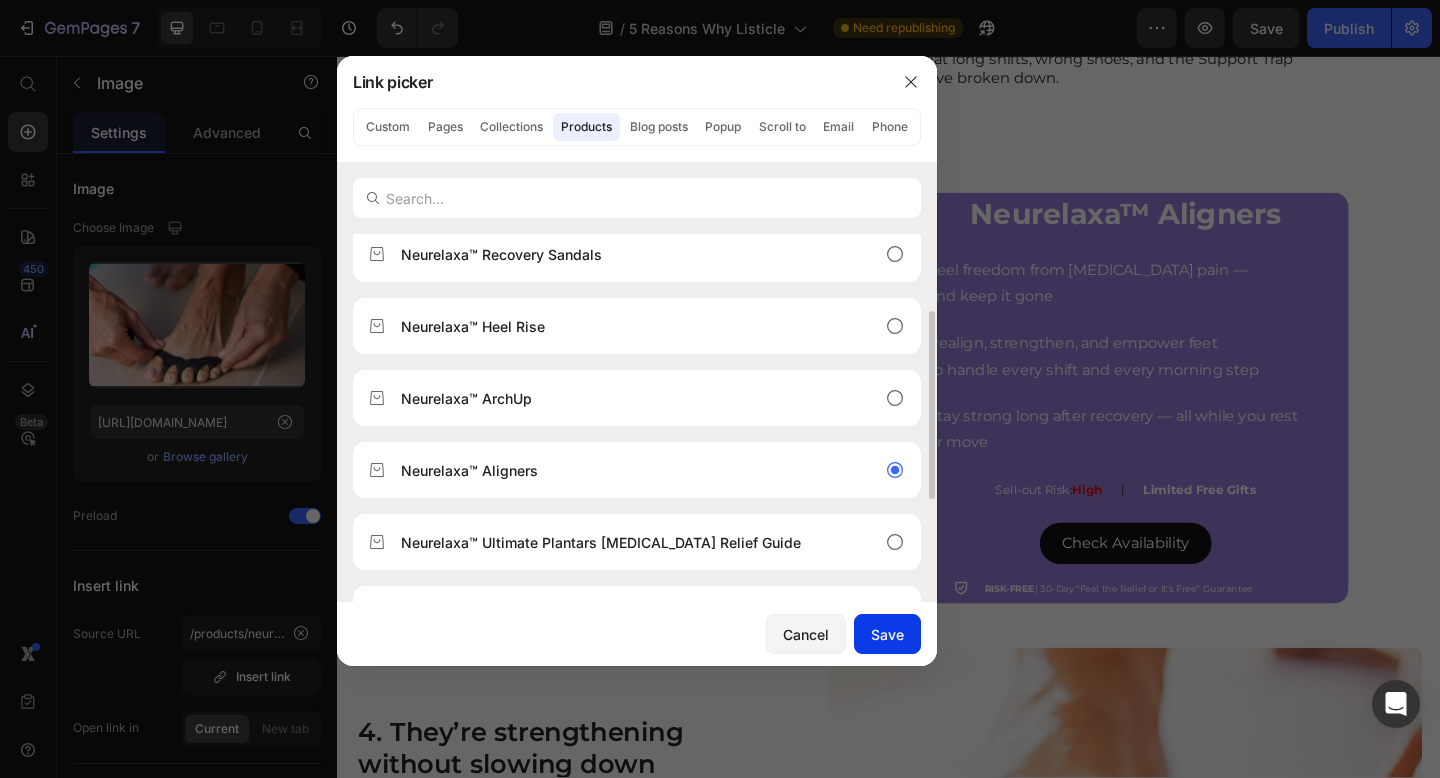 click on "Save" at bounding box center (887, 634) 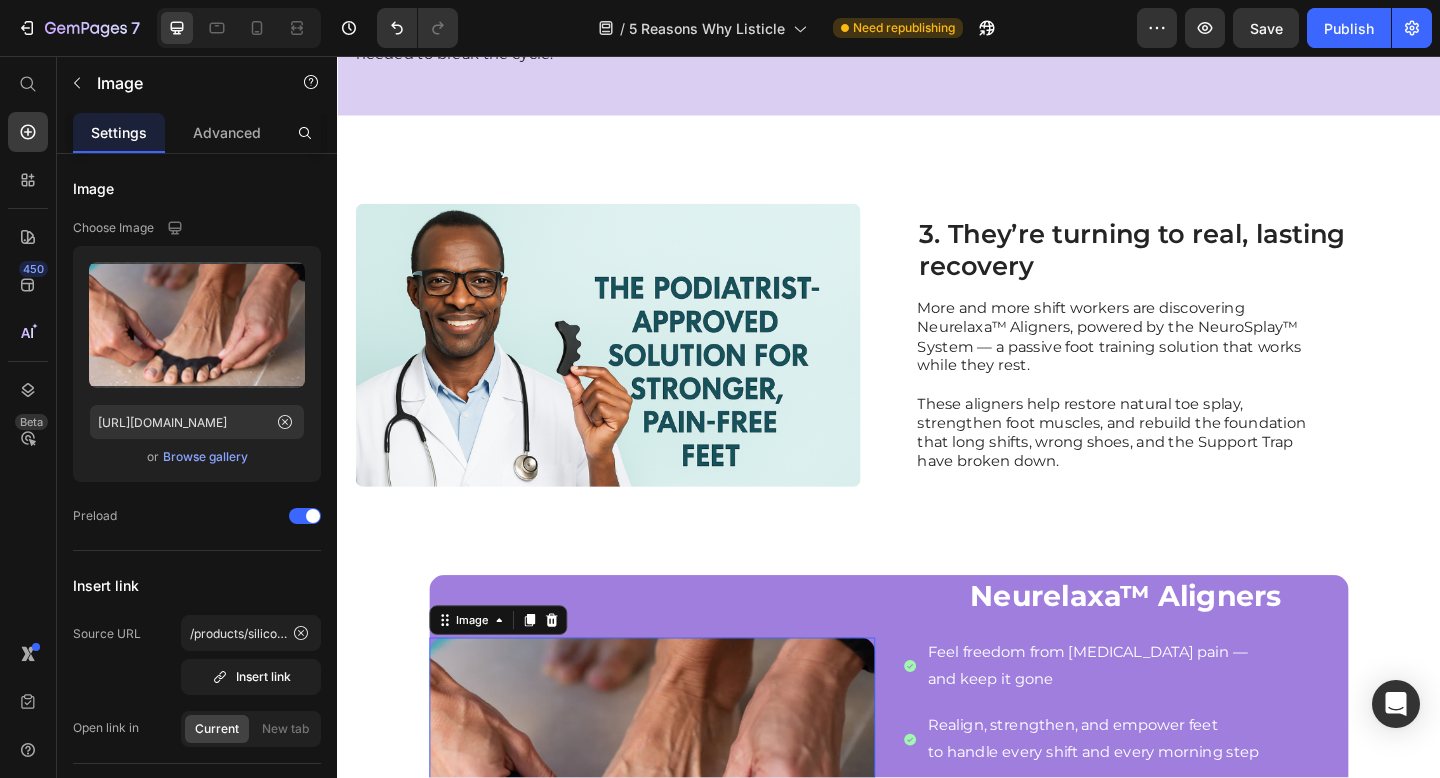 scroll, scrollTop: 1801, scrollLeft: 0, axis: vertical 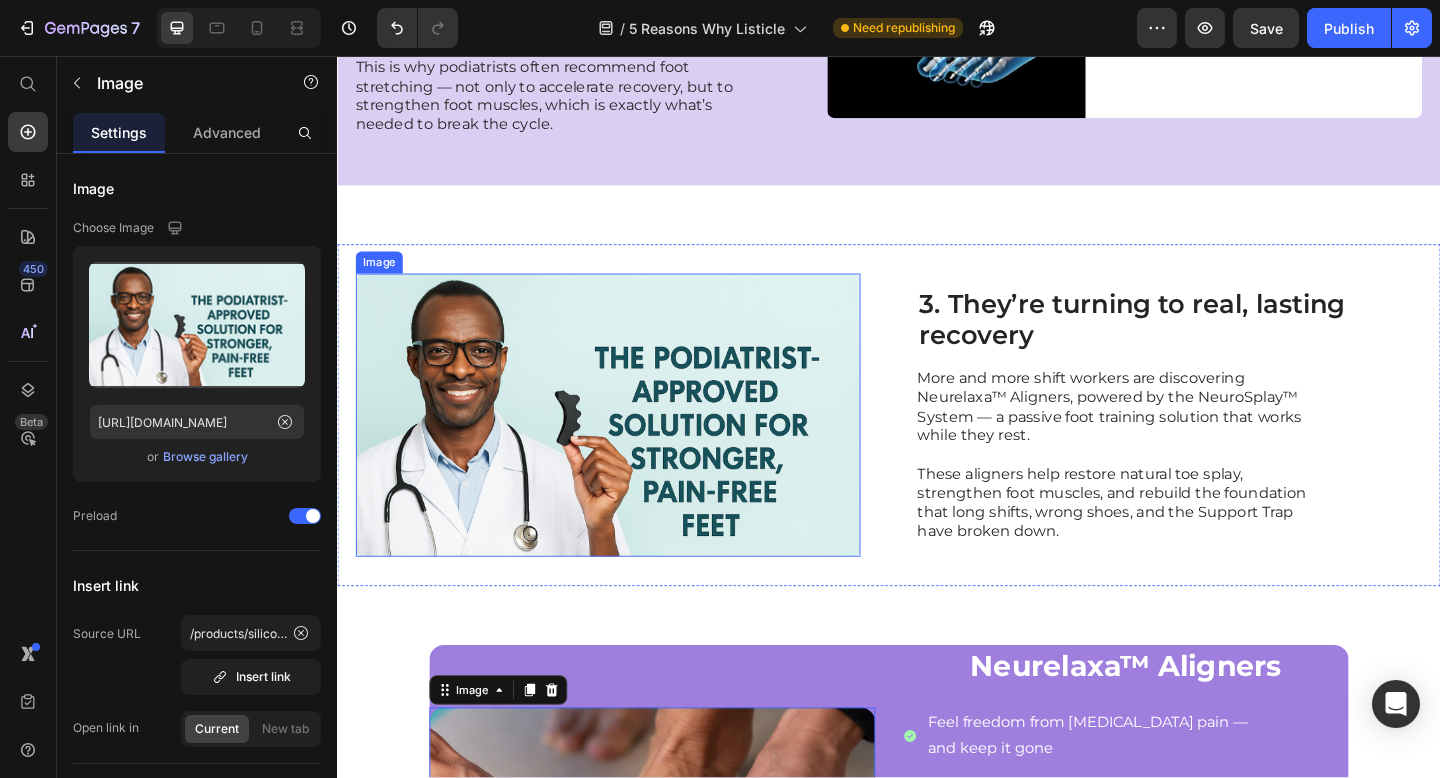click at bounding box center (631, 447) 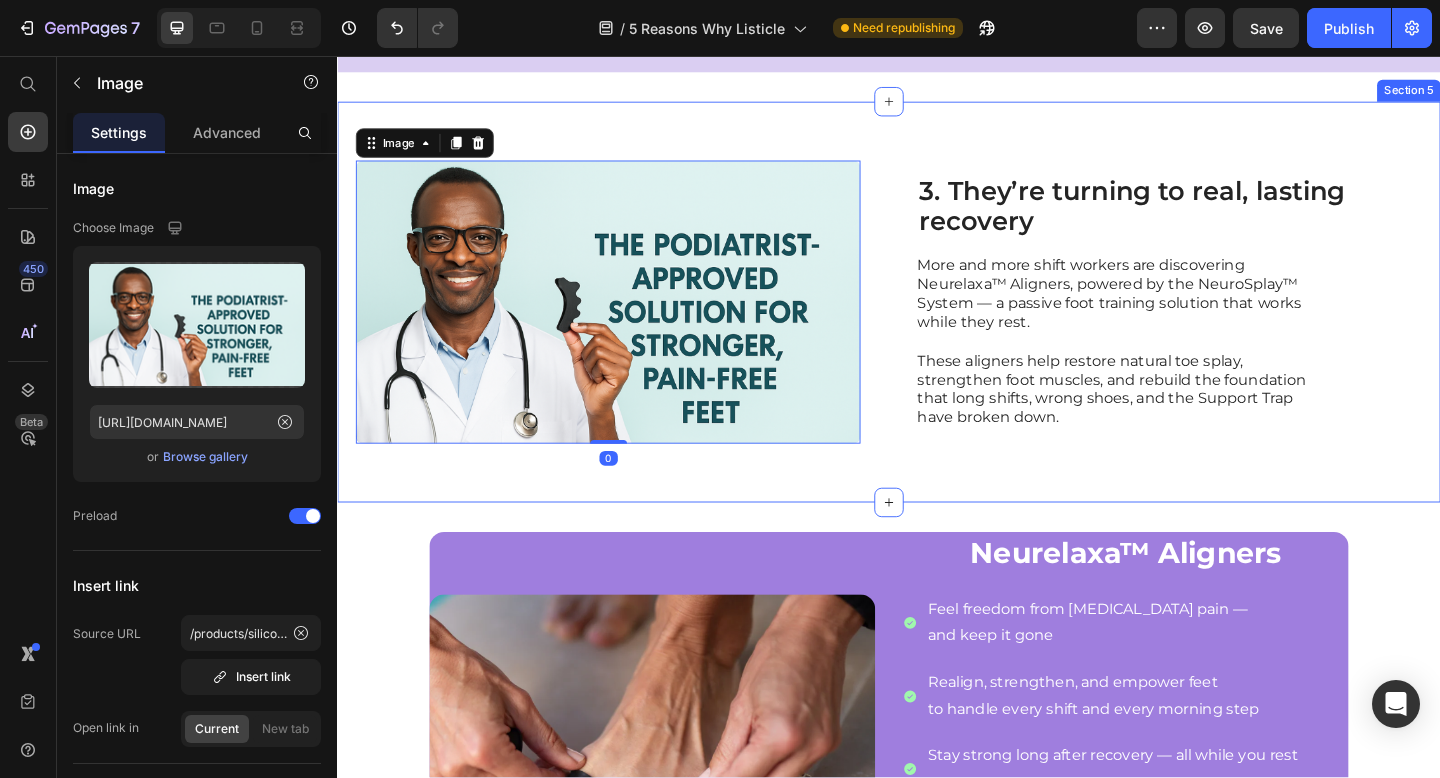 scroll, scrollTop: 2233, scrollLeft: 0, axis: vertical 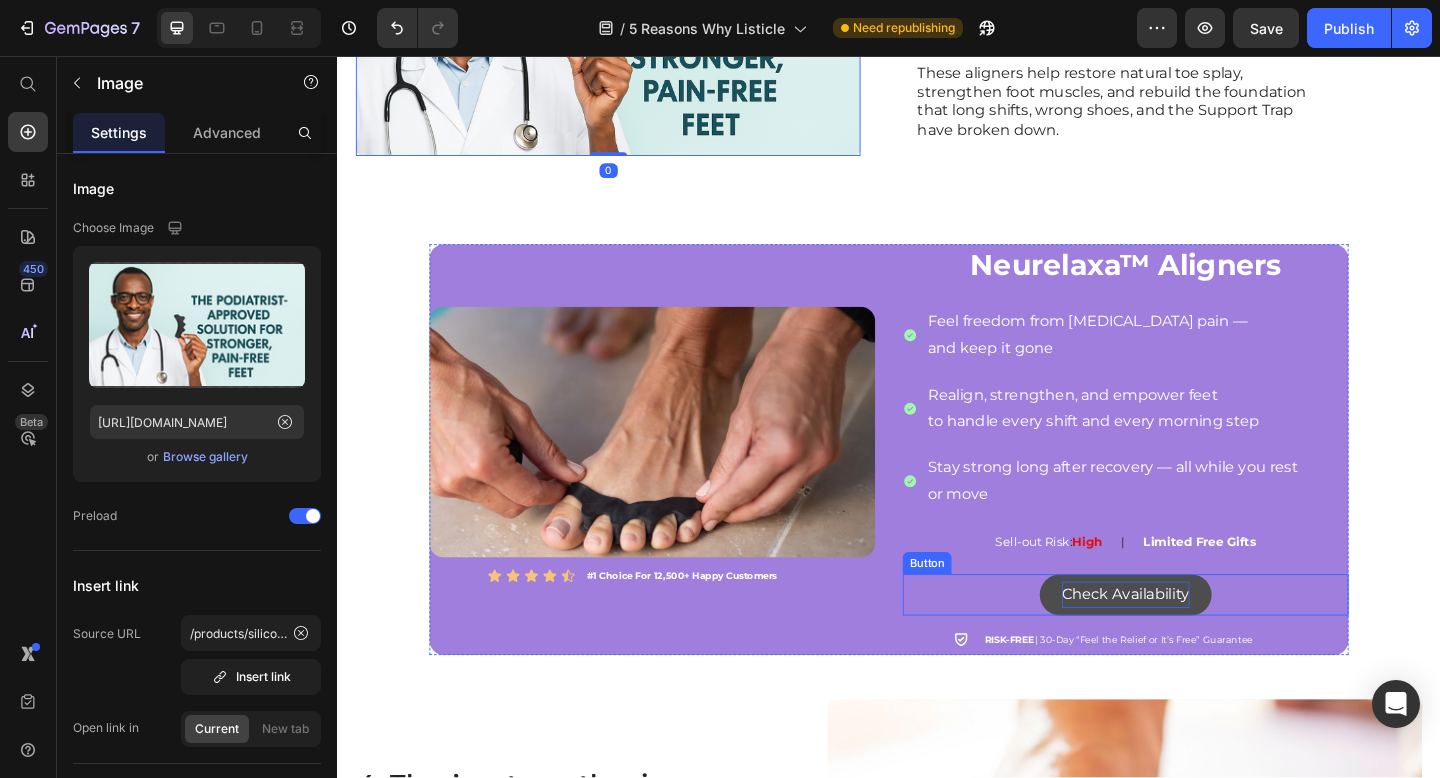 click on "Check Availability" at bounding box center [1194, 642] 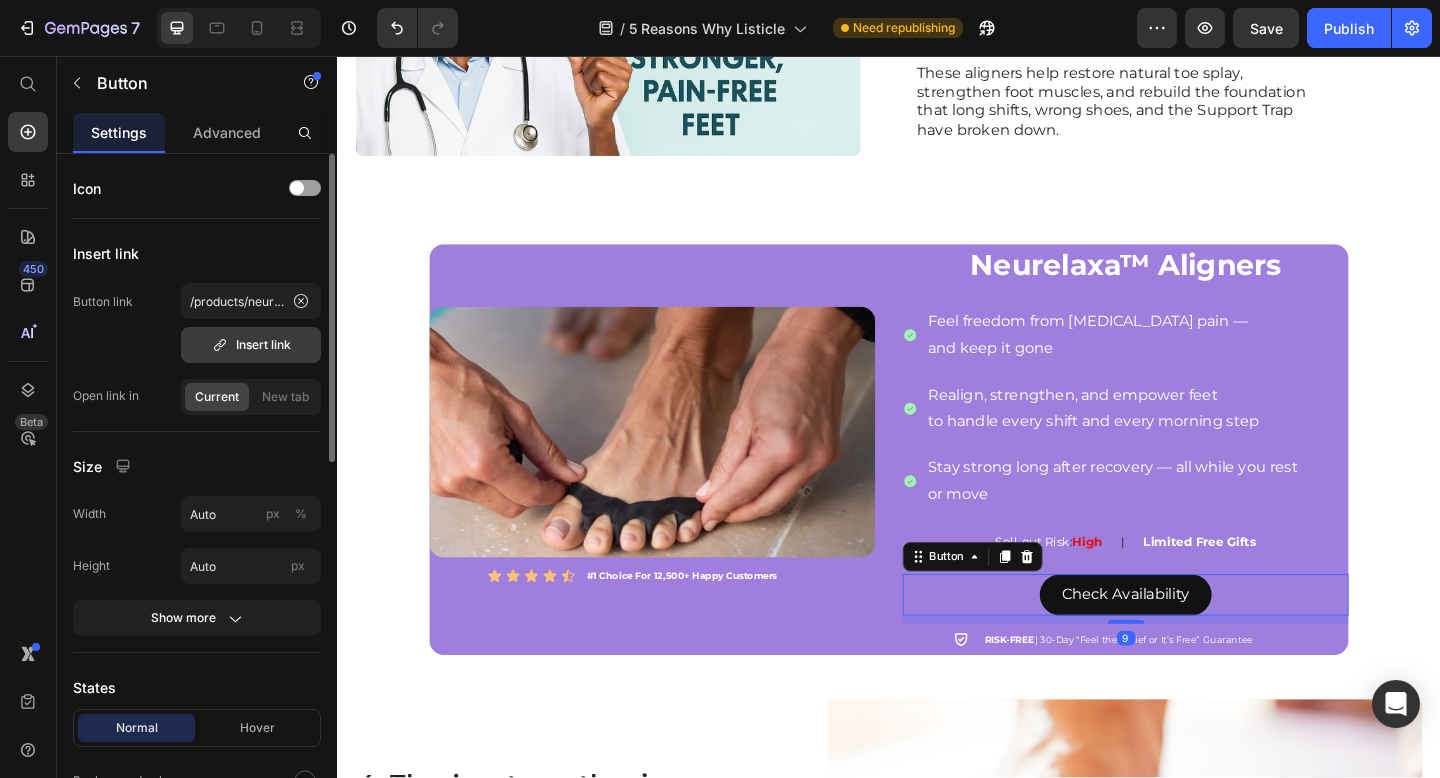 click on "Insert link" at bounding box center [251, 345] 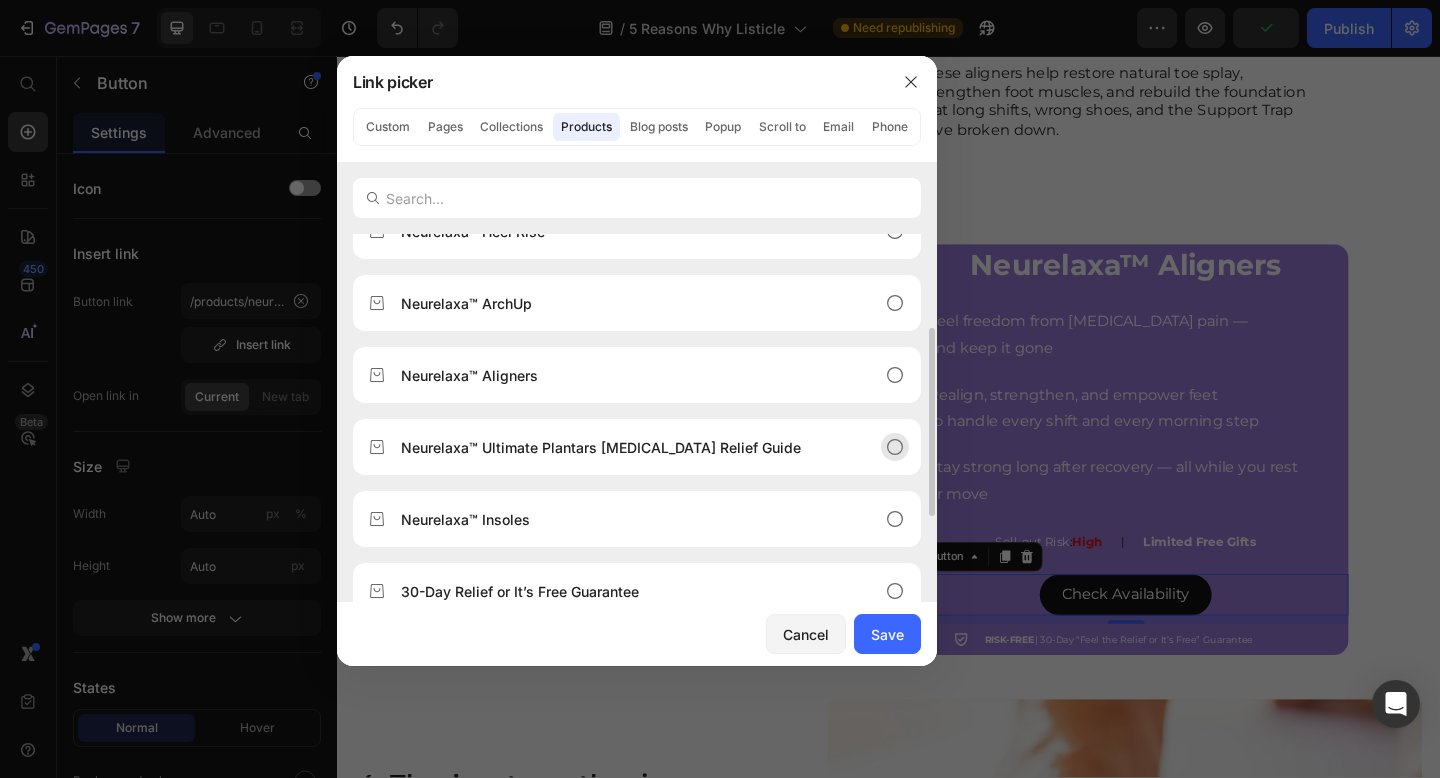 scroll, scrollTop: 255, scrollLeft: 0, axis: vertical 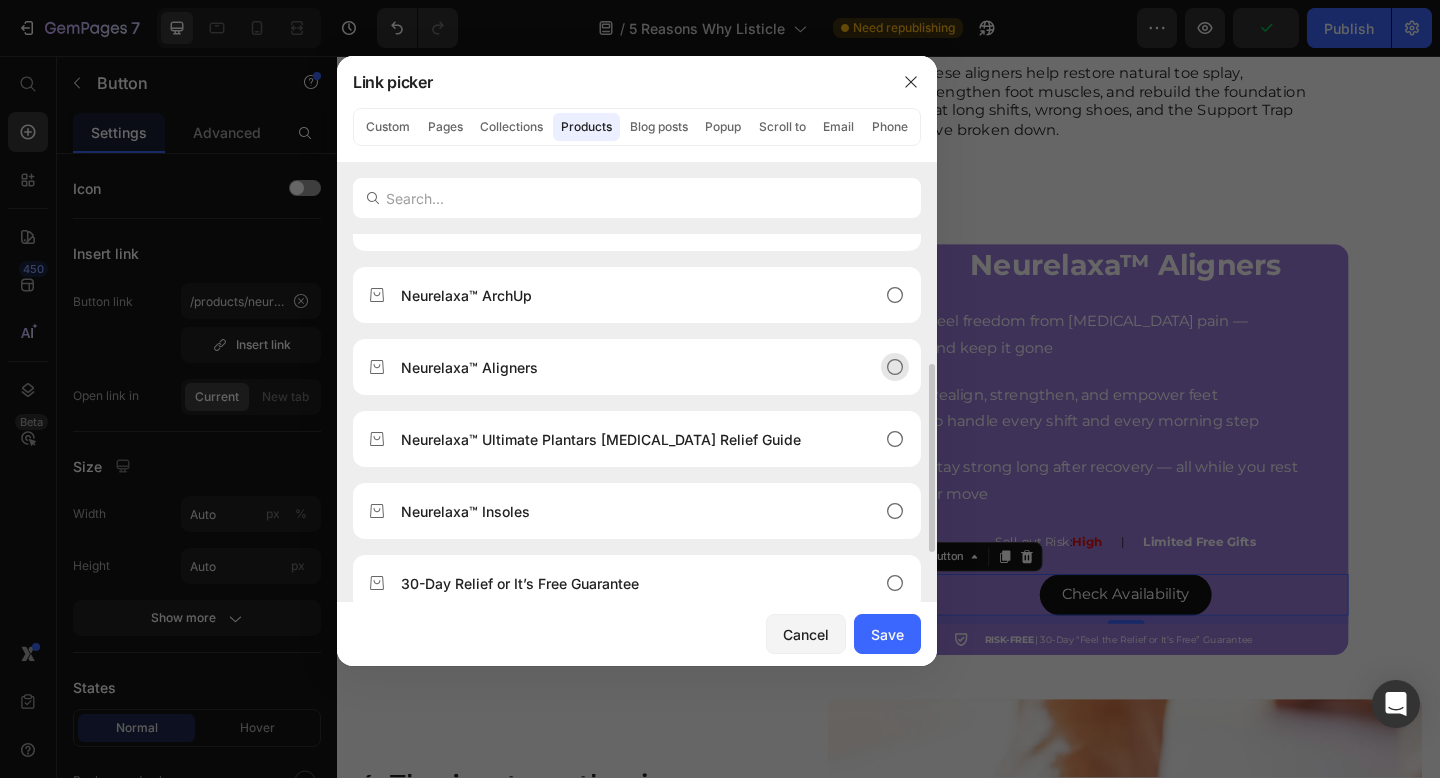 click on "Neurelaxa™ Aligners" at bounding box center [621, 367] 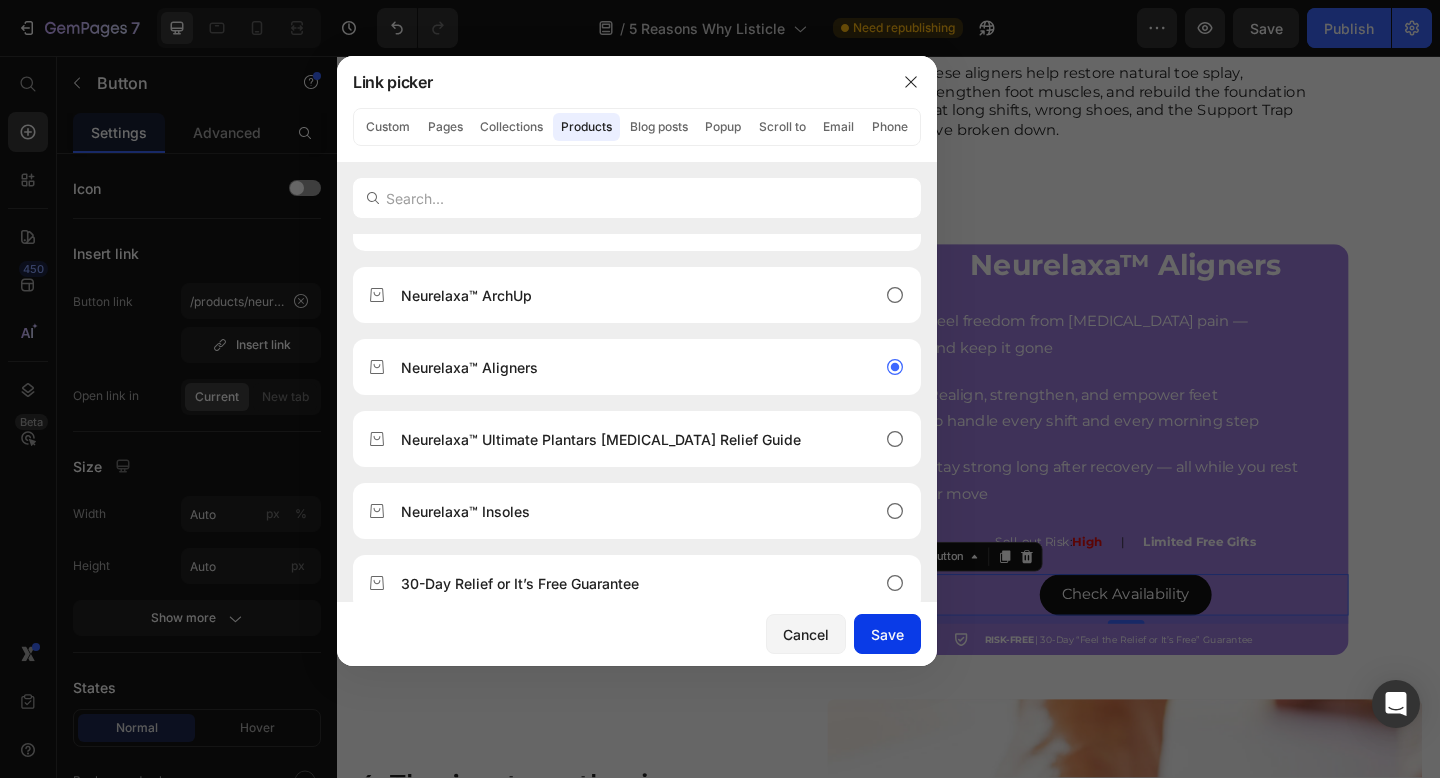 click on "Save" at bounding box center [887, 634] 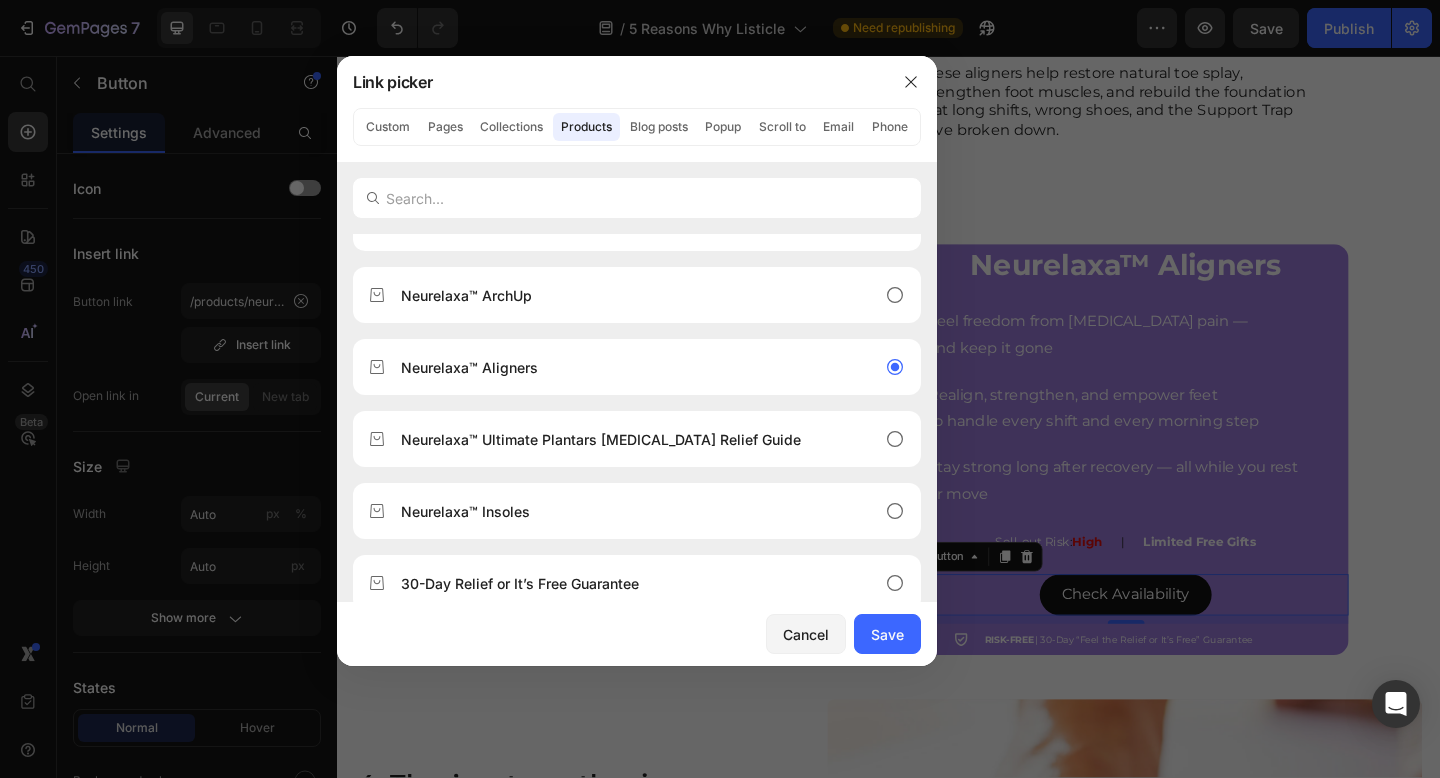 type on "/products/silicone-[MEDICAL_DATA]-toe-correction-separator" 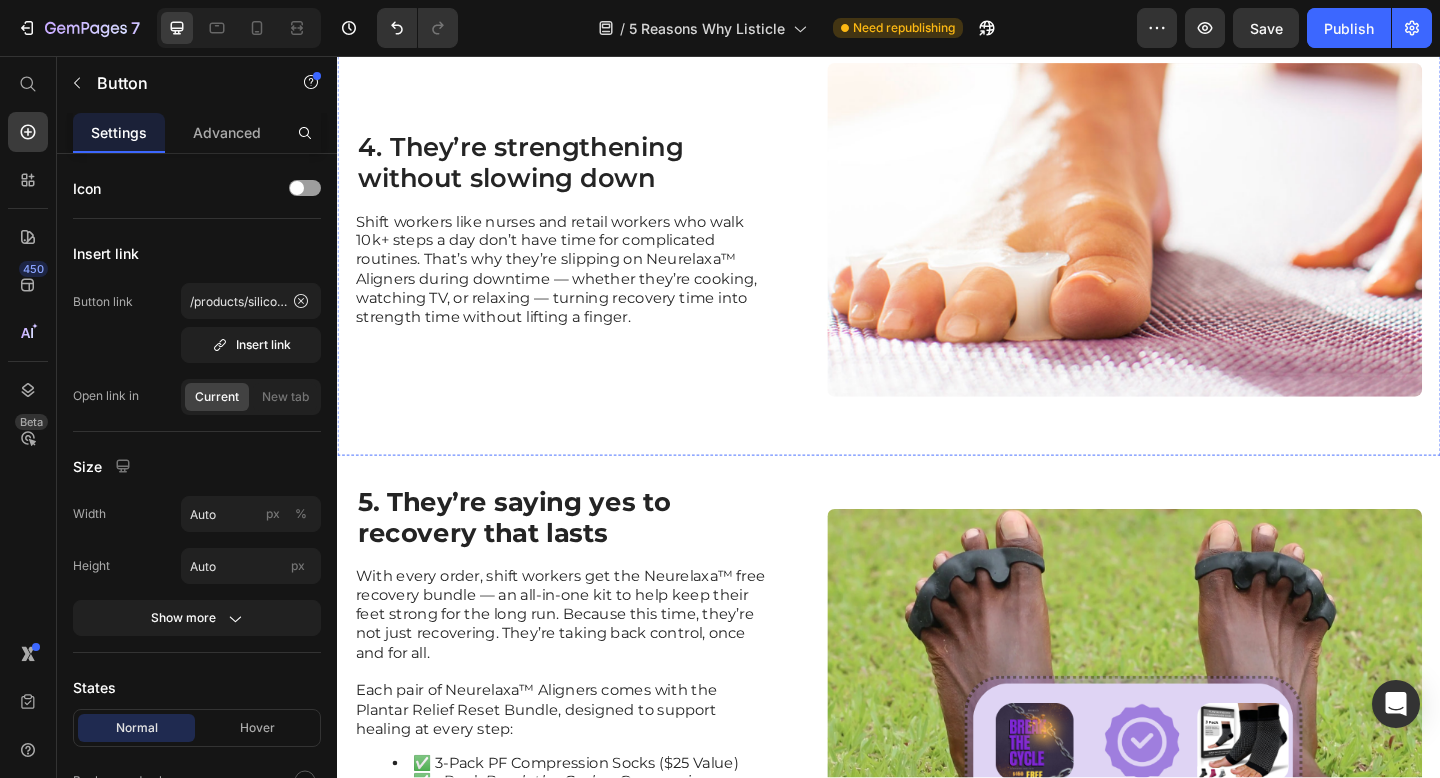 scroll, scrollTop: 2949, scrollLeft: 0, axis: vertical 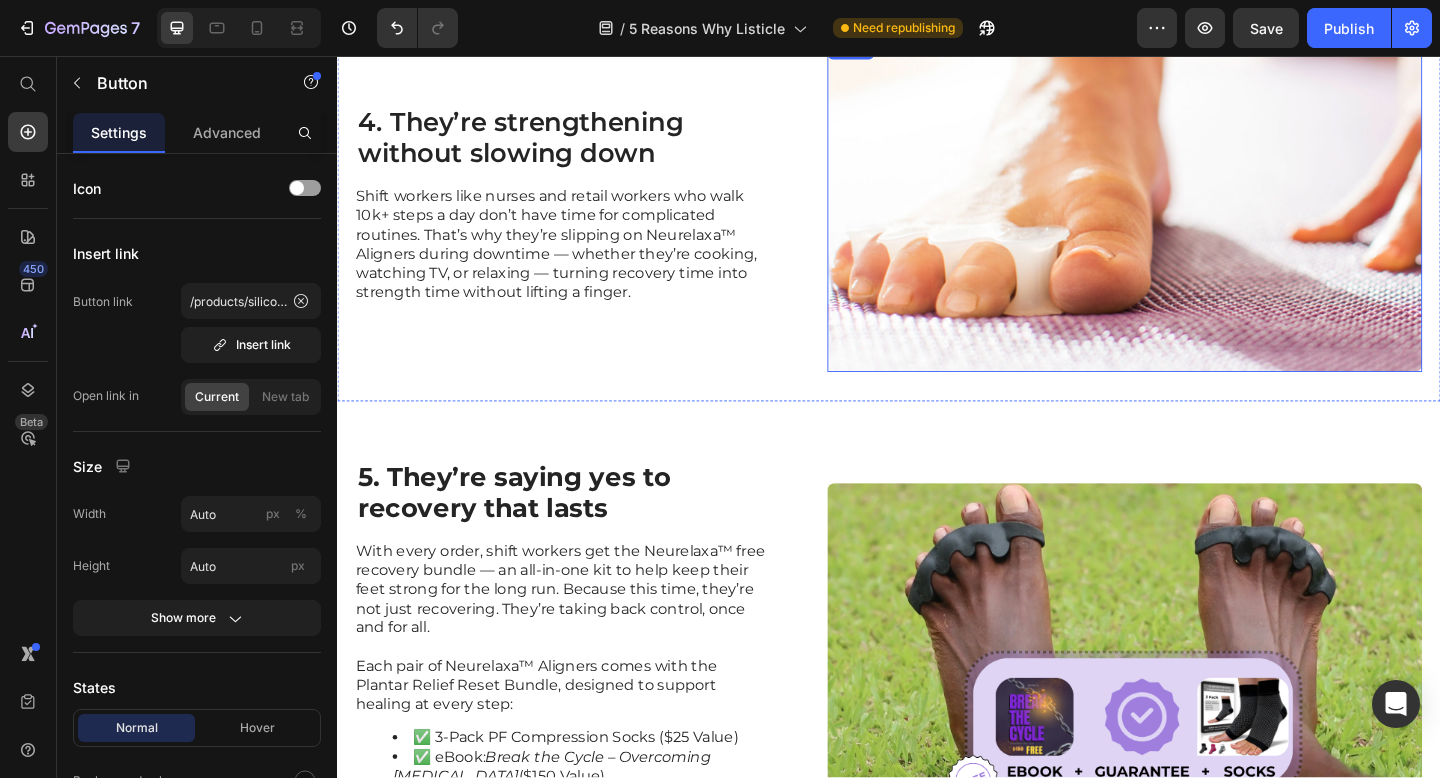 click at bounding box center [1193, 218] 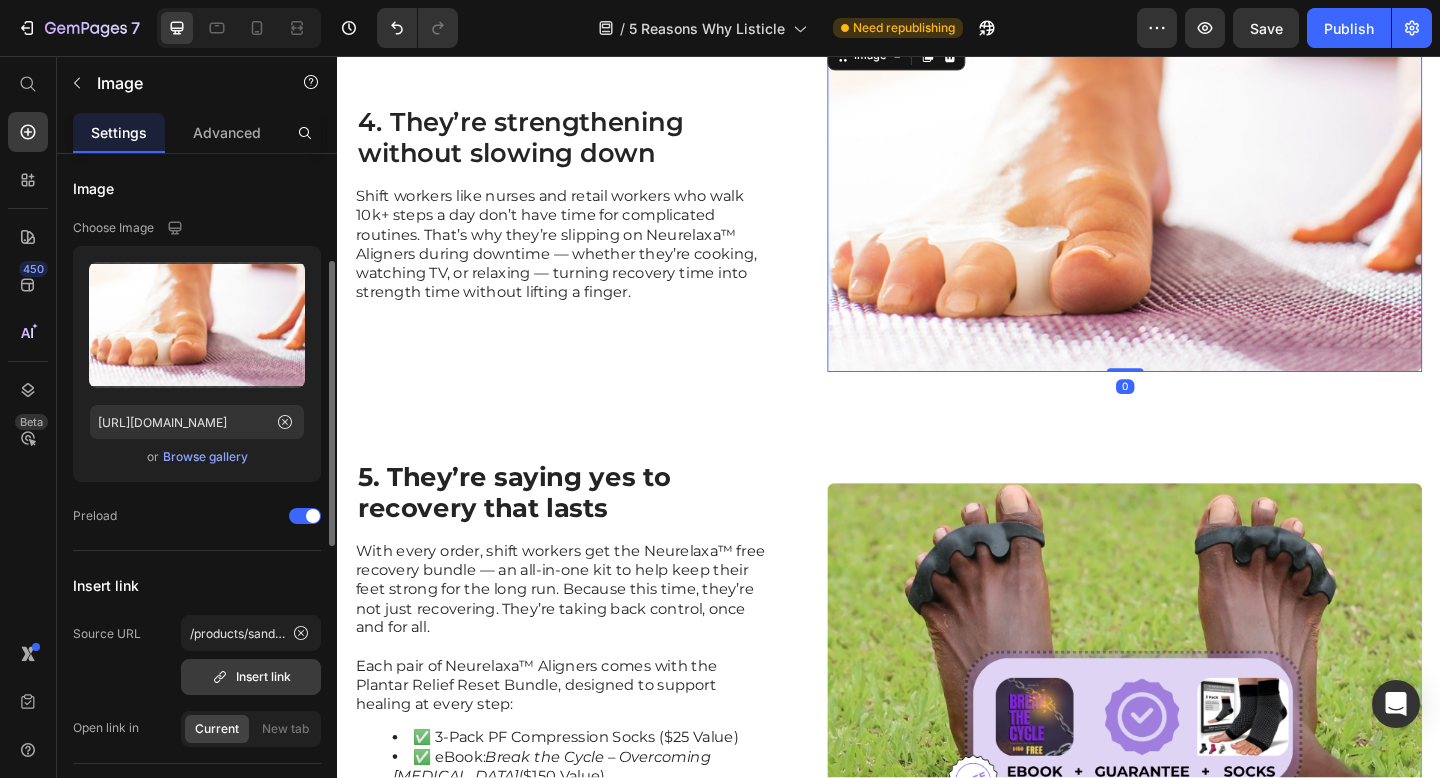 scroll, scrollTop: 153, scrollLeft: 0, axis: vertical 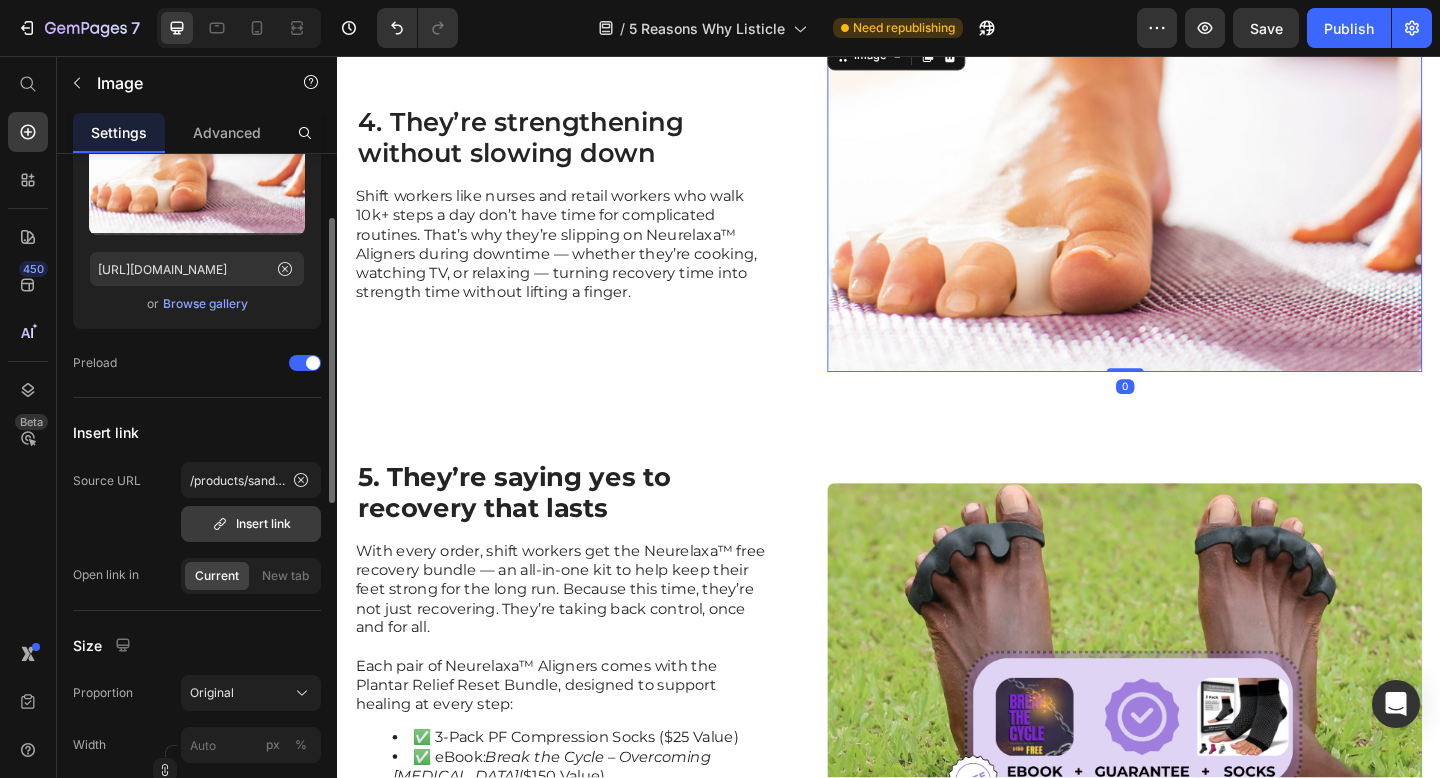 click on "Insert link" at bounding box center (251, 524) 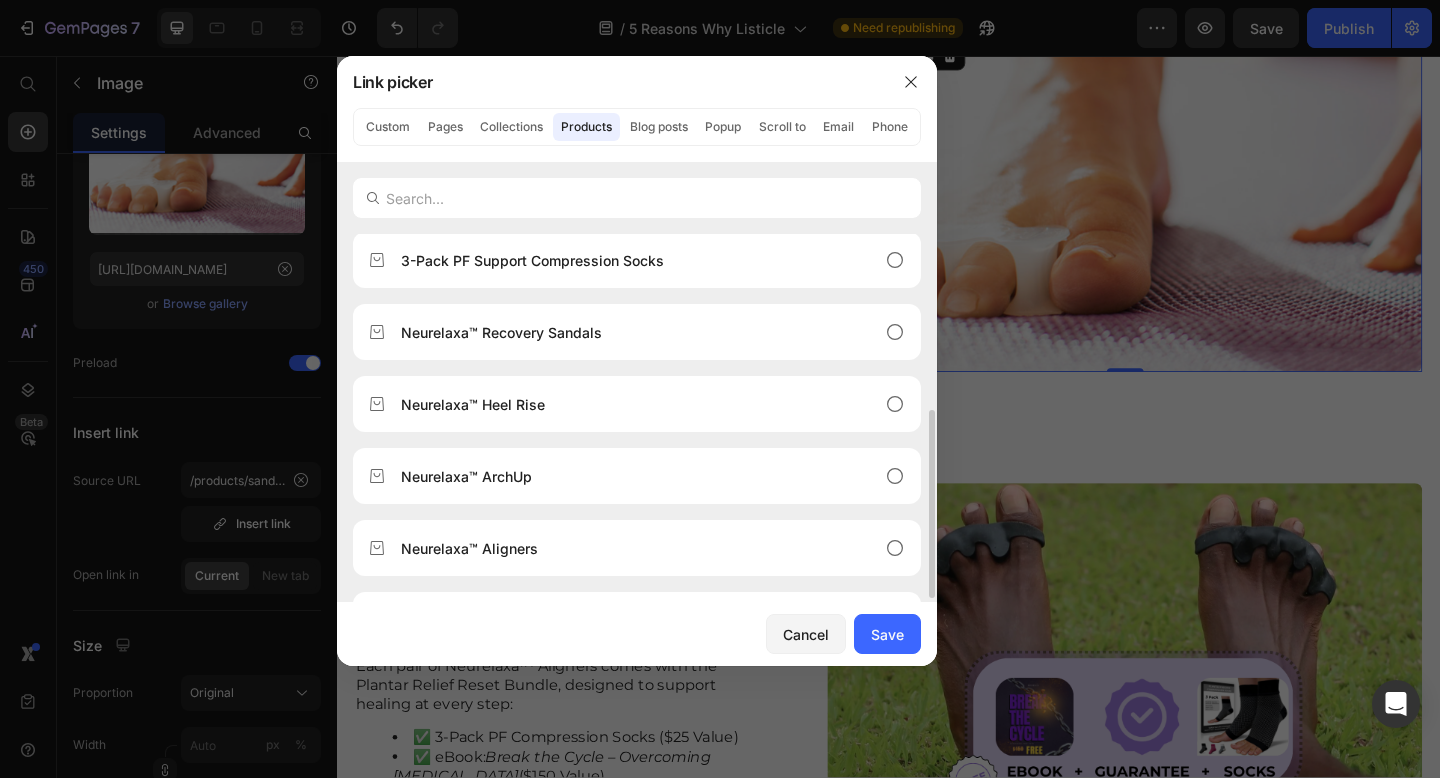 scroll, scrollTop: 237, scrollLeft: 0, axis: vertical 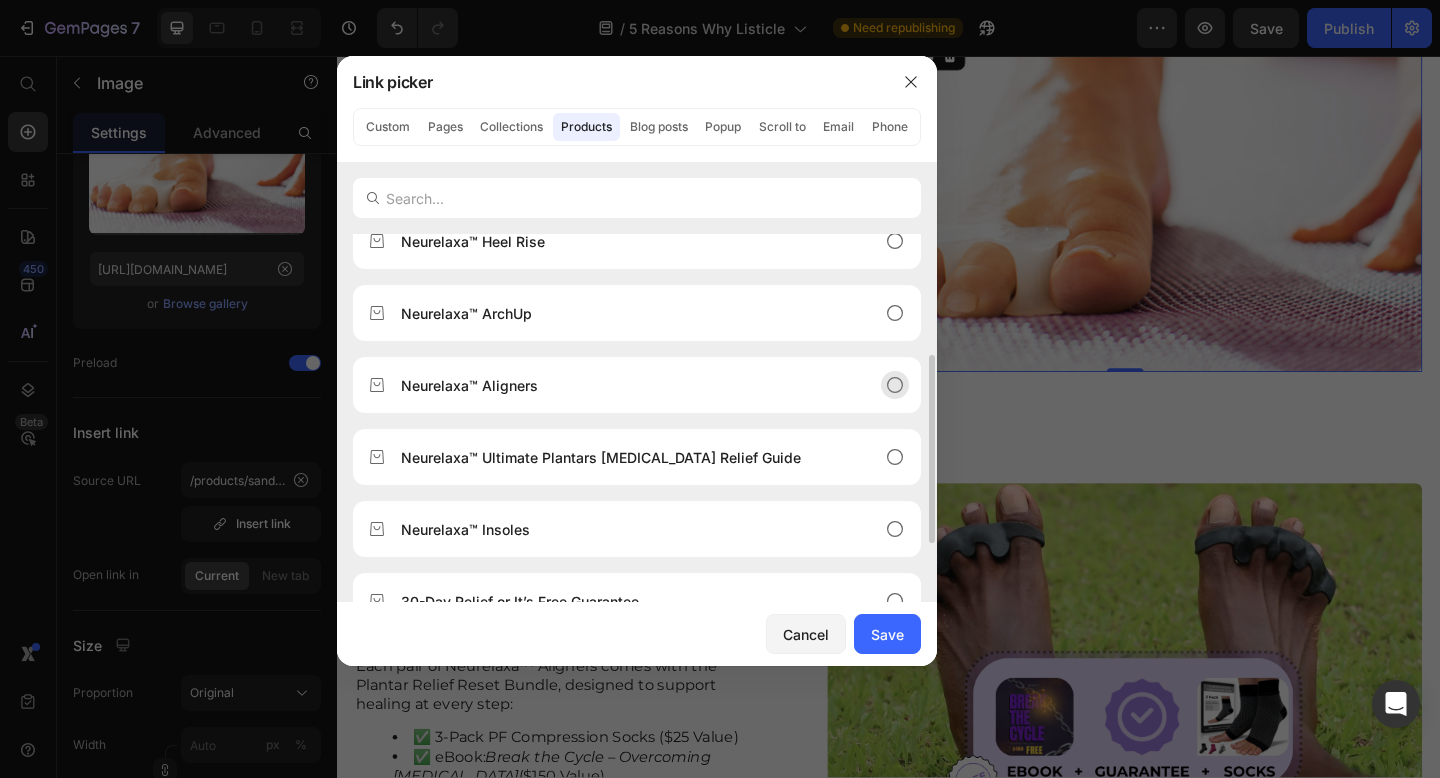 click on "Neurelaxa™ Aligners" at bounding box center [621, 385] 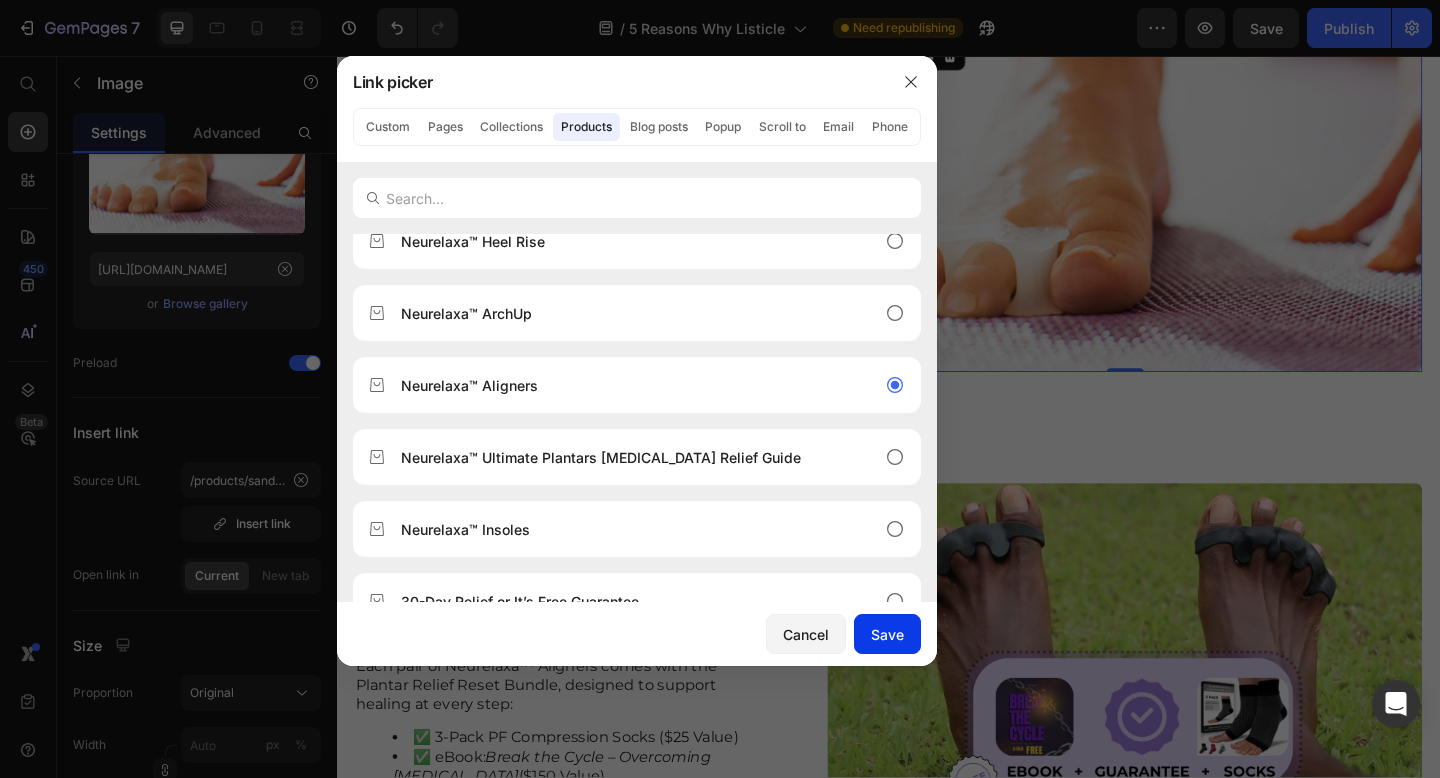 click on "Save" 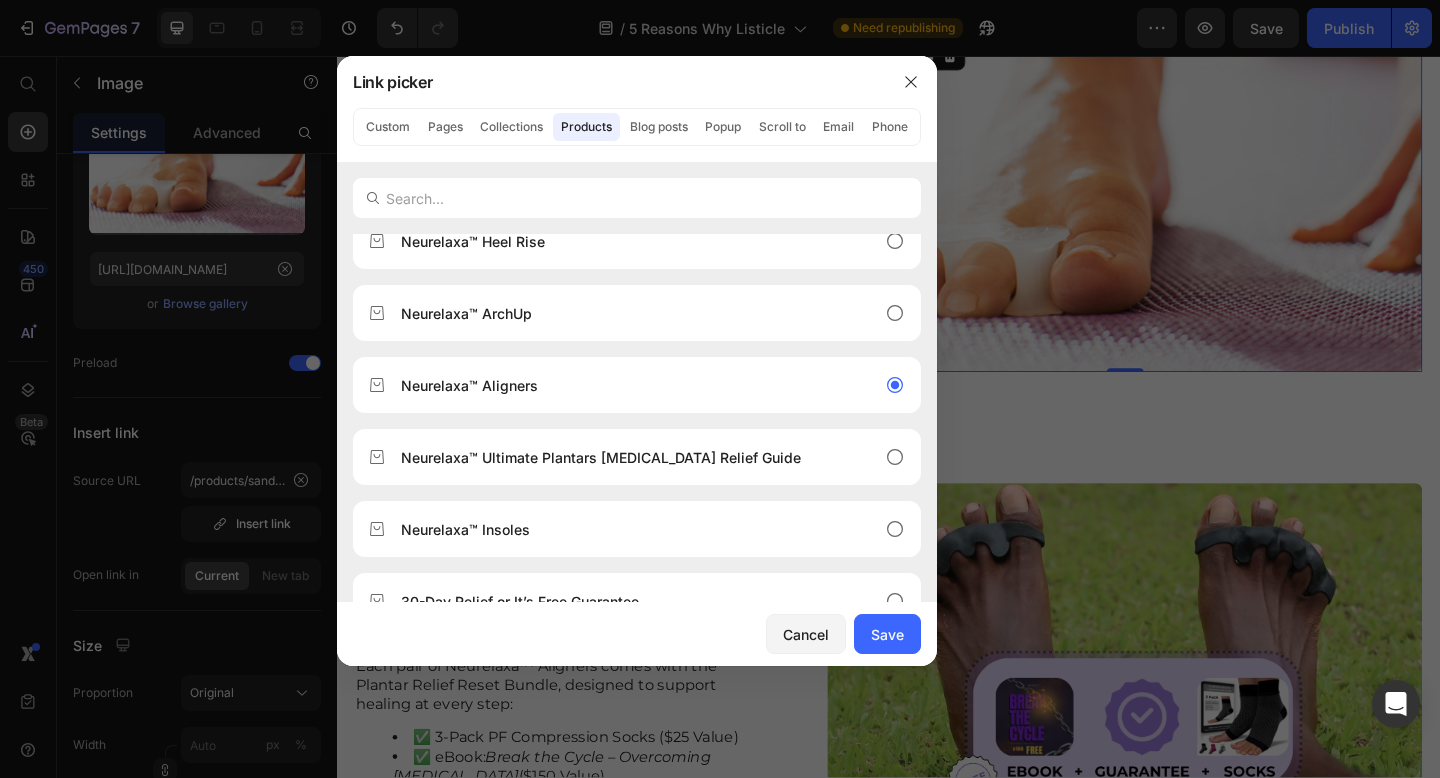 type on "/products/silicone-[MEDICAL_DATA]-toe-correction-separator" 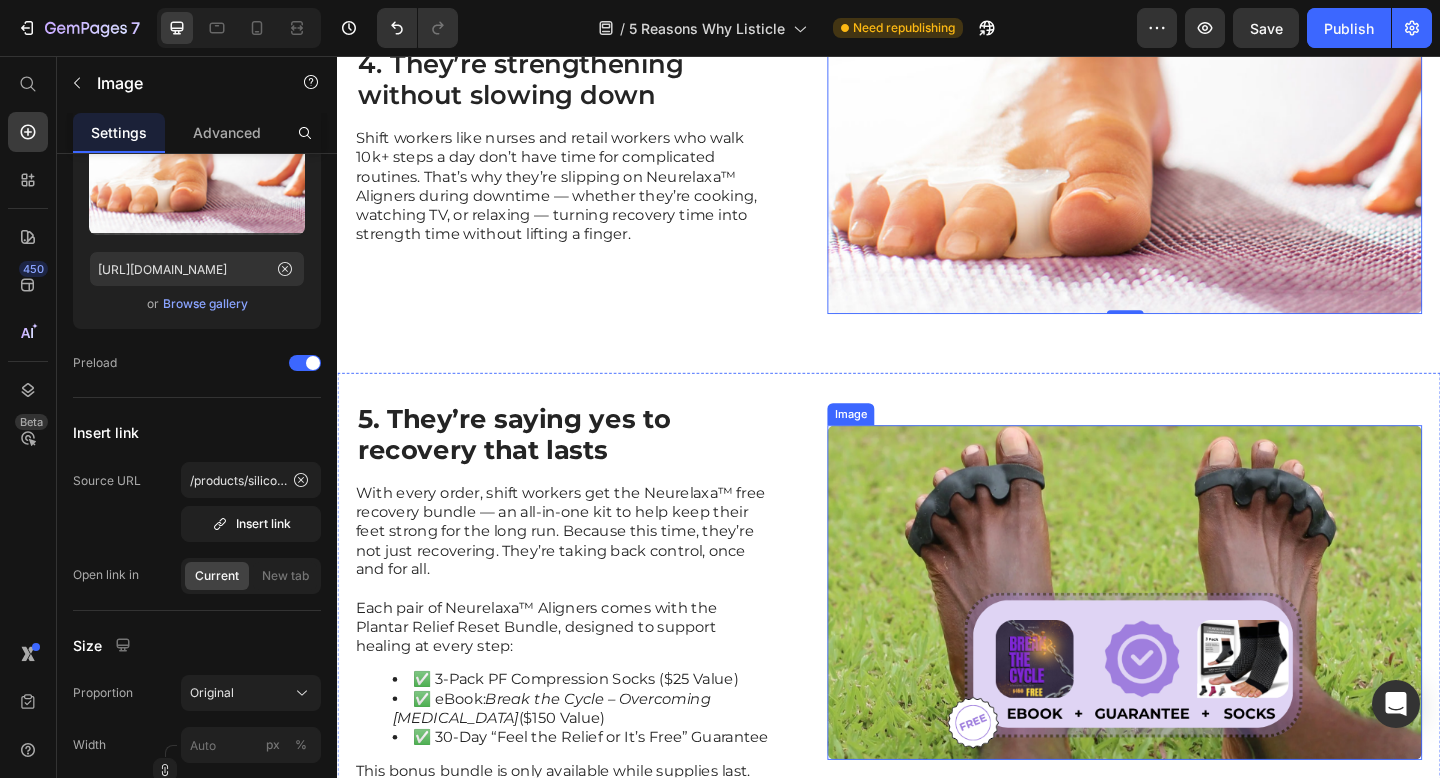 scroll, scrollTop: 3305, scrollLeft: 0, axis: vertical 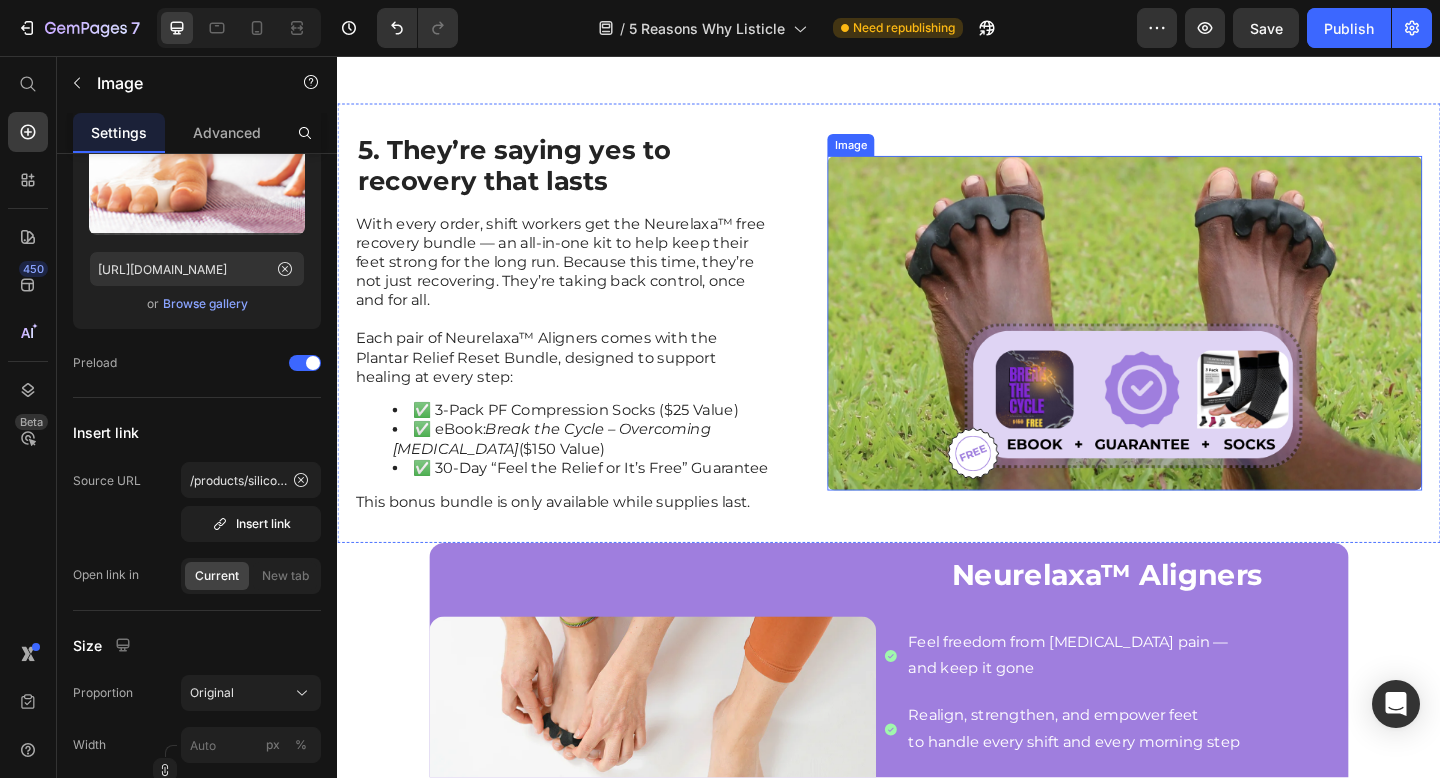 click at bounding box center (1193, 347) 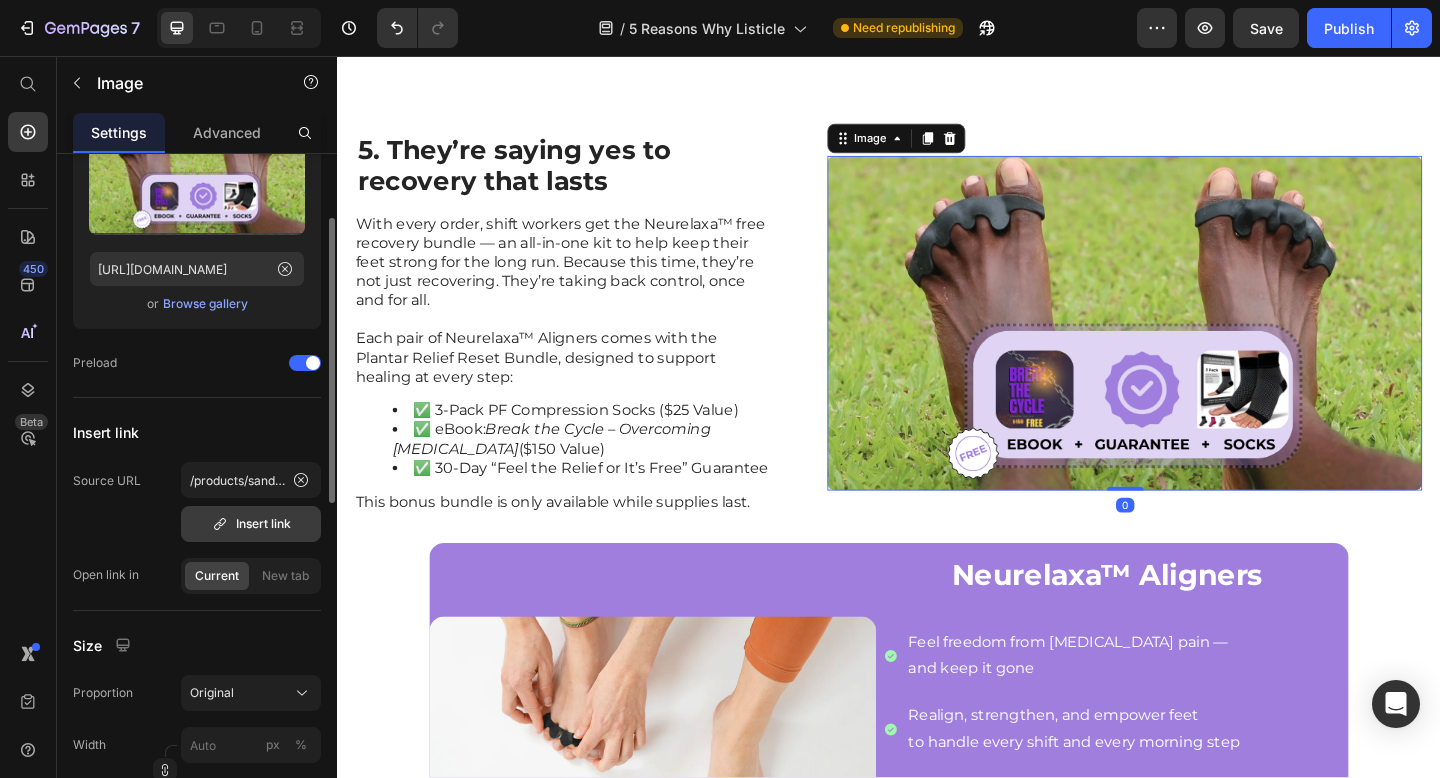 click on "Insert link" at bounding box center (251, 524) 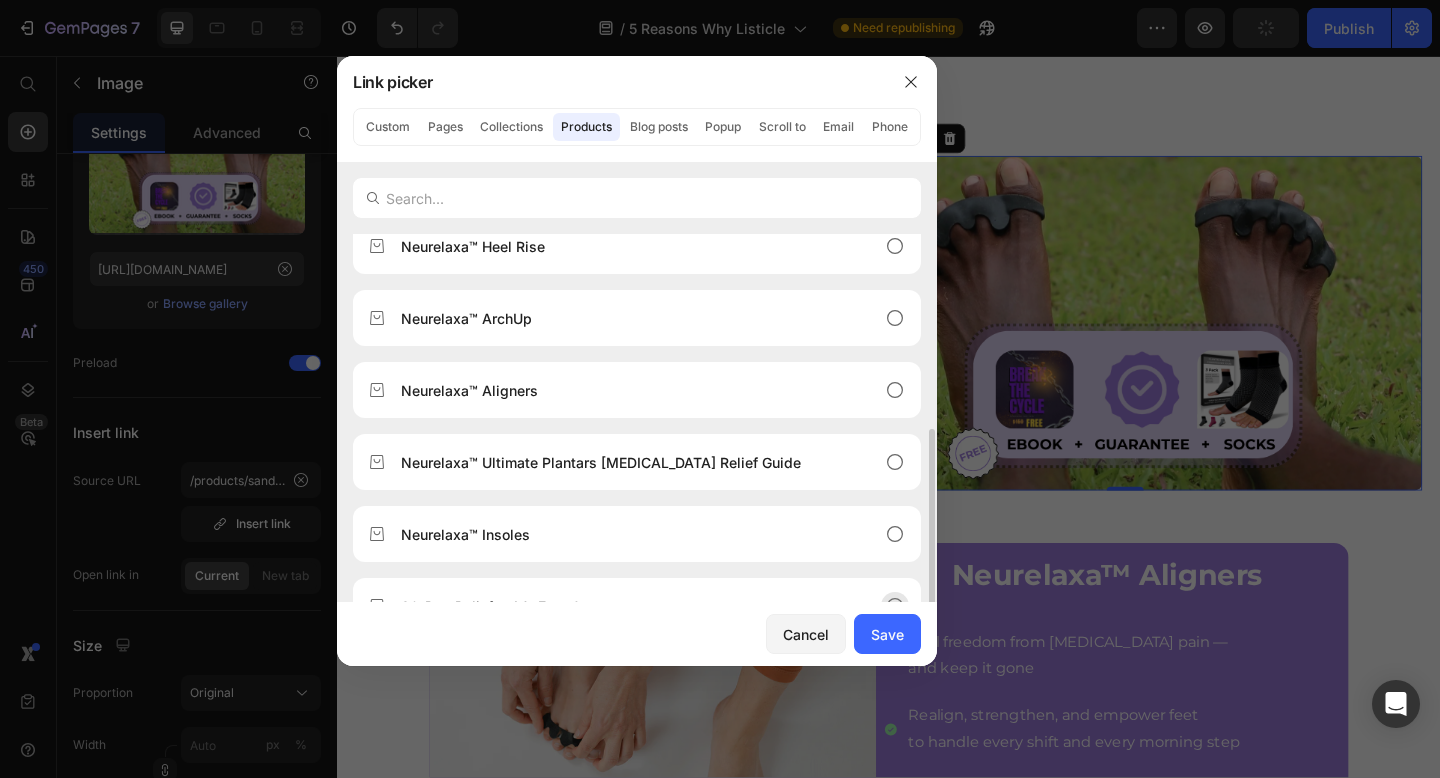 scroll, scrollTop: 283, scrollLeft: 0, axis: vertical 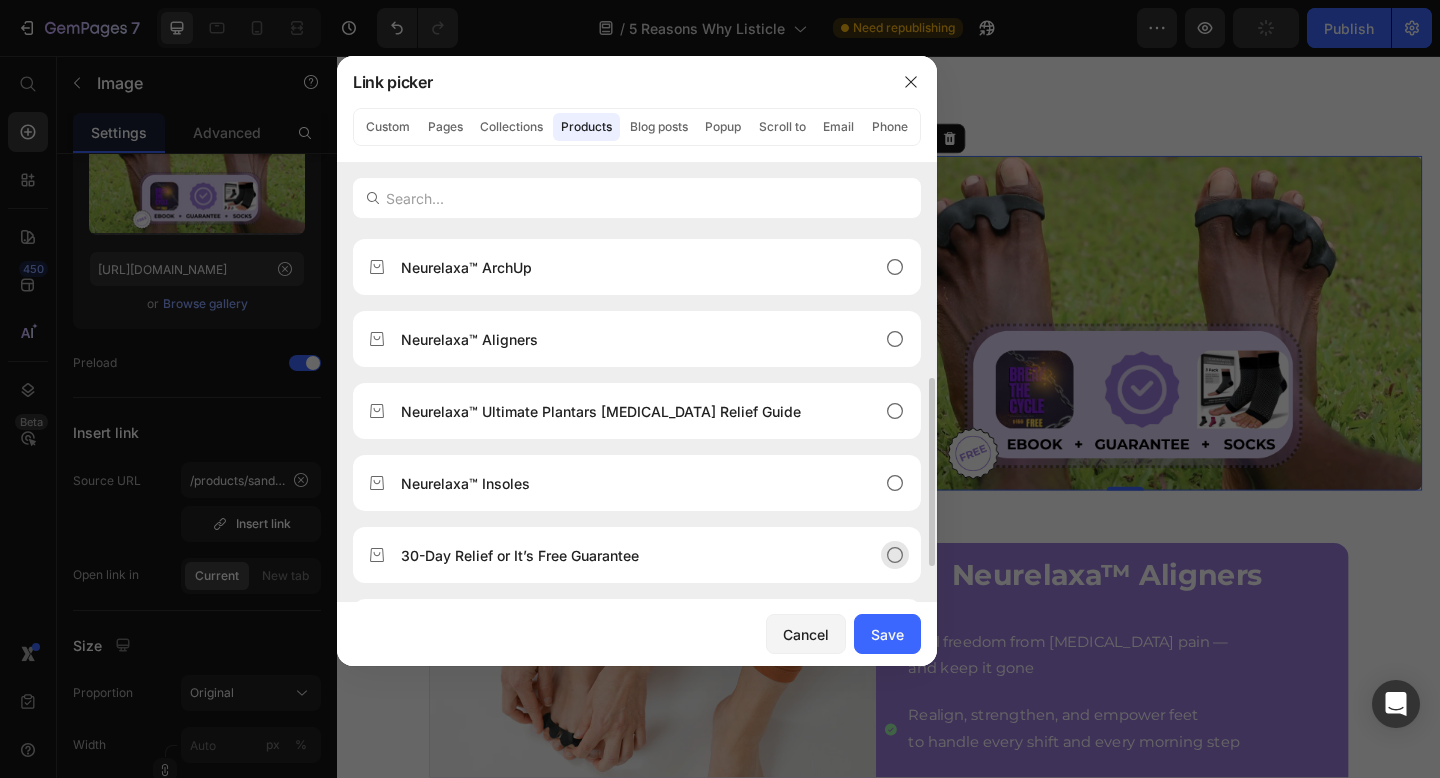 drag, startPoint x: 819, startPoint y: 349, endPoint x: 868, endPoint y: 580, distance: 236.13979 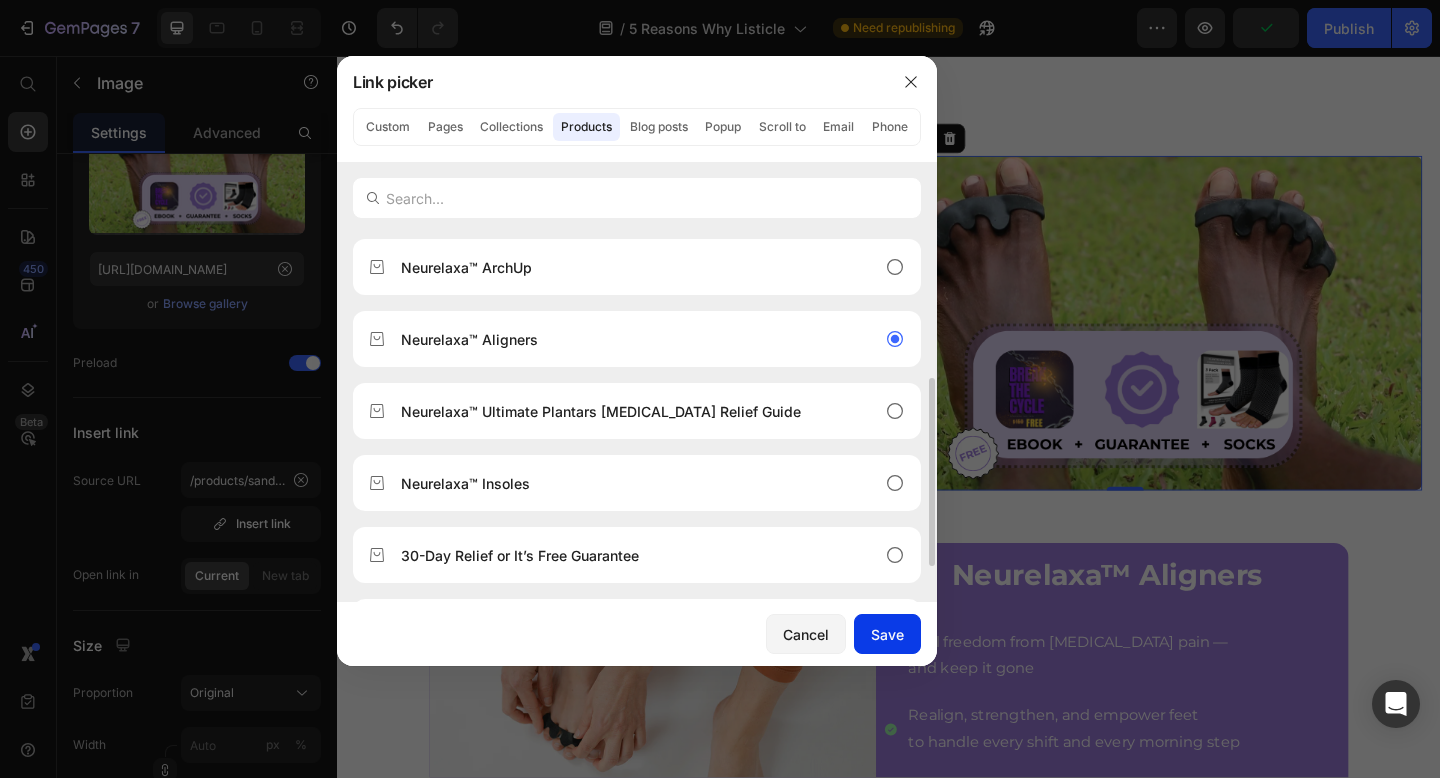 click on "Save" at bounding box center [887, 634] 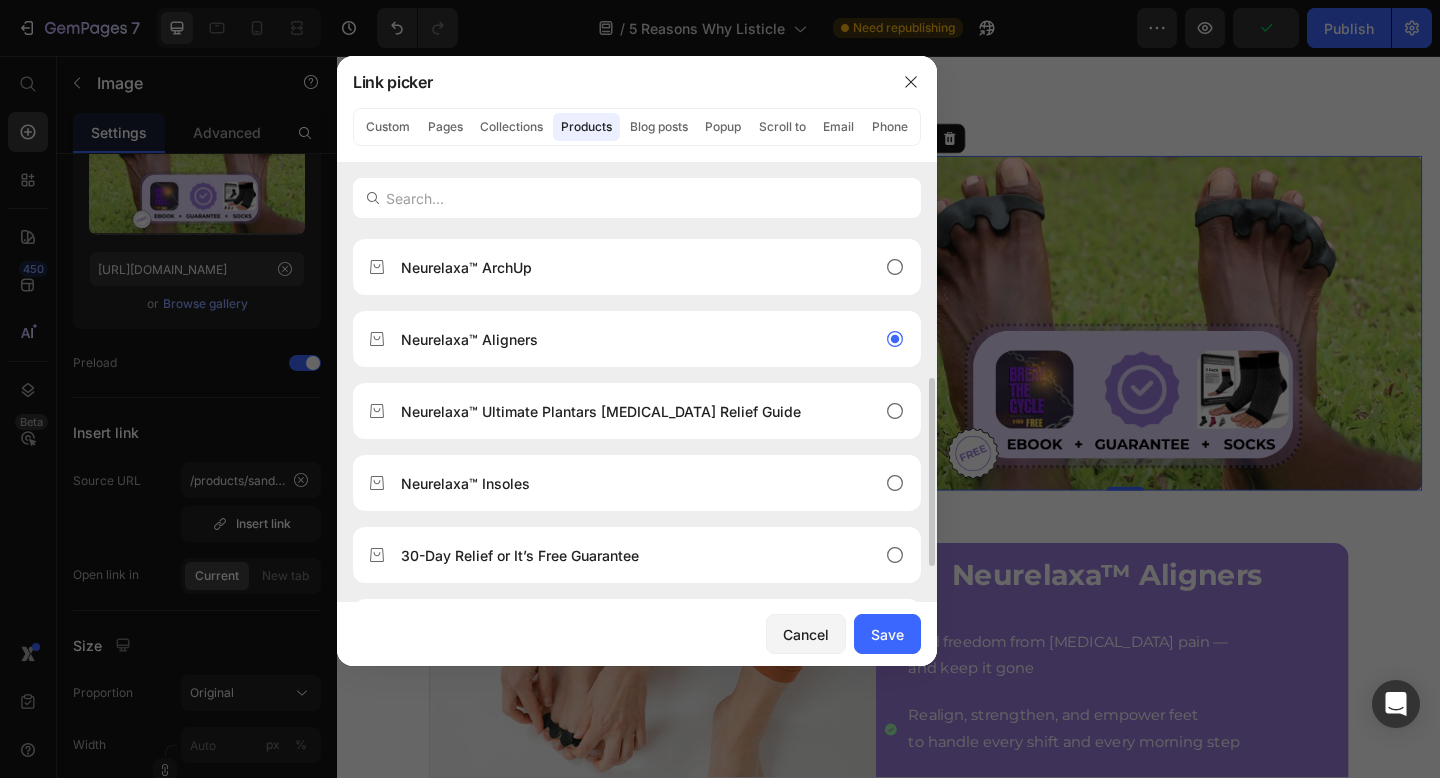 type on "/products/silicone-[MEDICAL_DATA]-toe-correction-separator" 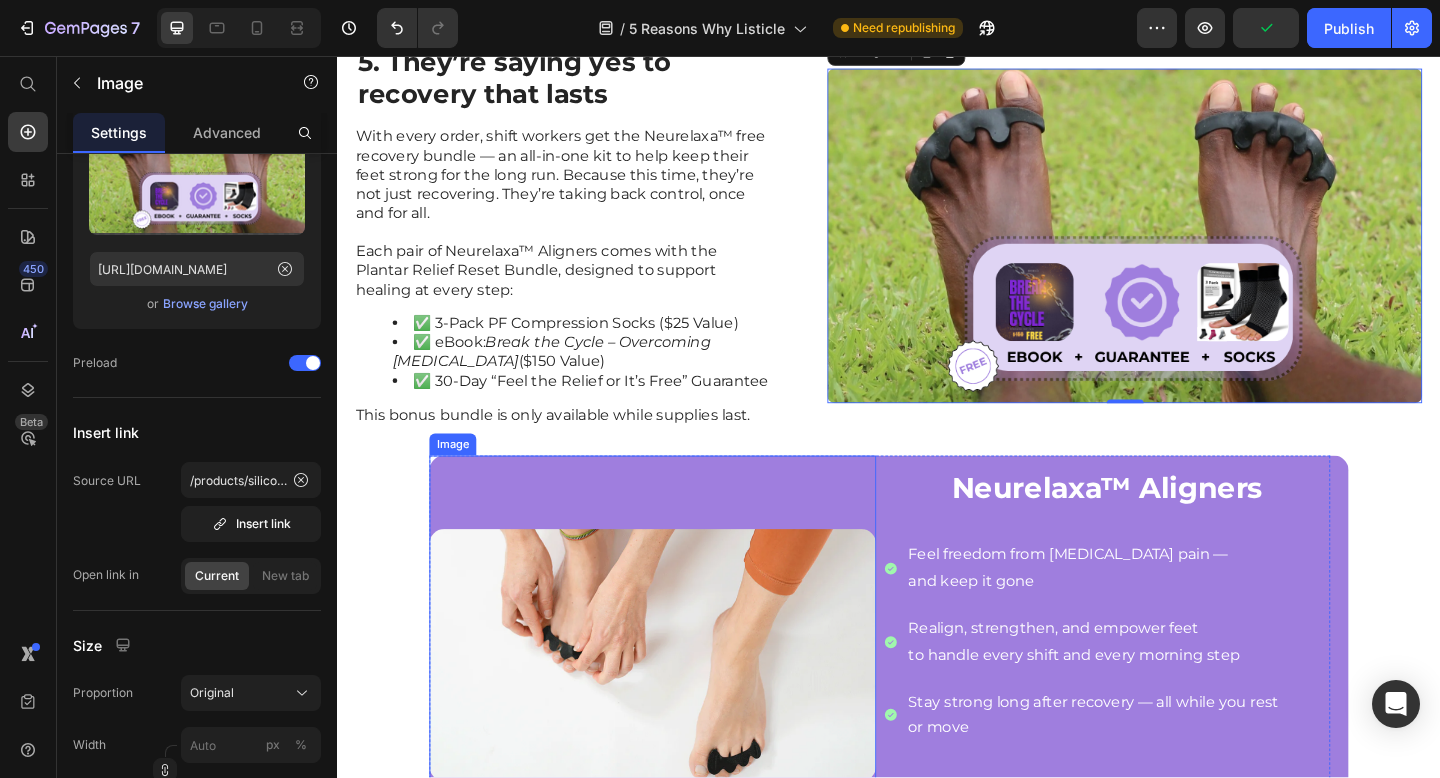 scroll, scrollTop: 3620, scrollLeft: 0, axis: vertical 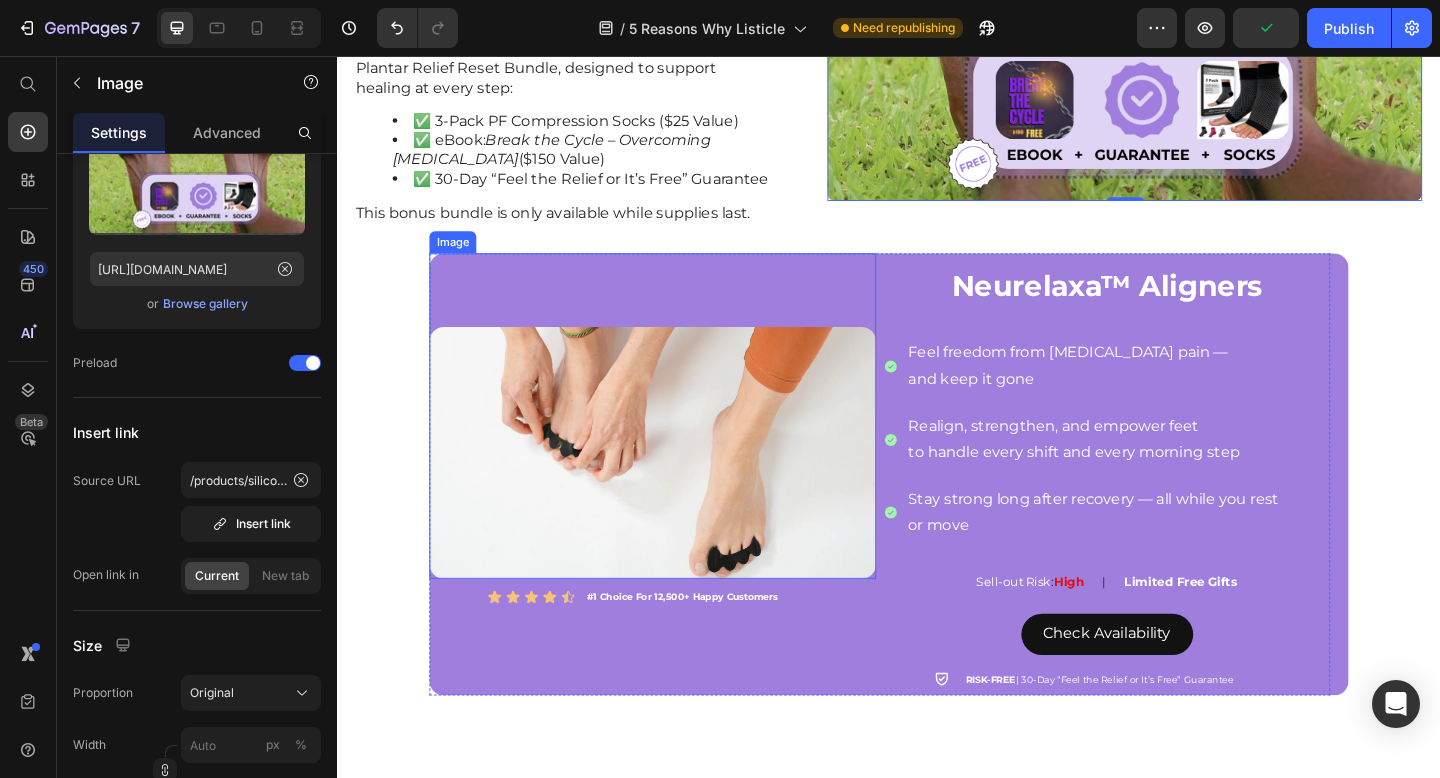 click at bounding box center (680, 447) 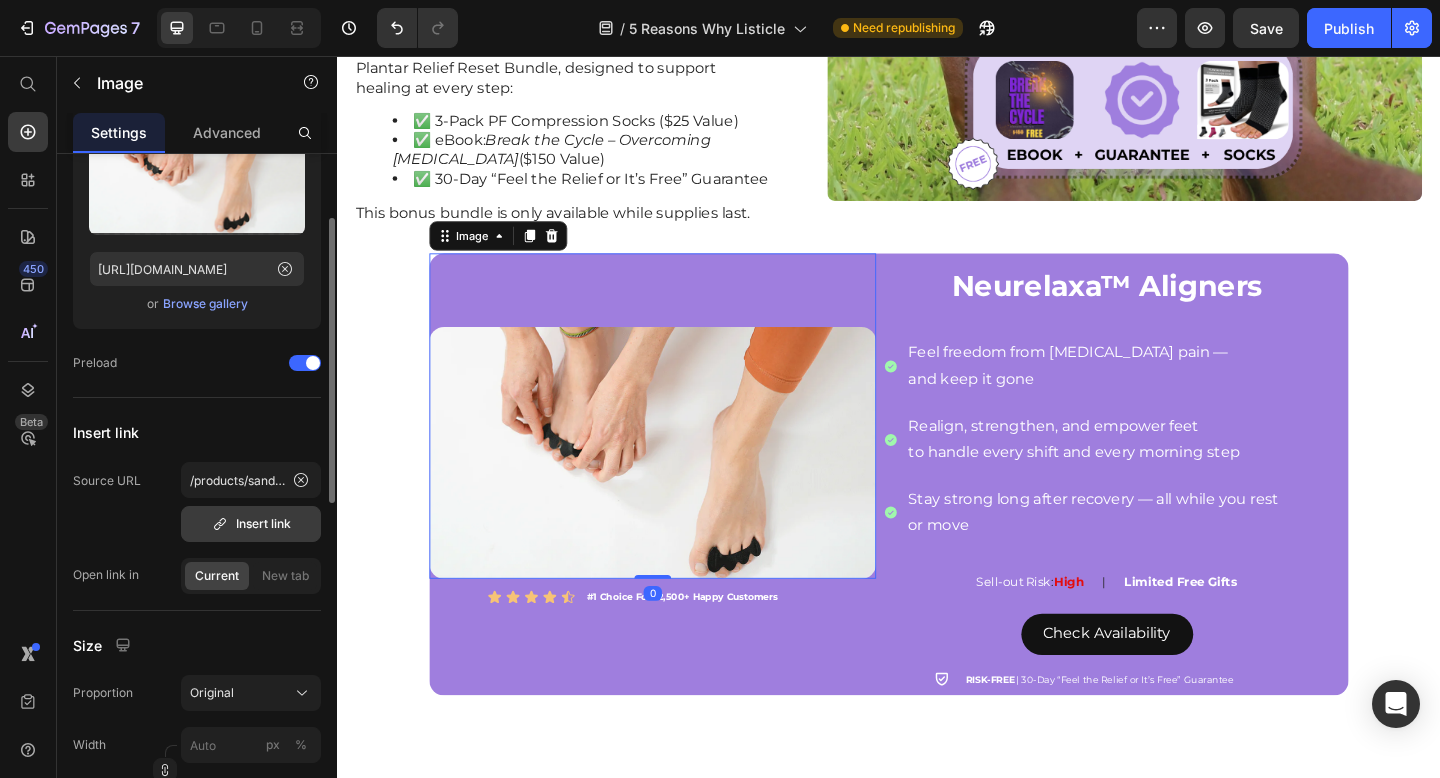 click on "Insert link" at bounding box center (251, 524) 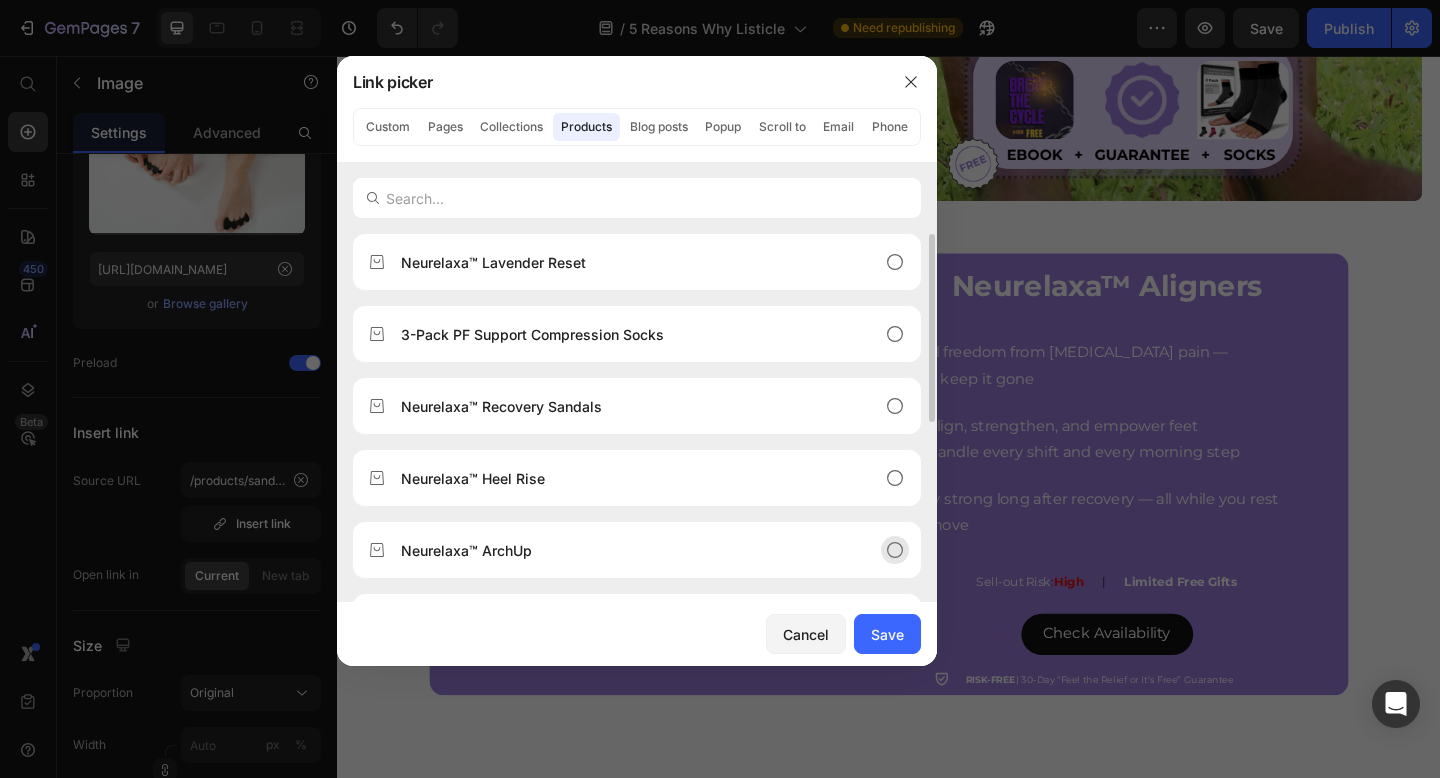 scroll, scrollTop: 132, scrollLeft: 0, axis: vertical 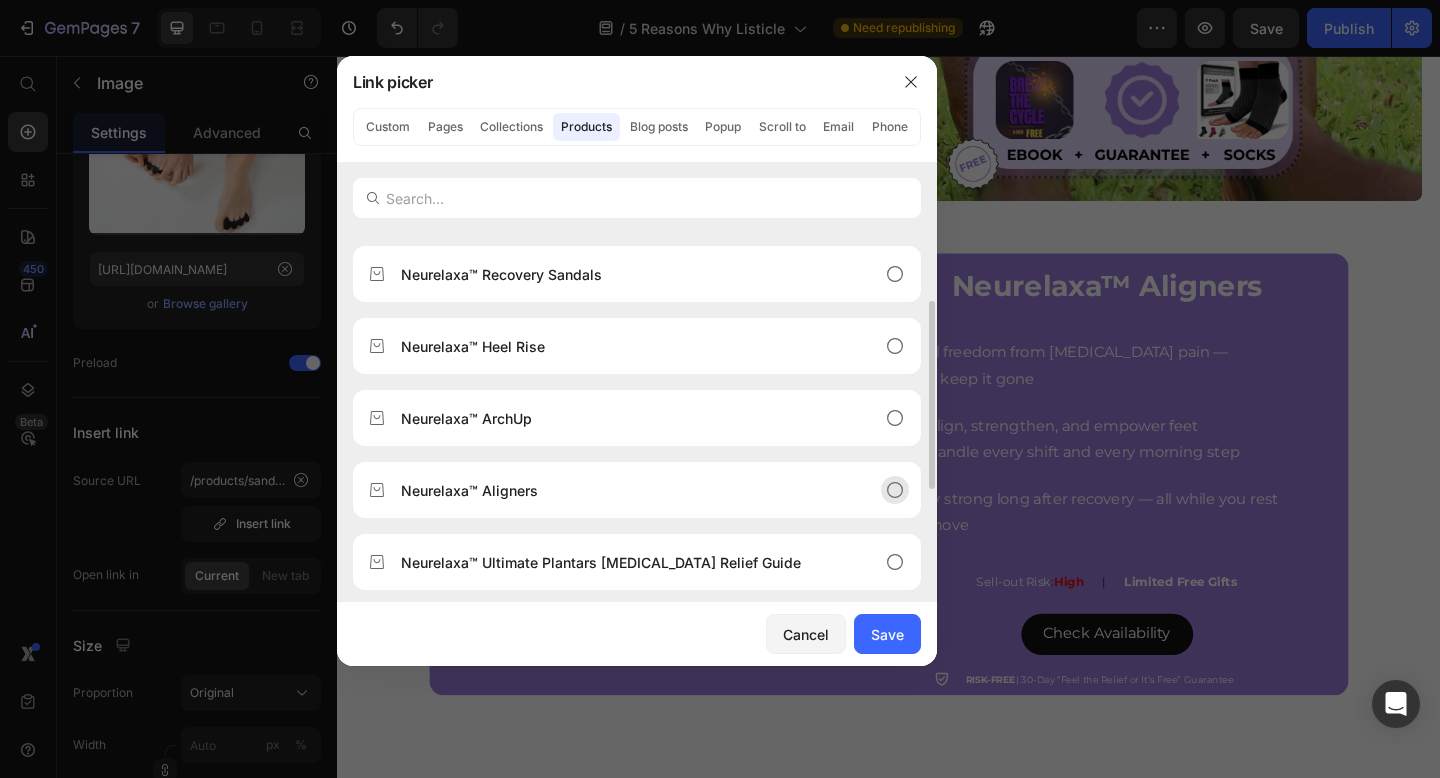 click on "Neurelaxa™ Aligners" 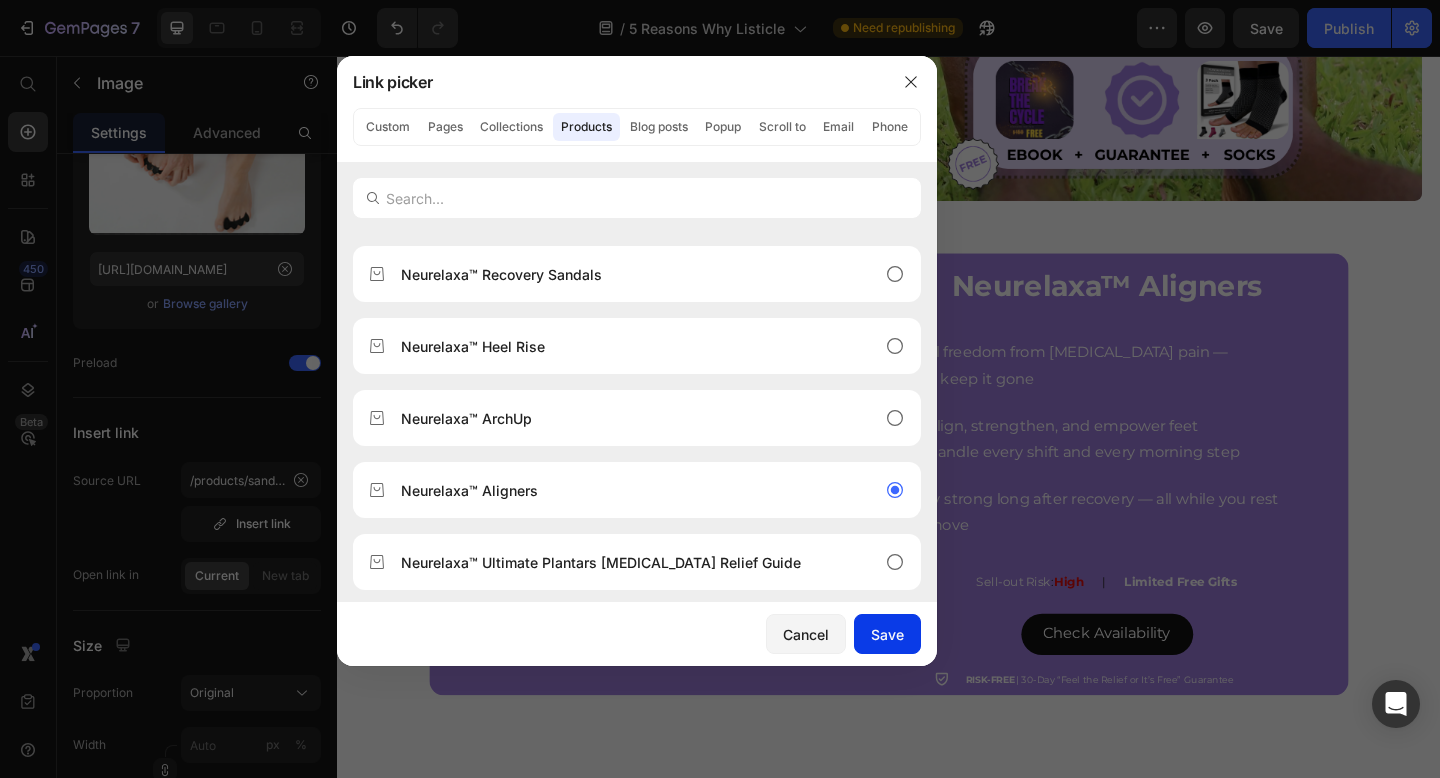 drag, startPoint x: 871, startPoint y: 627, endPoint x: 581, endPoint y: 622, distance: 290.0431 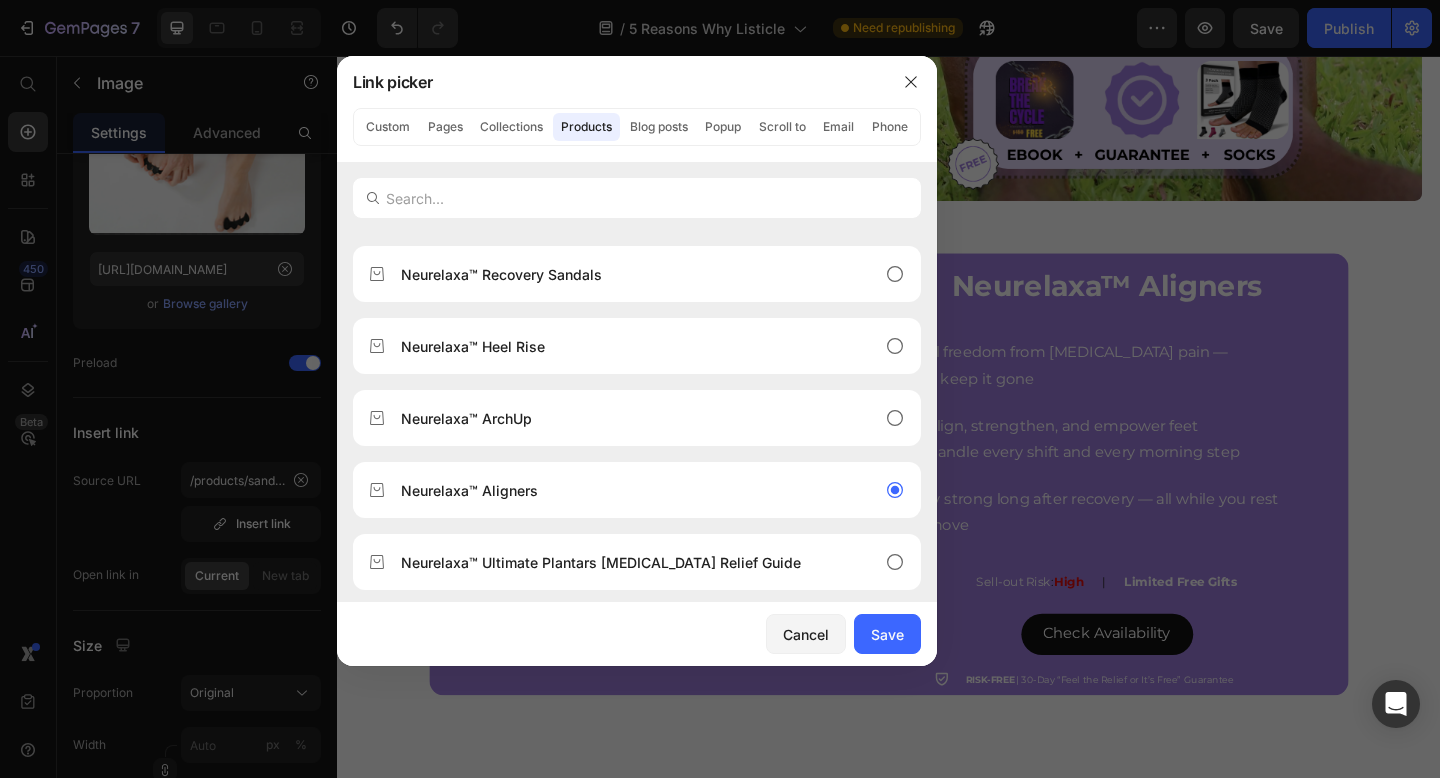 type on "/products/silicone-[MEDICAL_DATA]-toe-correction-separator" 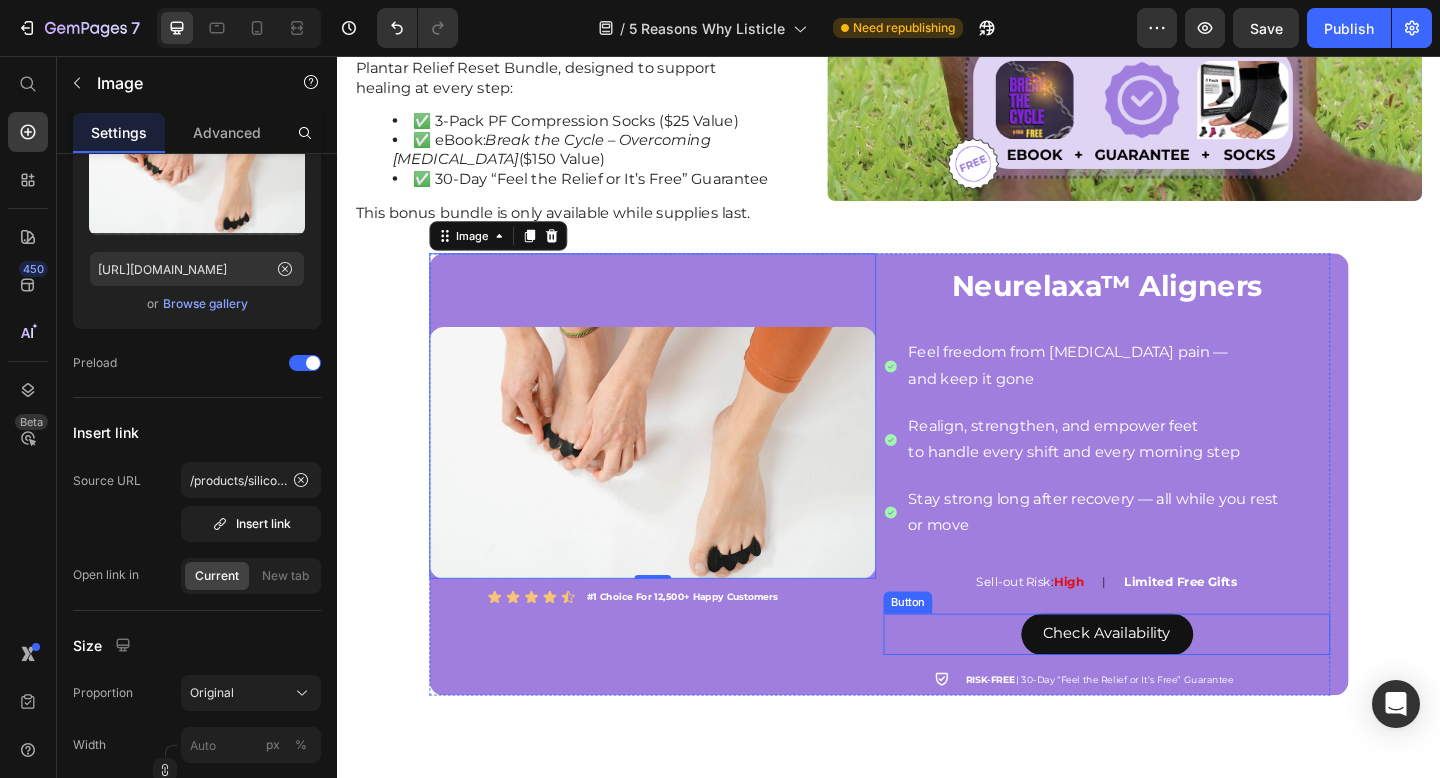 click on "Check Availability Button" at bounding box center [1174, 685] 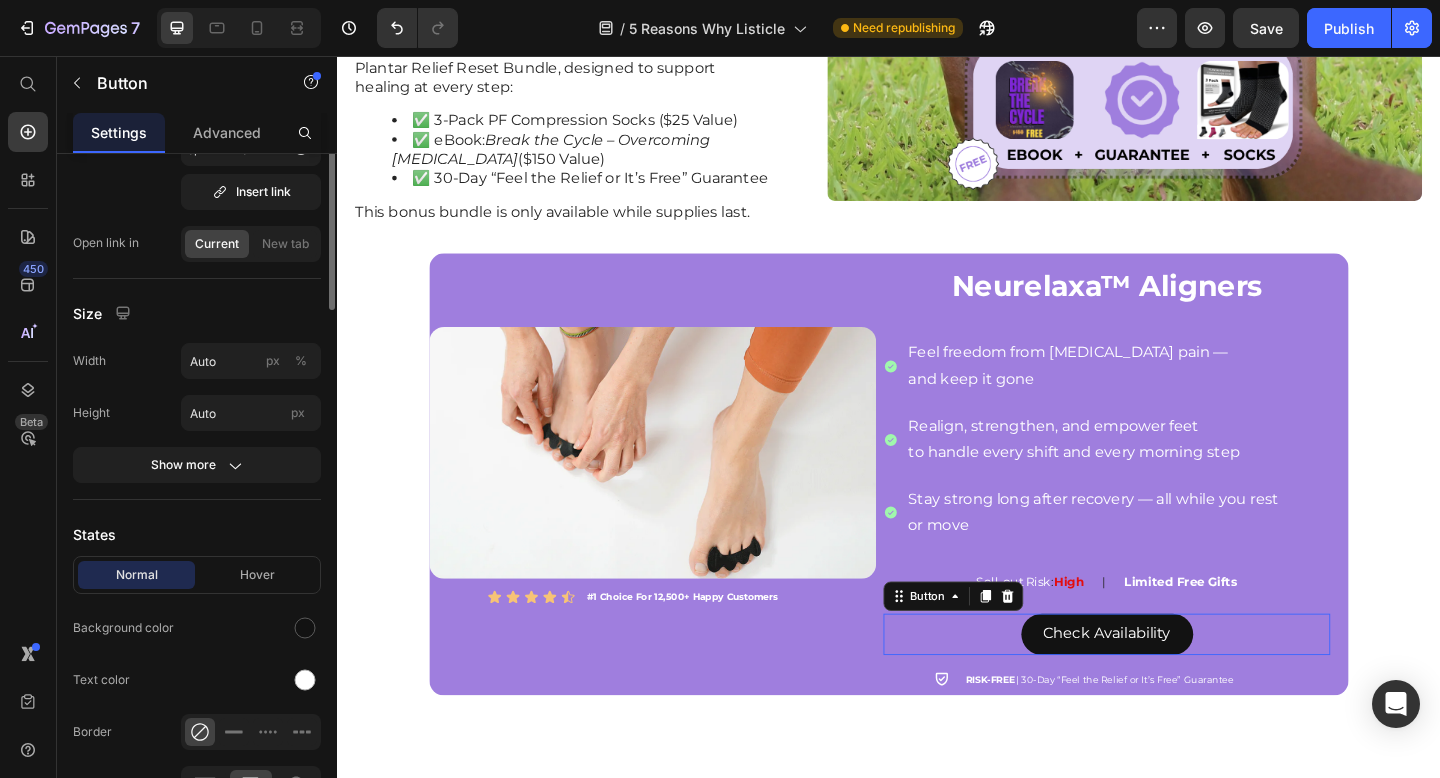scroll, scrollTop: 0, scrollLeft: 0, axis: both 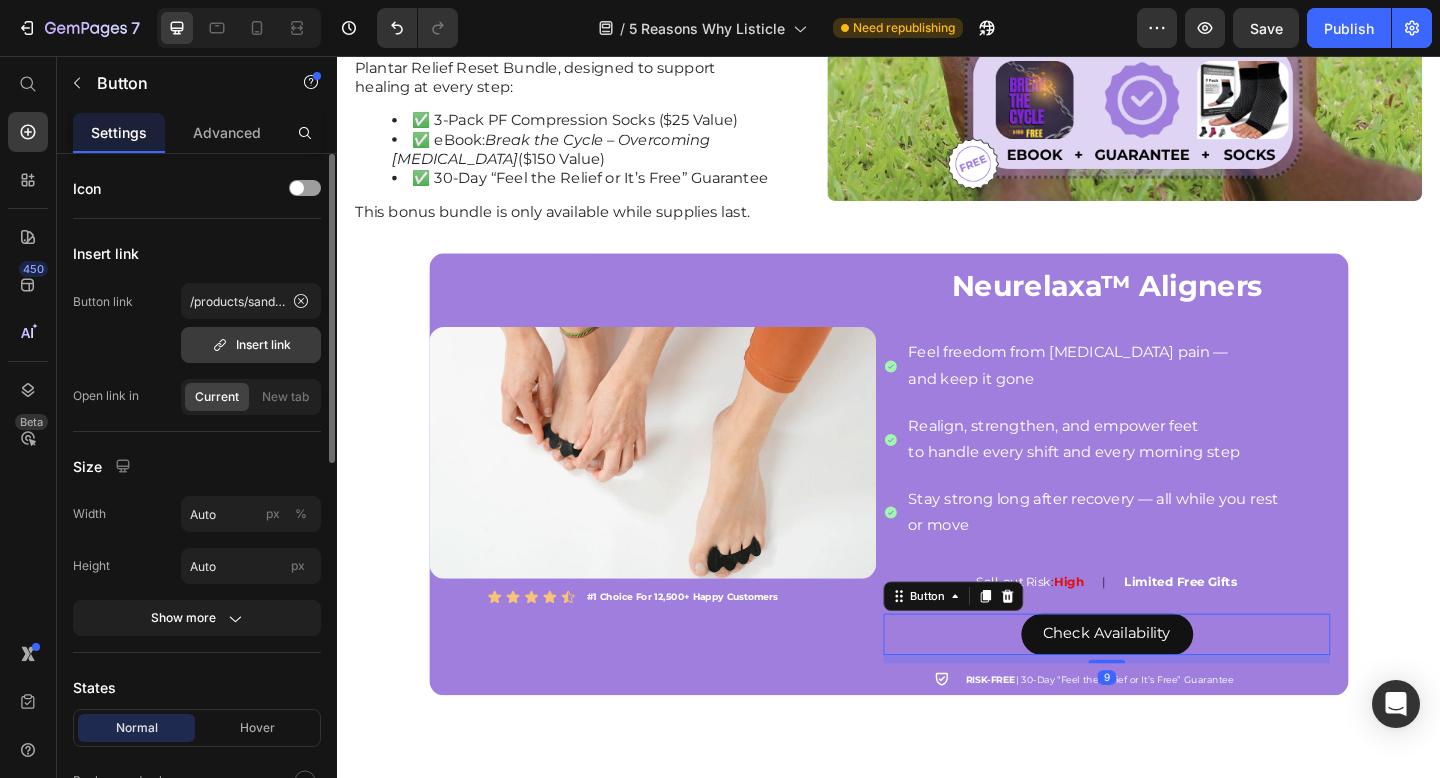click on "Insert link" at bounding box center (251, 345) 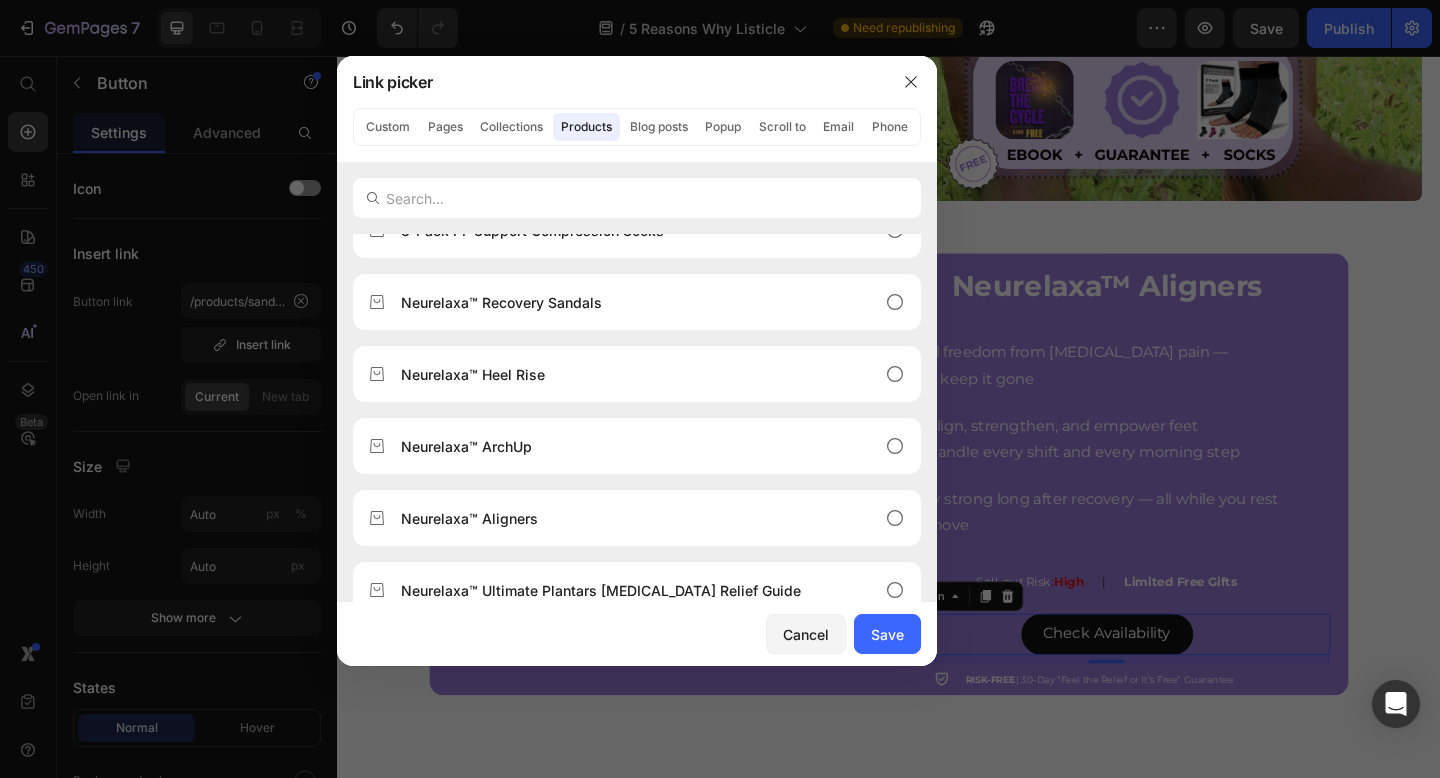 scroll, scrollTop: 324, scrollLeft: 0, axis: vertical 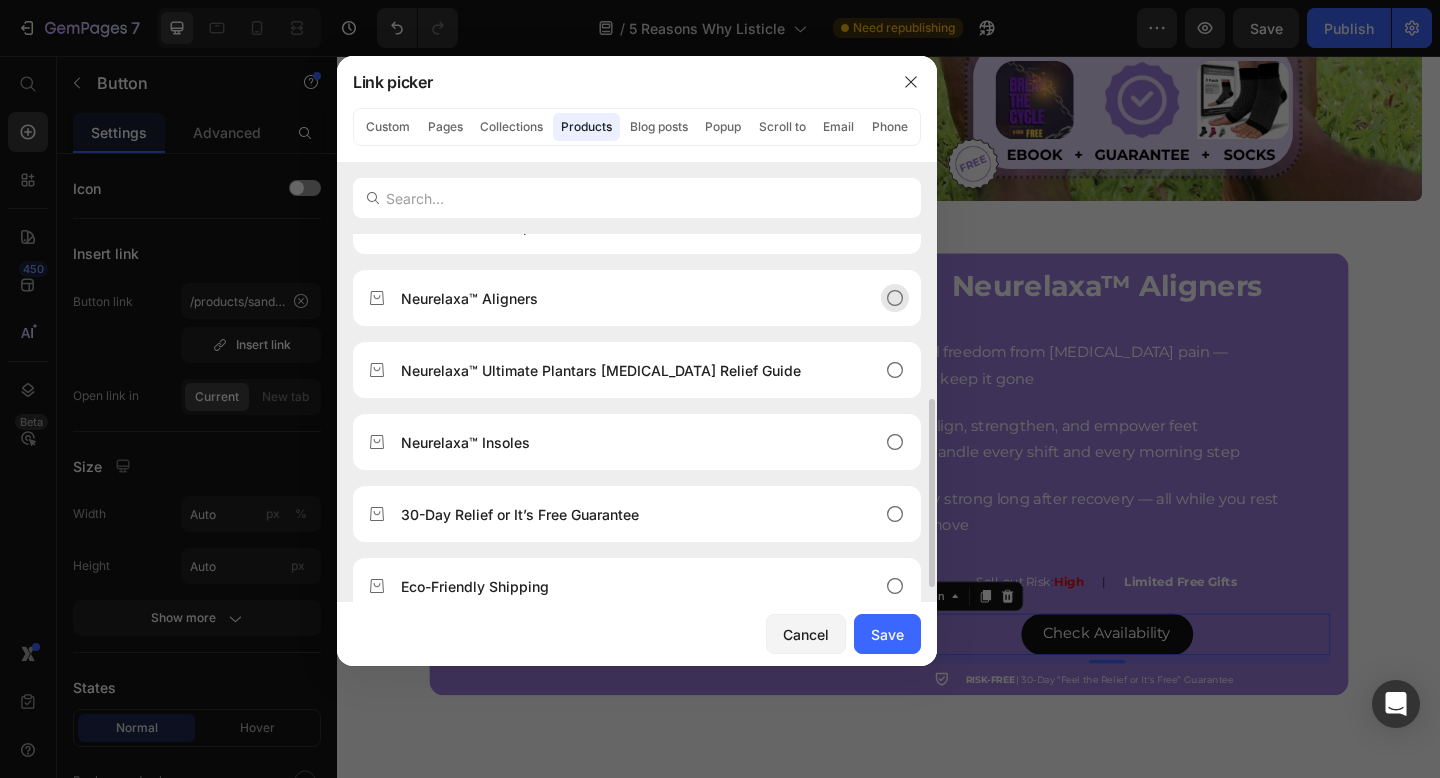 click on "Neurelaxa™ Aligners" 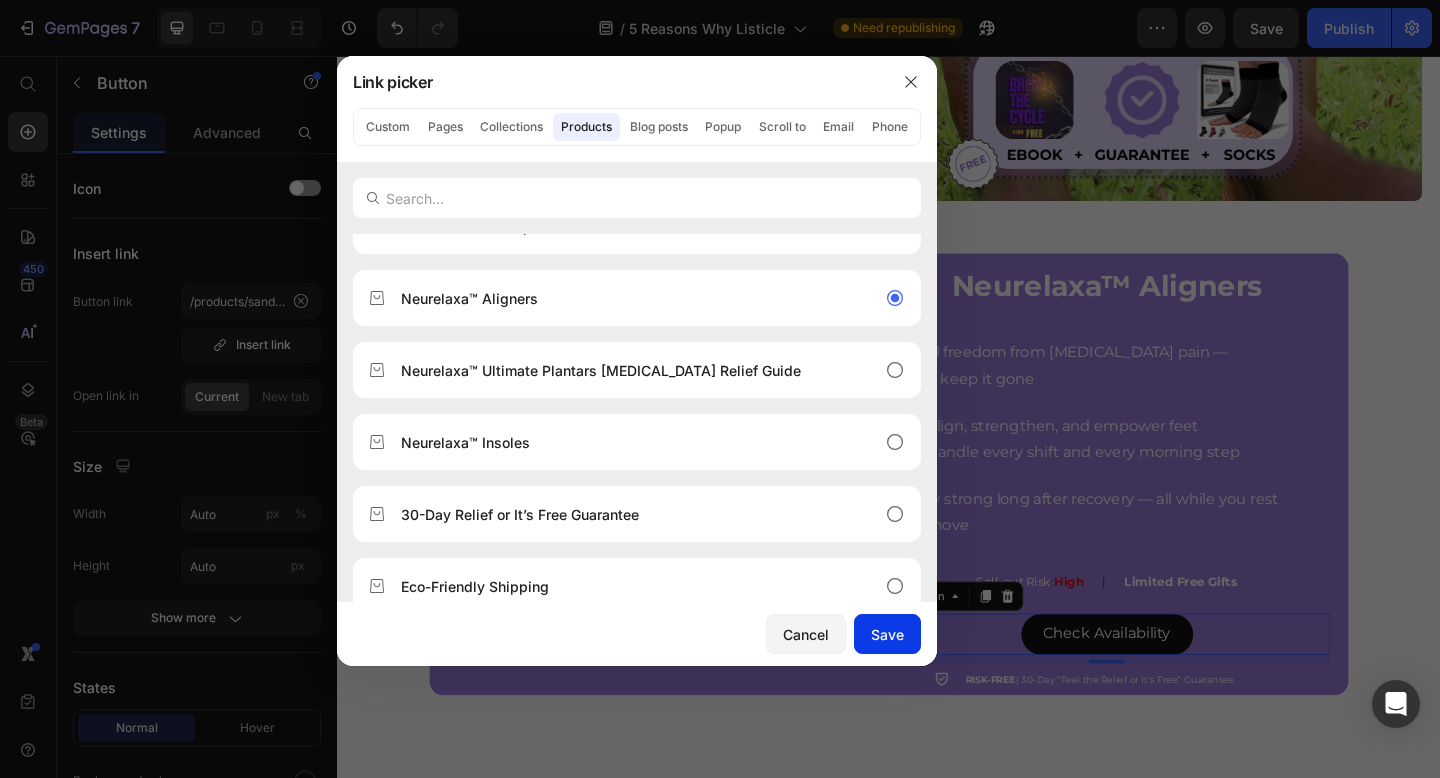 click on "Save" at bounding box center (887, 634) 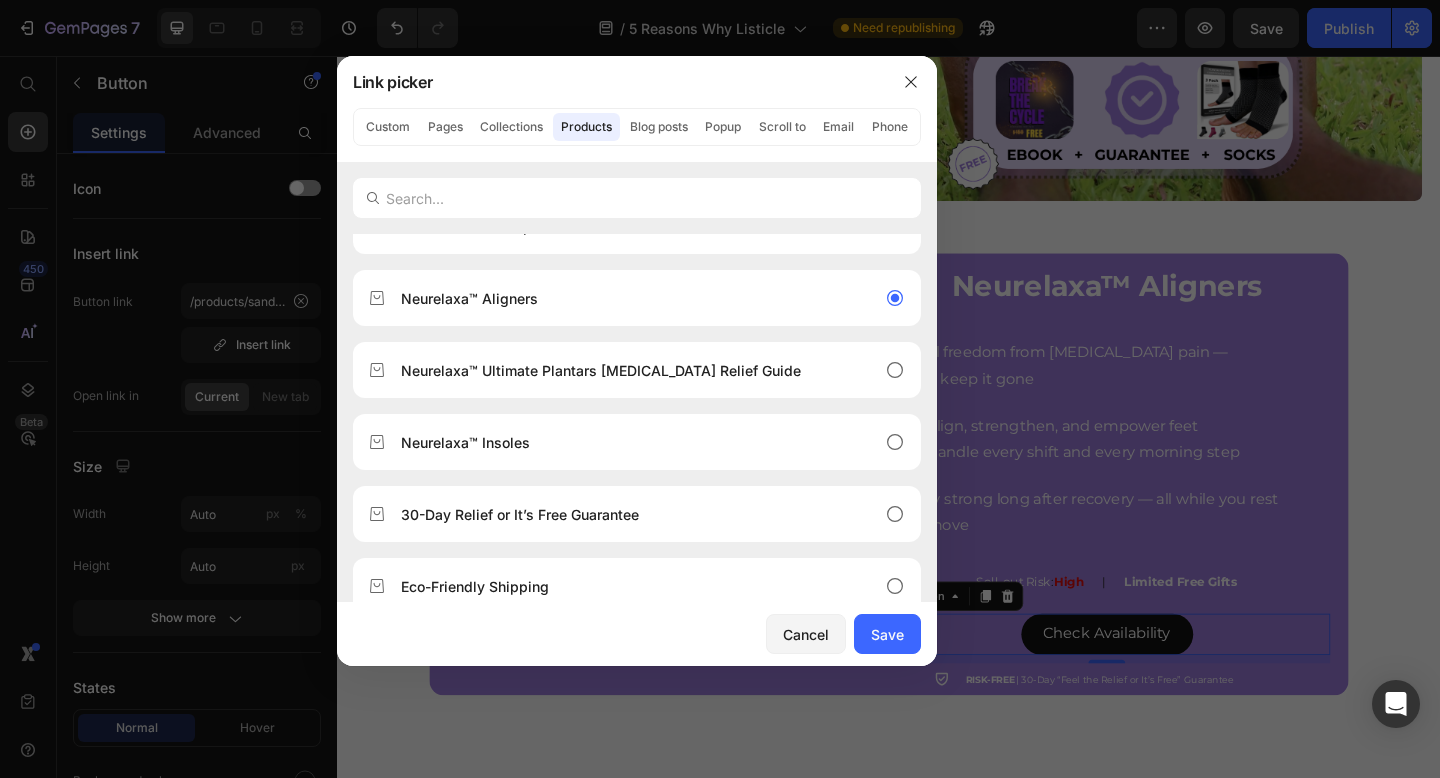 type on "/products/silicone-[MEDICAL_DATA]-toe-correction-separator" 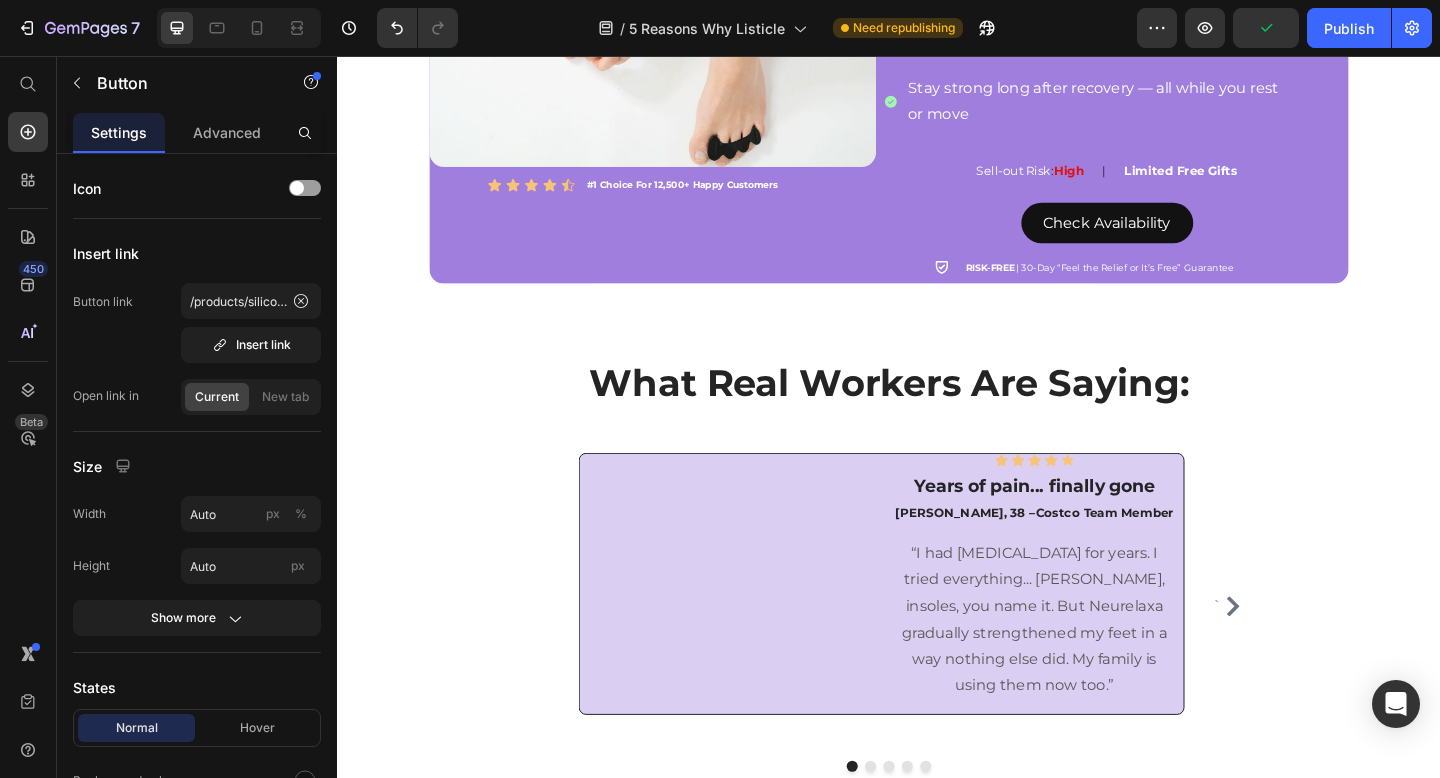 scroll, scrollTop: 4030, scrollLeft: 0, axis: vertical 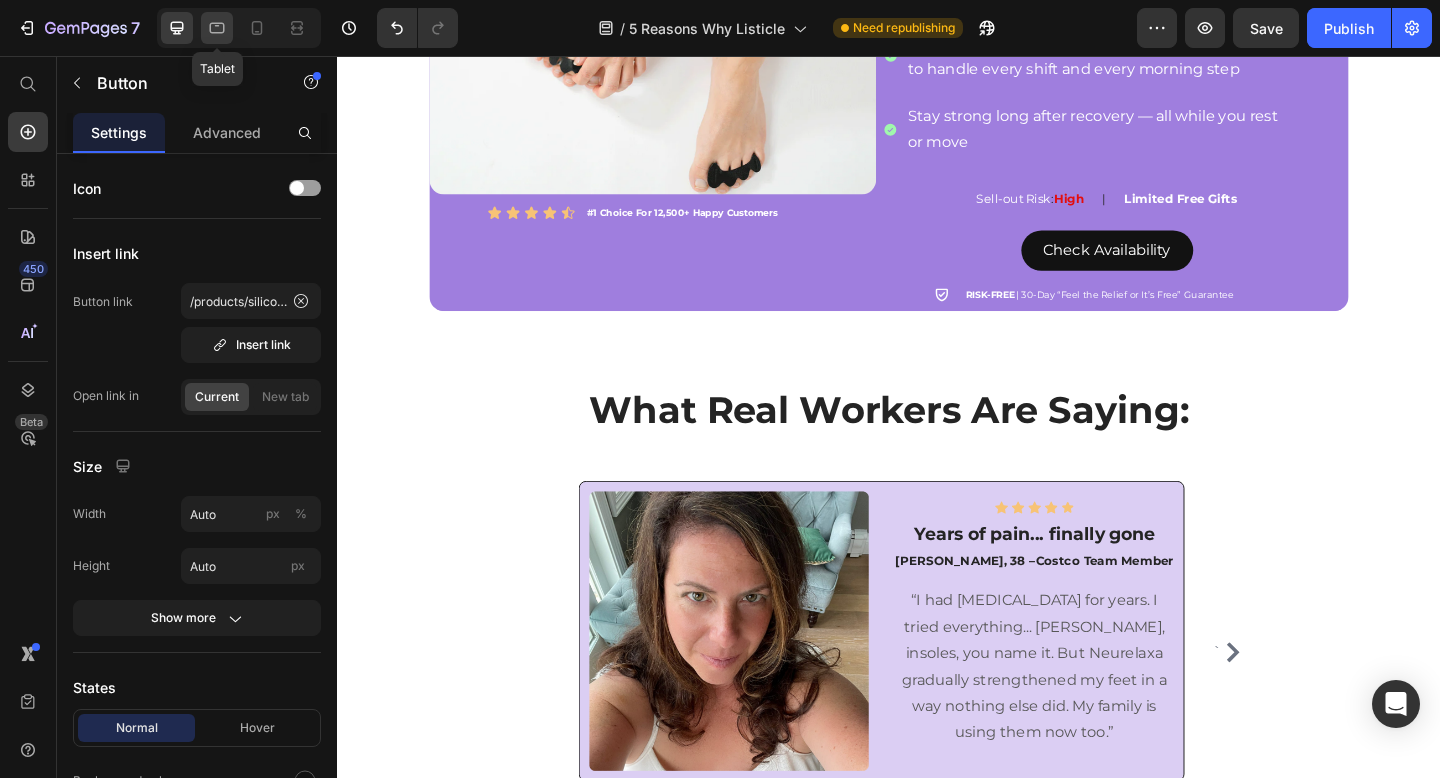 click 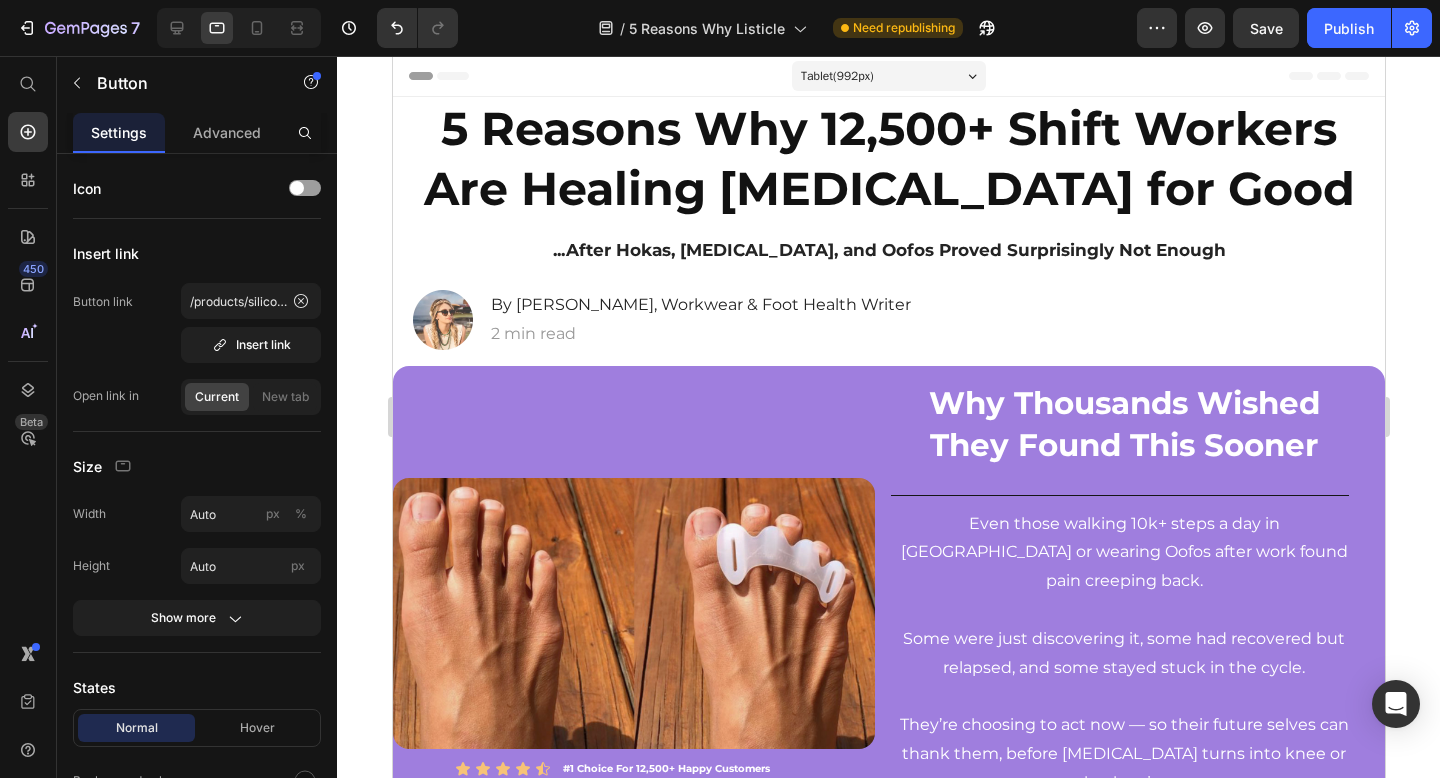 scroll, scrollTop: 193, scrollLeft: 0, axis: vertical 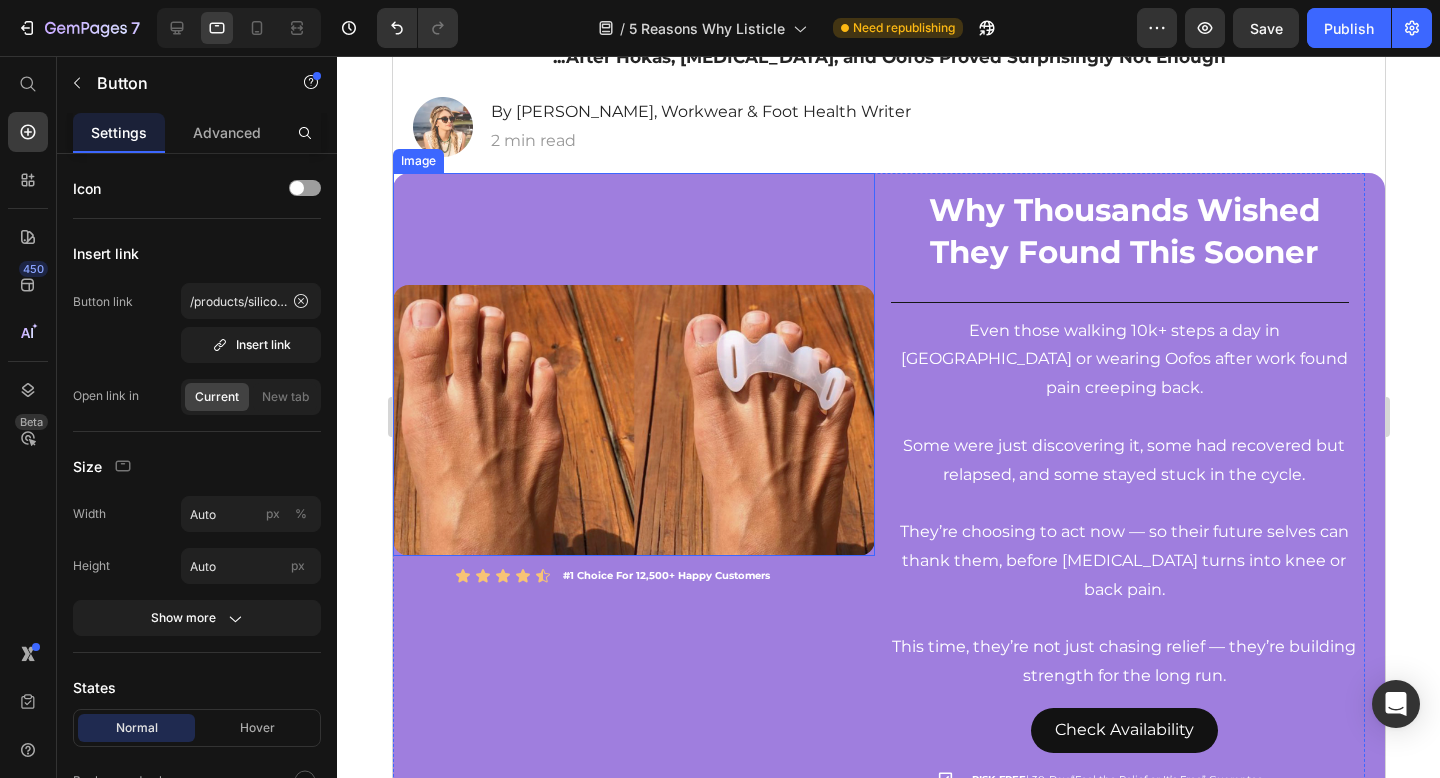 click at bounding box center (633, 364) 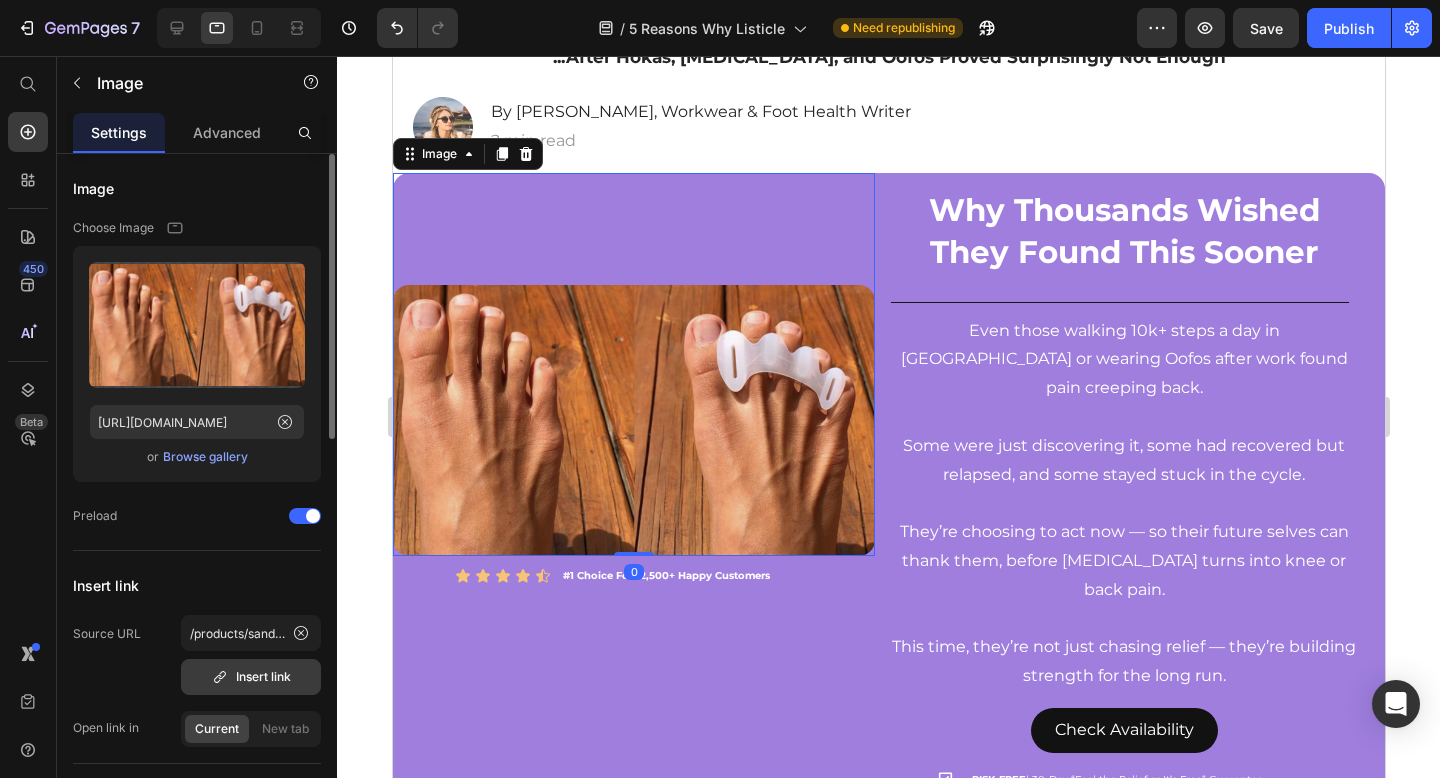 scroll, scrollTop: 191, scrollLeft: 0, axis: vertical 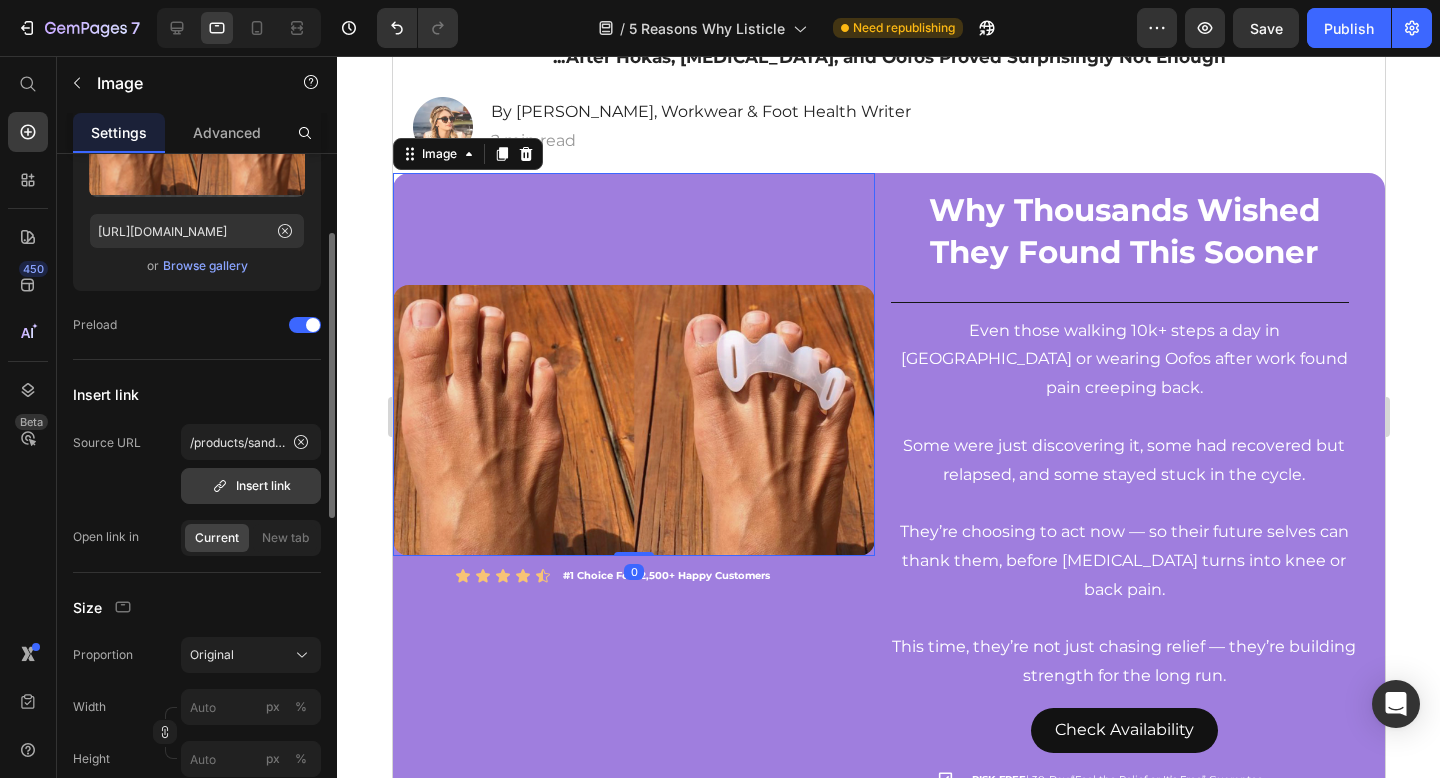 click on "Insert link" at bounding box center [251, 486] 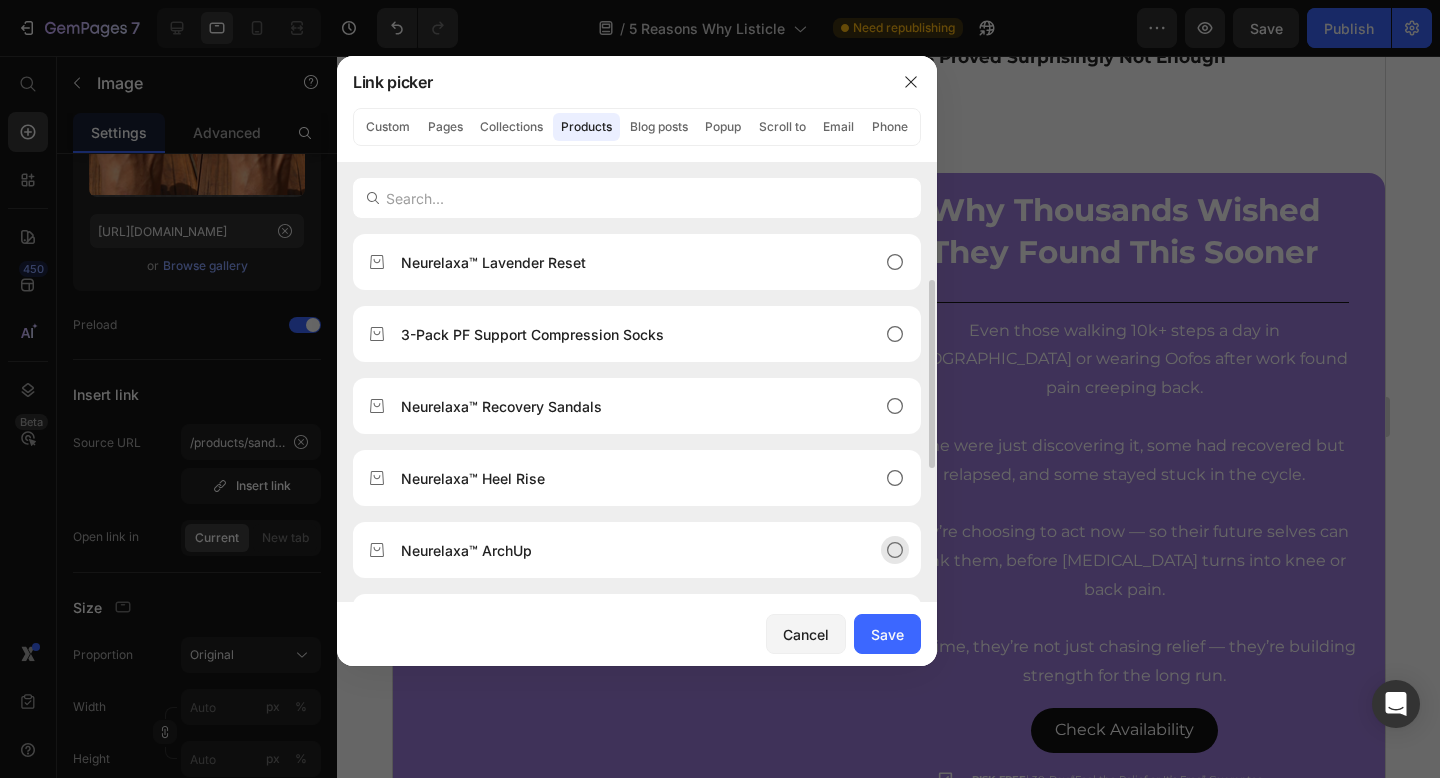 scroll, scrollTop: 179, scrollLeft: 0, axis: vertical 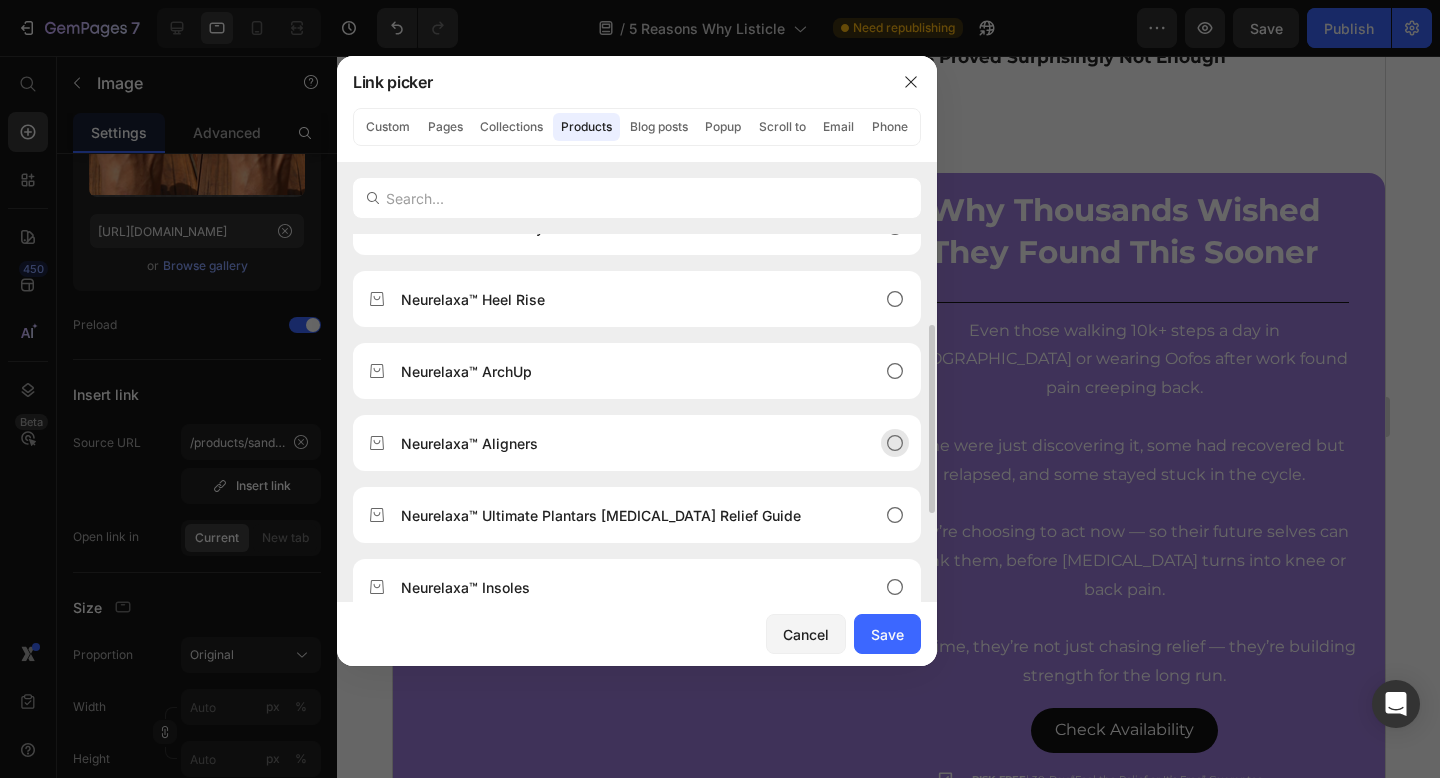 click on "Neurelaxa™ Aligners" 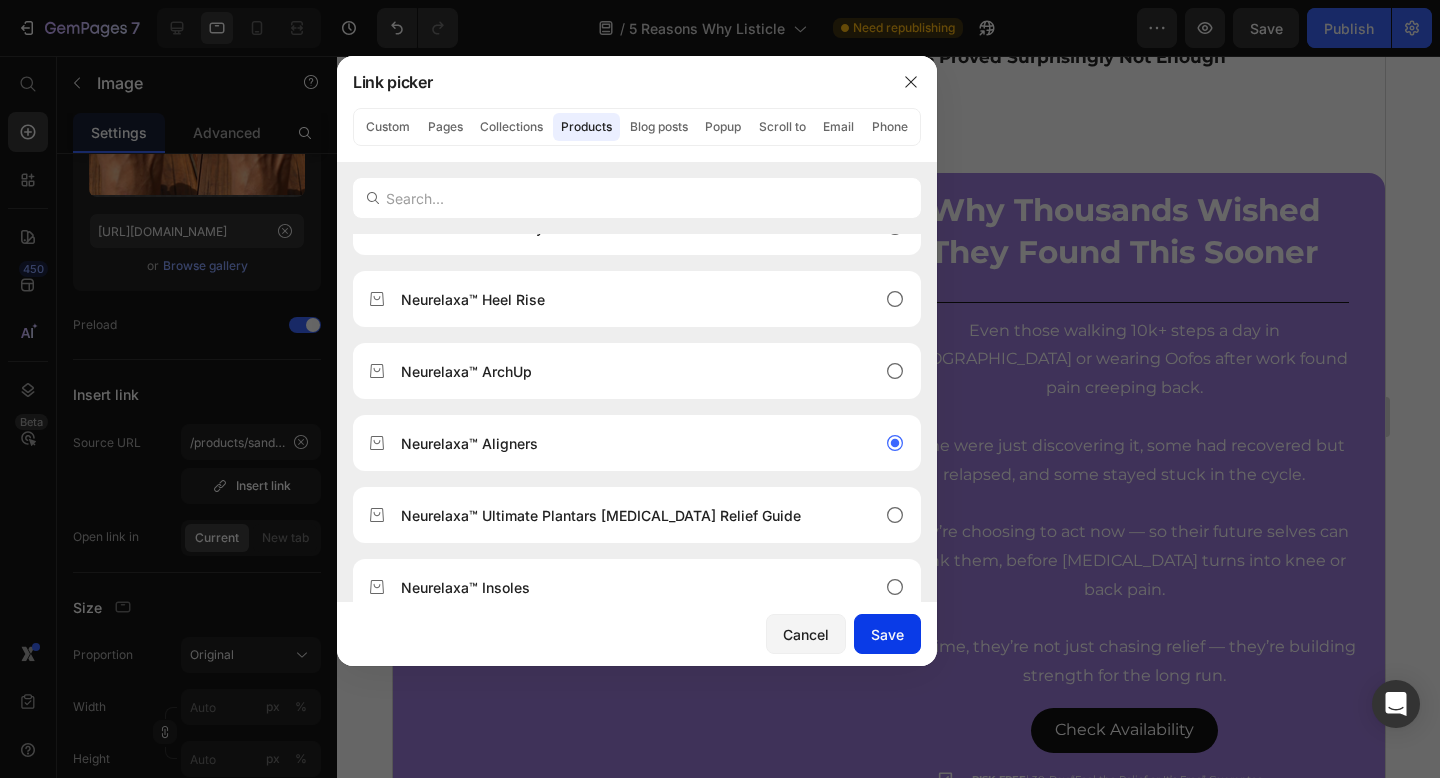 click on "Save" at bounding box center (887, 634) 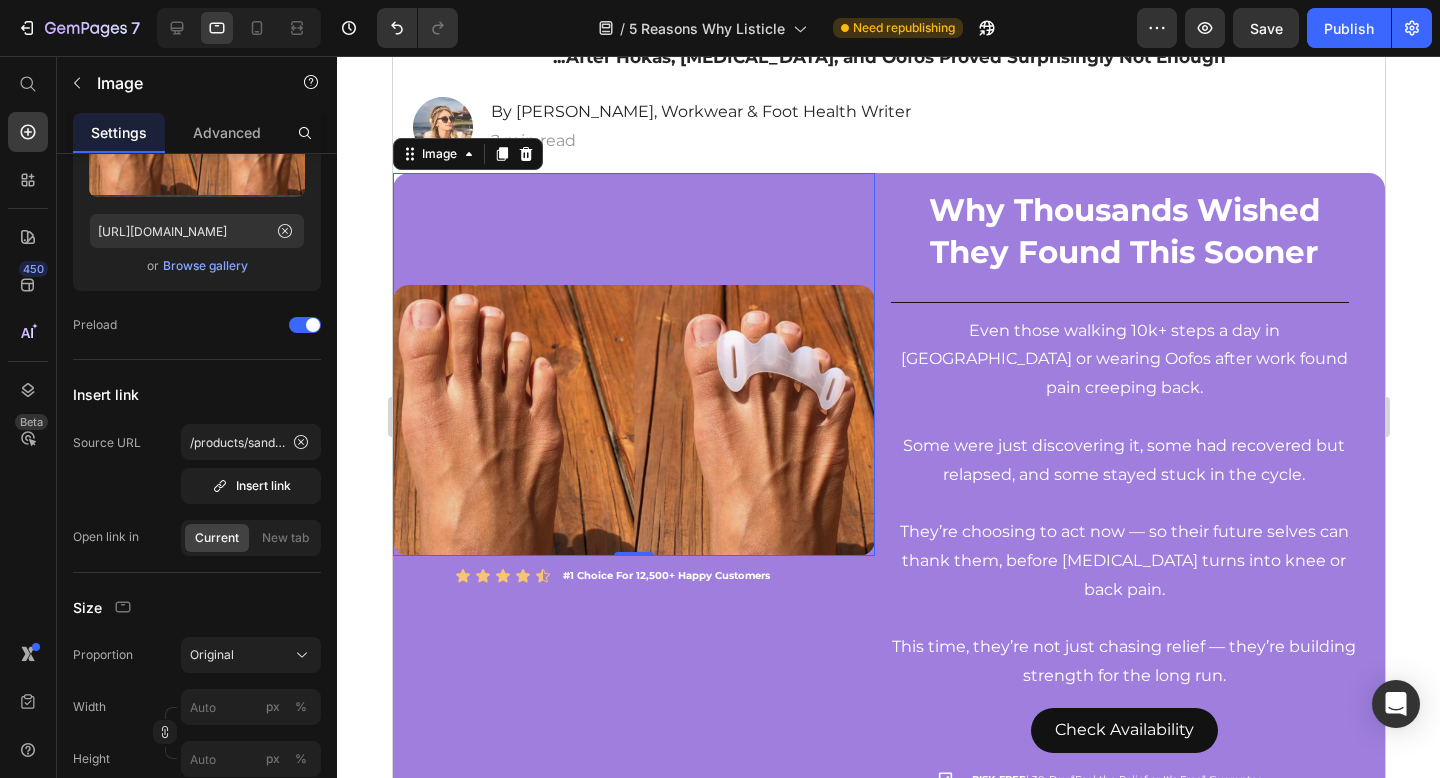 type on "/products/silicone-[MEDICAL_DATA]-toe-correction-separator" 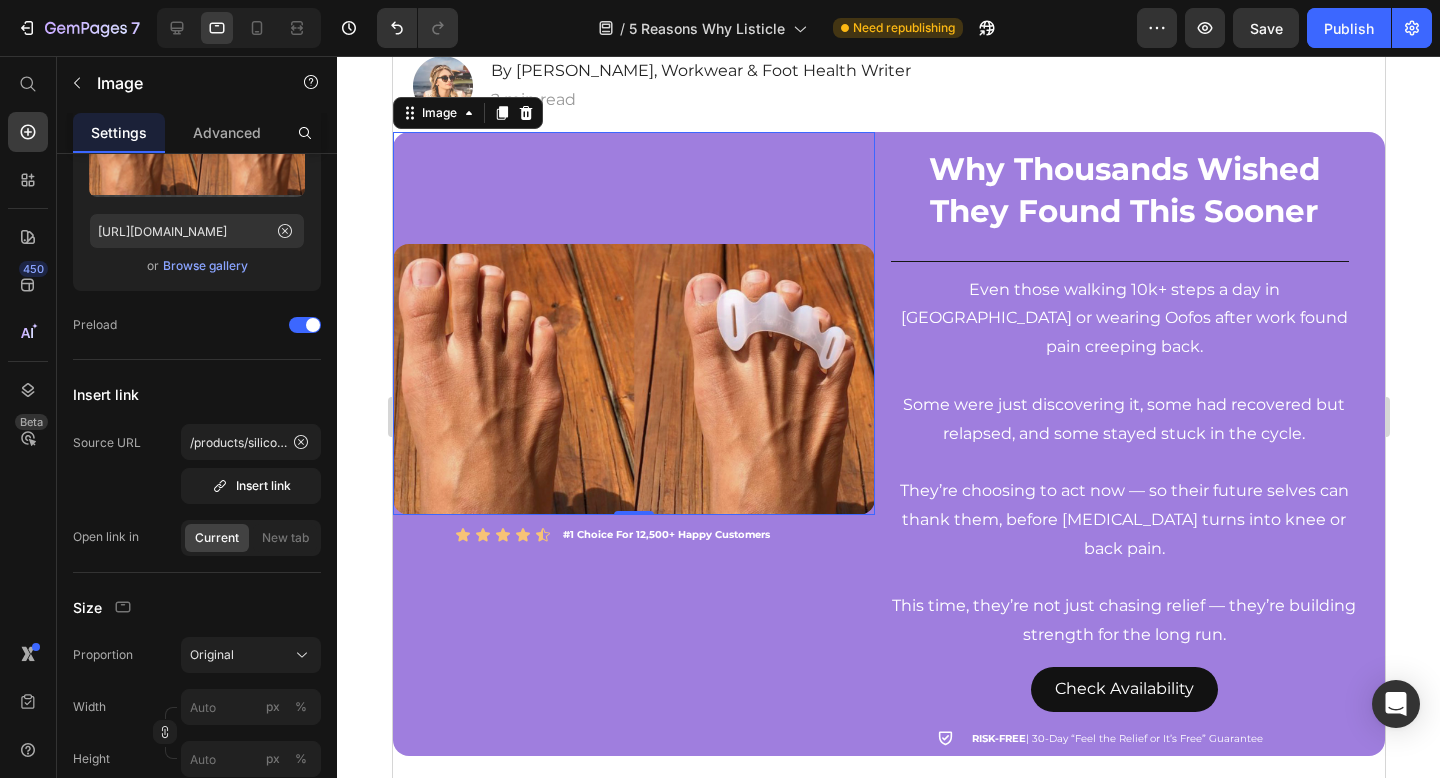 scroll, scrollTop: 247, scrollLeft: 0, axis: vertical 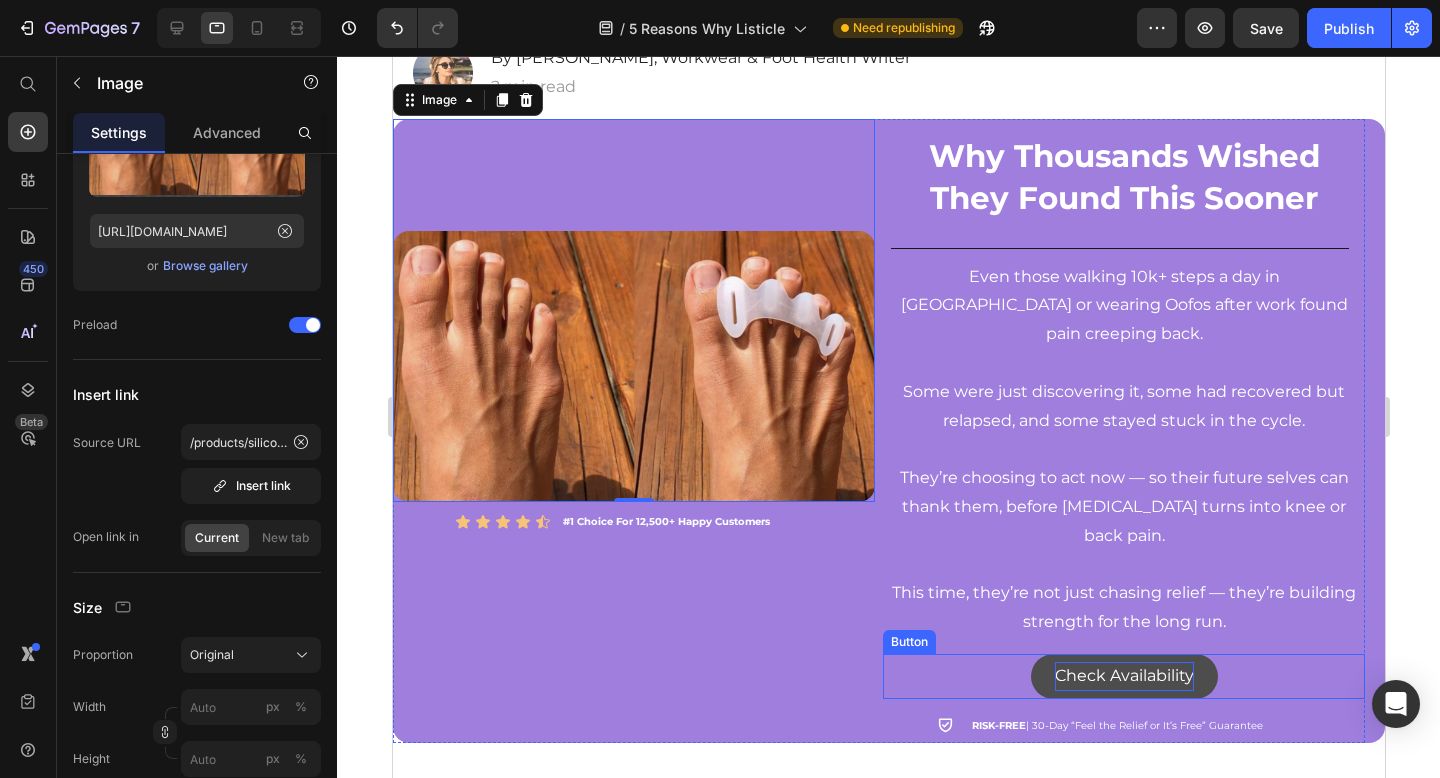 click on "Check Availability" at bounding box center [1123, 676] 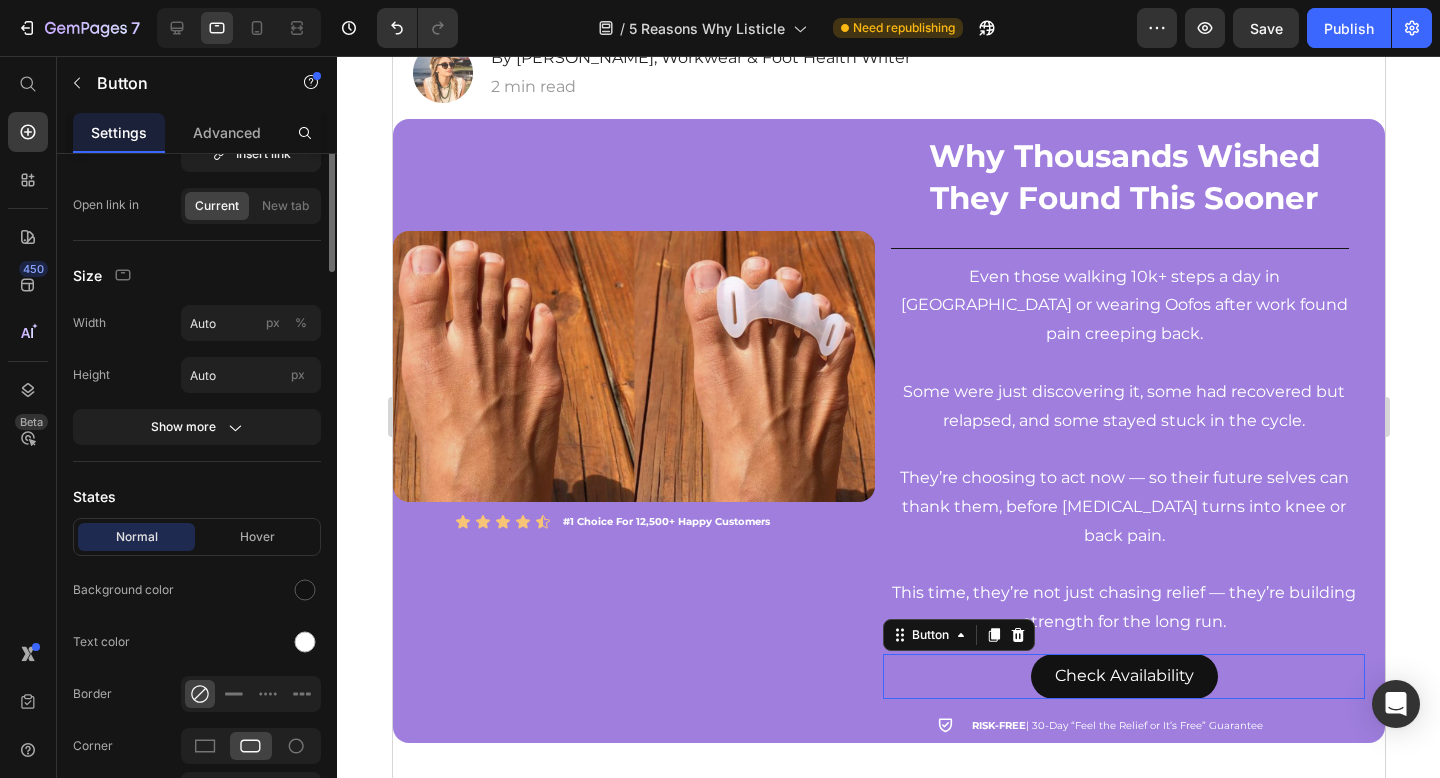 scroll, scrollTop: 0, scrollLeft: 0, axis: both 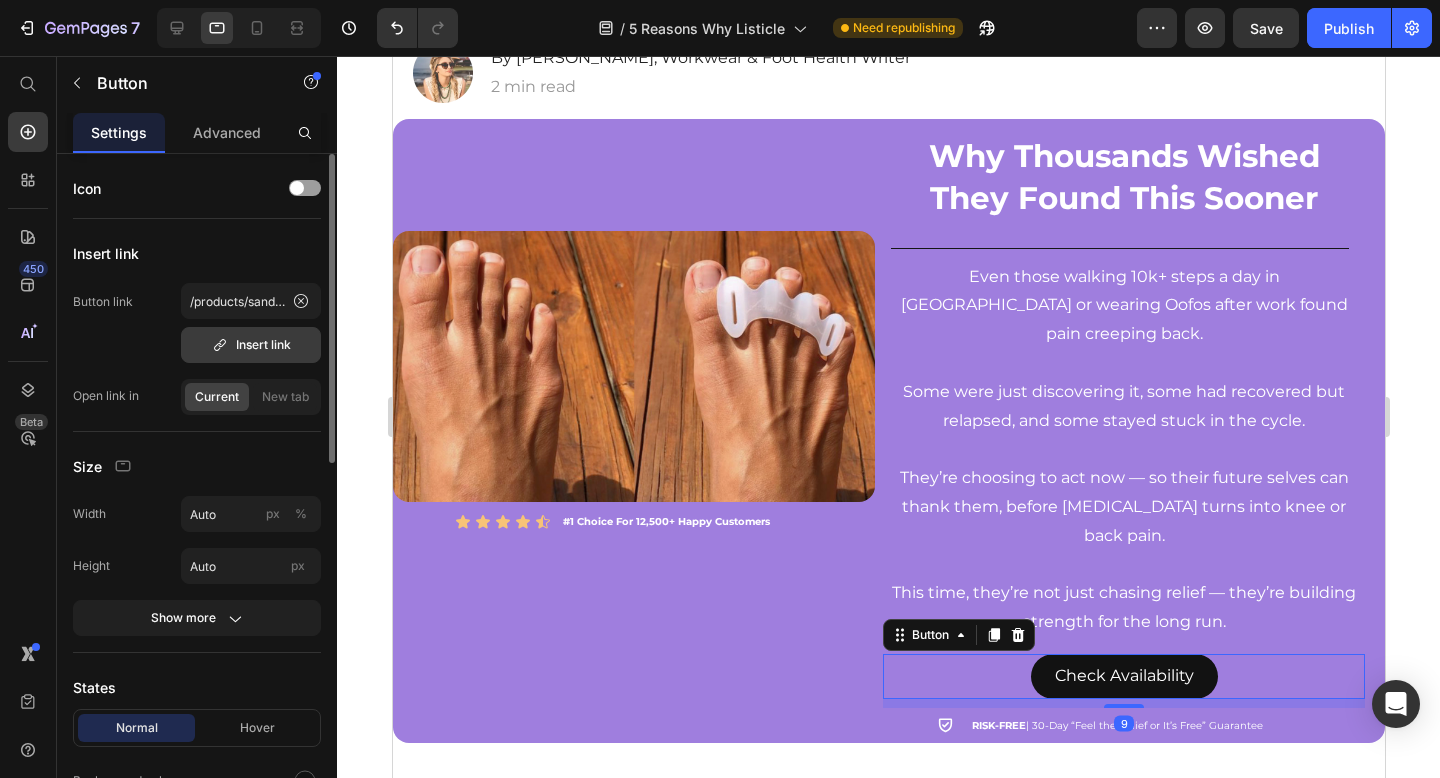 click on "Insert link" at bounding box center (251, 345) 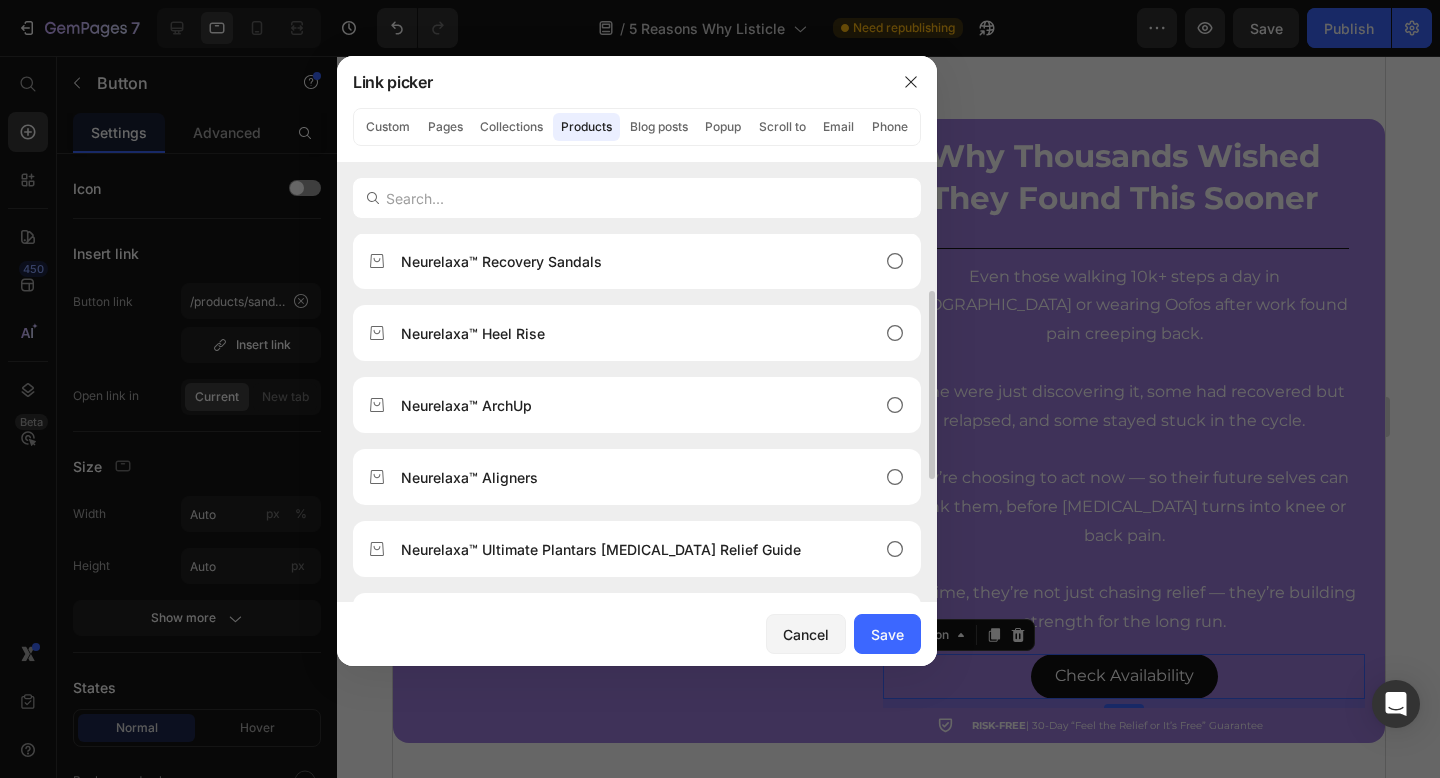 scroll, scrollTop: 164, scrollLeft: 0, axis: vertical 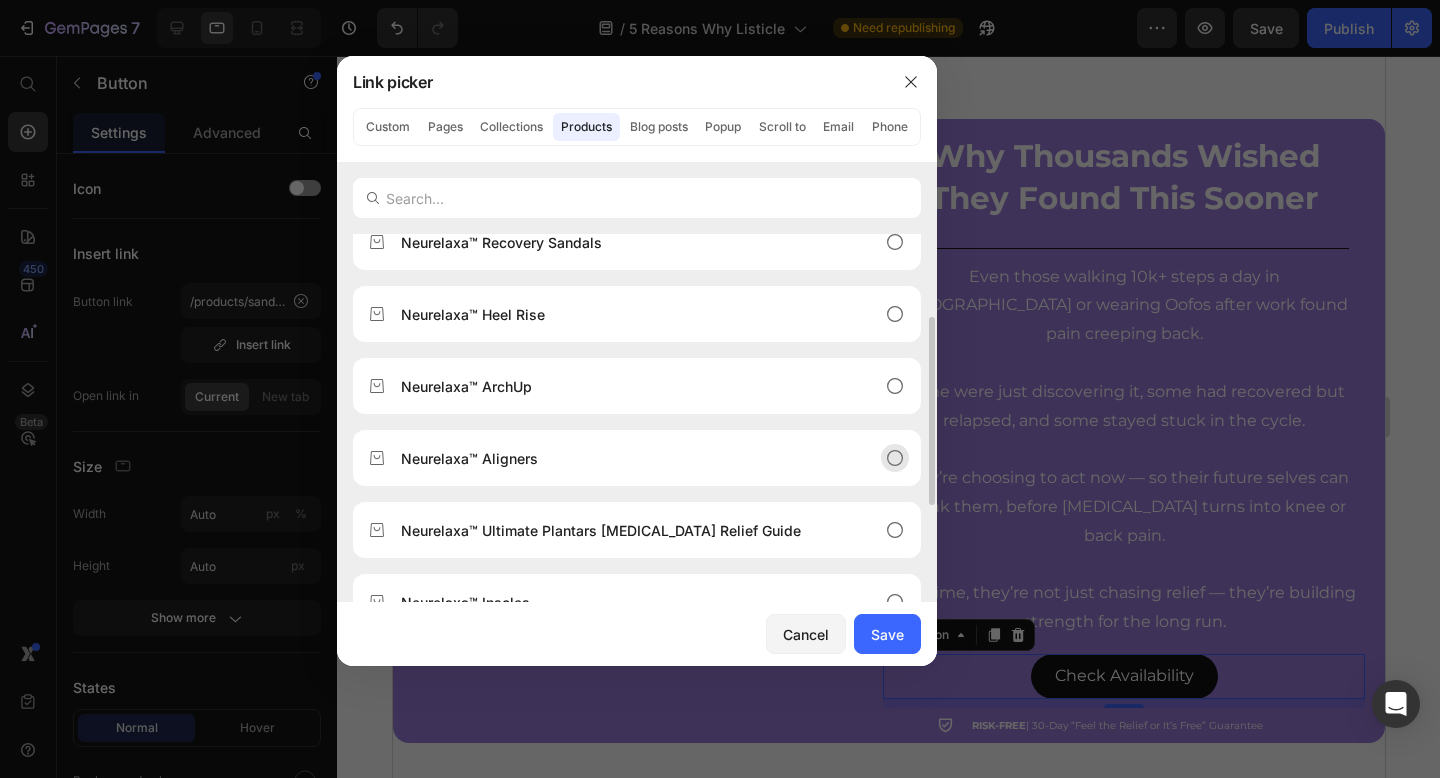 click on "Neurelaxa™ Aligners" at bounding box center (621, 458) 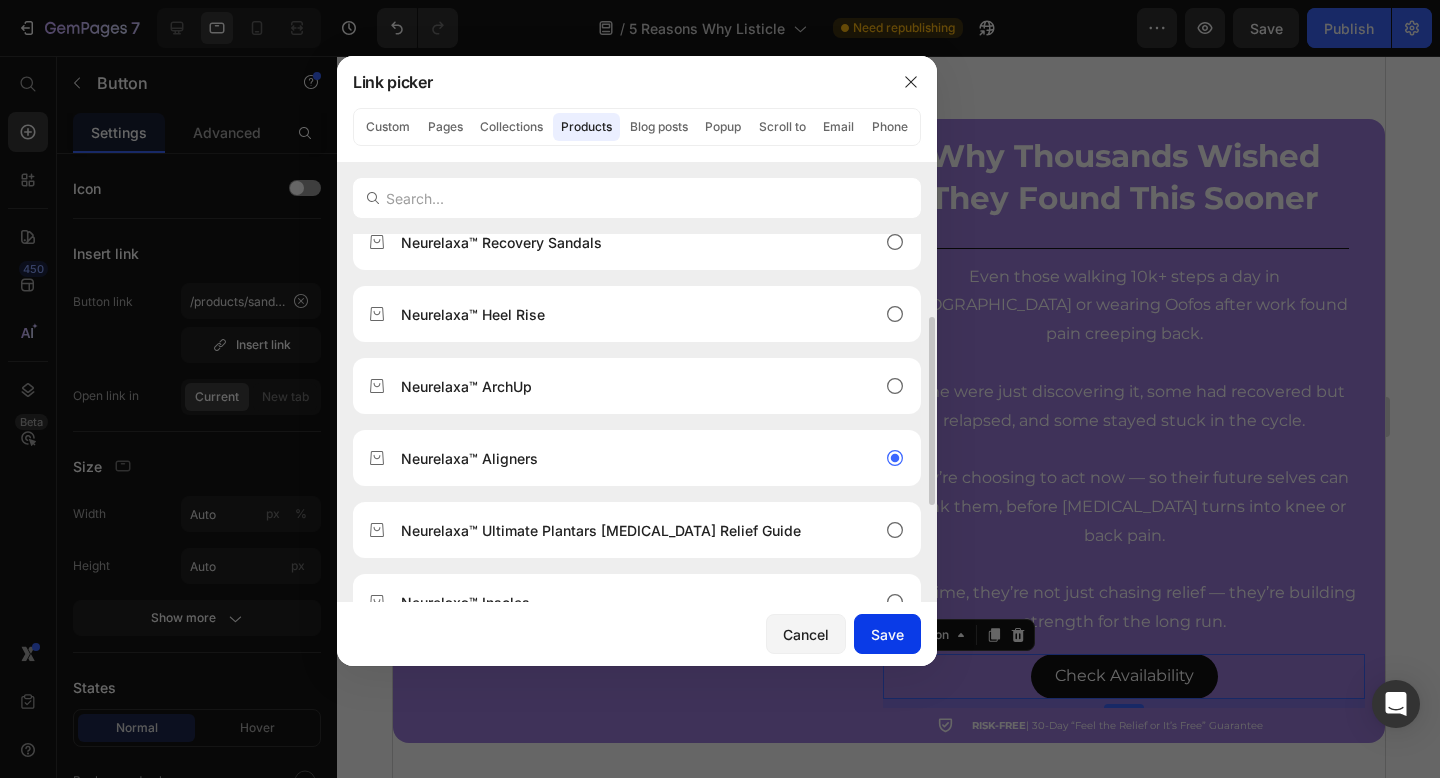 click on "Save" at bounding box center (887, 634) 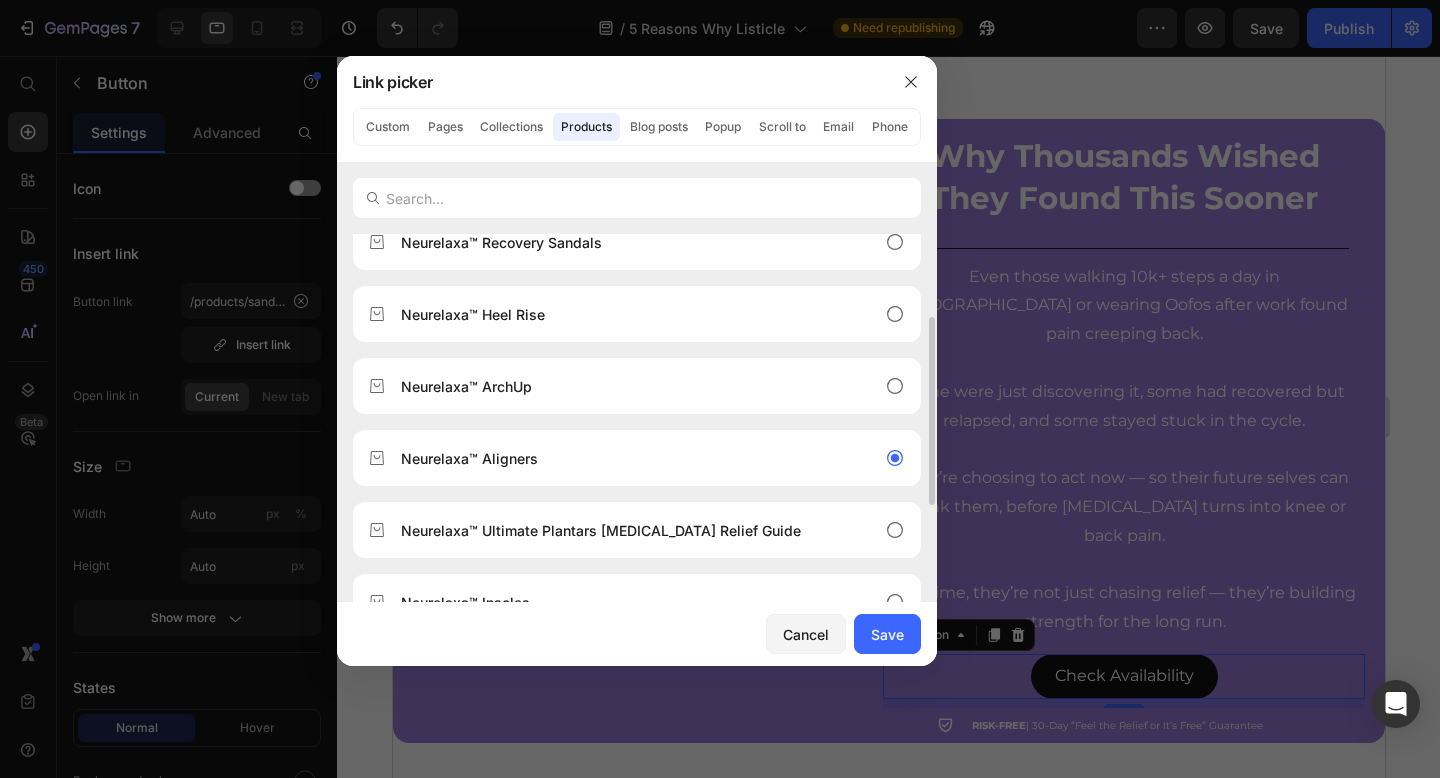 type on "/products/silicone-[MEDICAL_DATA]-toe-correction-separator" 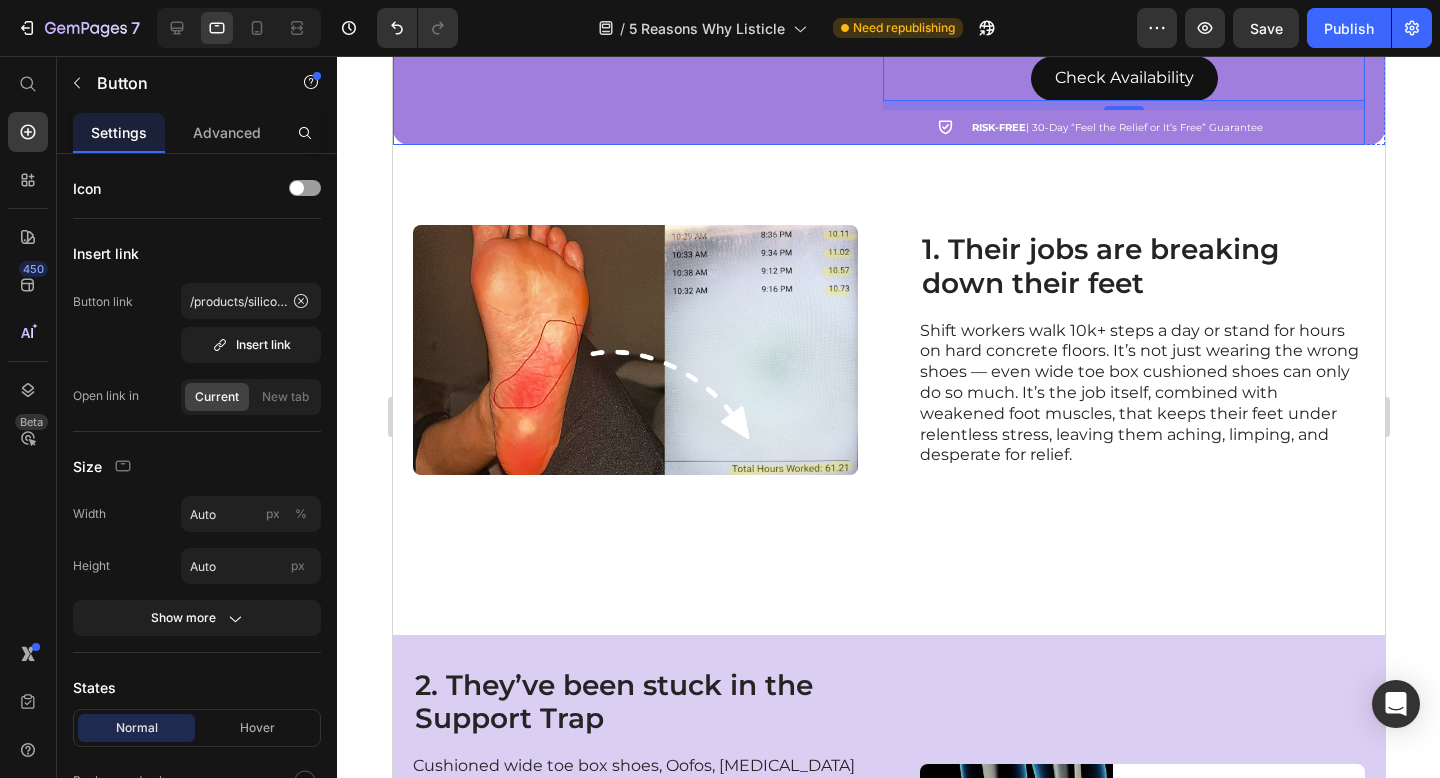 scroll, scrollTop: 1008, scrollLeft: 0, axis: vertical 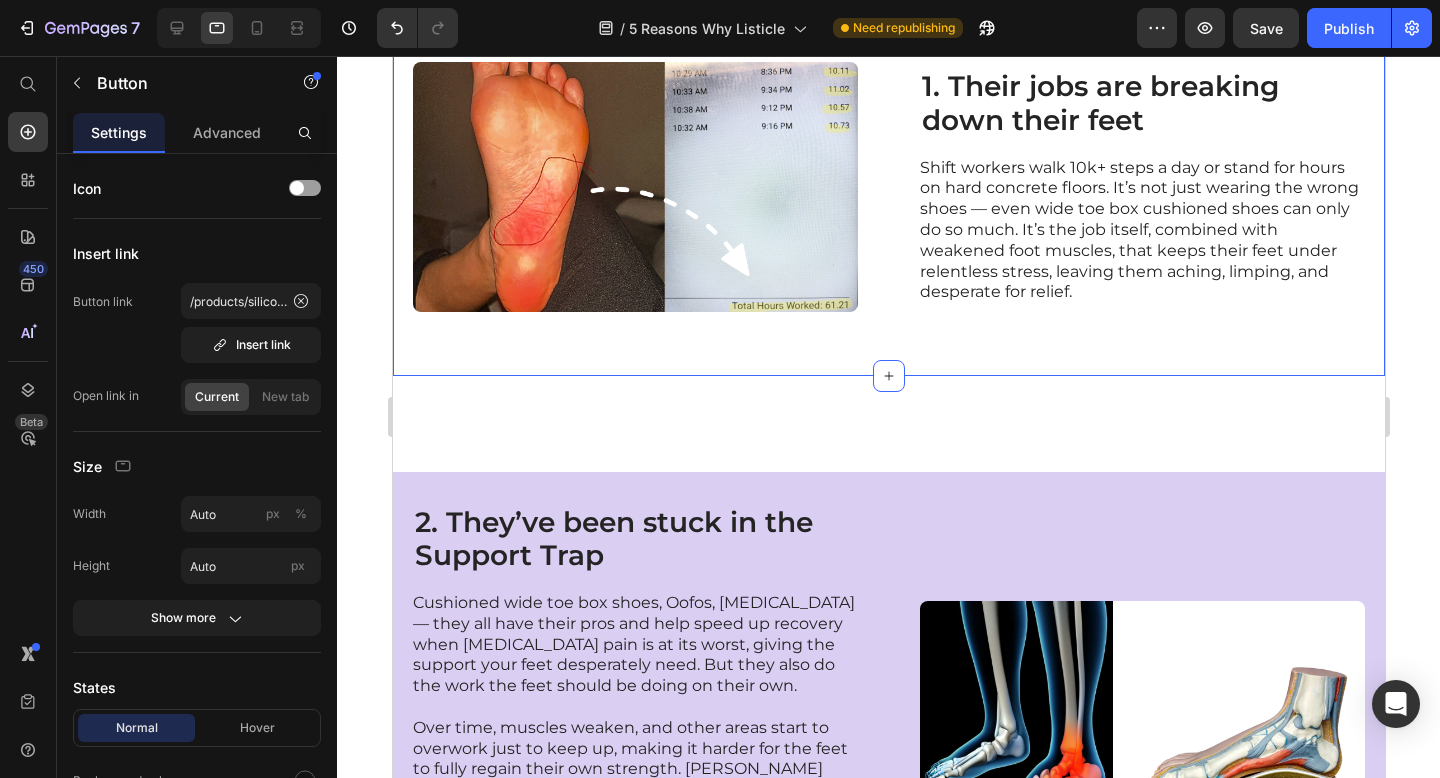 click at bounding box center (634, 187) 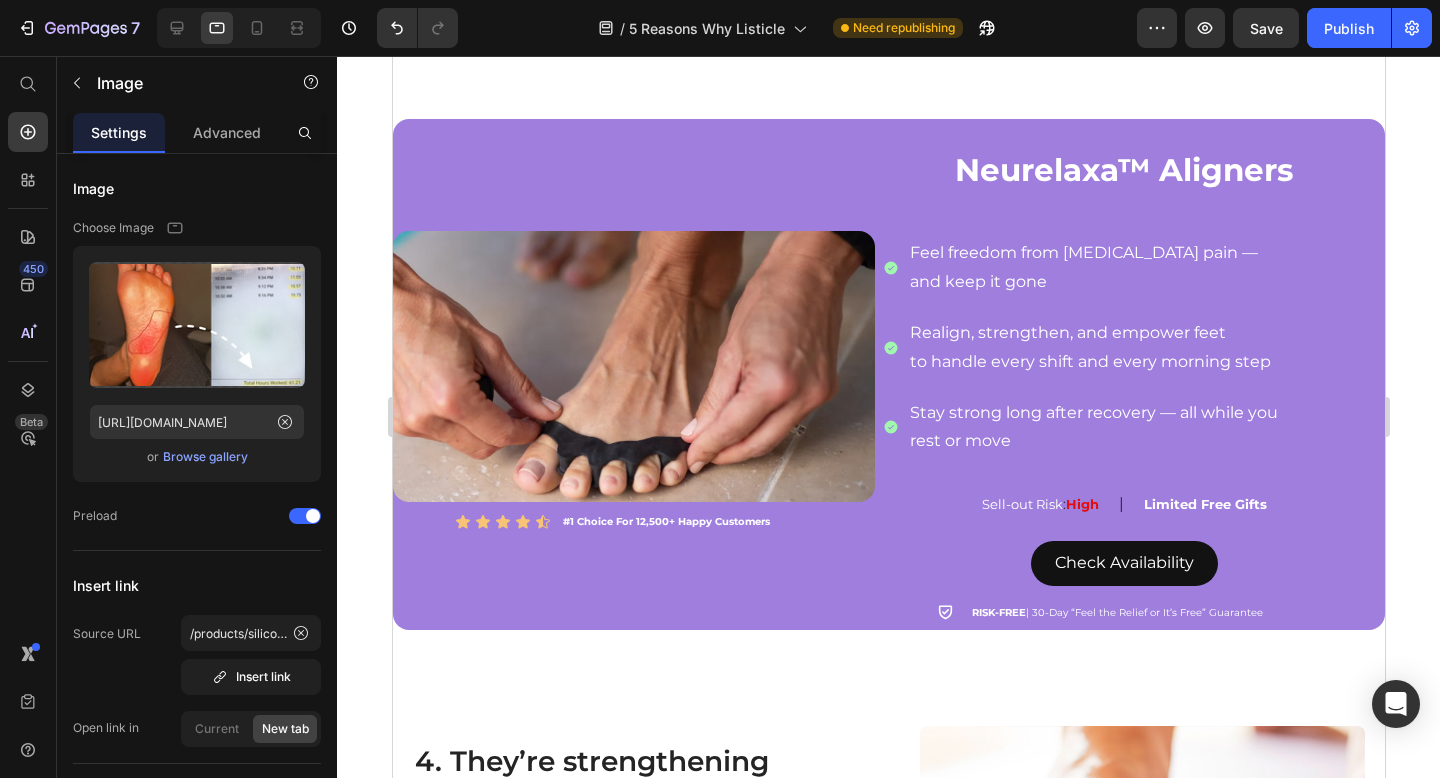 scroll, scrollTop: 2265, scrollLeft: 0, axis: vertical 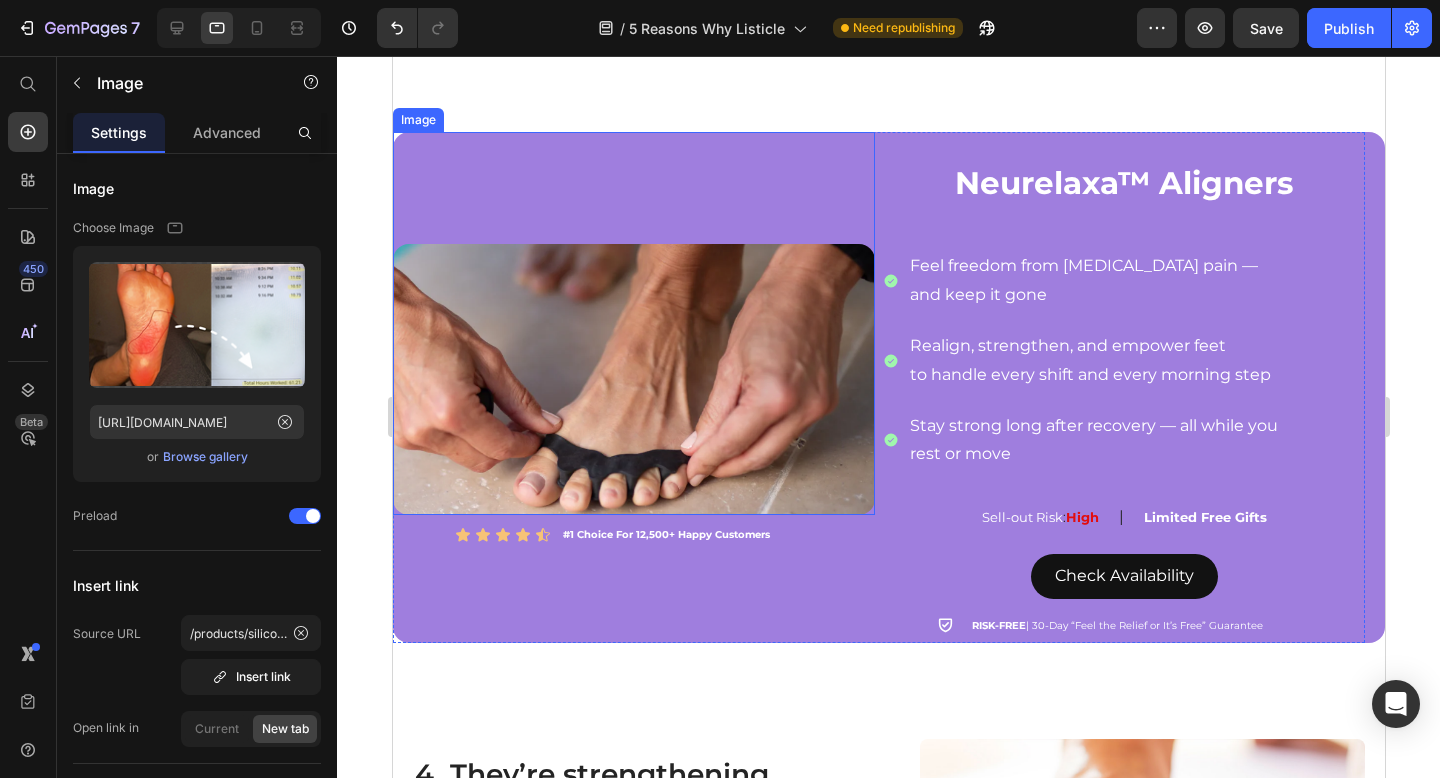 click at bounding box center (633, 323) 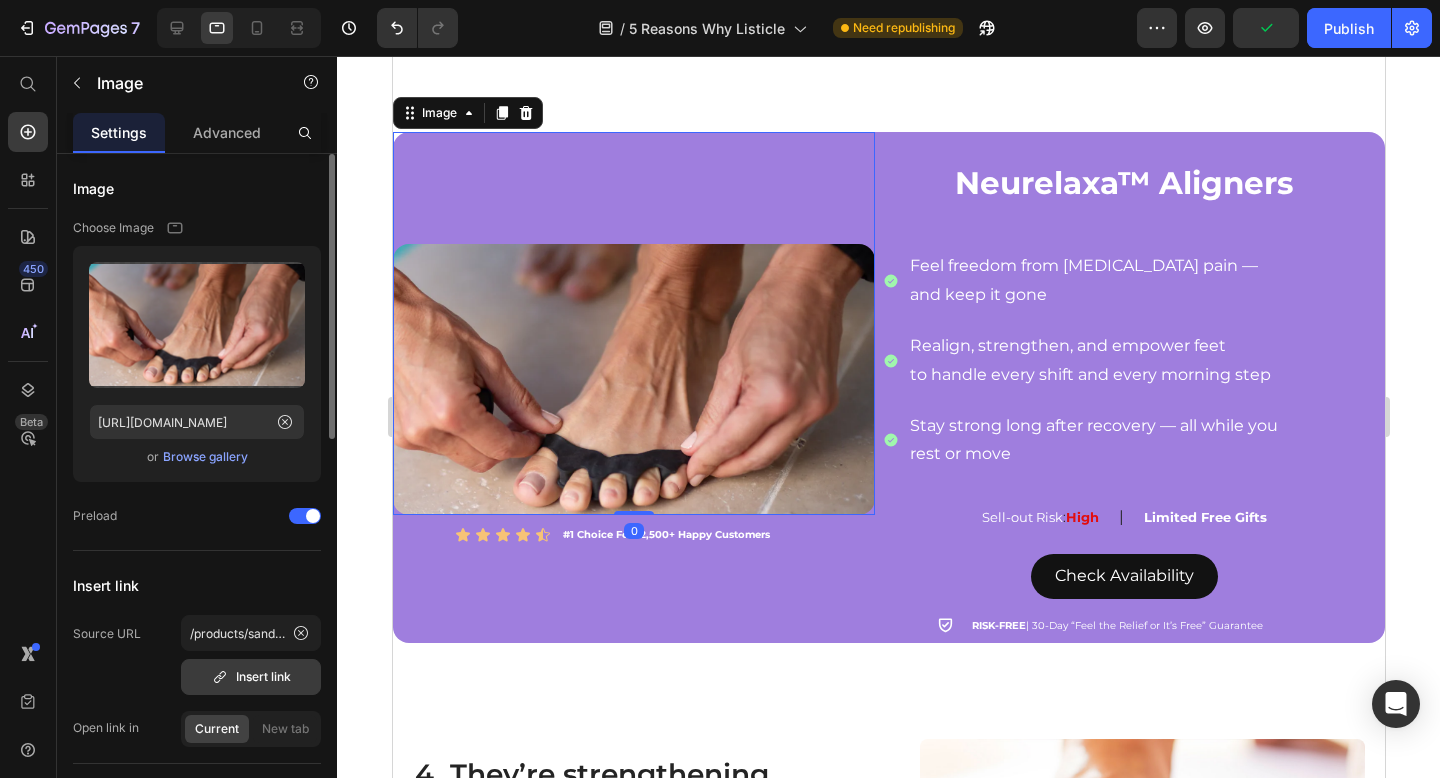 click on "Insert link" at bounding box center [251, 677] 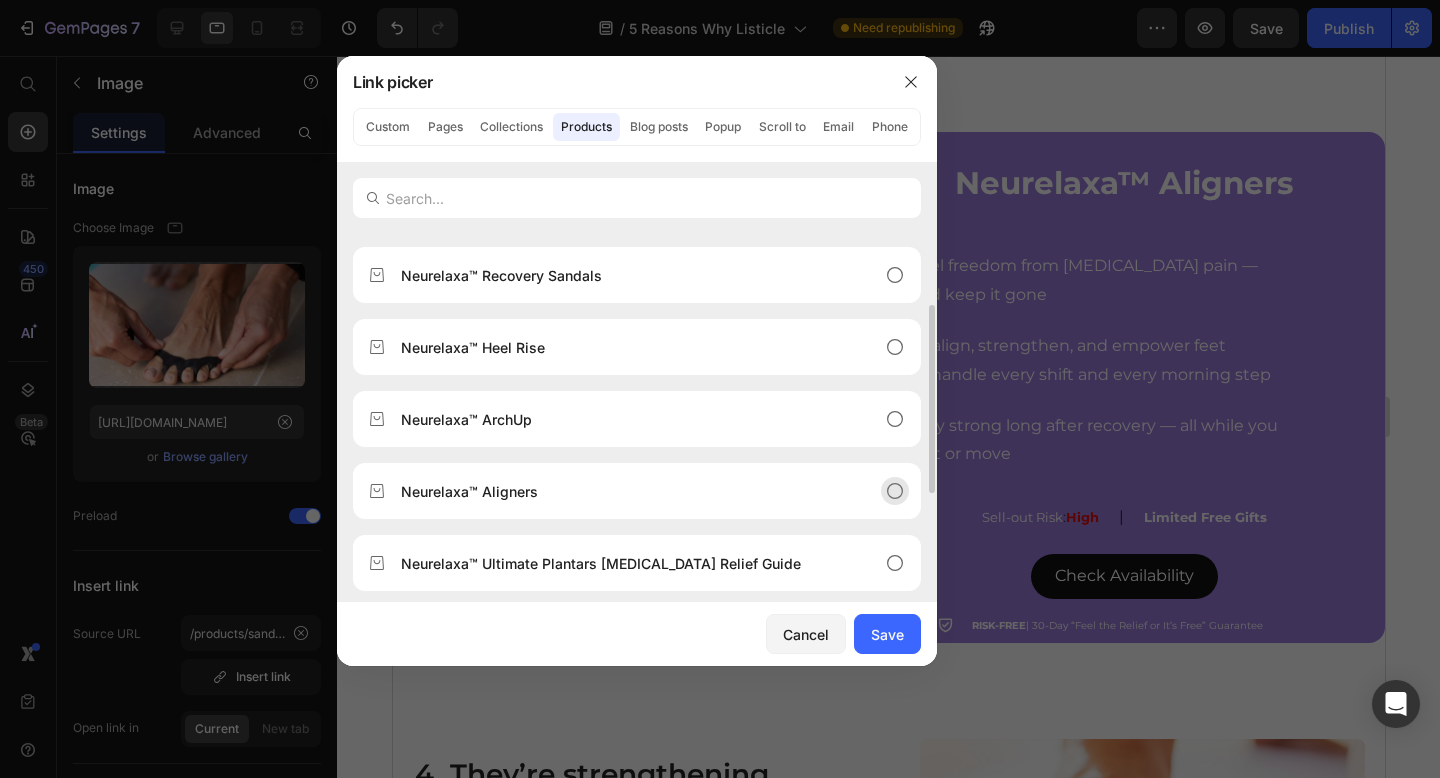 scroll, scrollTop: 135, scrollLeft: 0, axis: vertical 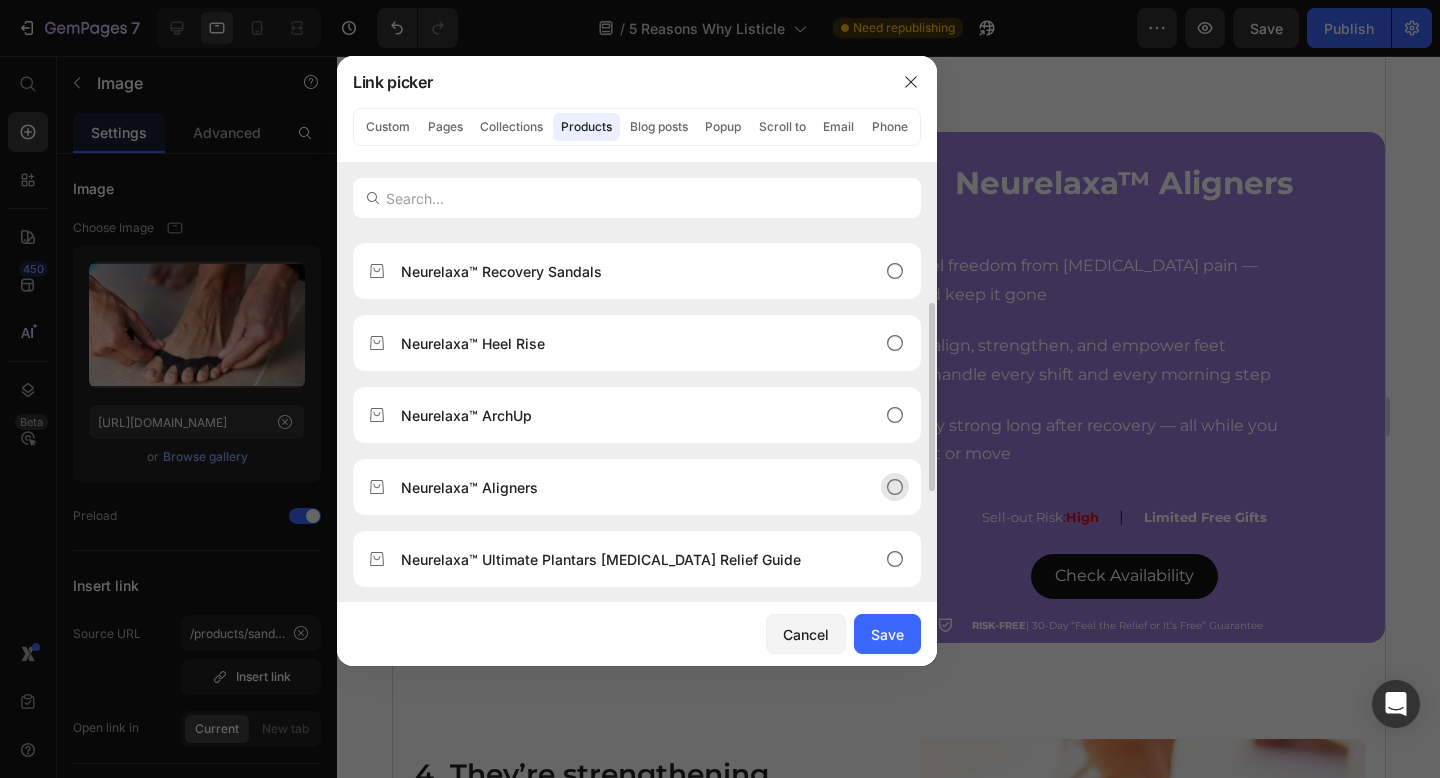 click on "Neurelaxa™ Aligners" 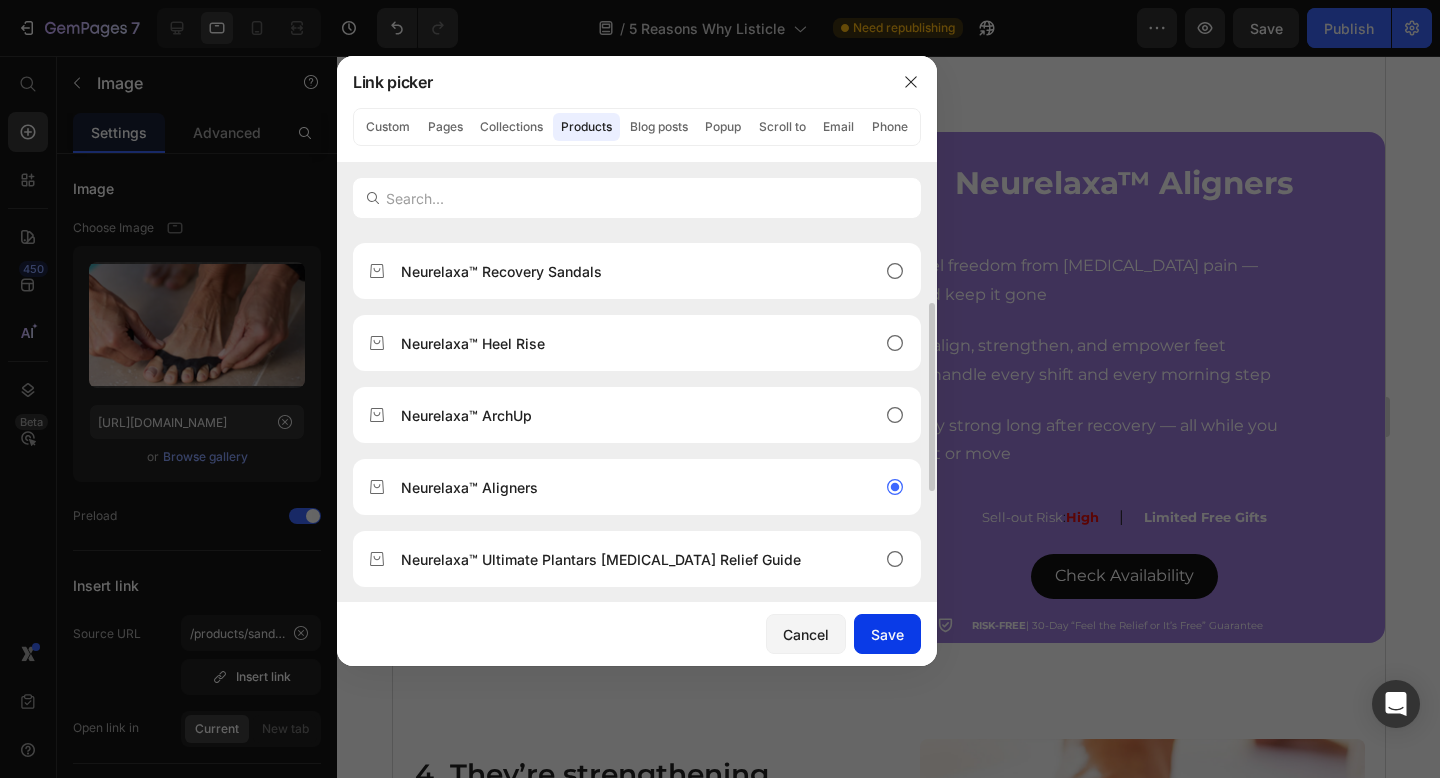 click on "Save" at bounding box center (887, 634) 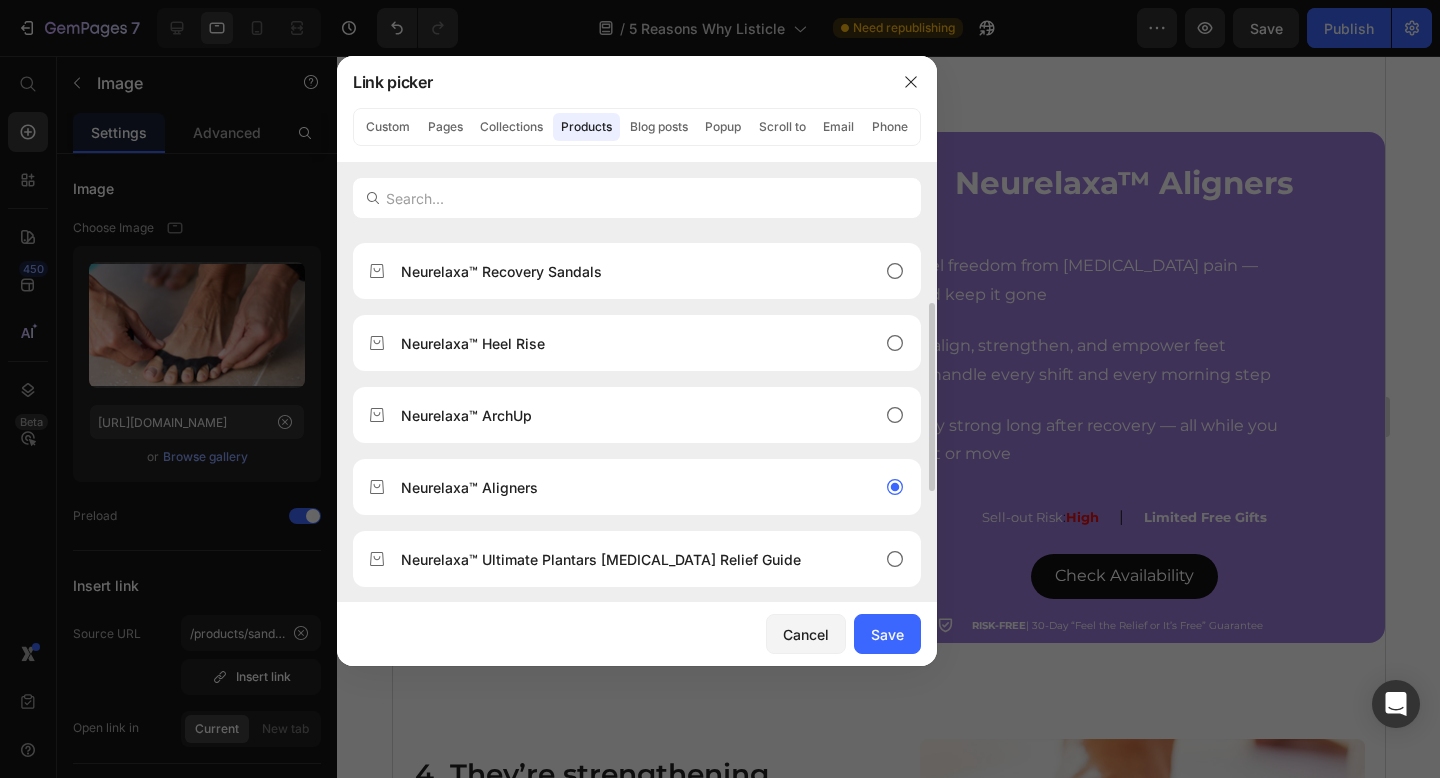 type on "/products/silicone-[MEDICAL_DATA]-toe-correction-separator" 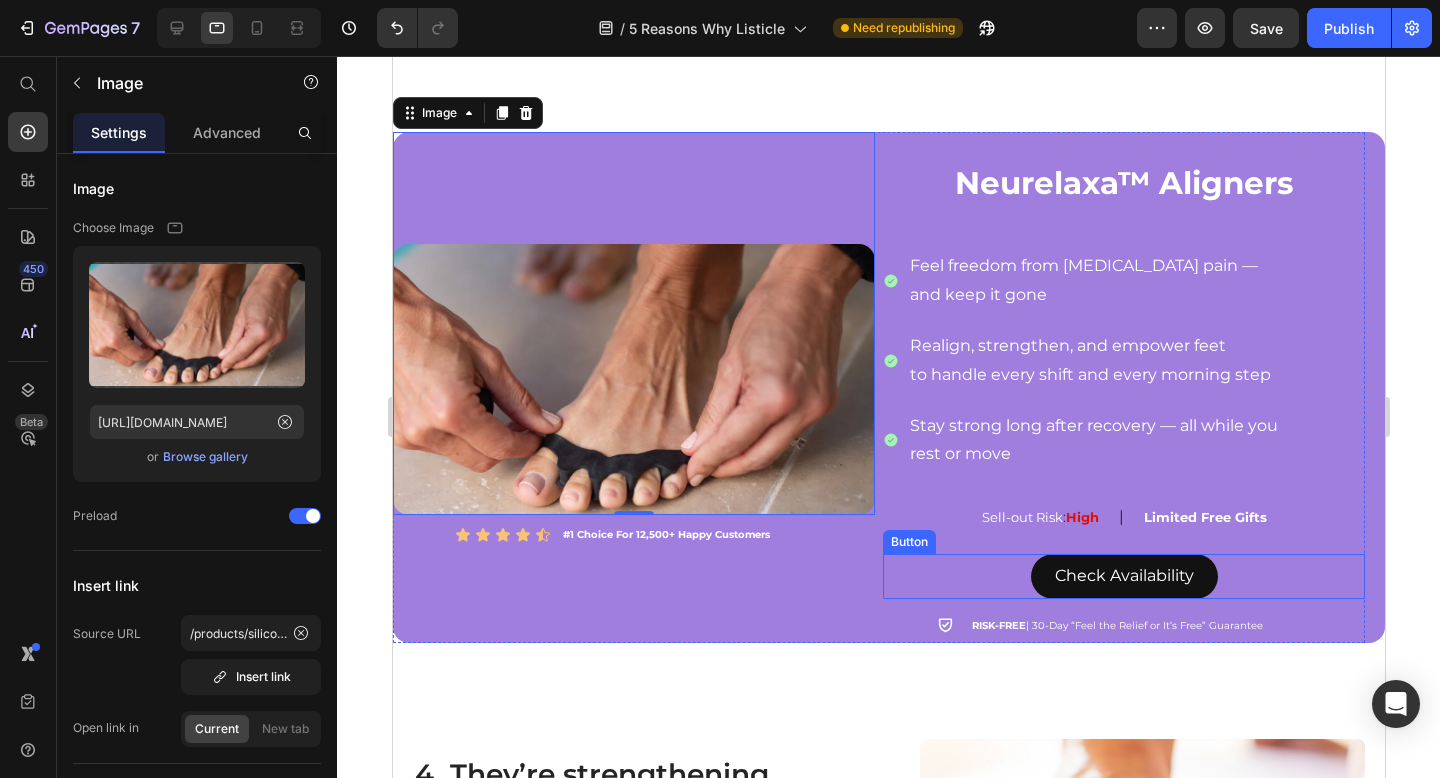 click on "Check Availability Button" at bounding box center (1123, 576) 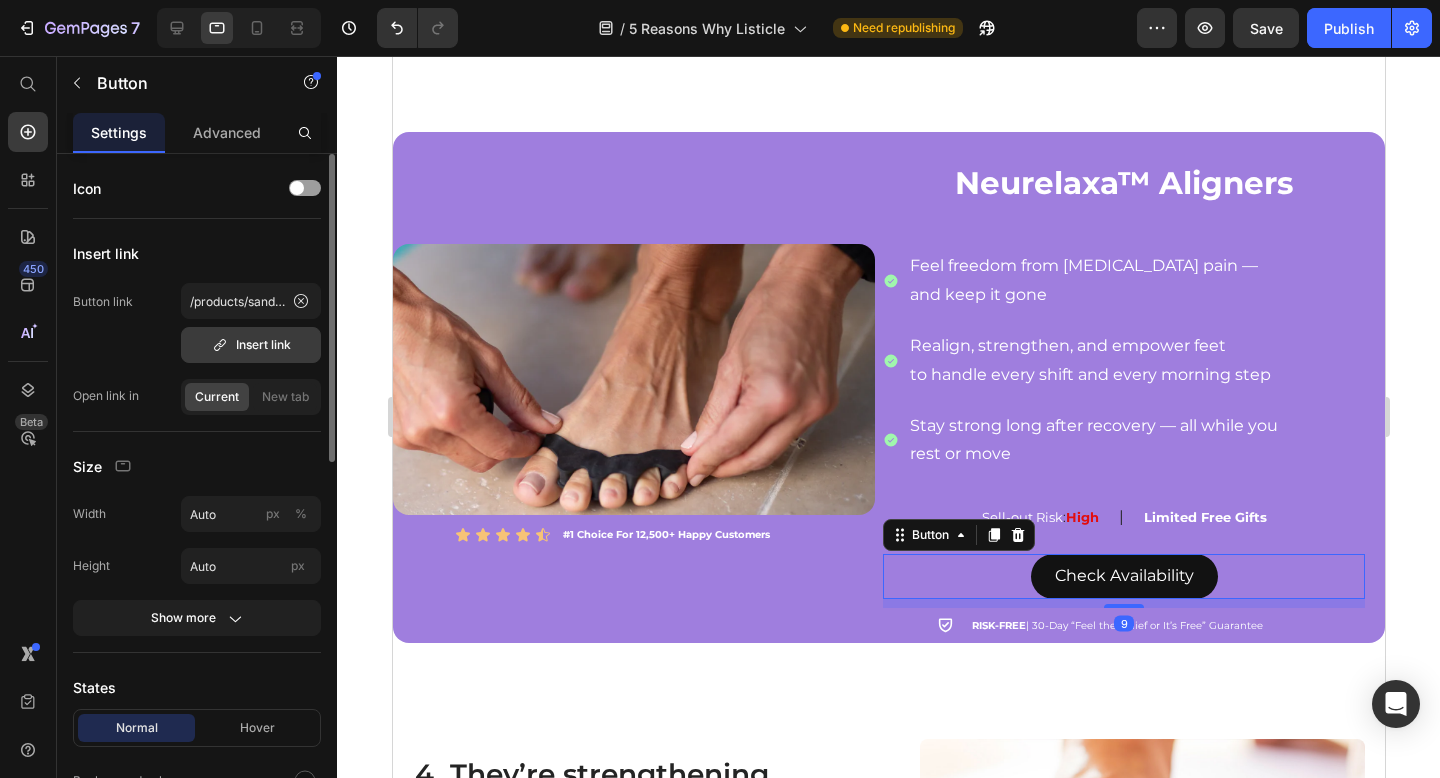 click on "Insert link" at bounding box center (251, 345) 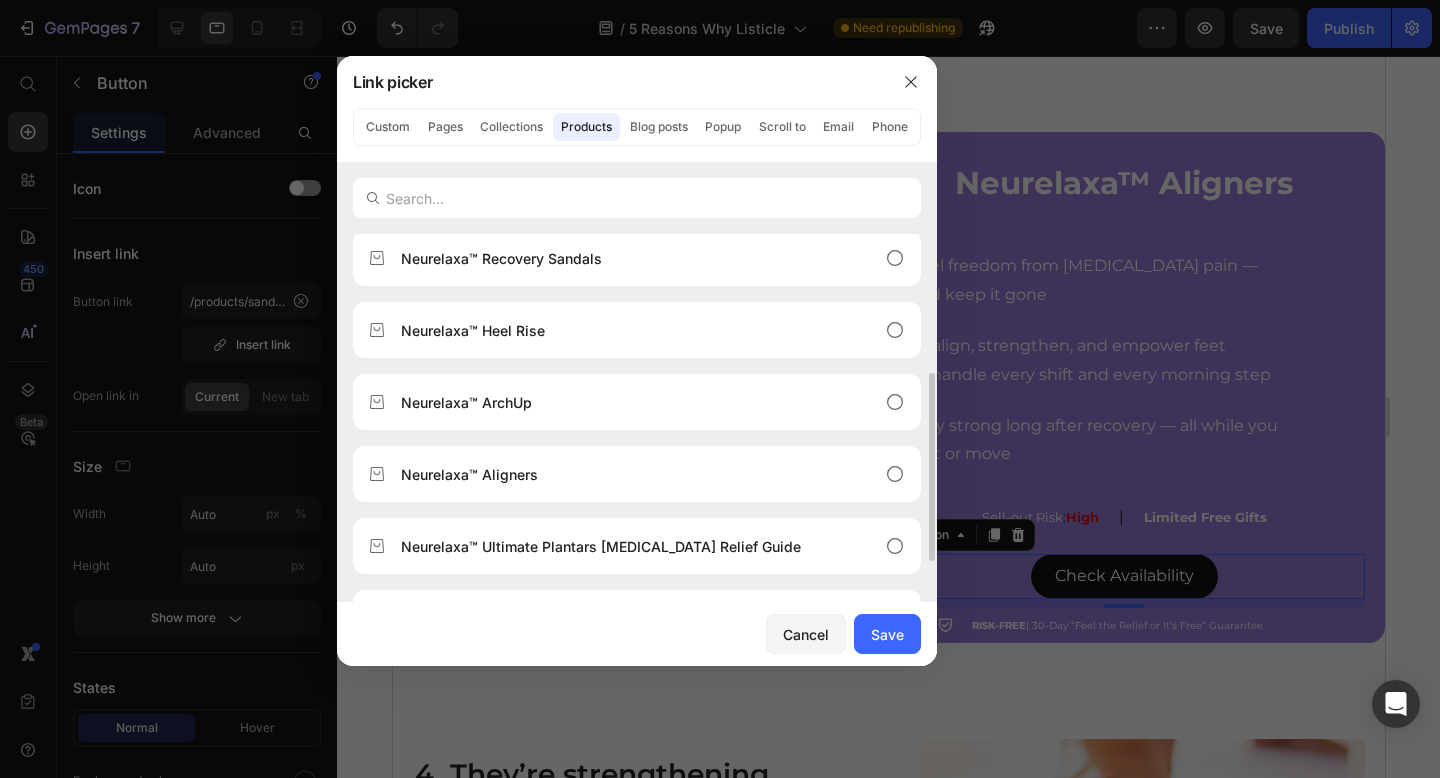 scroll, scrollTop: 190, scrollLeft: 0, axis: vertical 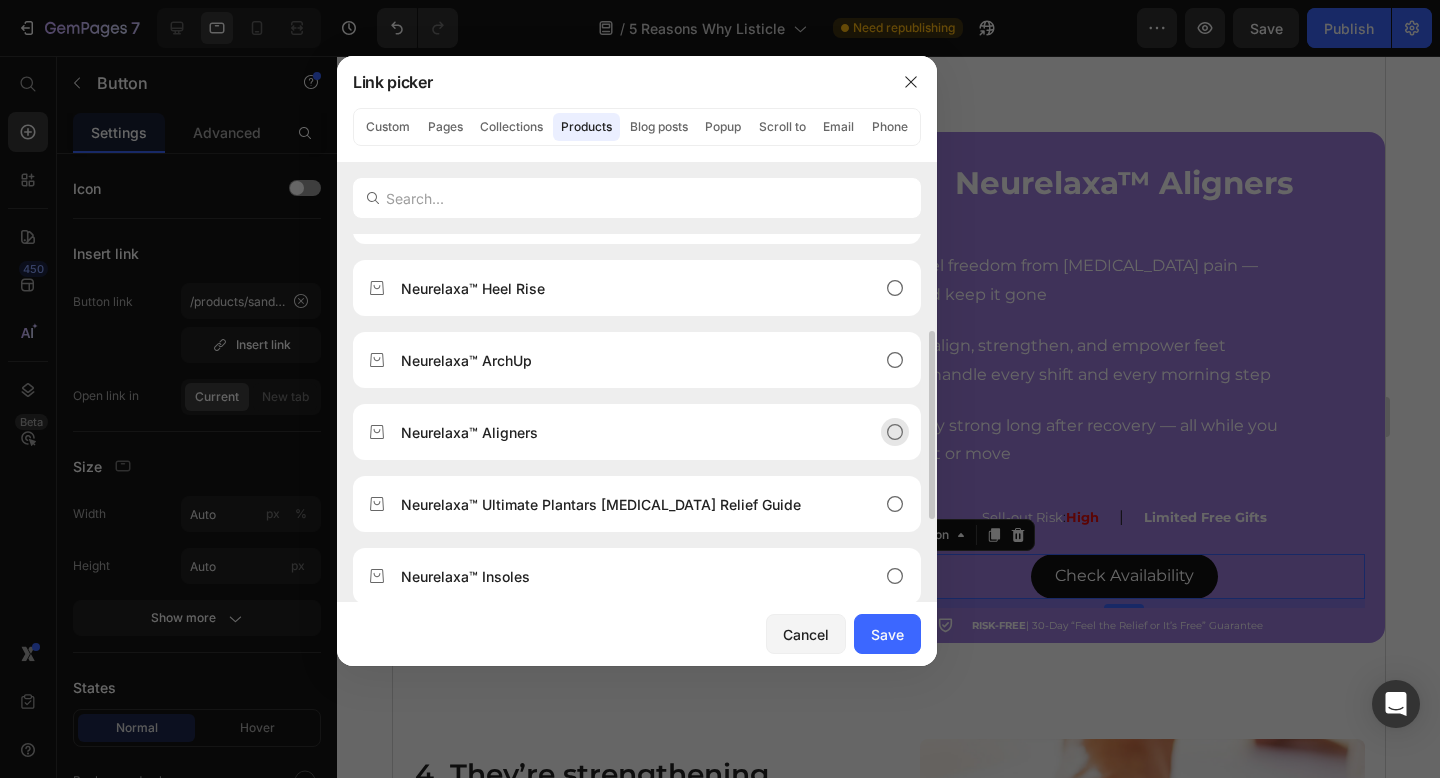 click on "Neurelaxa™ Aligners" 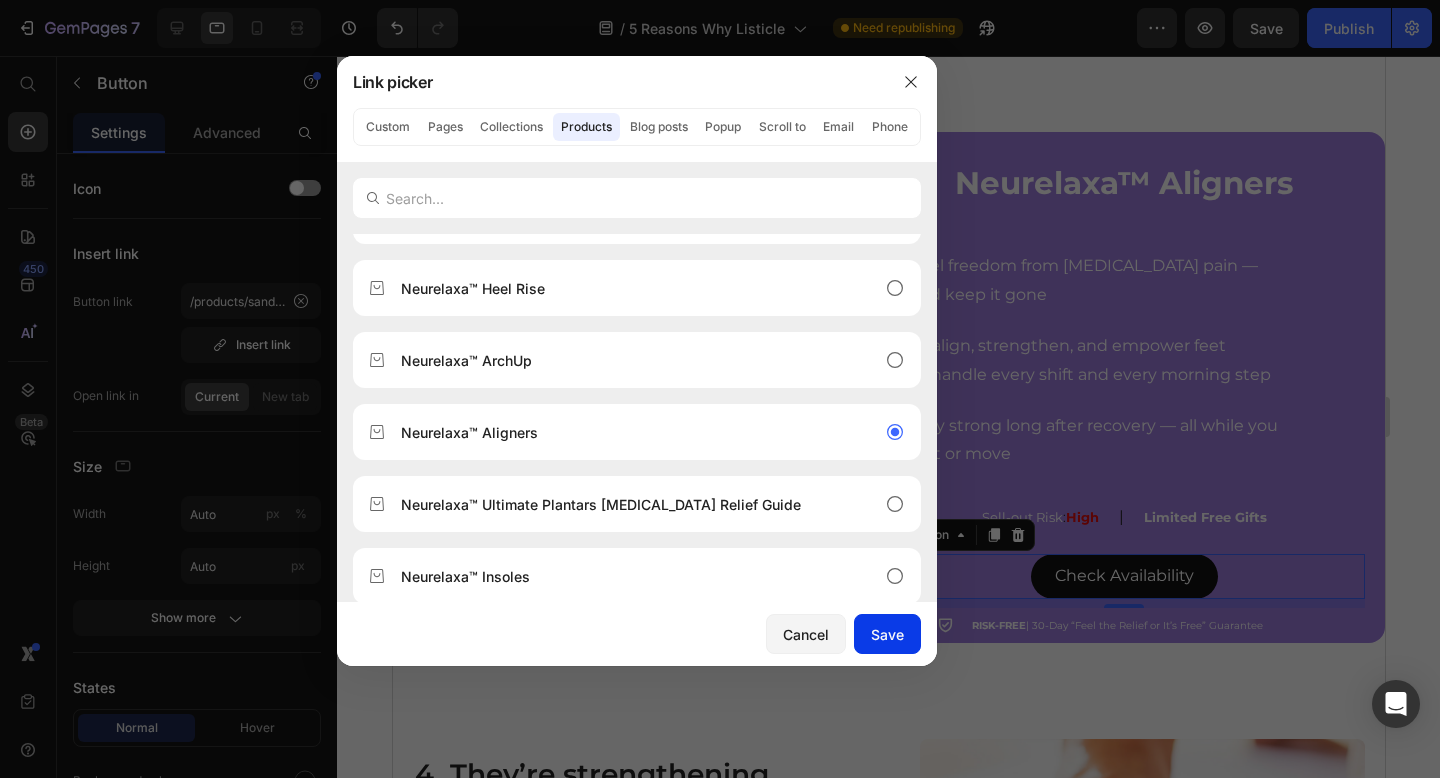 click on "Save" at bounding box center [887, 634] 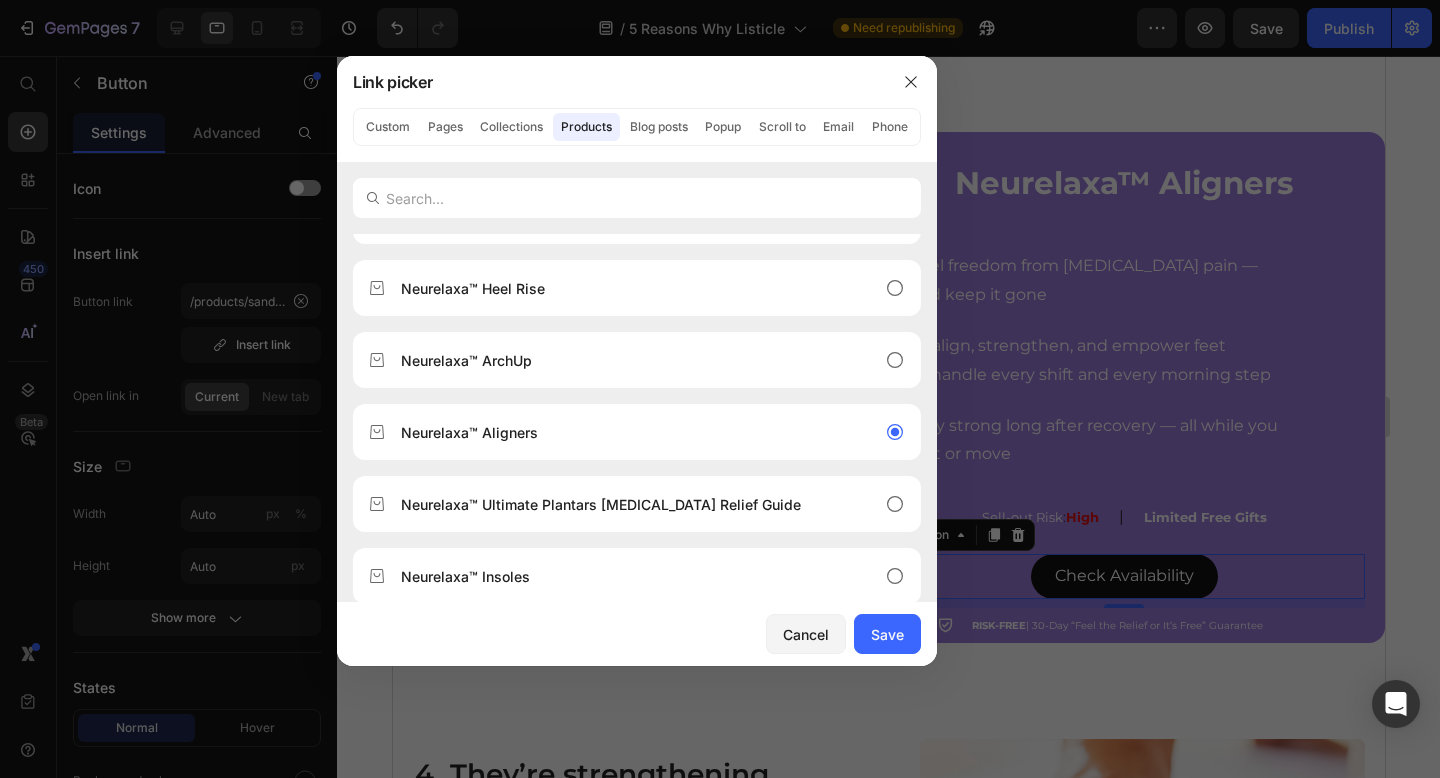 type on "/products/silicone-[MEDICAL_DATA]-toe-correction-separator" 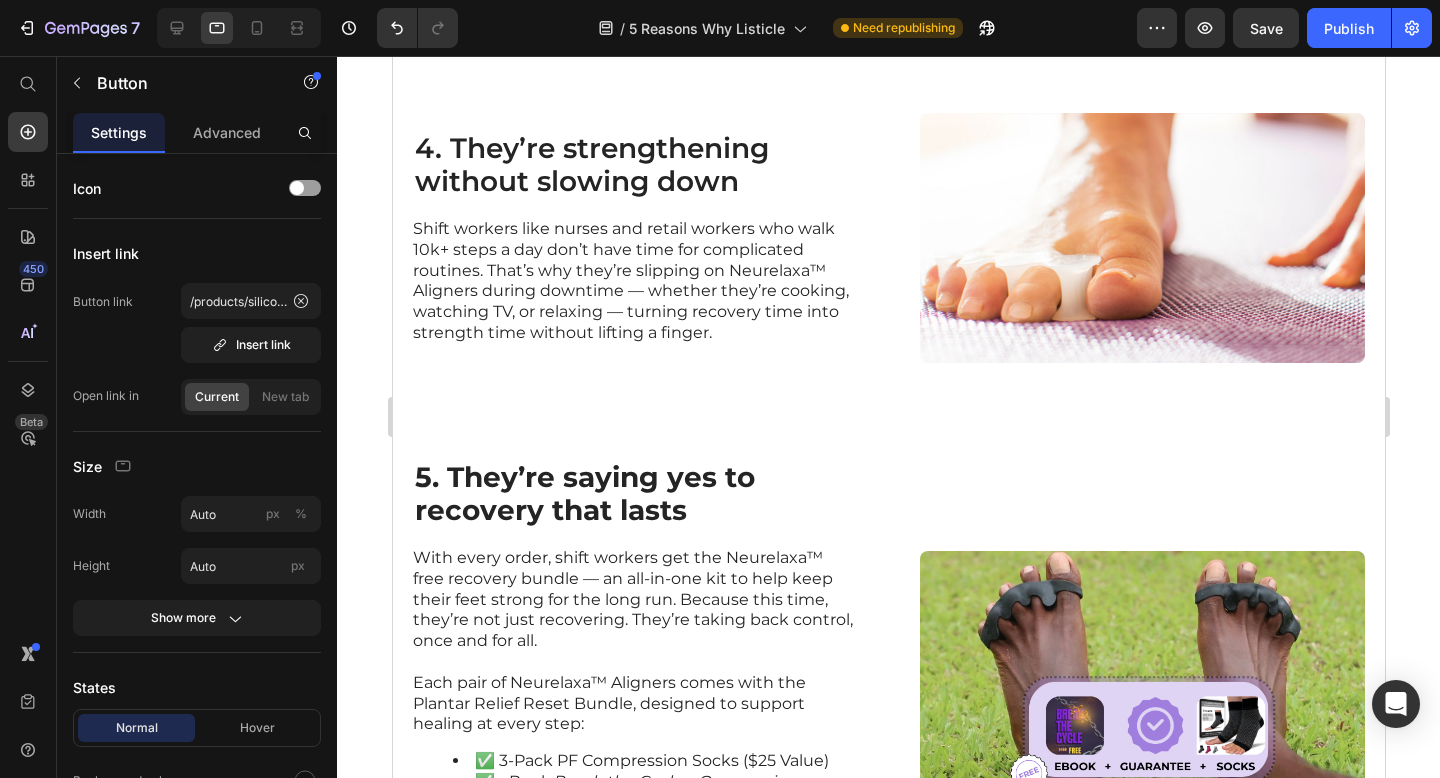 scroll, scrollTop: 3567, scrollLeft: 0, axis: vertical 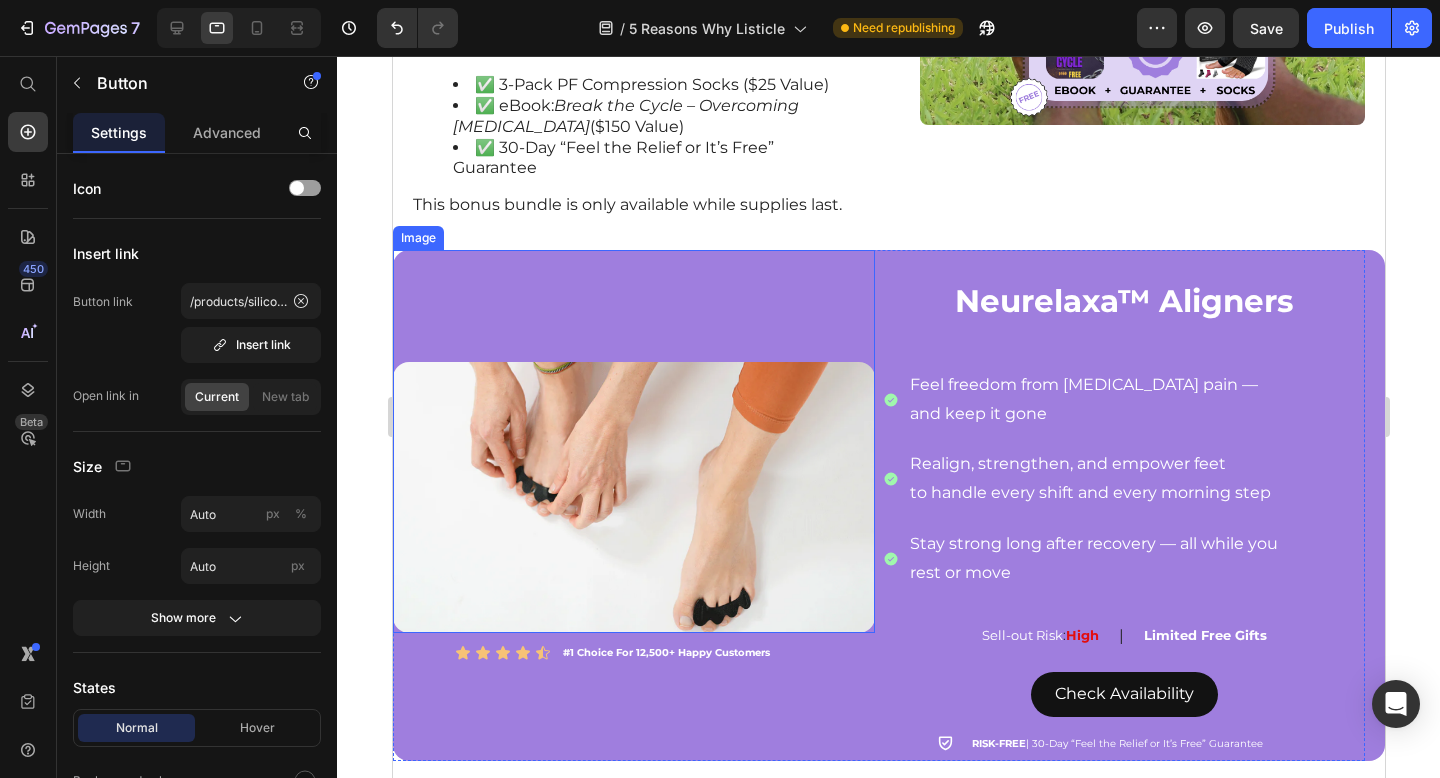 click at bounding box center (633, 441) 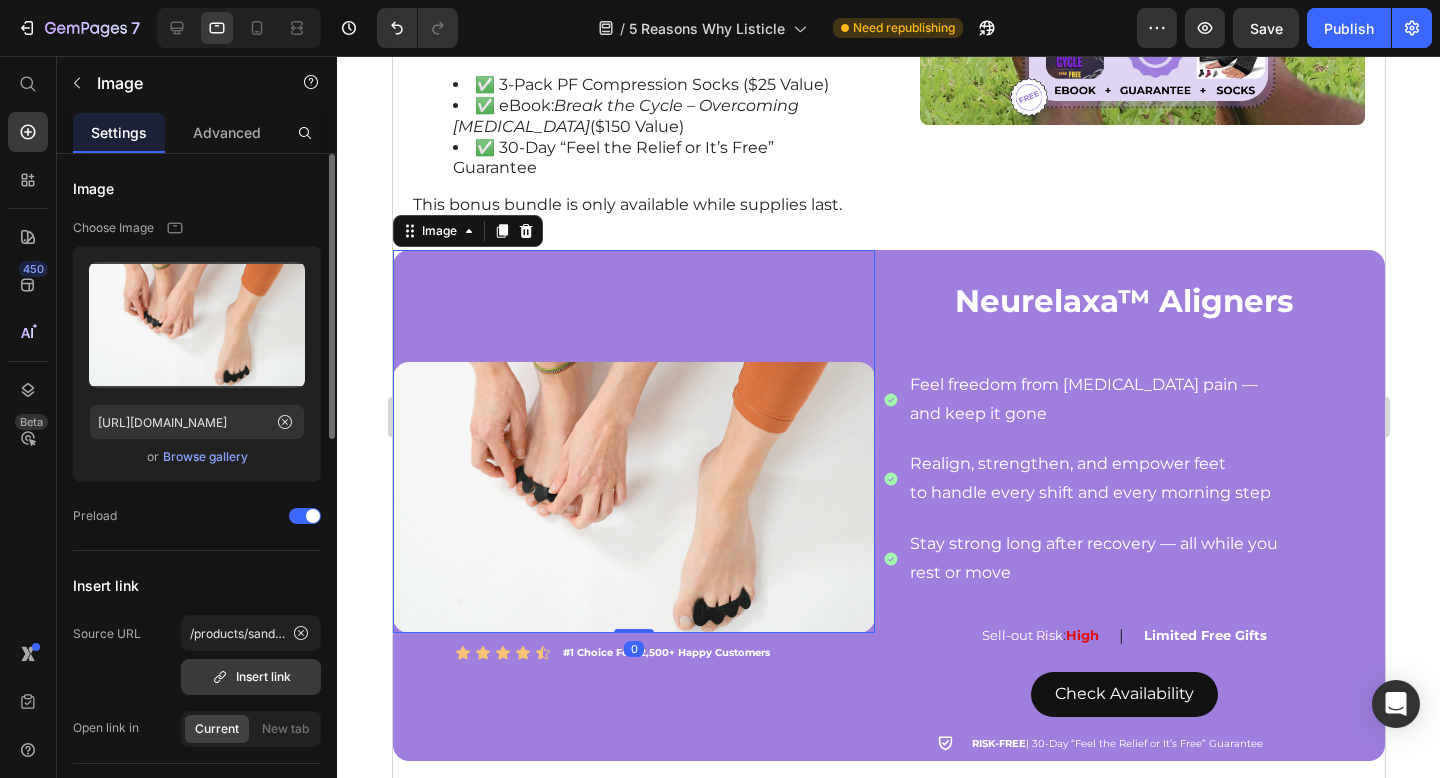 click on "Insert link" at bounding box center (251, 677) 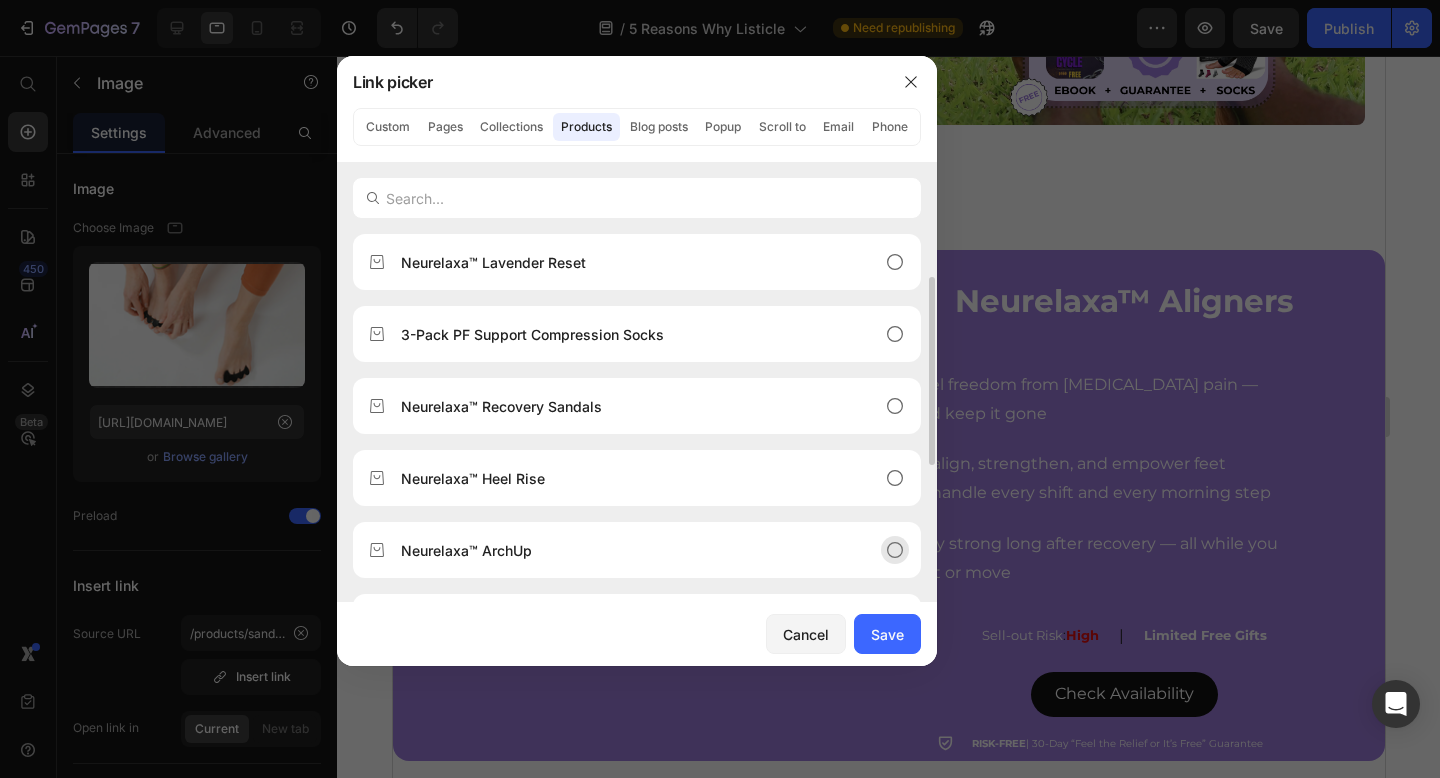 scroll, scrollTop: 252, scrollLeft: 0, axis: vertical 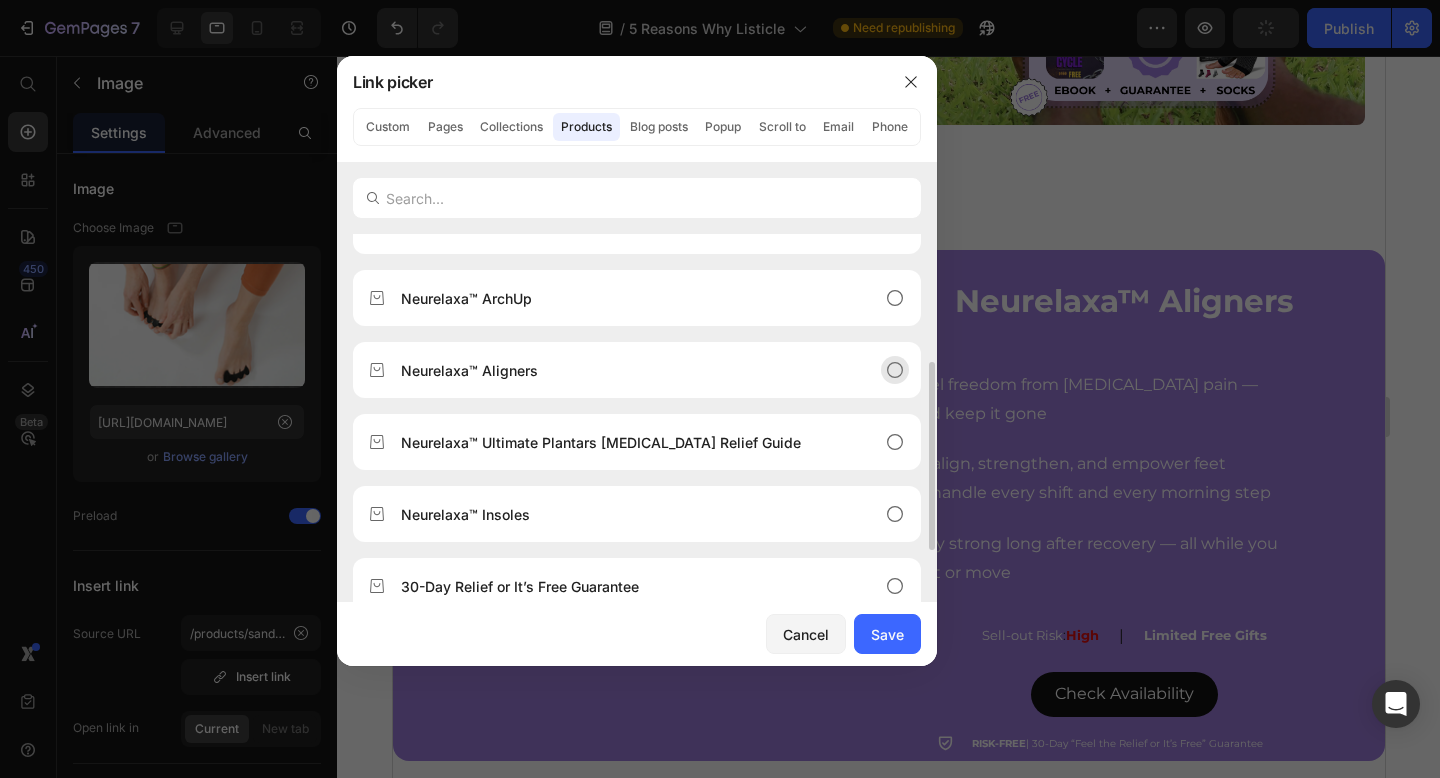 click on "Neurelaxa™ Aligners" 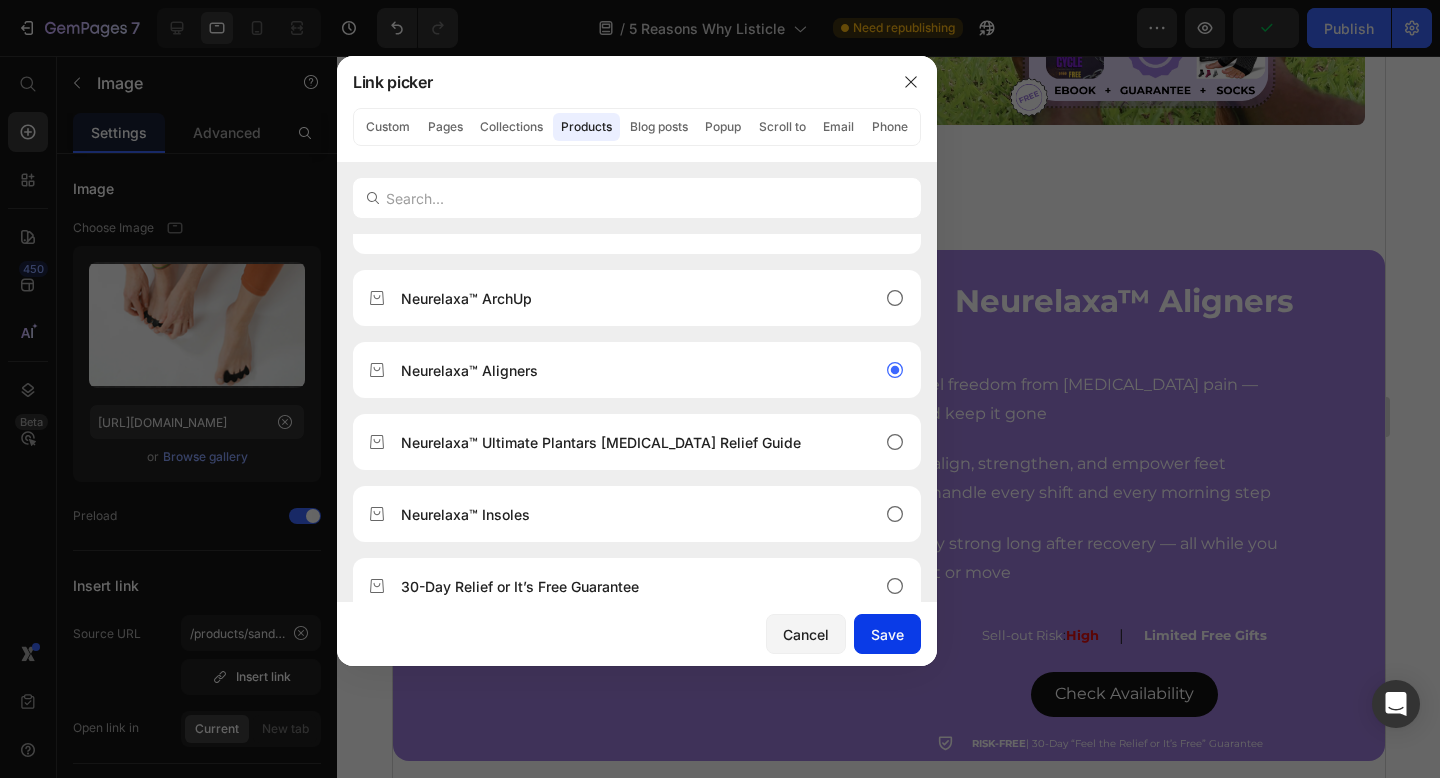 click on "Save" at bounding box center [887, 634] 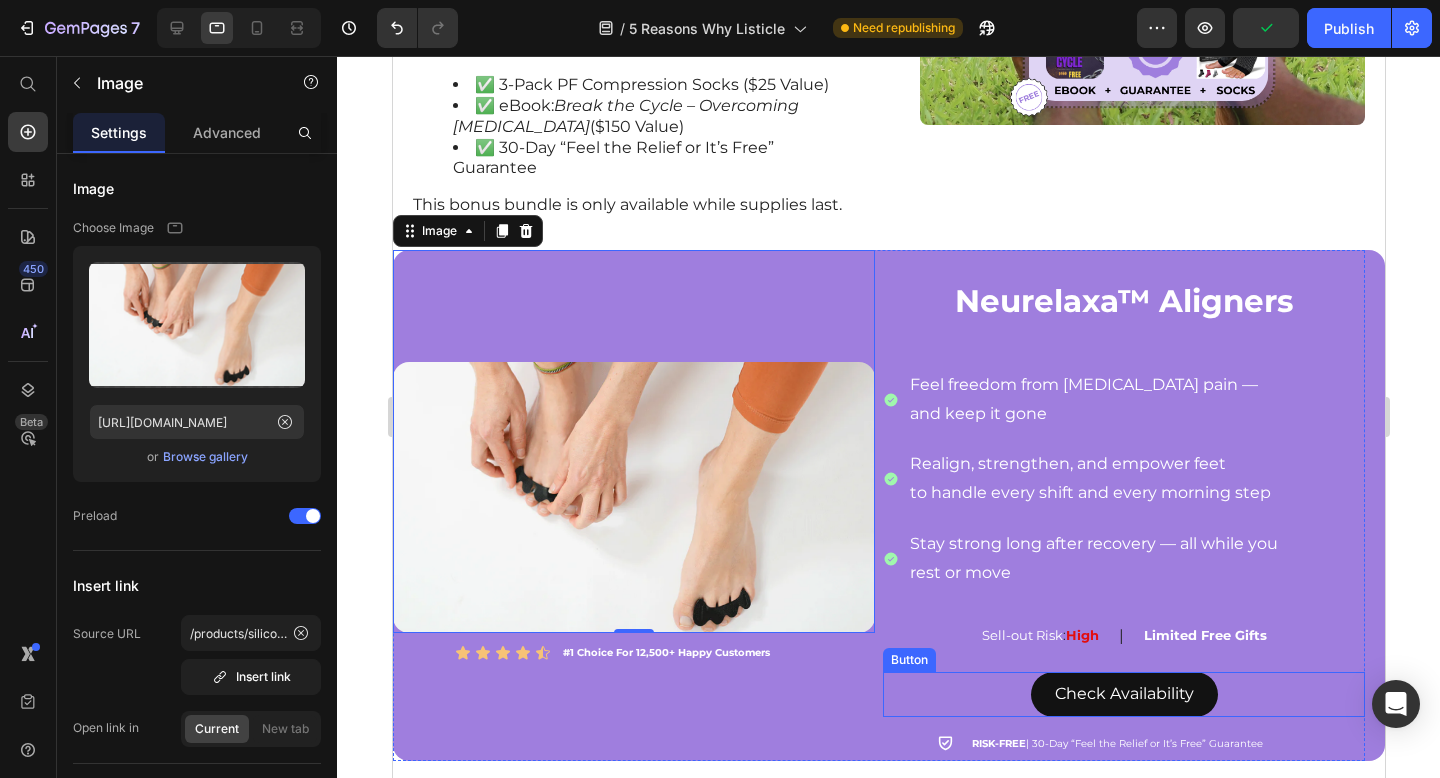 click on "Check Availability Button" at bounding box center [1123, 694] 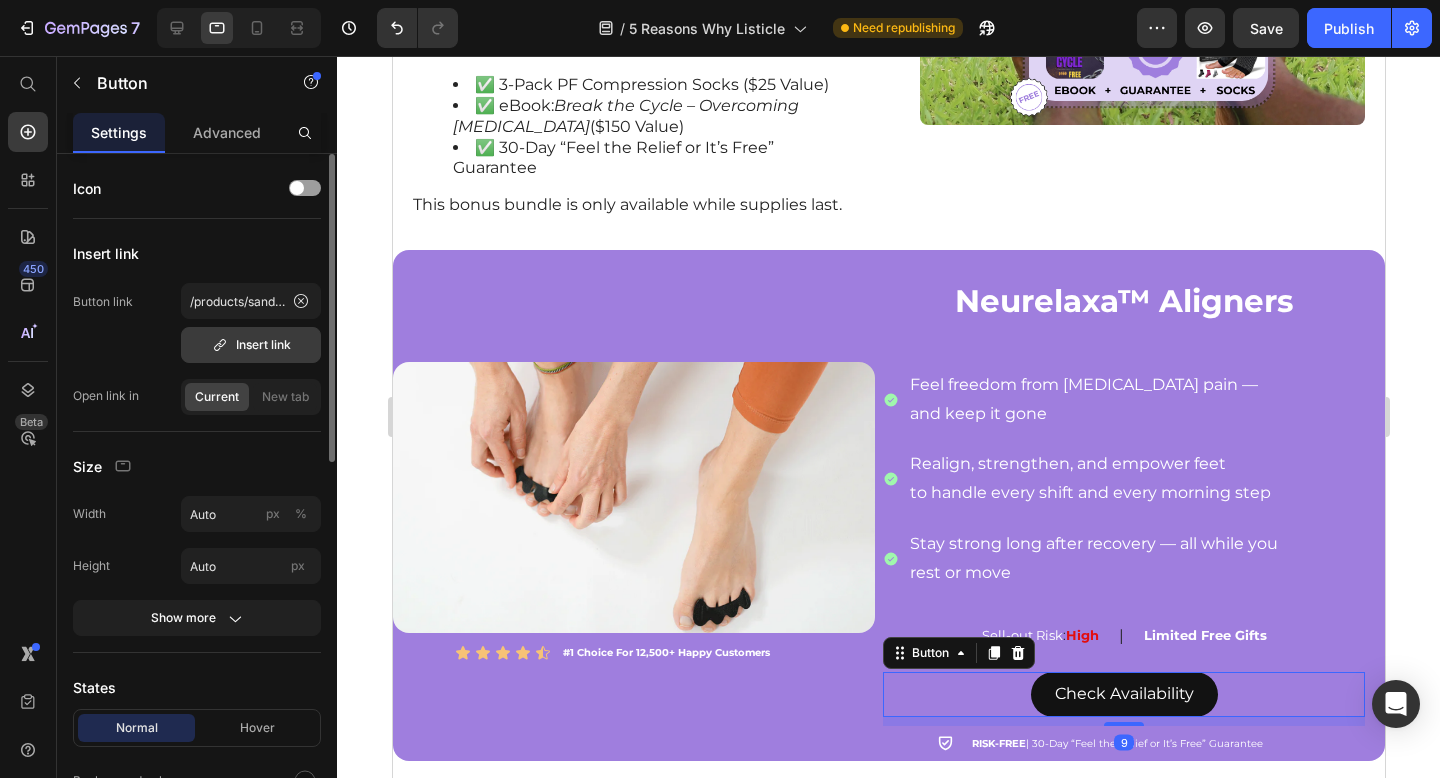 click on "Insert link" at bounding box center (251, 345) 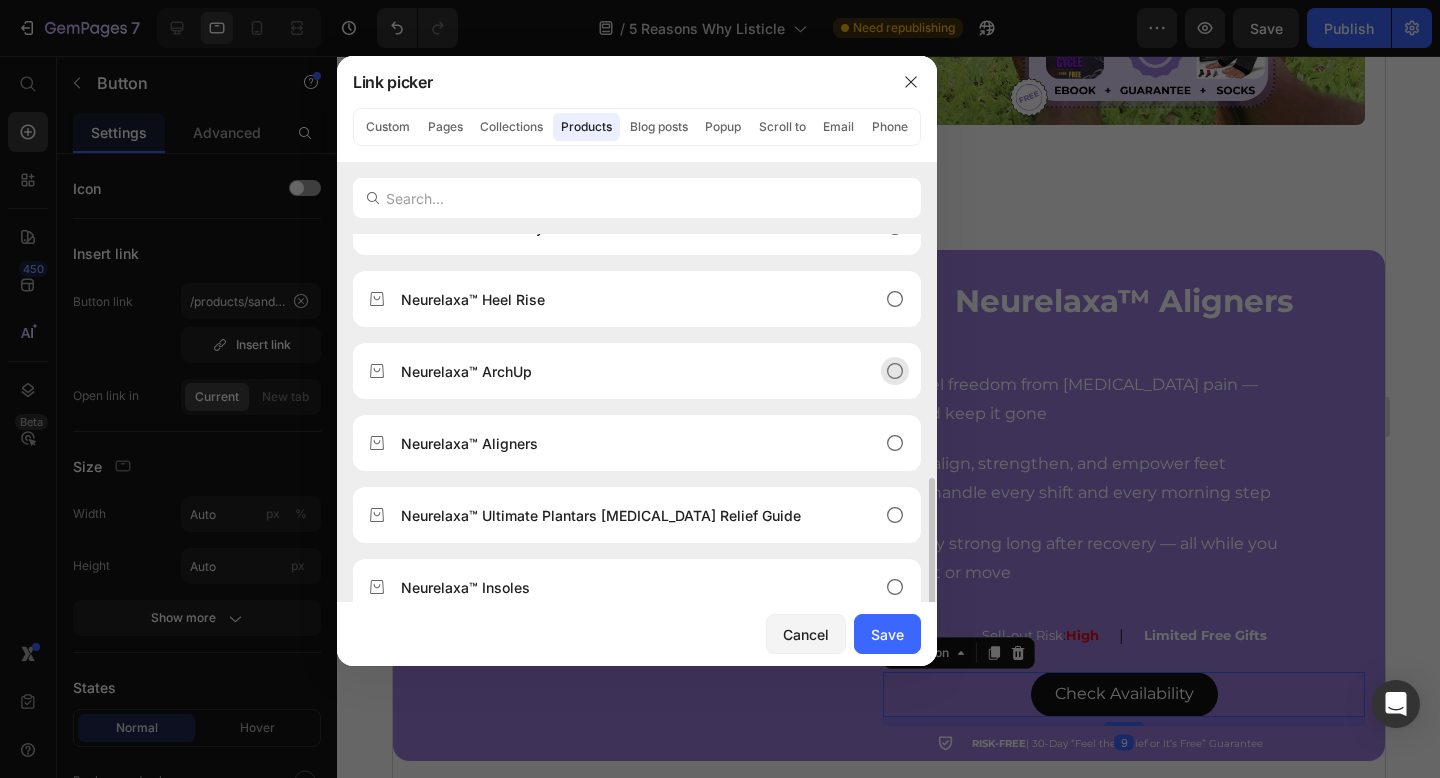 scroll, scrollTop: 296, scrollLeft: 0, axis: vertical 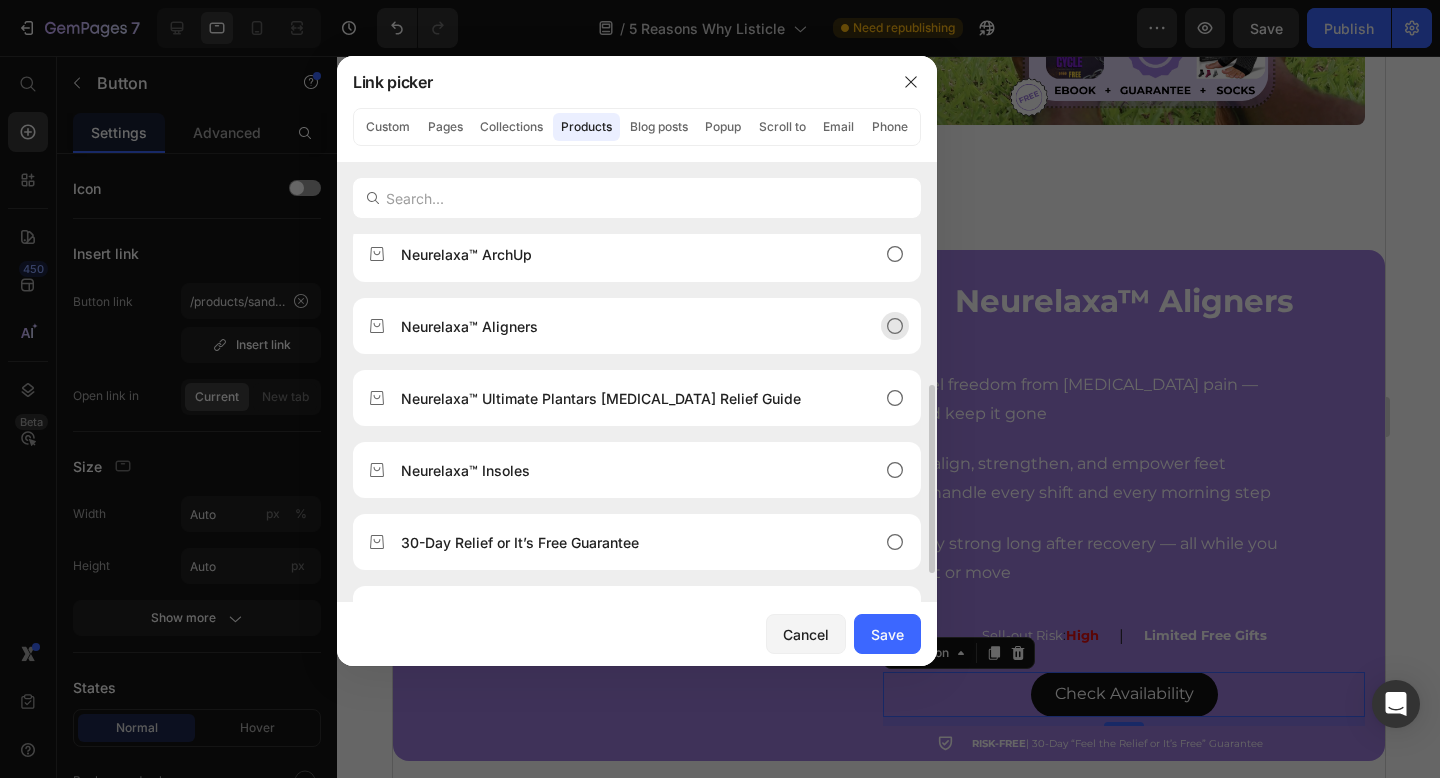 click on "Neurelaxa™ Aligners" 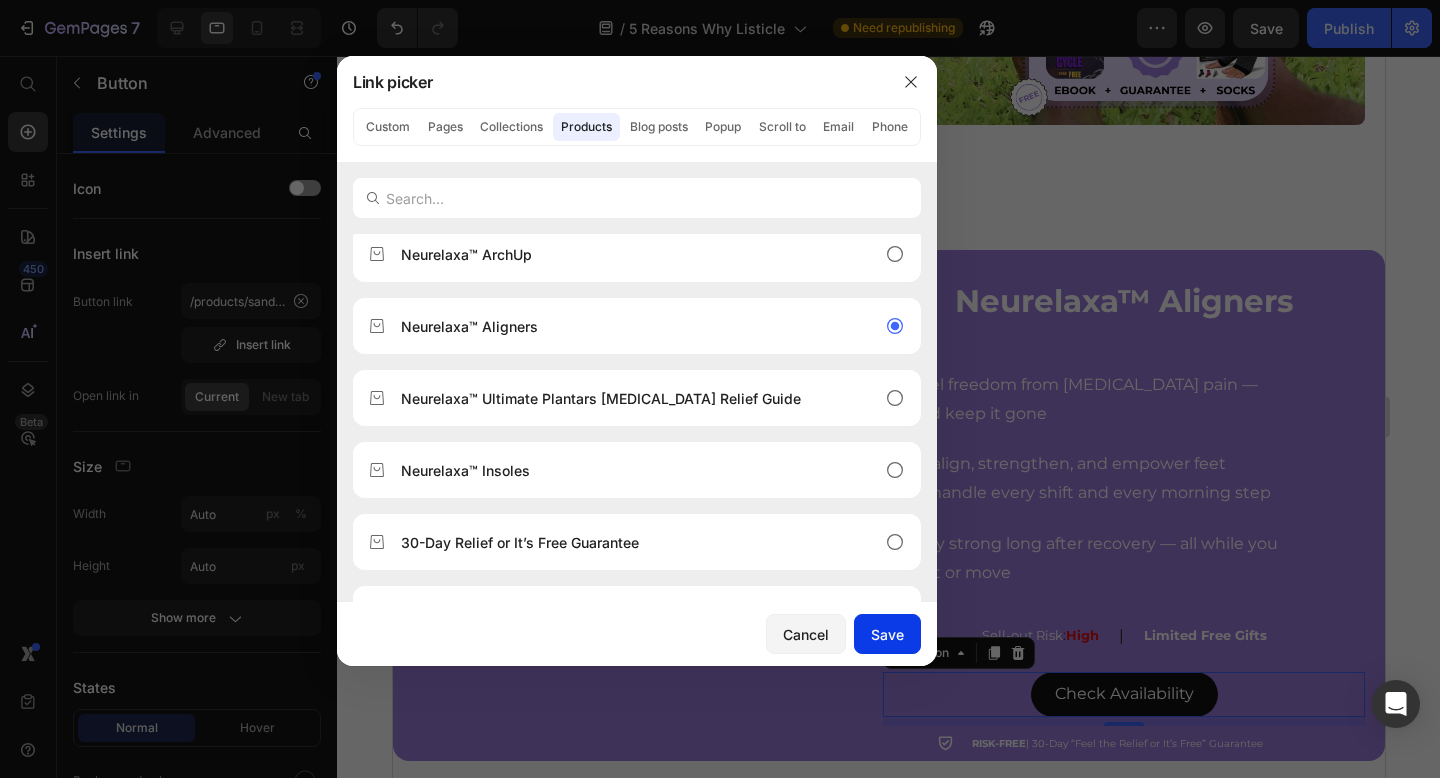 click on "Save" at bounding box center [887, 634] 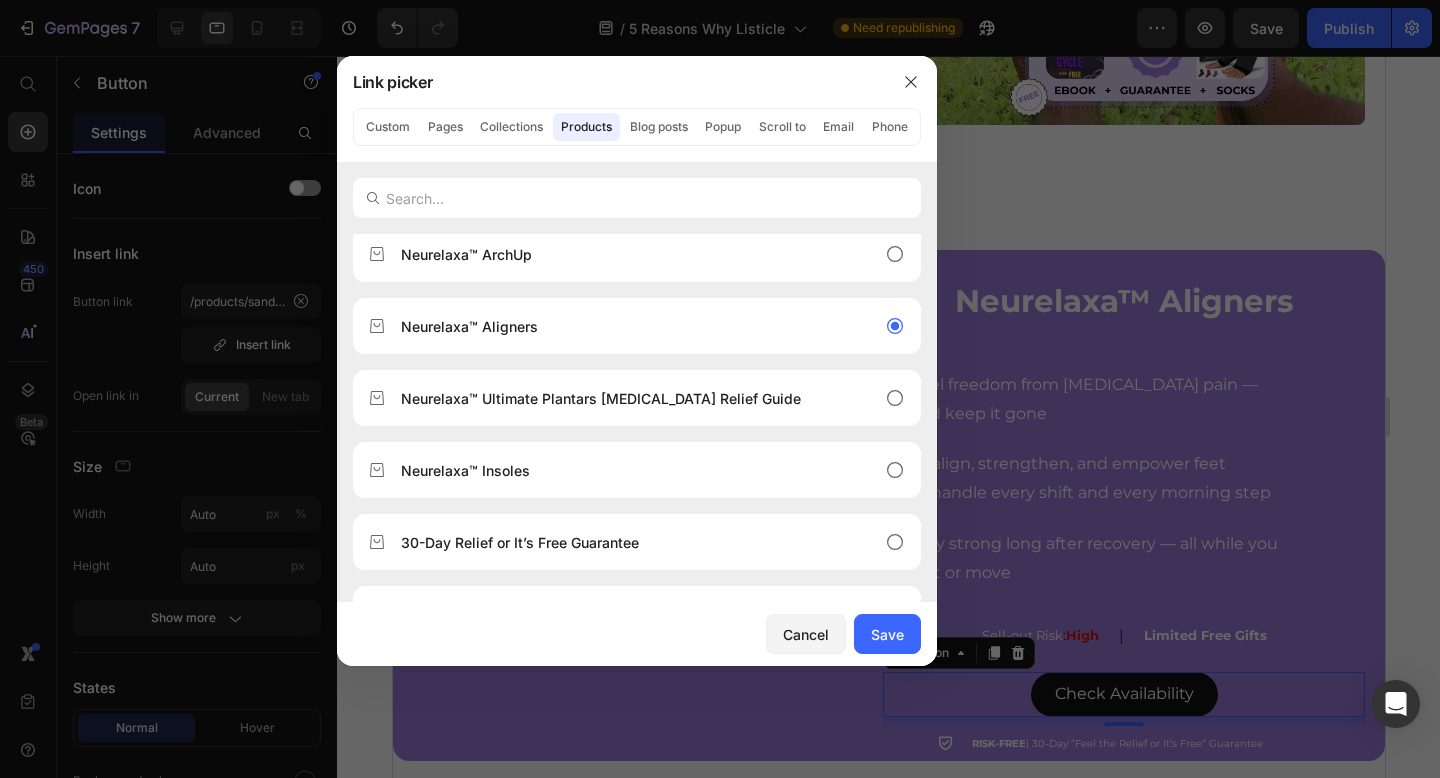 type on "/products/silicone-[MEDICAL_DATA]-toe-correction-separator" 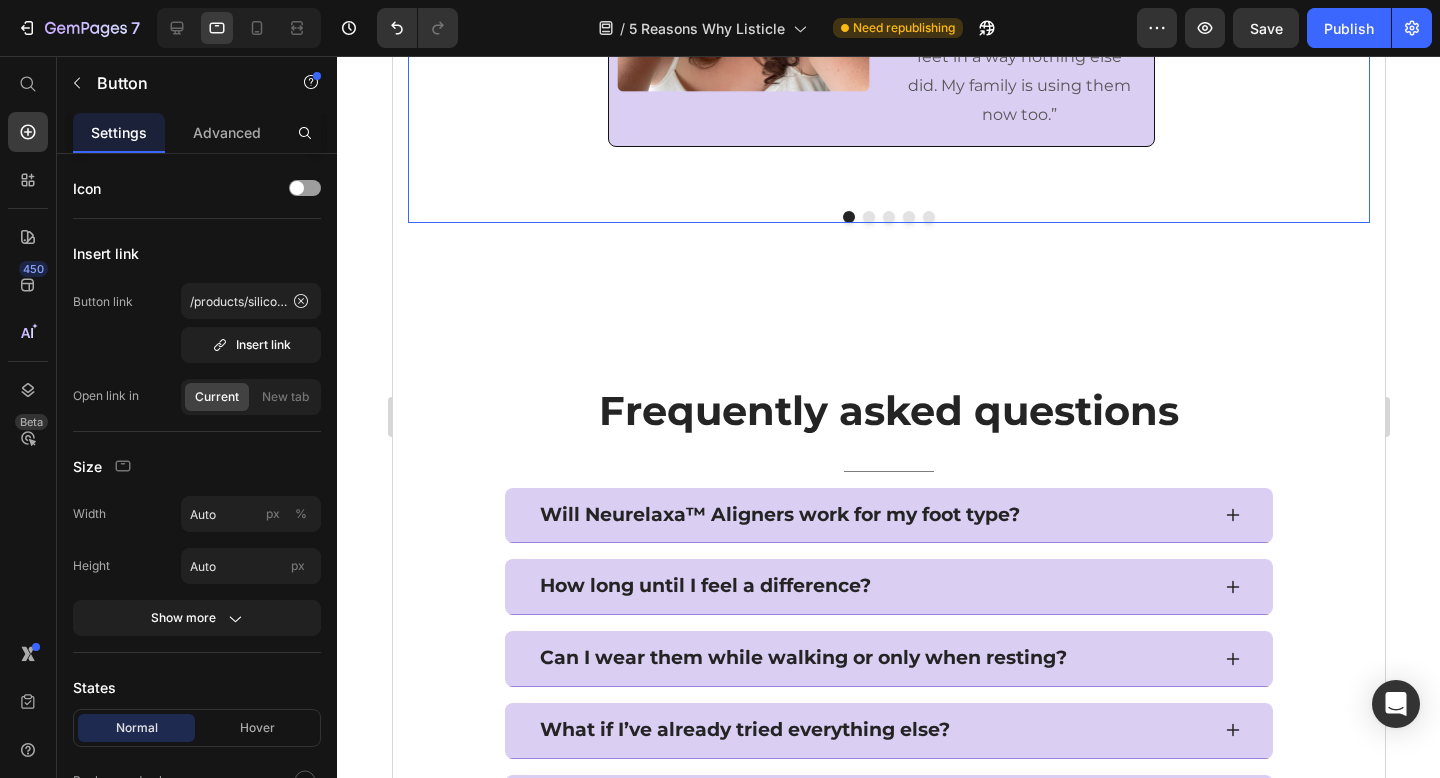 scroll, scrollTop: 3967, scrollLeft: 0, axis: vertical 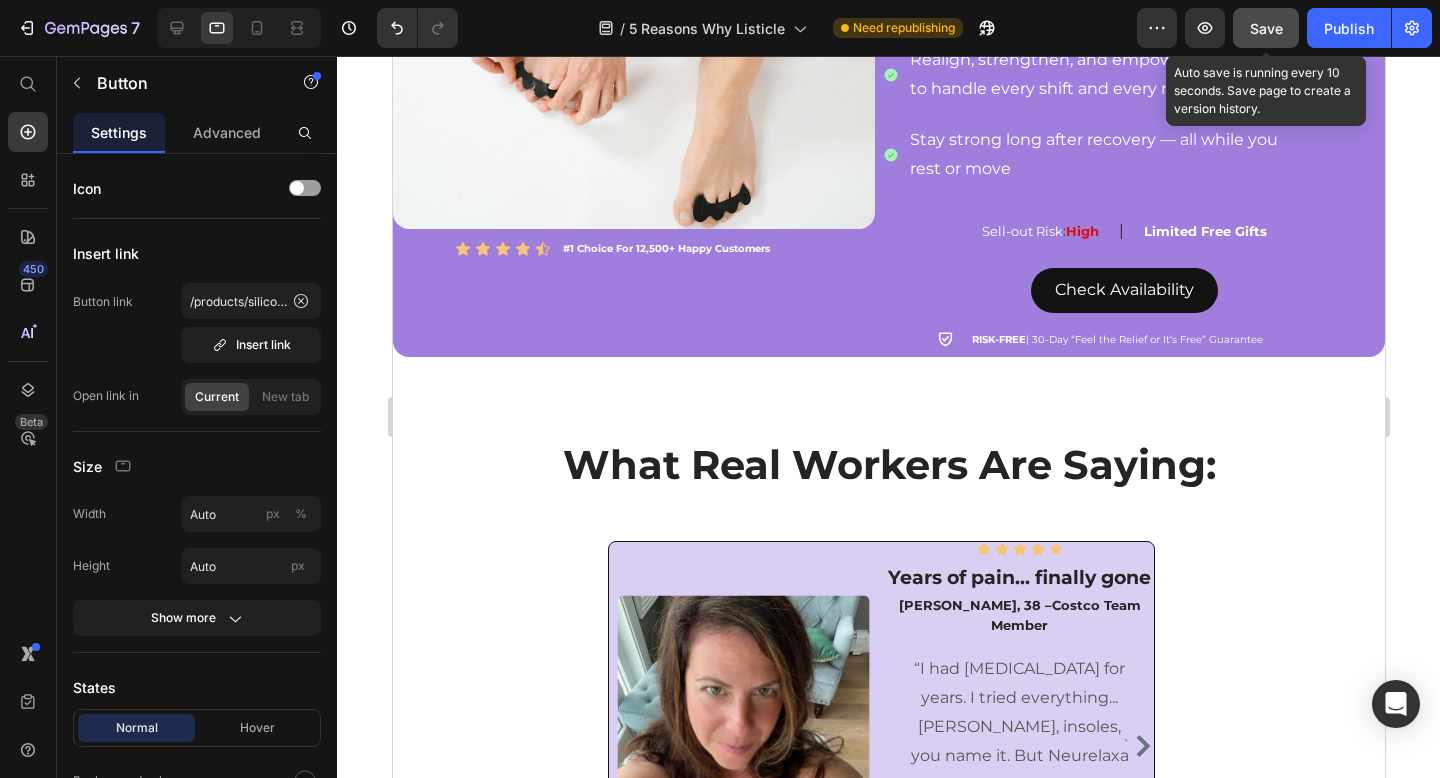 click on "Save" at bounding box center [1266, 28] 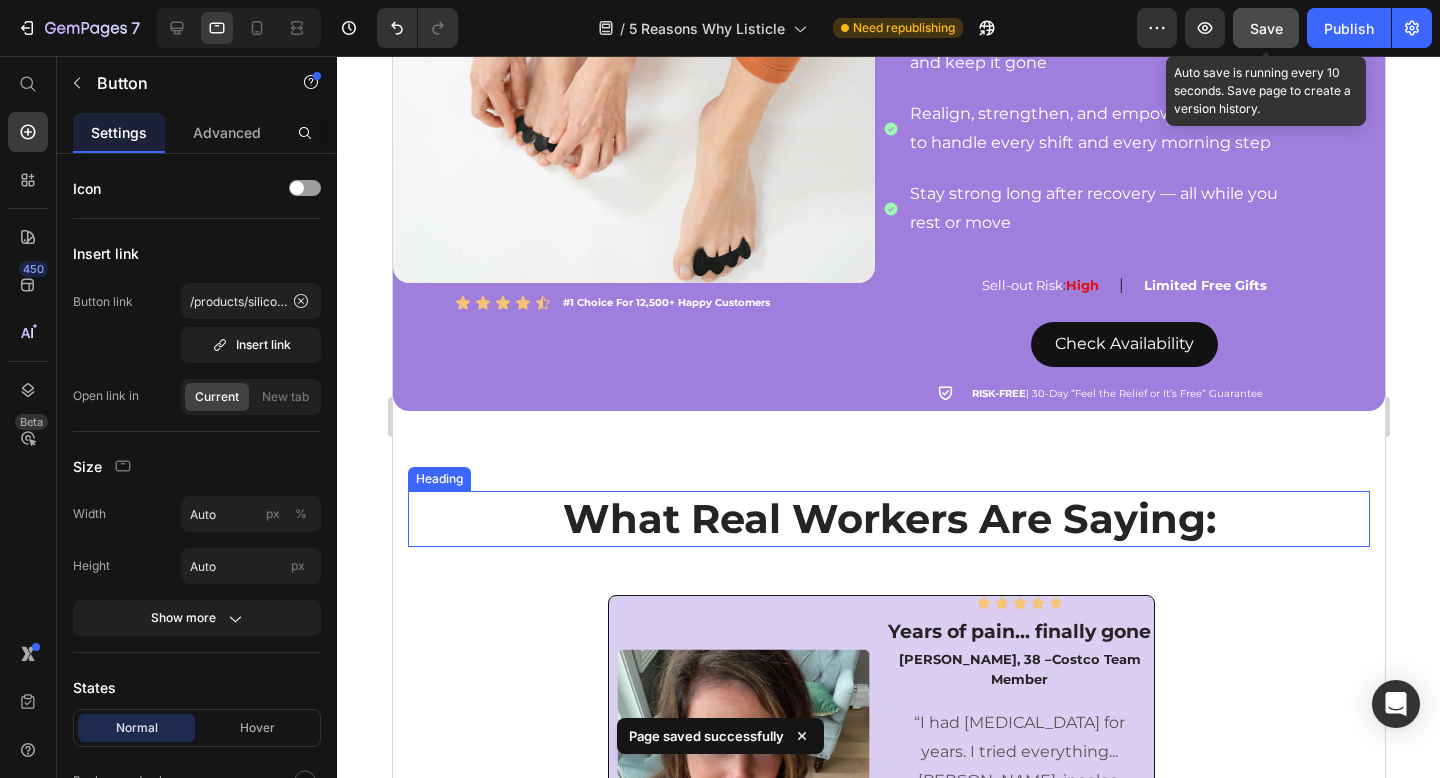 scroll, scrollTop: 3892, scrollLeft: 0, axis: vertical 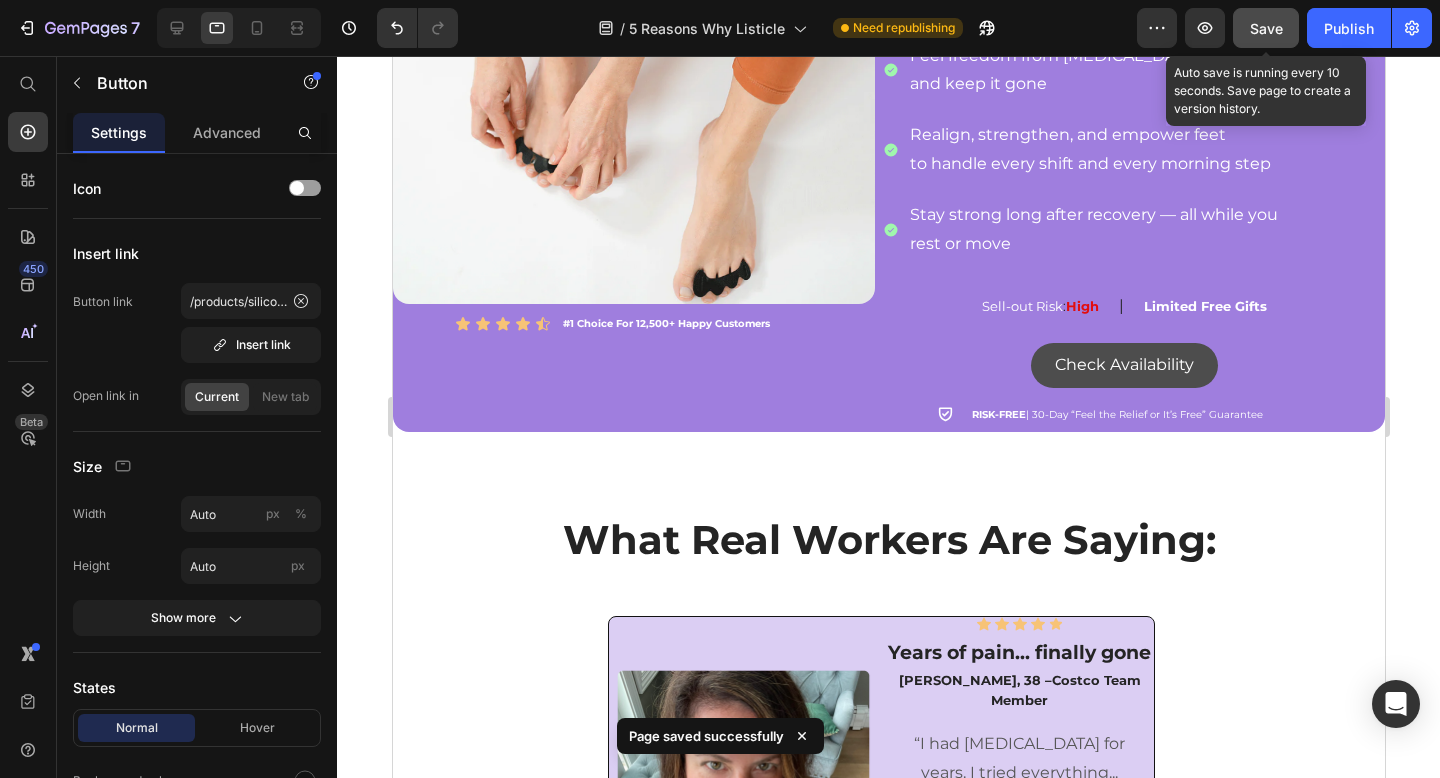 click on "Check Availability" at bounding box center (1123, 365) 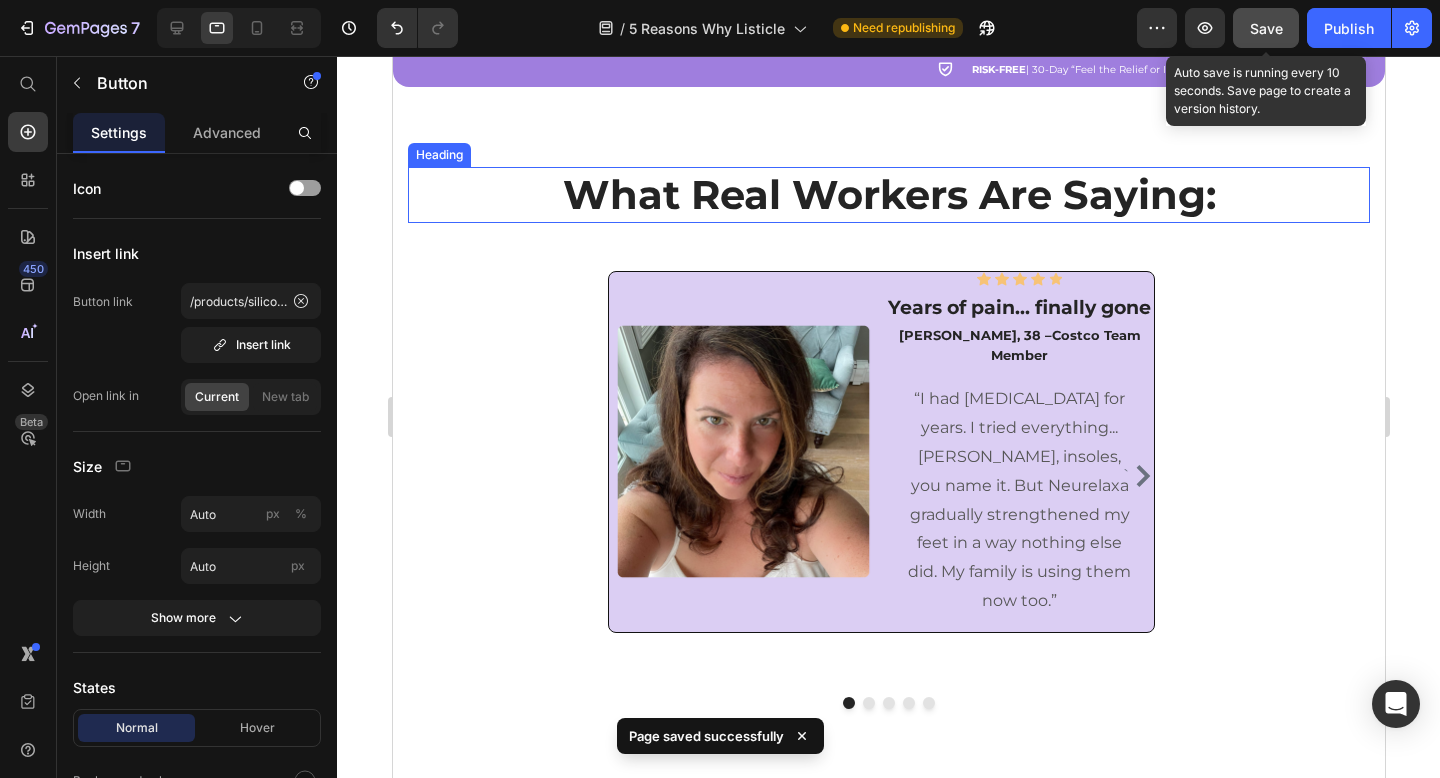 scroll, scrollTop: 4338, scrollLeft: 0, axis: vertical 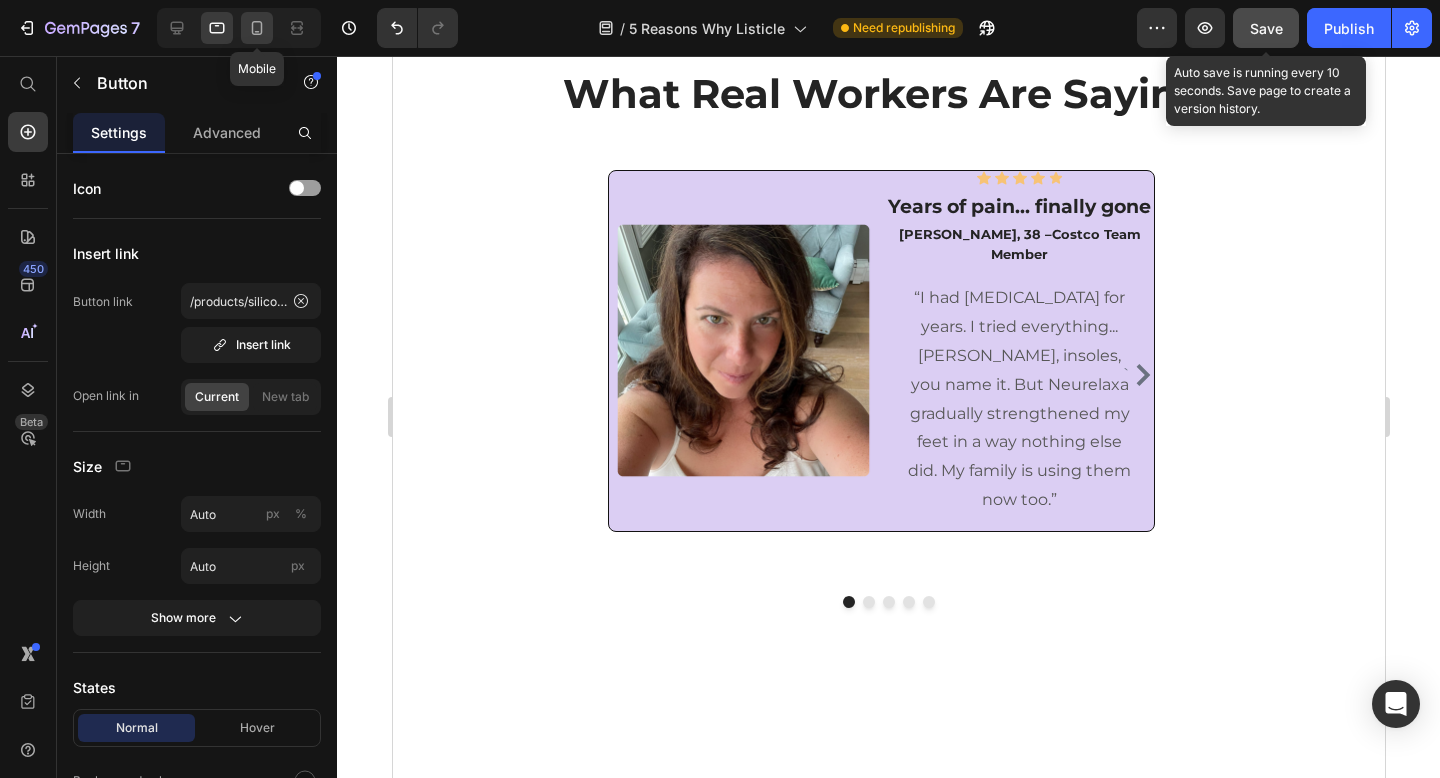 click 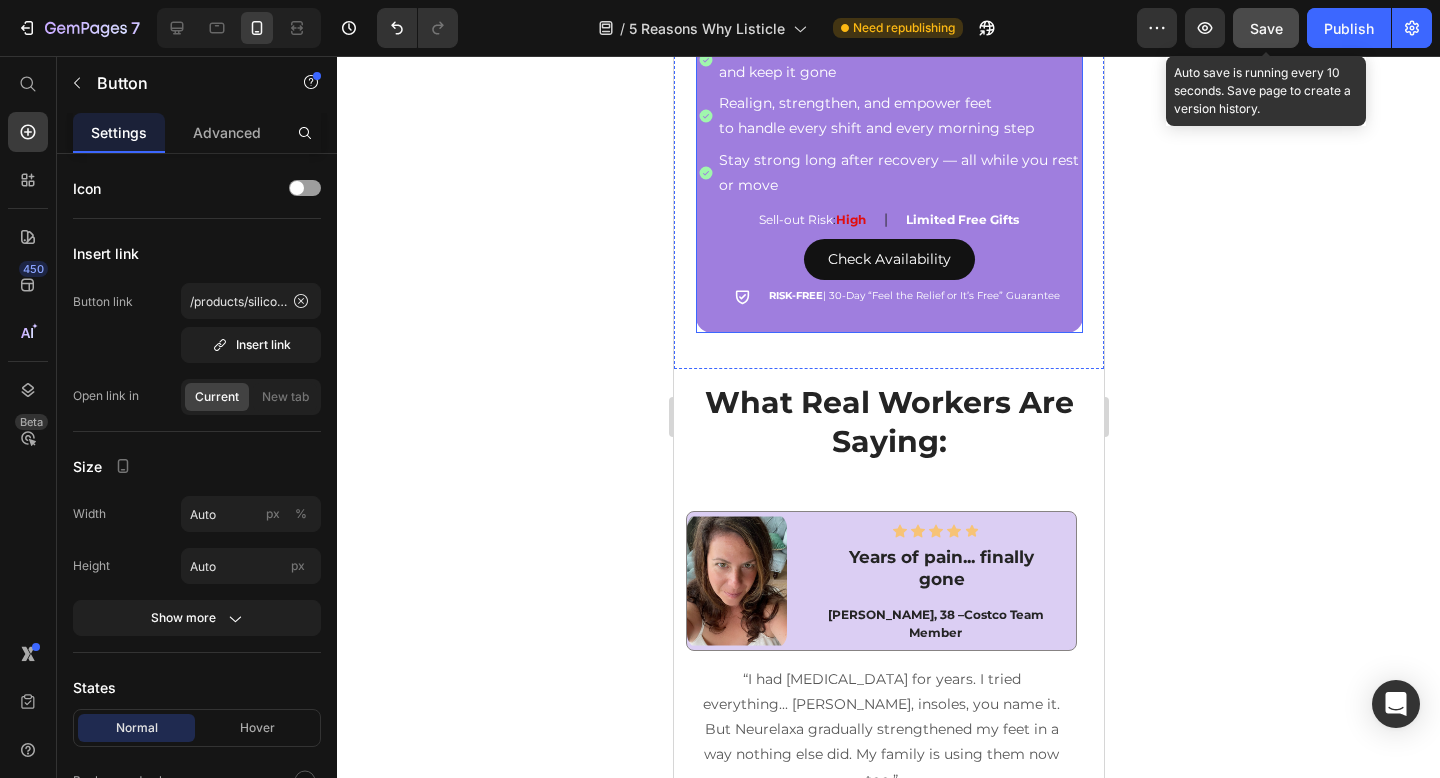scroll, scrollTop: 4450, scrollLeft: 0, axis: vertical 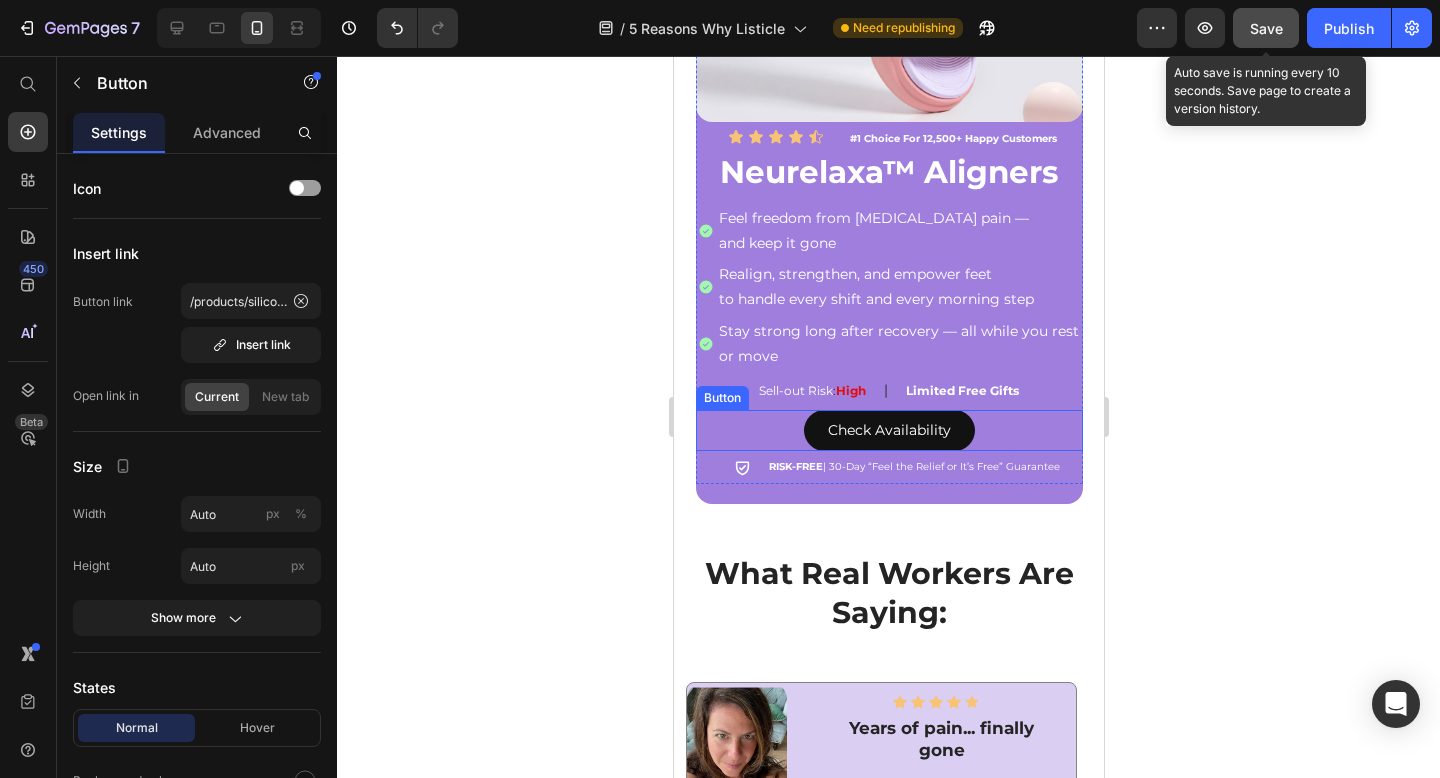 click on "Check Availability Button" at bounding box center [888, 430] 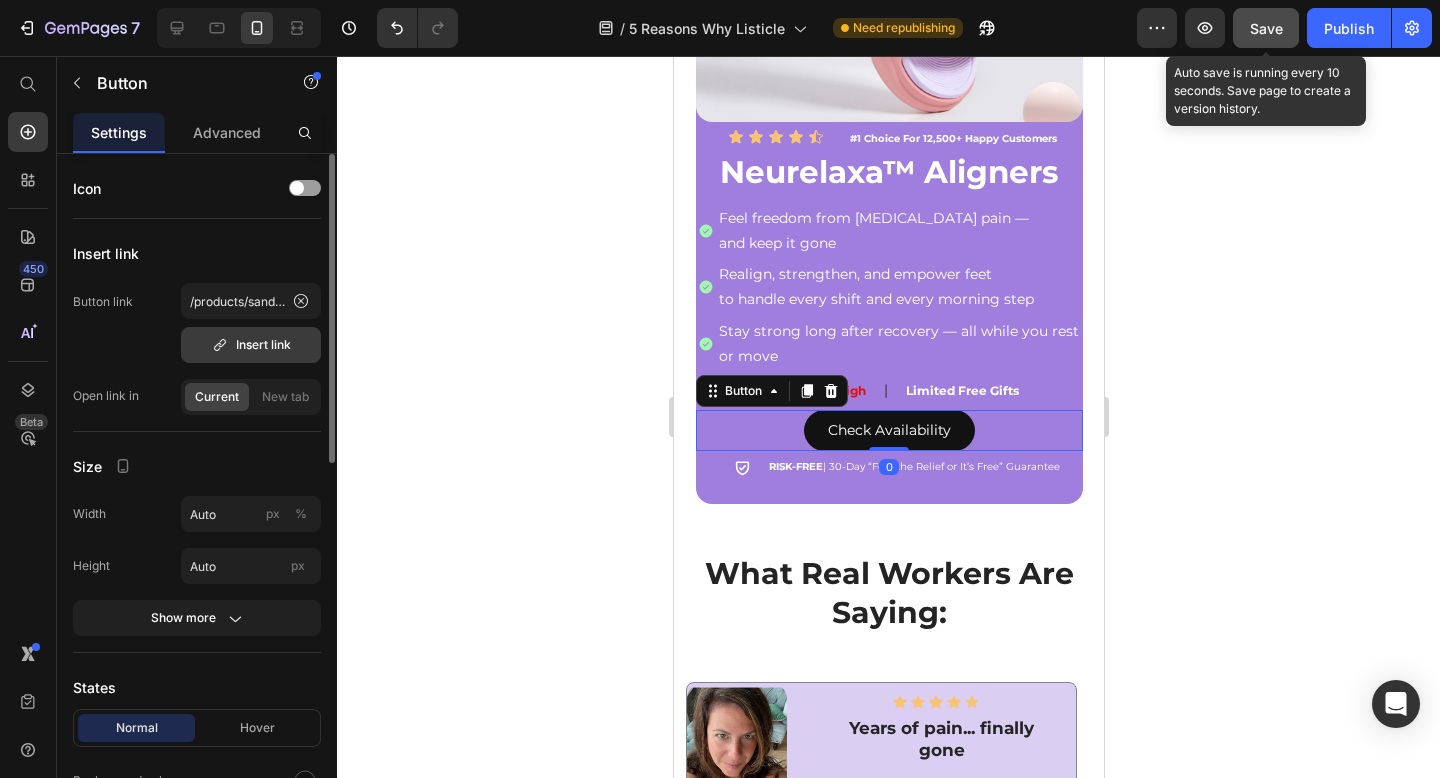 click on "Insert link" at bounding box center [251, 345] 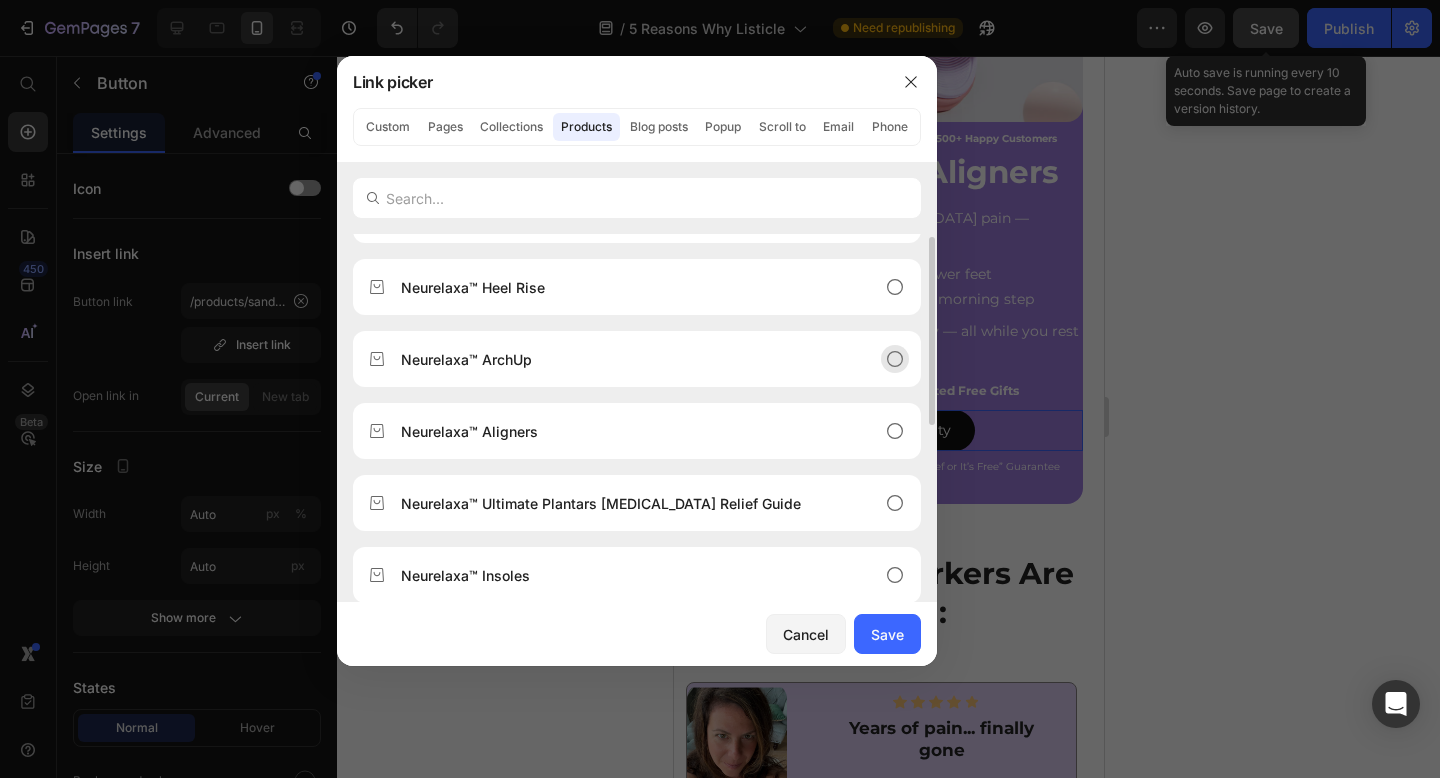 scroll, scrollTop: 275, scrollLeft: 0, axis: vertical 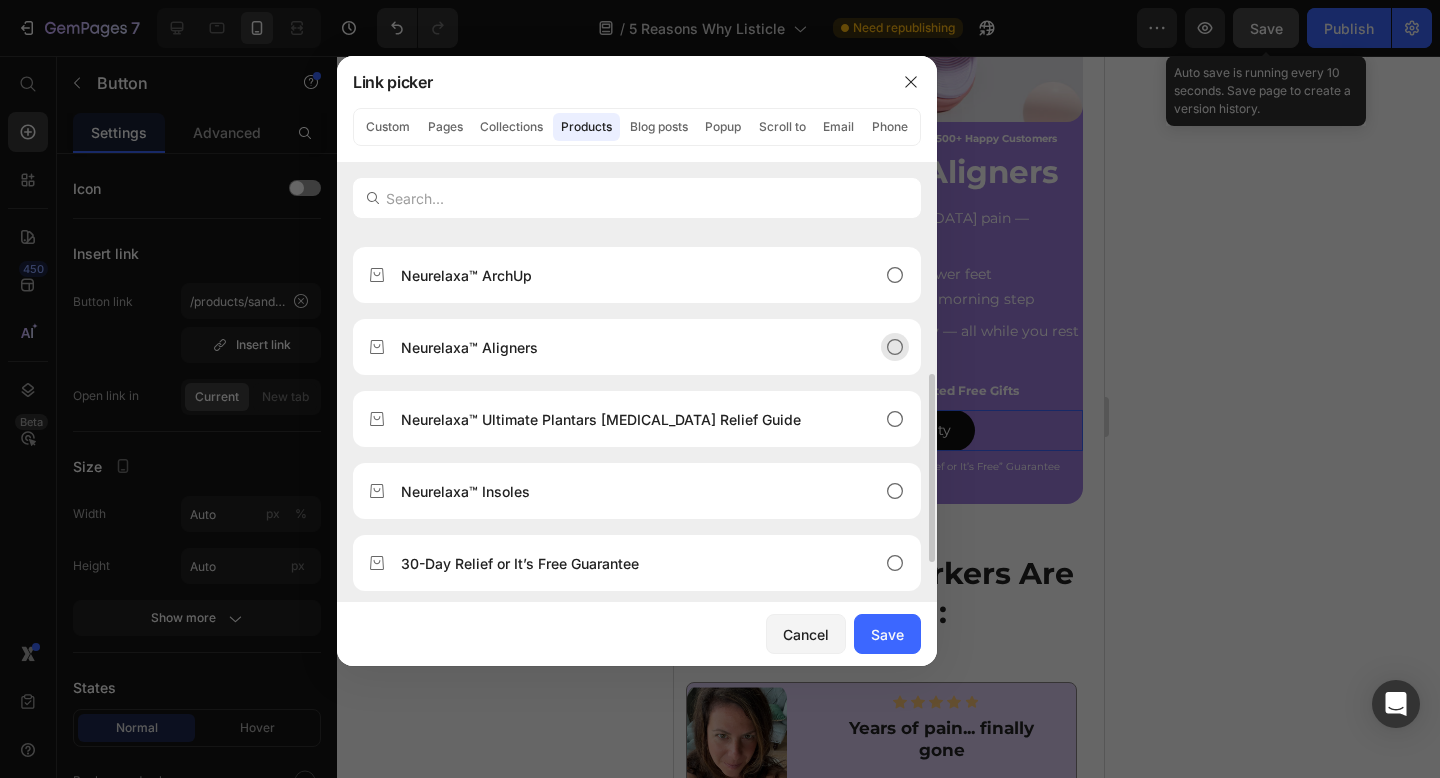 click on "Neurelaxa™ Aligners" 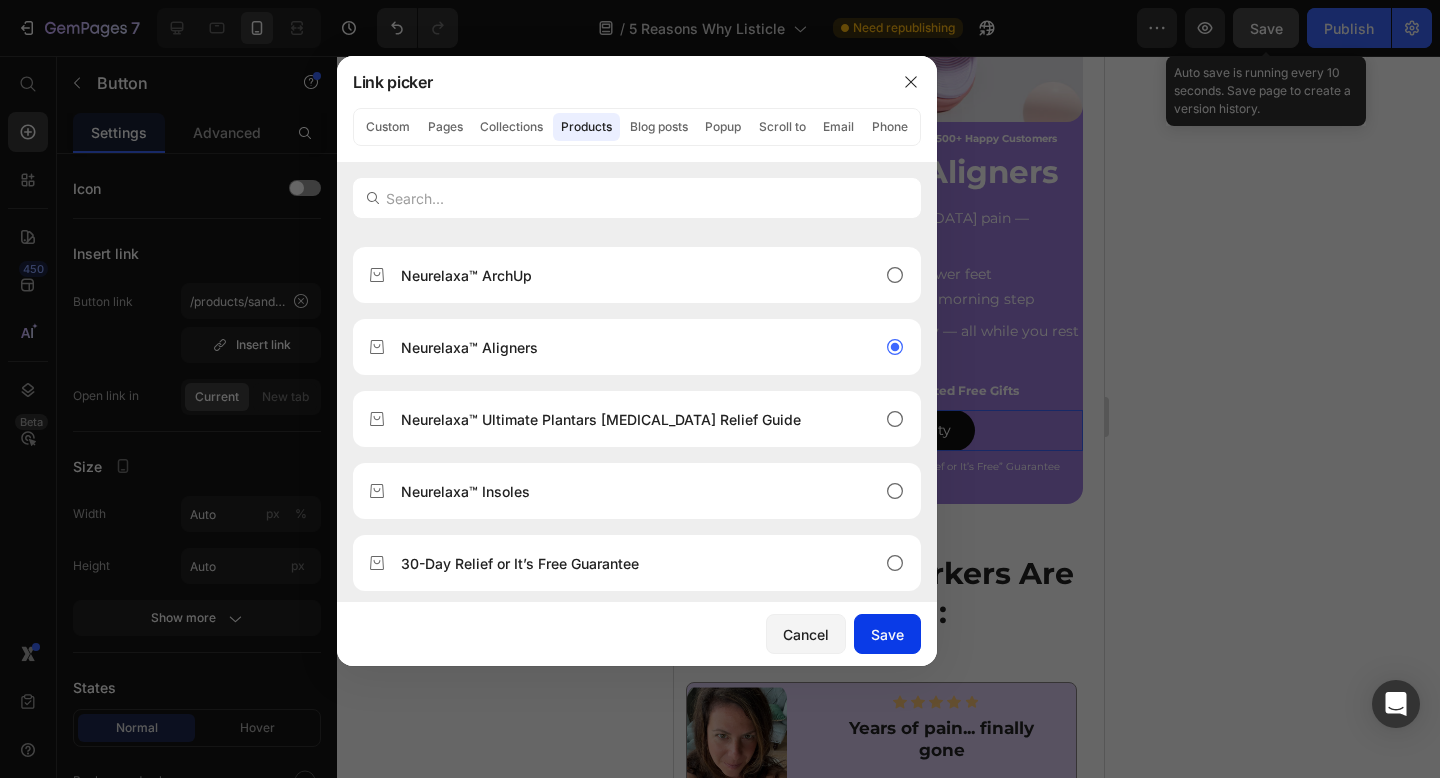 click on "Save" at bounding box center [887, 634] 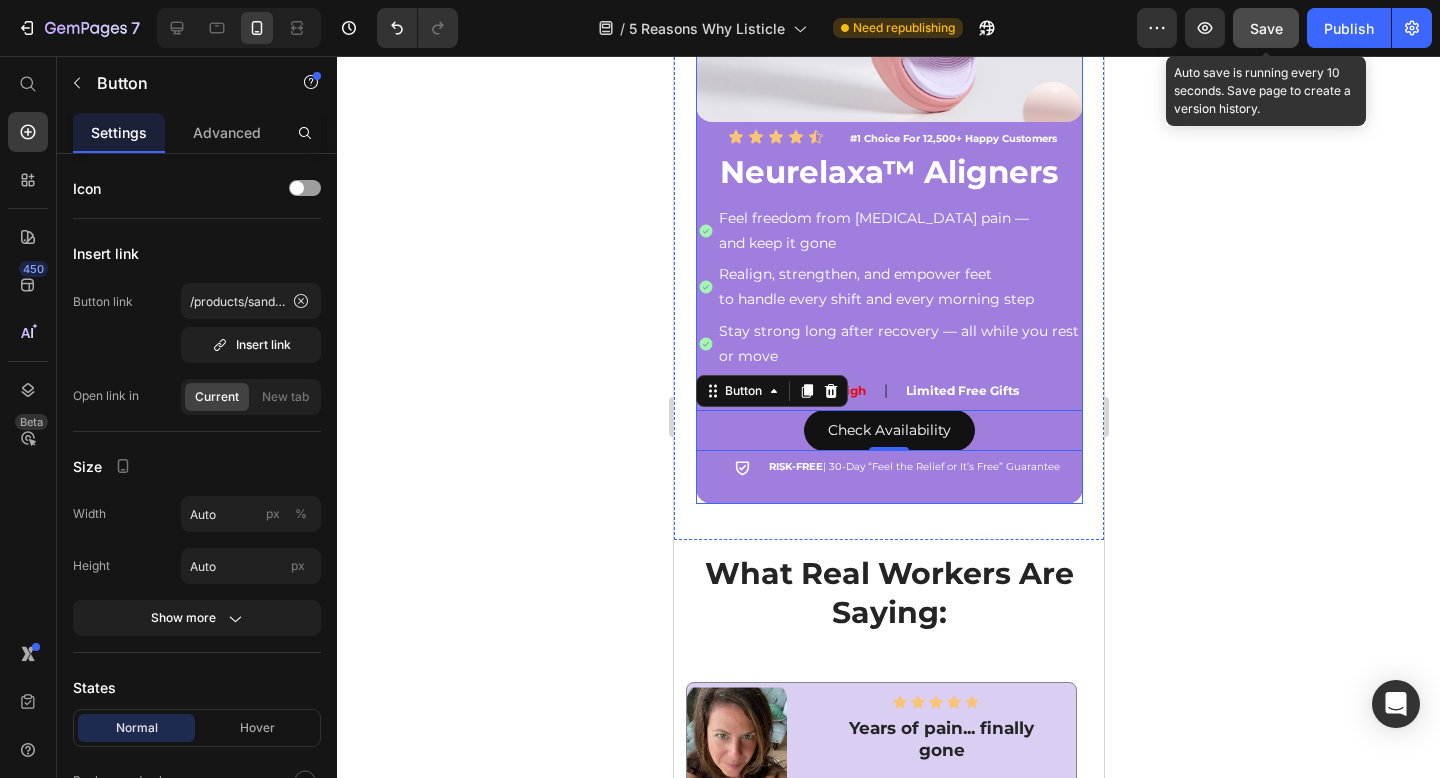 type on "/products/silicone-hallux-valgus-toe-correction-separator" 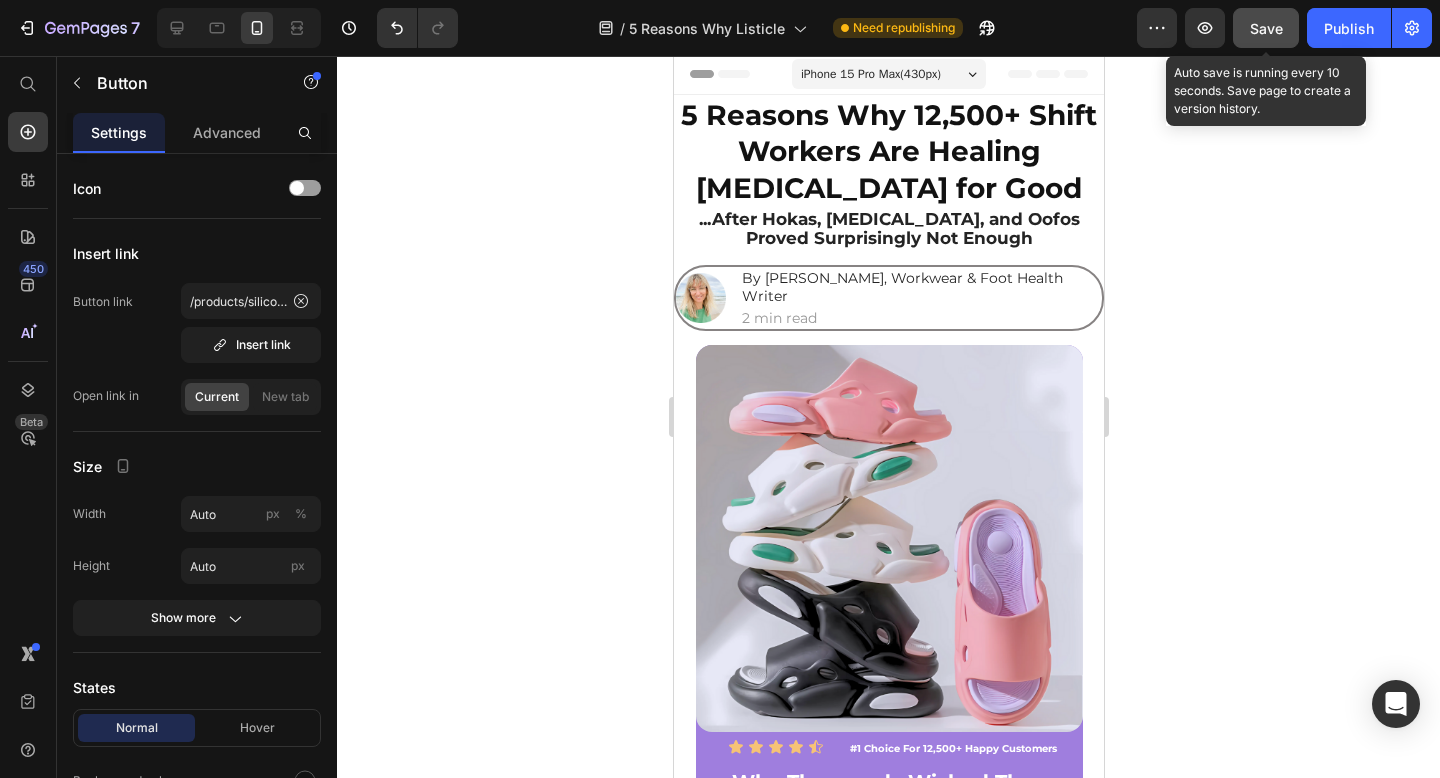 scroll, scrollTop: 0, scrollLeft: 0, axis: both 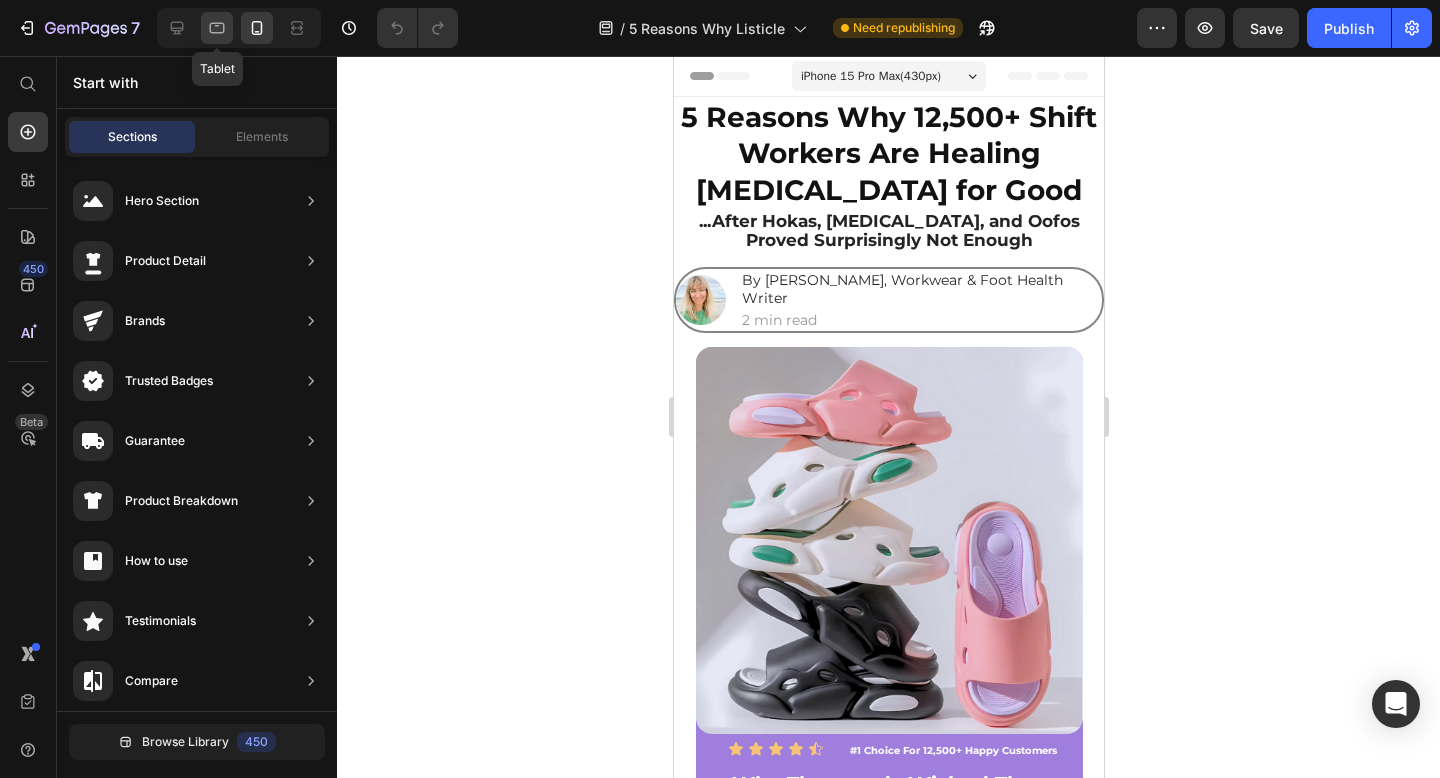 click 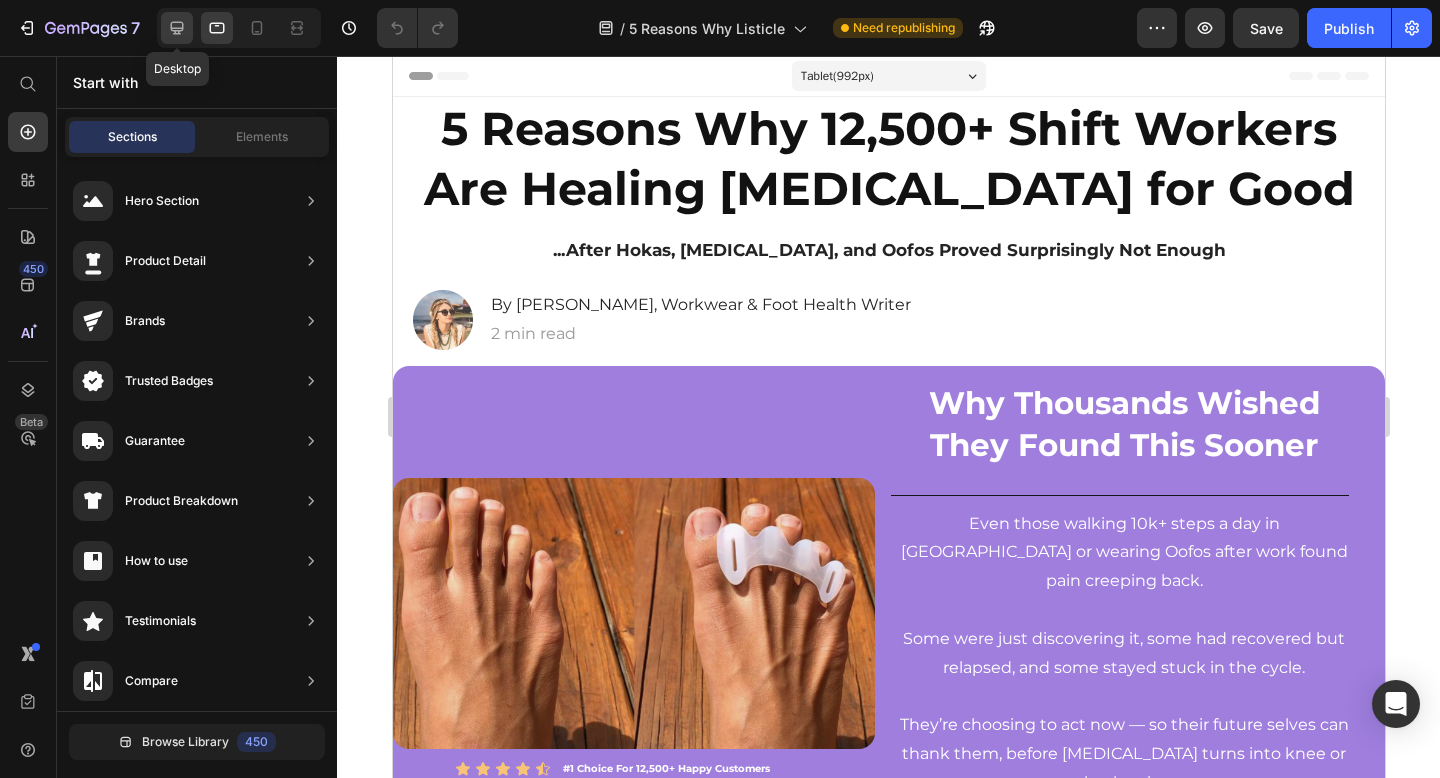 click 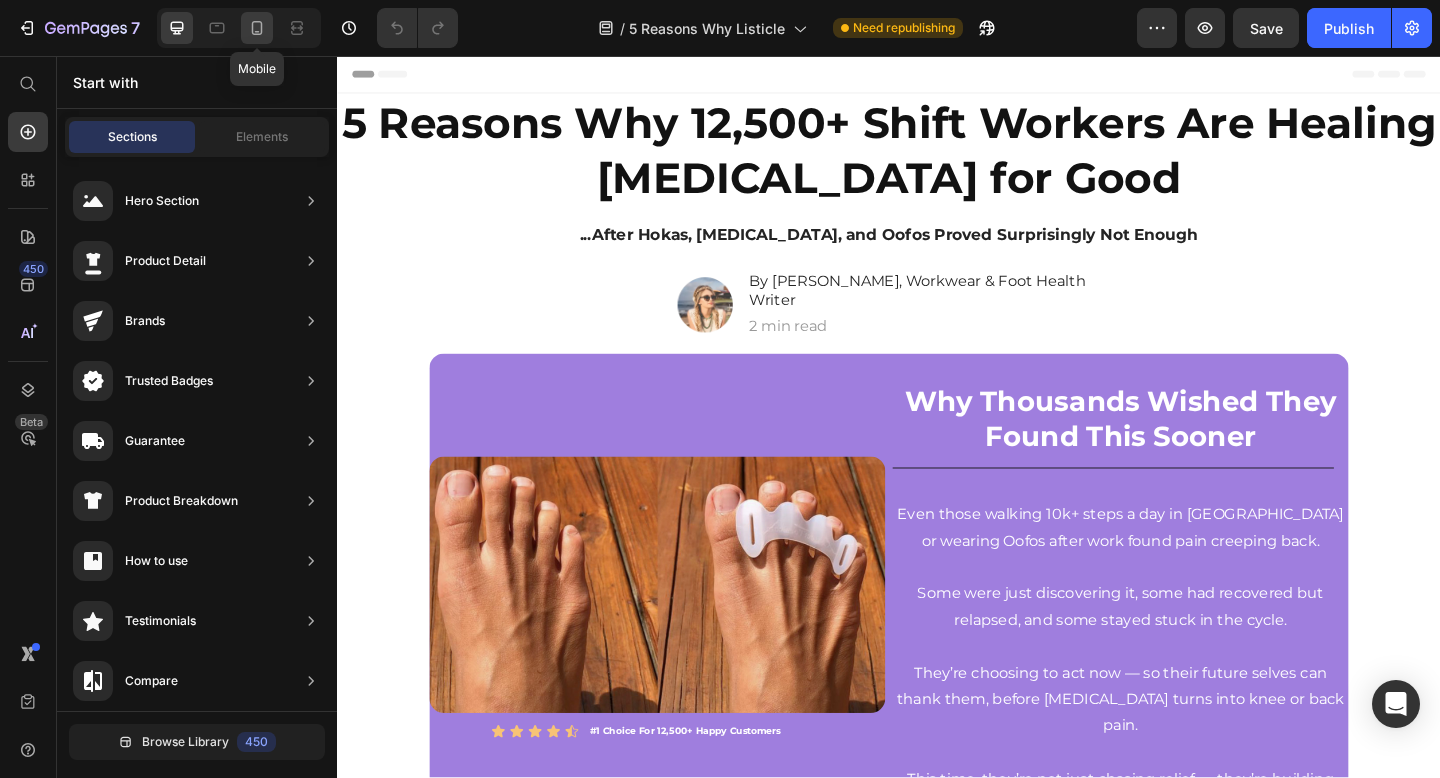 click 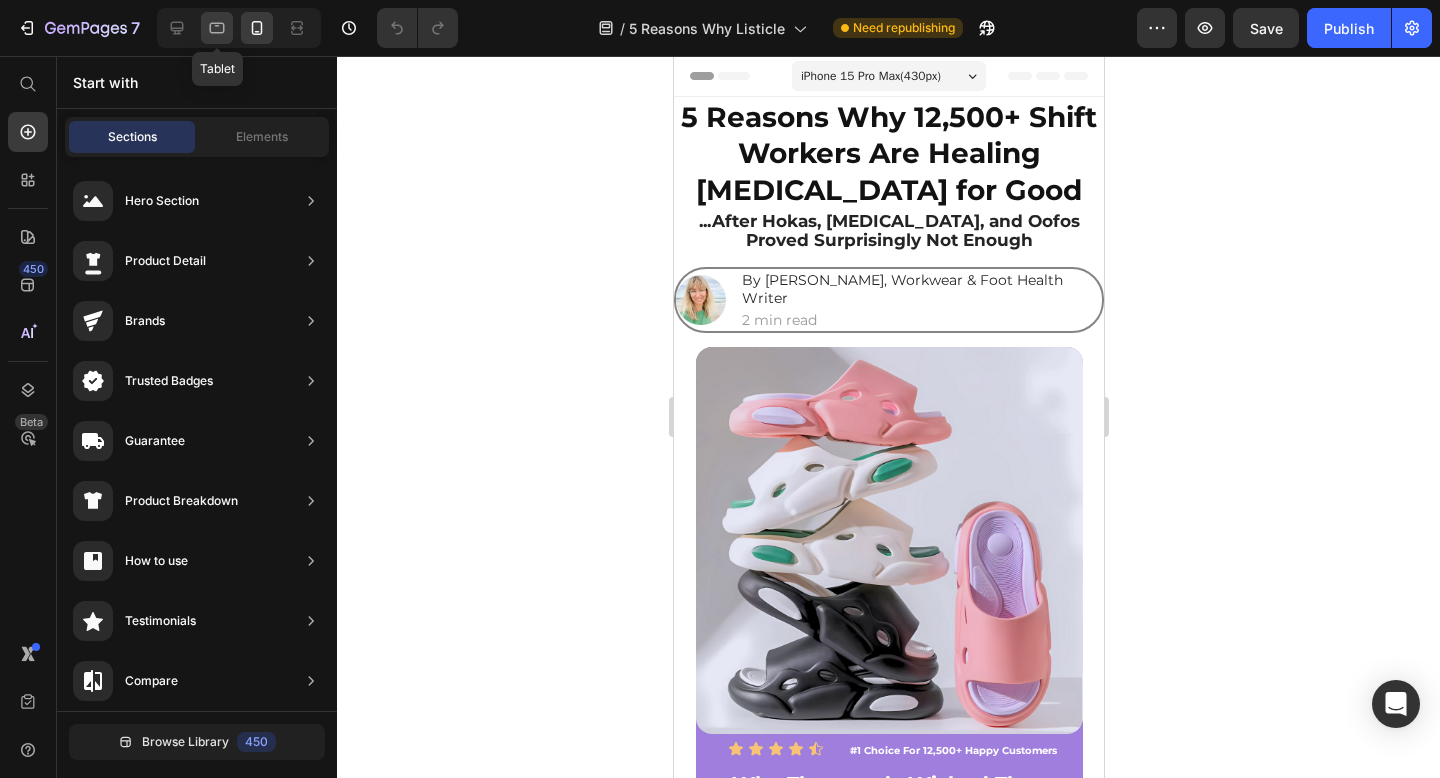 click 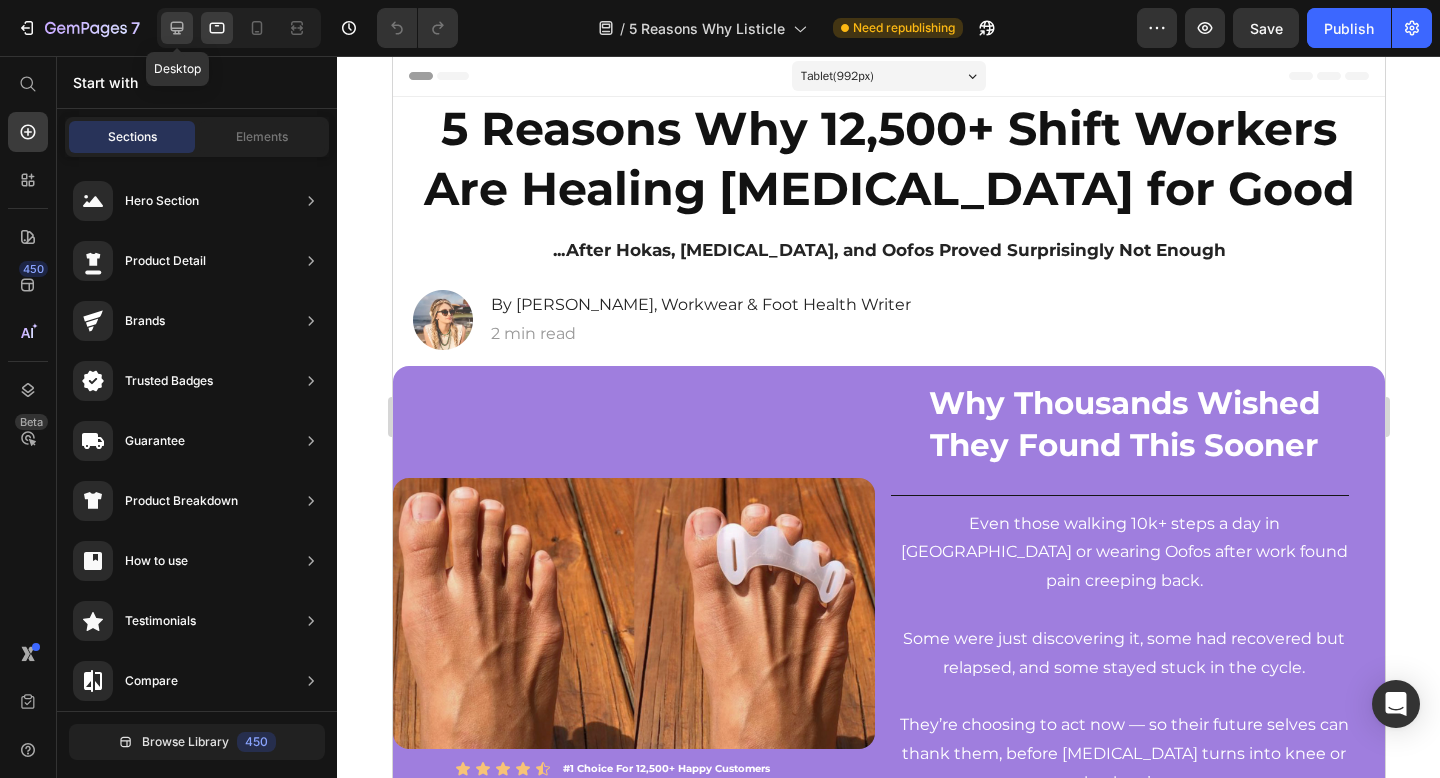 click 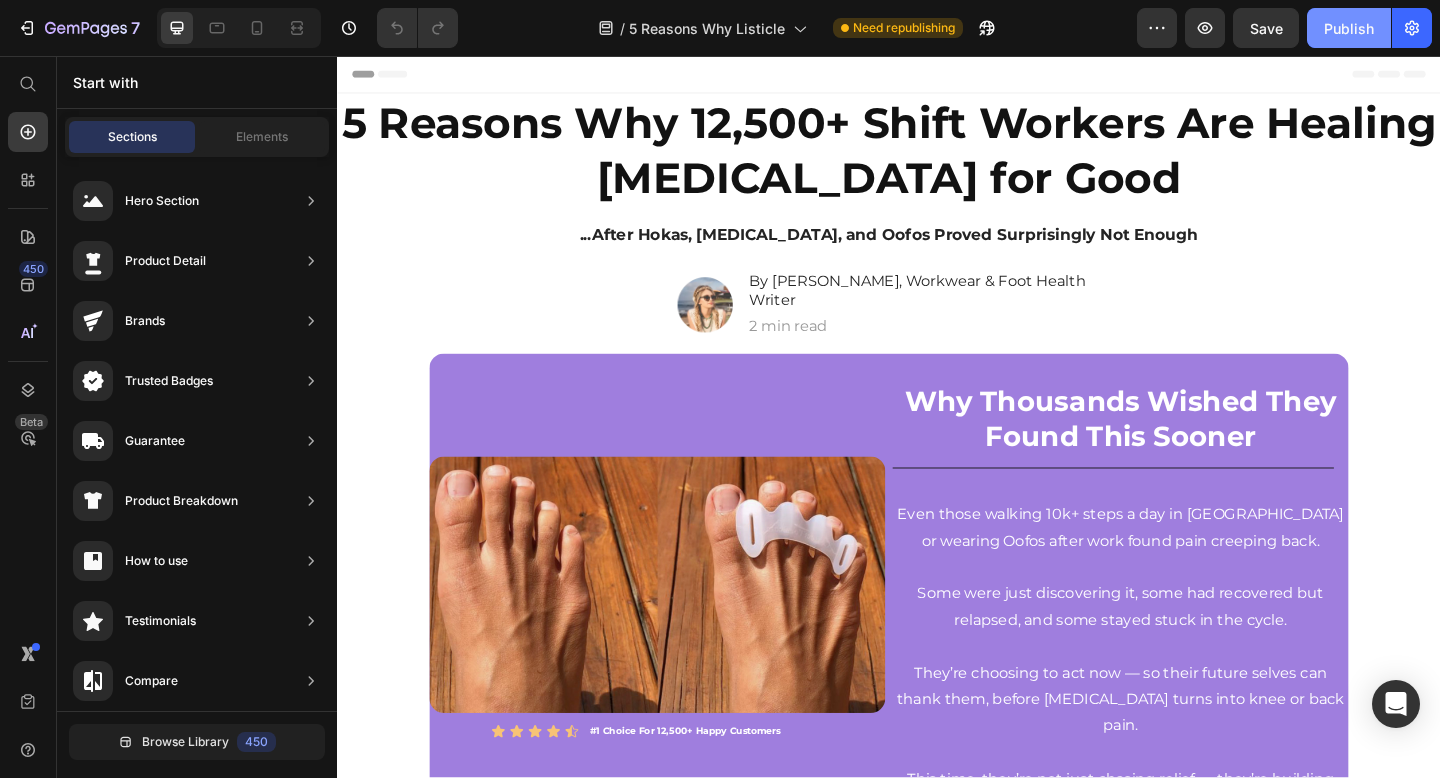 click on "Publish" at bounding box center [1349, 28] 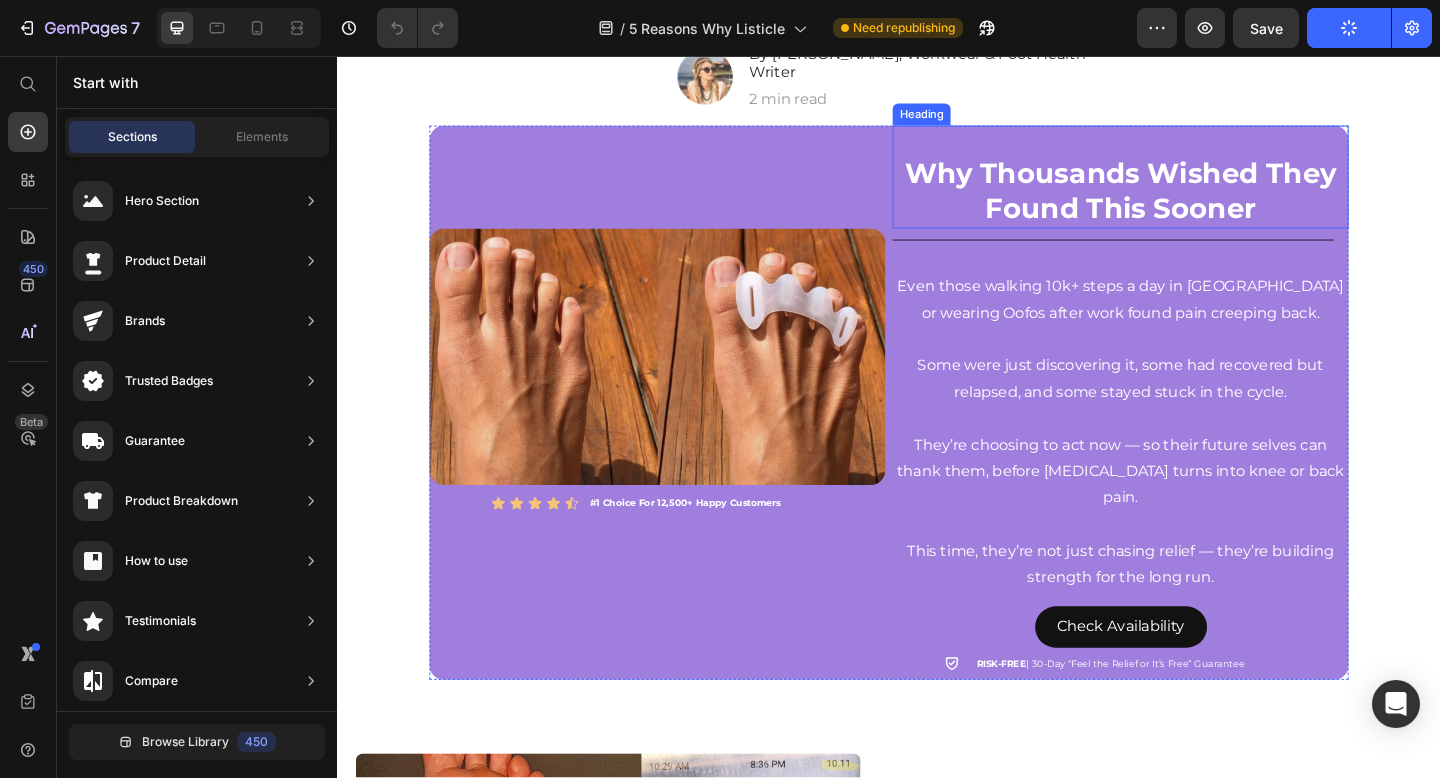 scroll, scrollTop: 298, scrollLeft: 0, axis: vertical 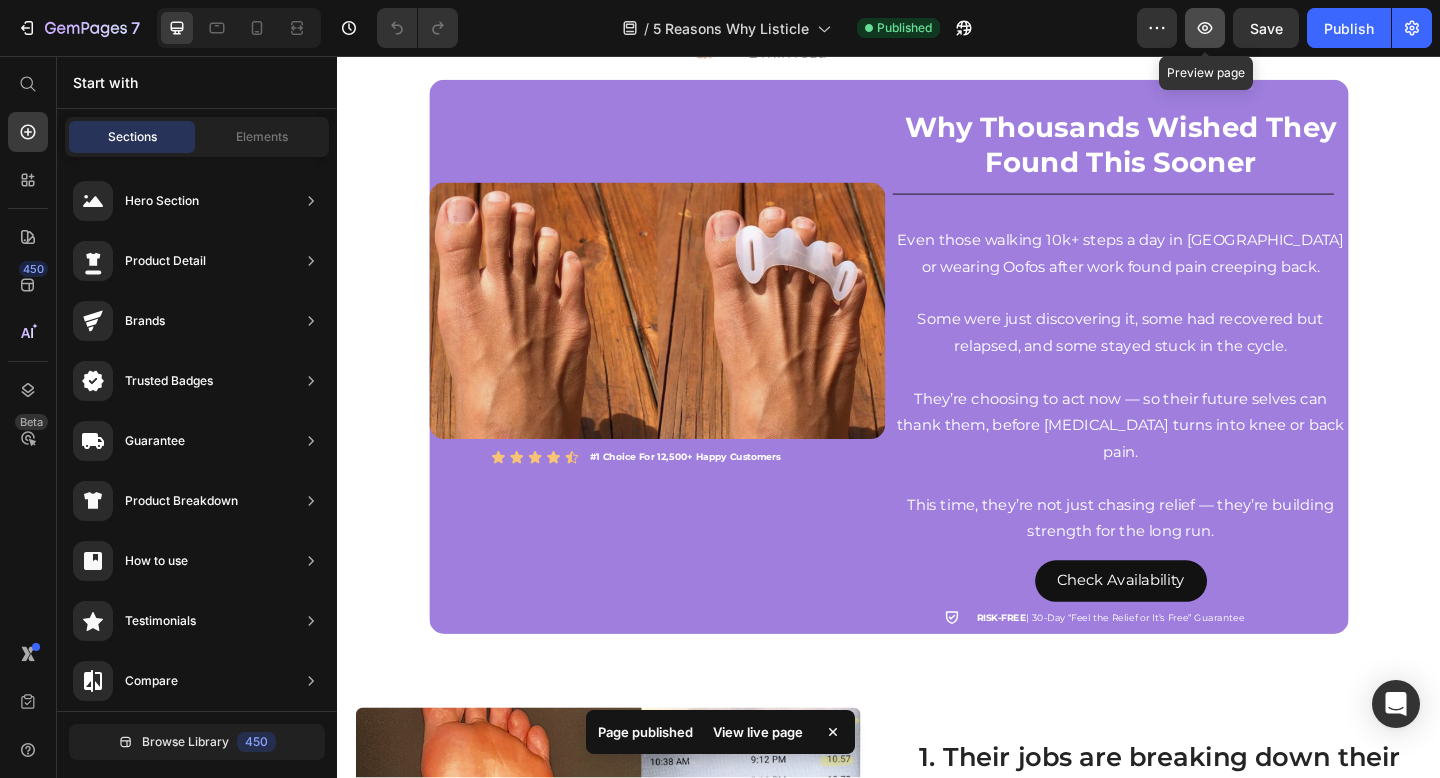 click 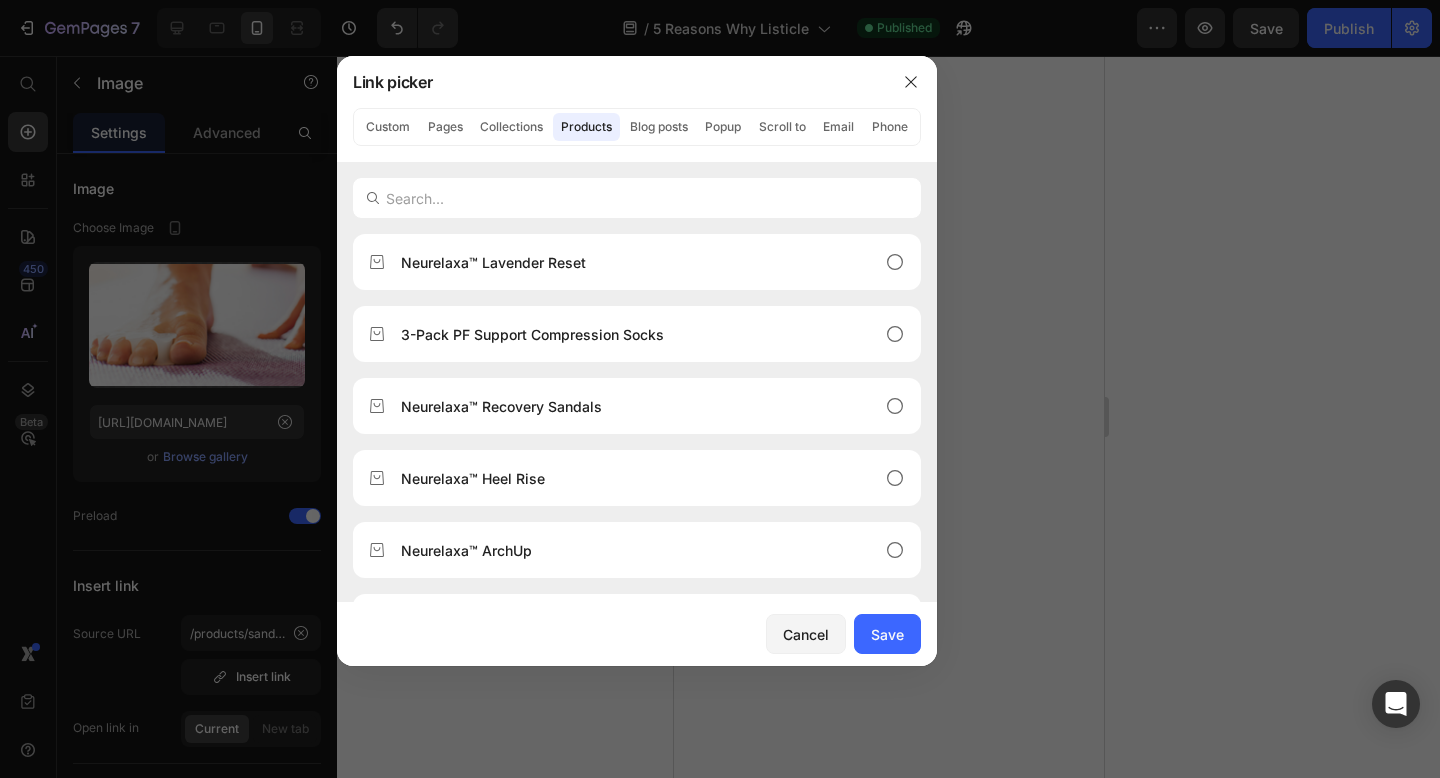 scroll, scrollTop: 0, scrollLeft: 0, axis: both 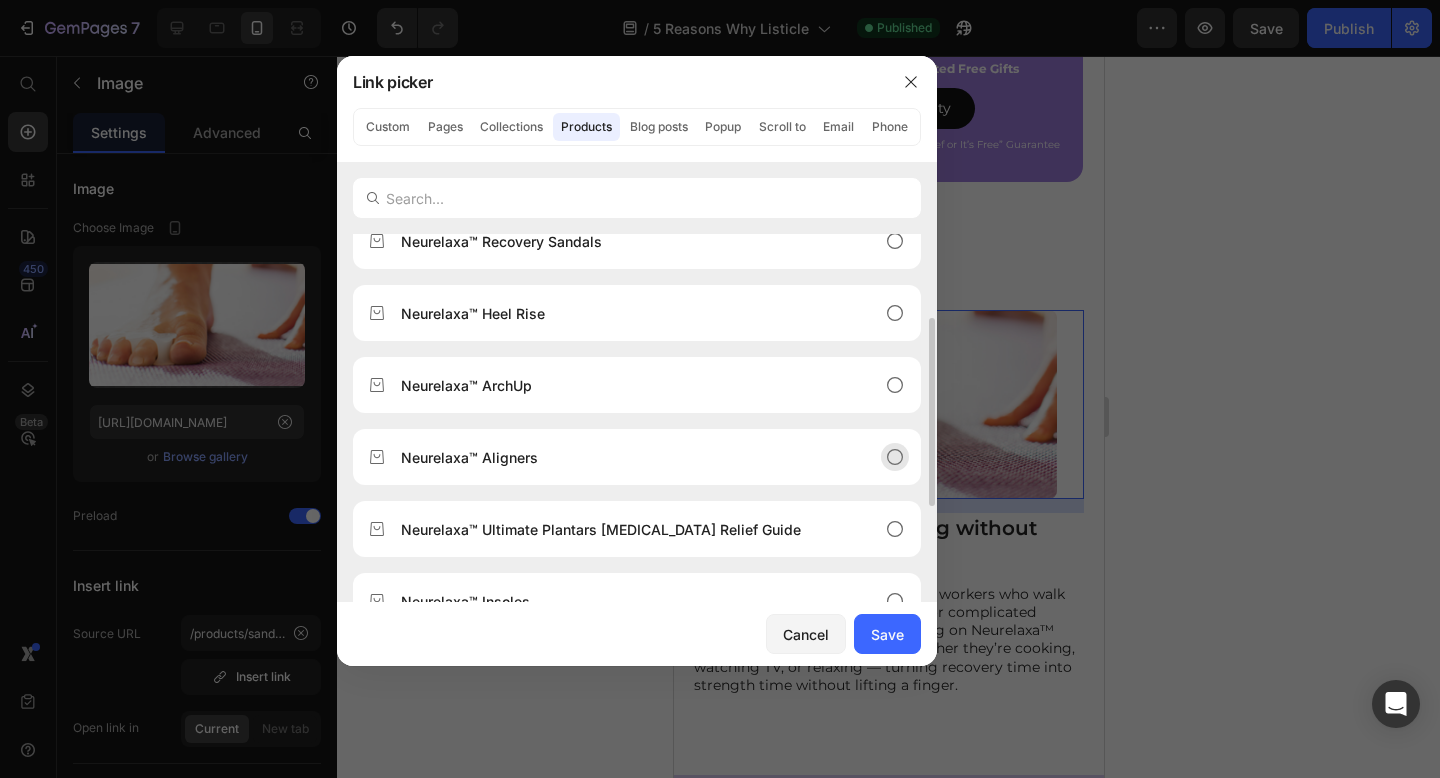 click on "Neurelaxa™ Aligners" at bounding box center (621, 457) 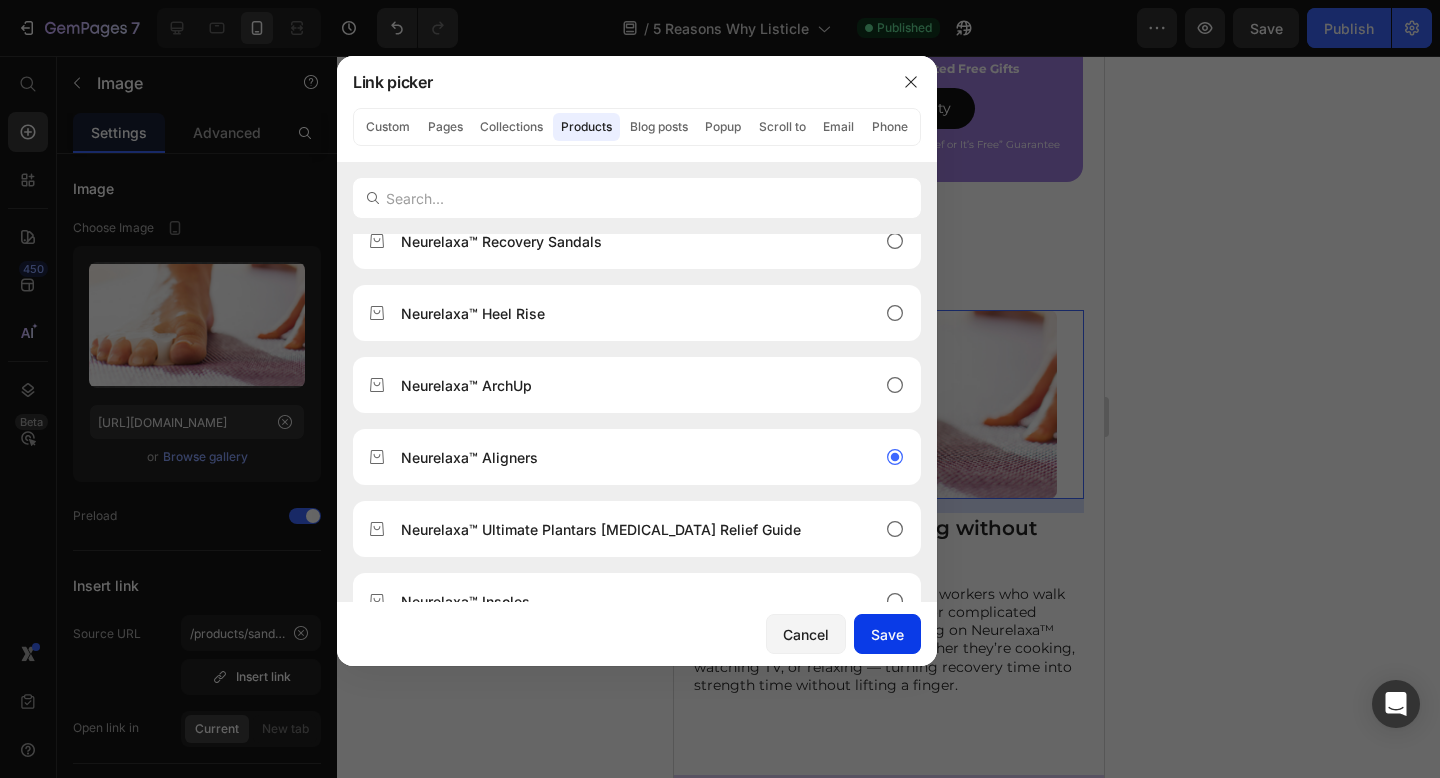 click on "Save" at bounding box center (887, 634) 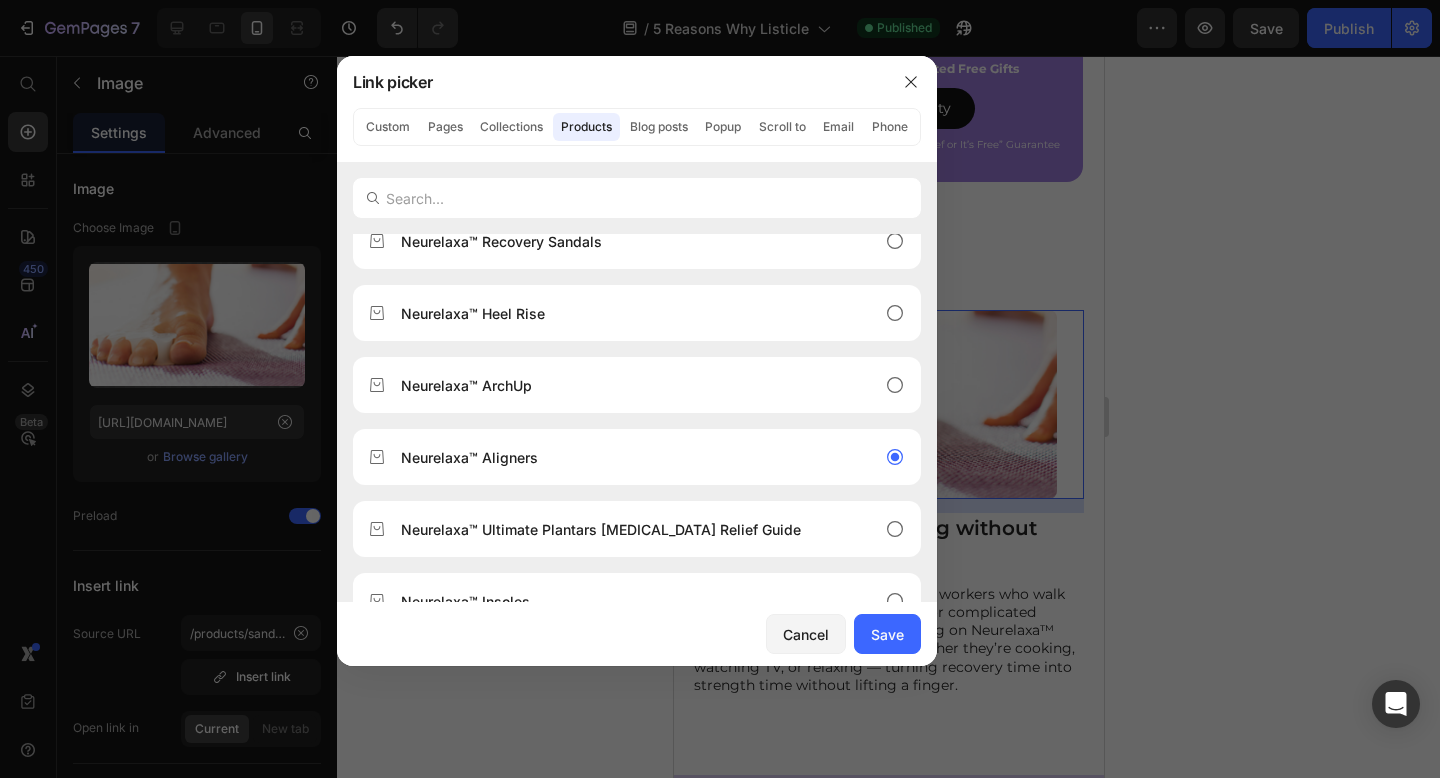 type on "/products/silicone-[MEDICAL_DATA]-toe-correction-separator" 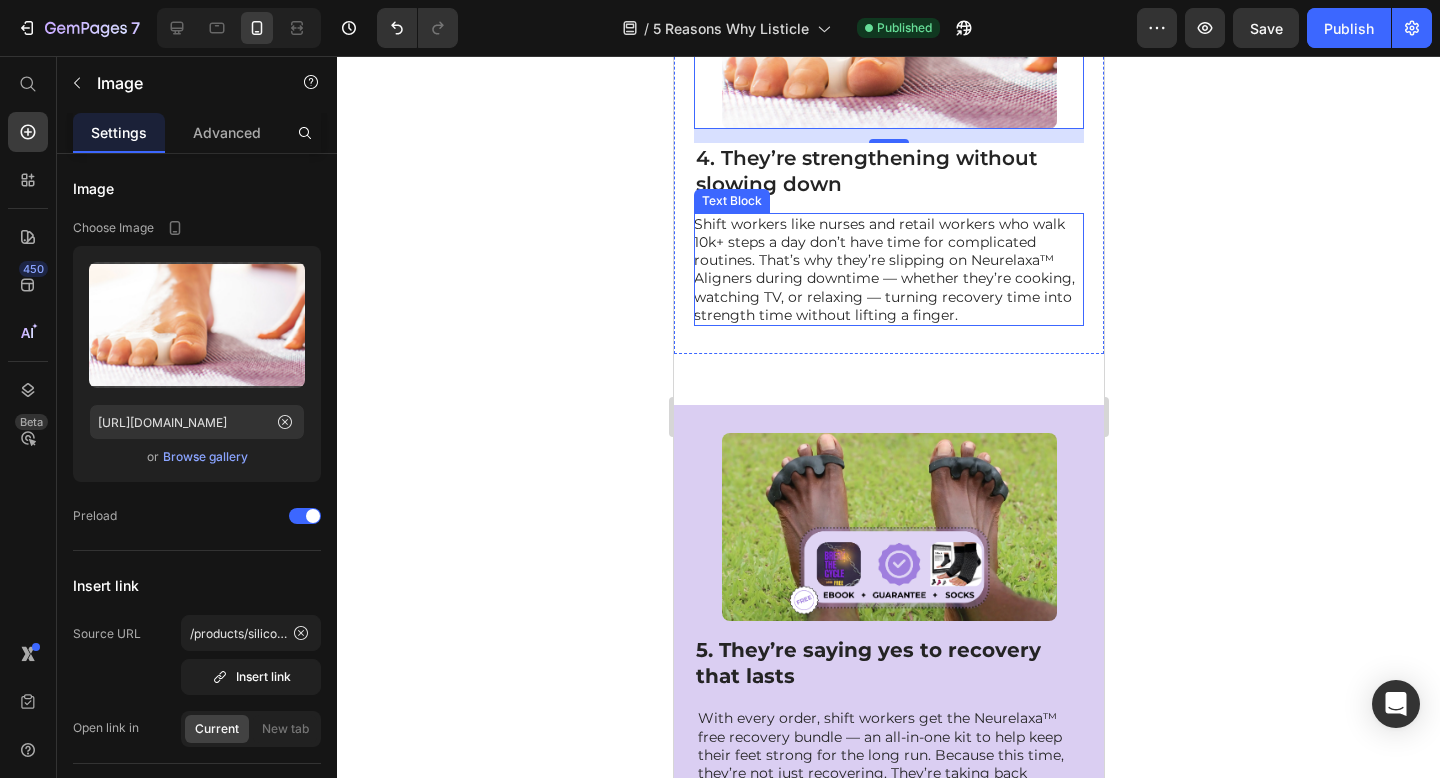 scroll, scrollTop: 3700, scrollLeft: 0, axis: vertical 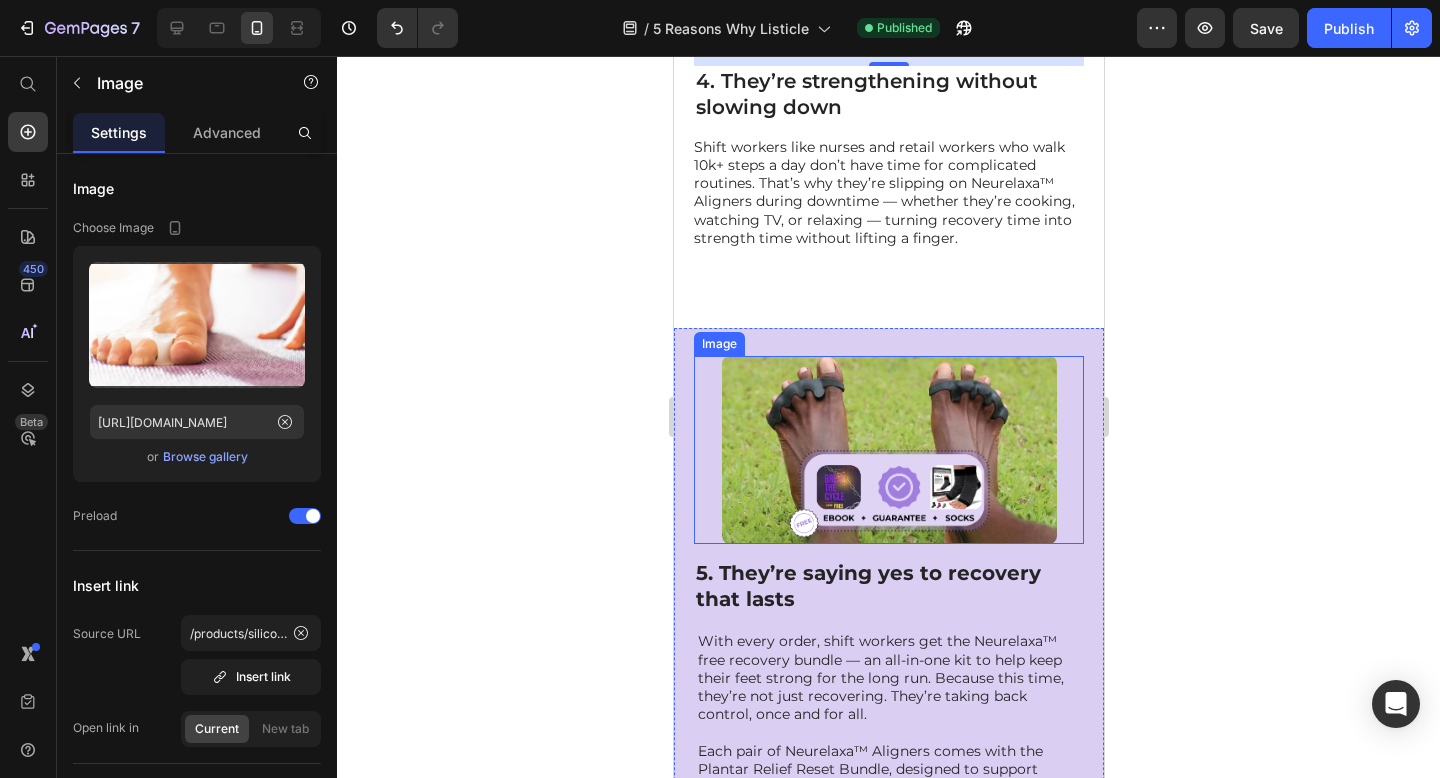 click at bounding box center [888, 450] 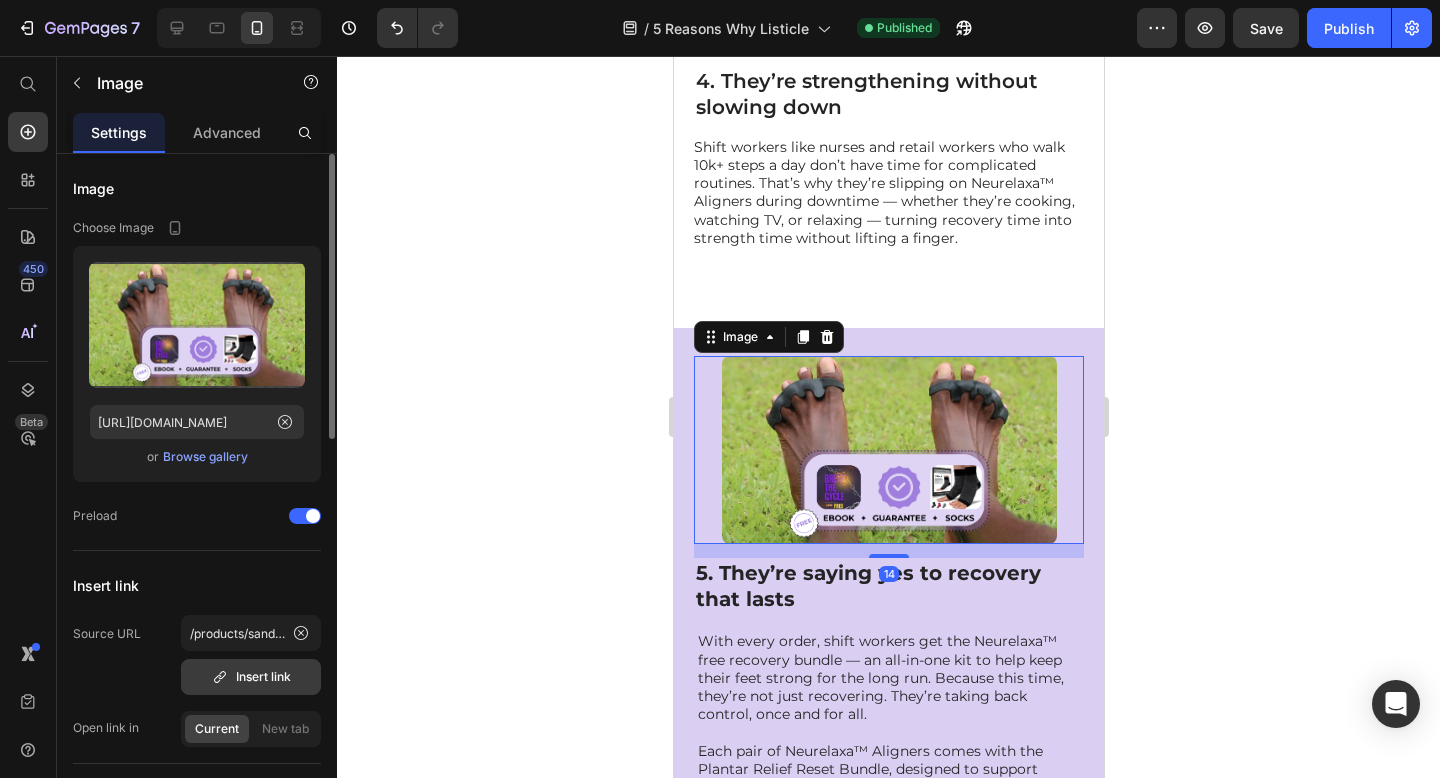 click on "Insert link" at bounding box center [251, 677] 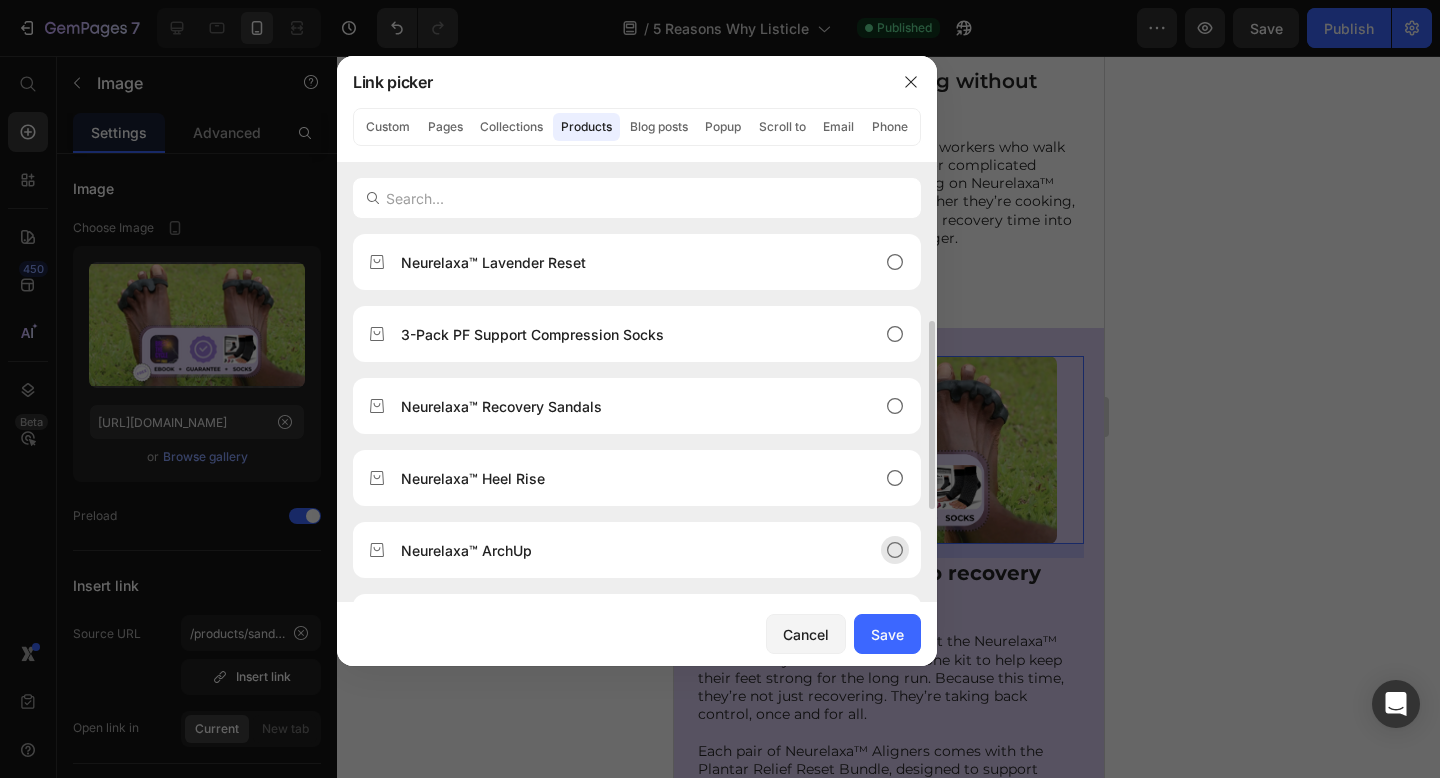 scroll, scrollTop: 194, scrollLeft: 0, axis: vertical 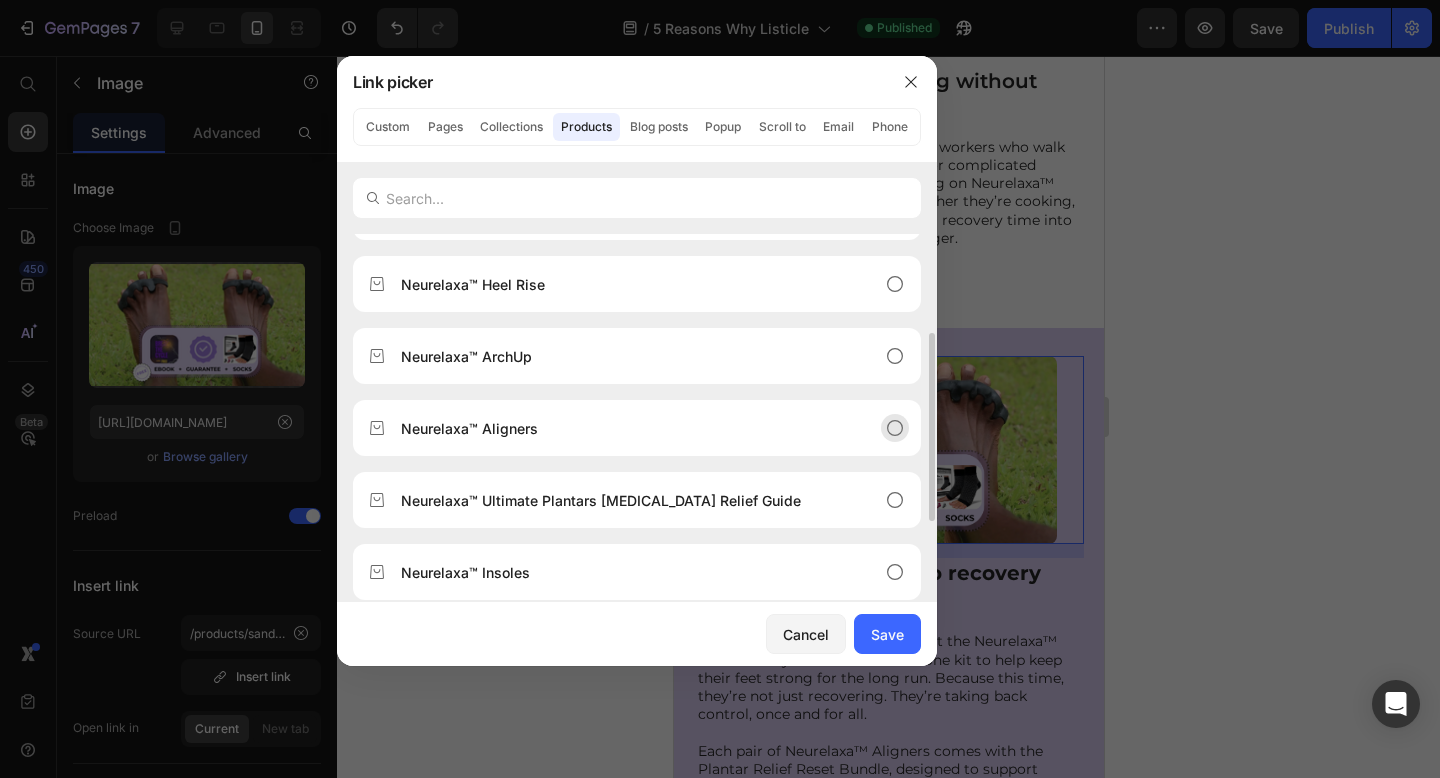 click on "Neurelaxa™ Aligners" at bounding box center [621, 428] 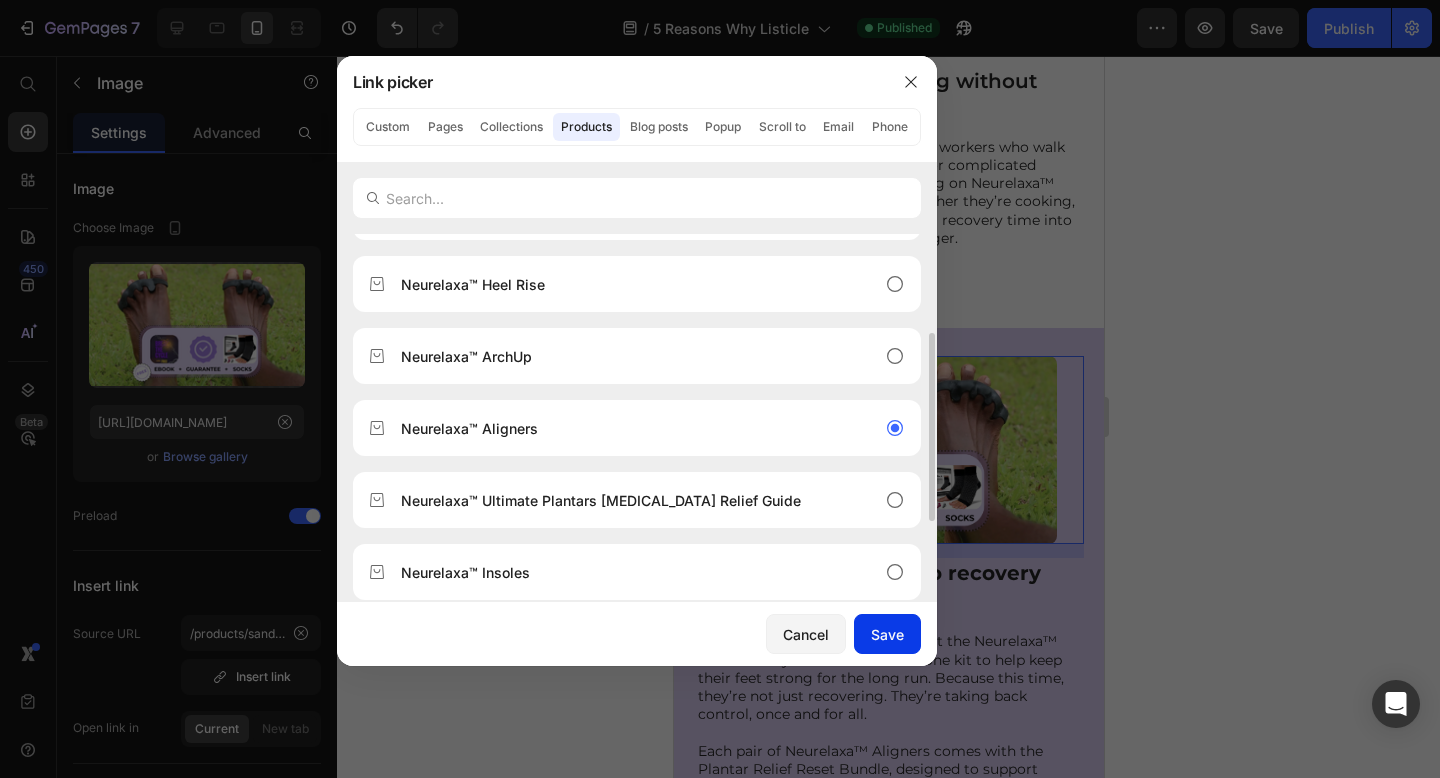 click on "Save" at bounding box center (887, 634) 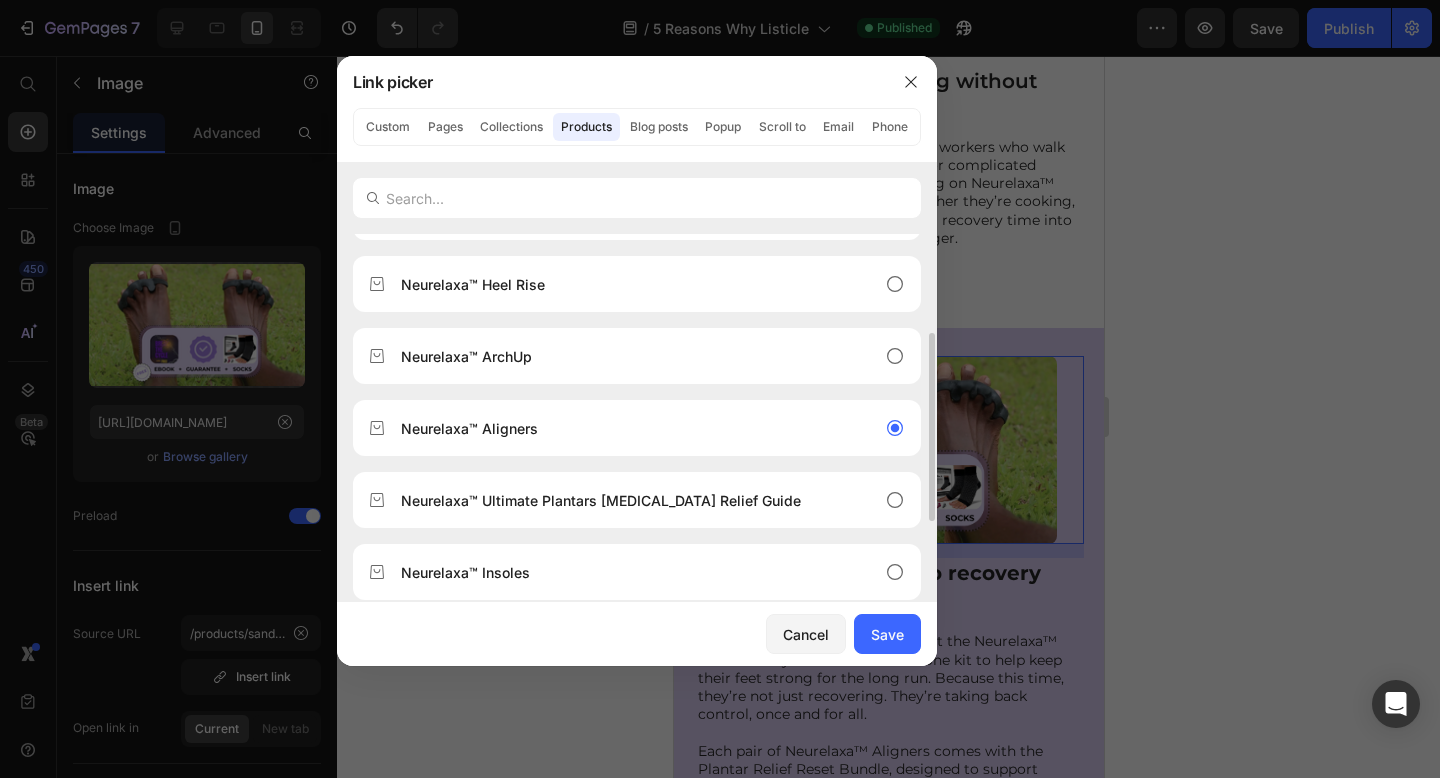 type on "/products/silicone-[MEDICAL_DATA]-toe-correction-separator" 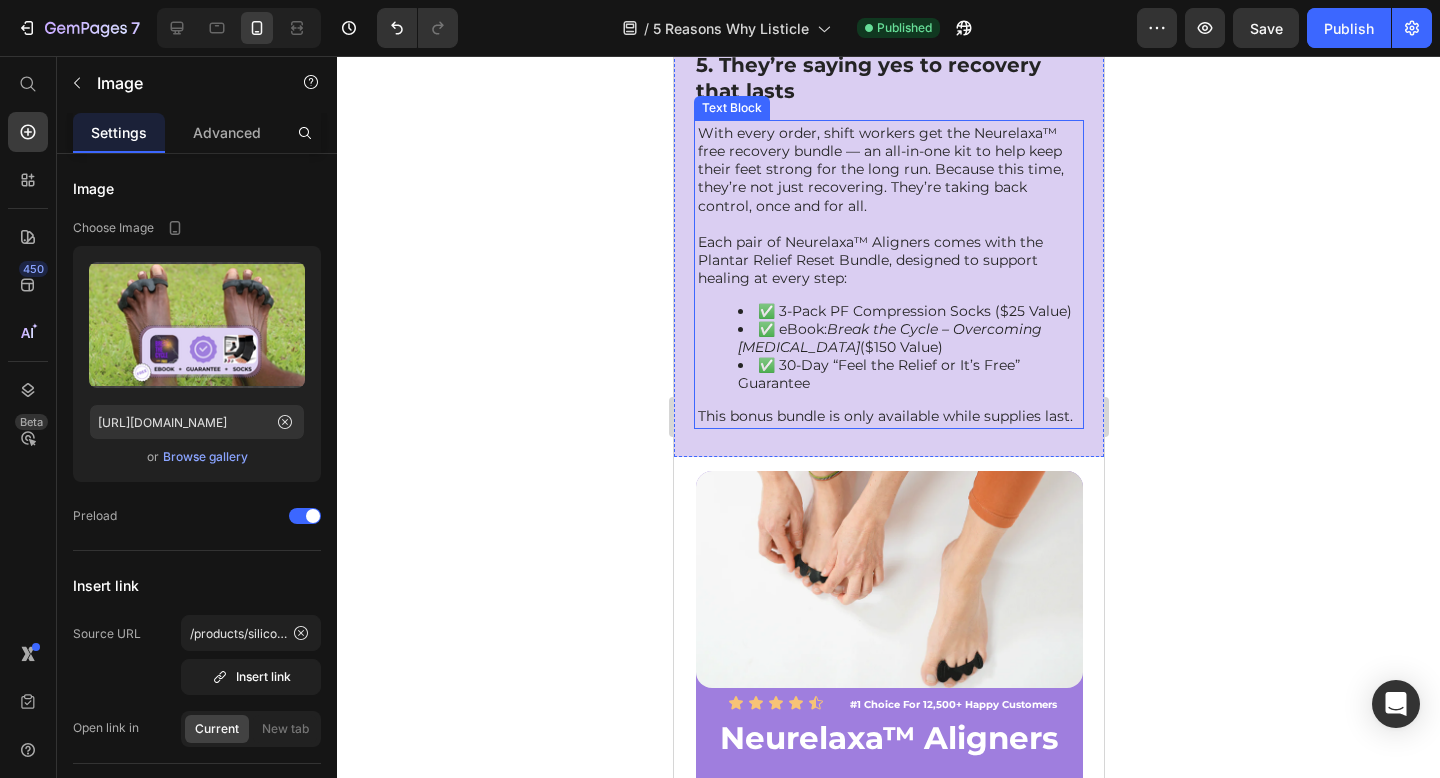 scroll, scrollTop: 4444, scrollLeft: 0, axis: vertical 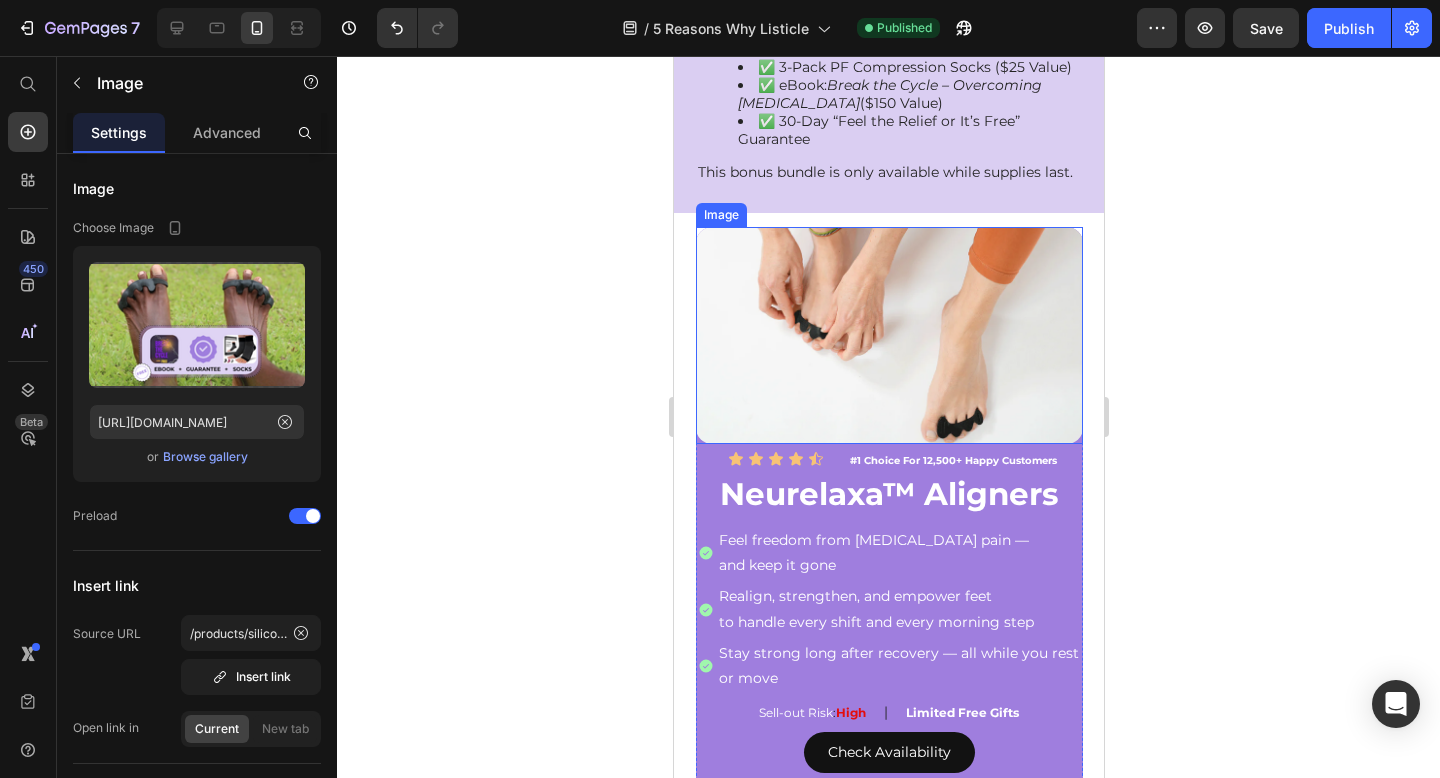 click at bounding box center [888, 336] 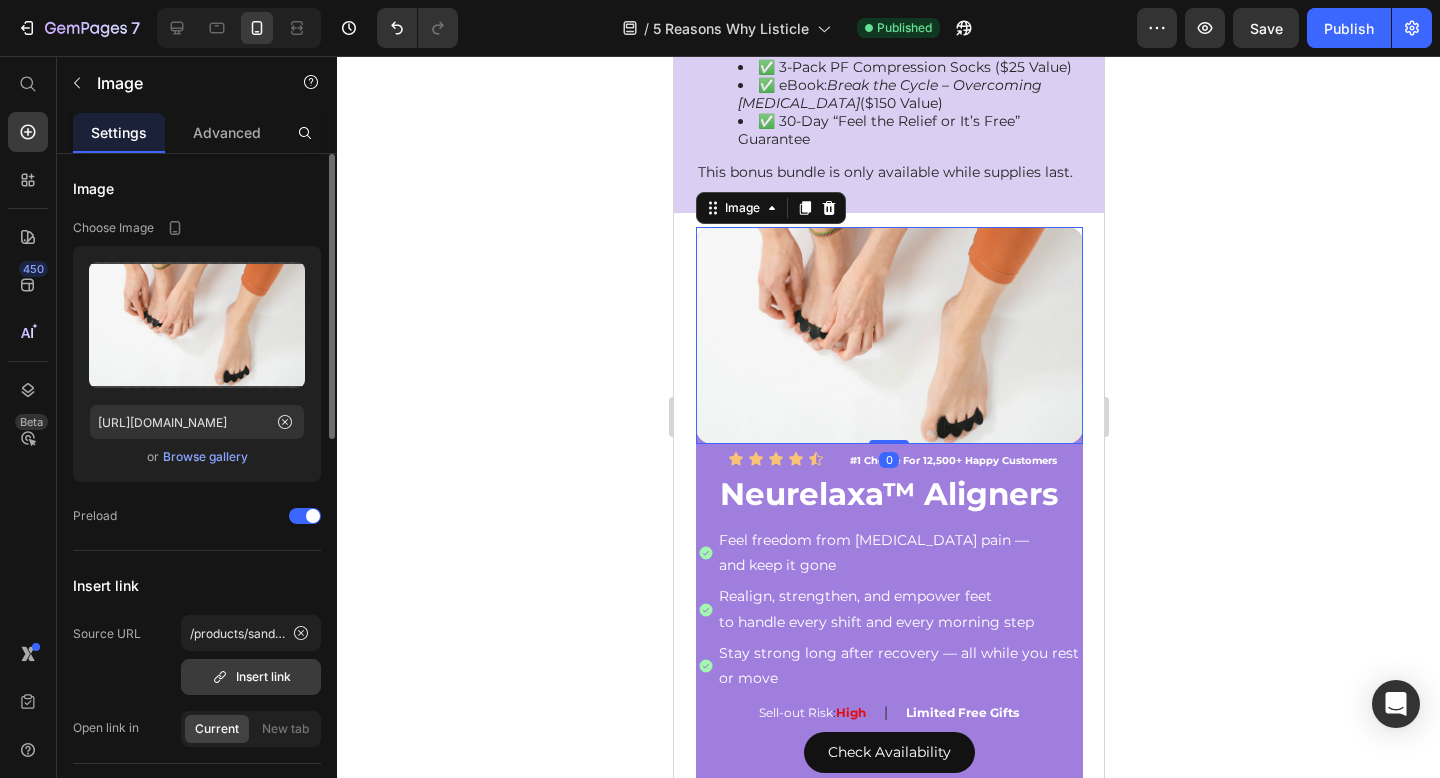 click on "Insert link" at bounding box center [251, 677] 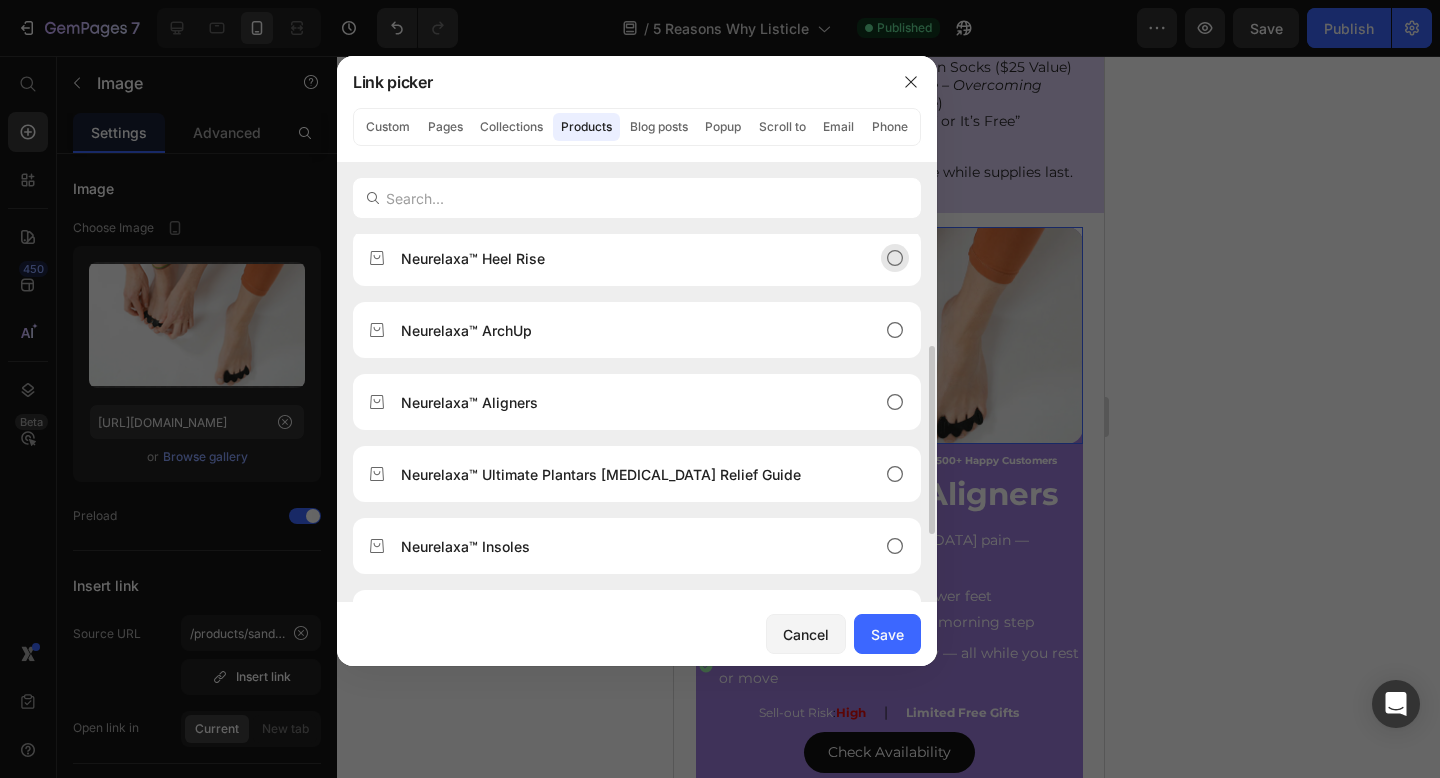 scroll, scrollTop: 236, scrollLeft: 0, axis: vertical 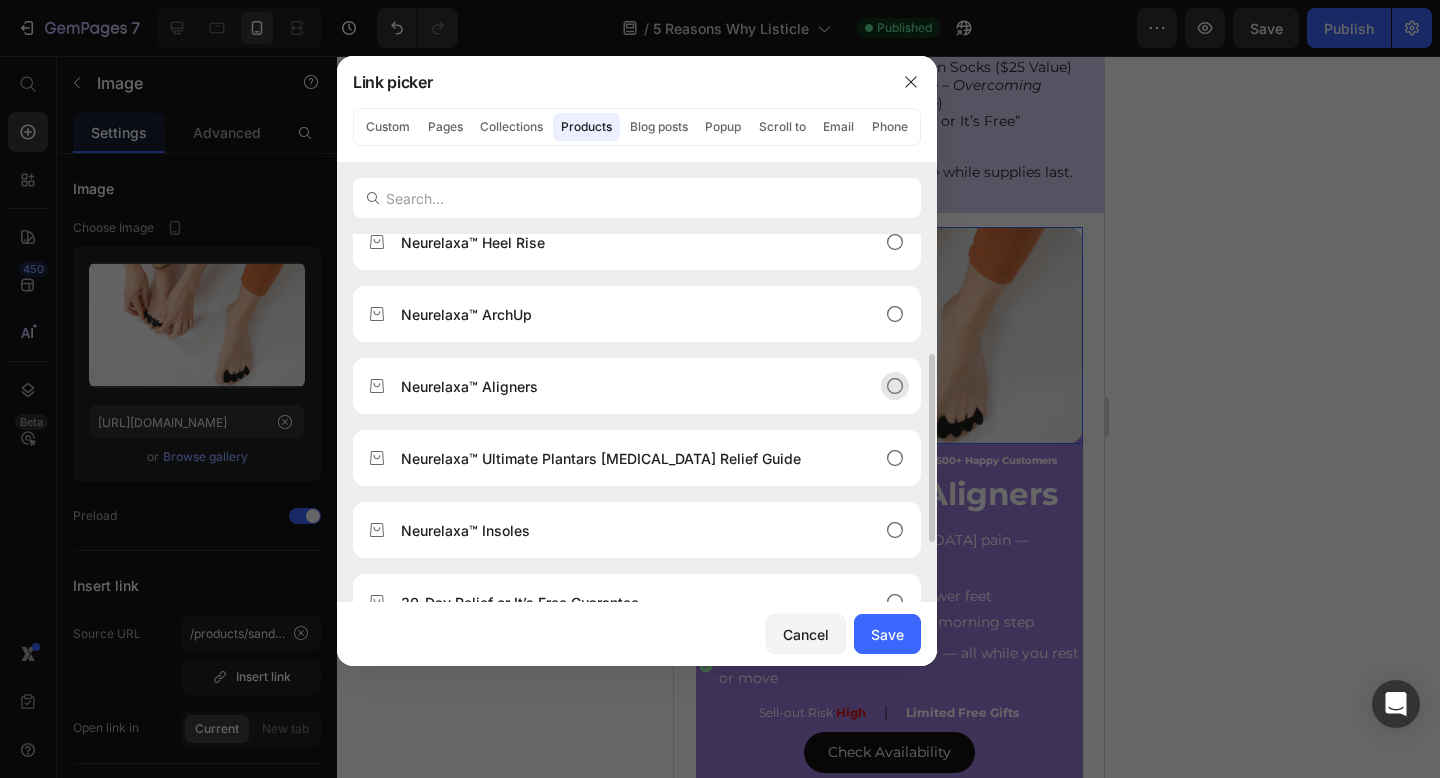 click 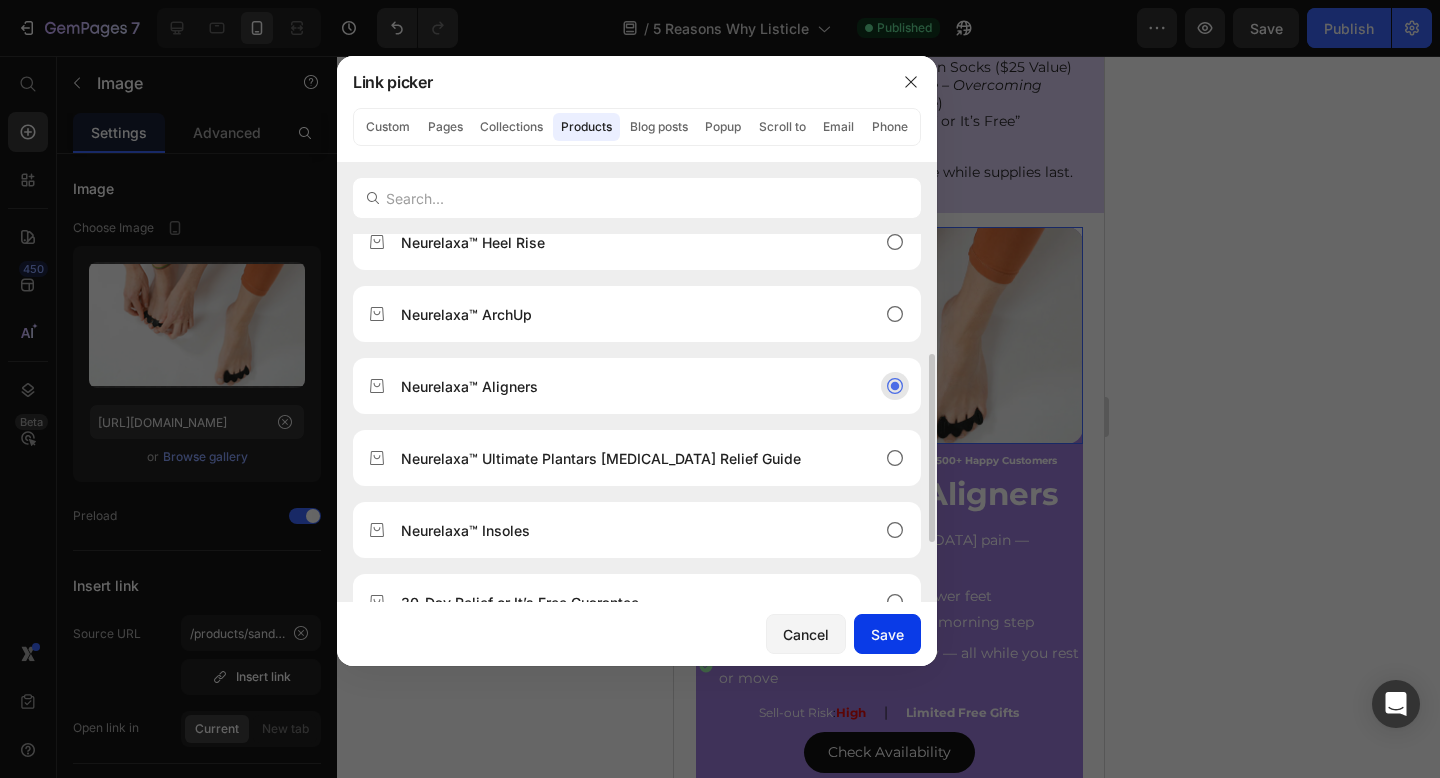 click on "Save" at bounding box center (887, 634) 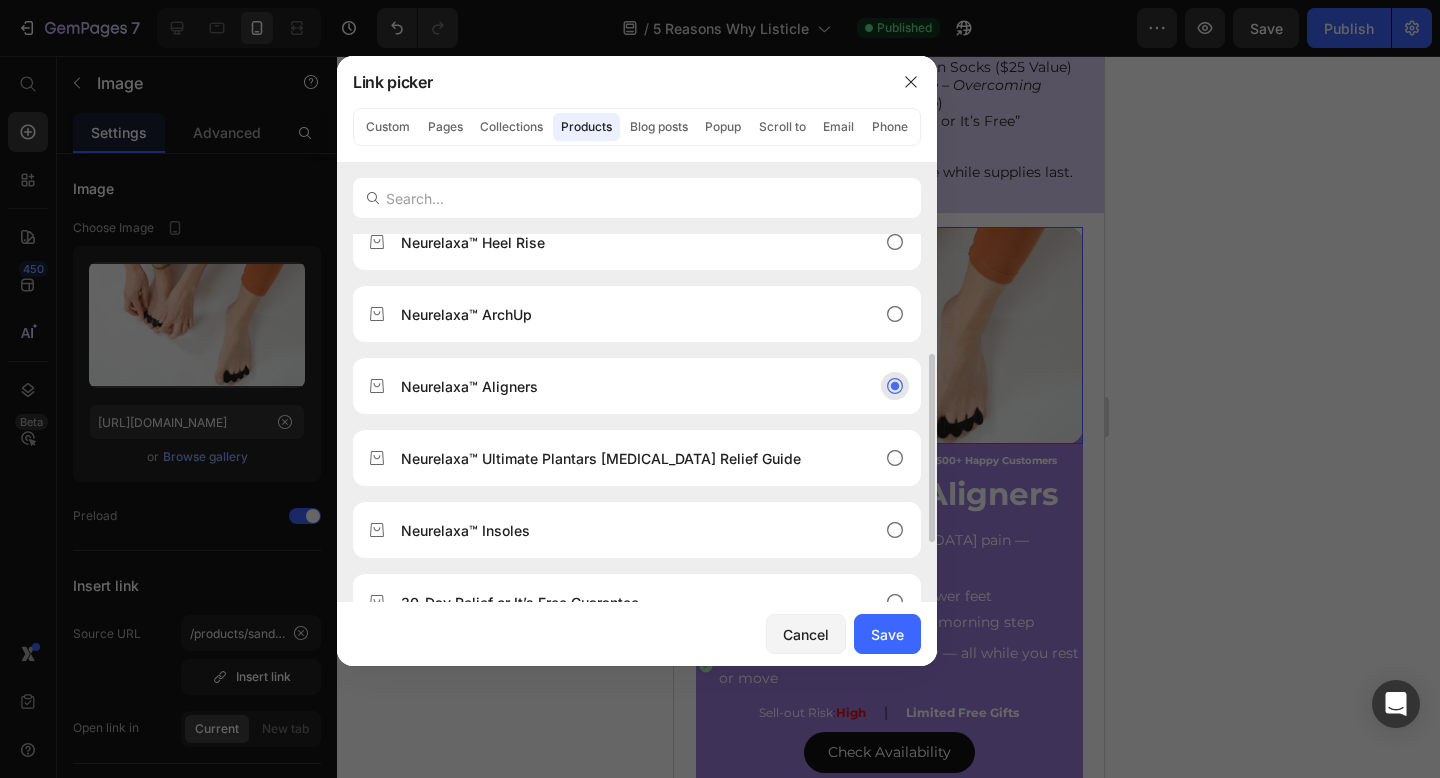 type on "/products/silicone-[MEDICAL_DATA]-toe-correction-separator" 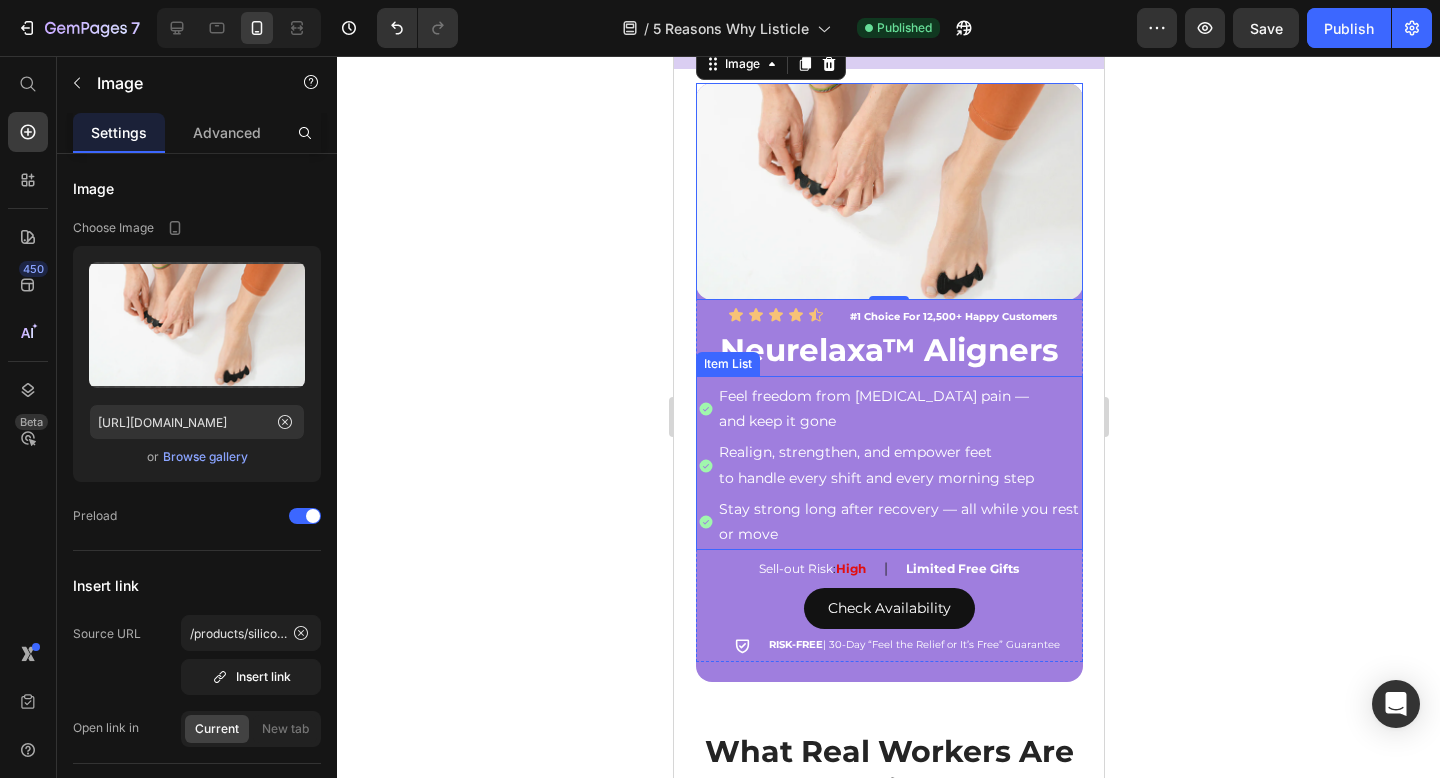 scroll, scrollTop: 4708, scrollLeft: 0, axis: vertical 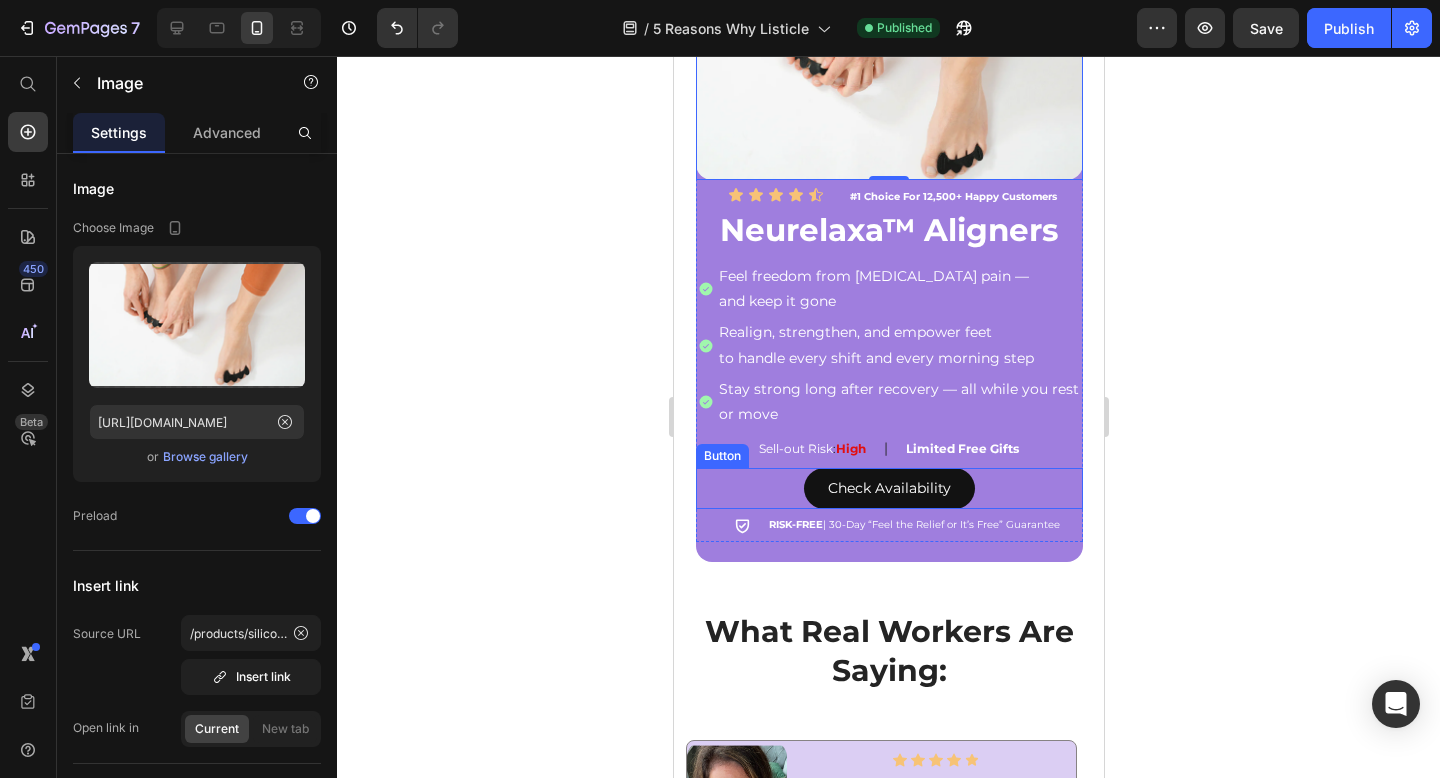 click on "Check Availability Button" at bounding box center (888, 488) 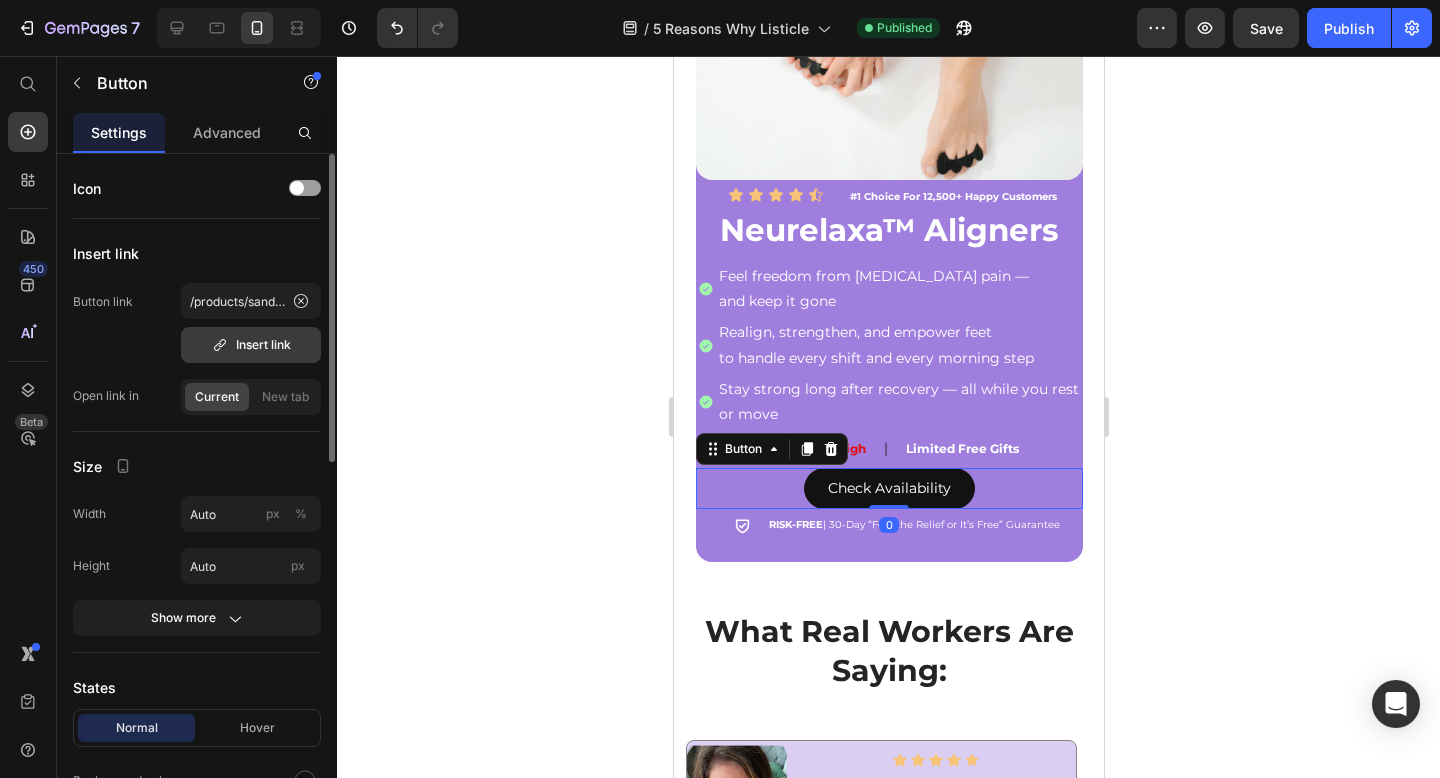 click on "Insert link" at bounding box center [251, 345] 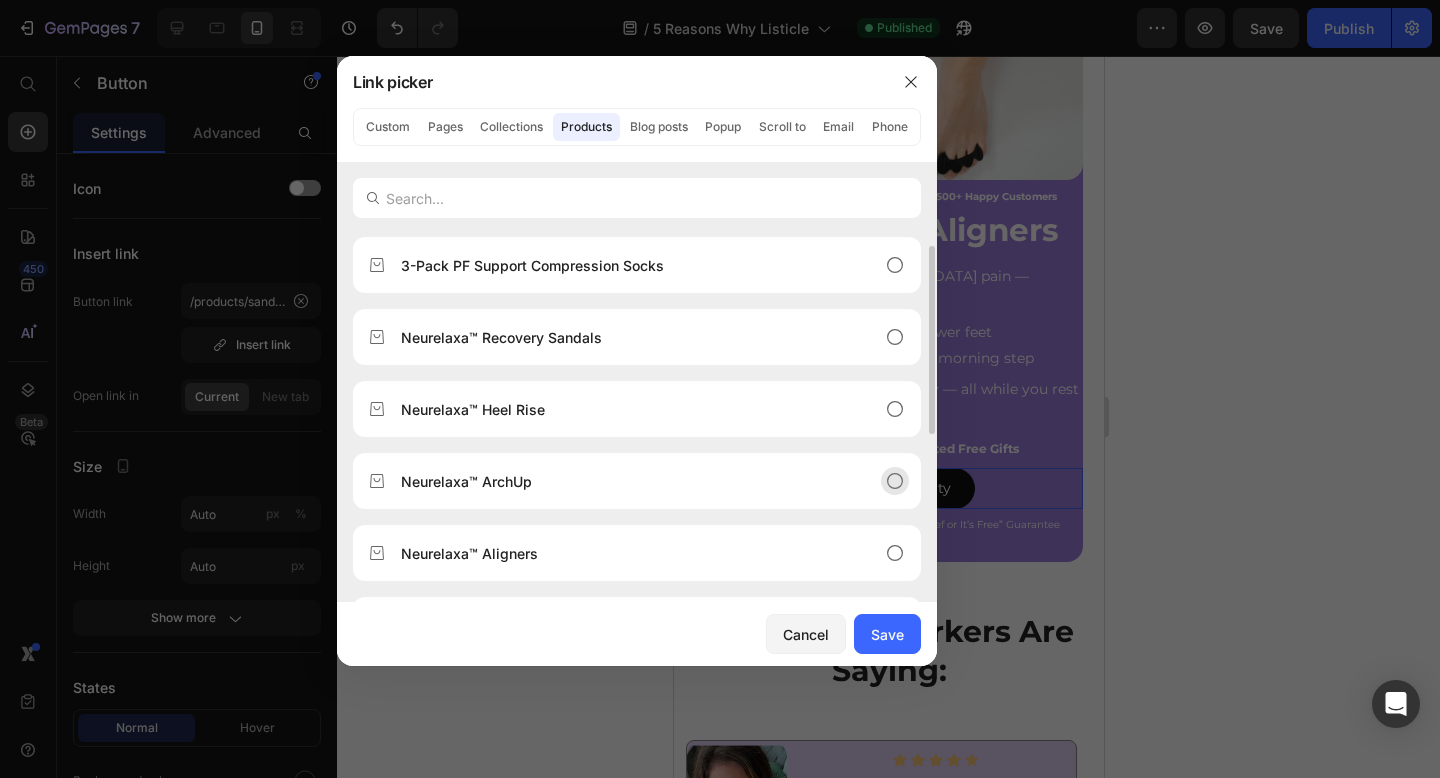 scroll, scrollTop: 178, scrollLeft: 0, axis: vertical 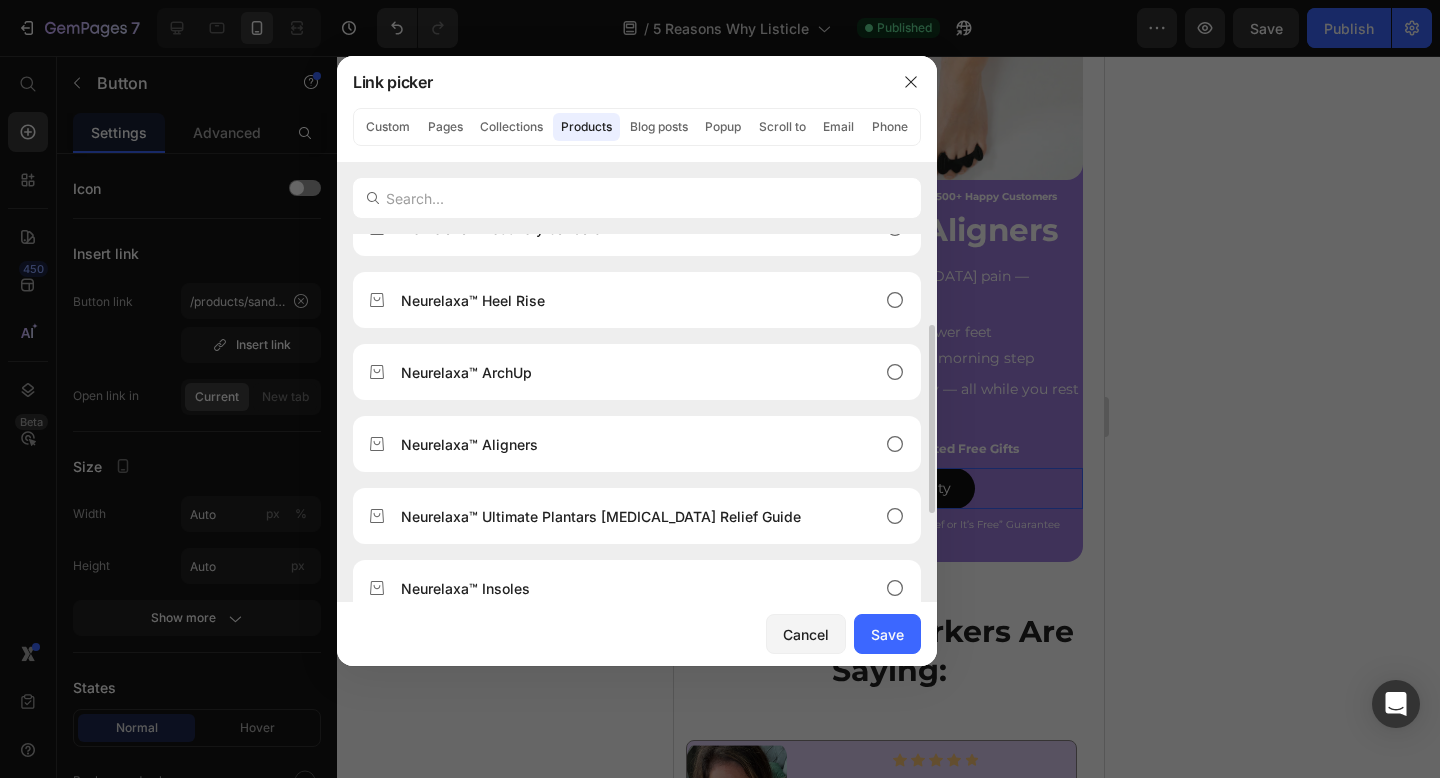 click on "Neurelaxa™ Lavender Reset 3-Pack PF Support Compression Socks Neurelaxa™ Recovery Sandals Neurelaxa™ Heel Rise Neurelaxa™ ArchUp Neurelaxa™ Aligners Neurelaxa™ Ultimate Plantars [MEDICAL_DATA] Relief Guide Neurelaxa™ Insoles 30-Day Relief or It’s Free Guarantee Eco-Friendly Shipping" at bounding box center (637, 418) 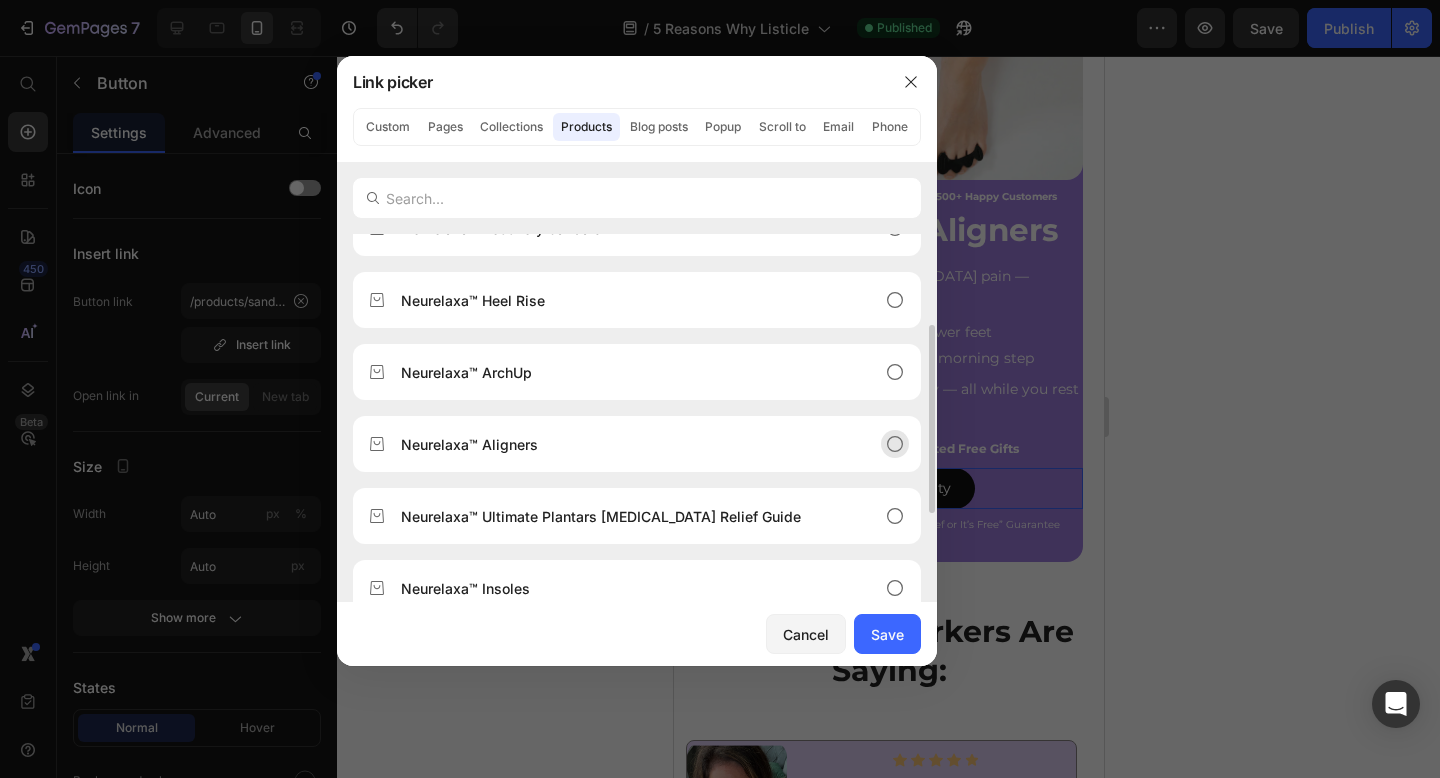 click on "Neurelaxa™ Aligners" 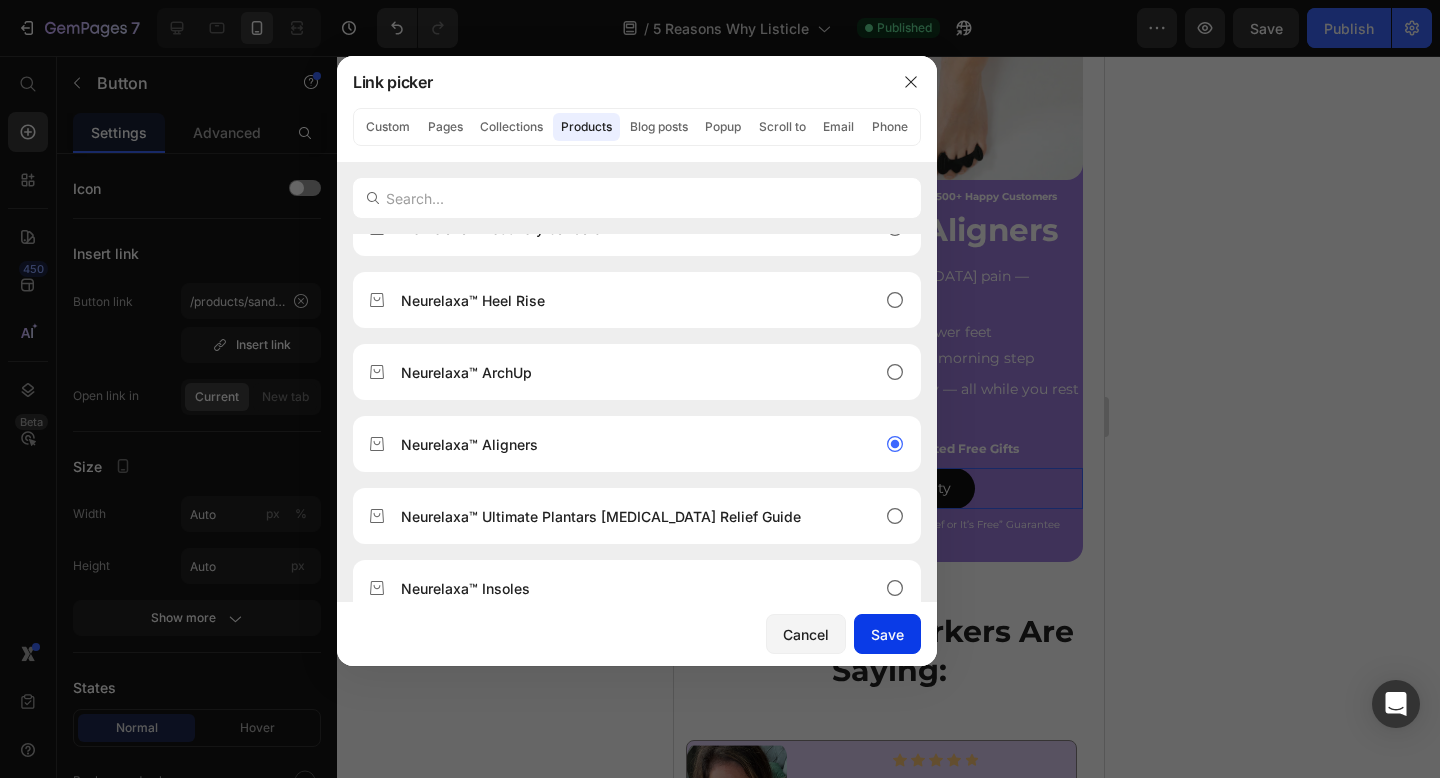 click on "Save" at bounding box center (887, 634) 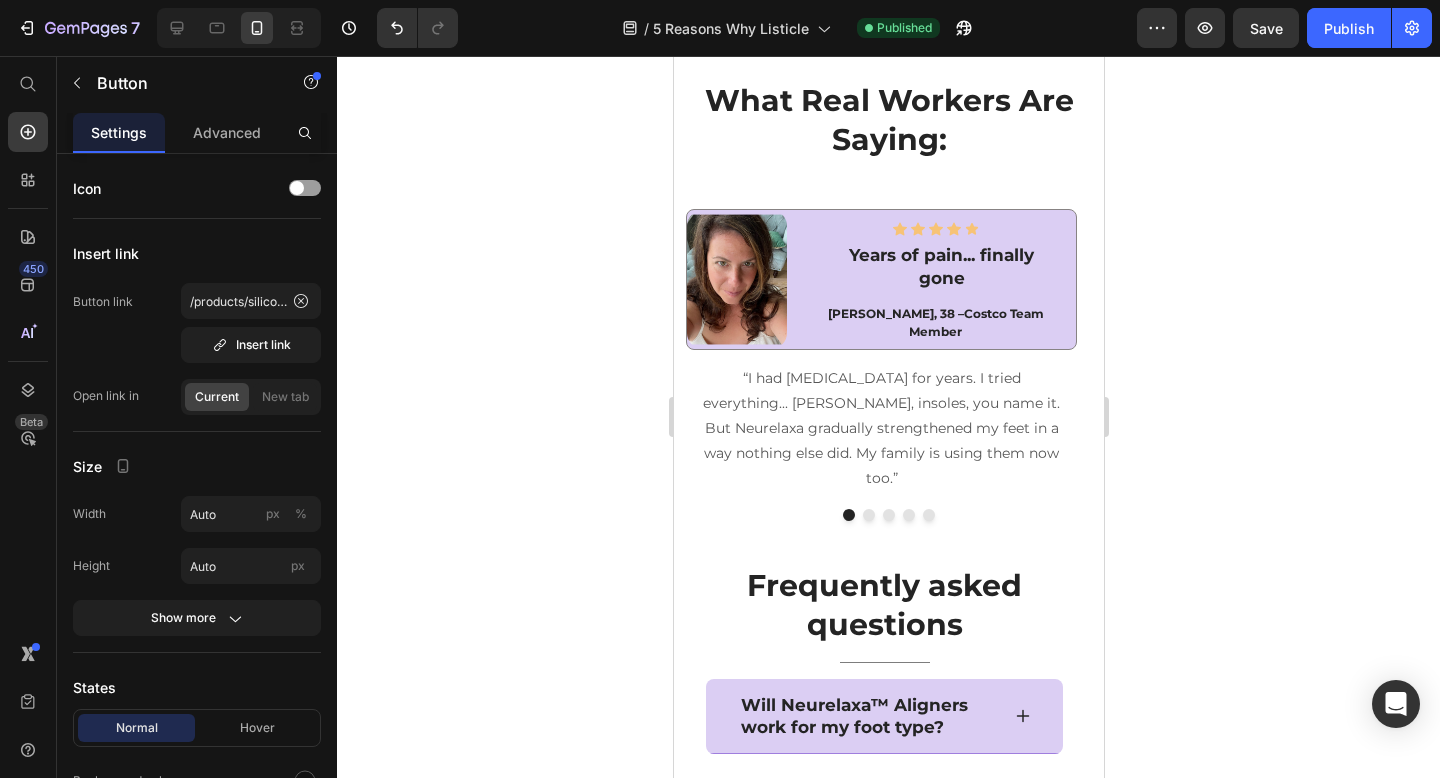 scroll, scrollTop: 5255, scrollLeft: 0, axis: vertical 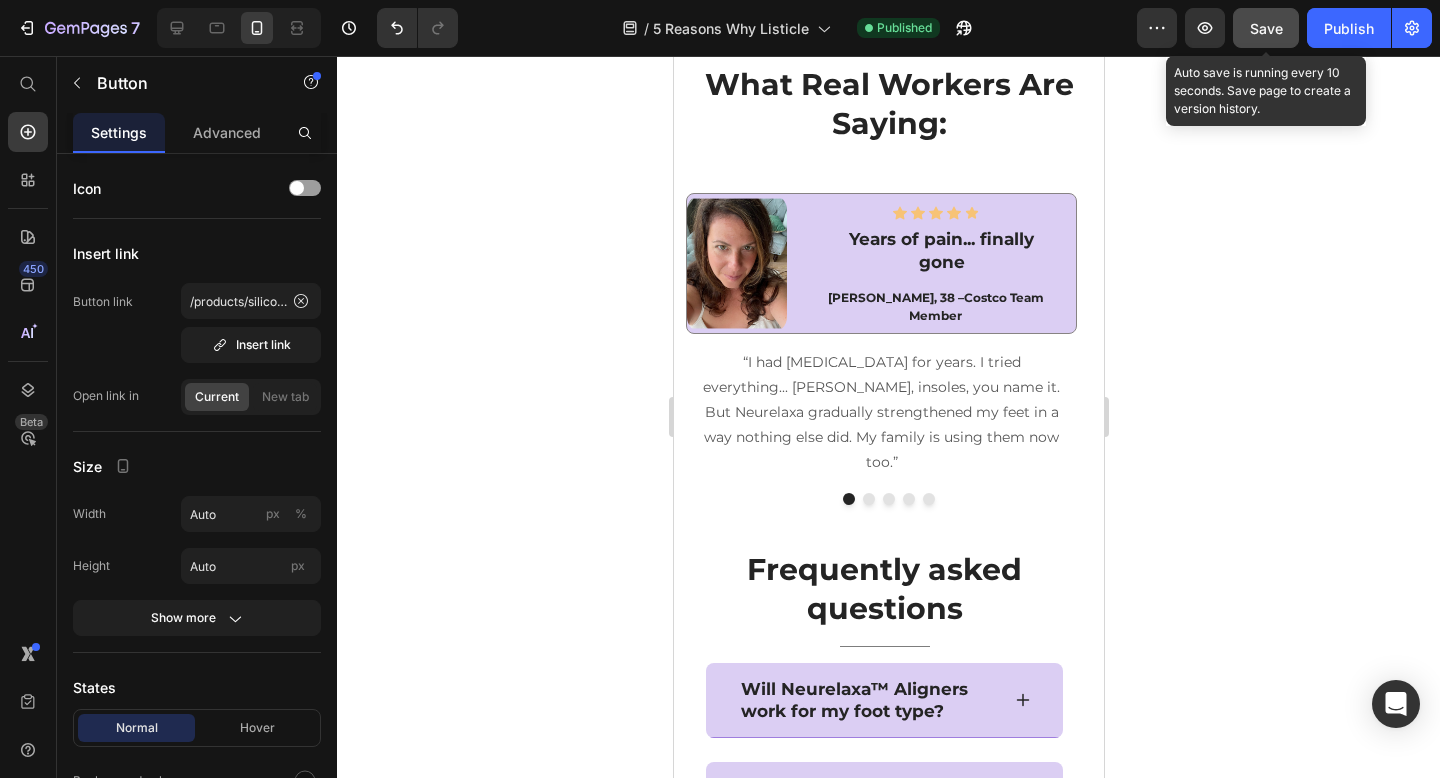 click on "Save" 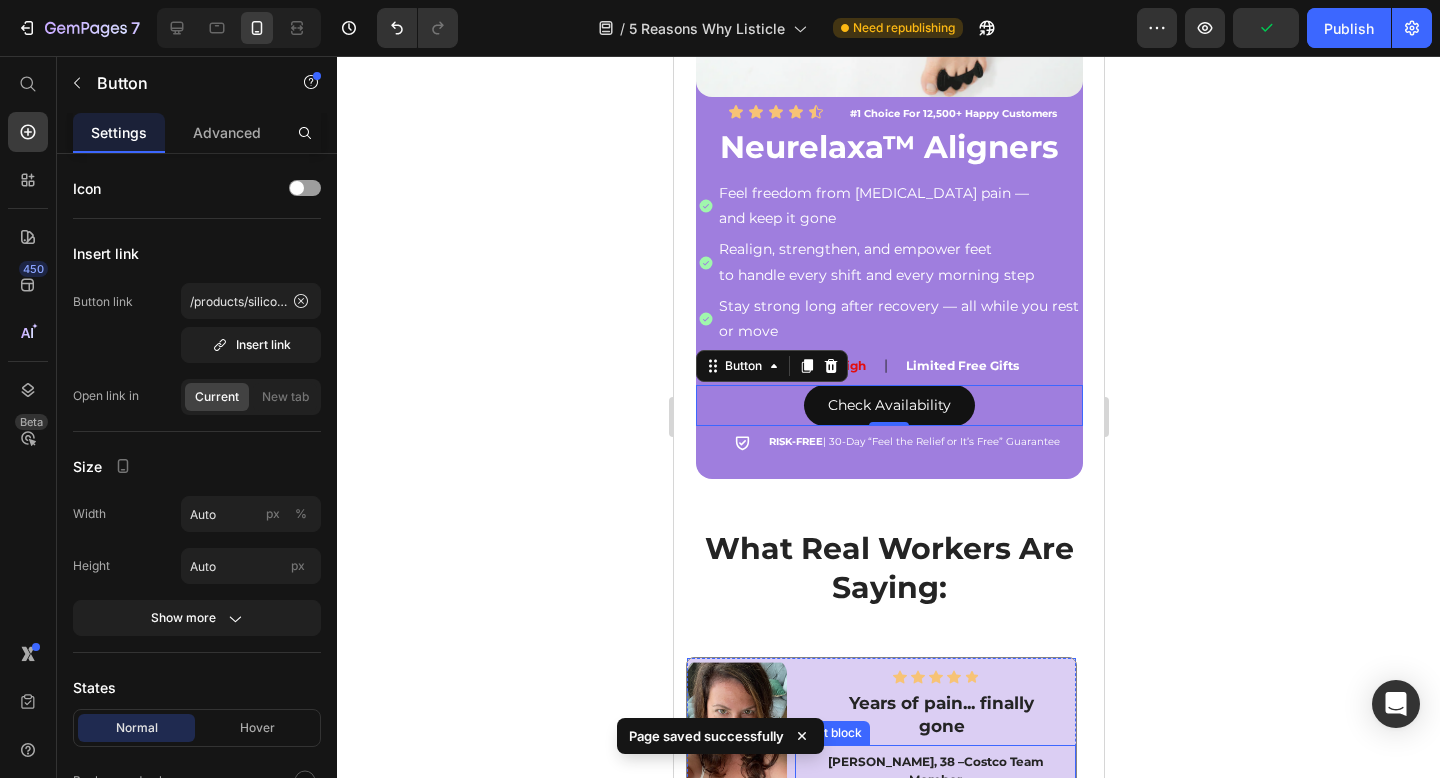 scroll, scrollTop: 4775, scrollLeft: 0, axis: vertical 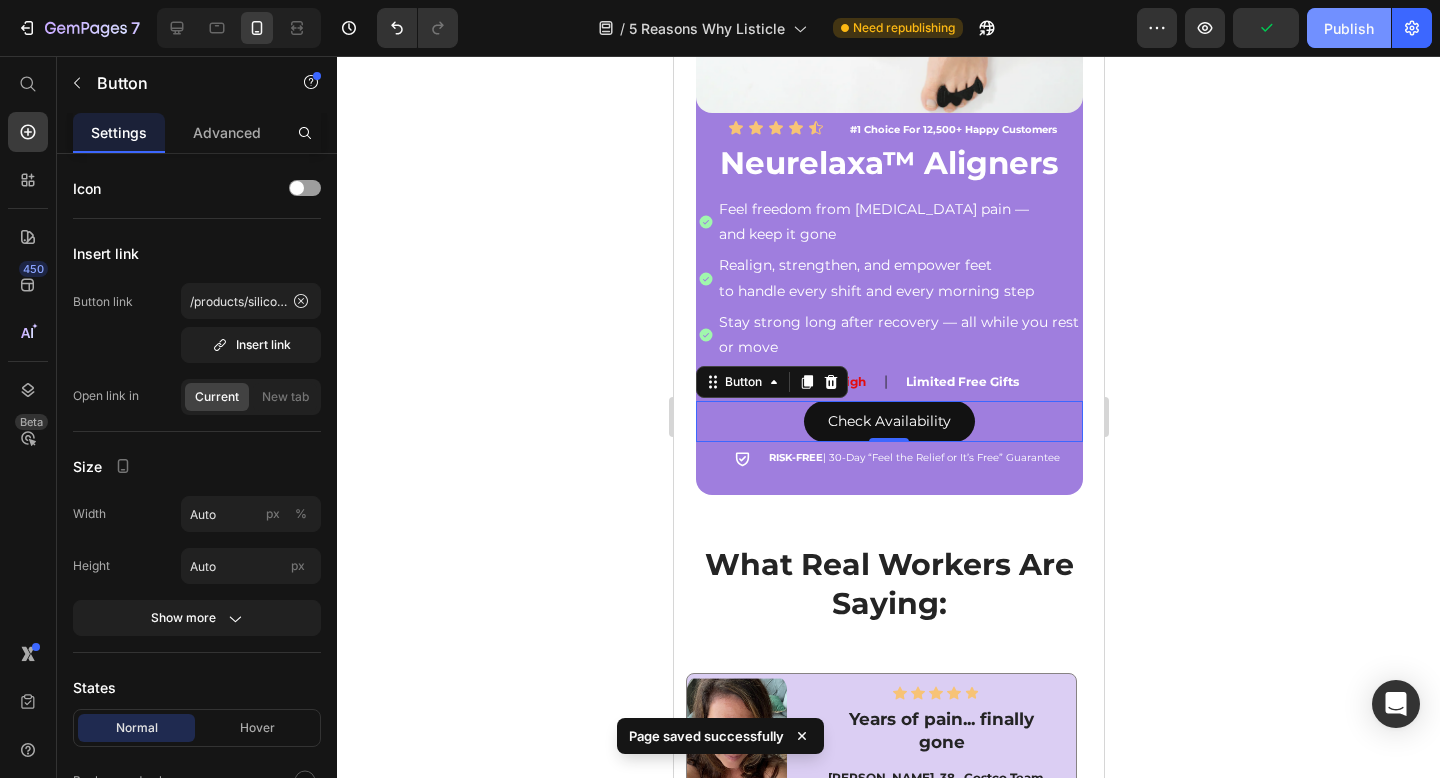 click on "Publish" at bounding box center (1349, 28) 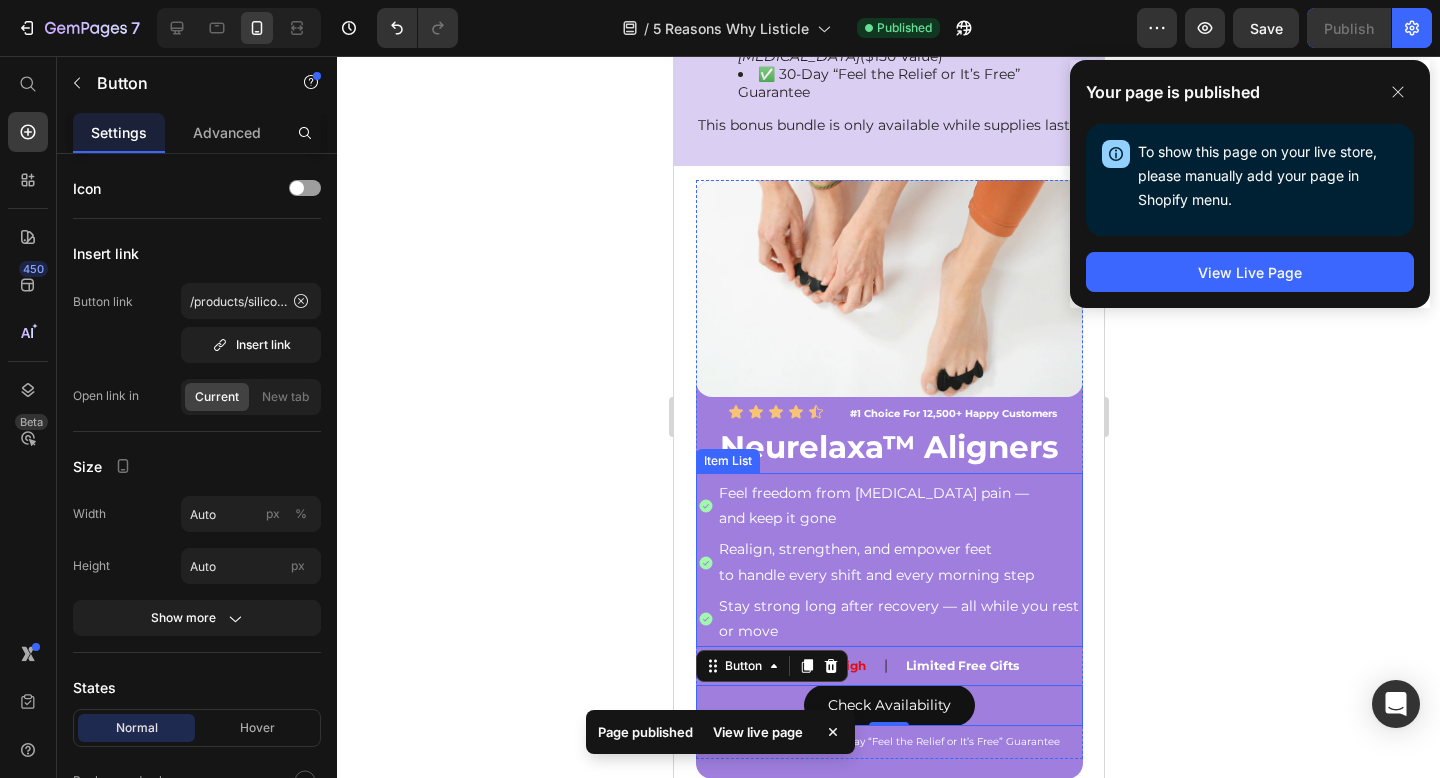 scroll, scrollTop: 4429, scrollLeft: 0, axis: vertical 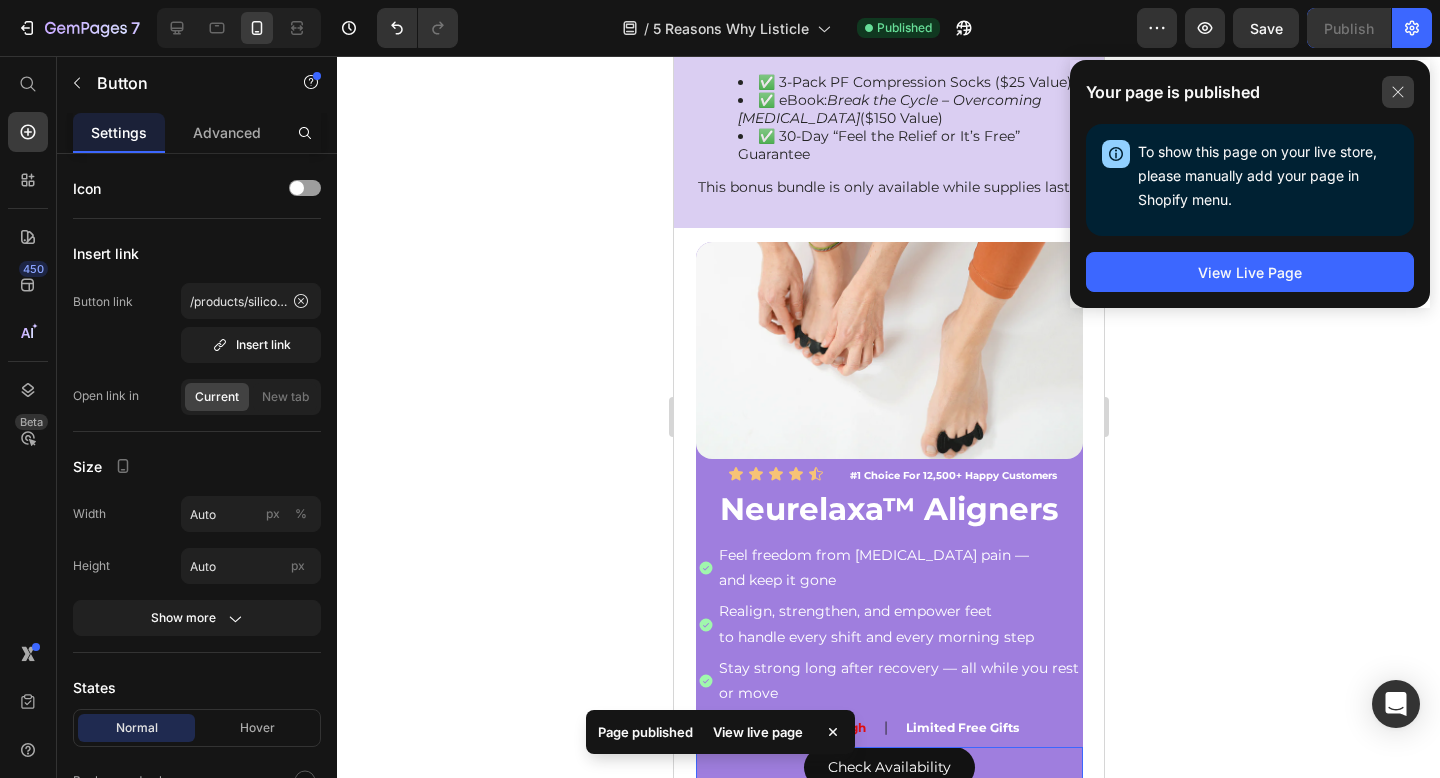 click 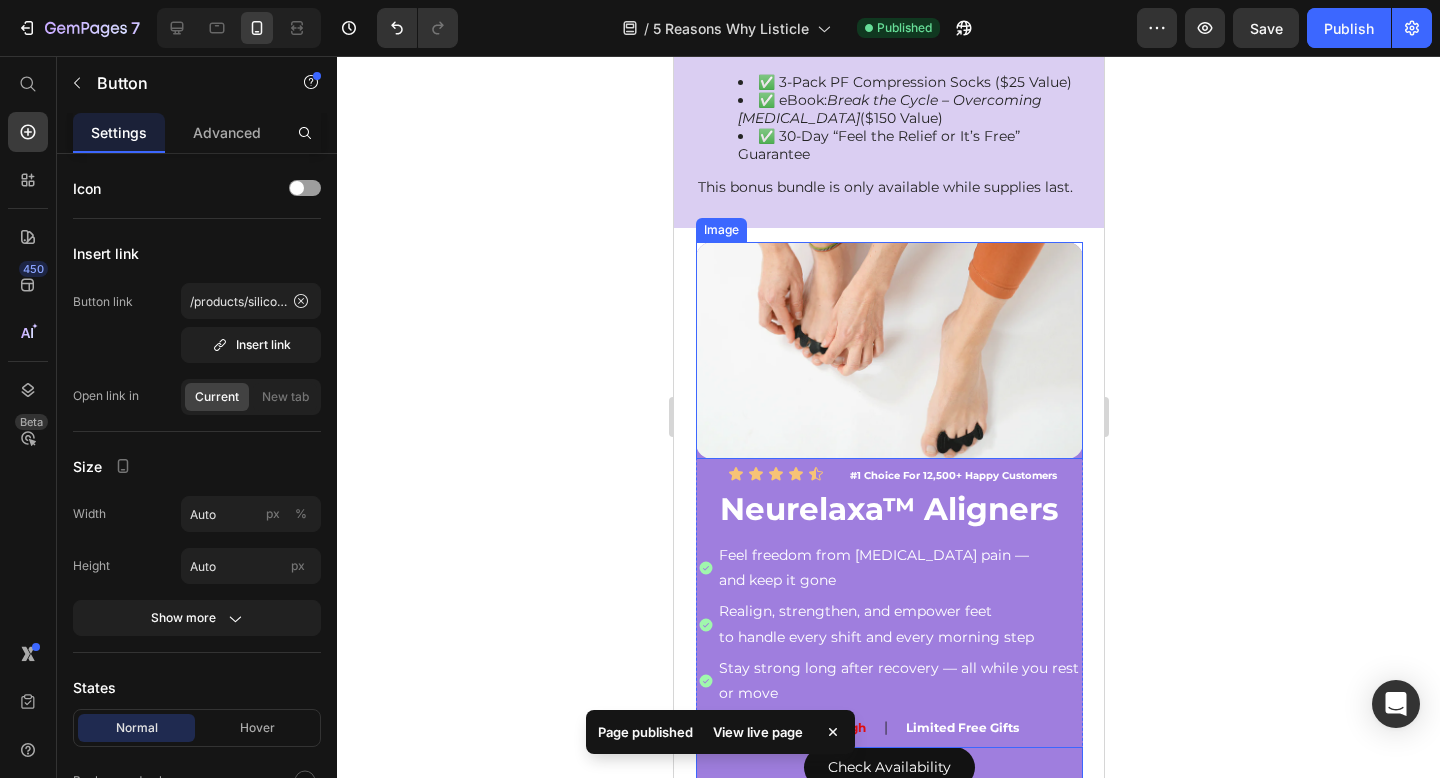click at bounding box center (888, 351) 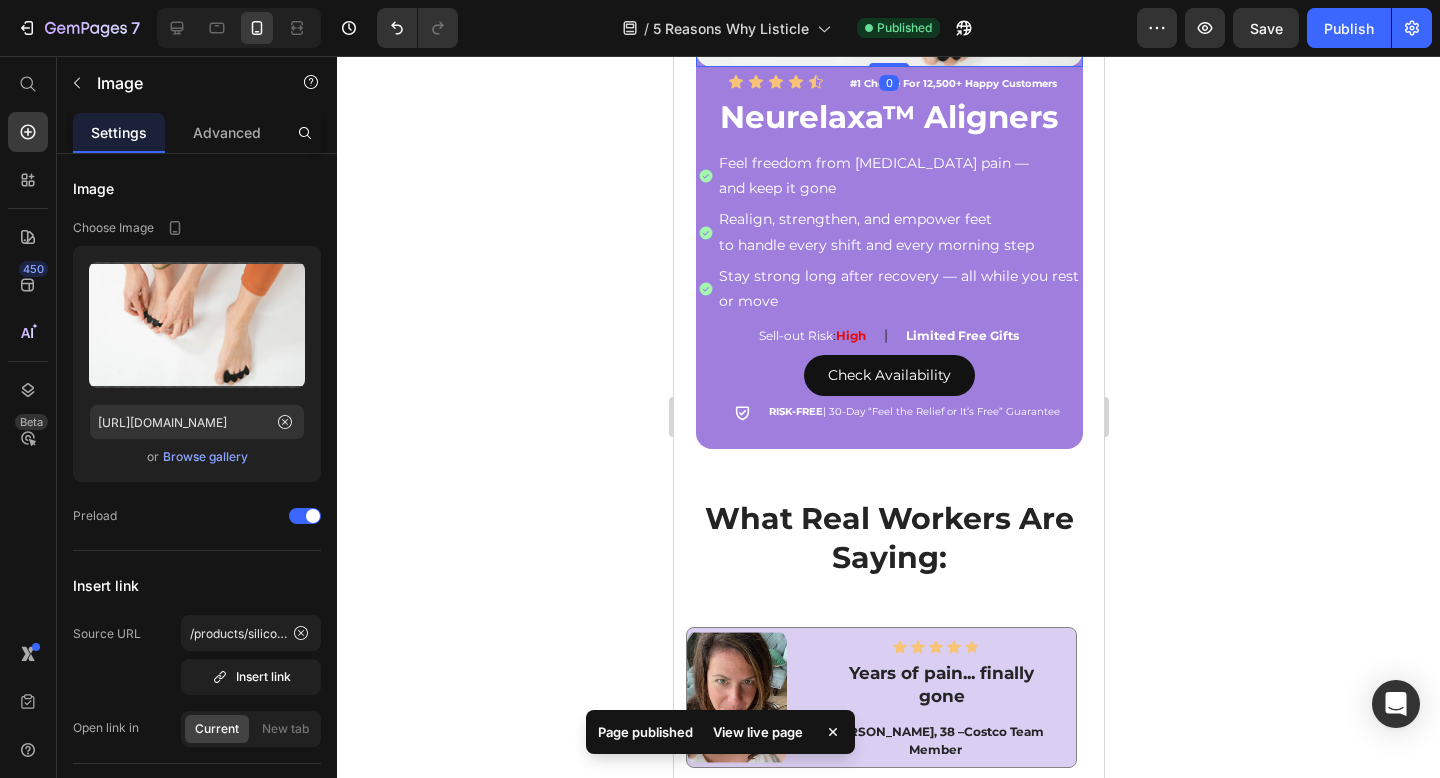 scroll, scrollTop: 4860, scrollLeft: 0, axis: vertical 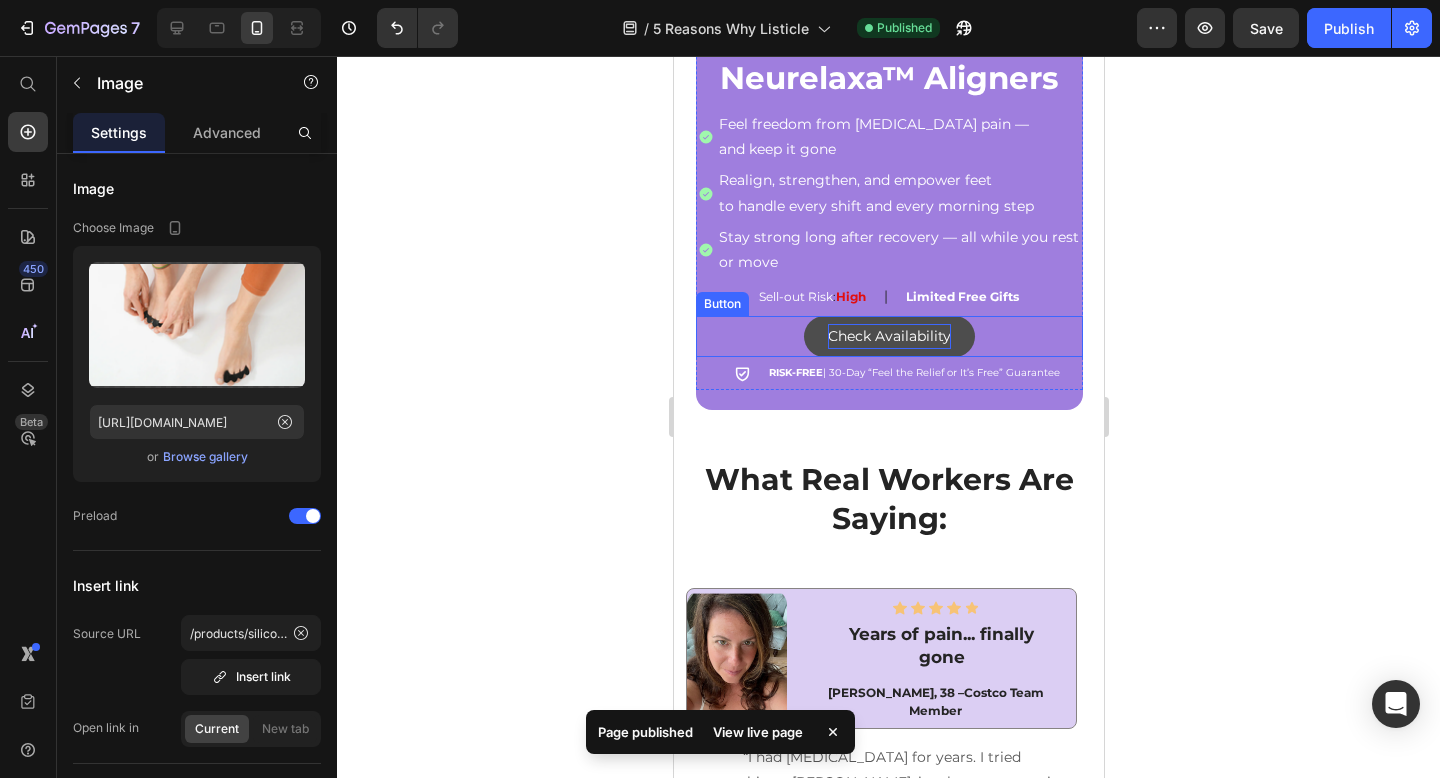 click on "Check Availability" at bounding box center (888, 336) 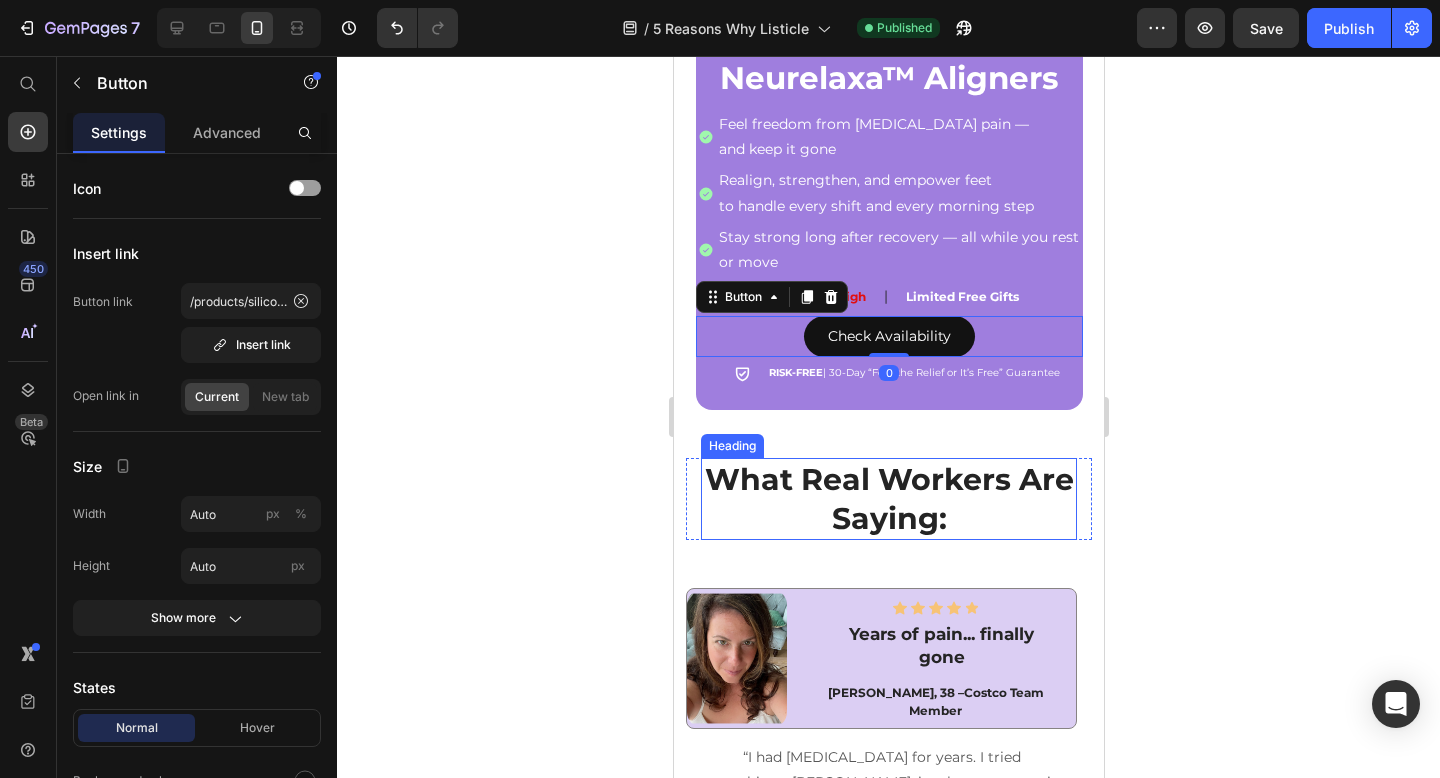 scroll, scrollTop: 5176, scrollLeft: 0, axis: vertical 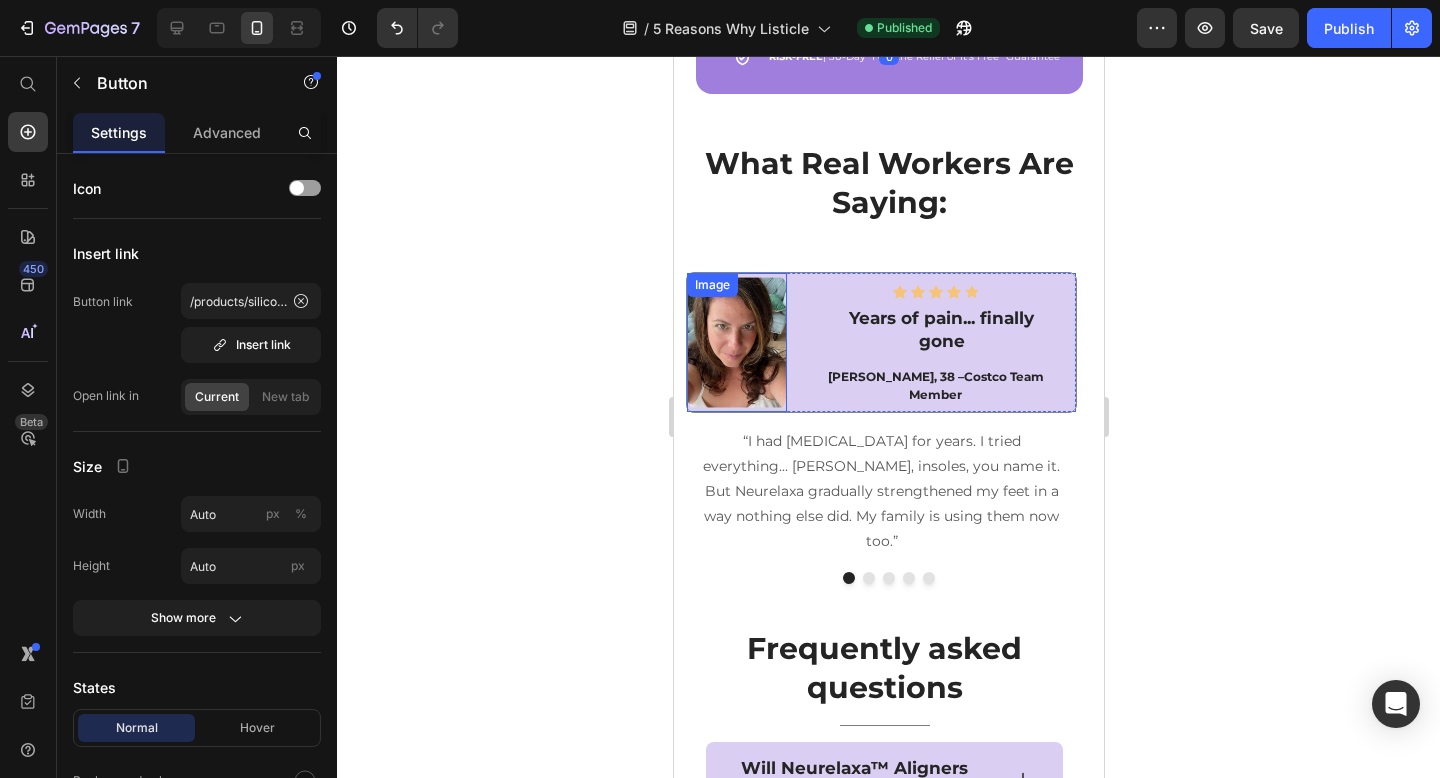 click at bounding box center [736, 342] 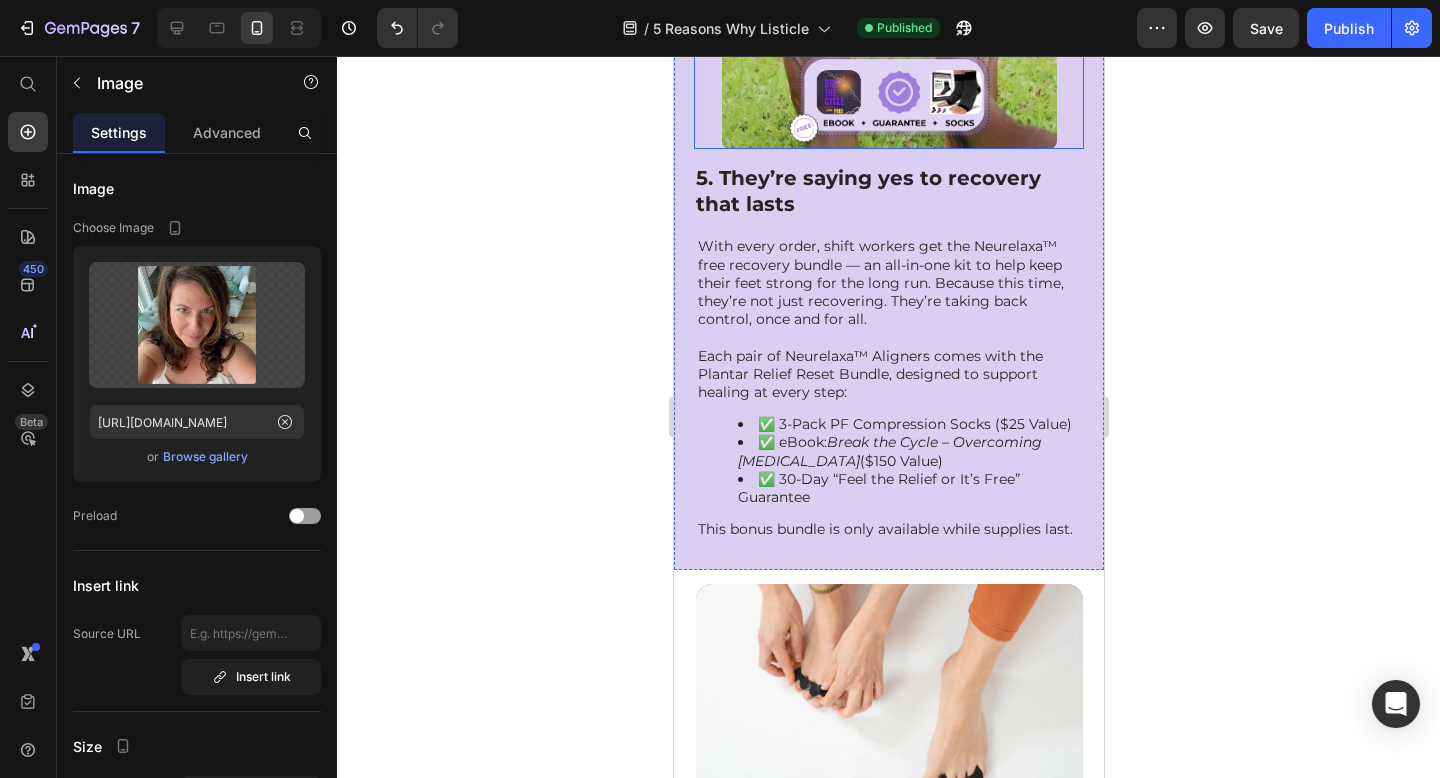 scroll, scrollTop: 3860, scrollLeft: 0, axis: vertical 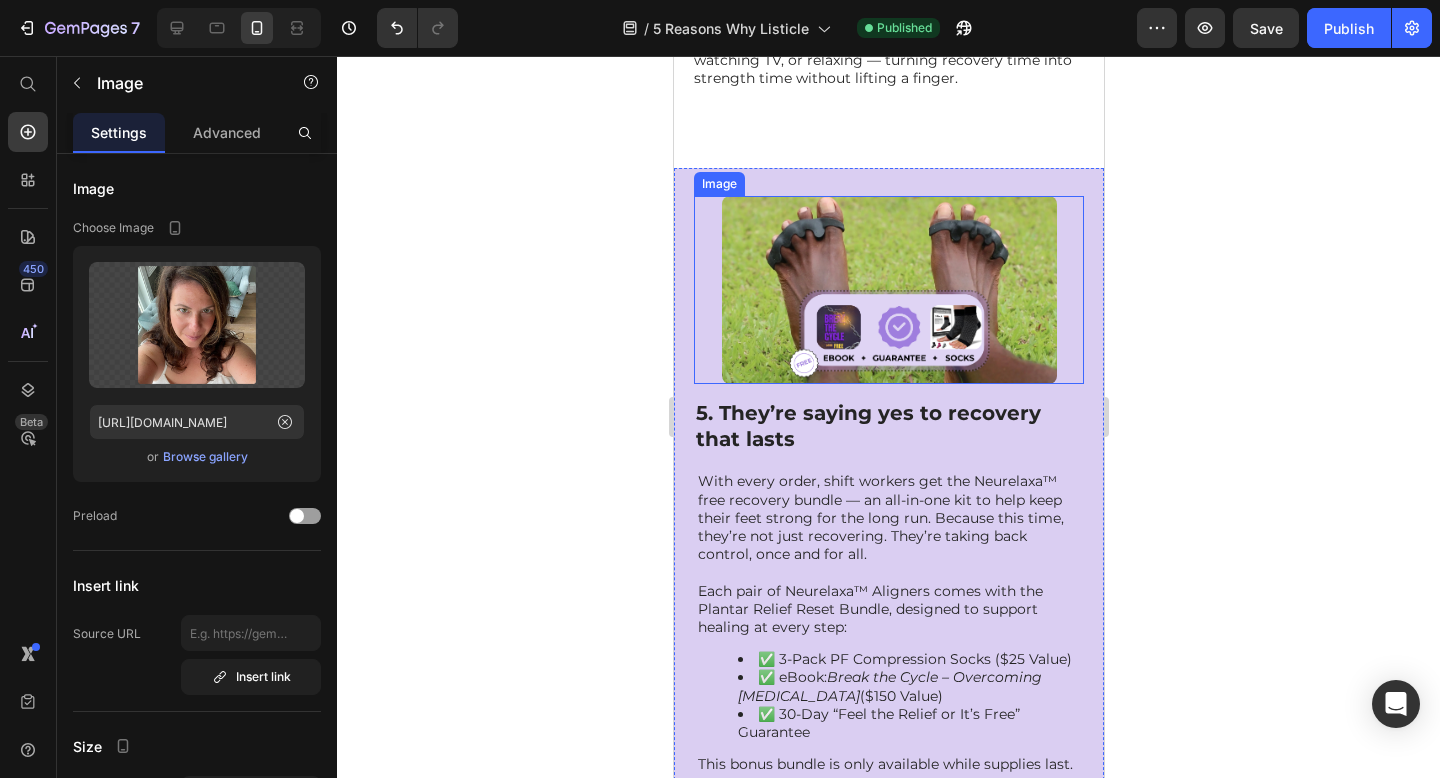 click at bounding box center [888, 290] 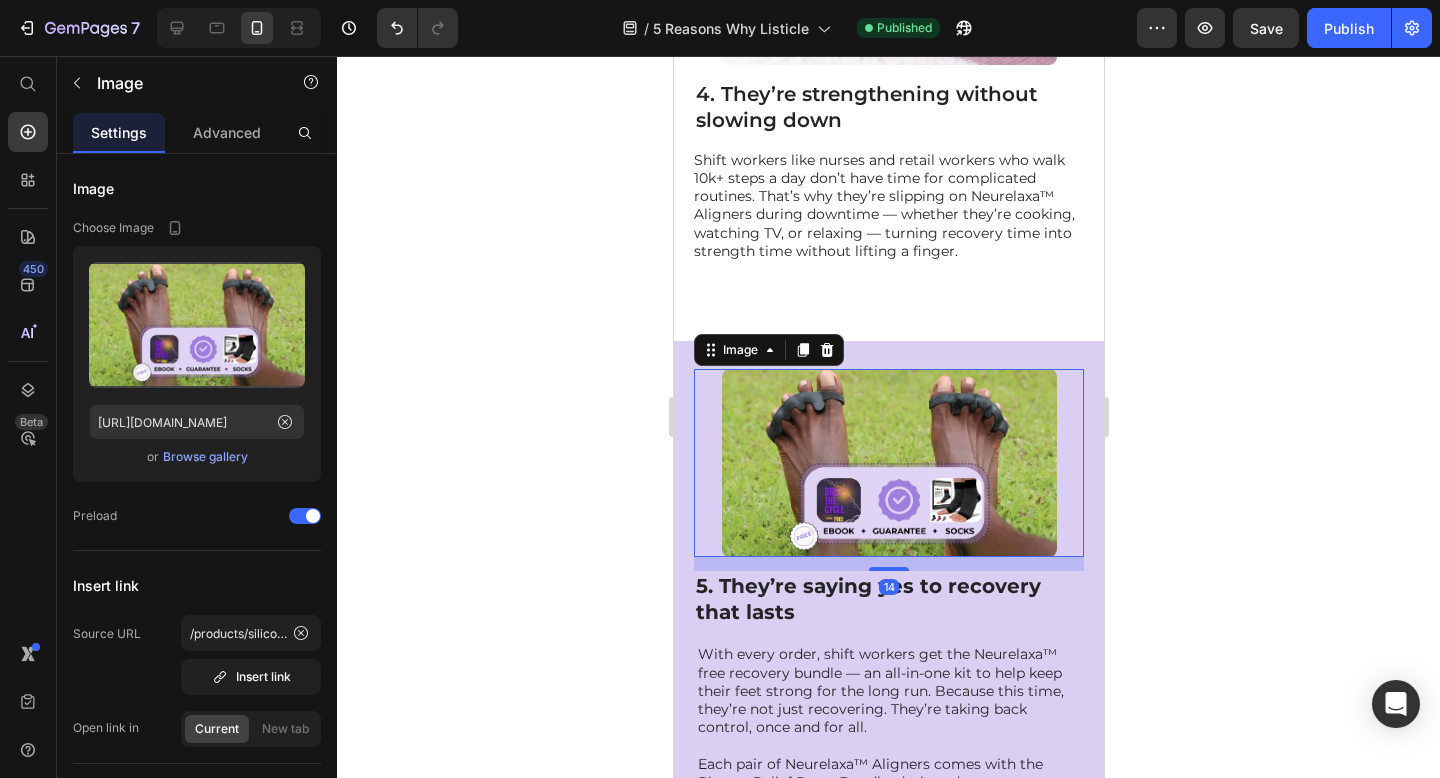 scroll, scrollTop: 3678, scrollLeft: 0, axis: vertical 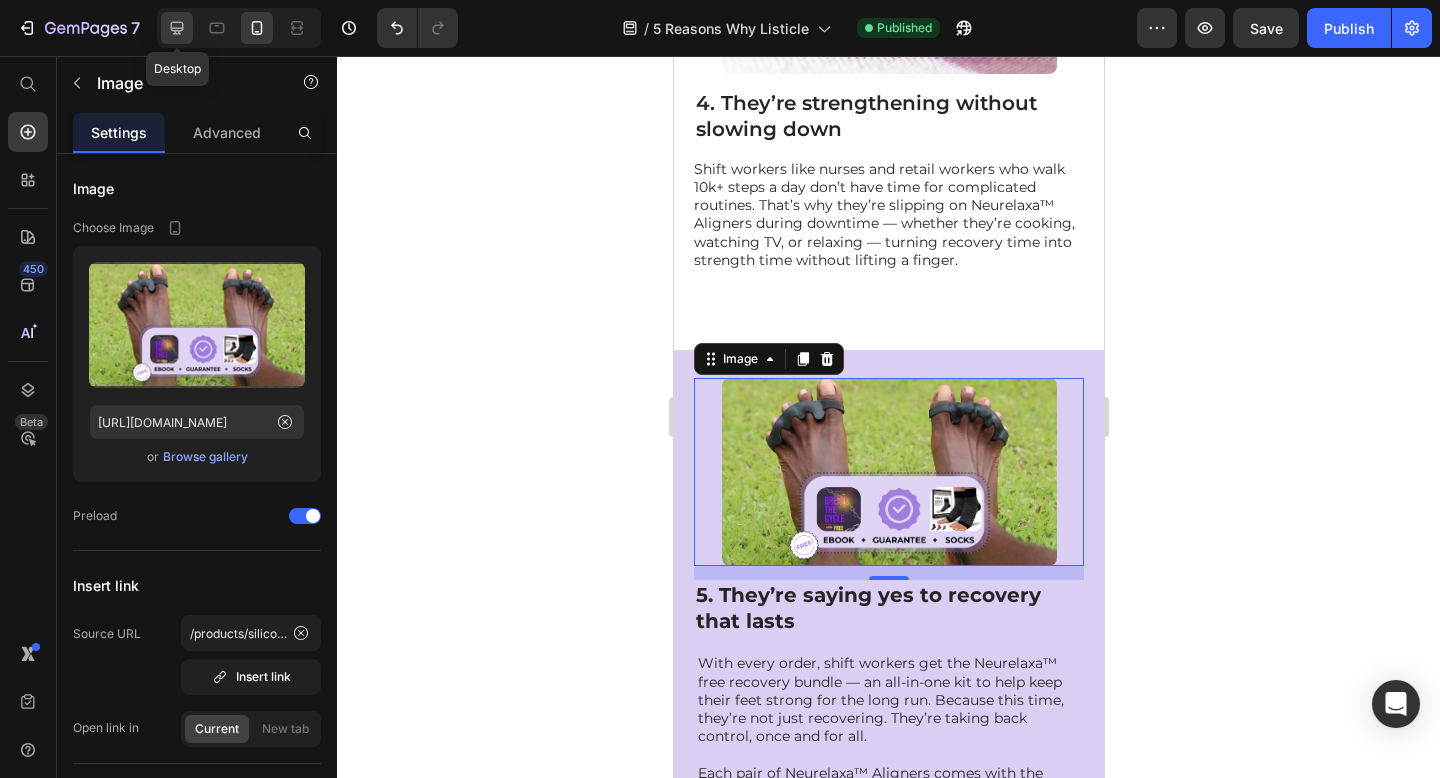 click 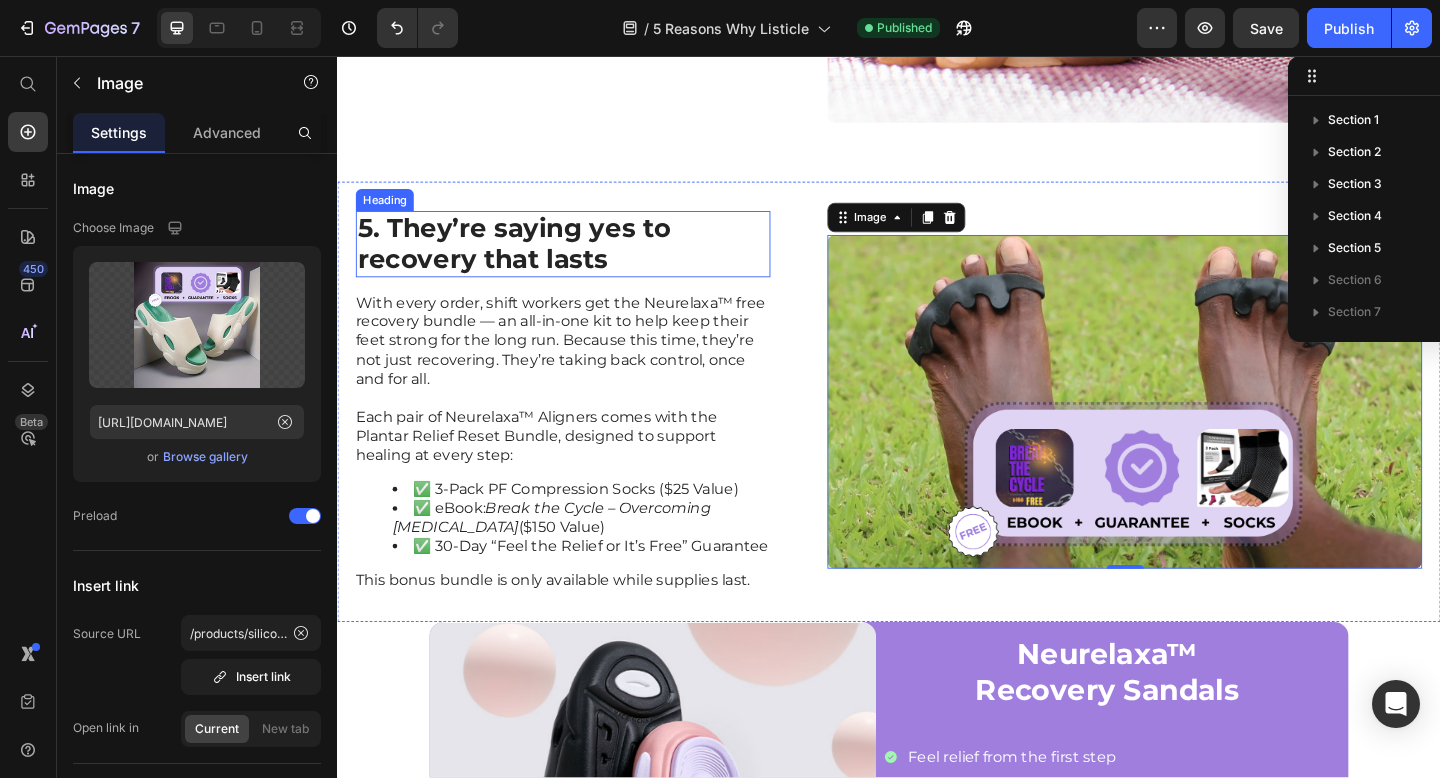 scroll, scrollTop: 3707, scrollLeft: 0, axis: vertical 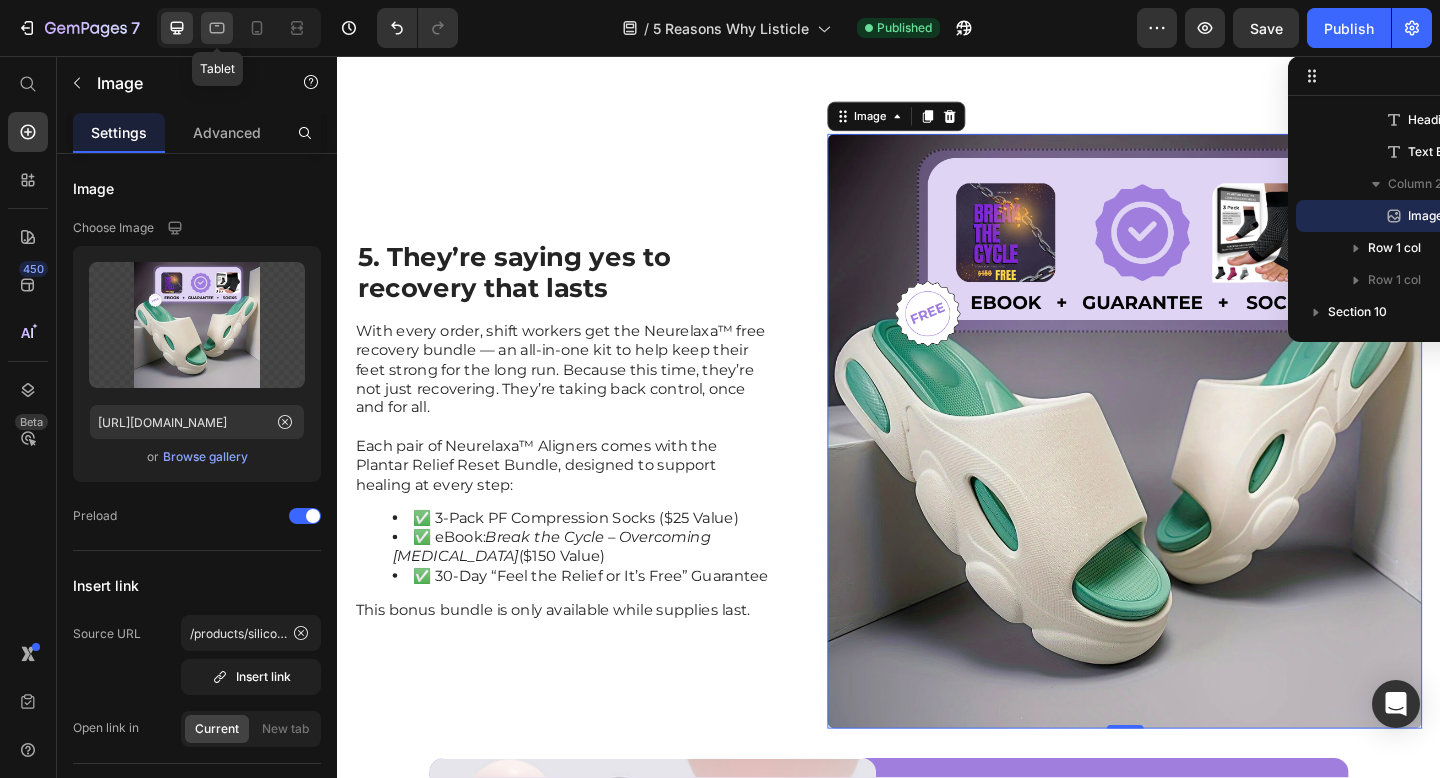 click 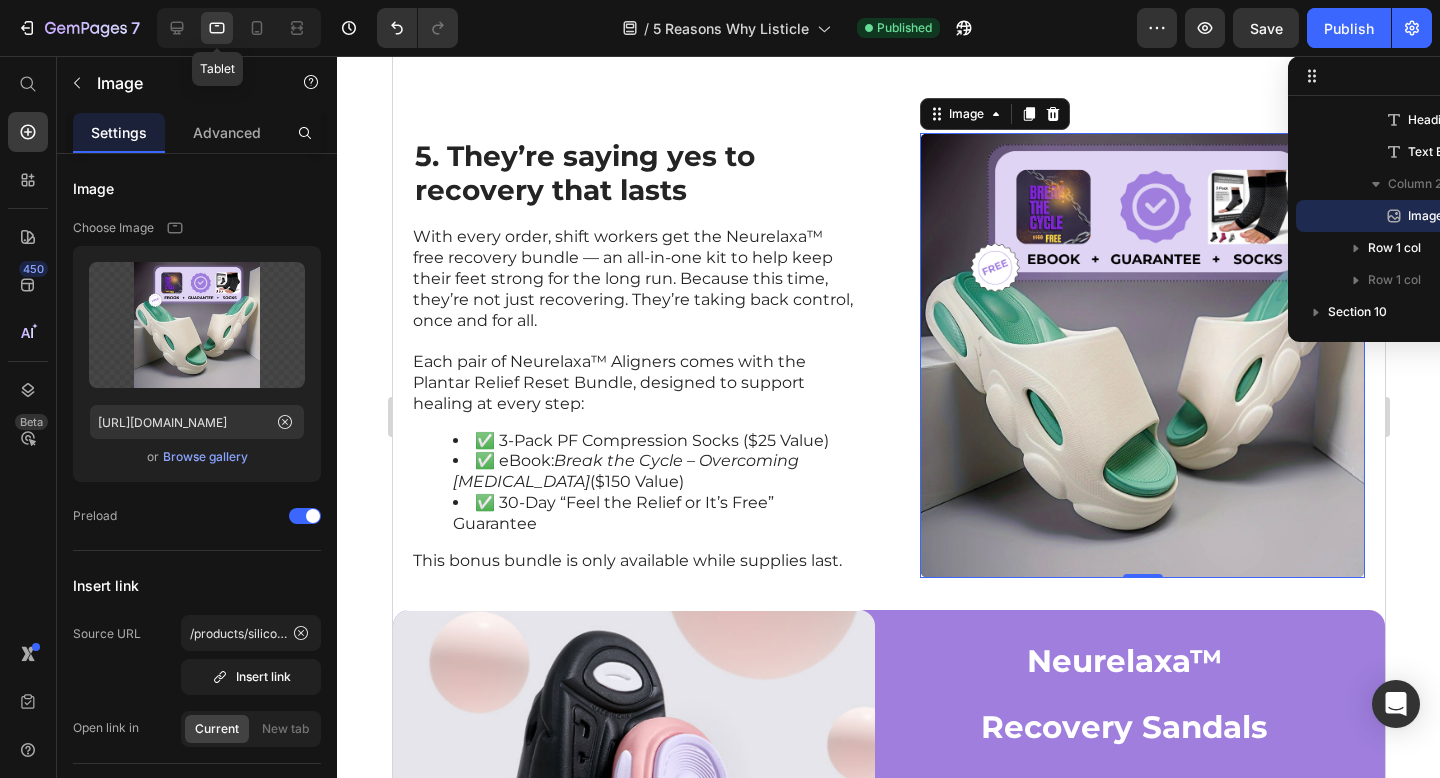 scroll, scrollTop: 3950, scrollLeft: 0, axis: vertical 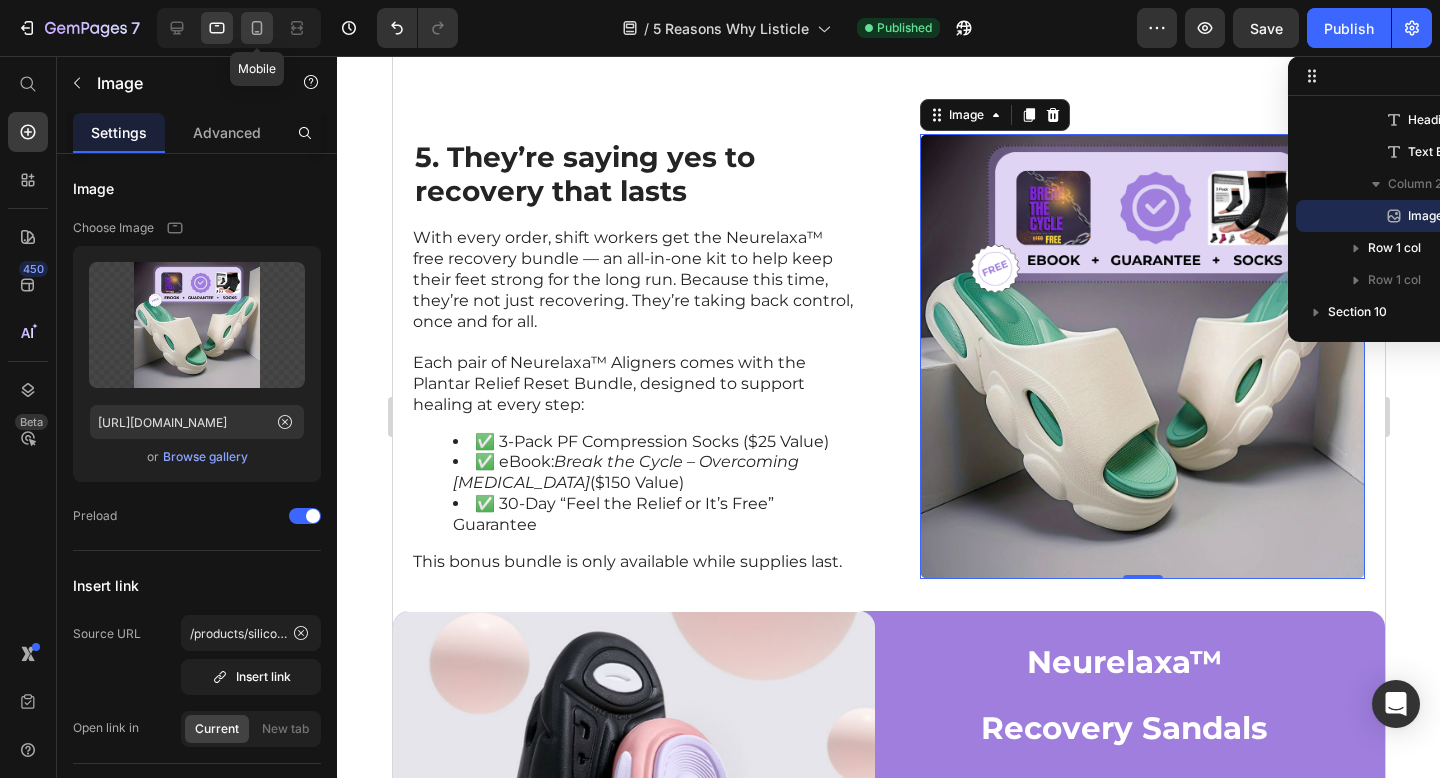 click 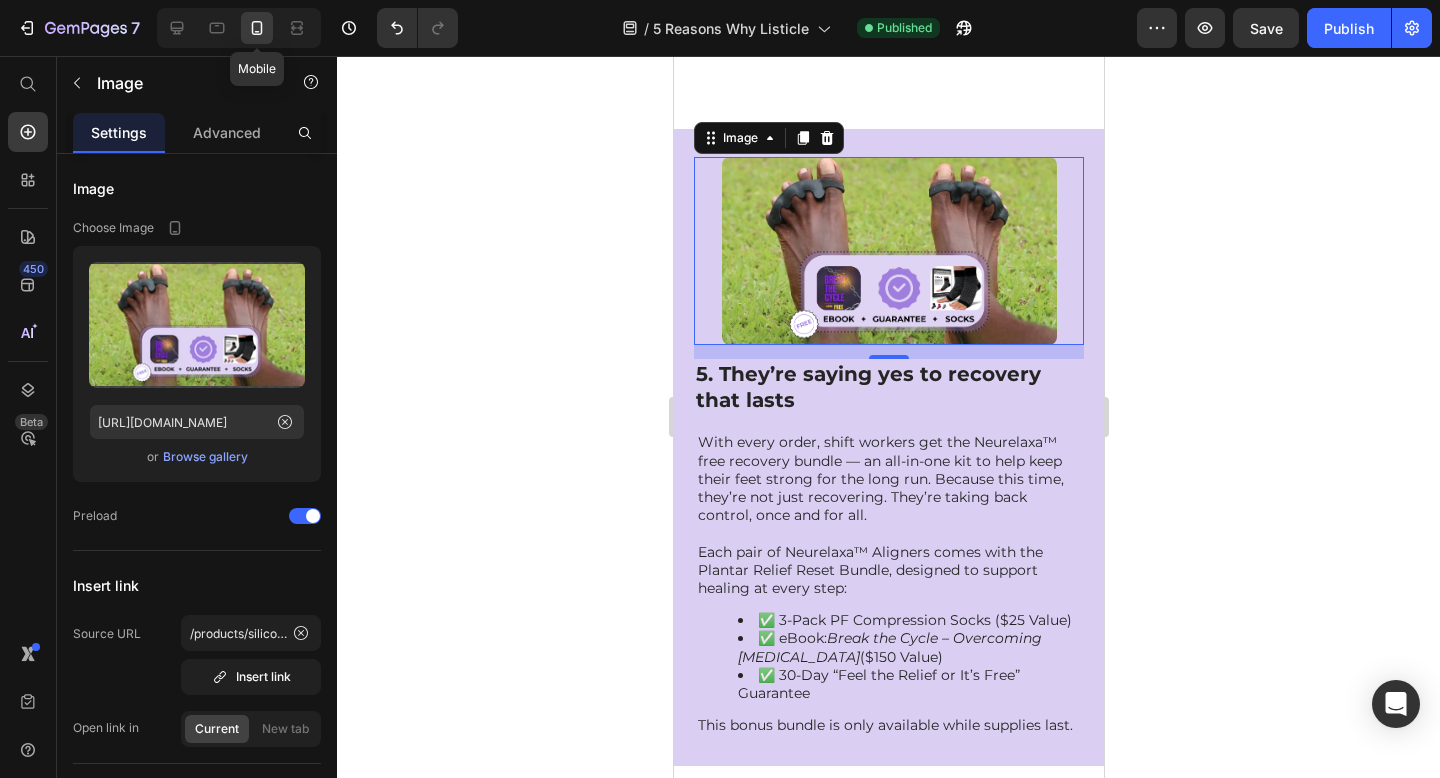 scroll, scrollTop: 3921, scrollLeft: 0, axis: vertical 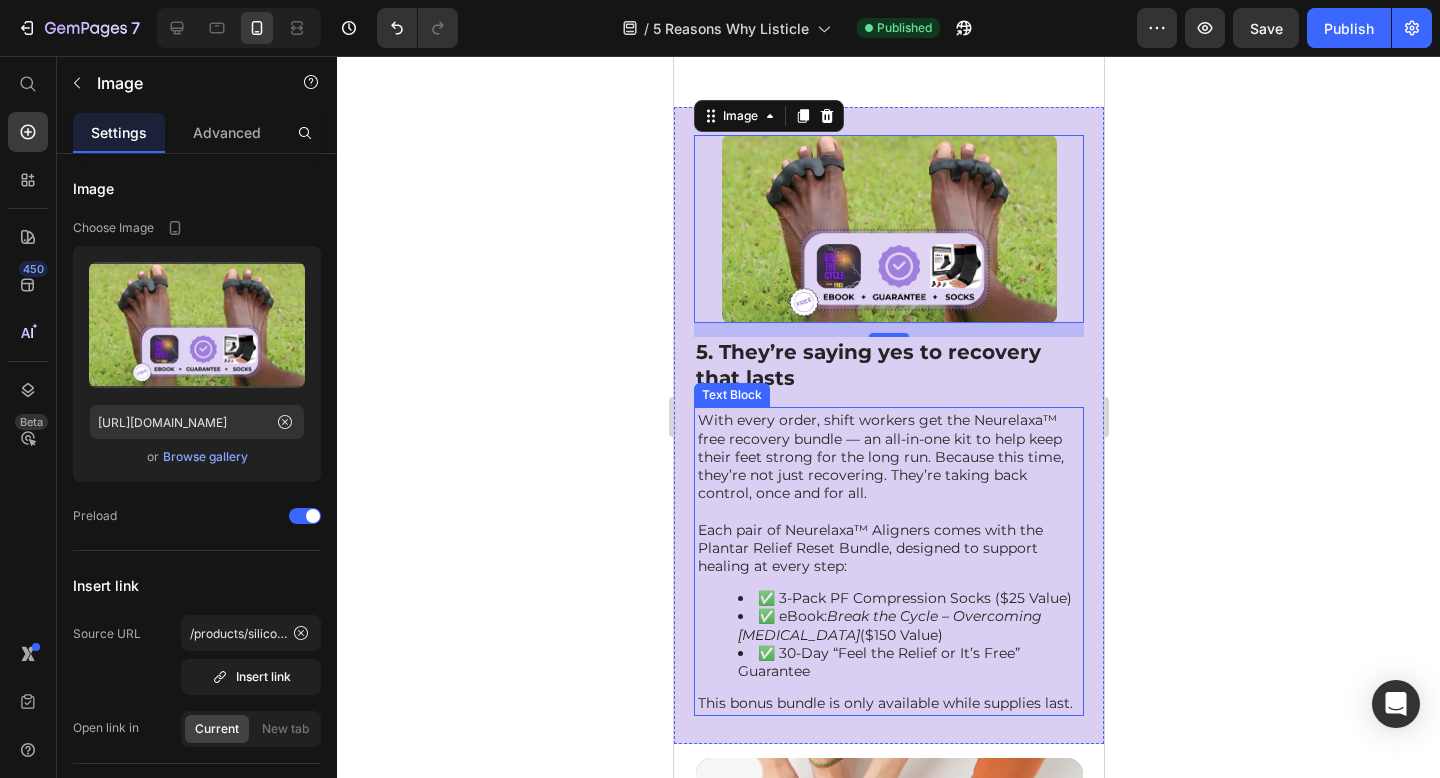 click on "With every order, shift workers get the Neurelaxa™ free recovery bundle — an all-in-one kit to help keep their feet strong for the long run. Because this time, they’re not just recovering. They’re taking back control, once and for all." at bounding box center (888, 456) 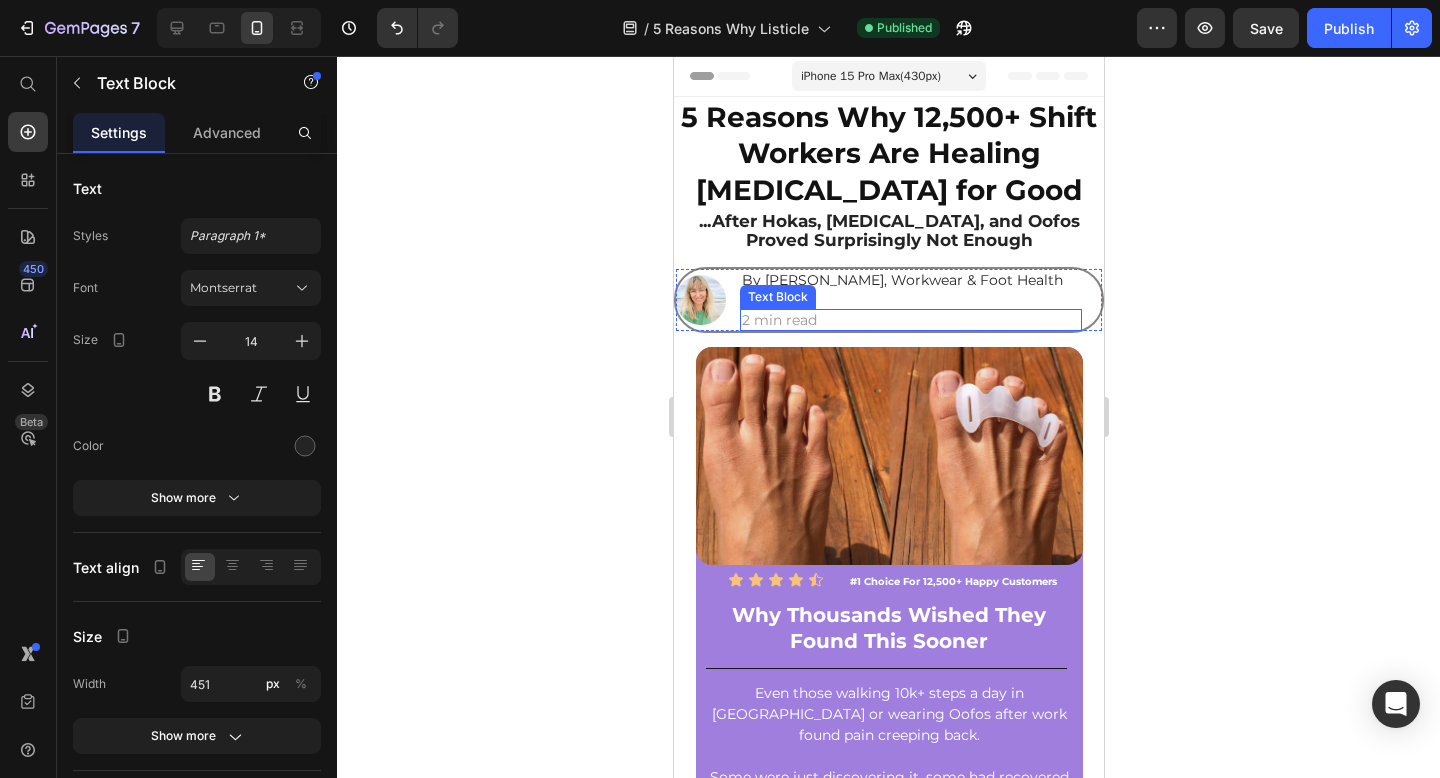 scroll, scrollTop: 176, scrollLeft: 0, axis: vertical 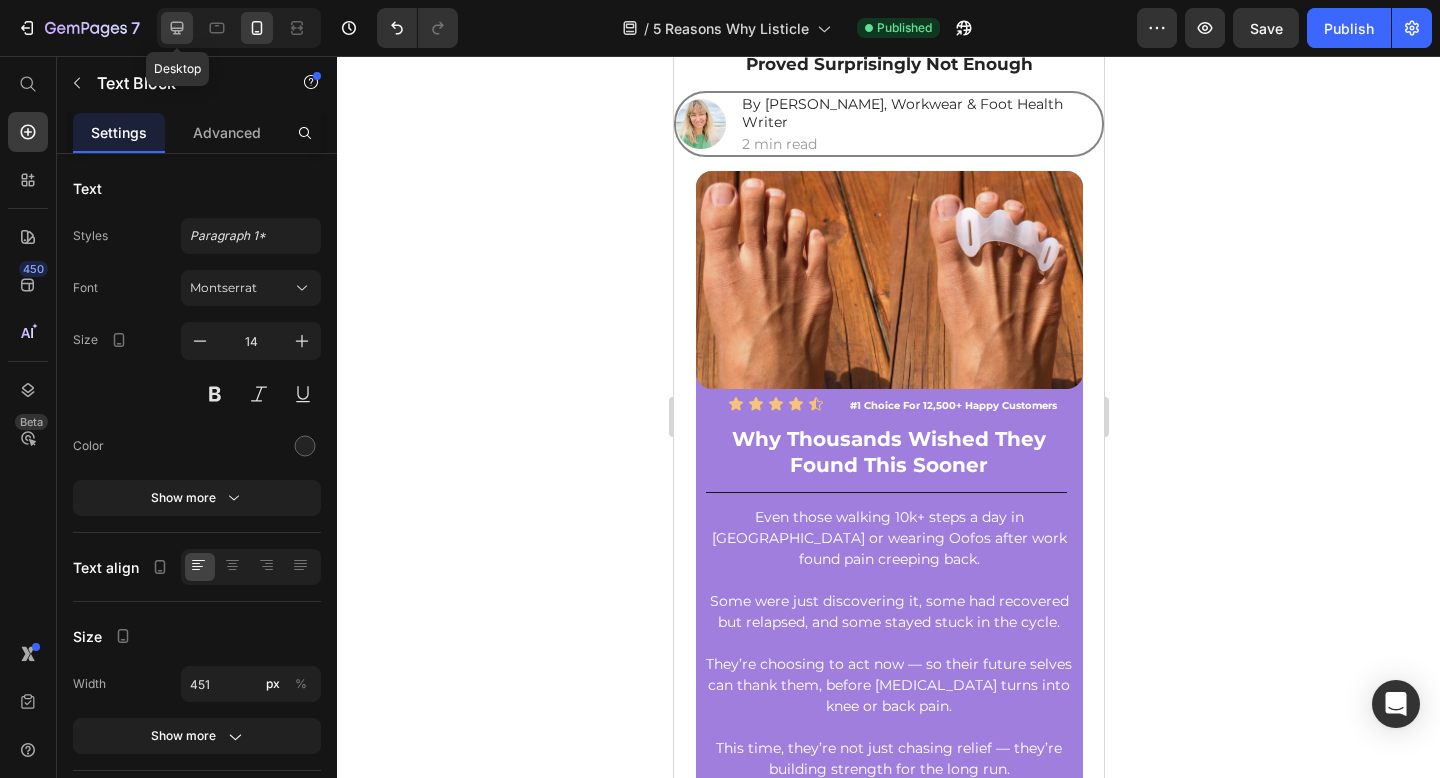 click 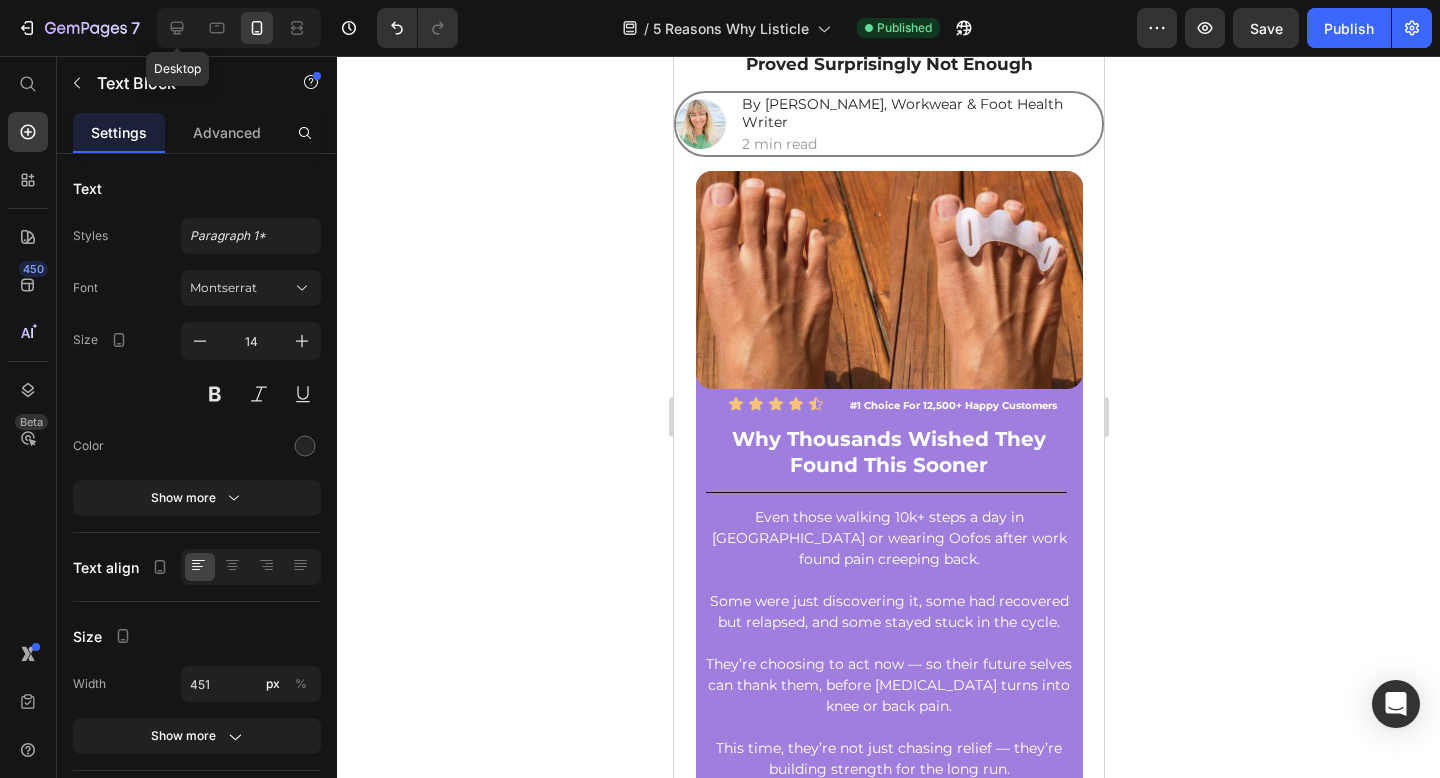type on "16" 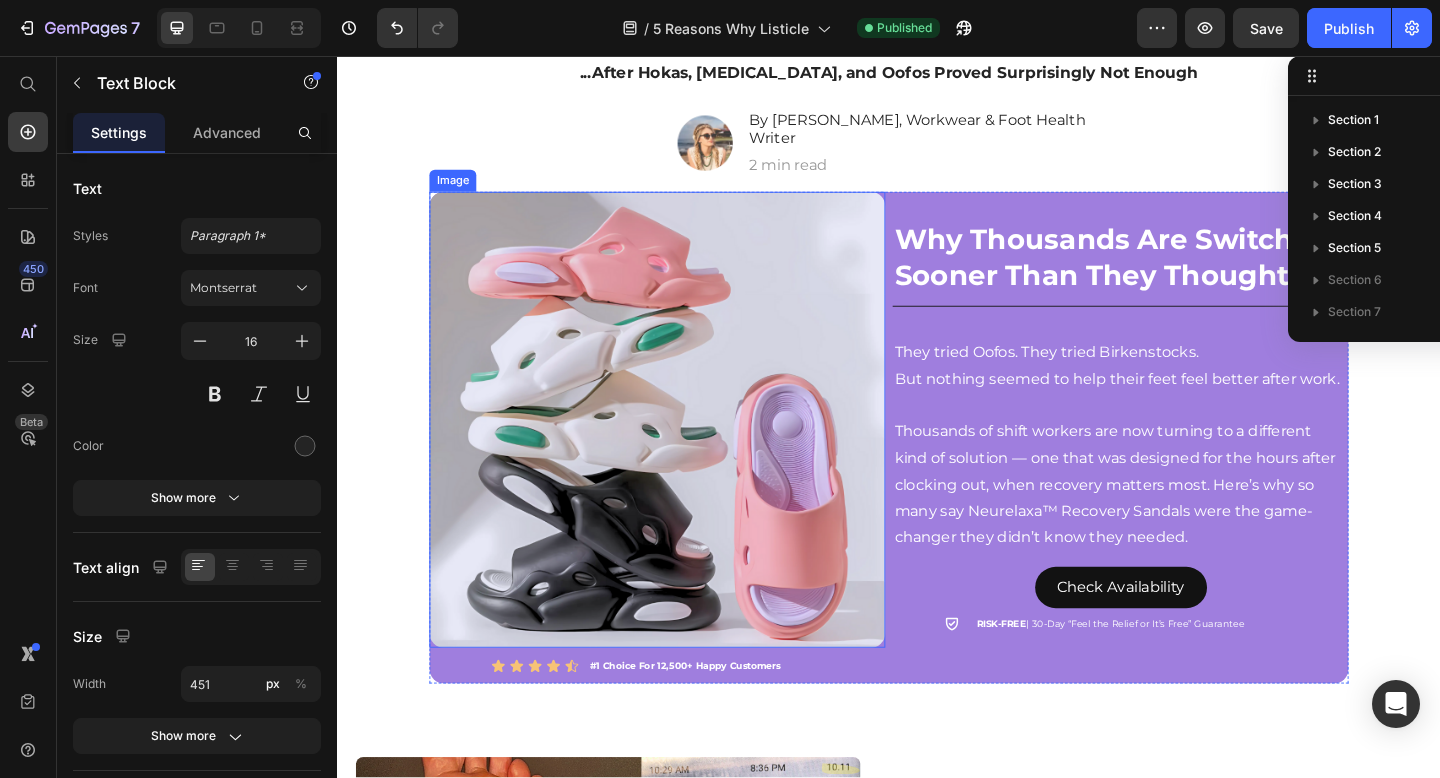scroll, scrollTop: 320, scrollLeft: 0, axis: vertical 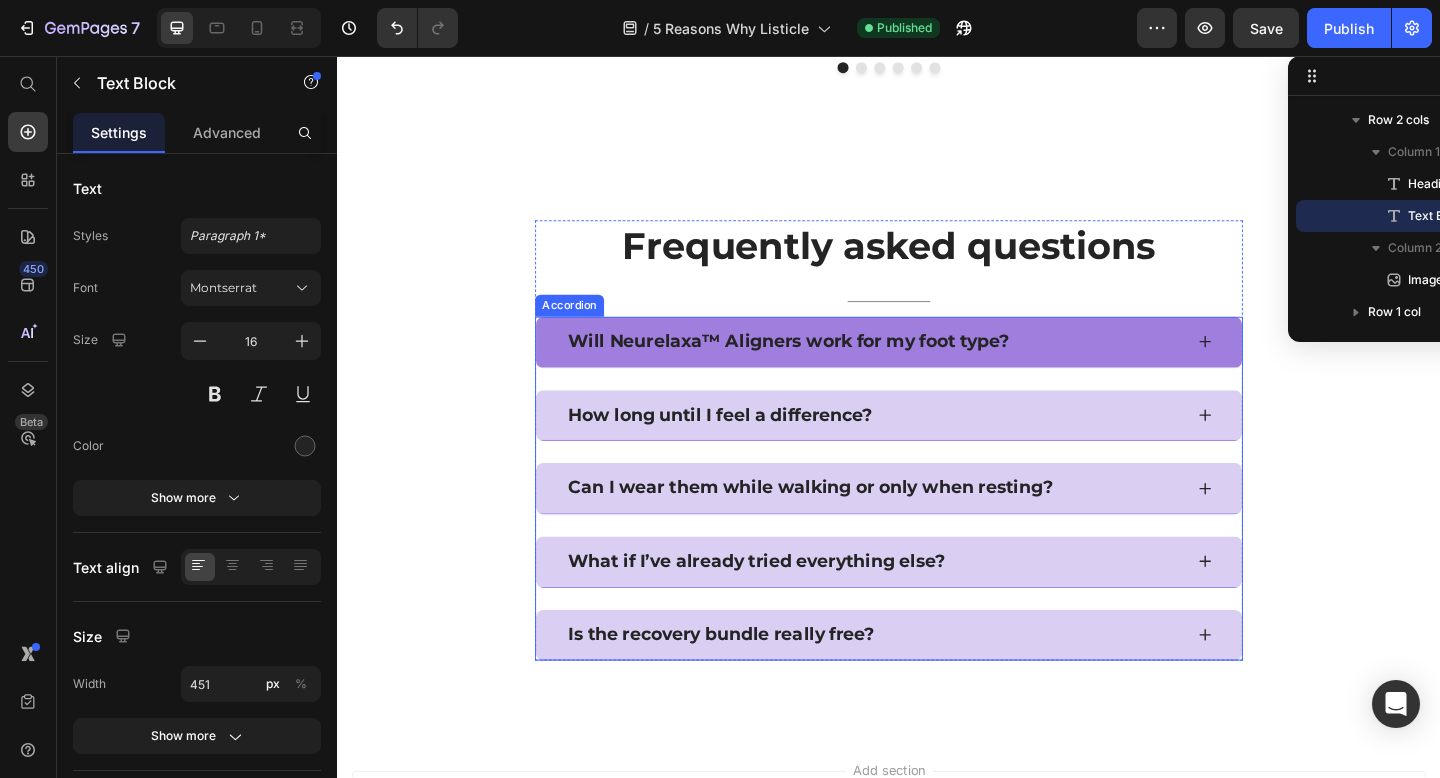 click on "Will Neurelaxa™ Aligners work for my foot type?" at bounding box center [828, 366] 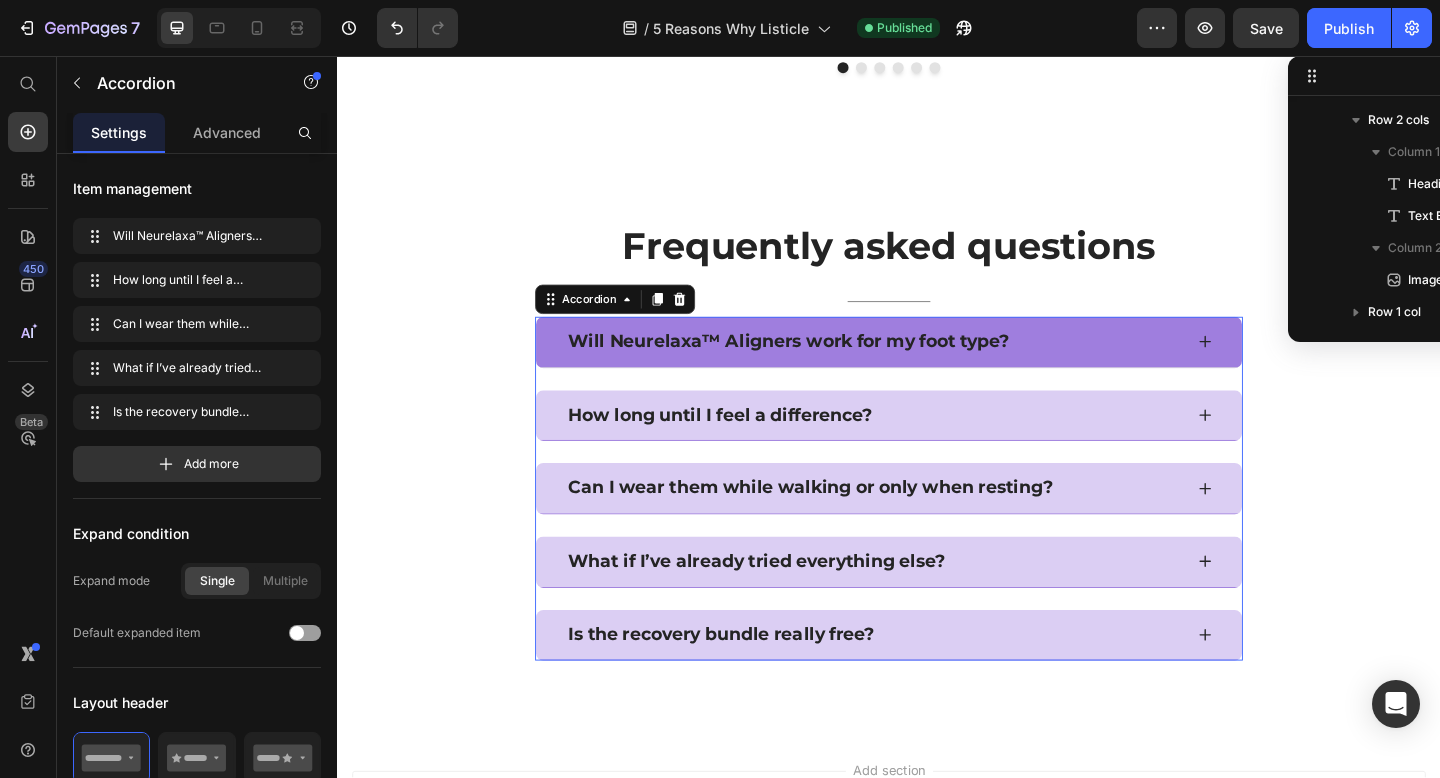 scroll, scrollTop: 648, scrollLeft: 0, axis: vertical 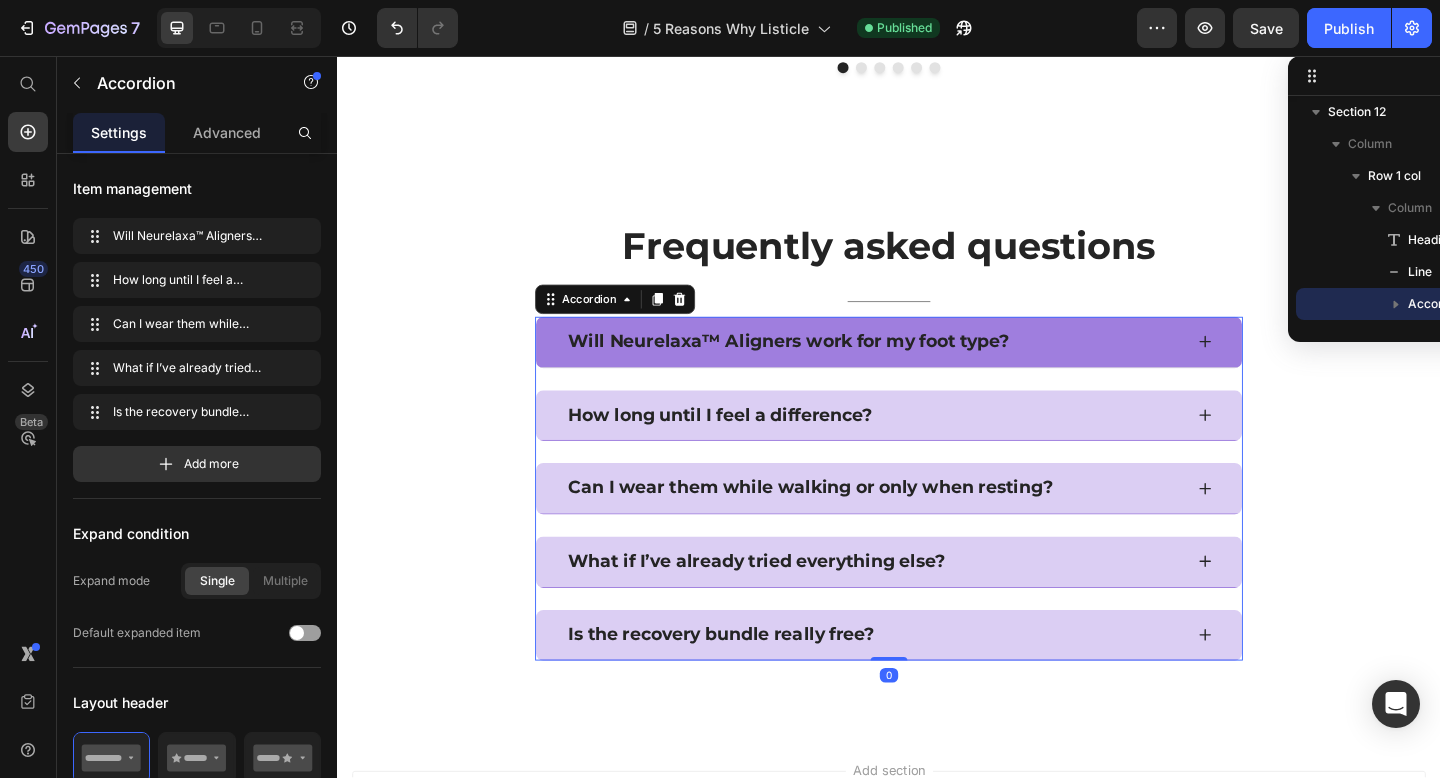 click on "Will Neurelaxa™ Aligners work for my foot type?" at bounding box center [921, 367] 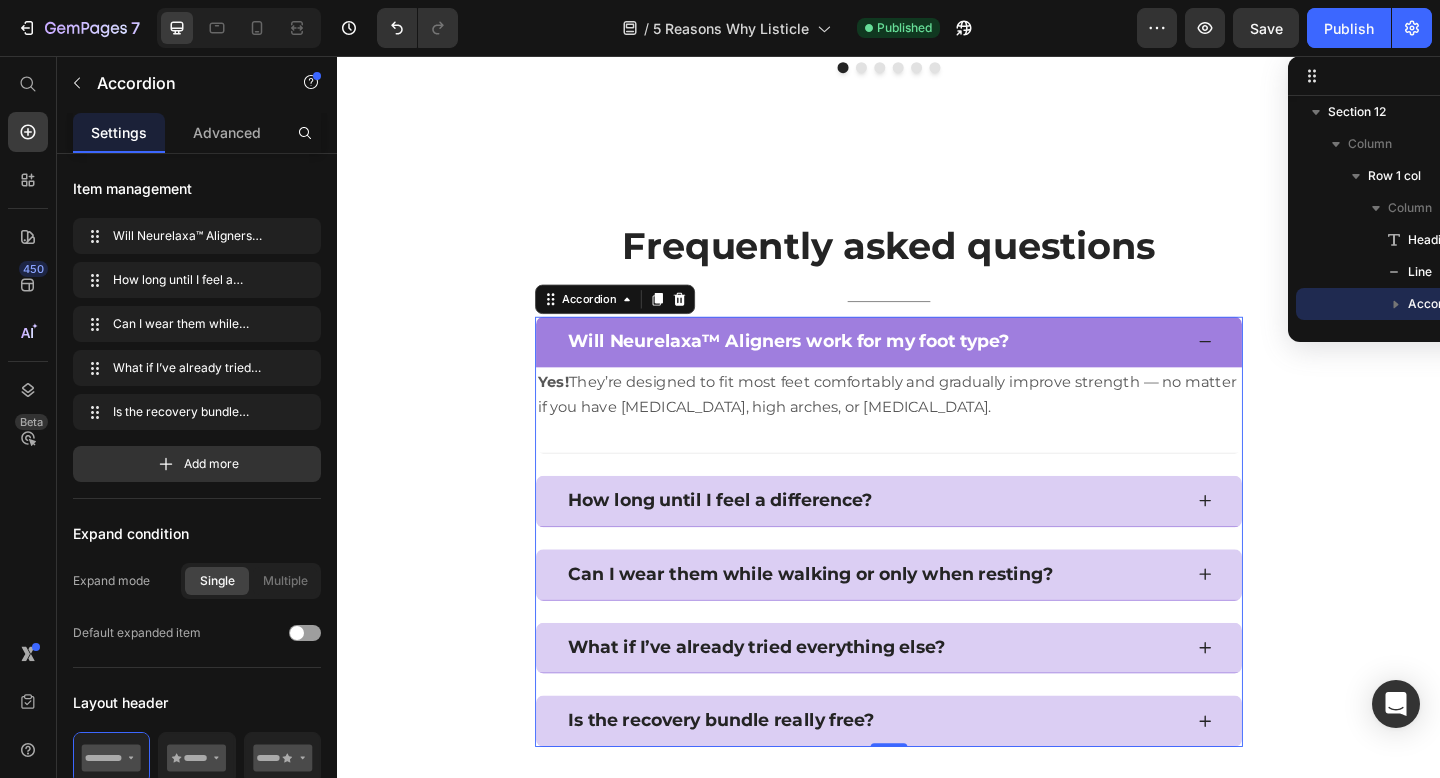 click on "Will Neurelaxa™ Aligners work for my foot type?" at bounding box center (921, 367) 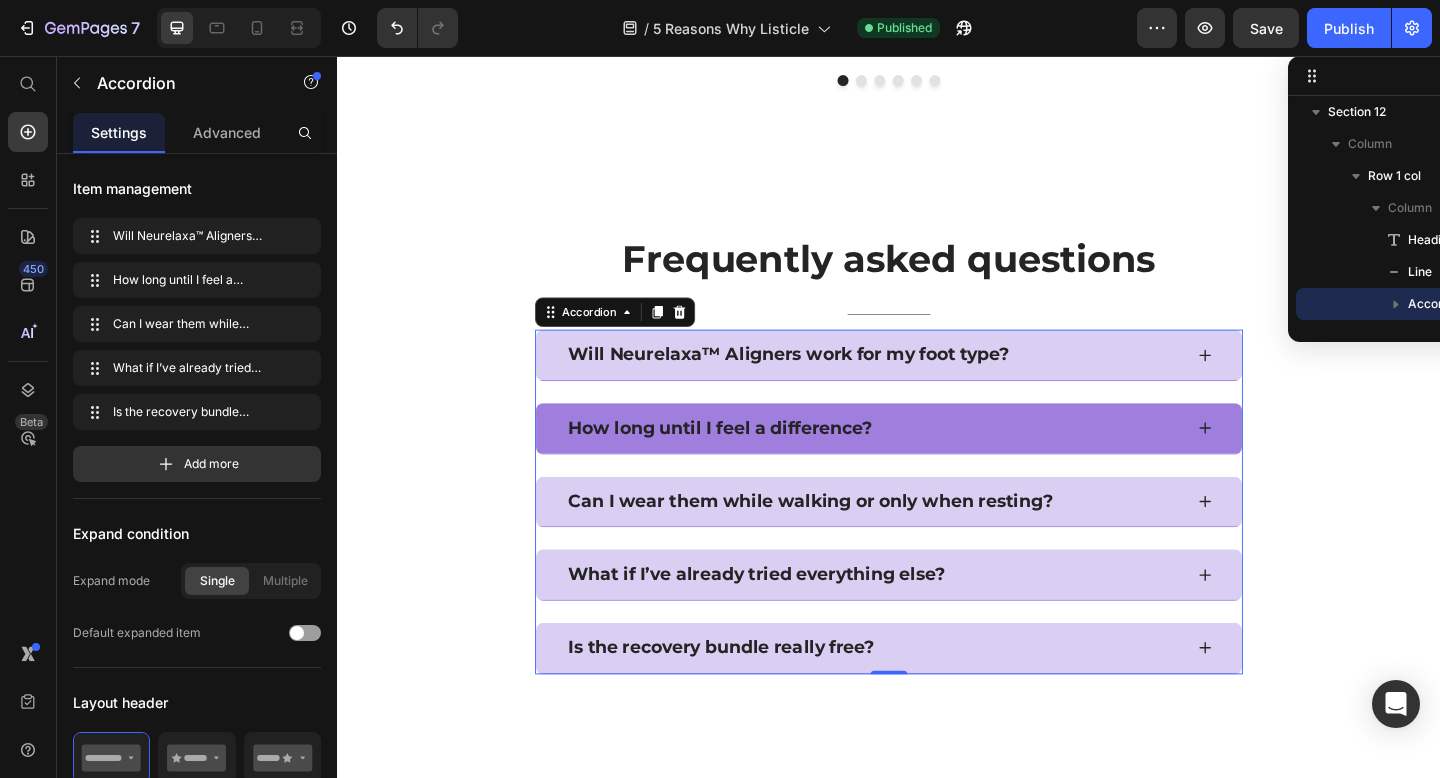 scroll, scrollTop: 5274, scrollLeft: 0, axis: vertical 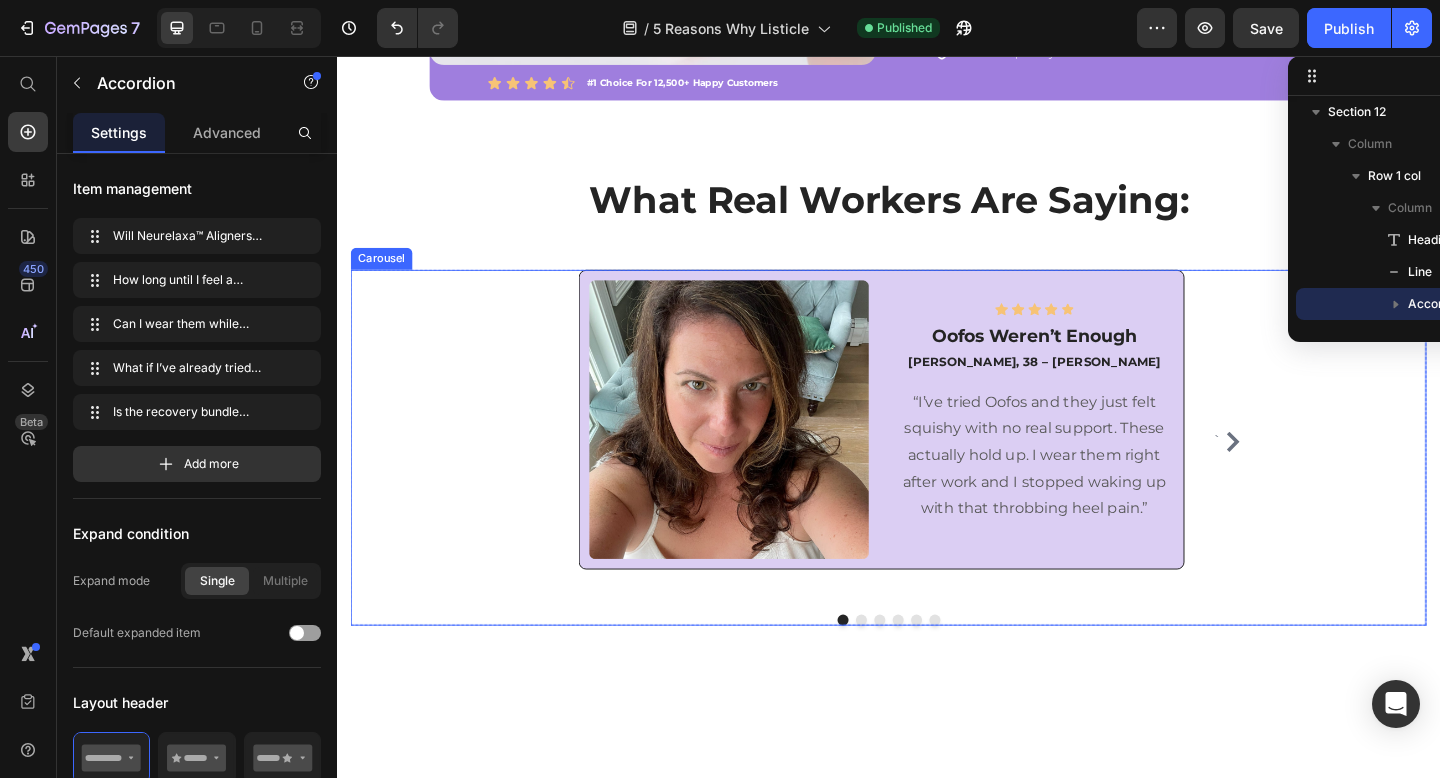 click on "` Image                Icon                Icon                Icon                Icon
Icon Icon List Hoz Oofos Weren’t Enough Heading [PERSON_NAME], 38 – Costco [PERSON_NAME] Text block “I’ve tried Oofos and they just felt squishy with no real support. These actually hold up. I wear them right after work and I stopped waking up with that throbbing heel pain.” Text block Row Row Image                Icon                Icon                Icon                Icon
Icon Icon List Hoz Tile Floors Made It Worse Heading [PERSON_NAME], 42 – Upscale Restaurant Hostess Text block “I hit 10,000 steps every shift. I used to walk barefoot at home thinking it would help, but it made things worse. Neurelaxa is the first thing that actually feels like recovery.” Text block Row Row Image Row                Icon                Icon                Icon                Icon
Icon Icon List Hoz Like walking on a cloud! Heading [PERSON_NAME], 25 – Warehouse Worker Text block Text block Row" at bounding box center [937, 483] 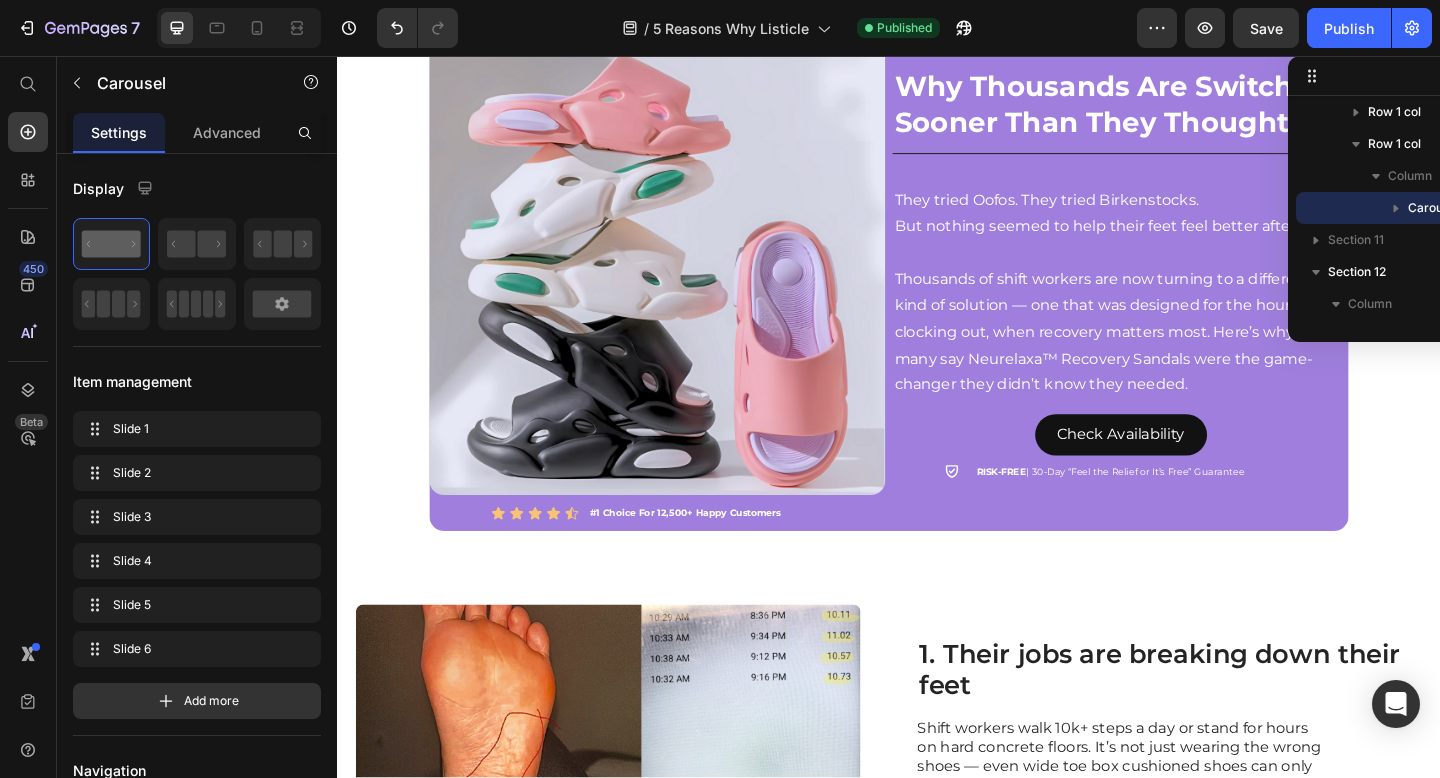 scroll, scrollTop: 0, scrollLeft: 0, axis: both 